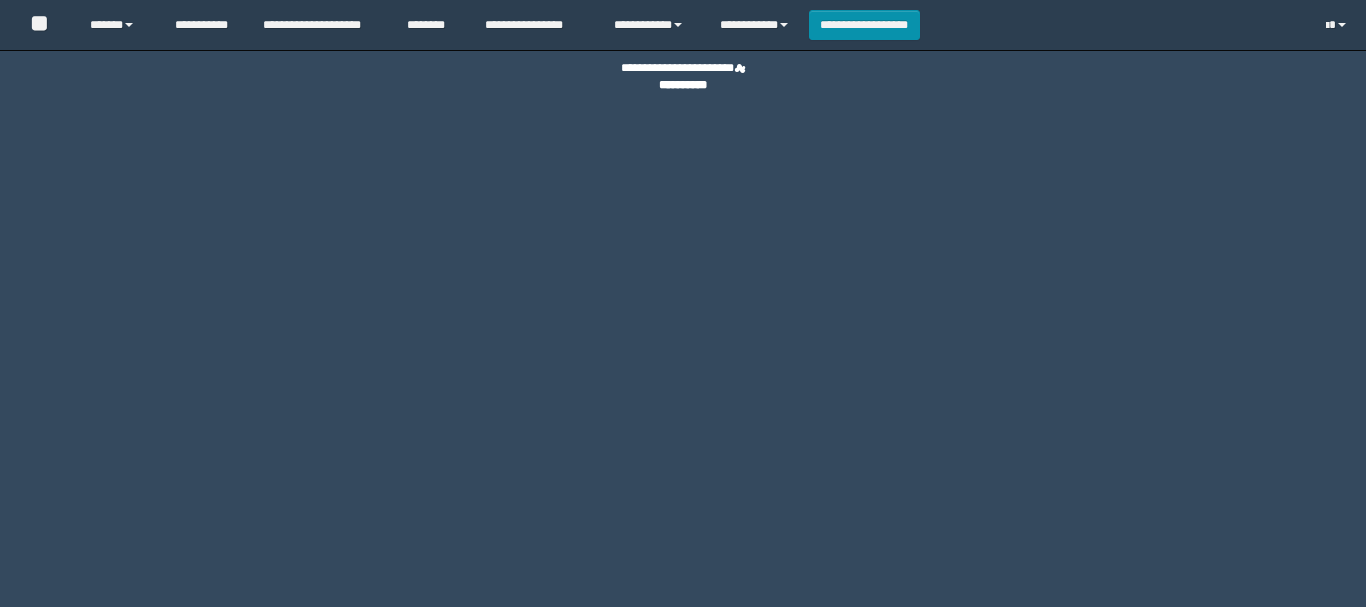 scroll, scrollTop: 0, scrollLeft: 0, axis: both 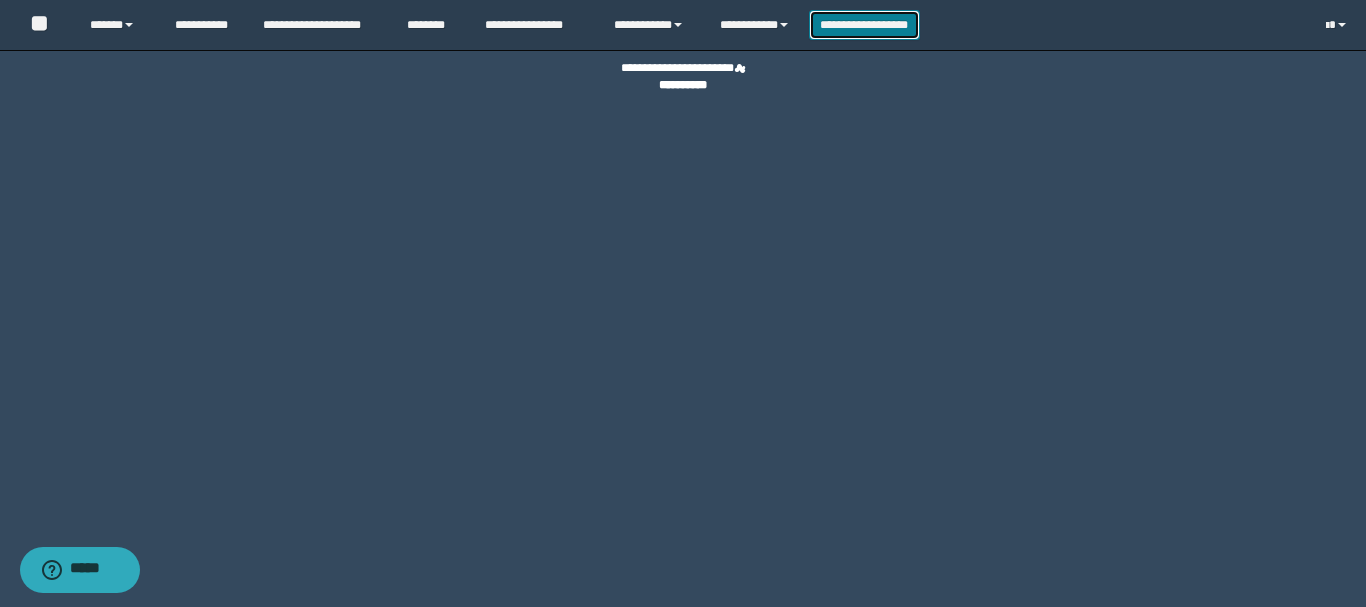 click on "**********" at bounding box center (864, 25) 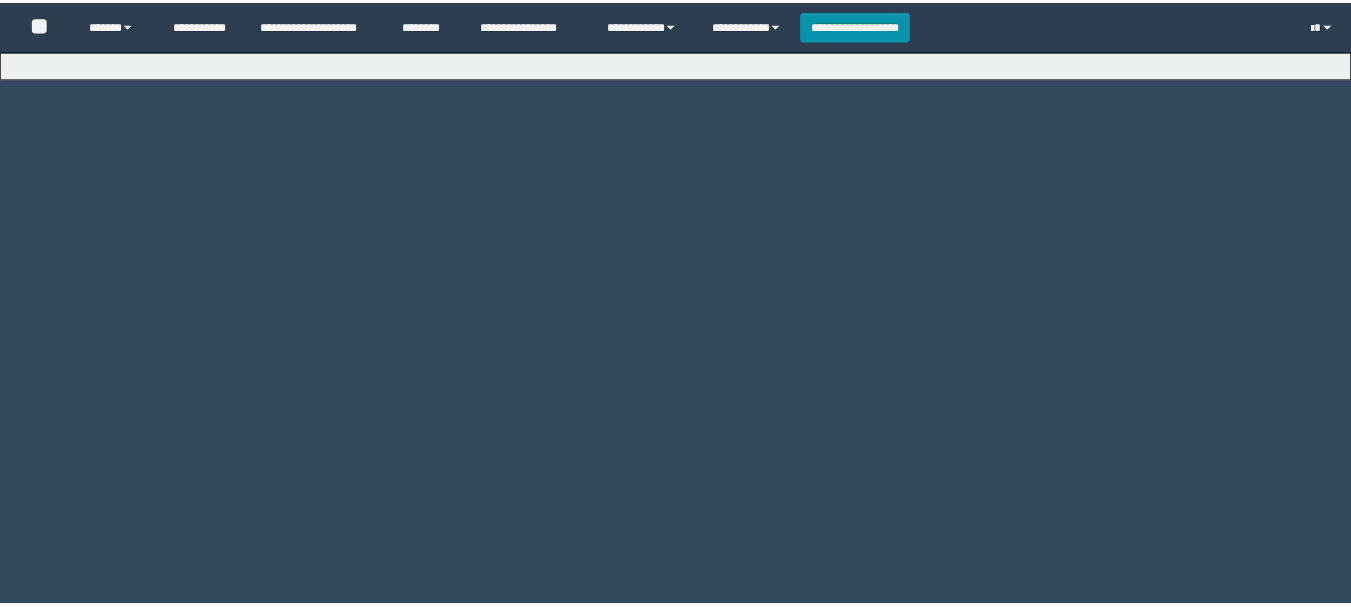 scroll, scrollTop: 0, scrollLeft: 0, axis: both 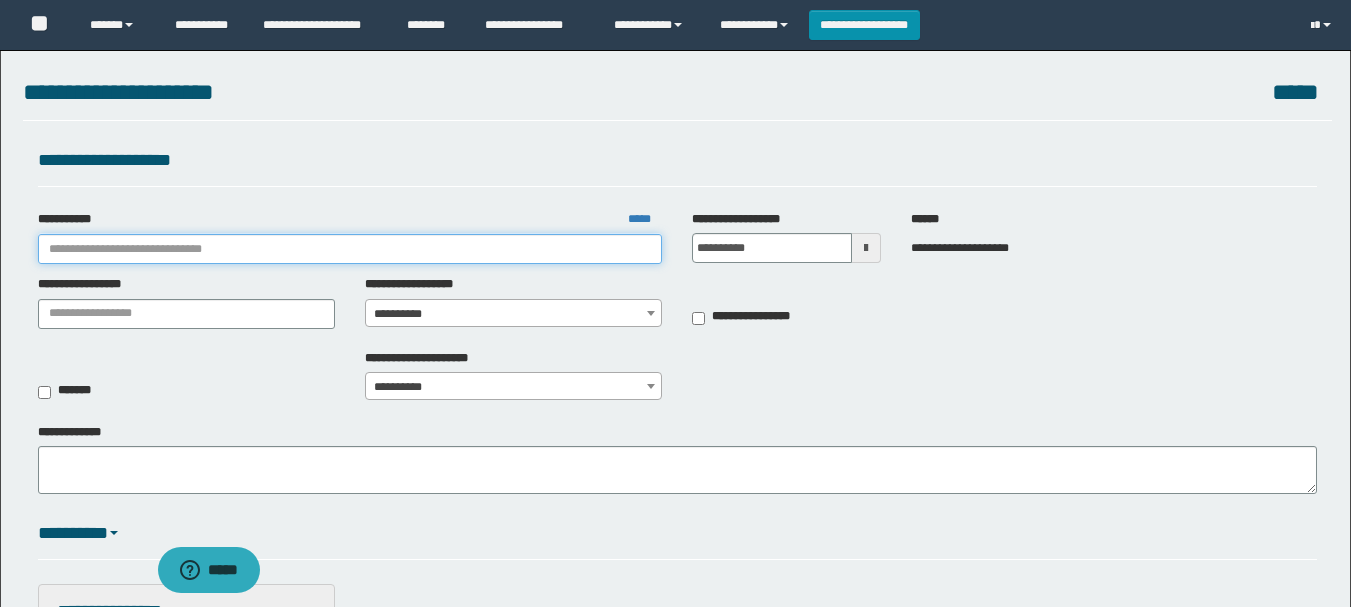 click on "**********" at bounding box center (350, 249) 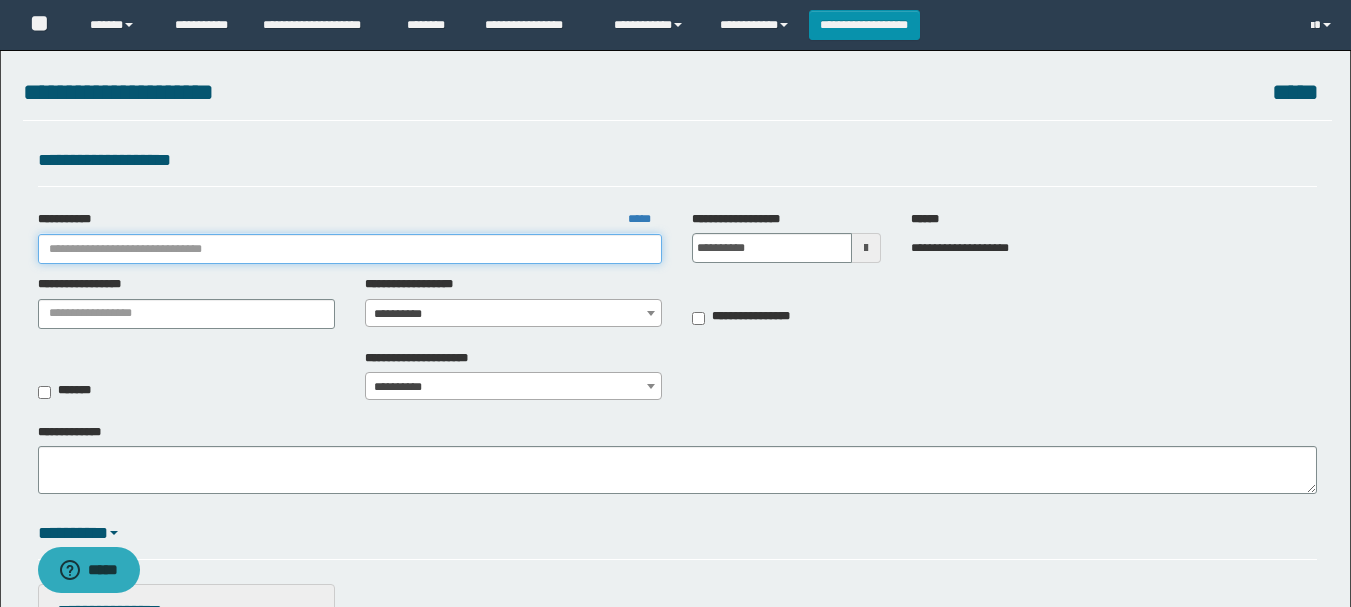 scroll, scrollTop: 0, scrollLeft: 0, axis: both 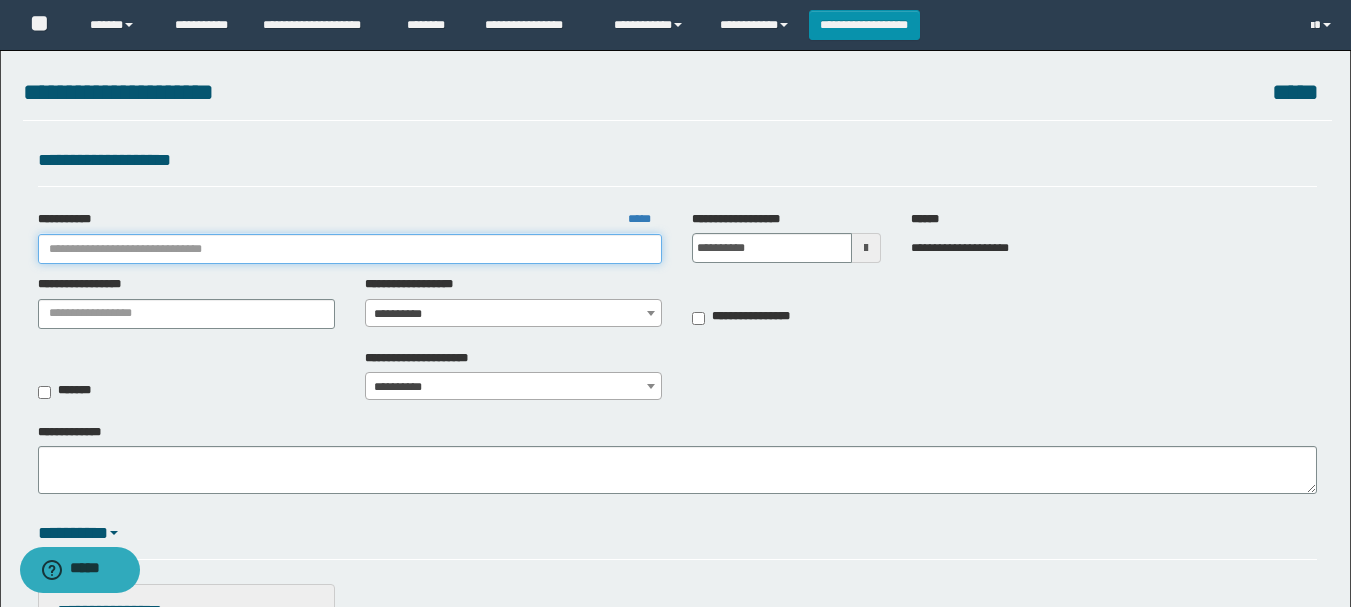 paste on "**********" 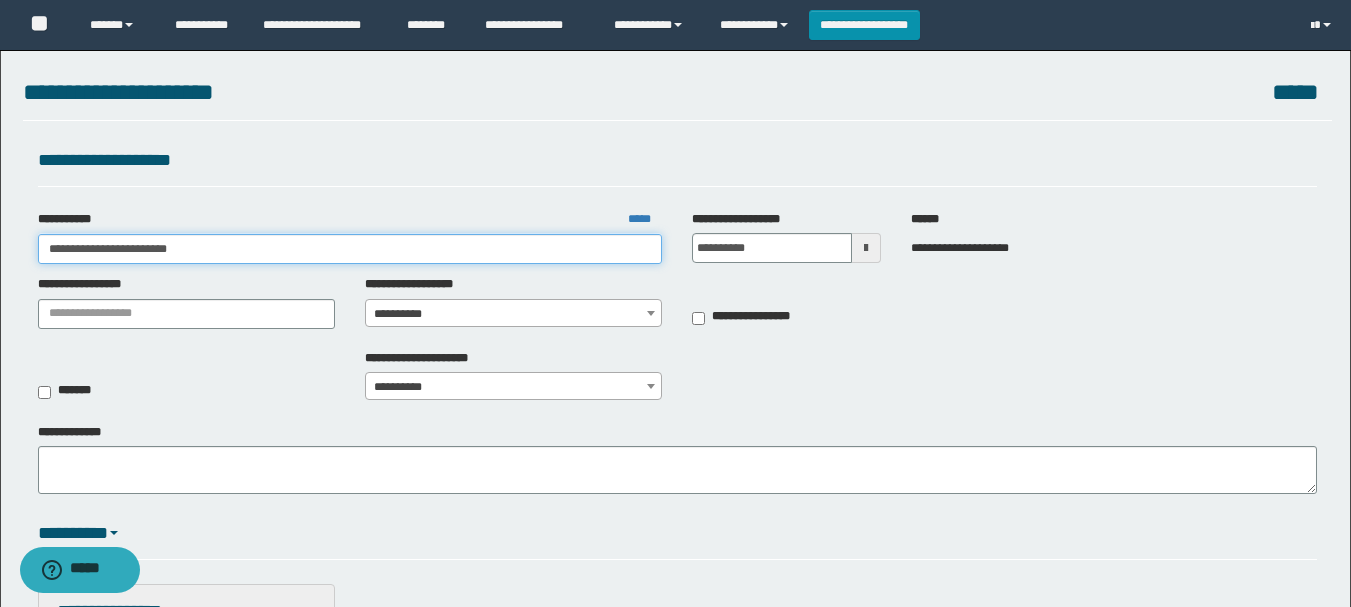 click on "**********" at bounding box center [350, 249] 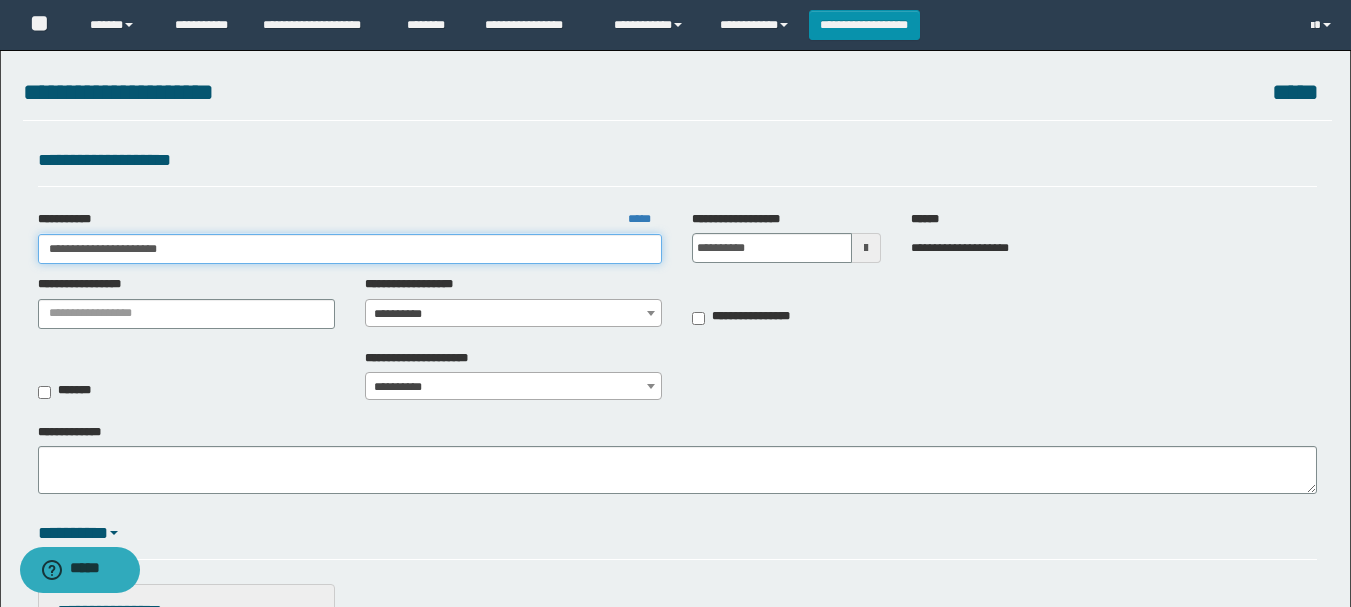 click on "**********" at bounding box center [350, 249] 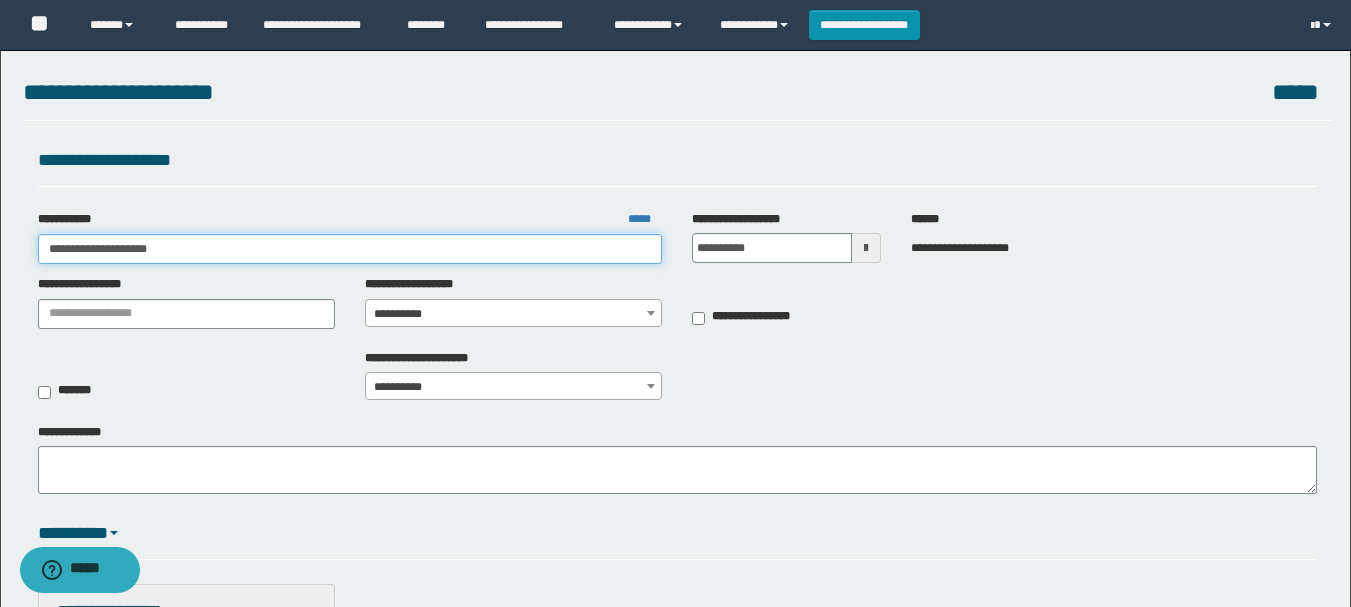 type on "**********" 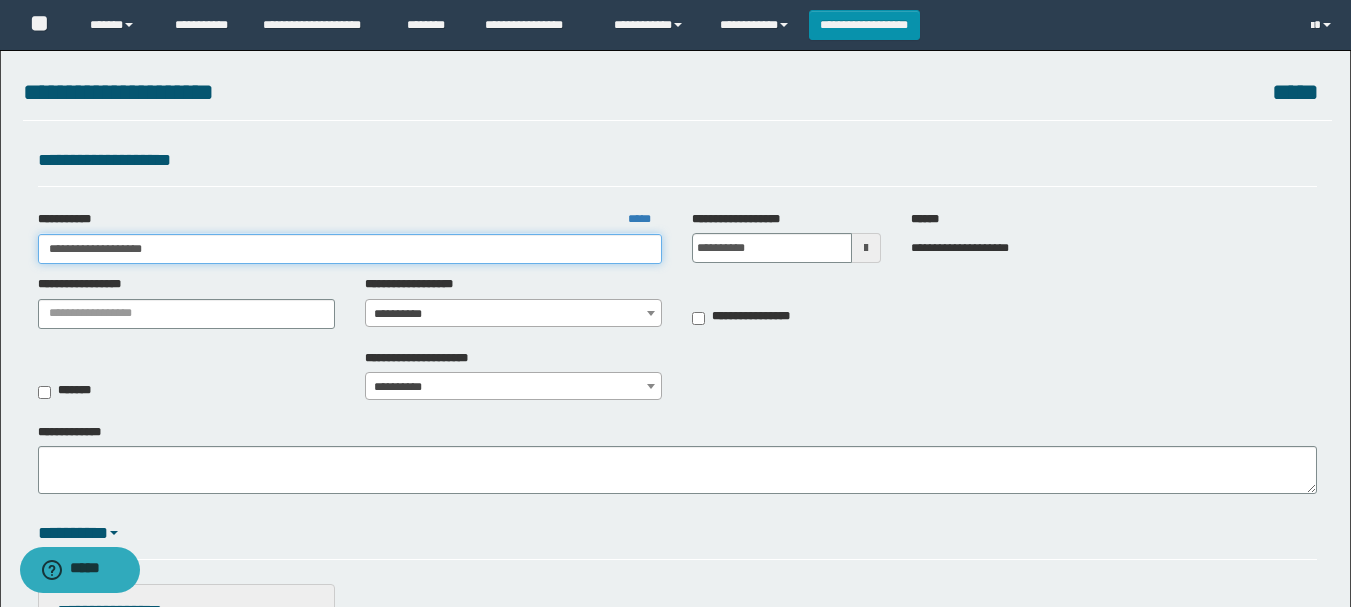 type on "**********" 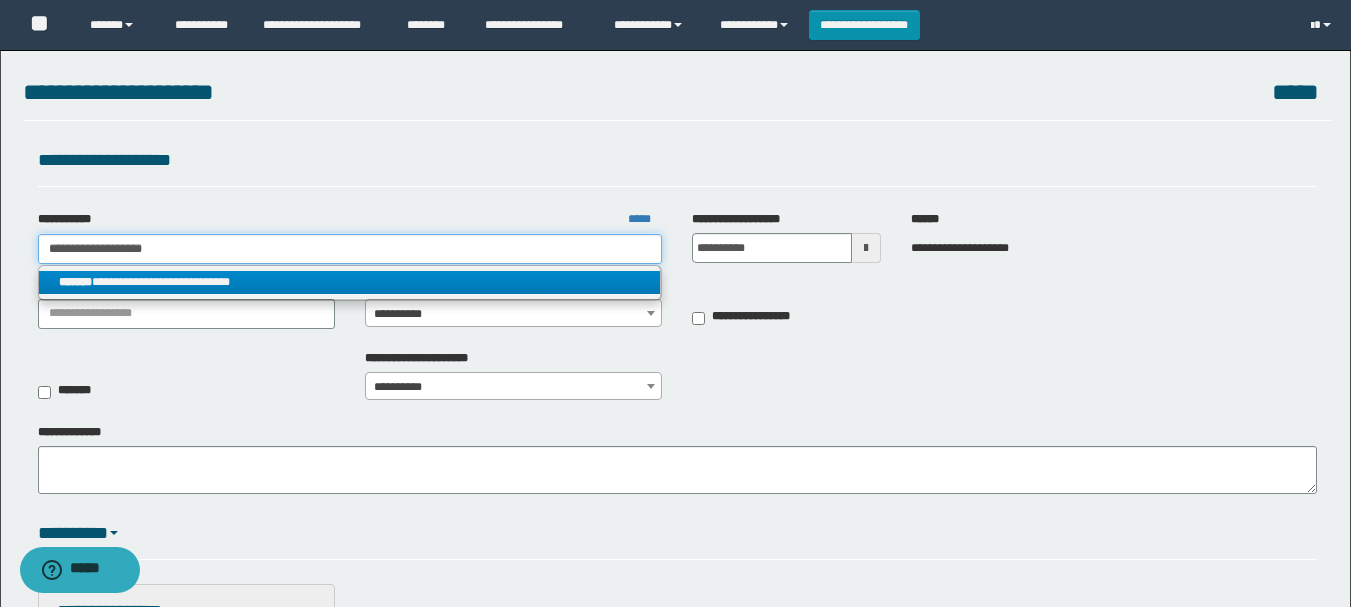 type on "**********" 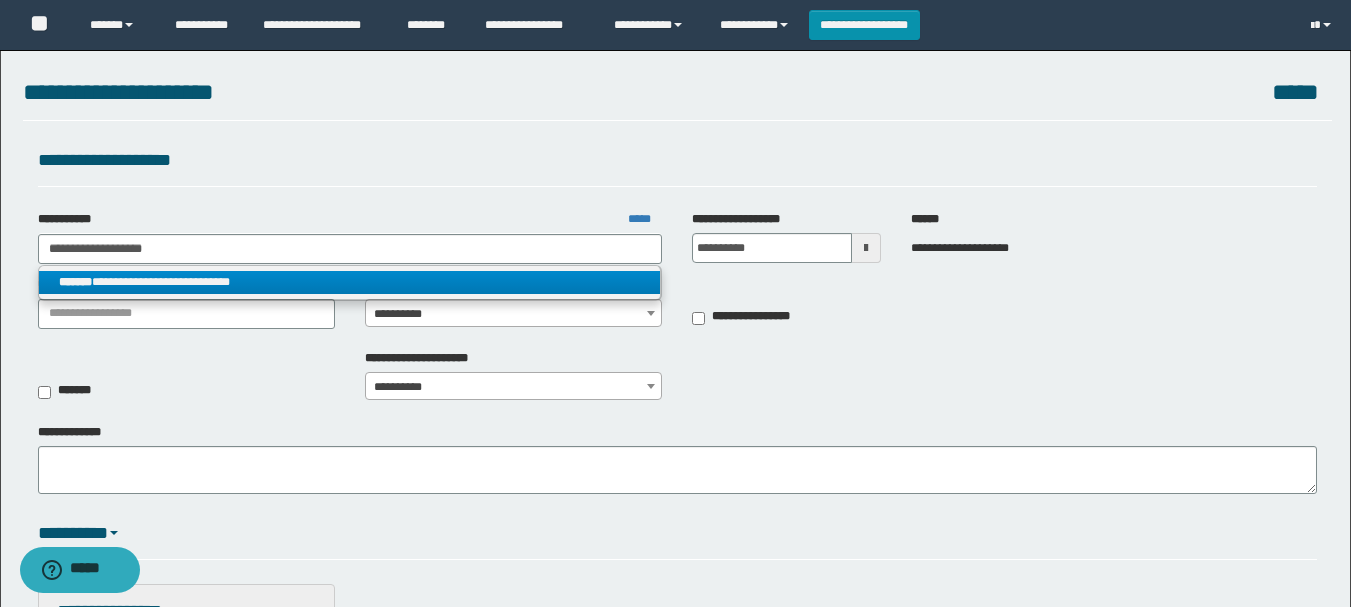 click on "**********" at bounding box center (350, 282) 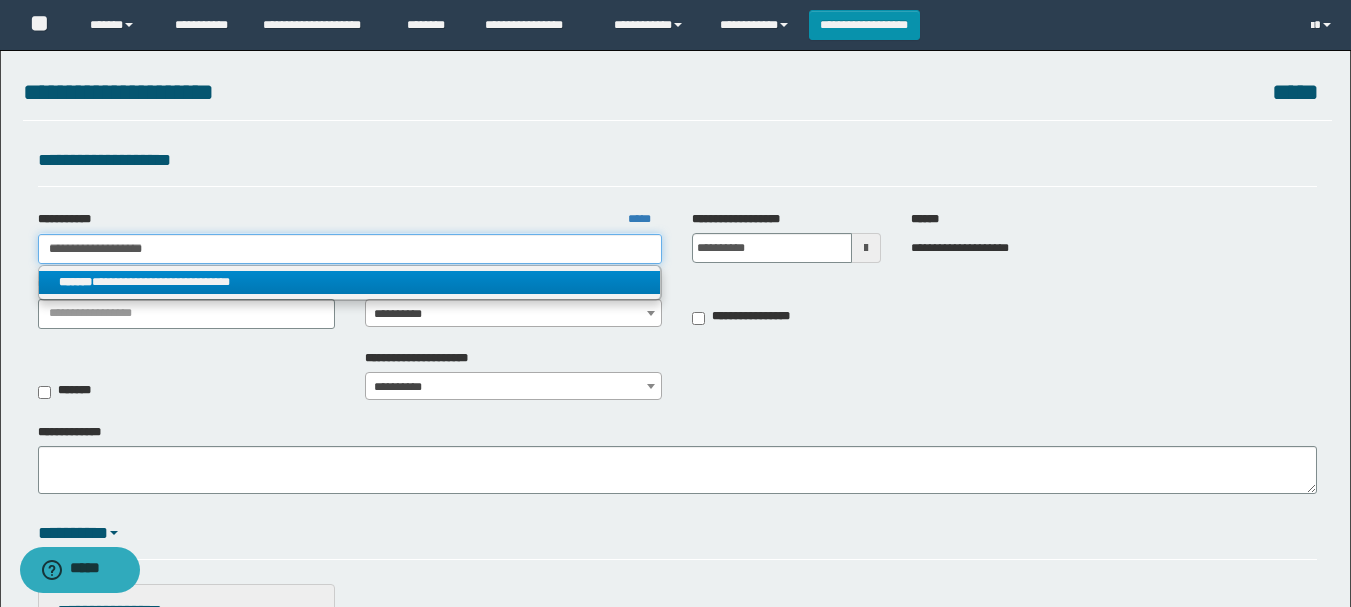 type 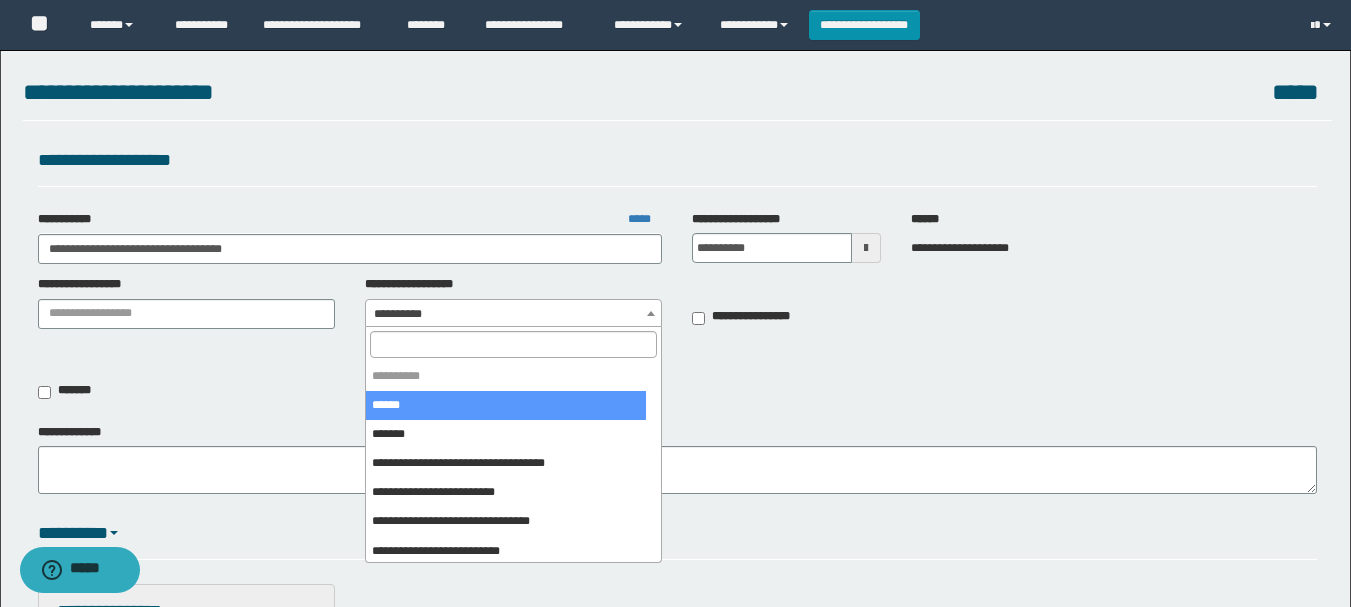click on "**********" at bounding box center (513, 314) 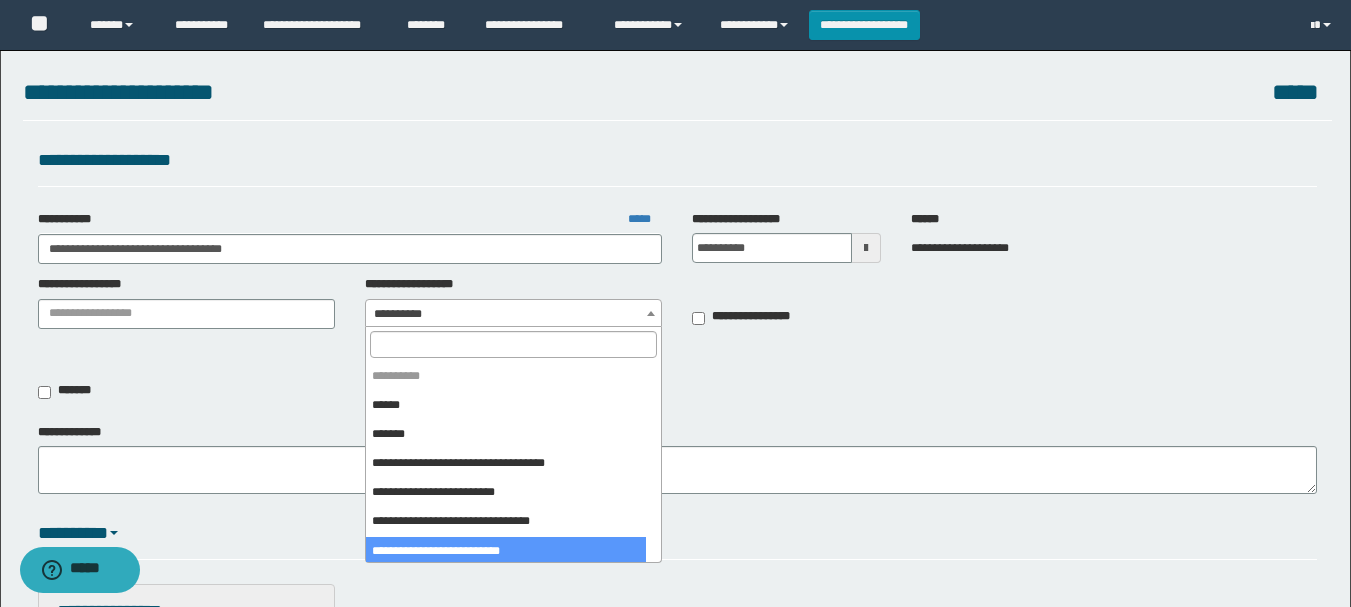select on "****" 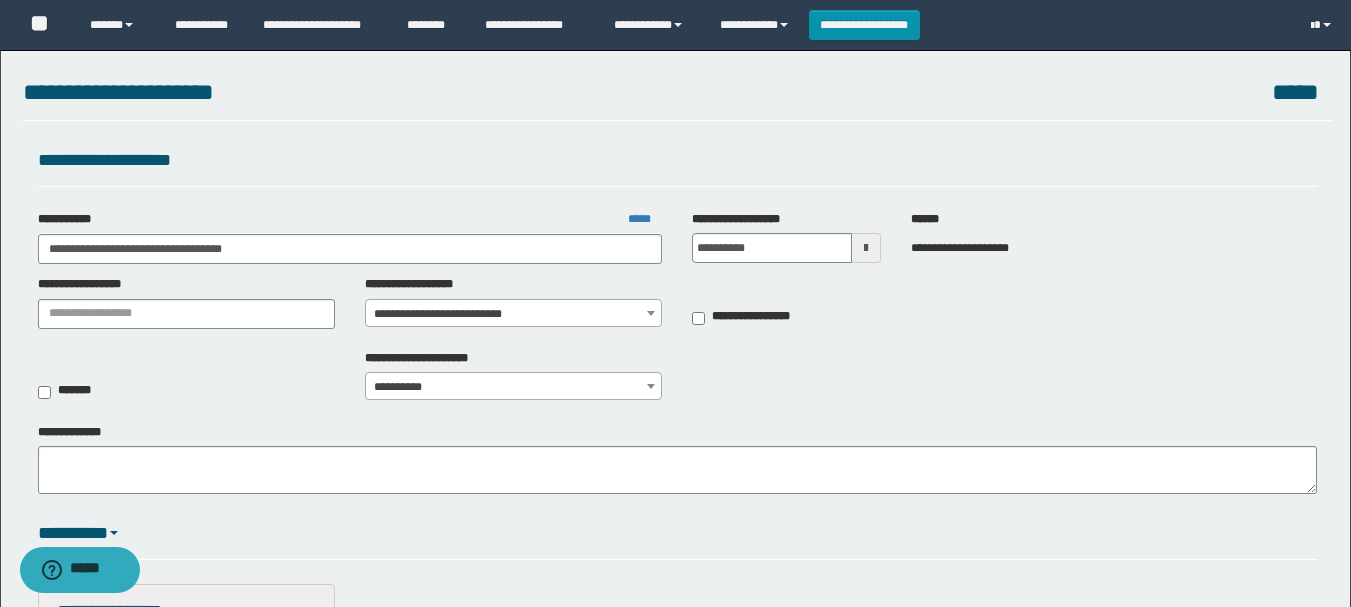 click on "**********" at bounding box center [513, 314] 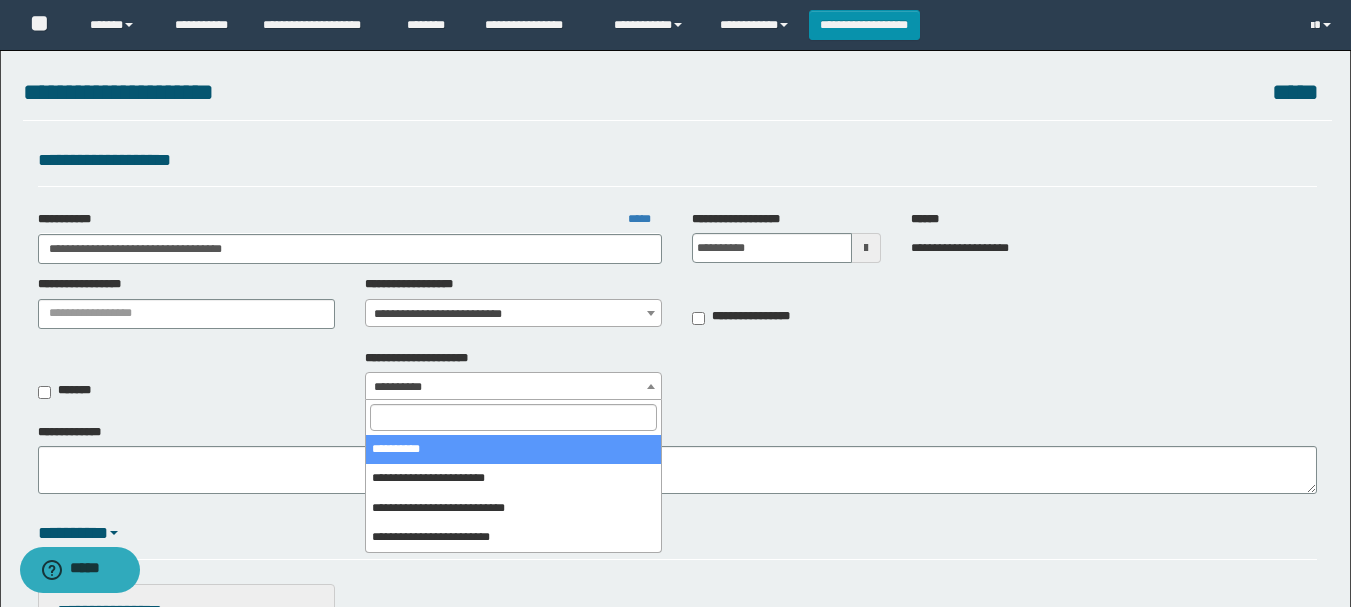 click on "**********" at bounding box center (513, 387) 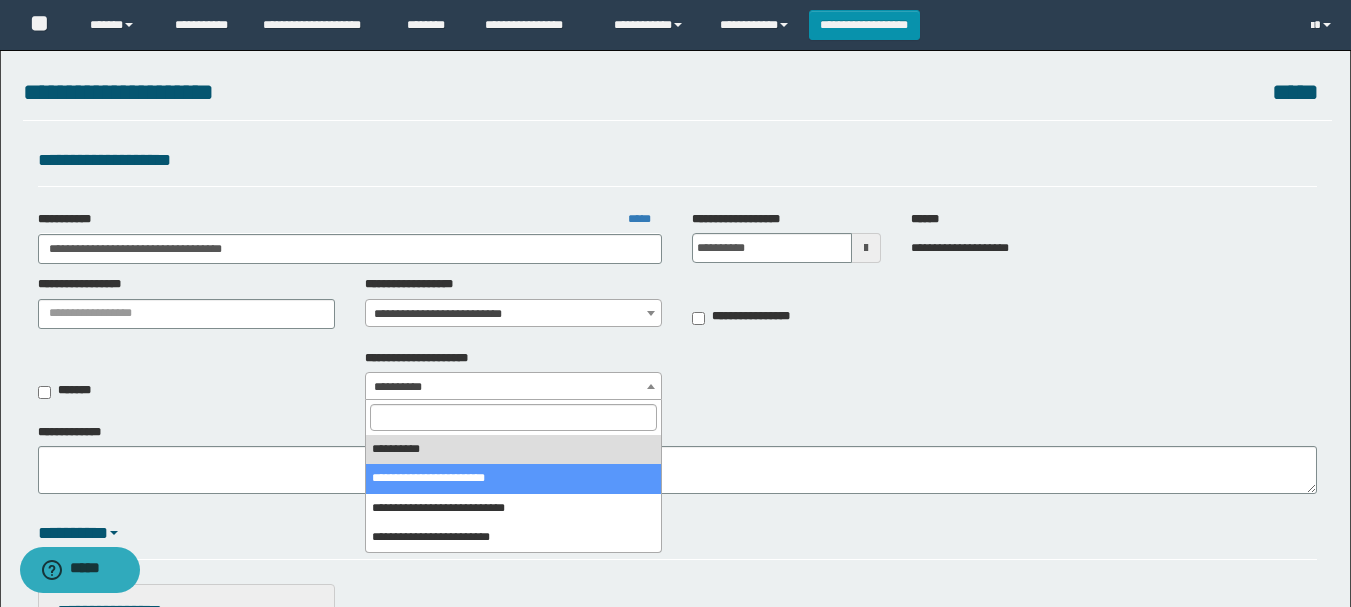 select on "*" 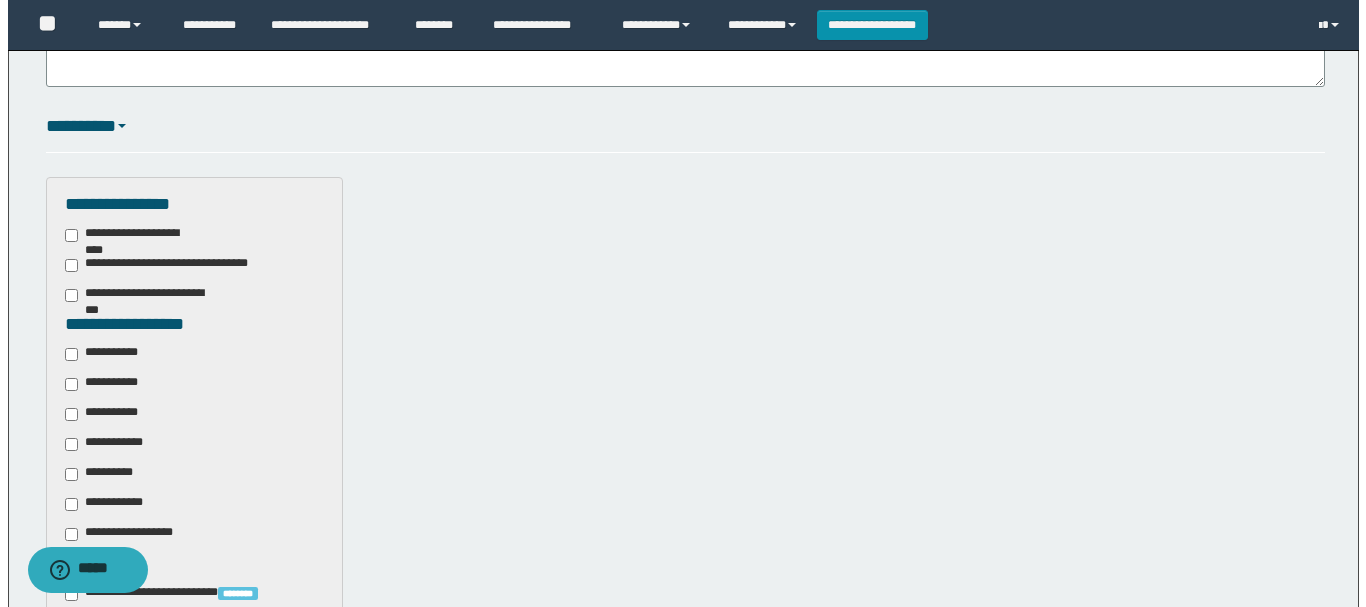 scroll, scrollTop: 724, scrollLeft: 0, axis: vertical 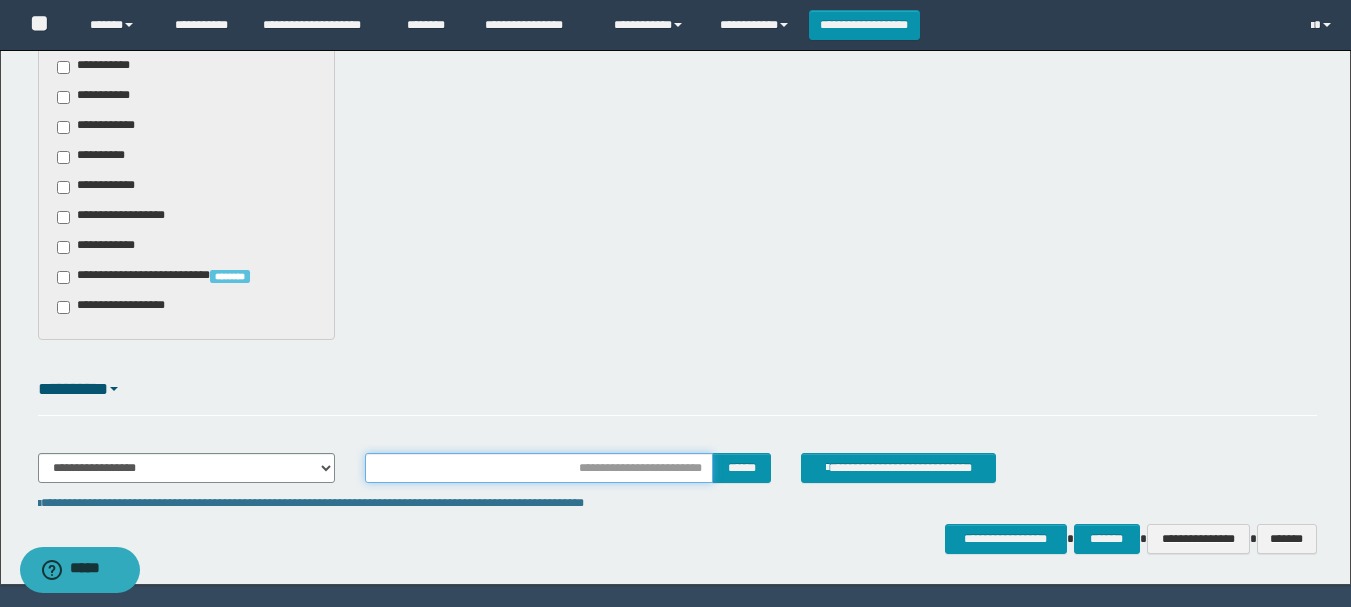 click at bounding box center [539, 468] 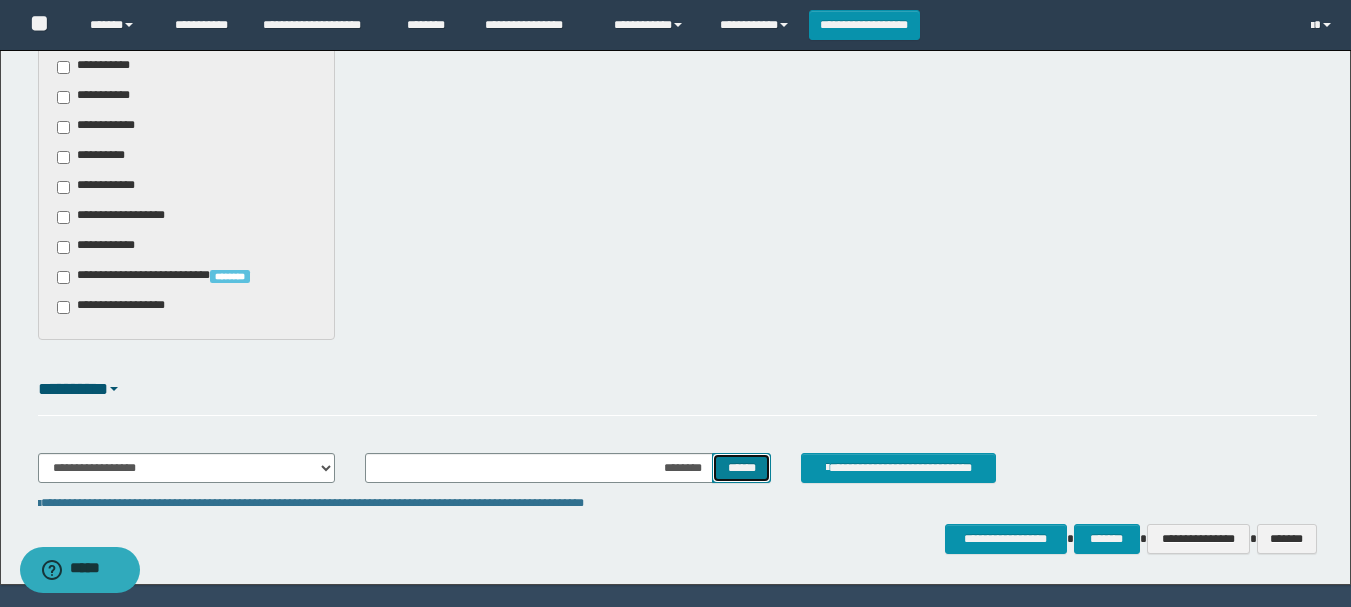 click on "******" at bounding box center (741, 468) 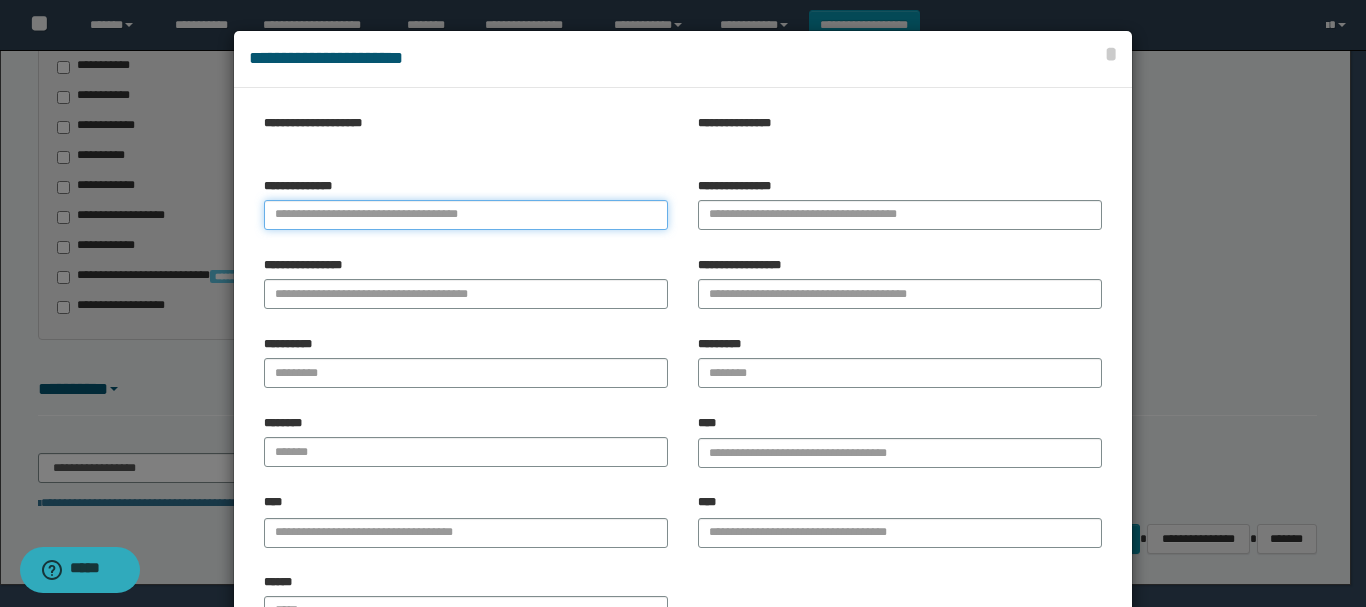 paste on "**********" 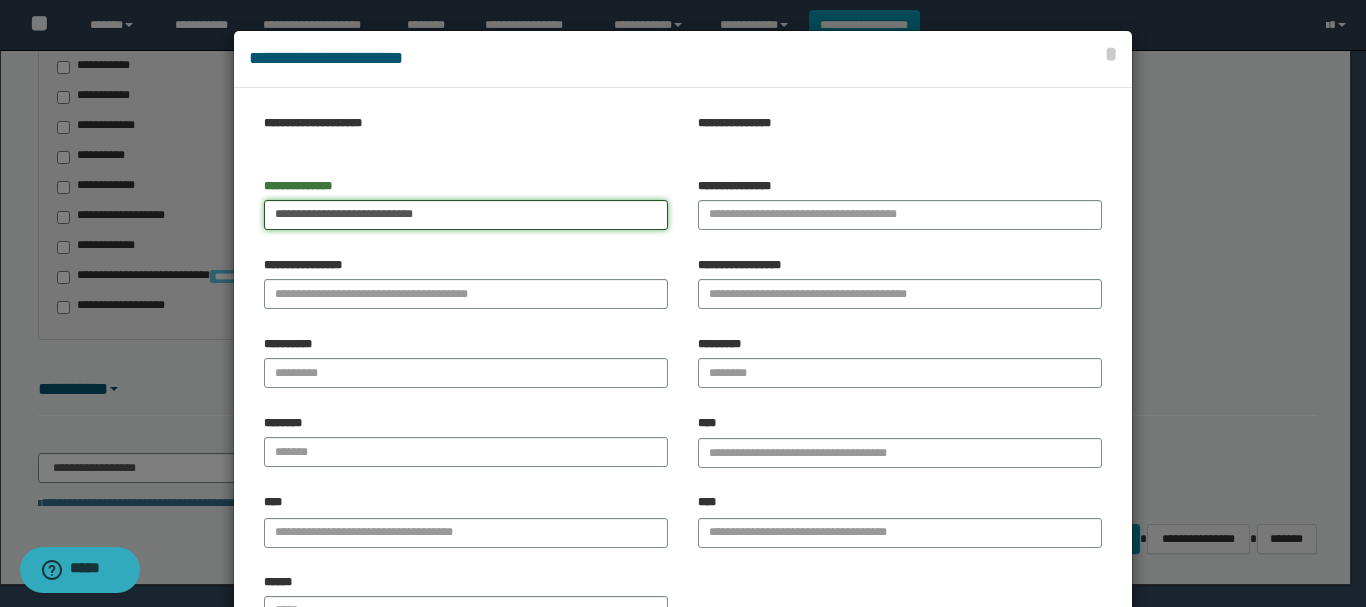 type on "**********" 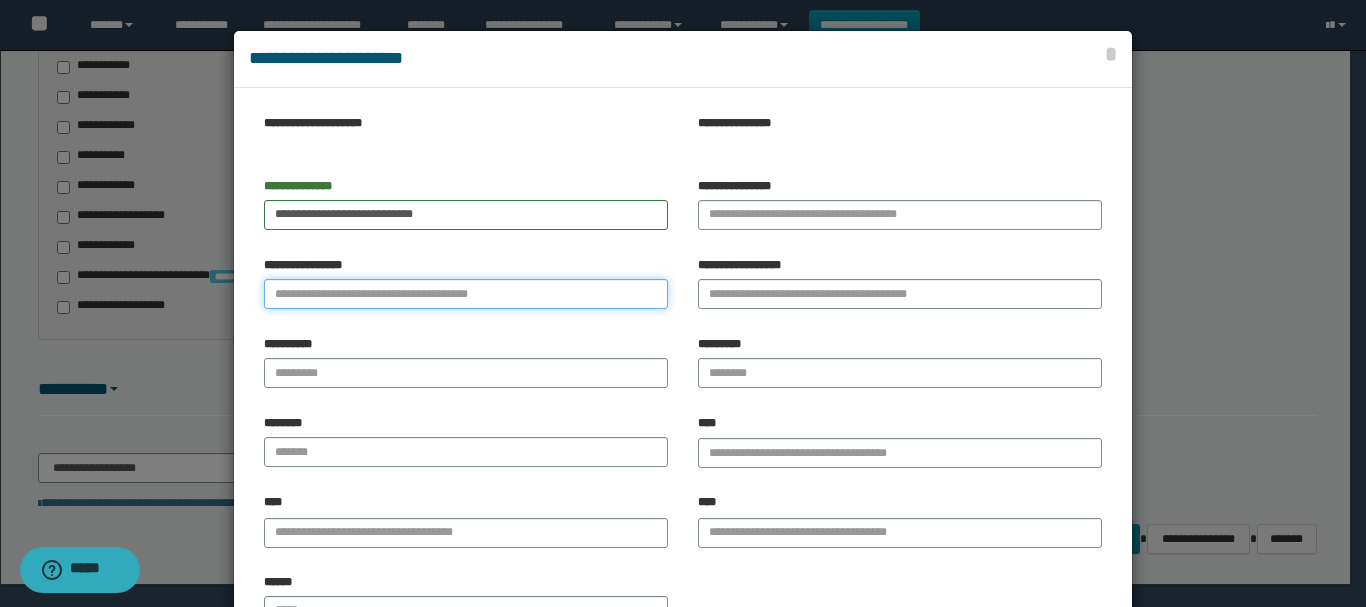 click on "**********" at bounding box center (466, 294) 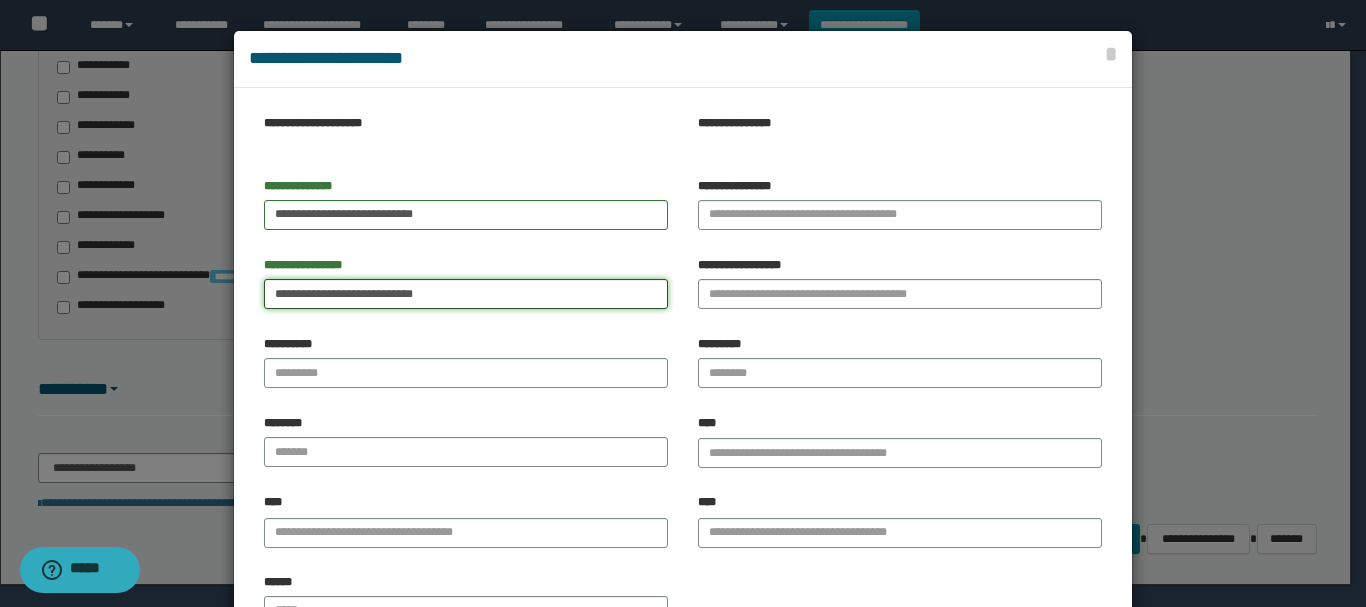 type on "**********" 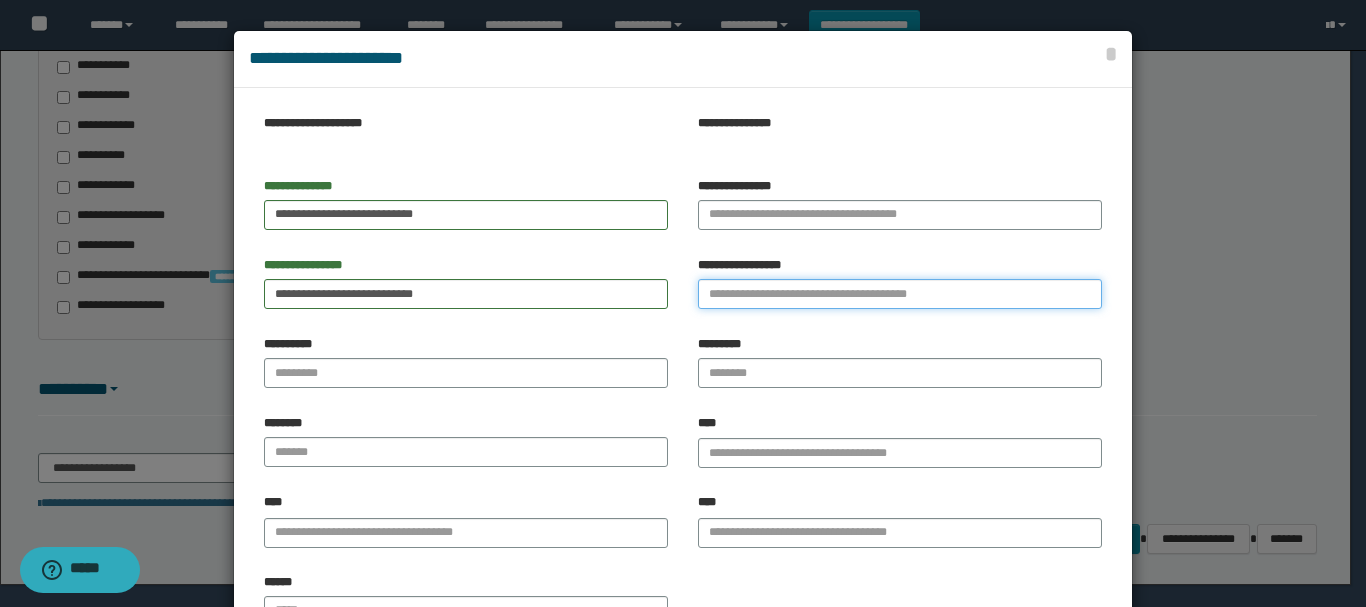 click on "**********" at bounding box center (900, 294) 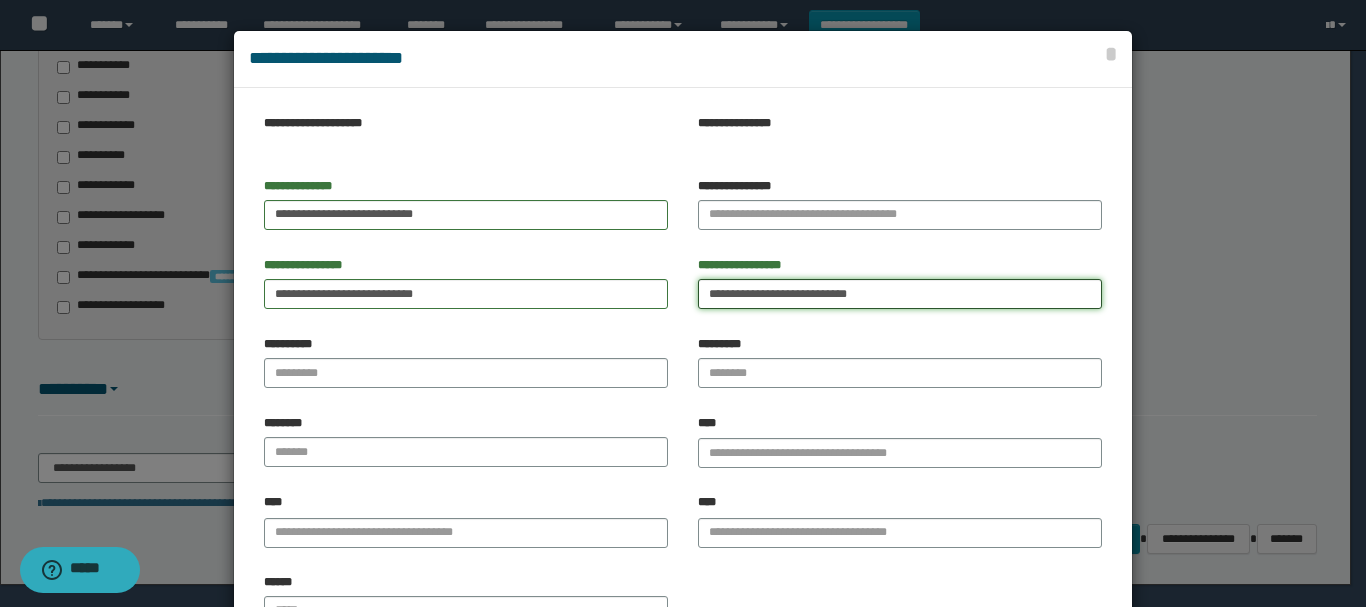 type on "**********" 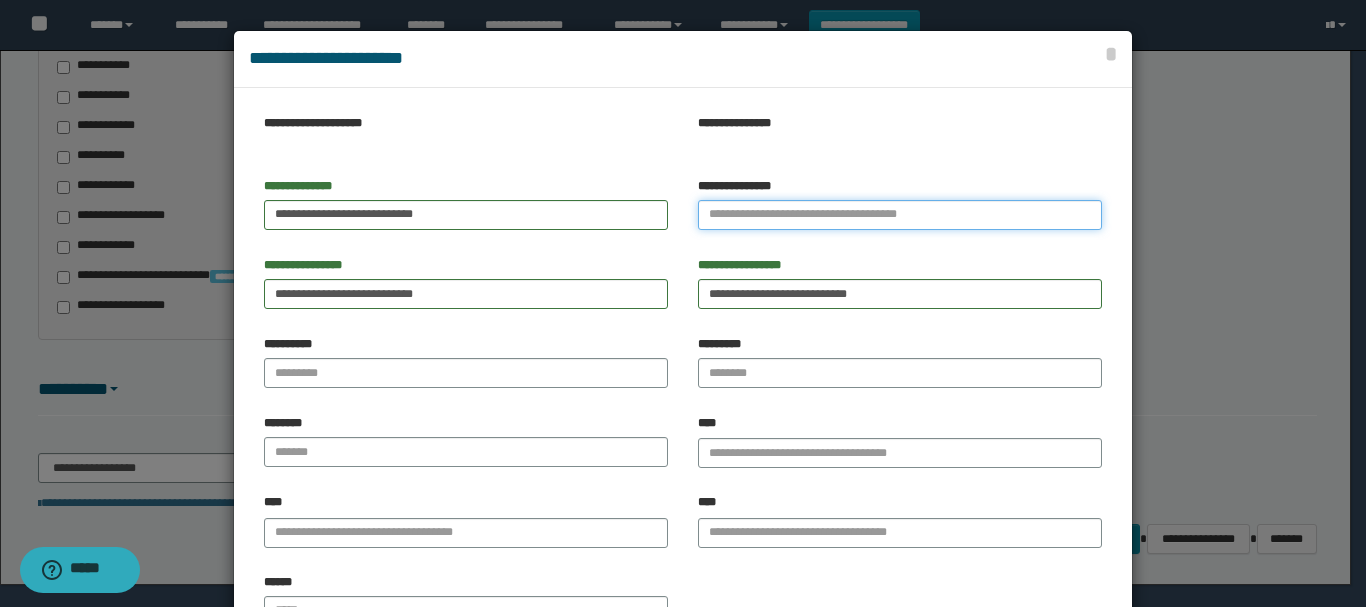 click on "**********" at bounding box center (900, 215) 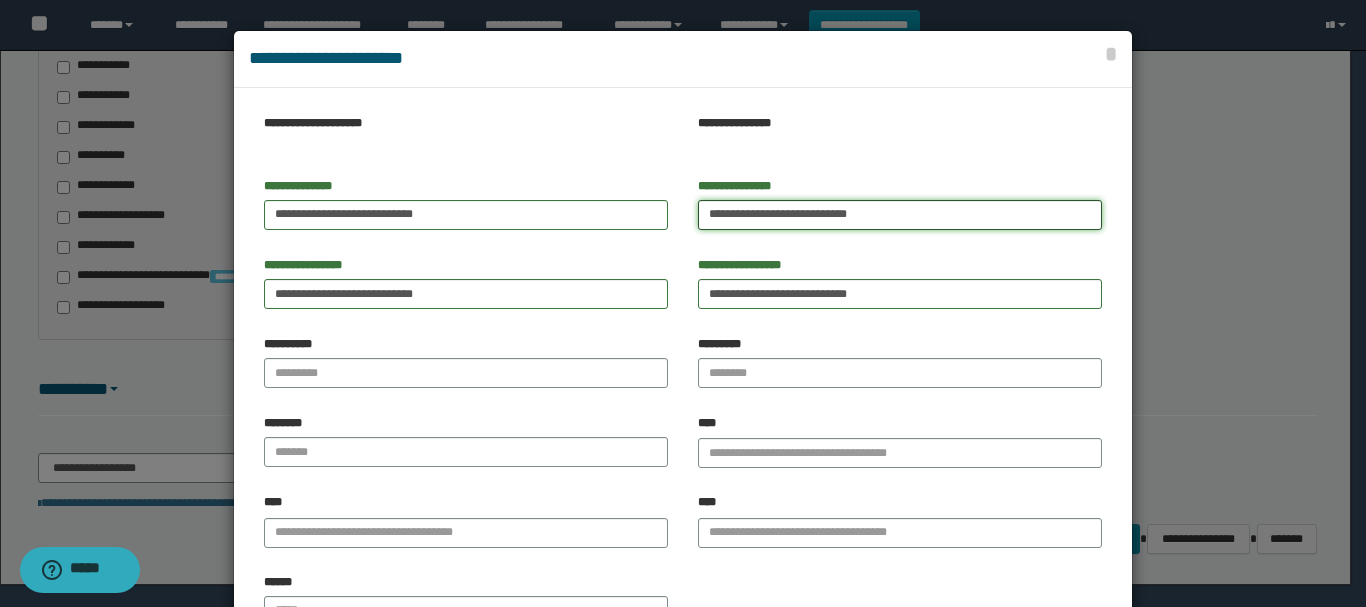 type on "**********" 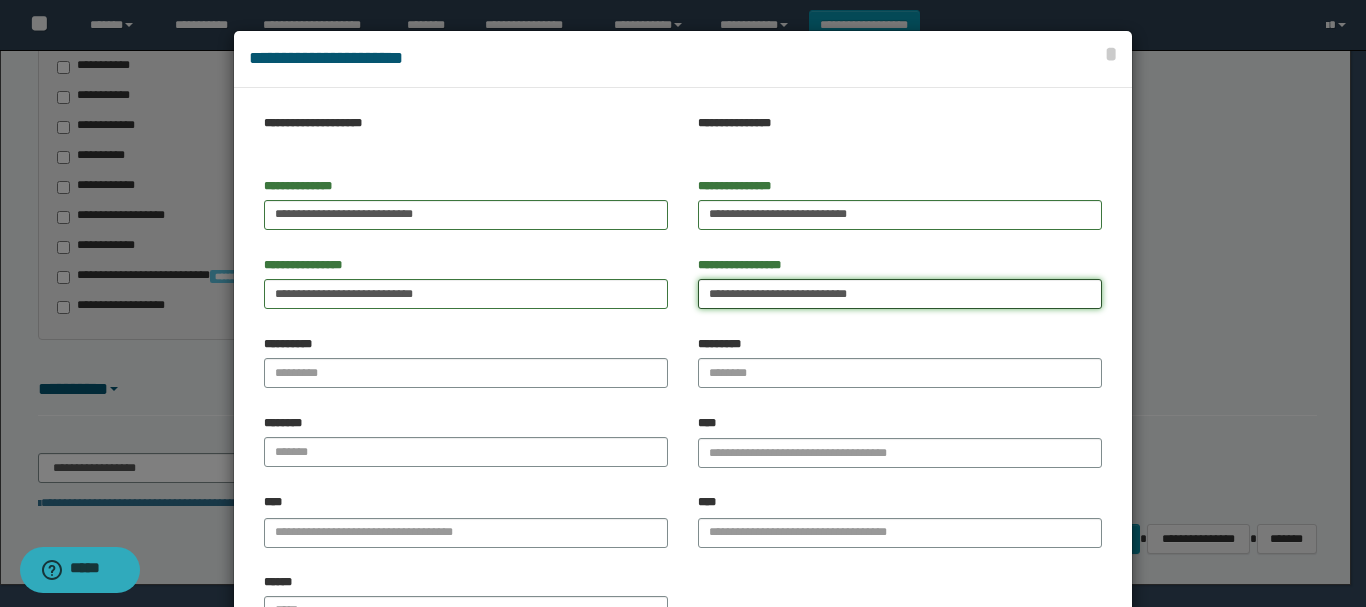 drag, startPoint x: 873, startPoint y: 294, endPoint x: 498, endPoint y: 379, distance: 384.51266 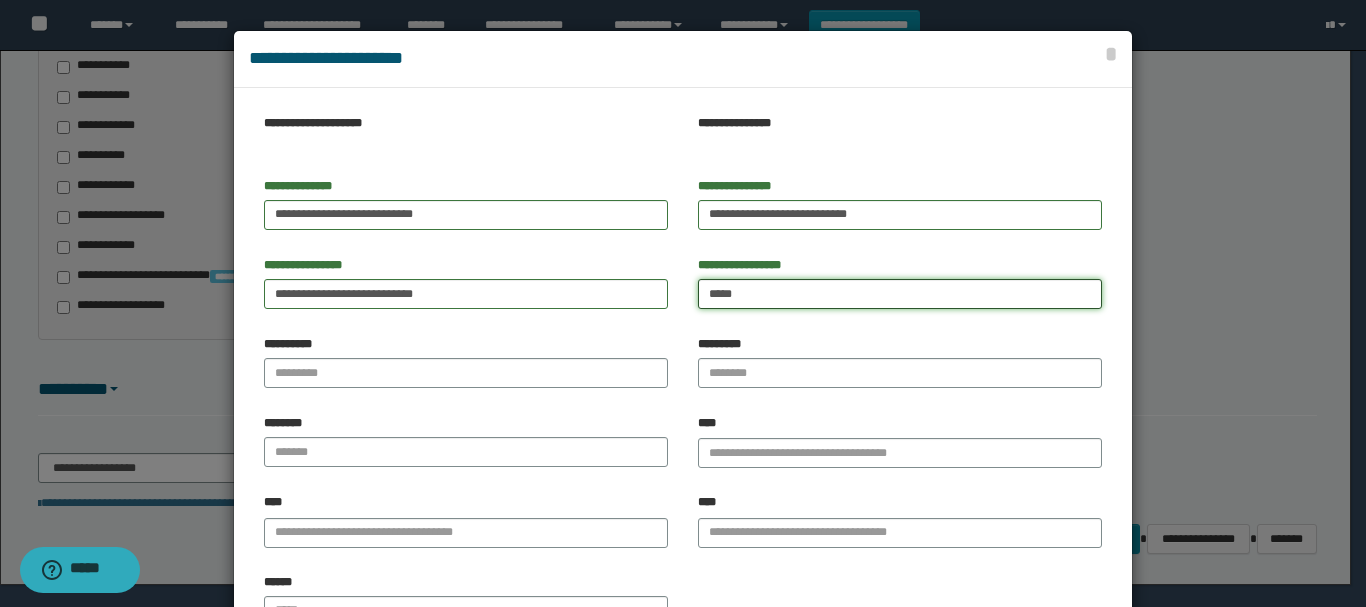 type on "****" 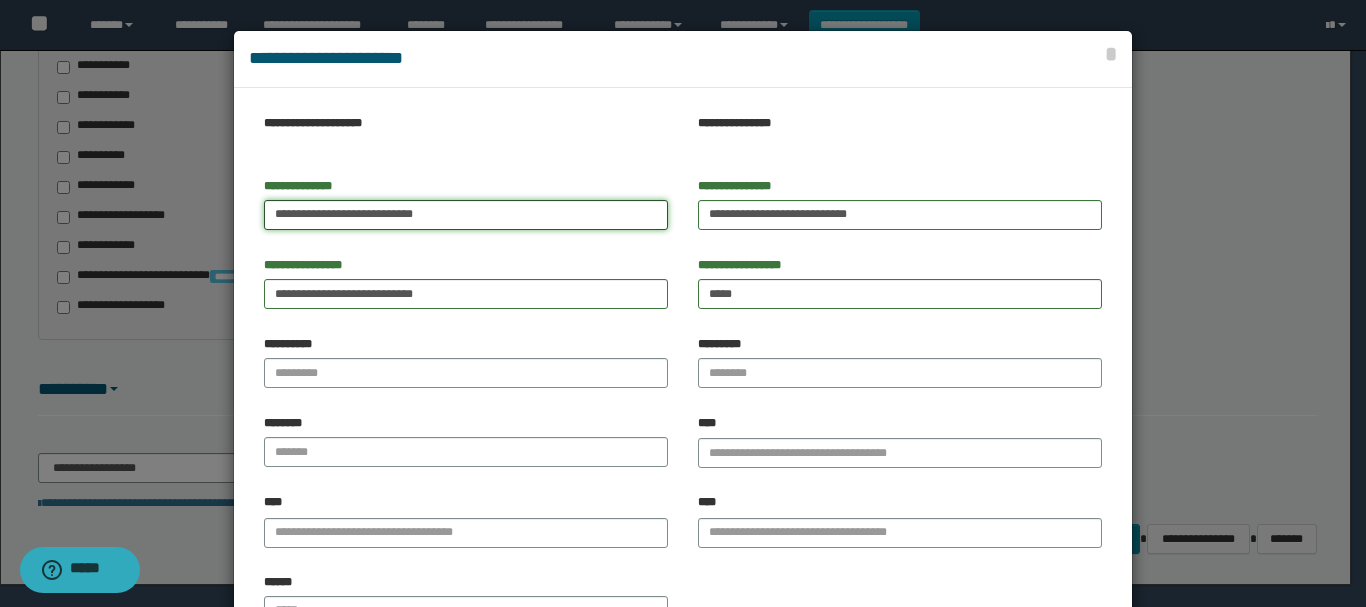 drag, startPoint x: 321, startPoint y: 215, endPoint x: 623, endPoint y: 195, distance: 302.66153 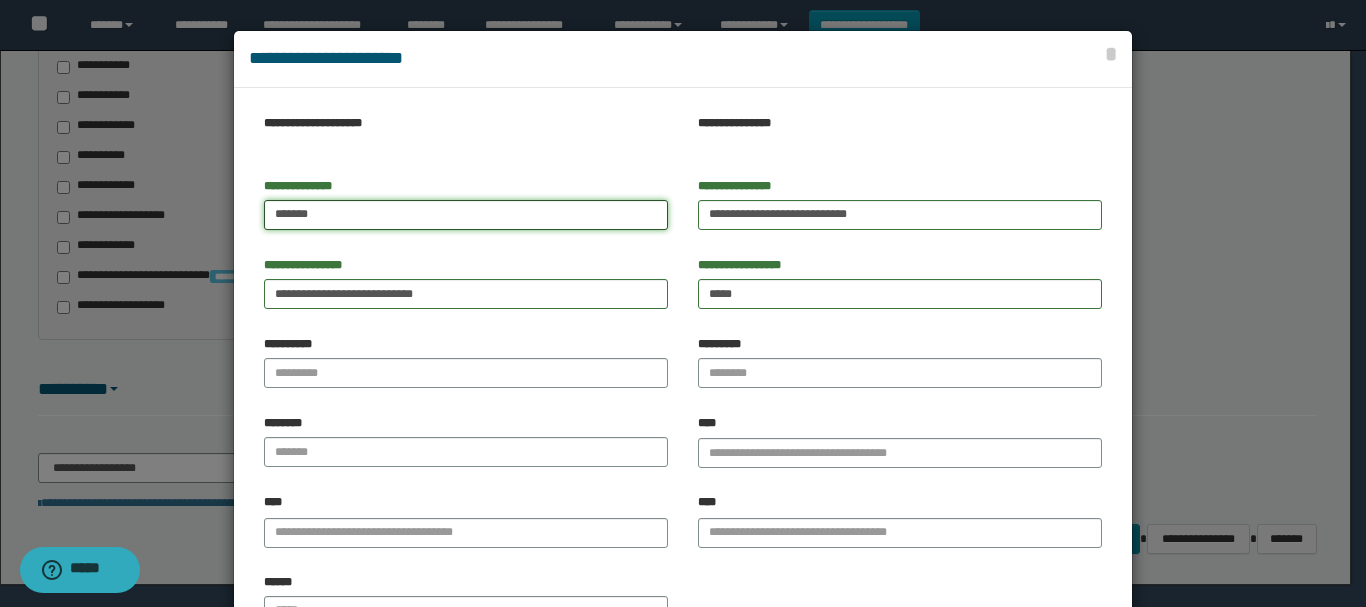 type on "******" 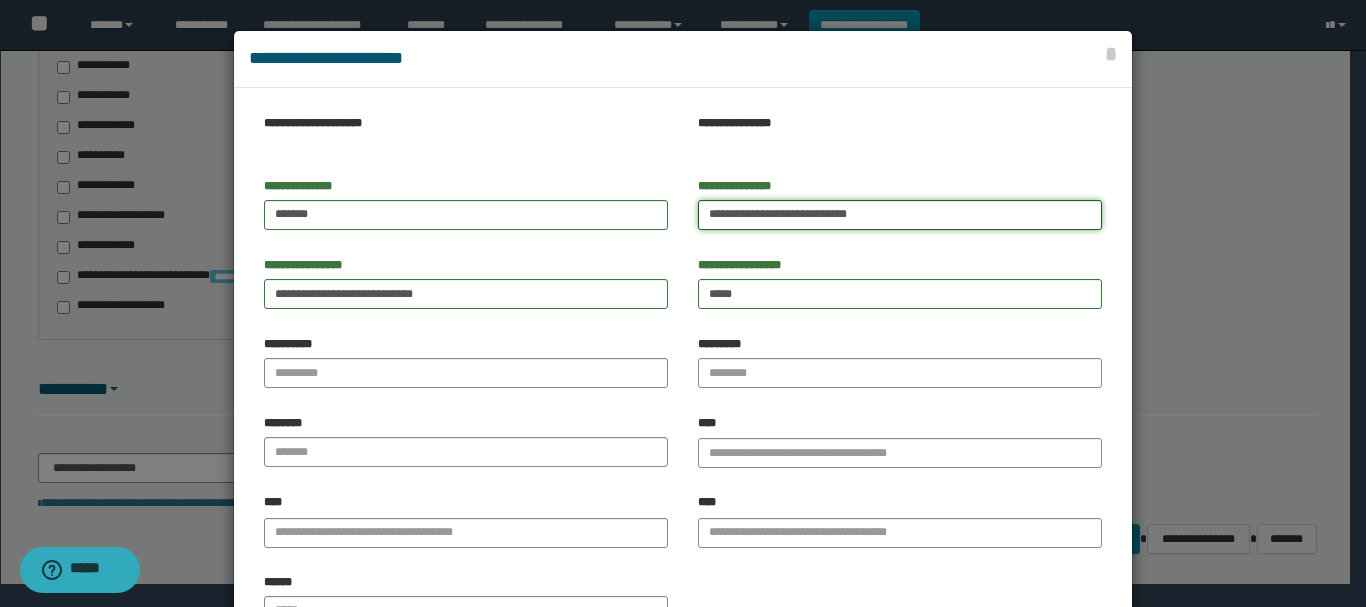 drag, startPoint x: 747, startPoint y: 218, endPoint x: 528, endPoint y: 284, distance: 228.7291 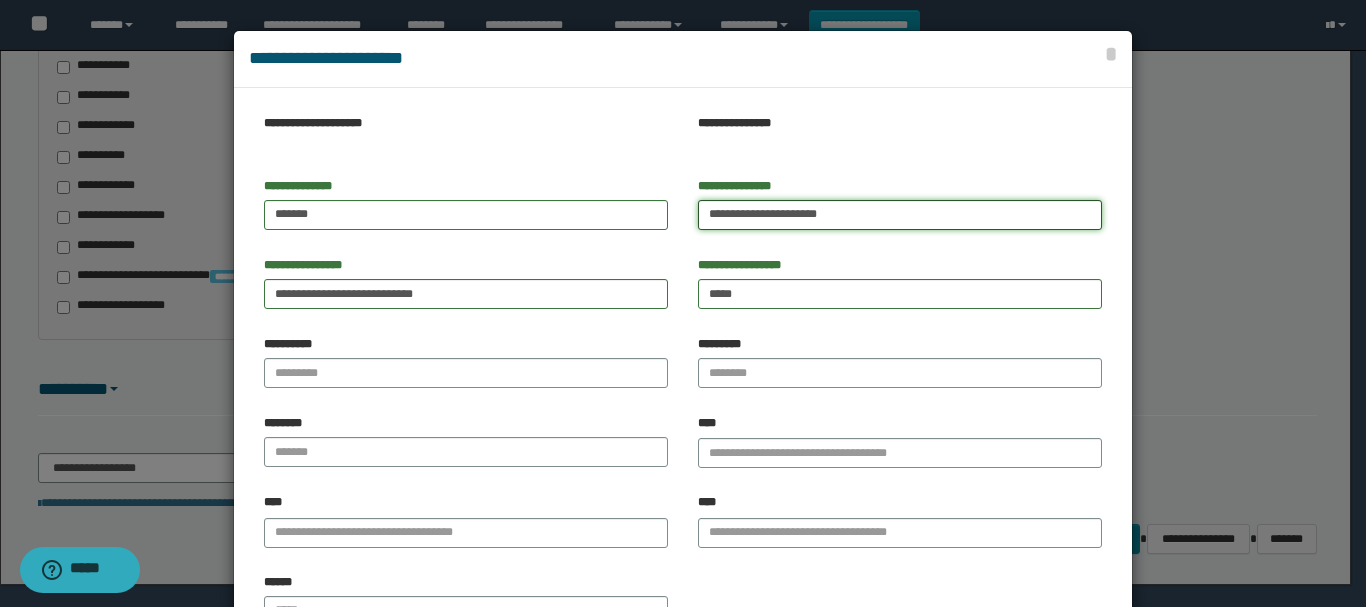 drag, startPoint x: 769, startPoint y: 217, endPoint x: 877, endPoint y: 257, distance: 115.16944 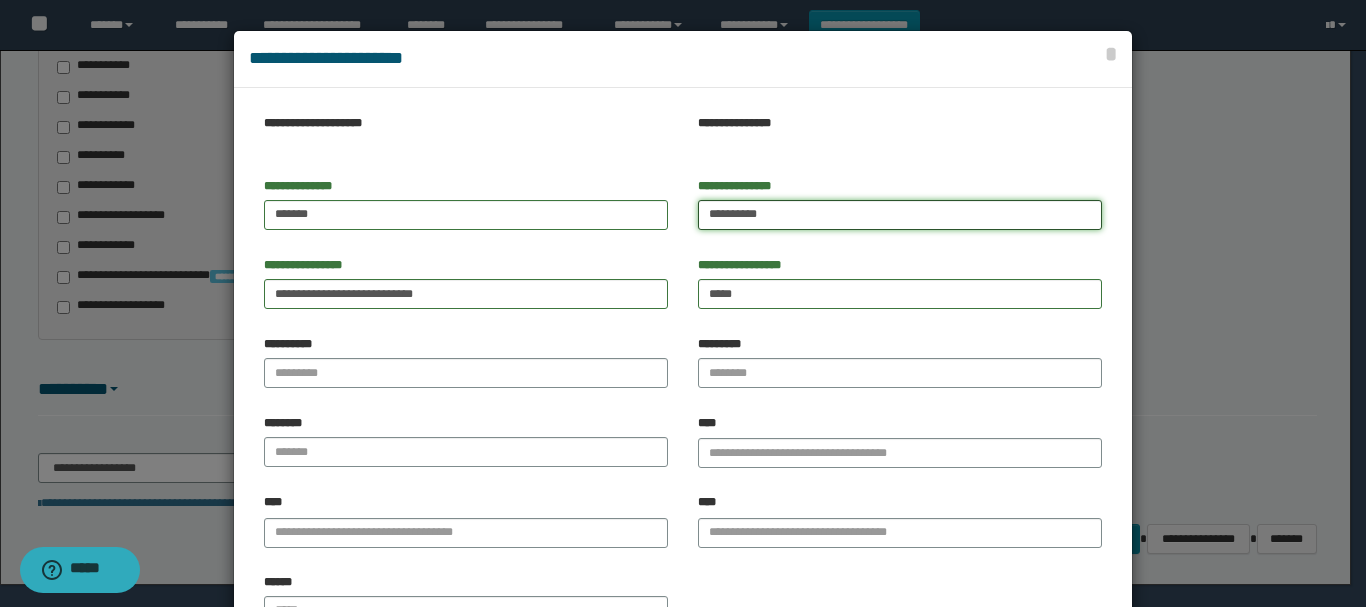 type on "********" 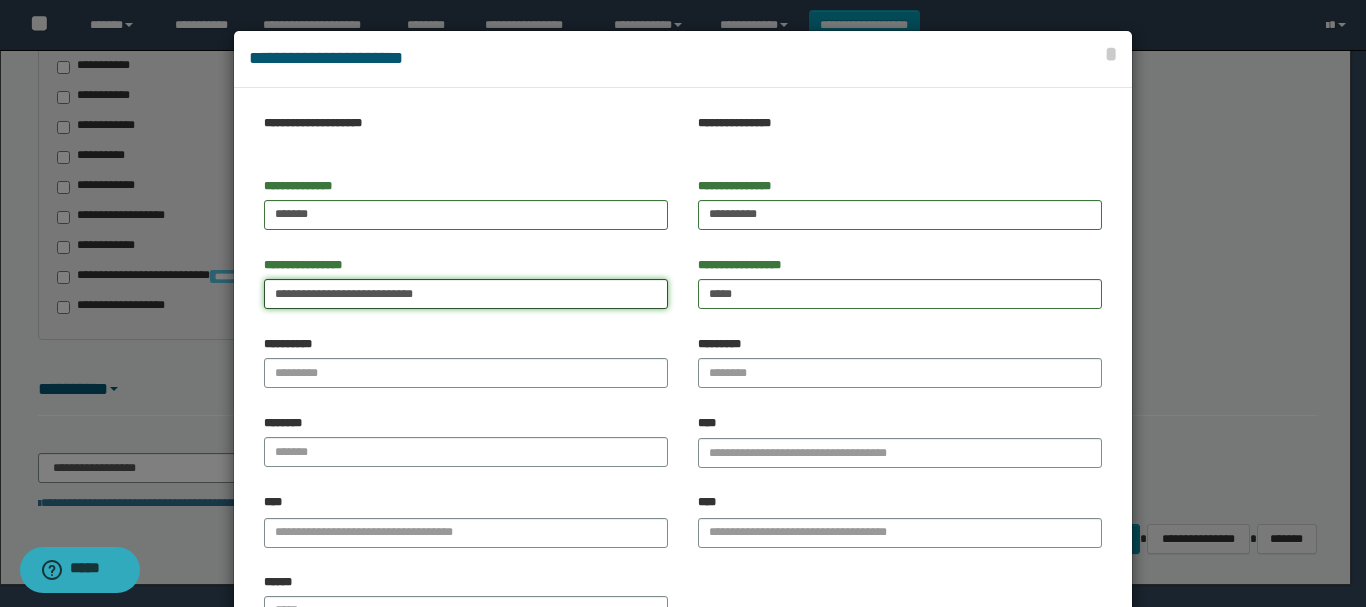 drag, startPoint x: 380, startPoint y: 300, endPoint x: 4, endPoint y: 396, distance: 388.06186 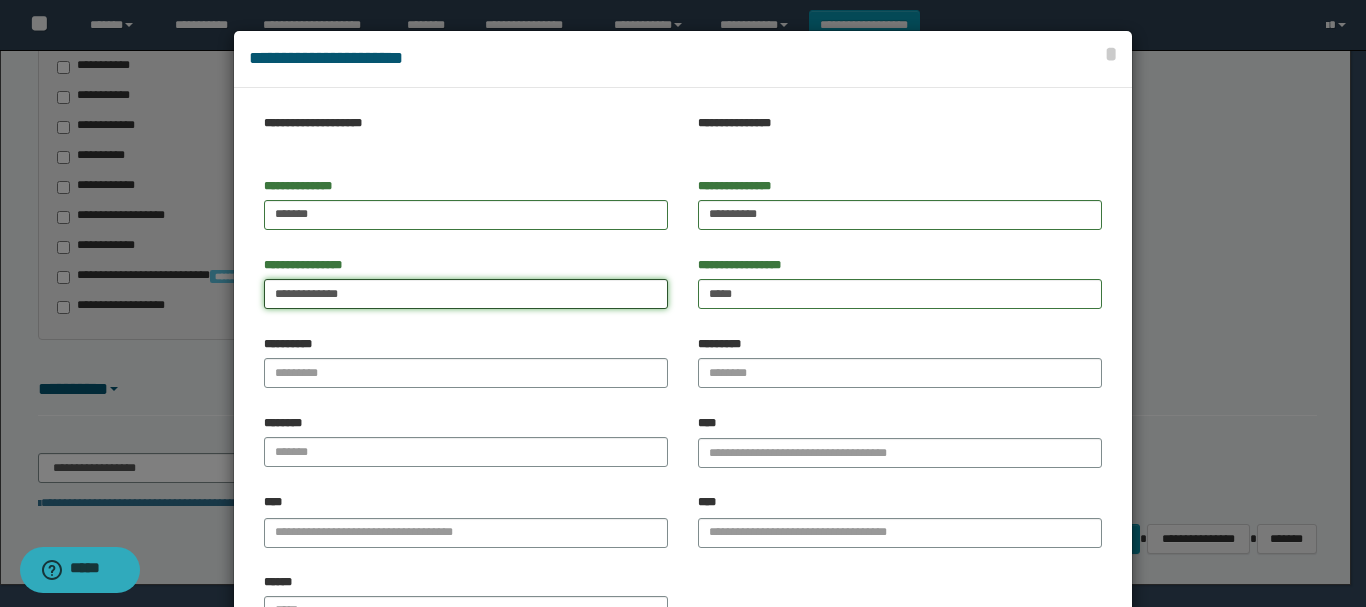 drag, startPoint x: 329, startPoint y: 293, endPoint x: 419, endPoint y: 303, distance: 90.55385 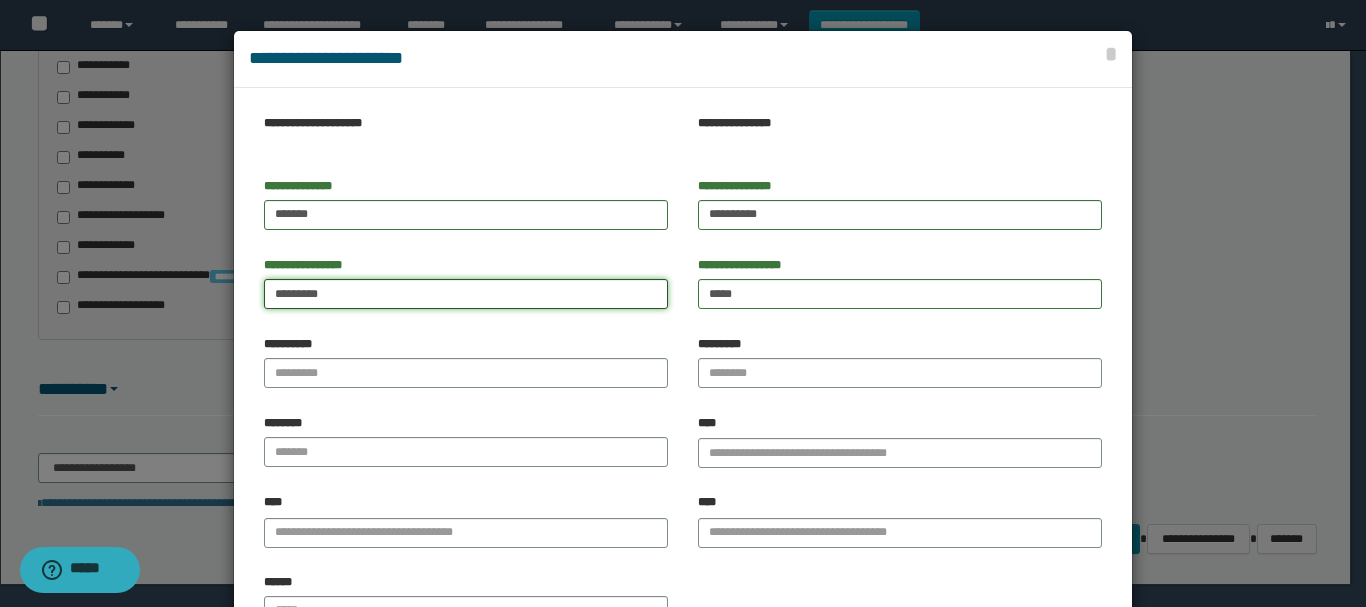 type on "*******" 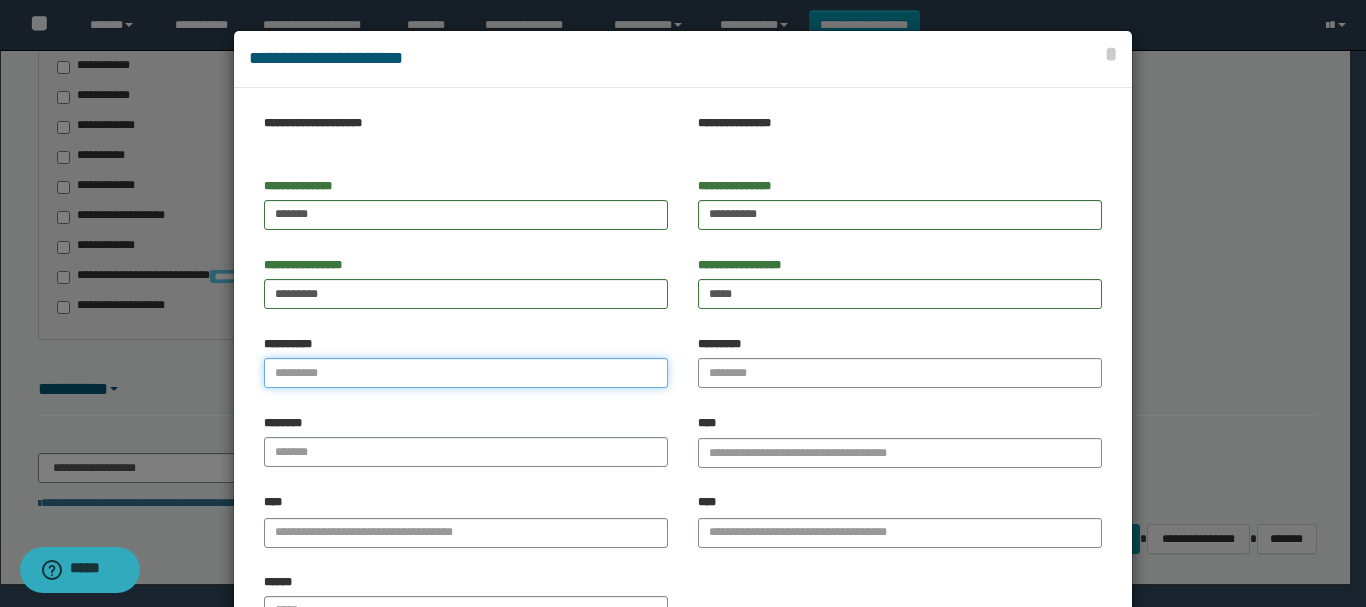 click on "**********" at bounding box center (466, 373) 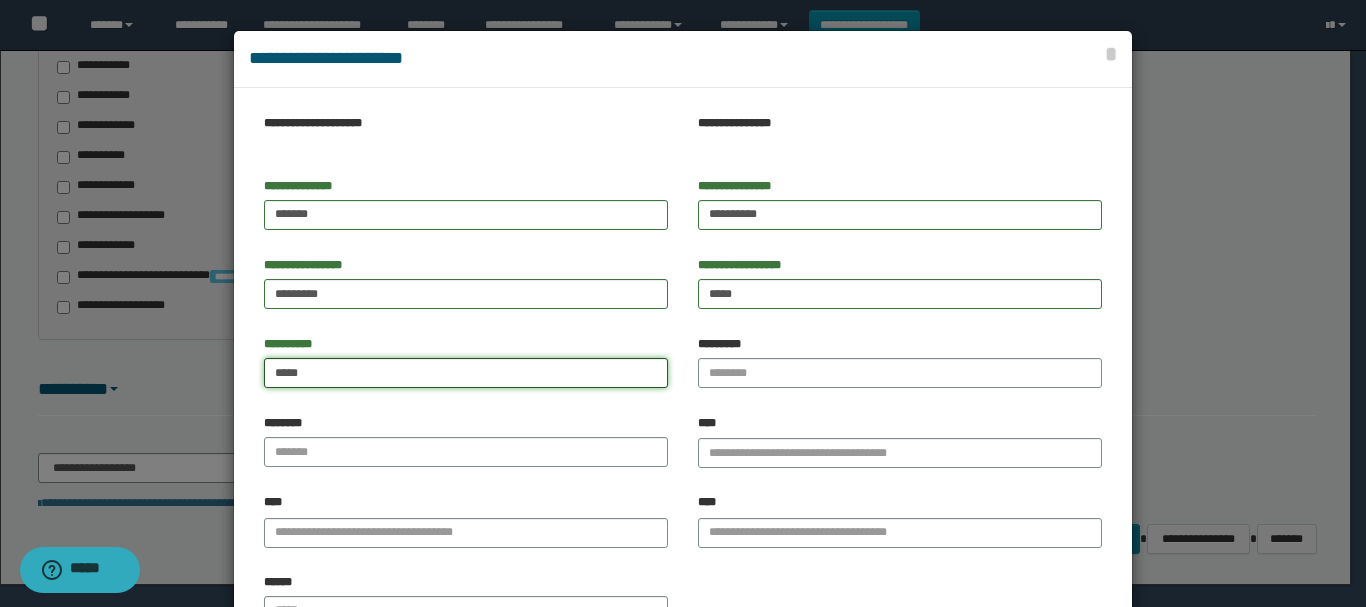 type on "*****" 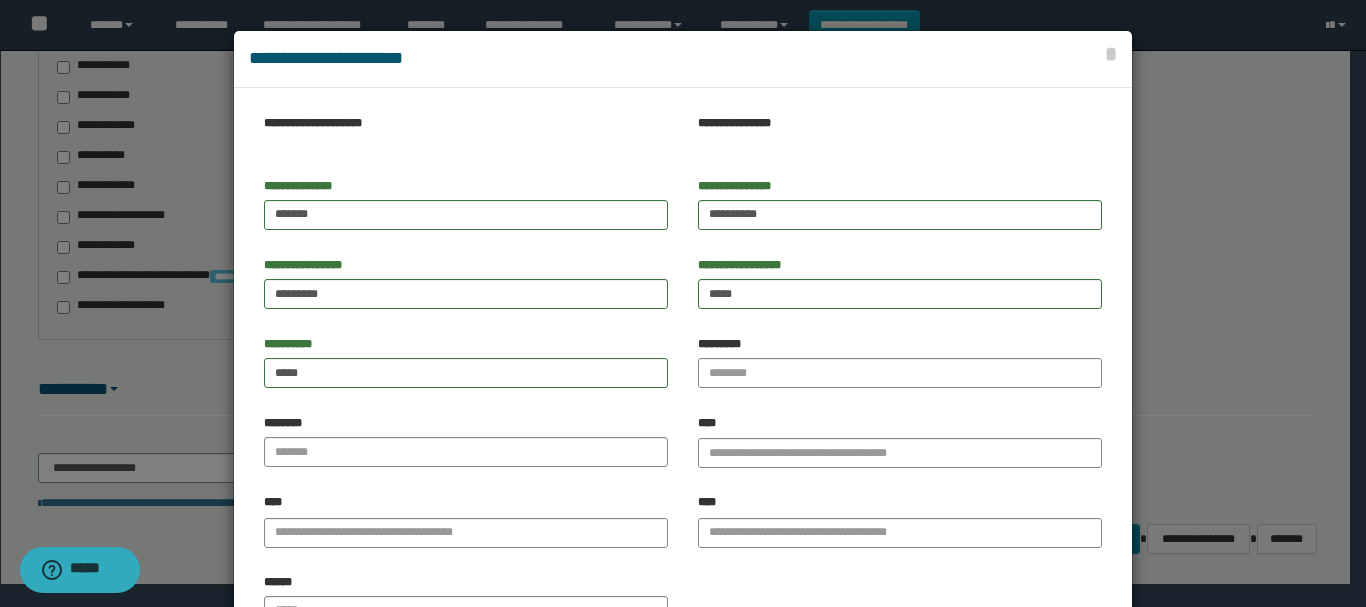 drag, startPoint x: 810, startPoint y: 316, endPoint x: 796, endPoint y: 353, distance: 39.56008 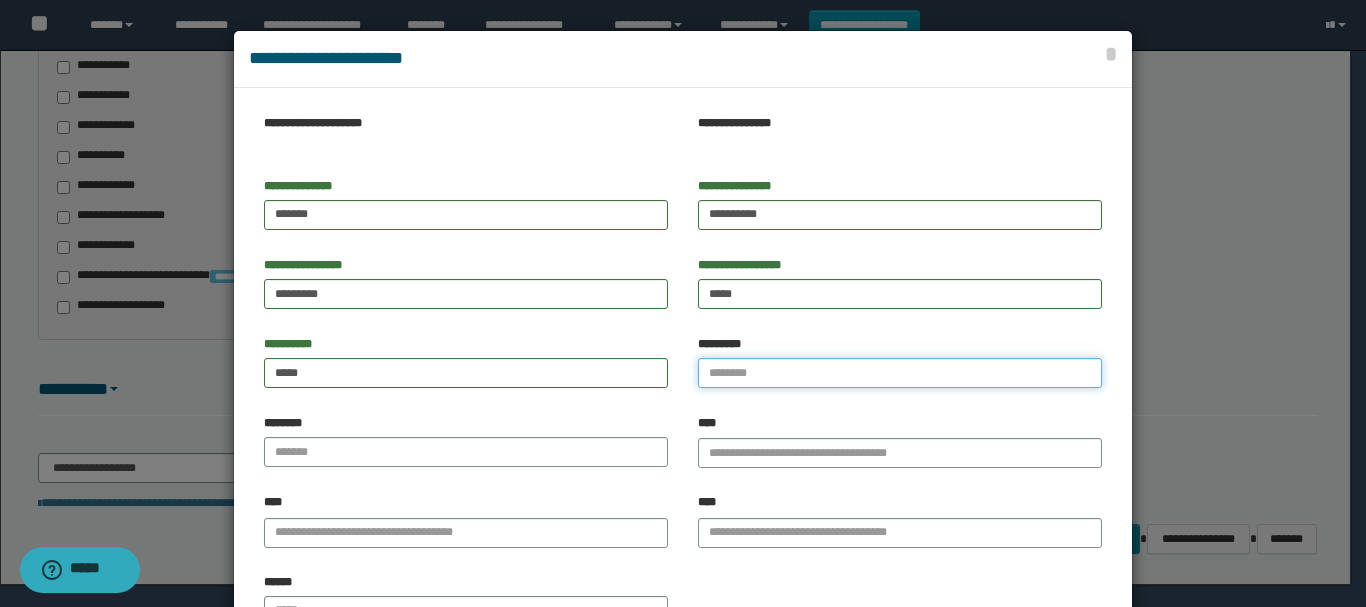 click on "*********" at bounding box center (900, 373) 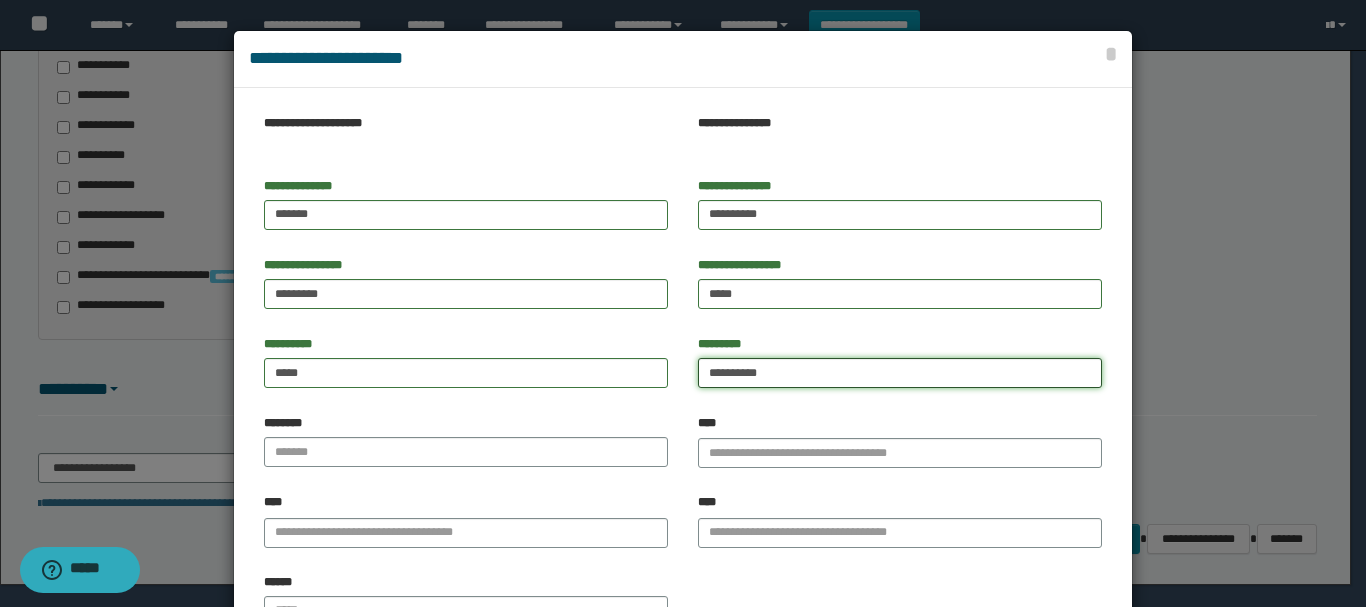 click on "**********" at bounding box center (900, 373) 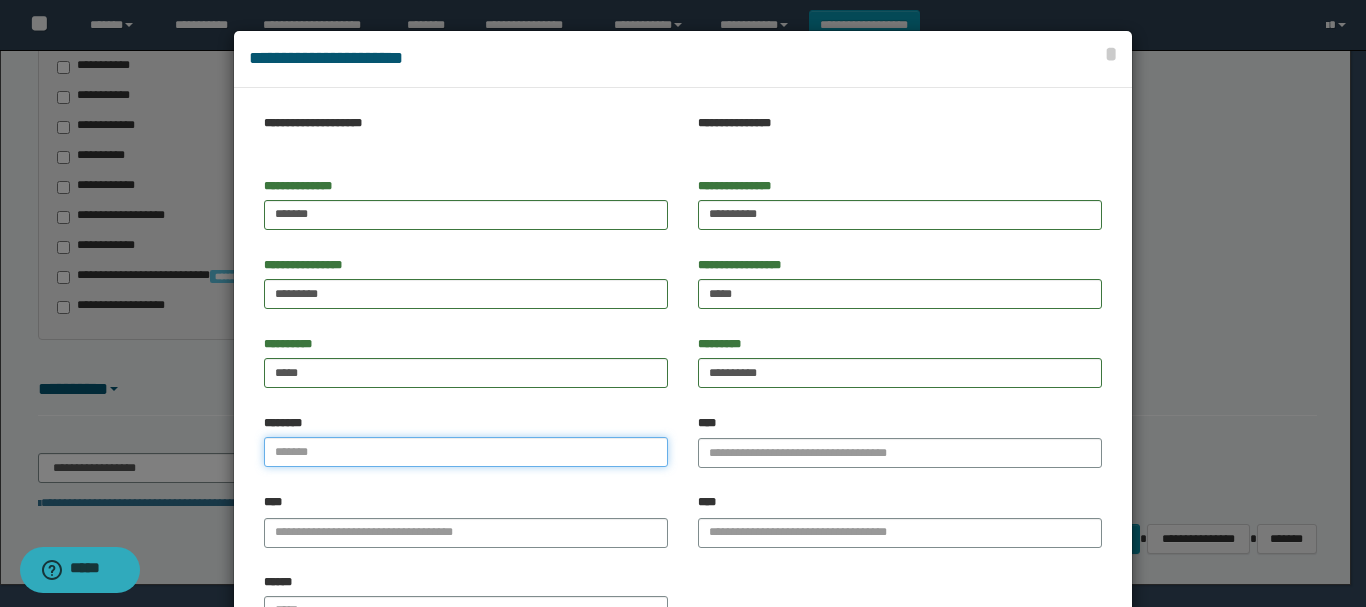 click at bounding box center [466, 452] 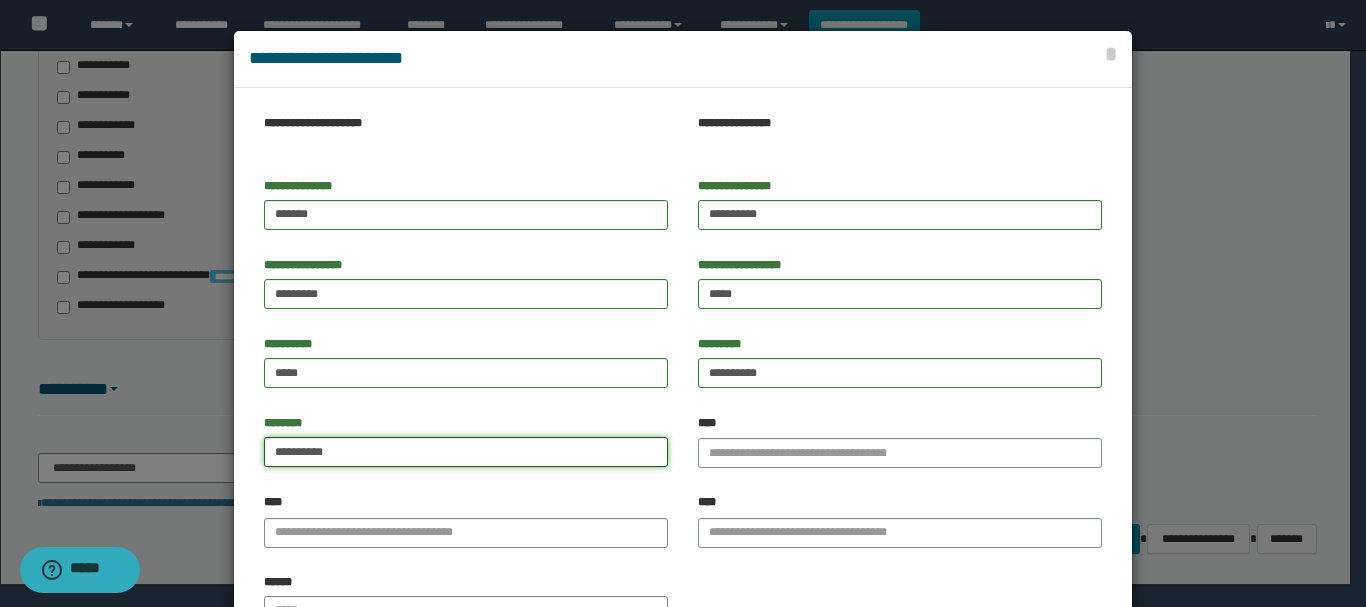 type on "**********" 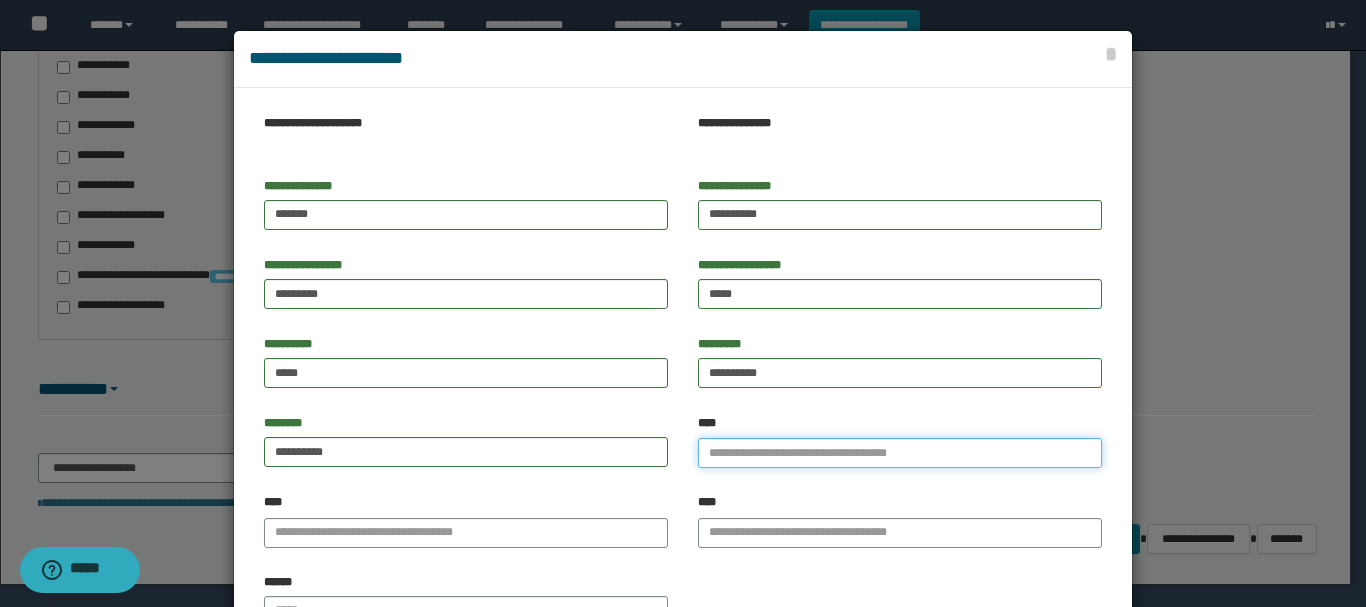 click on "****" at bounding box center [900, 453] 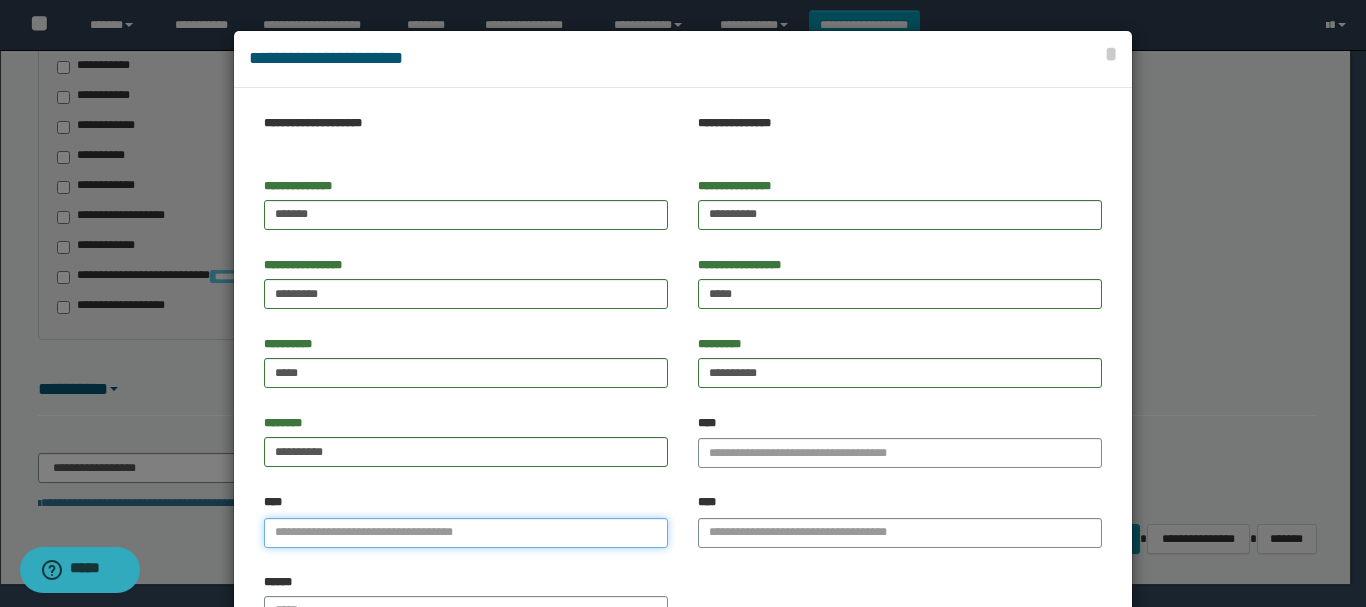click on "****" at bounding box center [466, 533] 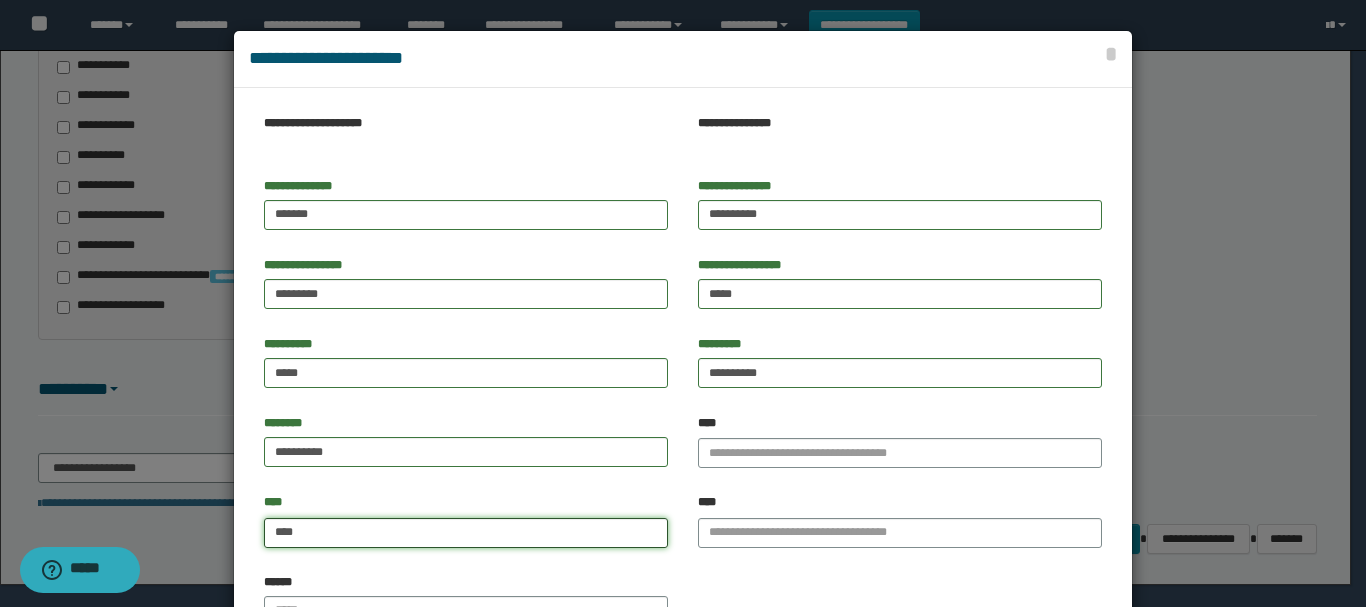 type on "*****" 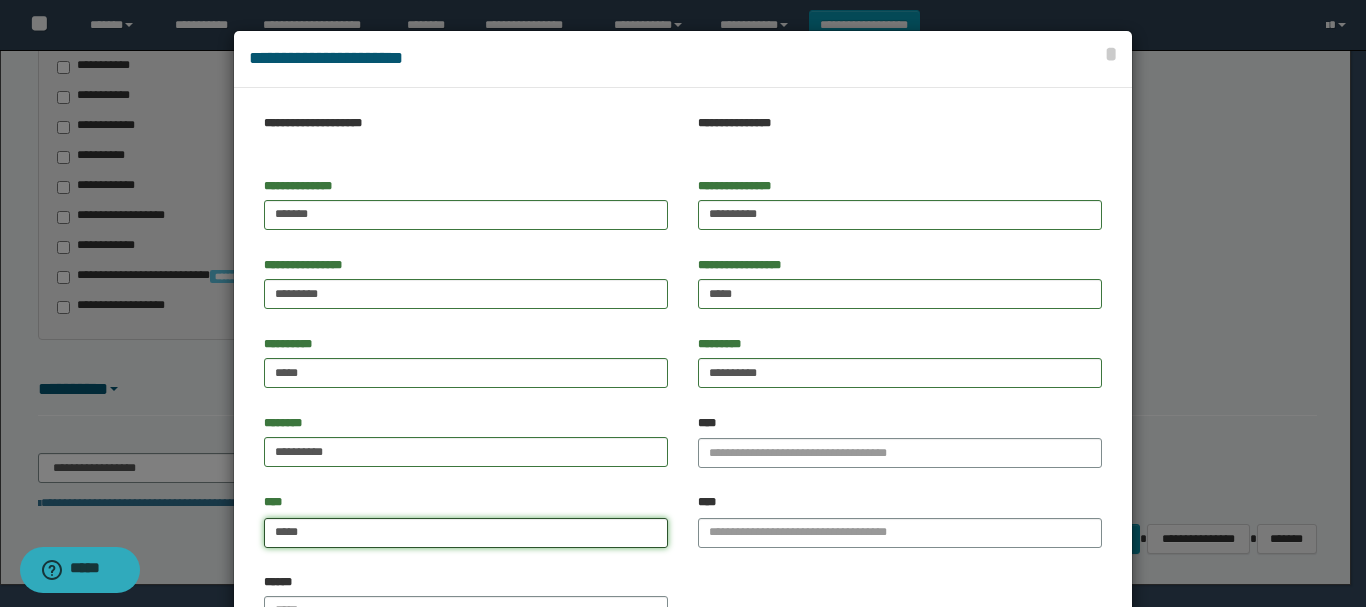 type on "*****" 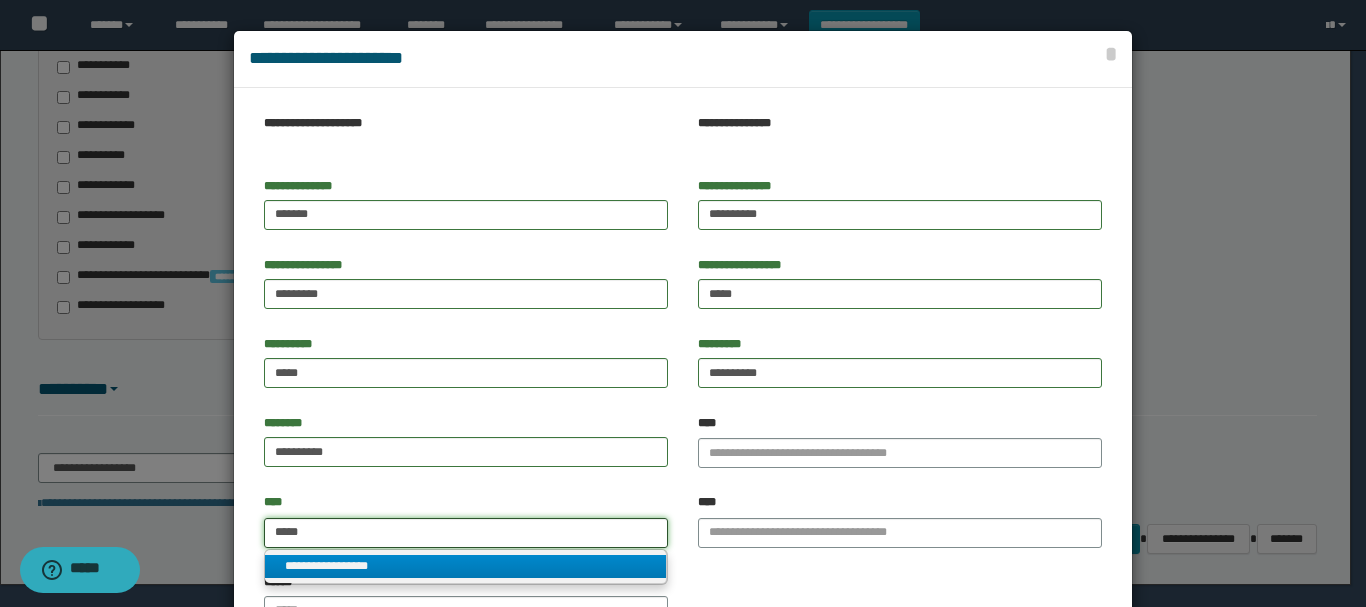 type on "*****" 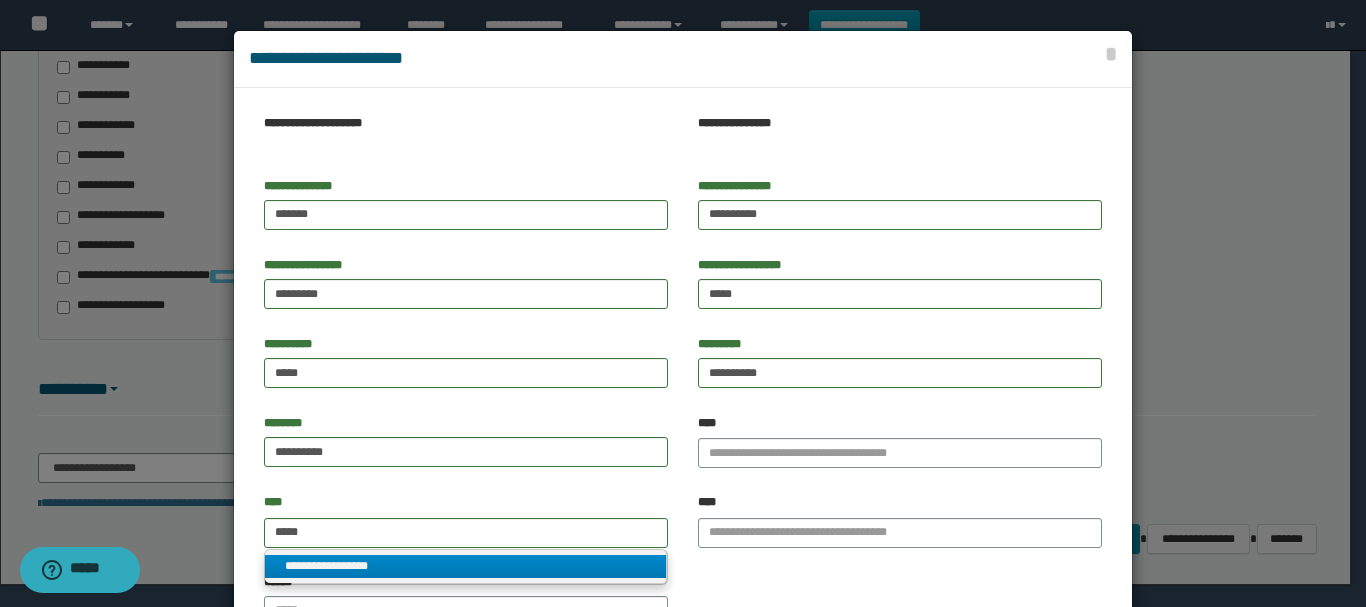 click on "**********" at bounding box center (465, 566) 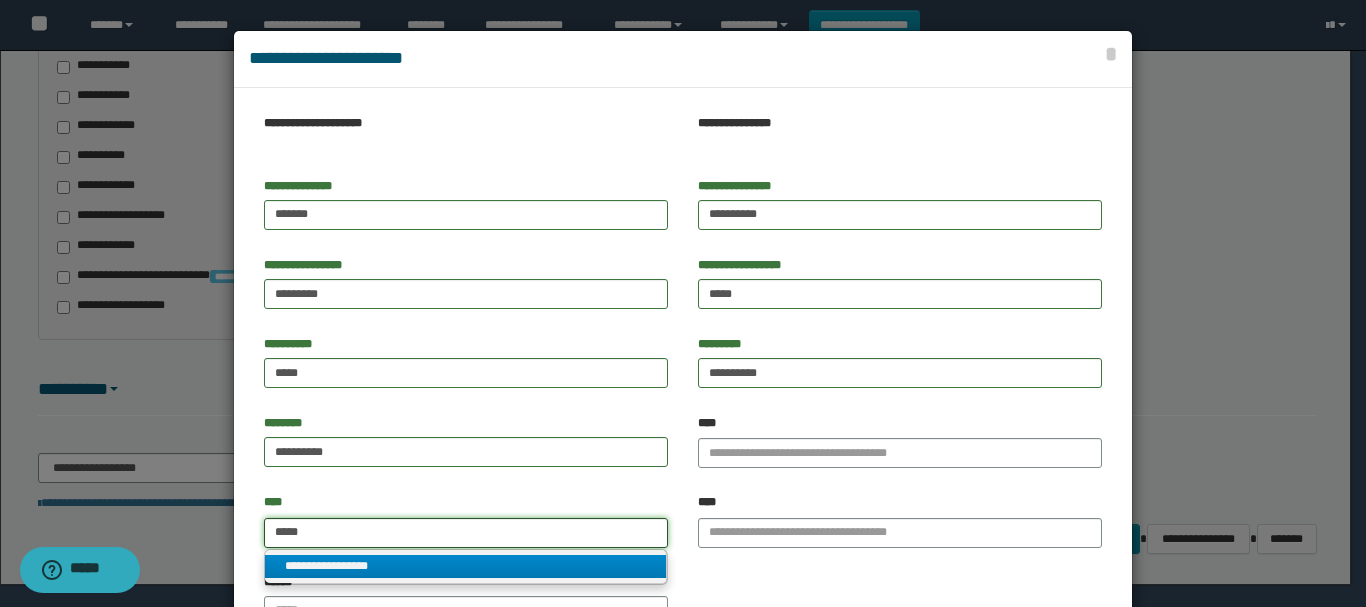 type 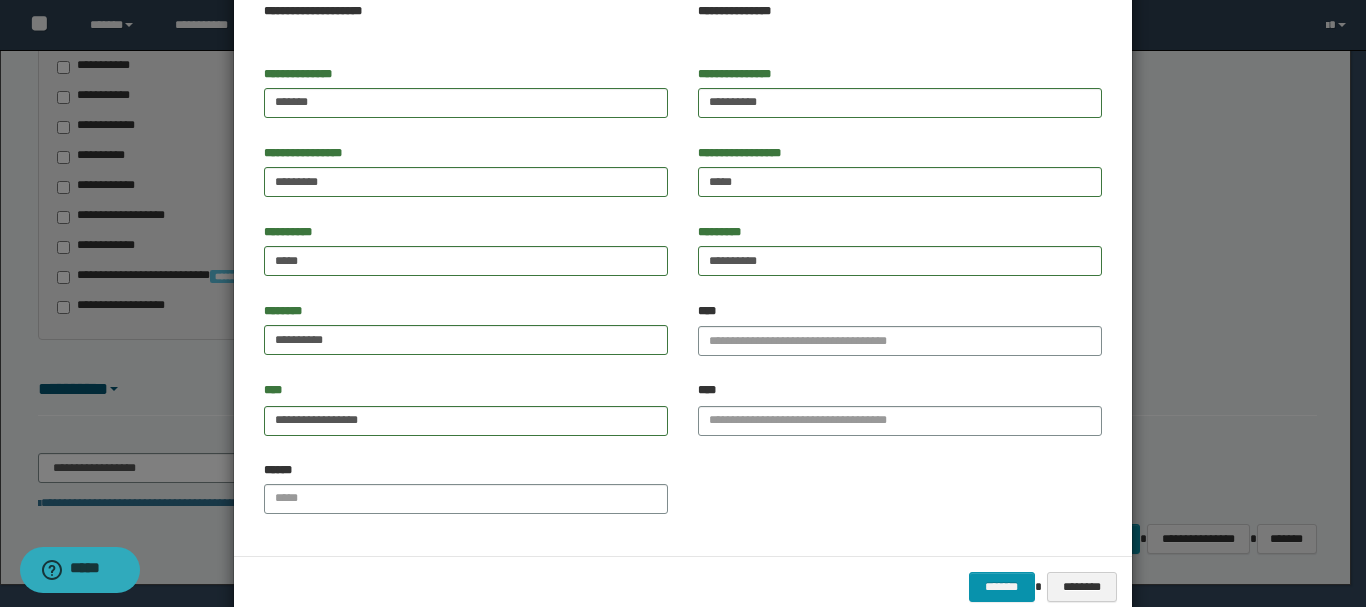 scroll, scrollTop: 153, scrollLeft: 0, axis: vertical 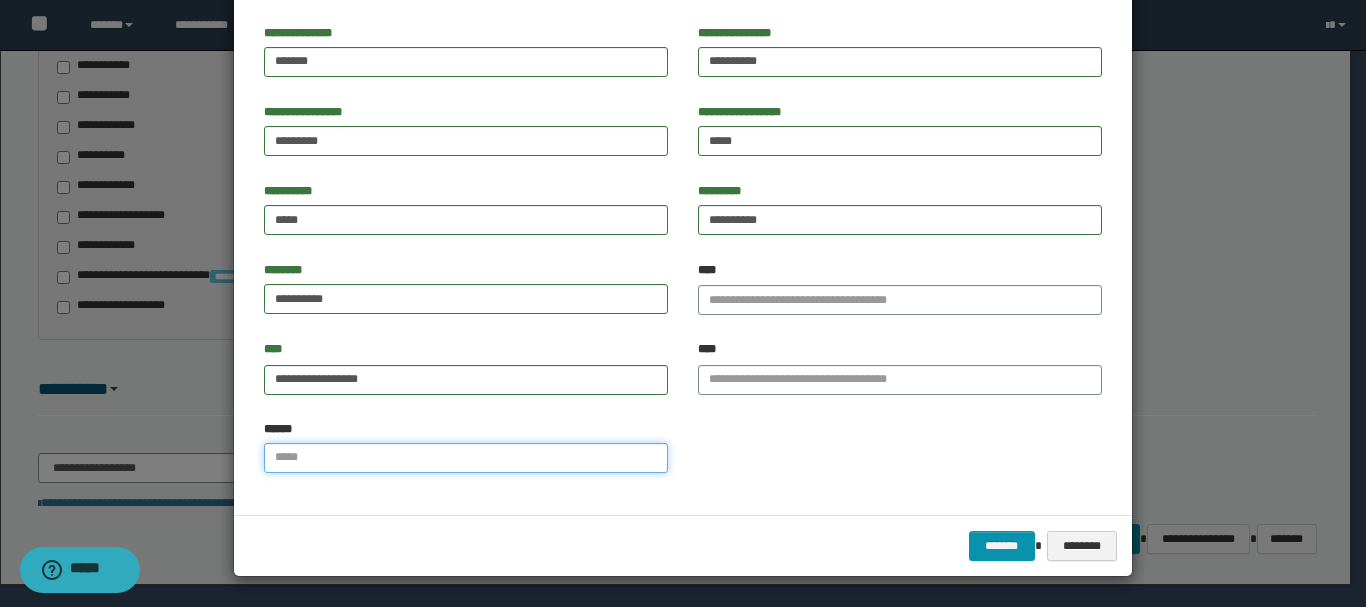 click on "******" at bounding box center [466, 458] 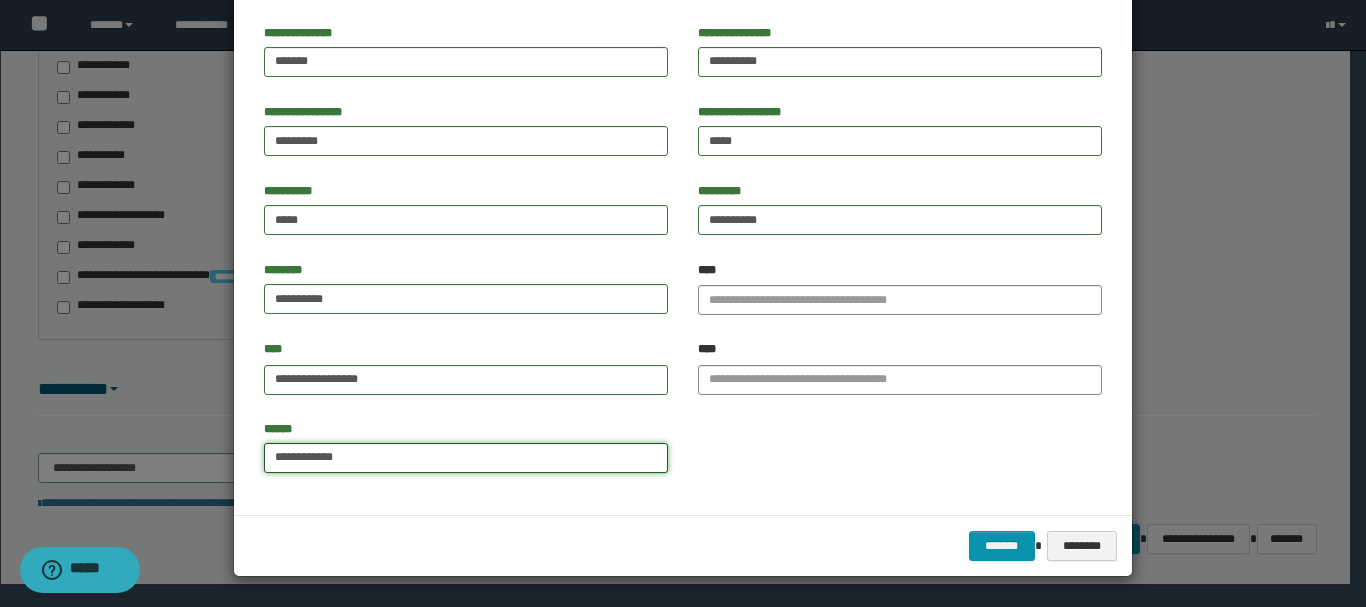type on "**********" 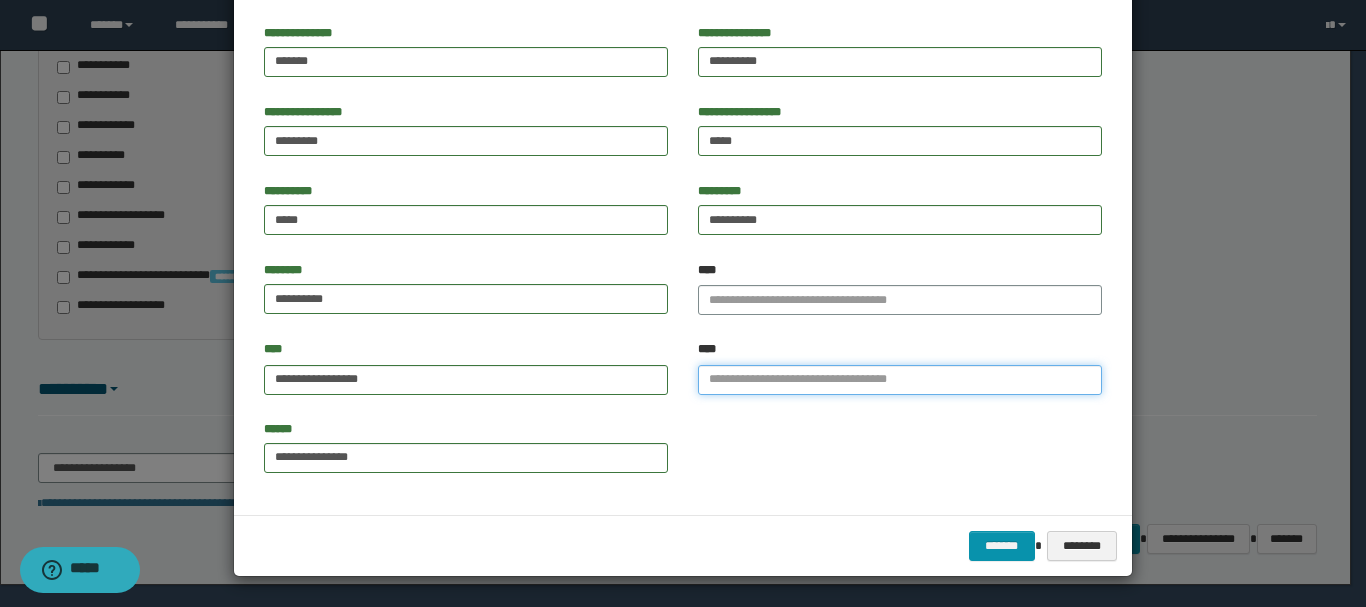 click on "****" at bounding box center [900, 380] 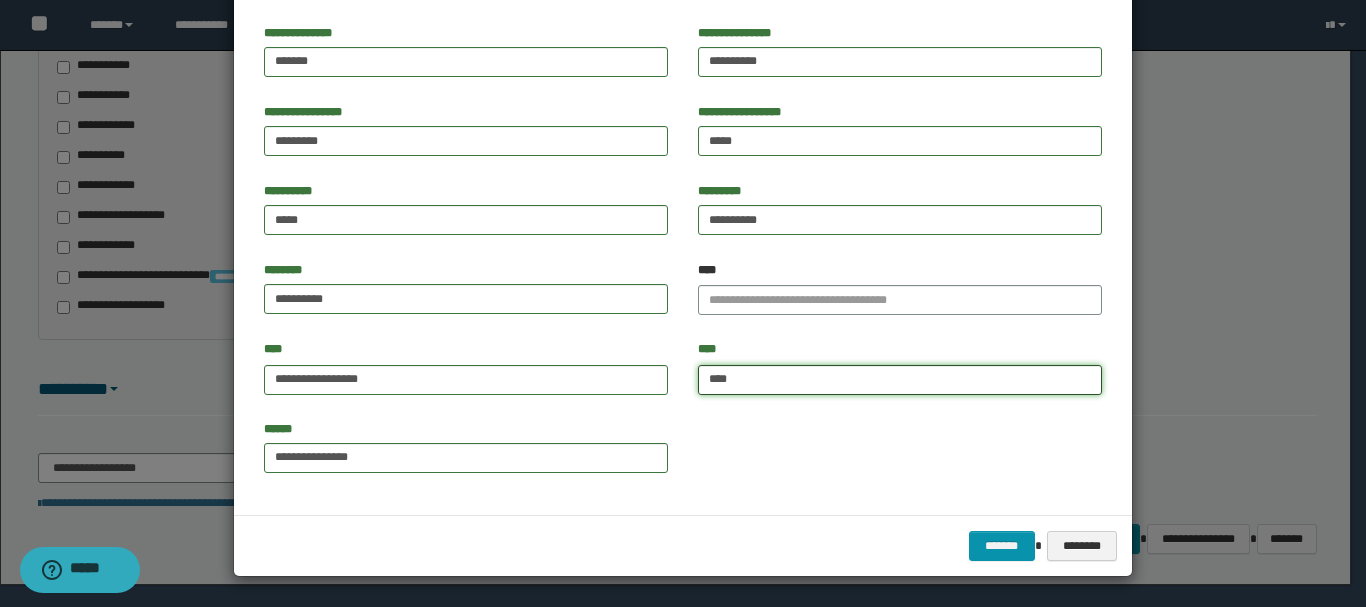 type on "*****" 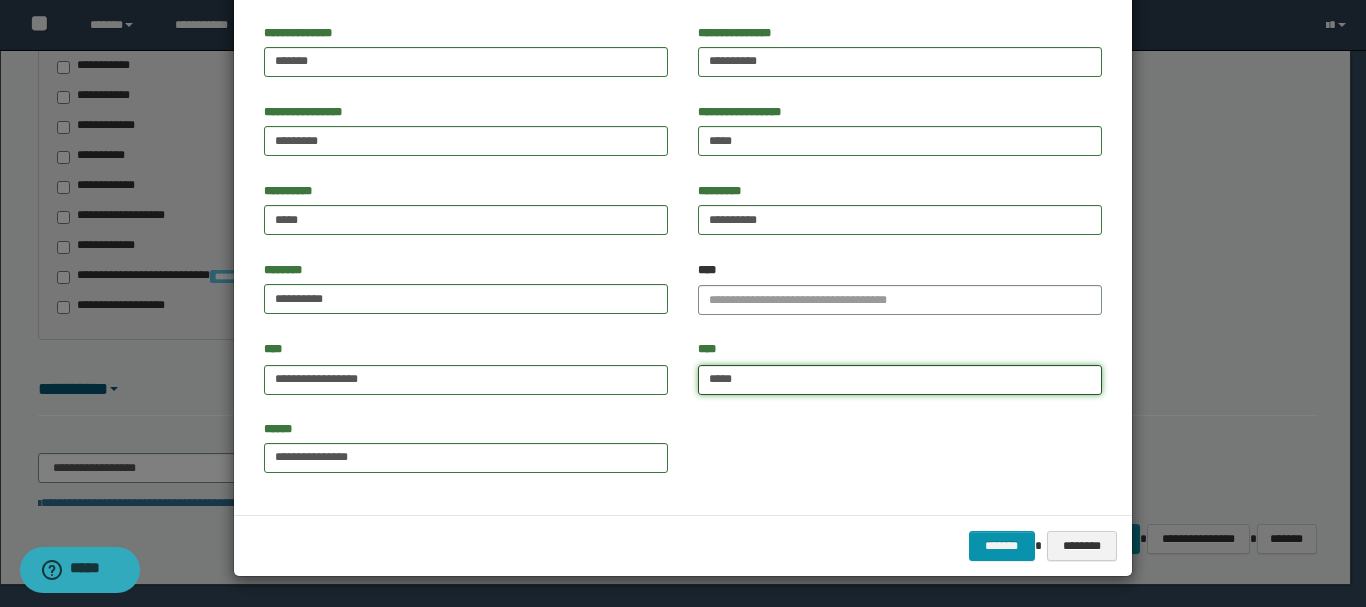 type on "**********" 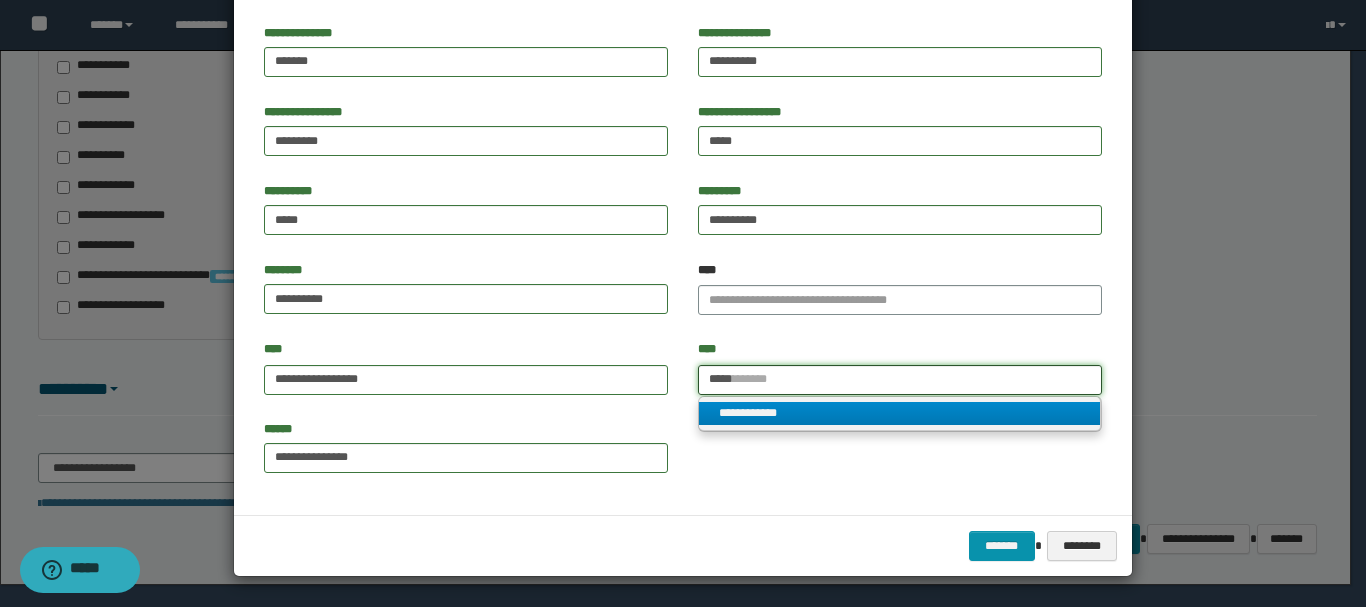 type on "*****" 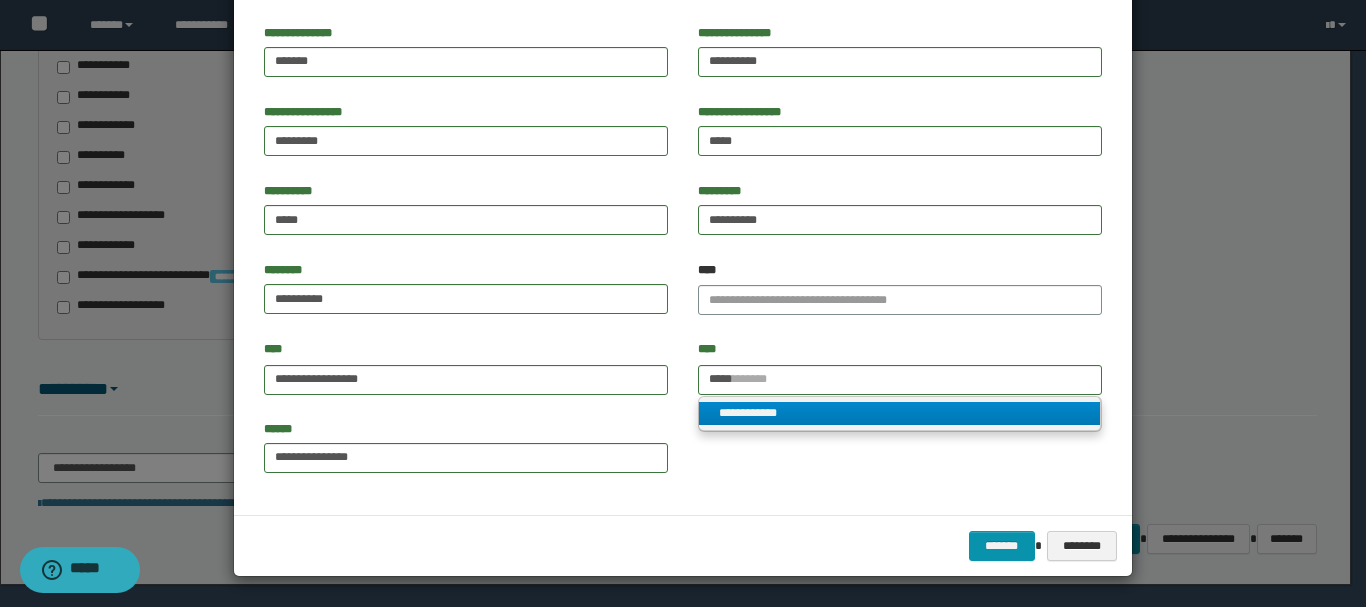 click on "**********" at bounding box center [899, 413] 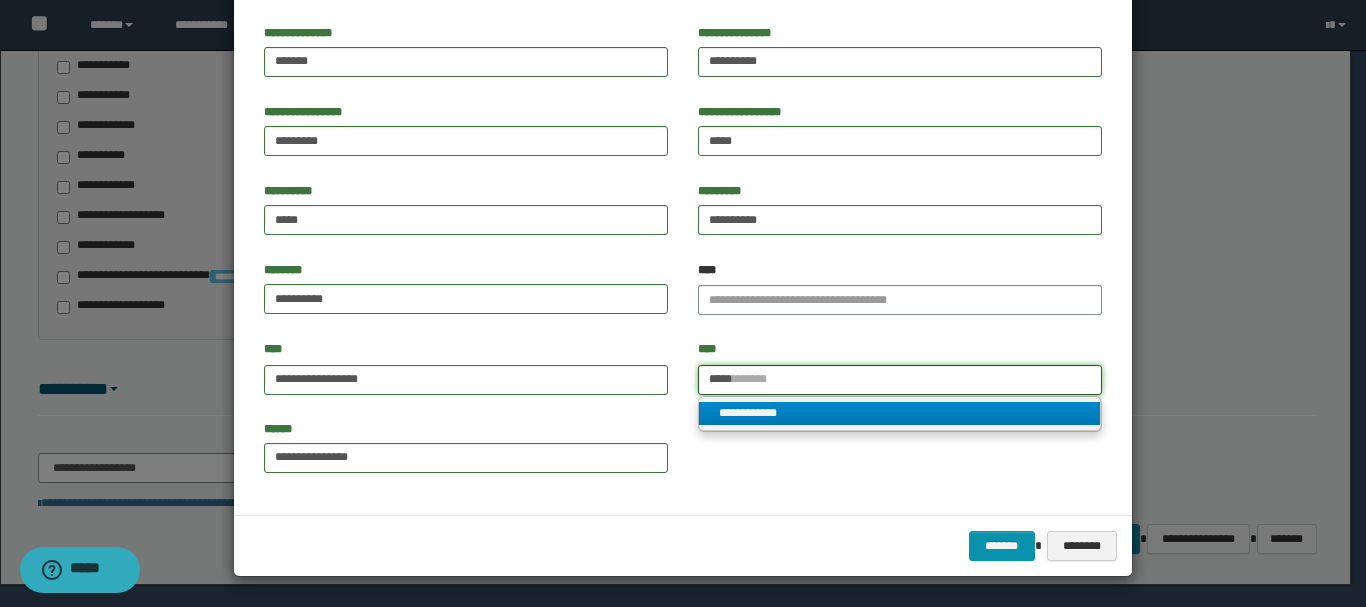 type 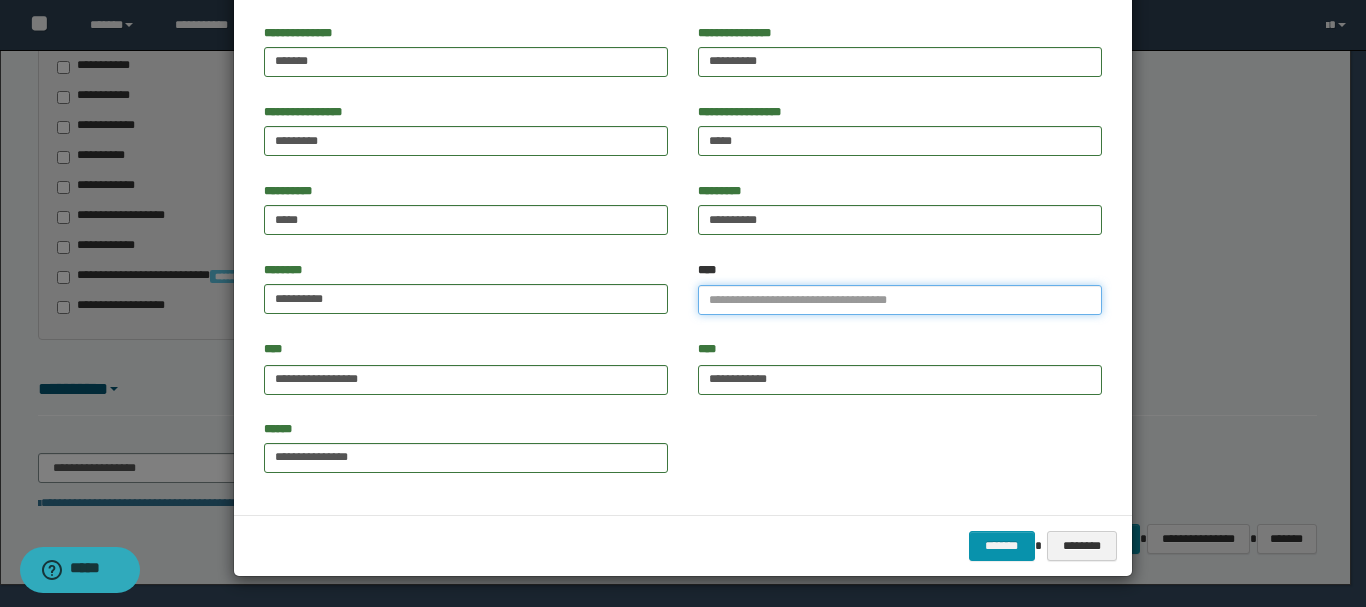 click on "****" at bounding box center [900, 300] 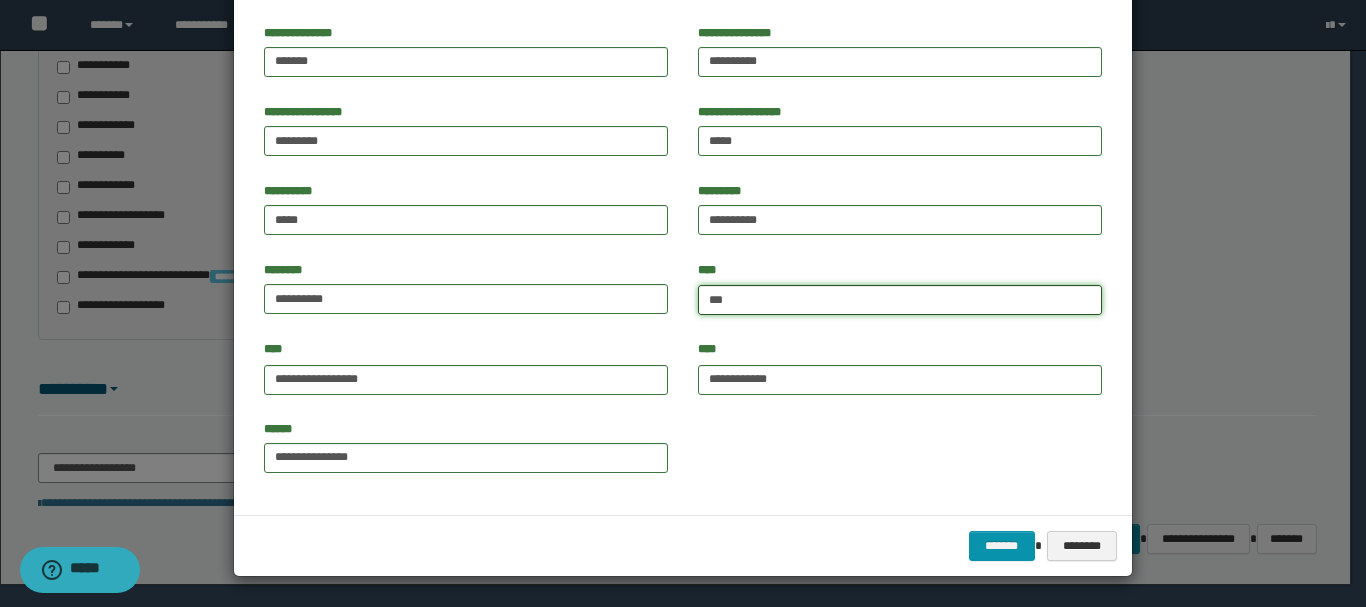 type on "****" 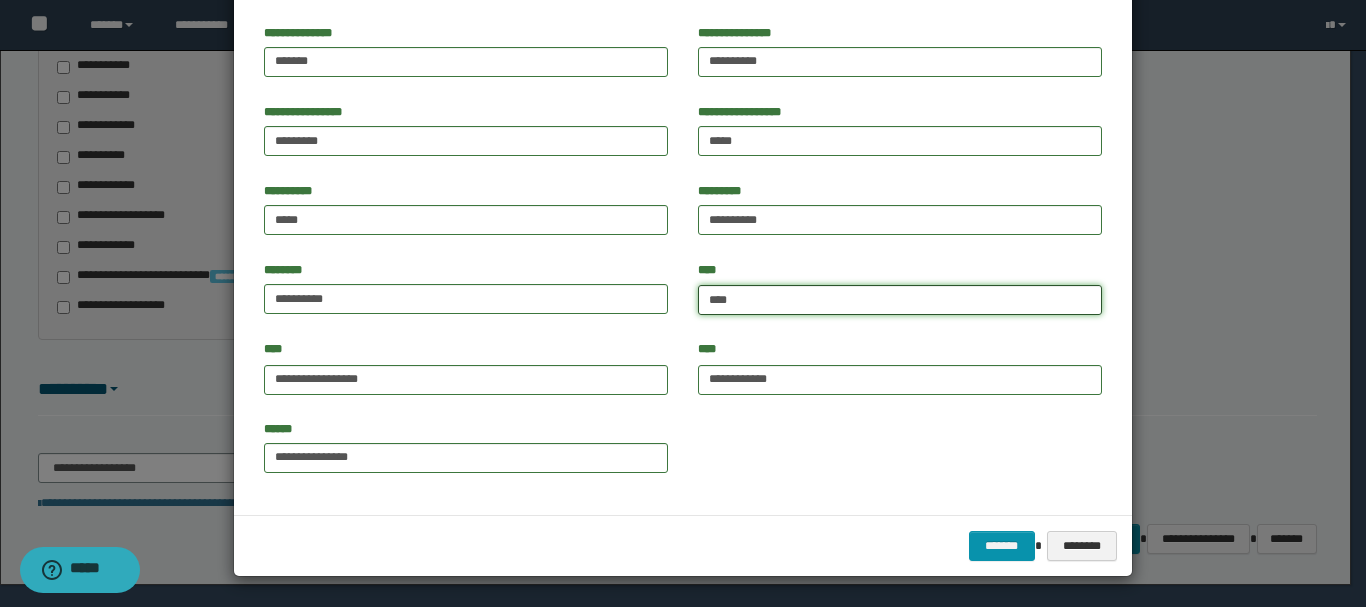 type on "****" 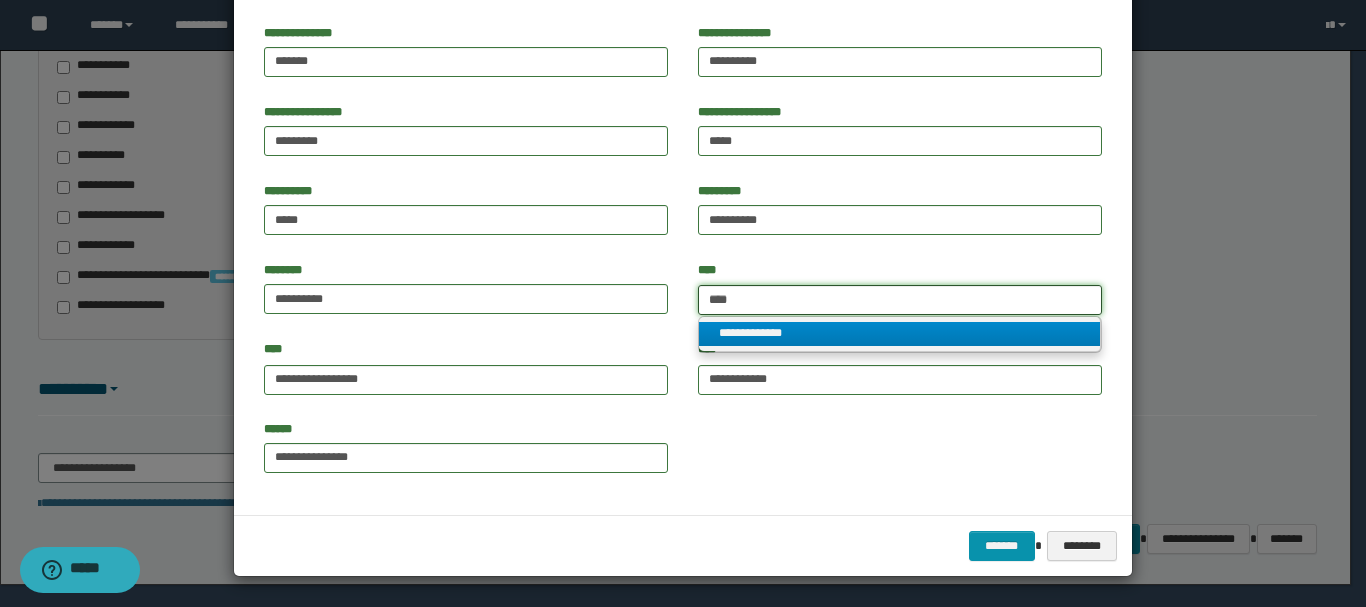 type on "****" 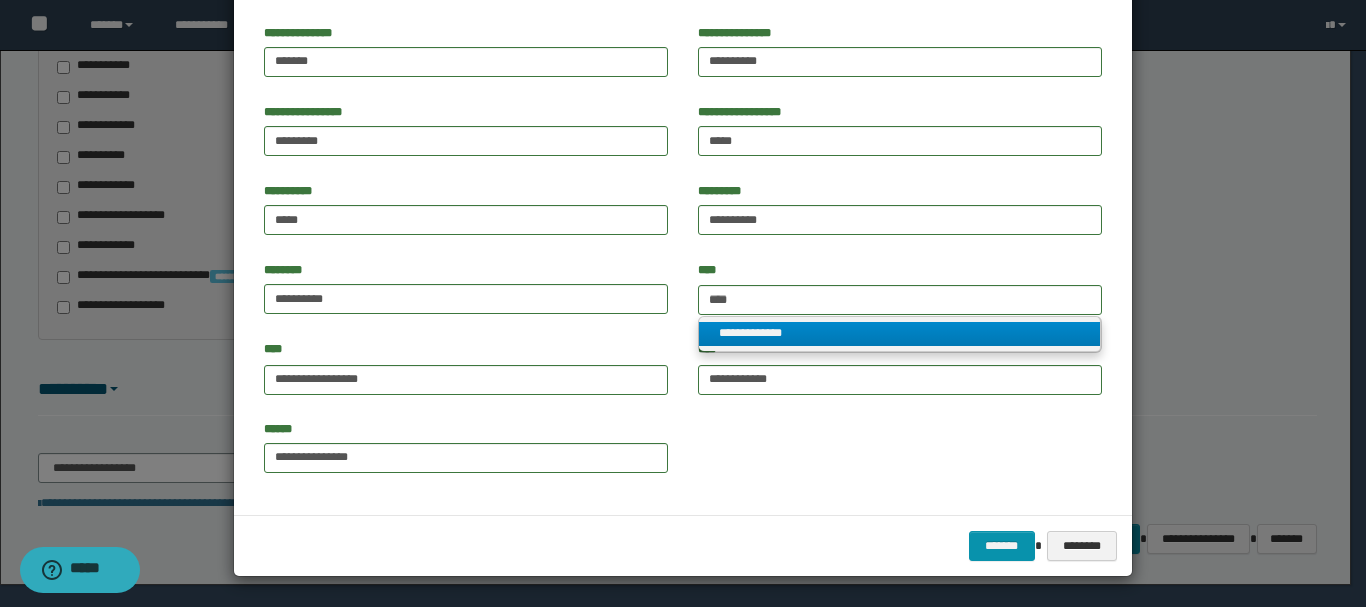 click on "**********" at bounding box center [899, 333] 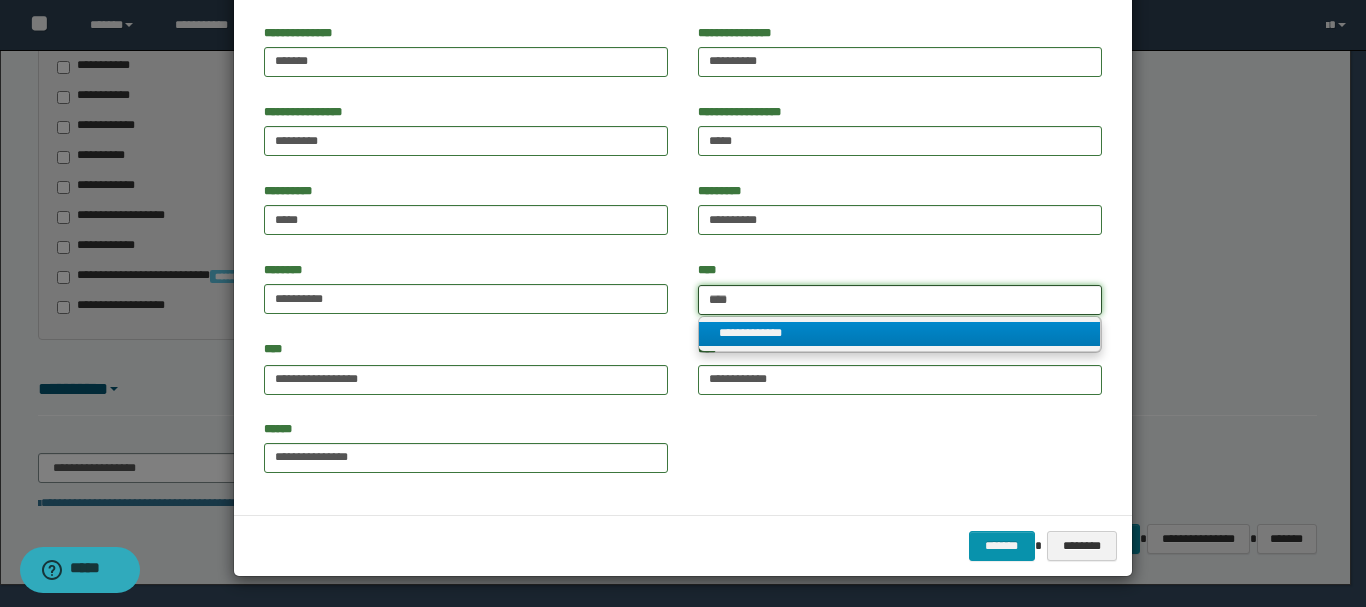 type 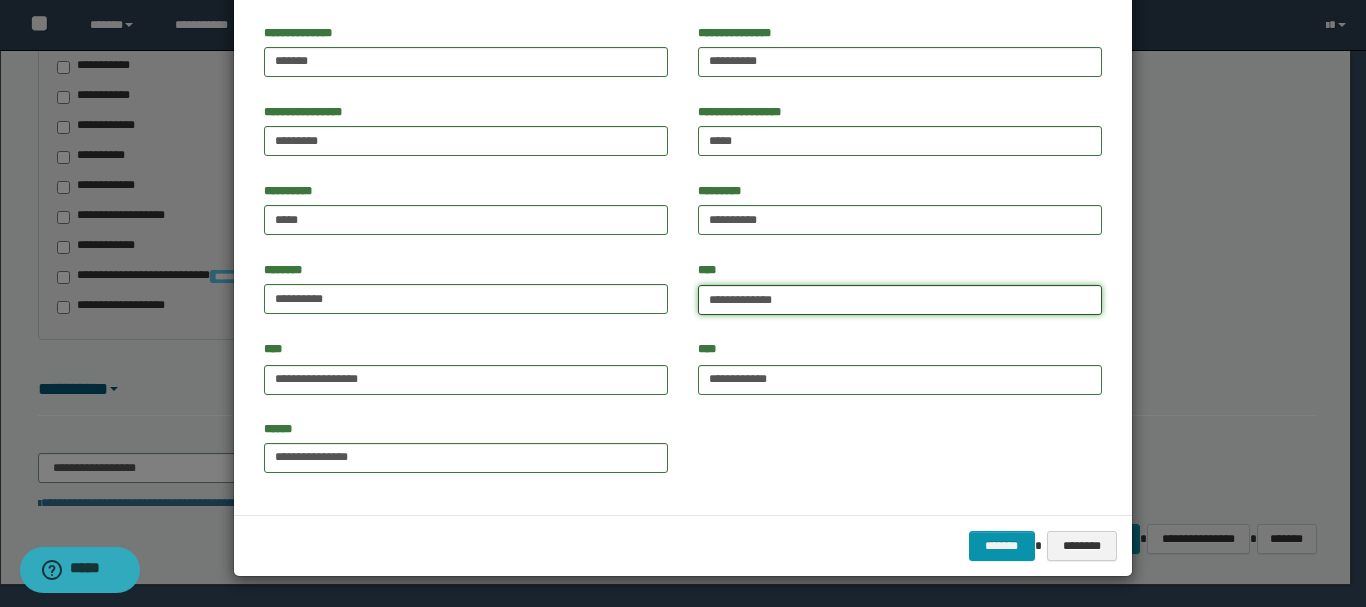 drag, startPoint x: 800, startPoint y: 303, endPoint x: 527, endPoint y: 387, distance: 285.6309 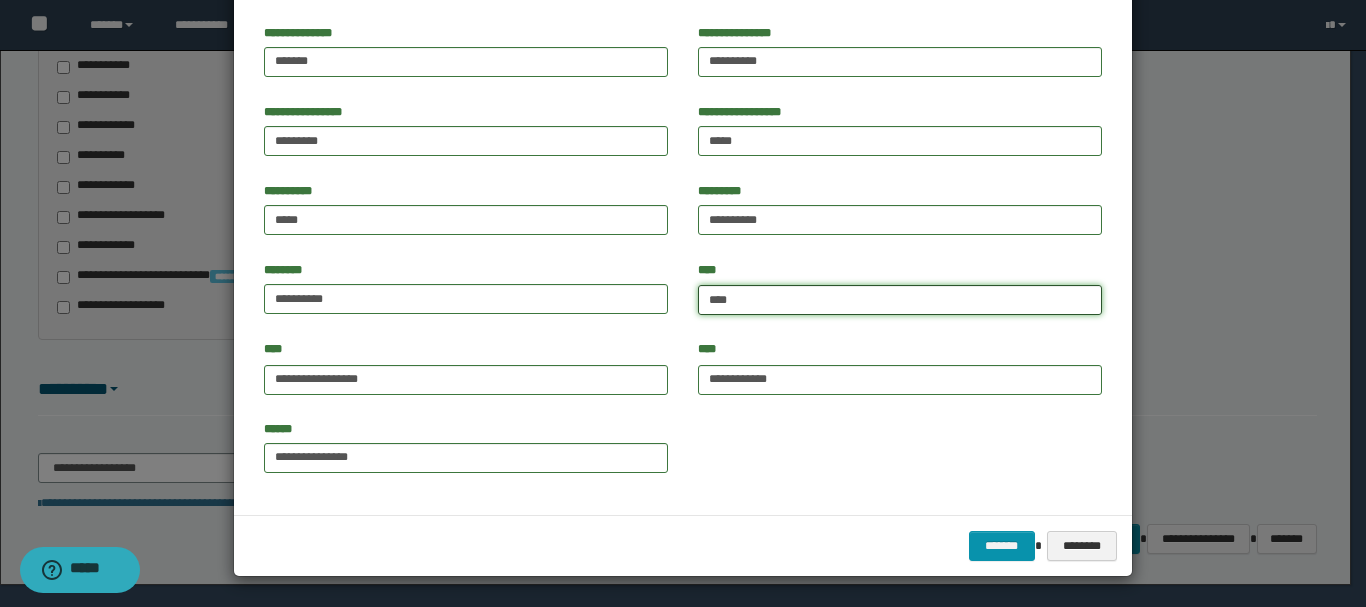 type on "*****" 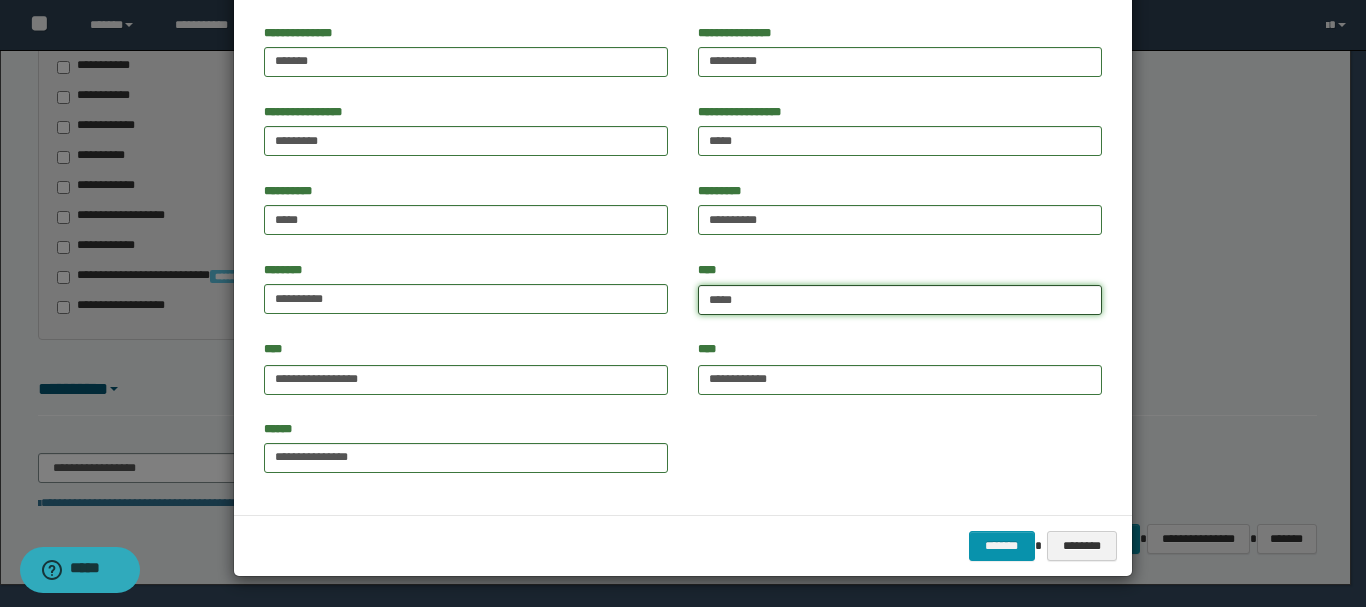 type on "*****" 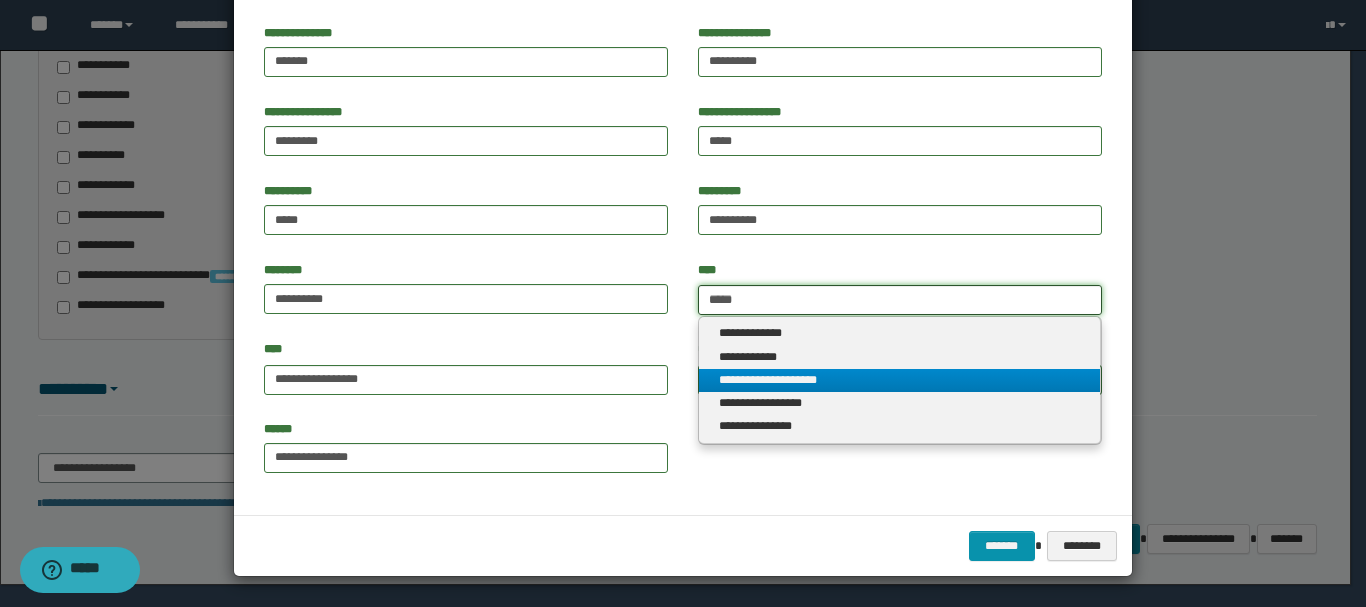 type on "*****" 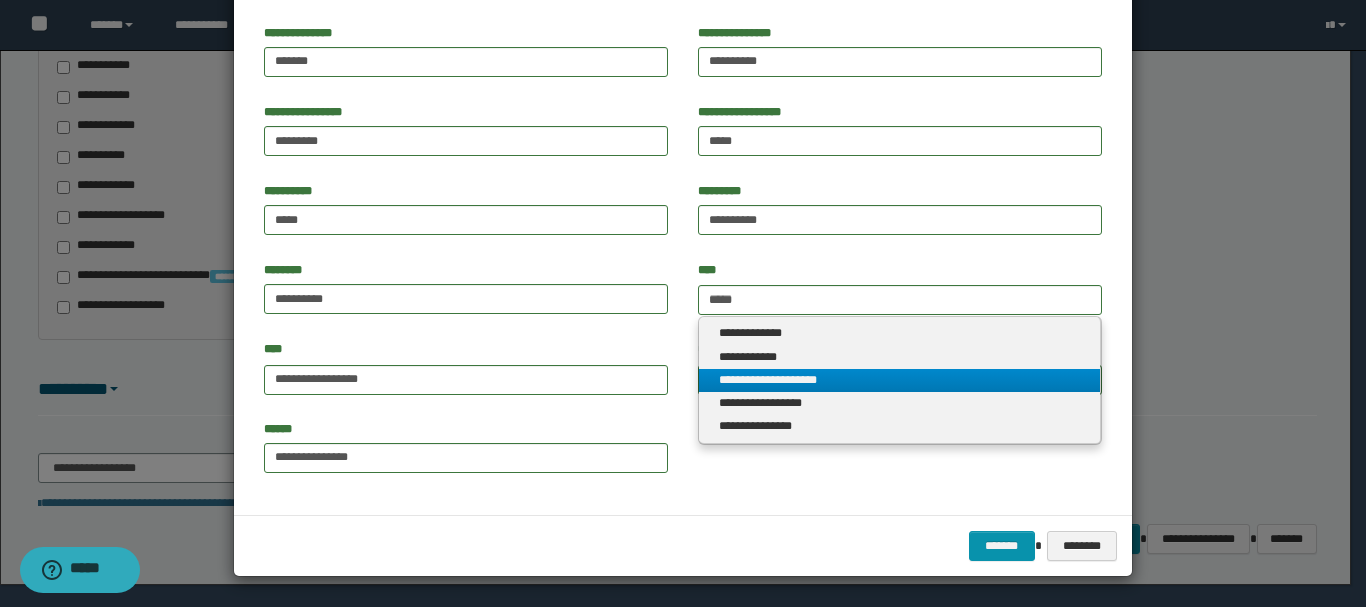 click on "**********" at bounding box center (899, 380) 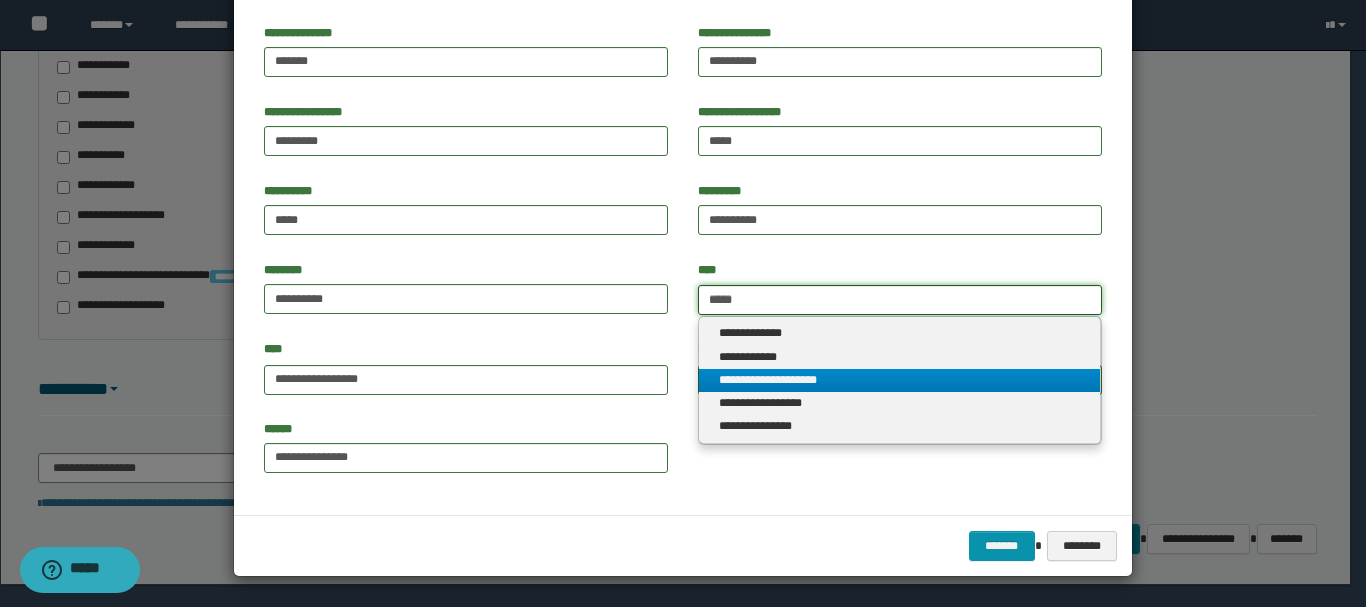 type 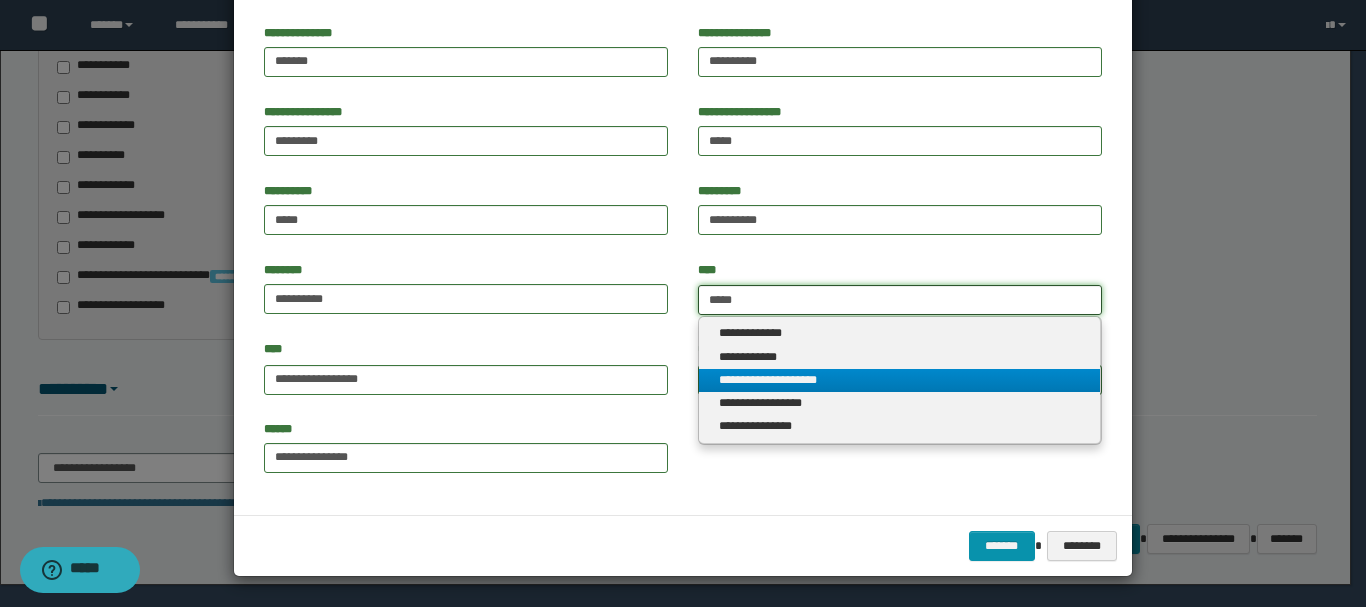type on "**********" 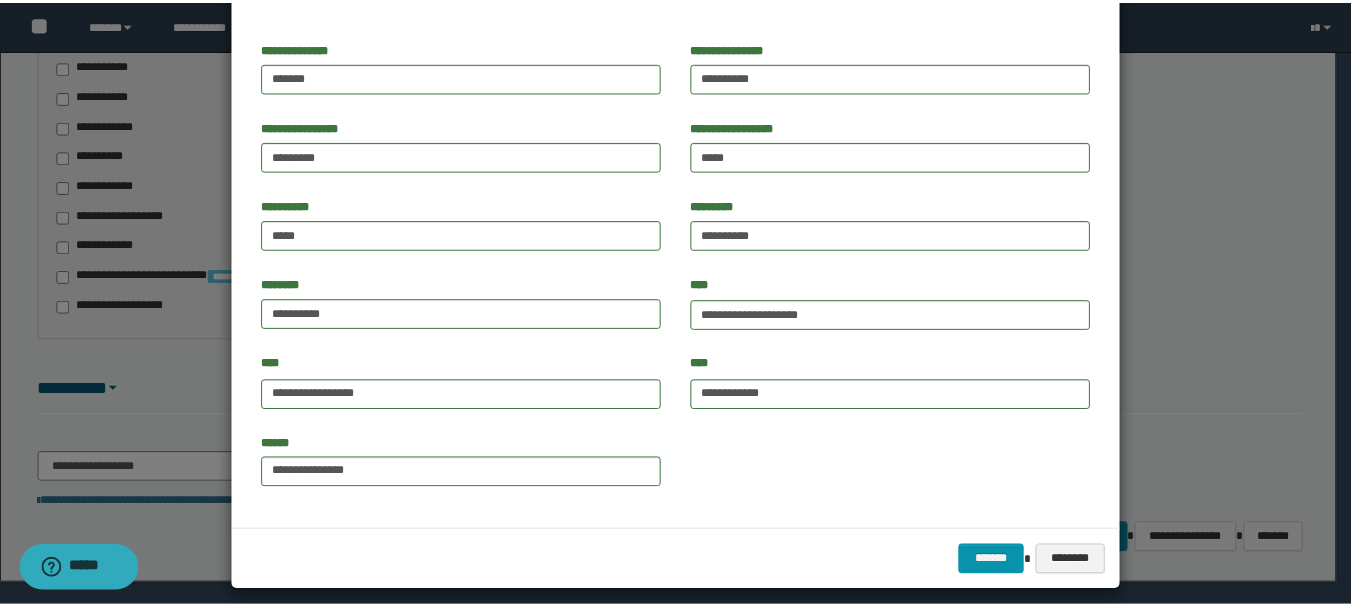 scroll, scrollTop: 153, scrollLeft: 0, axis: vertical 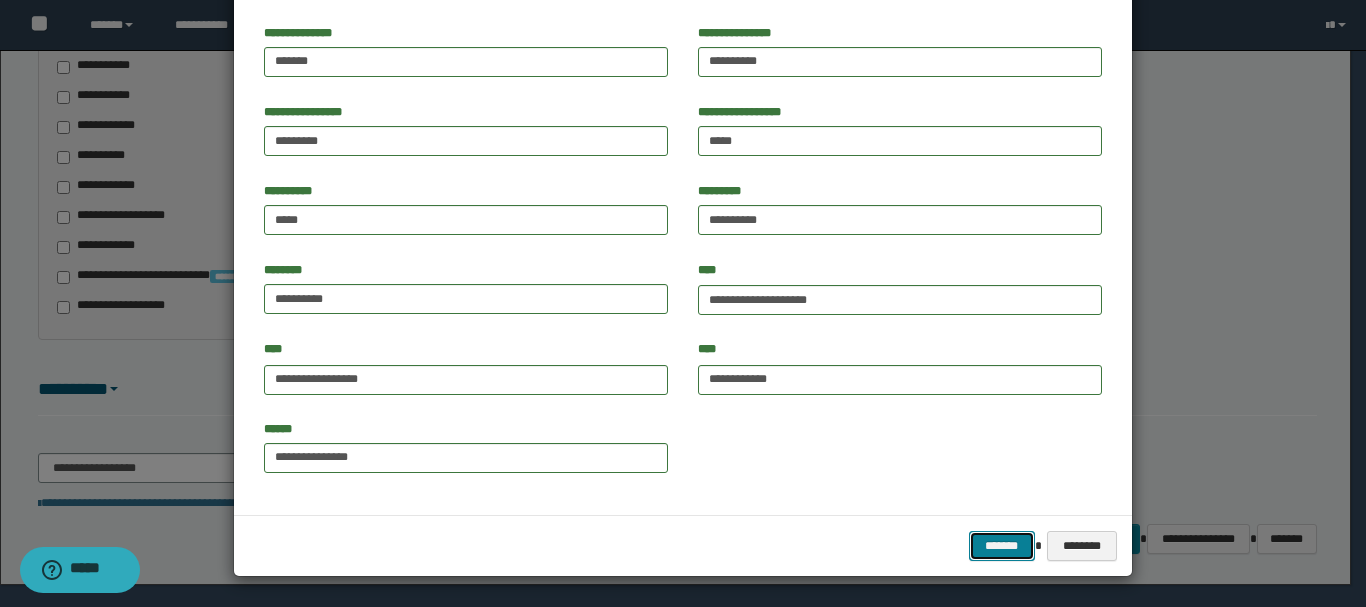 click on "*******" at bounding box center [1002, 546] 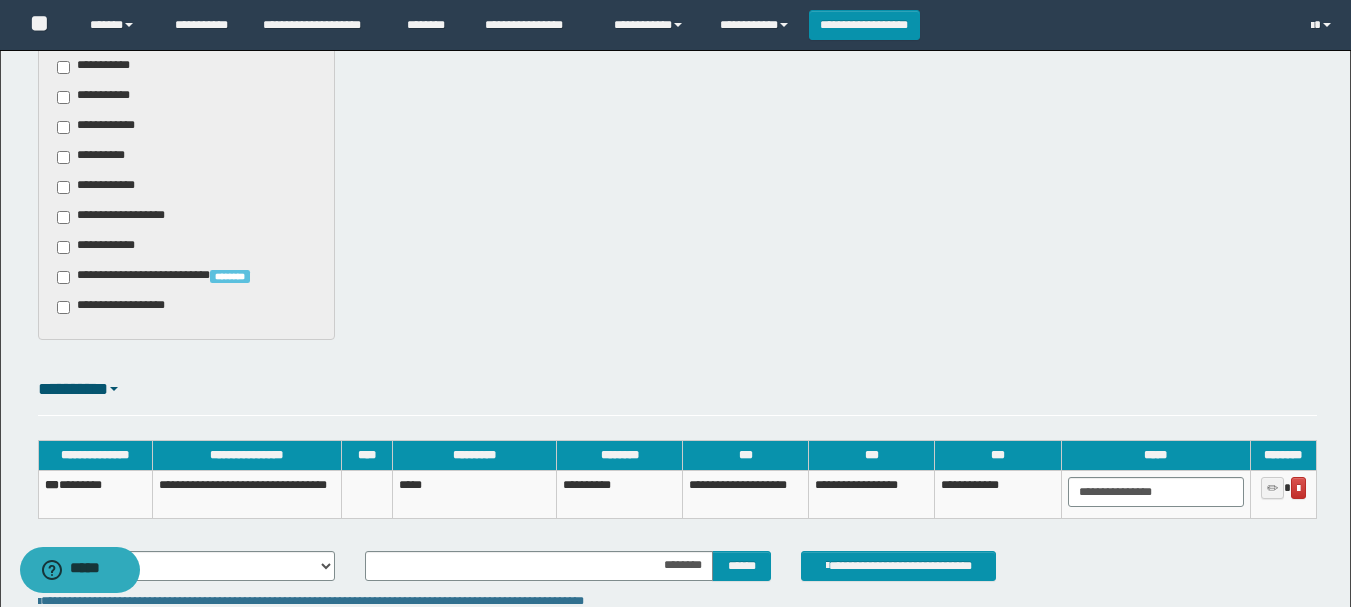 scroll, scrollTop: 874, scrollLeft: 0, axis: vertical 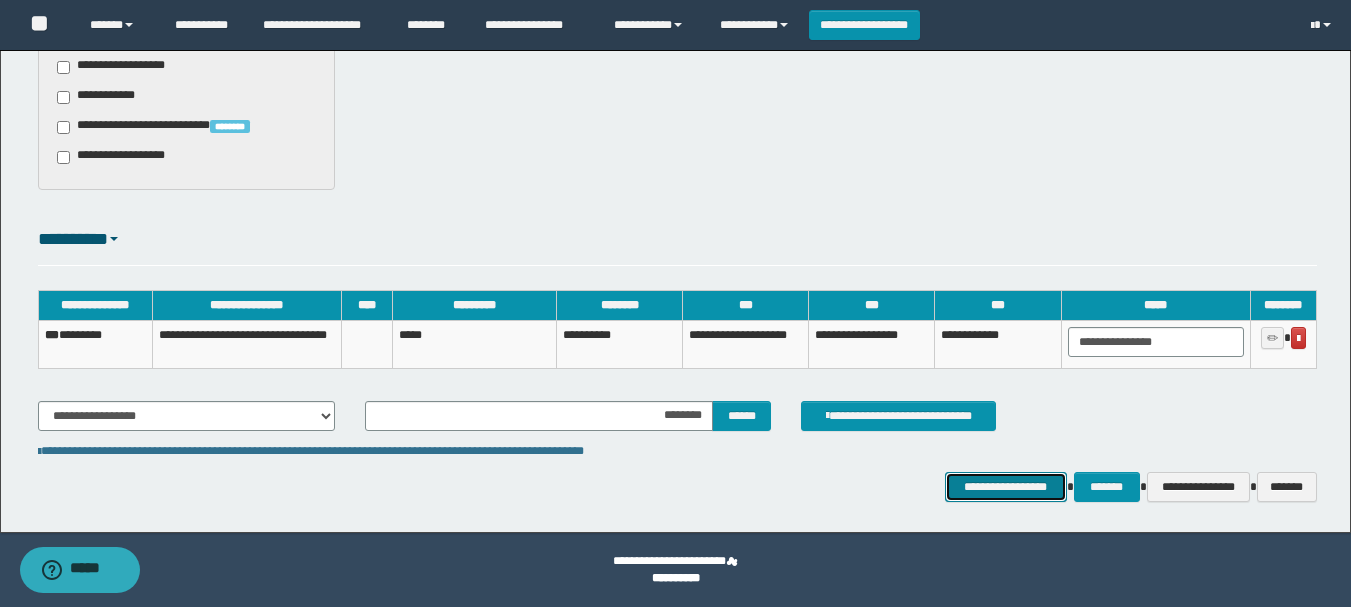 click on "**********" at bounding box center (1006, 487) 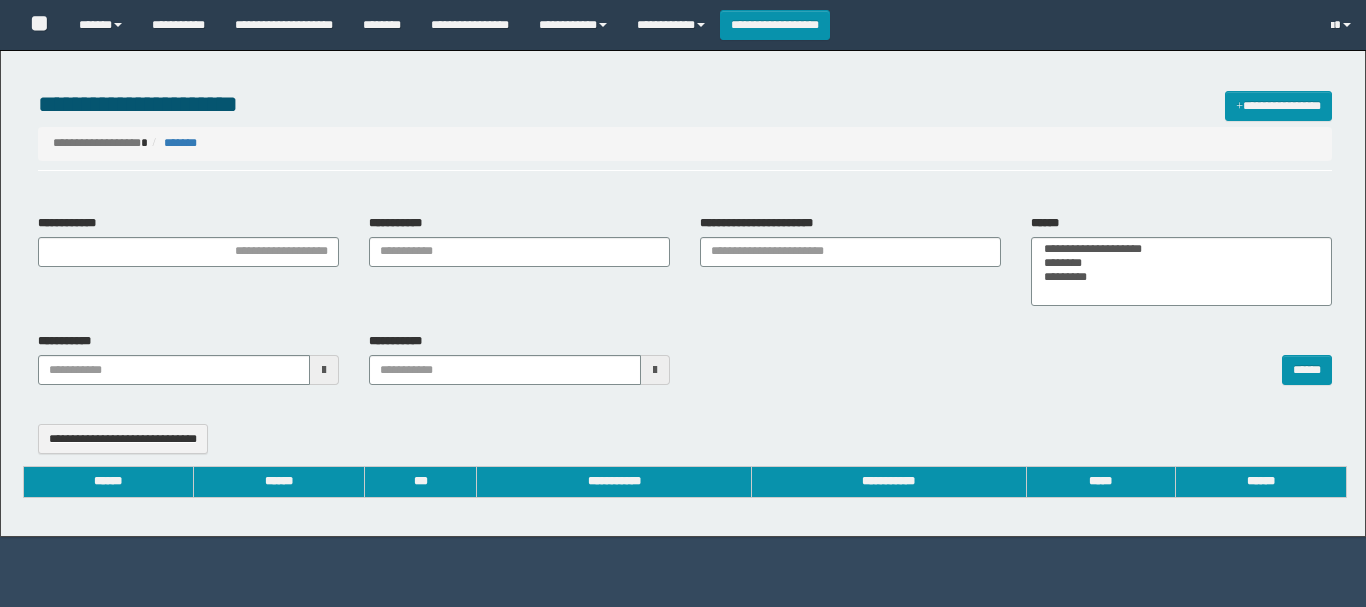 select 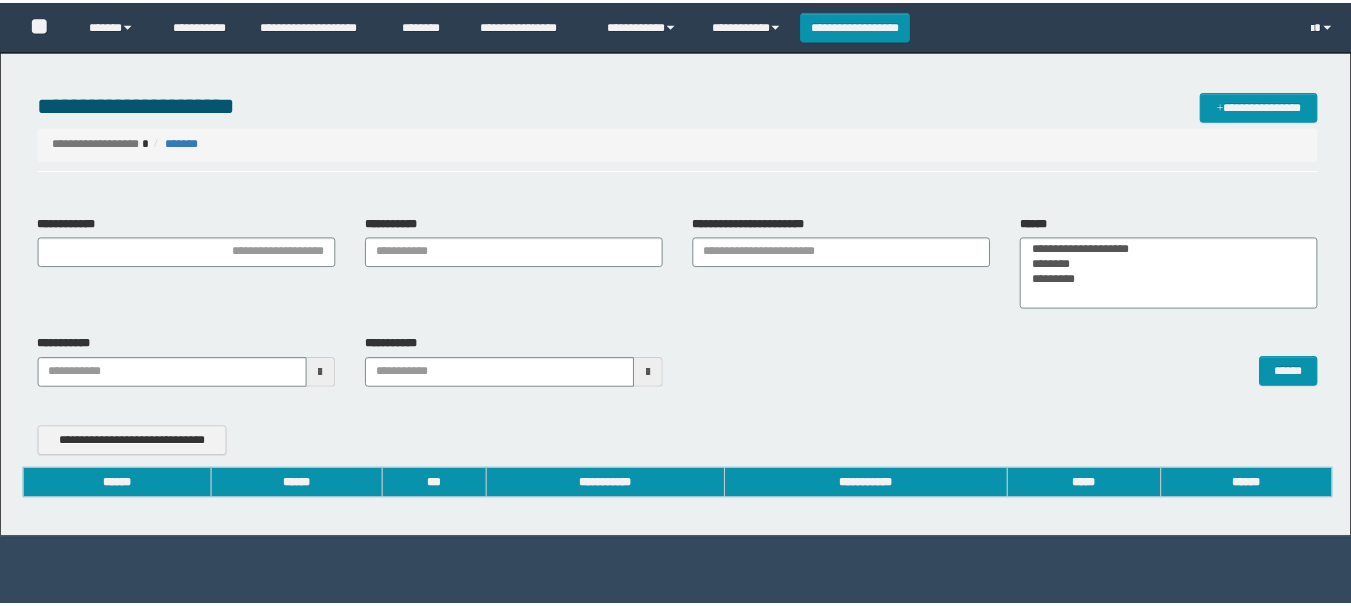 scroll, scrollTop: 0, scrollLeft: 0, axis: both 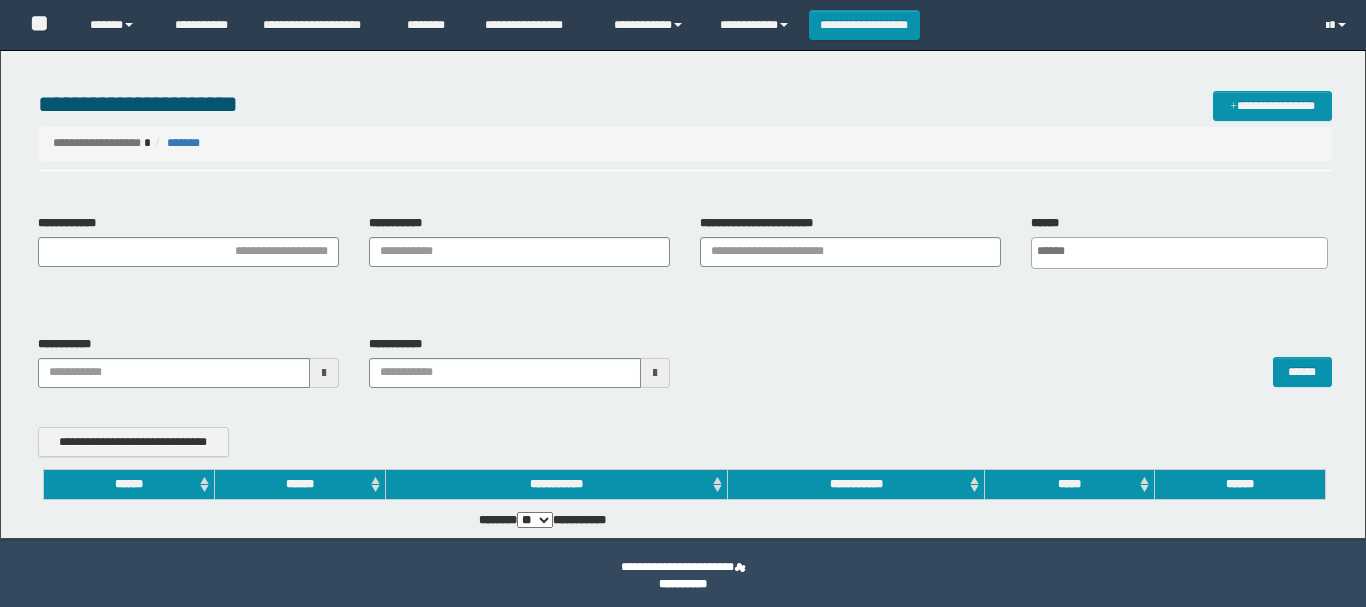 type on "**********" 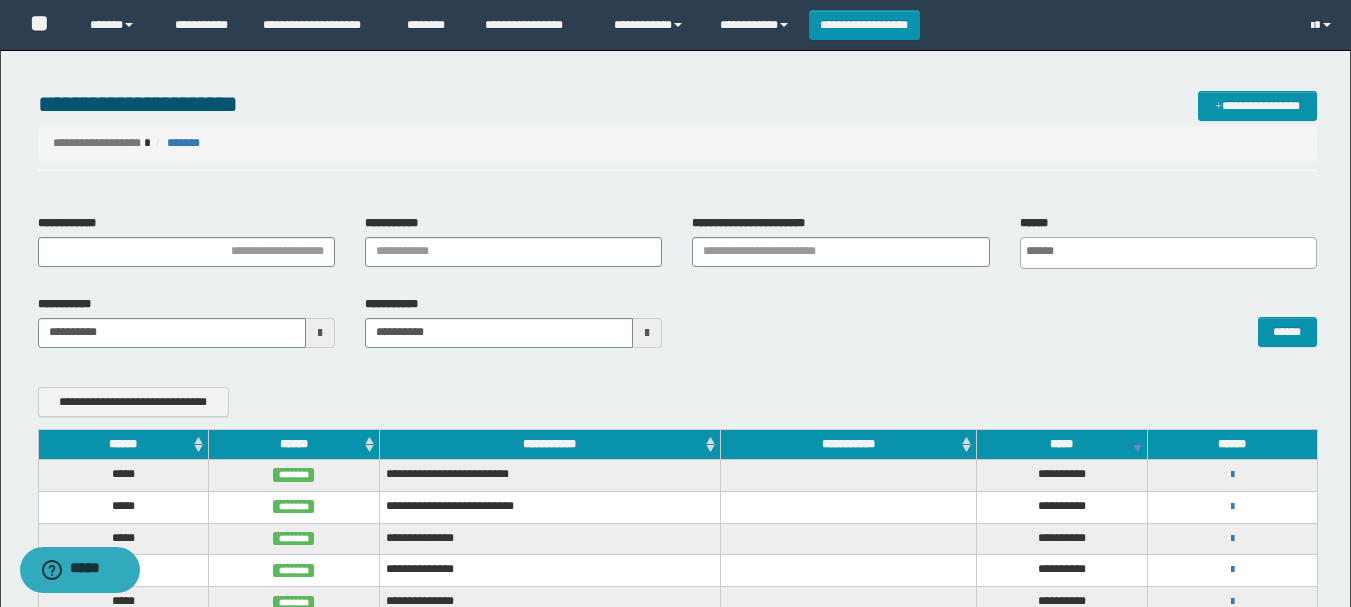 scroll, scrollTop: 0, scrollLeft: 0, axis: both 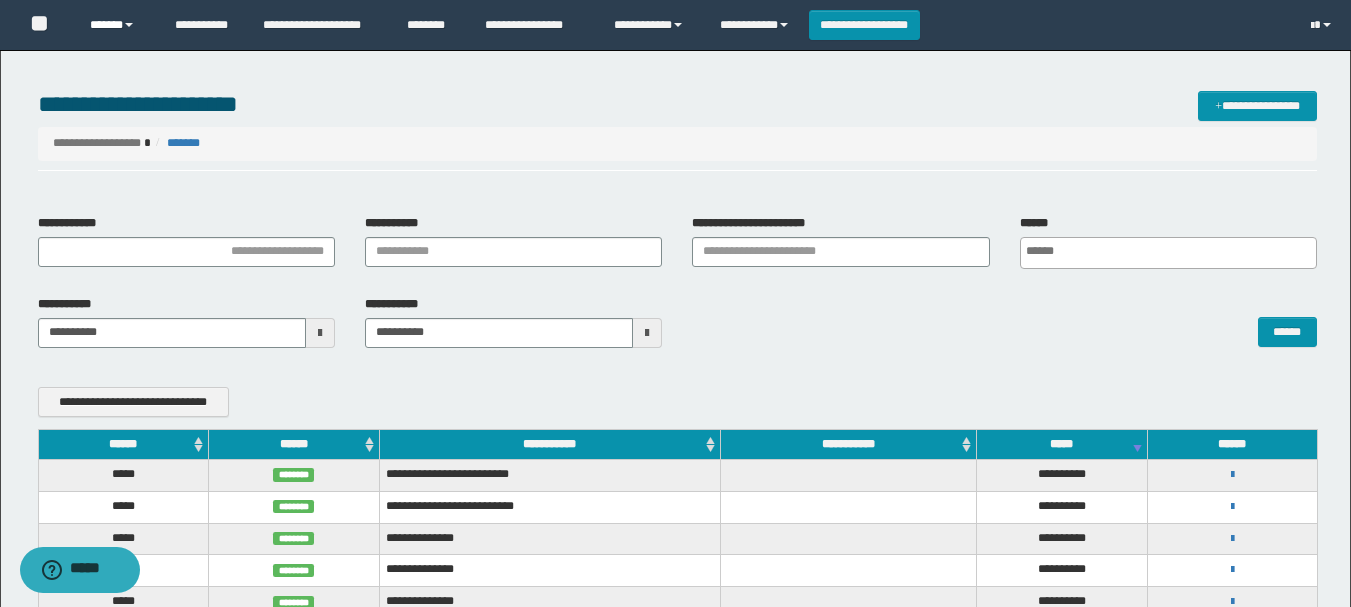 click on "******" at bounding box center (117, 25) 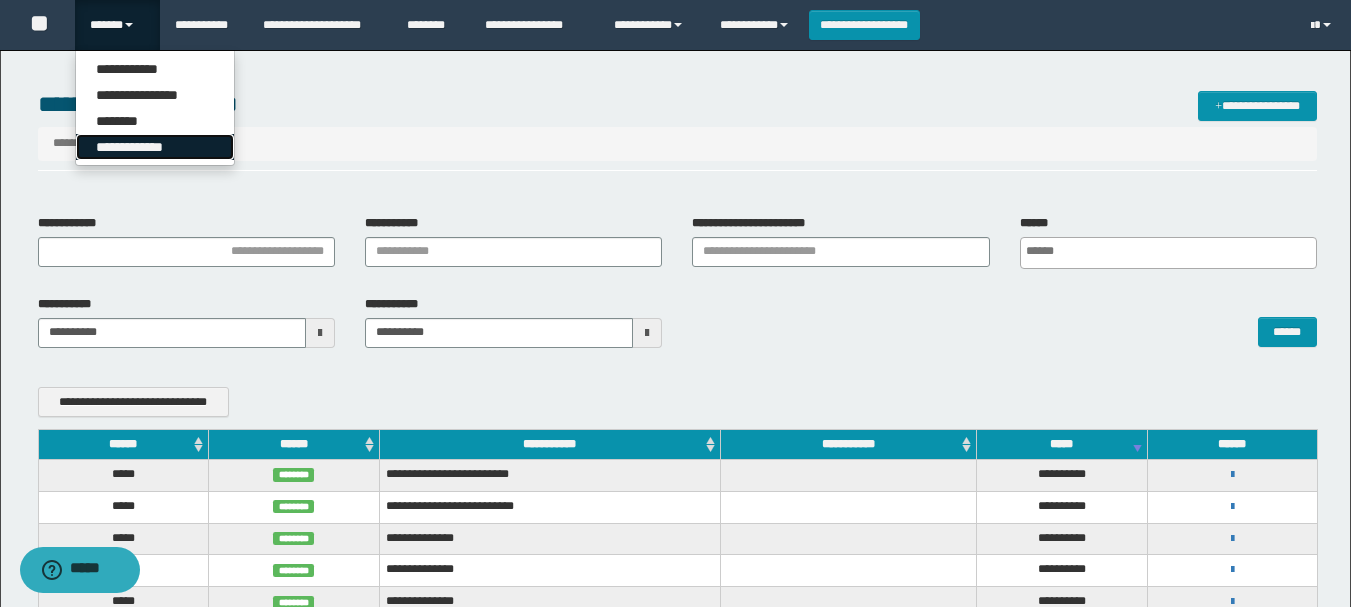 click on "**********" at bounding box center (155, 147) 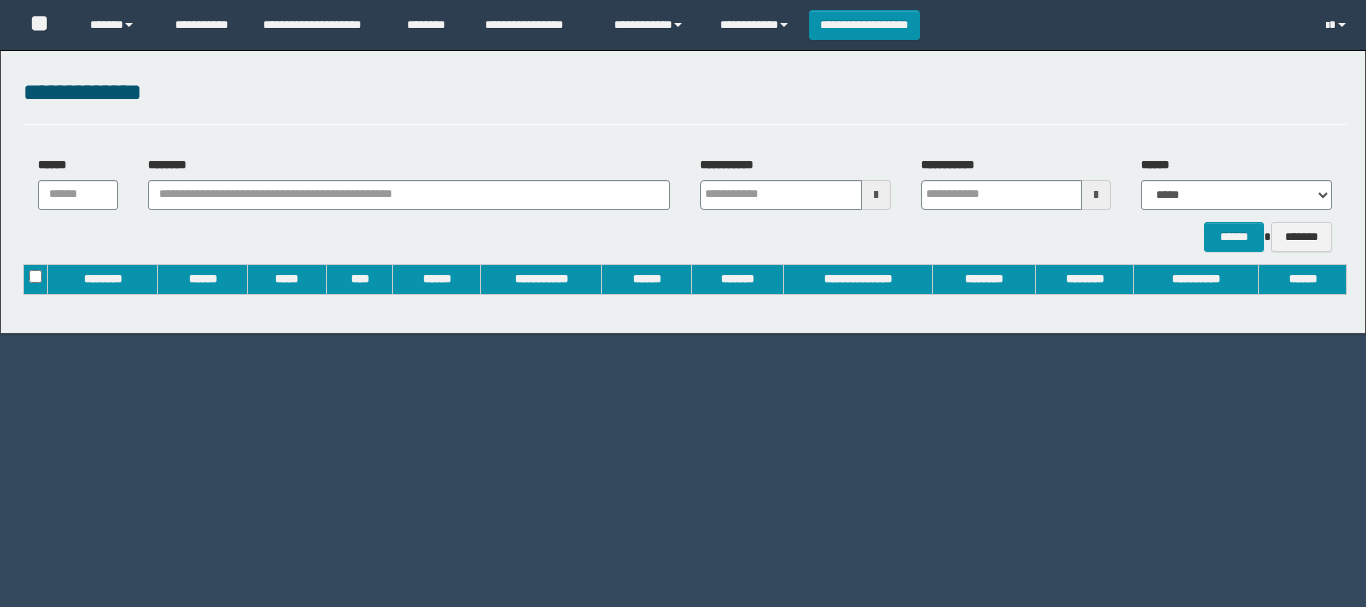 scroll, scrollTop: 0, scrollLeft: 0, axis: both 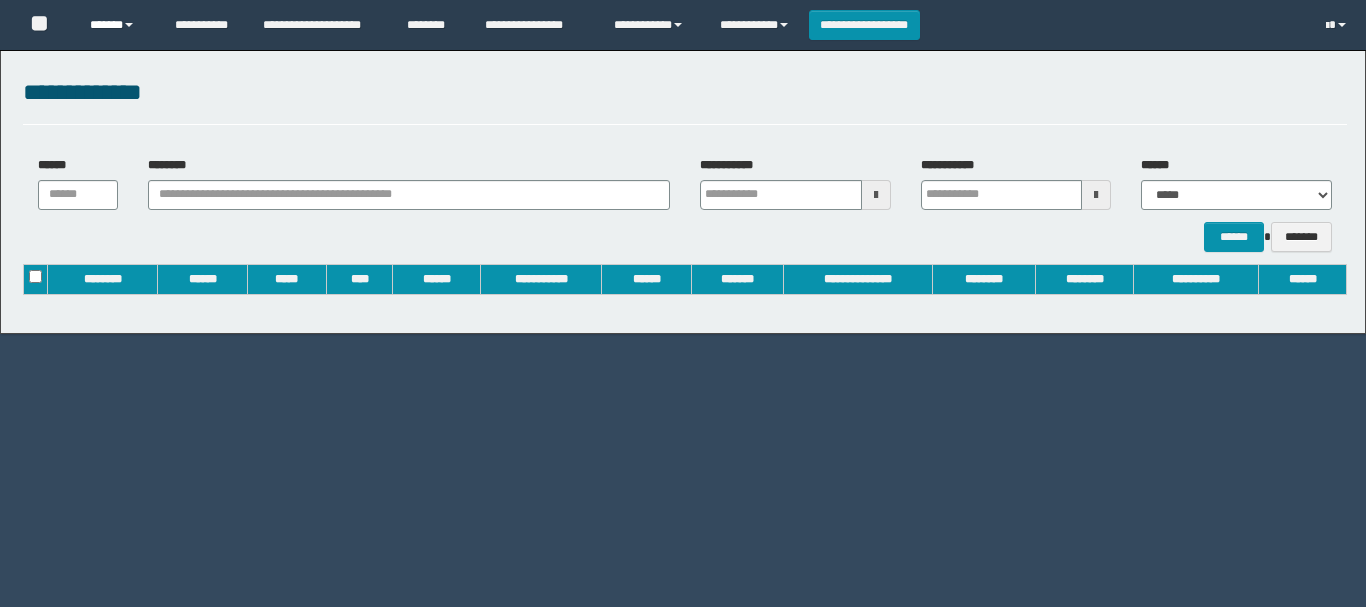 click on "******" at bounding box center (117, 25) 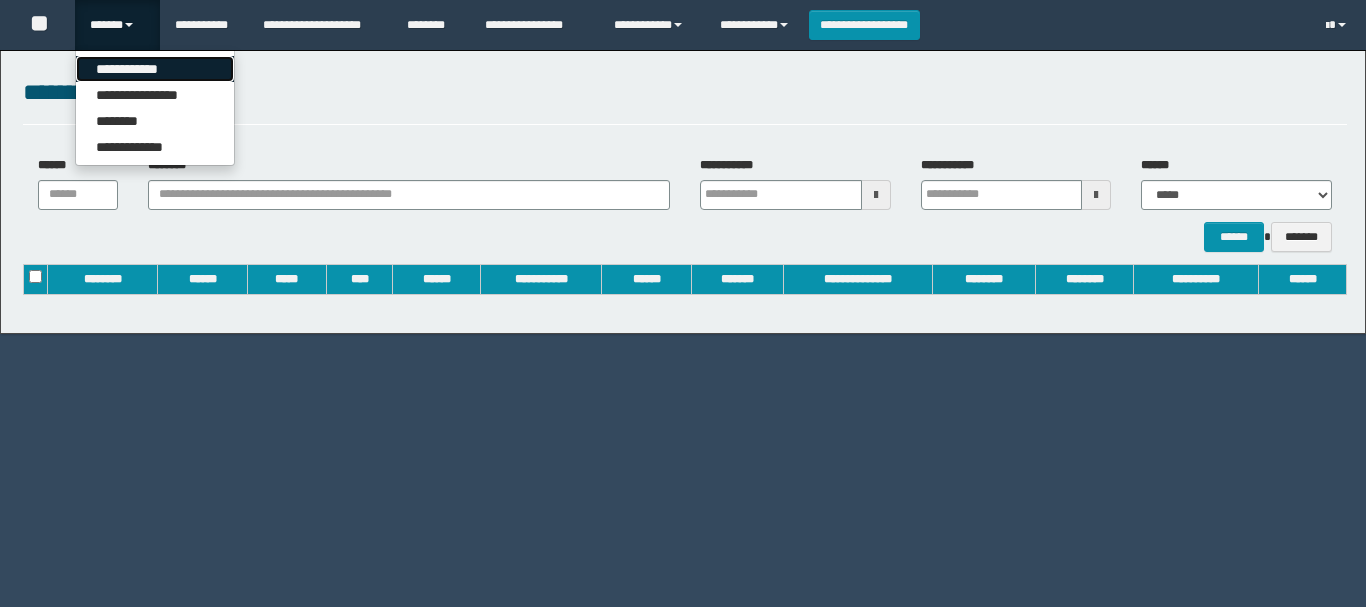 click on "**********" at bounding box center (155, 69) 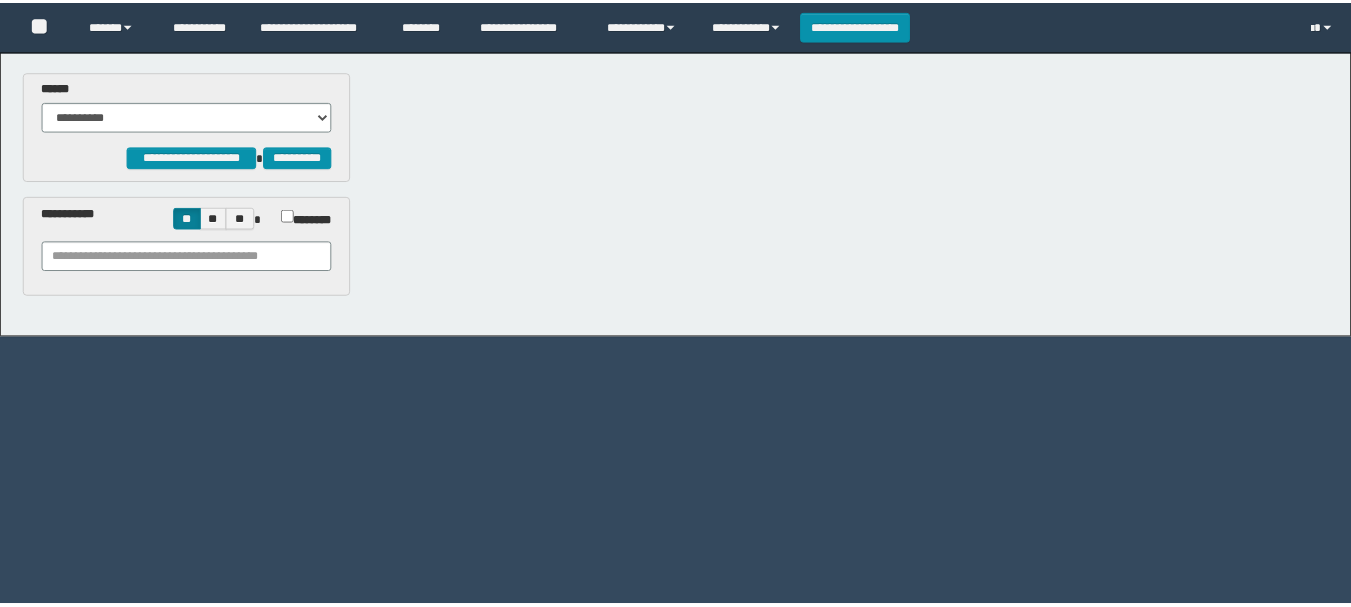 scroll, scrollTop: 0, scrollLeft: 0, axis: both 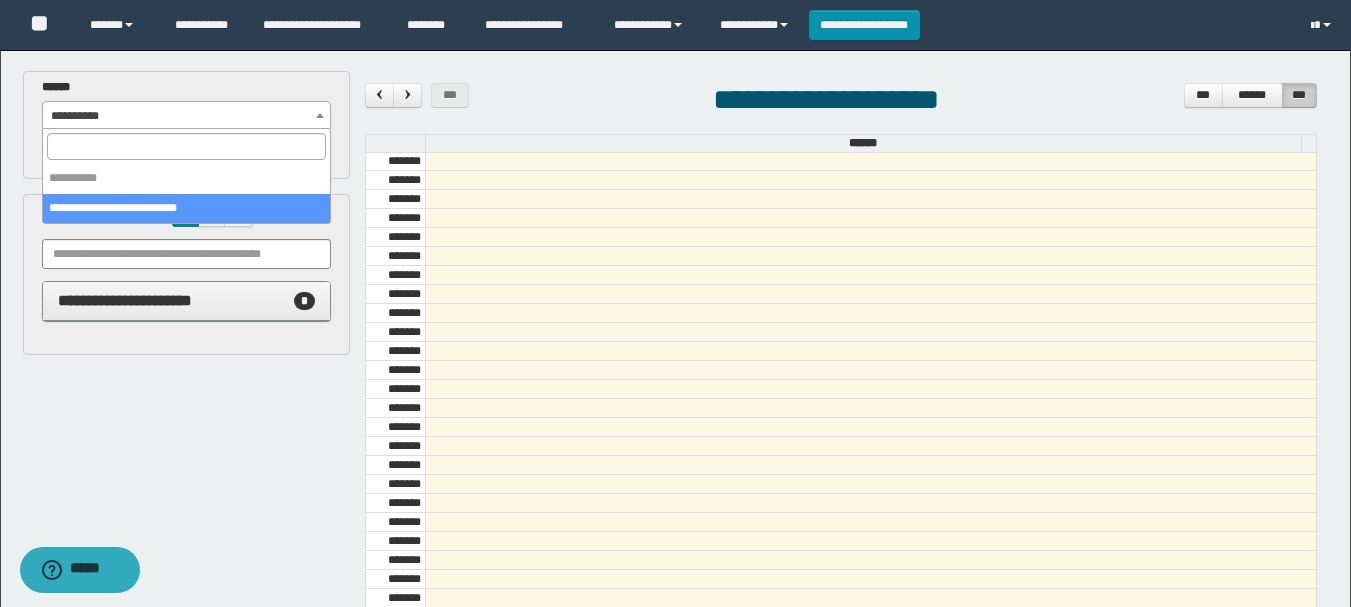 select on "******" 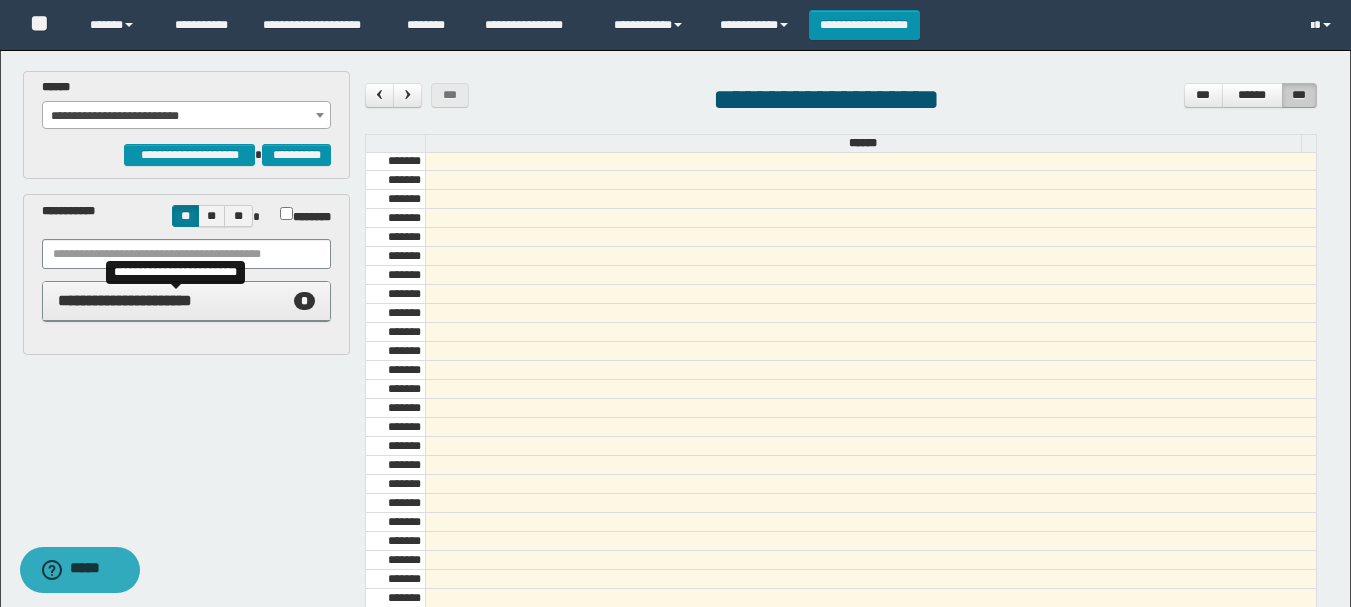 click on "**********" at bounding box center [125, 300] 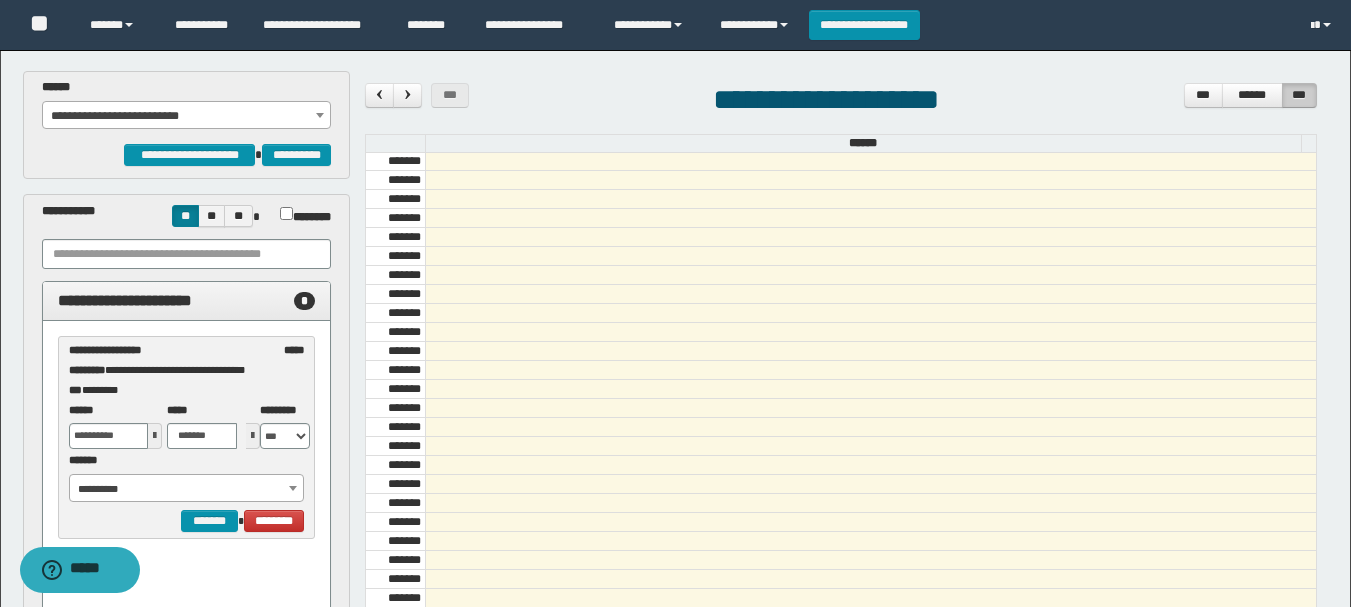 click on "**********" at bounding box center [186, 467] 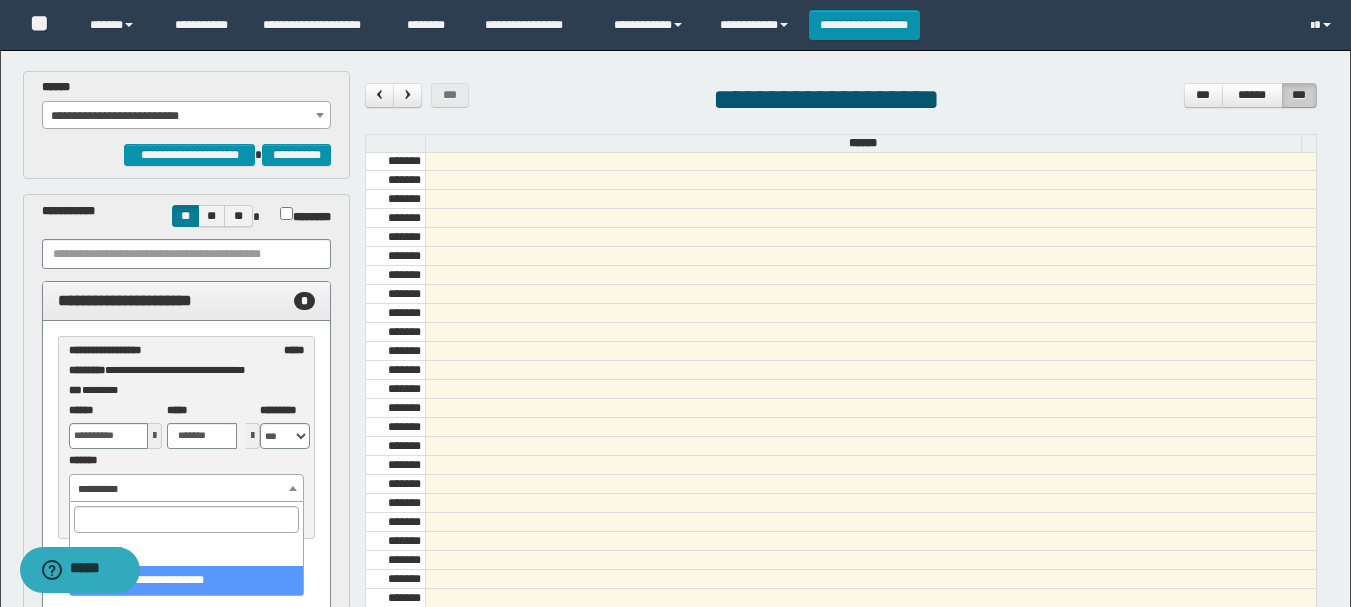 select on "******" 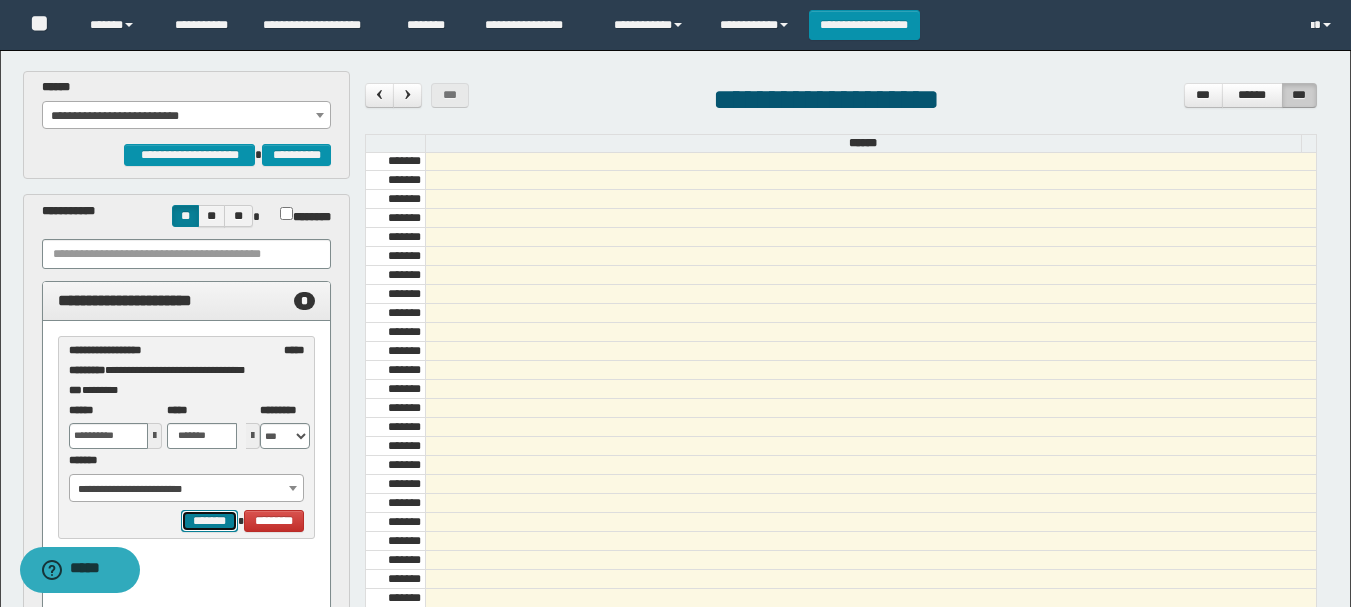 click on "*******" at bounding box center (209, 521) 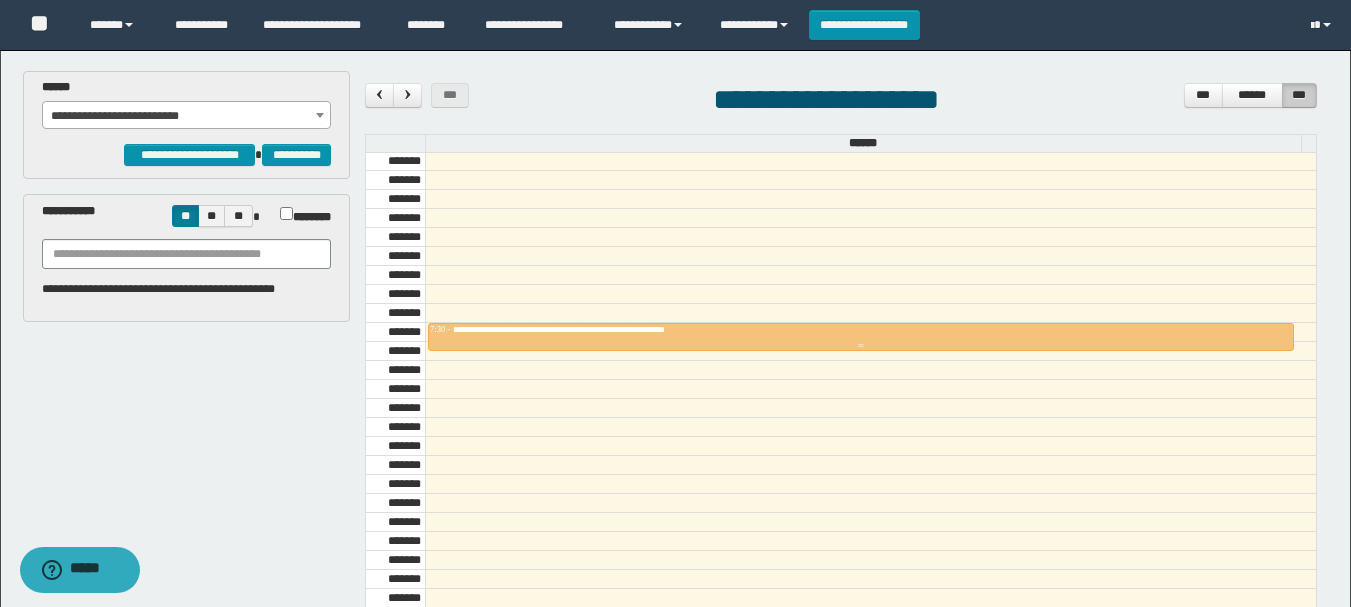 click at bounding box center [861, 337] 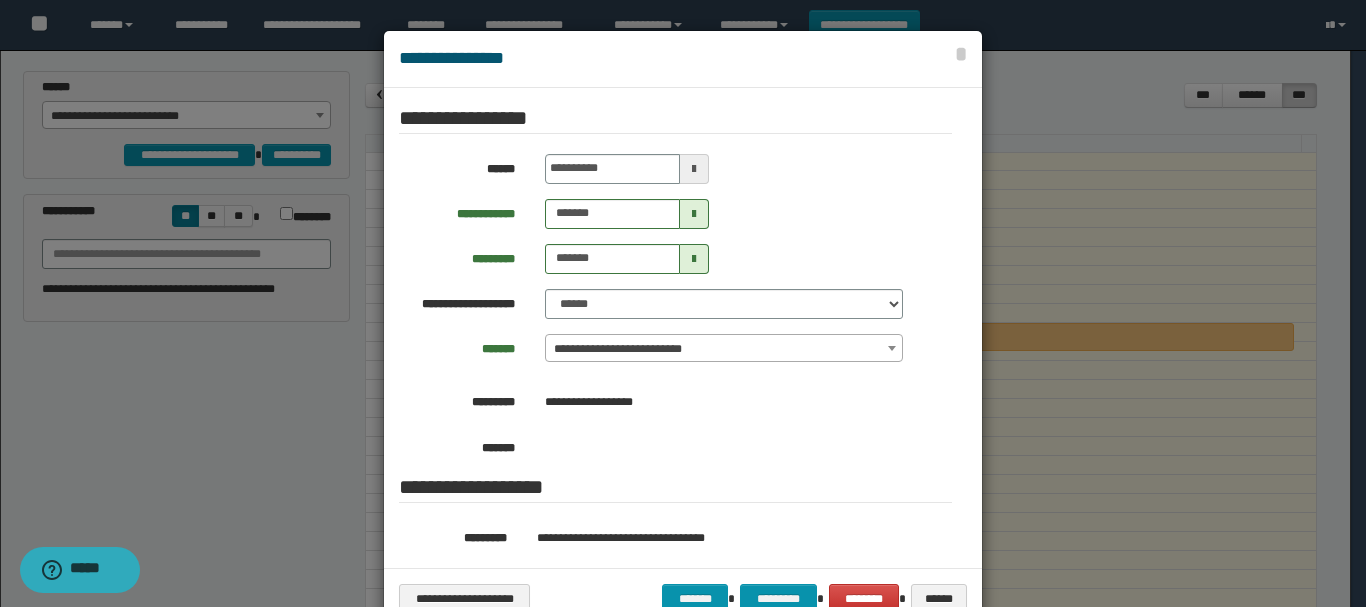 scroll, scrollTop: 250, scrollLeft: 0, axis: vertical 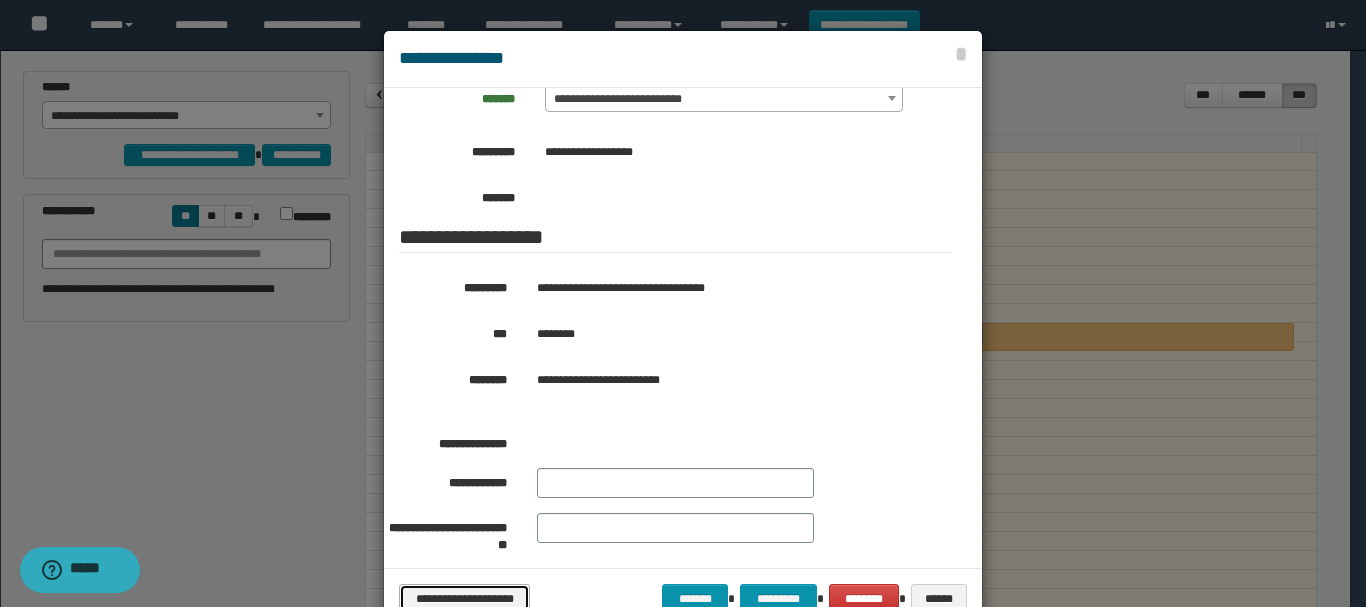 click on "**********" at bounding box center [464, 599] 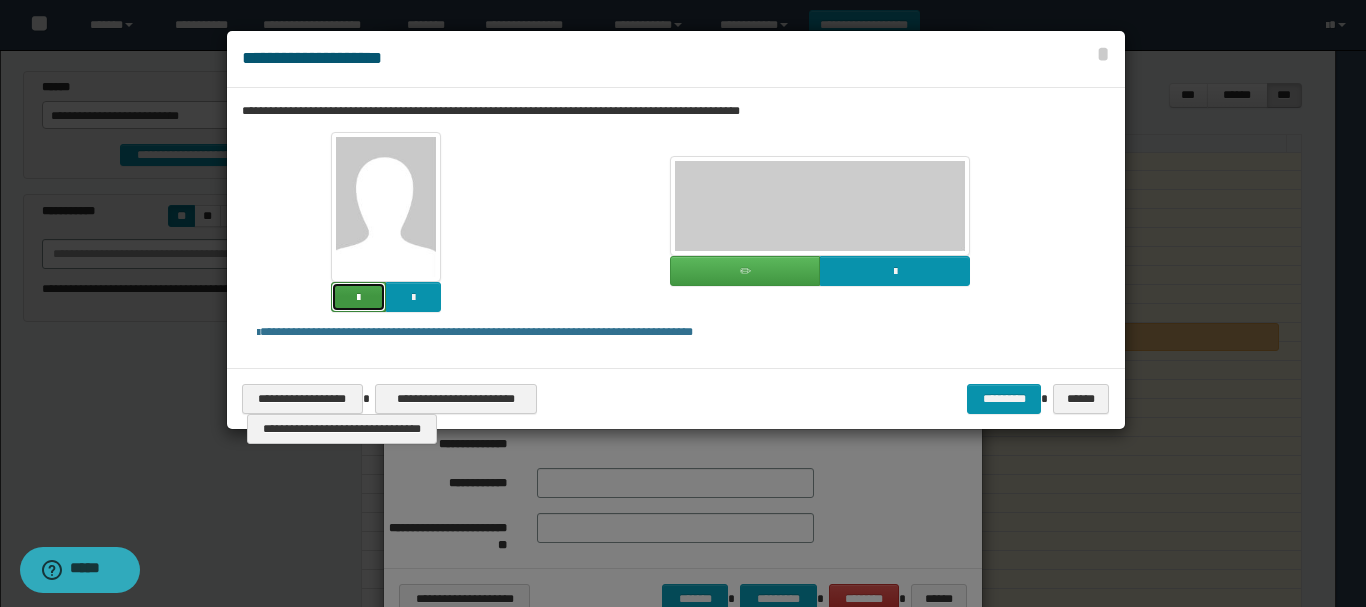 click at bounding box center (358, 298) 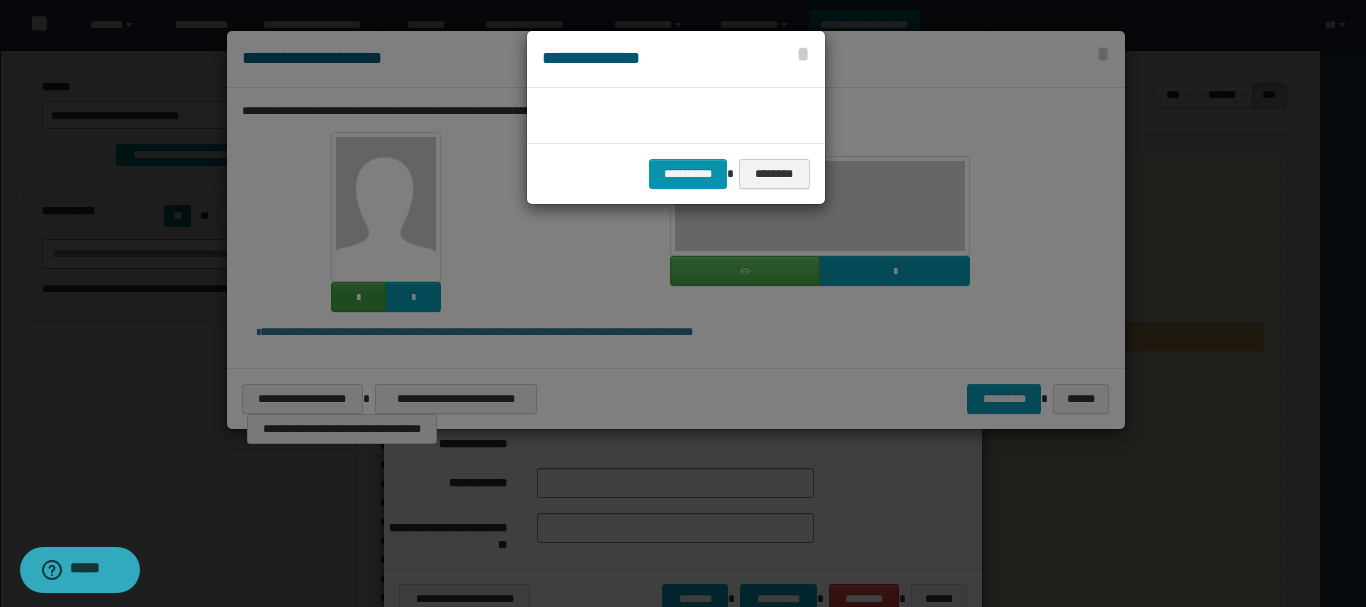 scroll, scrollTop: 45, scrollLeft: 105, axis: both 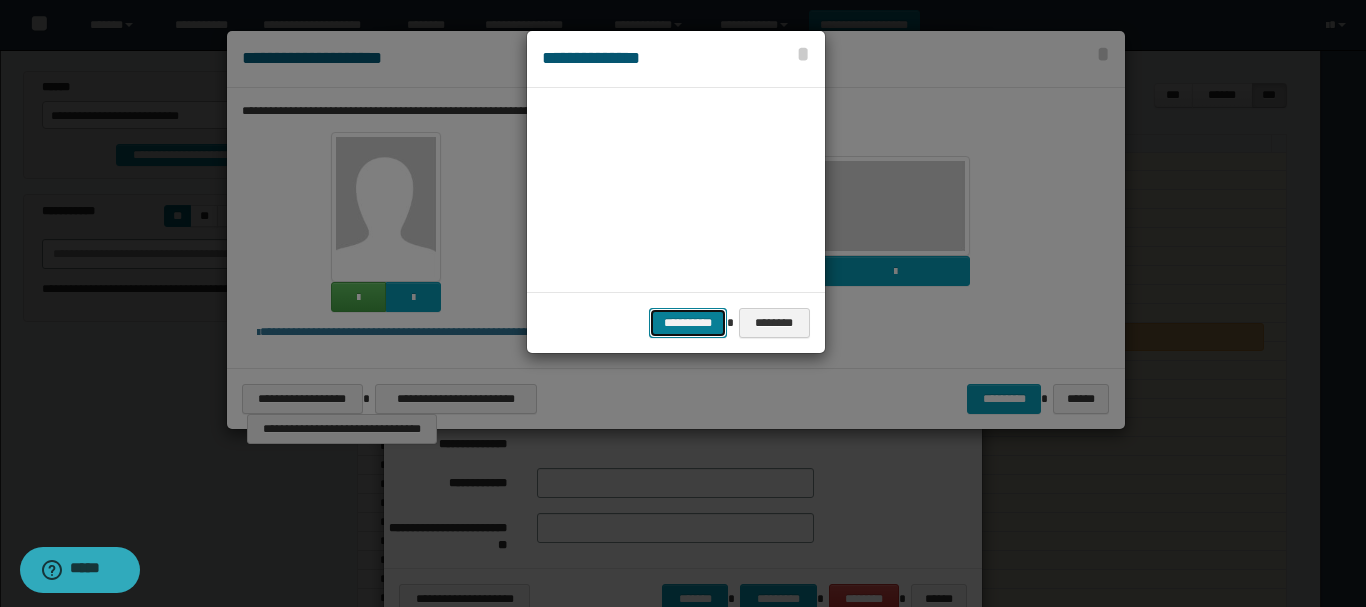click on "**********" at bounding box center (688, 323) 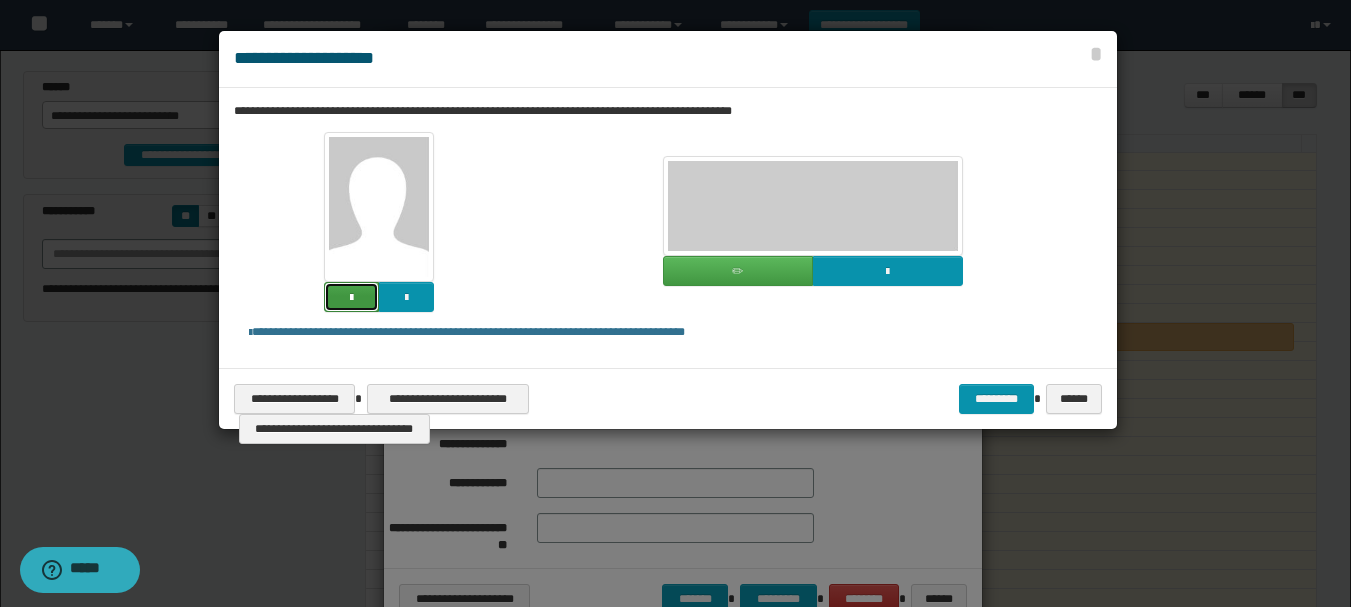 click at bounding box center [351, 297] 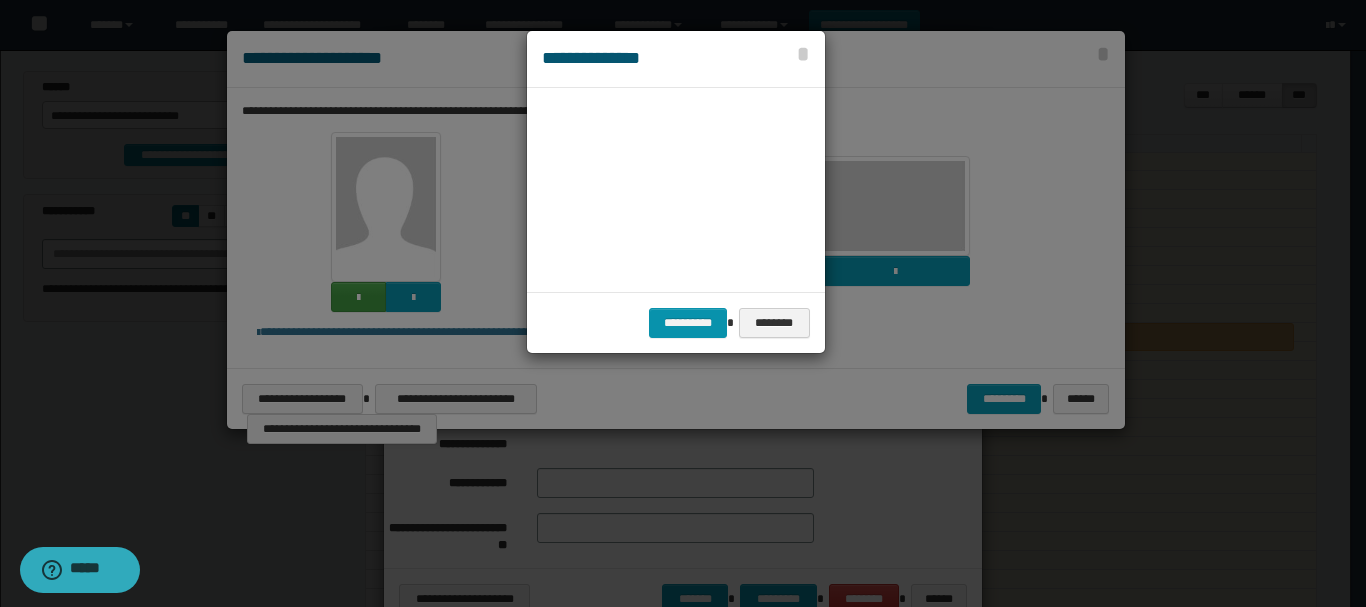 scroll, scrollTop: 45, scrollLeft: 105, axis: both 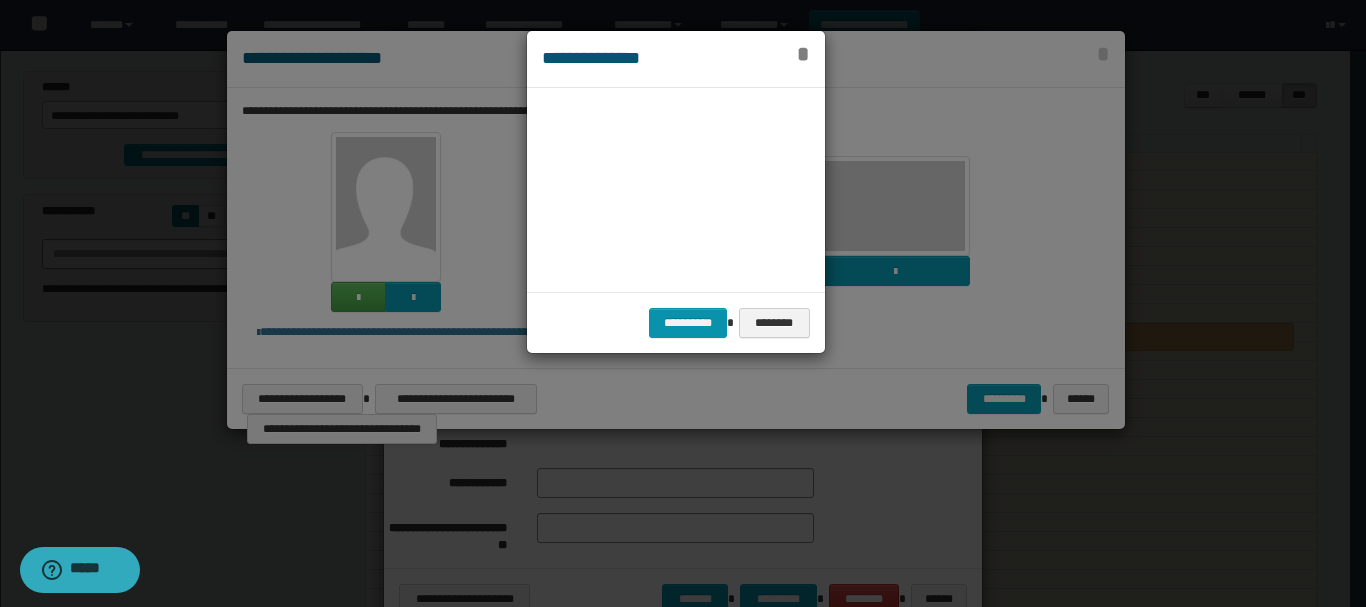 click on "*" at bounding box center (803, 54) 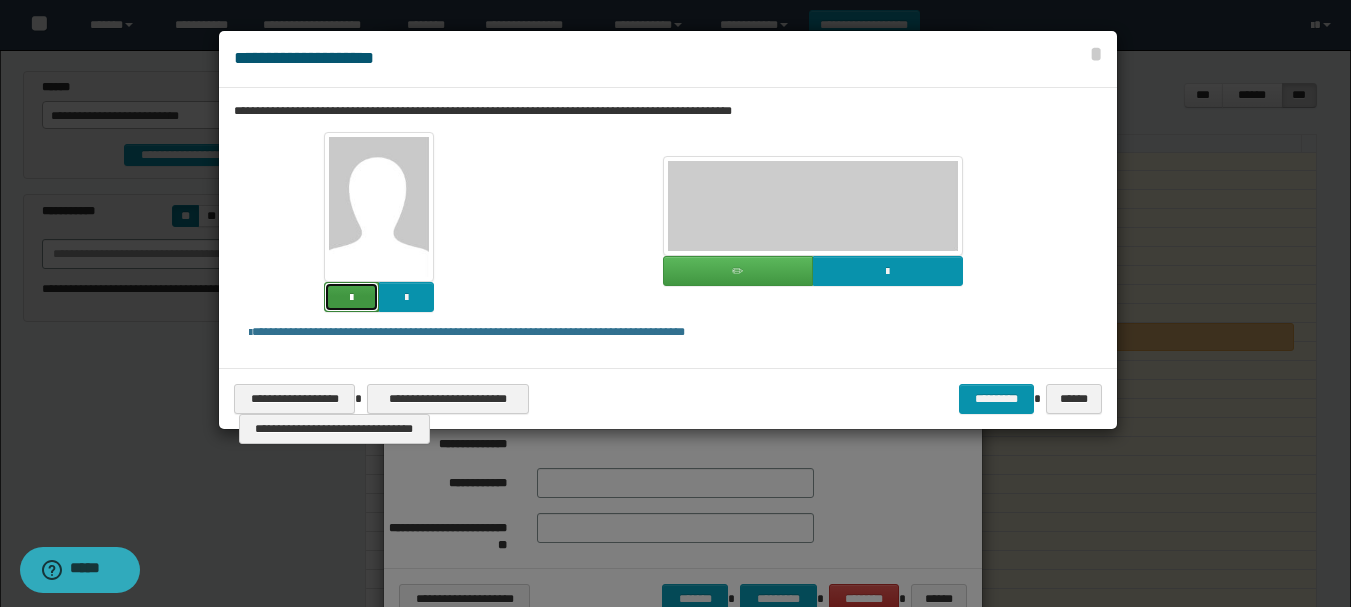 click at bounding box center (351, 298) 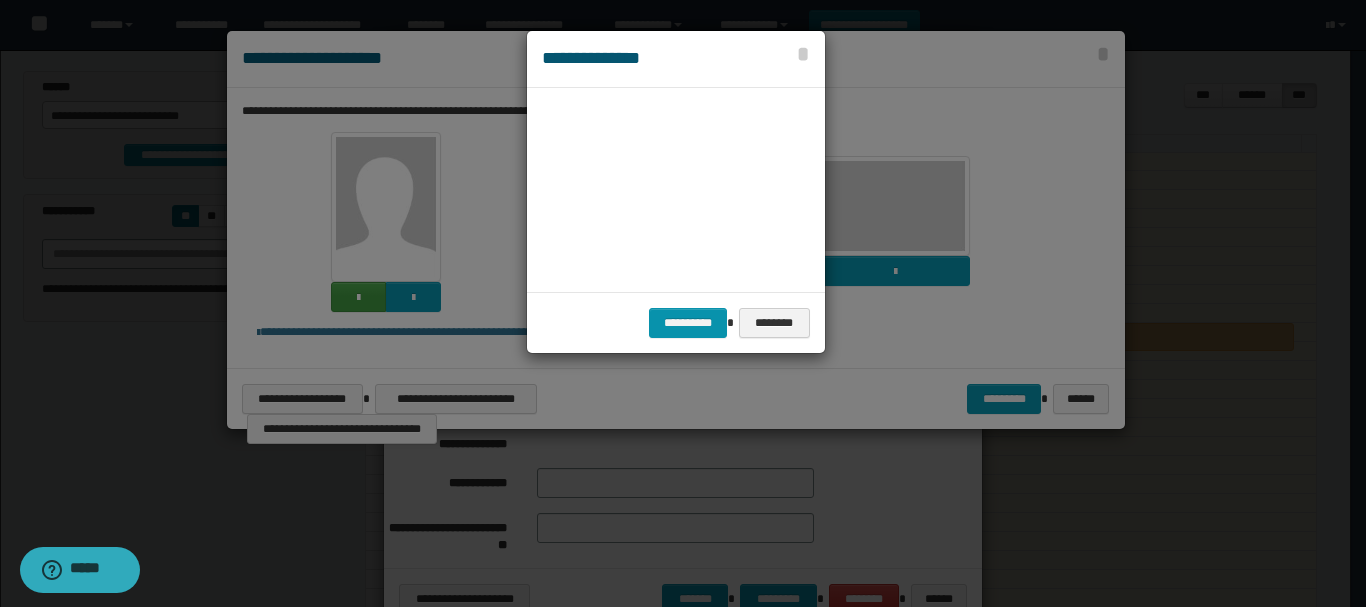 scroll, scrollTop: 45, scrollLeft: 105, axis: both 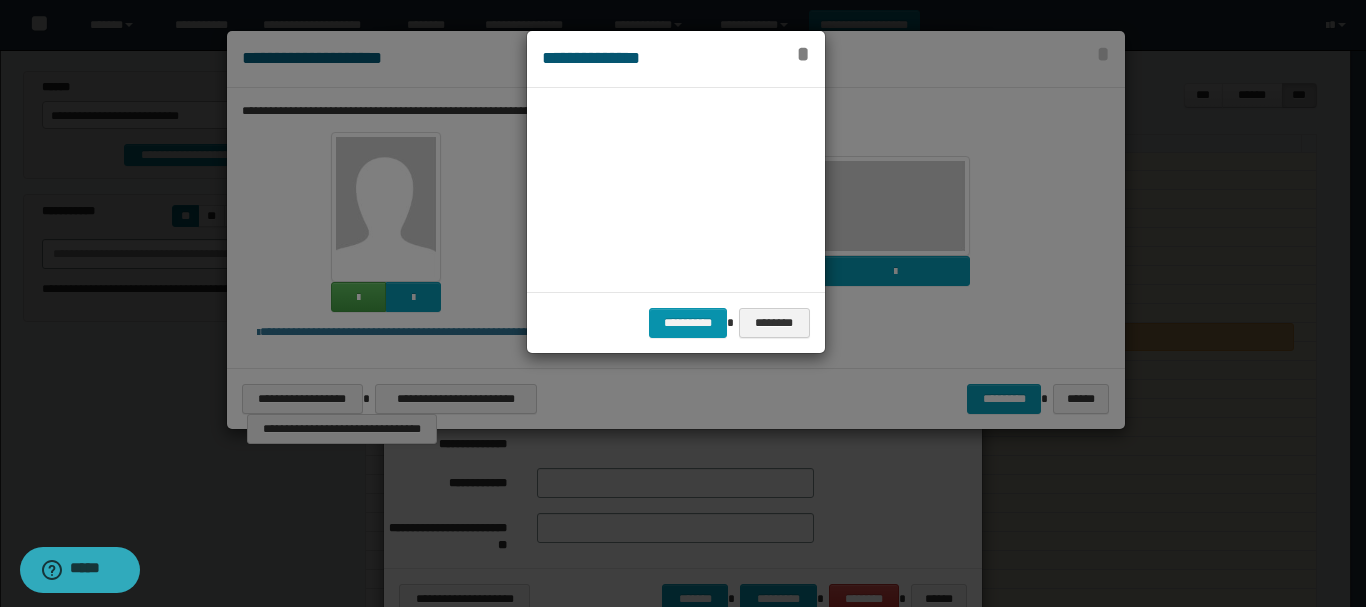 click on "*" at bounding box center (803, 54) 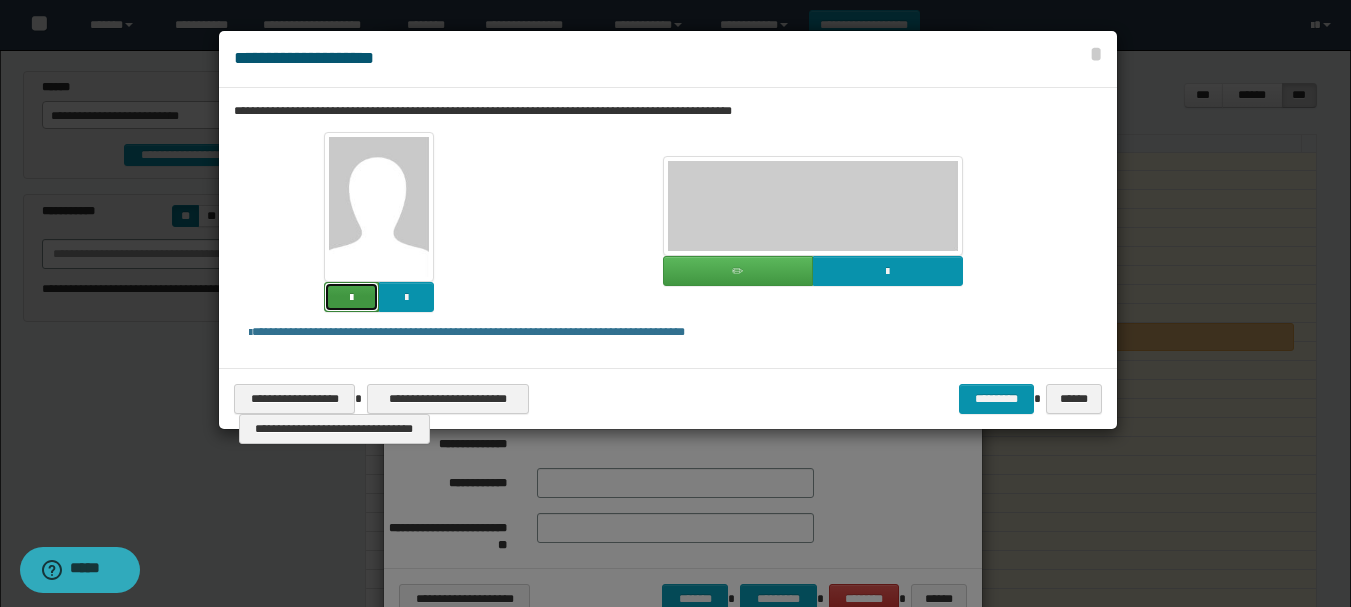 click at bounding box center (351, 297) 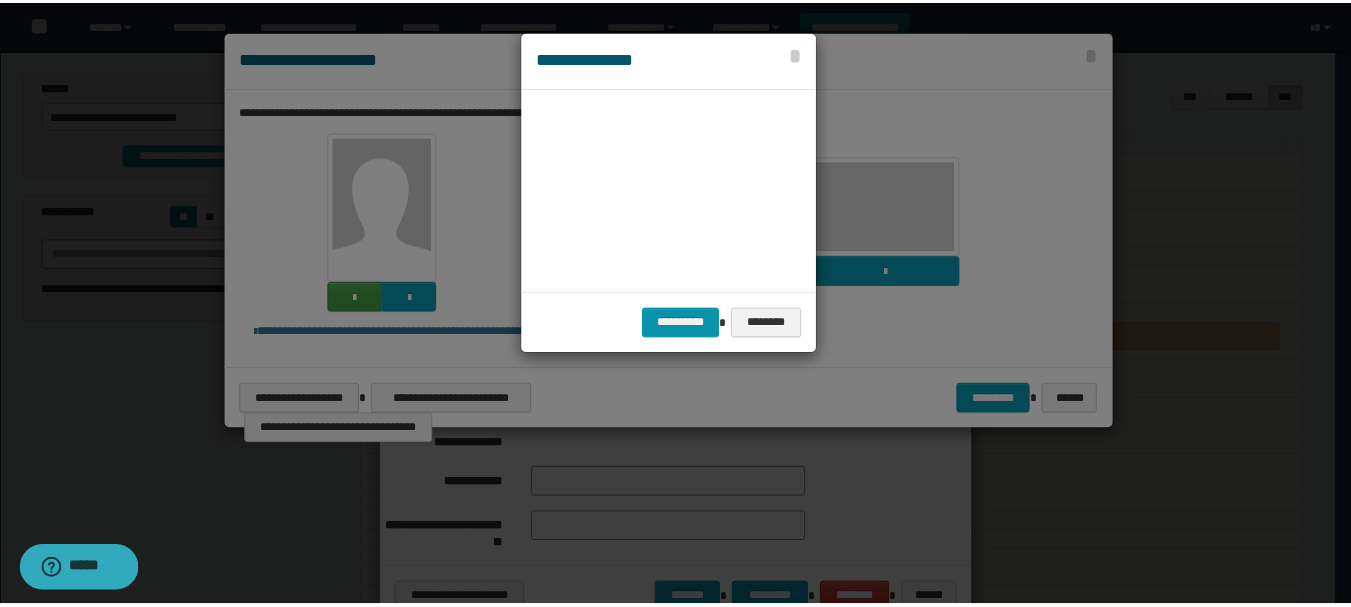 scroll, scrollTop: 45, scrollLeft: 105, axis: both 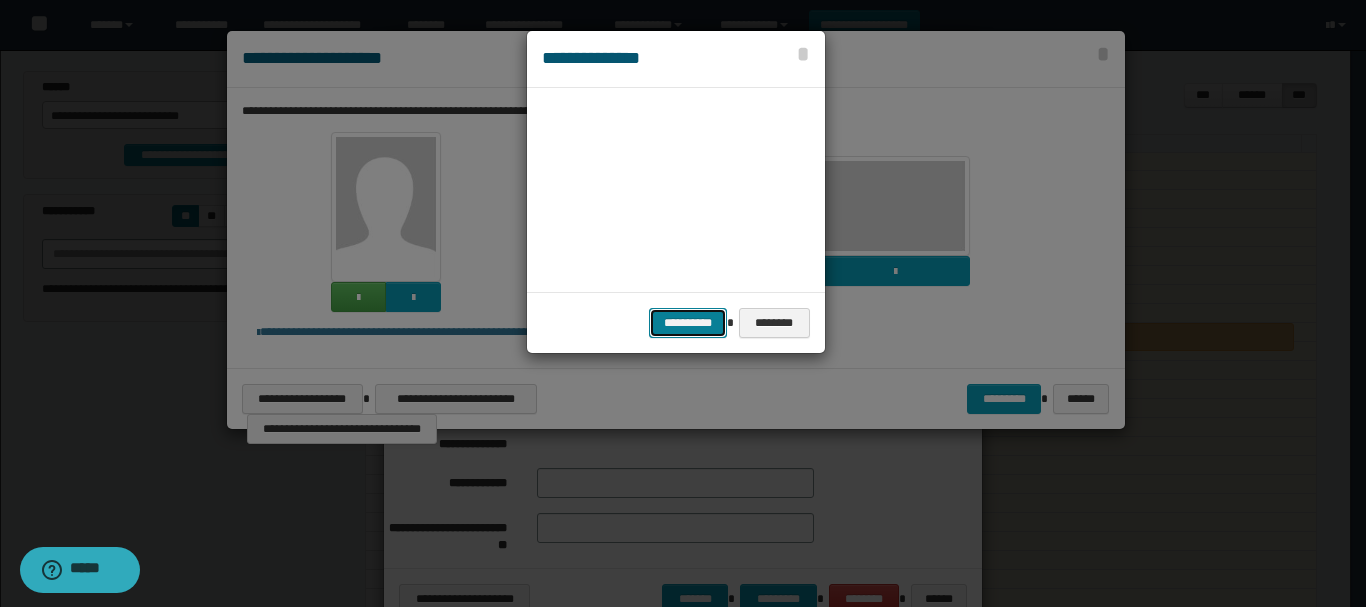 click on "**********" at bounding box center [688, 323] 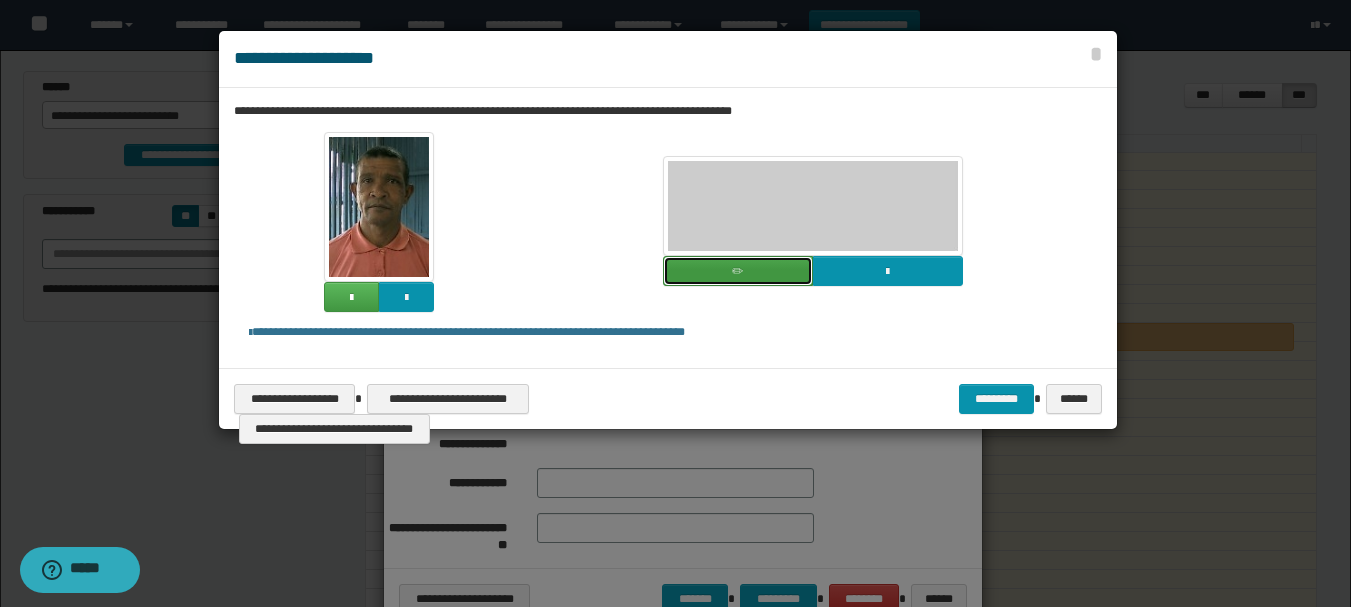 click at bounding box center [738, 271] 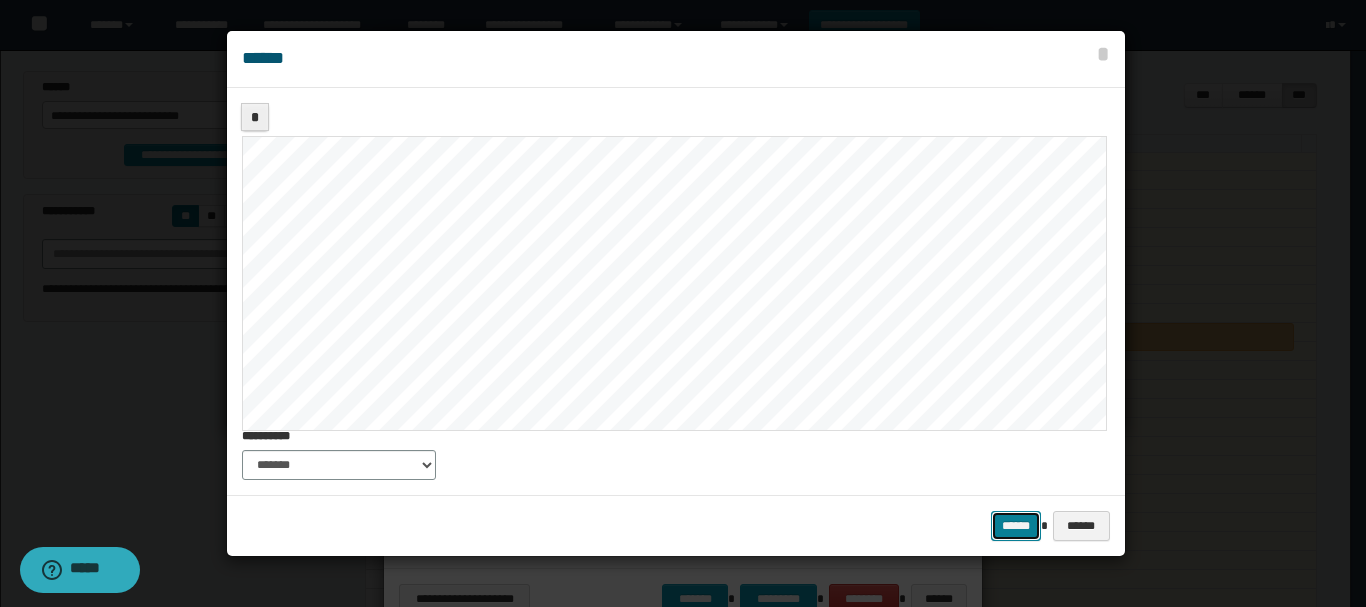 click on "******" at bounding box center [1016, 526] 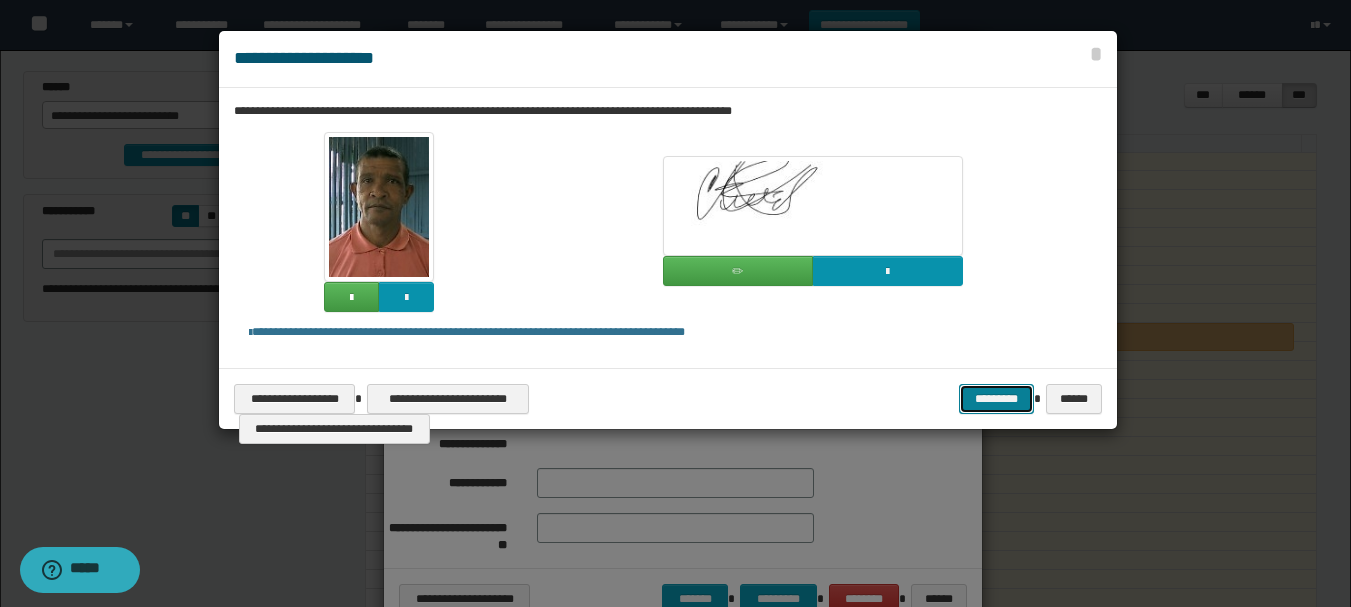click on "*********" at bounding box center [996, 399] 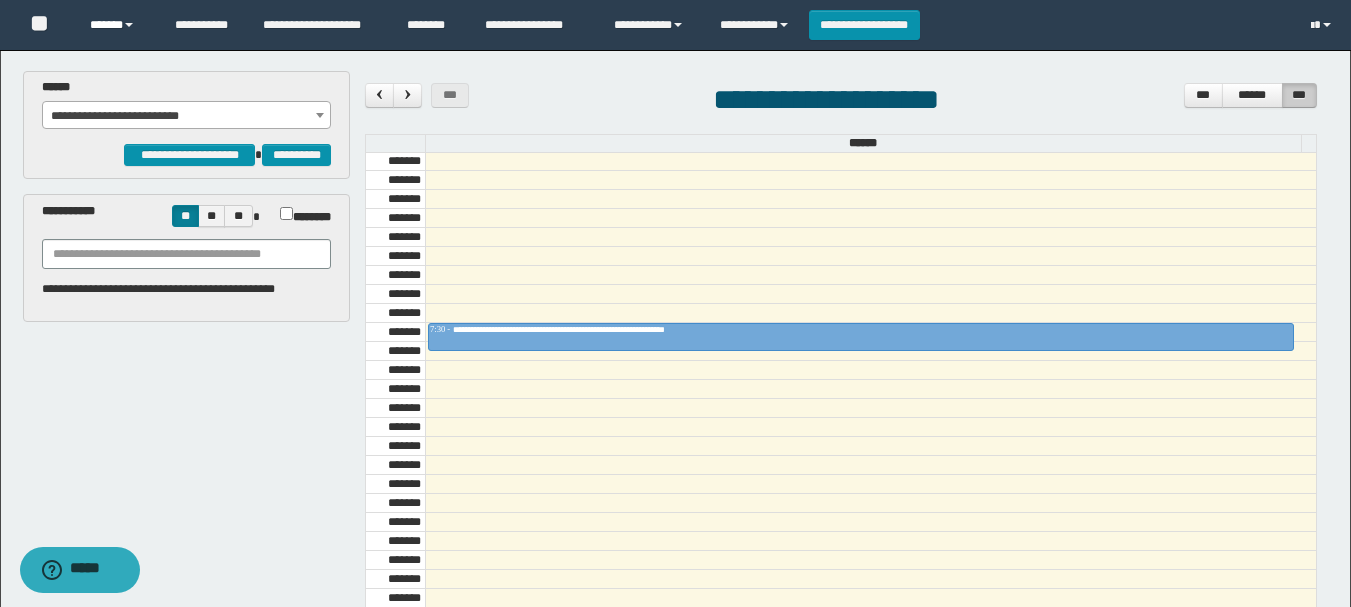click on "******" at bounding box center [117, 25] 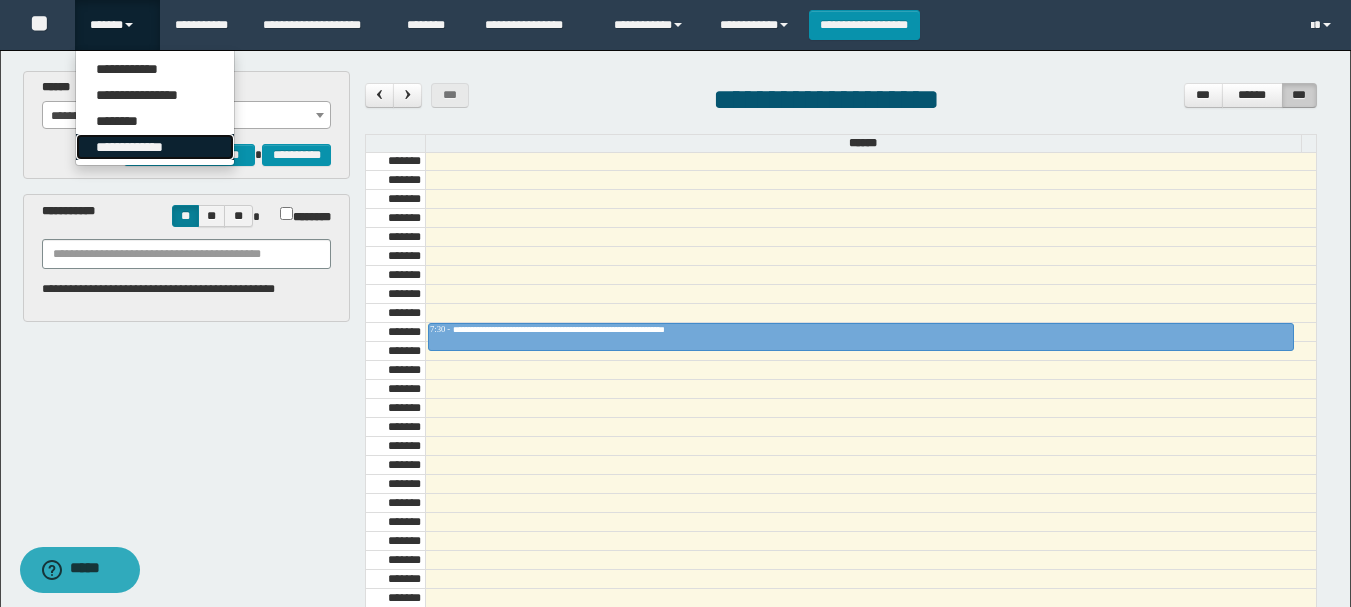 click on "**********" at bounding box center (155, 147) 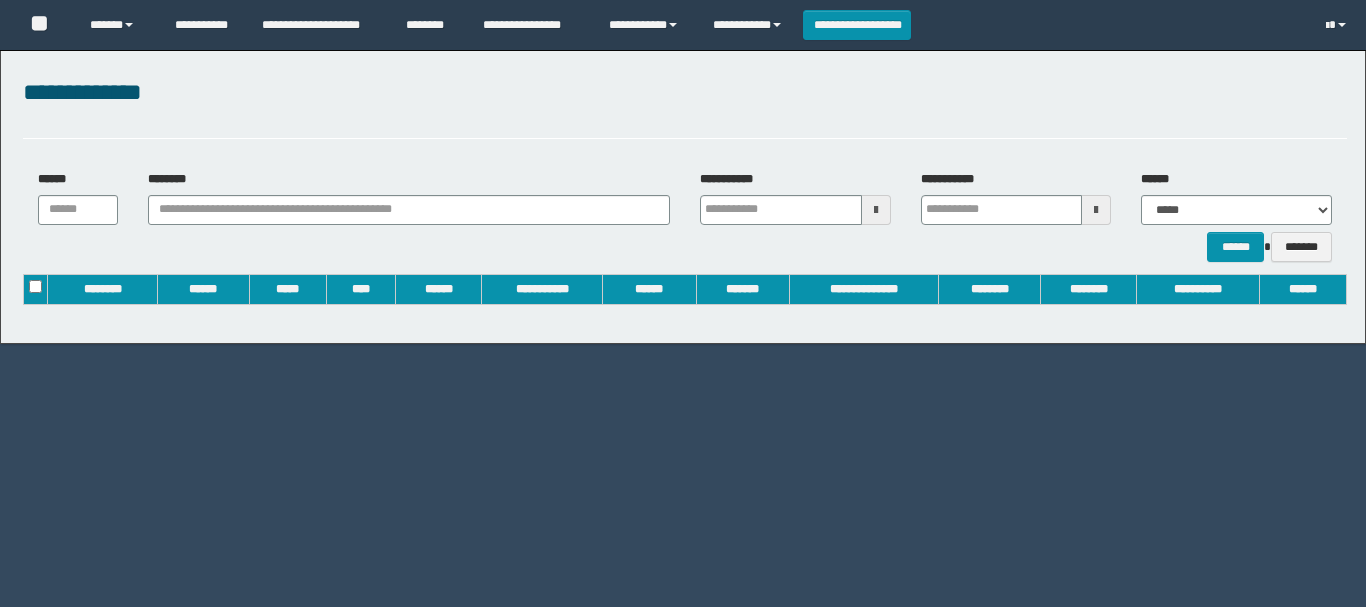 scroll, scrollTop: 0, scrollLeft: 0, axis: both 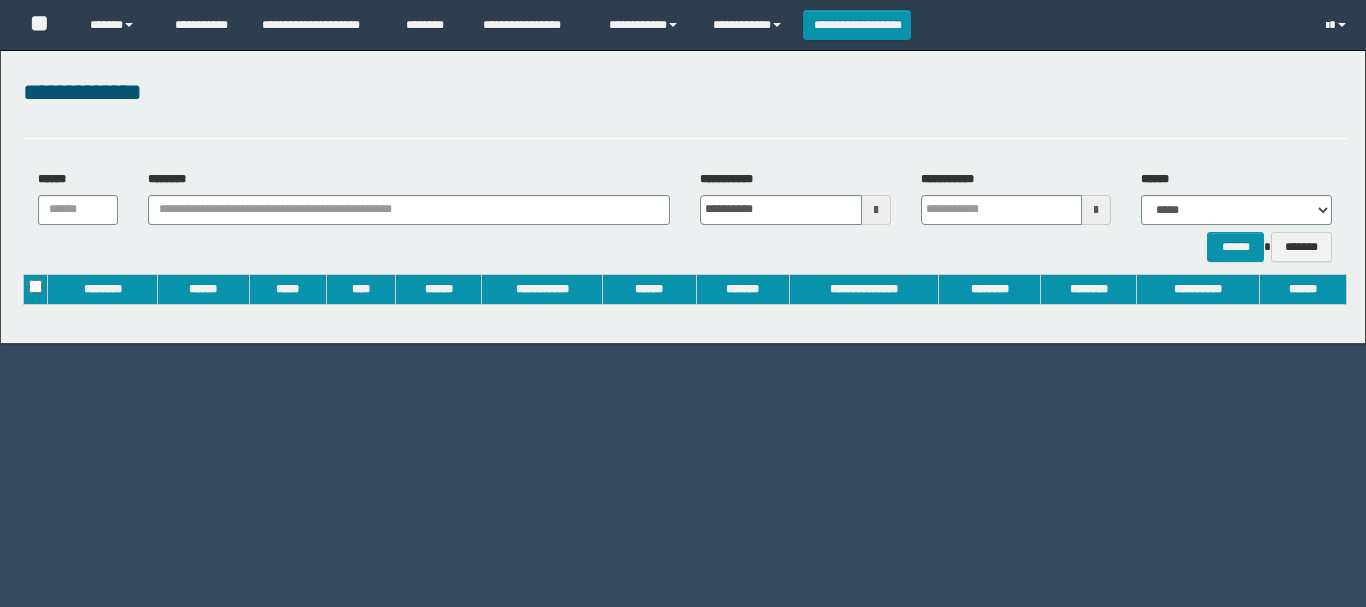 type on "**********" 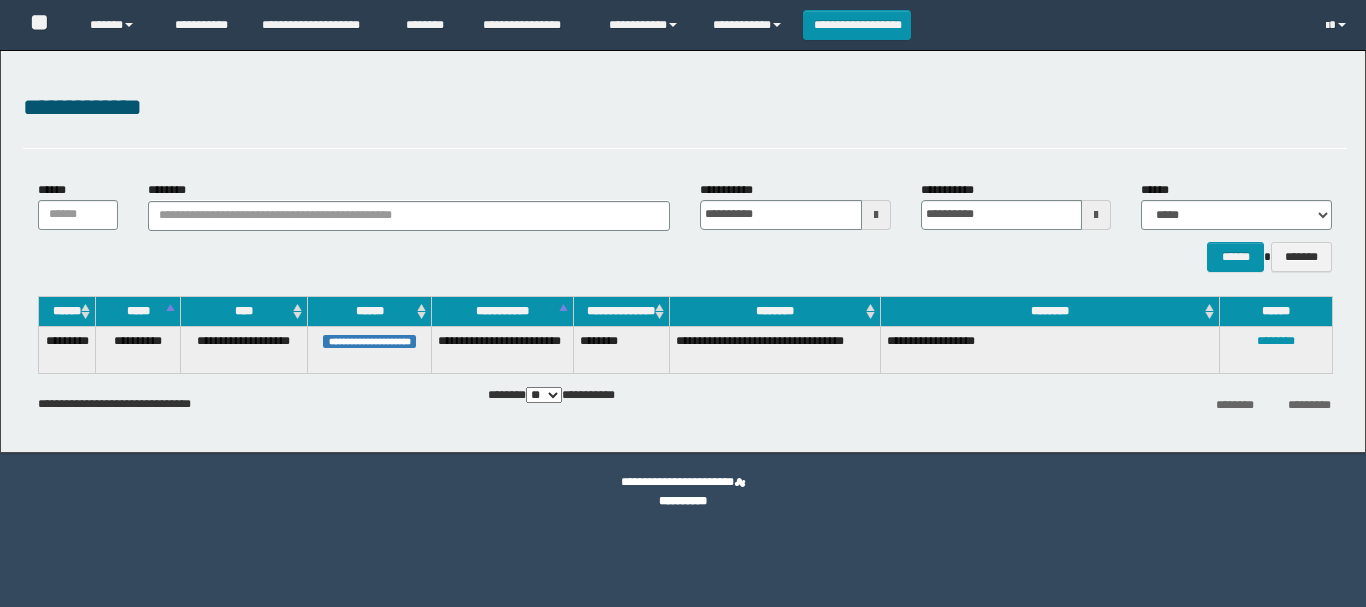 scroll, scrollTop: 0, scrollLeft: 0, axis: both 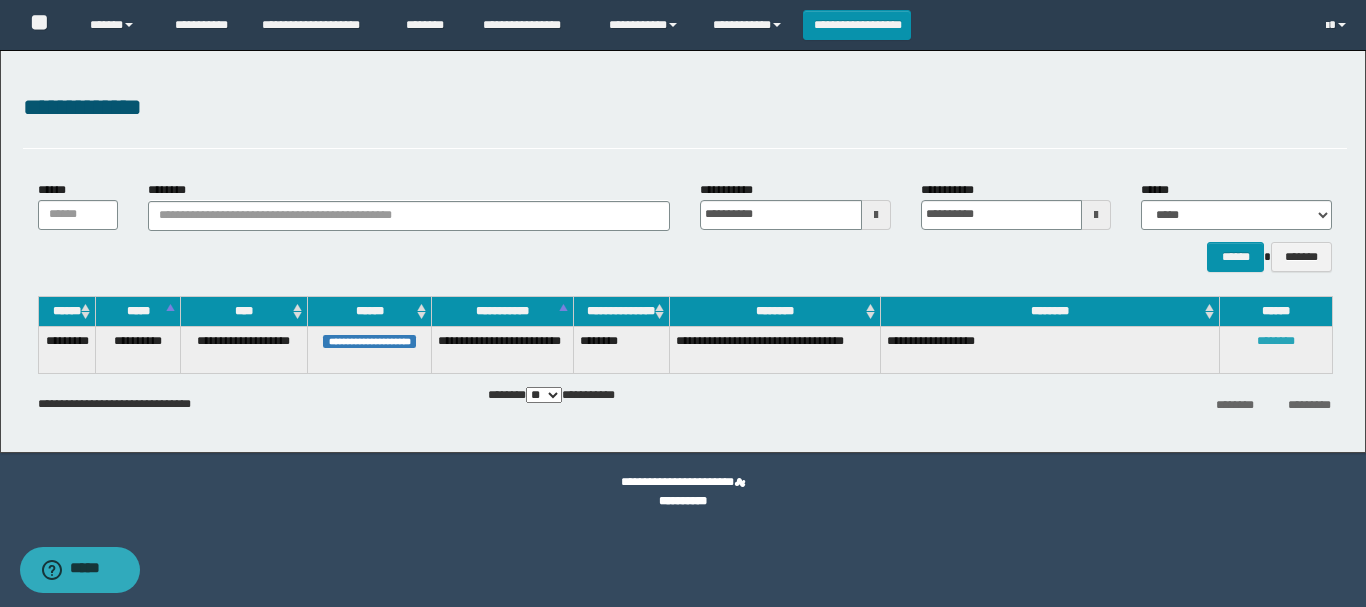 click on "********" at bounding box center (1276, 341) 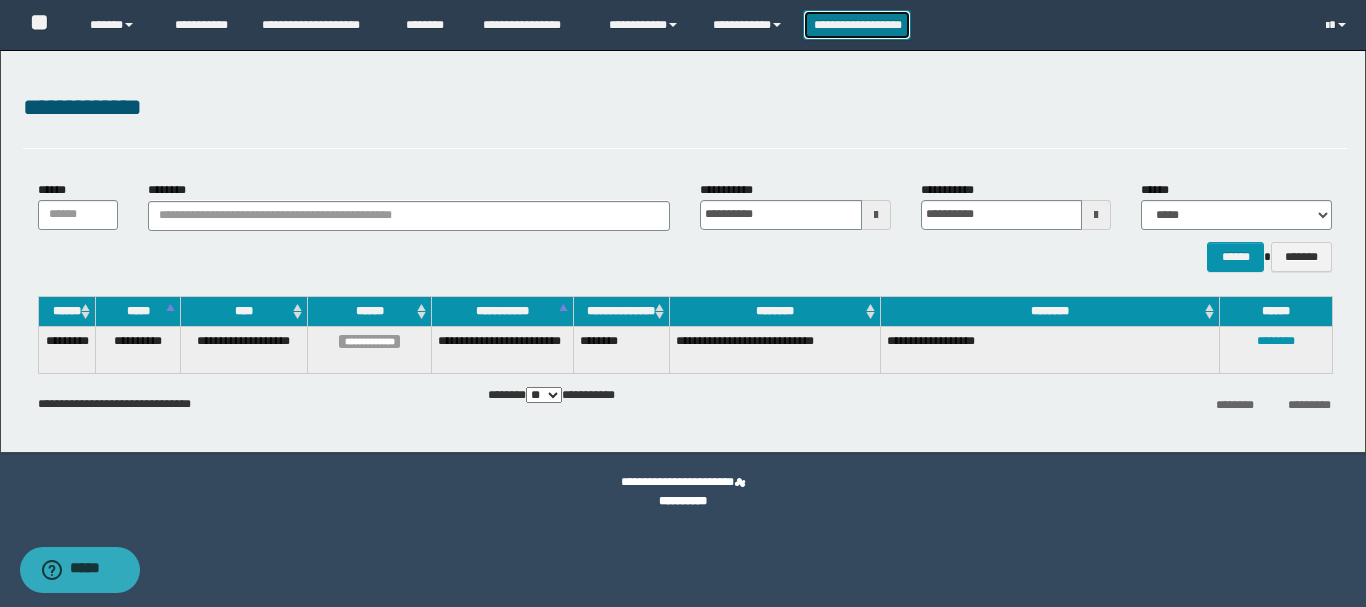 click on "**********" at bounding box center [857, 25] 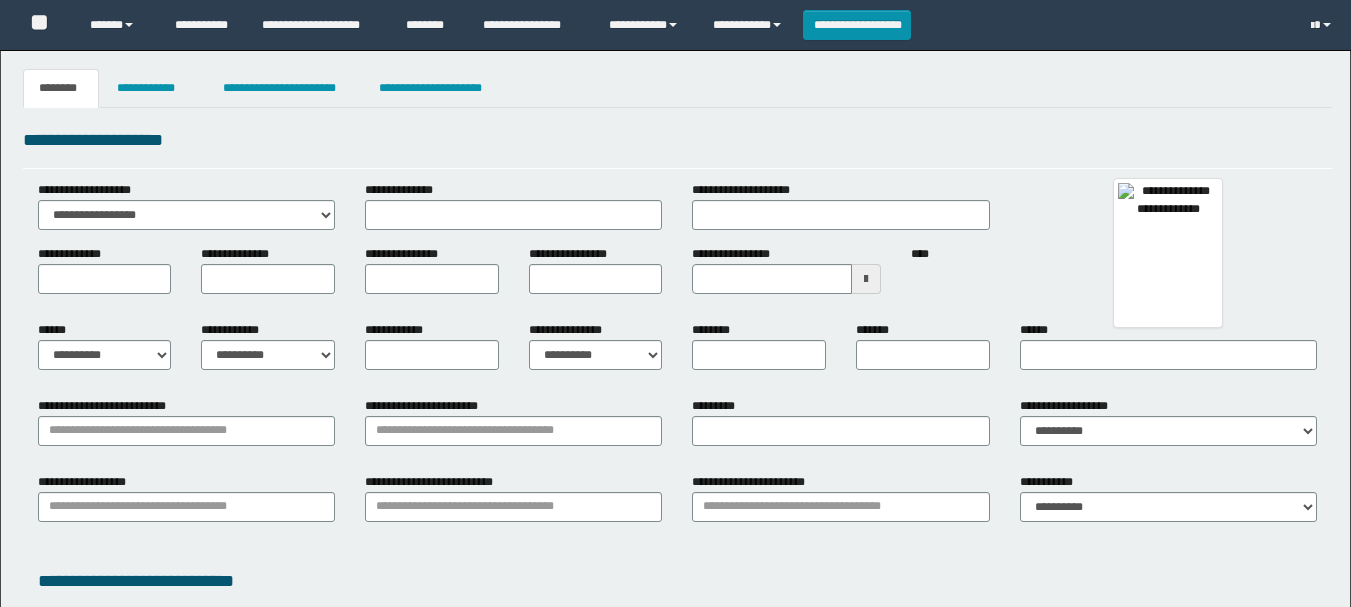 type 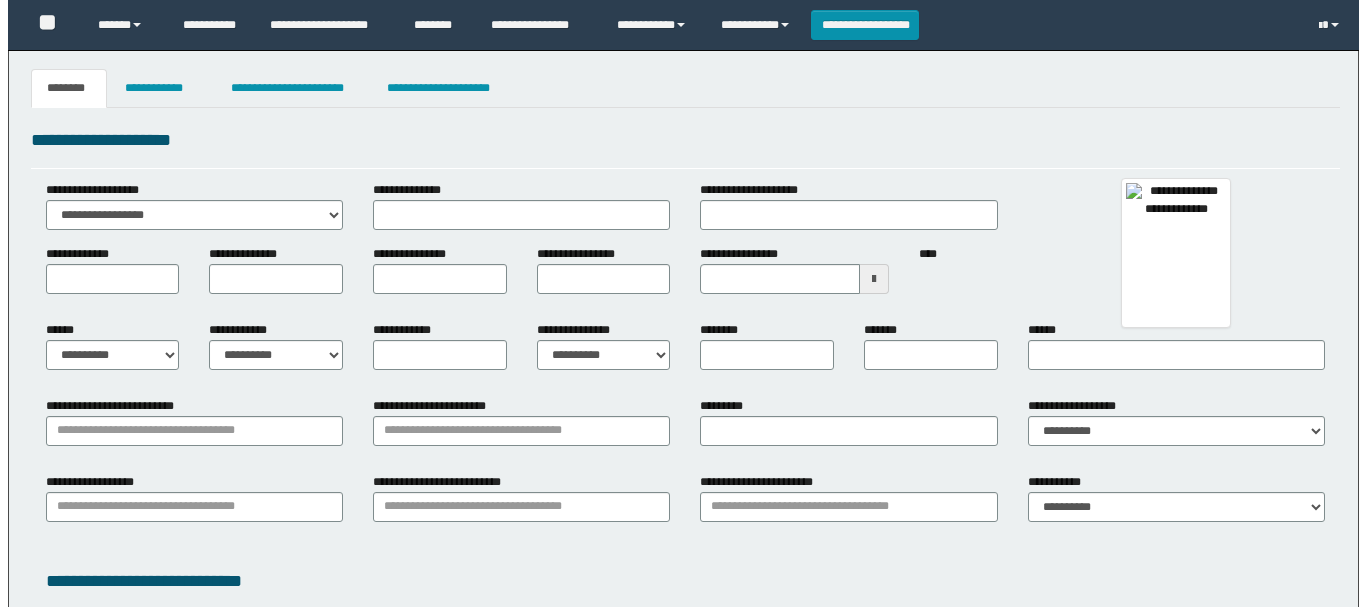 scroll, scrollTop: 0, scrollLeft: 0, axis: both 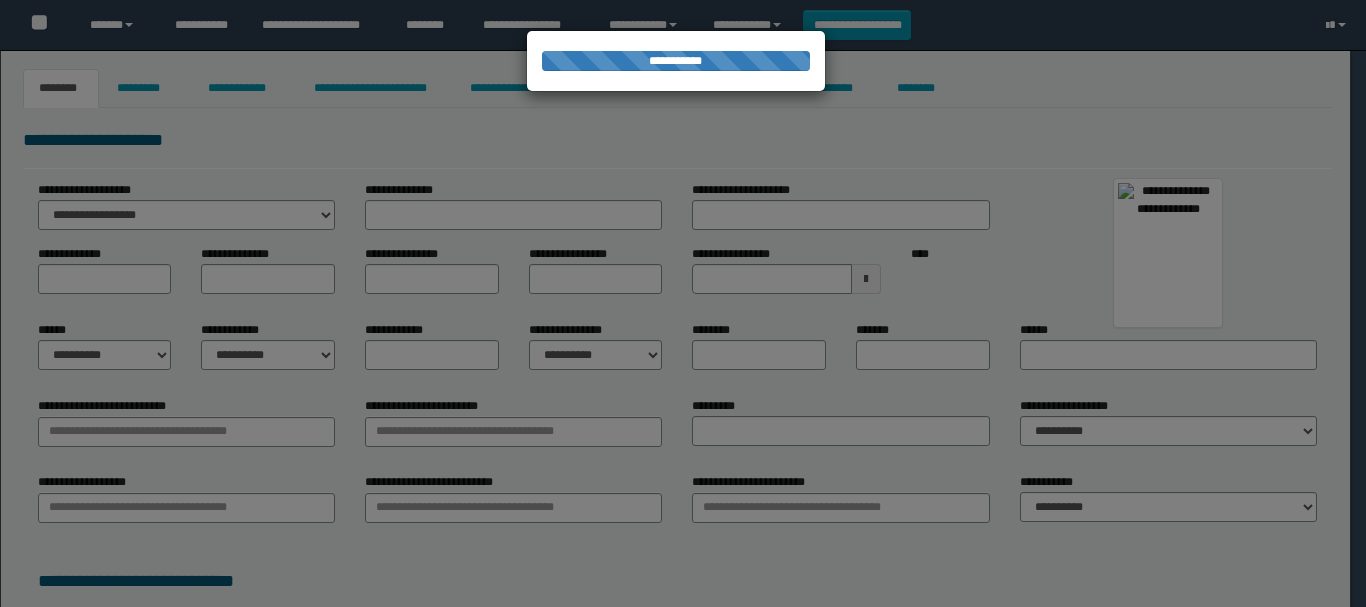 type on "********" 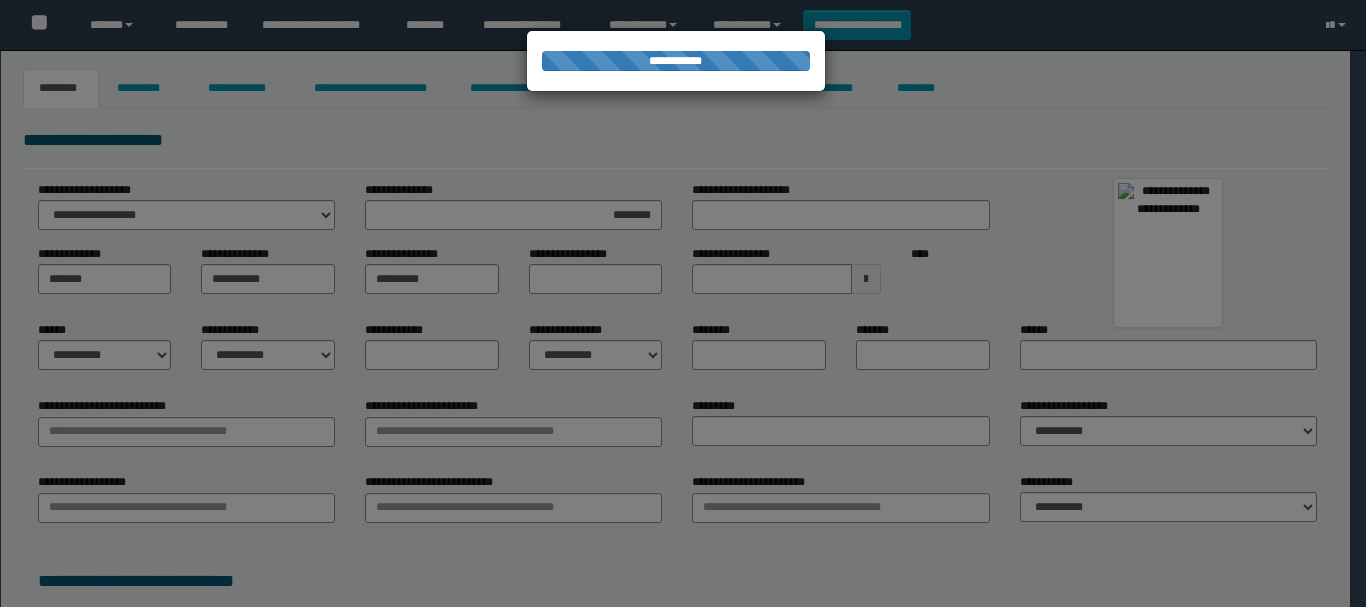 type on "****" 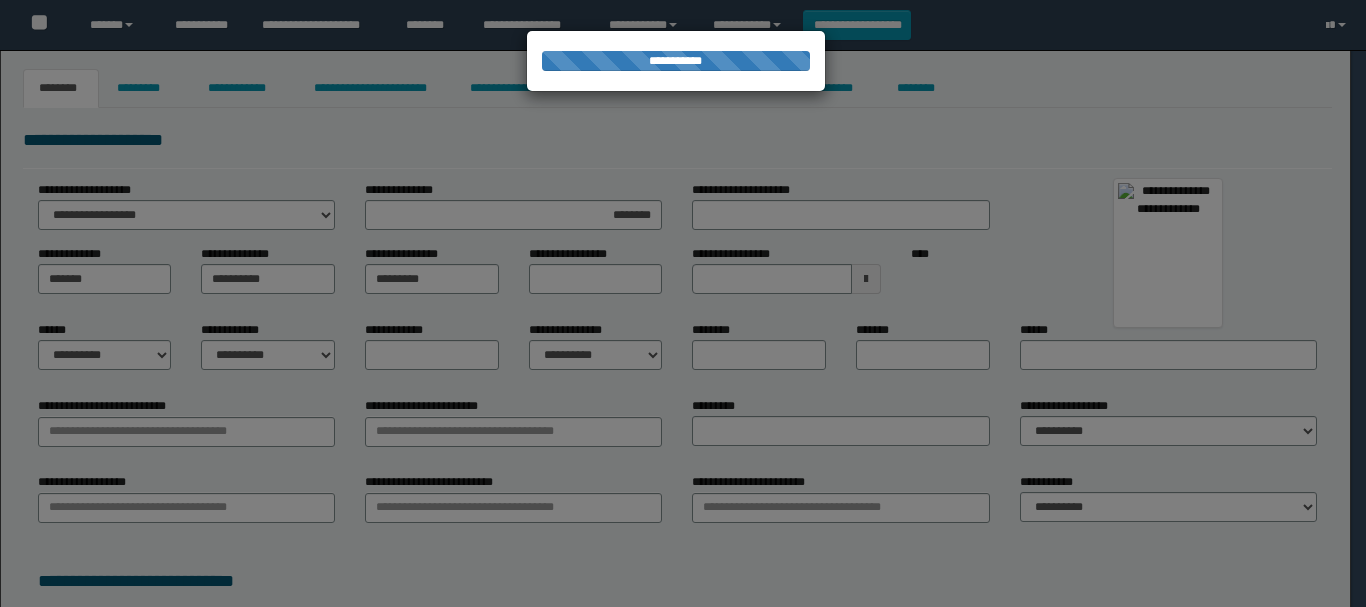 type on "**********" 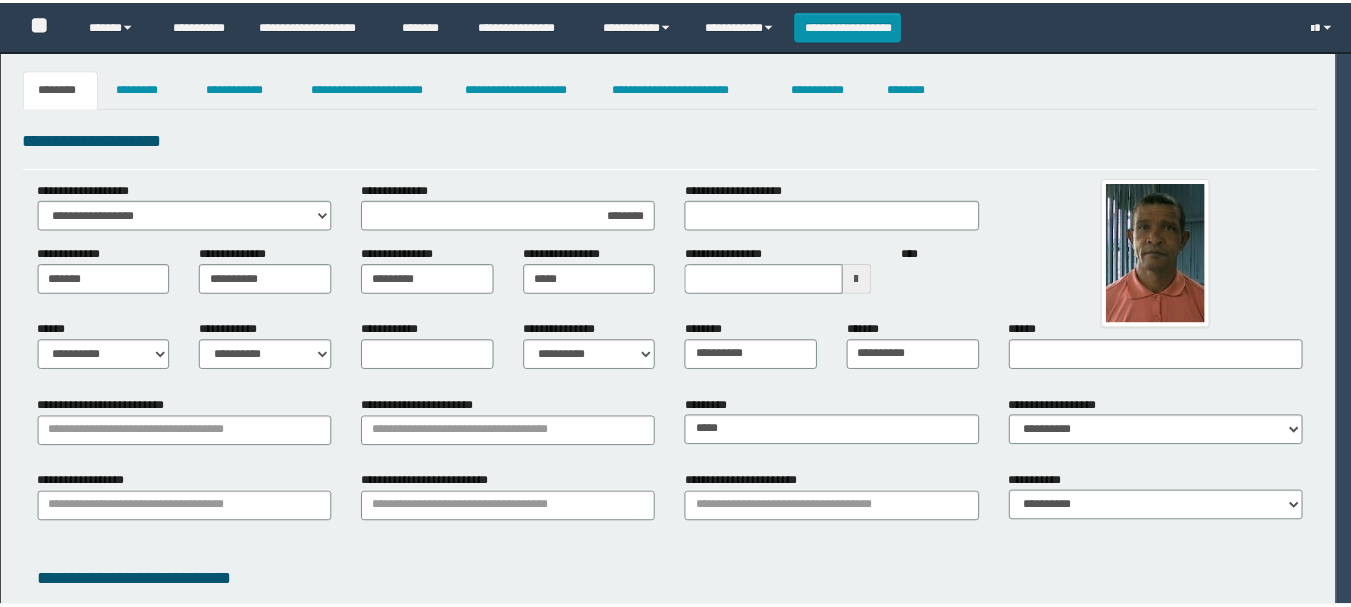 scroll, scrollTop: 0, scrollLeft: 0, axis: both 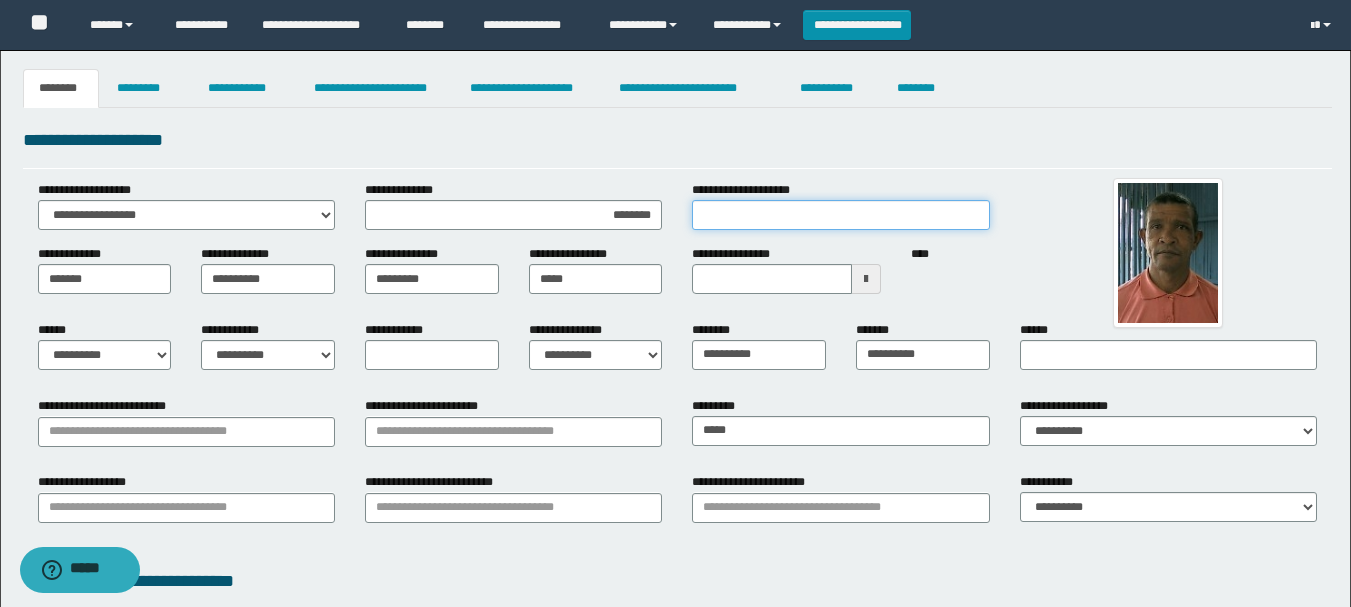 click on "**********" at bounding box center (840, 215) 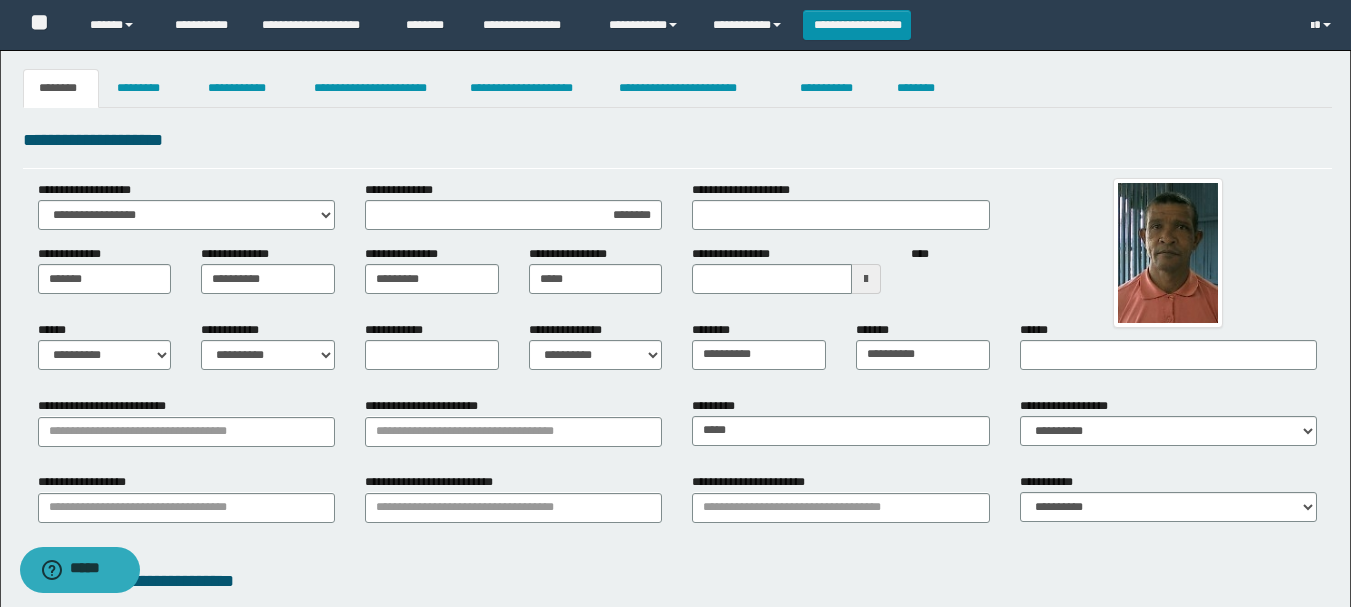 click on "**********" at bounding box center (105, 353) 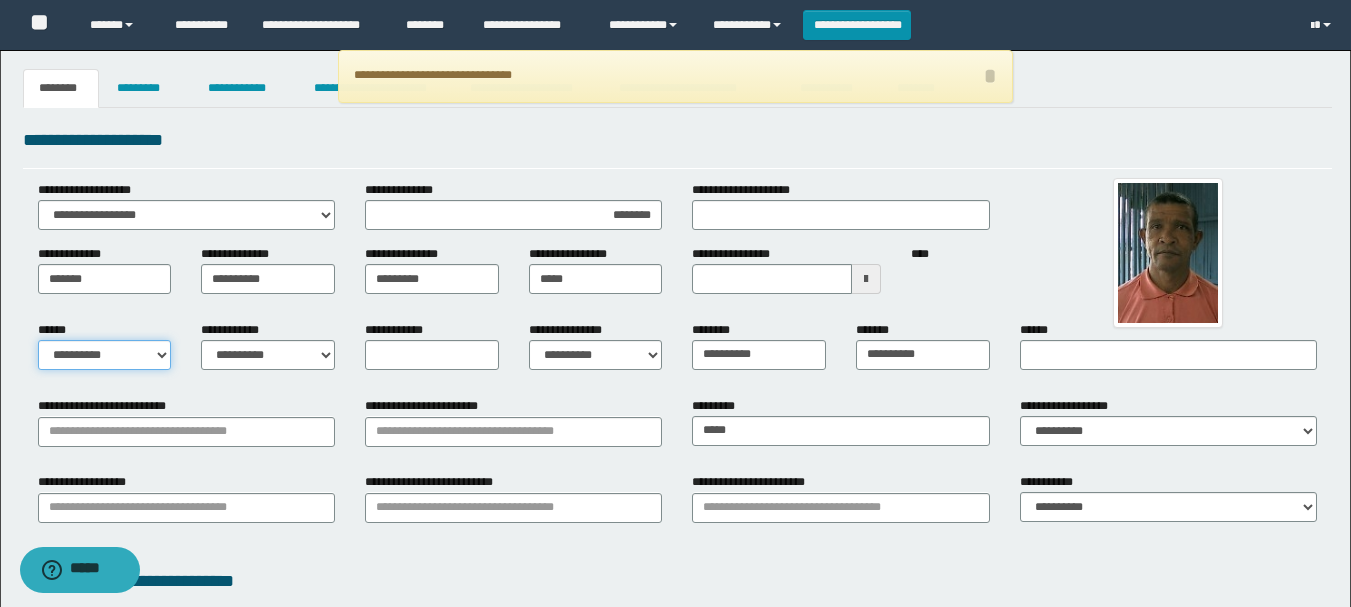 click on "**********" at bounding box center [105, 355] 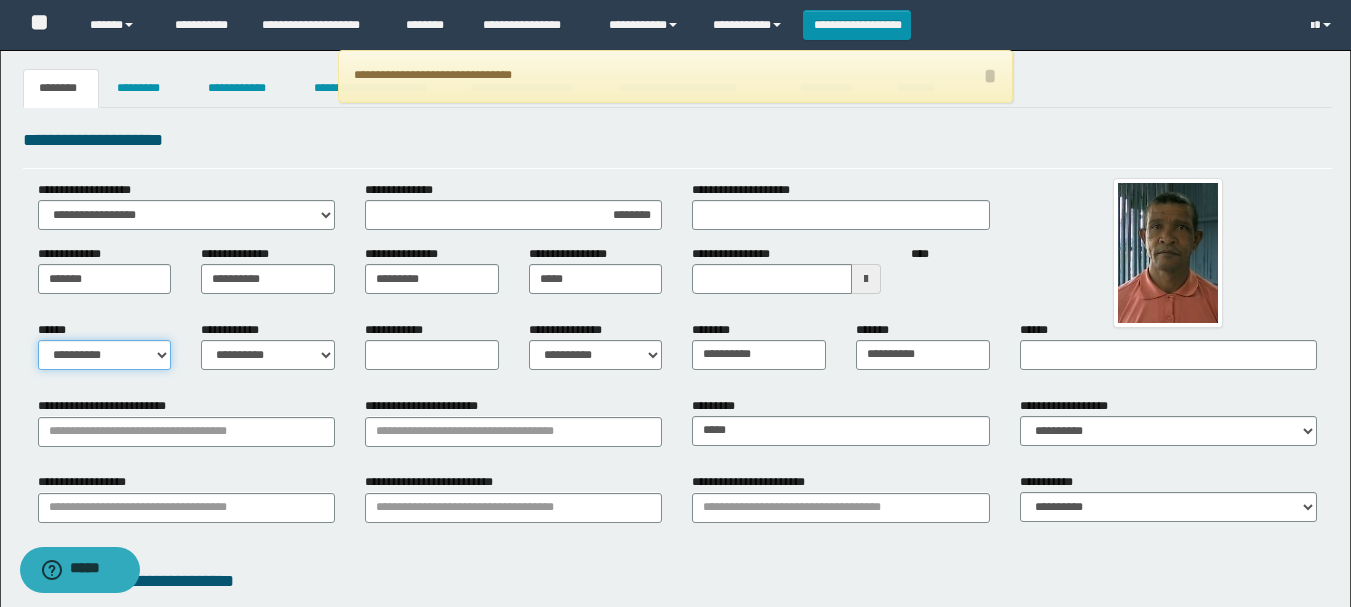 select on "*" 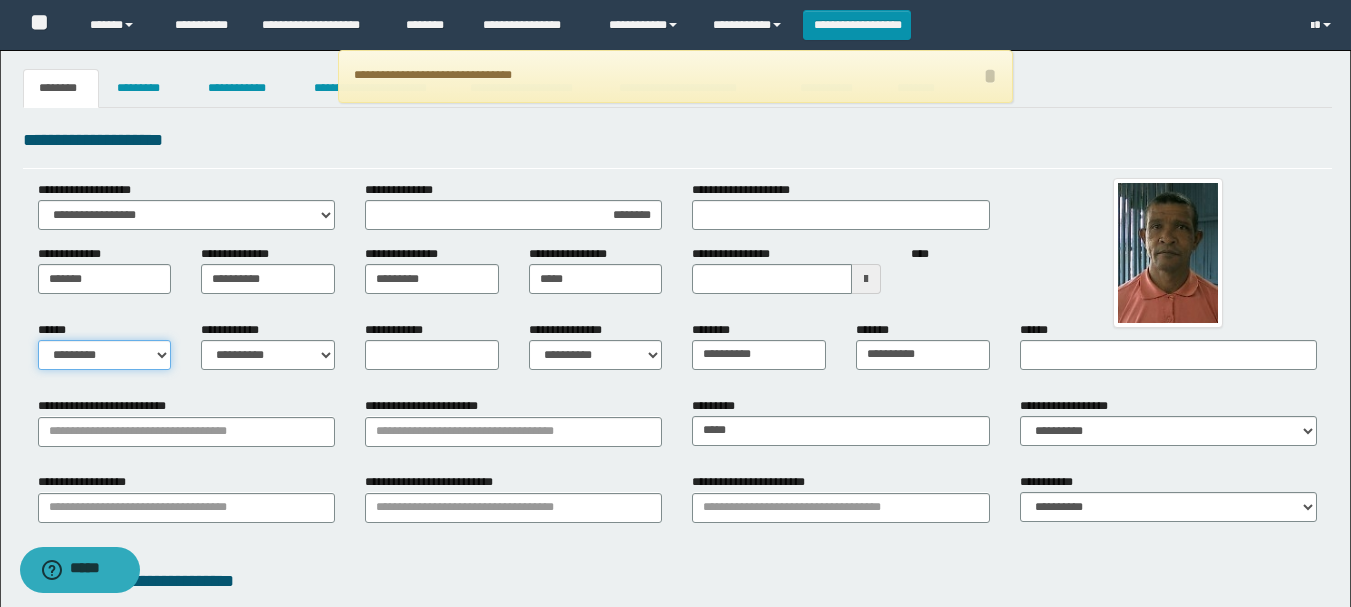 click on "**********" at bounding box center (105, 355) 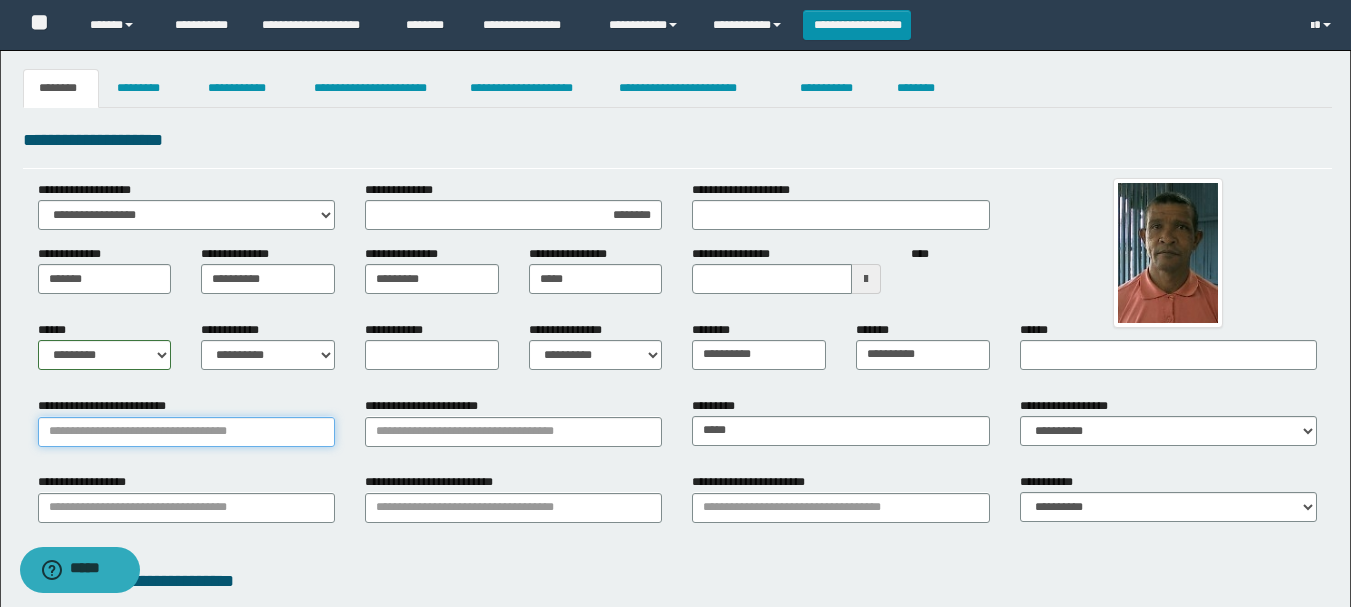 click on "**********" at bounding box center [186, 432] 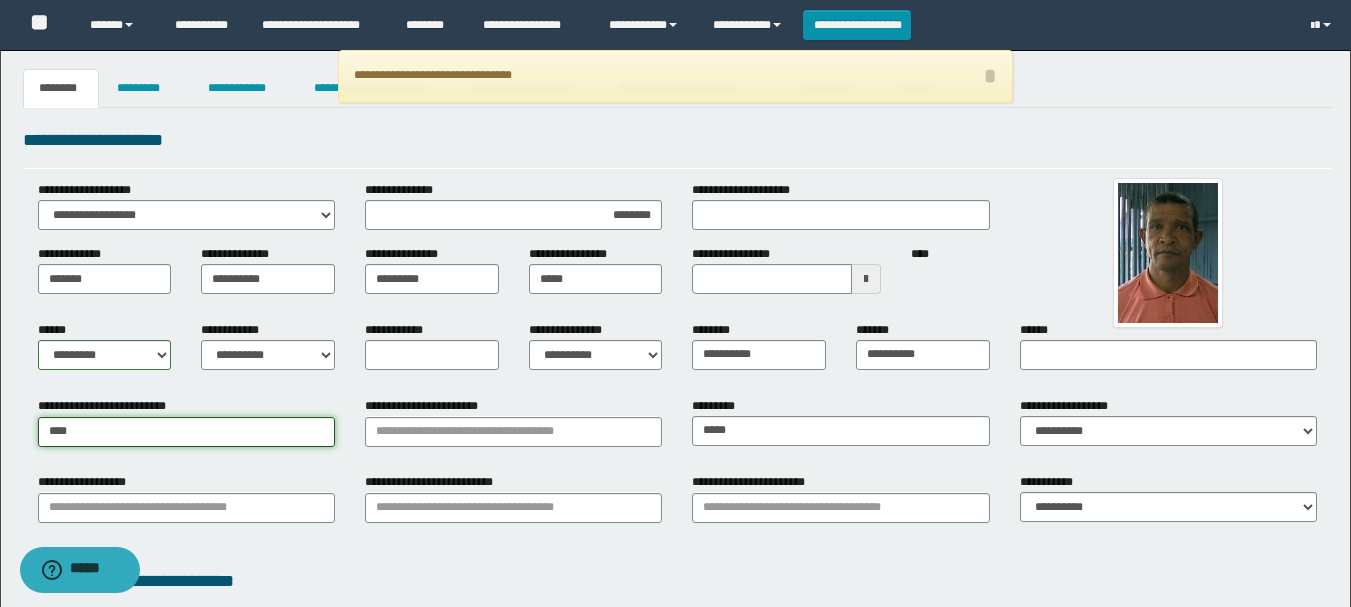 type on "*****" 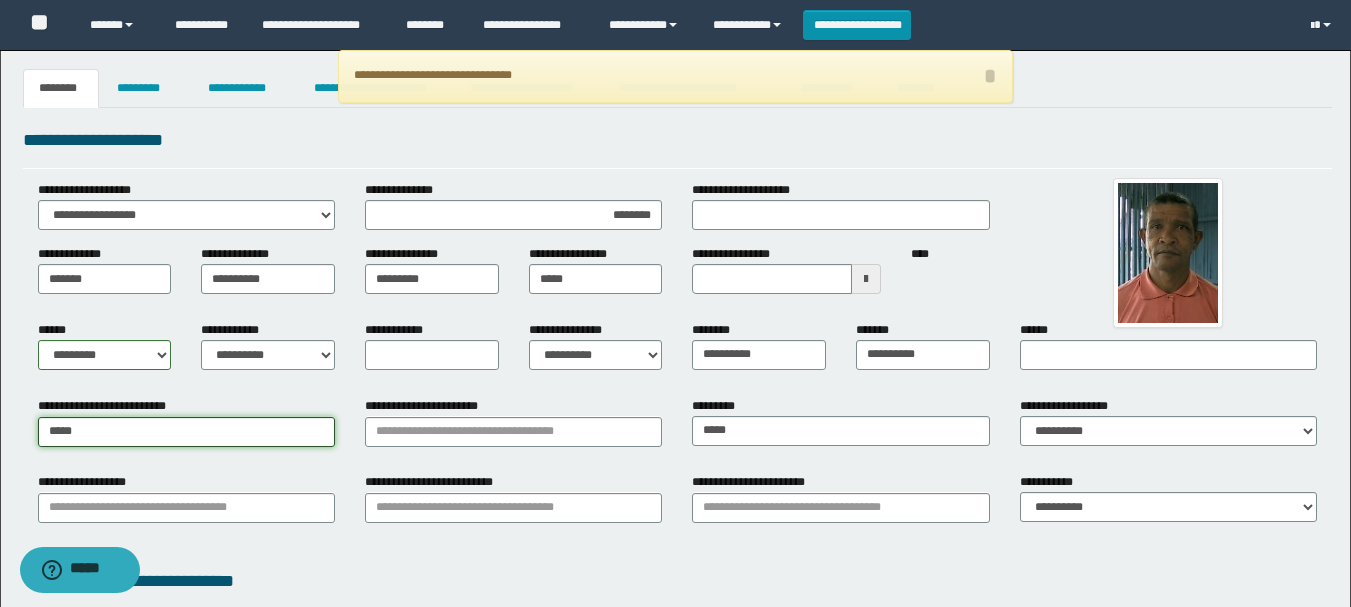 type on "*********" 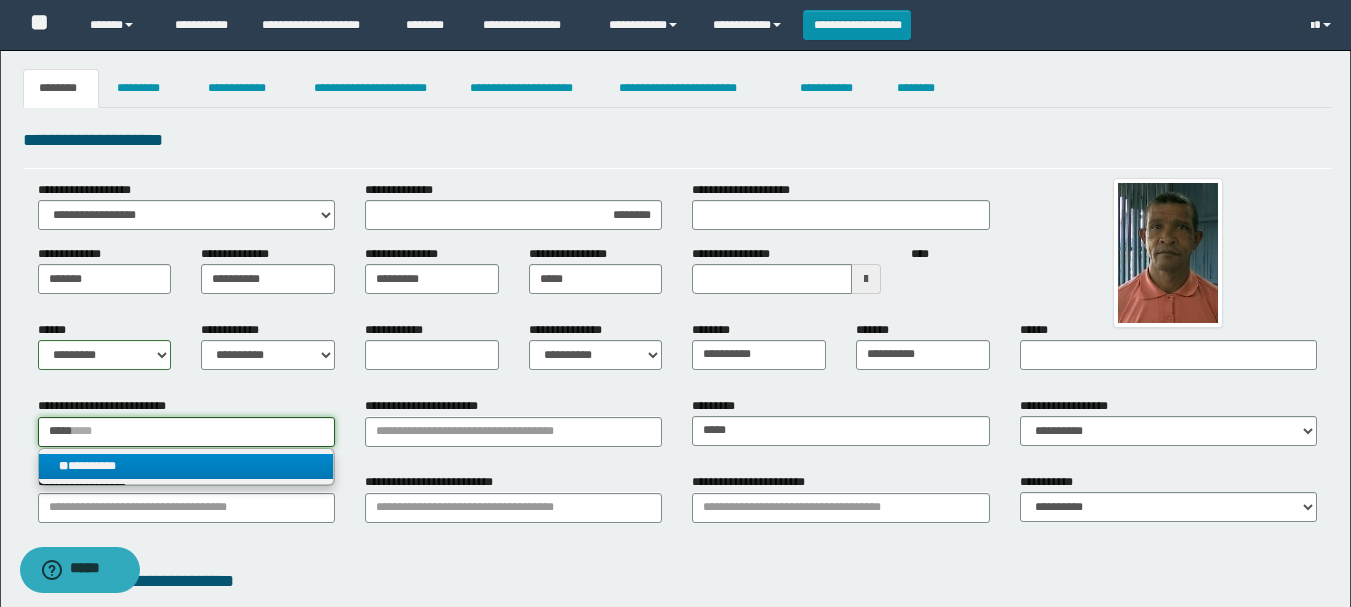 type on "*****" 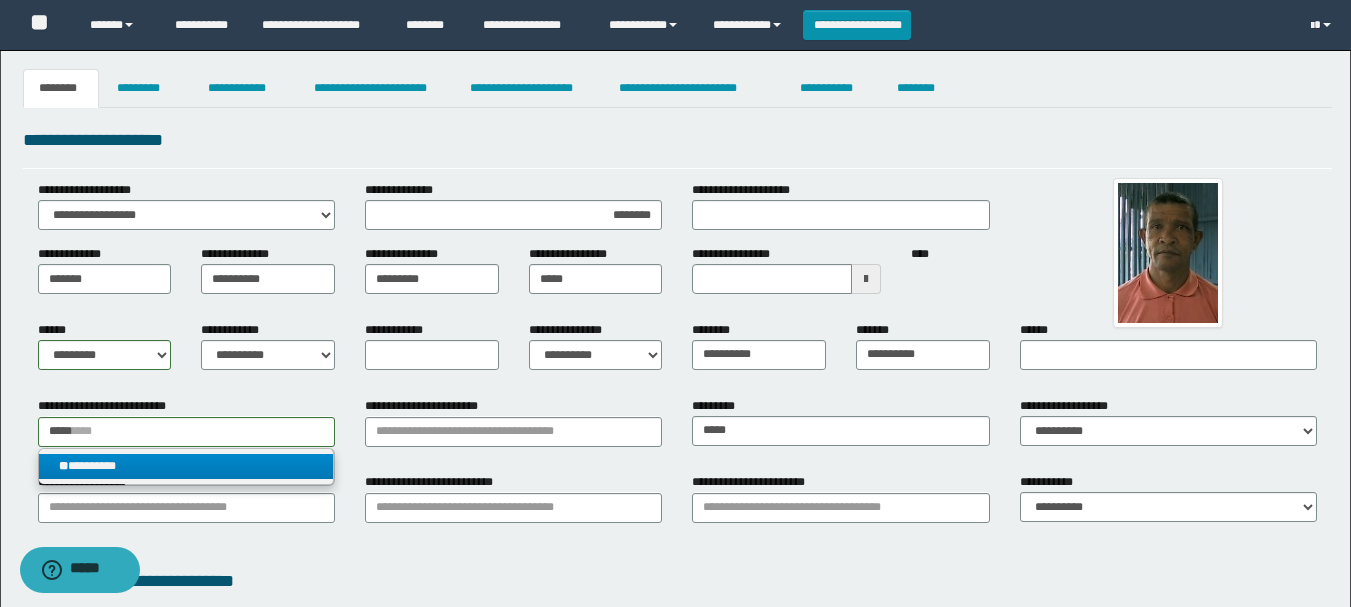 click on "** *********" at bounding box center [186, 466] 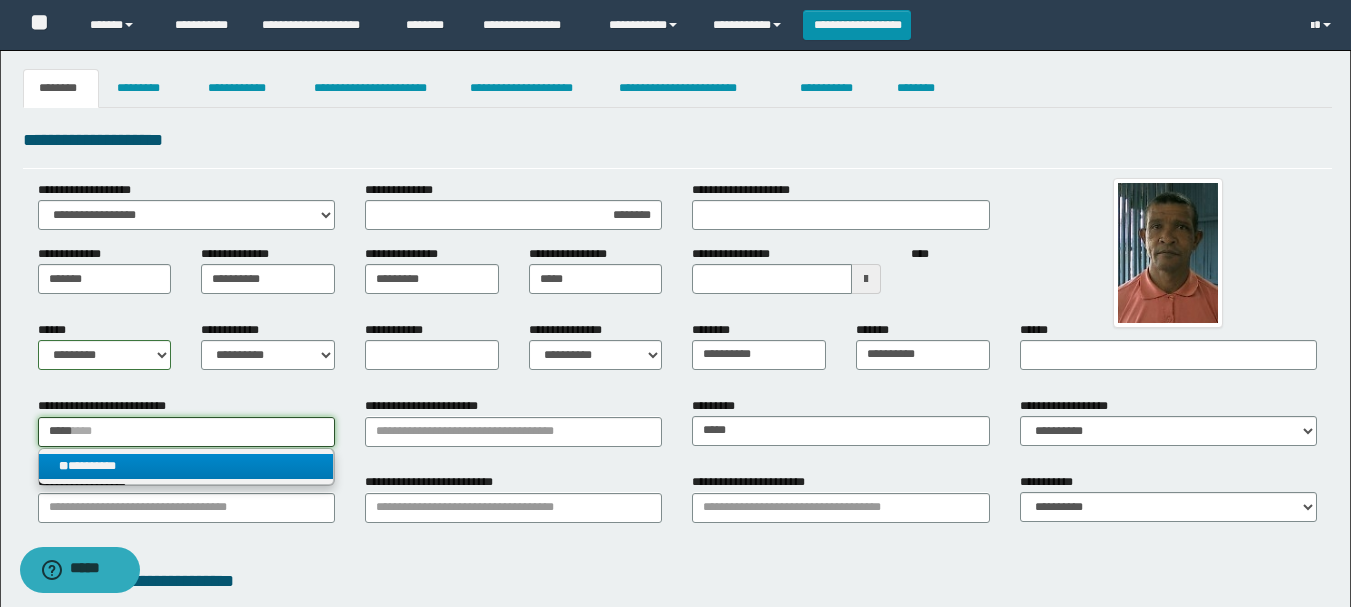 type 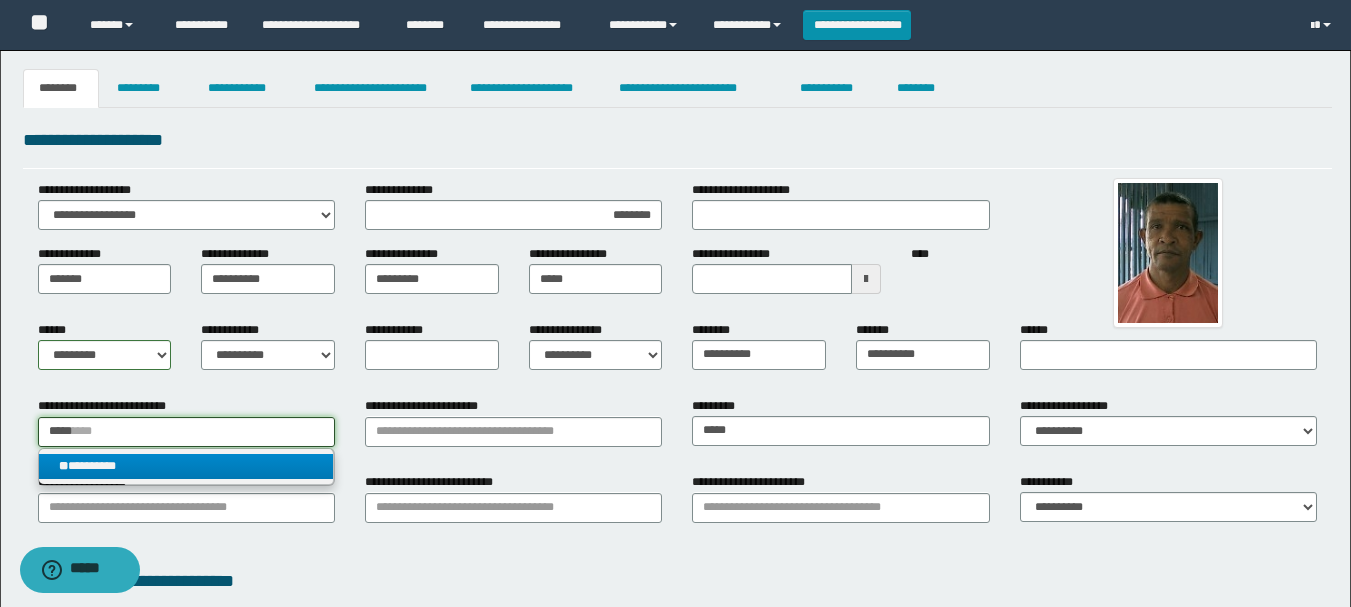 type on "*********" 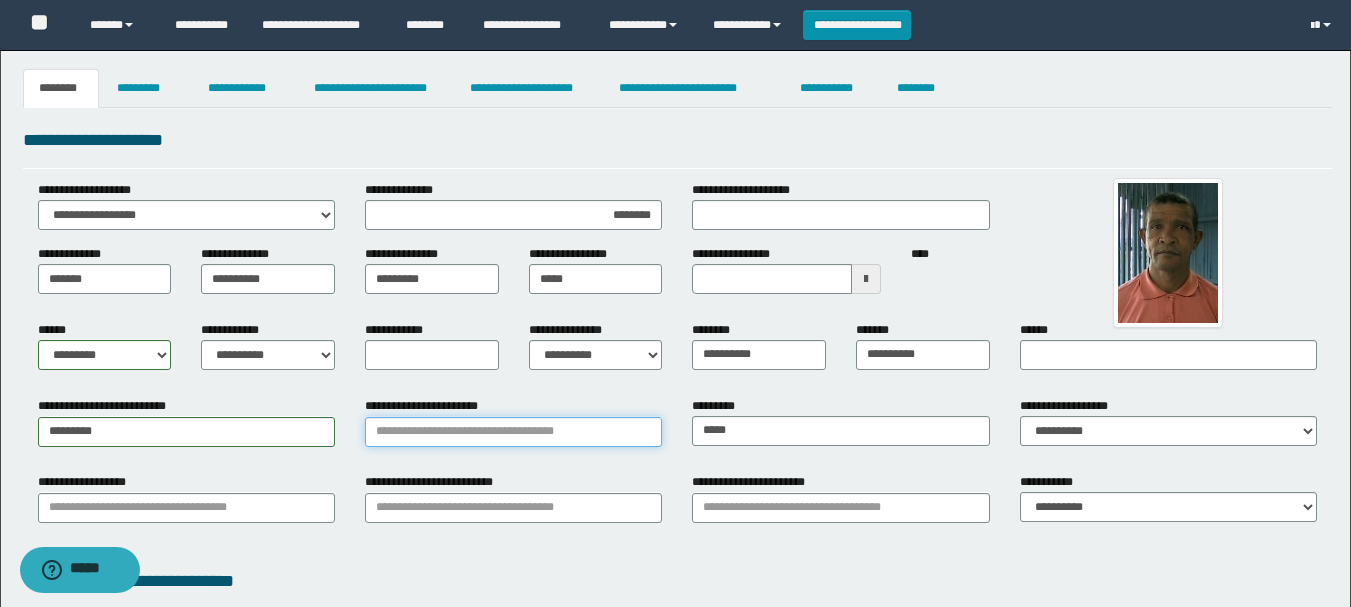 click on "**********" at bounding box center (513, 432) 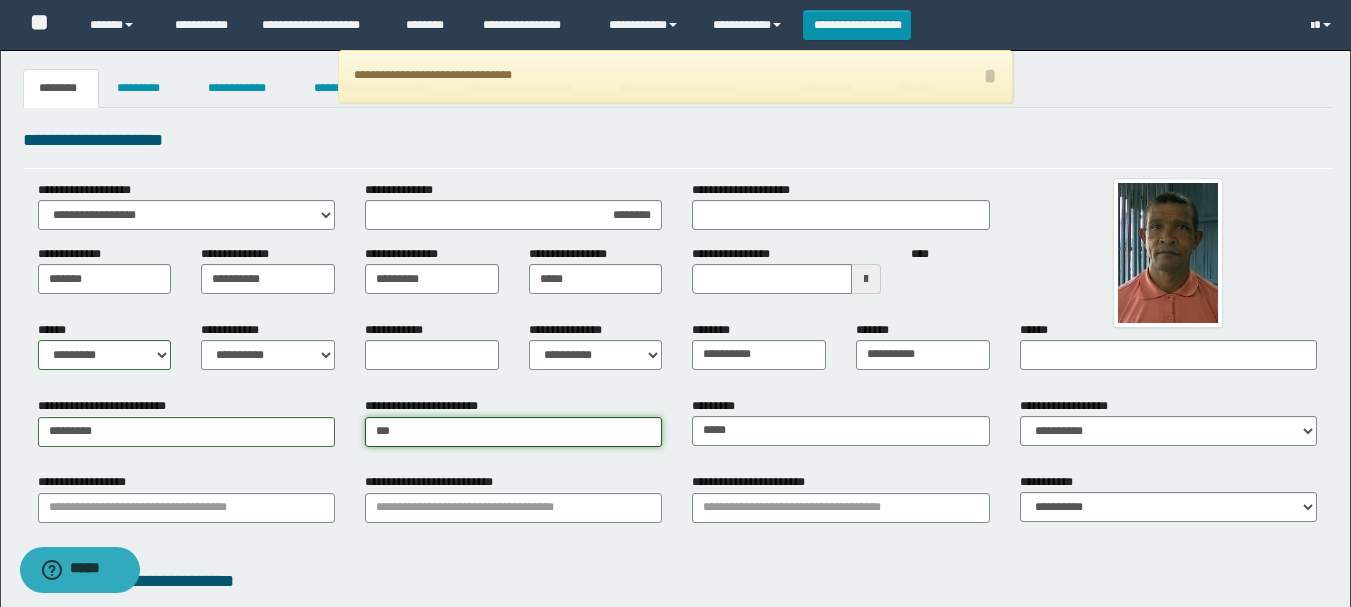 type on "****" 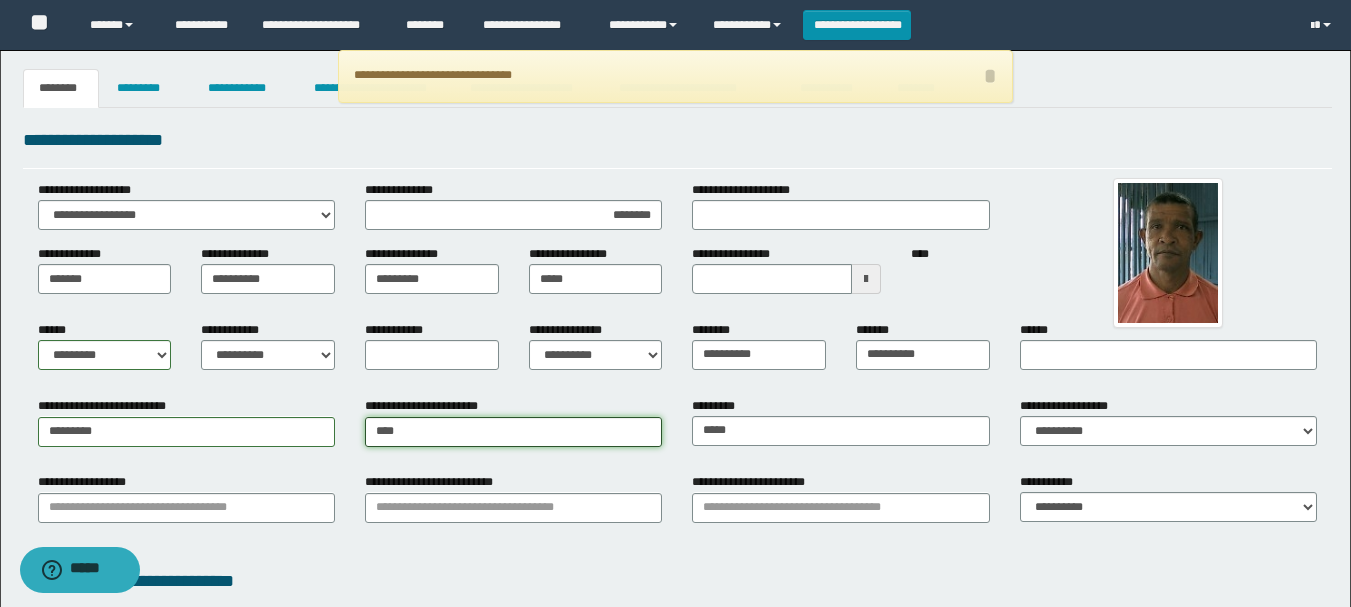 type on "****" 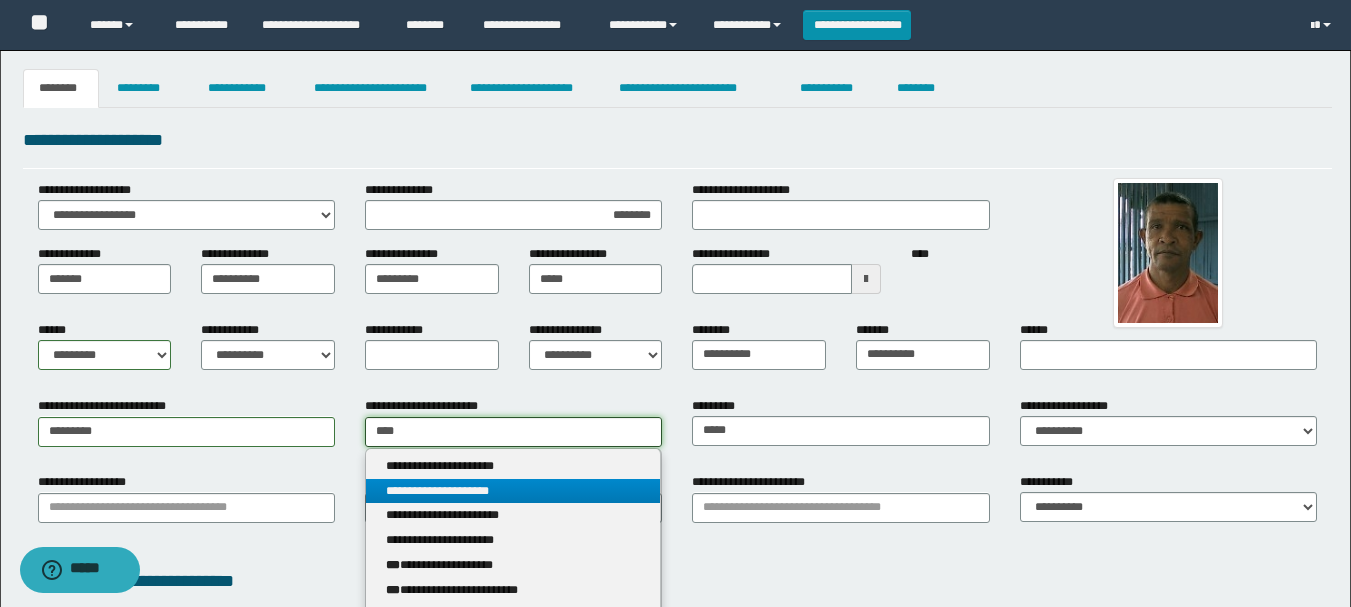 type 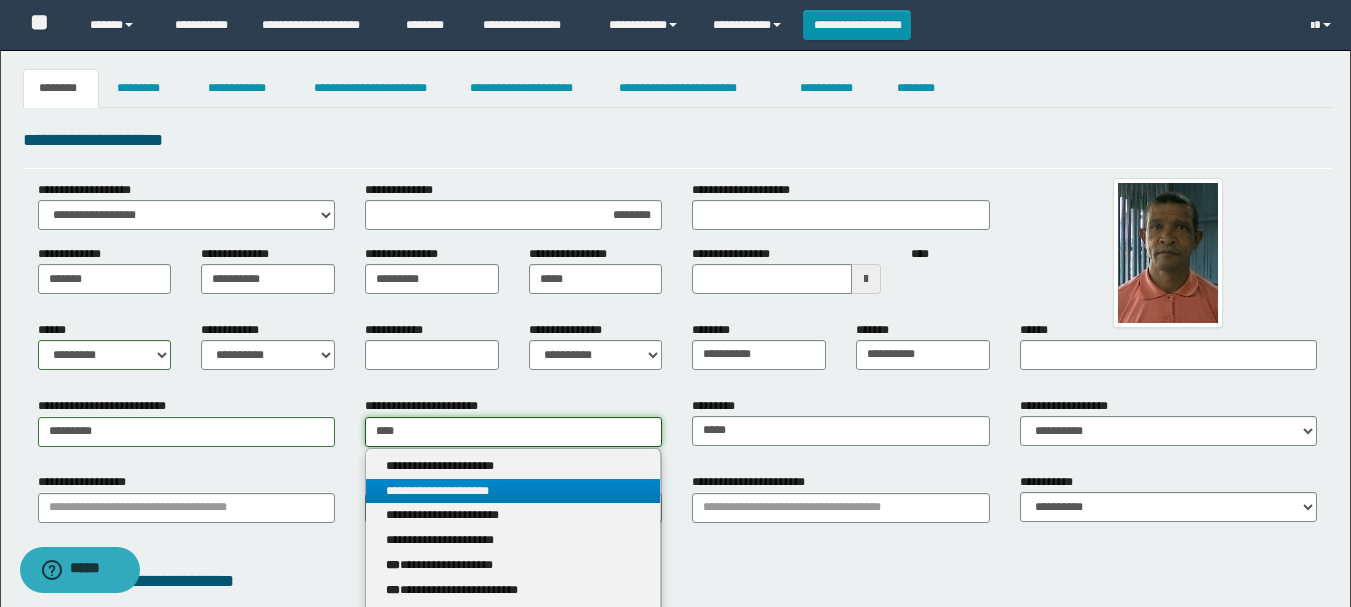 type on "*****" 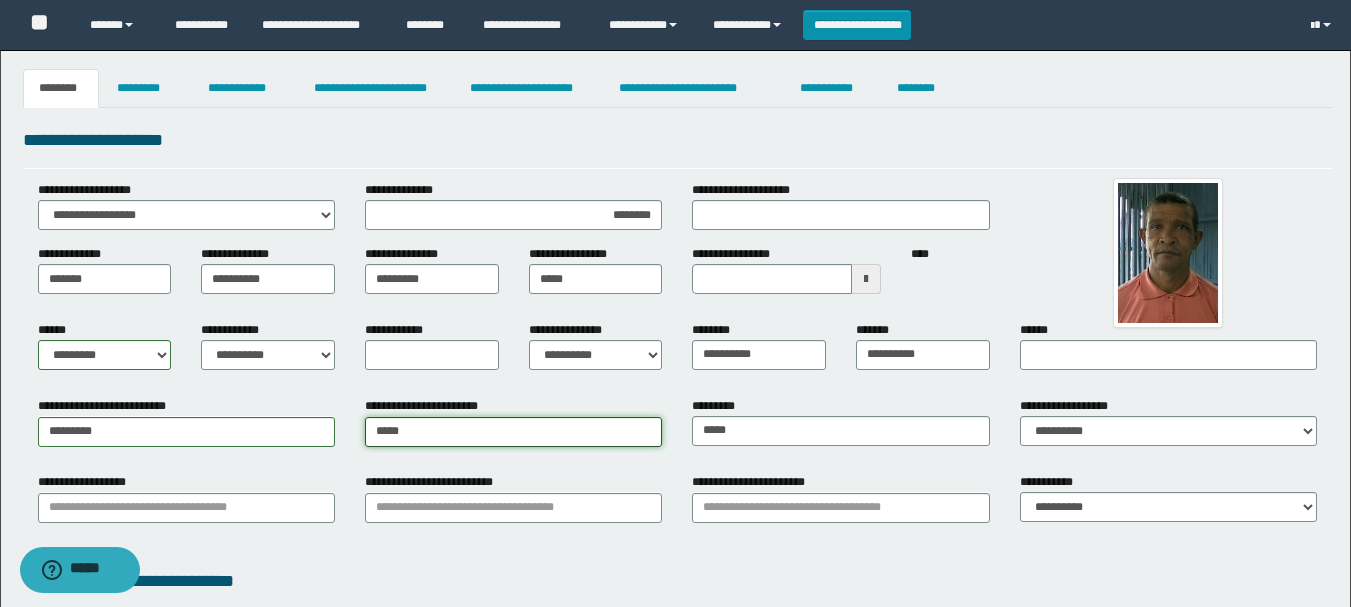 type on "*****" 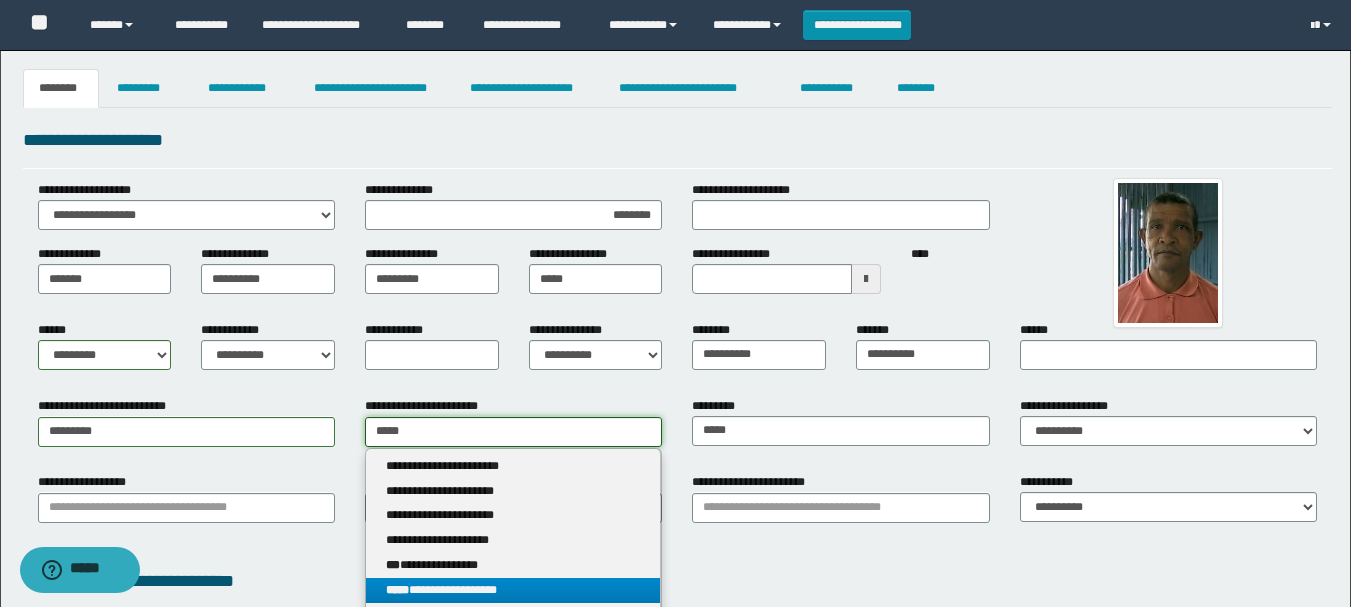 type on "*****" 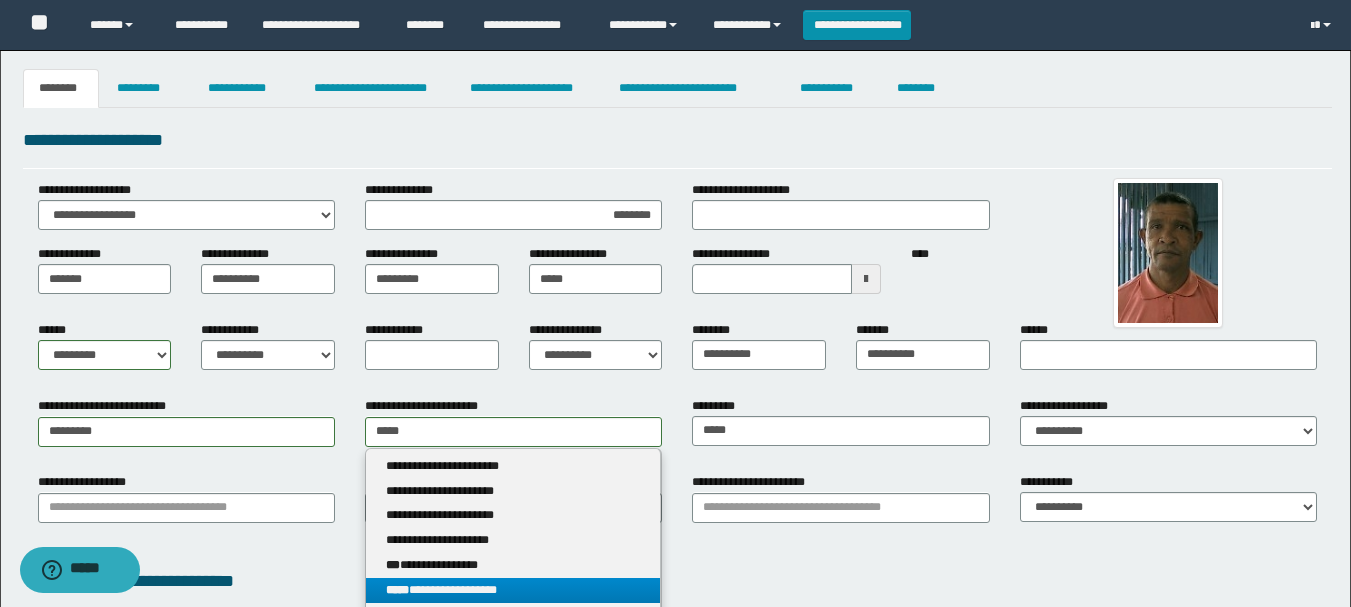 click on "**********" at bounding box center (513, 590) 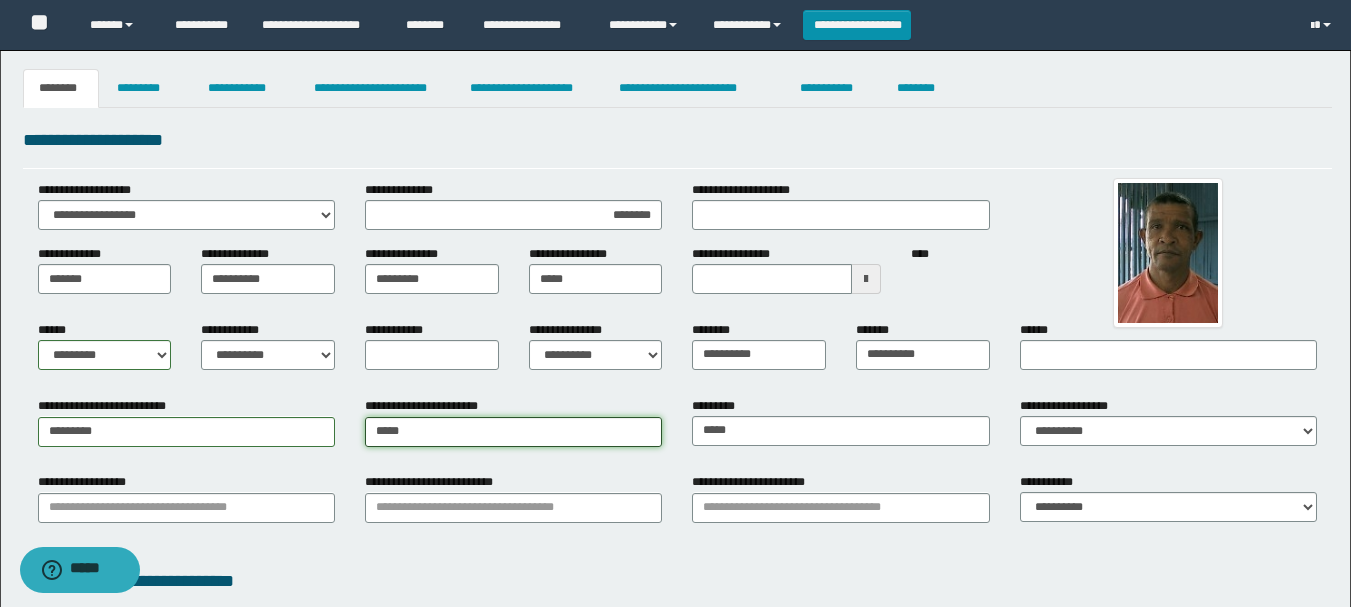 type 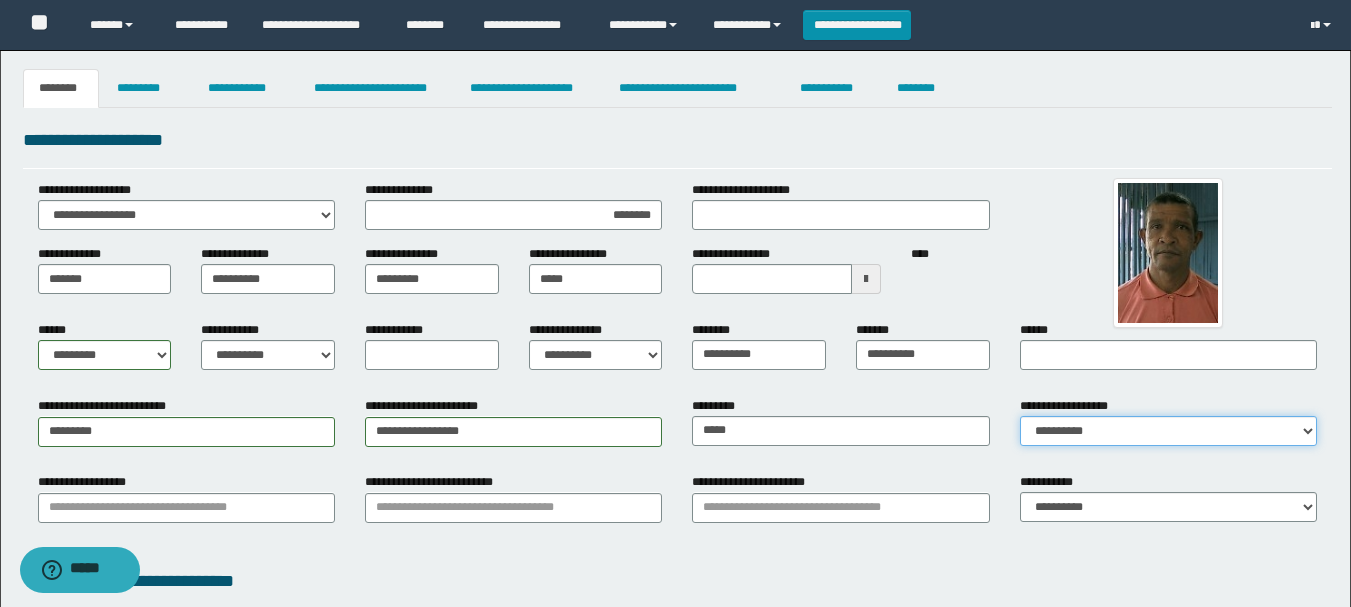 click on "**********" at bounding box center [1168, 431] 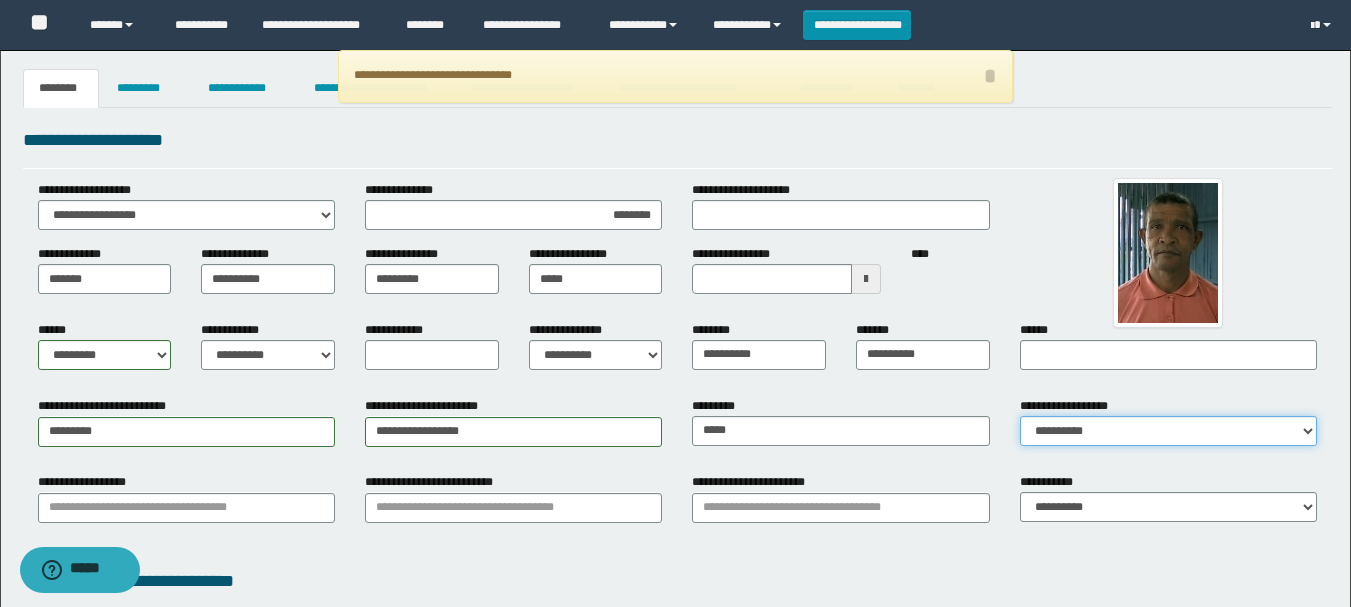 select on "*" 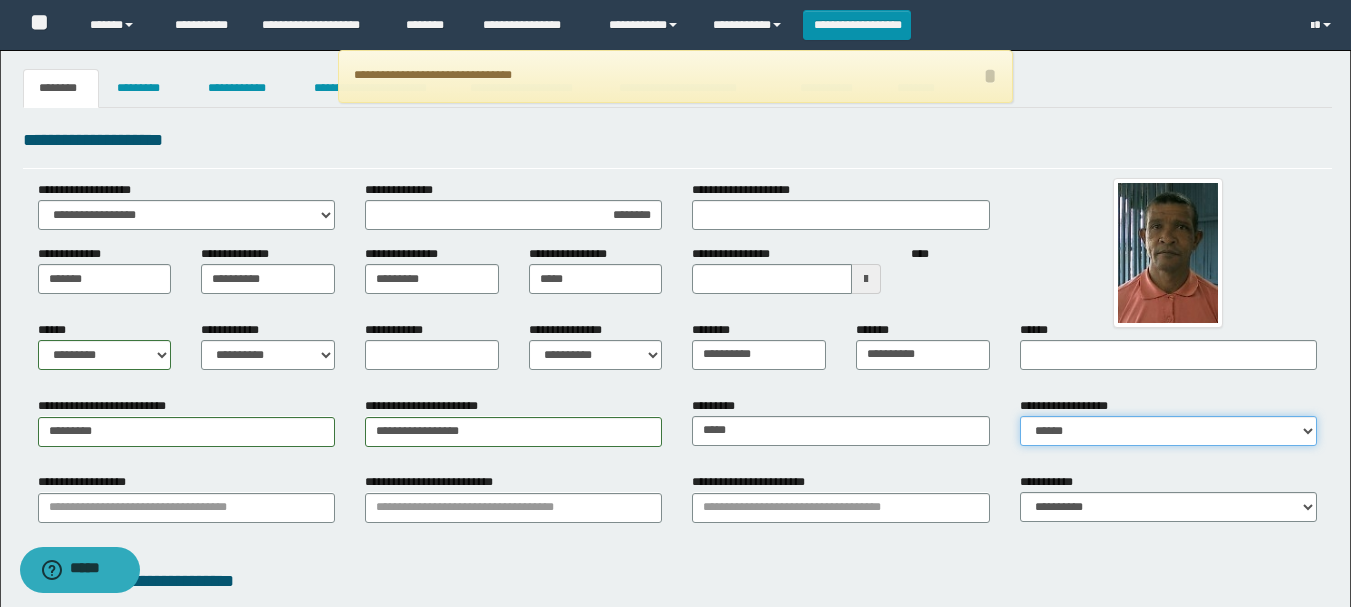 click on "**********" at bounding box center [1168, 431] 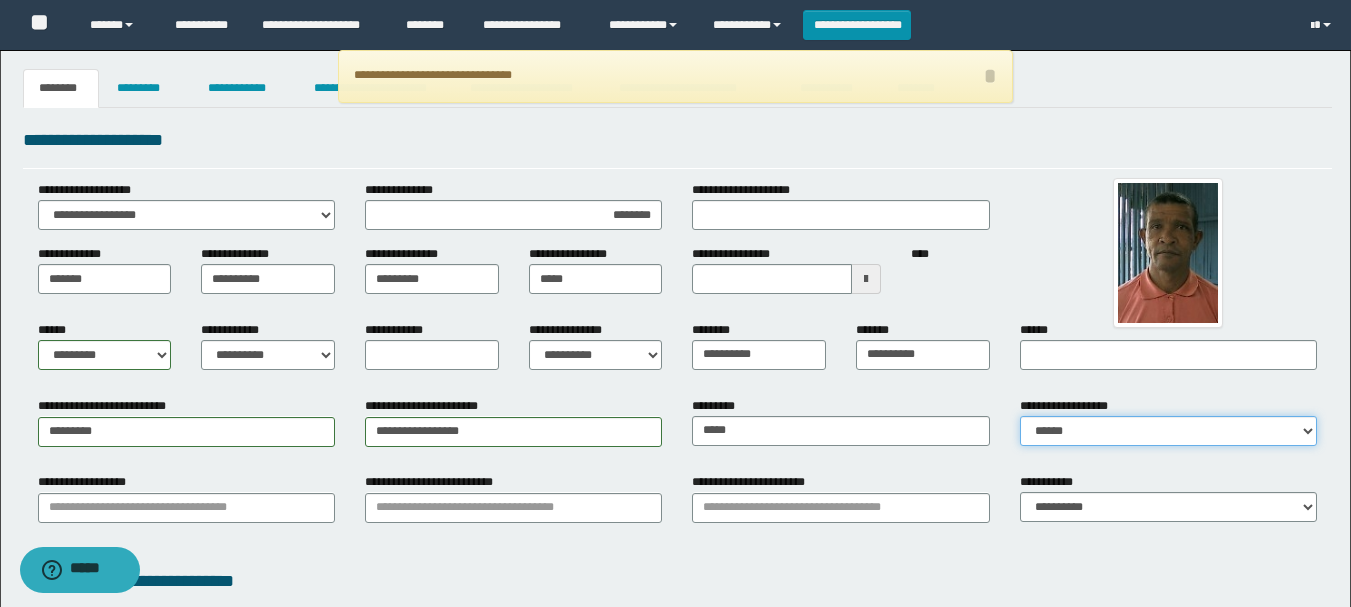 type 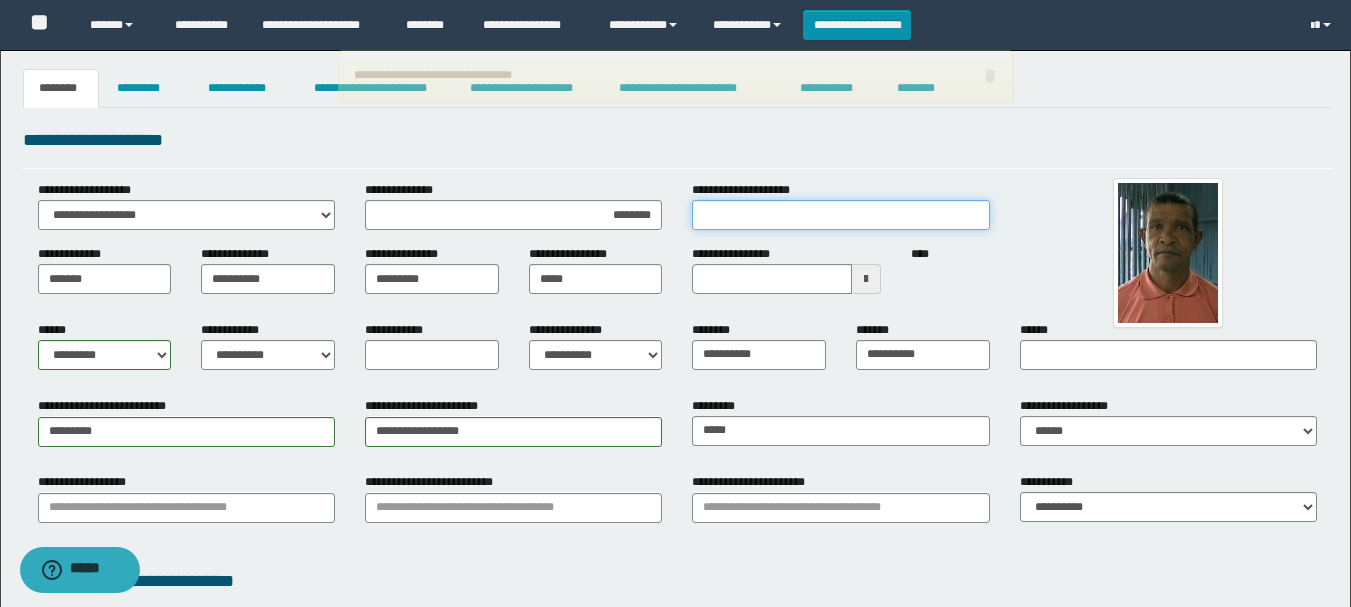 click on "**********" at bounding box center [840, 215] 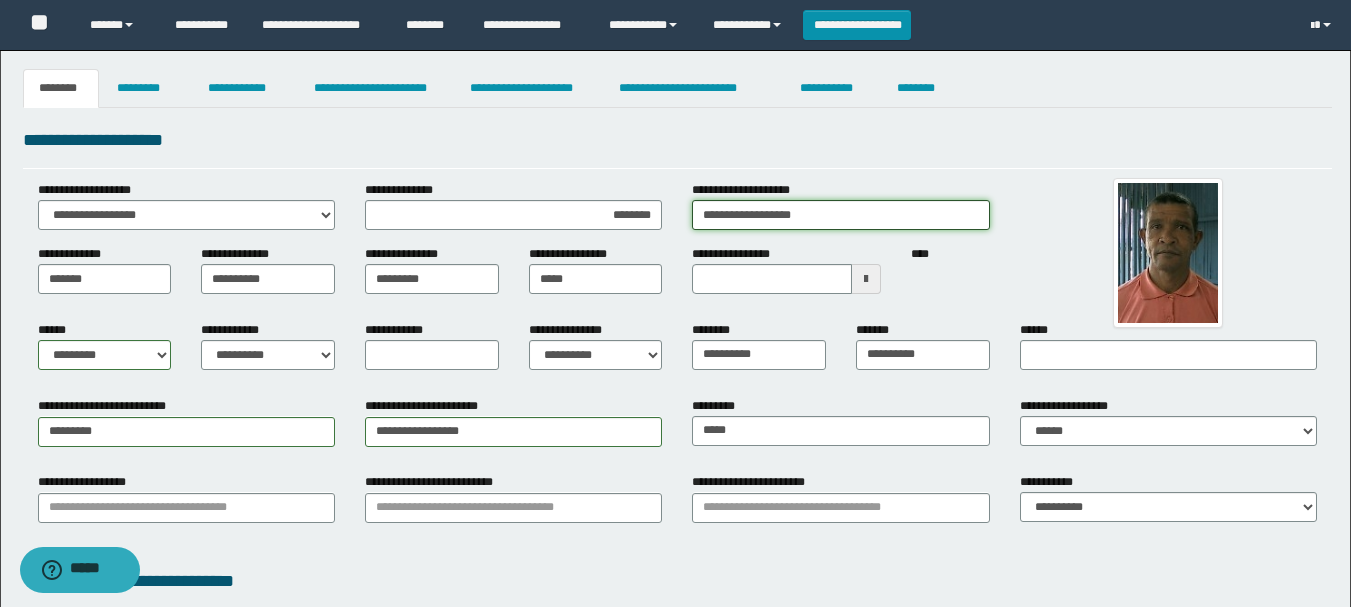 type on "**********" 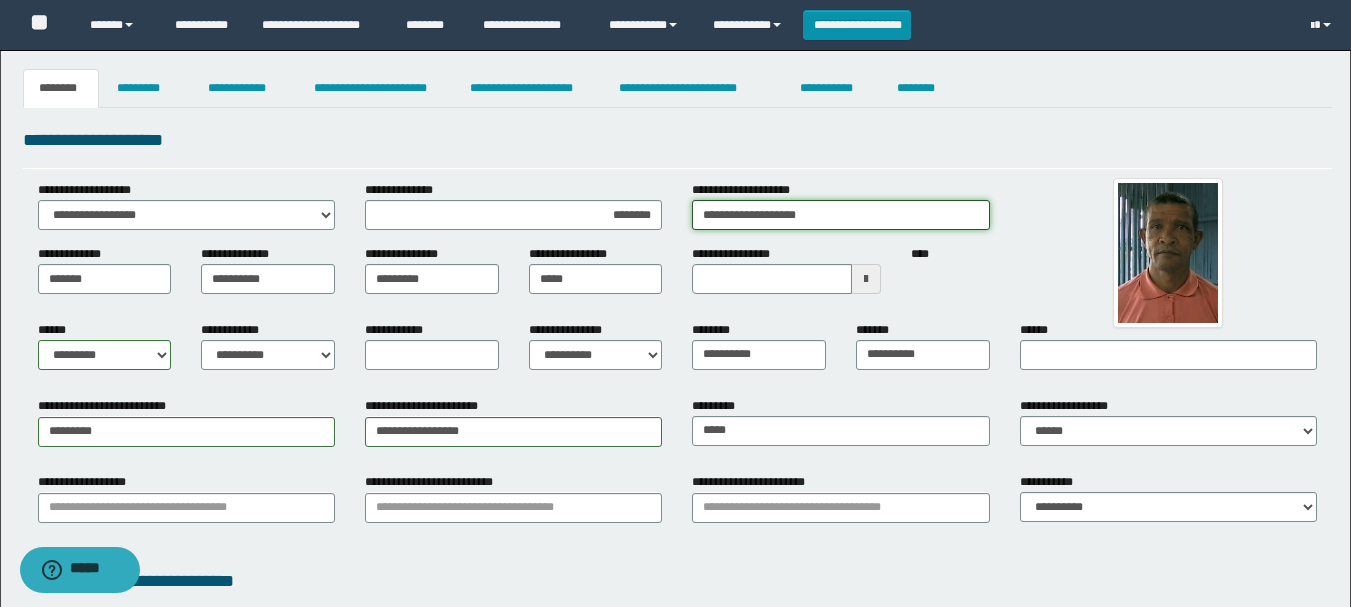 type 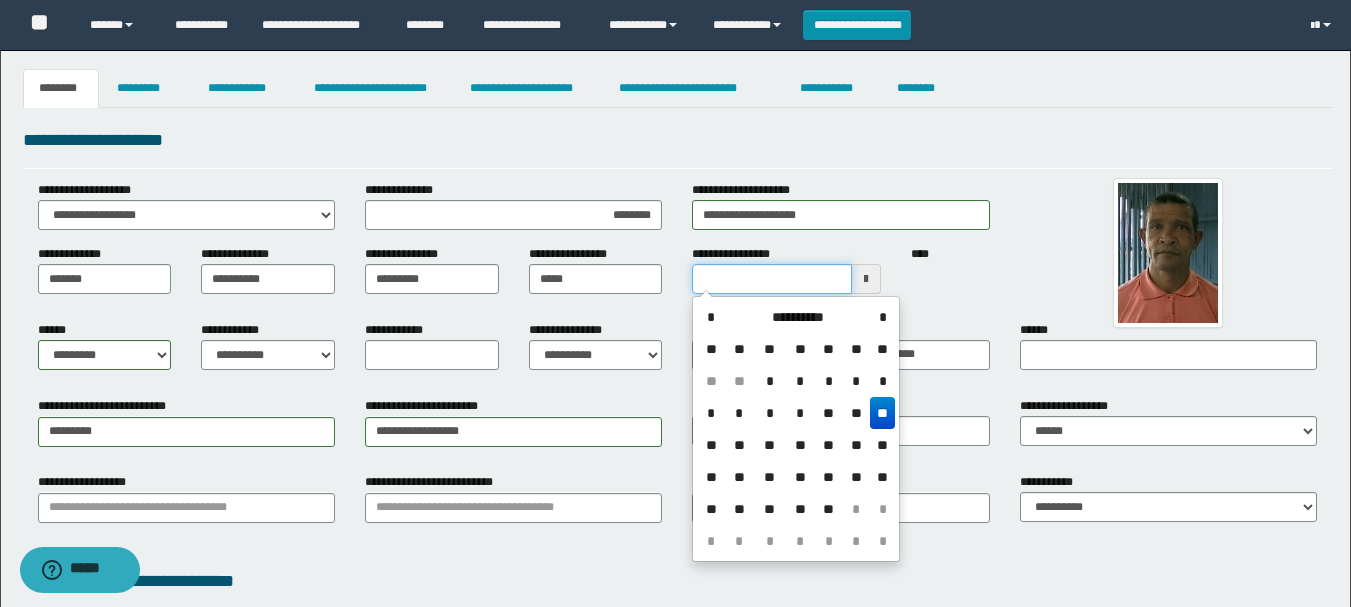click on "**********" at bounding box center [771, 279] 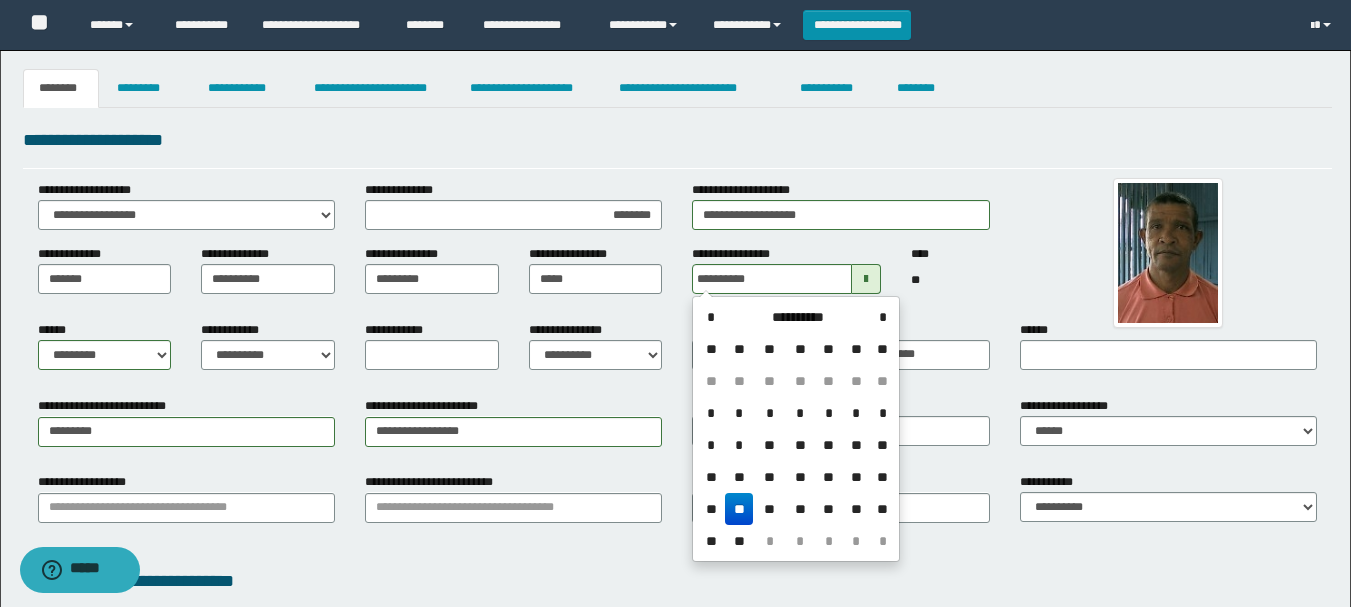 click on "**" at bounding box center [739, 509] 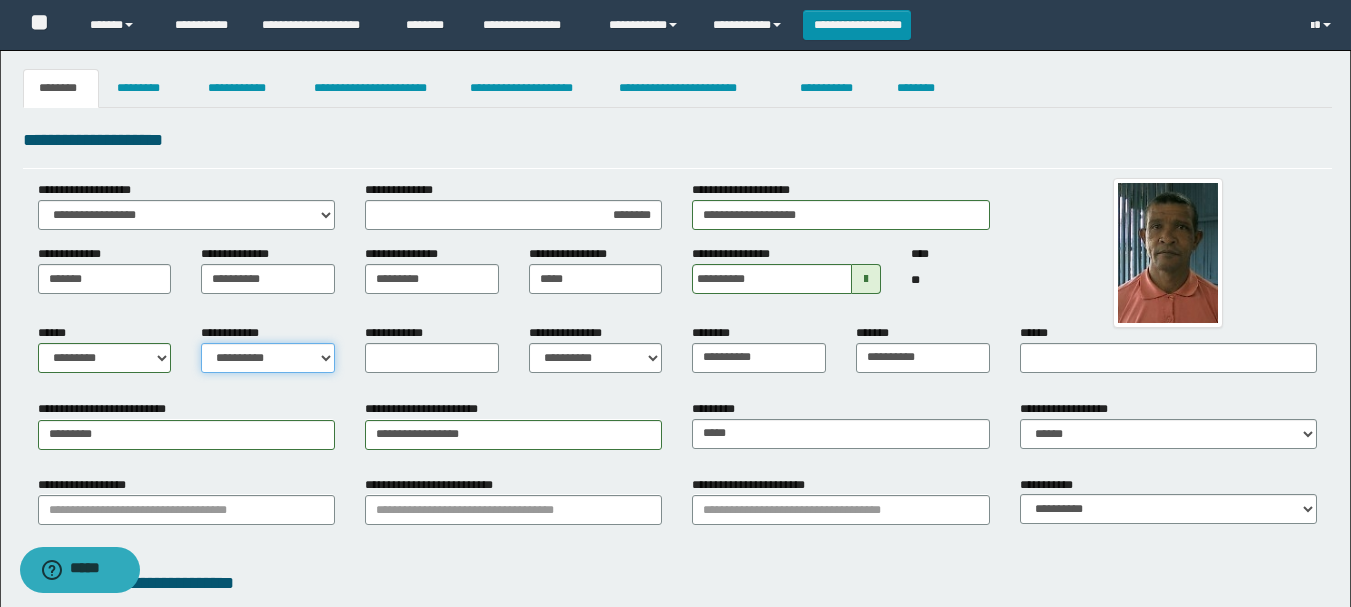 click on "**********" at bounding box center (268, 358) 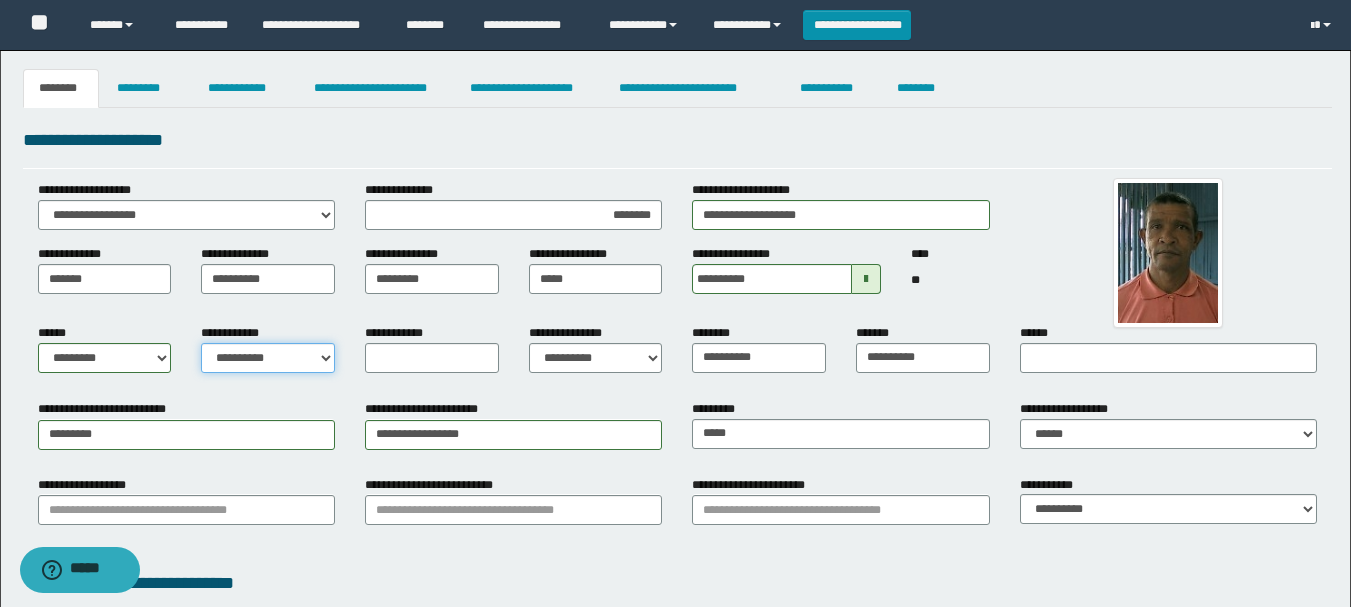 select on "*" 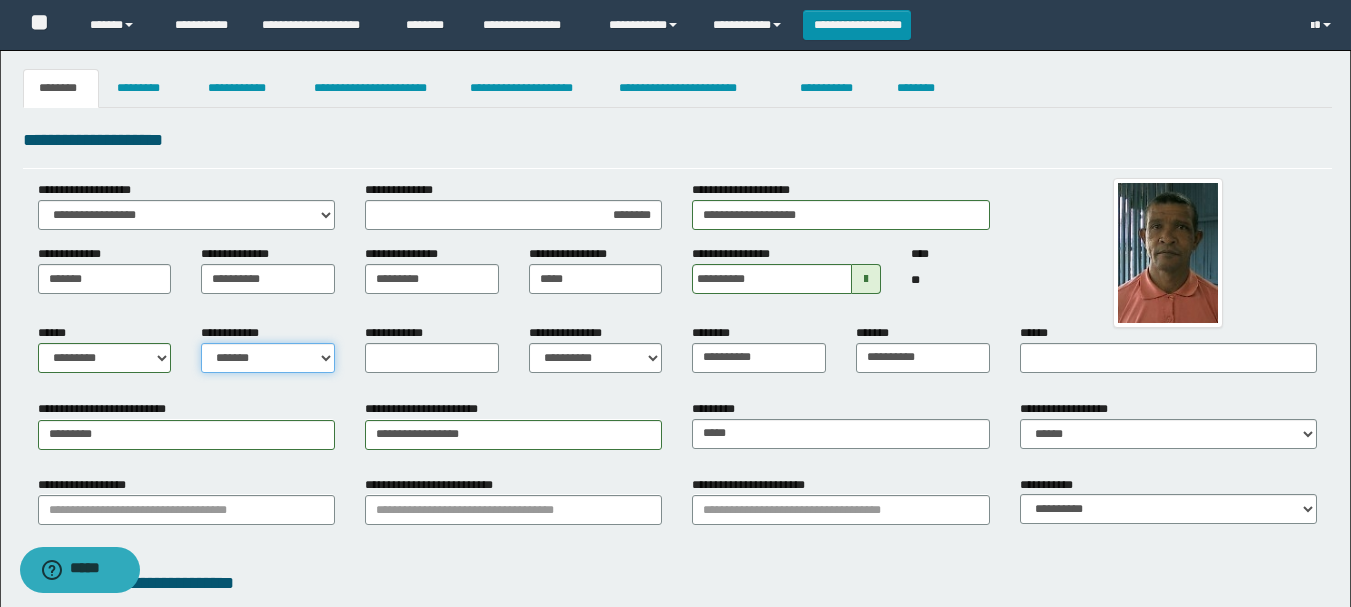 click on "**********" at bounding box center [268, 358] 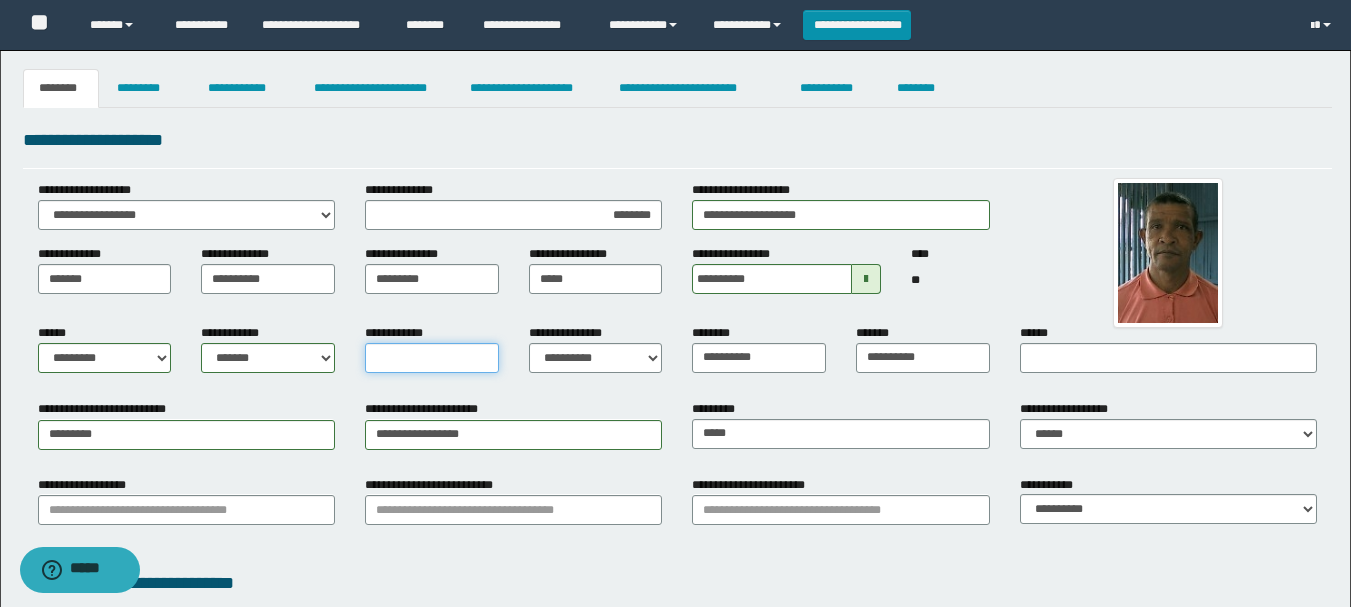 click on "**********" at bounding box center [432, 358] 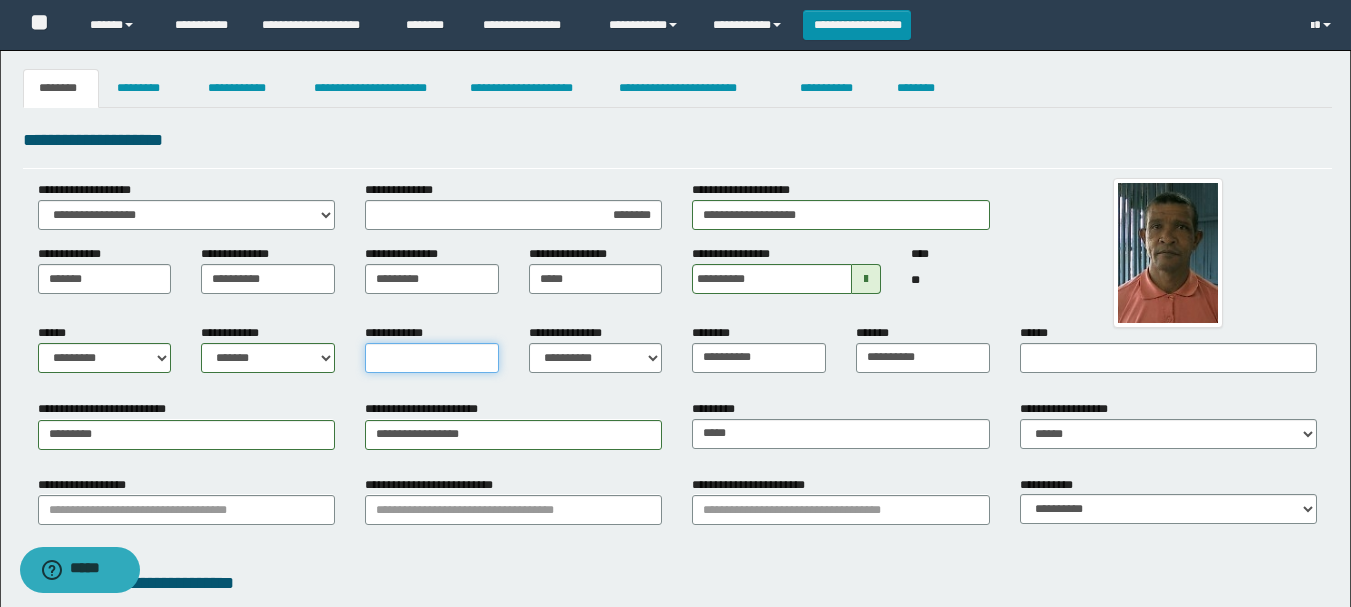 type on "*" 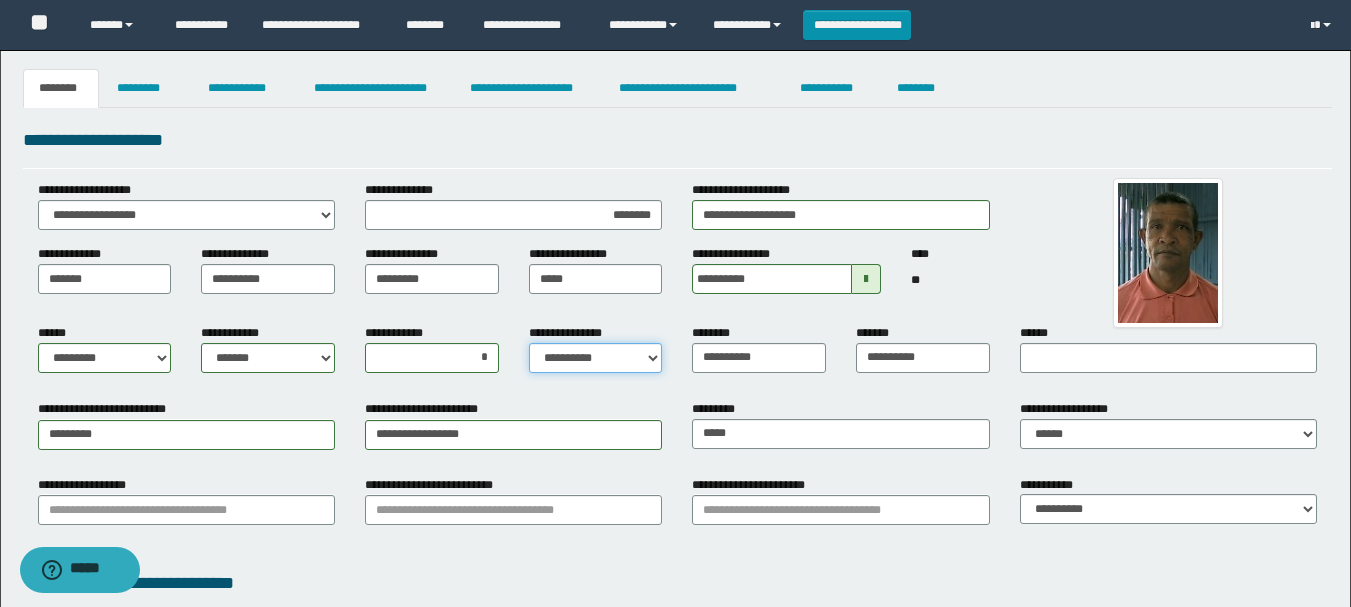click on "**********" at bounding box center [596, 358] 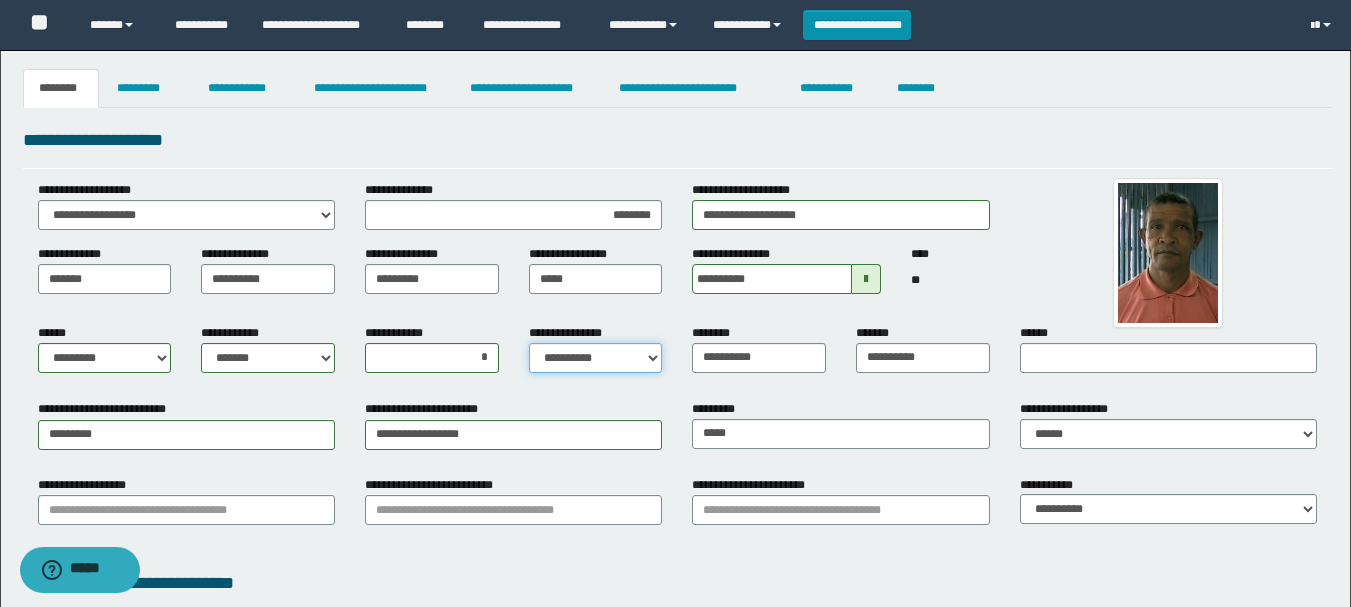 select on "*" 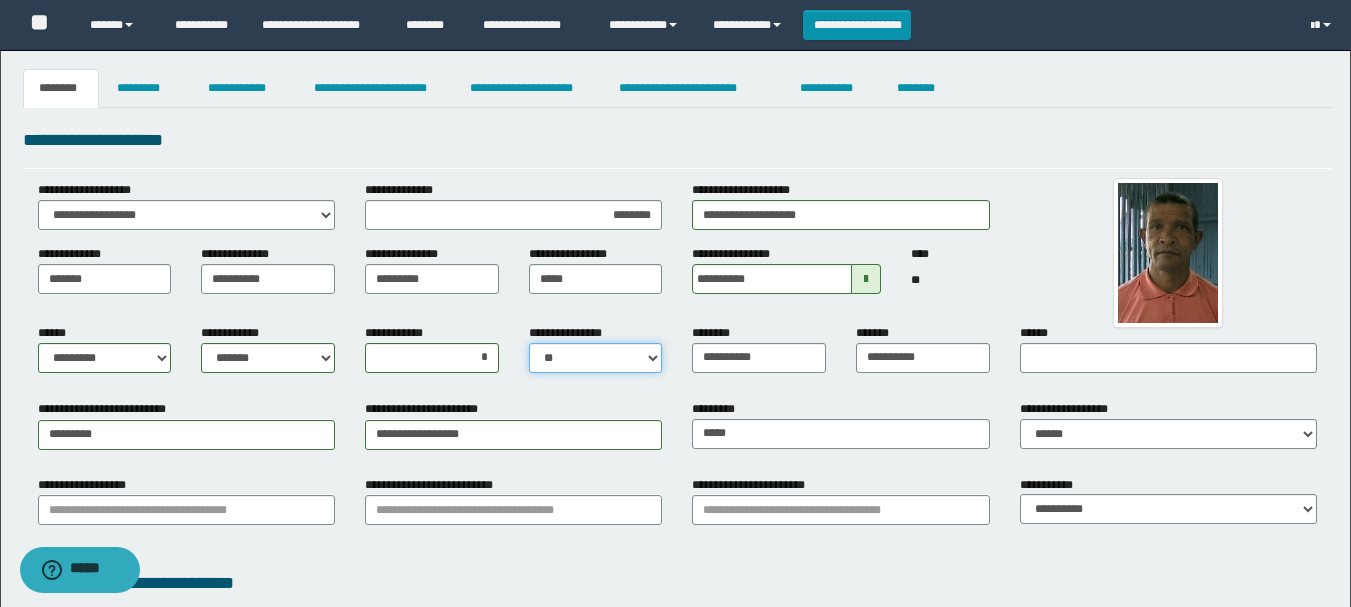 click on "**********" at bounding box center (596, 358) 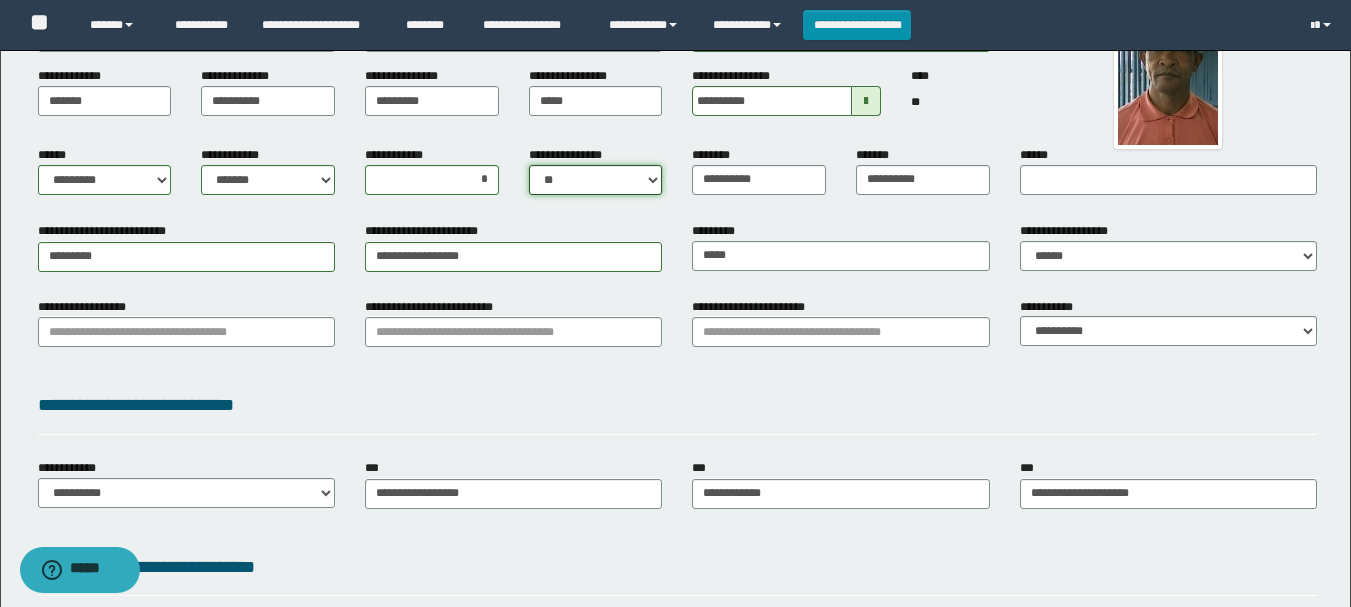 scroll, scrollTop: 183, scrollLeft: 0, axis: vertical 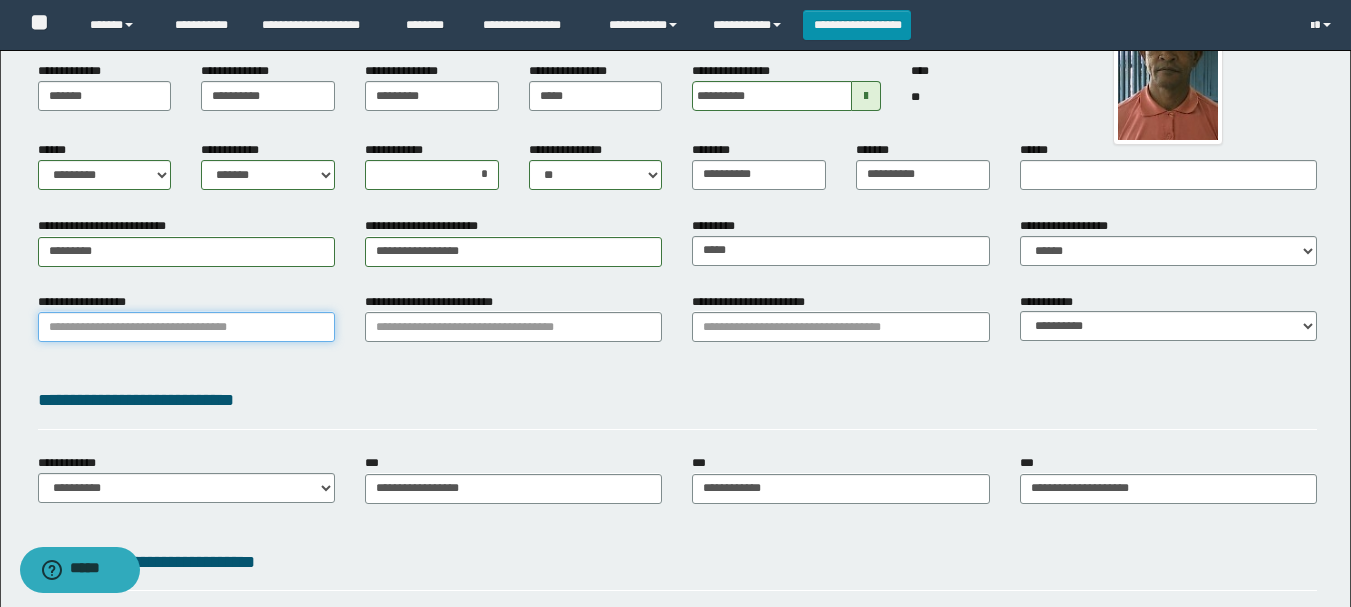 click on "**********" at bounding box center (186, 327) 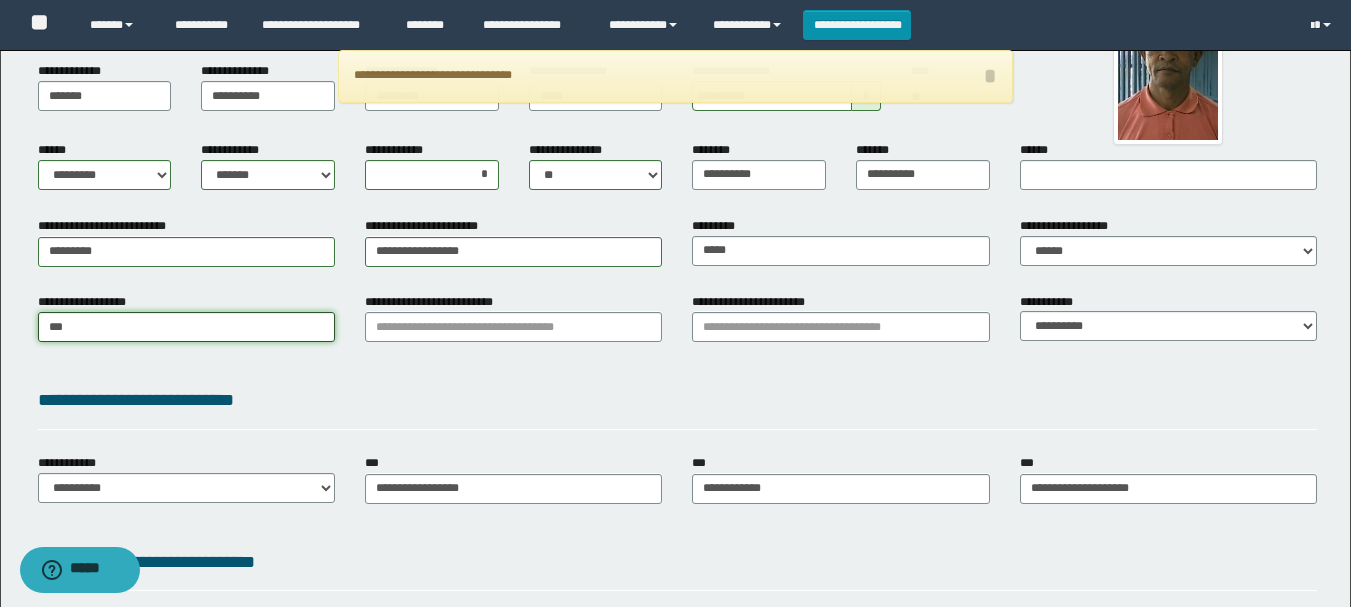 type on "****" 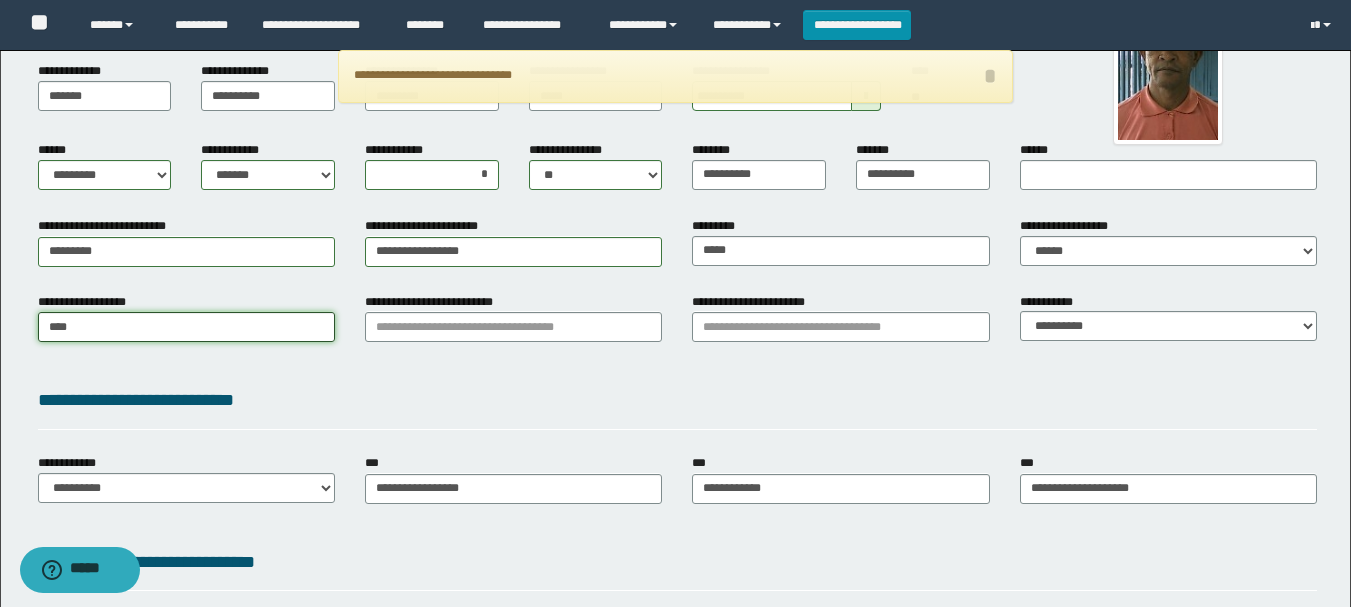 type on "********" 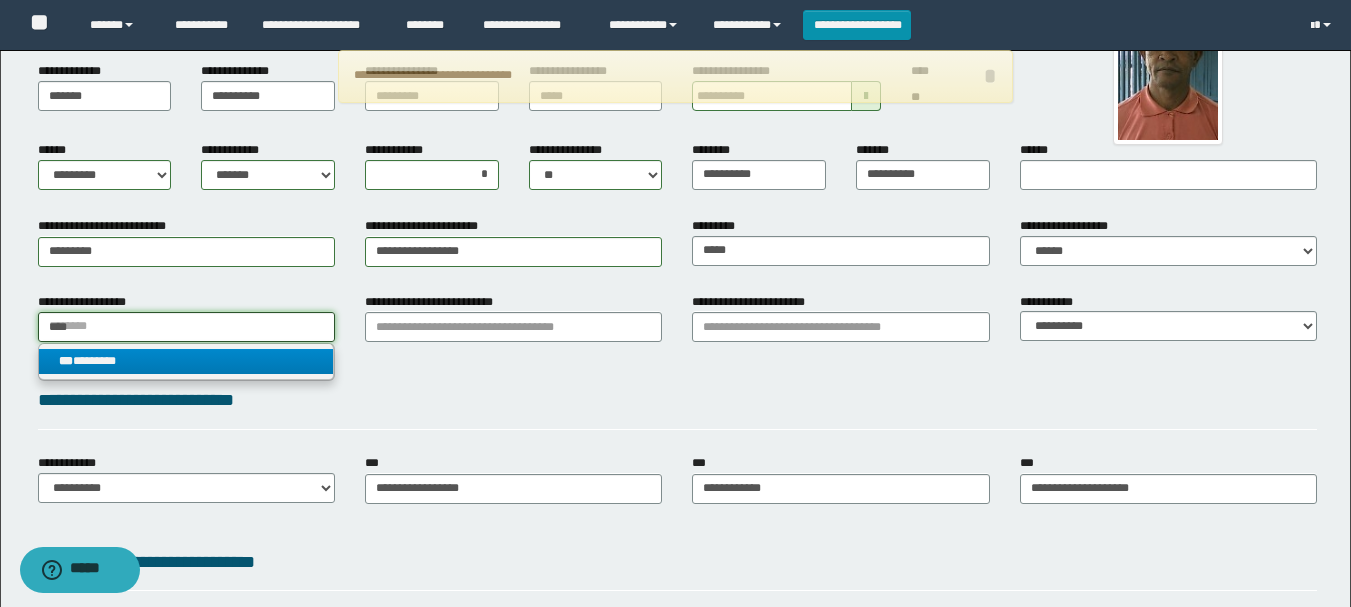 type on "****" 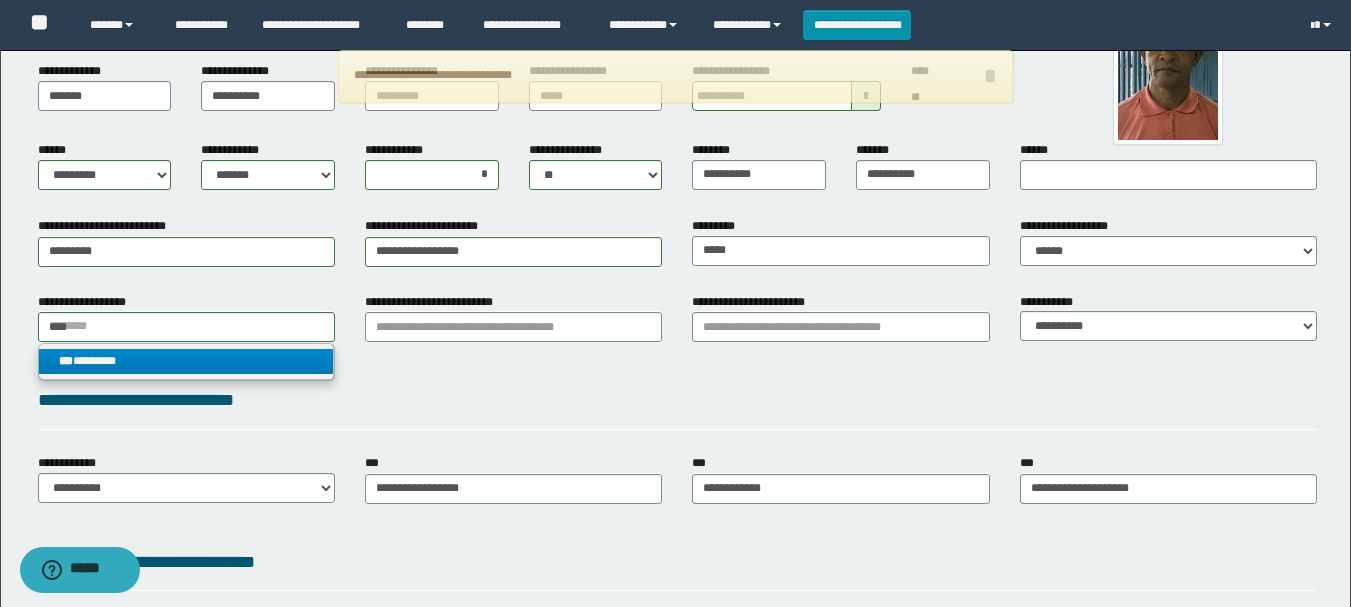 click on "*** ********" at bounding box center (186, 361) 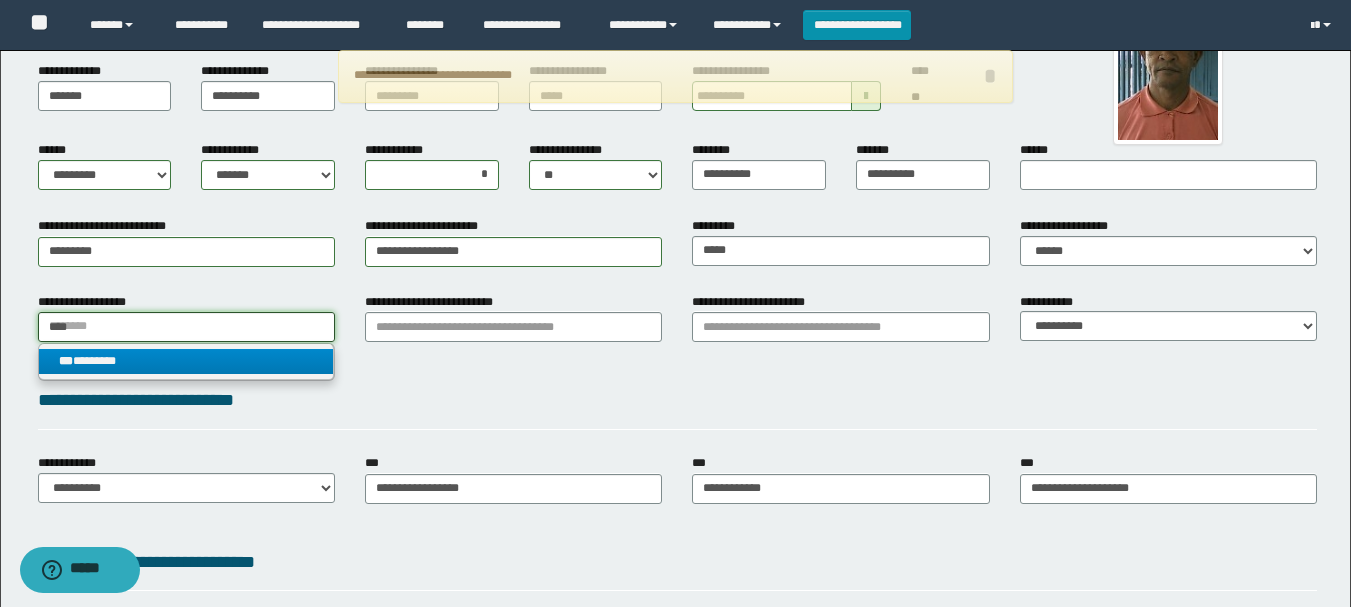 type 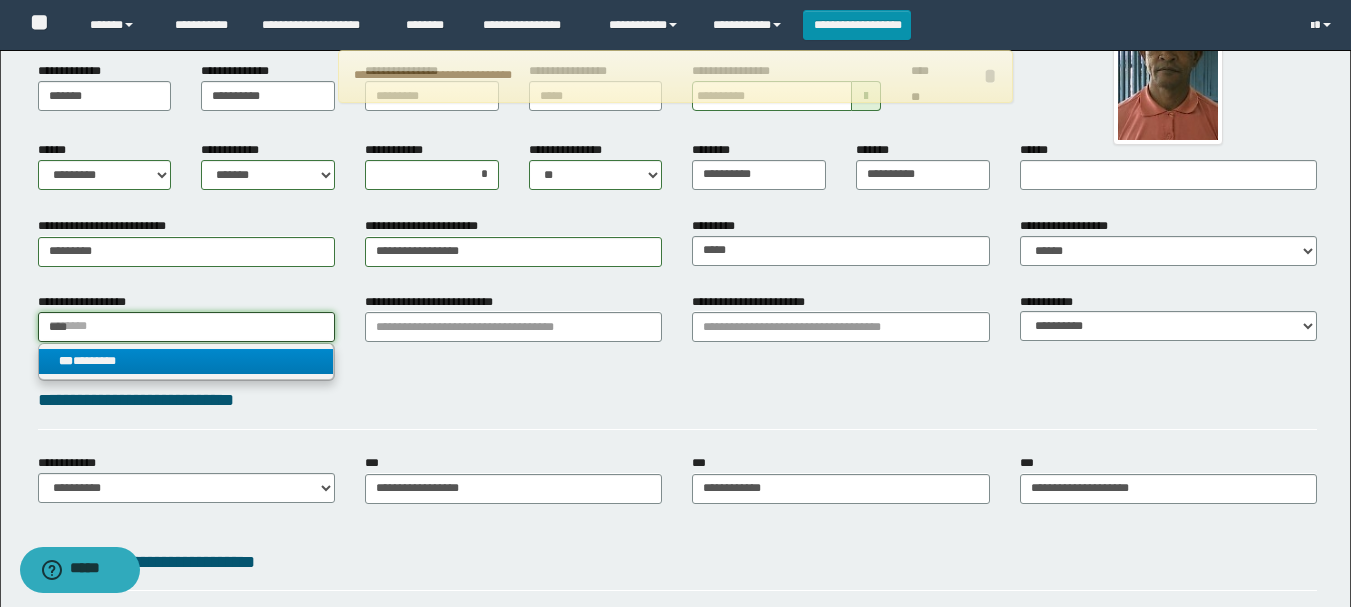 type on "********" 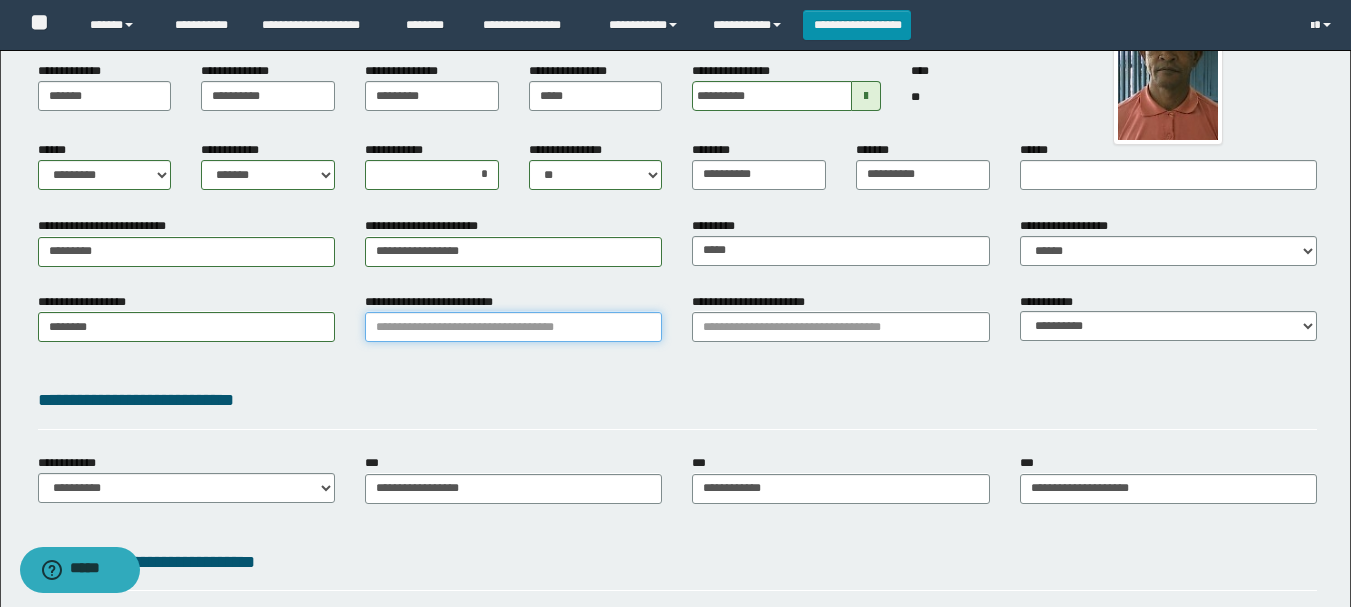 click on "**********" at bounding box center (513, 327) 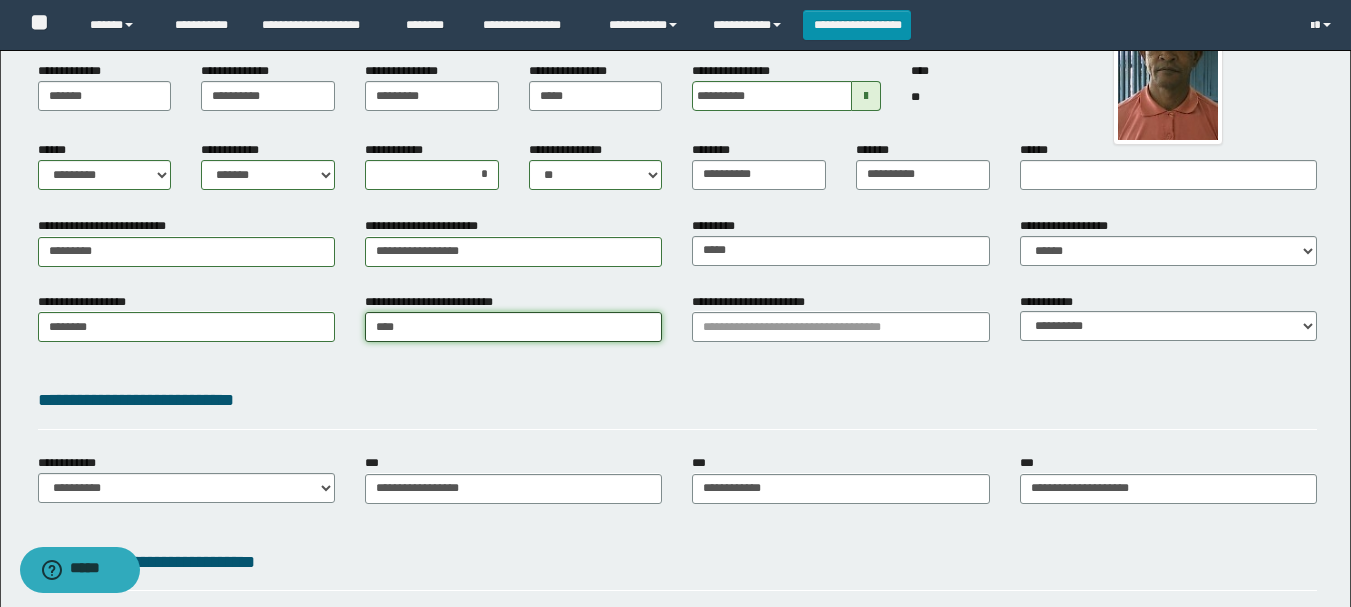 type on "*****" 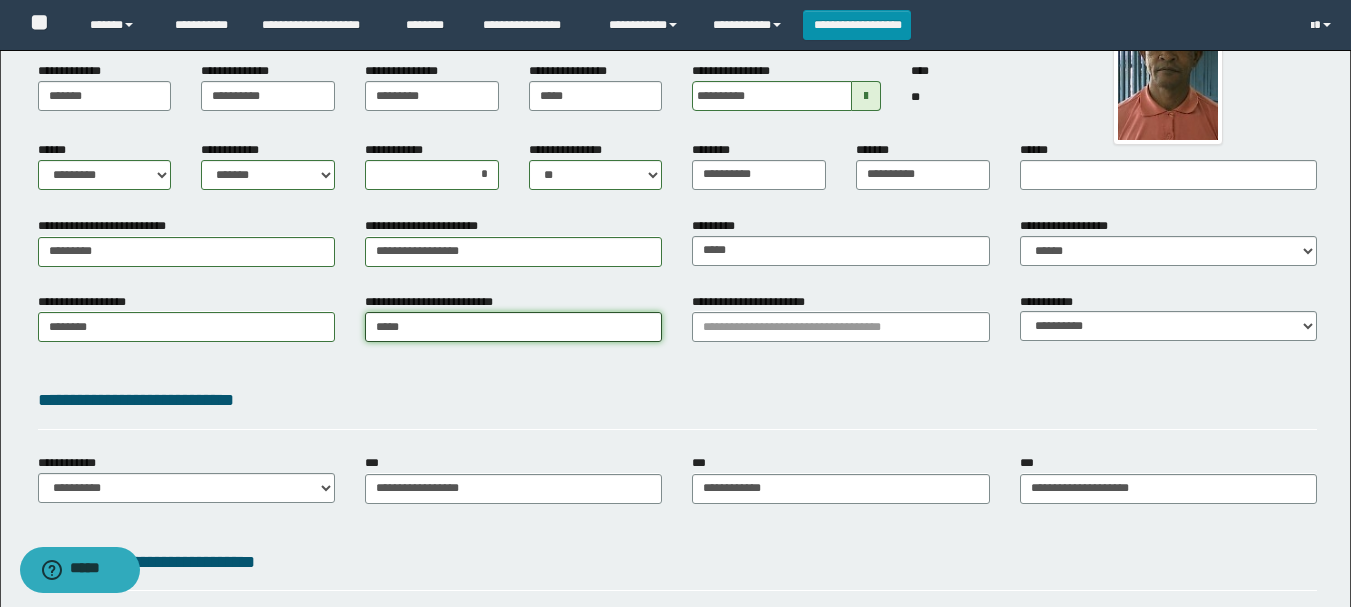 type on "*****" 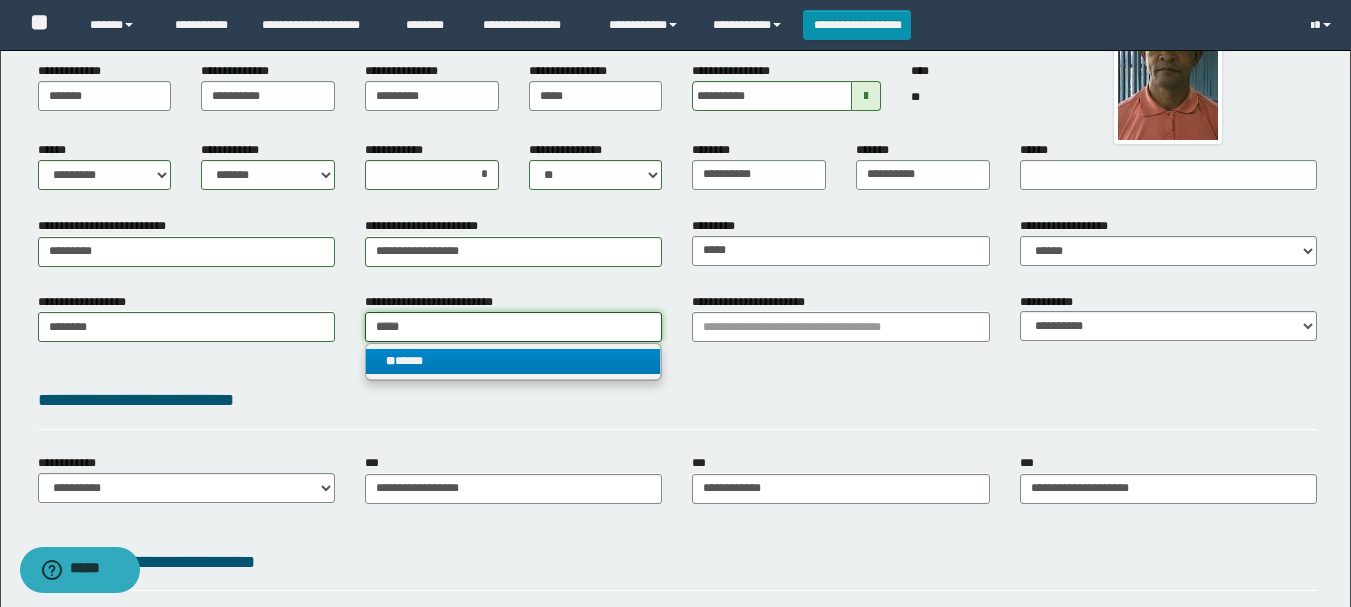 type on "*****" 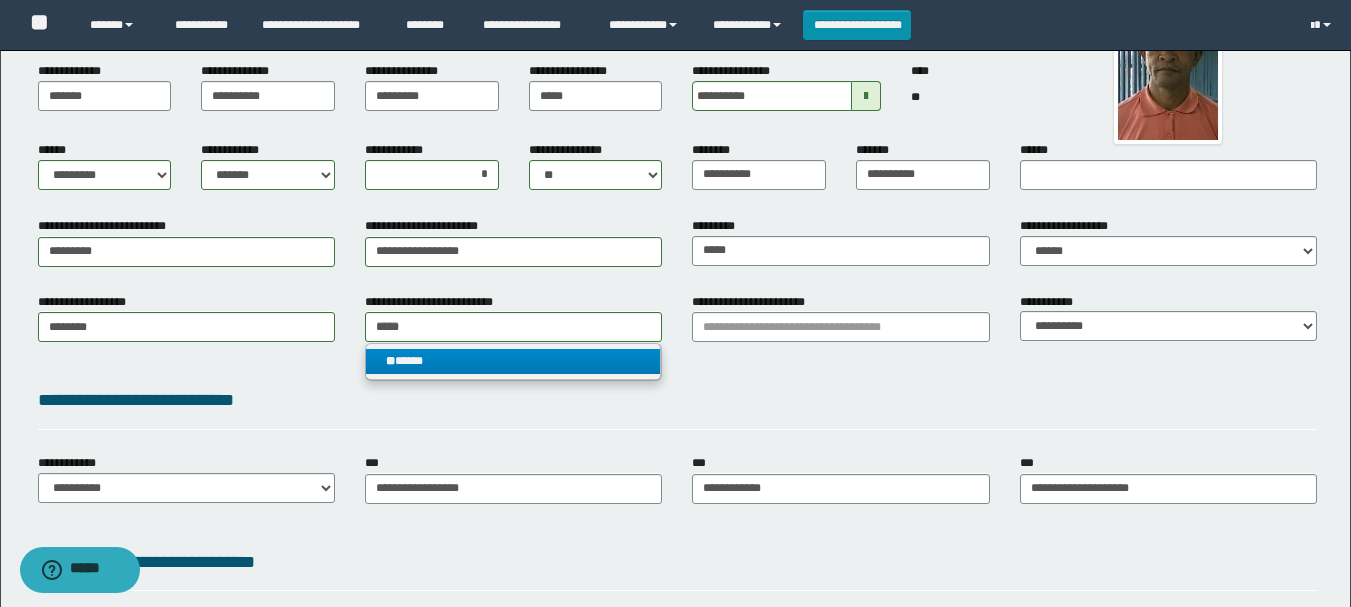 click on "** *****" at bounding box center [513, 361] 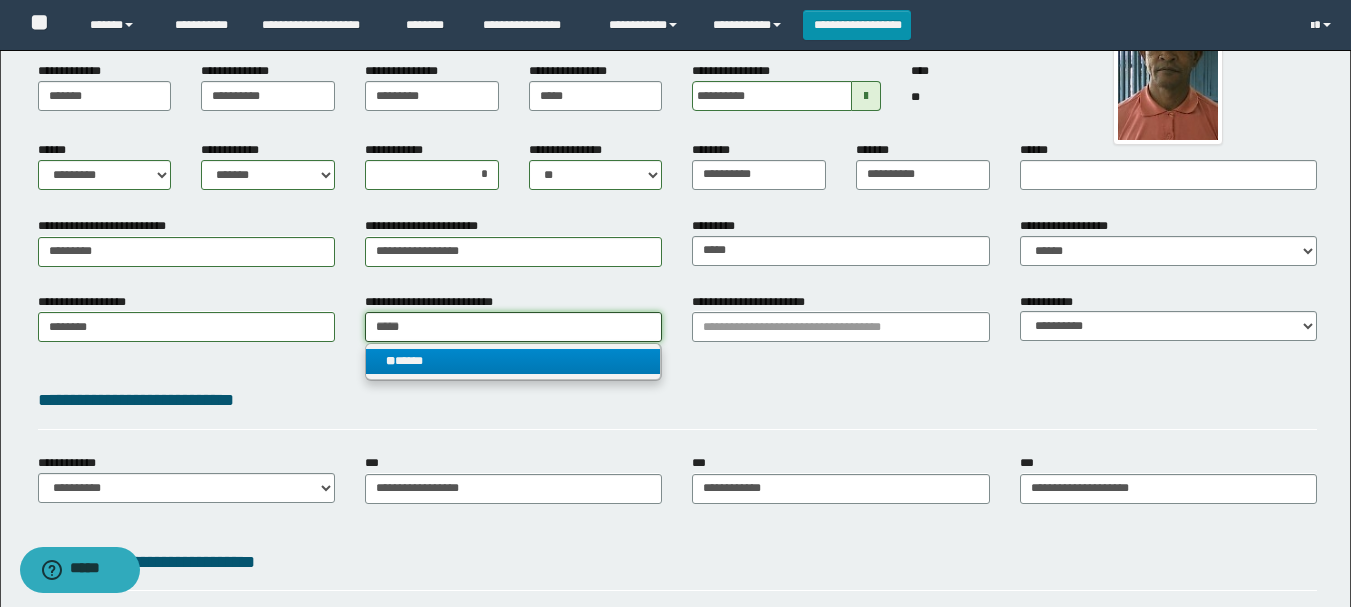 type 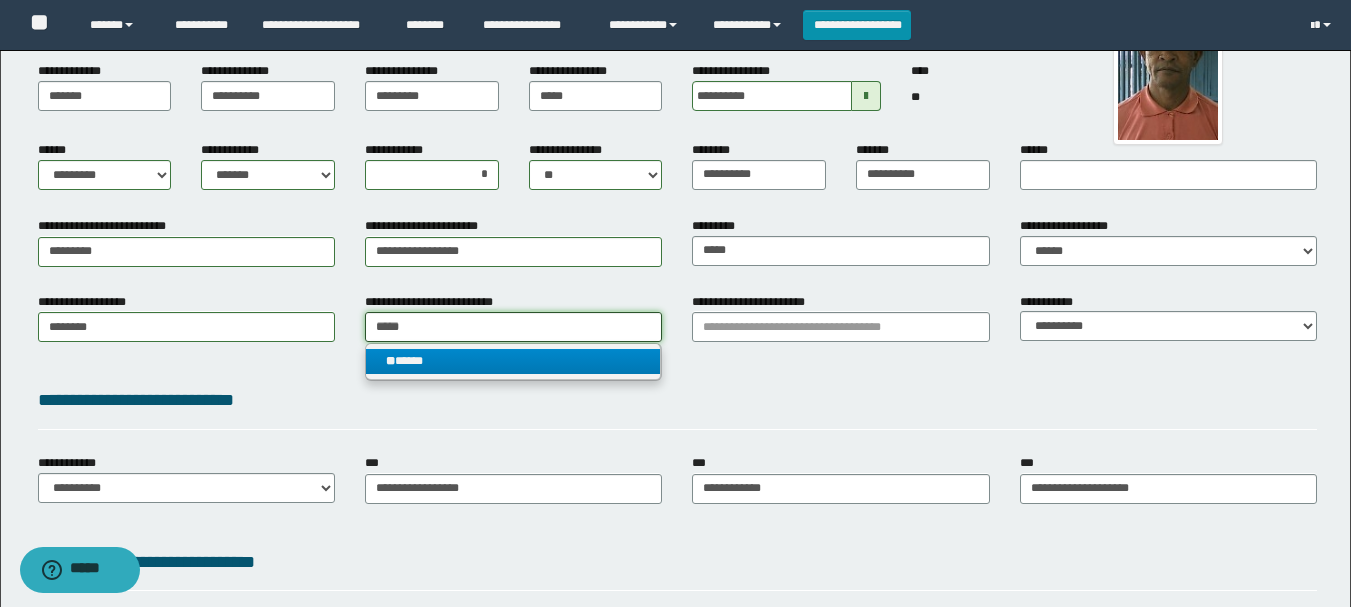 type on "*****" 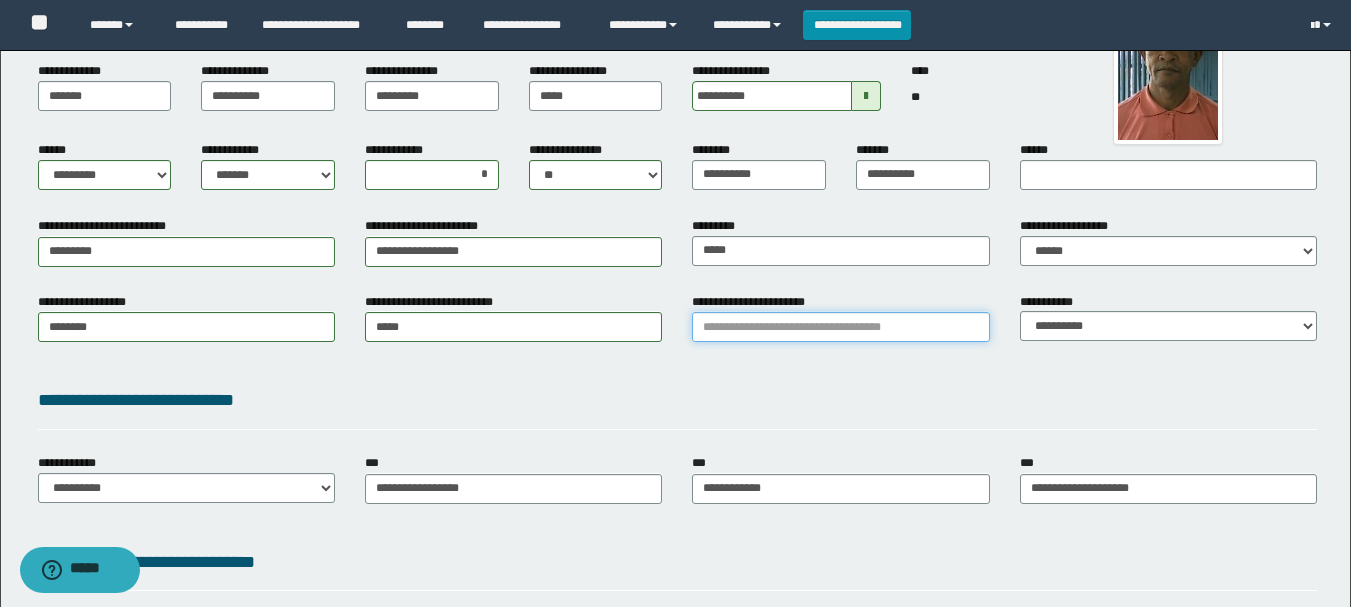 click on "**********" at bounding box center [840, 327] 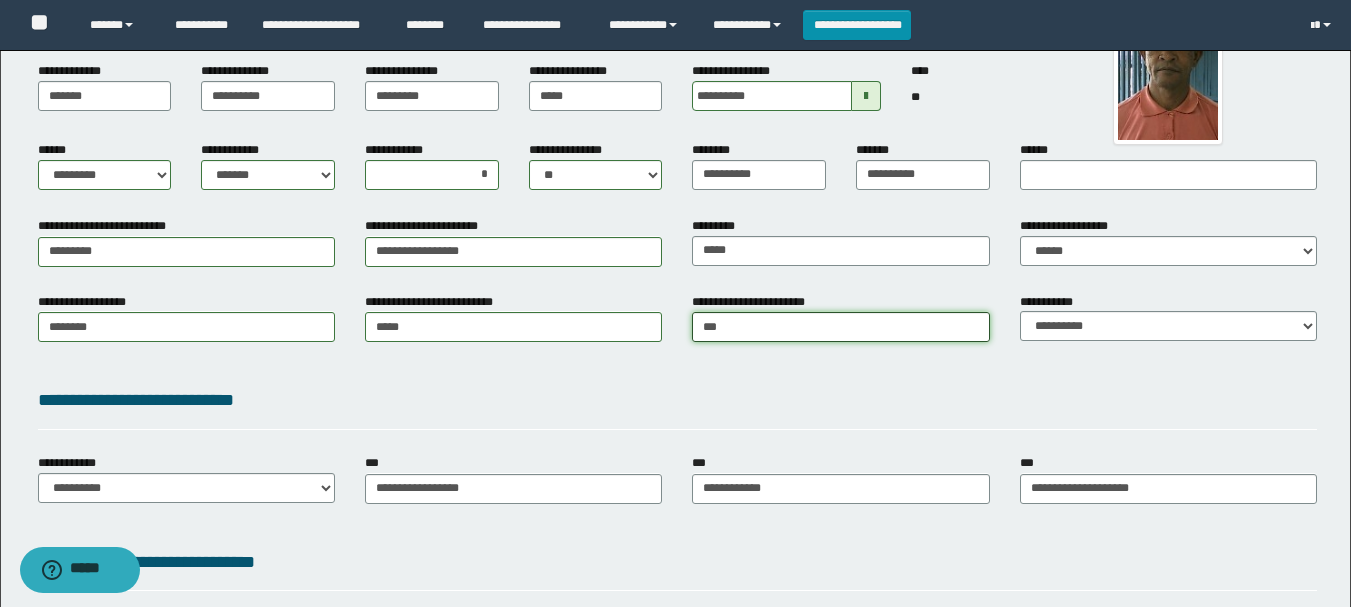 type on "****" 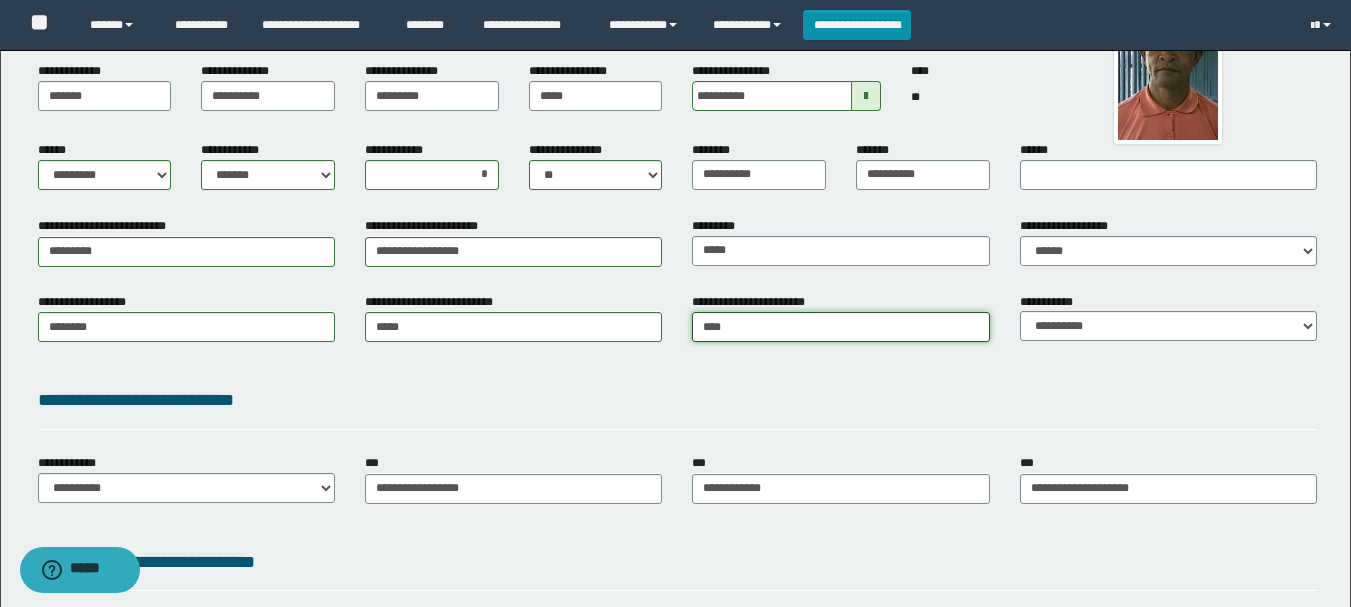 type on "****" 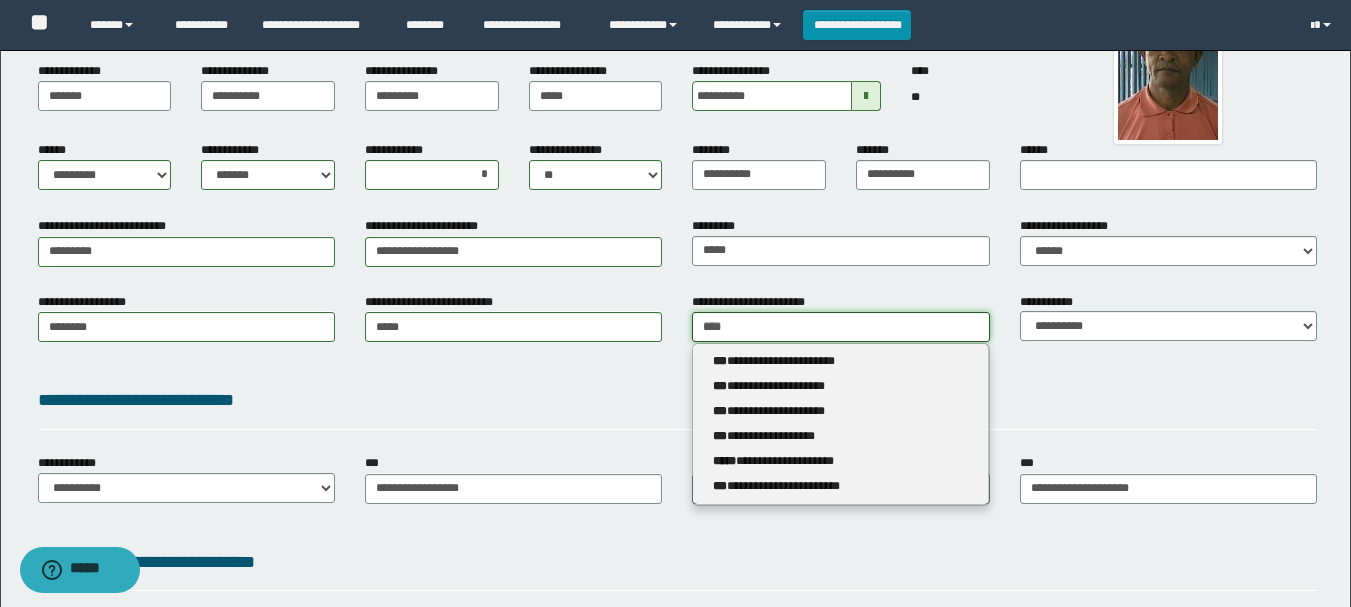type 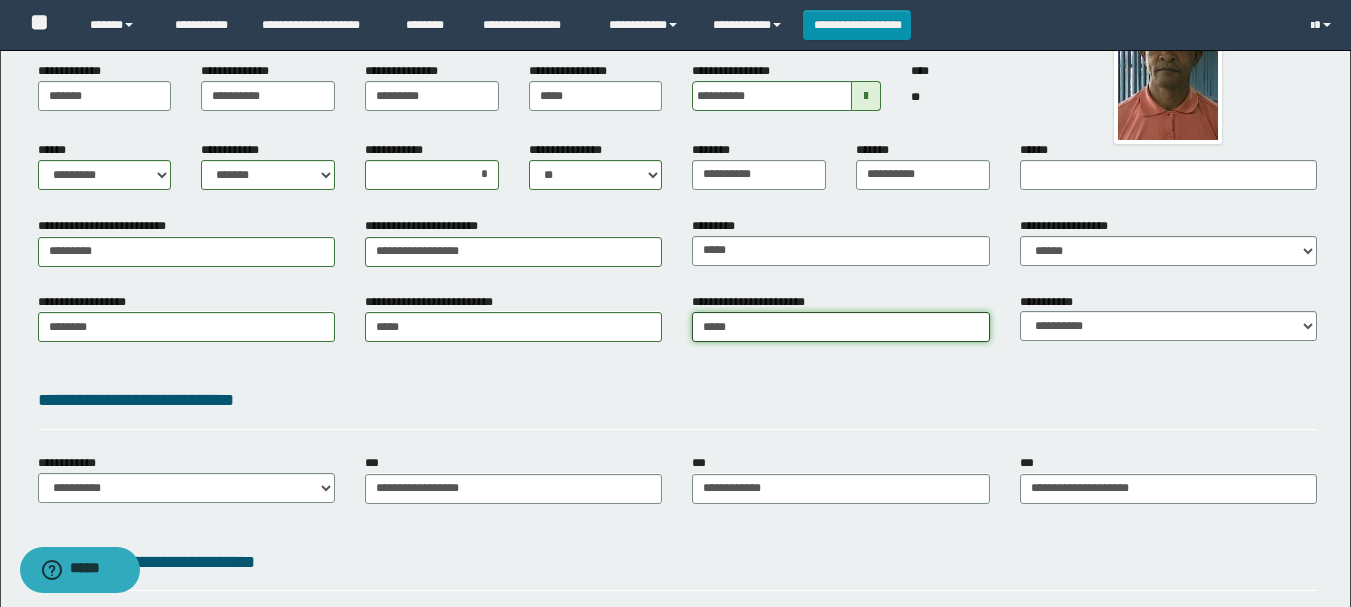 type on "****" 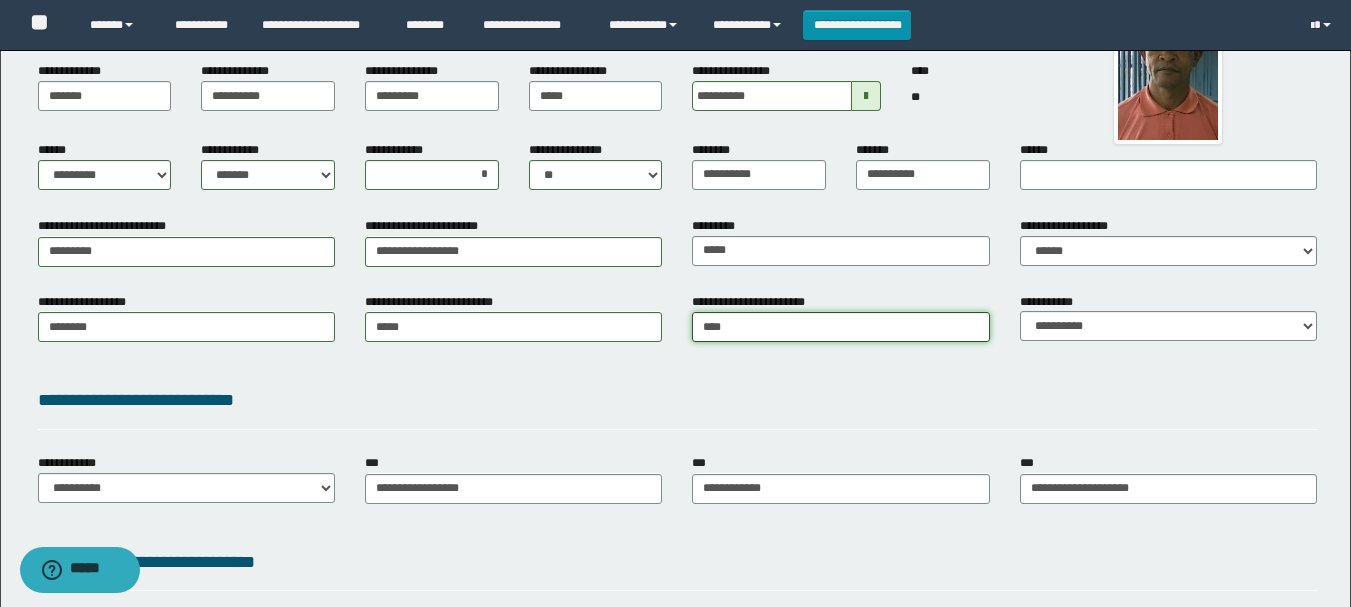 type on "****" 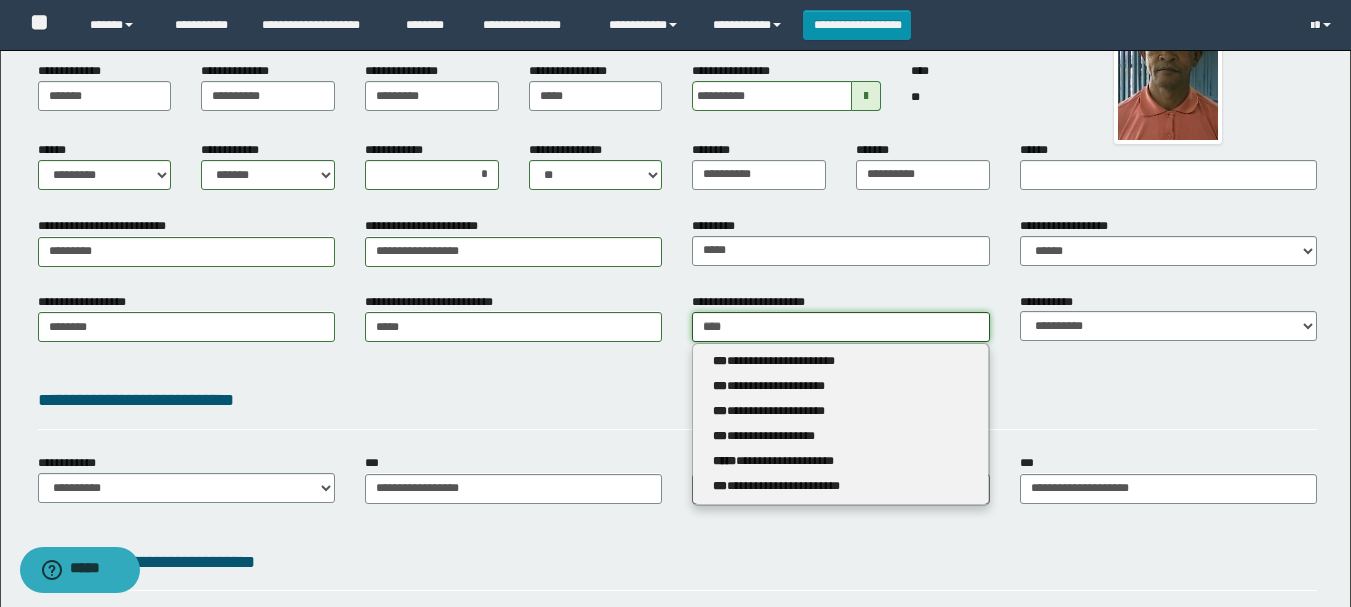 type 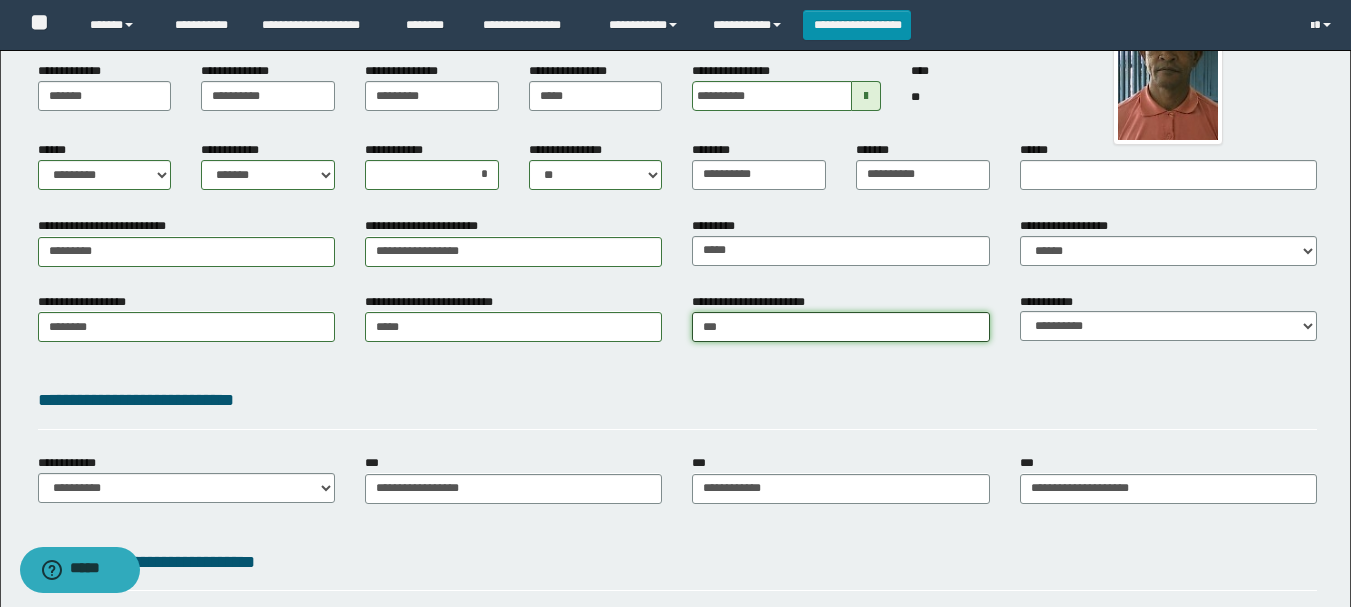 type on "****" 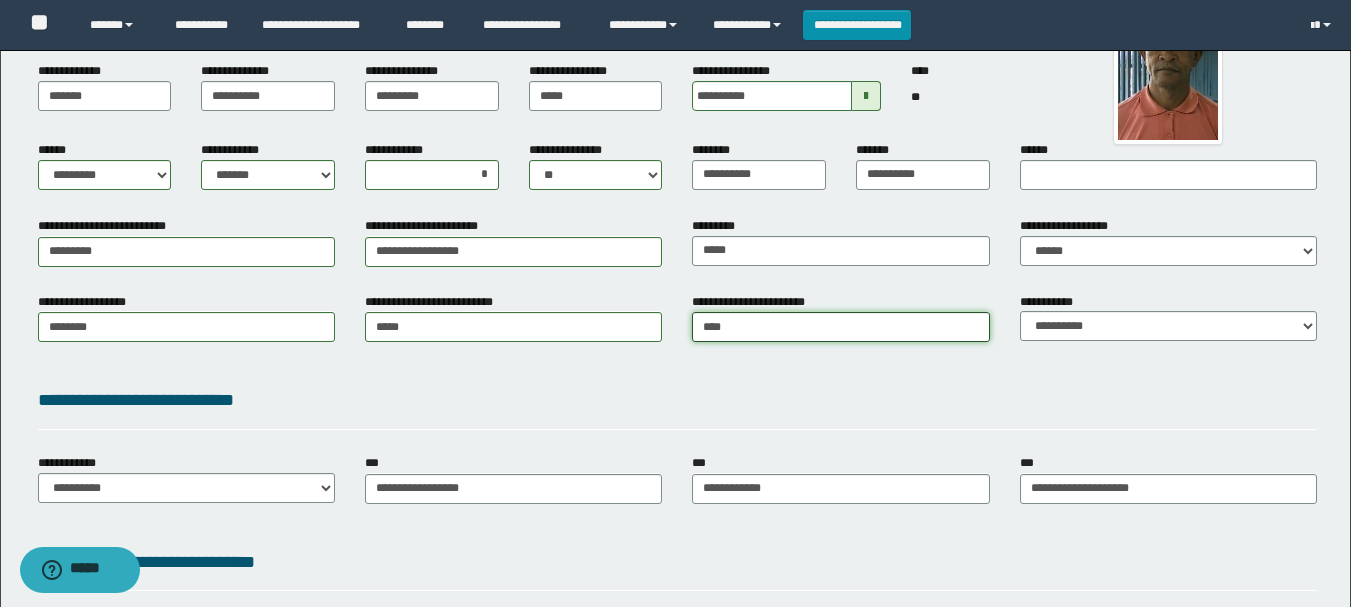 type on "****" 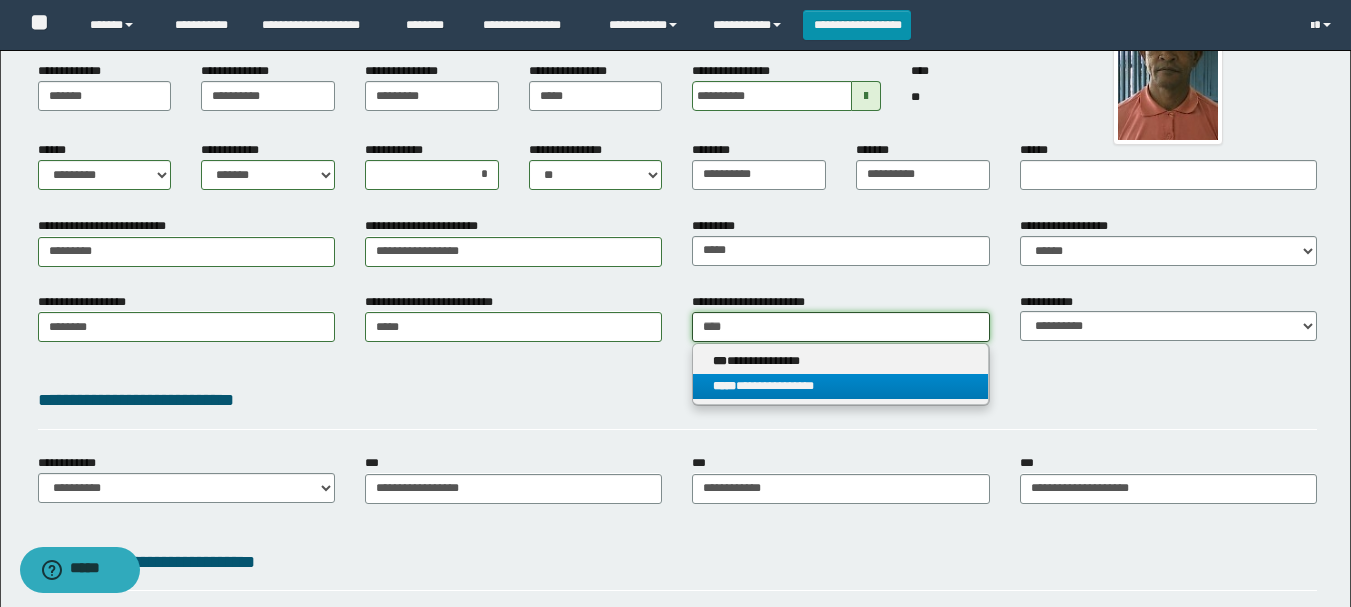 type on "****" 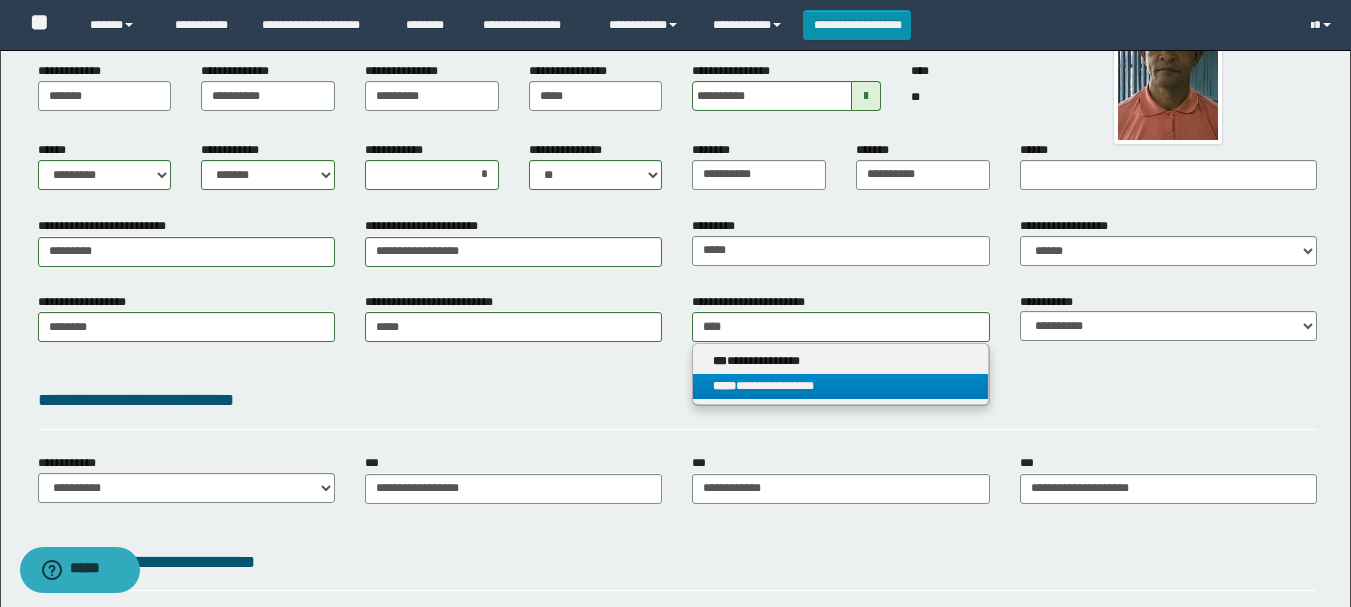 click on "**********" at bounding box center (840, 386) 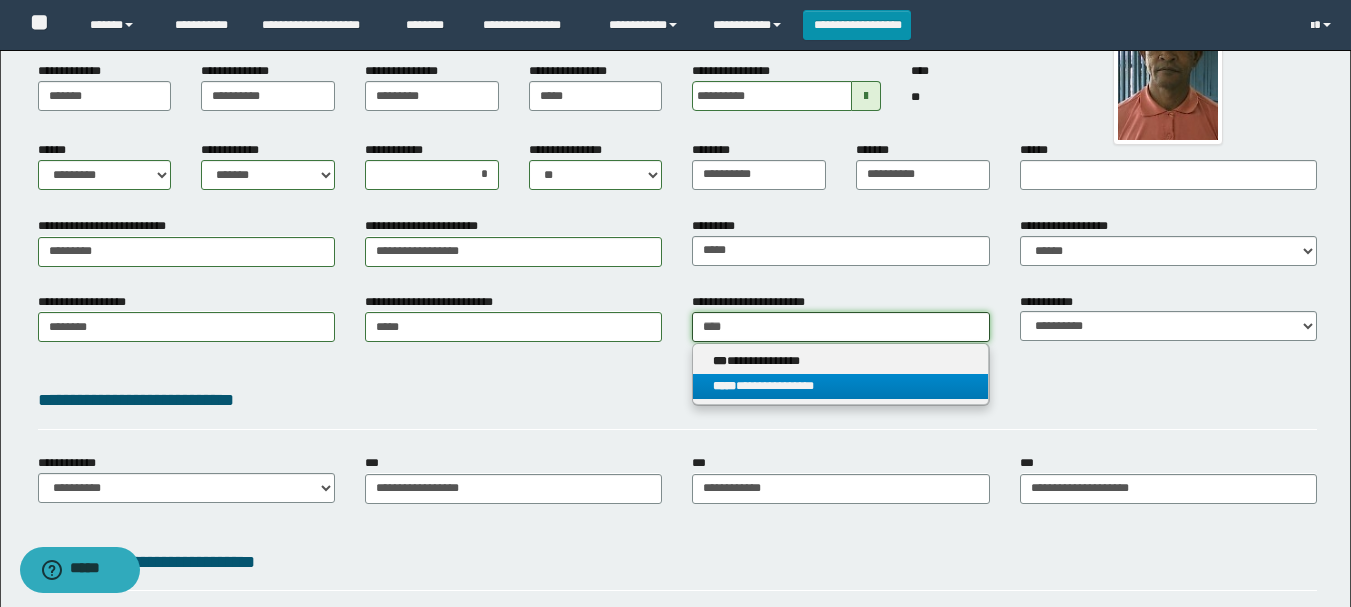 type 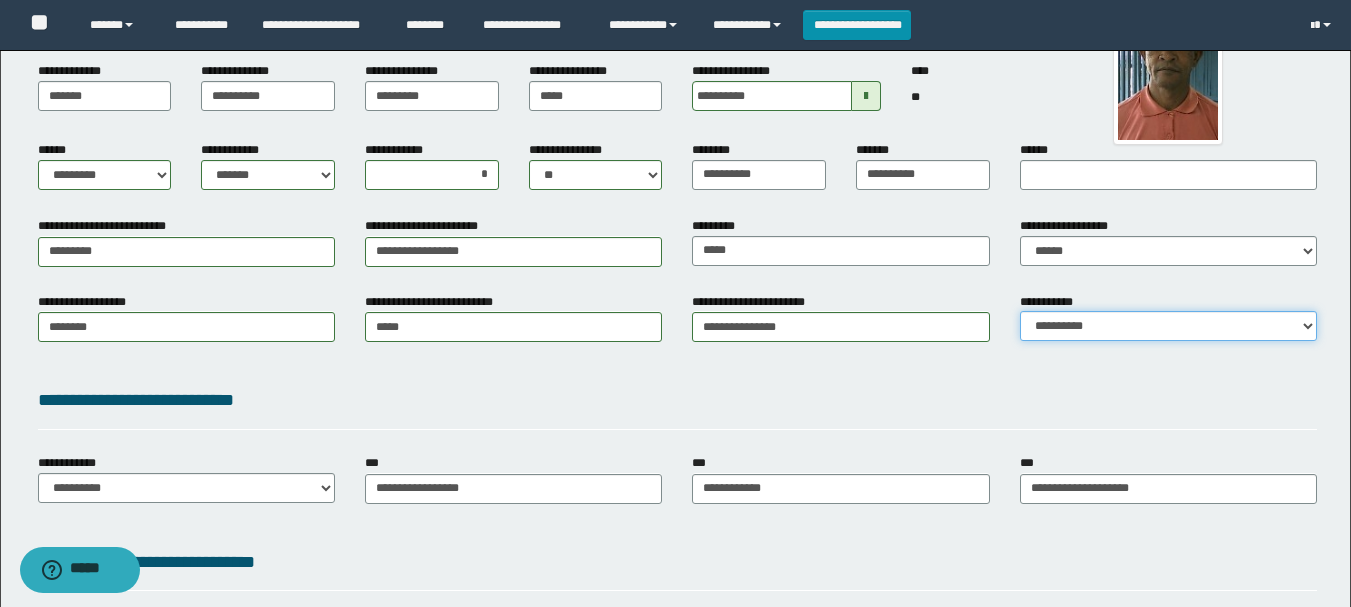 click on "**********" at bounding box center (1168, 326) 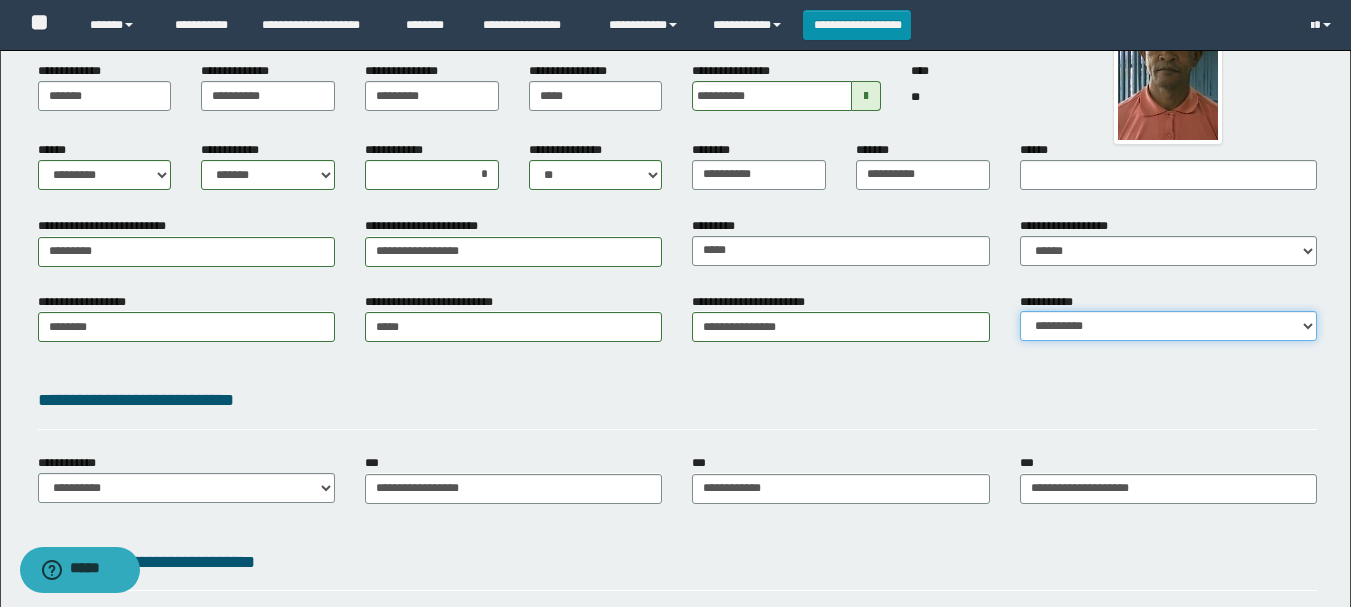 select on "*" 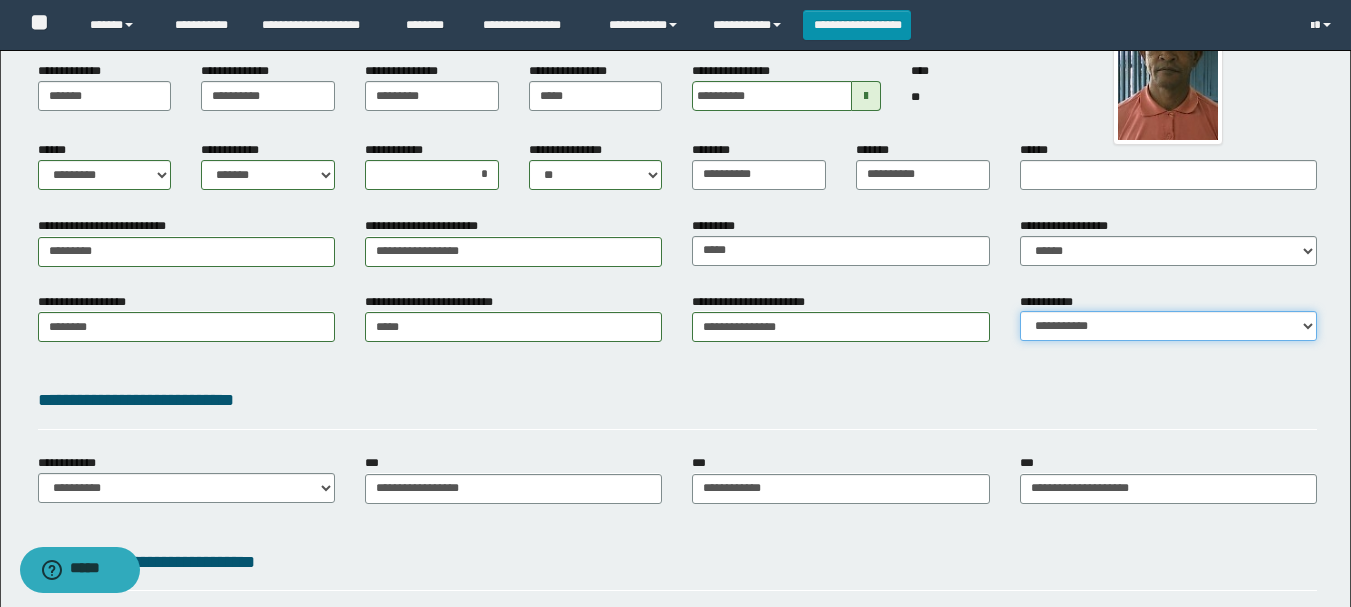 click on "**********" at bounding box center (1168, 326) 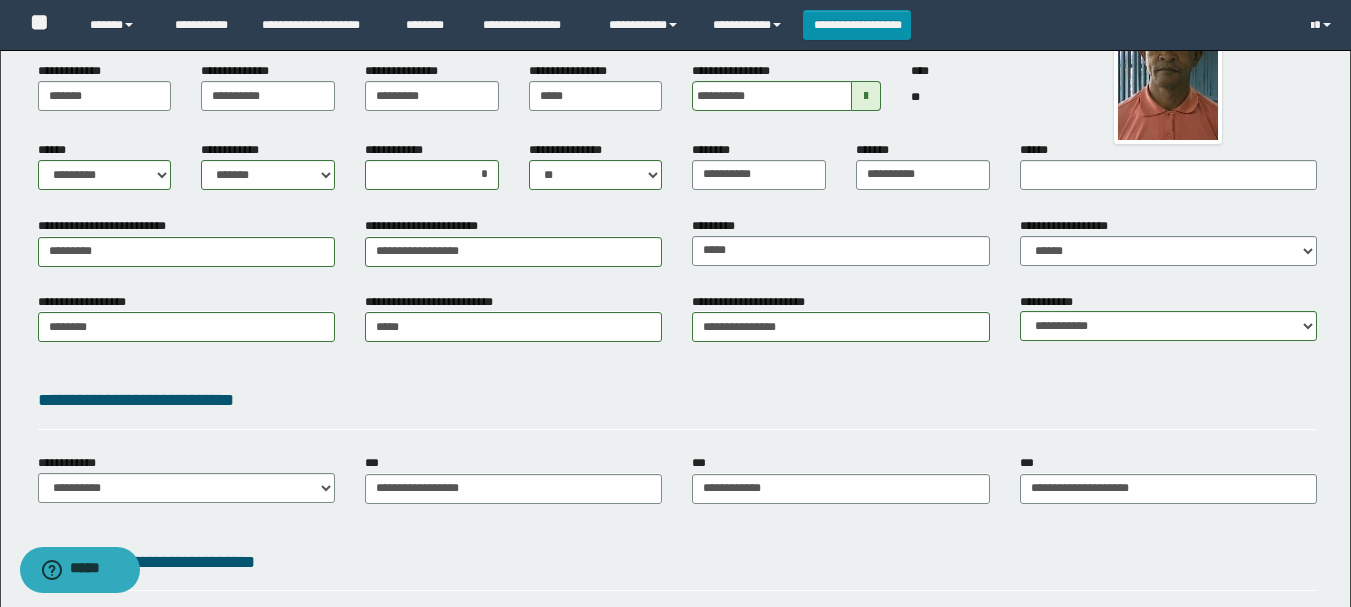 click on "**********" at bounding box center (186, 478) 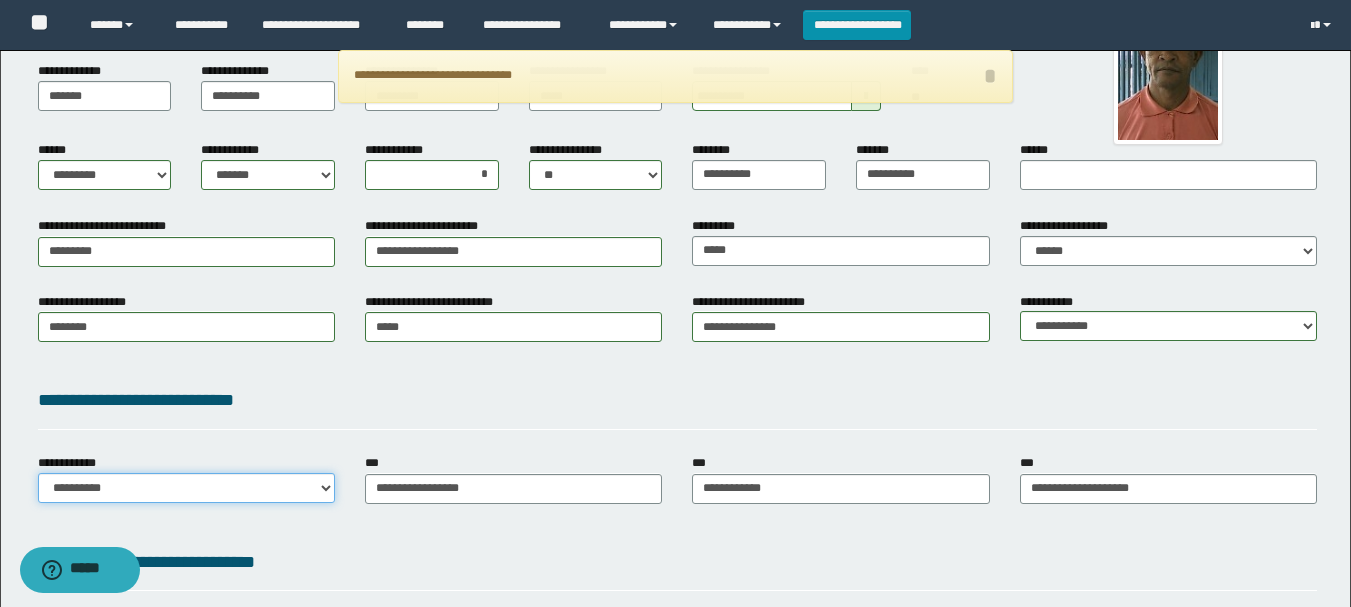 click on "**********" at bounding box center (186, 488) 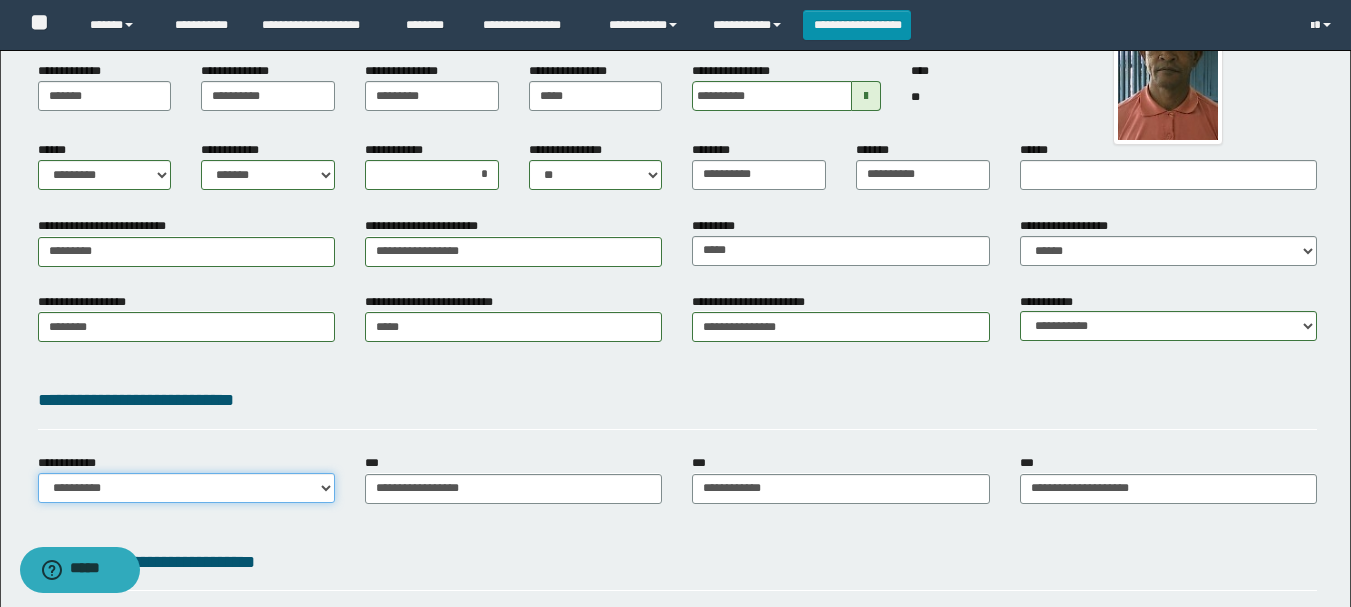 select on "**" 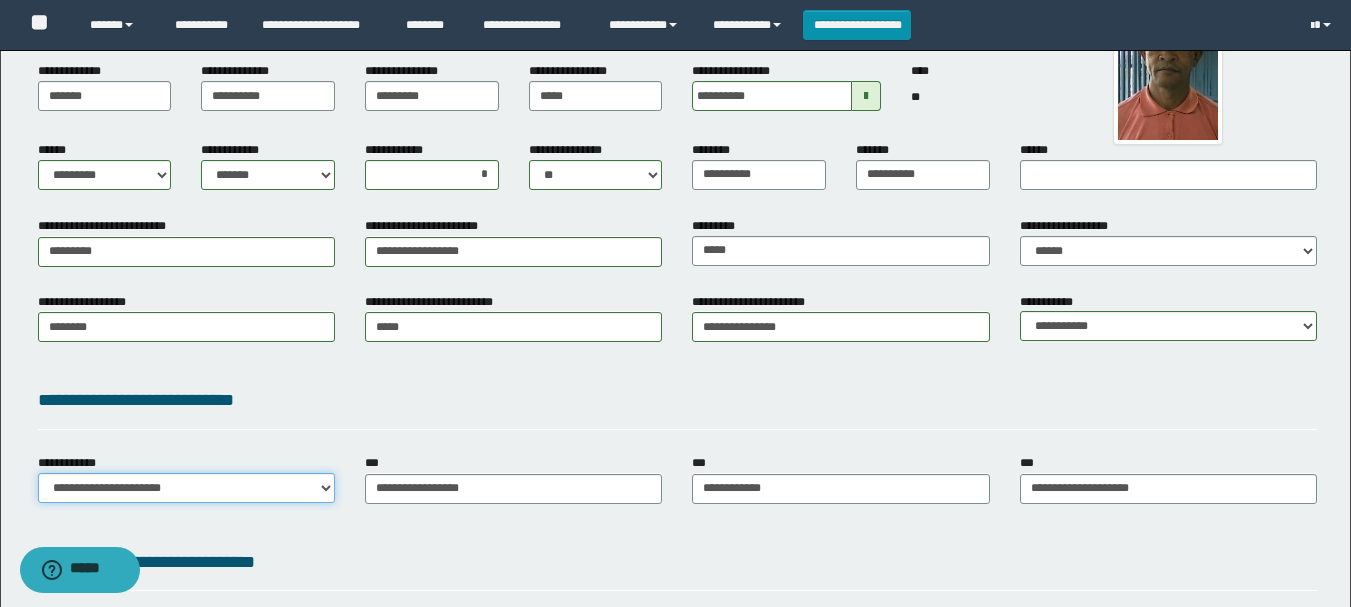 click on "**********" at bounding box center [186, 488] 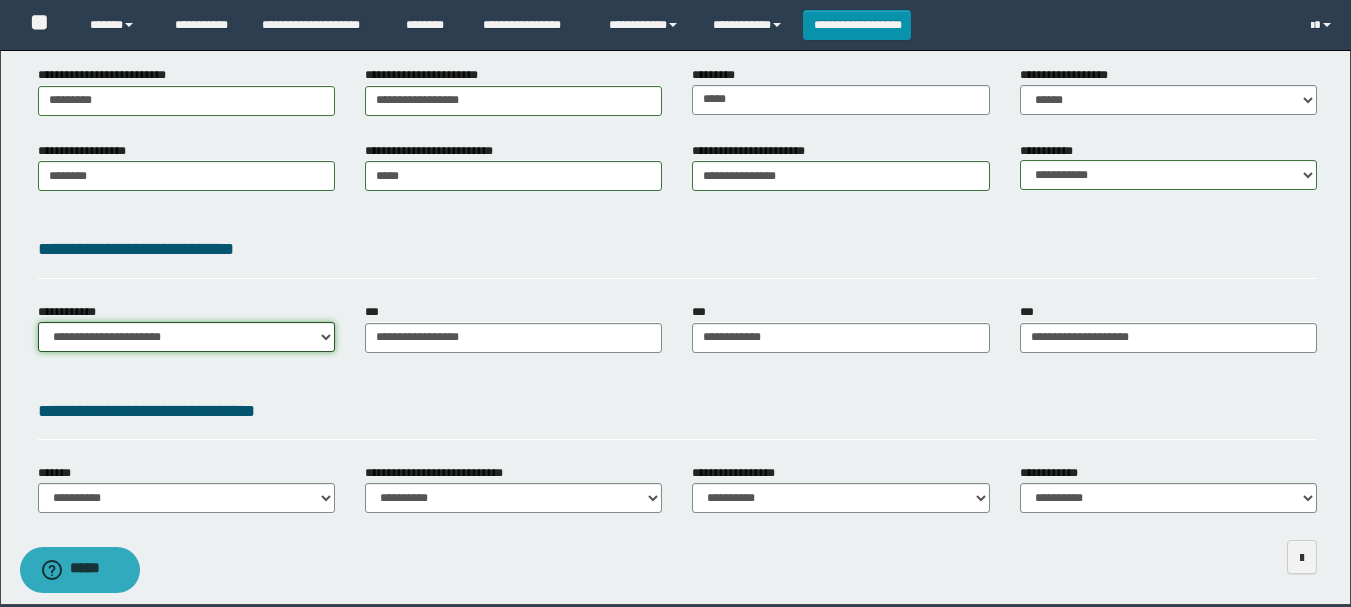 scroll, scrollTop: 409, scrollLeft: 0, axis: vertical 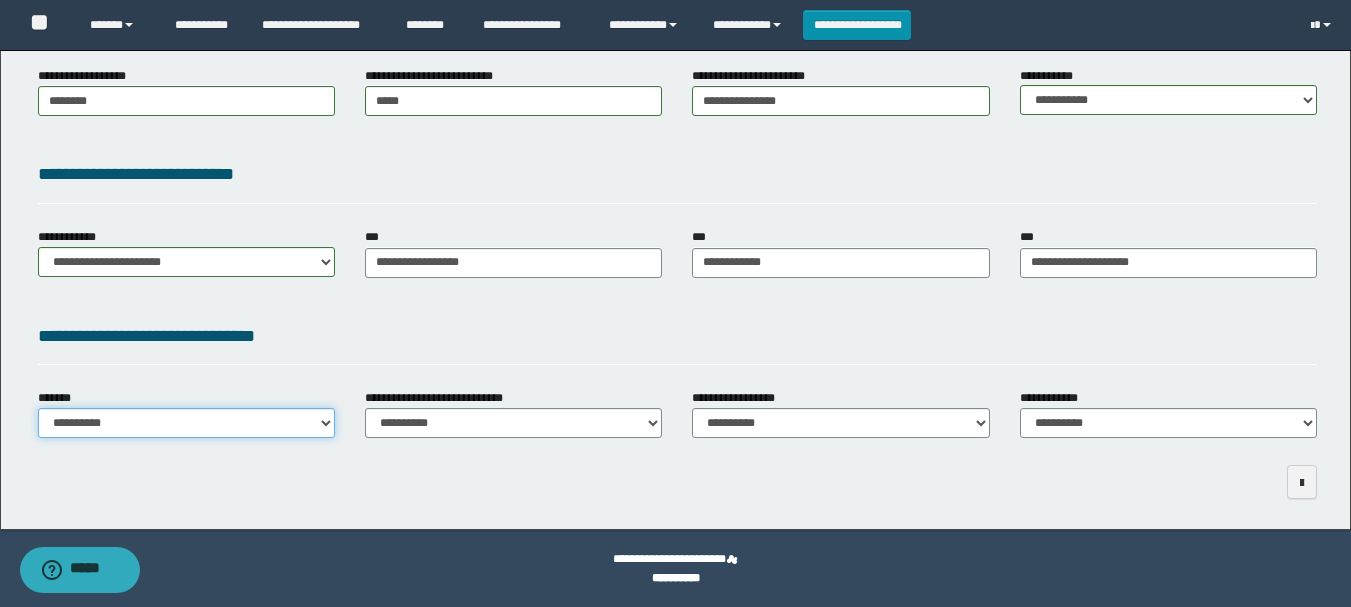 click on "**********" at bounding box center (186, 423) 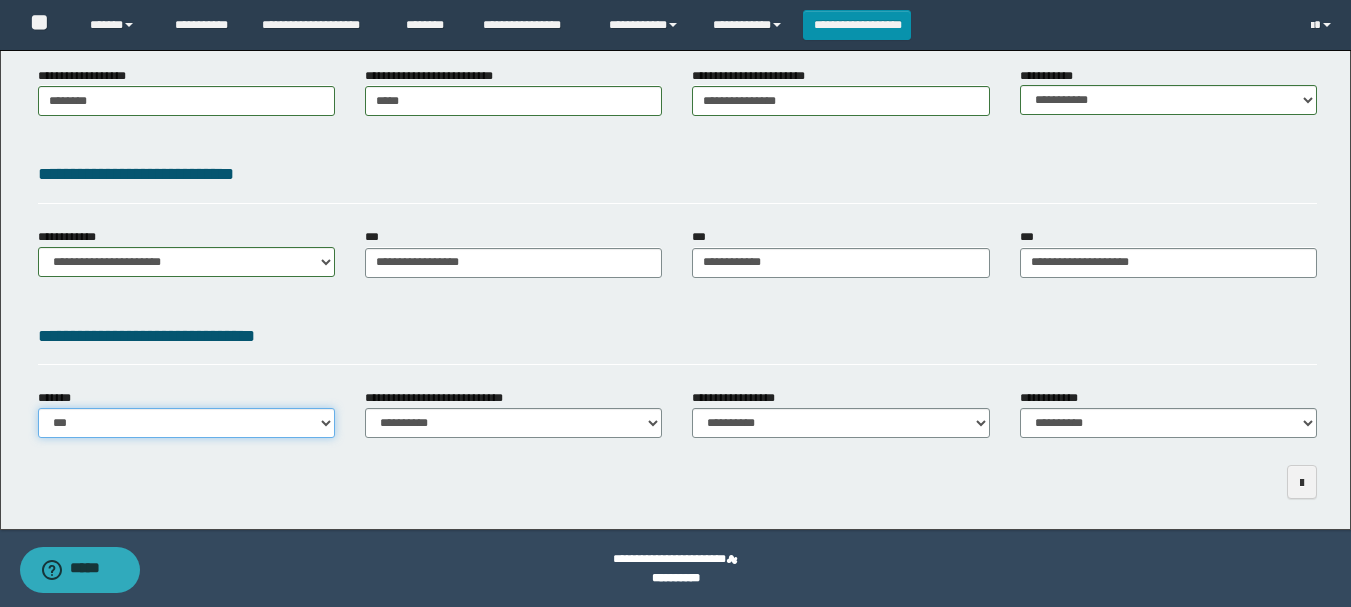click on "**********" at bounding box center (186, 423) 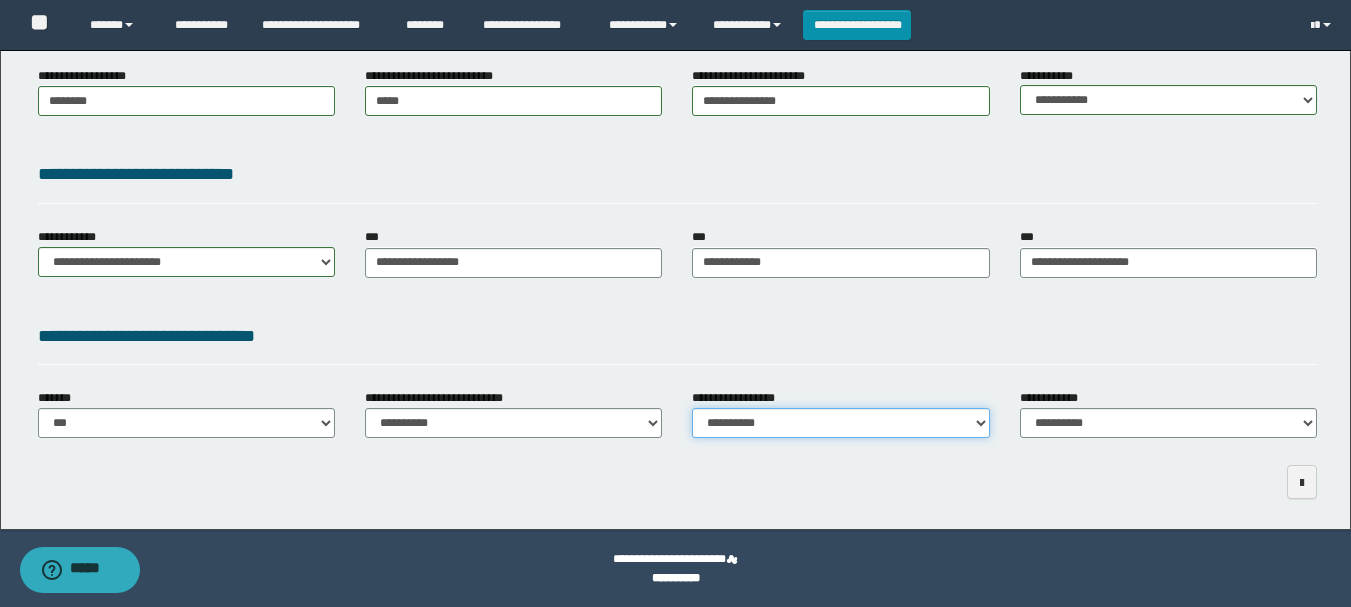 click on "**********" at bounding box center (840, 423) 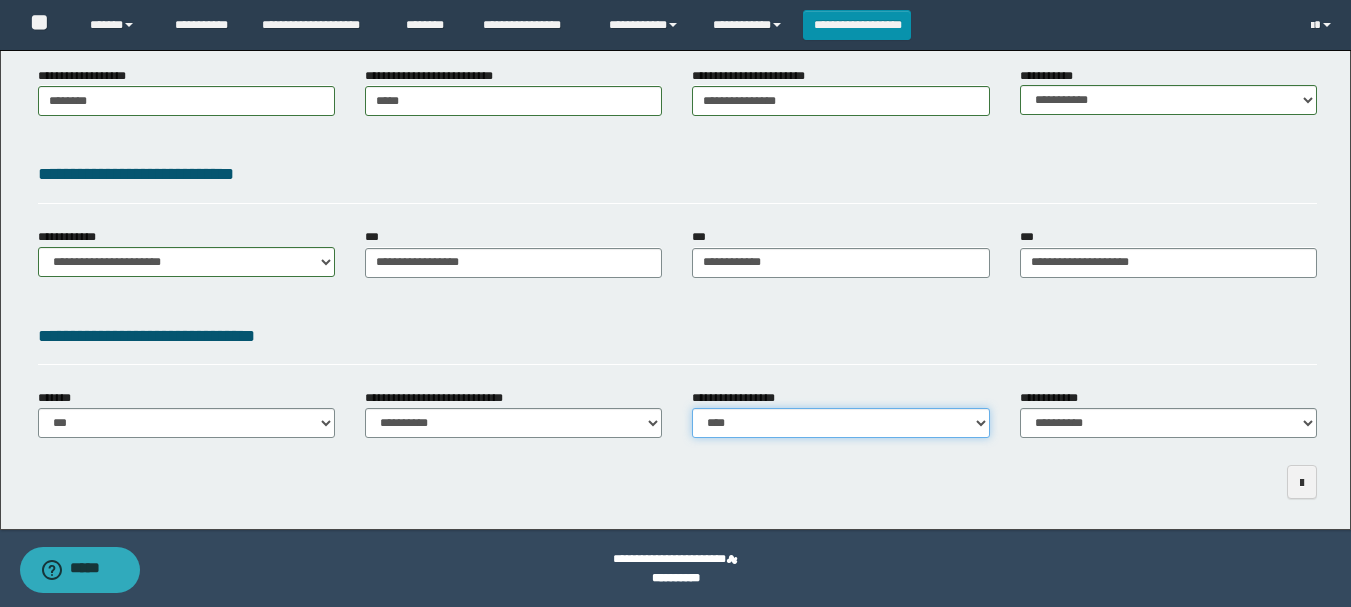 click on "**********" at bounding box center [840, 423] 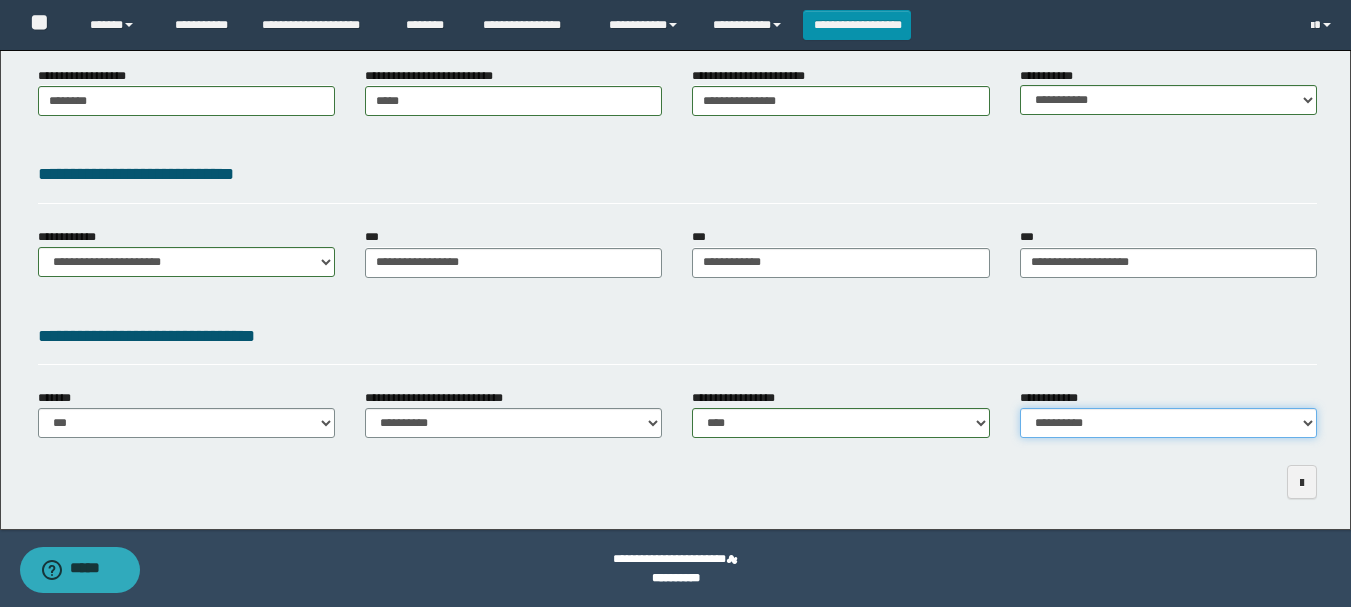 click on "**********" at bounding box center [1168, 423] 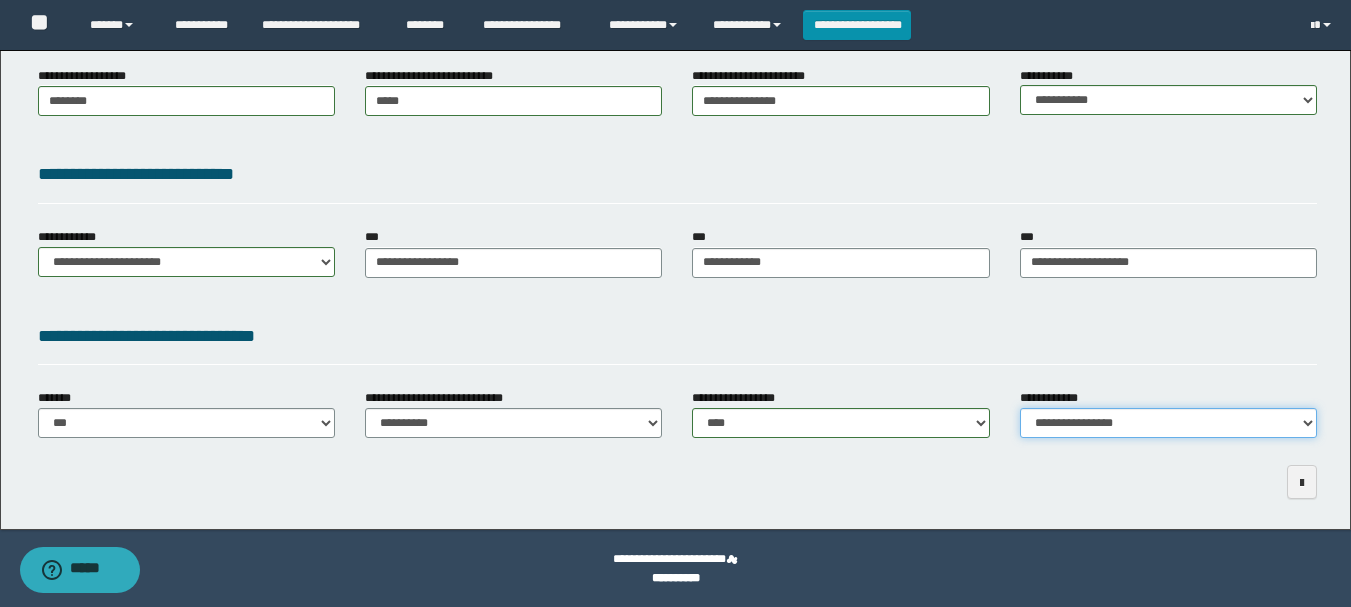 click on "**********" at bounding box center [1168, 423] 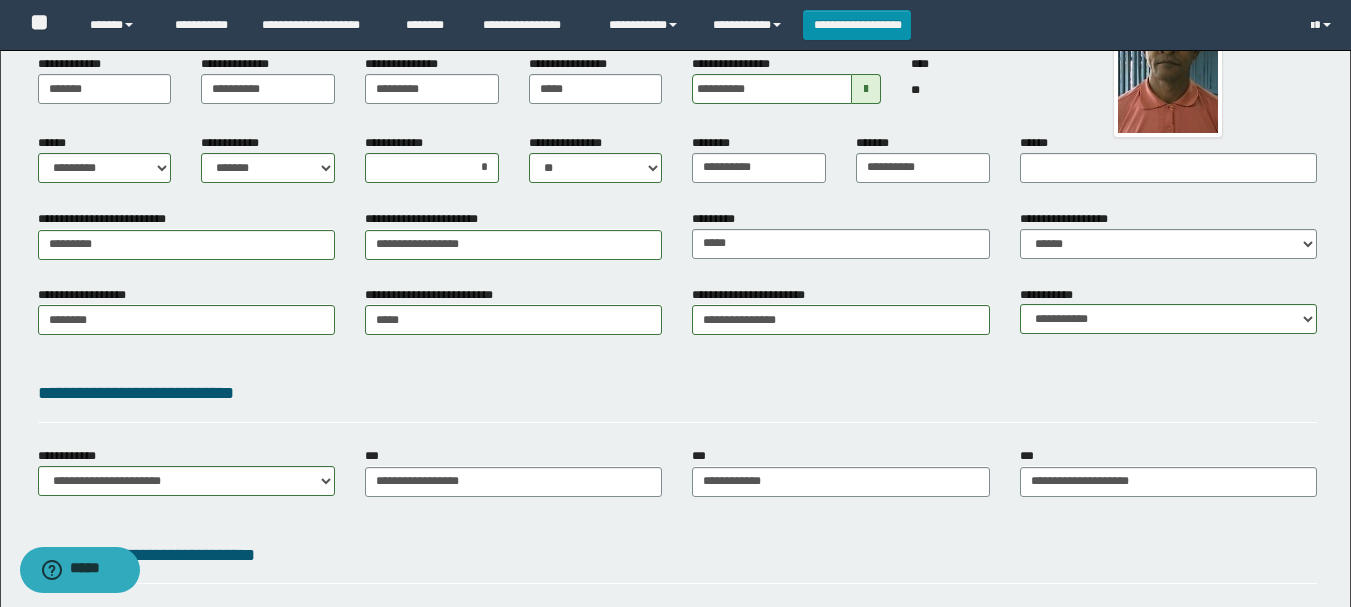 scroll, scrollTop: 0, scrollLeft: 0, axis: both 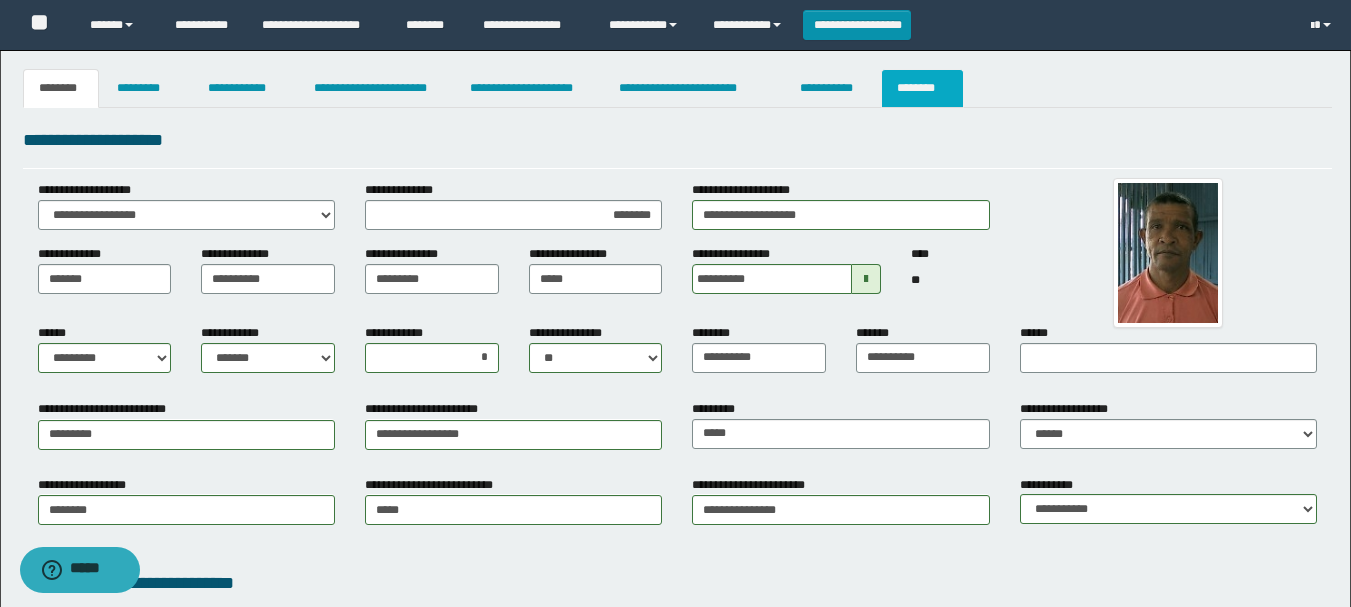 click on "********" at bounding box center [922, 88] 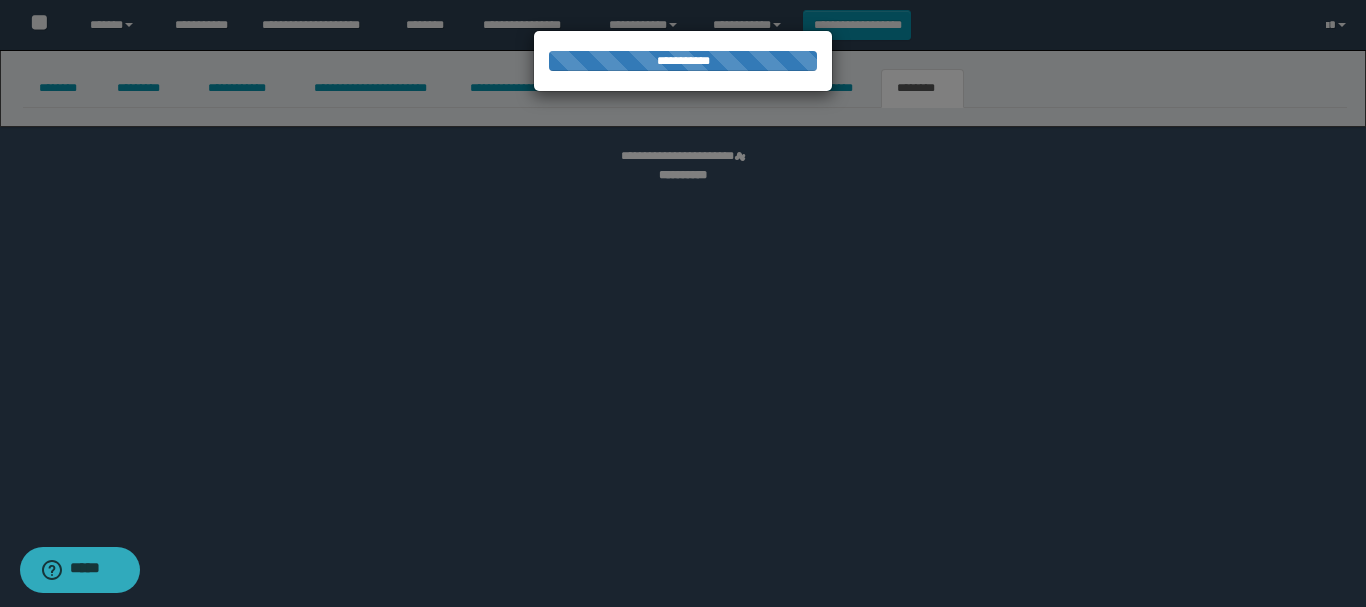 select 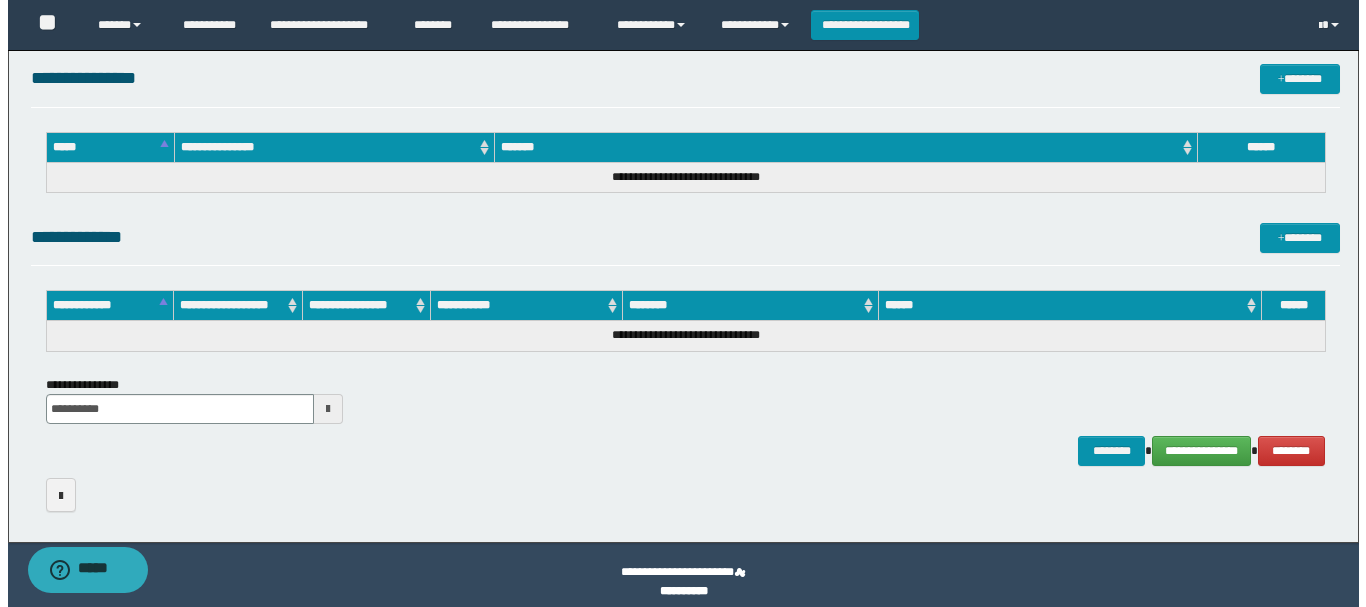 scroll, scrollTop: 1024, scrollLeft: 0, axis: vertical 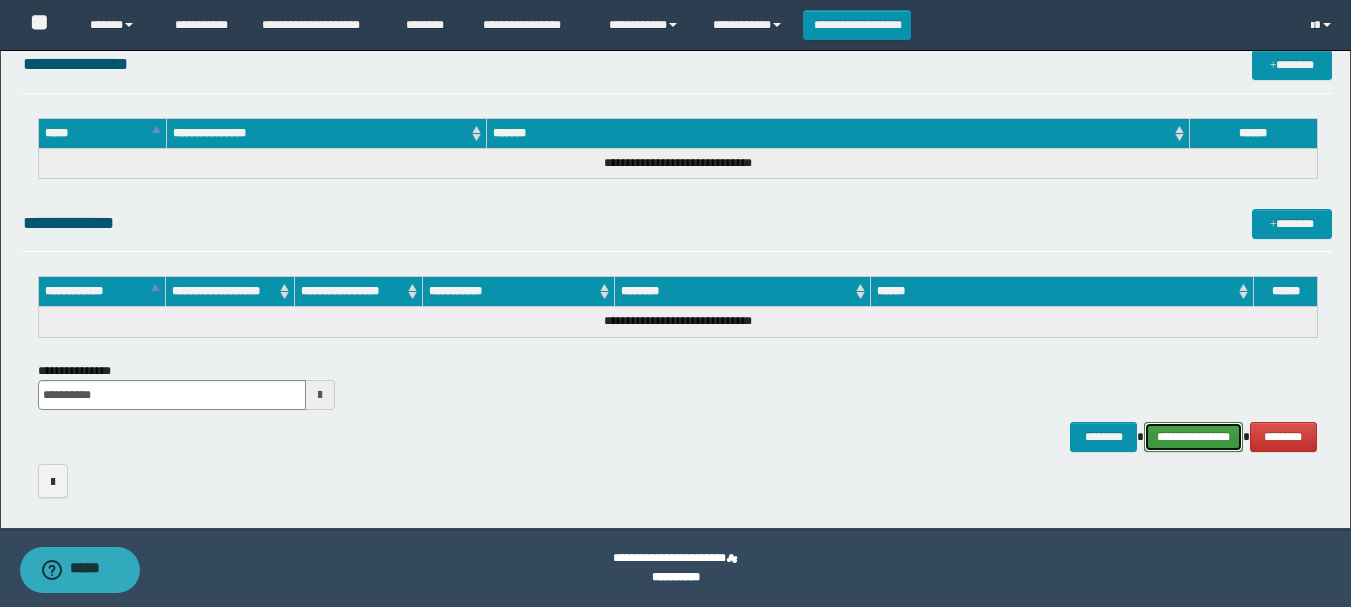 click on "**********" at bounding box center [1193, 437] 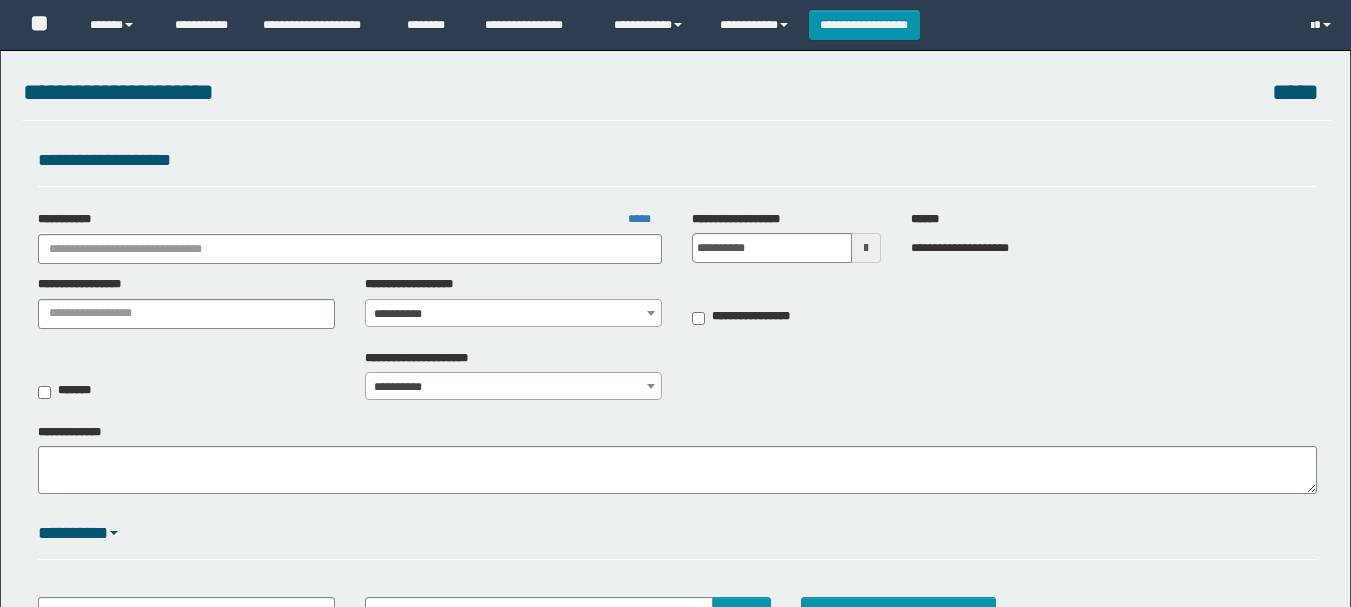 scroll, scrollTop: 0, scrollLeft: 0, axis: both 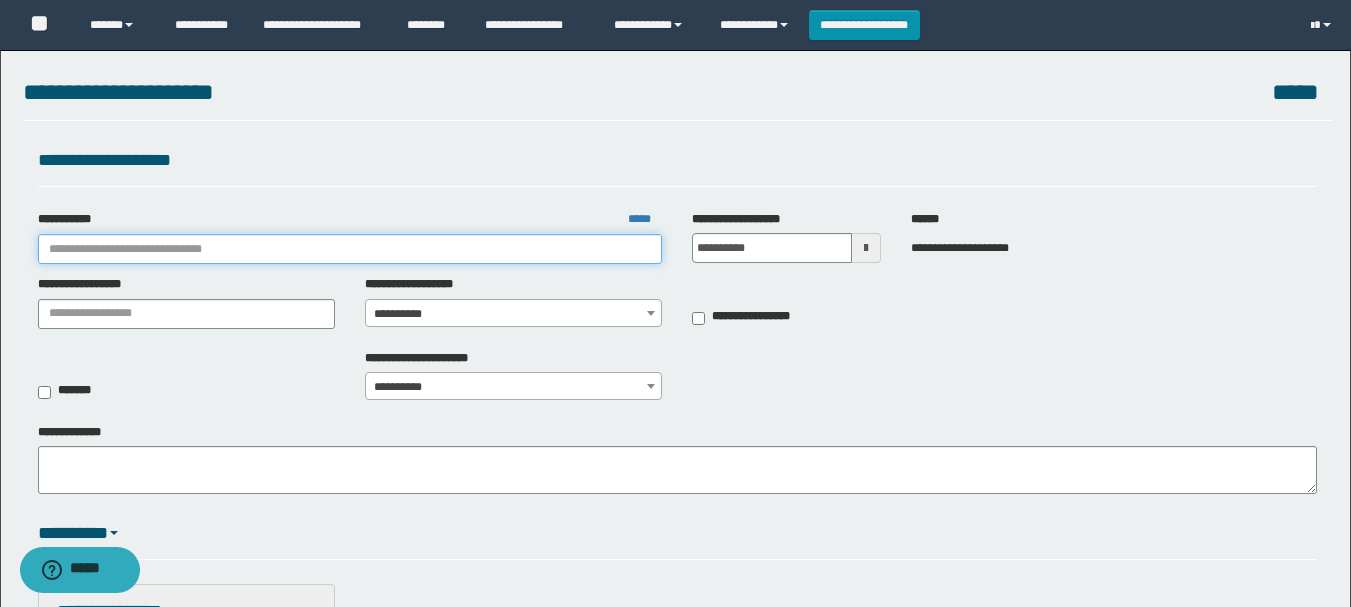 click on "**********" at bounding box center (350, 249) 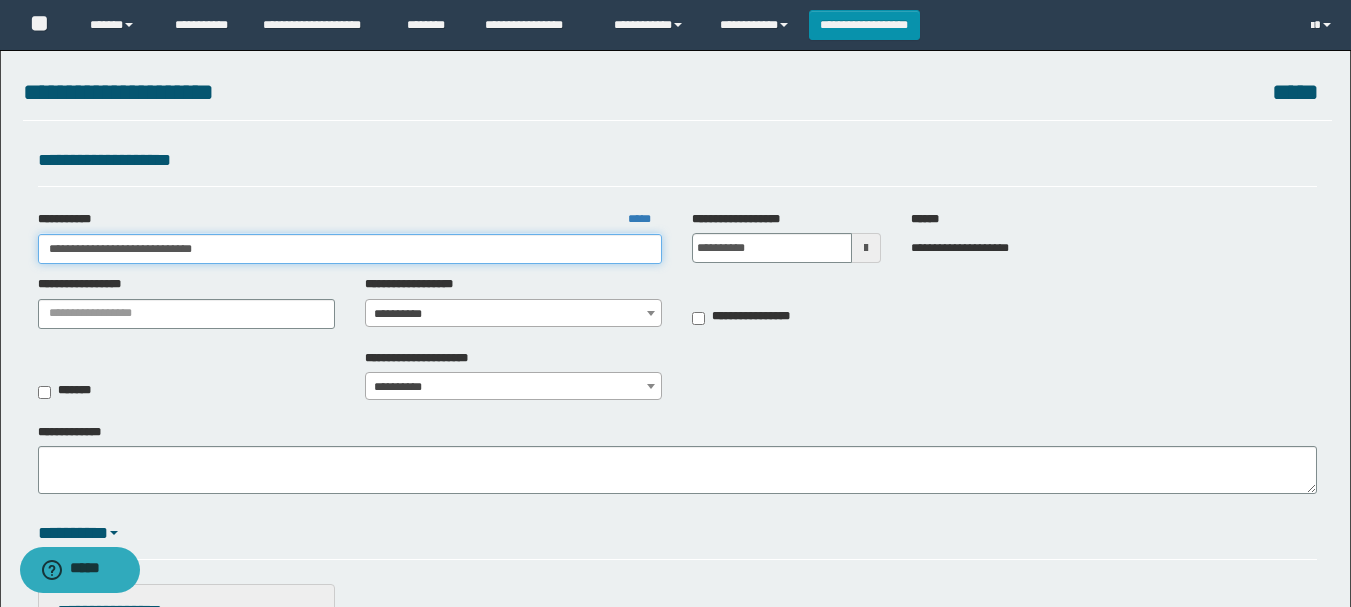 type on "**********" 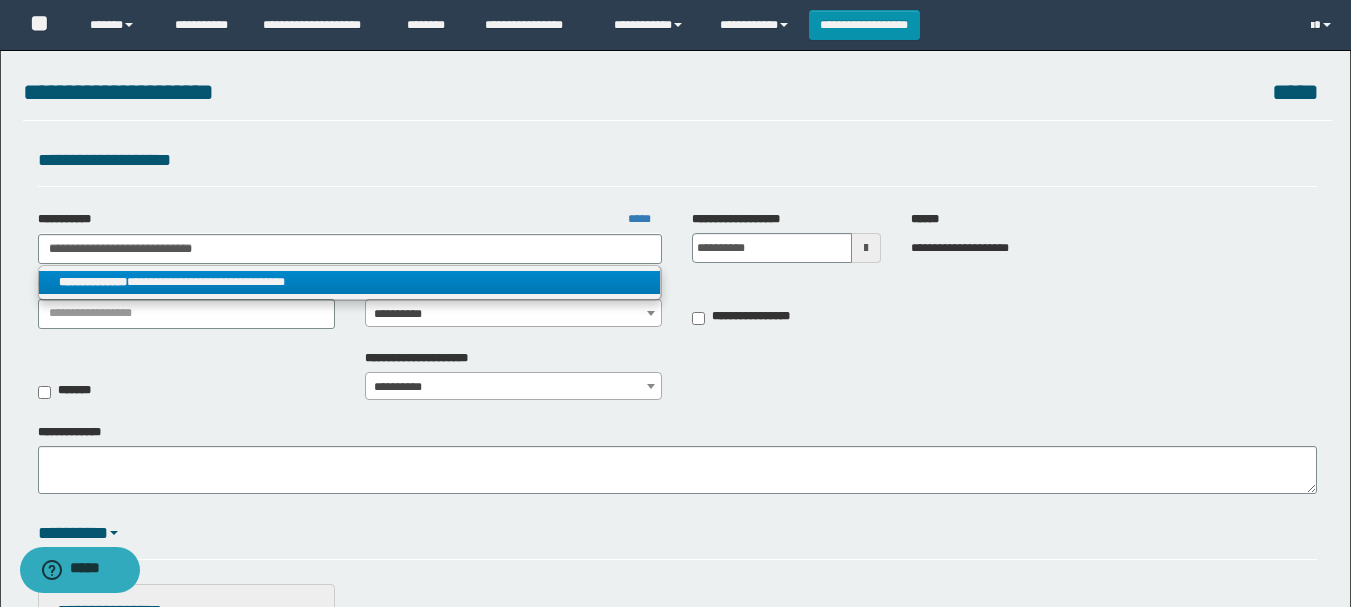 click on "**********" at bounding box center (350, 282) 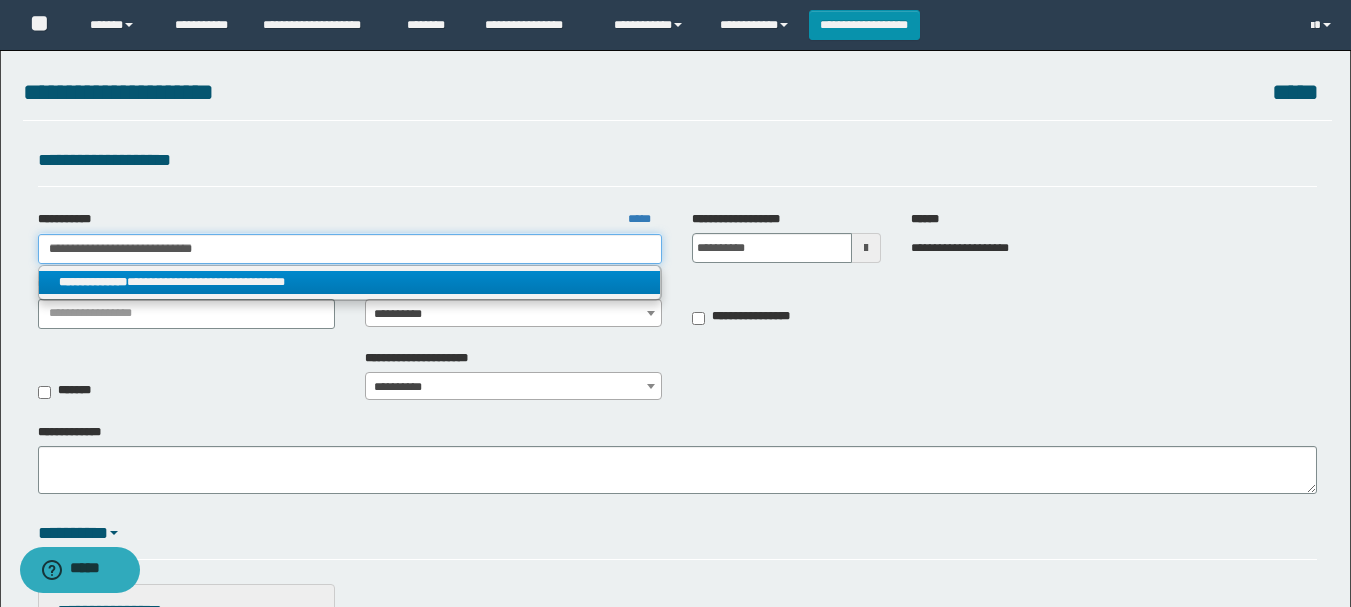 type 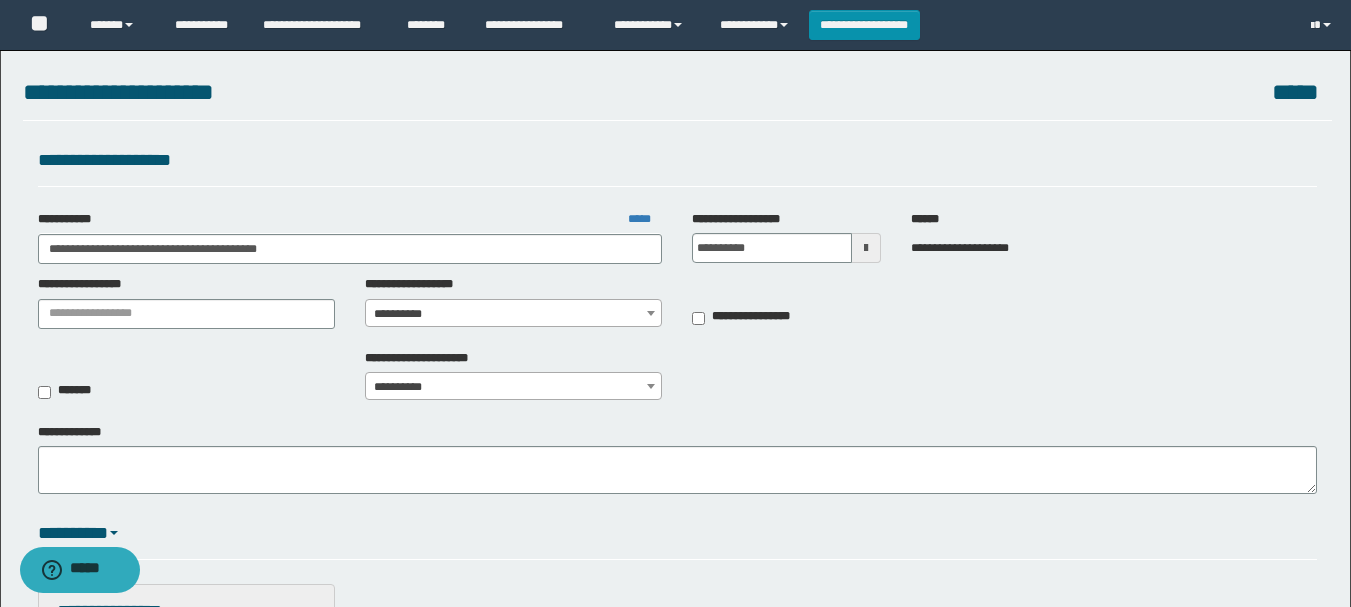 click on "**********" at bounding box center [513, 314] 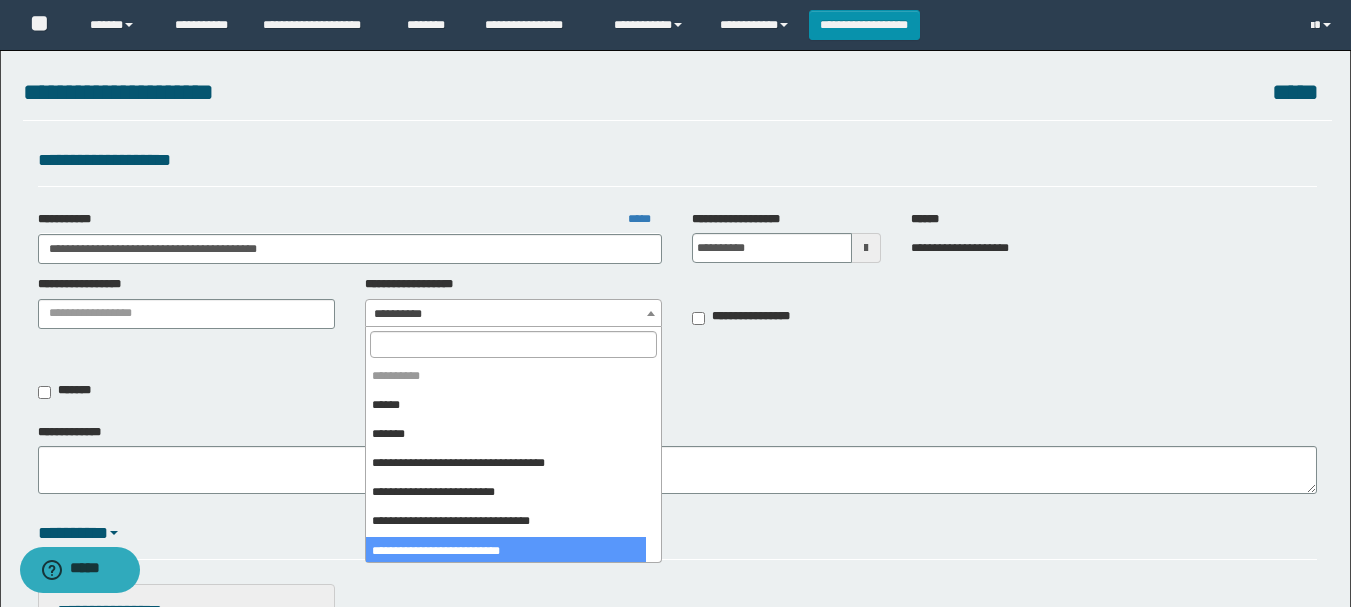 select on "****" 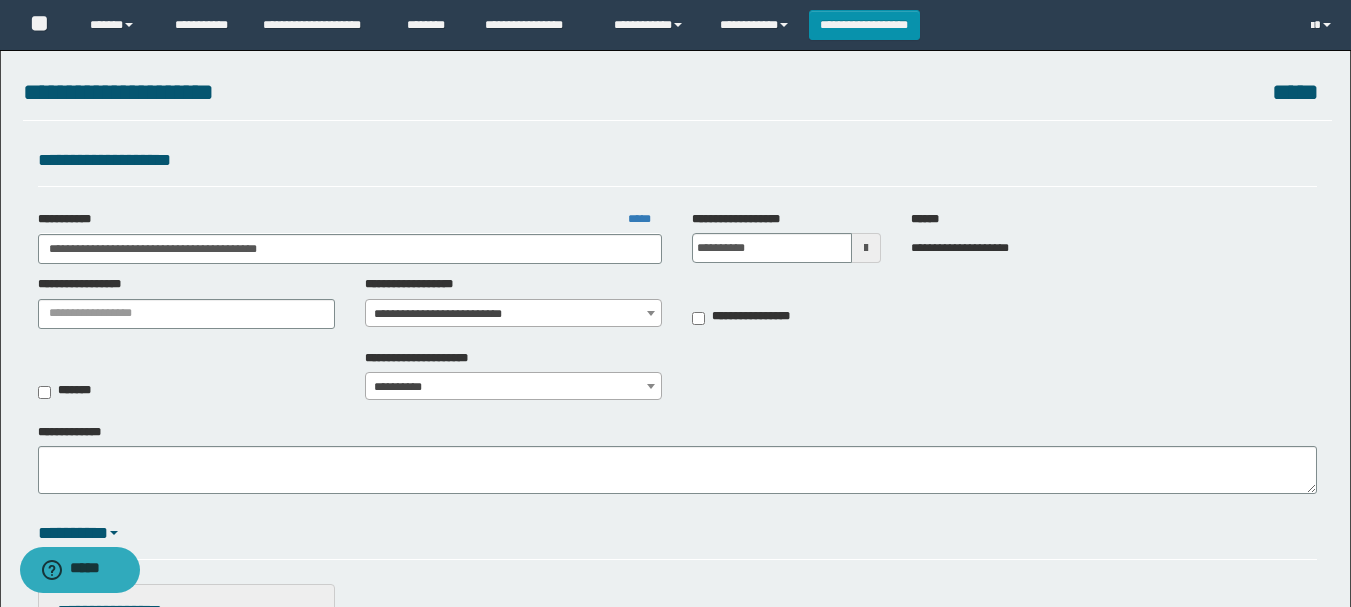 click on "**********" at bounding box center [513, 387] 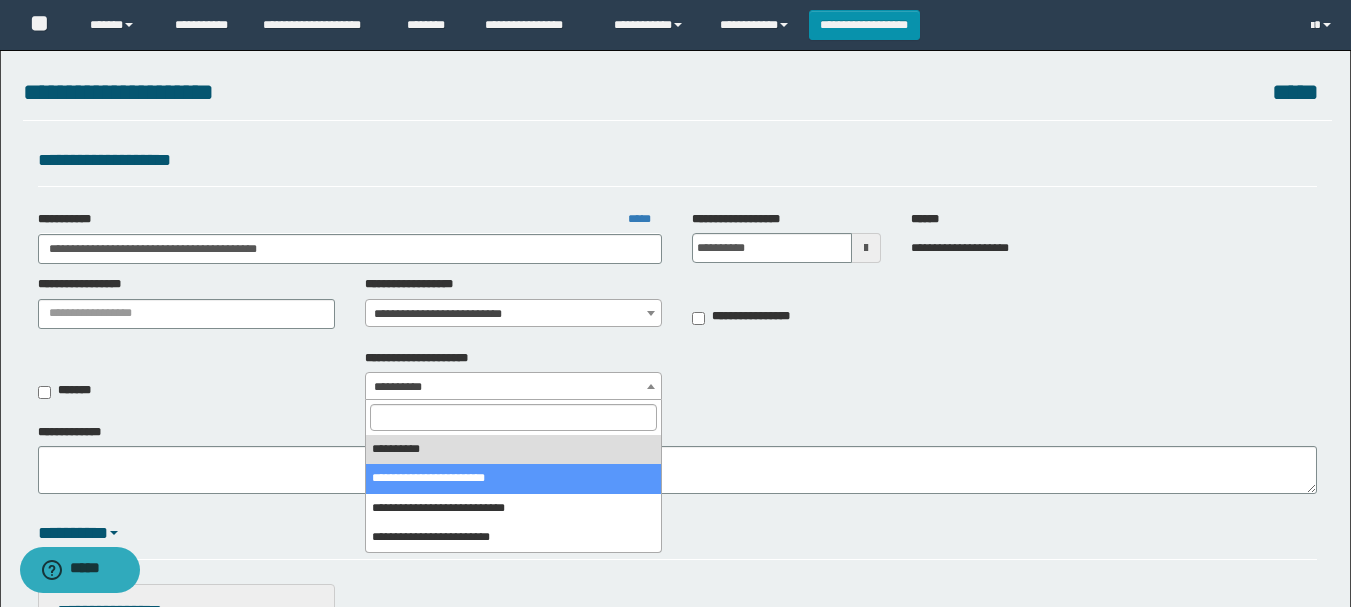select on "*" 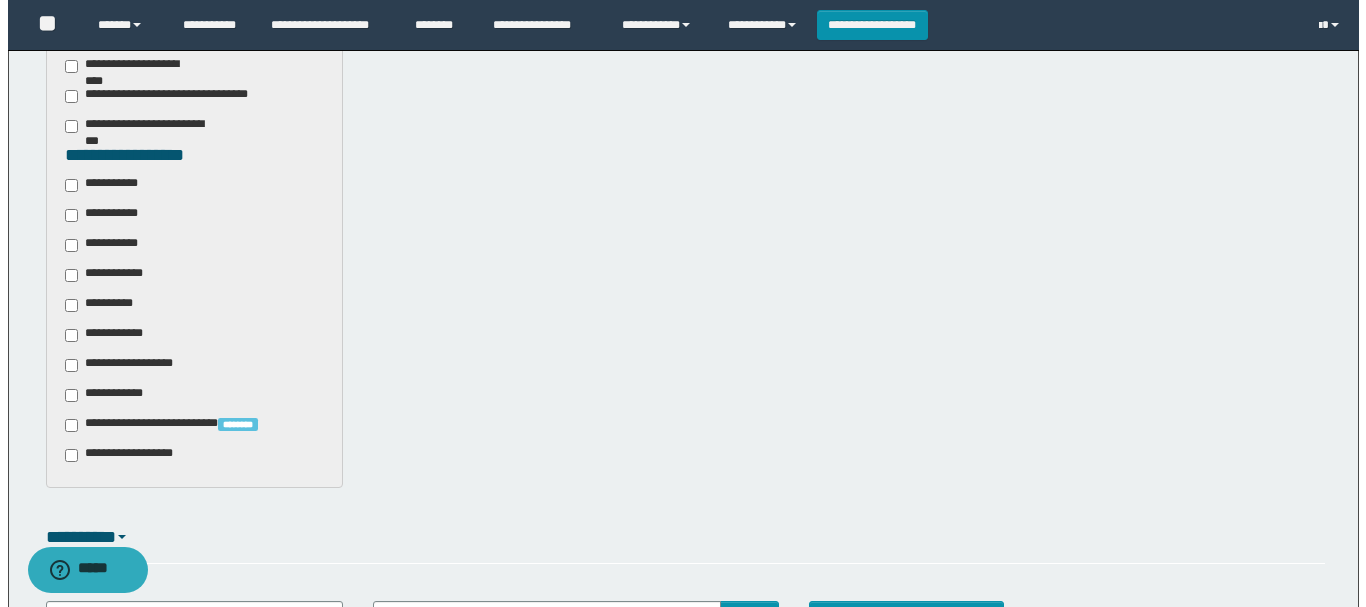 scroll, scrollTop: 777, scrollLeft: 0, axis: vertical 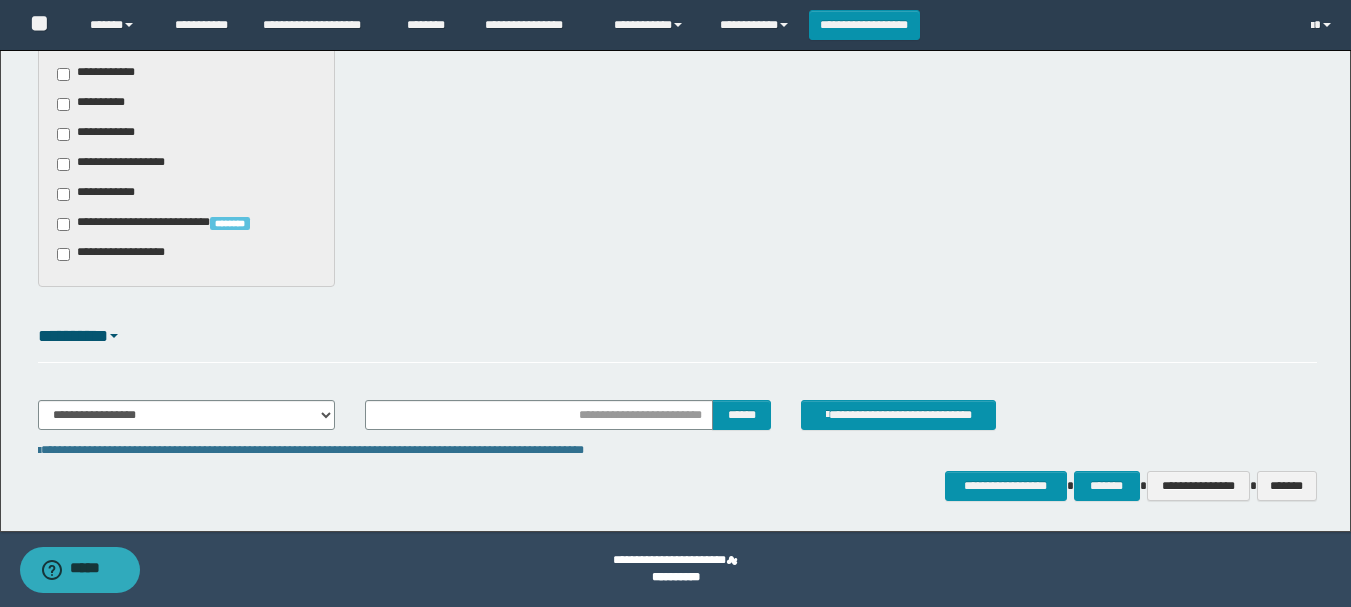 click on "**********" at bounding box center (677, 423) 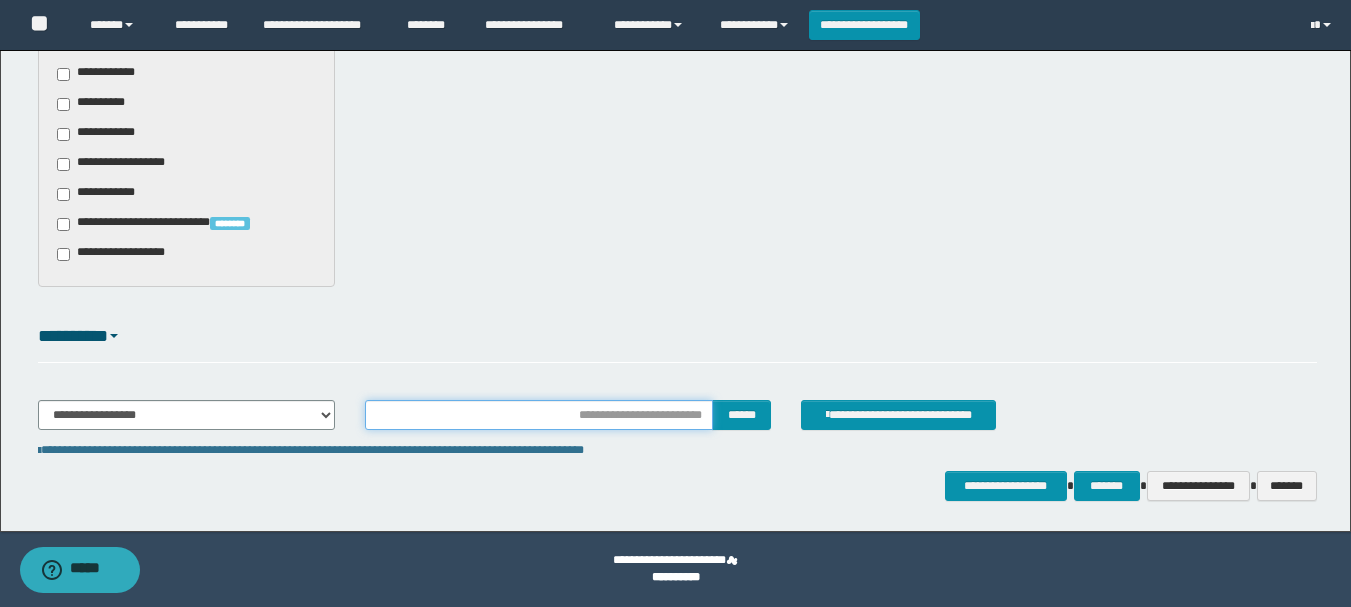 click at bounding box center (539, 415) 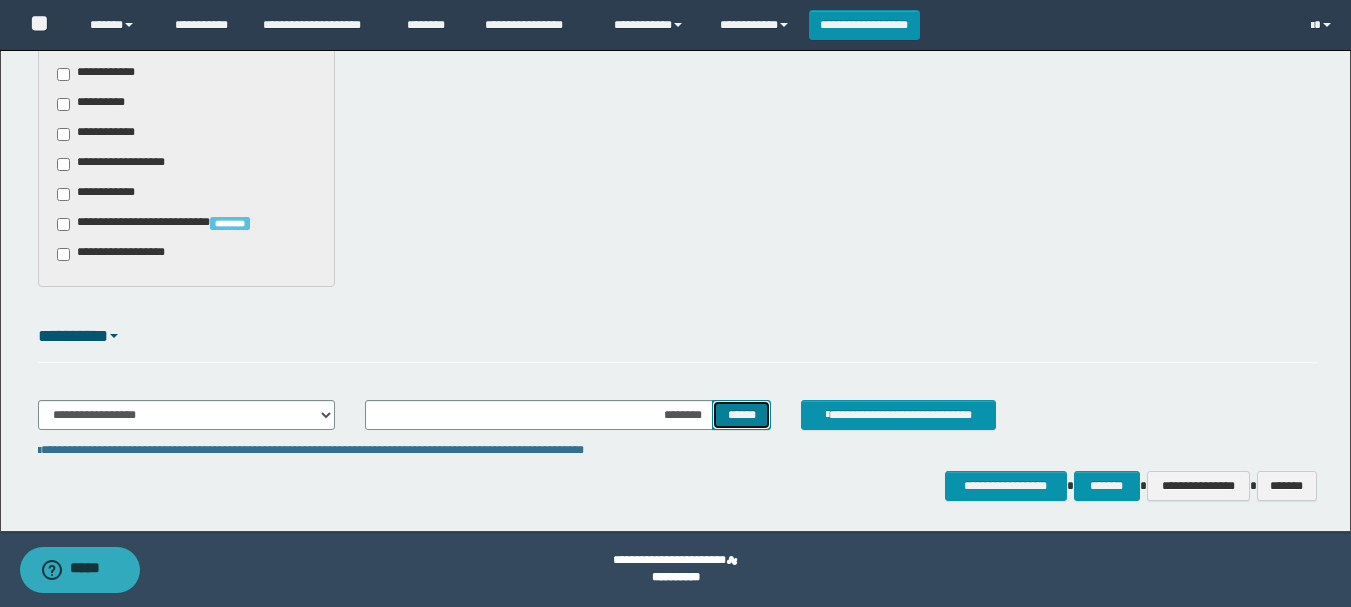click on "******" at bounding box center (741, 415) 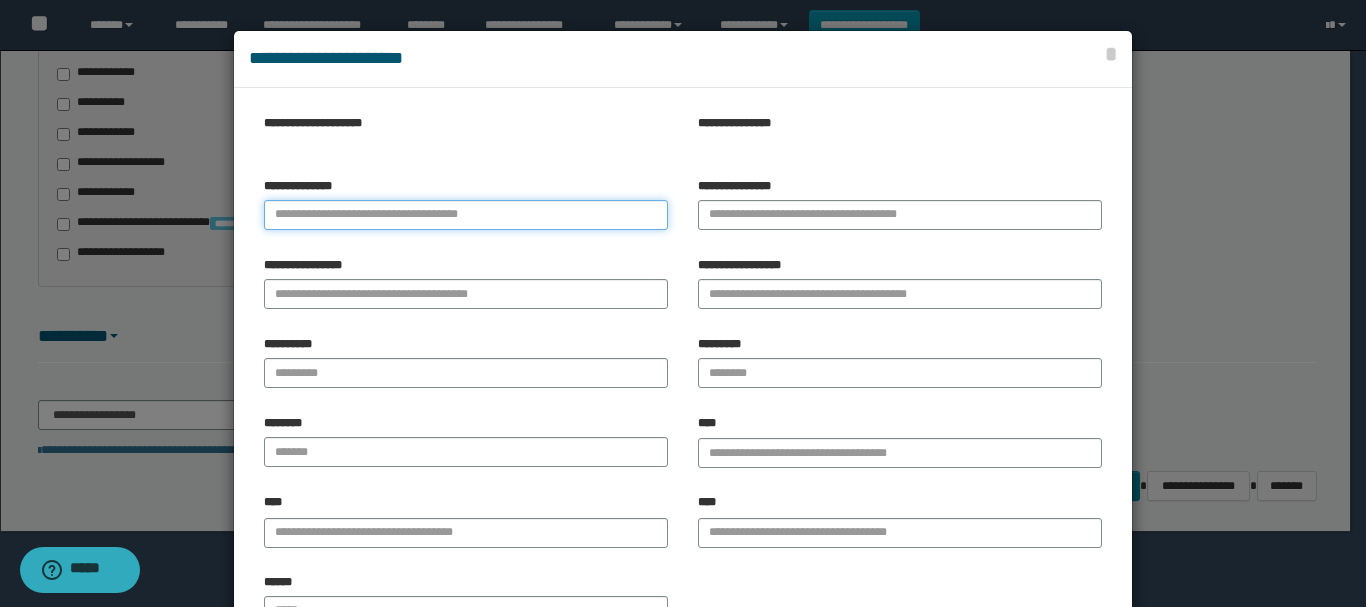 paste on "**********" 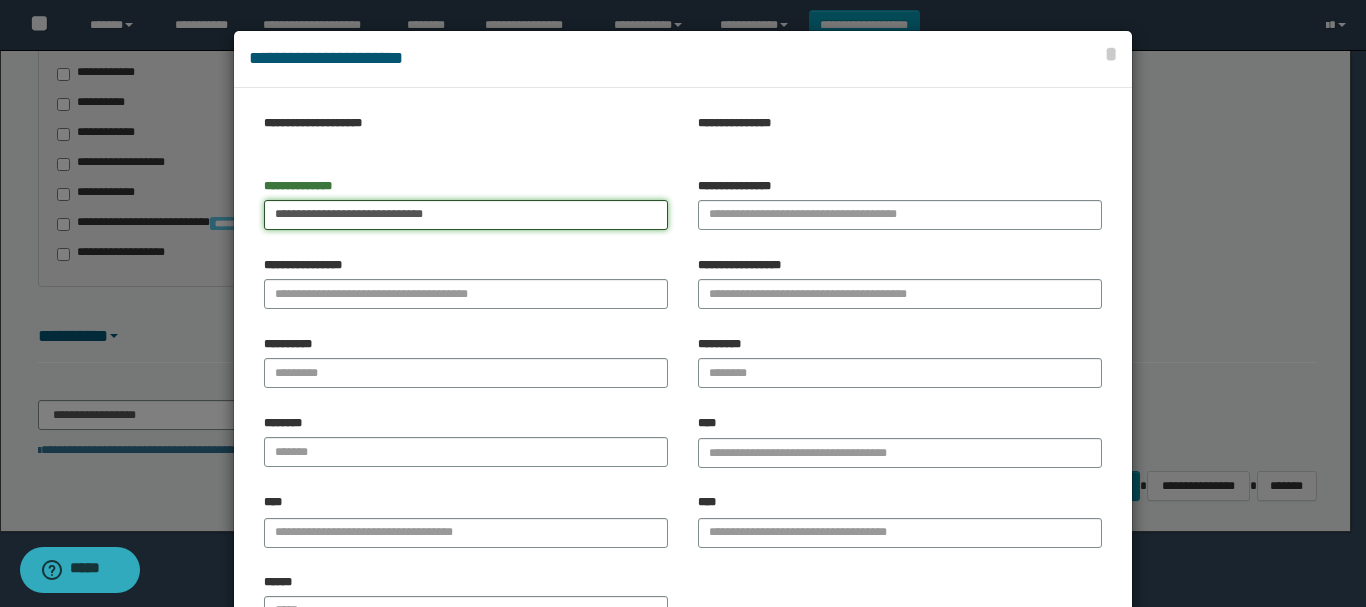 type on "**********" 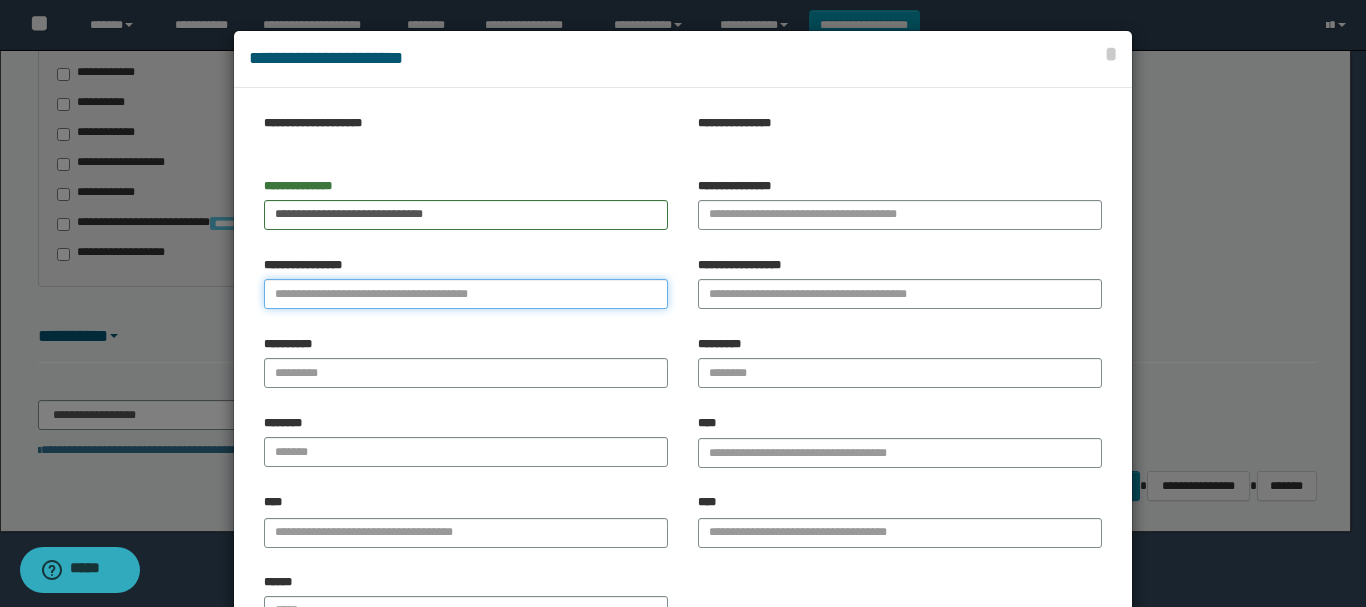 click on "**********" at bounding box center (466, 294) 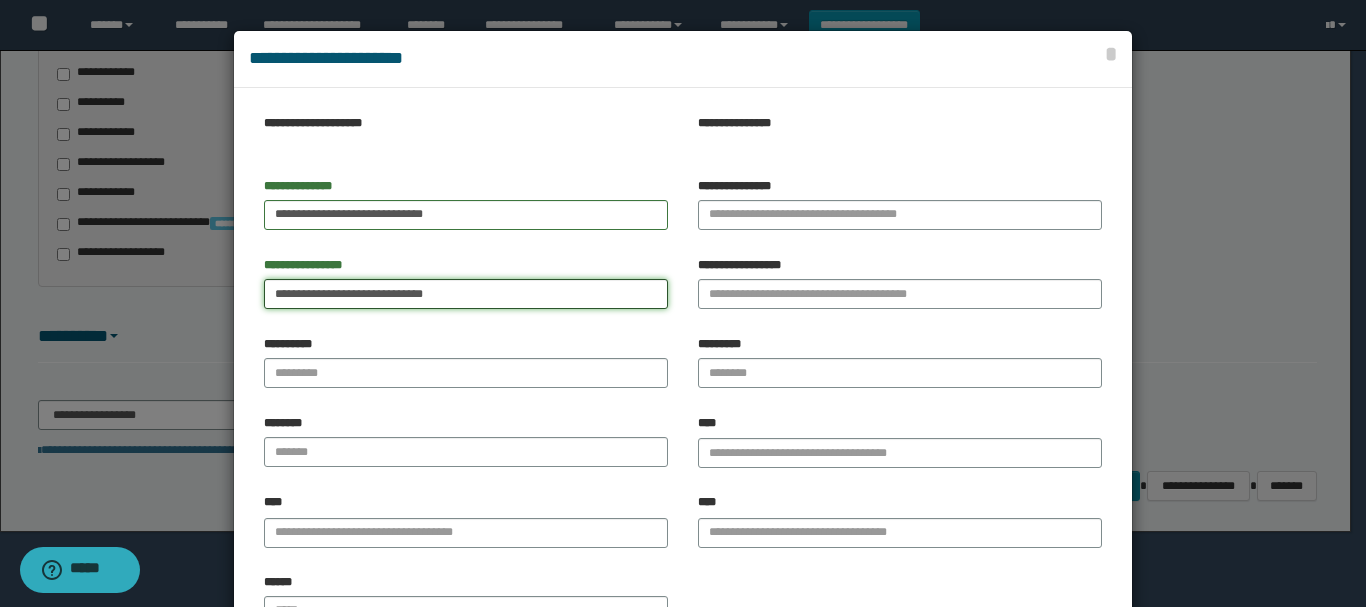 type on "**********" 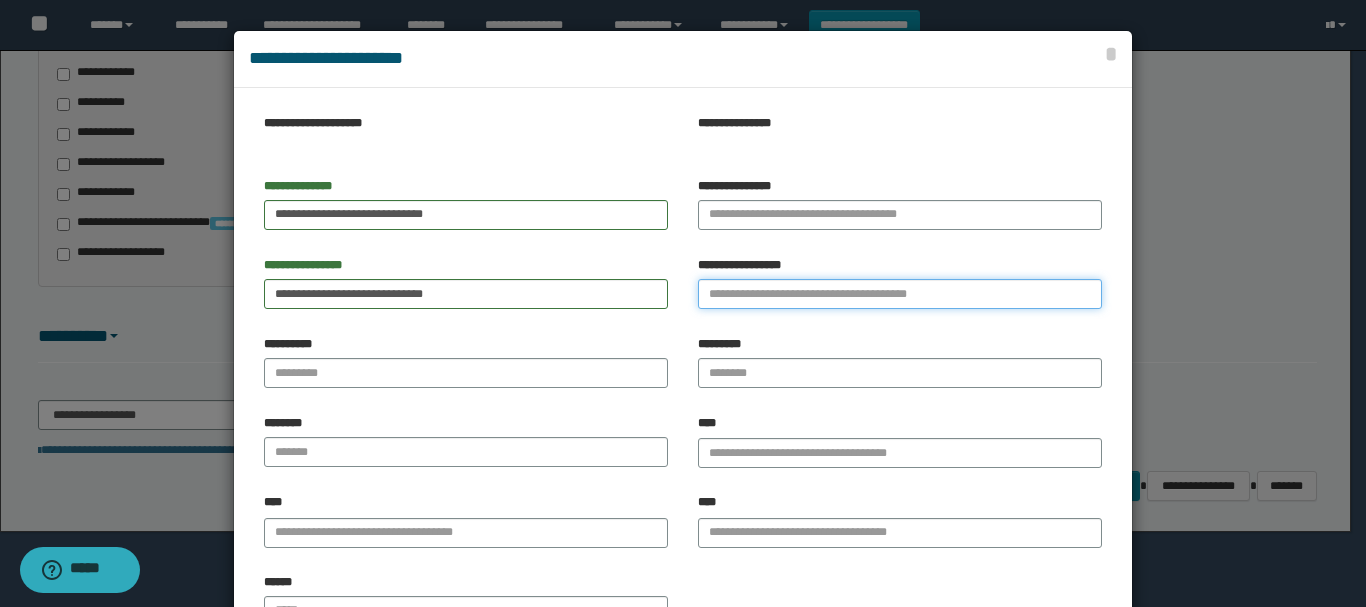 click on "**********" at bounding box center (900, 294) 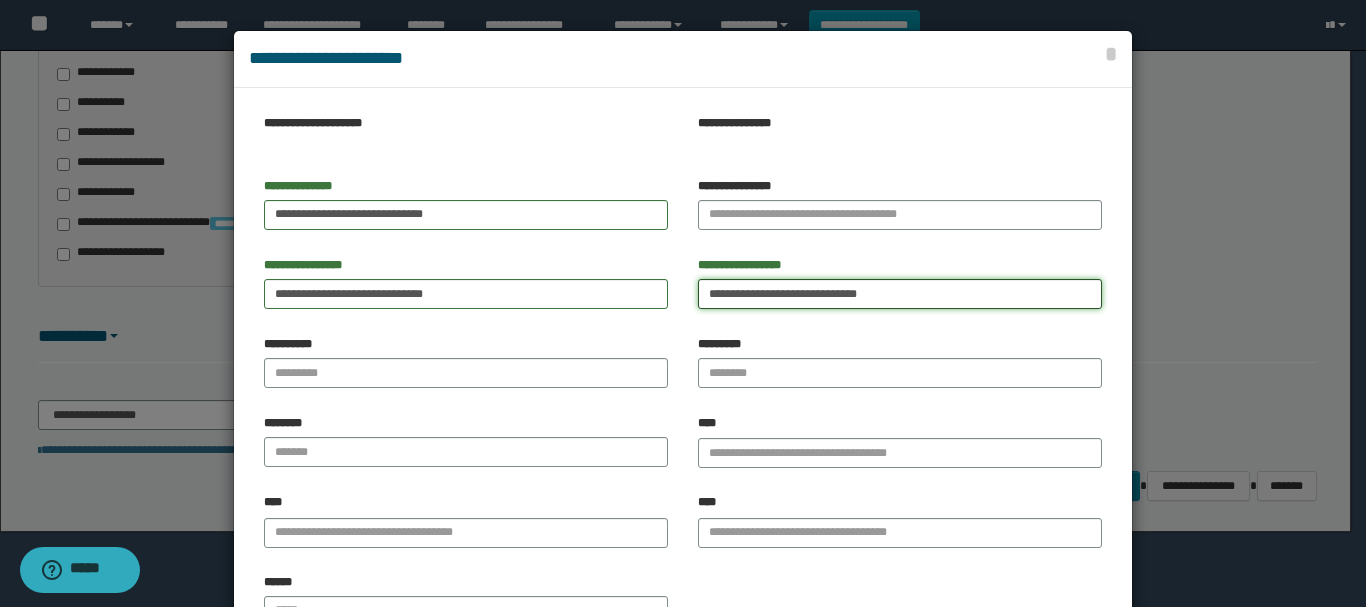 type on "**********" 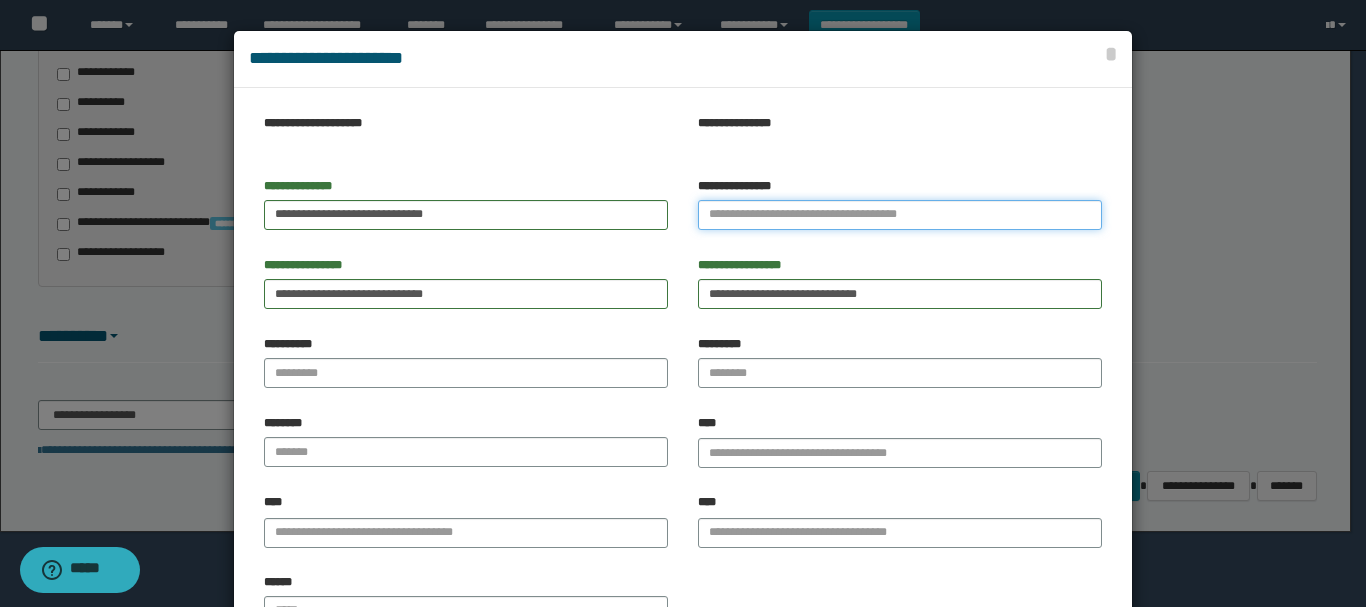click on "**********" at bounding box center [900, 215] 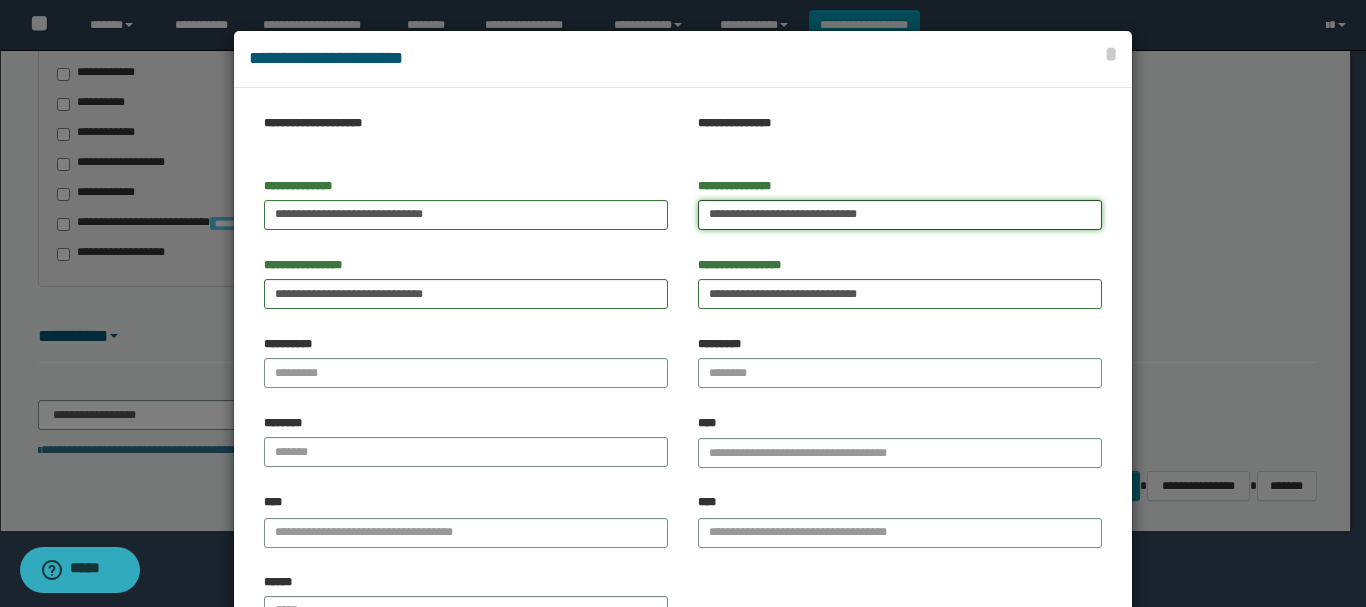 type on "**********" 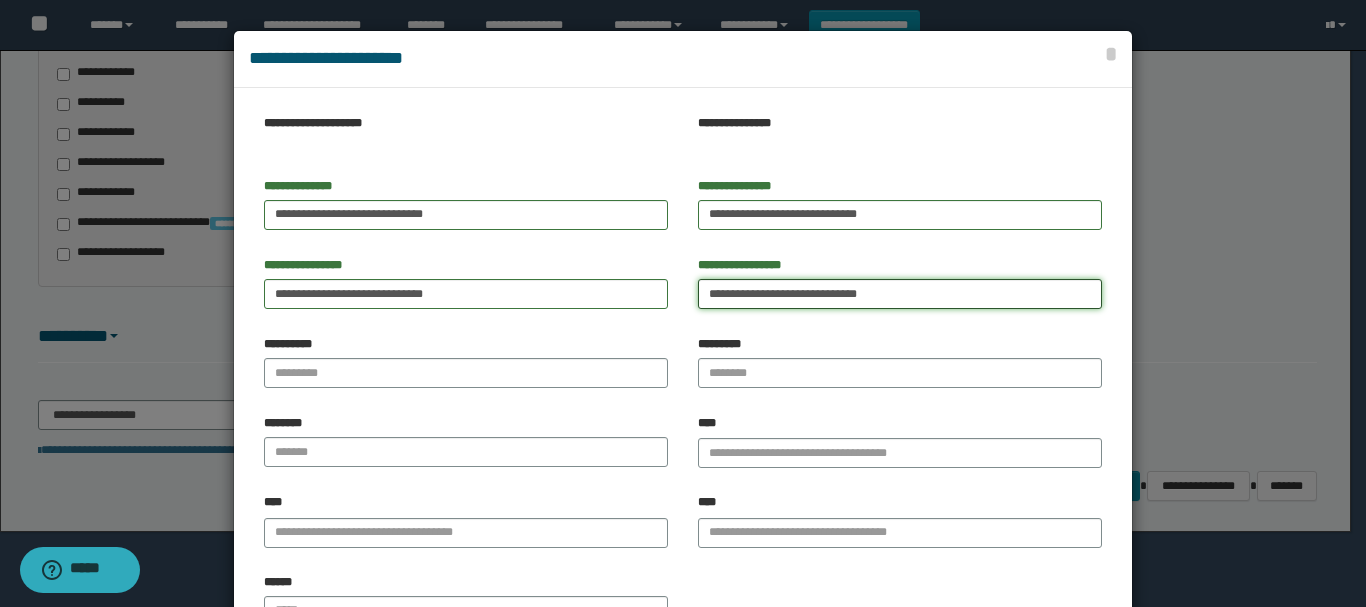 drag, startPoint x: 866, startPoint y: 296, endPoint x: 496, endPoint y: 376, distance: 378.54987 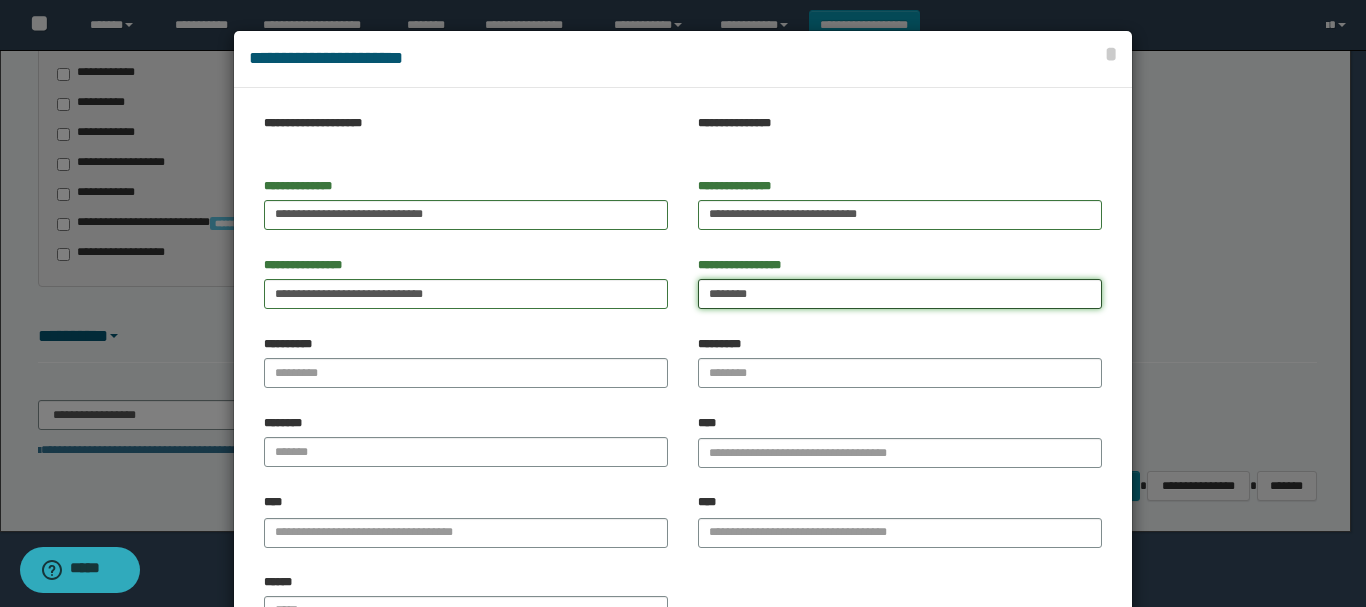 type on "*******" 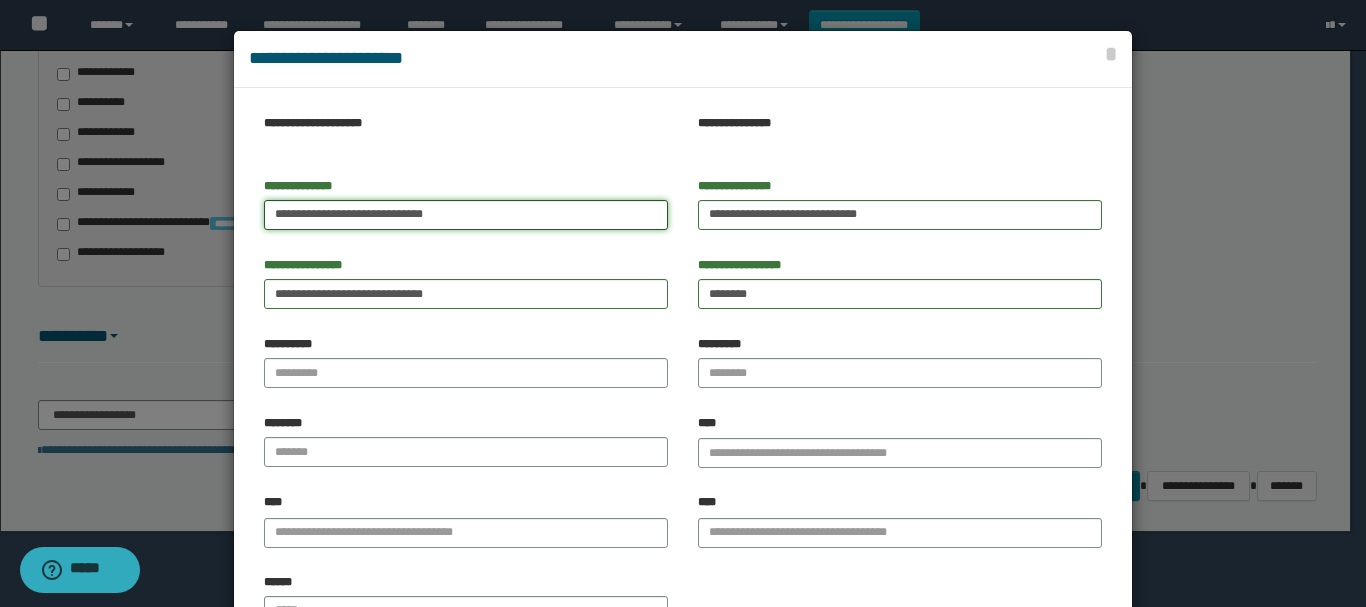 drag, startPoint x: 306, startPoint y: 214, endPoint x: 491, endPoint y: 239, distance: 186.68155 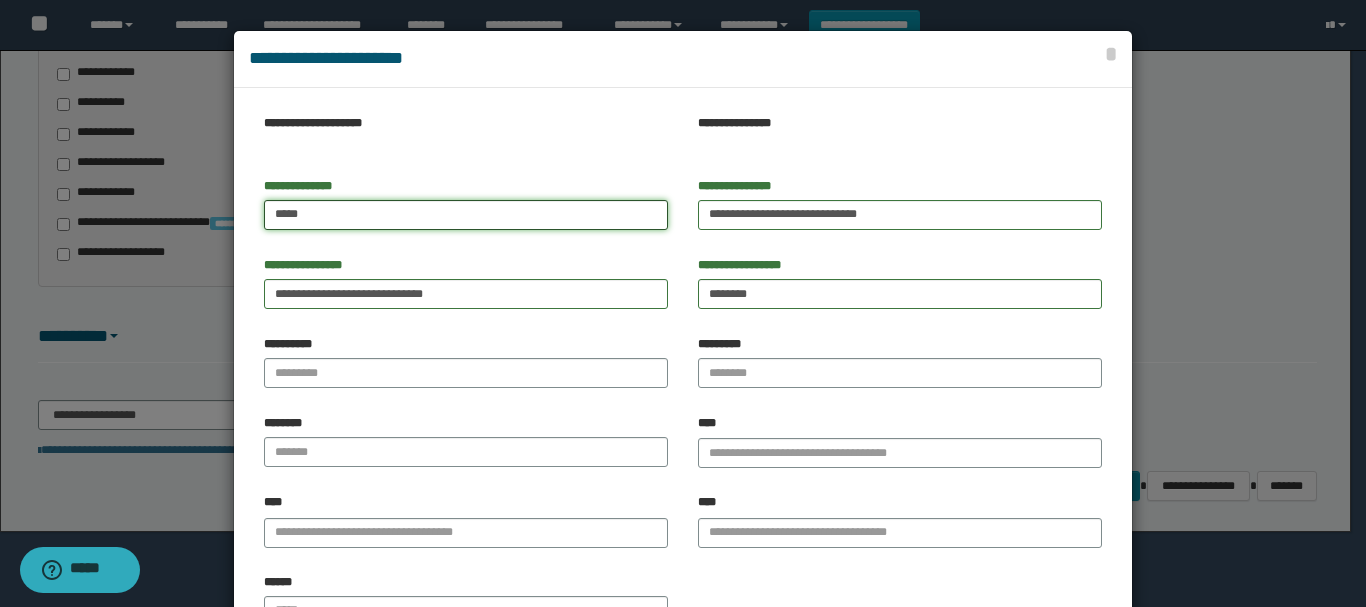 type on "****" 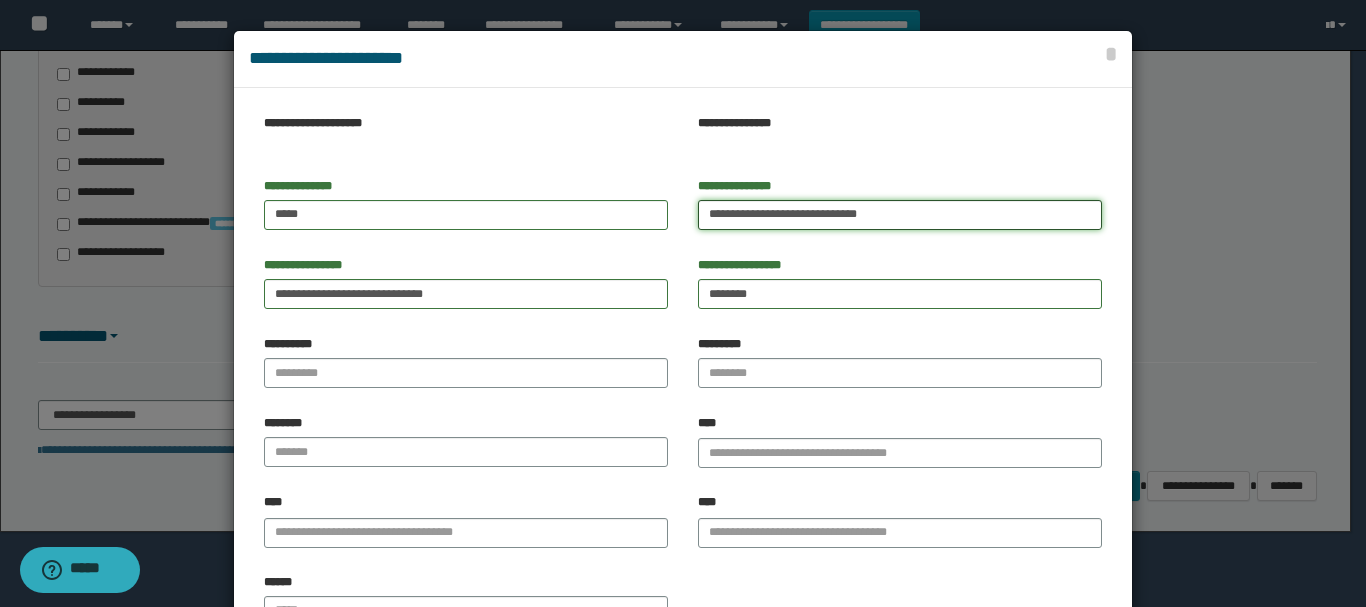 click on "**********" at bounding box center [900, 215] 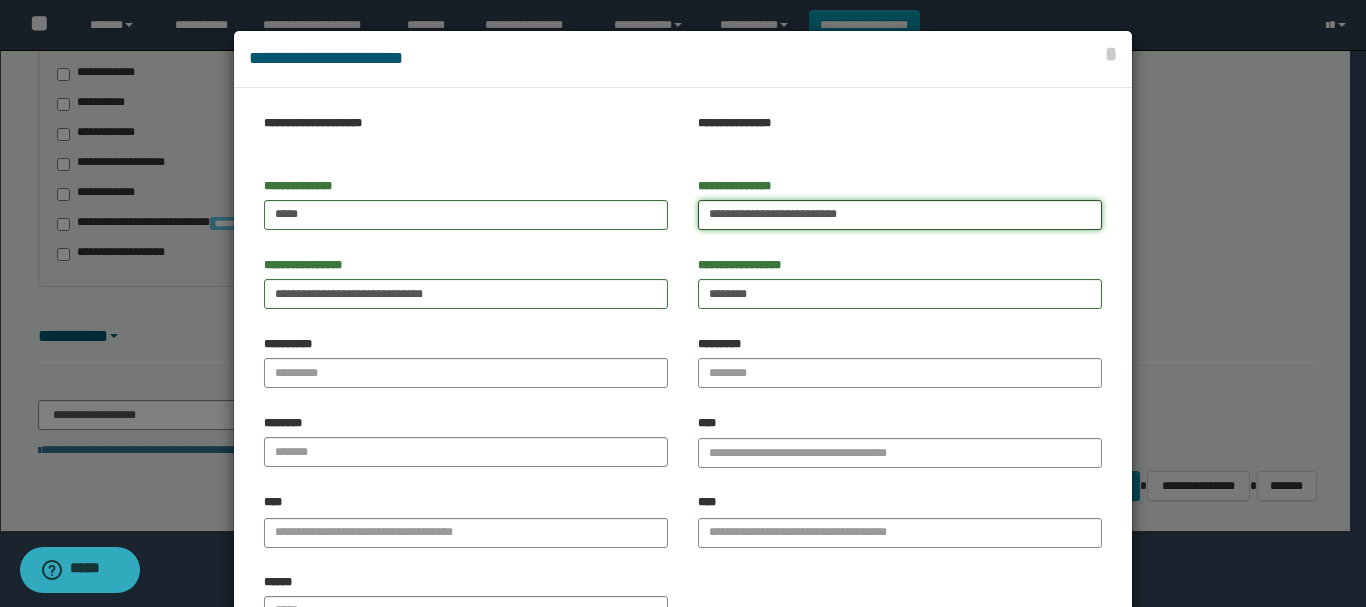 drag, startPoint x: 770, startPoint y: 206, endPoint x: 977, endPoint y: 232, distance: 208.62646 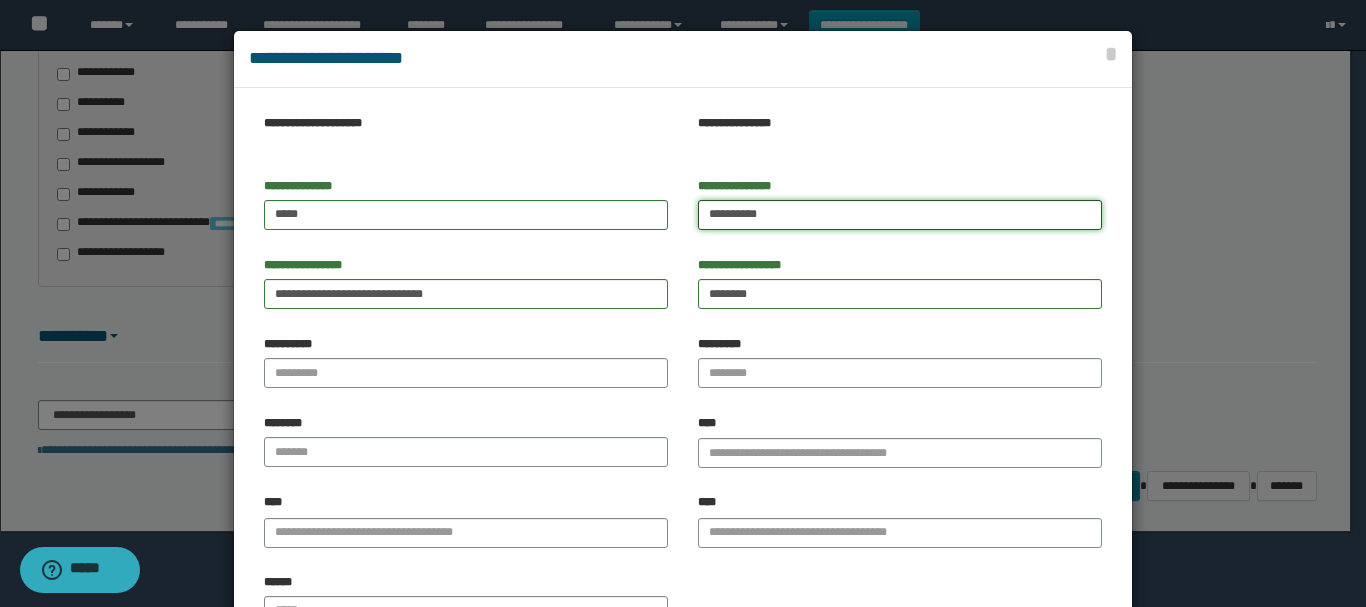 type on "********" 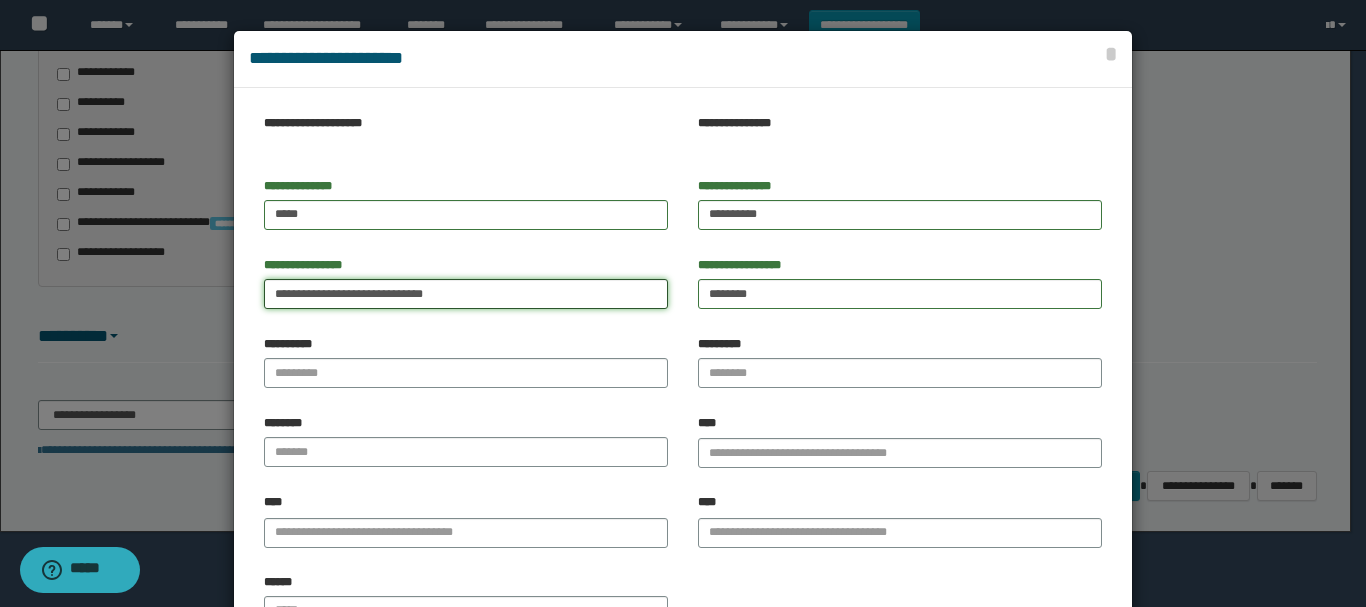 drag, startPoint x: 370, startPoint y: 297, endPoint x: 60, endPoint y: 331, distance: 311.85895 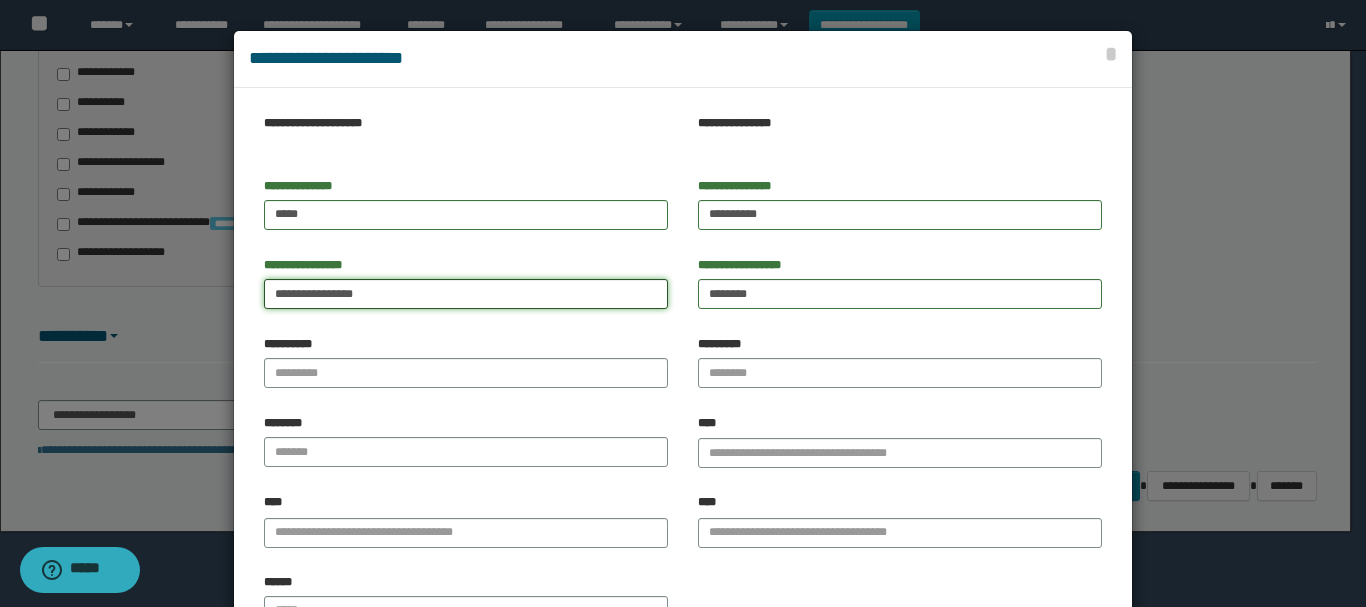 drag, startPoint x: 366, startPoint y: 300, endPoint x: 385, endPoint y: 309, distance: 21.023796 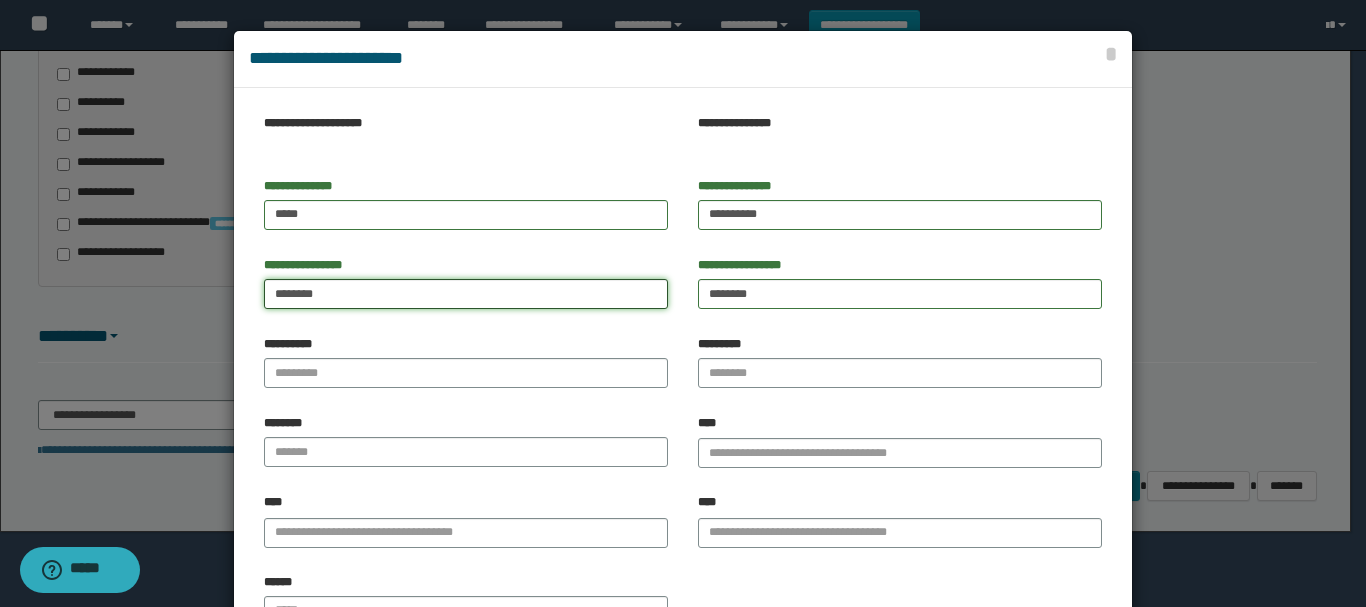 type on "********" 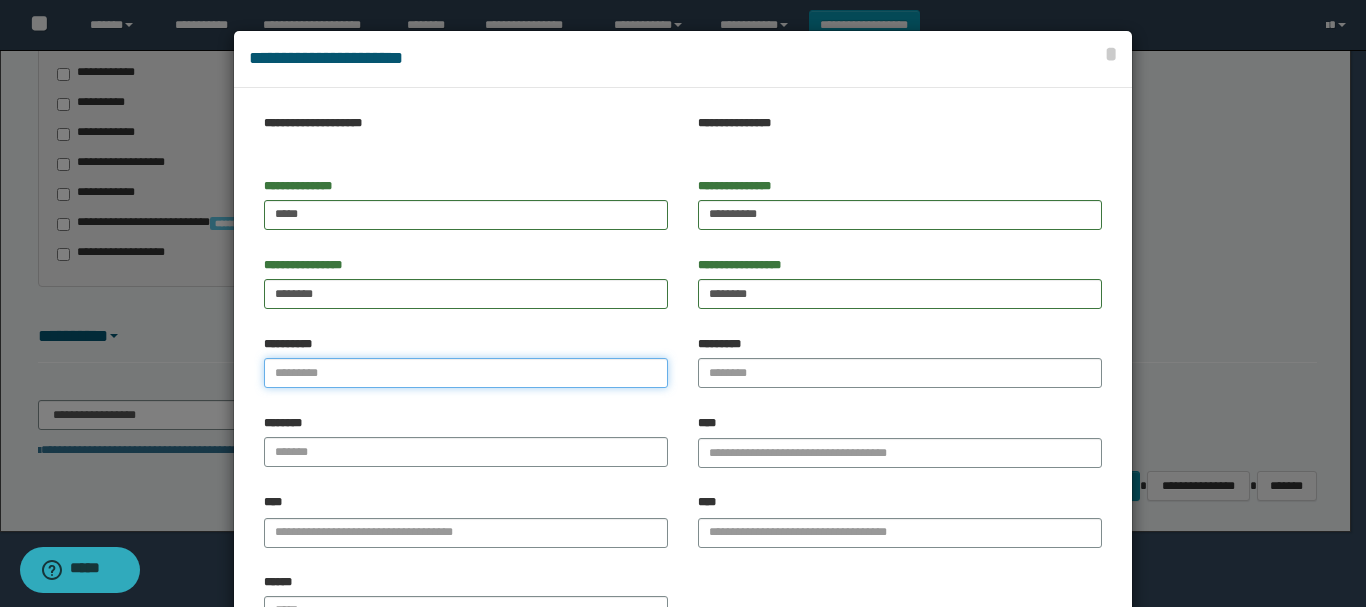 click on "**********" at bounding box center (466, 373) 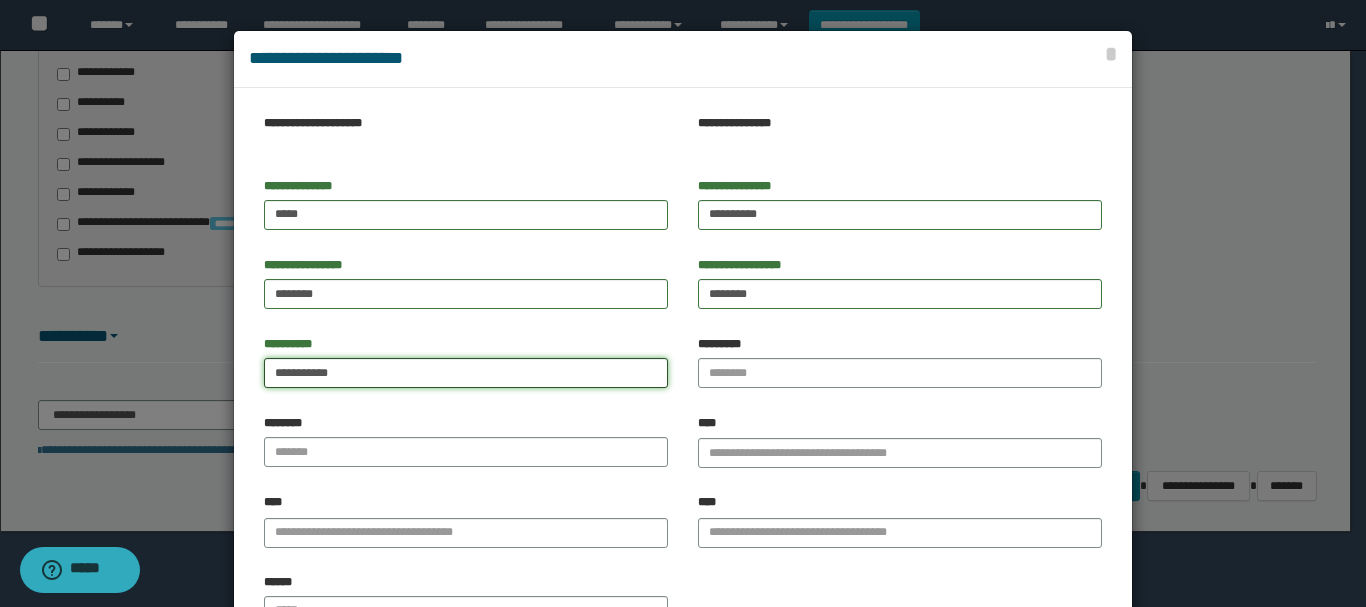 type on "**********" 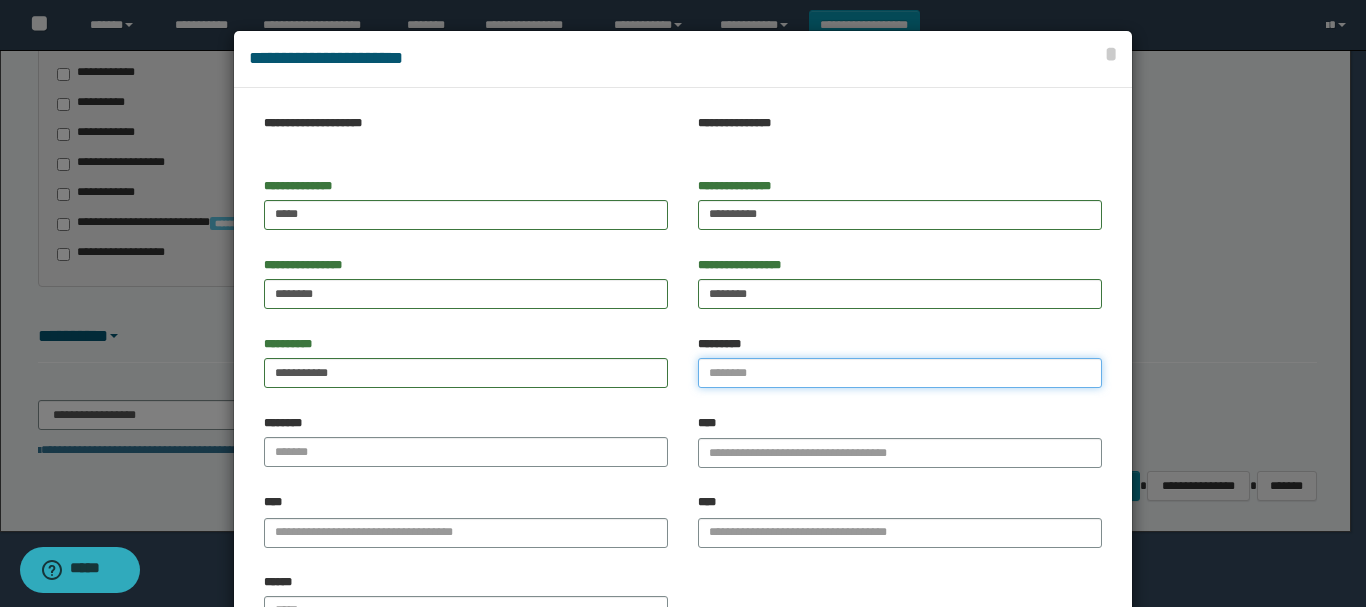 click on "*********" at bounding box center [900, 373] 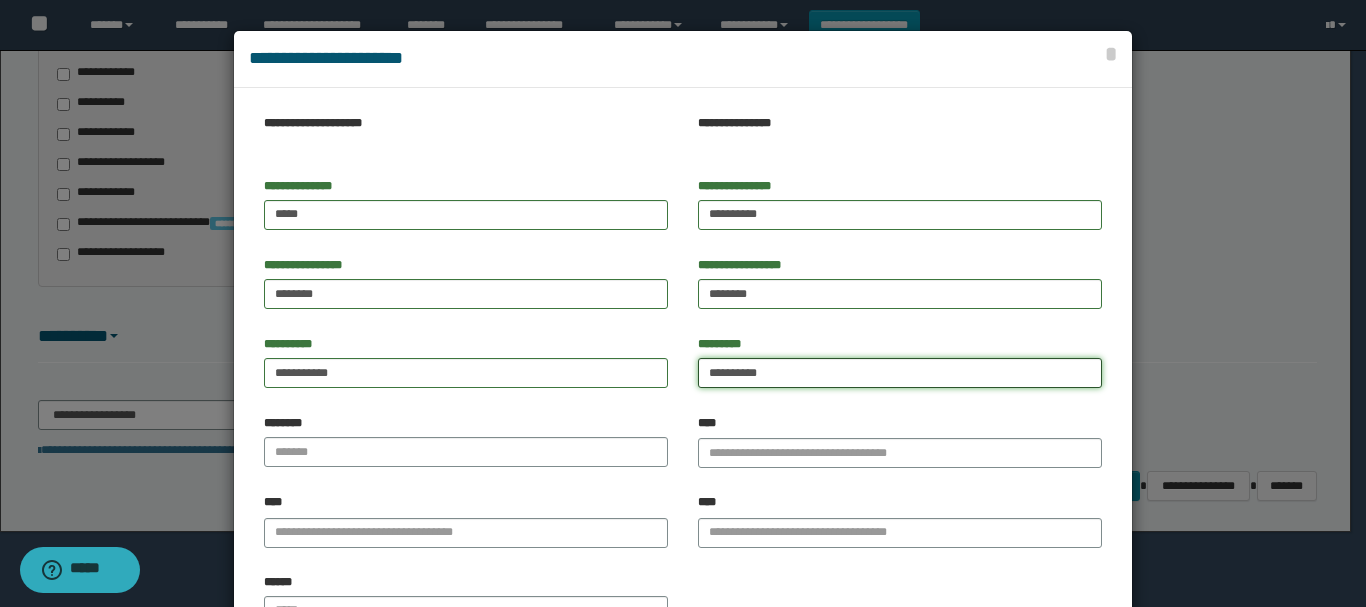 click on "**********" at bounding box center [900, 373] 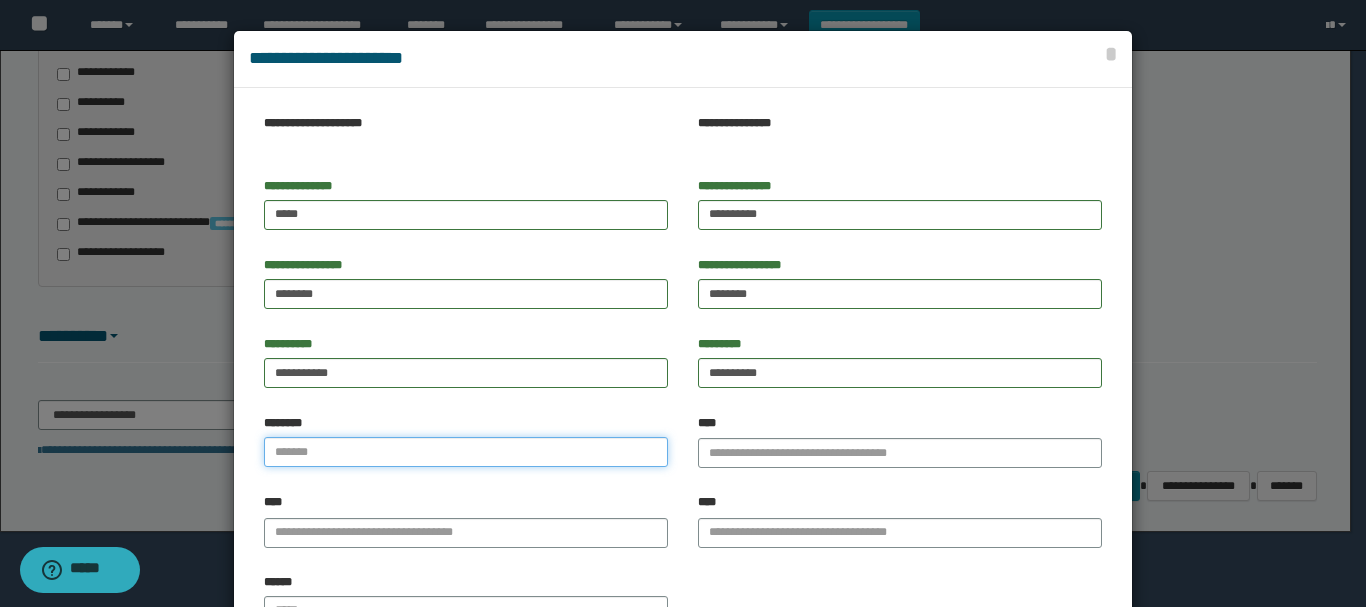 click at bounding box center [466, 452] 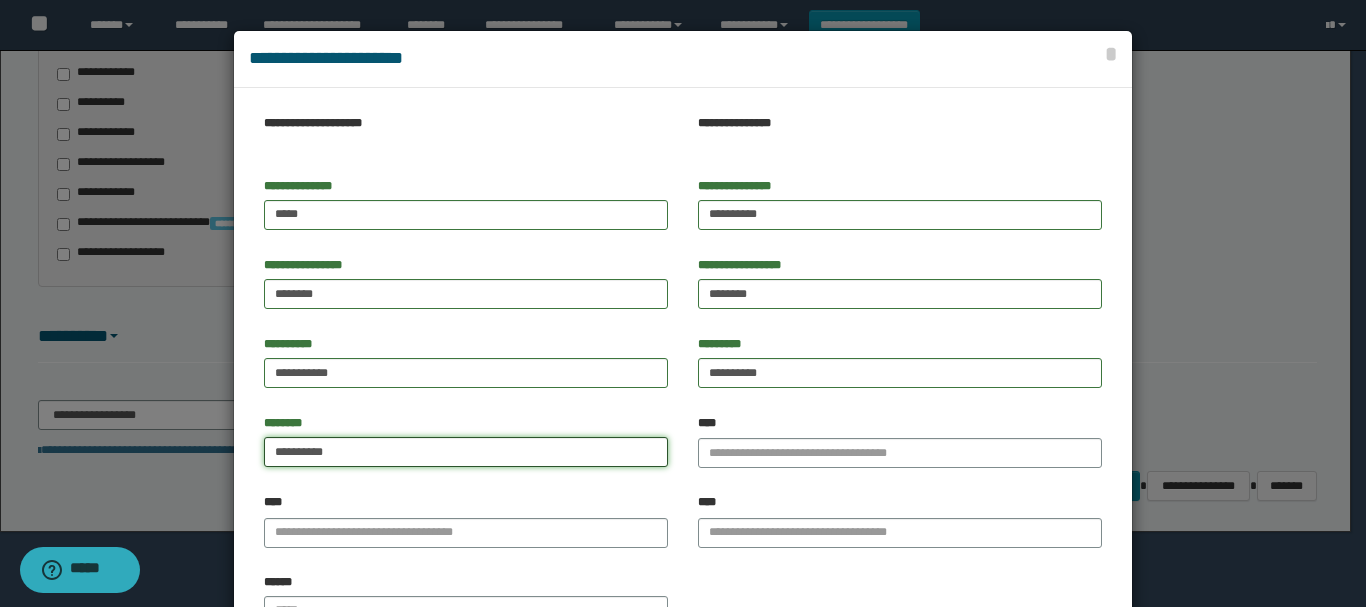 type on "**********" 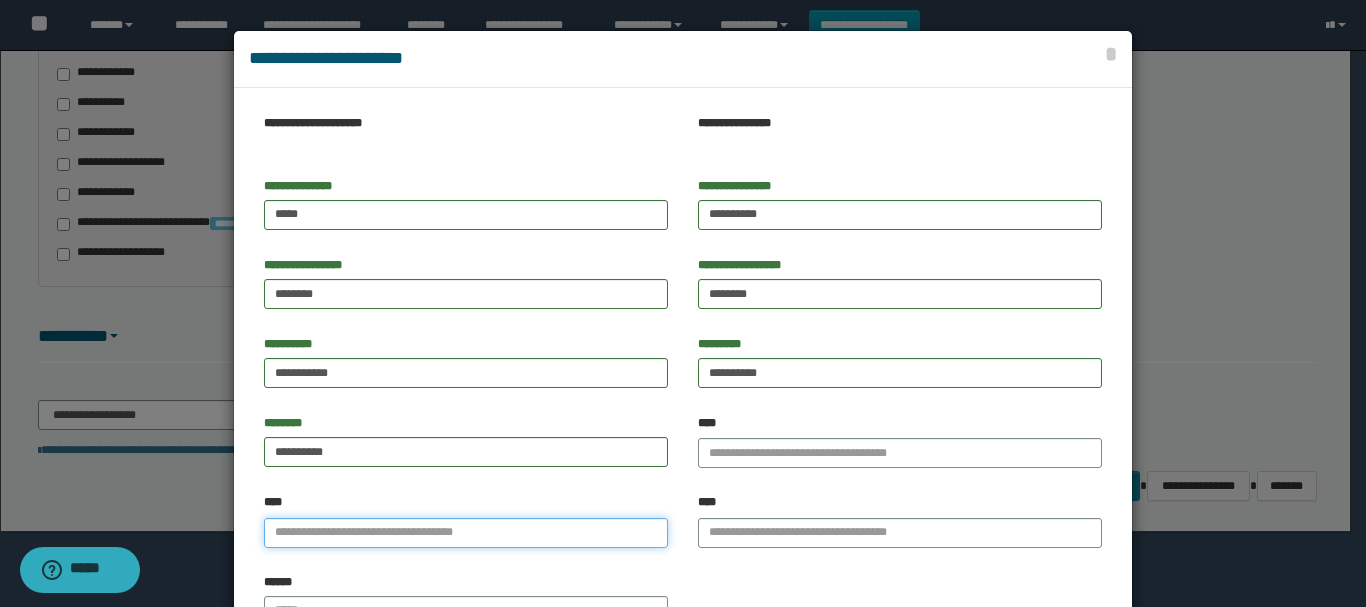 click on "****" at bounding box center (466, 533) 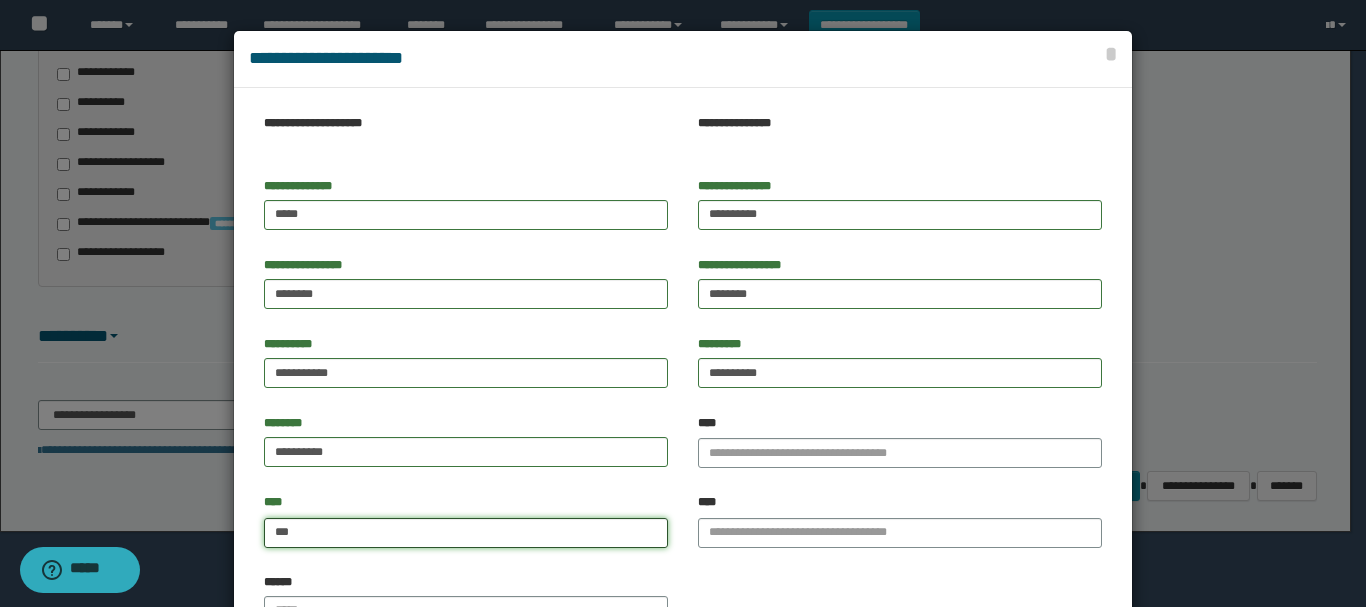 type on "****" 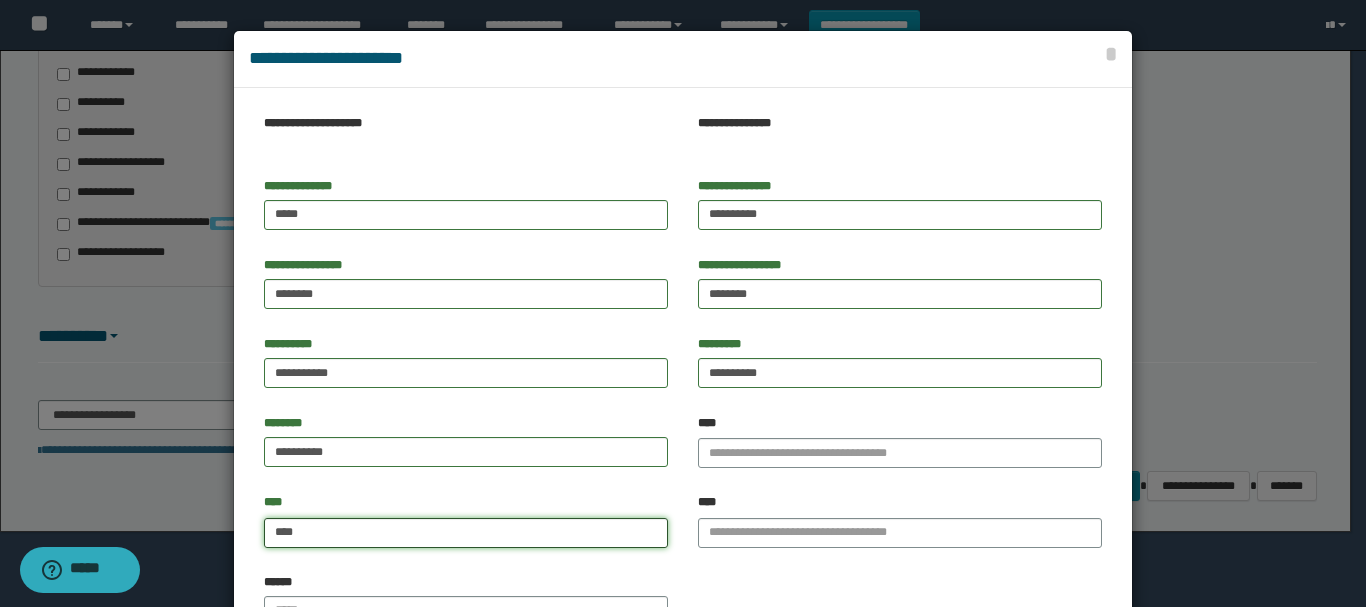 type on "****" 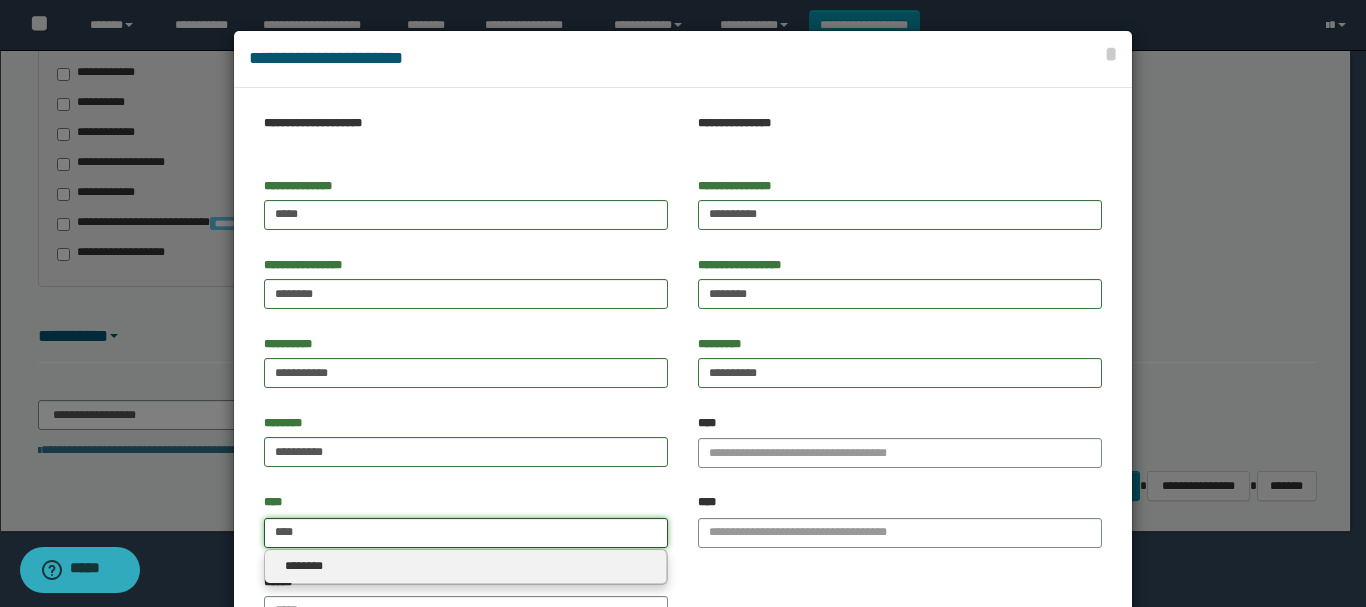 type on "****" 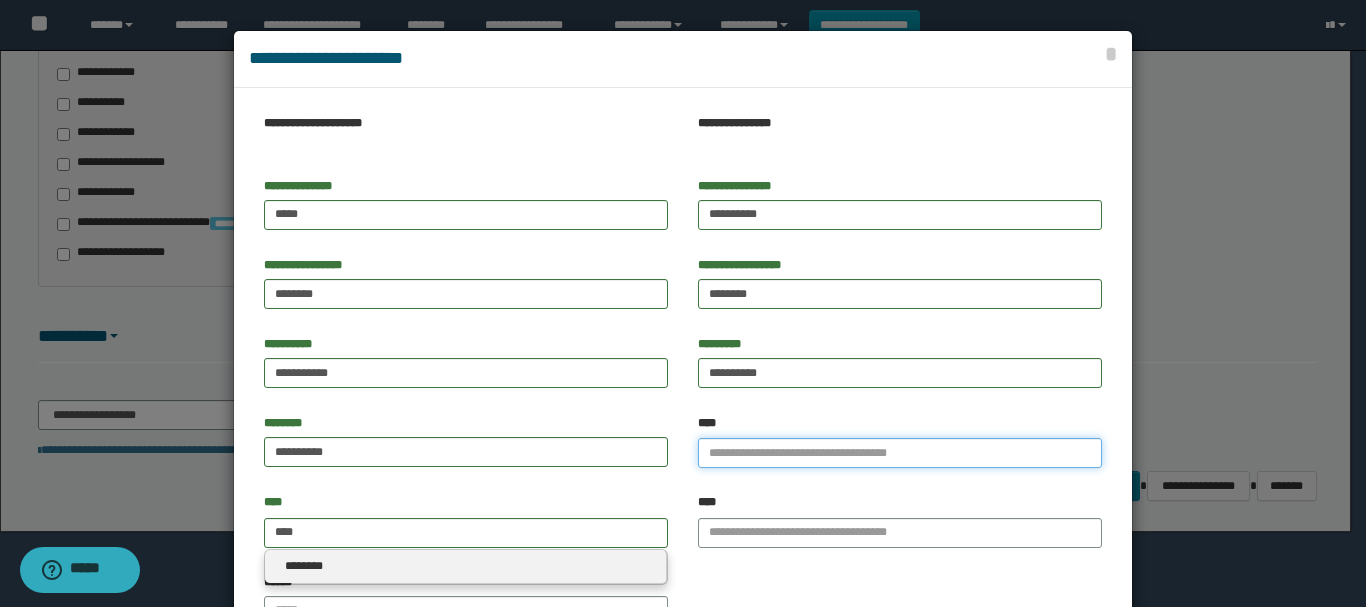 type 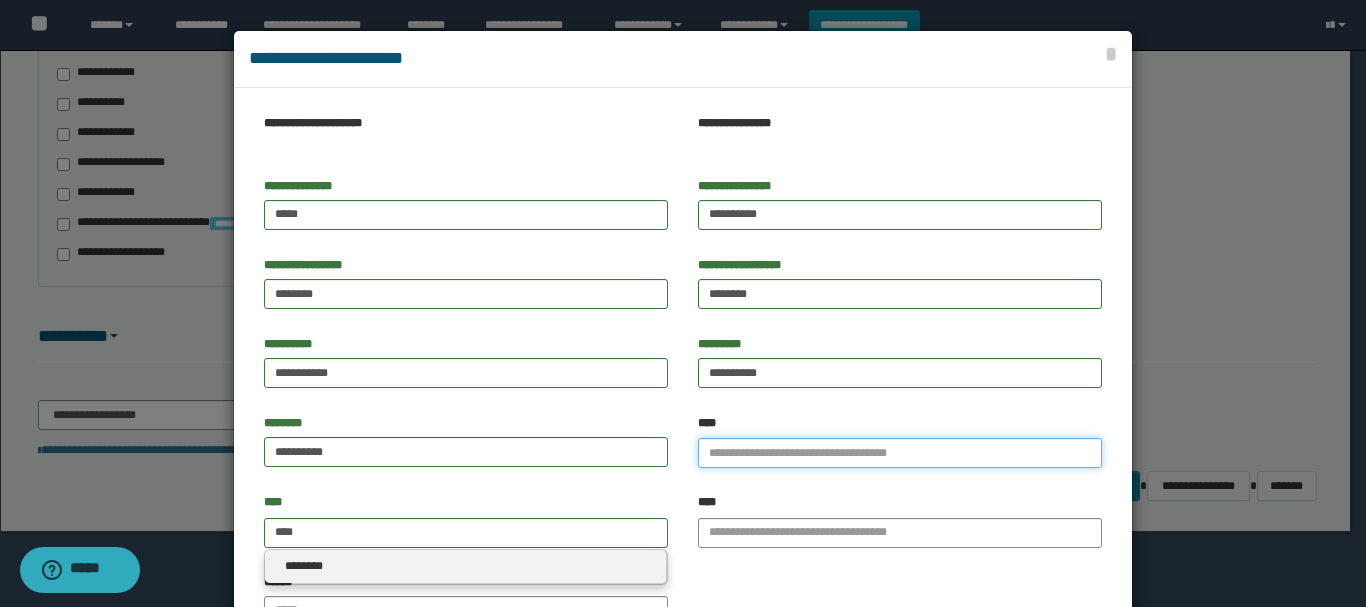 click on "****" at bounding box center [900, 453] 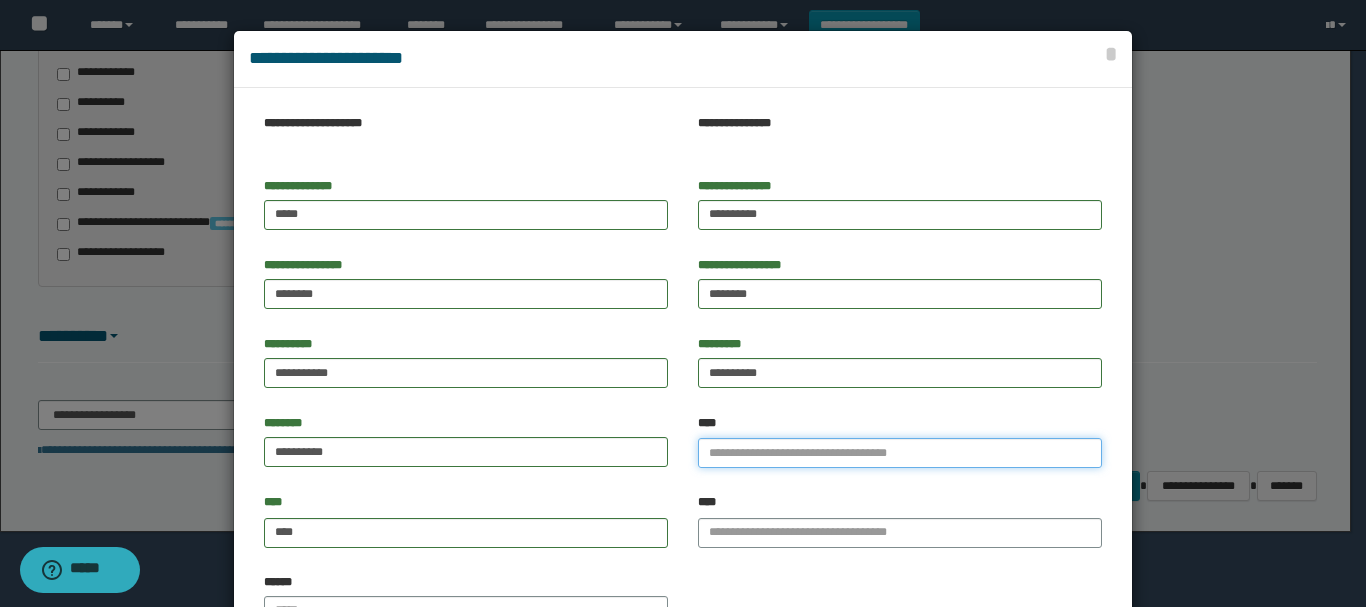 click on "****" at bounding box center [900, 453] 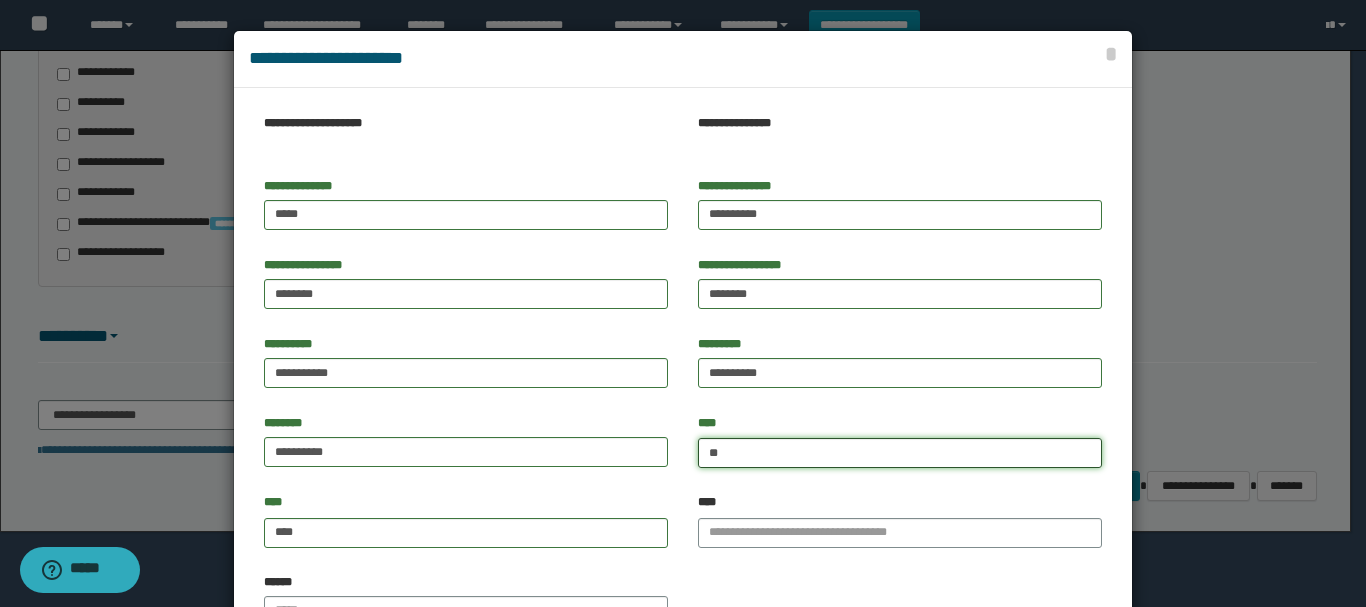 type on "*" 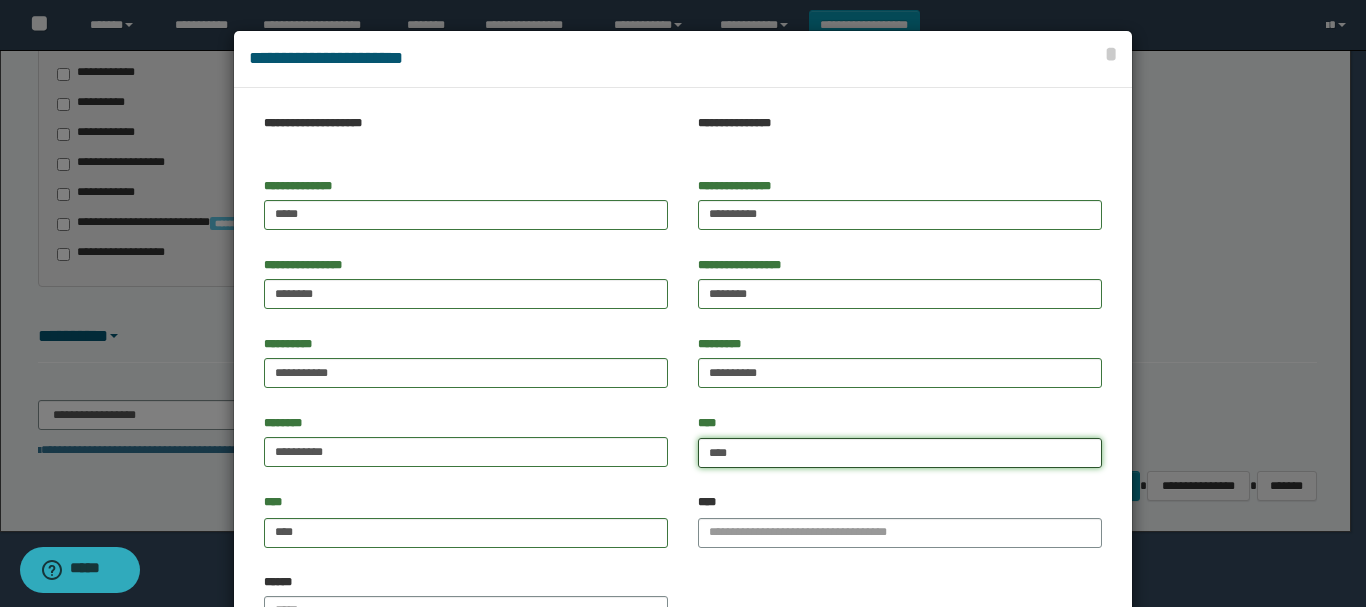type on "*****" 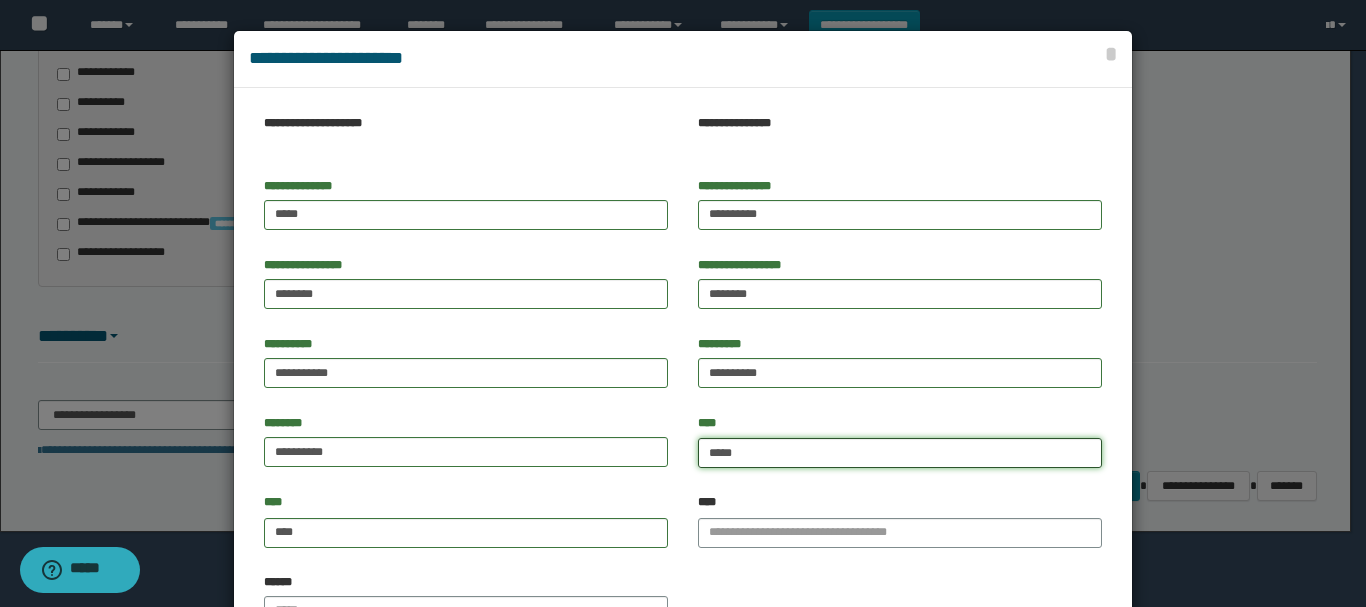 type on "*****" 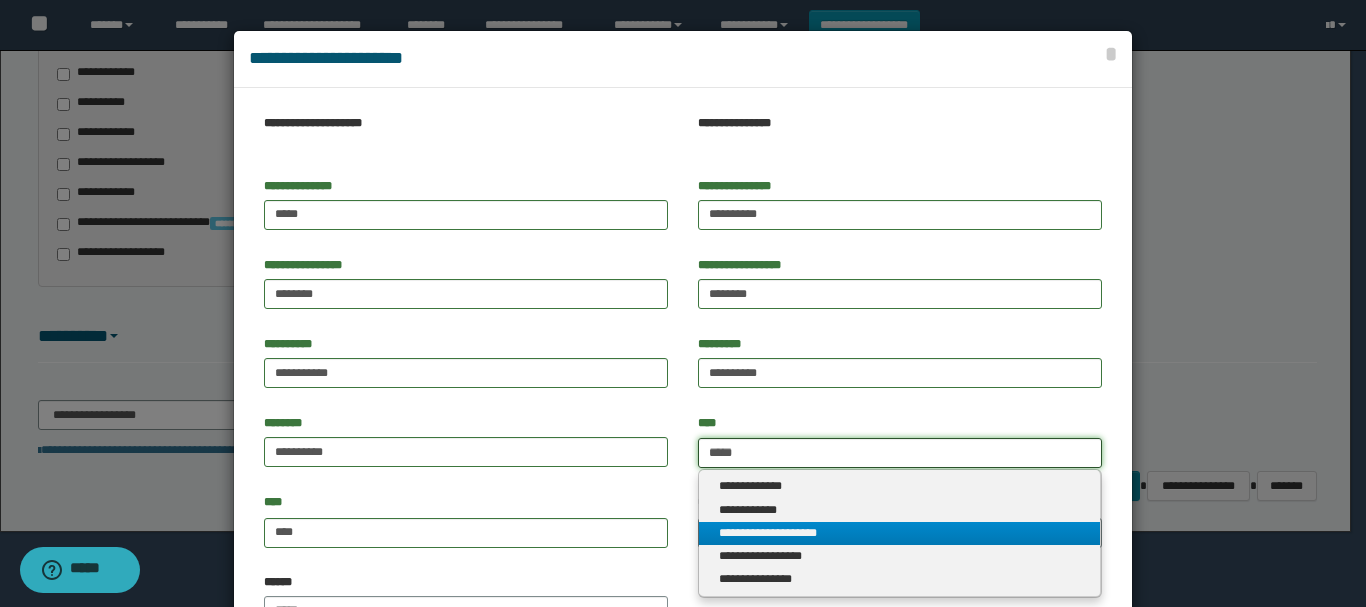 type on "*****" 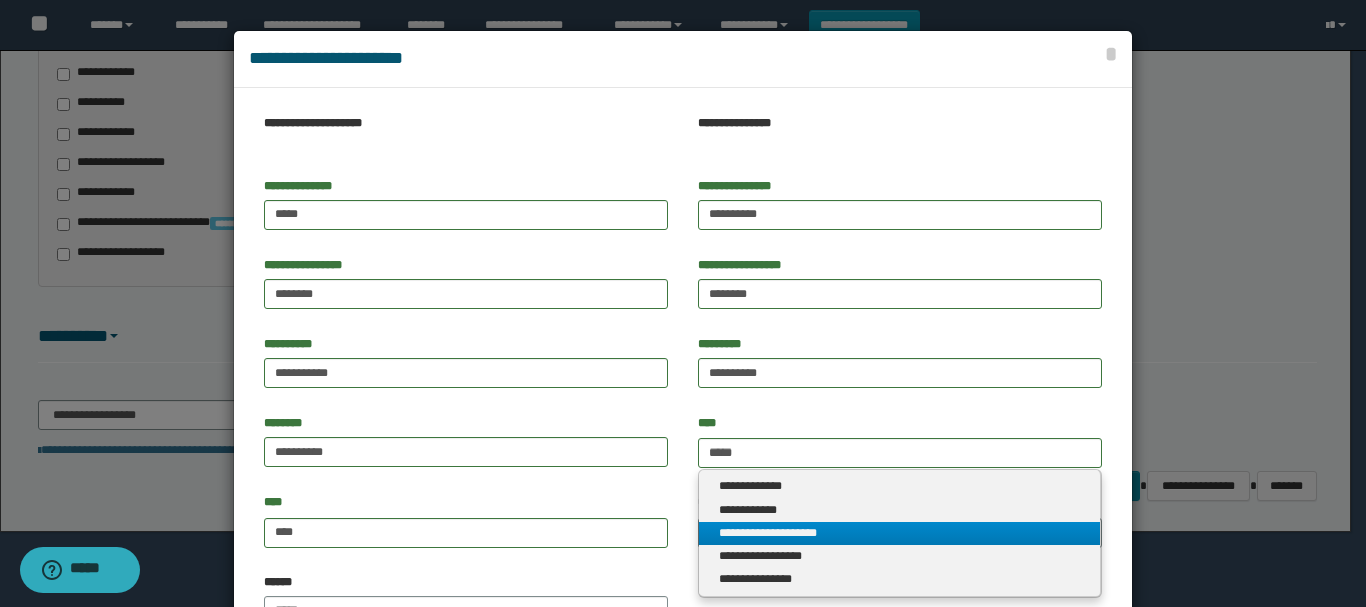 click on "**********" at bounding box center (899, 533) 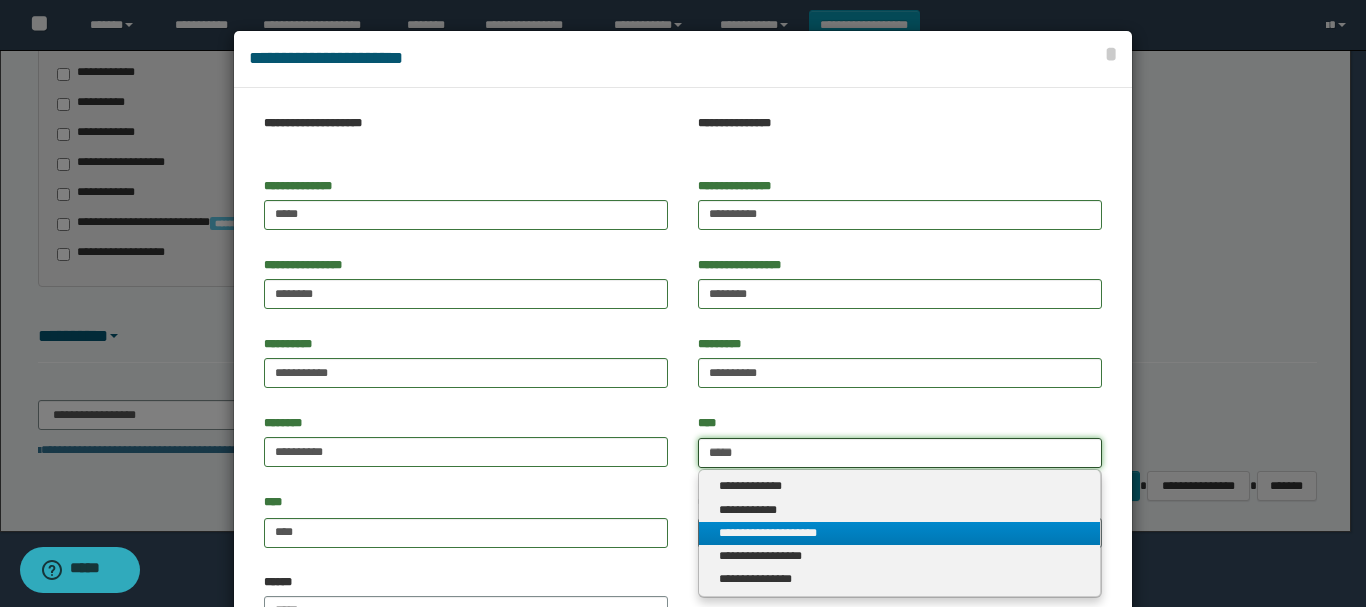 type 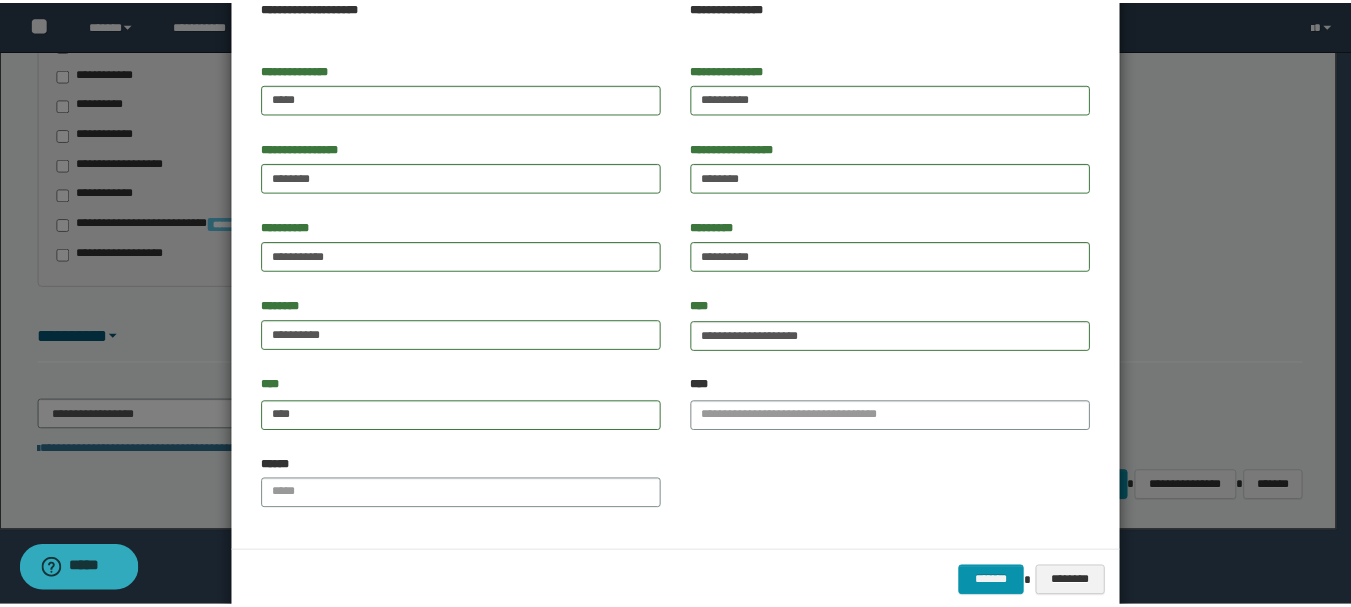 scroll, scrollTop: 153, scrollLeft: 0, axis: vertical 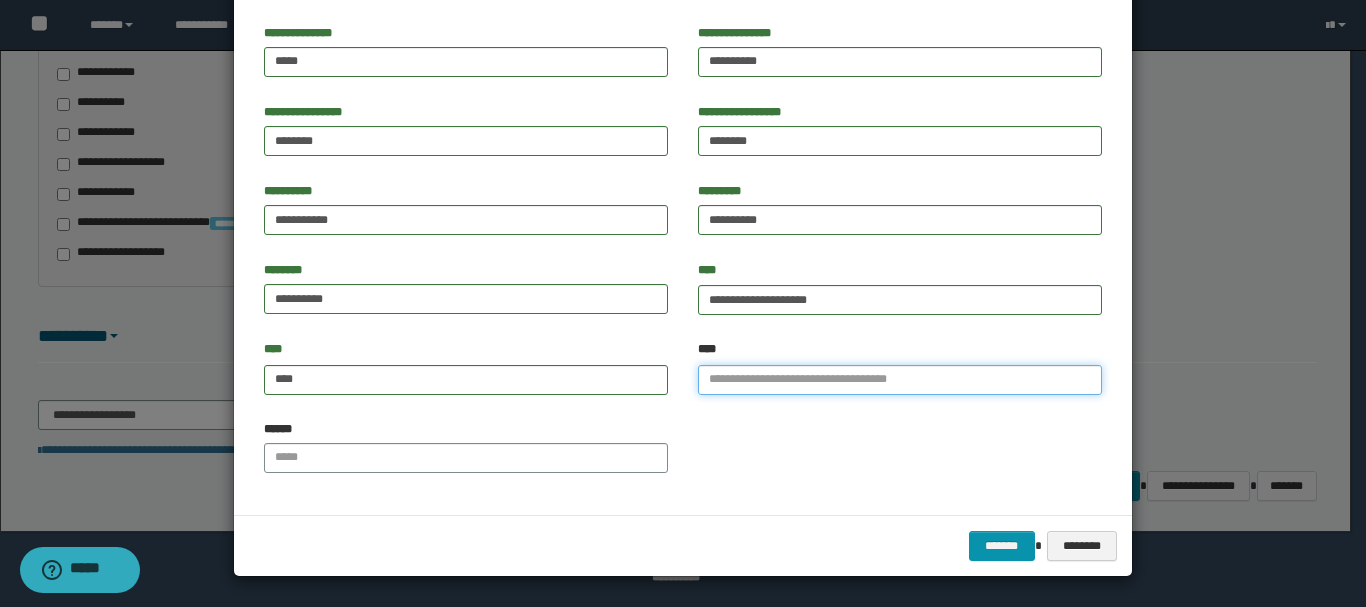 click on "****" at bounding box center [900, 380] 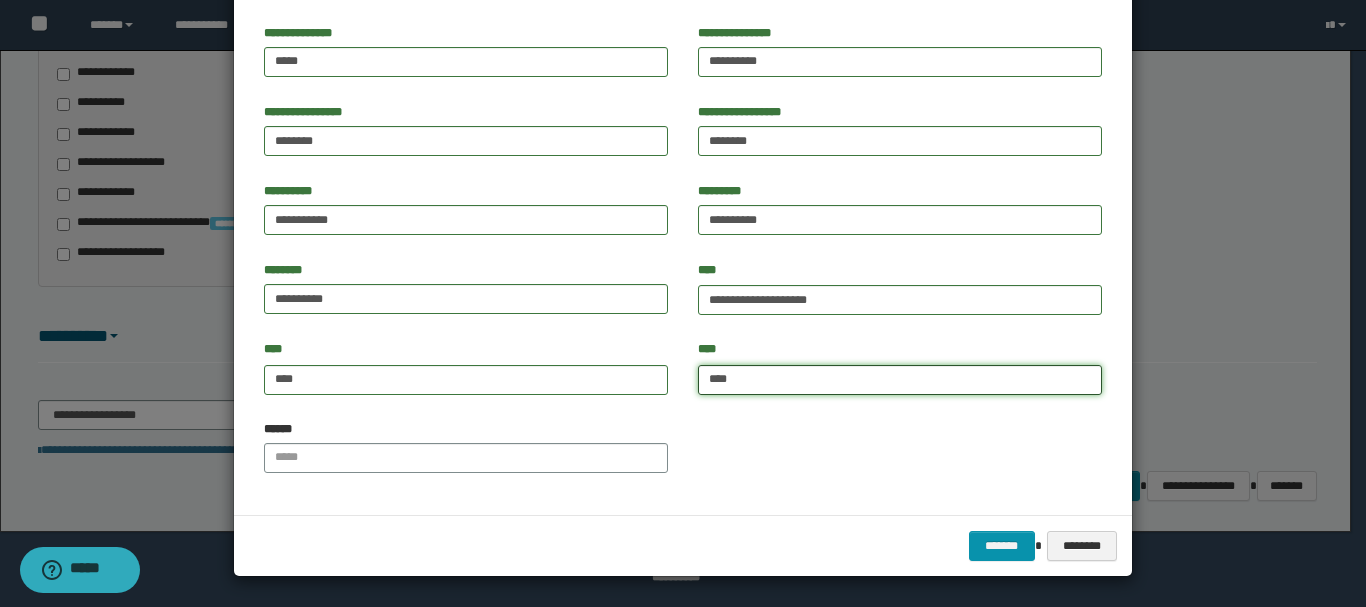 type on "*****" 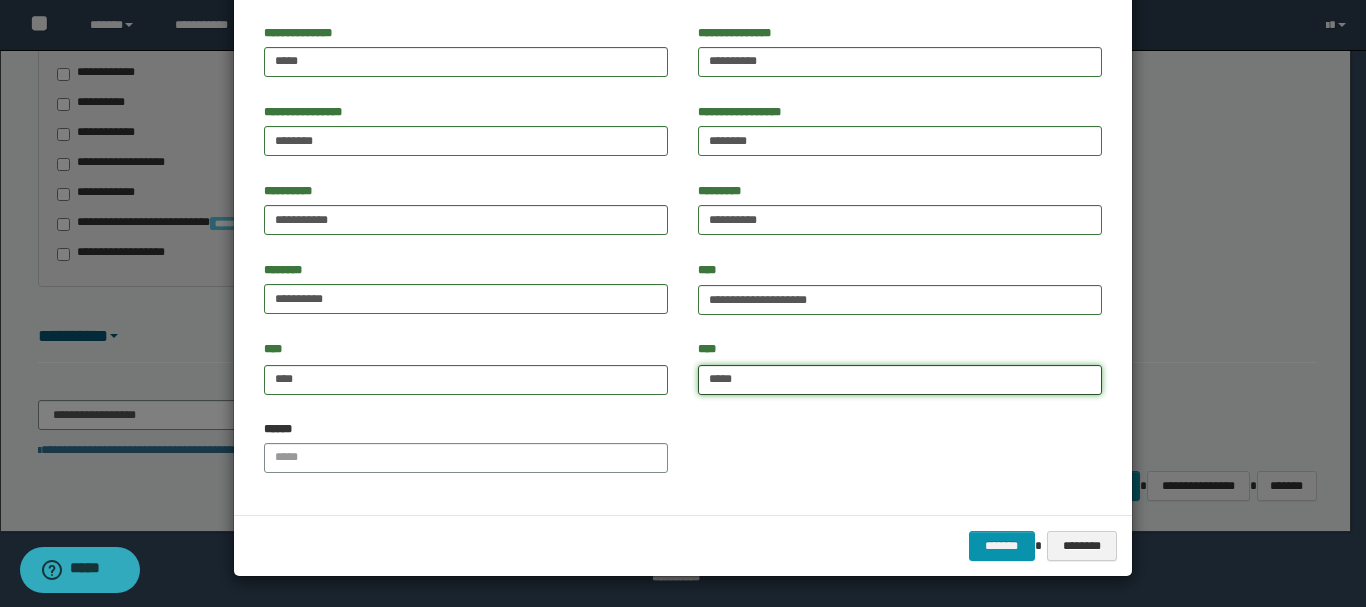 type on "********" 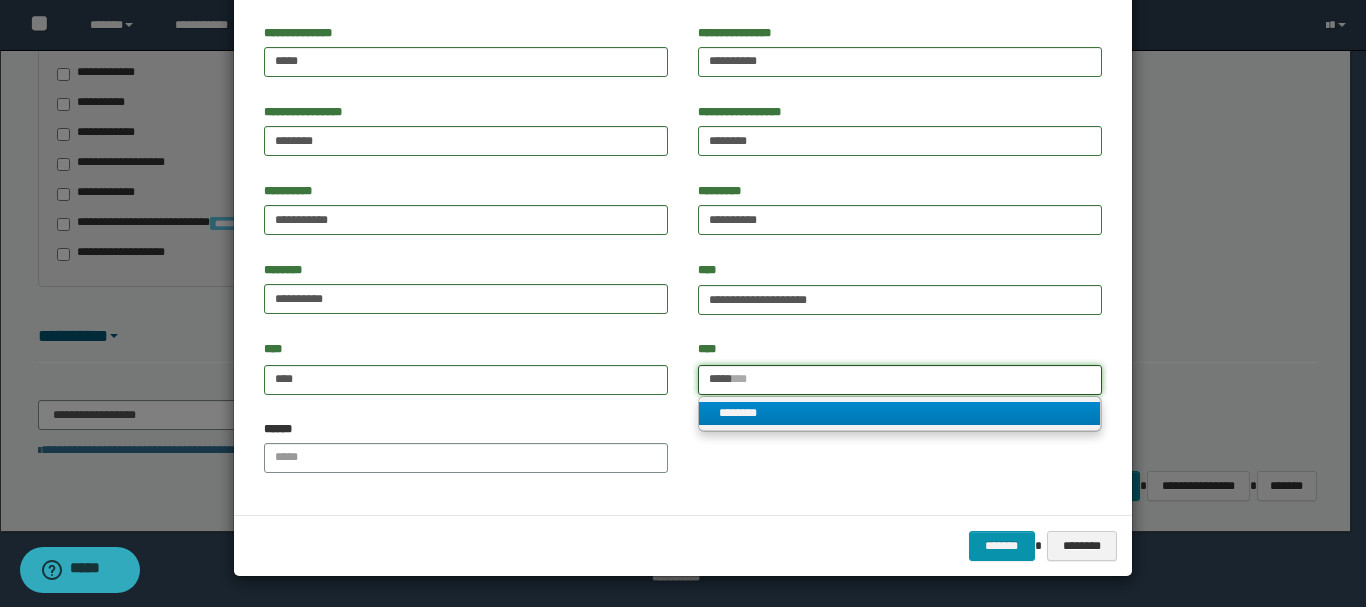 type on "*****" 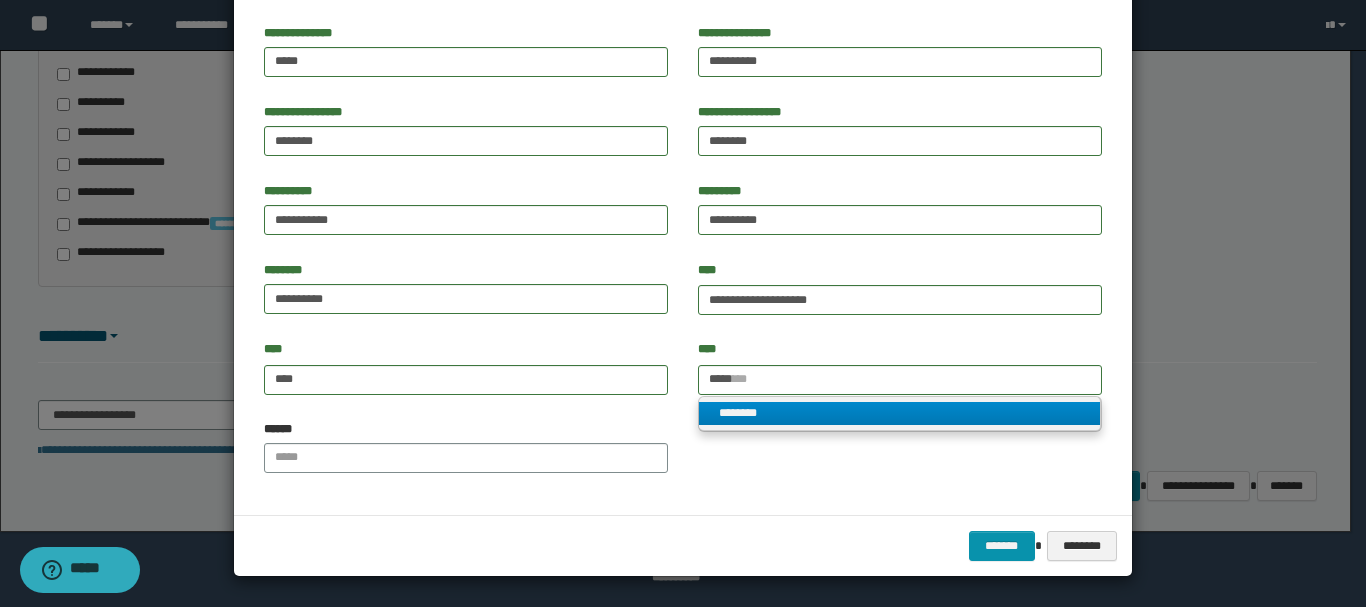 click on "********" at bounding box center (899, 413) 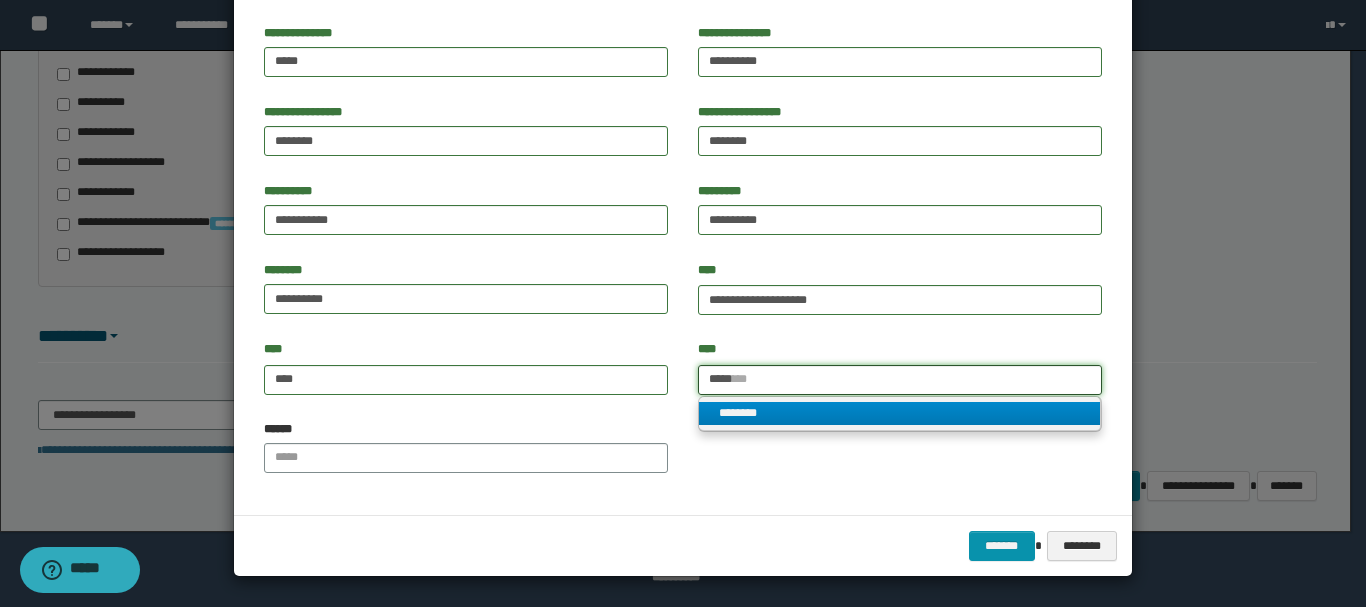 type 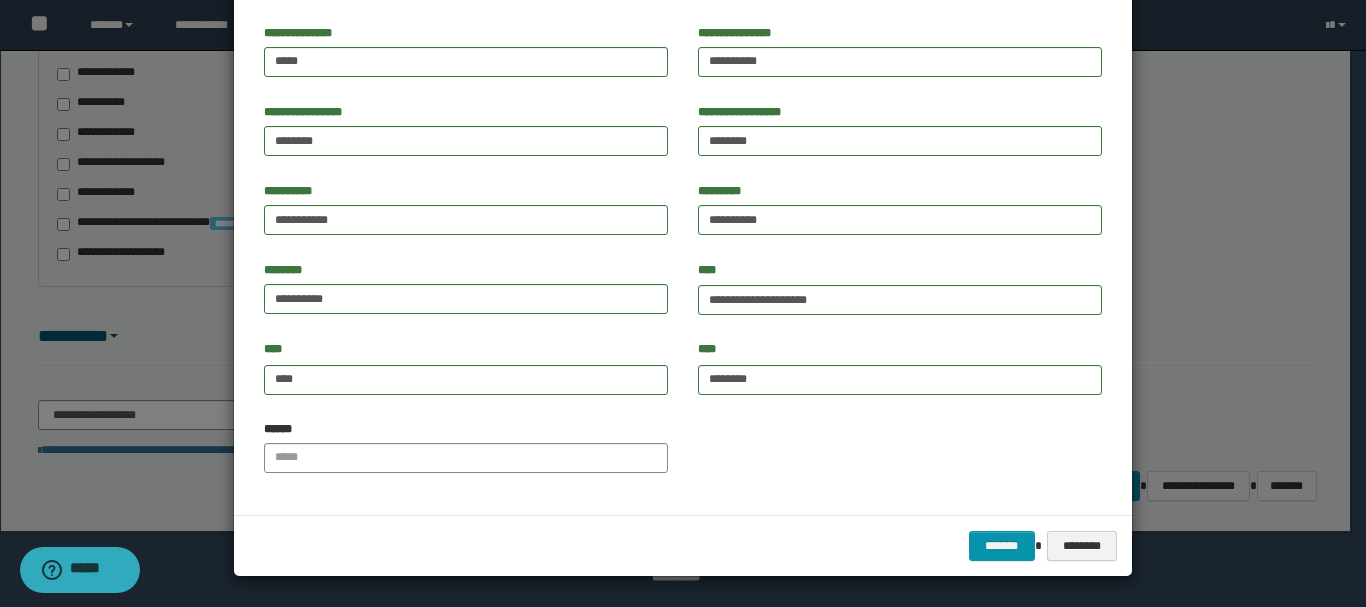 click on "******" at bounding box center [466, 454] 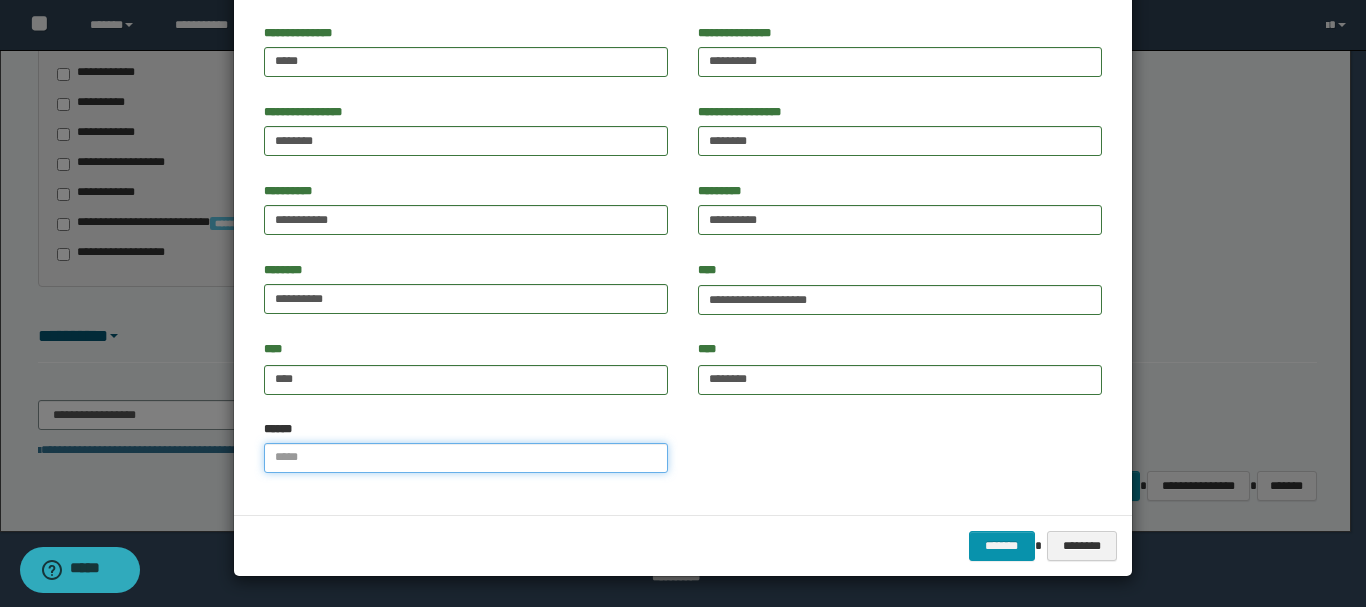 click on "******" at bounding box center [466, 458] 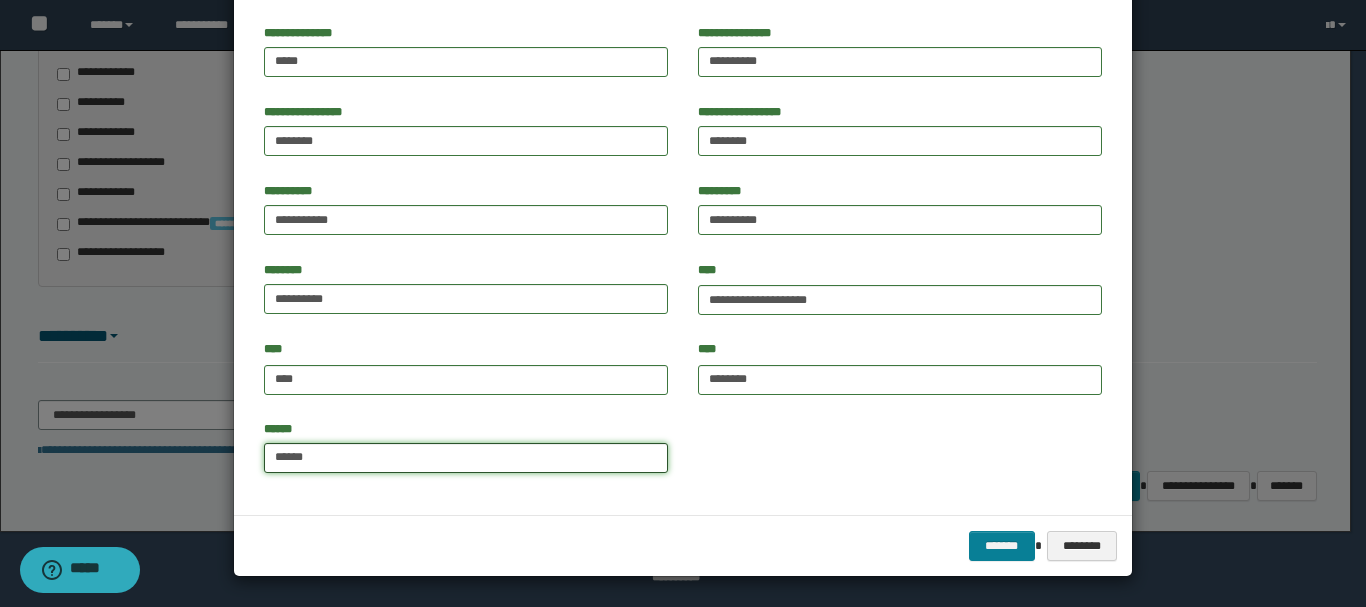 type on "******" 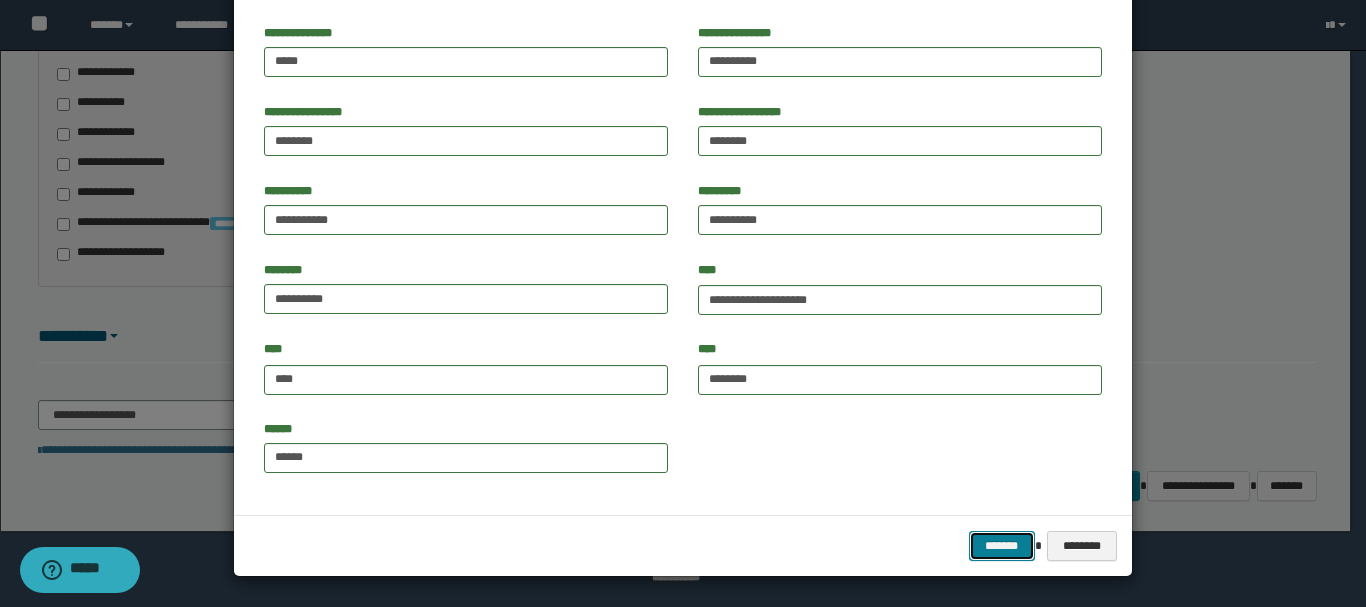 click on "*******" at bounding box center (1002, 546) 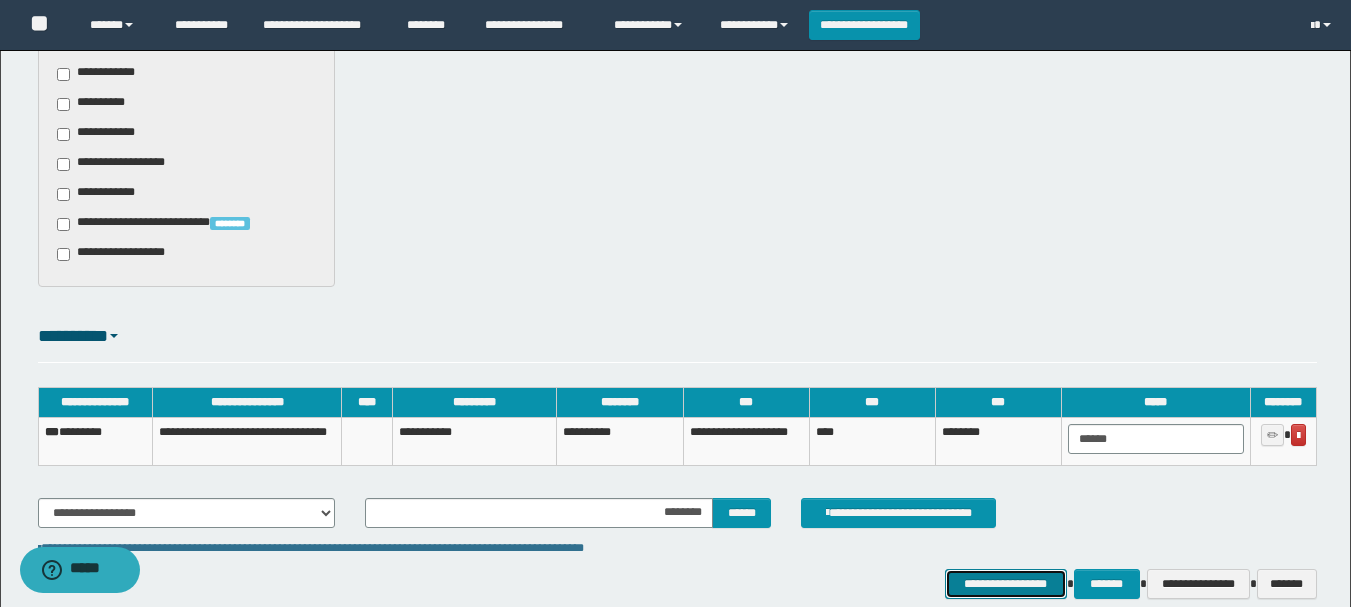 click on "**********" at bounding box center (1006, 584) 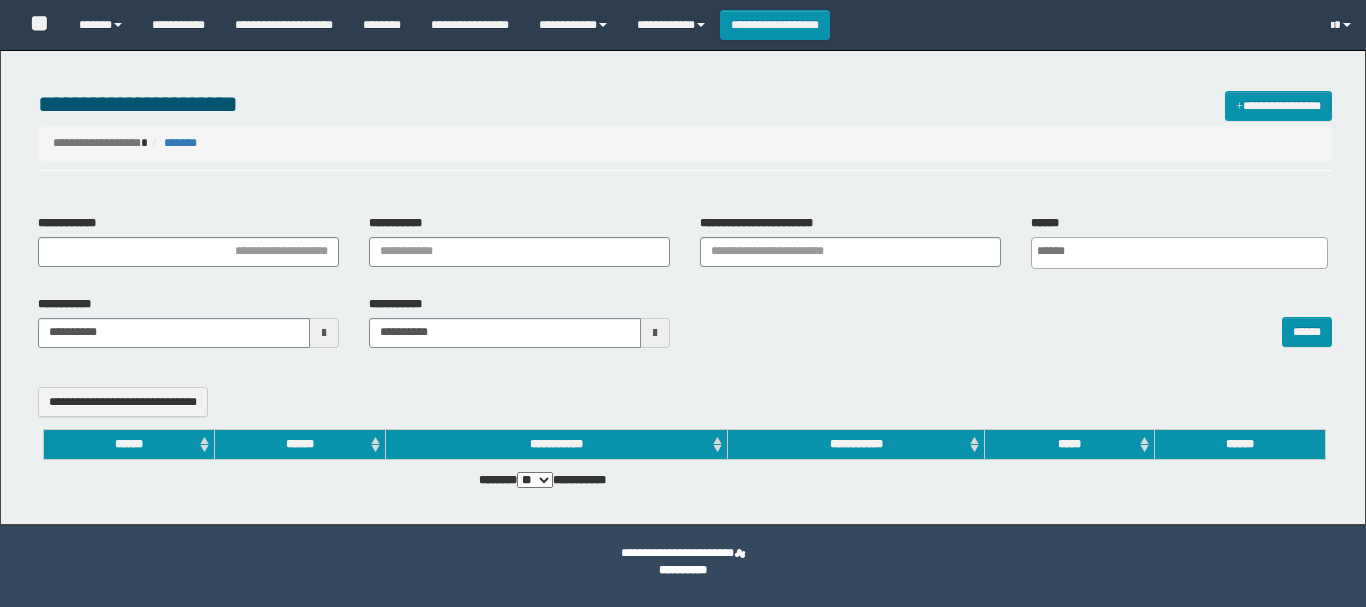 select 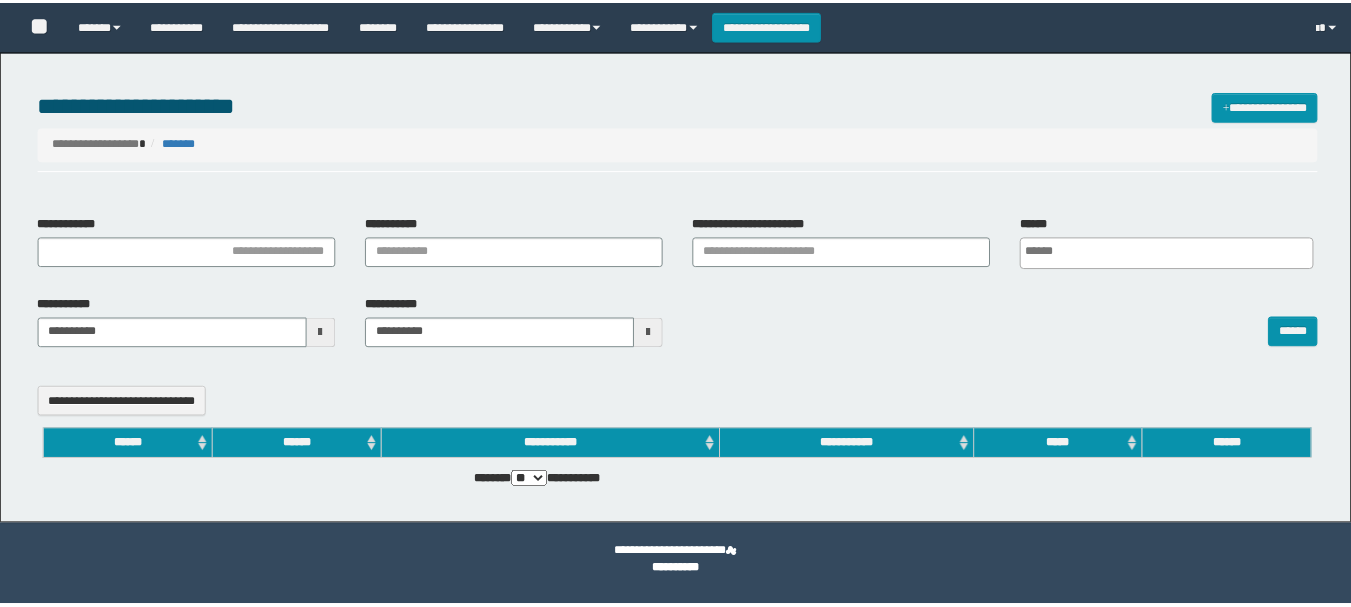 scroll, scrollTop: 0, scrollLeft: 0, axis: both 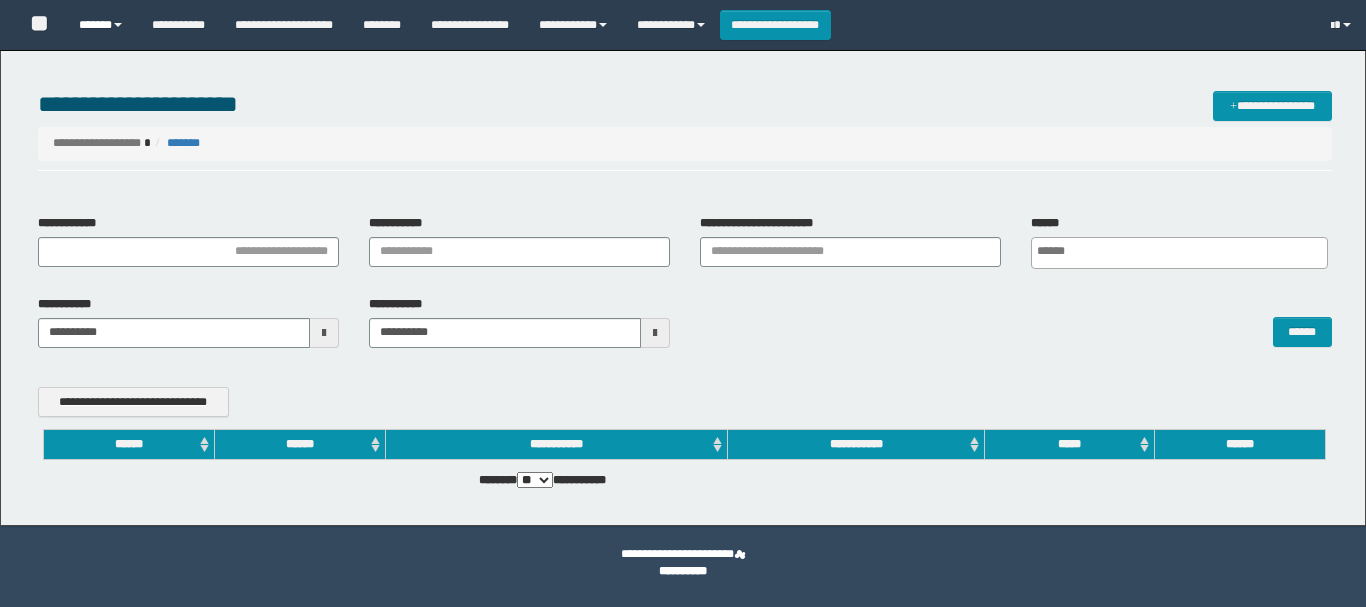 click on "******" at bounding box center [100, 25] 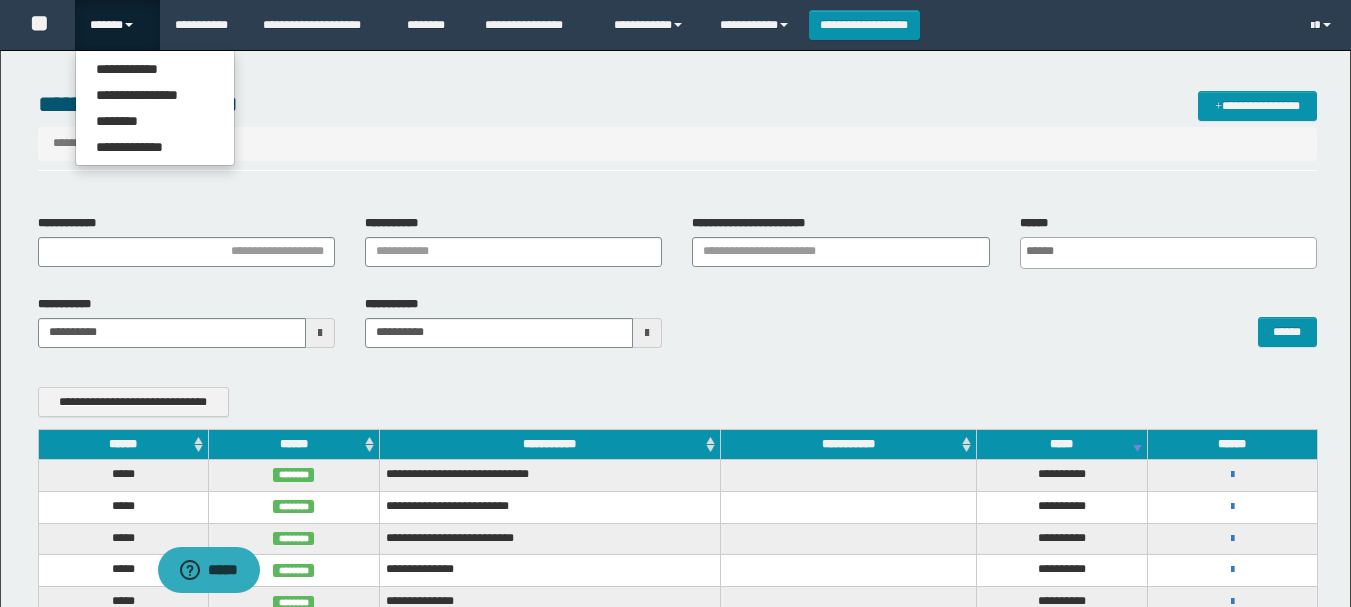 scroll, scrollTop: 0, scrollLeft: 0, axis: both 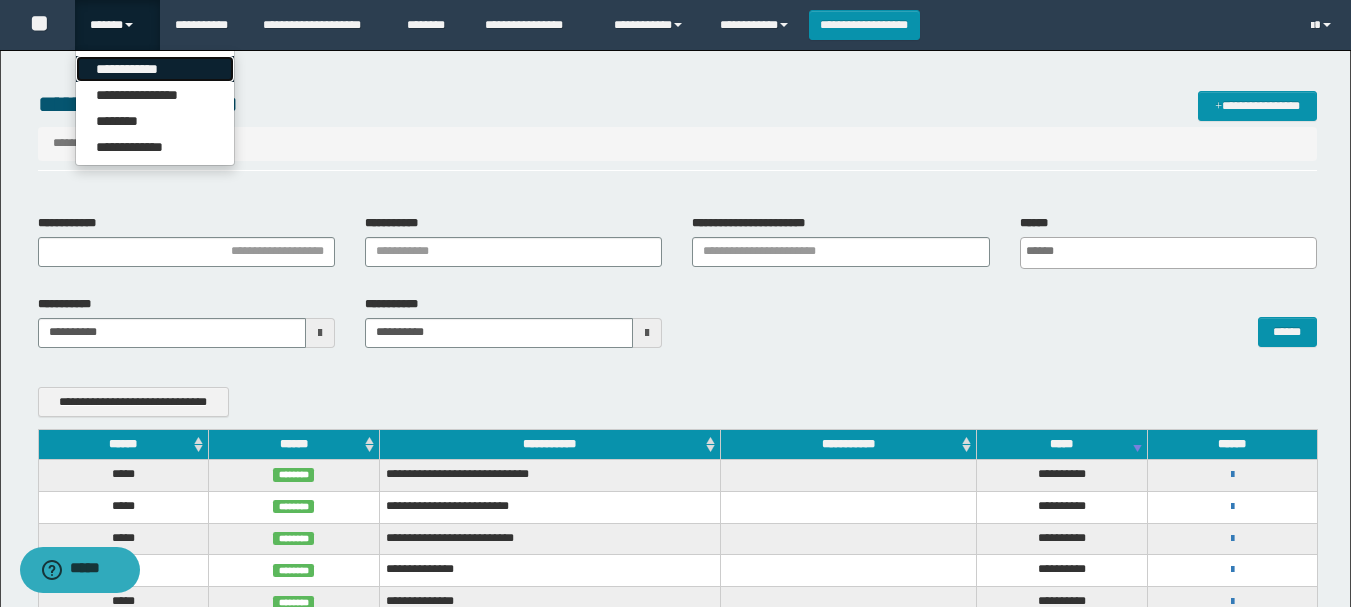 click on "**********" at bounding box center [155, 69] 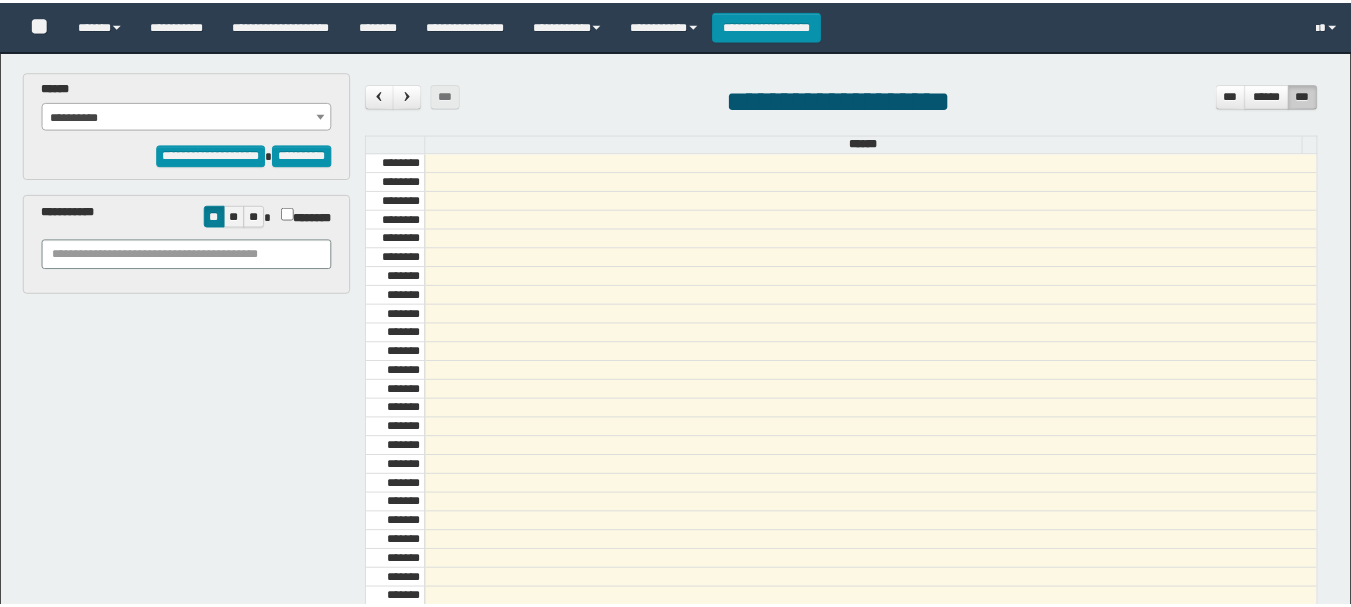 scroll, scrollTop: 0, scrollLeft: 0, axis: both 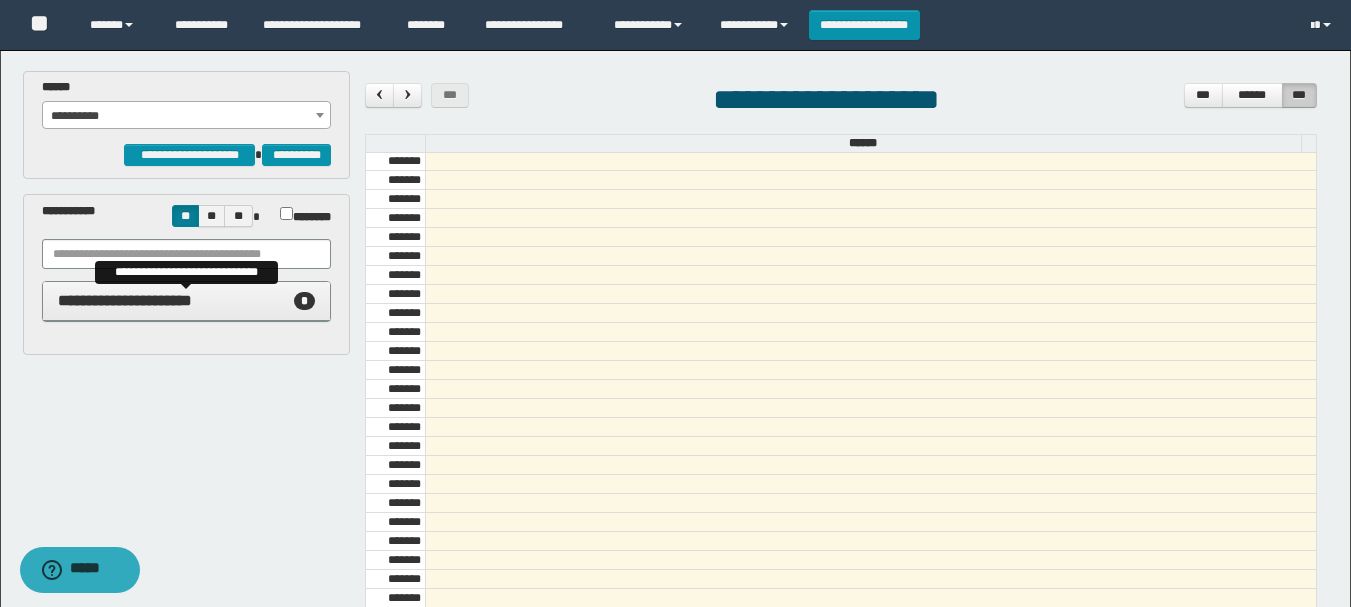 click on "**********" at bounding box center [125, 300] 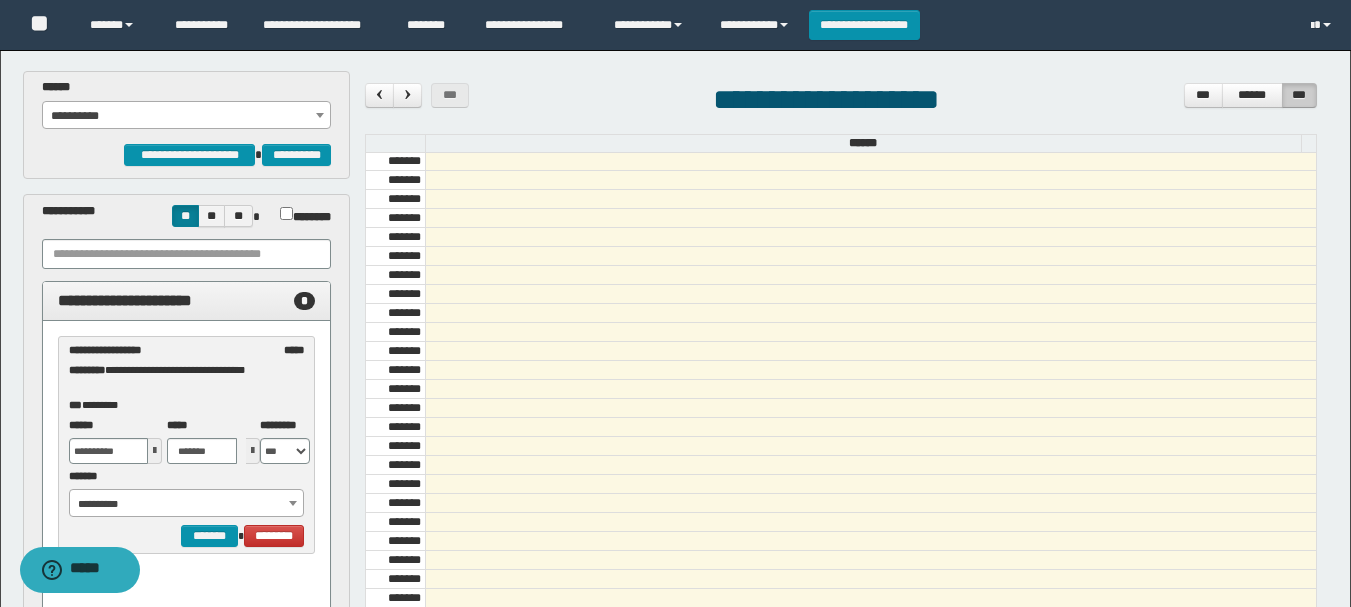 click on "**********" at bounding box center [186, 504] 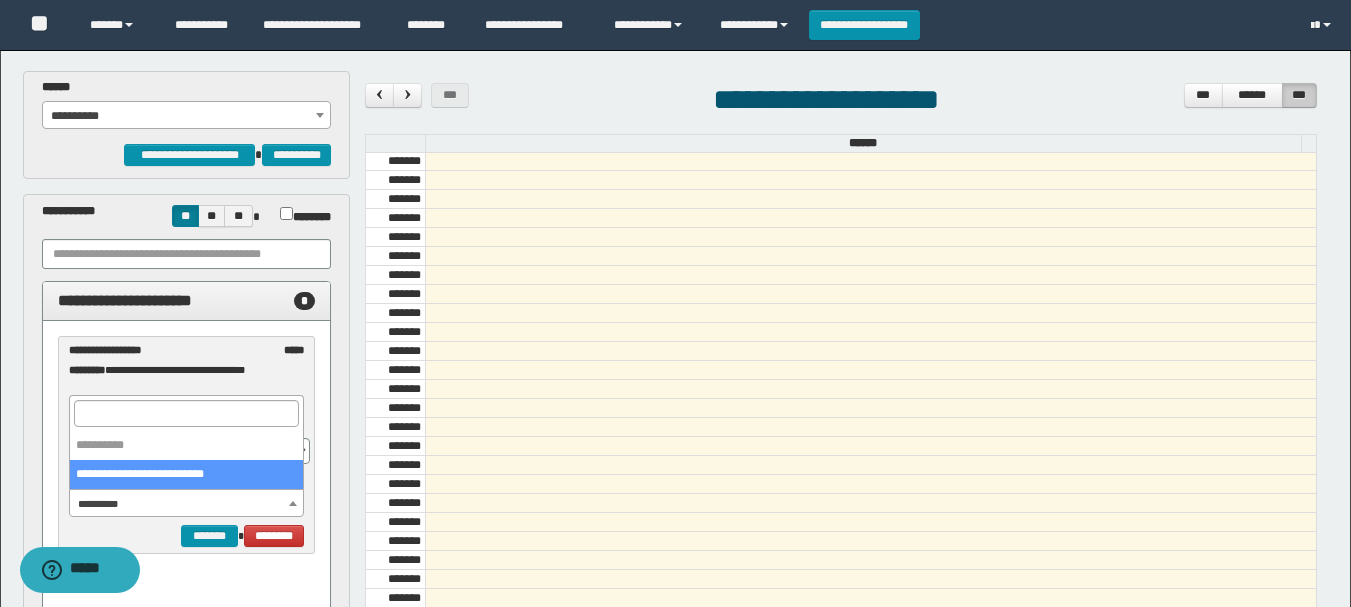 select on "******" 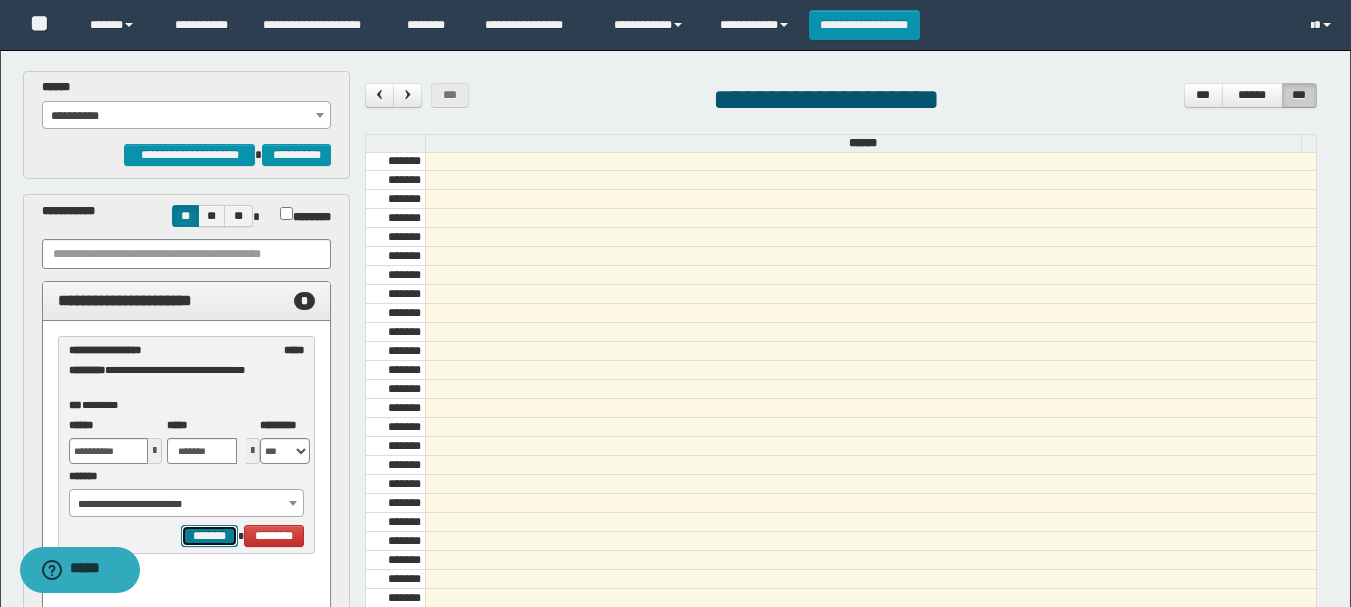 click on "*******" at bounding box center [209, 536] 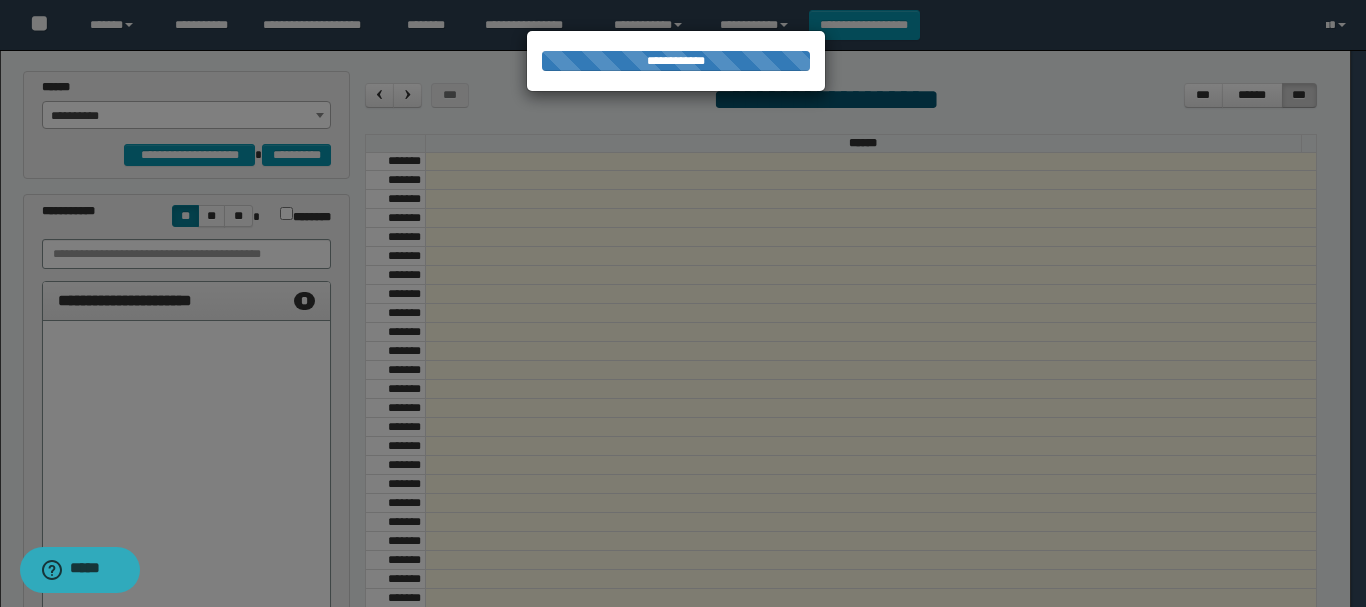 select on "******" 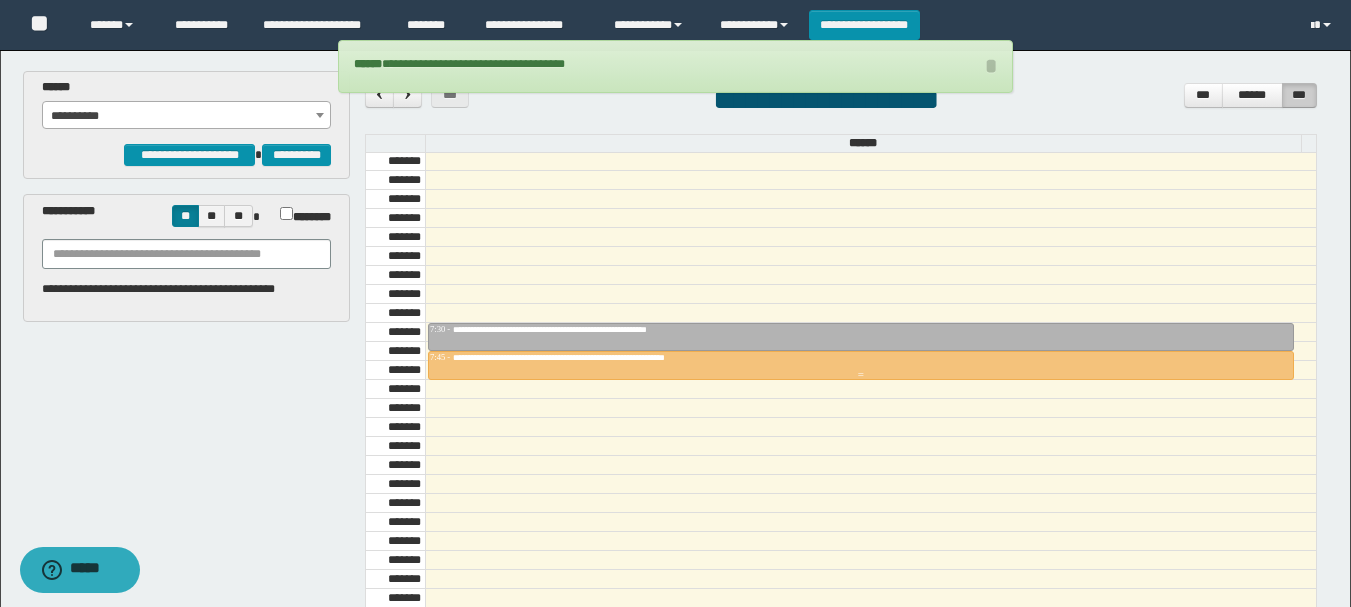 click at bounding box center (861, 375) 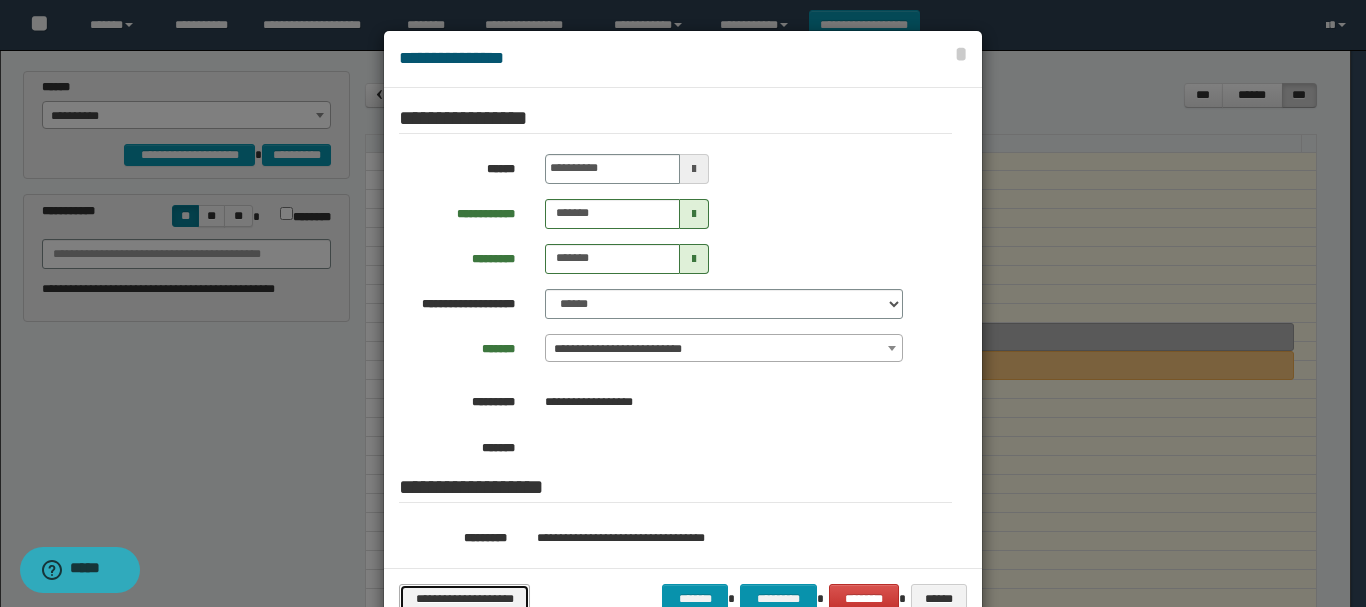 click on "**********" at bounding box center (464, 599) 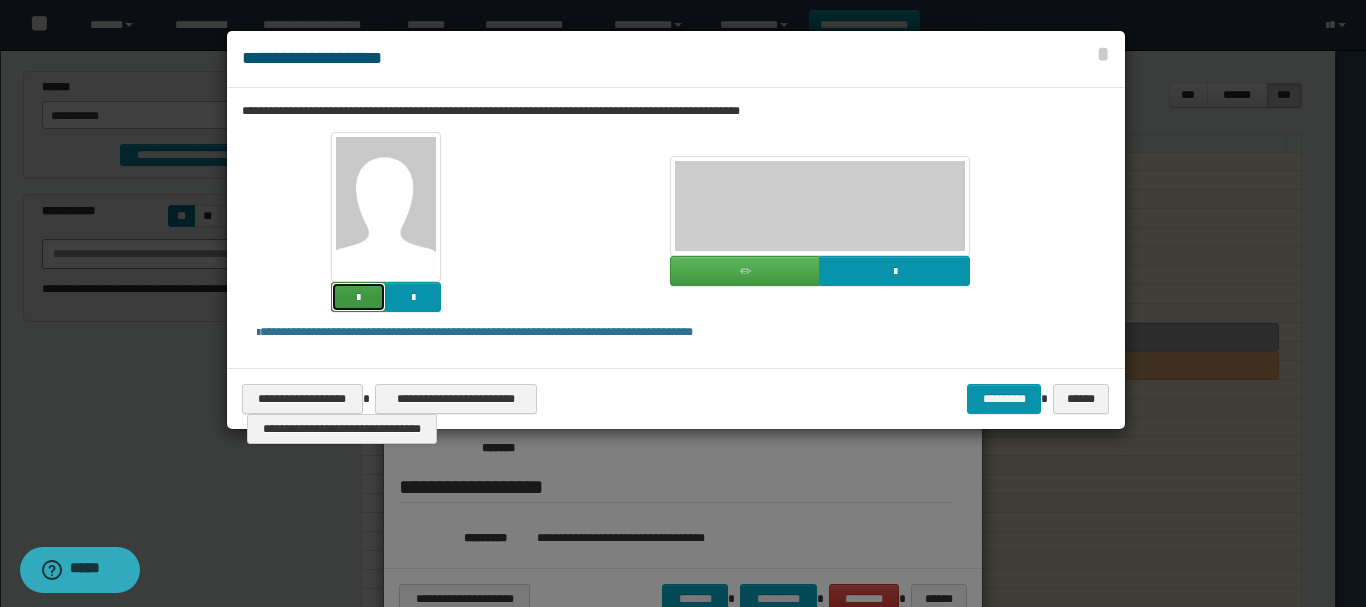 click at bounding box center (358, 298) 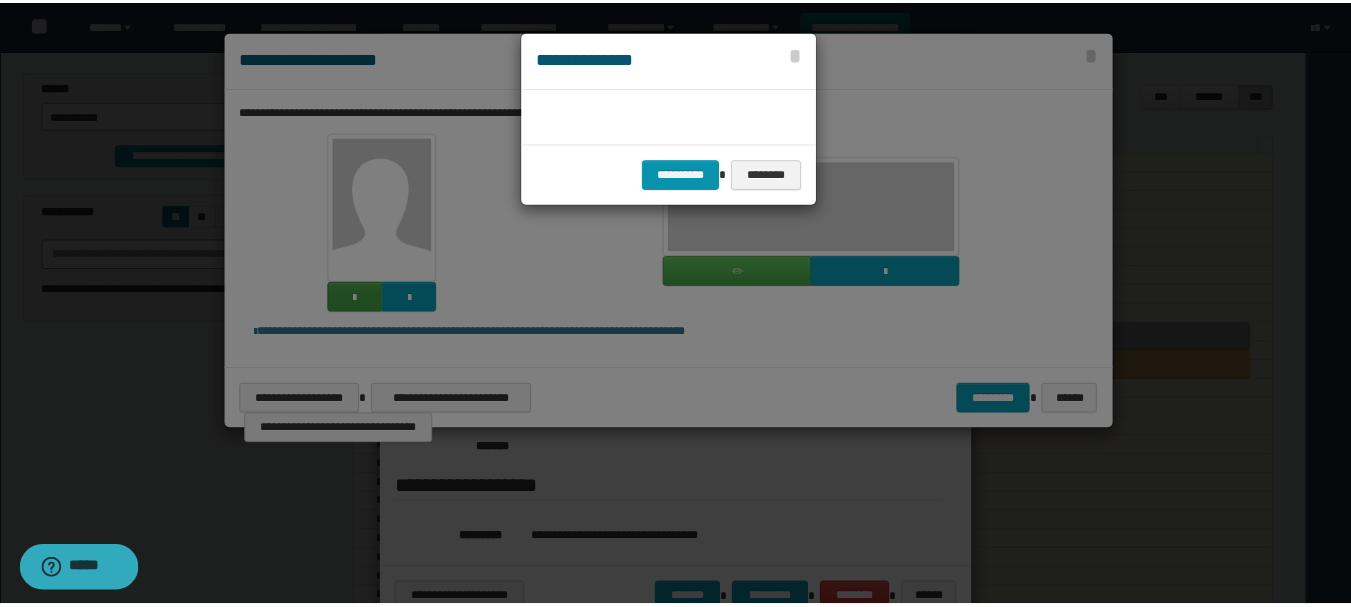 scroll, scrollTop: 45, scrollLeft: 105, axis: both 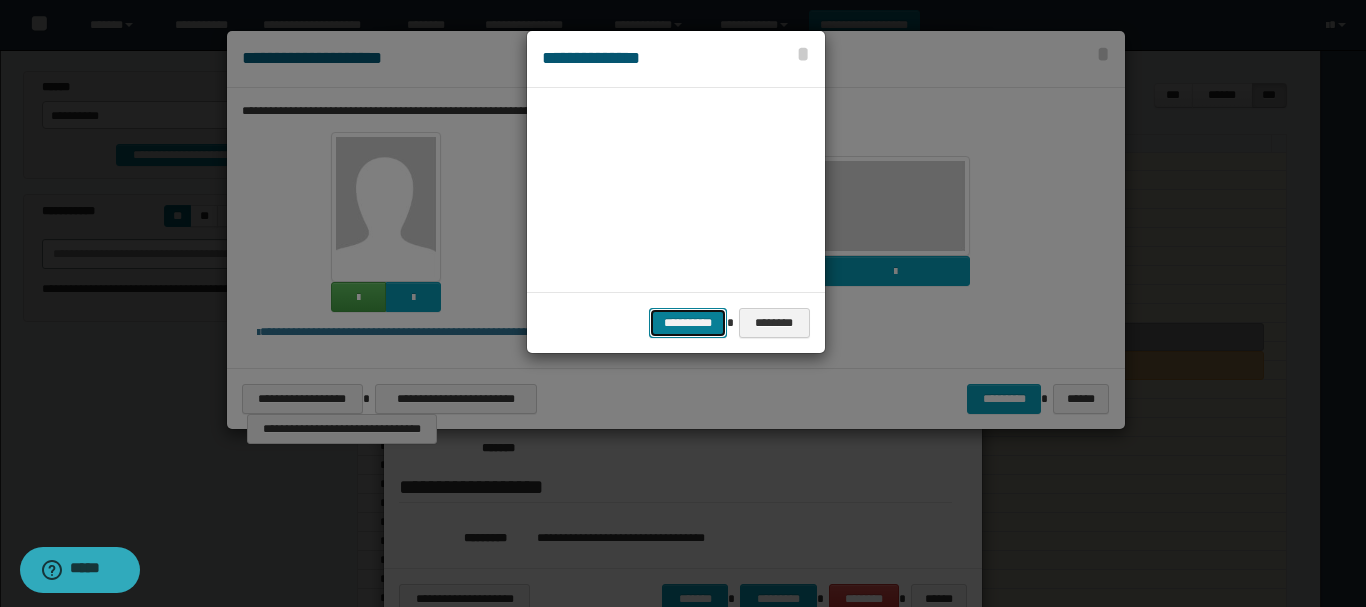 click on "**********" at bounding box center (688, 323) 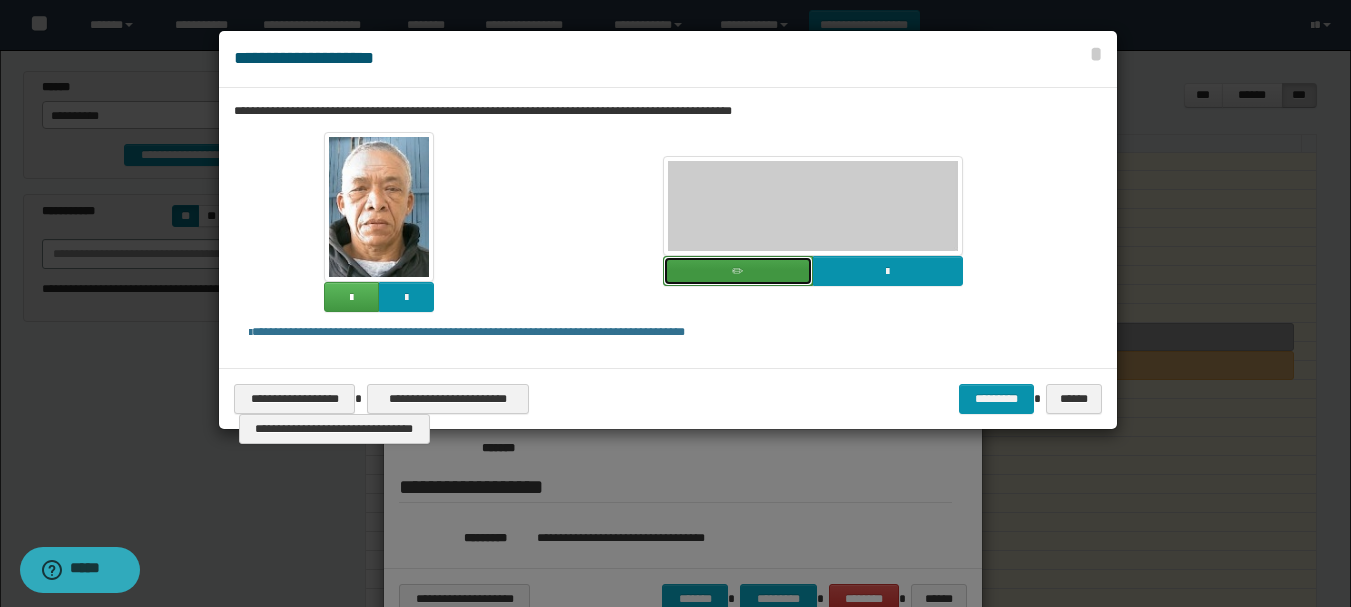 click at bounding box center (738, 271) 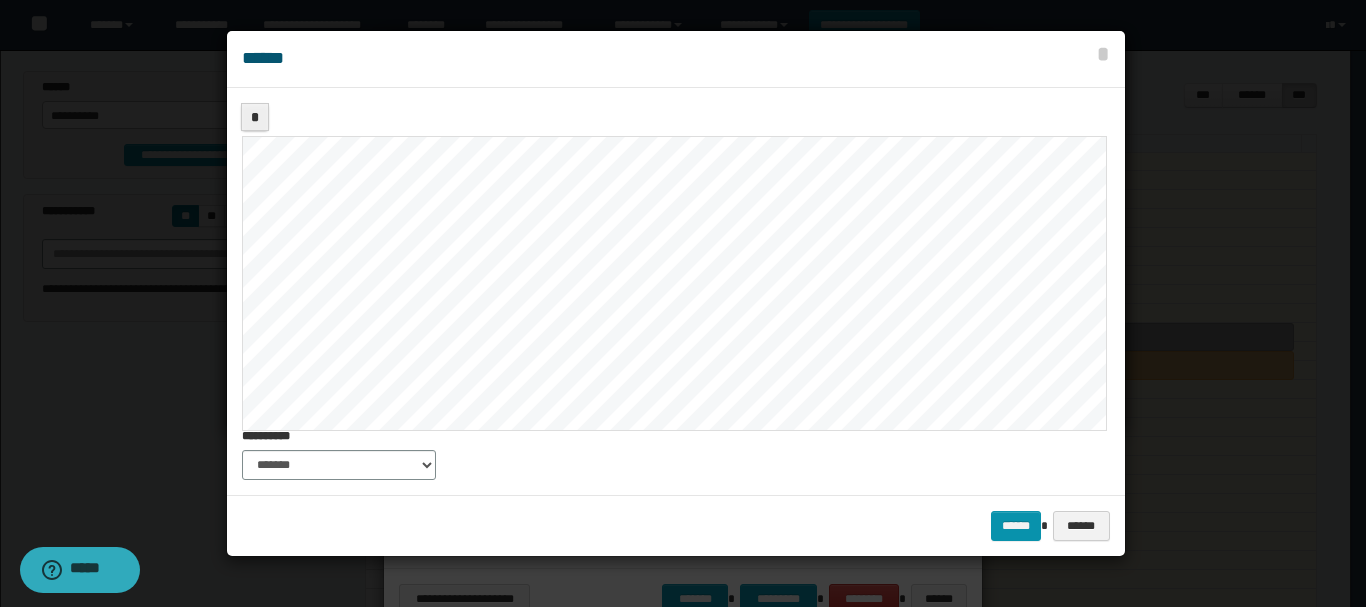 click on "*" at bounding box center (674, 253) 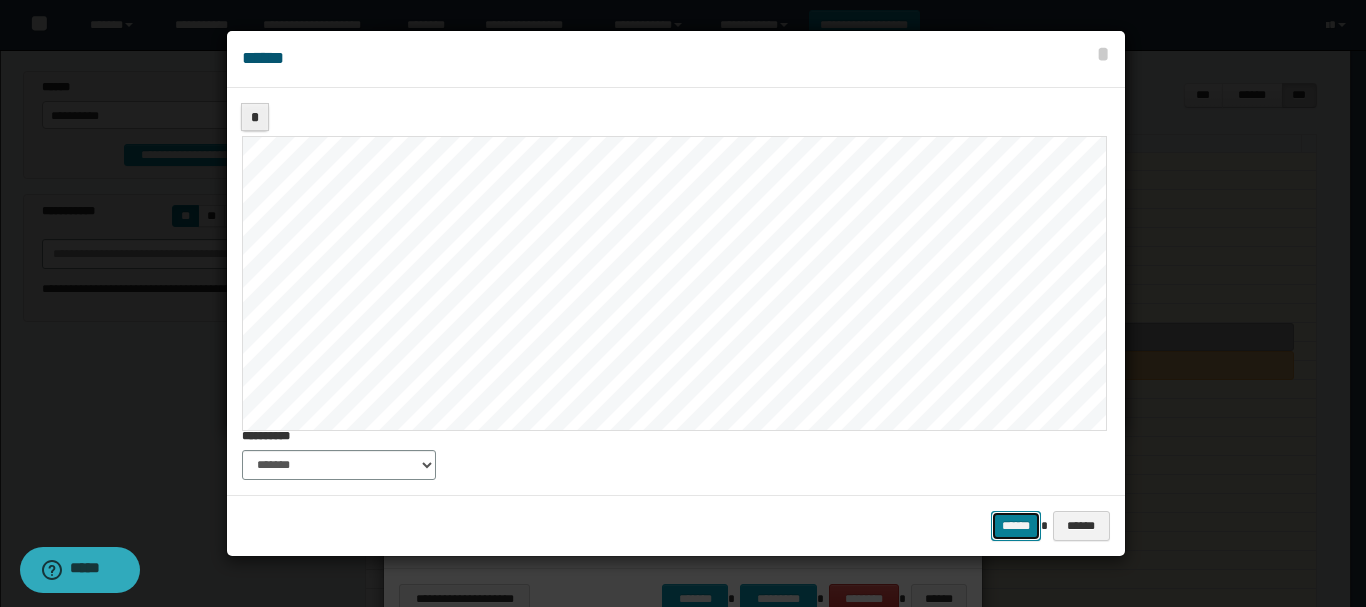 click on "******" at bounding box center [1016, 526] 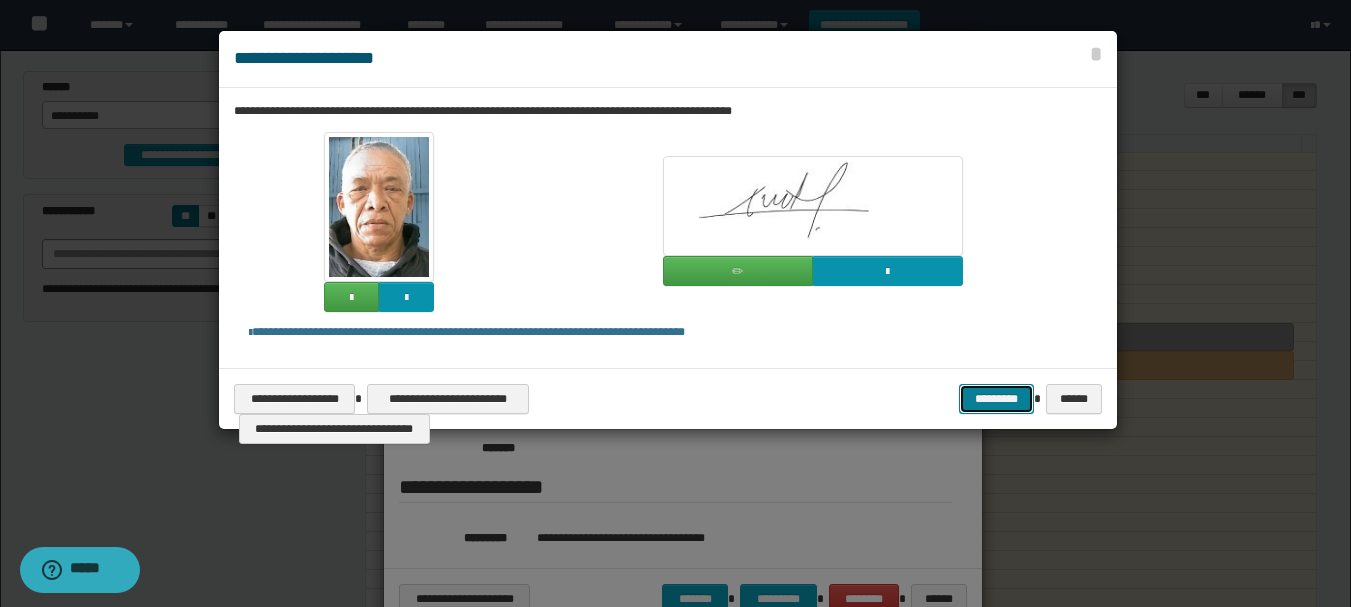 click on "*********" at bounding box center [996, 399] 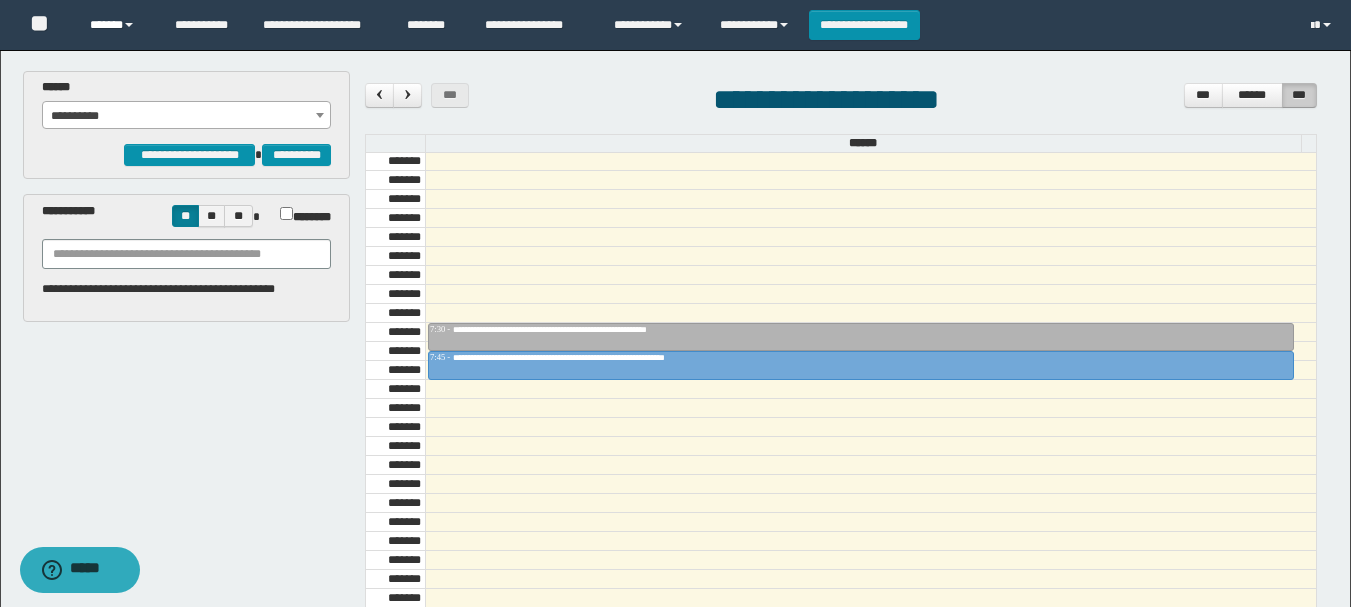 click on "******" at bounding box center (117, 25) 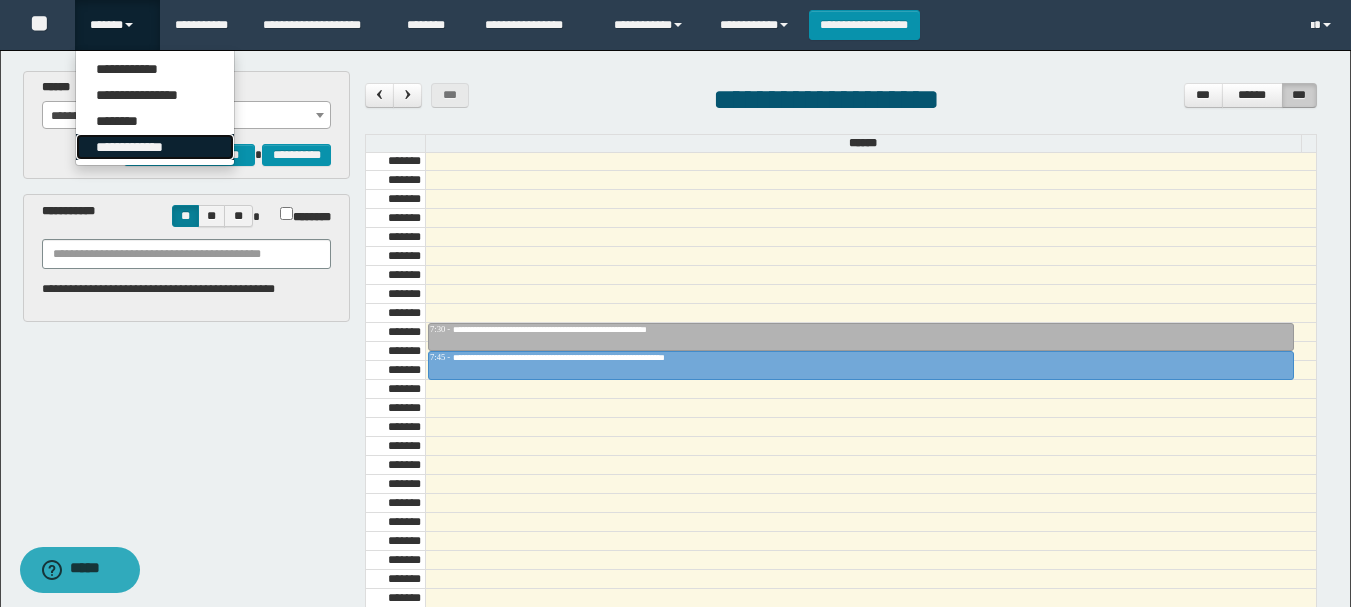 click on "**********" at bounding box center (155, 147) 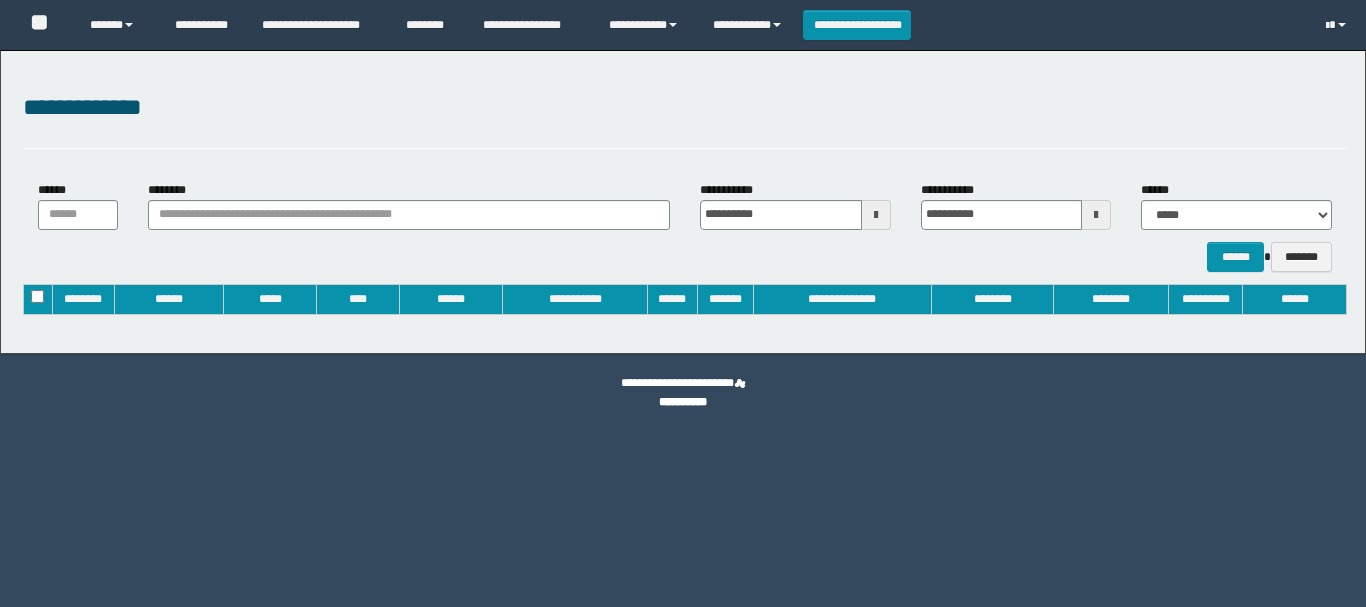 type on "**********" 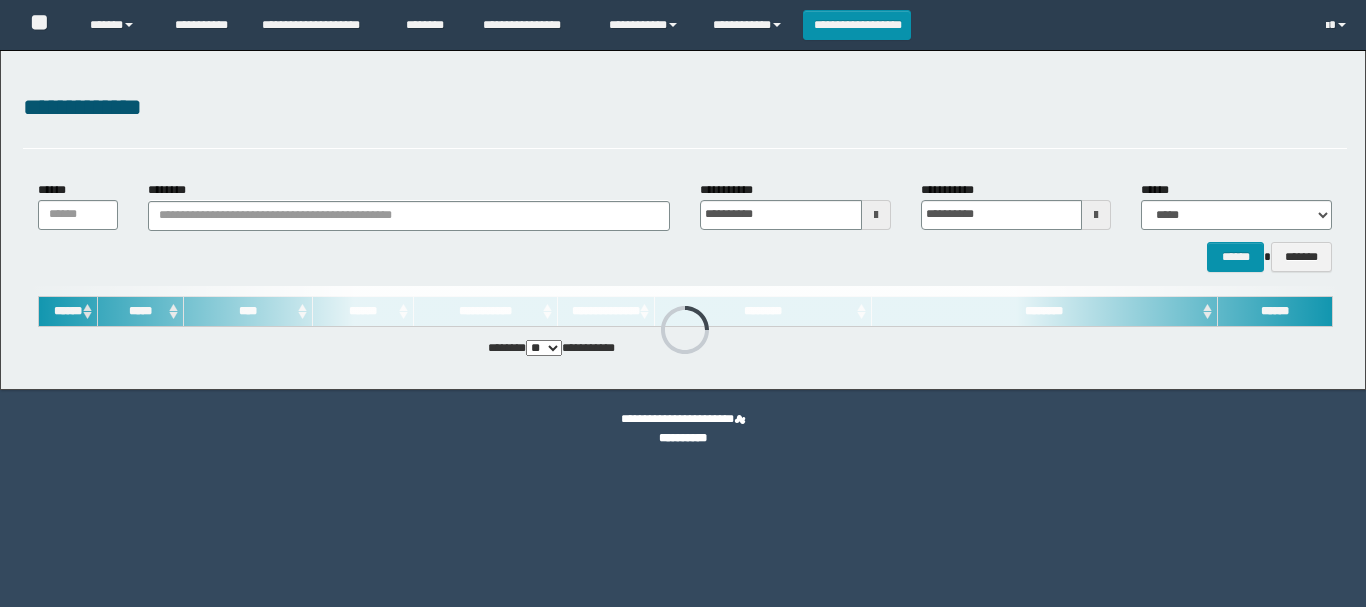 scroll, scrollTop: 0, scrollLeft: 0, axis: both 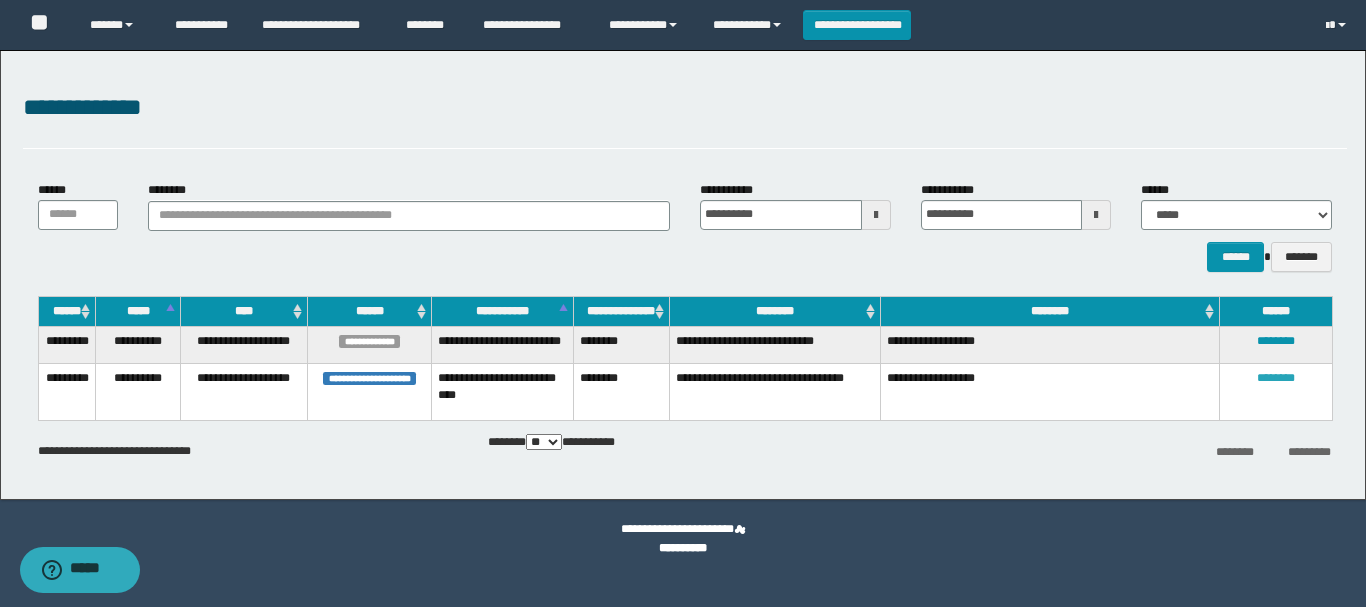 click on "********" at bounding box center (1276, 378) 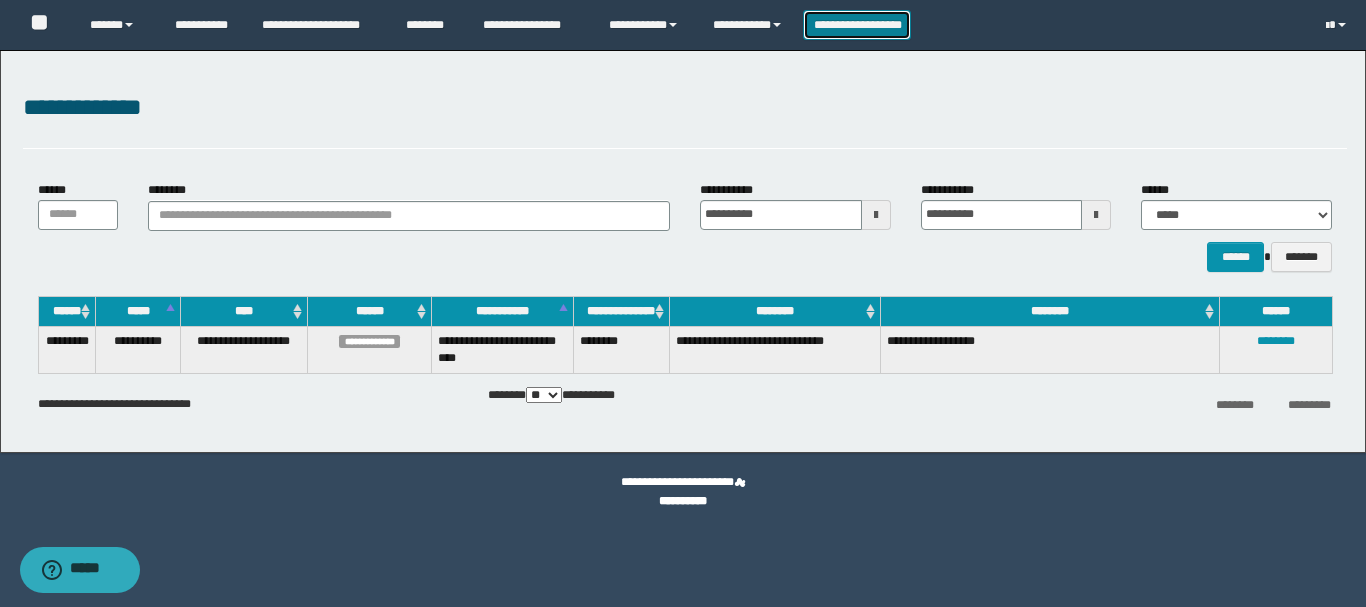 click on "**********" at bounding box center [857, 25] 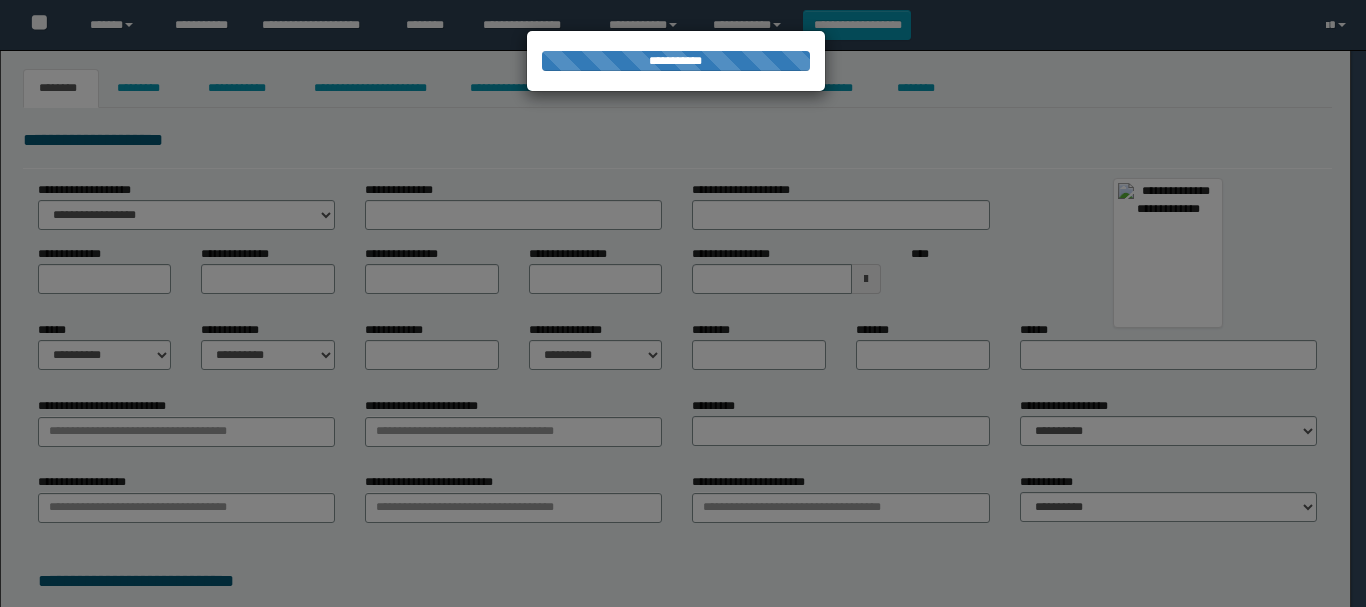 type on "****" 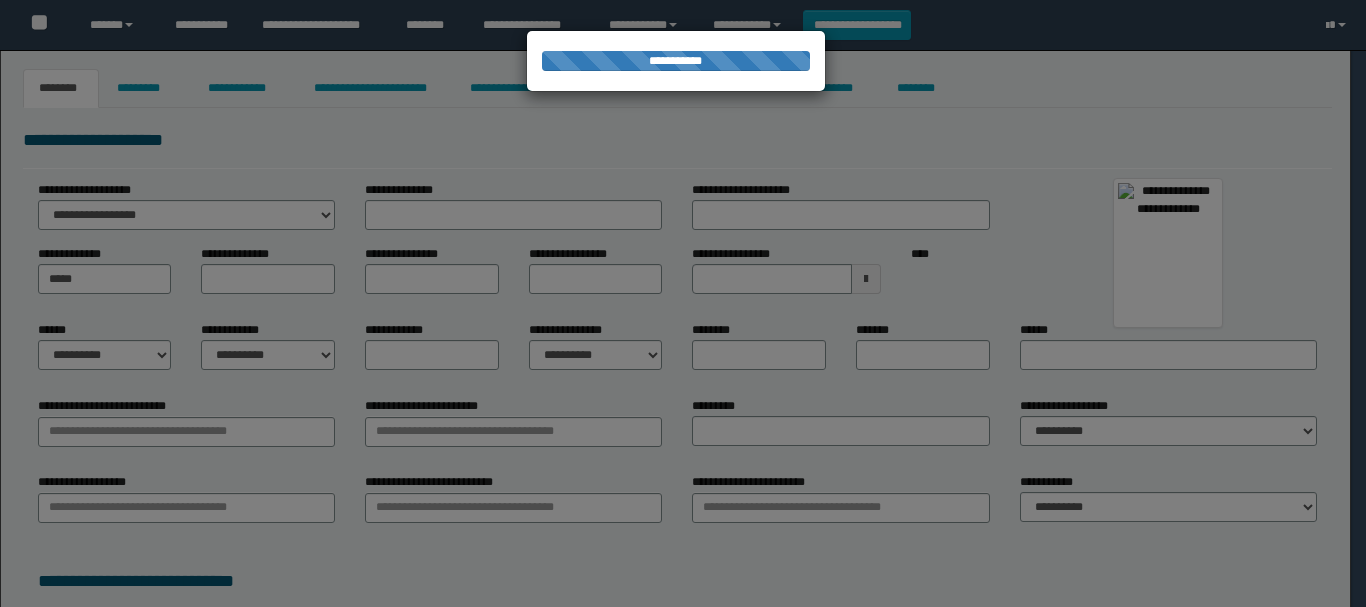 type on "********" 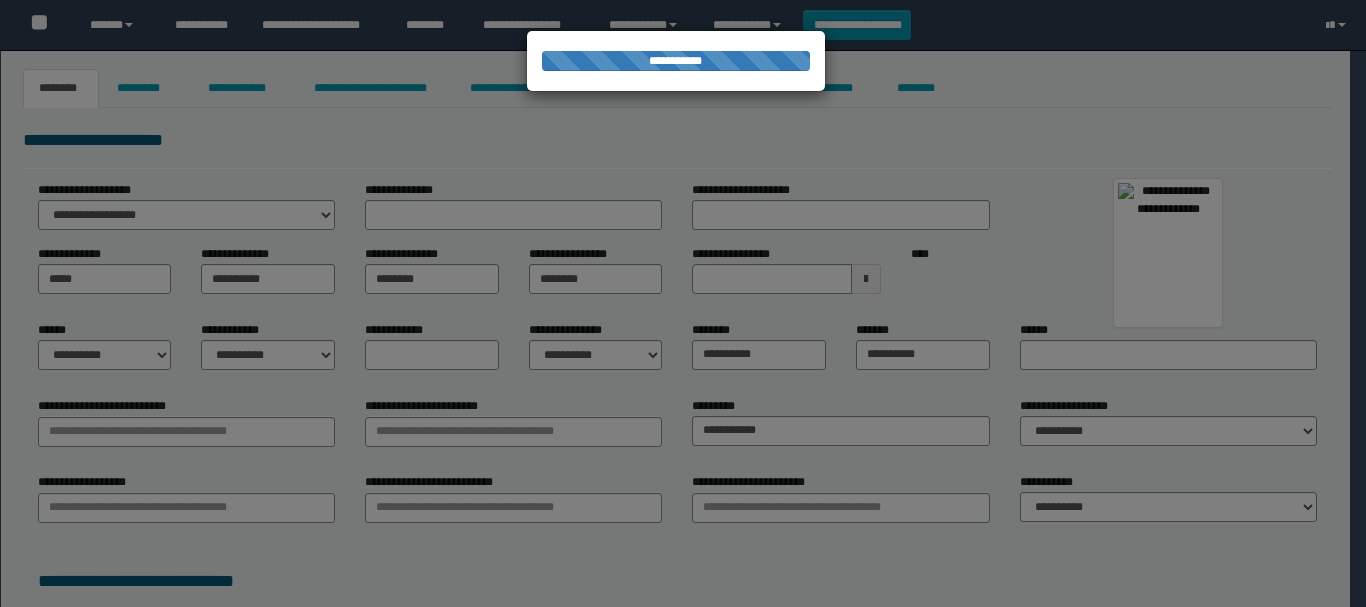 scroll, scrollTop: 0, scrollLeft: 0, axis: both 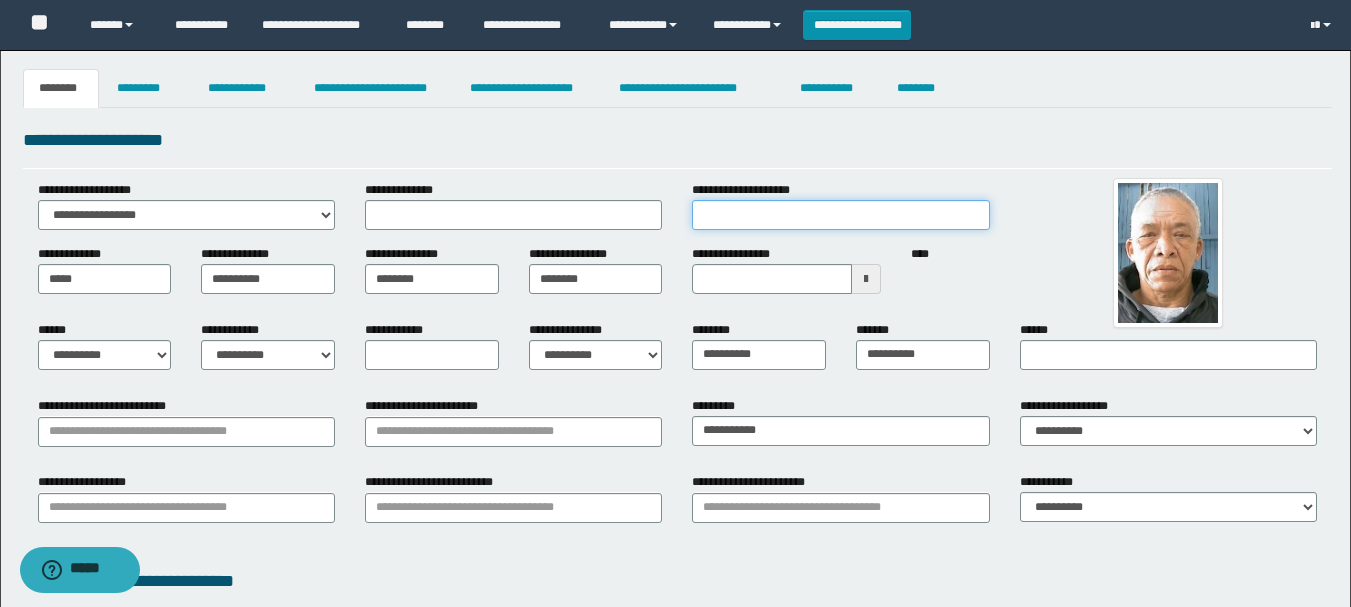 click on "**********" at bounding box center [840, 215] 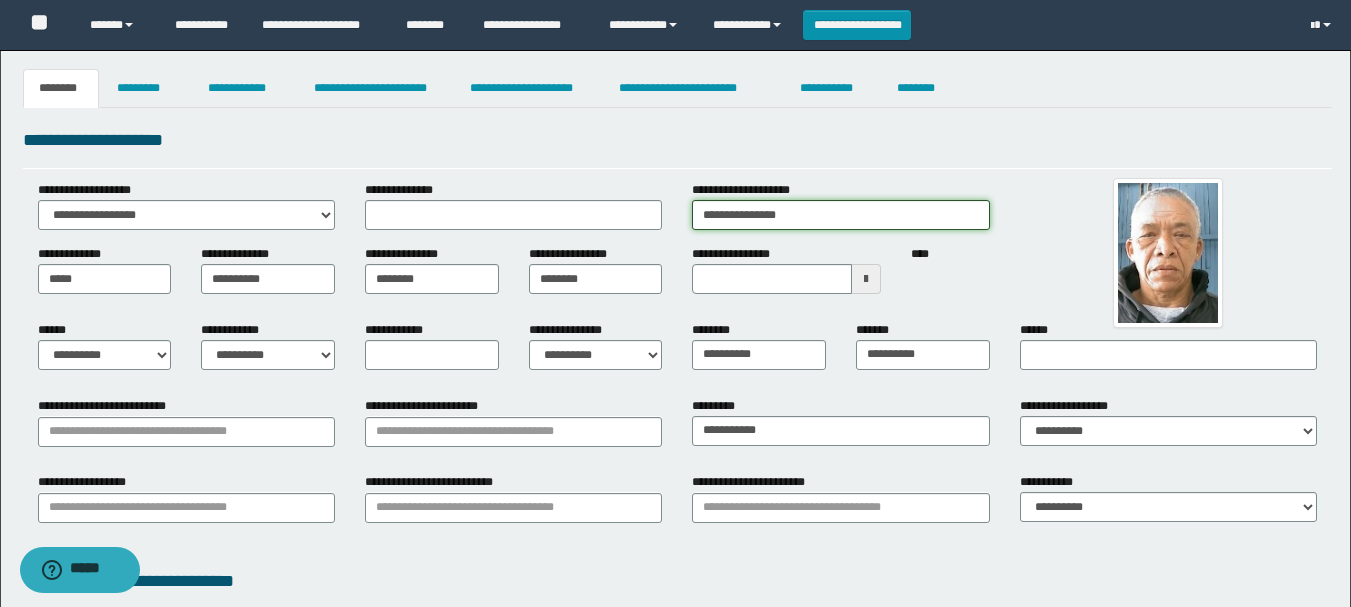 type on "**********" 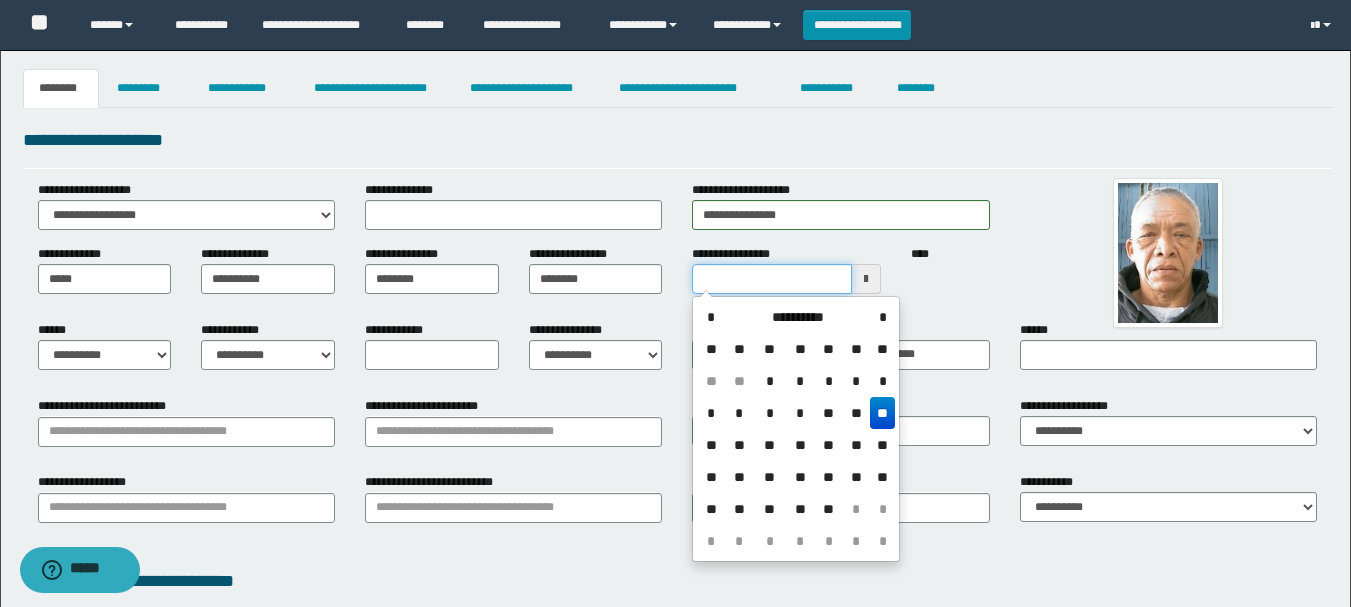 click on "**********" at bounding box center [771, 279] 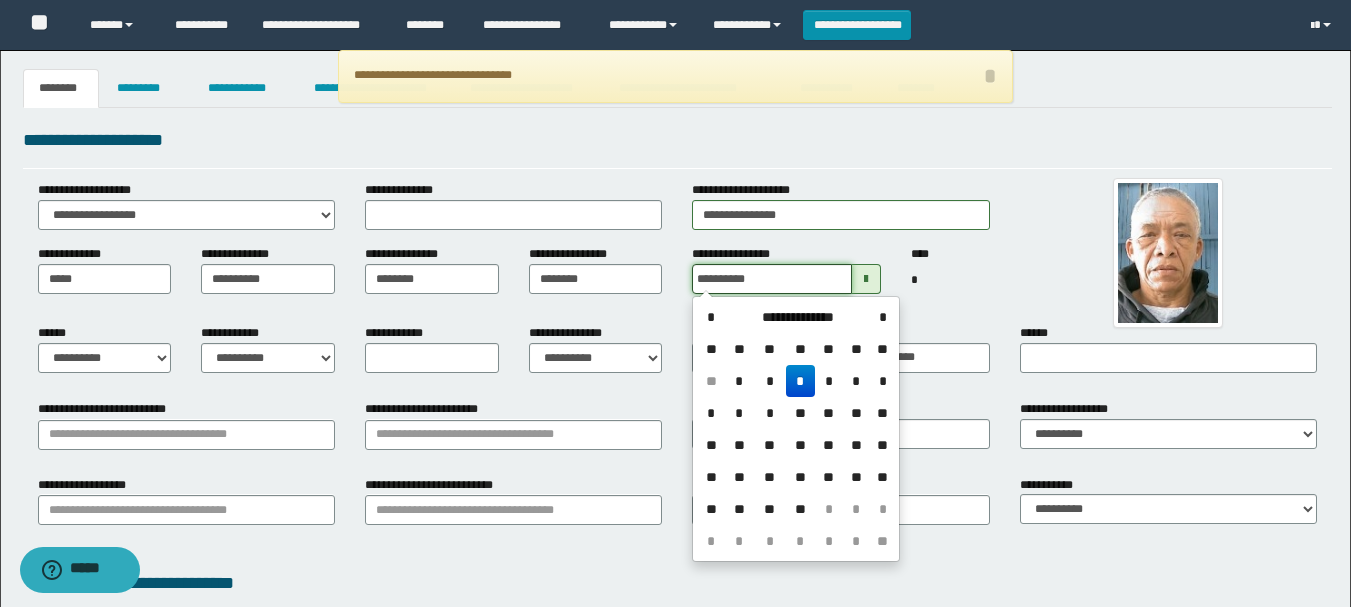 click on "**********" at bounding box center (771, 279) 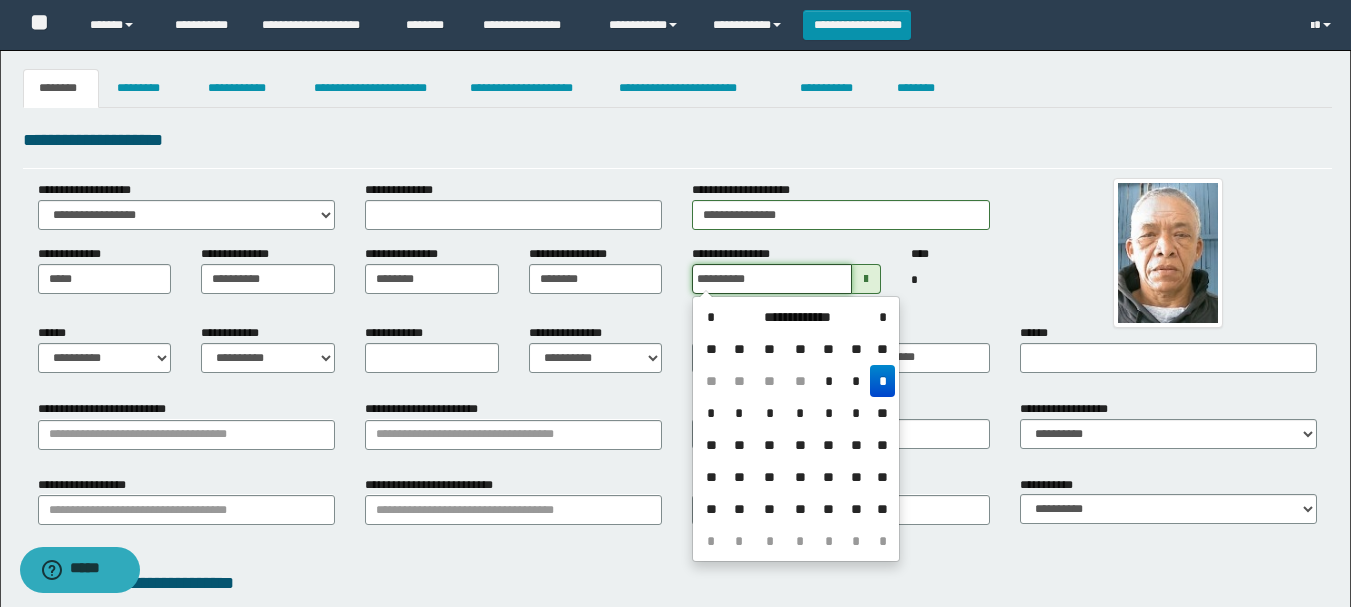 type on "**********" 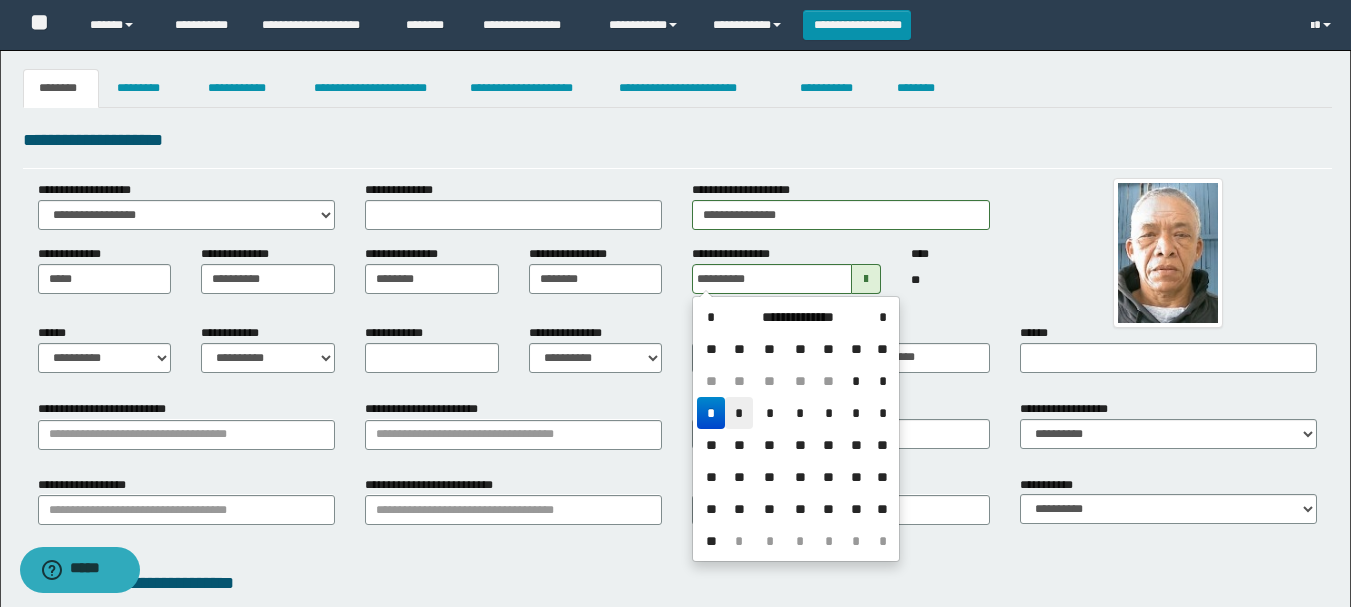 click on "*" at bounding box center (739, 413) 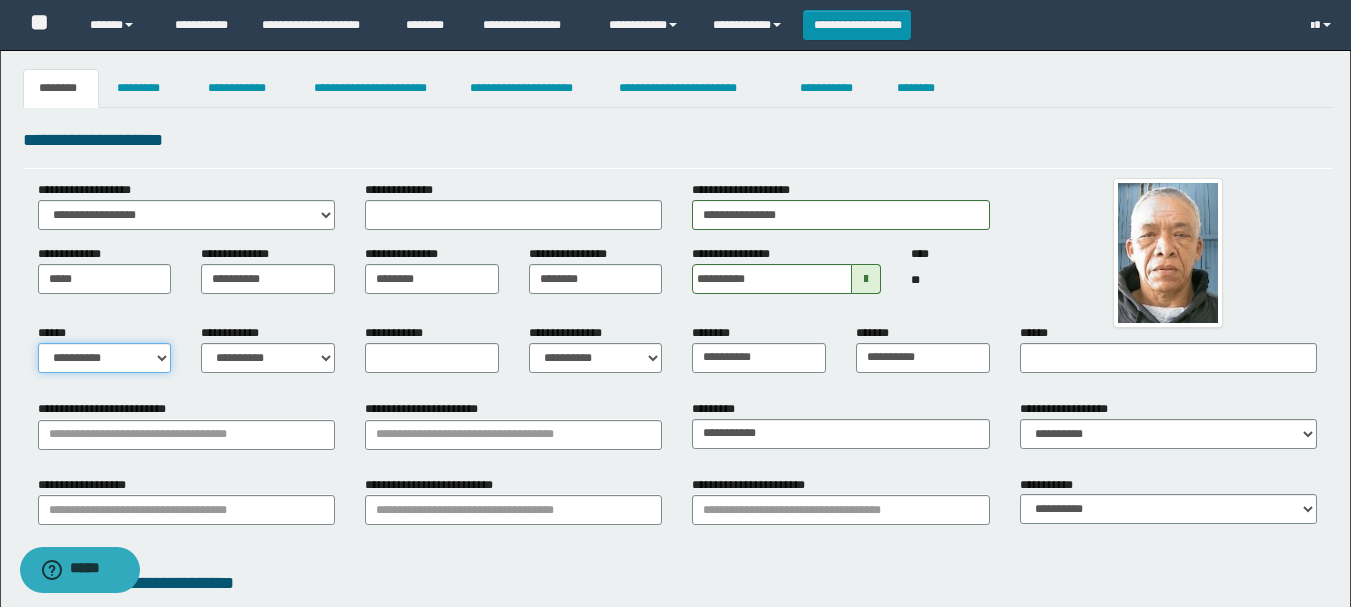 click on "**********" at bounding box center [105, 358] 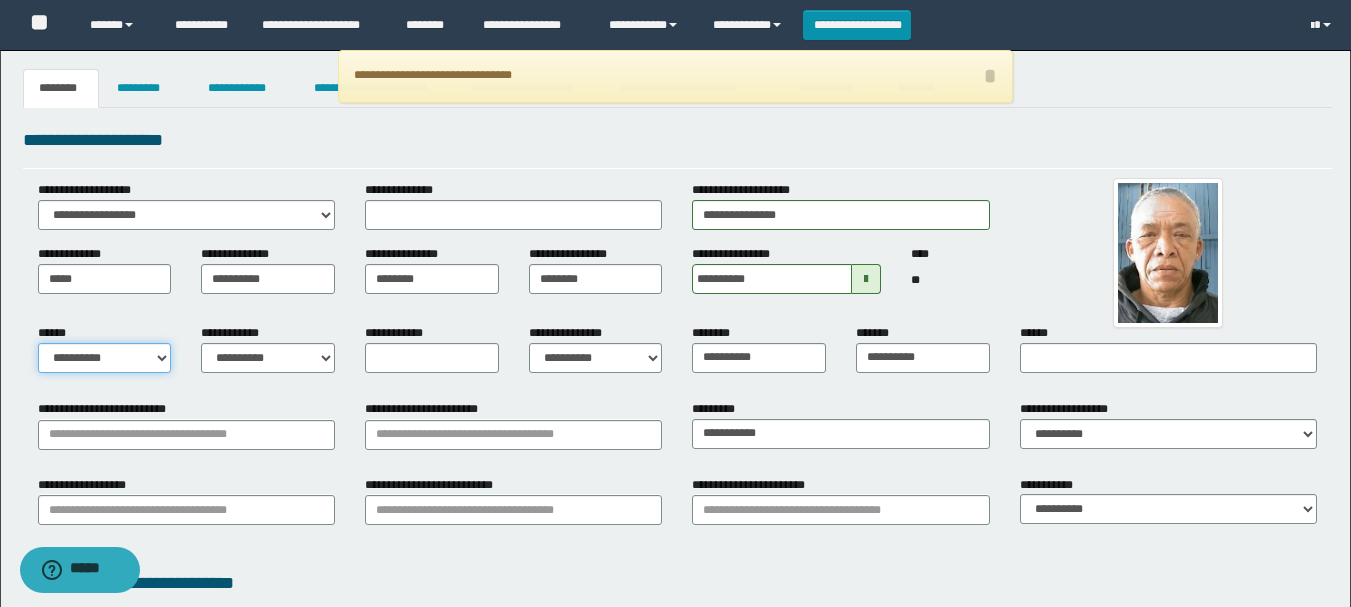 select on "*" 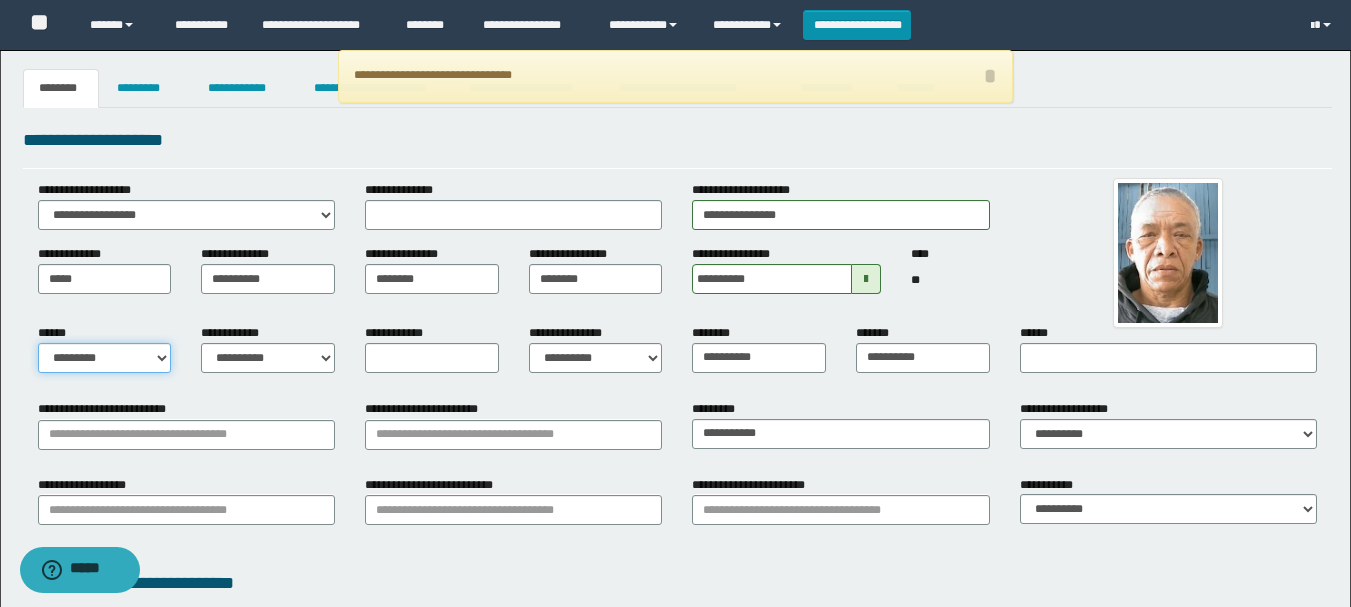 click on "**********" at bounding box center (105, 358) 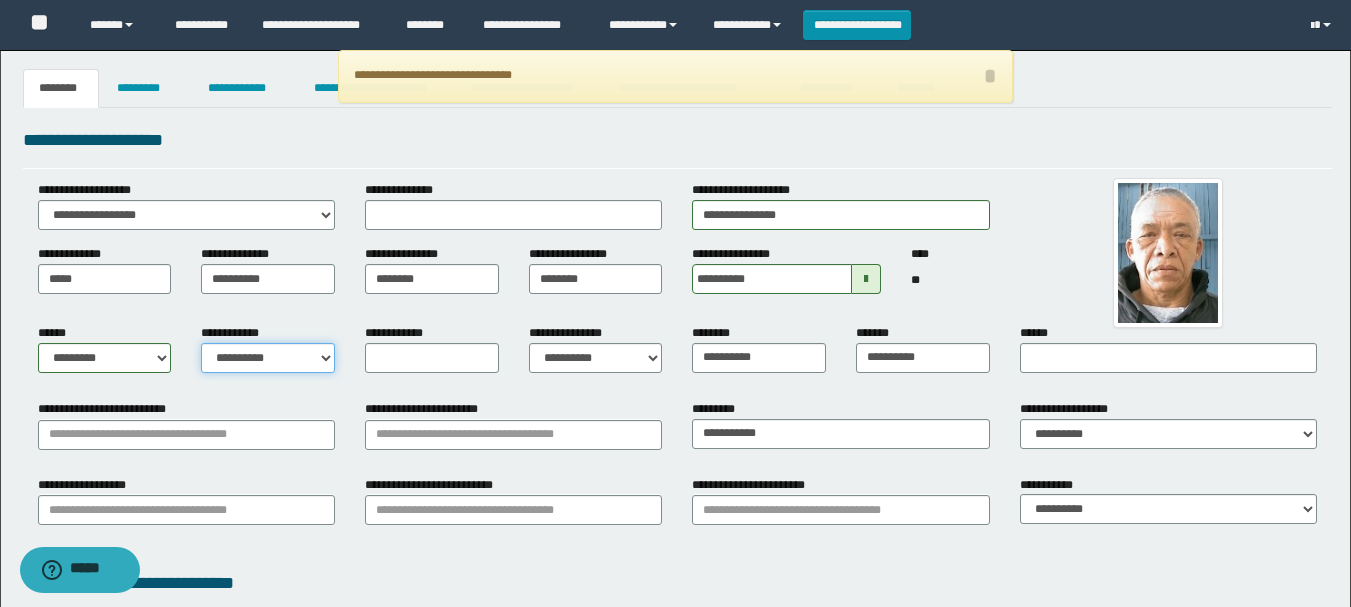 click on "**********" at bounding box center (268, 358) 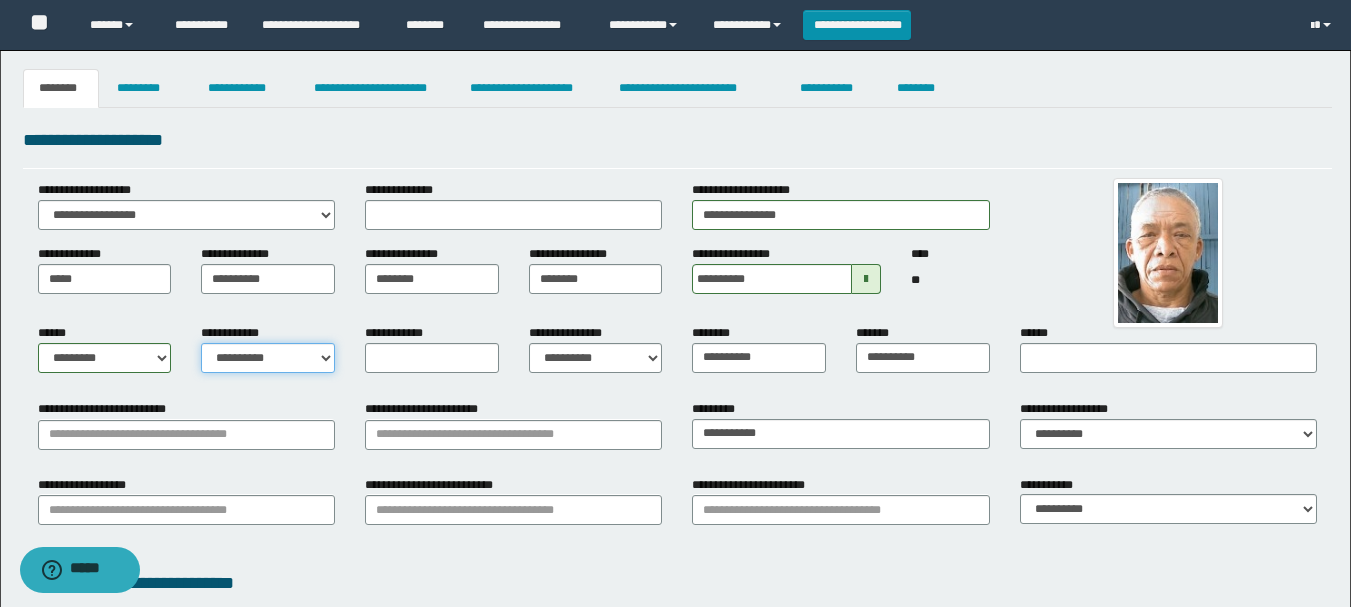 select on "*" 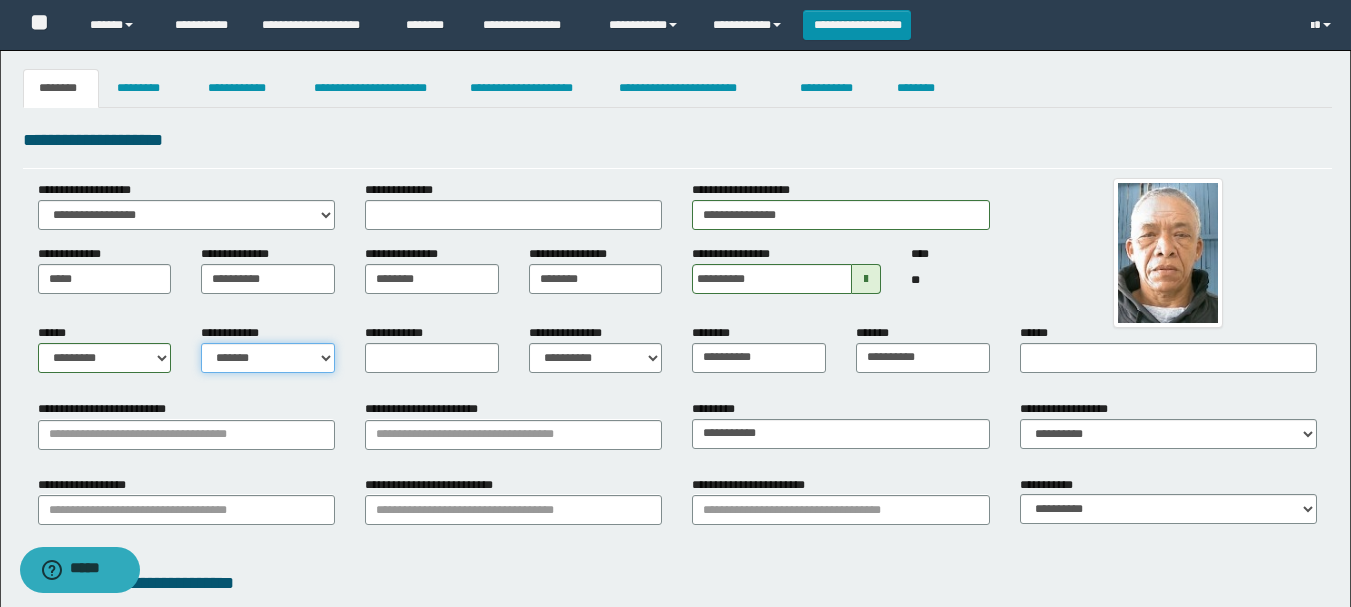 click on "**********" at bounding box center (268, 358) 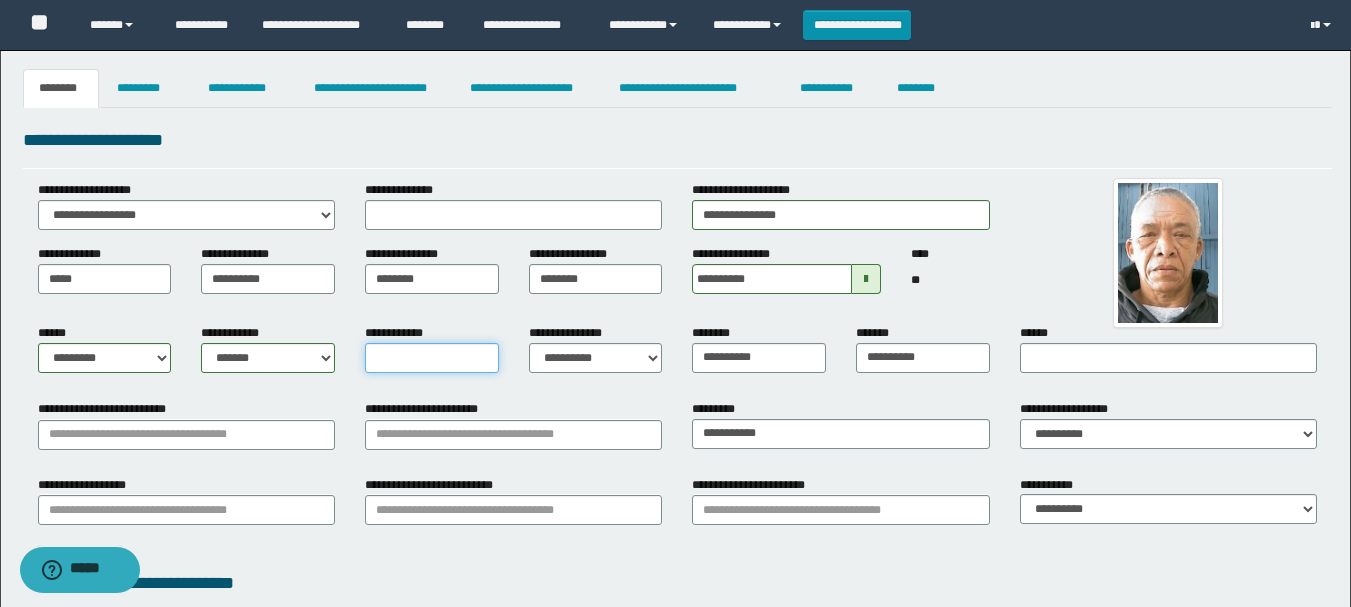 click on "**********" at bounding box center (432, 358) 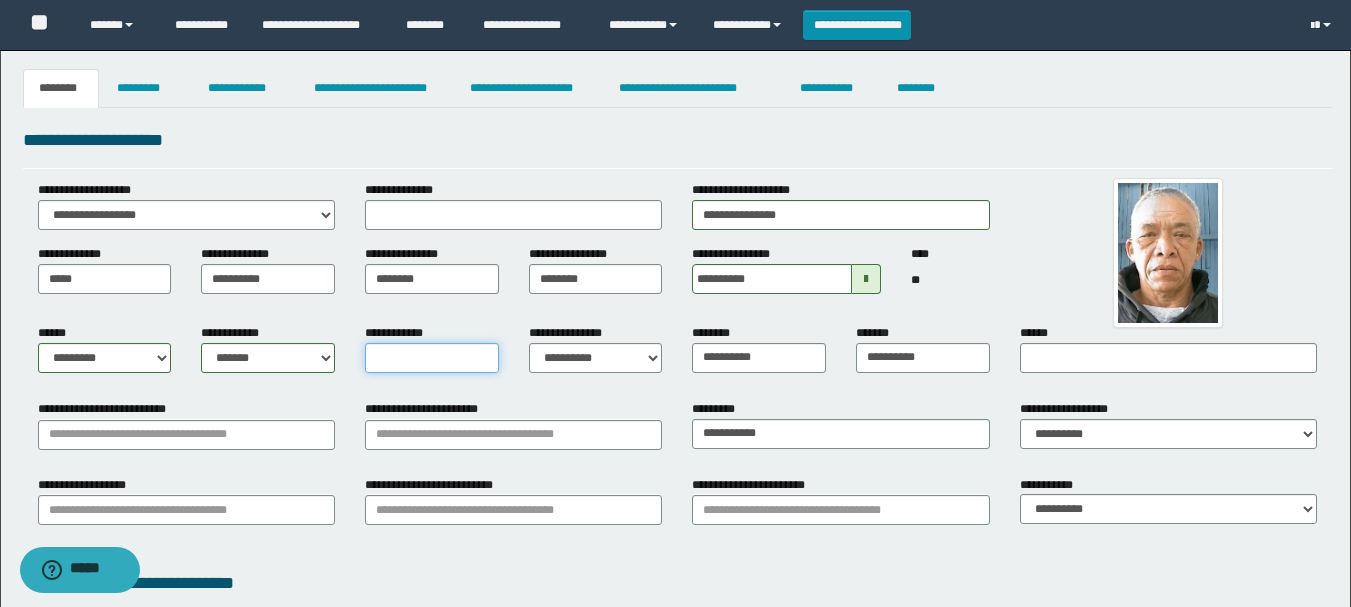 type on "*" 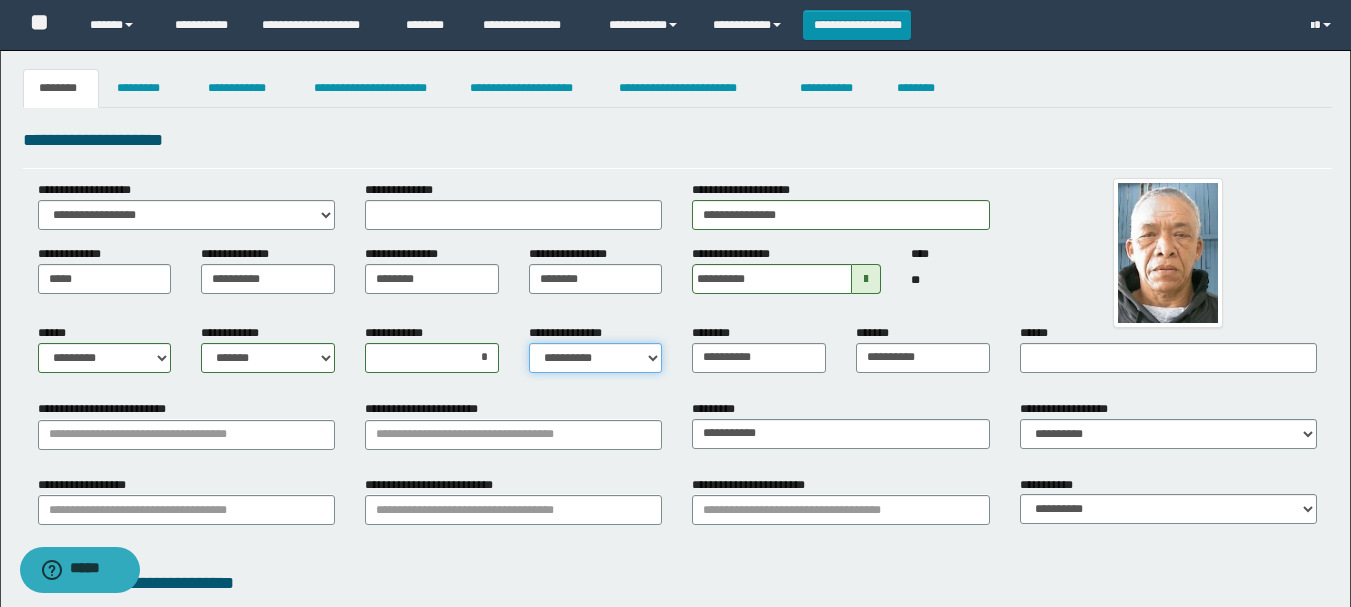 click on "**********" at bounding box center [596, 358] 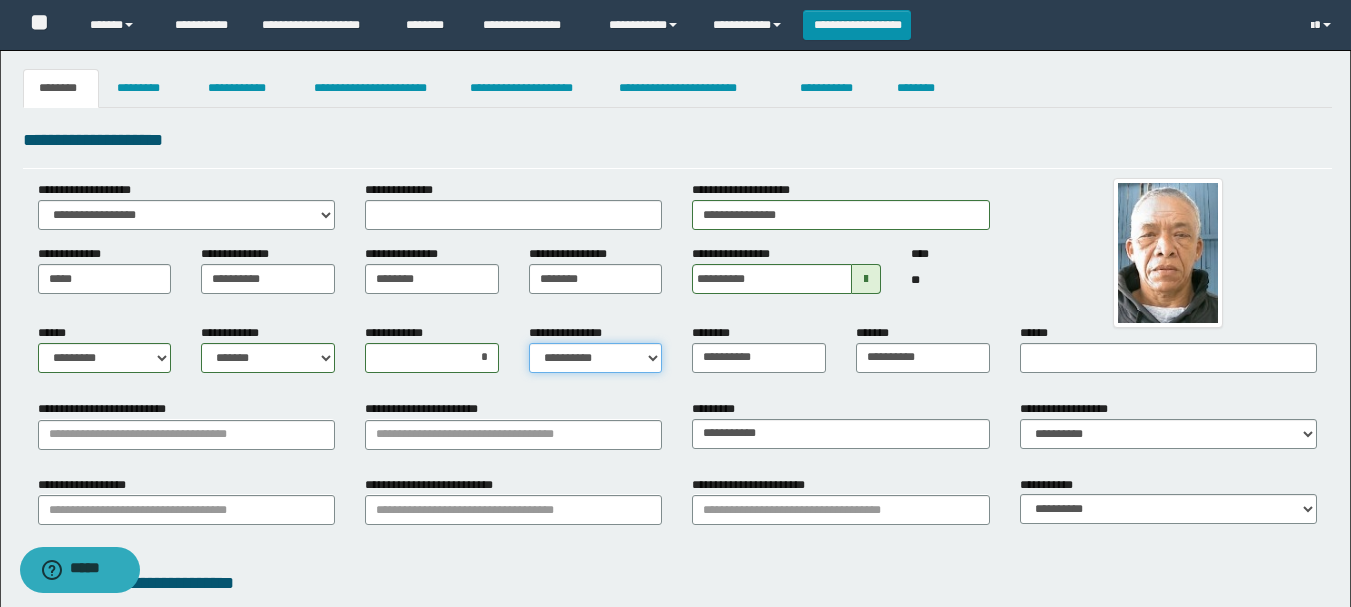 select on "*" 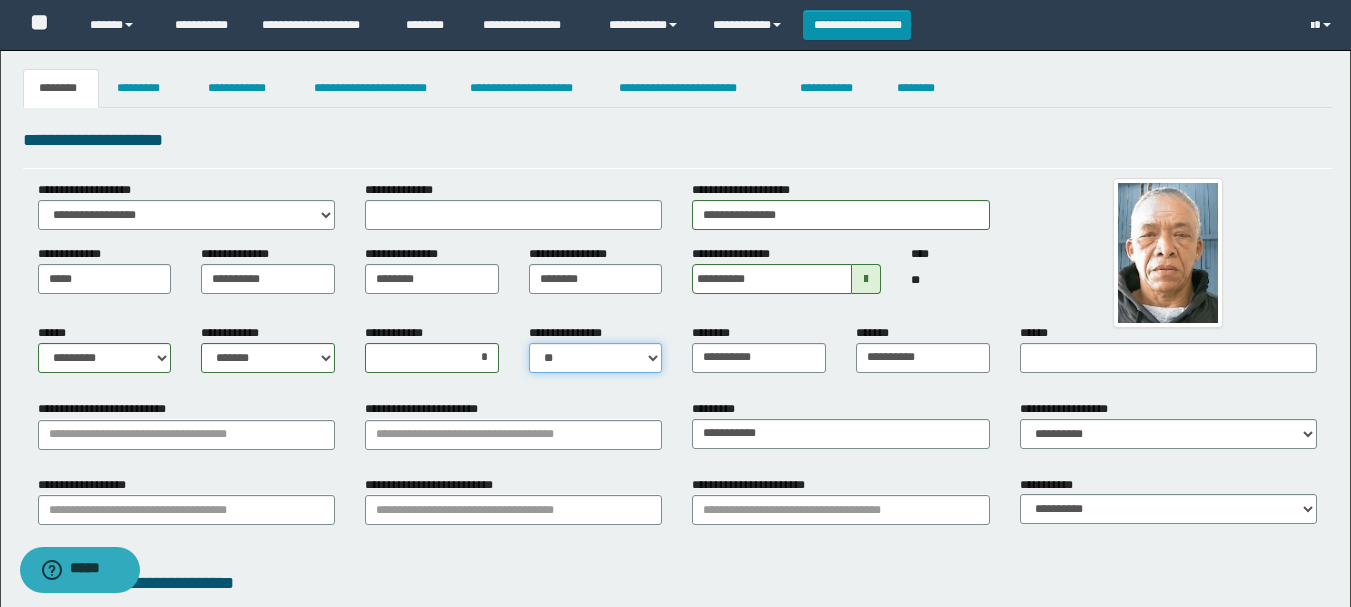 click on "**********" at bounding box center [596, 358] 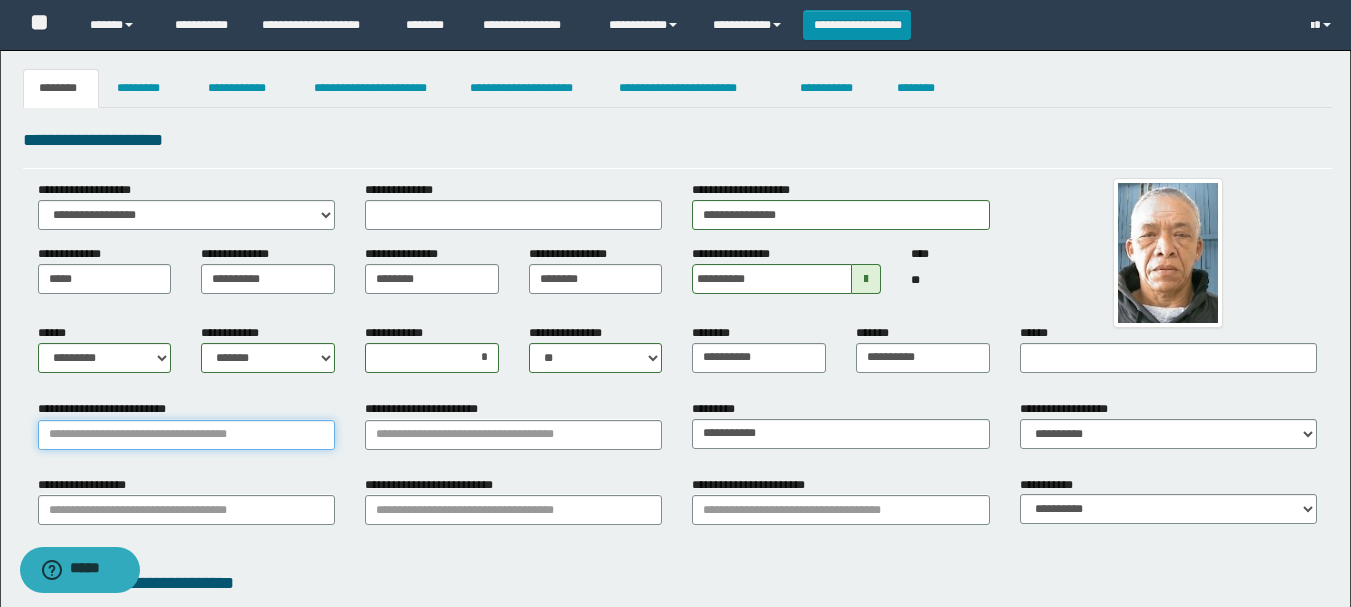 click on "**********" at bounding box center (186, 435) 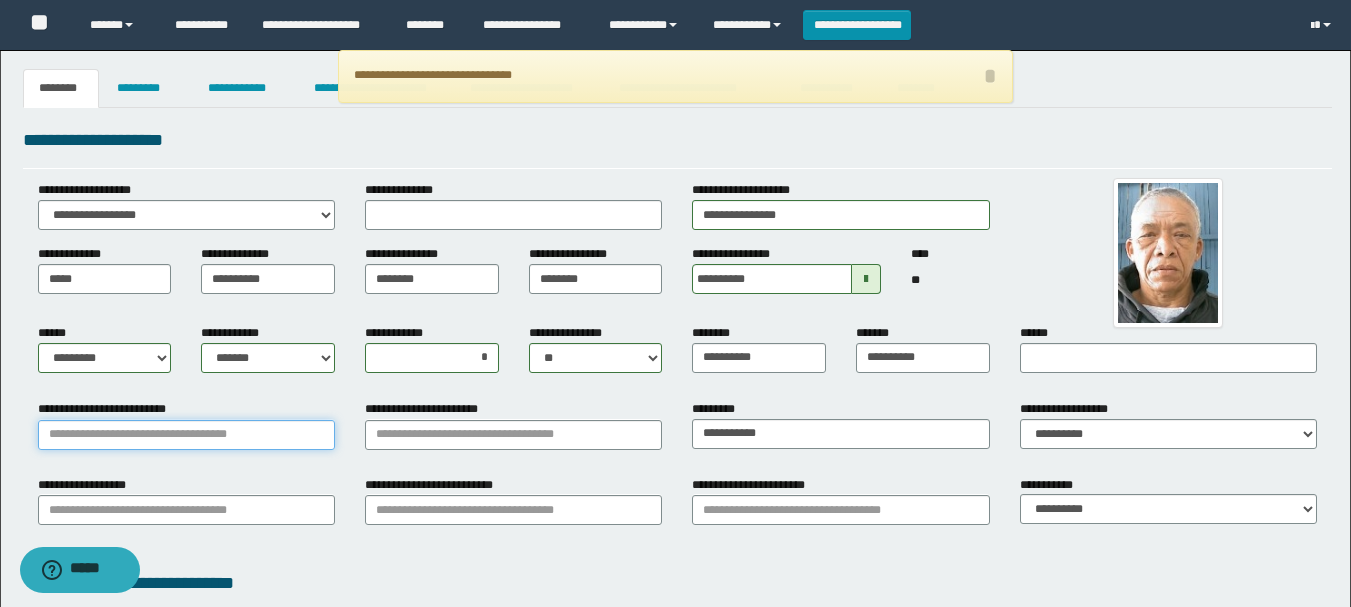 click on "**********" at bounding box center [186, 435] 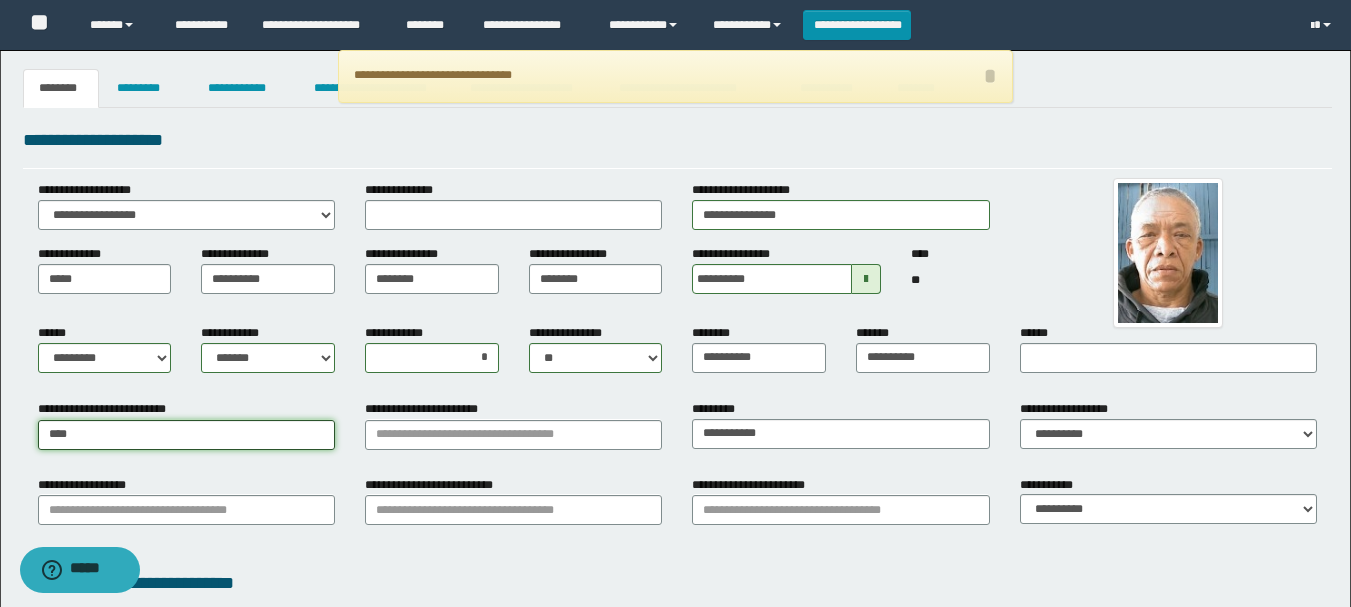 type on "*****" 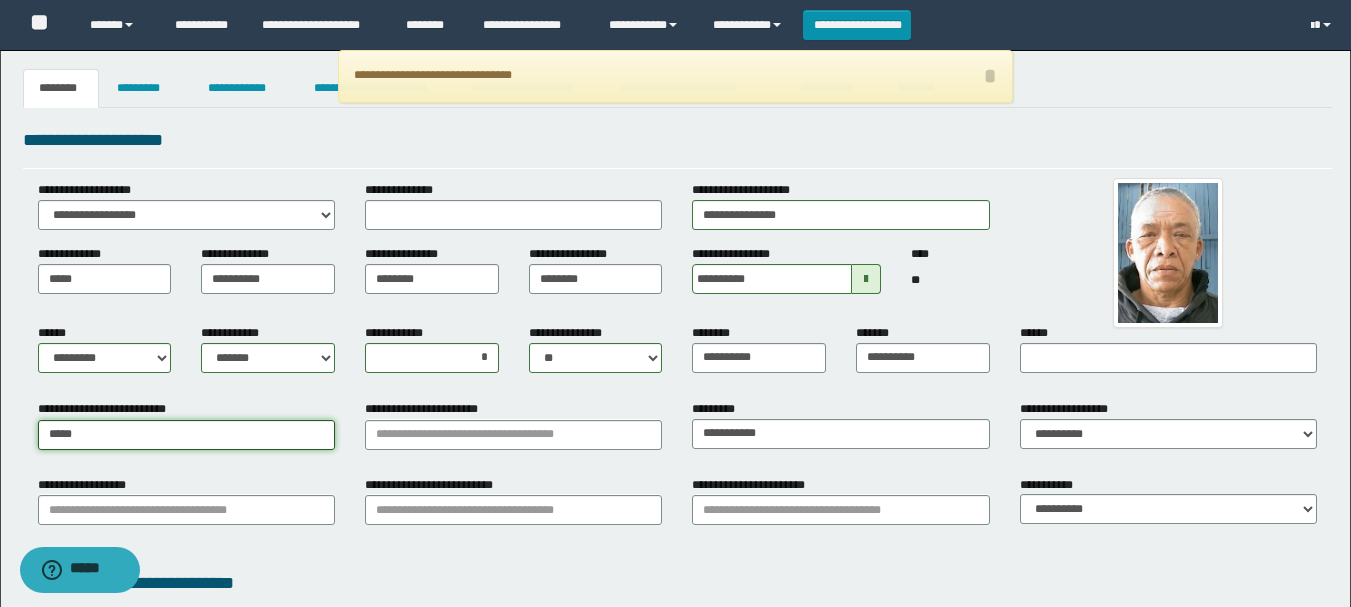 type on "*********" 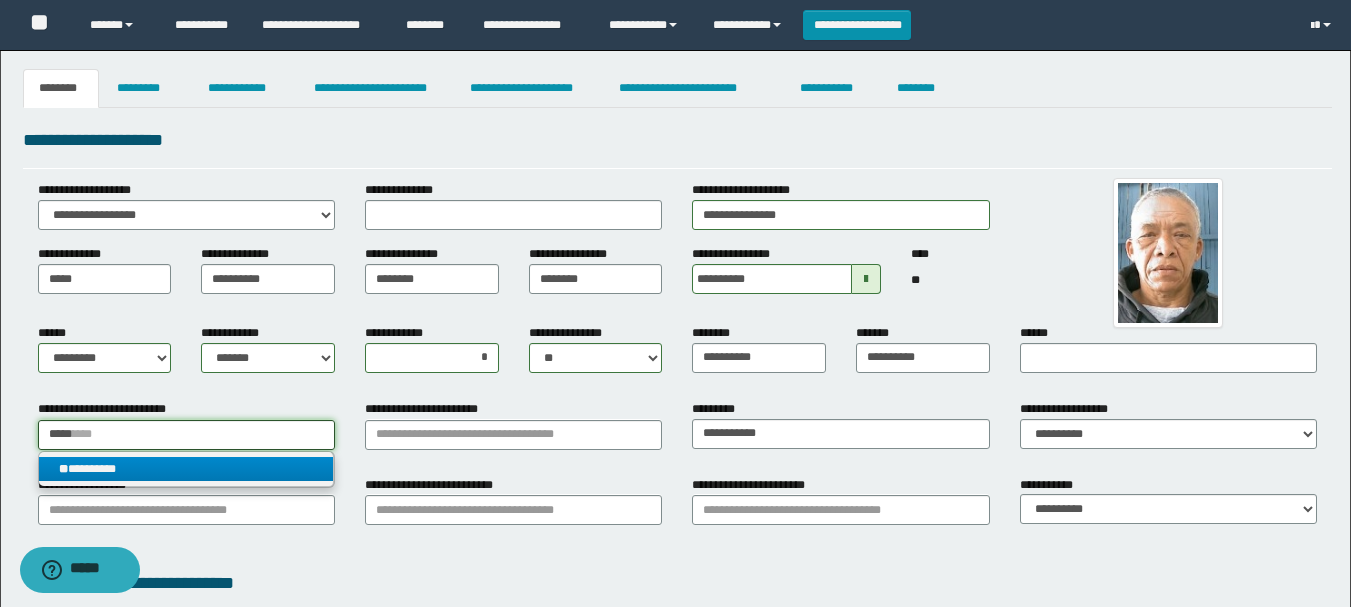 type on "*****" 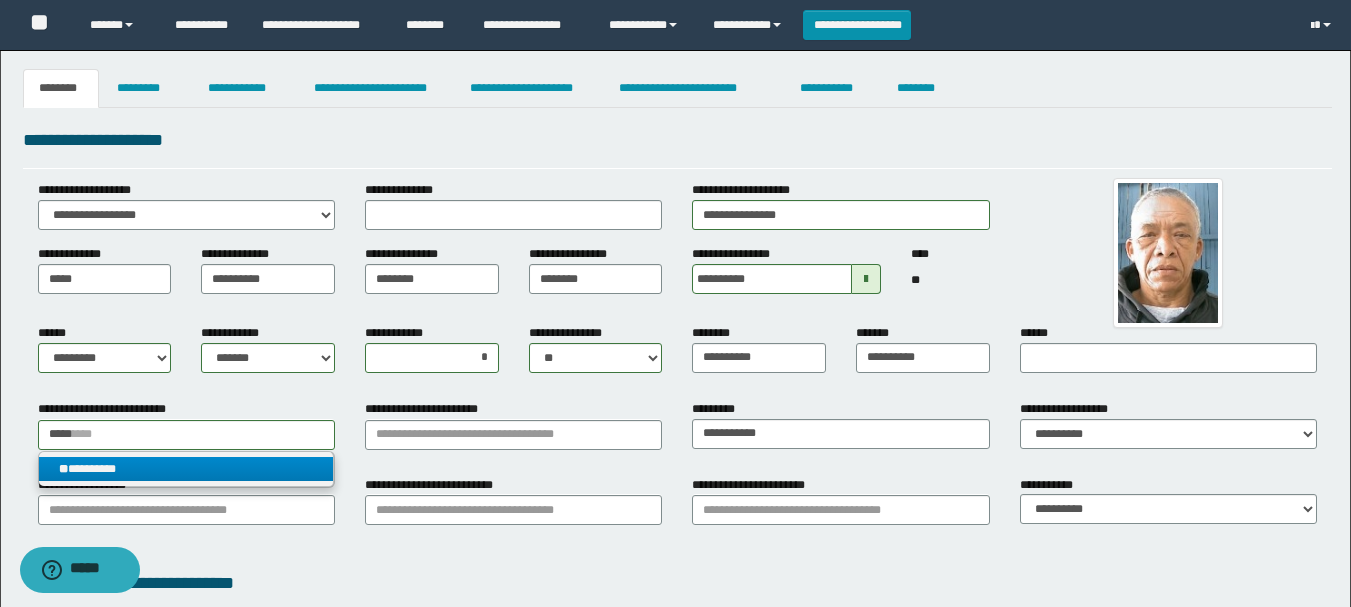 click on "** *********" at bounding box center (186, 469) 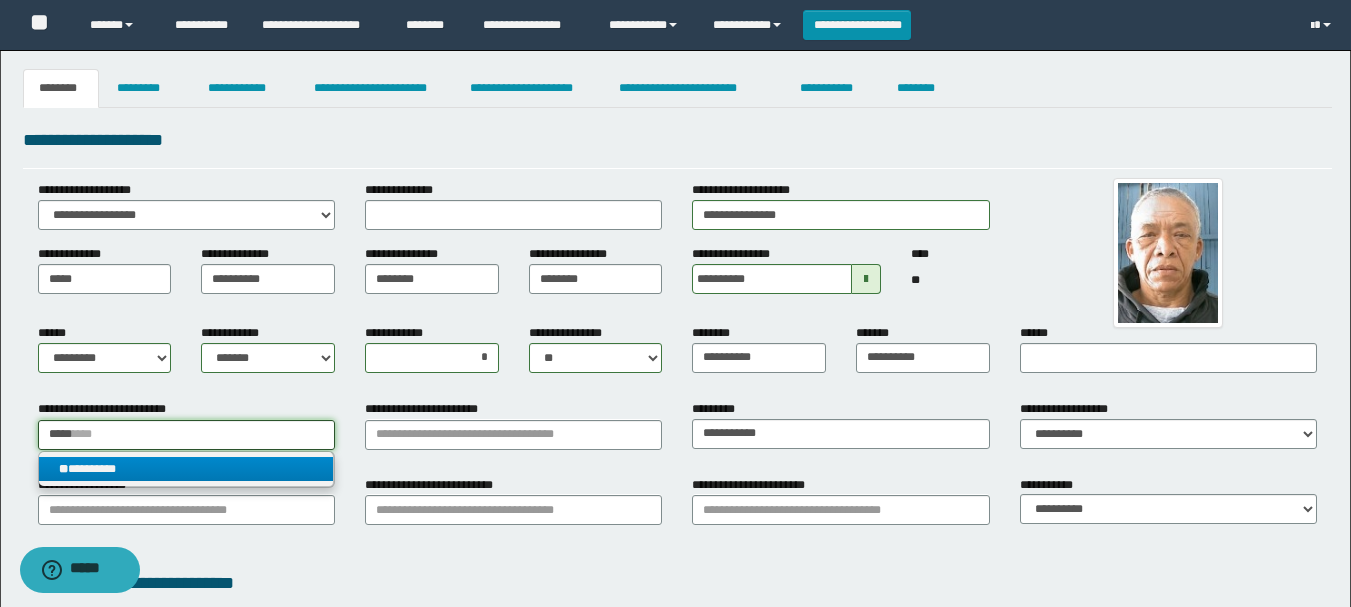 type 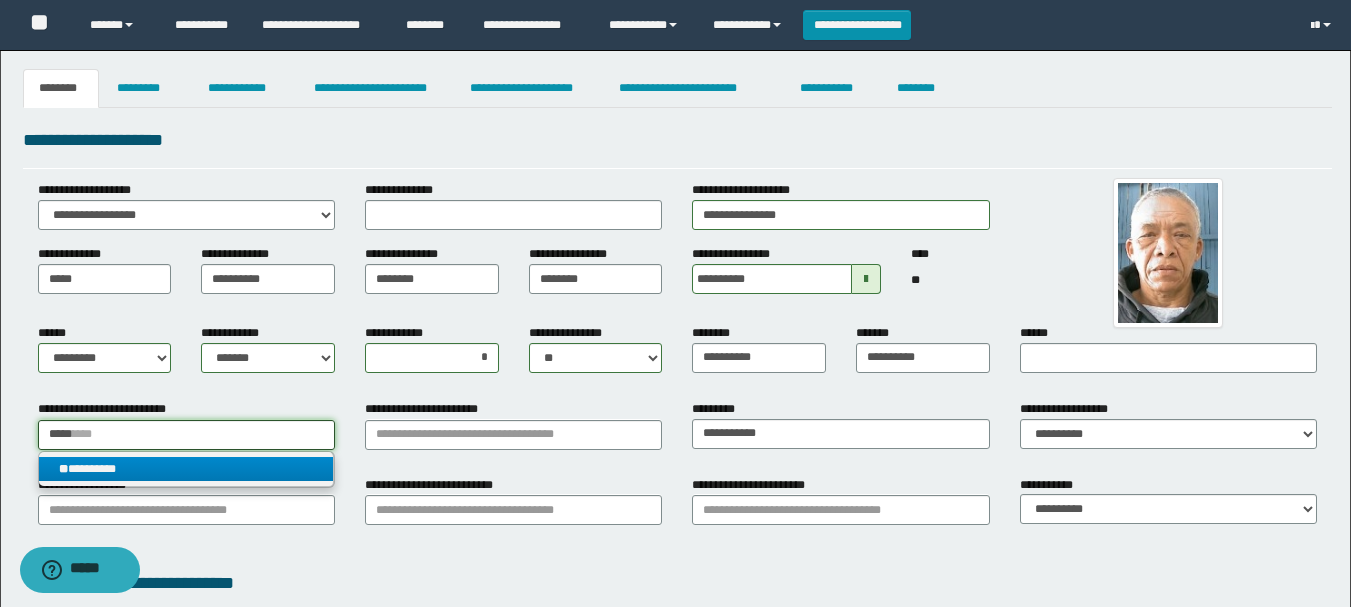 type on "*********" 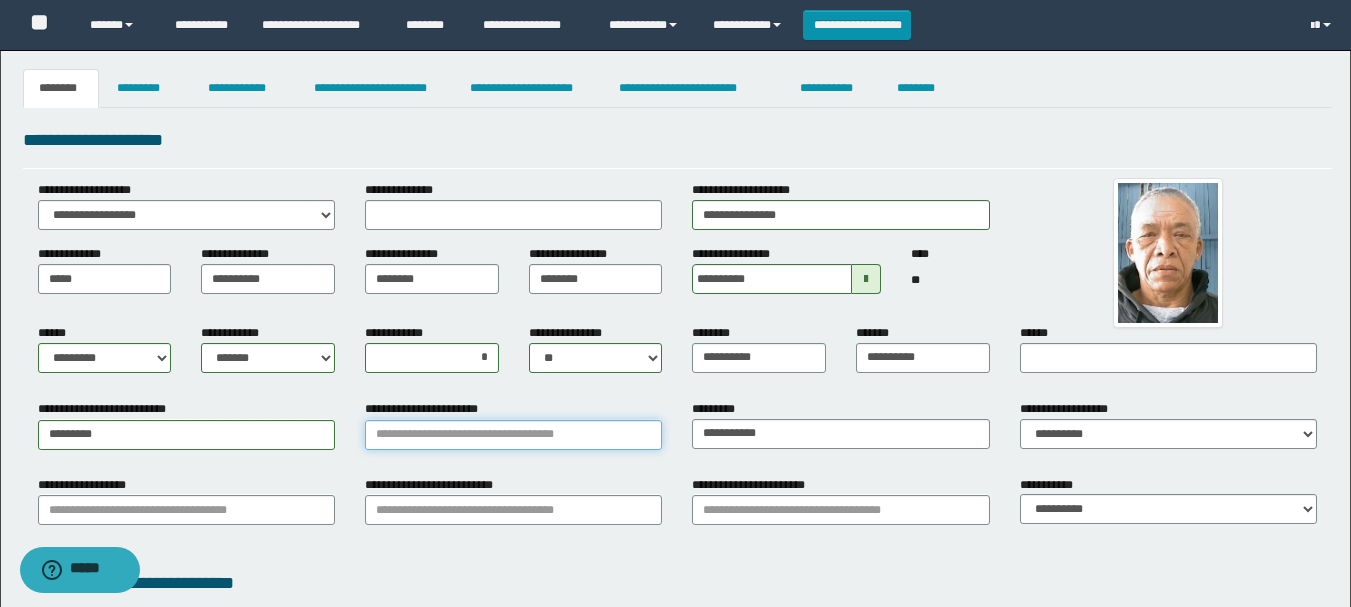 click on "**********" at bounding box center (513, 435) 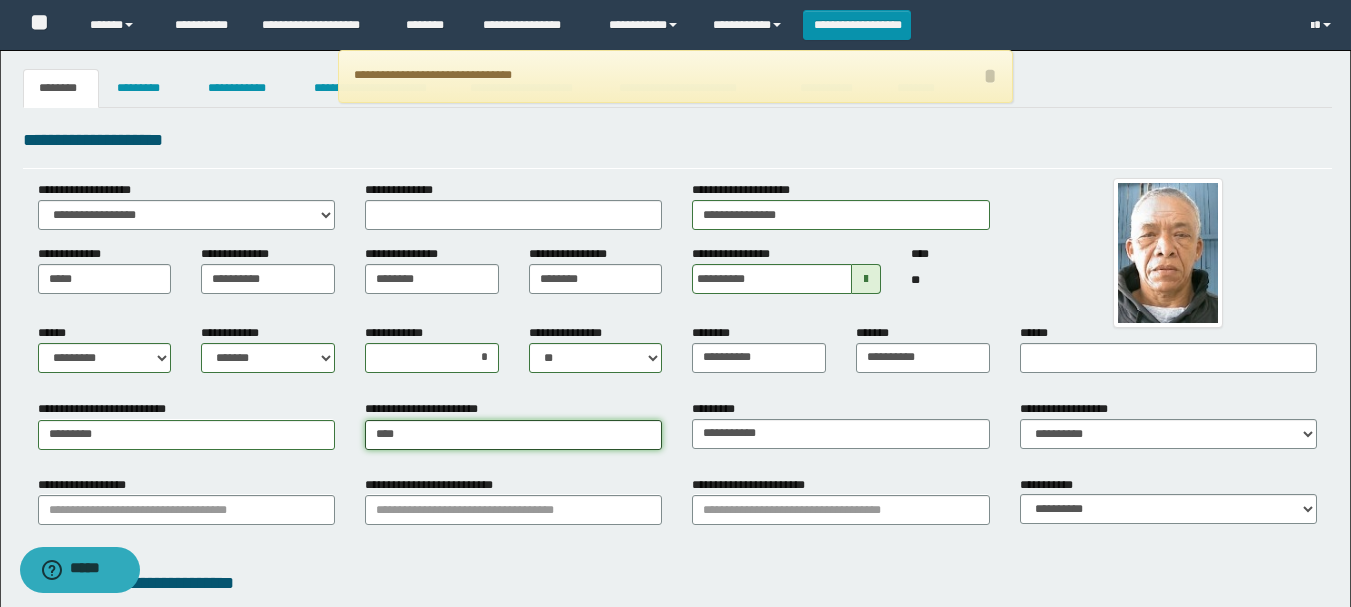 type on "*****" 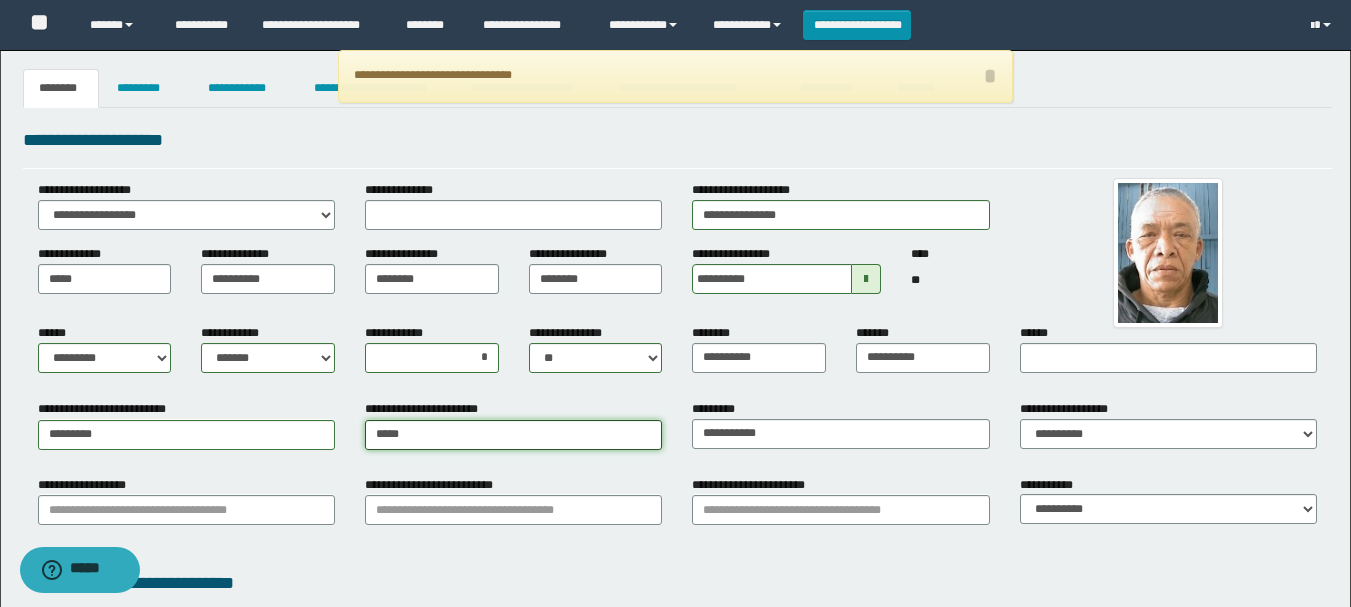 type on "*****" 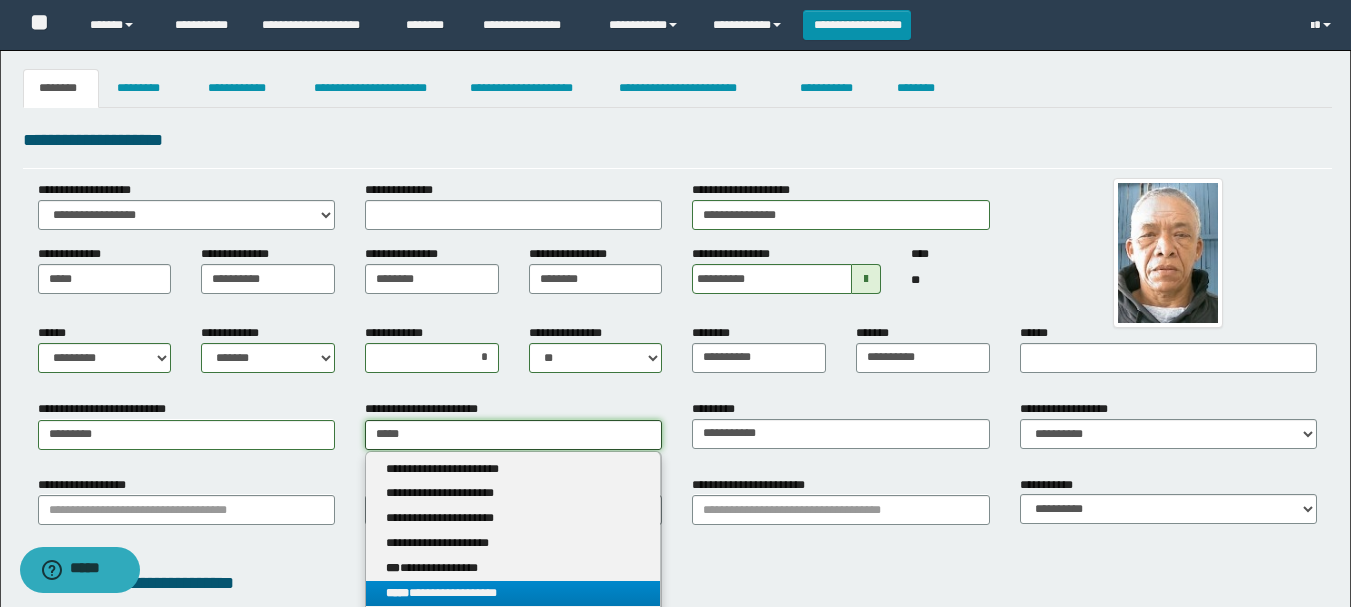 type on "*****" 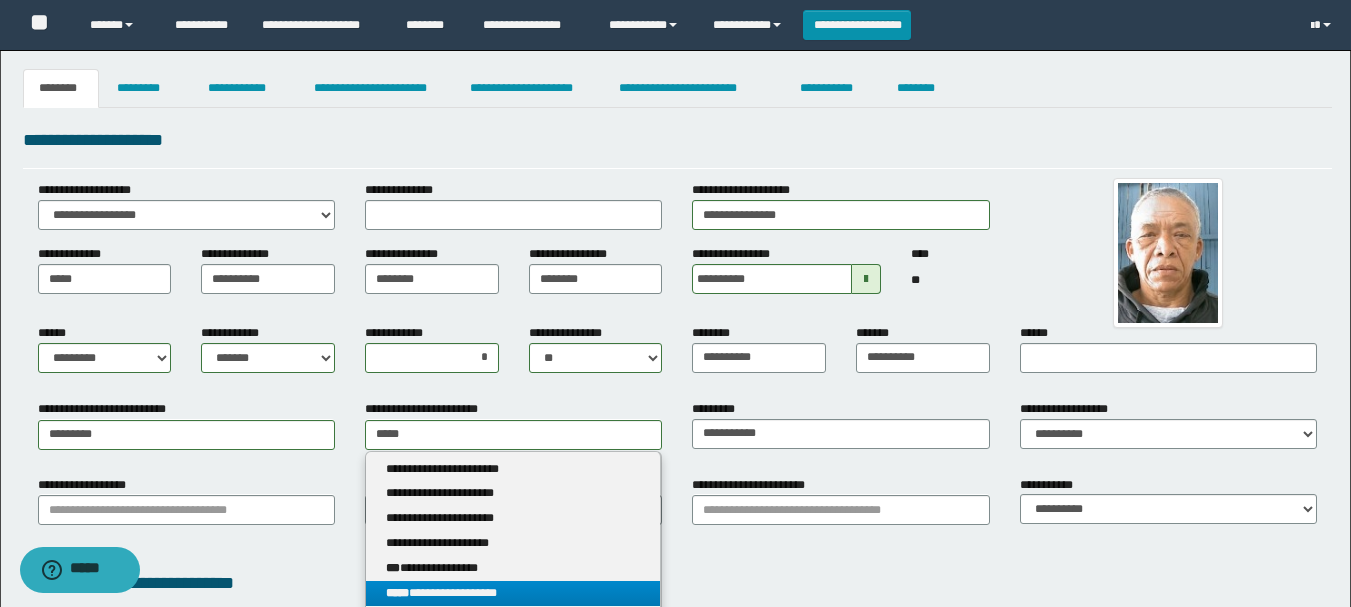 click on "**********" at bounding box center [513, 593] 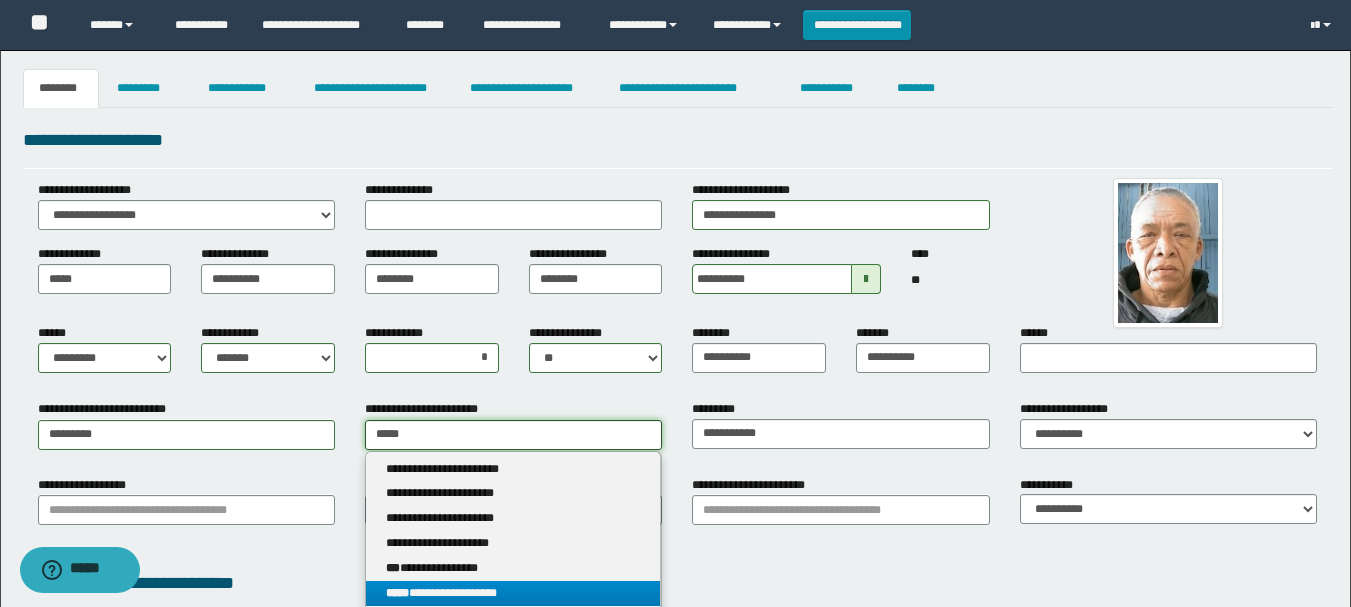 type 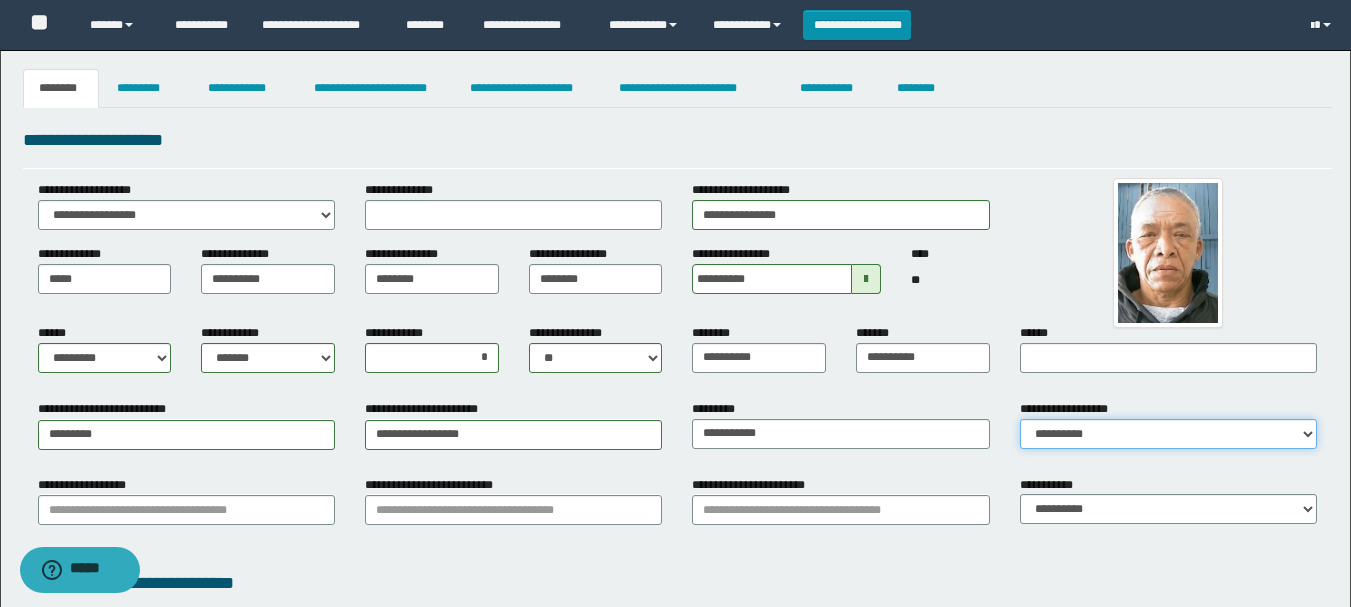 click on "**********" at bounding box center (1168, 434) 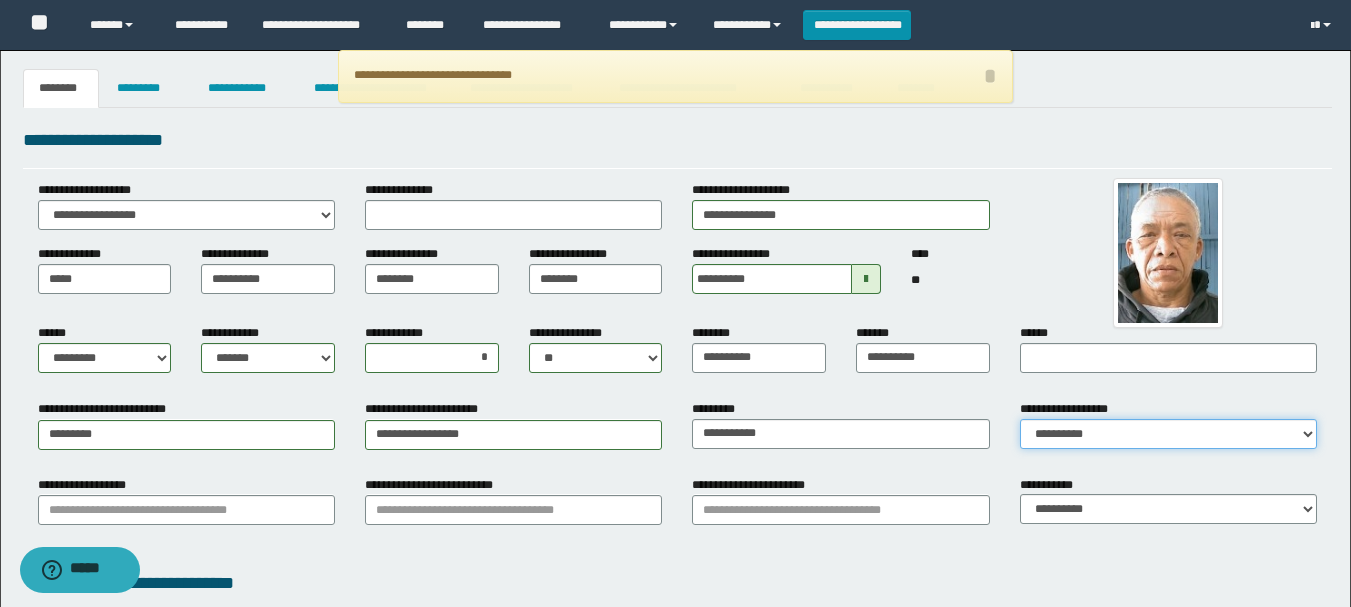 select on "*" 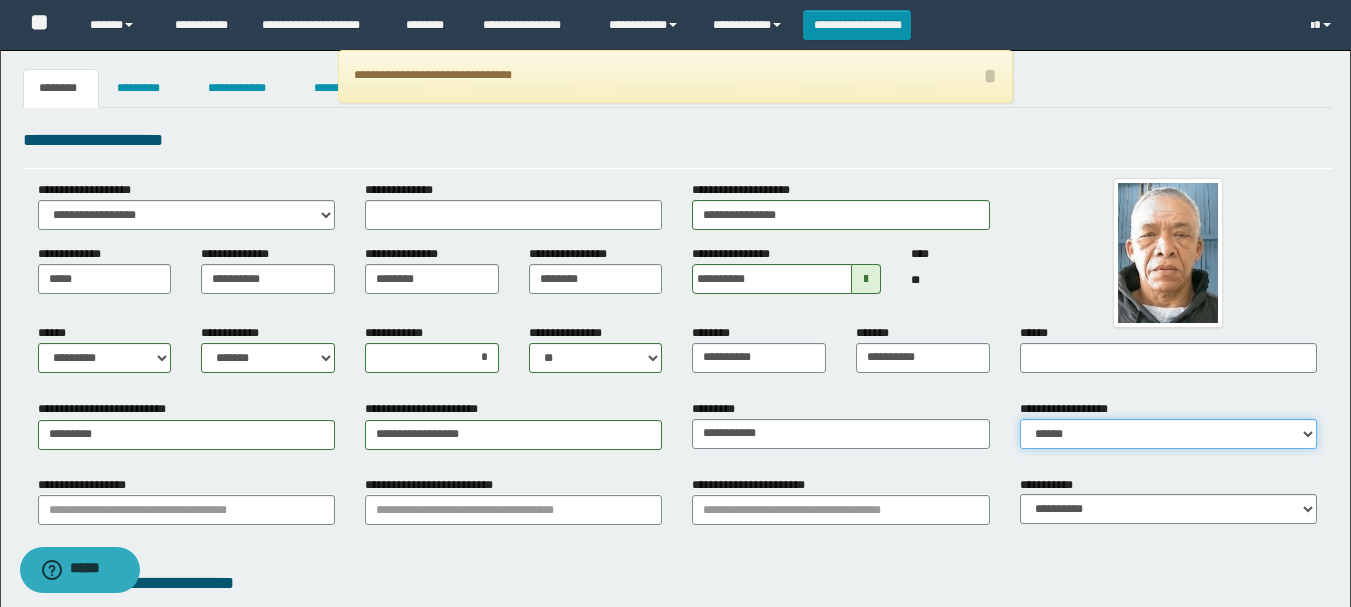 click on "**********" at bounding box center [1168, 434] 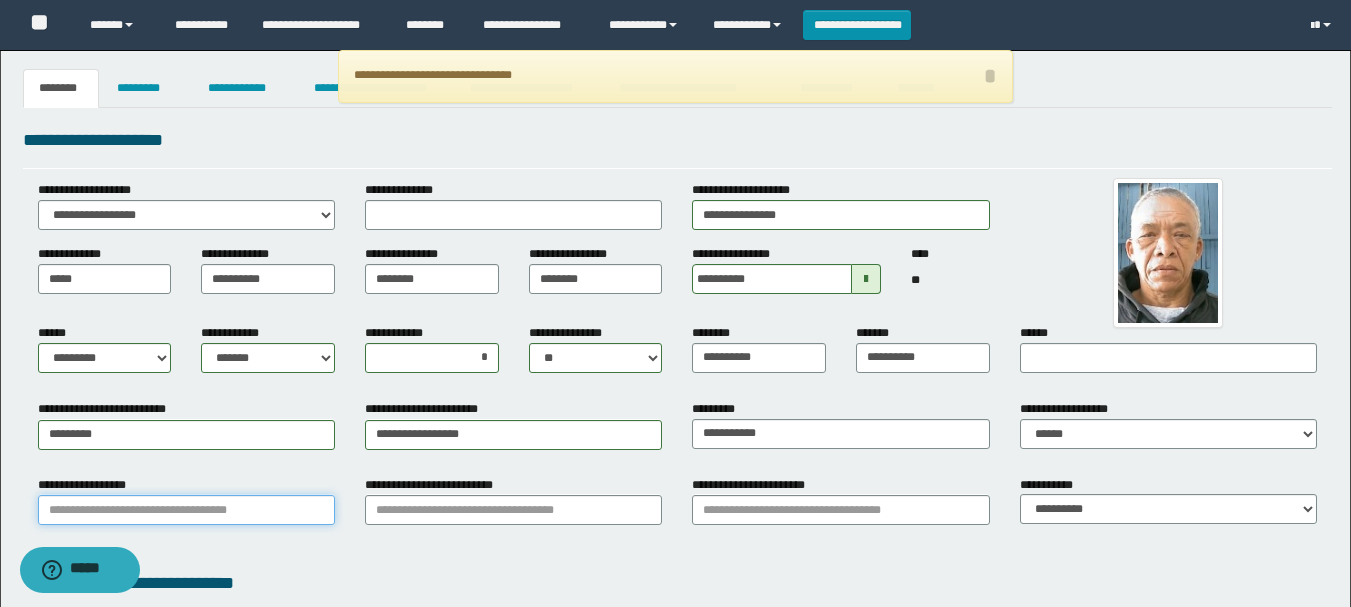 click on "**********" at bounding box center (186, 510) 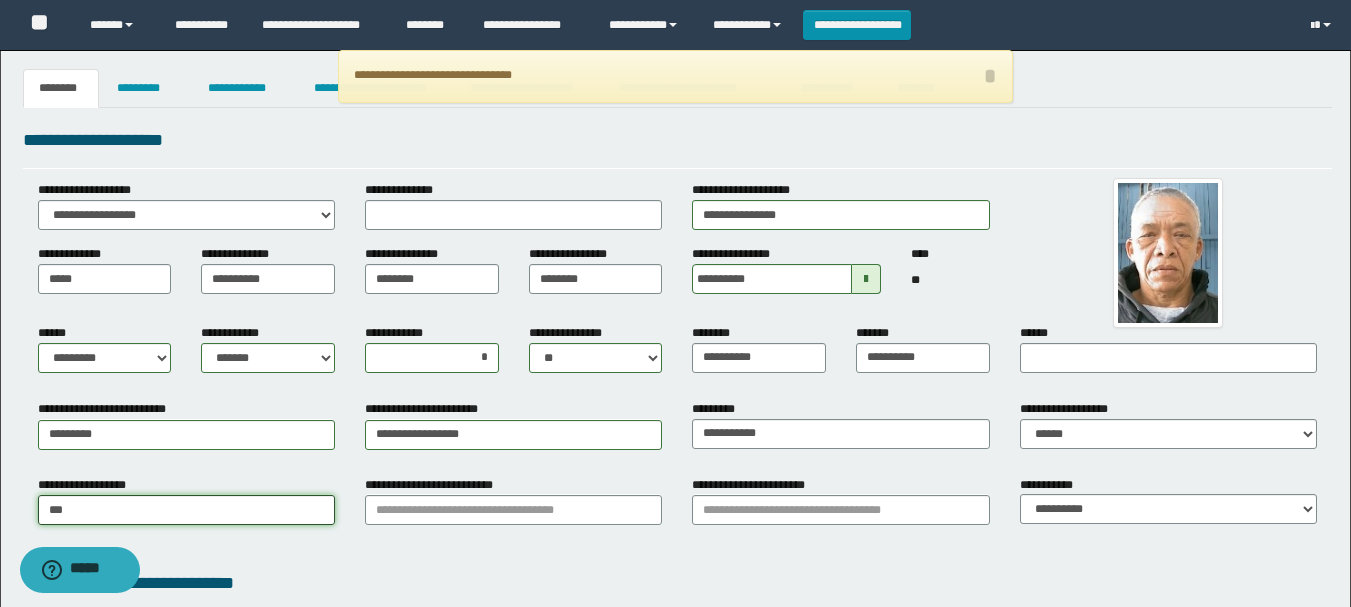 type on "****" 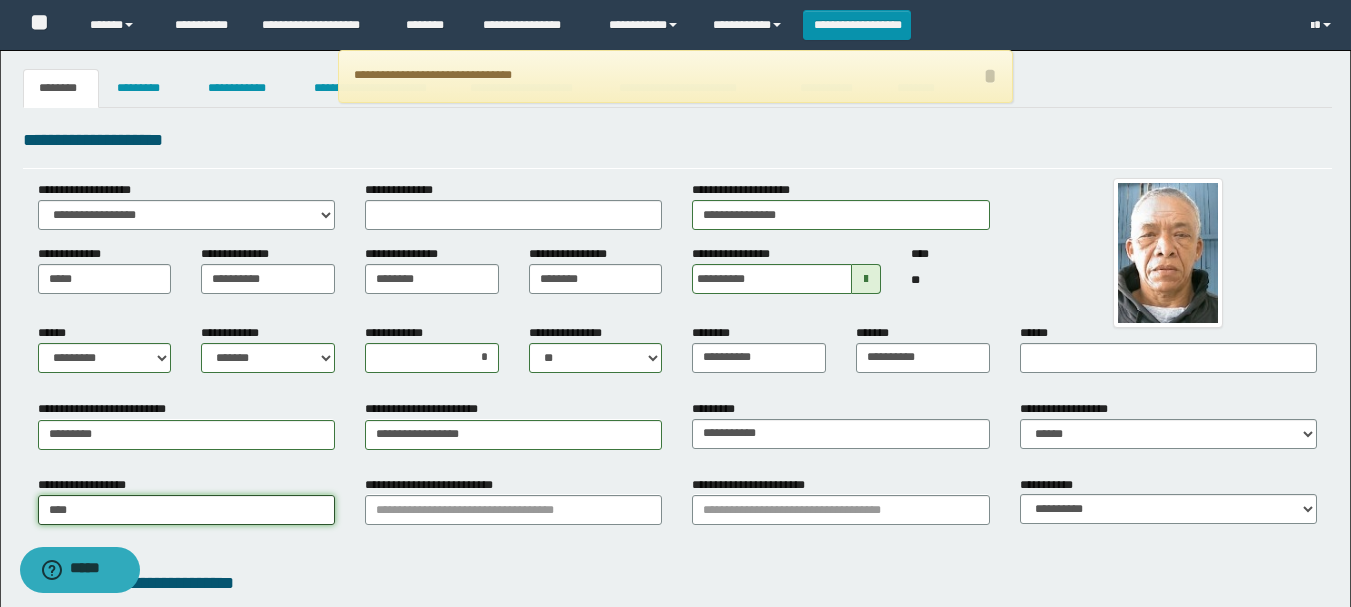 type on "********" 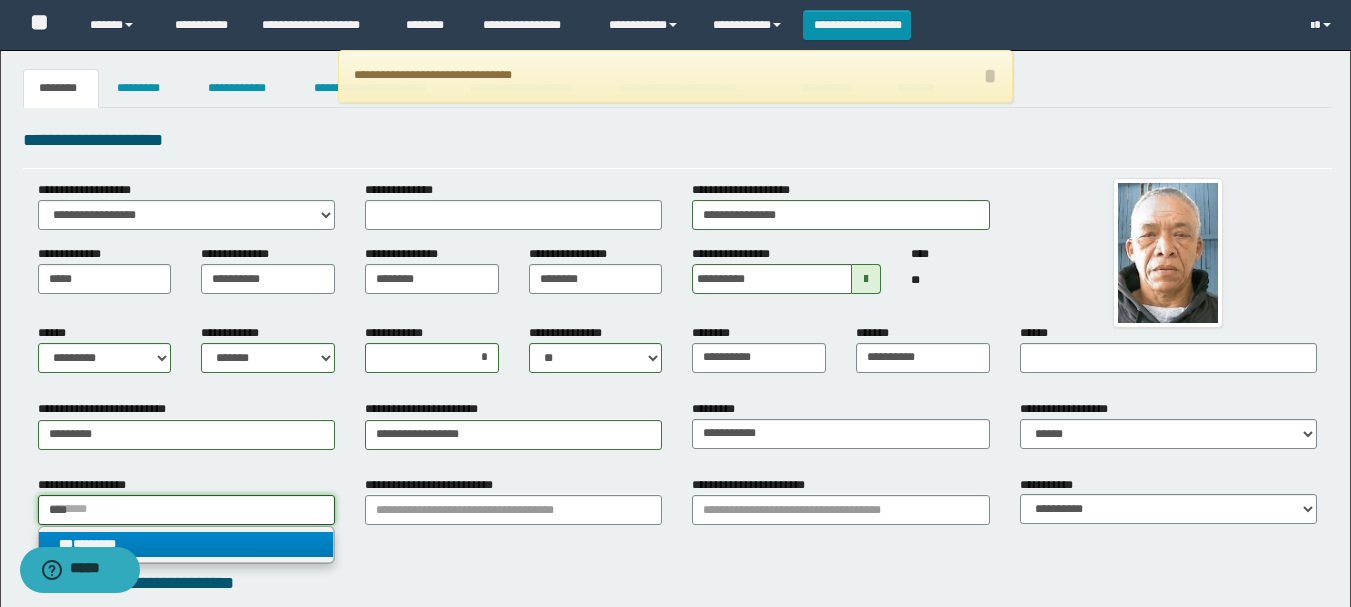 type on "****" 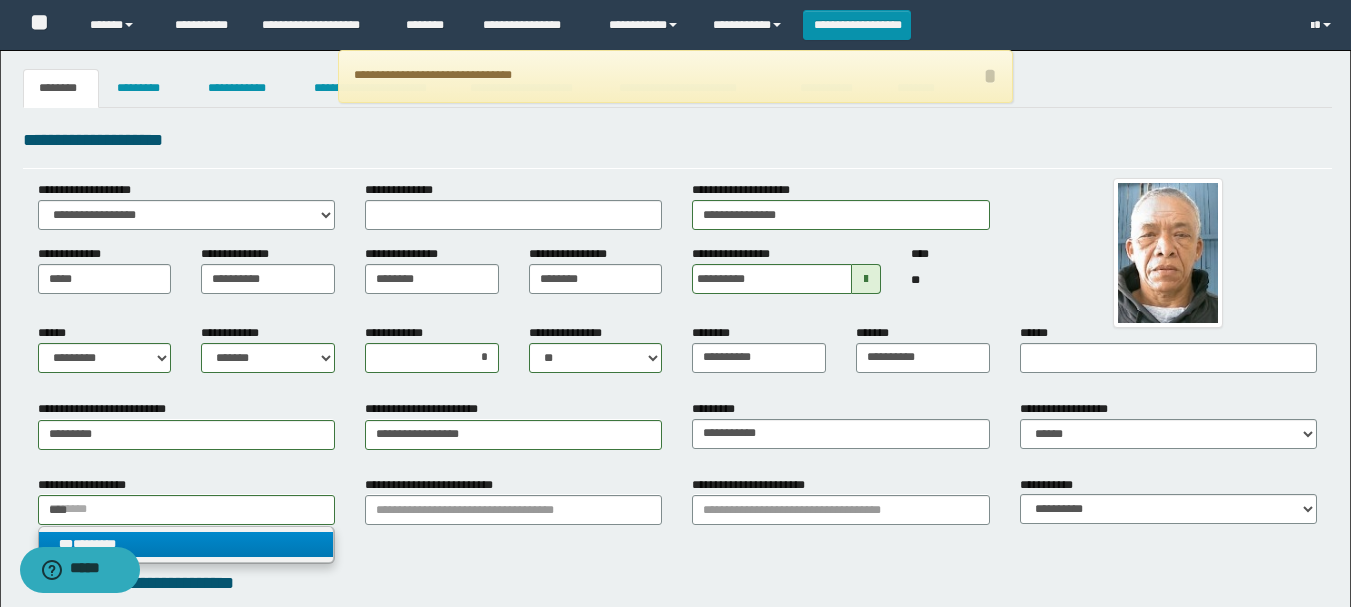 click on "*** ********" at bounding box center (186, 544) 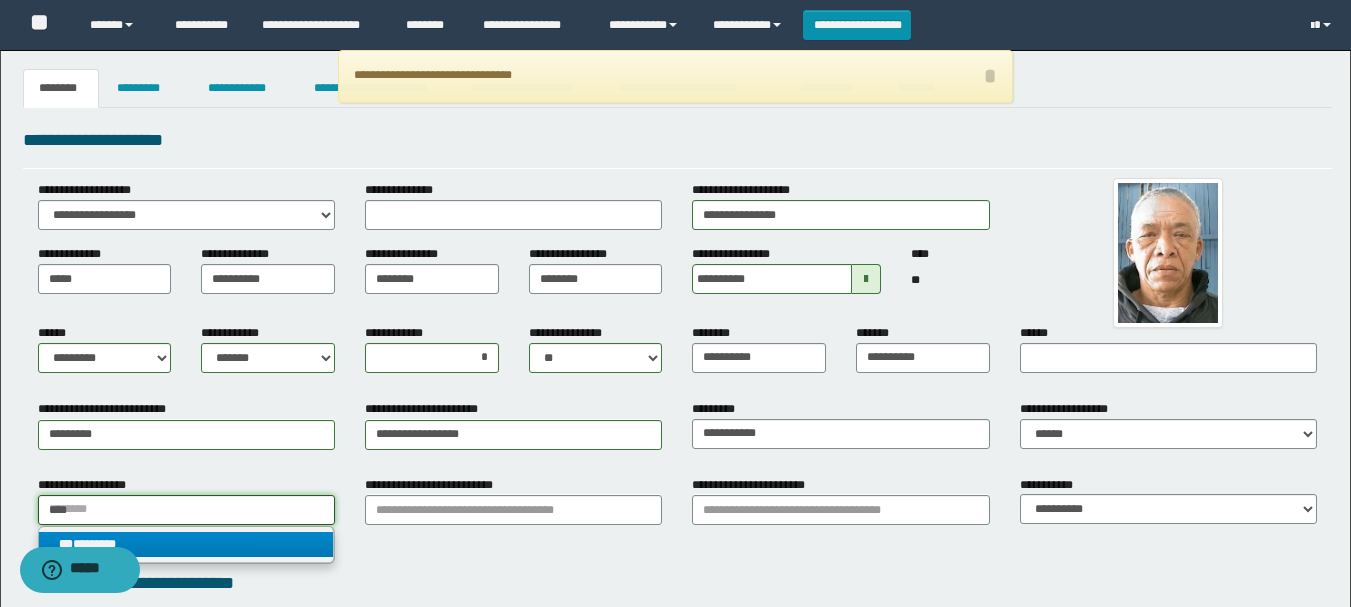 type 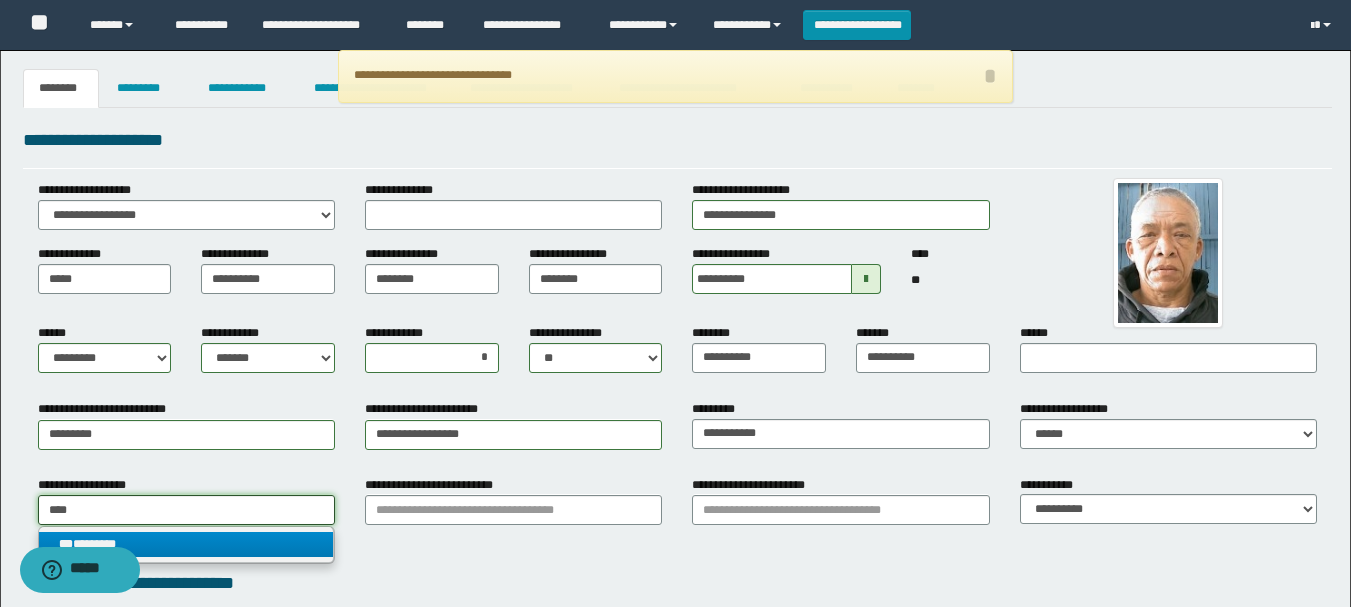 type on "********" 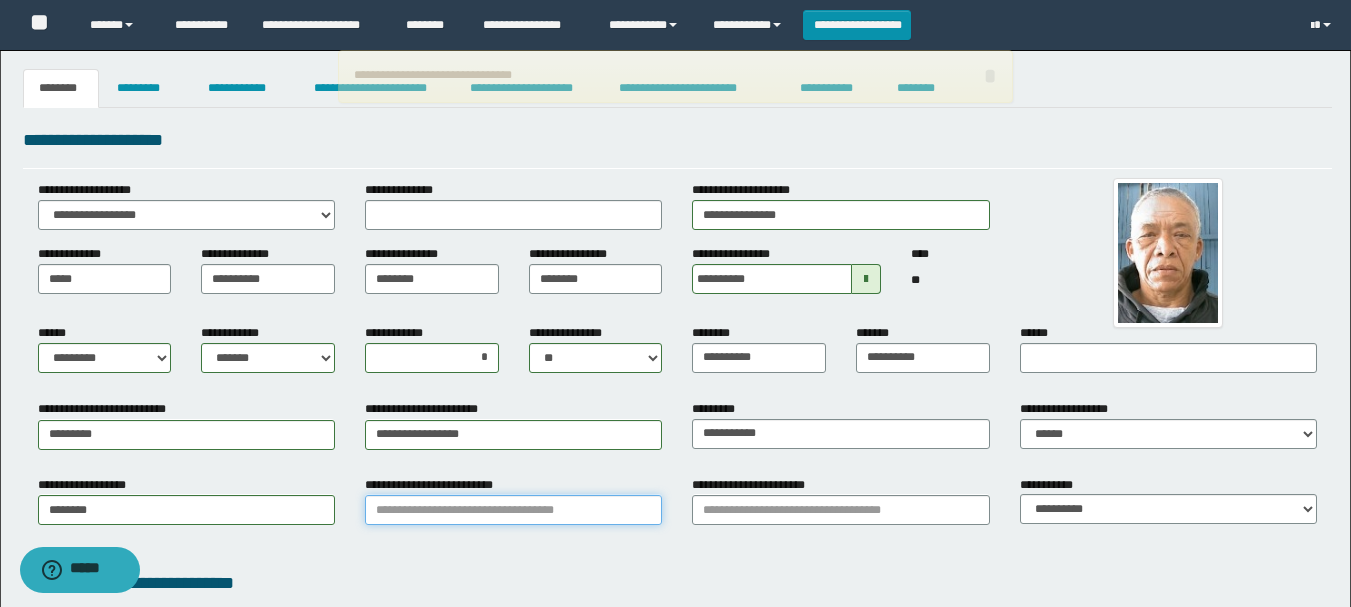 click on "**********" at bounding box center (513, 510) 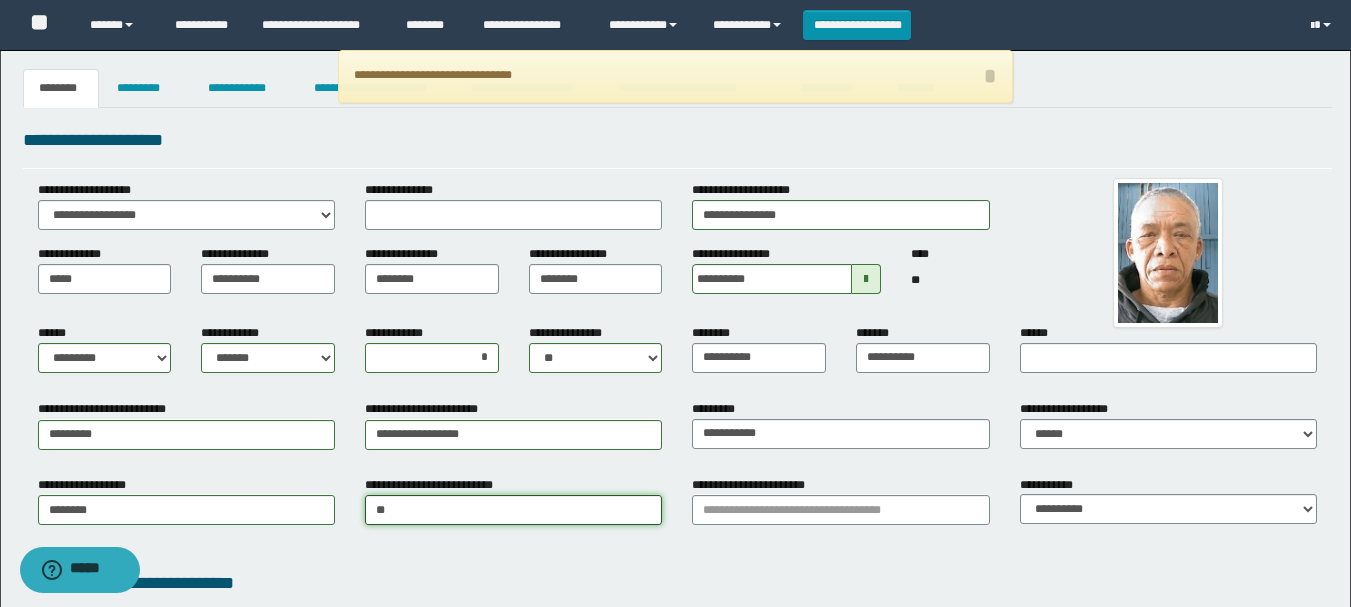 type on "***" 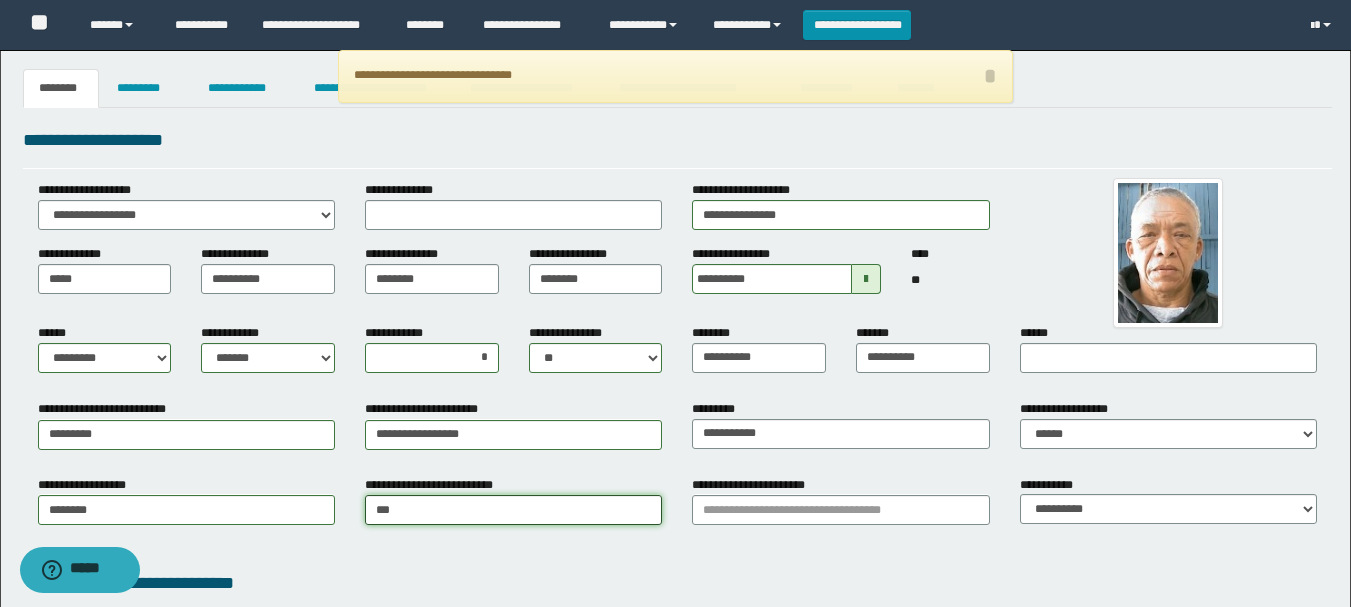 type on "***" 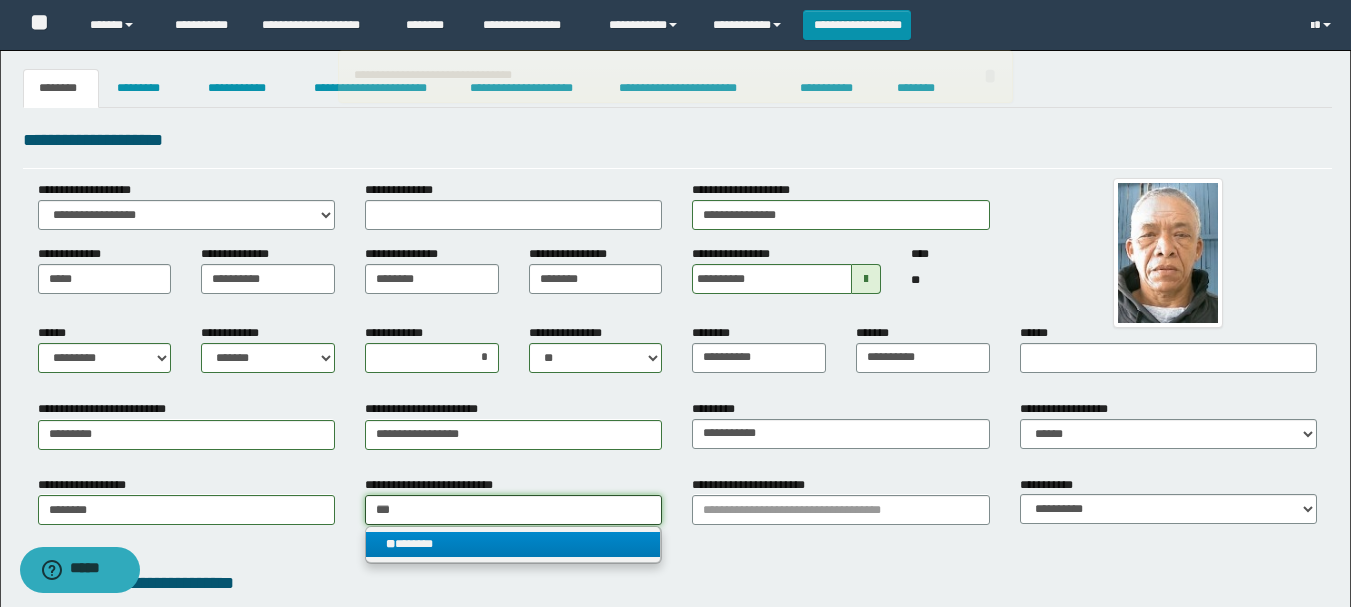 type on "***" 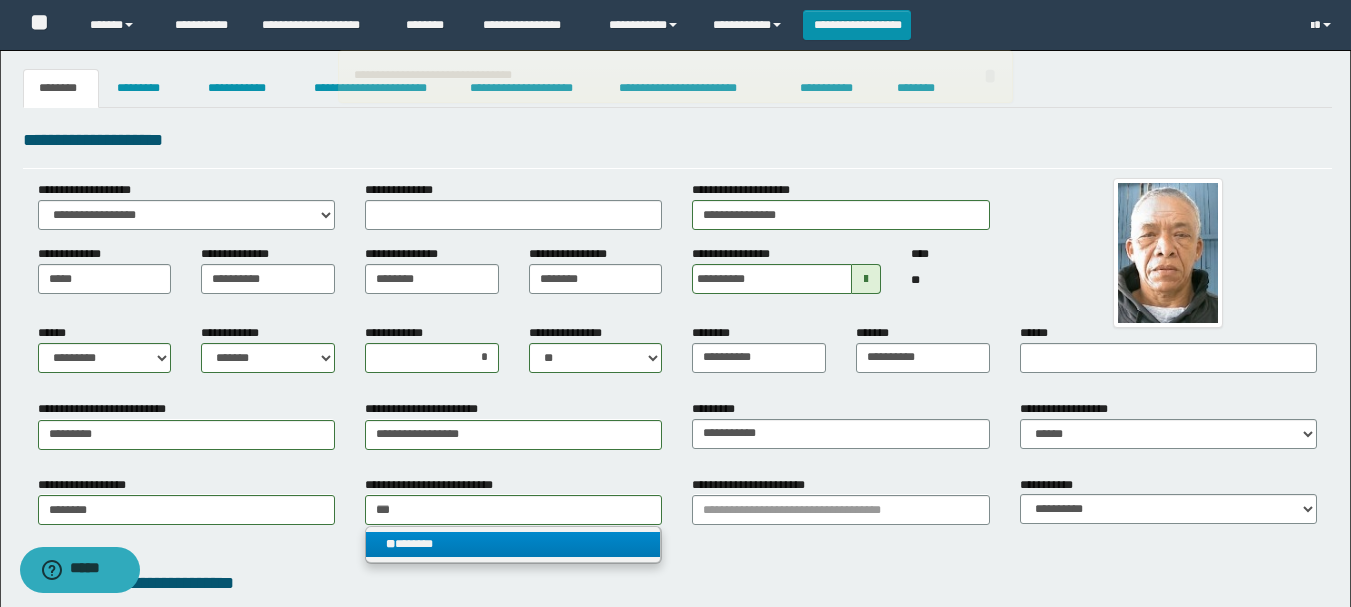 click on "** *******" at bounding box center [513, 544] 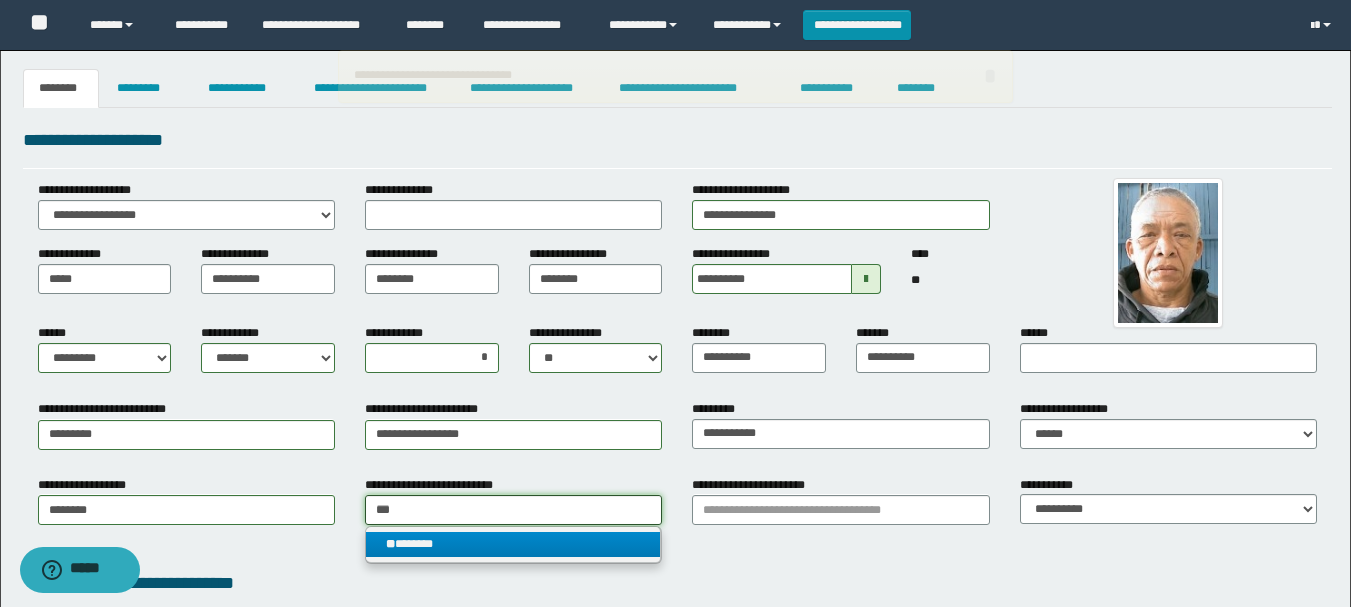 type 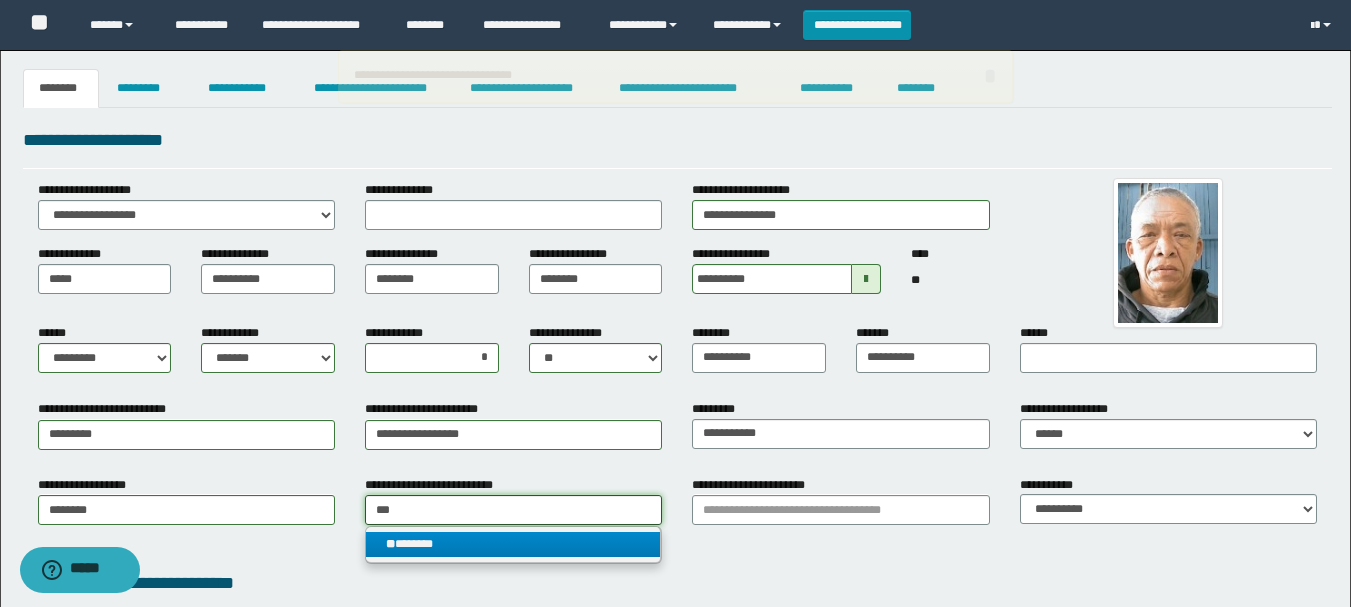 type on "*******" 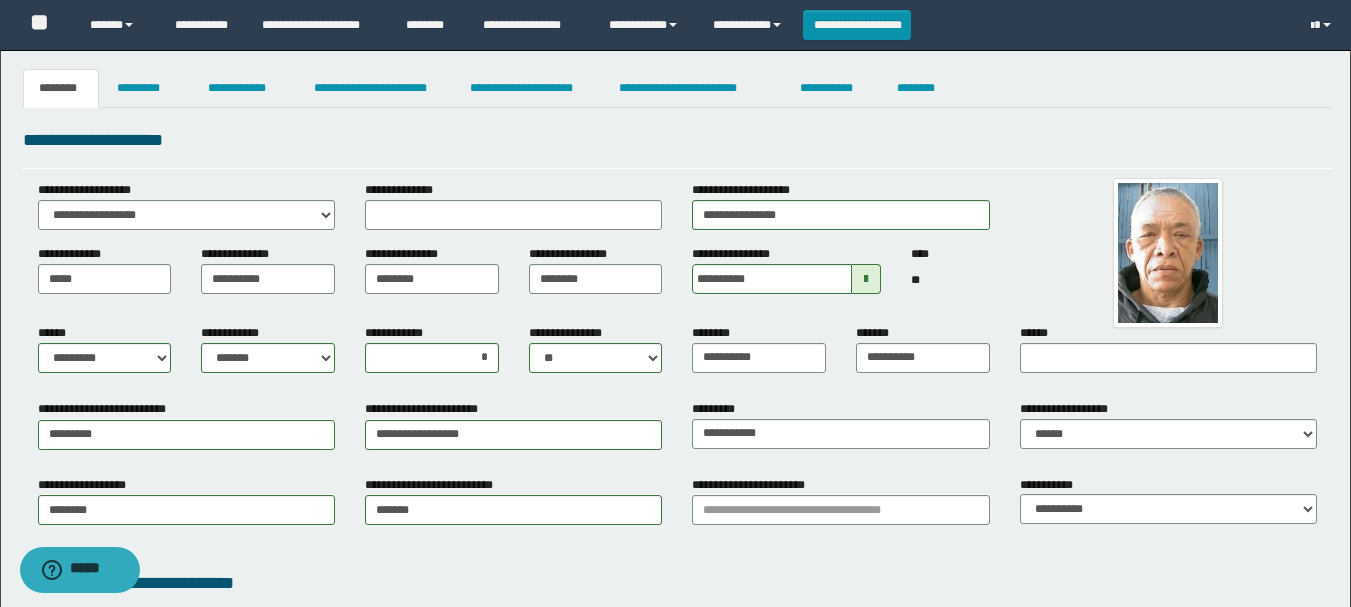 click on "**********" at bounding box center (840, 508) 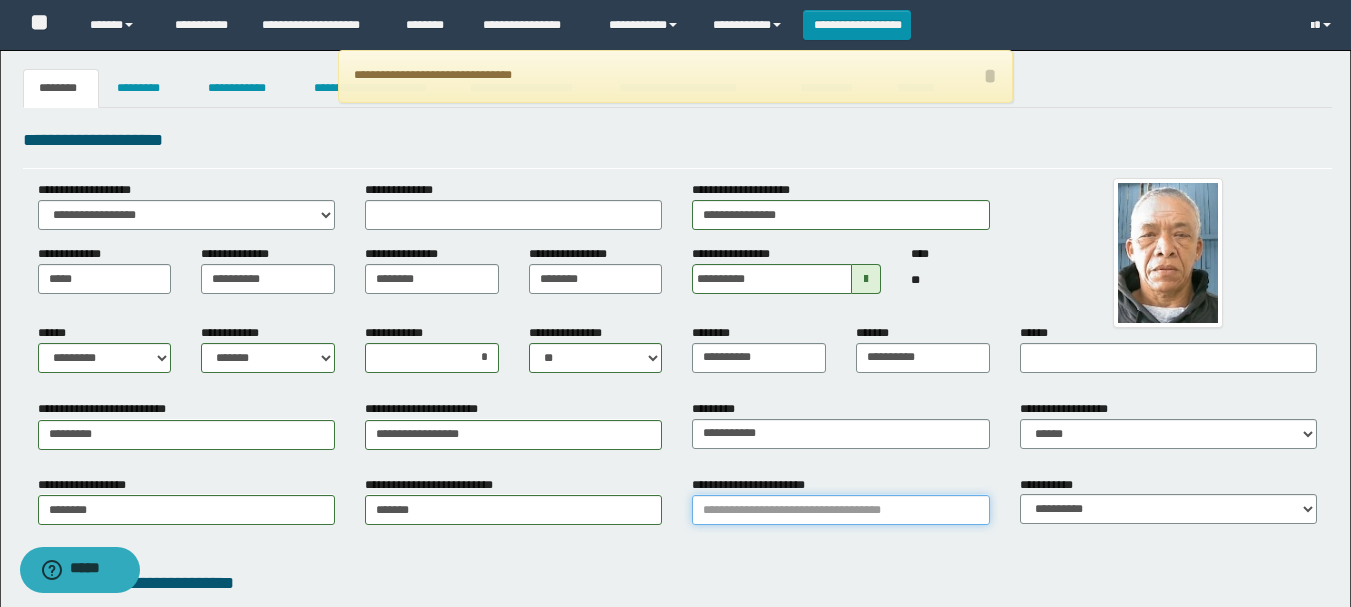 click on "**********" at bounding box center (840, 510) 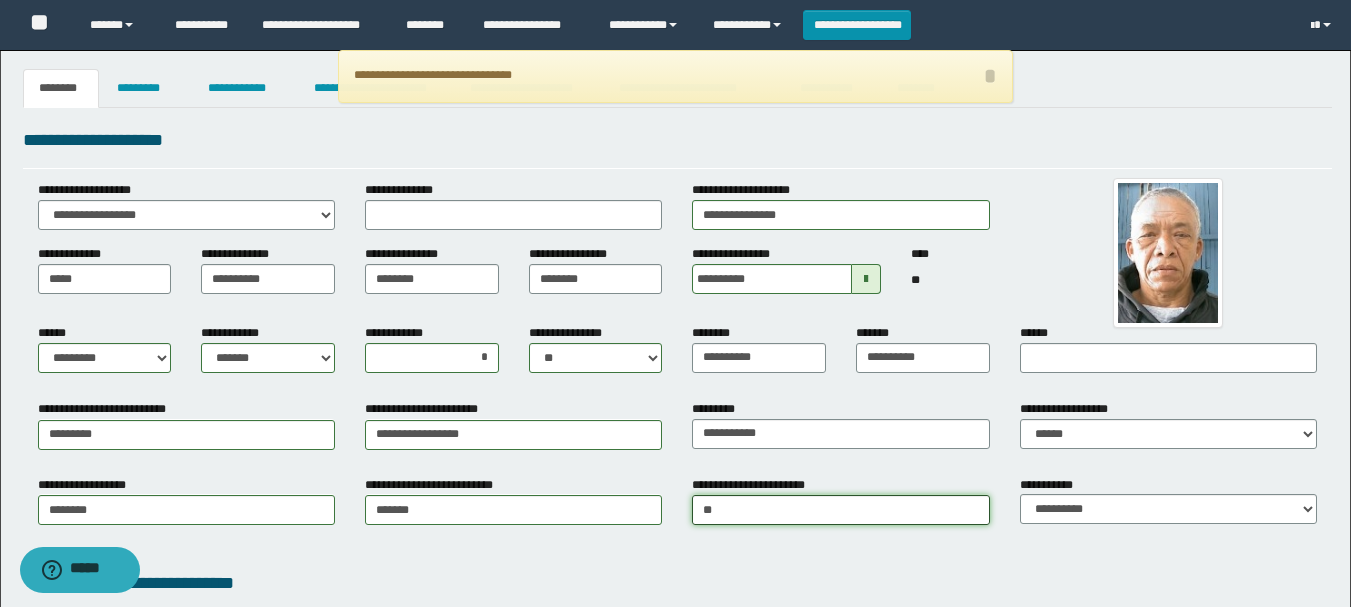 type on "***" 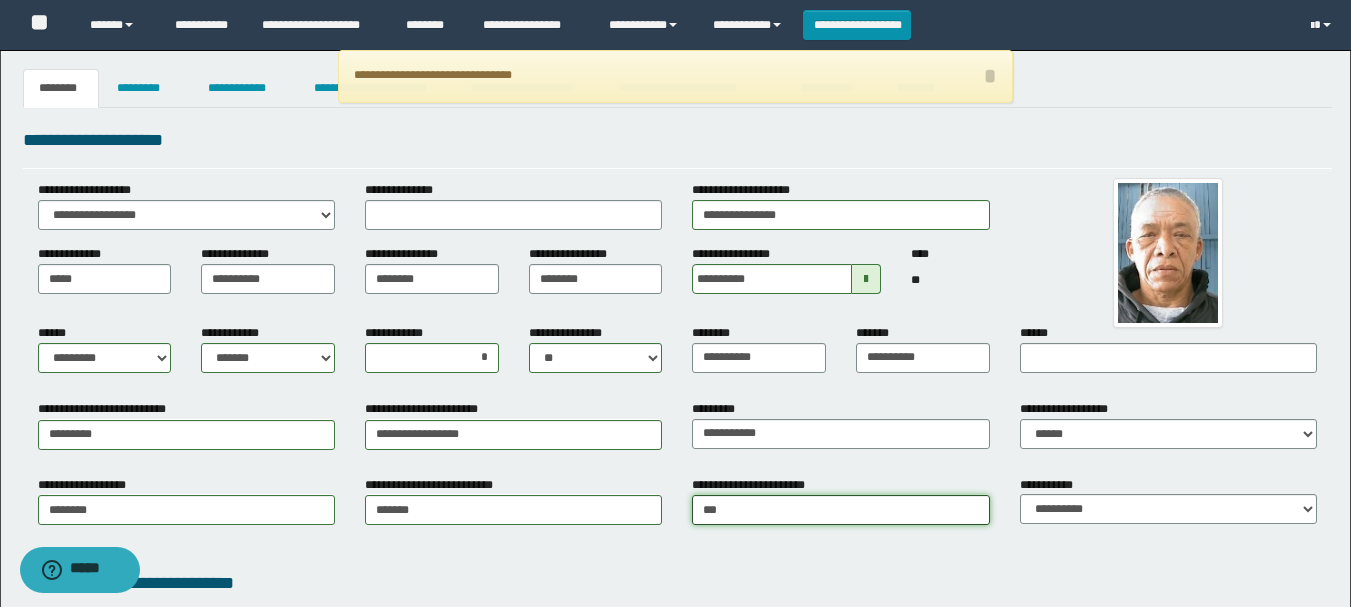type on "***" 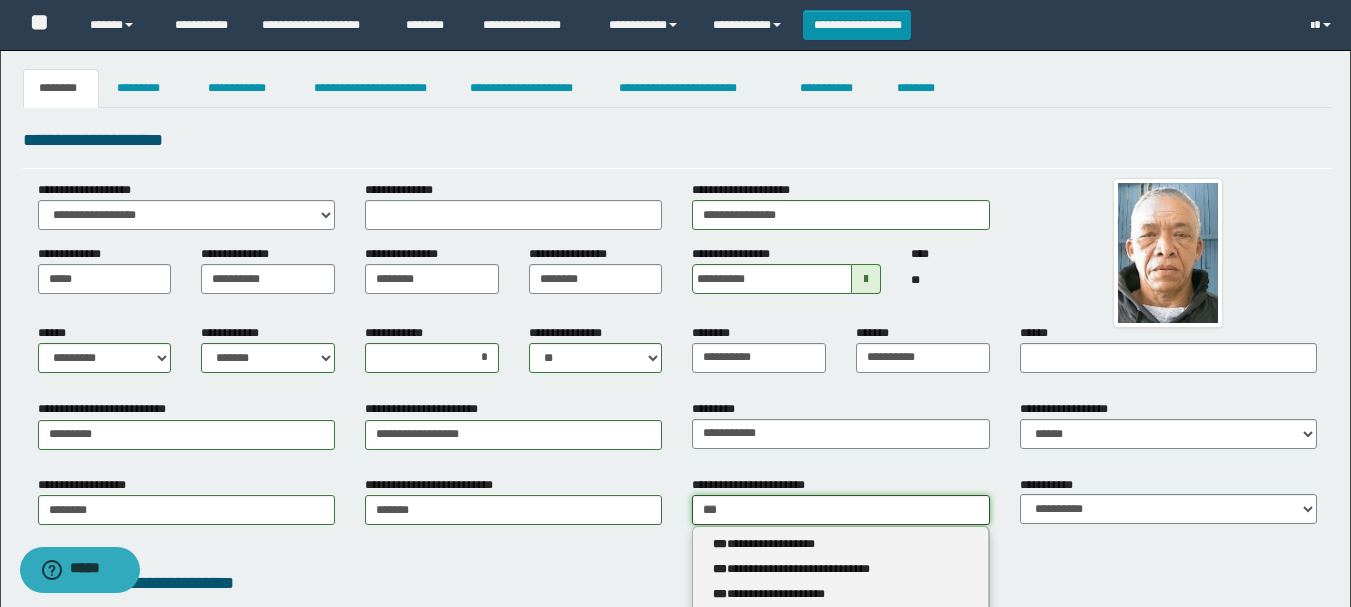 type 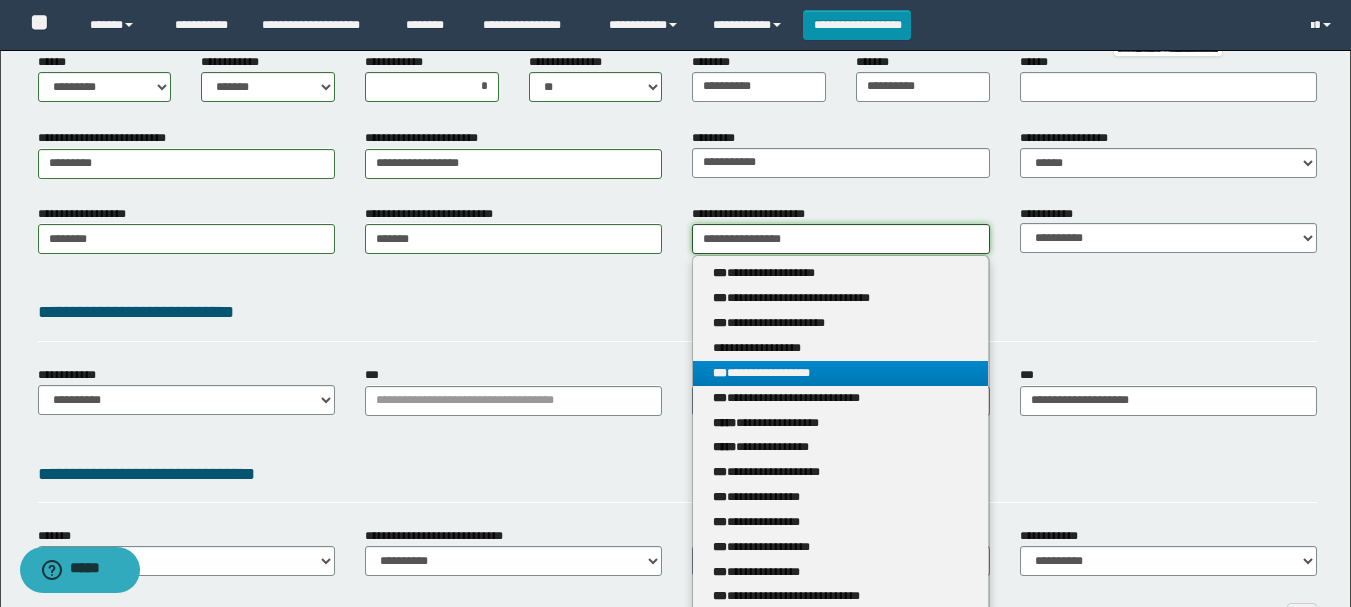 scroll, scrollTop: 279, scrollLeft: 0, axis: vertical 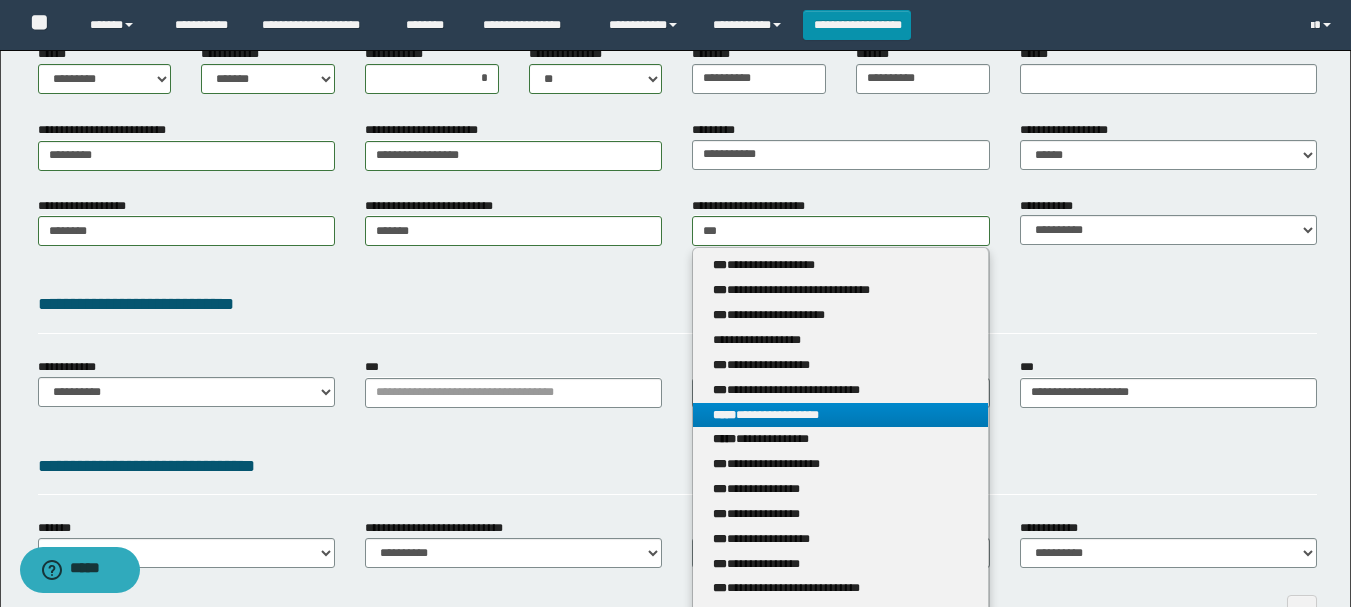 click on "**********" at bounding box center (840, 415) 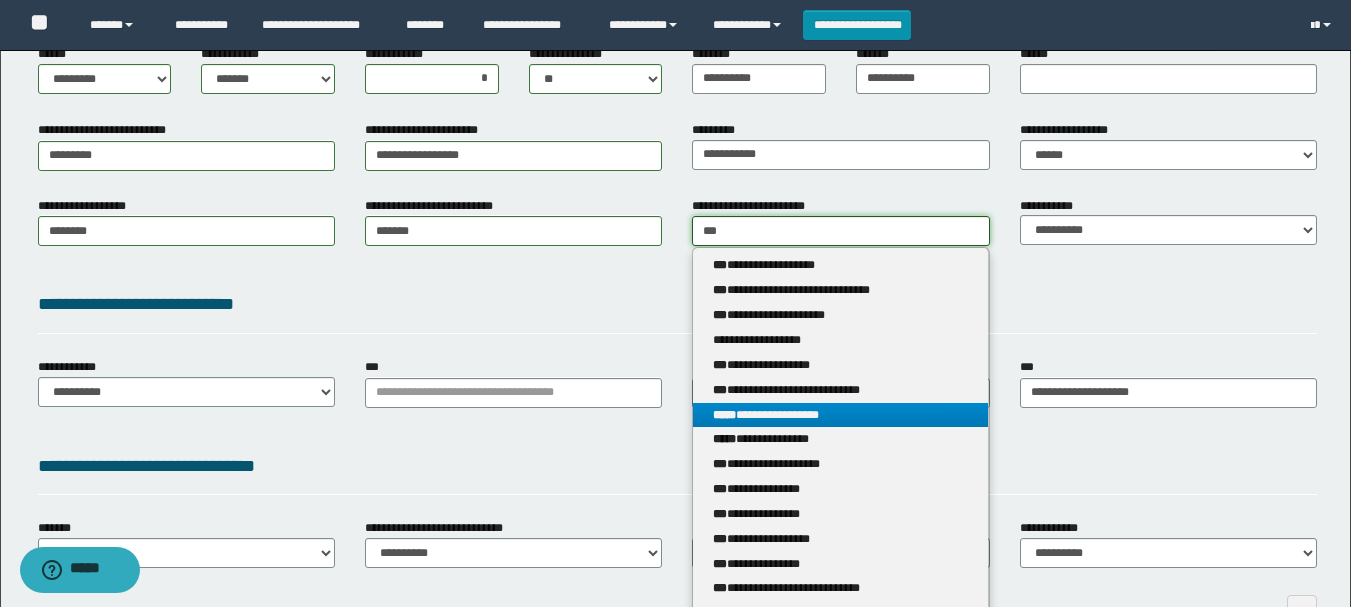 type on "**********" 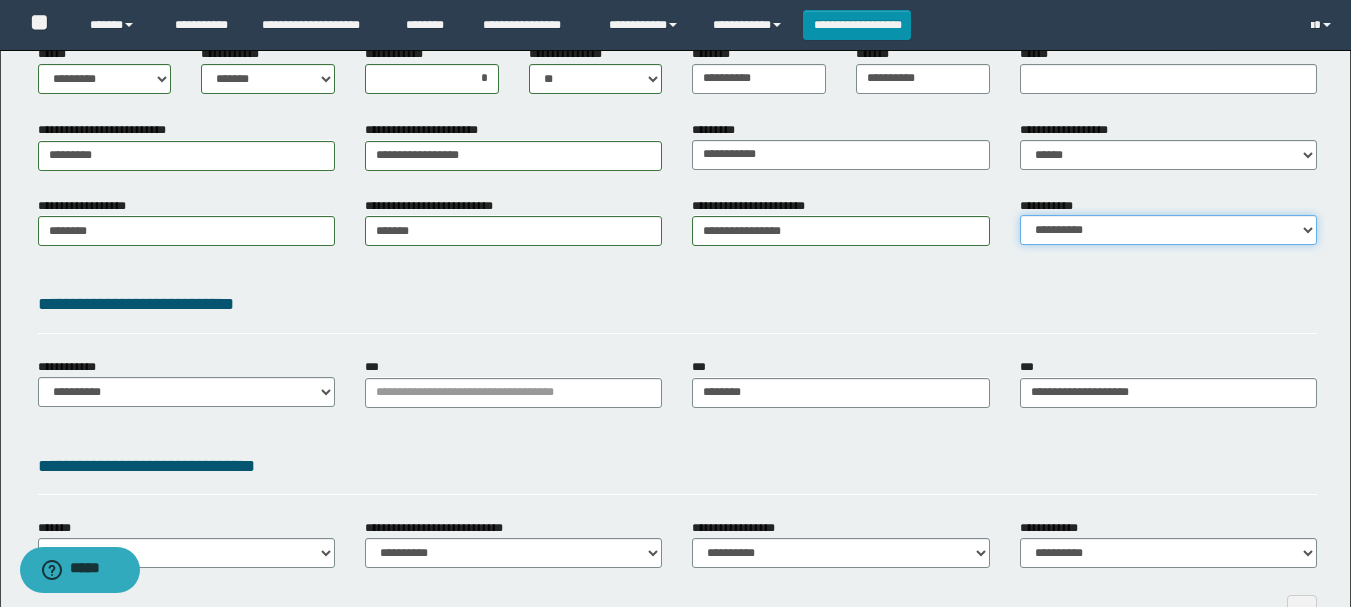 click on "**********" at bounding box center (1168, 230) 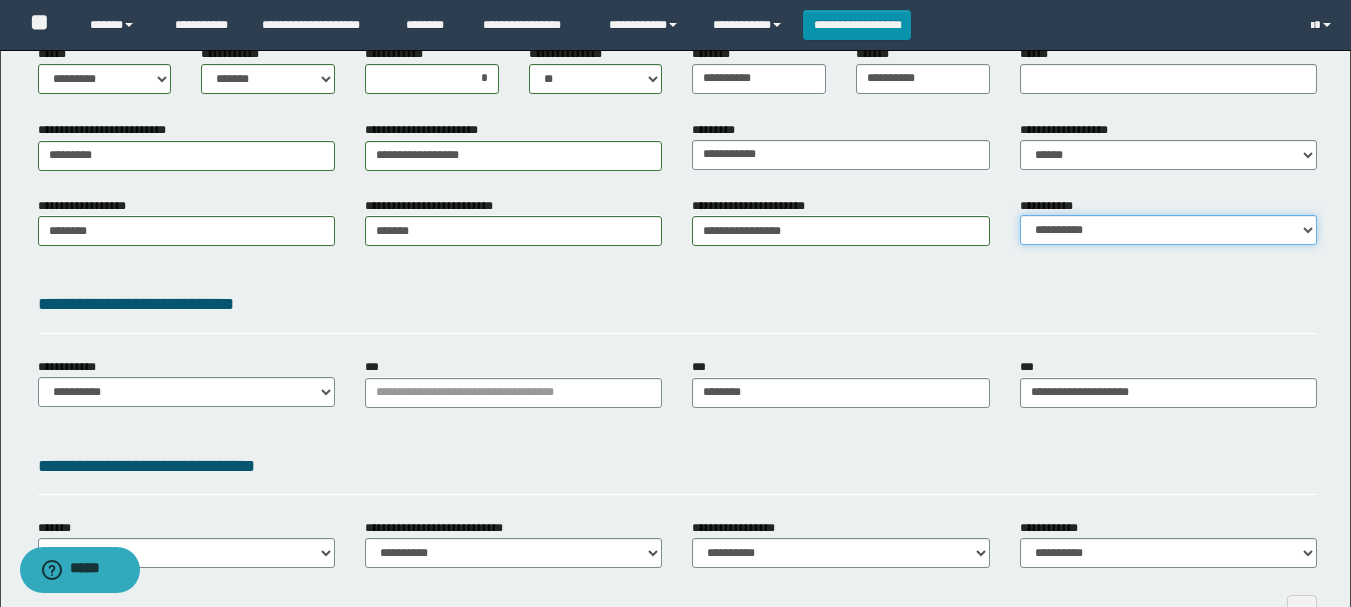 select on "*" 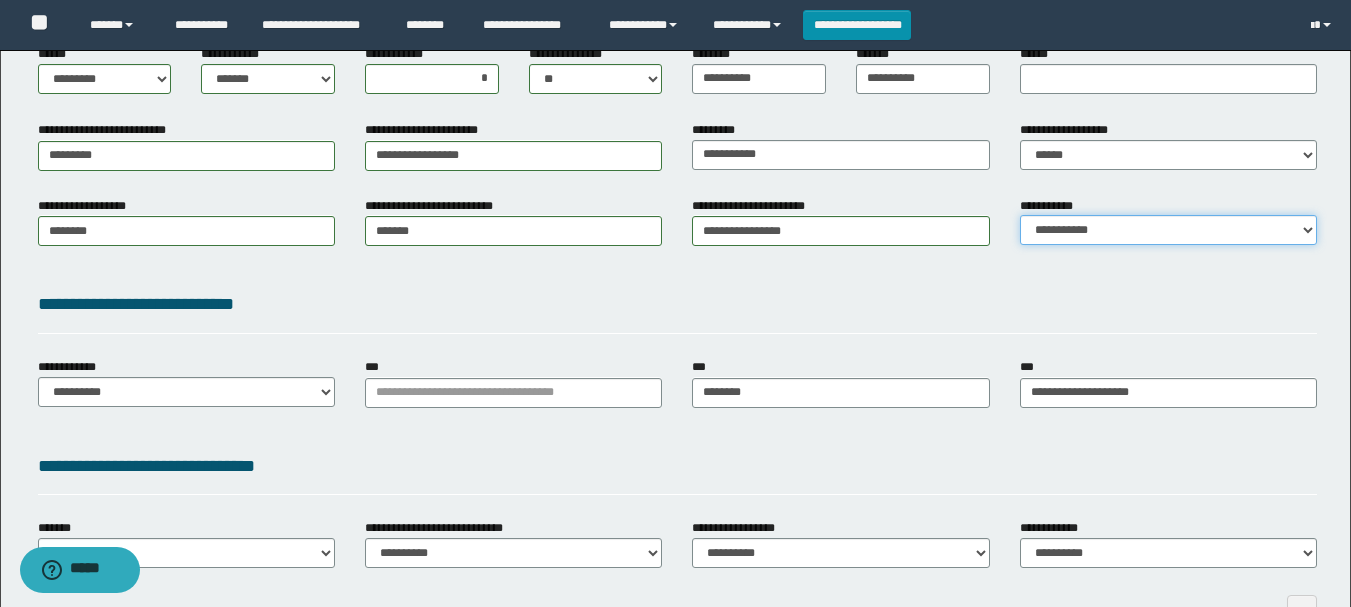 click on "**********" at bounding box center [1168, 230] 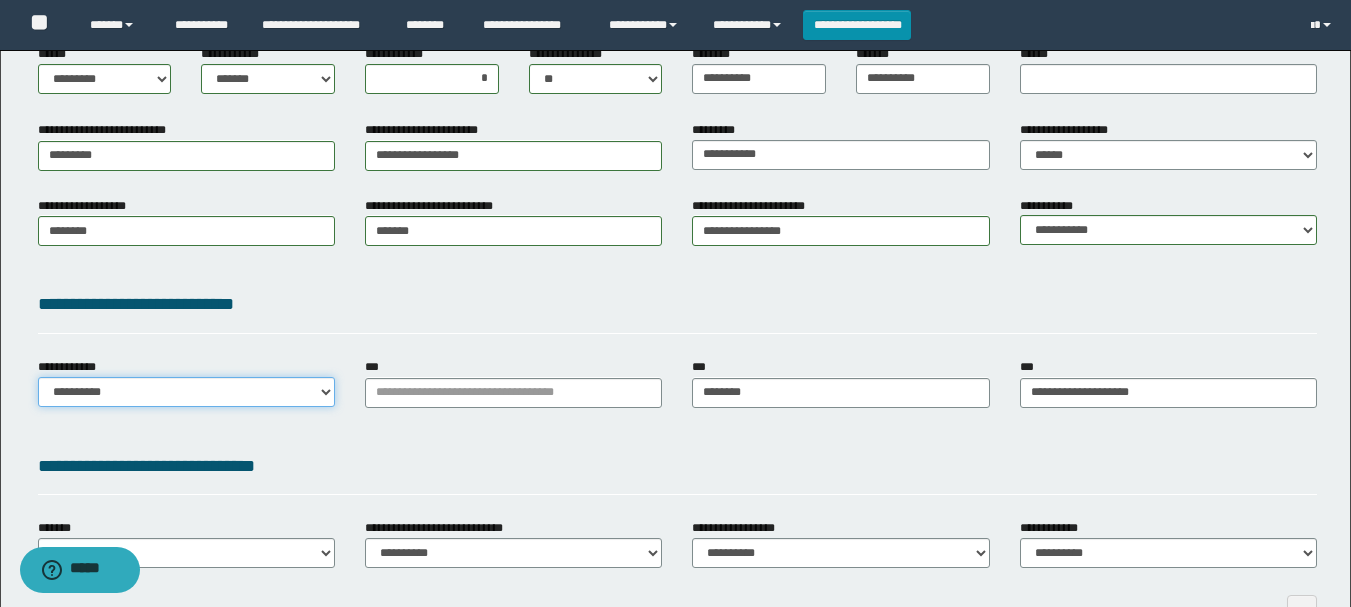 click on "**********" at bounding box center (186, 392) 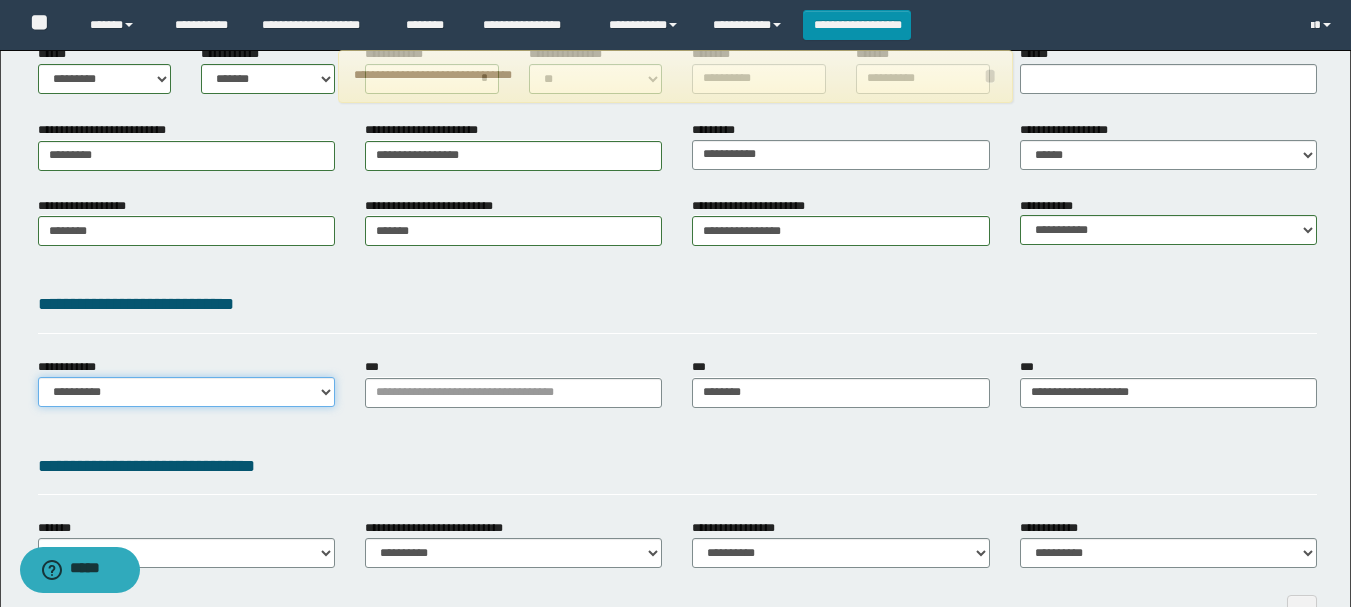click on "**********" at bounding box center [186, 392] 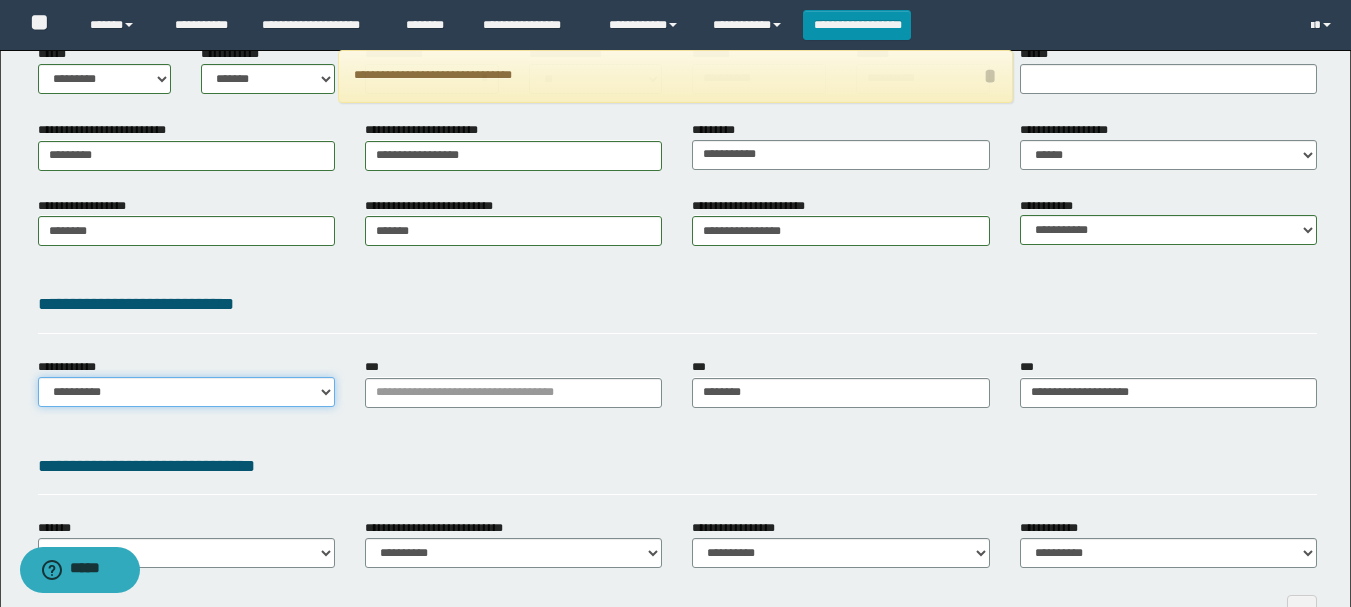 click on "**********" at bounding box center (186, 392) 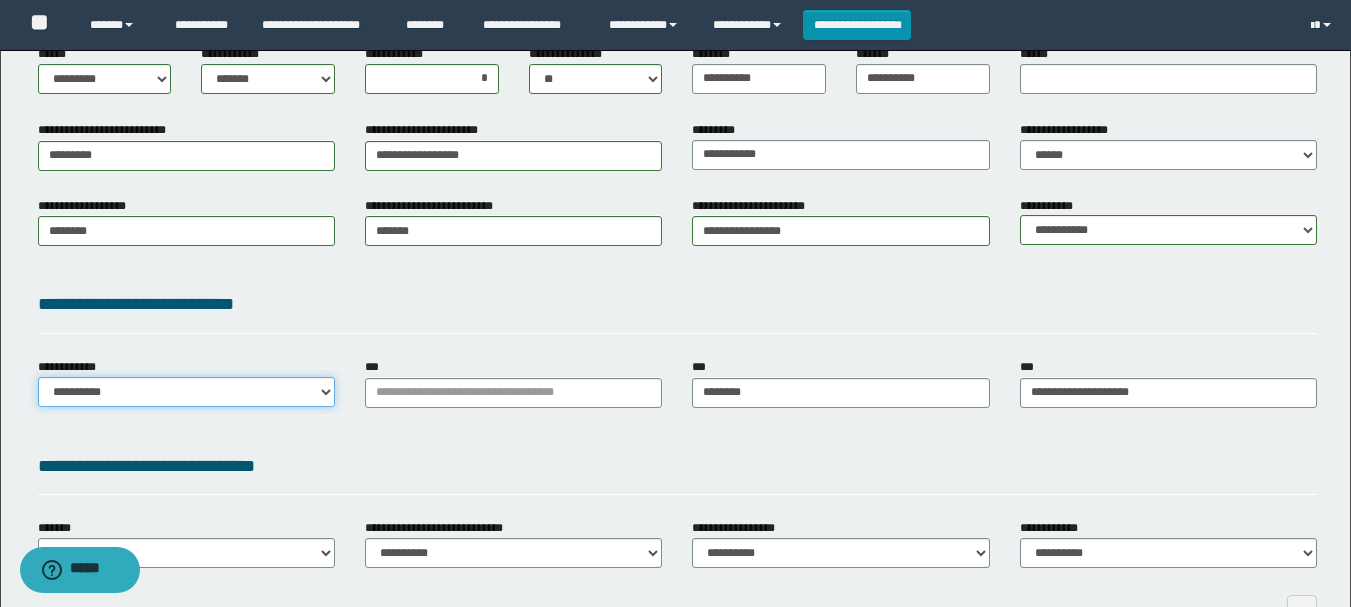 select on "**" 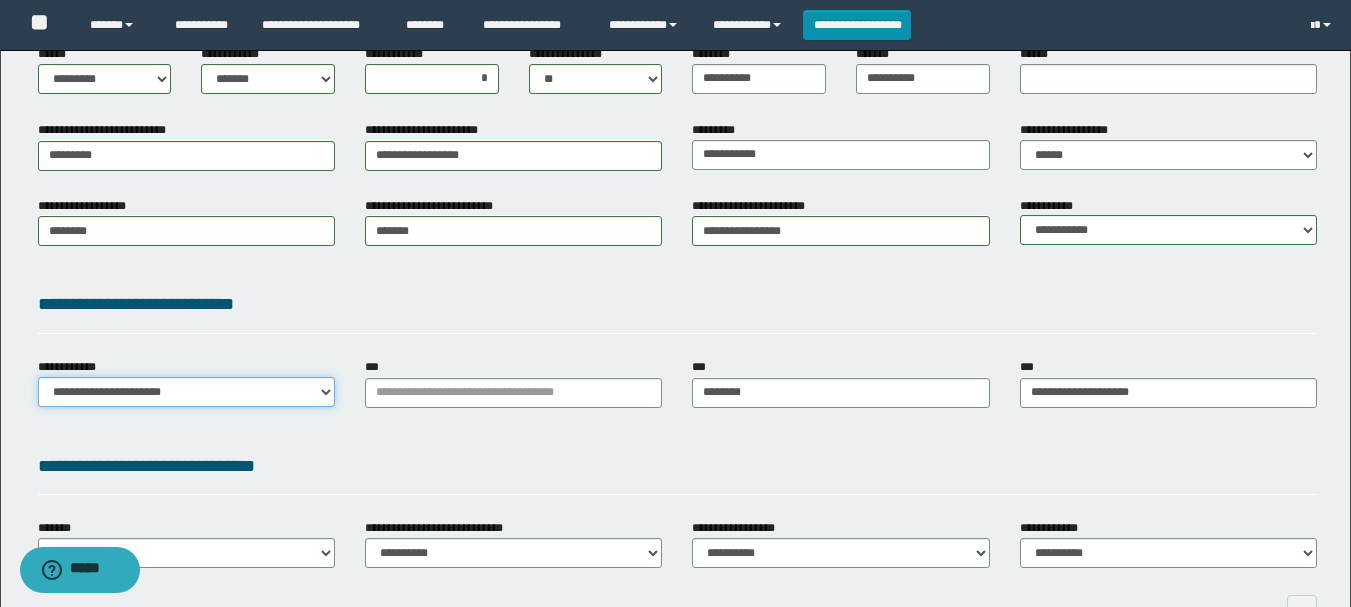 click on "**********" at bounding box center [186, 392] 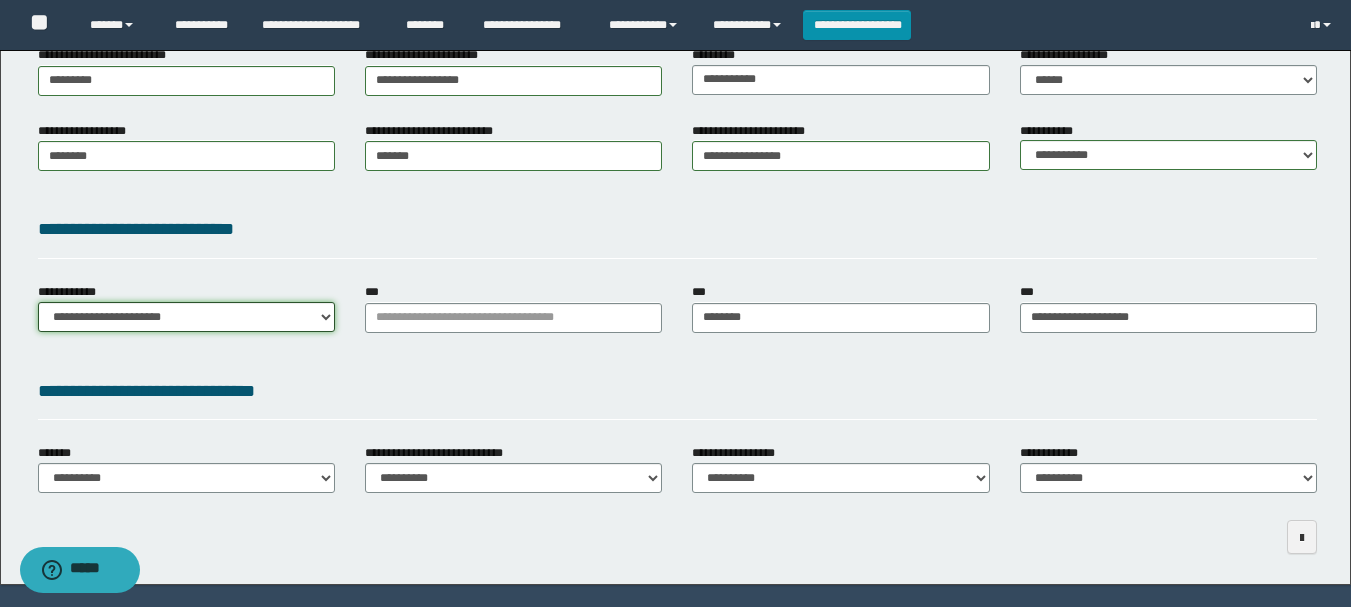 scroll, scrollTop: 409, scrollLeft: 0, axis: vertical 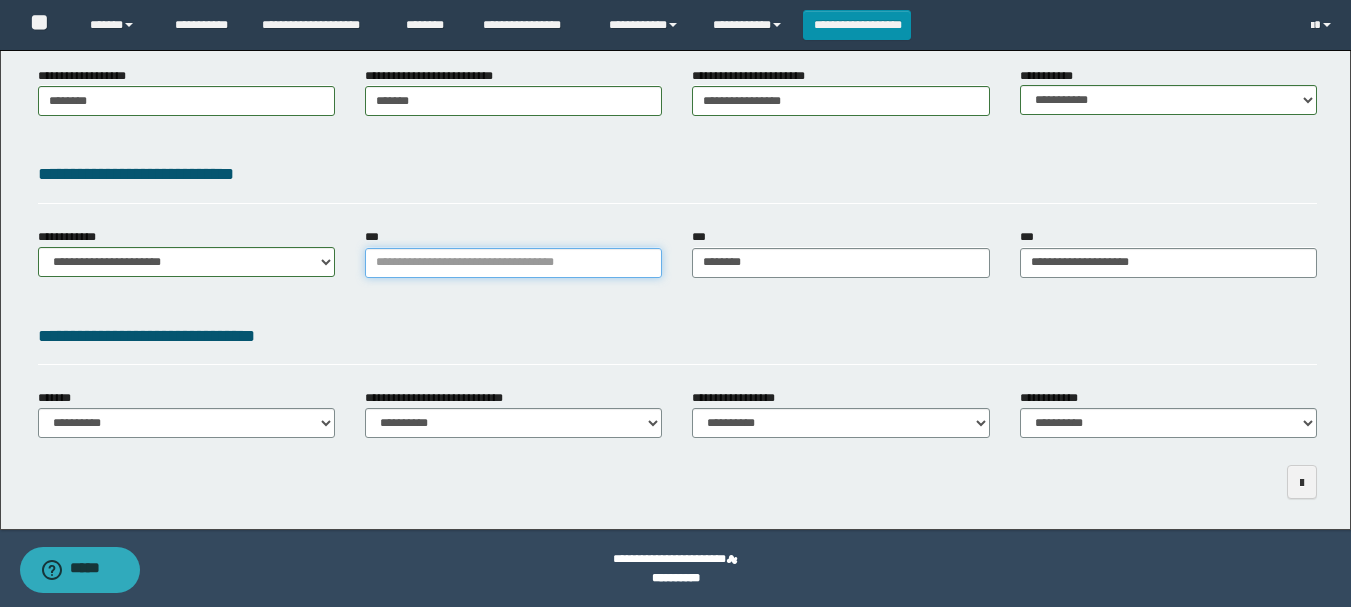 click on "***" at bounding box center [513, 263] 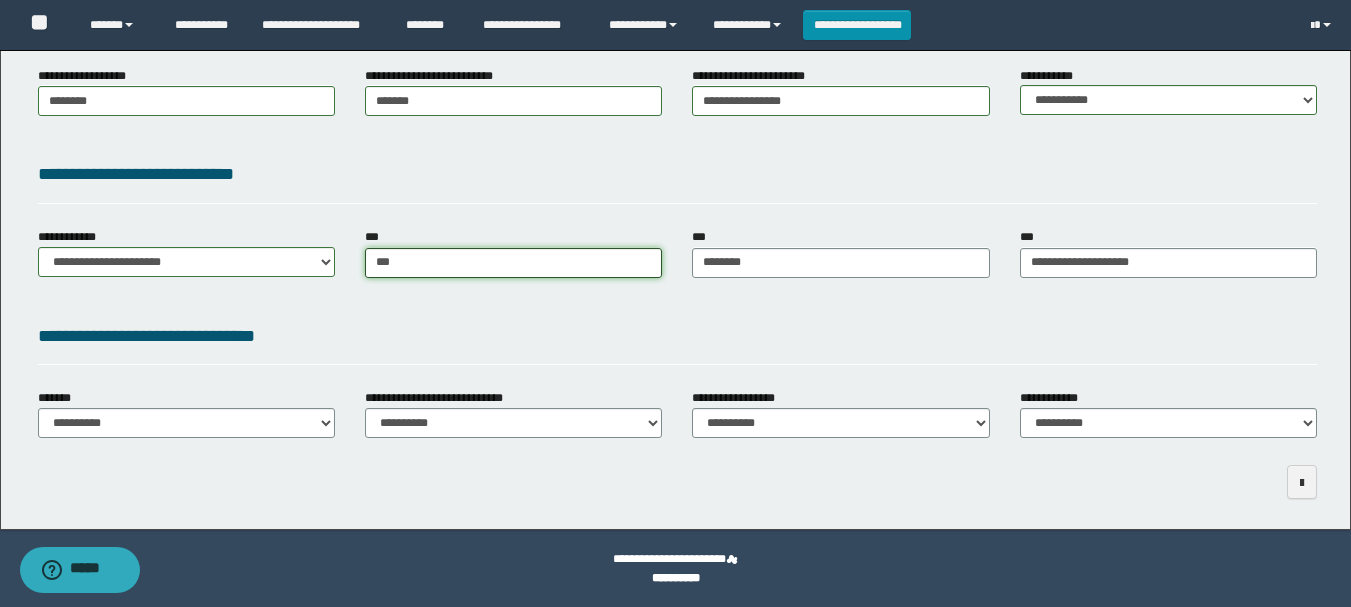 type on "****" 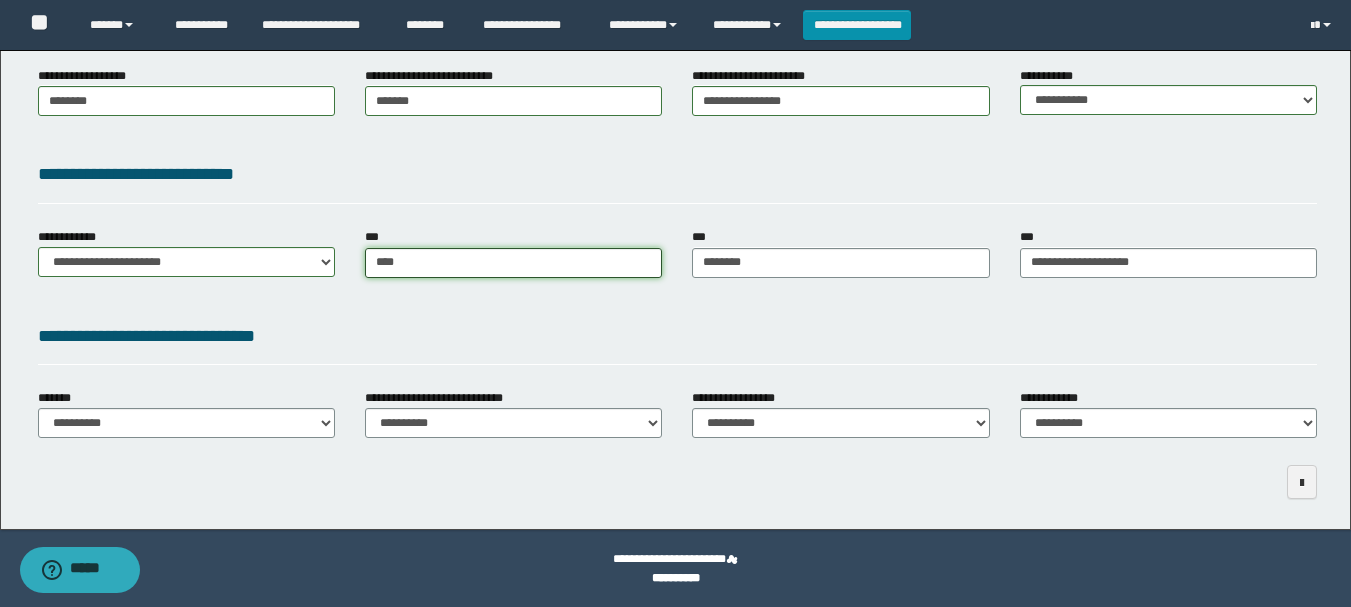 type on "****" 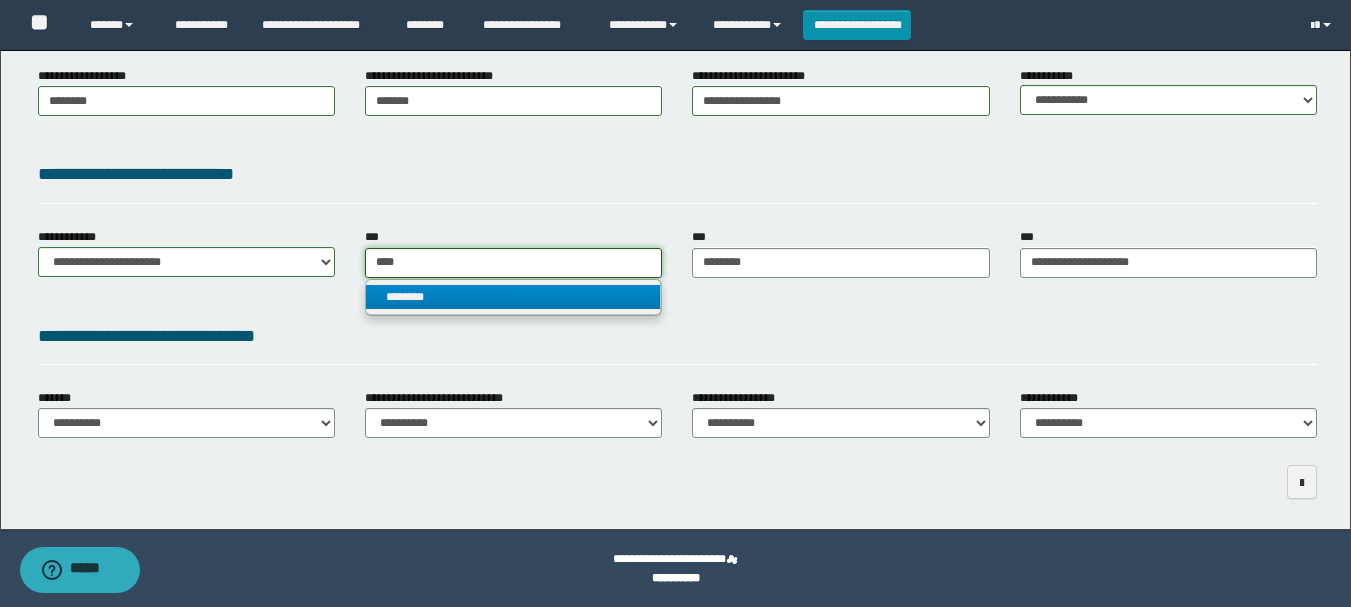 type on "****" 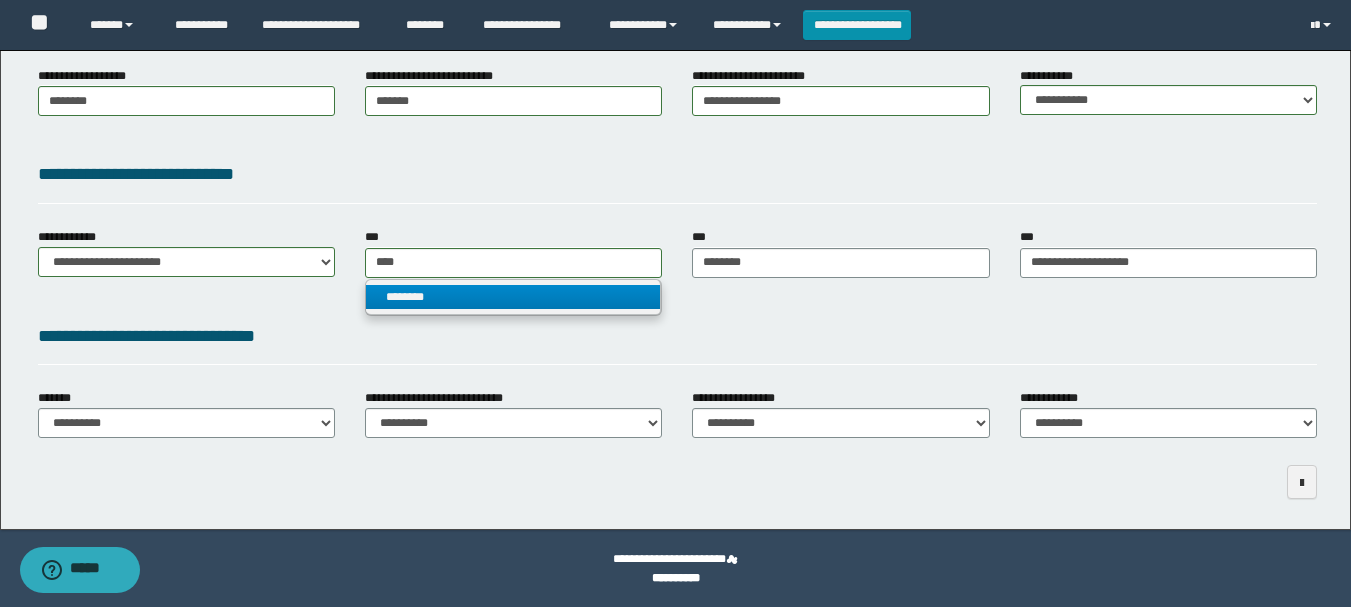 click on "********" at bounding box center (513, 297) 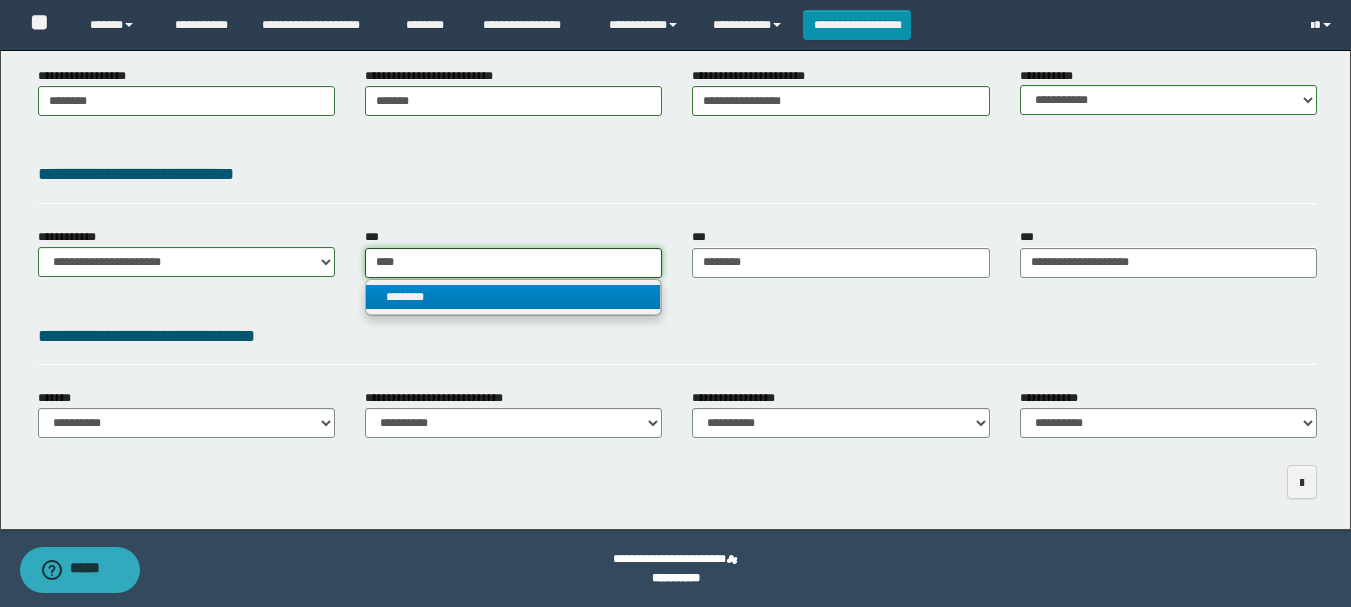 type 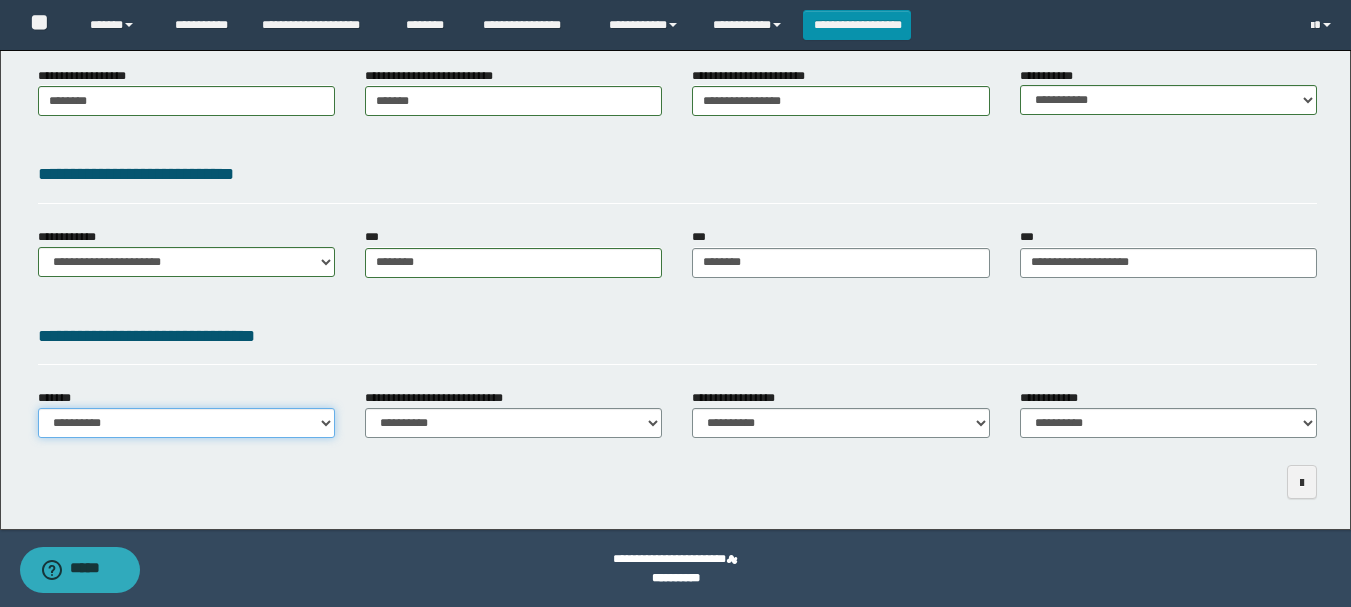 click on "**********" at bounding box center [186, 423] 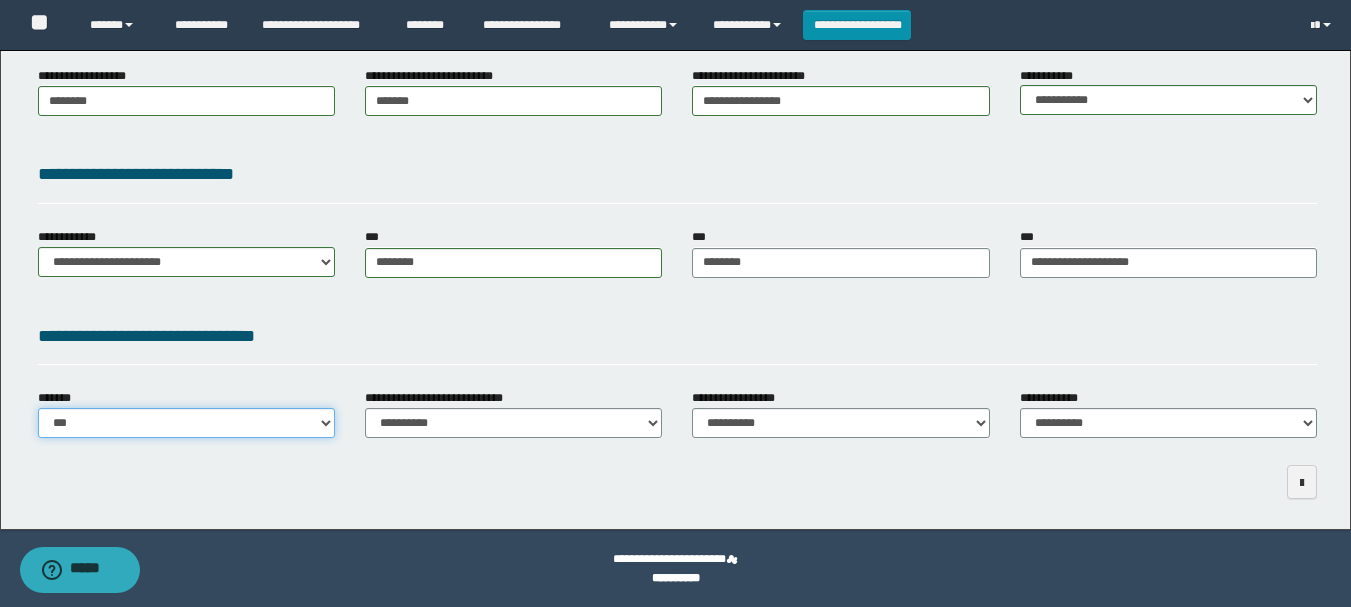 click on "**********" at bounding box center [186, 423] 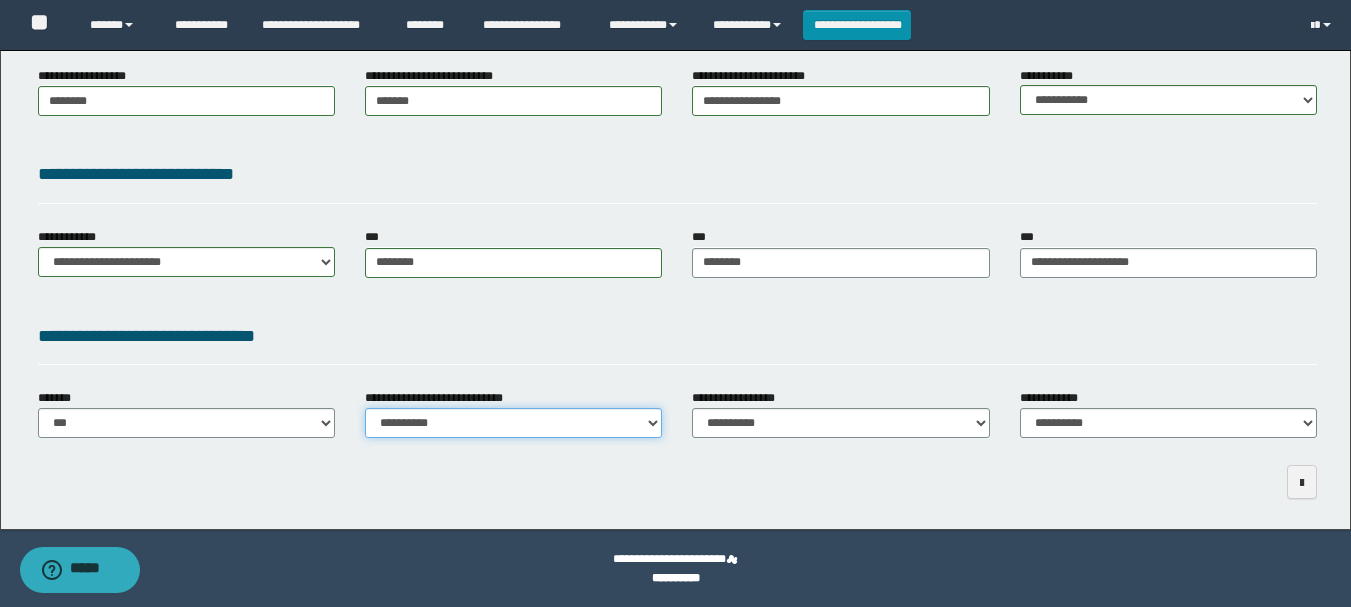 click on "**********" at bounding box center [513, 423] 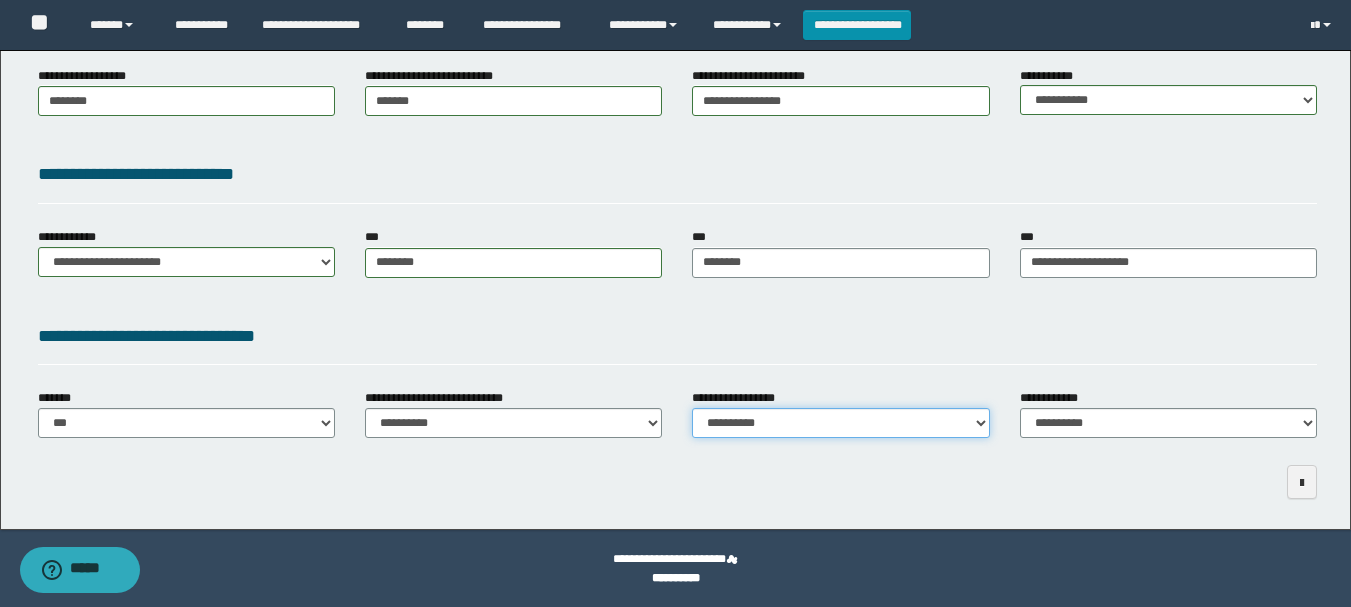 click on "**********" at bounding box center (840, 423) 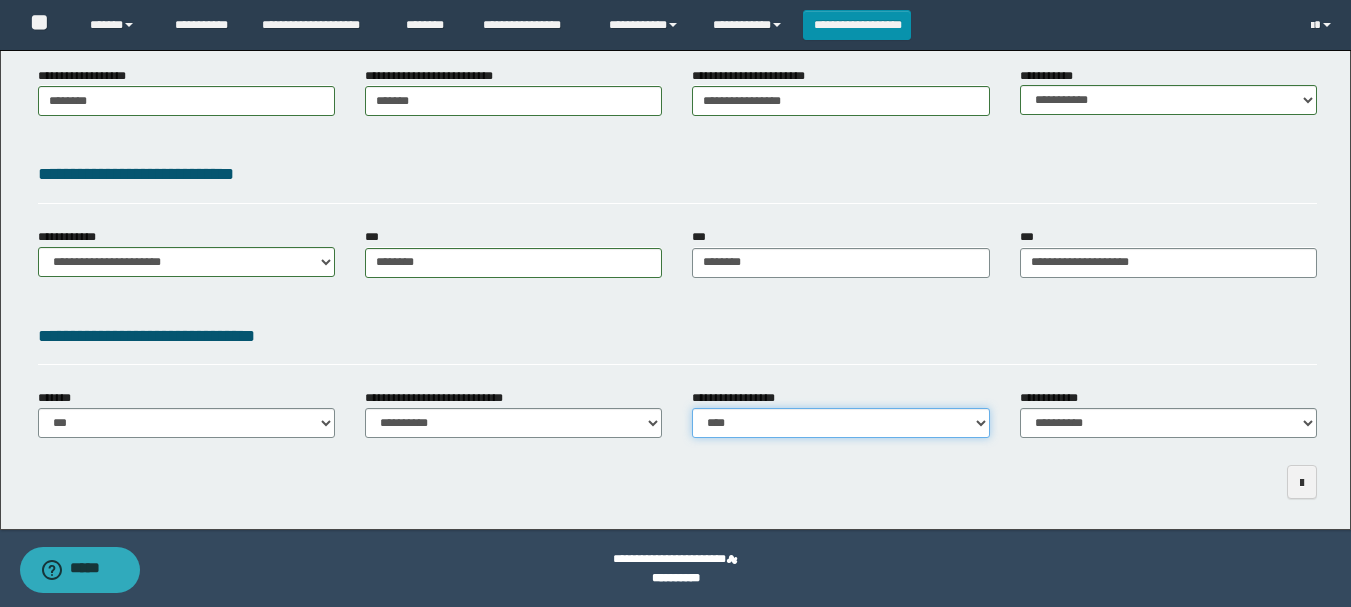 click on "**********" at bounding box center [840, 423] 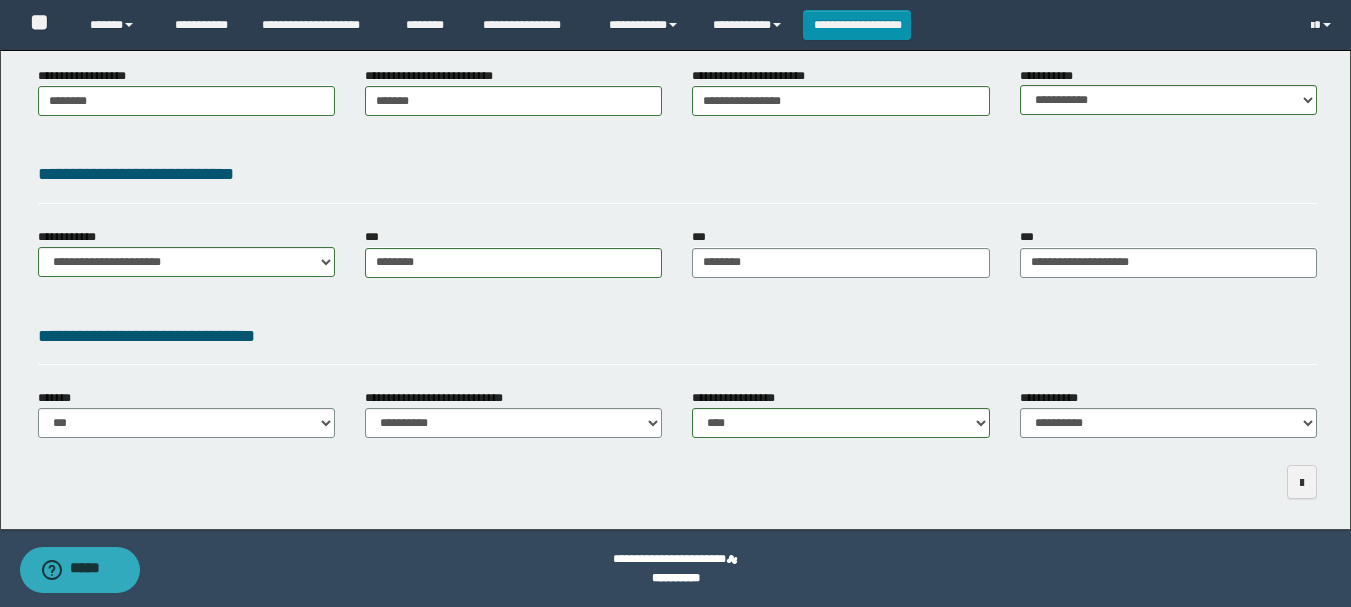 click on "**********" at bounding box center [1168, 421] 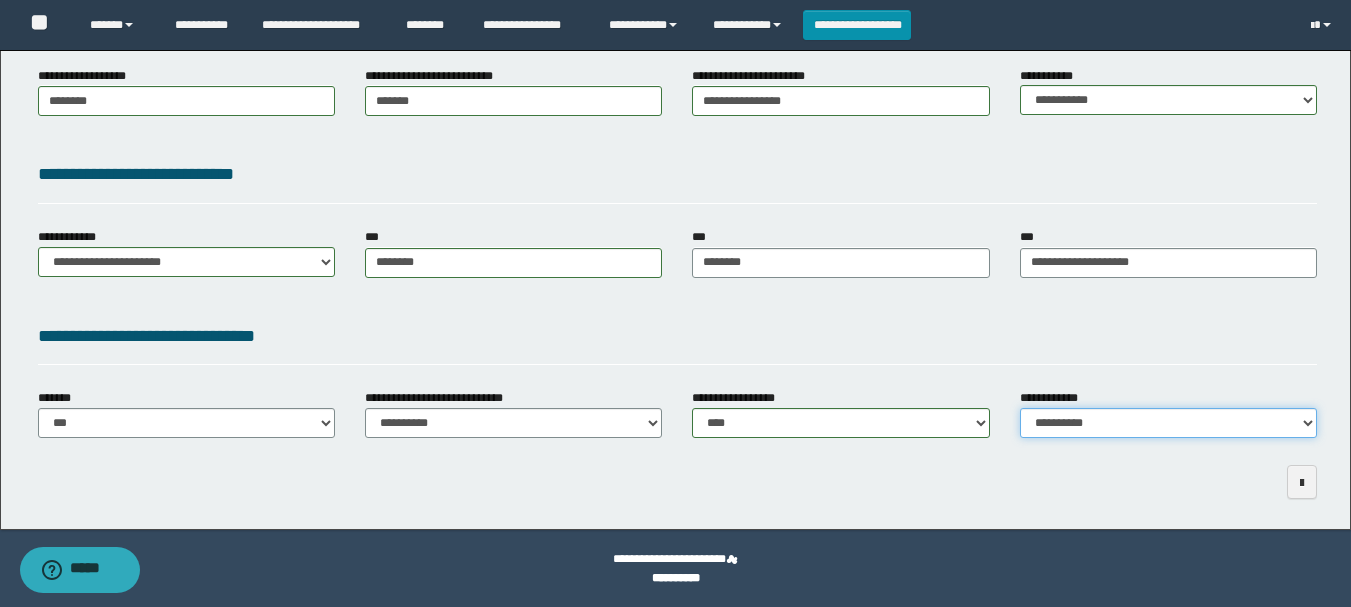 click on "**********" at bounding box center (1168, 423) 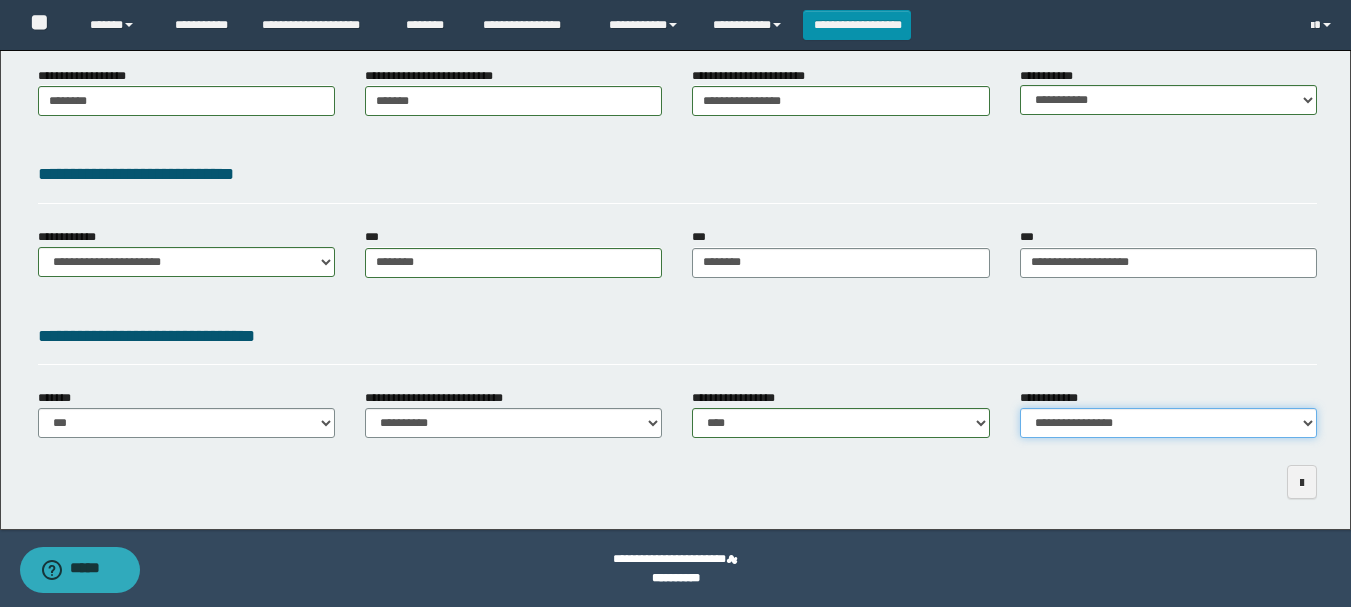 click on "**********" at bounding box center [1168, 423] 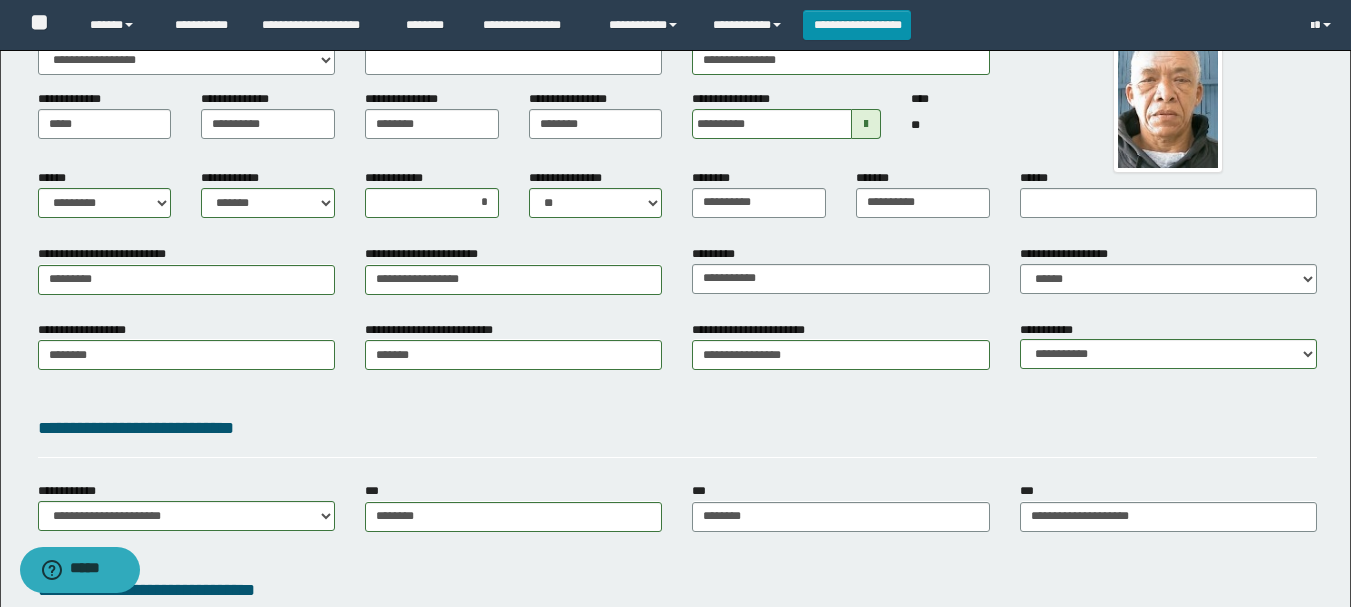 scroll, scrollTop: 0, scrollLeft: 0, axis: both 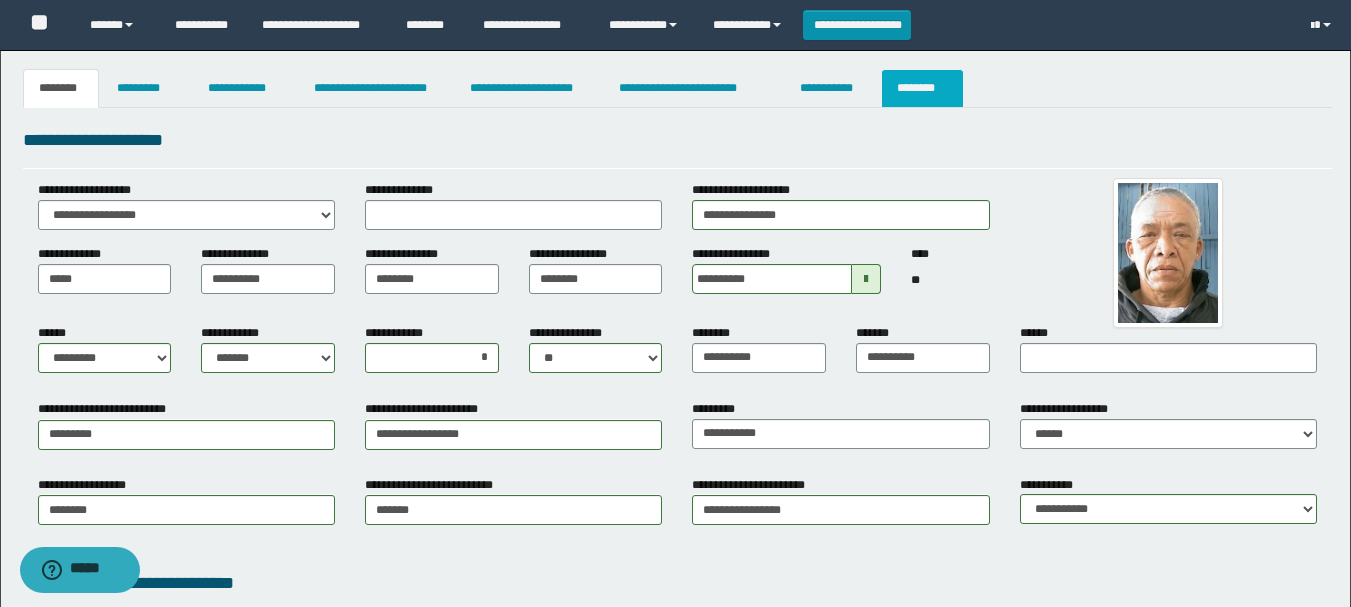 click on "********" at bounding box center [922, 88] 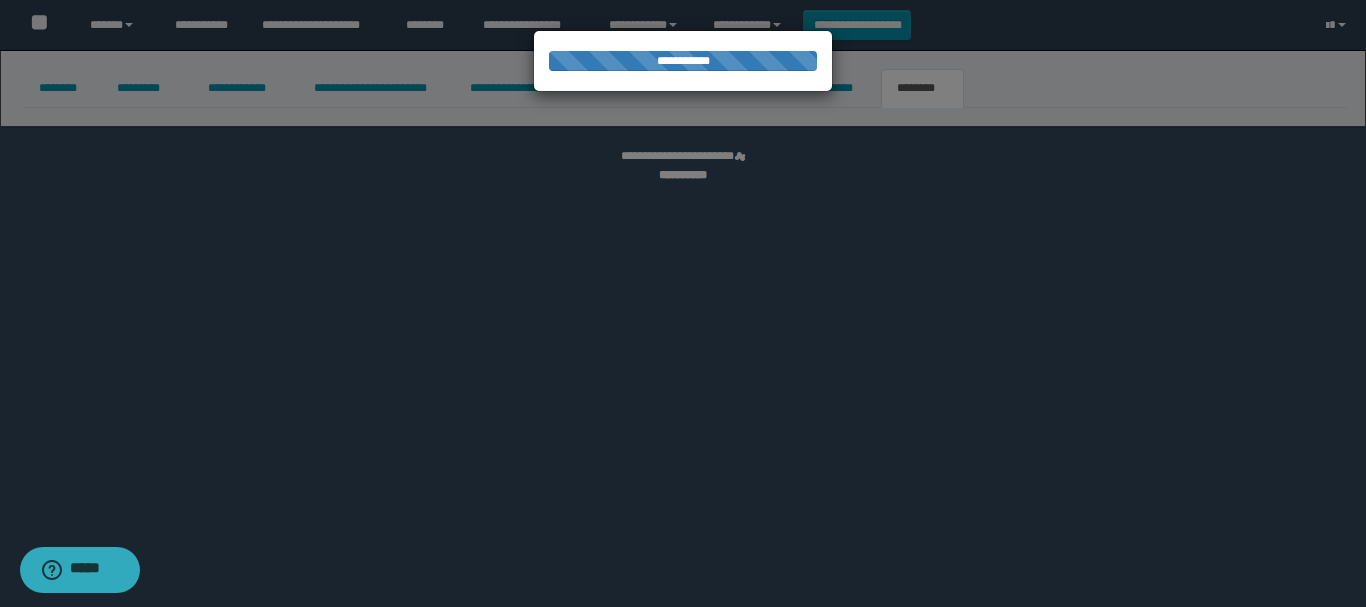 select 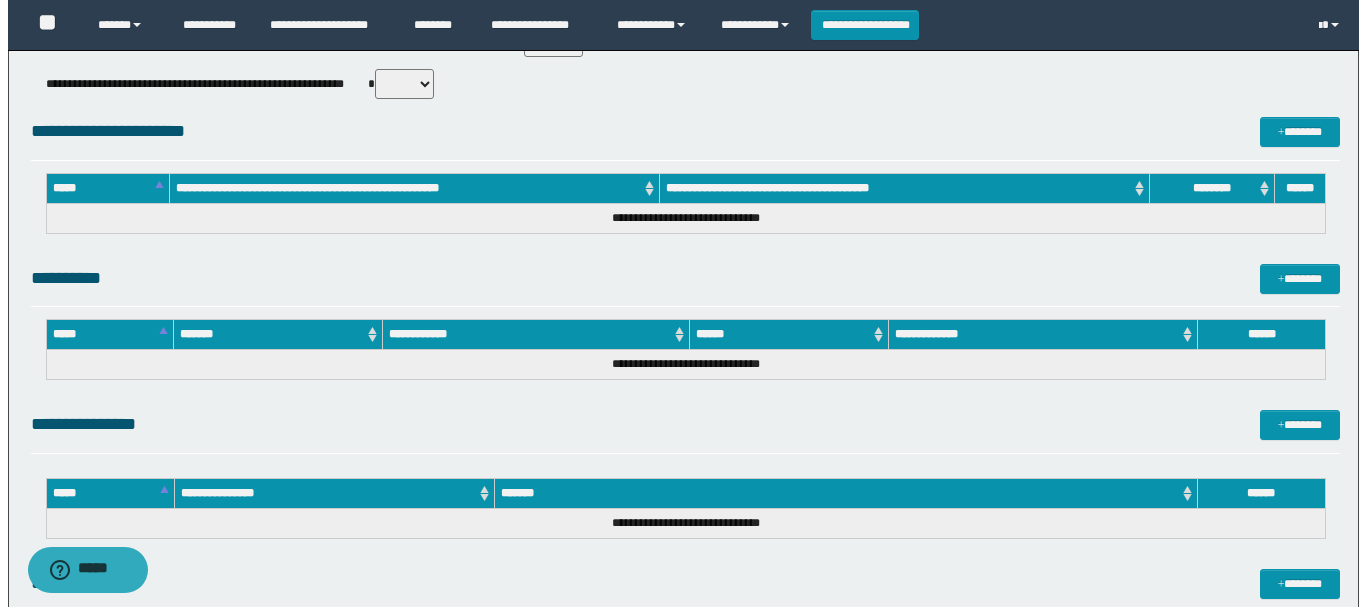 scroll, scrollTop: 892, scrollLeft: 0, axis: vertical 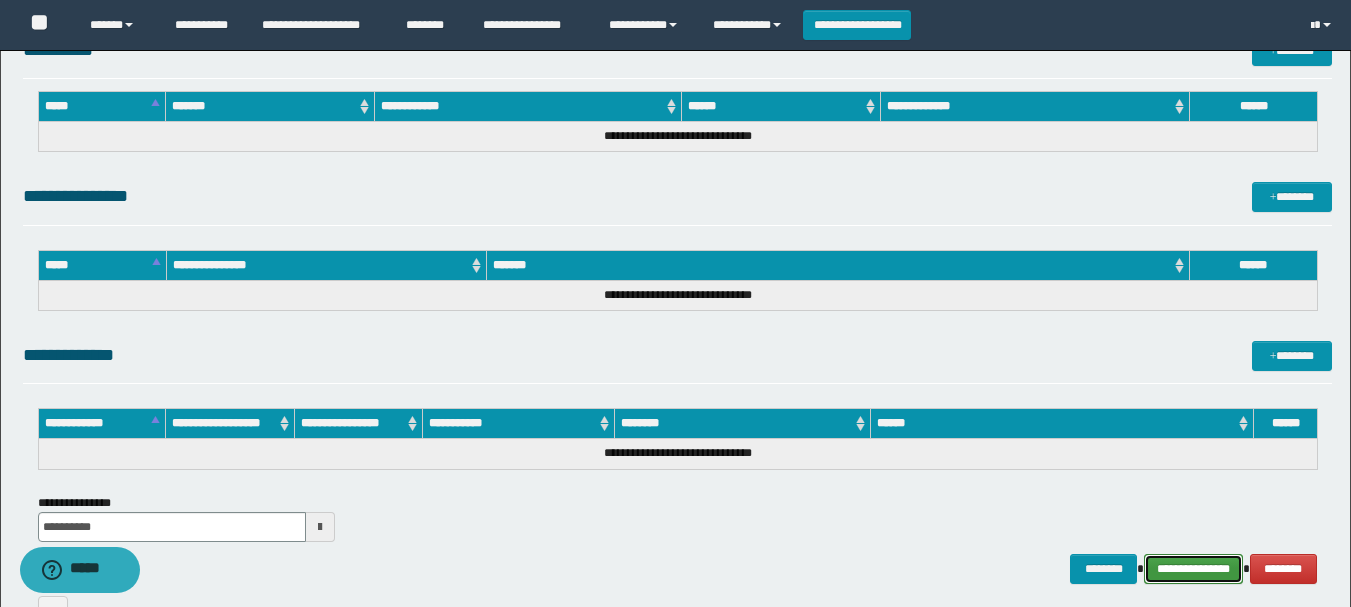 click on "**********" at bounding box center (1193, 569) 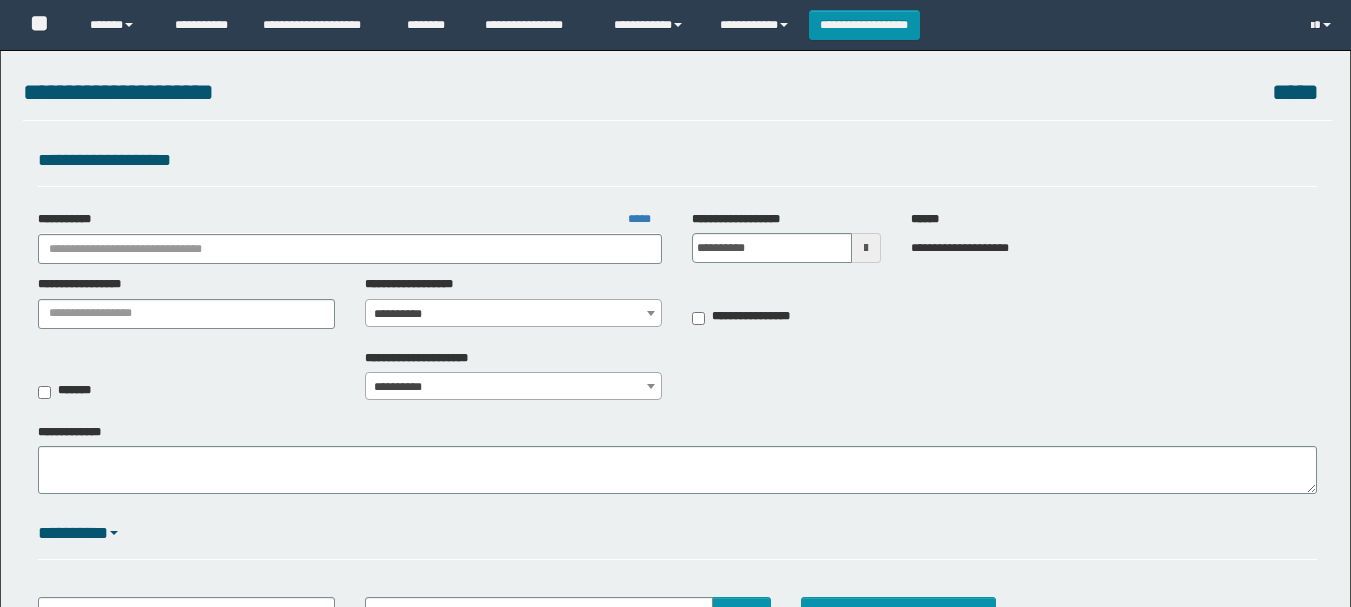 scroll, scrollTop: 0, scrollLeft: 0, axis: both 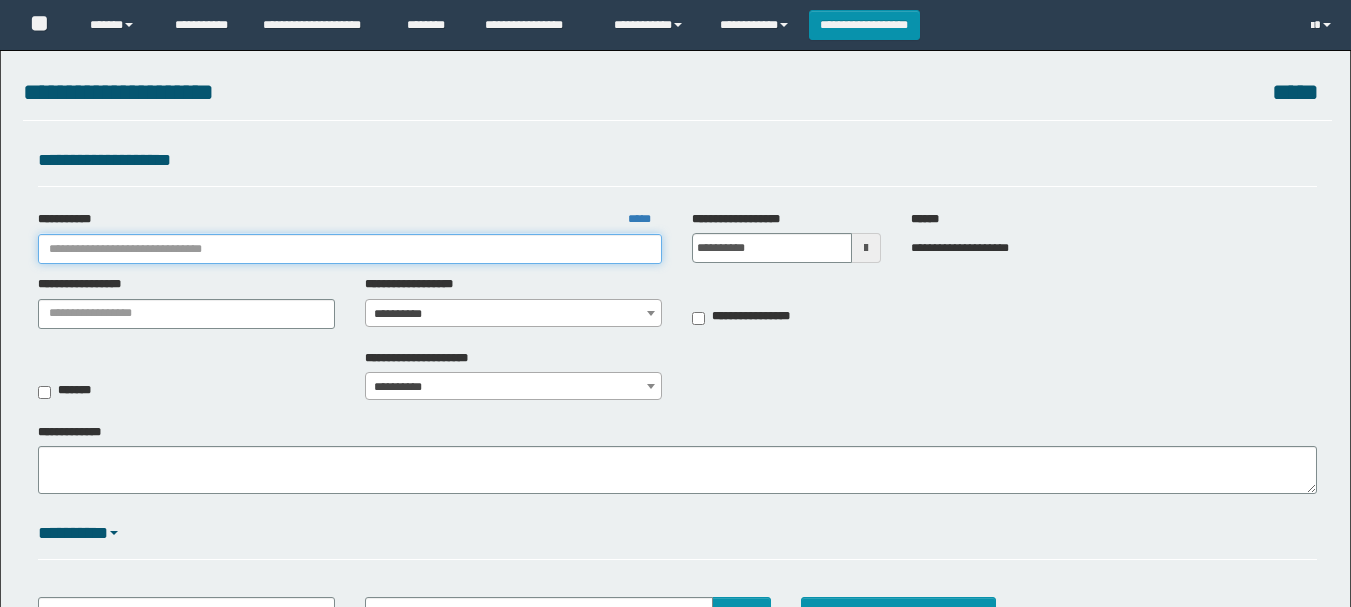 click on "**********" at bounding box center (350, 249) 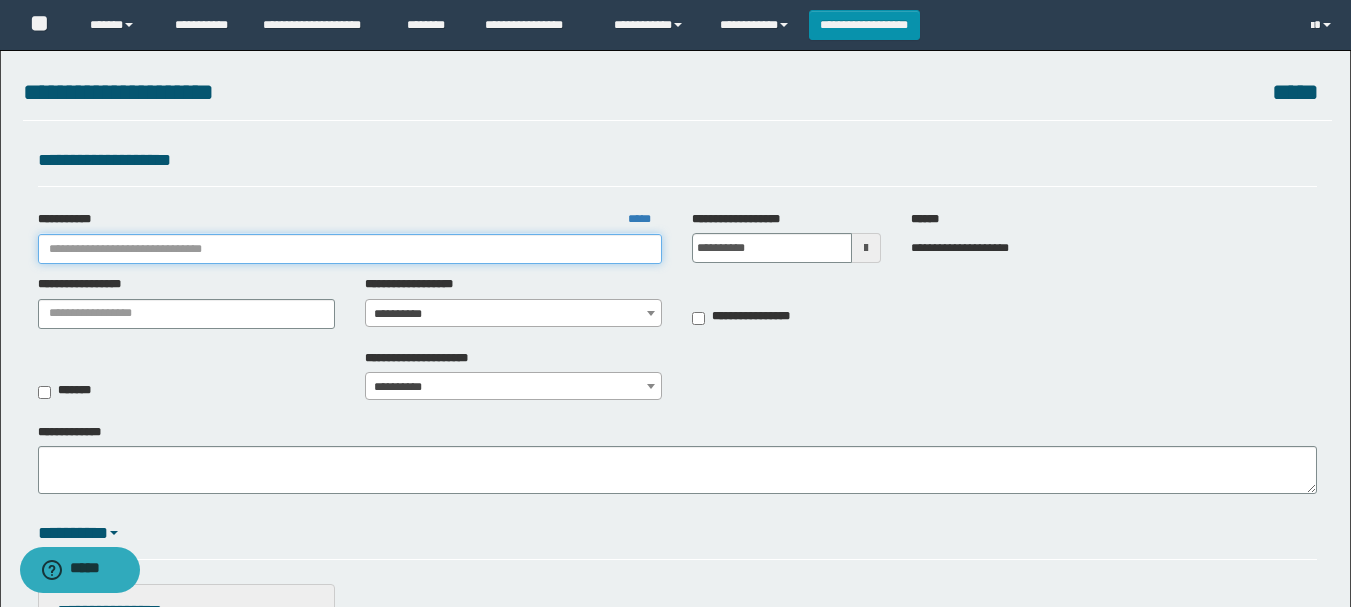 paste on "**********" 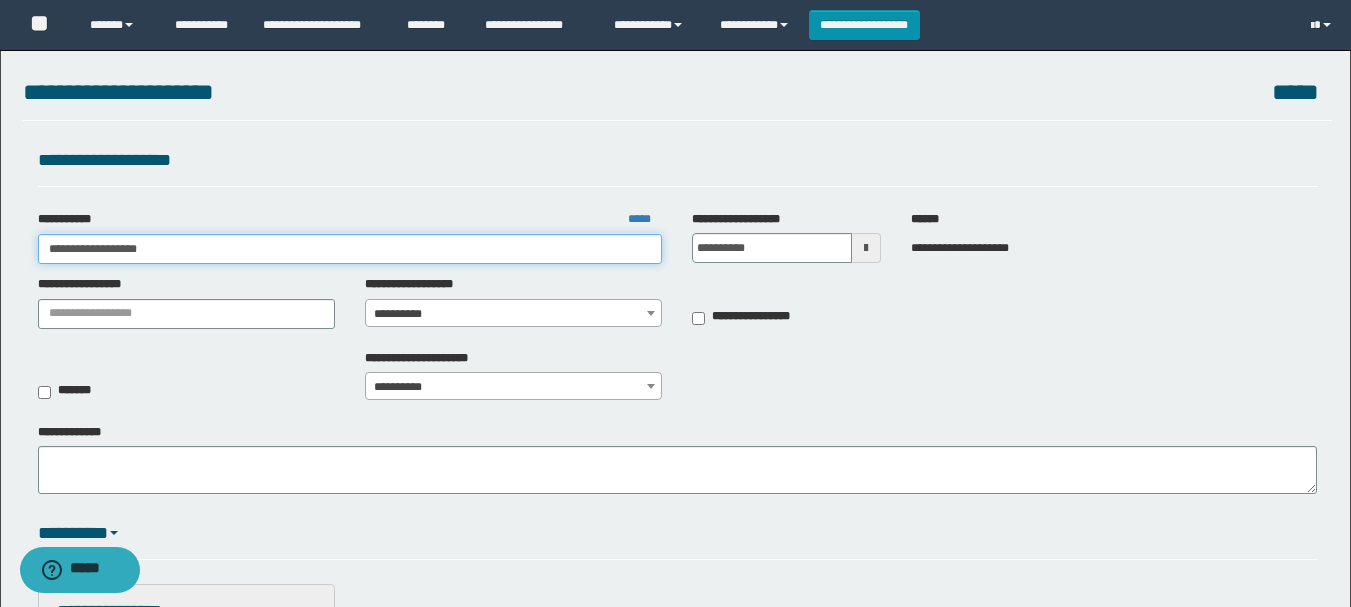 type on "**********" 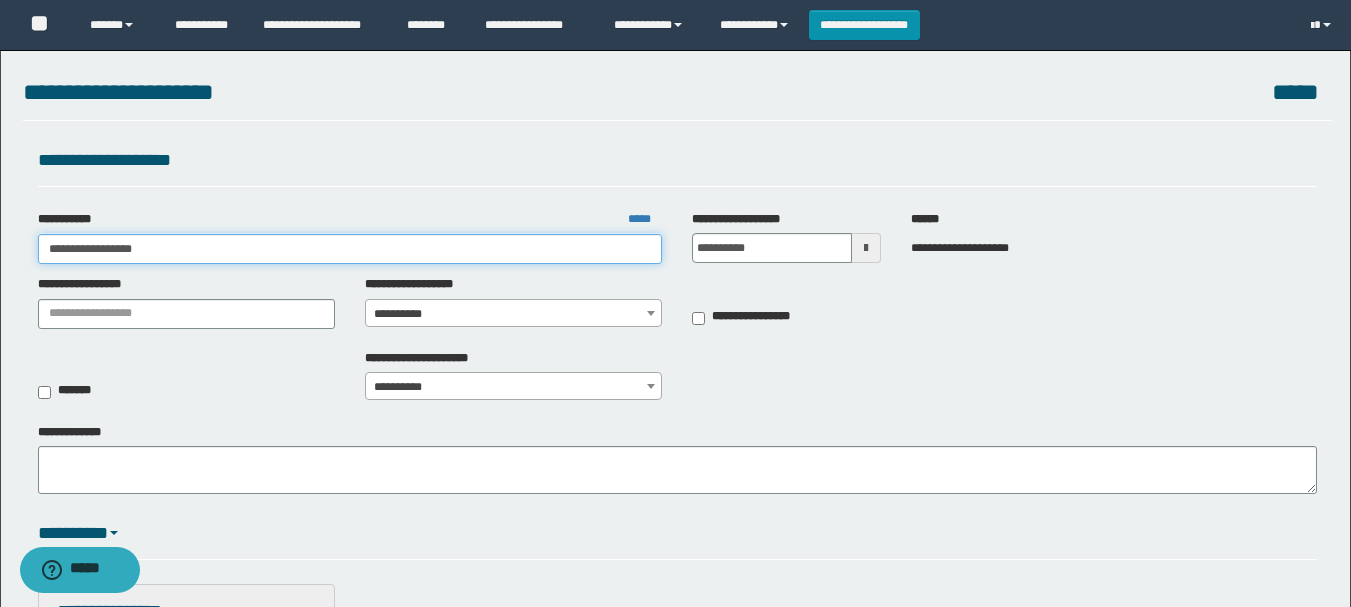 type on "**********" 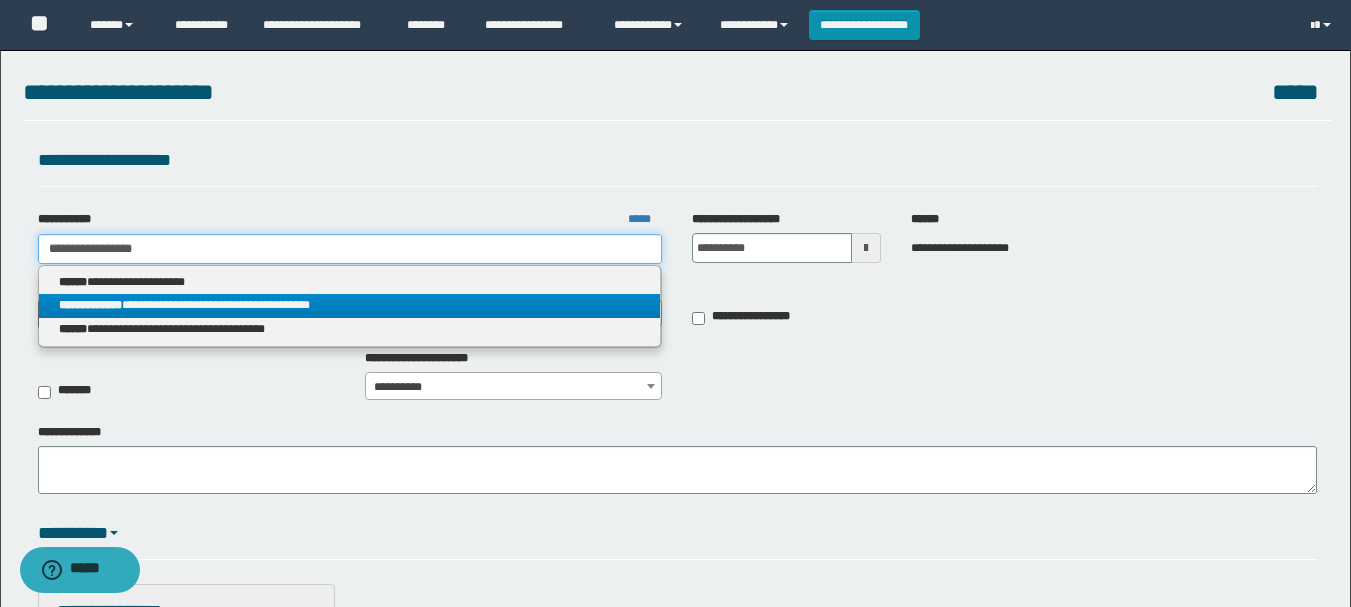 type on "**********" 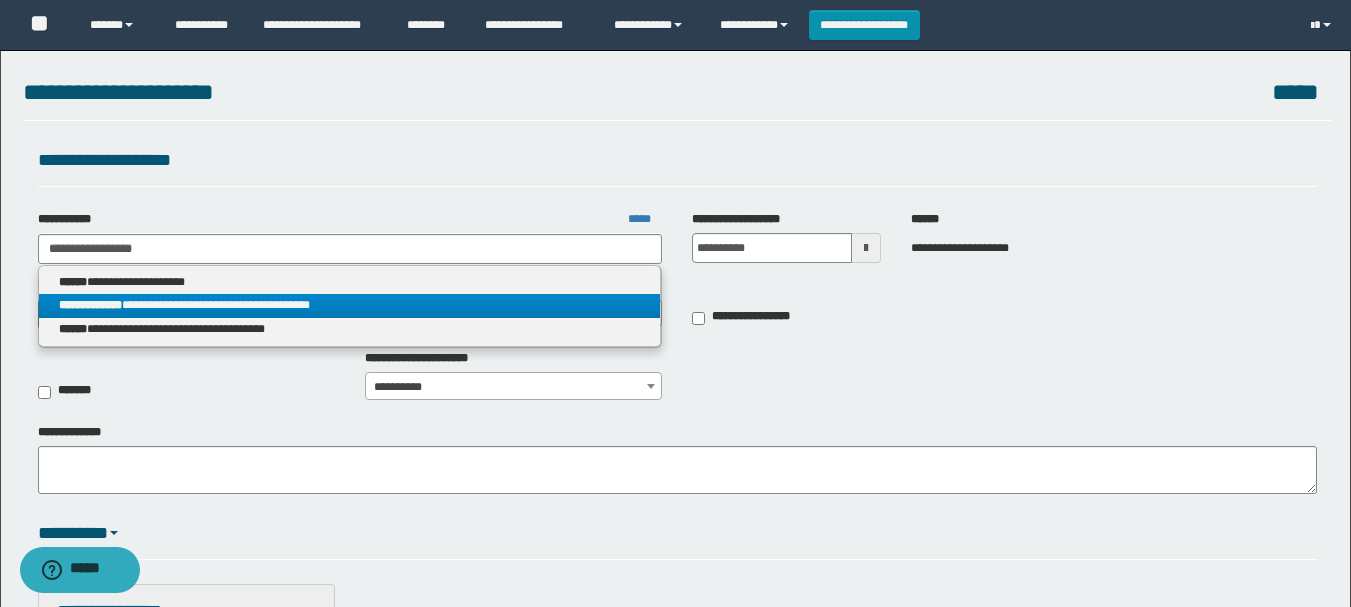 click on "**********" at bounding box center (350, 305) 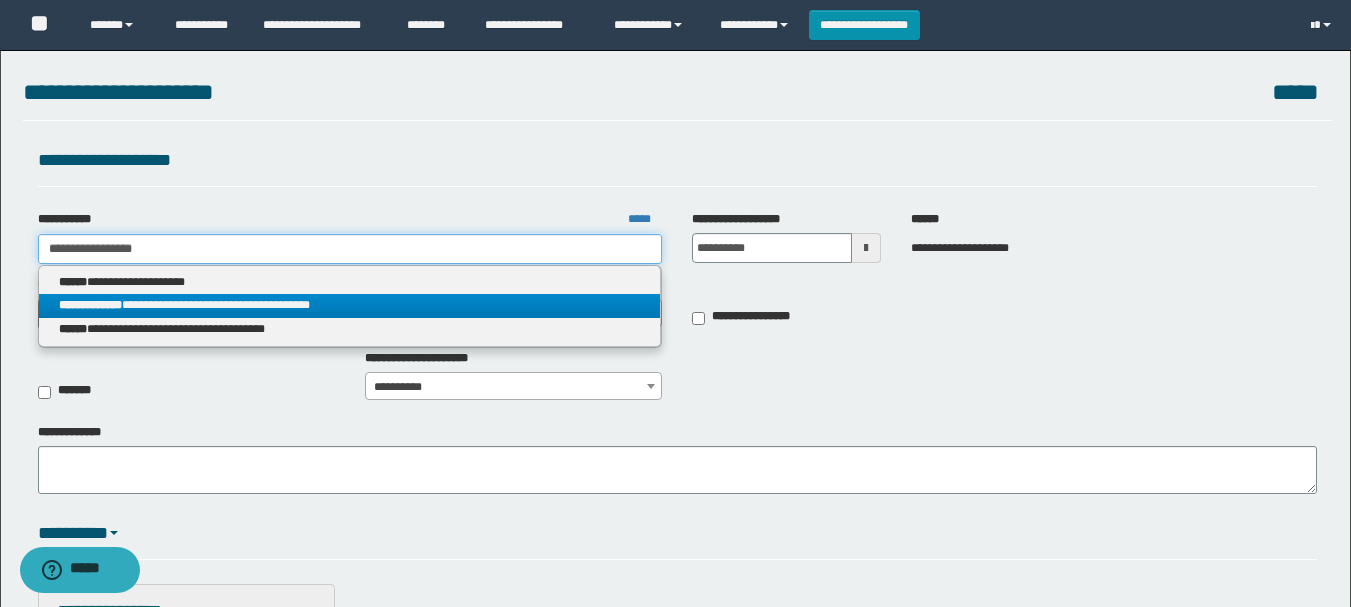 type 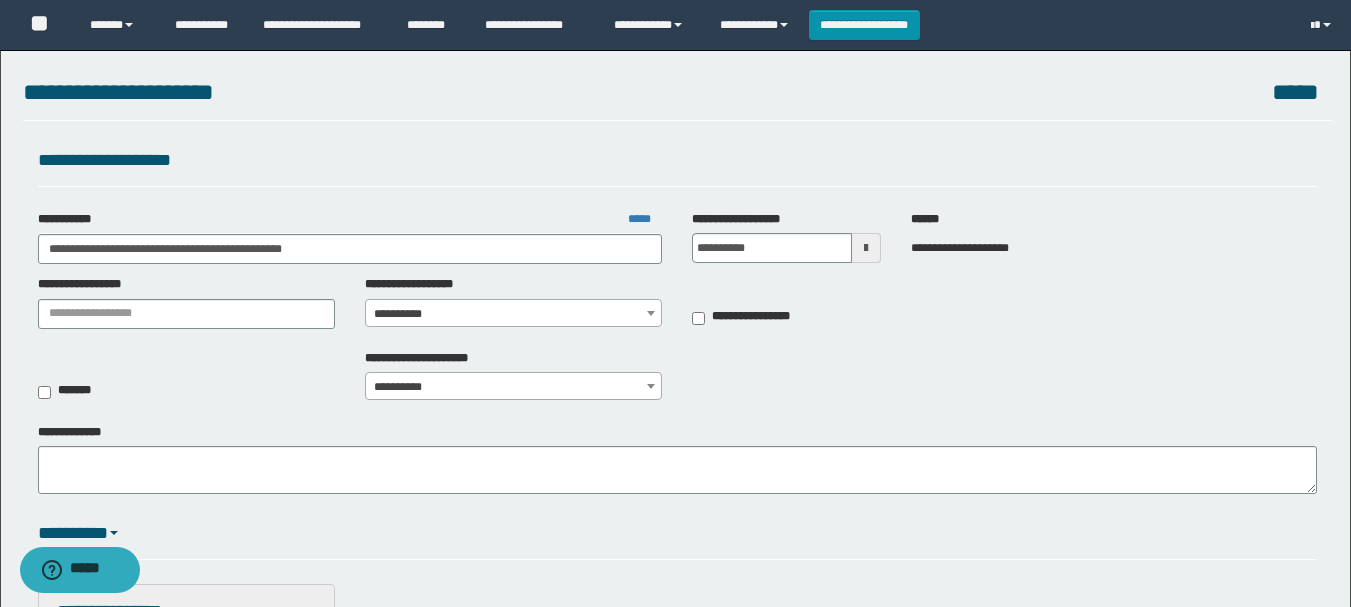 click on "**********" at bounding box center [513, 314] 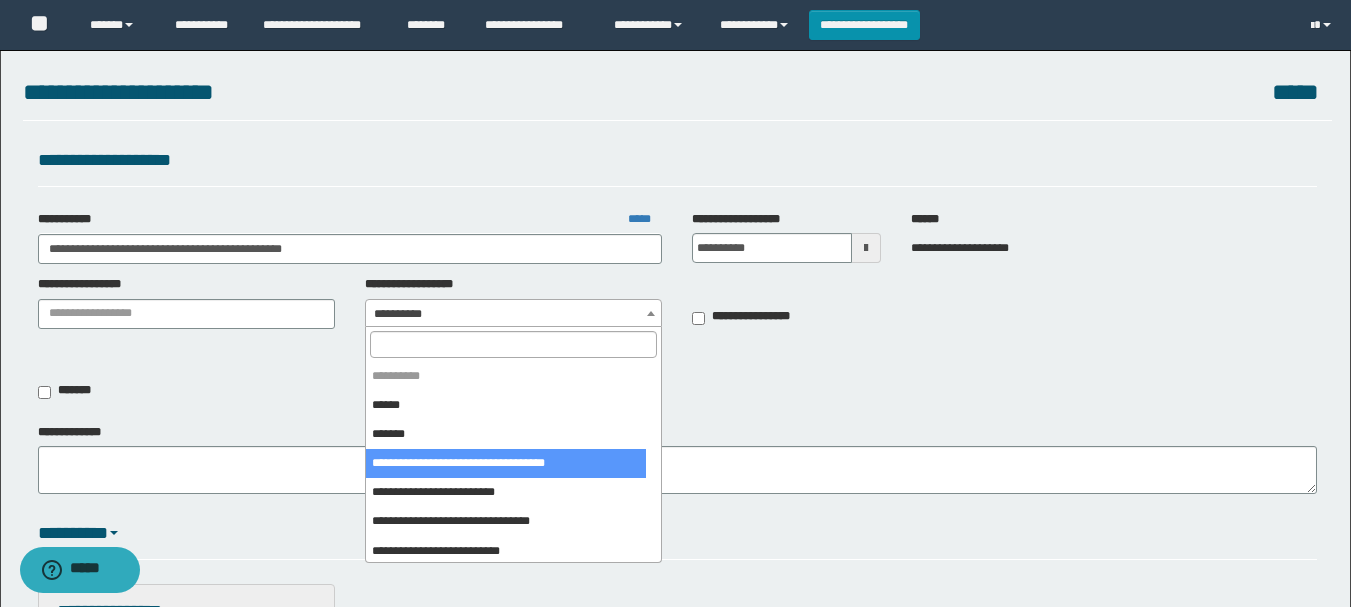 select on "****" 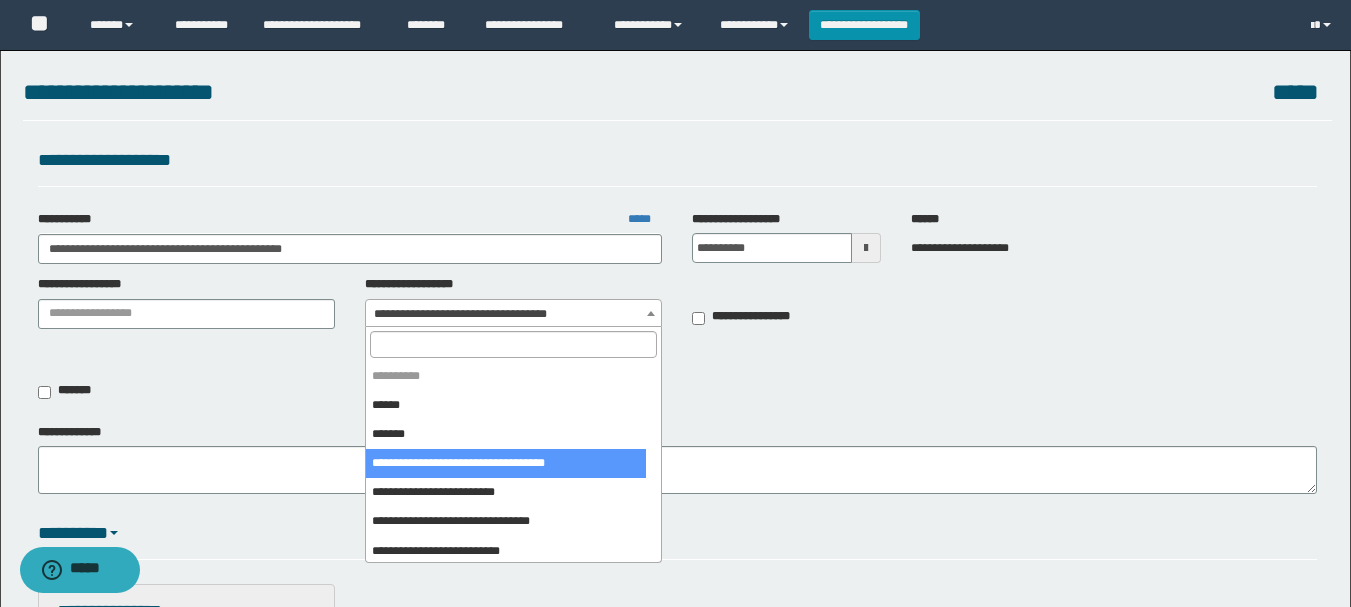 click on "**********" at bounding box center [513, 314] 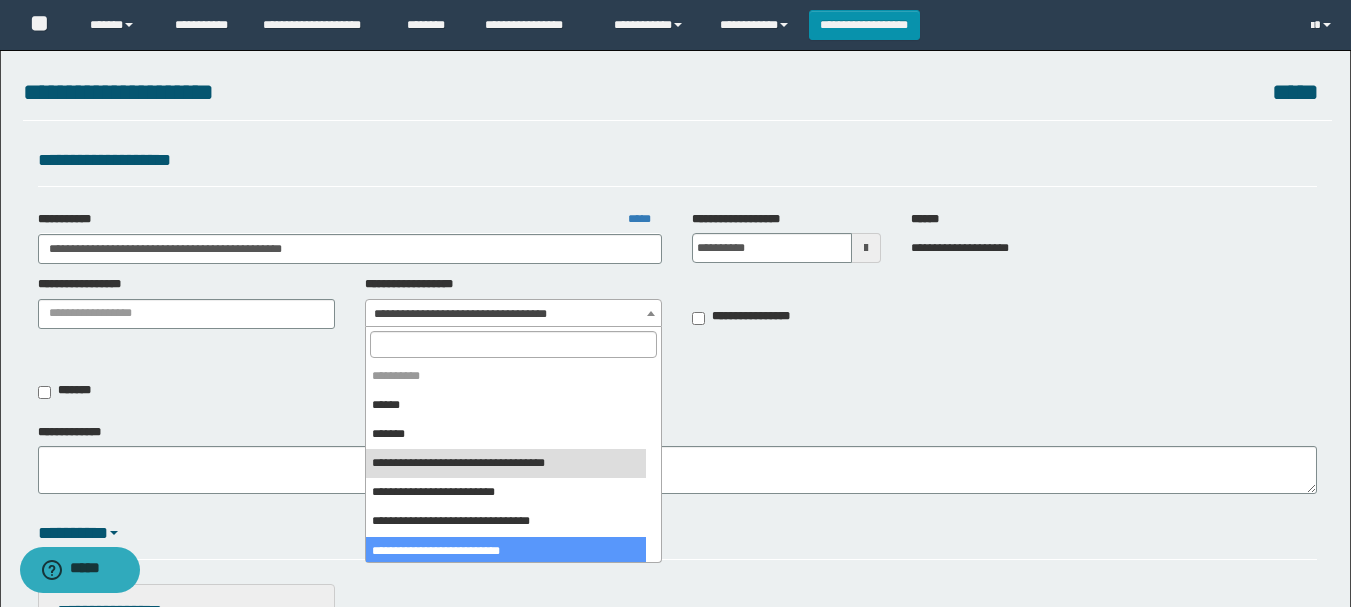 click on "*********" at bounding box center [677, 539] 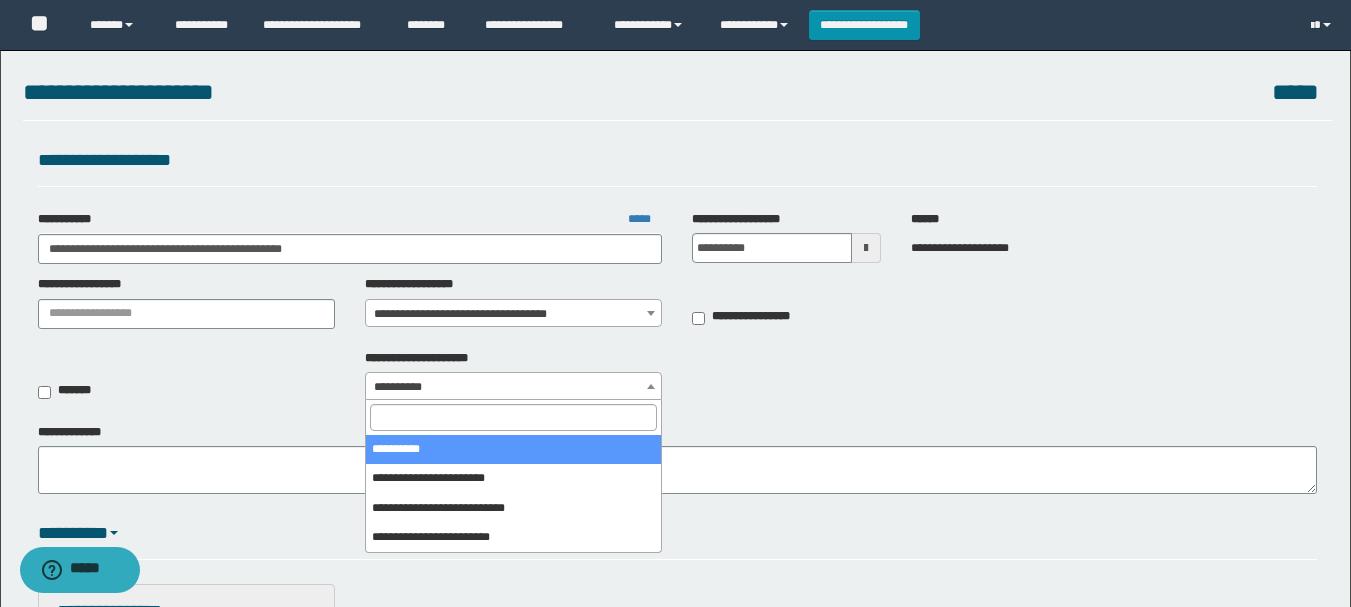 click on "**********" at bounding box center (513, 387) 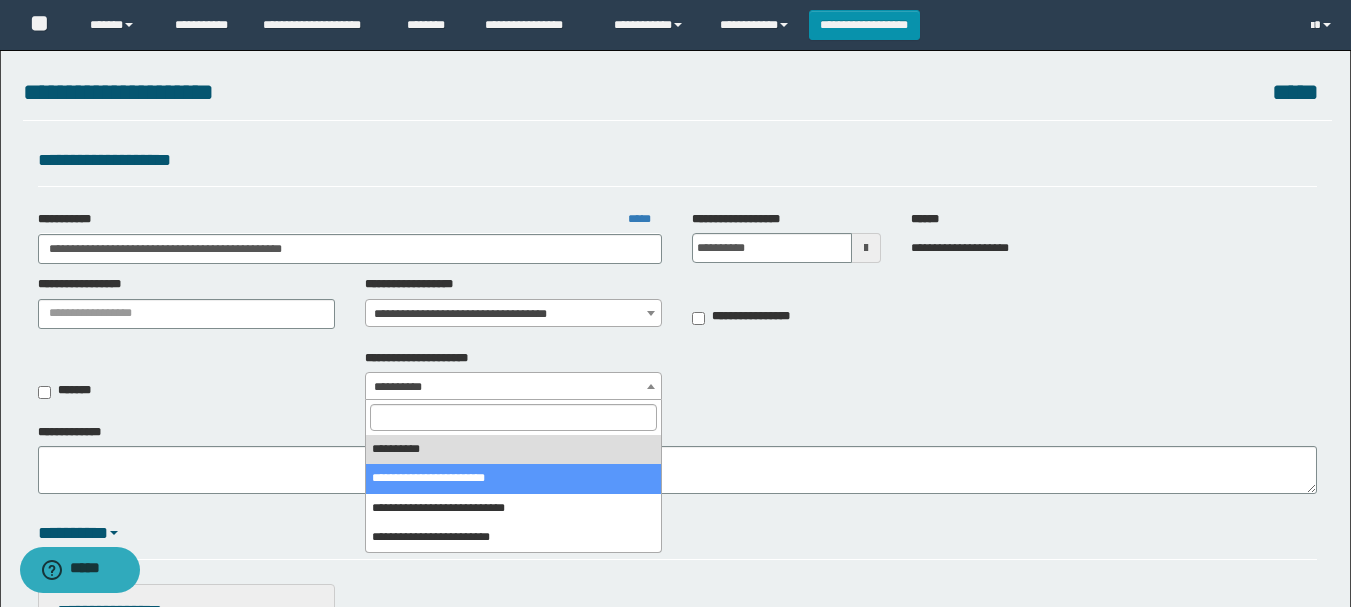select on "*" 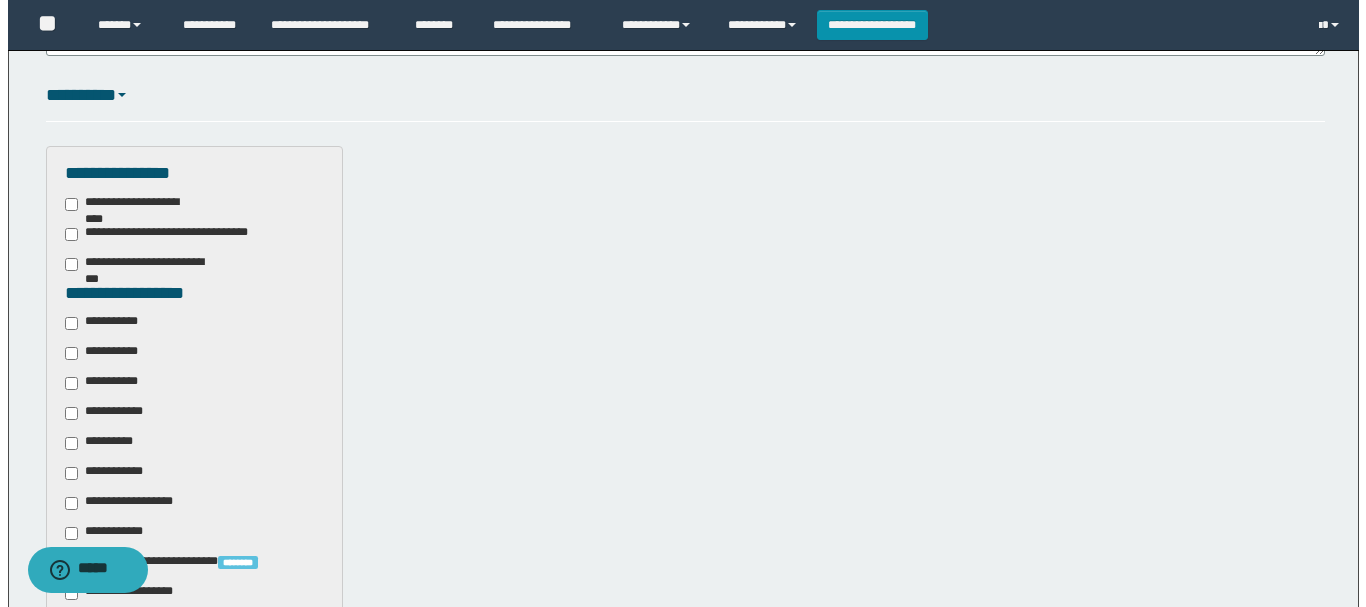 scroll, scrollTop: 712, scrollLeft: 0, axis: vertical 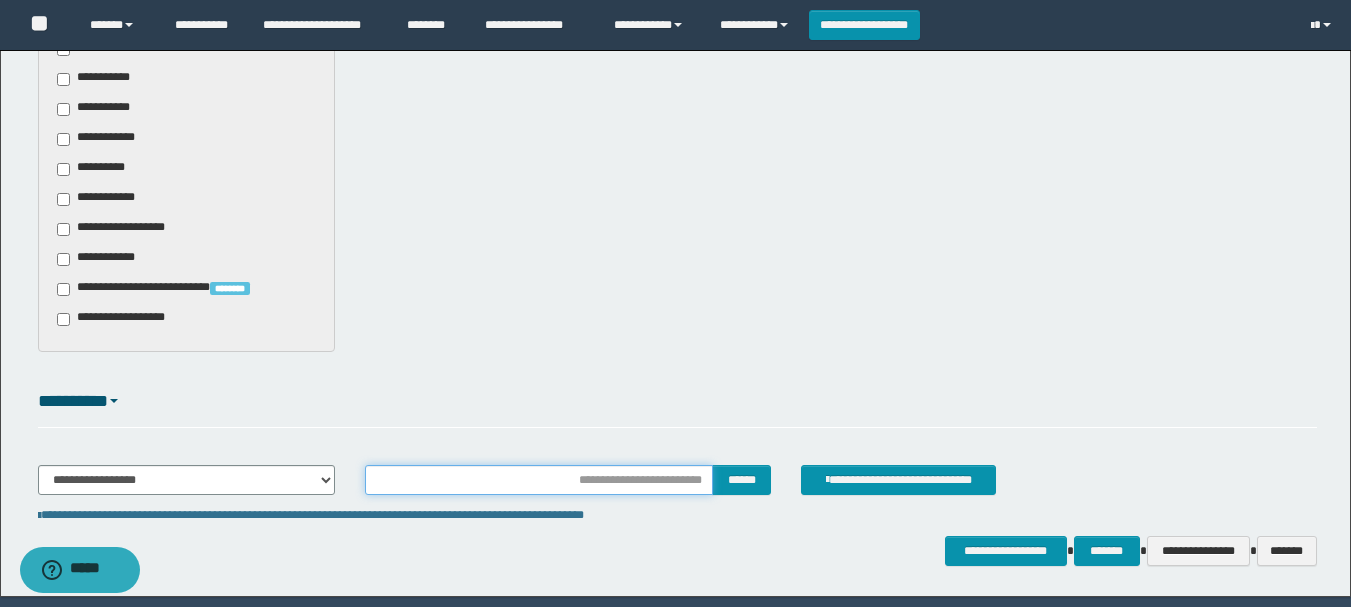 click at bounding box center [539, 480] 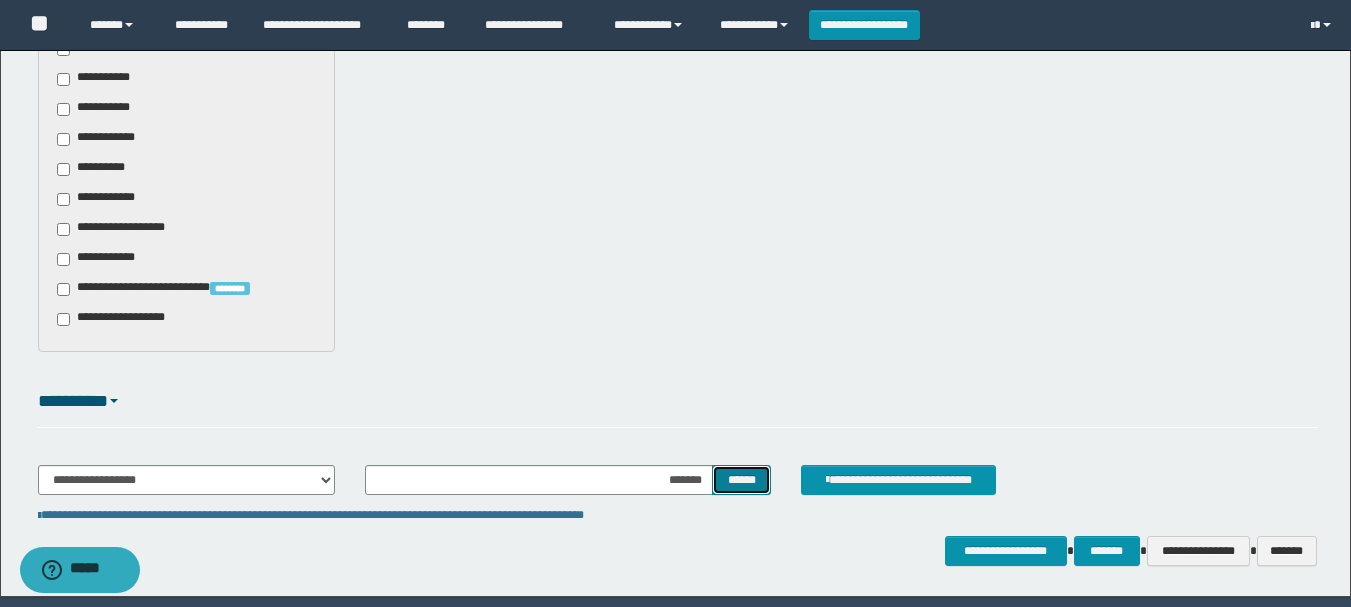 click on "******" at bounding box center (741, 480) 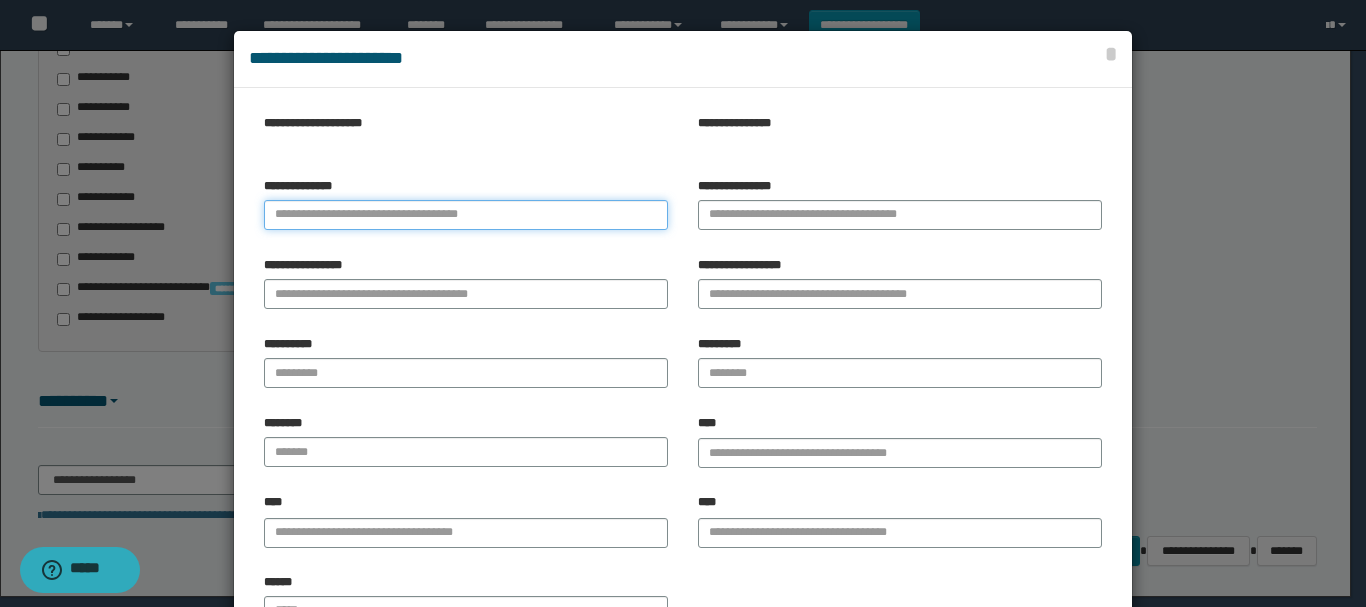 paste on "**********" 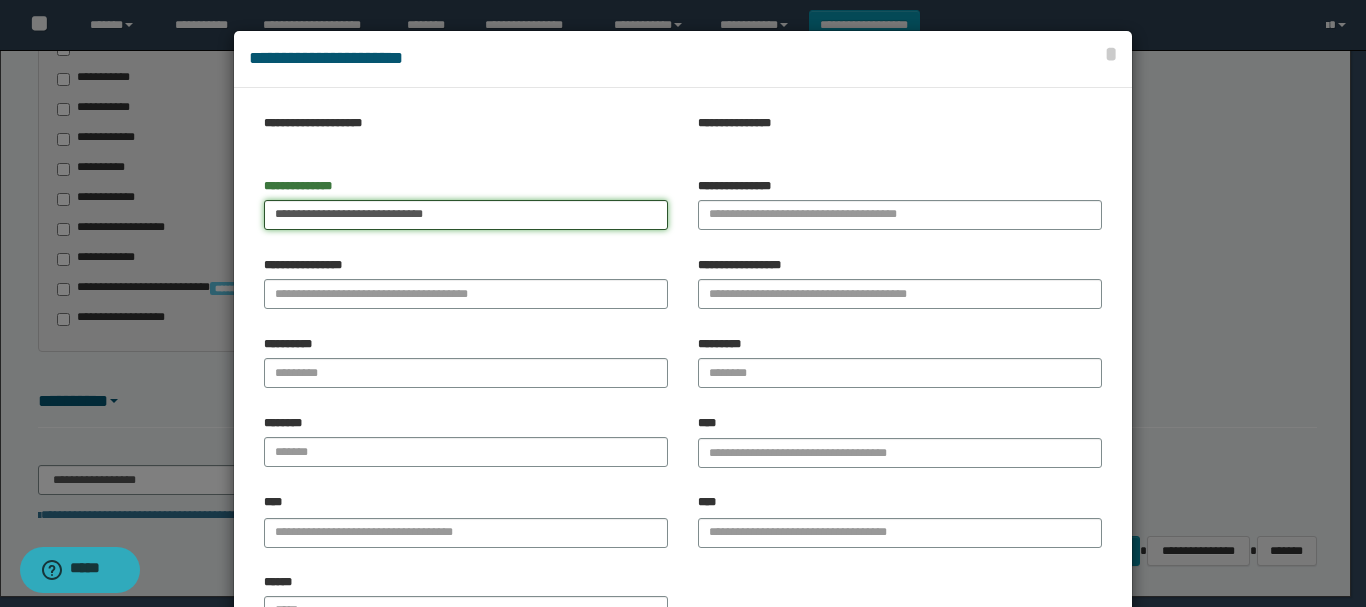 type on "**********" 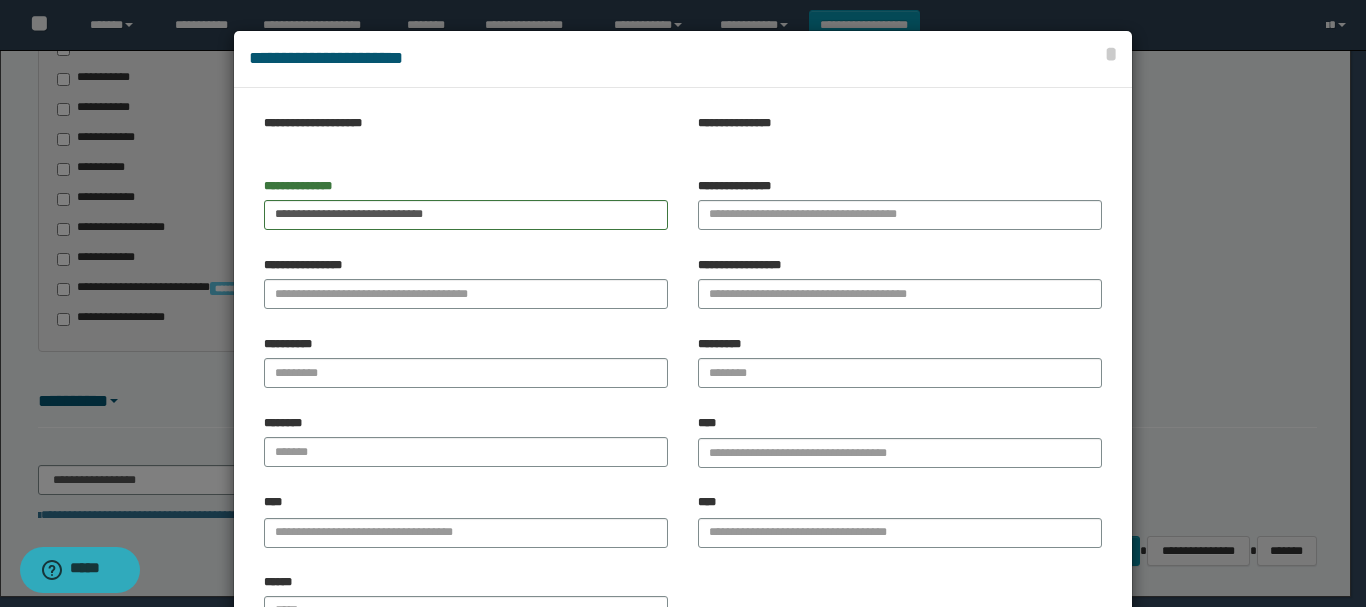 click on "**********" at bounding box center [900, 204] 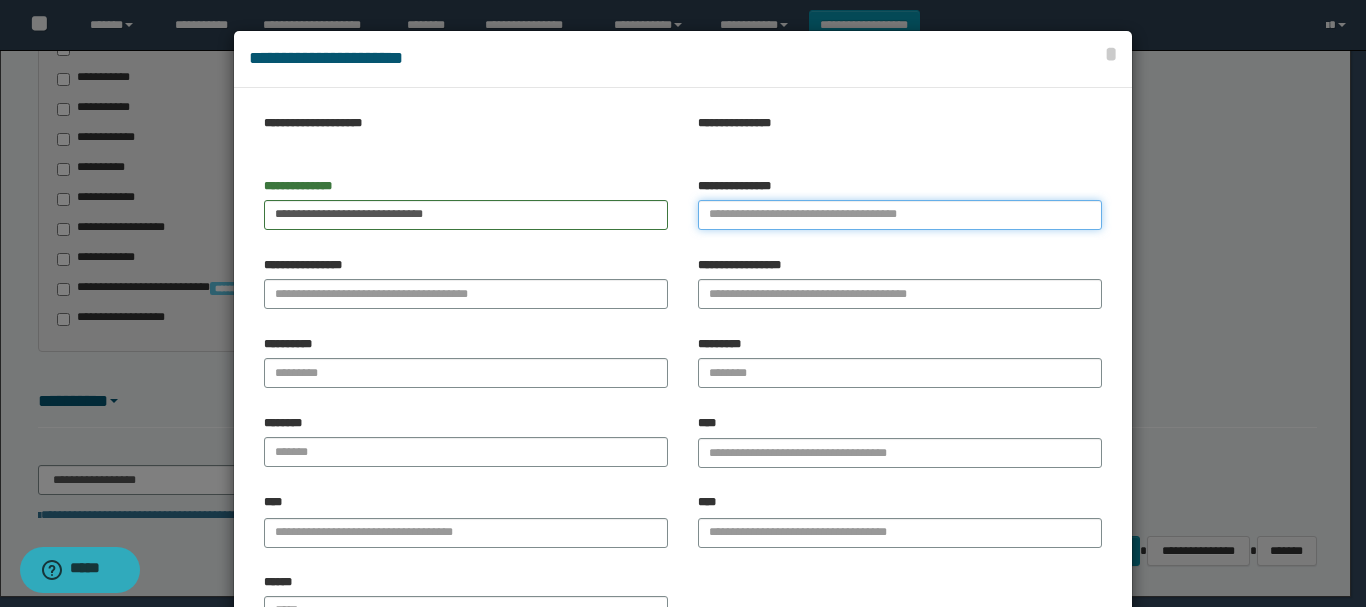click on "**********" at bounding box center [900, 215] 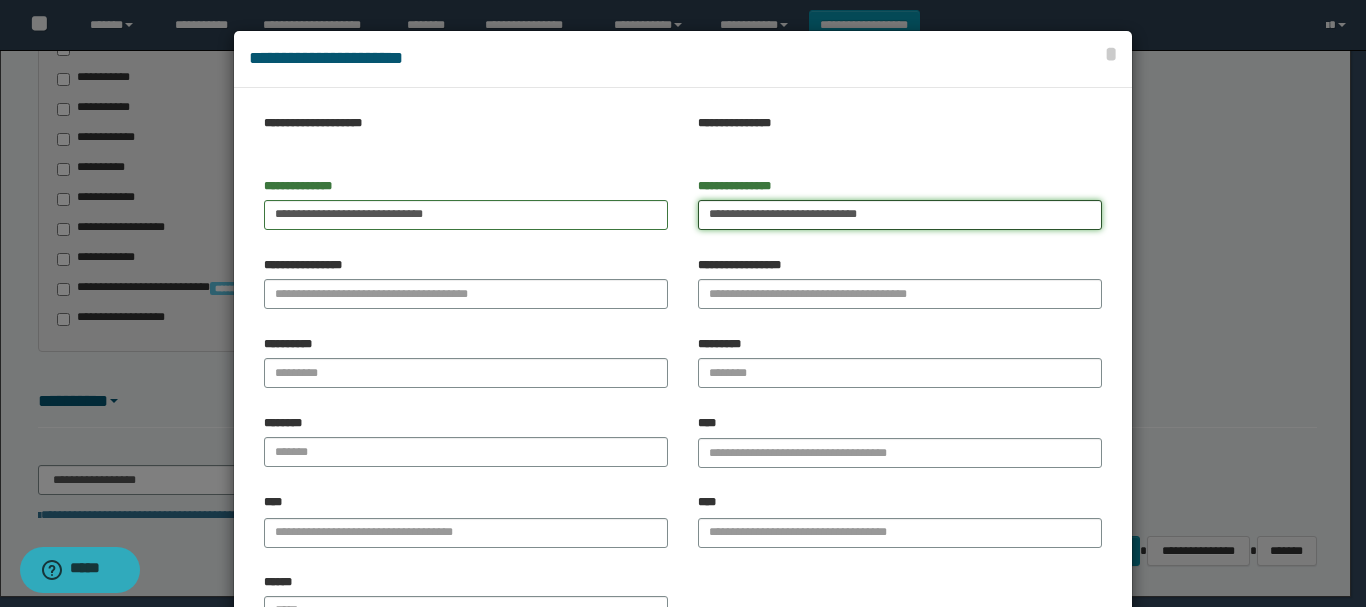 type on "**********" 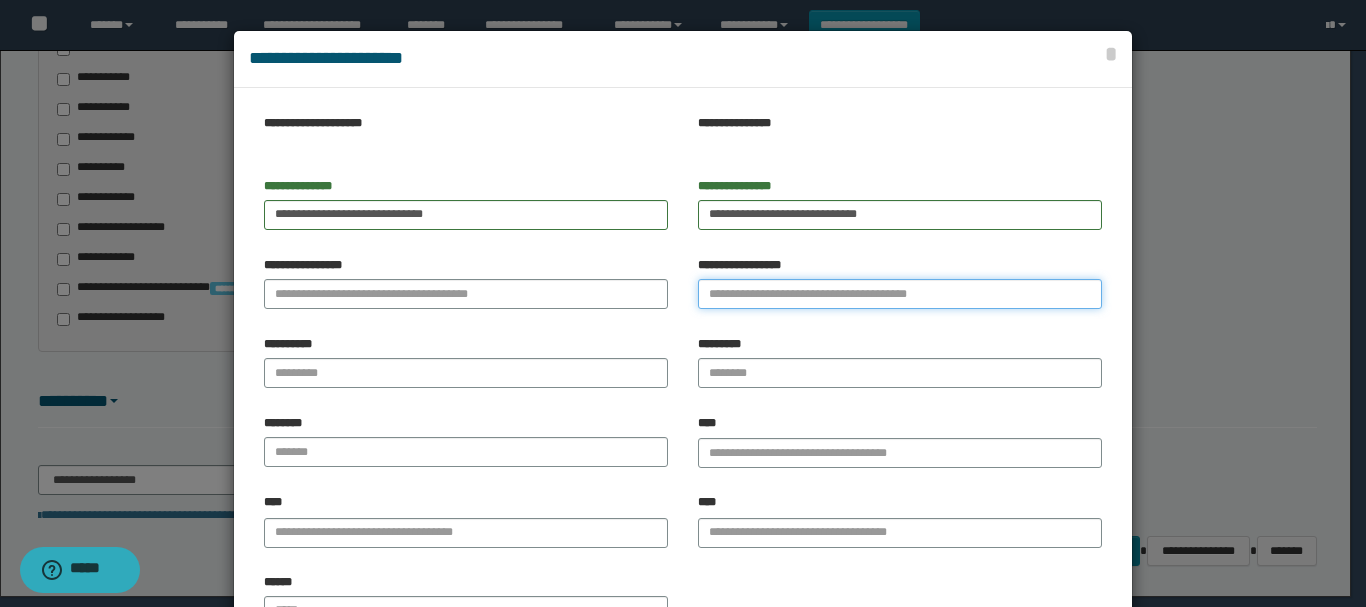 click on "**********" at bounding box center (900, 294) 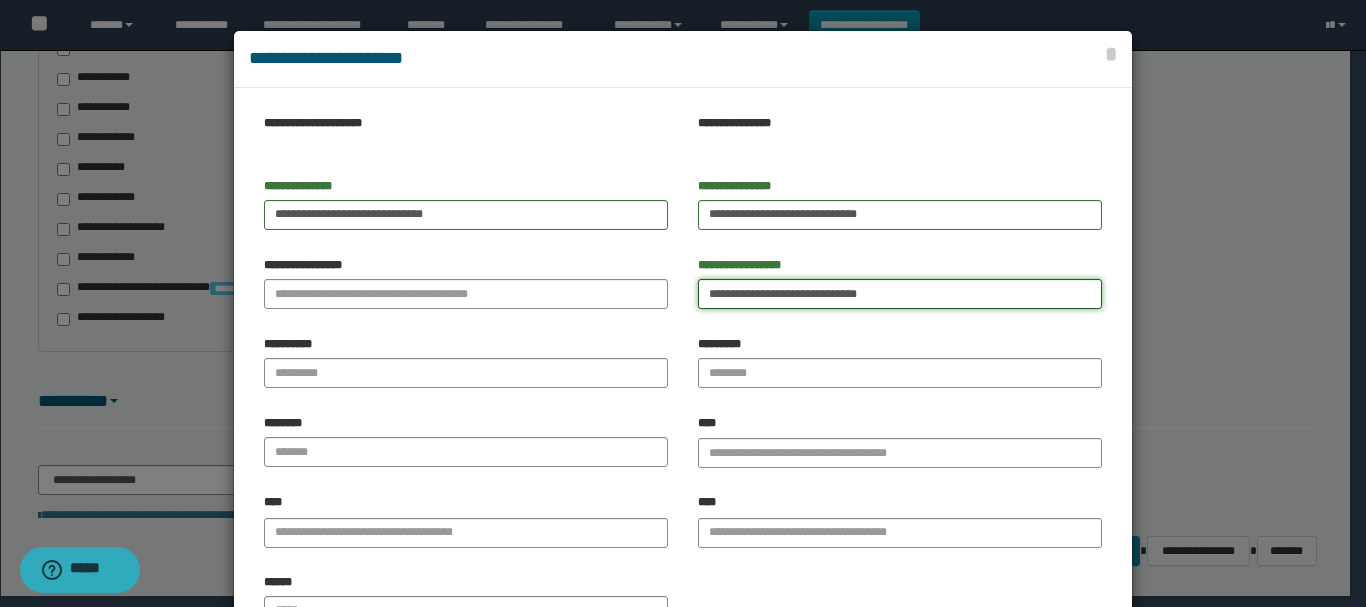 type on "**********" 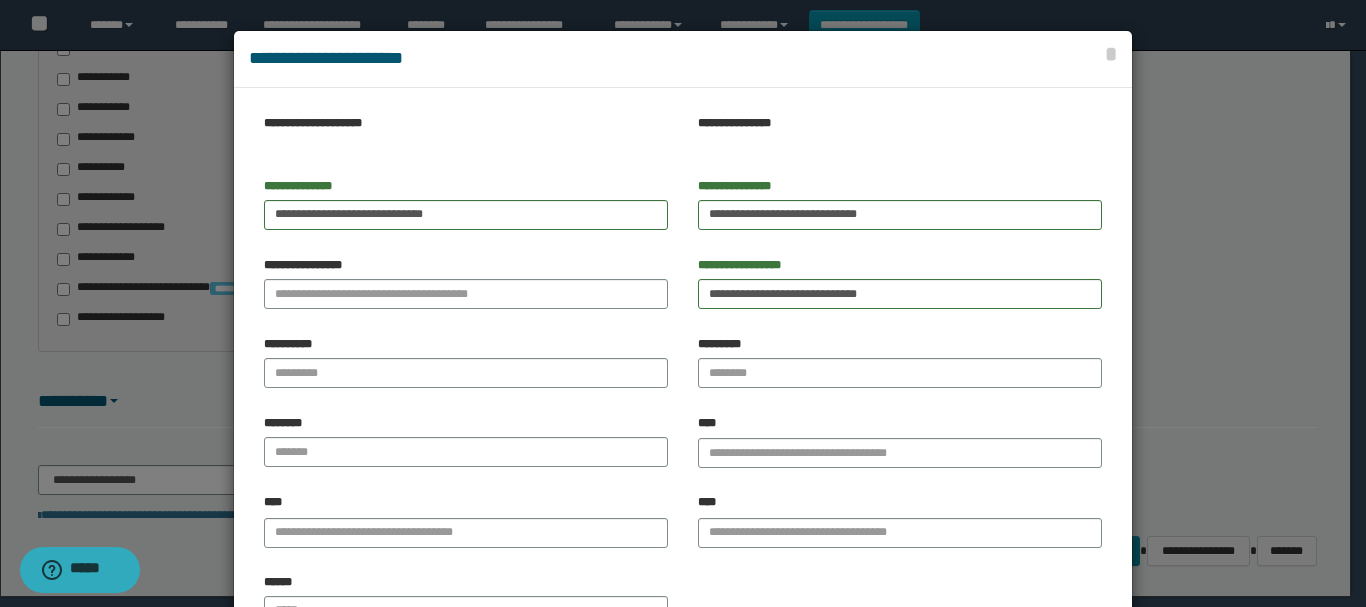 click on "**********" at bounding box center (466, 290) 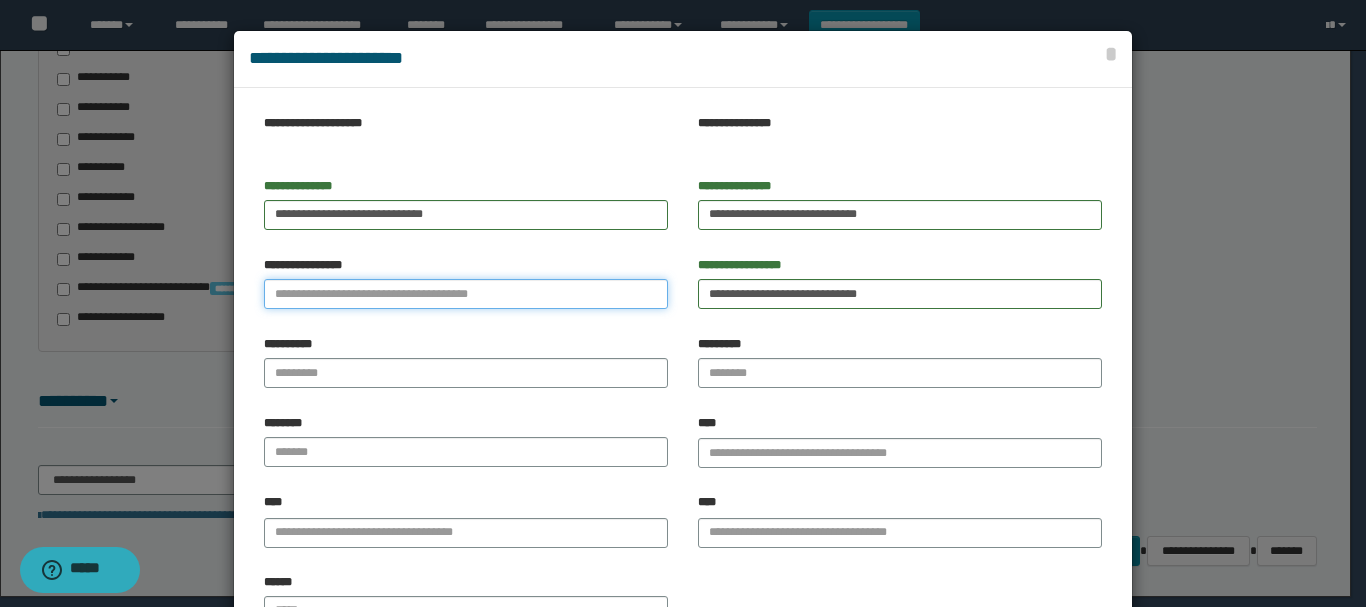 click on "**********" at bounding box center [466, 294] 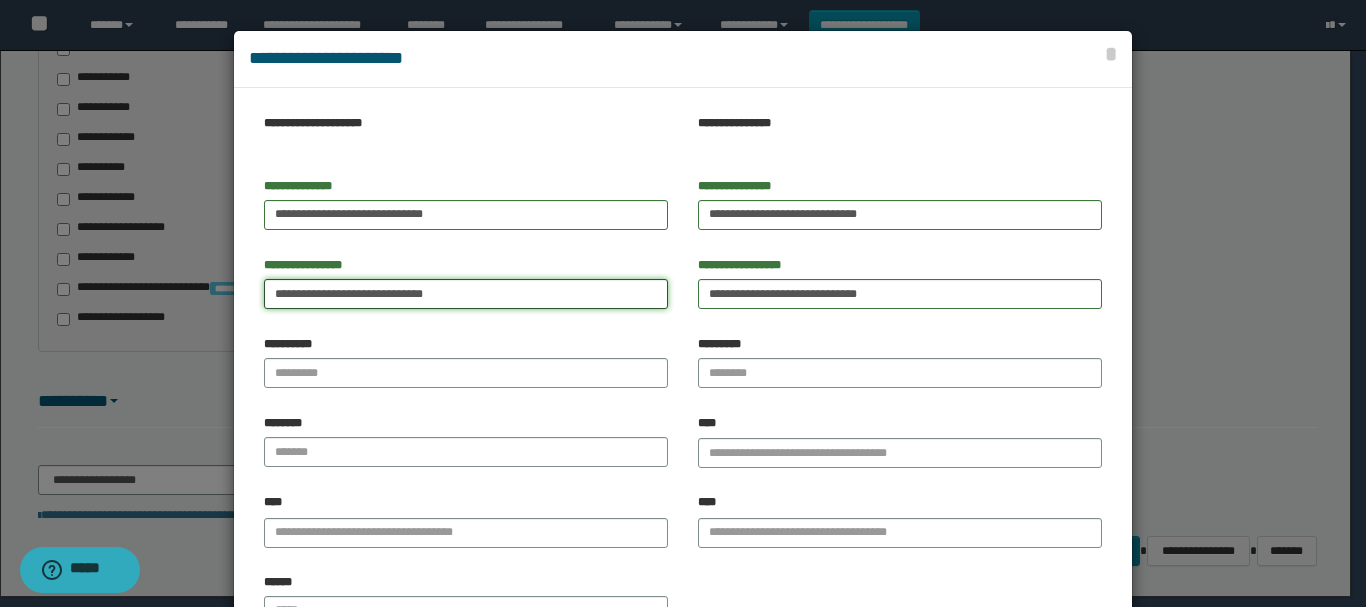 type on "**********" 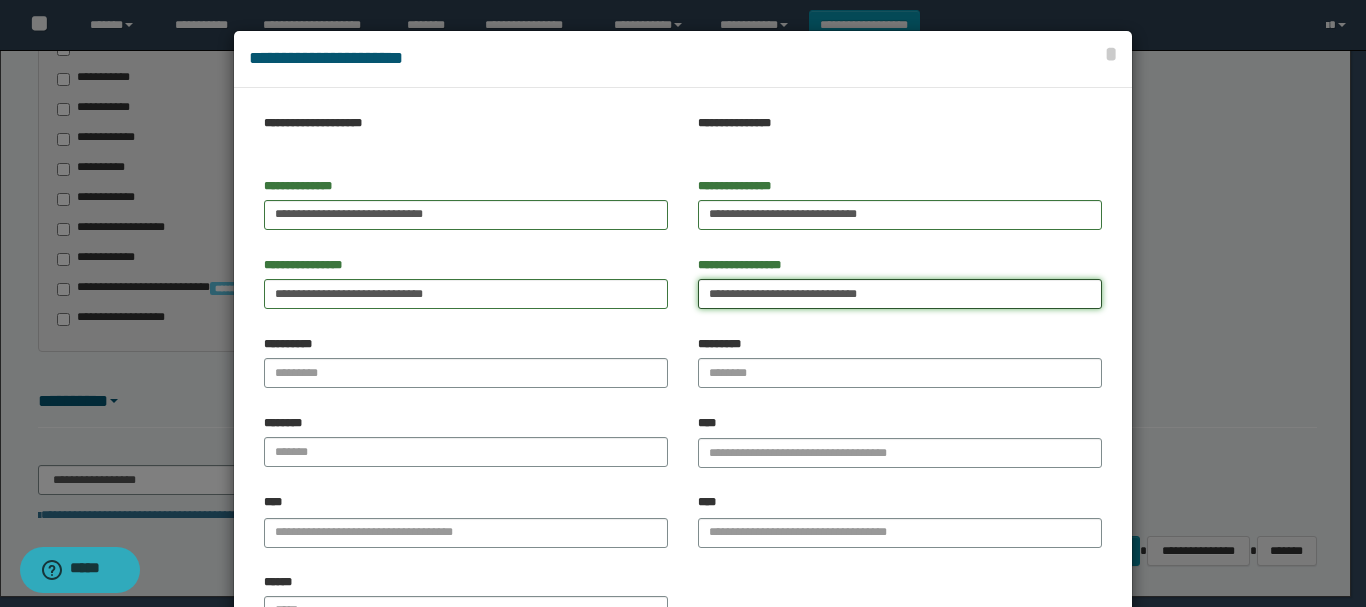 drag, startPoint x: 862, startPoint y: 299, endPoint x: 478, endPoint y: 436, distance: 407.707 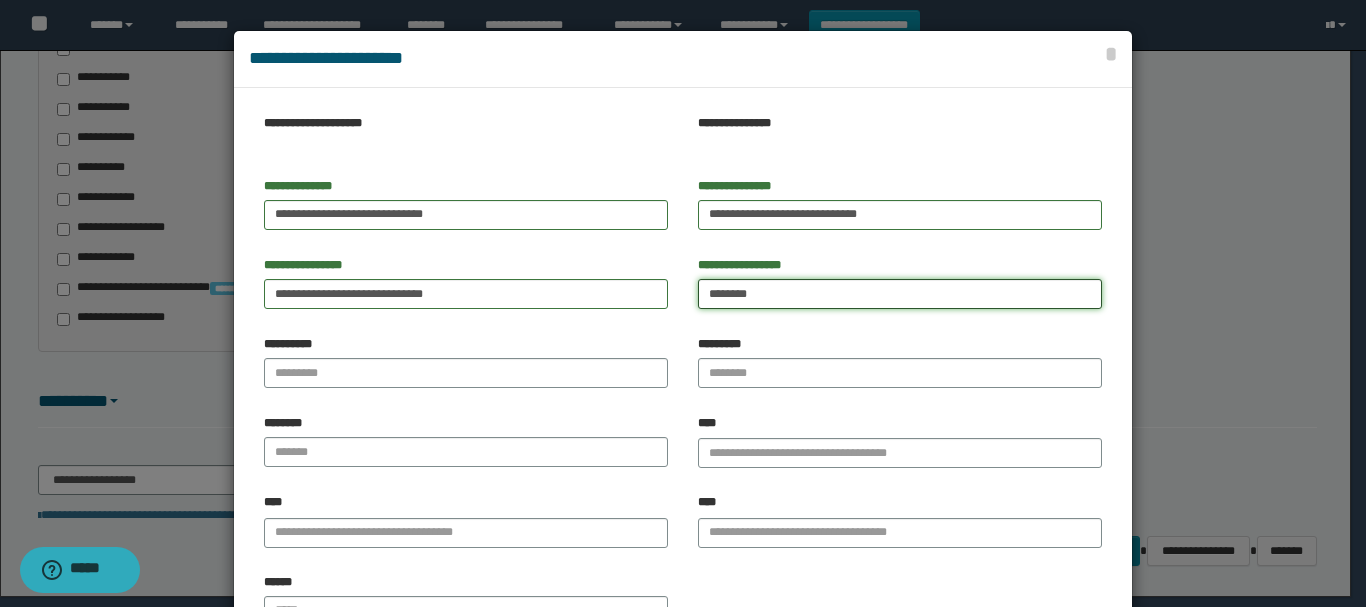 type on "*******" 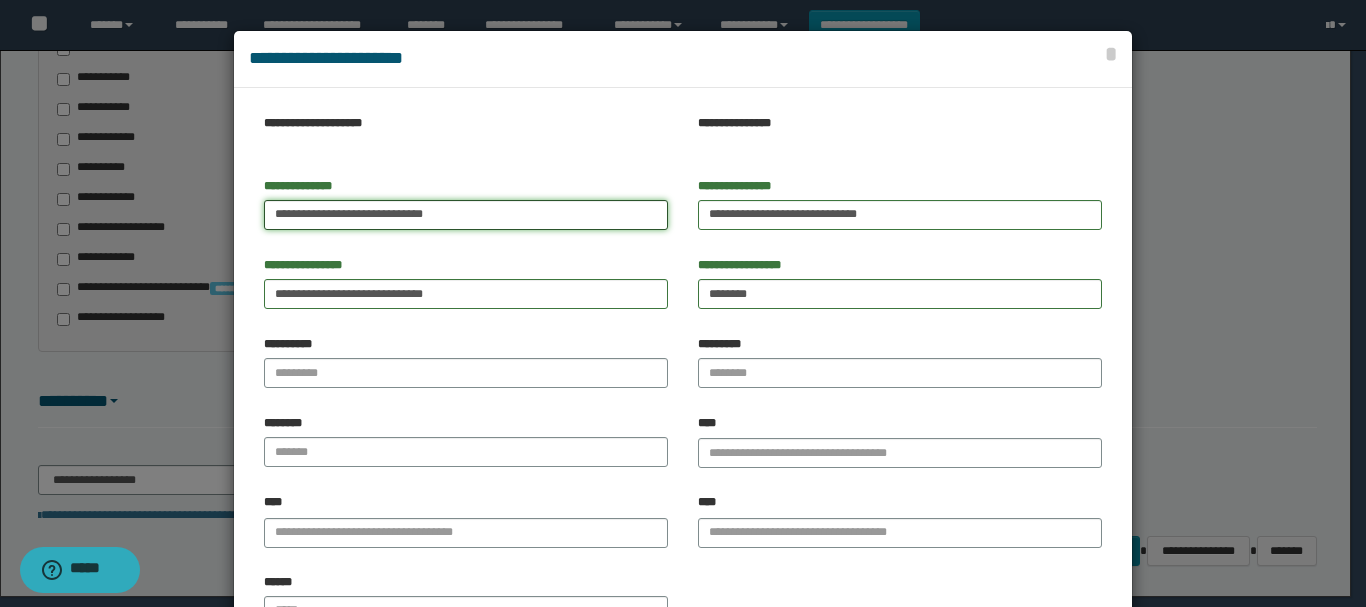 drag, startPoint x: 315, startPoint y: 207, endPoint x: 478, endPoint y: 209, distance: 163.01227 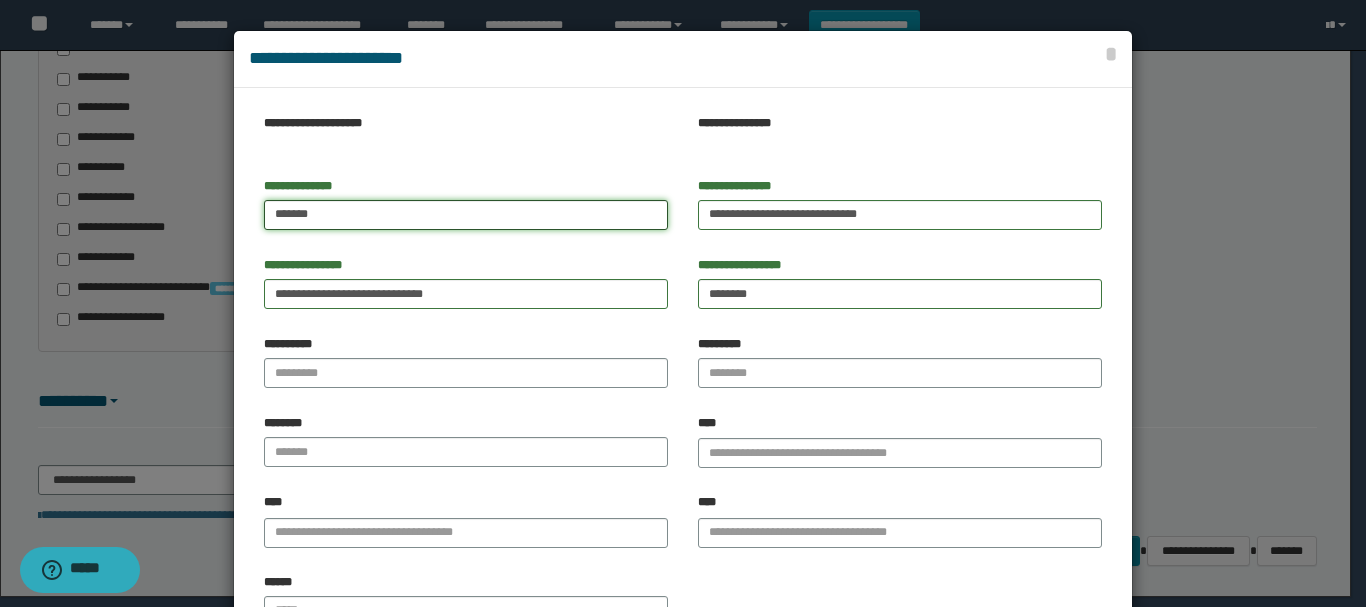 click on "*******" at bounding box center (466, 215) 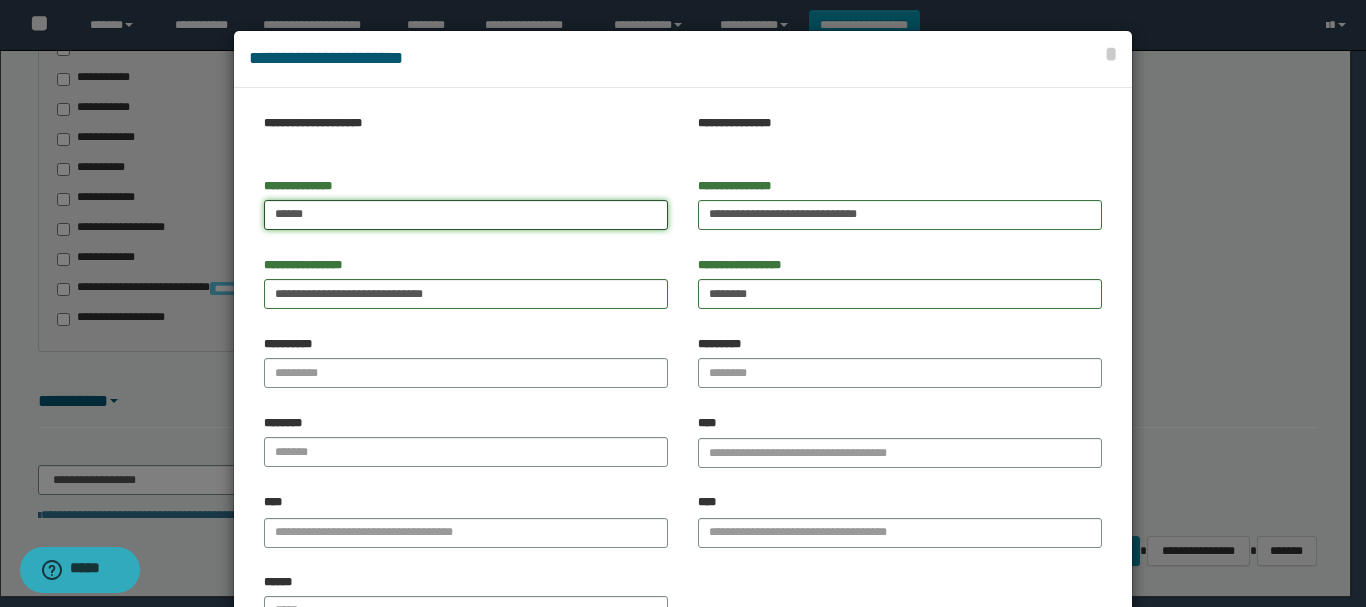 type on "*****" 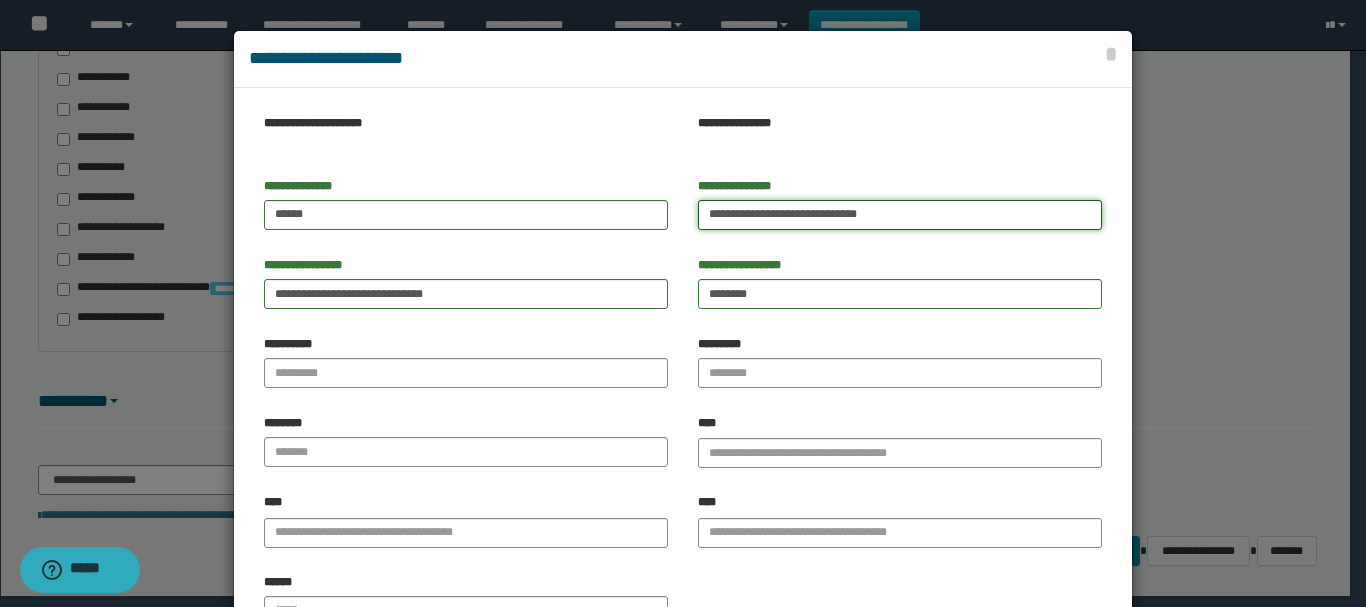 drag, startPoint x: 739, startPoint y: 219, endPoint x: 490, endPoint y: 301, distance: 262.15454 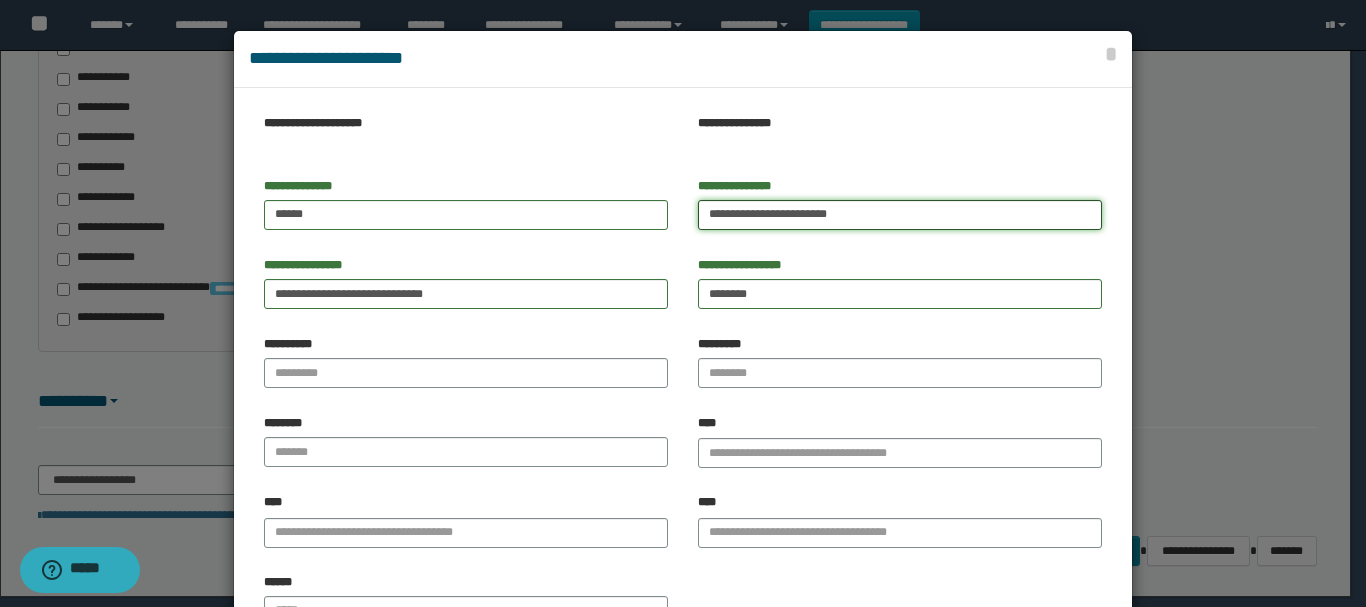 drag, startPoint x: 762, startPoint y: 215, endPoint x: 947, endPoint y: 193, distance: 186.30351 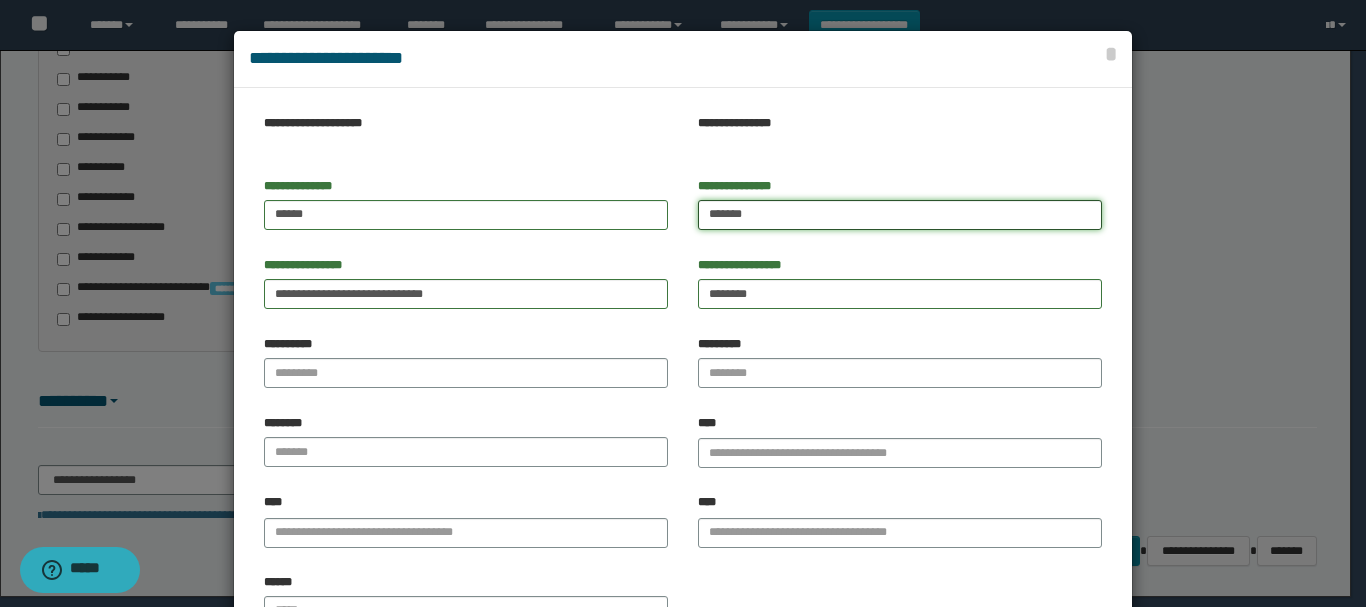 type on "******" 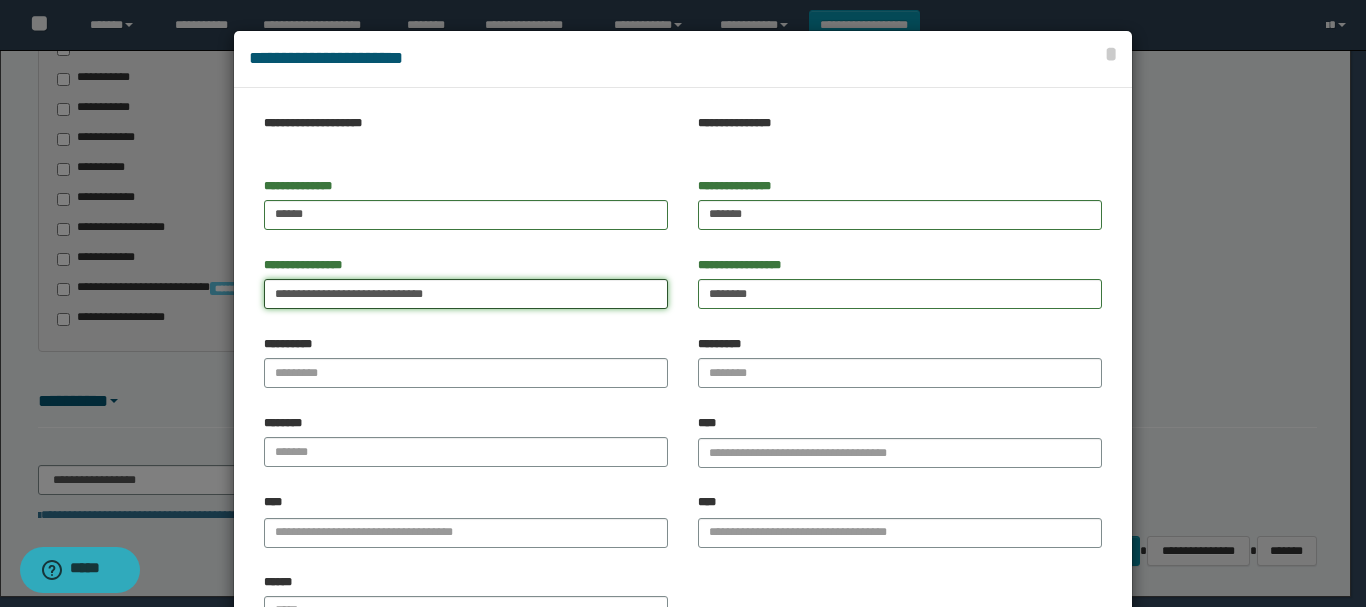 drag, startPoint x: 361, startPoint y: 293, endPoint x: 28, endPoint y: 417, distance: 355.33786 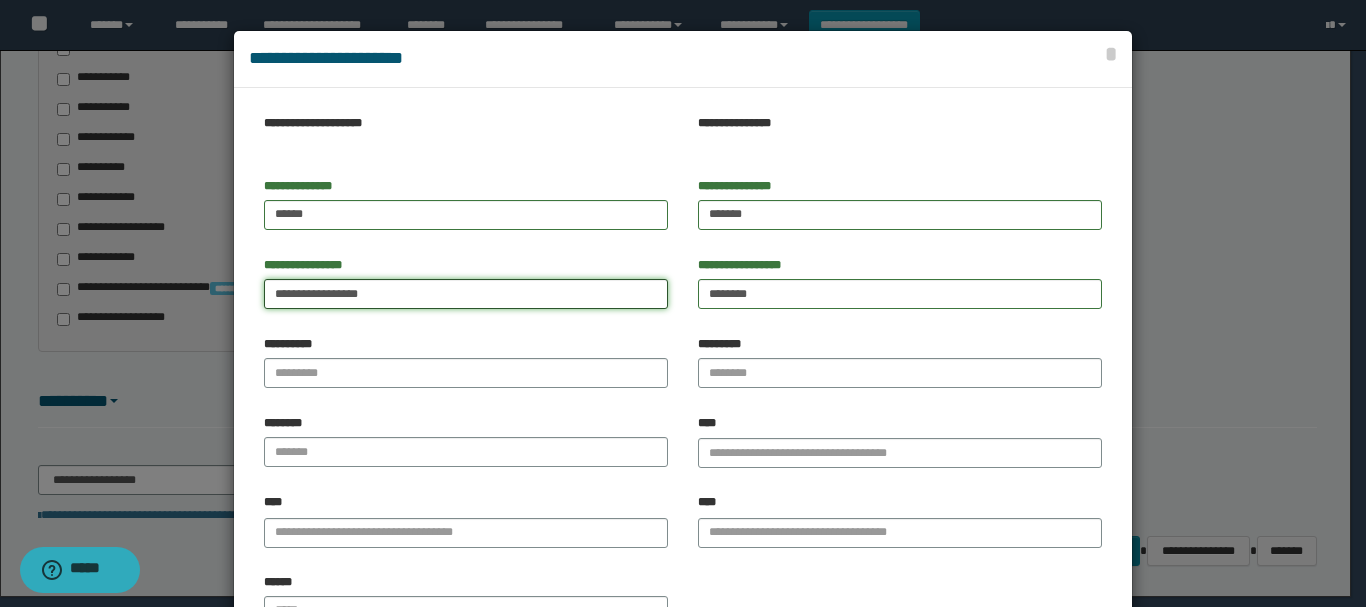 drag, startPoint x: 339, startPoint y: 292, endPoint x: 476, endPoint y: 305, distance: 137.6154 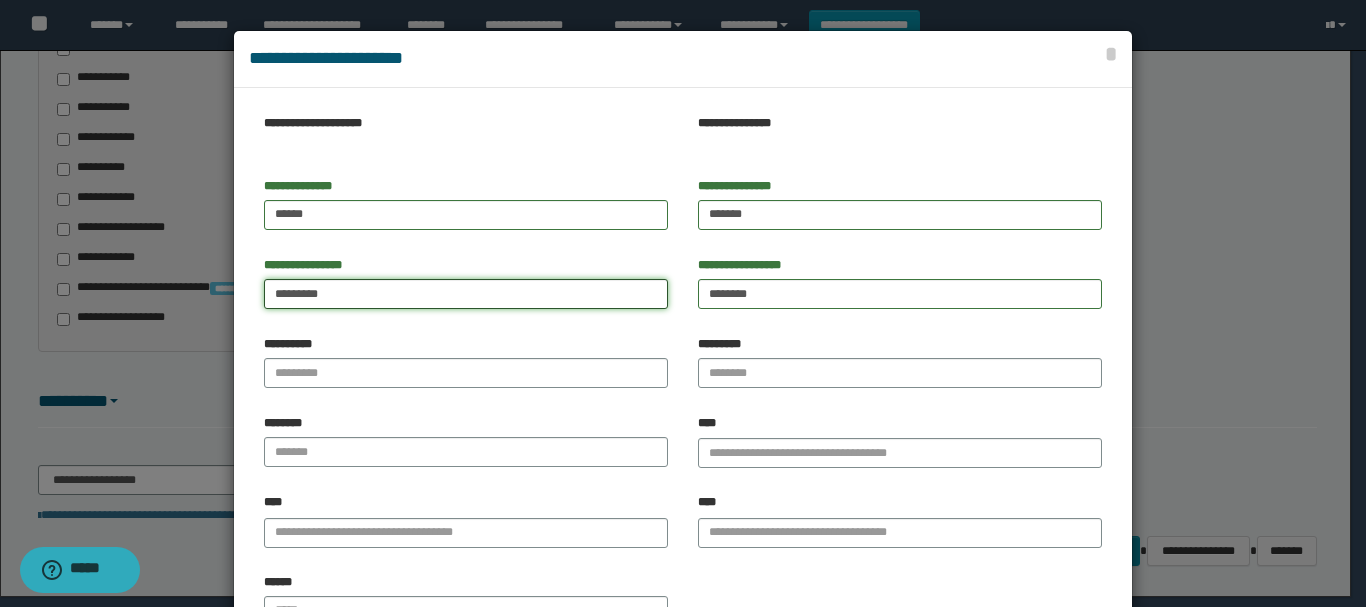 type on "*********" 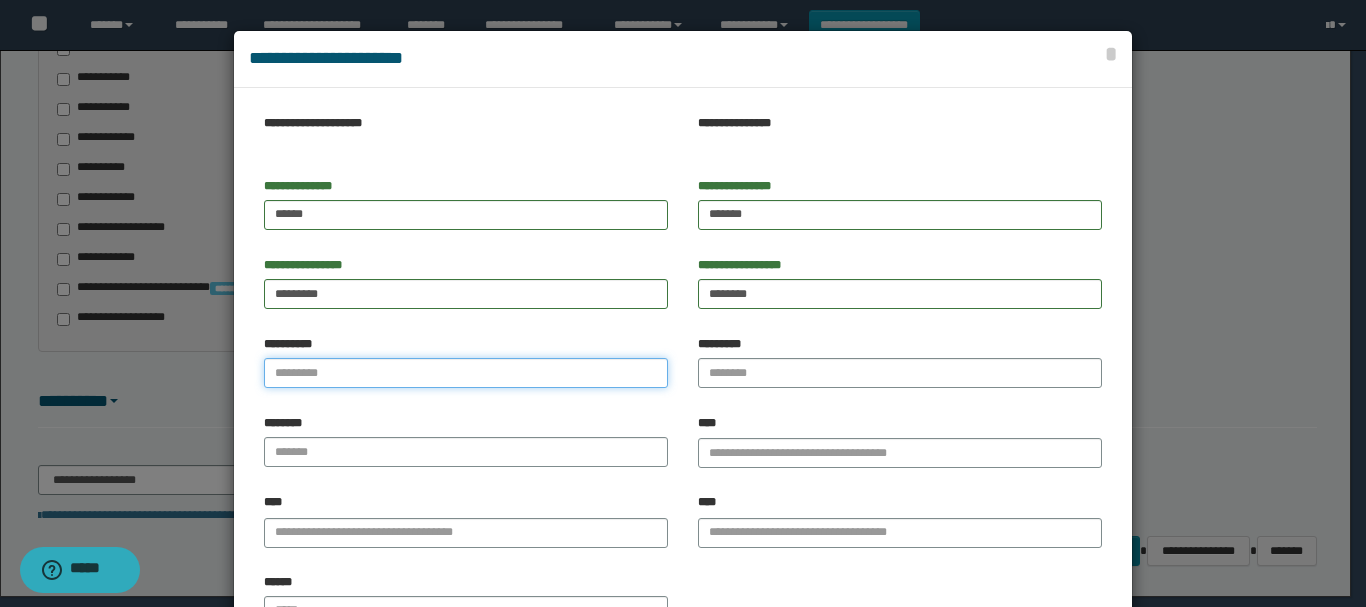 click on "**********" at bounding box center [466, 373] 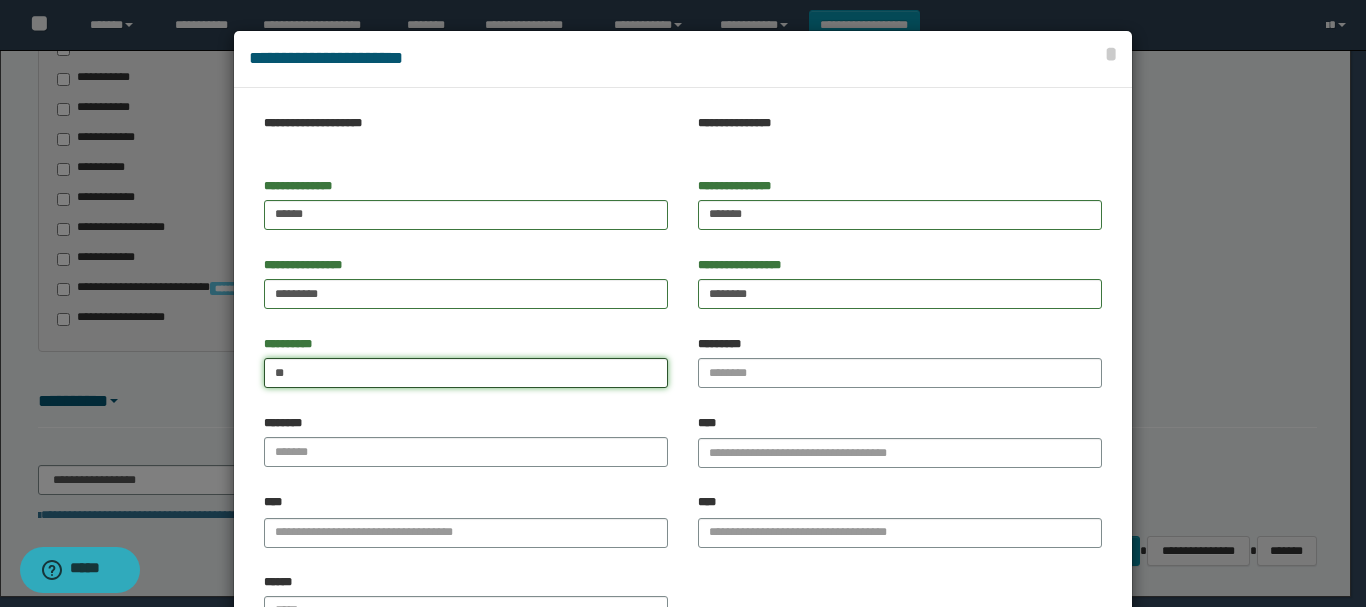 type on "*" 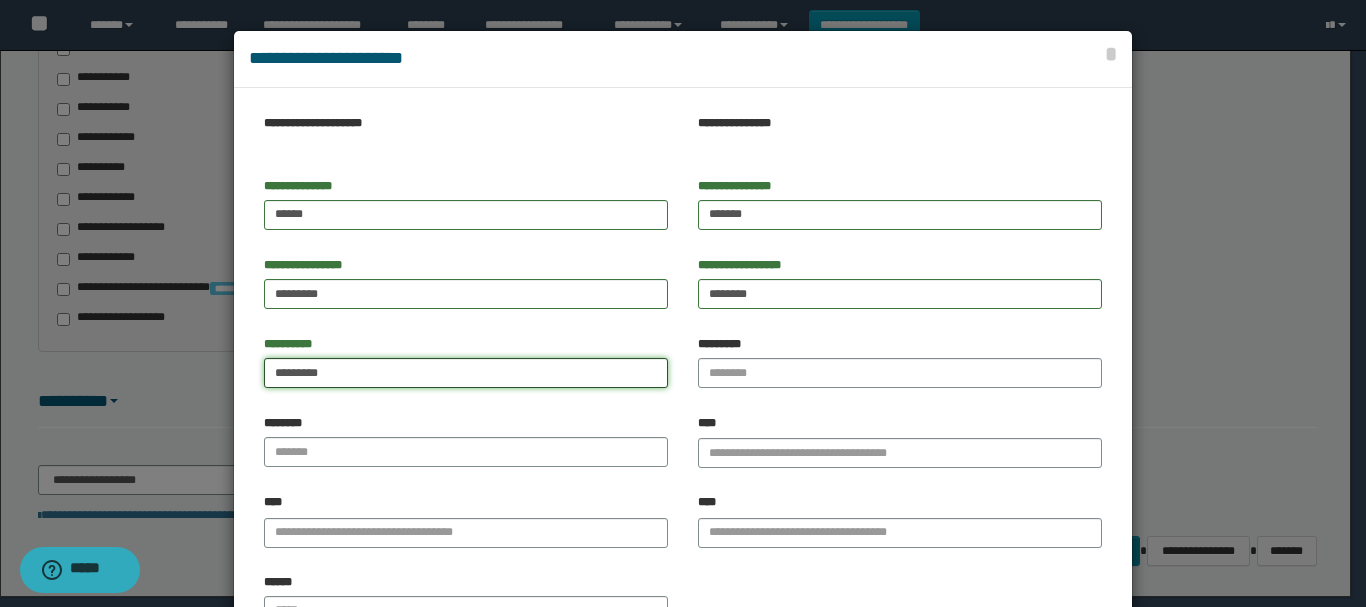 type on "*********" 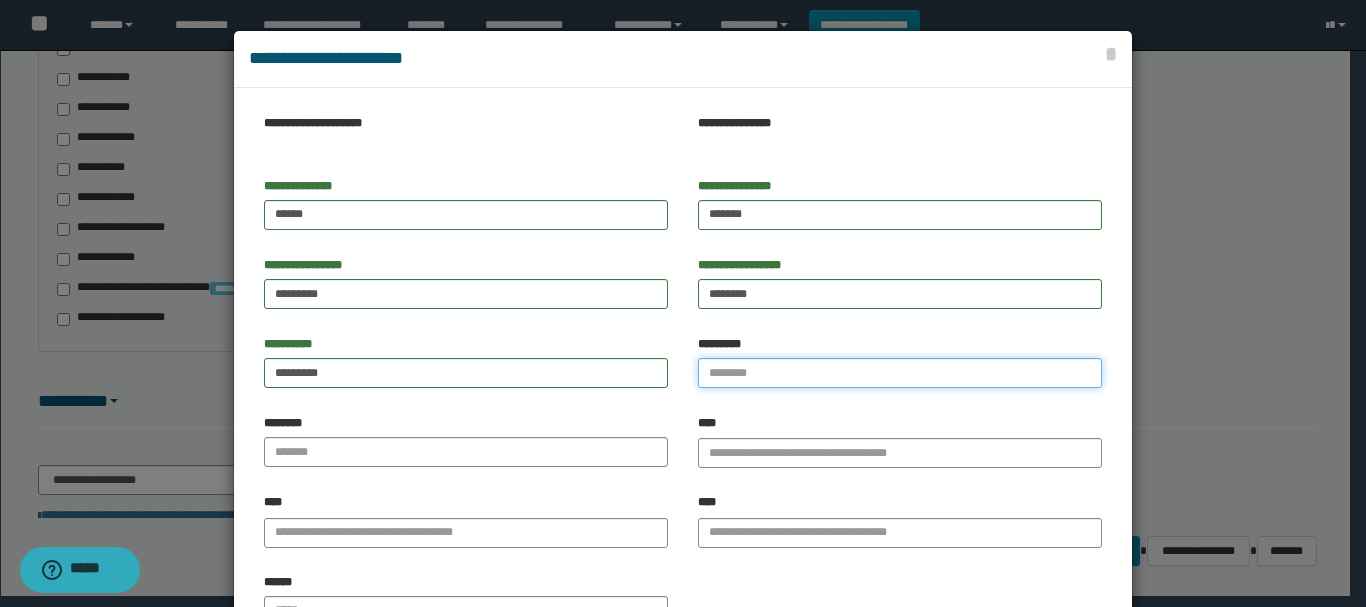 click on "*********" at bounding box center (900, 373) 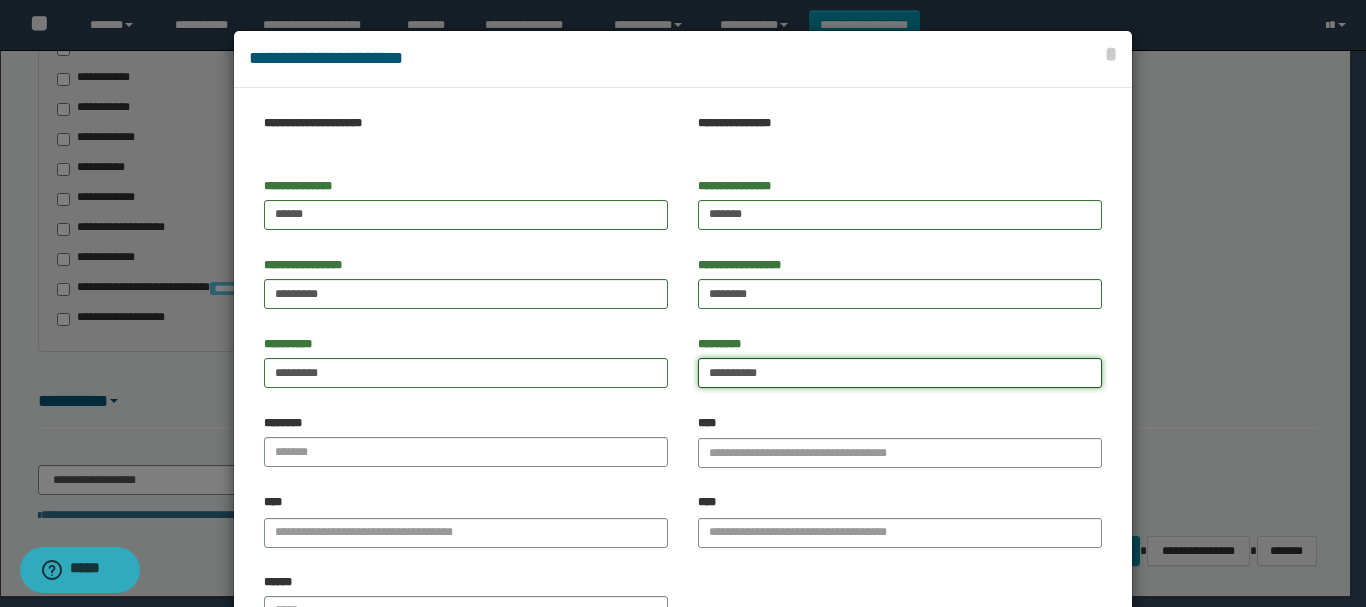click on "**********" at bounding box center (900, 373) 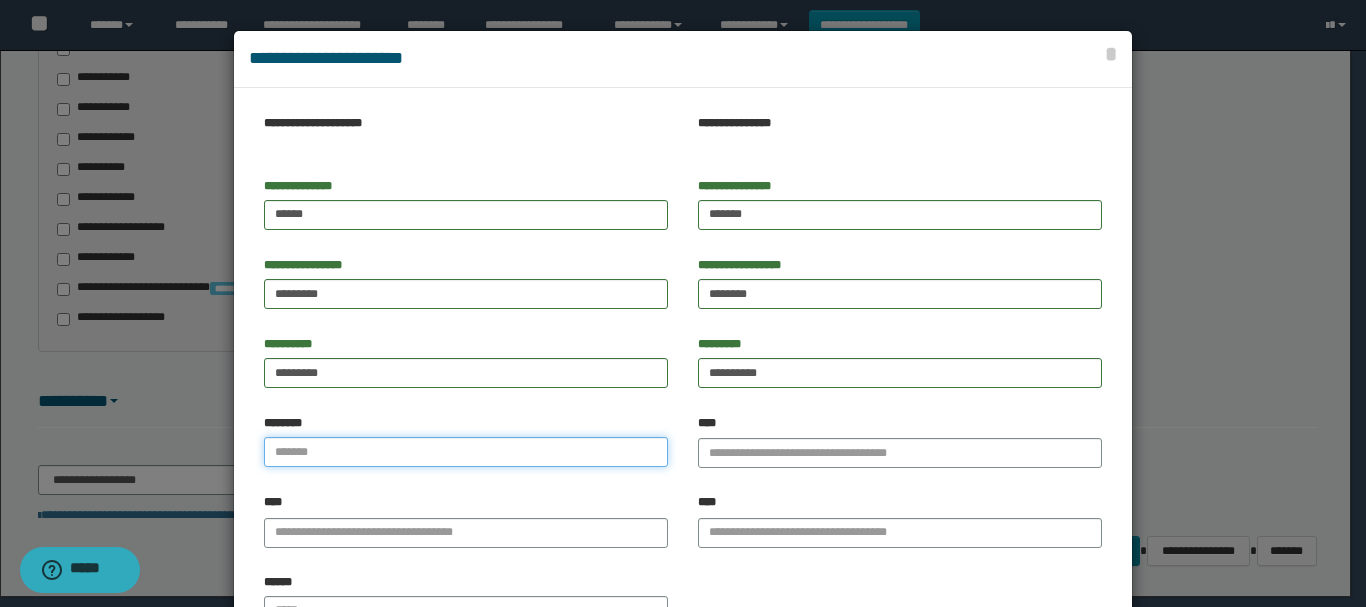 click at bounding box center [466, 452] 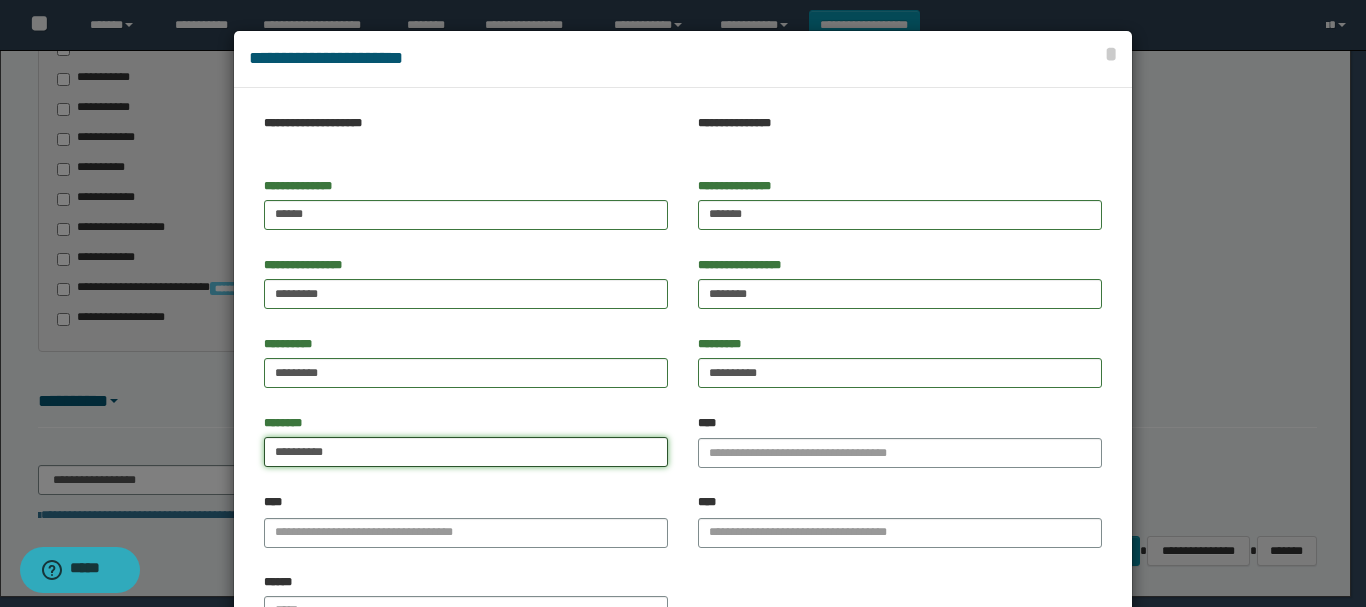 type on "**********" 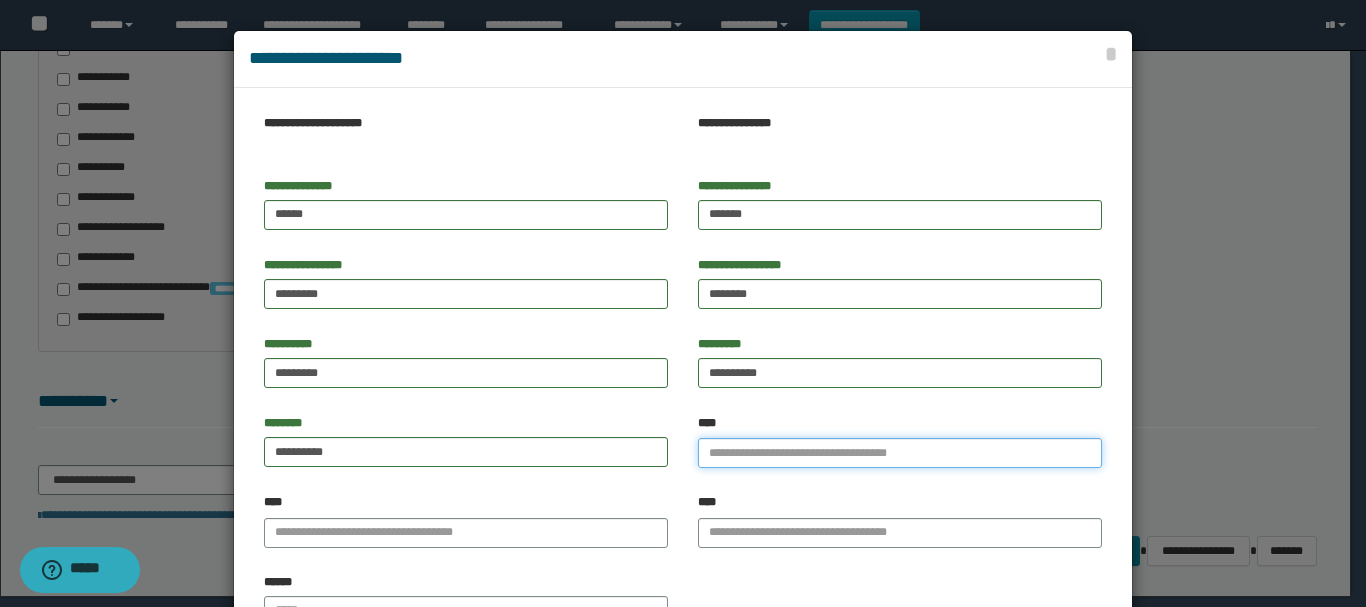 click on "****" at bounding box center [900, 453] 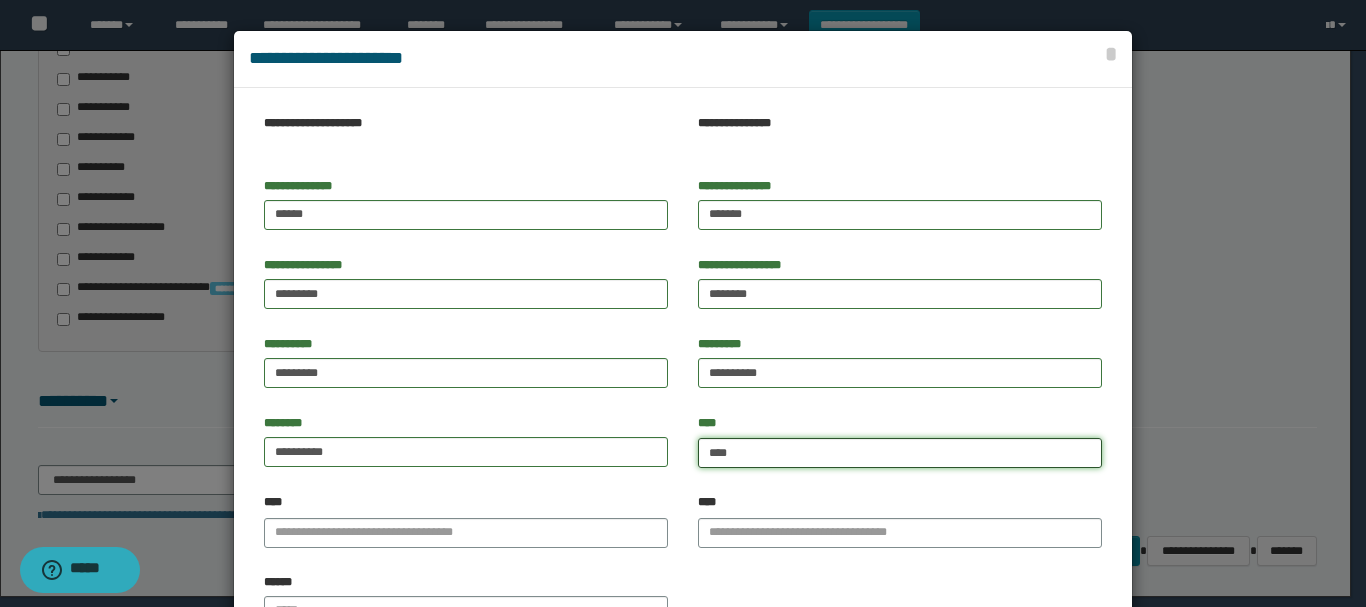 type on "***" 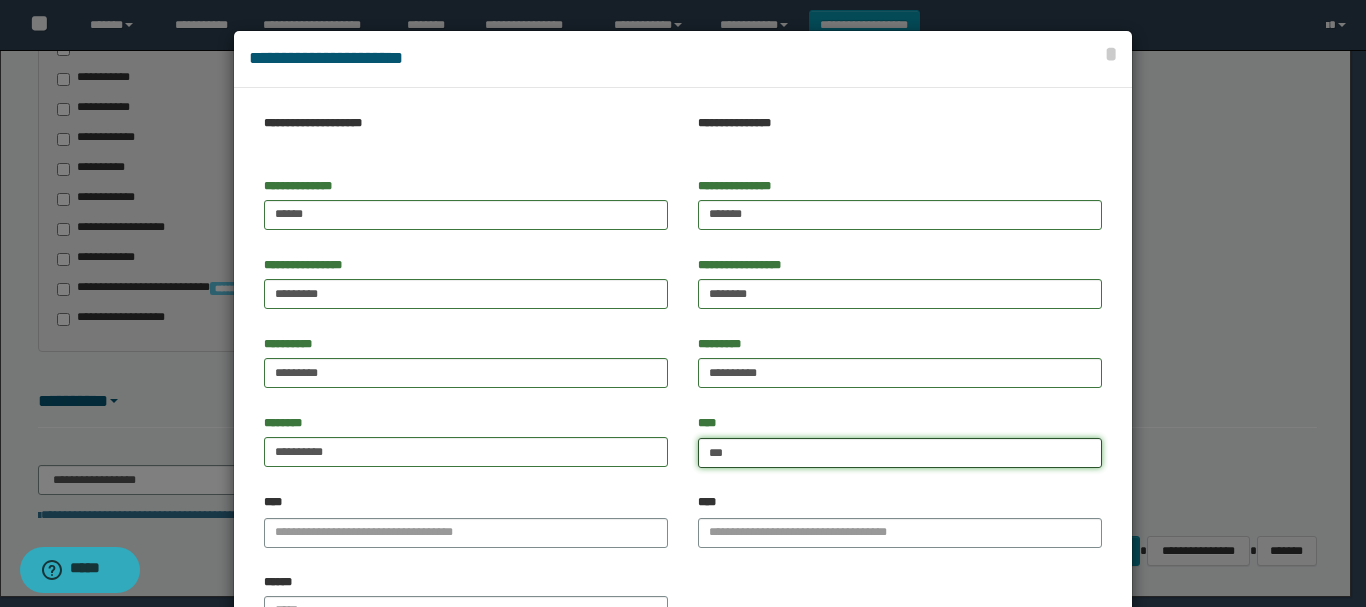 type on "*********" 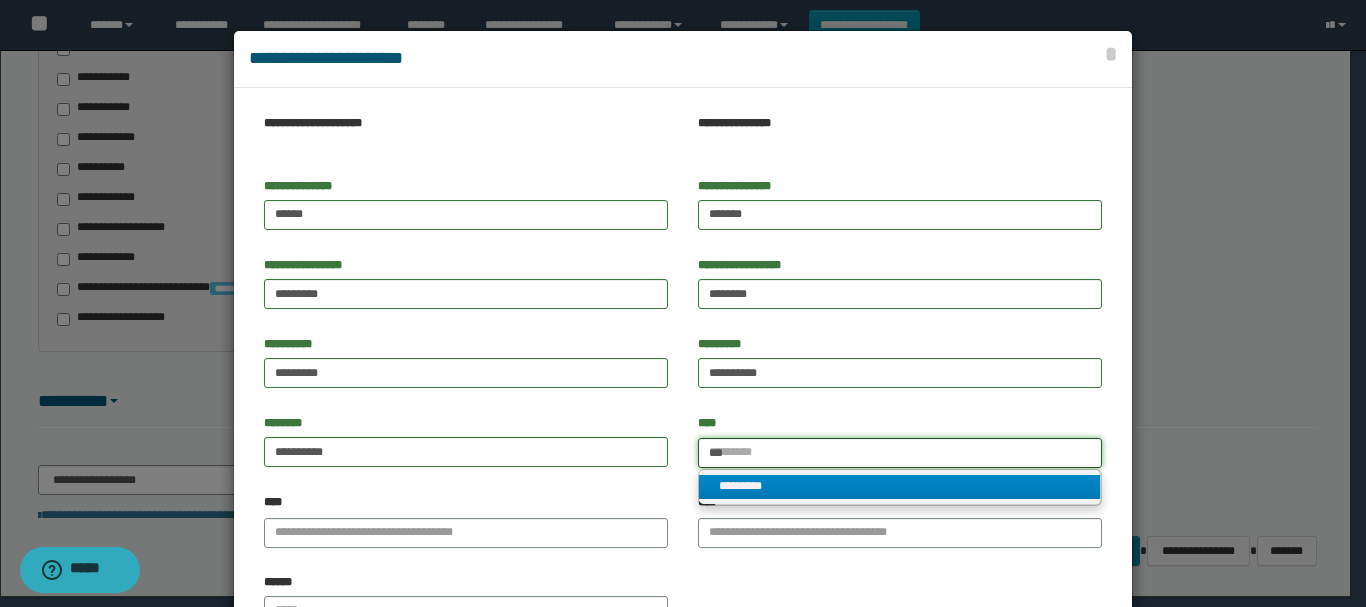 type on "***" 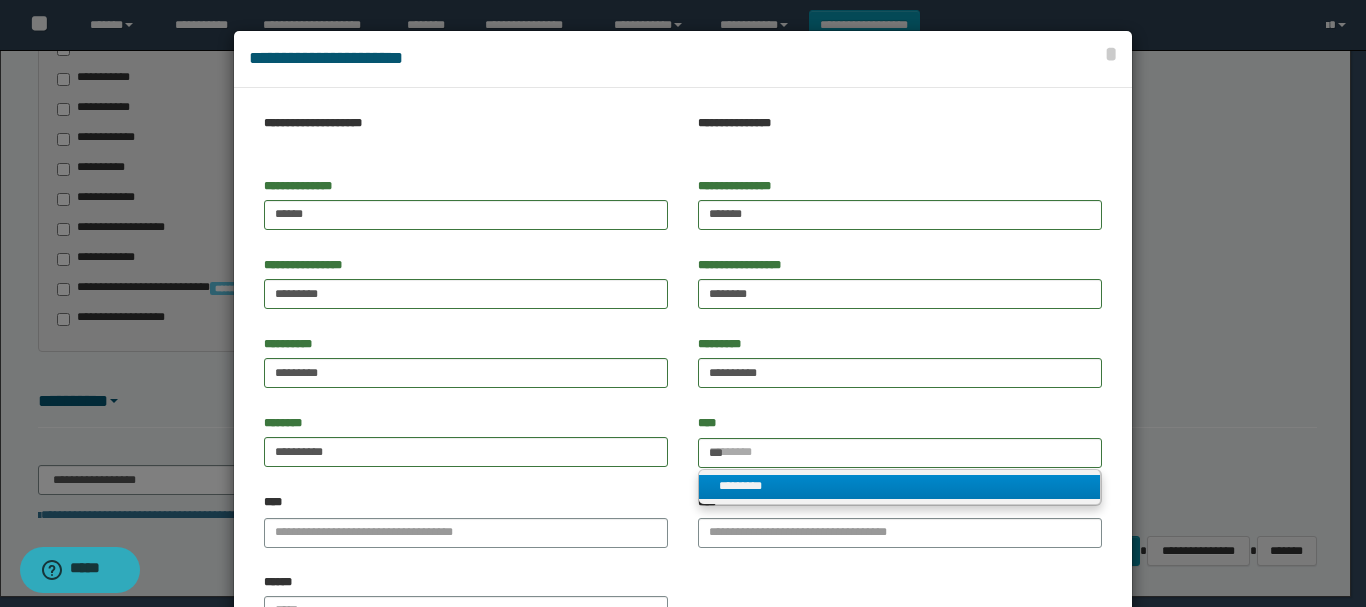 click on "*********" at bounding box center [899, 486] 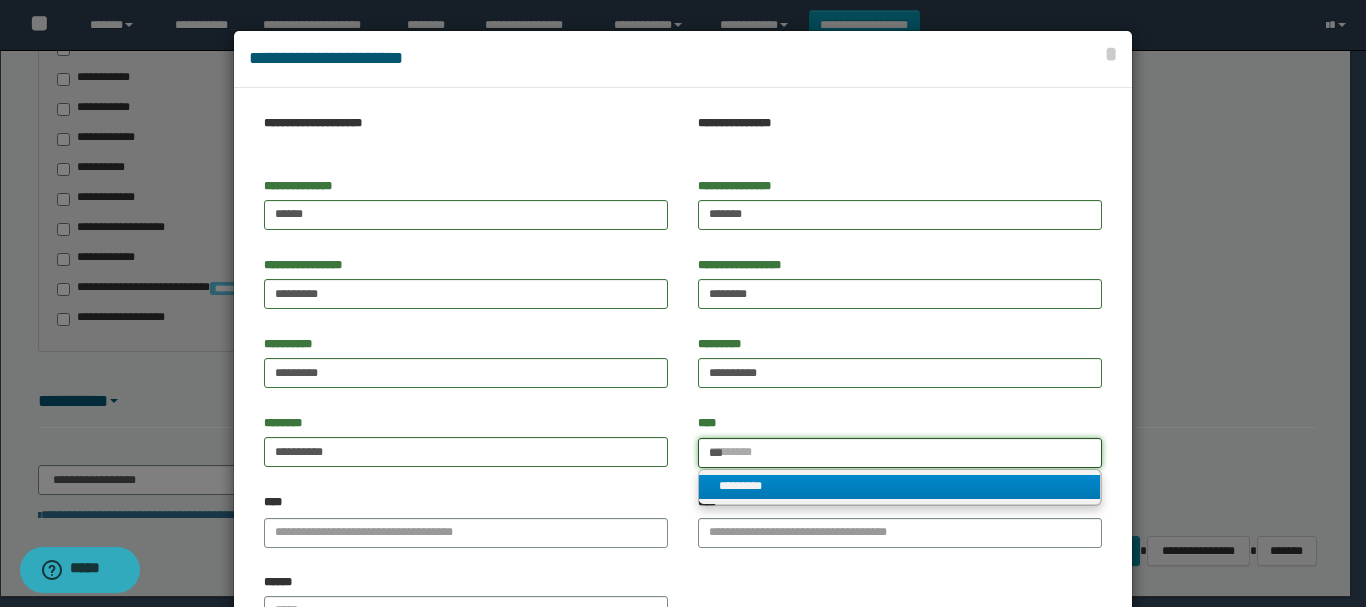 type 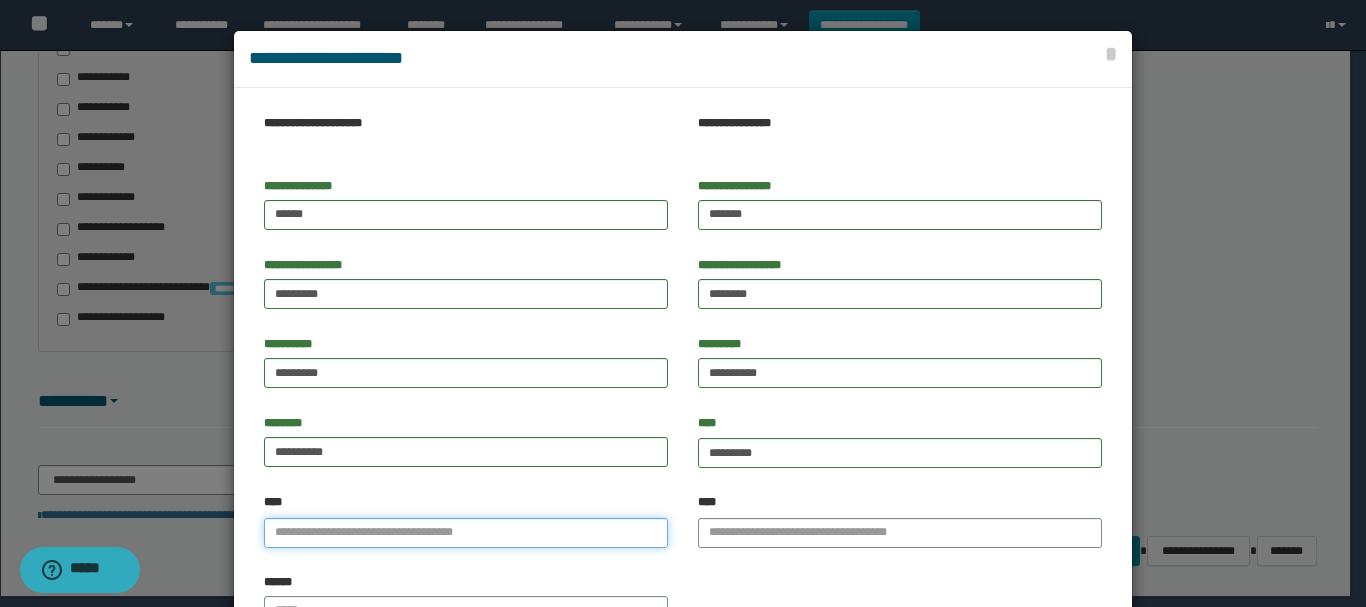 click on "****" at bounding box center [466, 533] 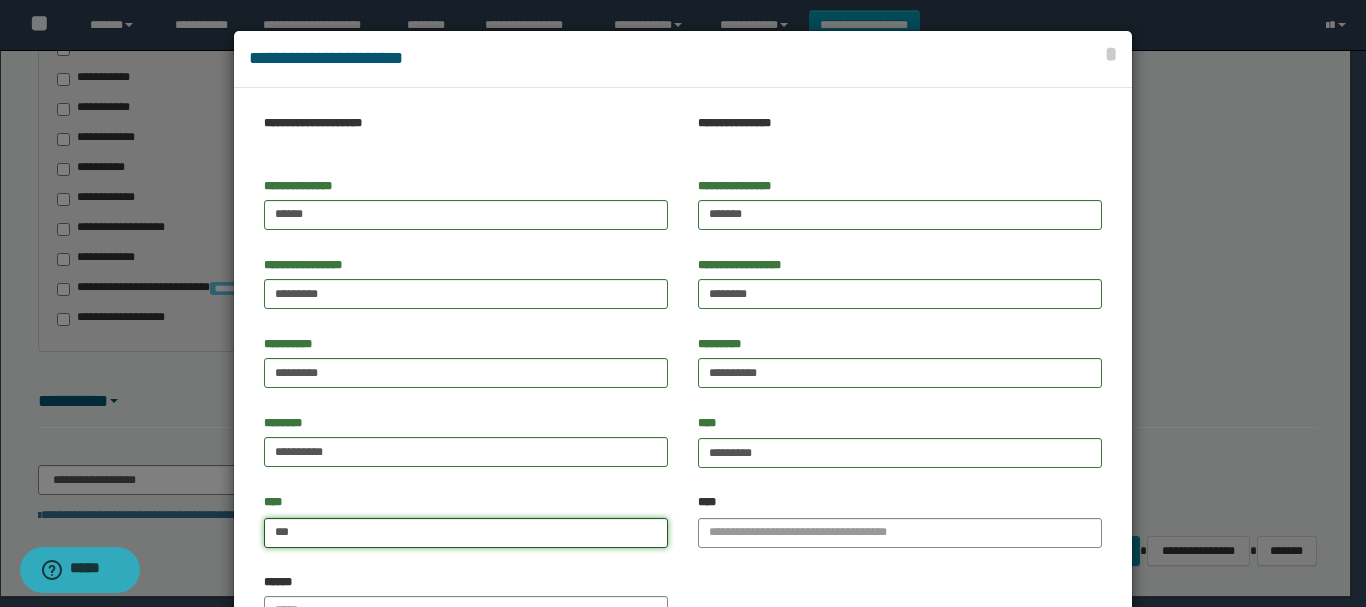 type on "****" 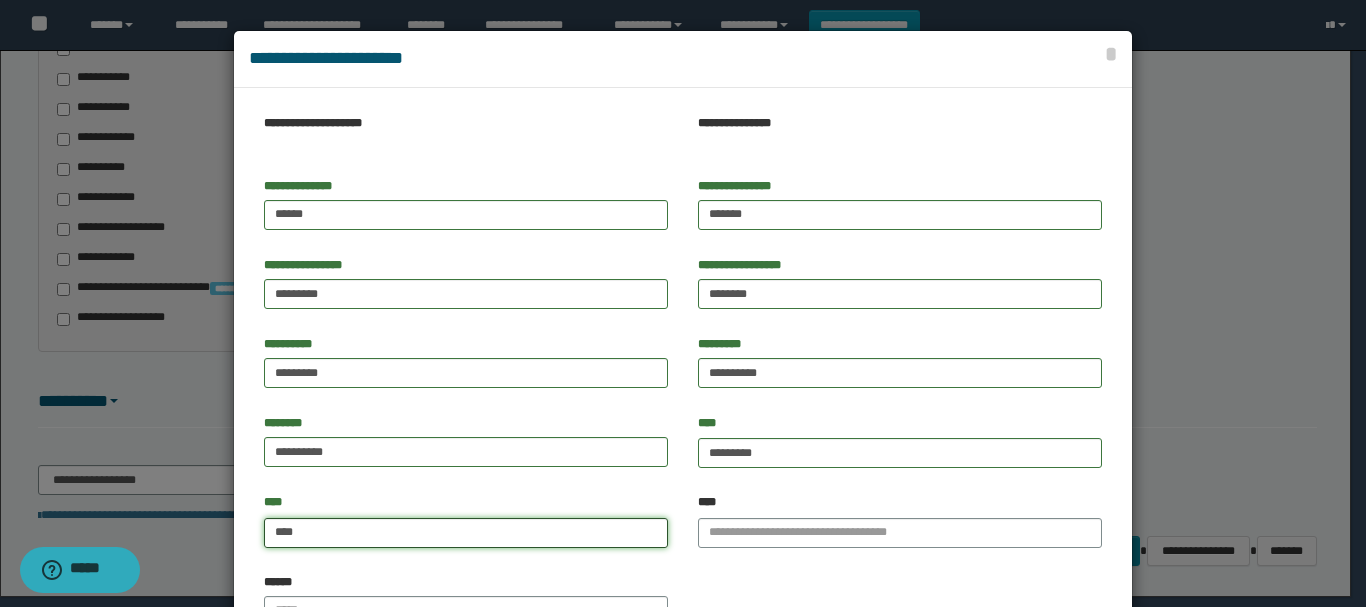 type on "****" 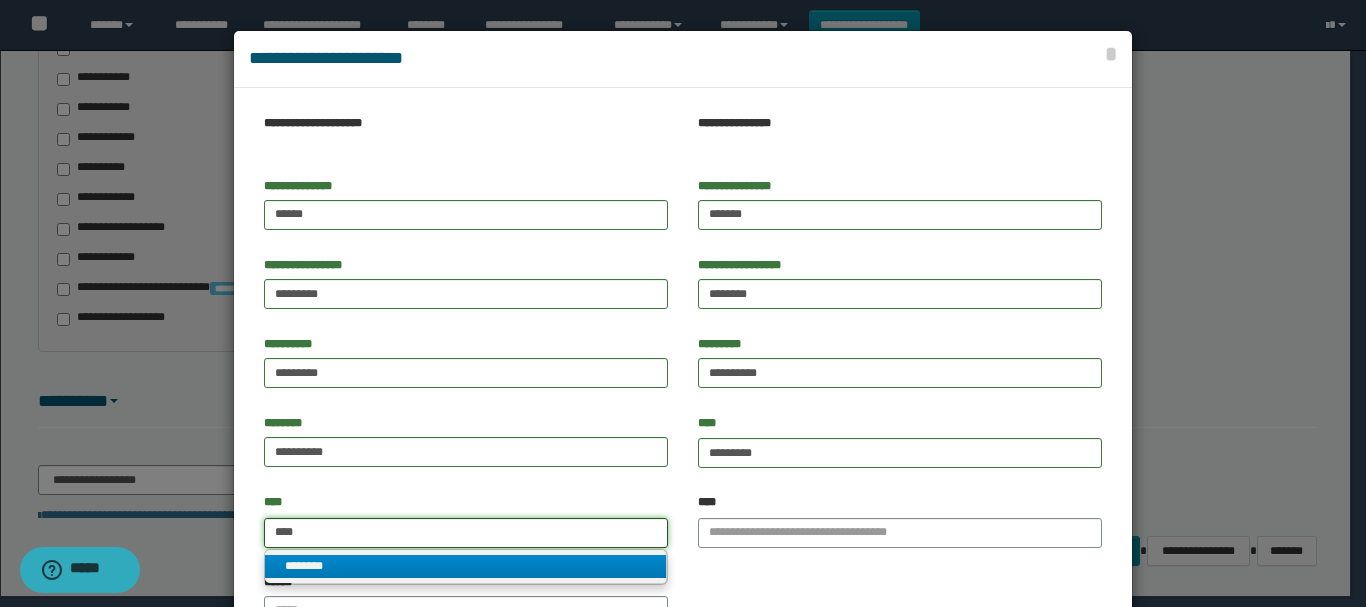 type on "****" 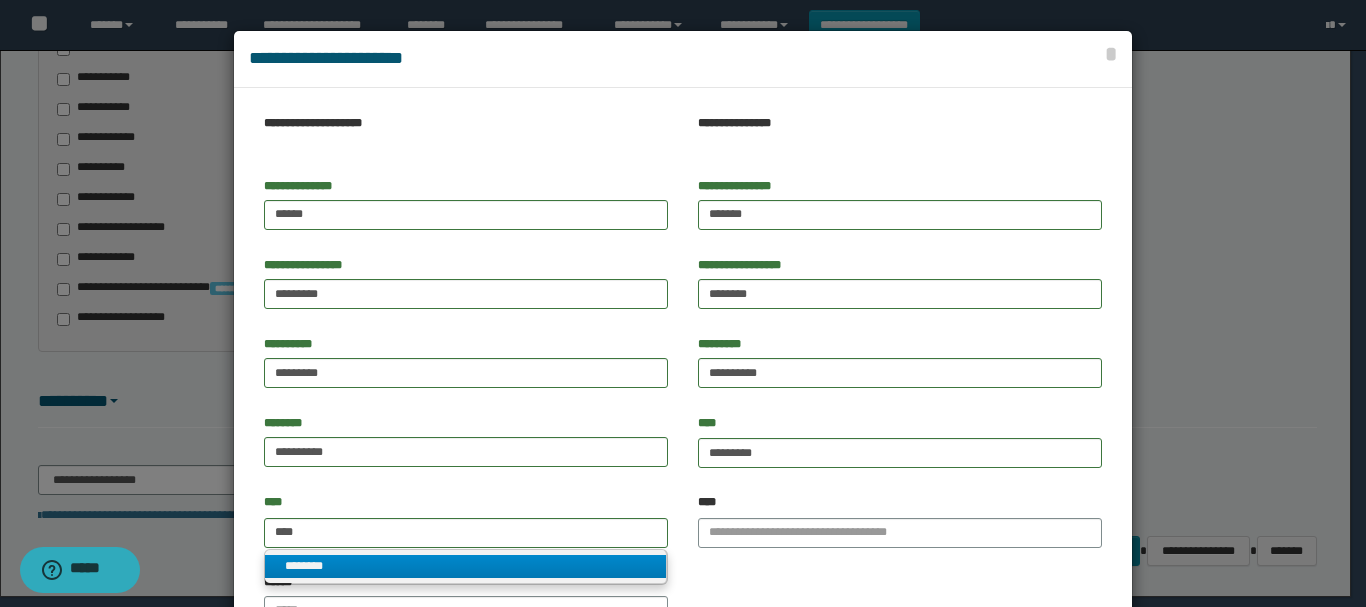 click on "********" at bounding box center (465, 566) 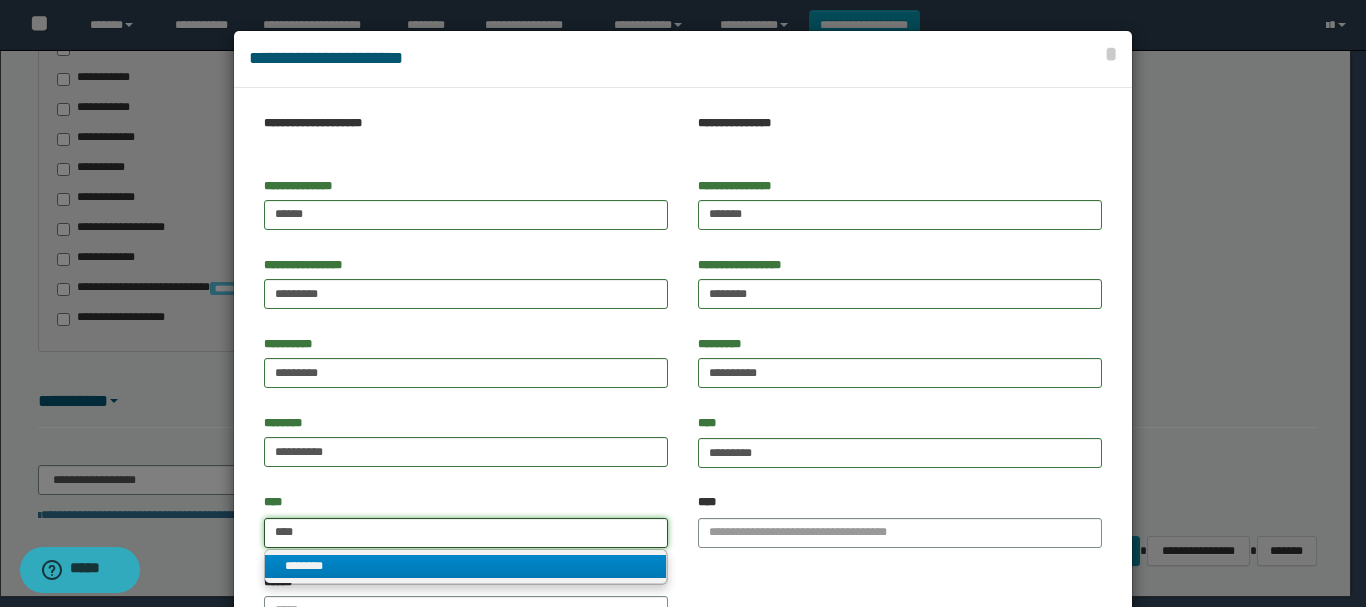 type 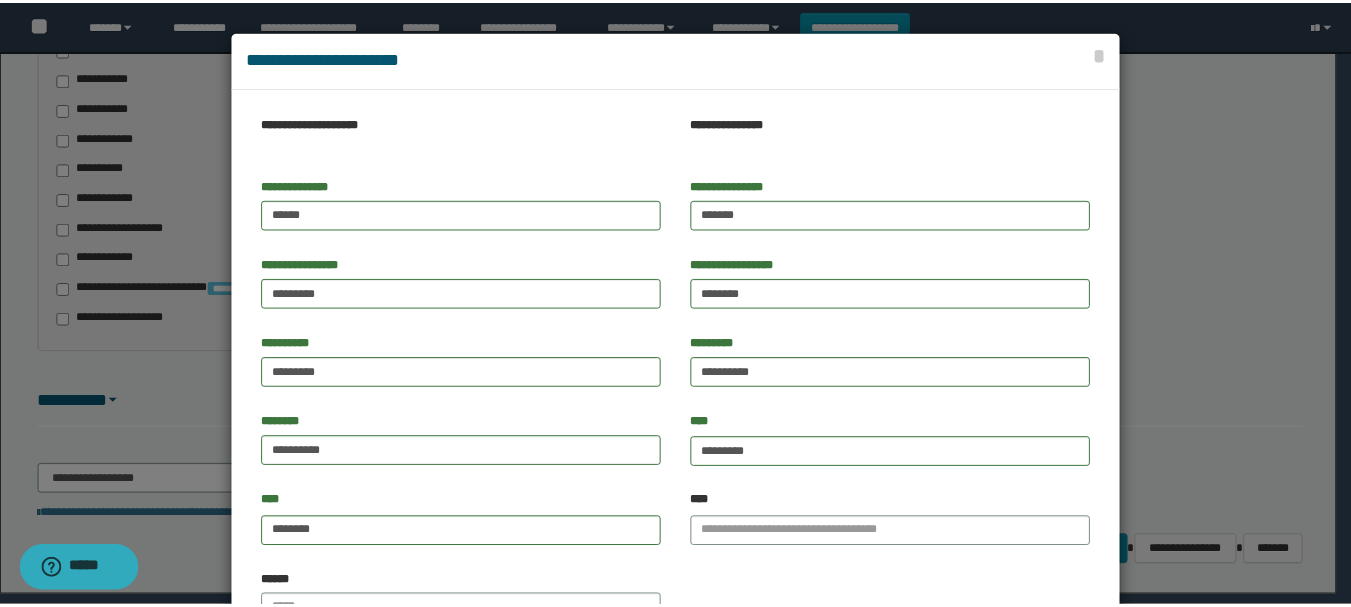 scroll, scrollTop: 153, scrollLeft: 0, axis: vertical 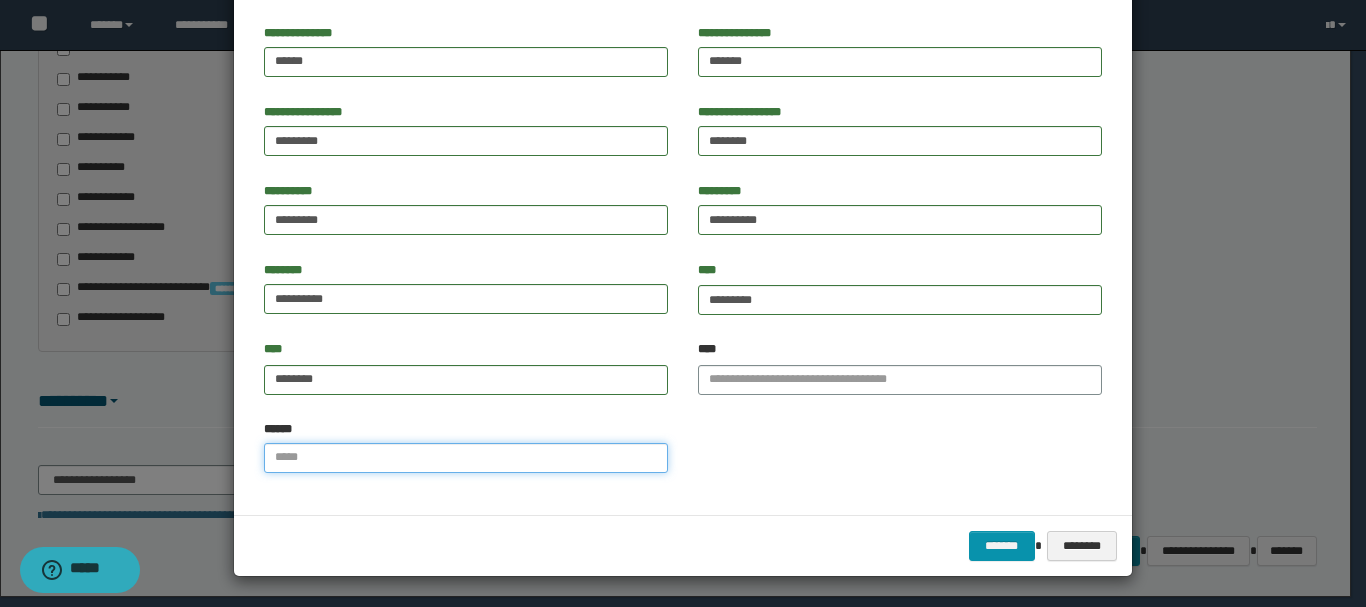 click on "******" at bounding box center [466, 458] 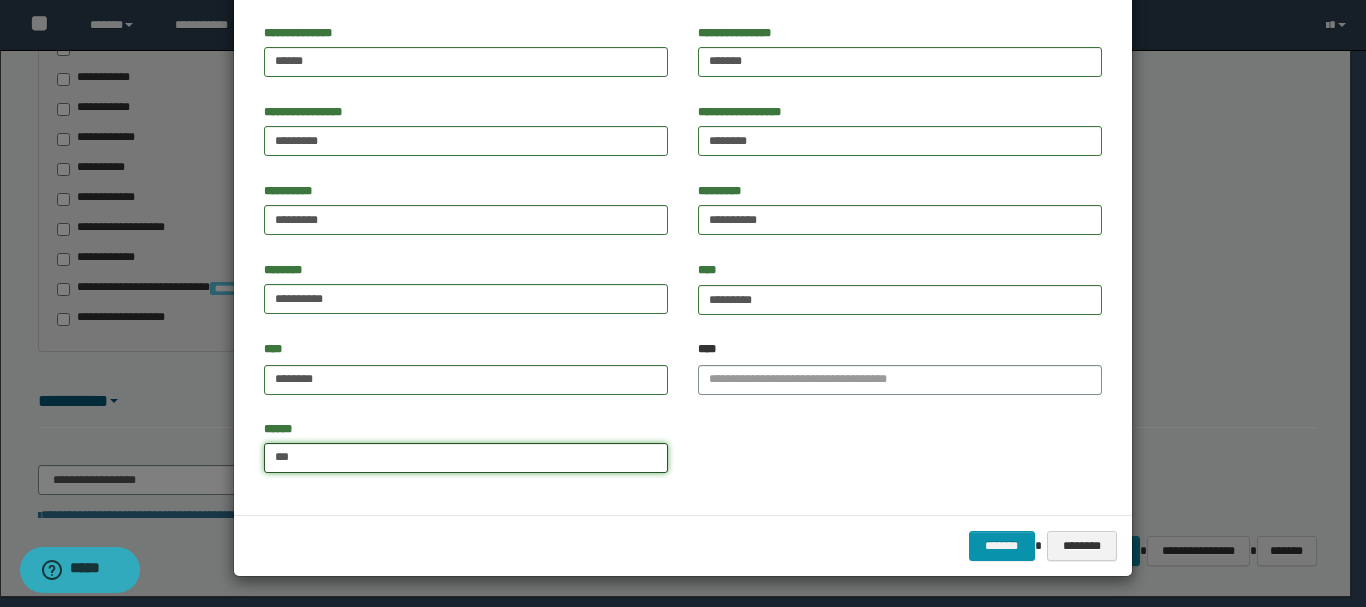 type on "**********" 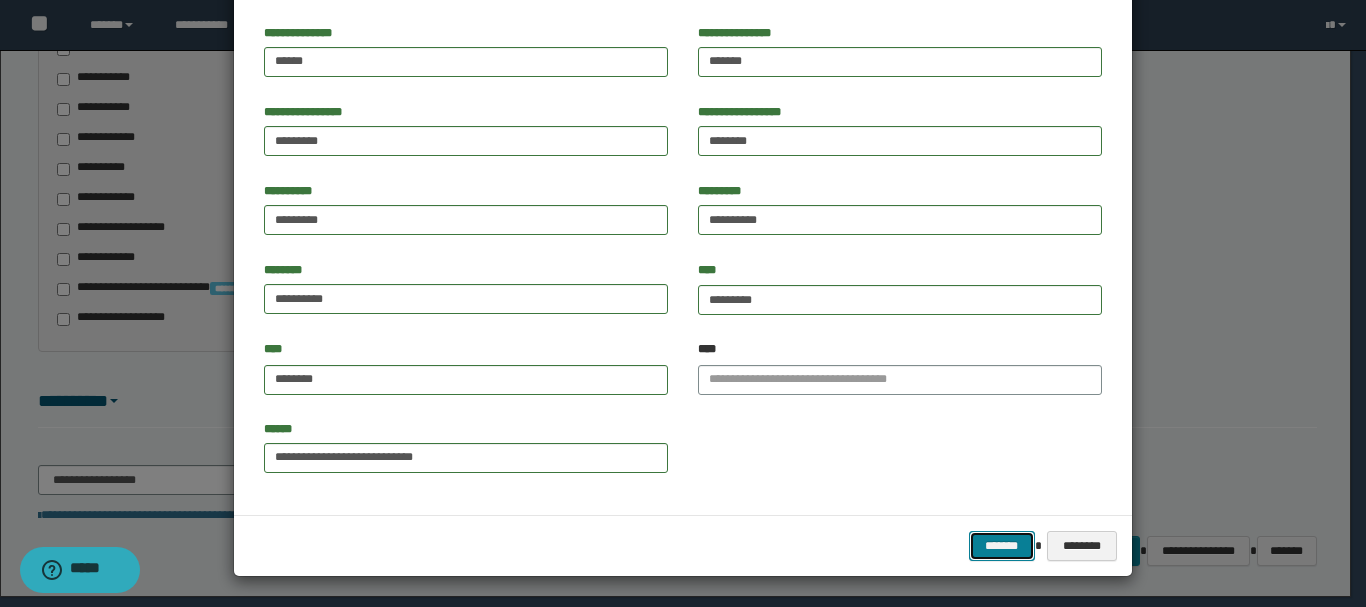 click on "*******" at bounding box center (1002, 546) 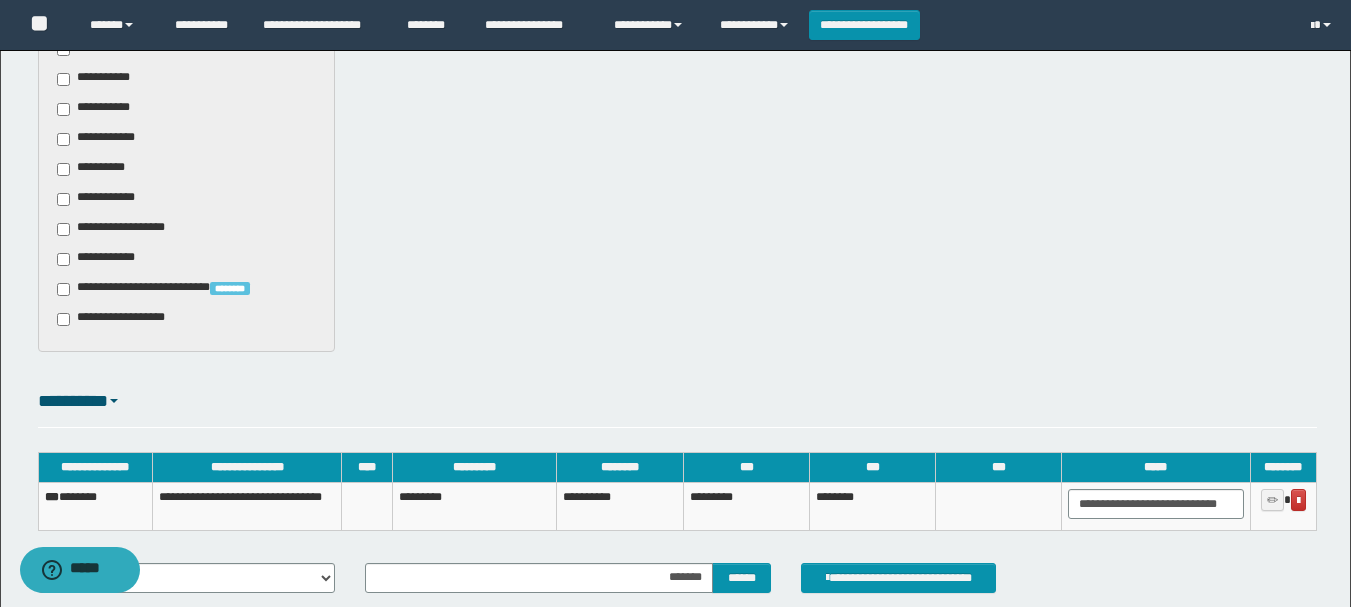 scroll, scrollTop: 874, scrollLeft: 0, axis: vertical 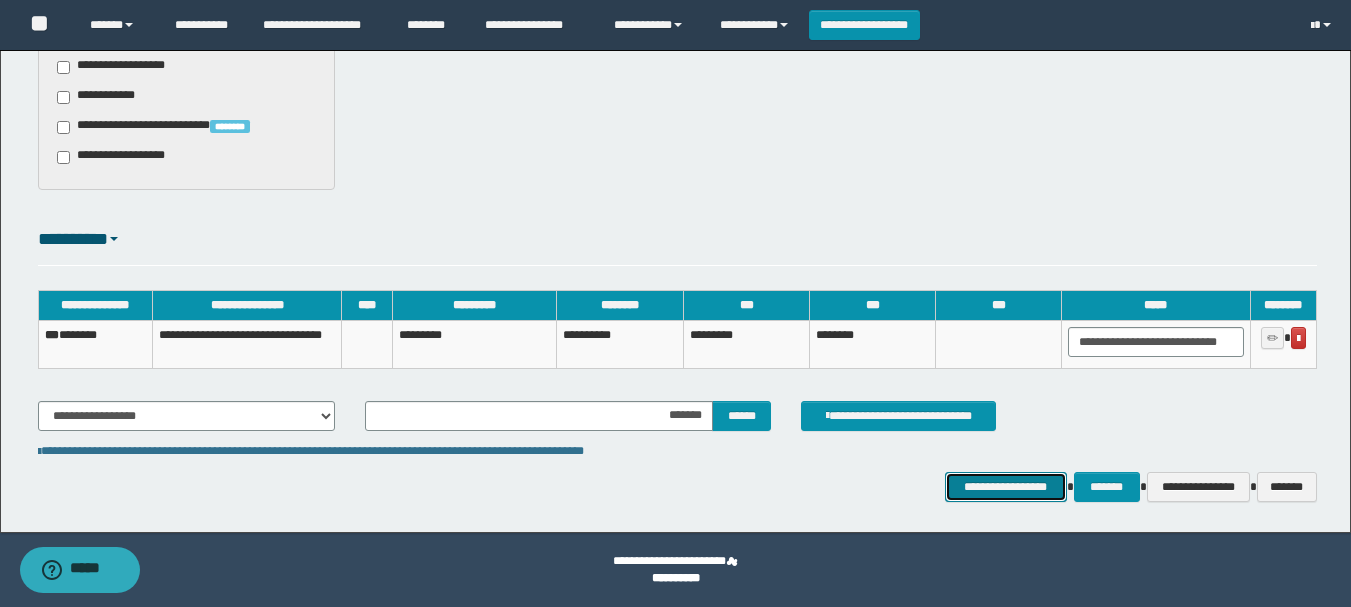 click on "**********" at bounding box center [1006, 487] 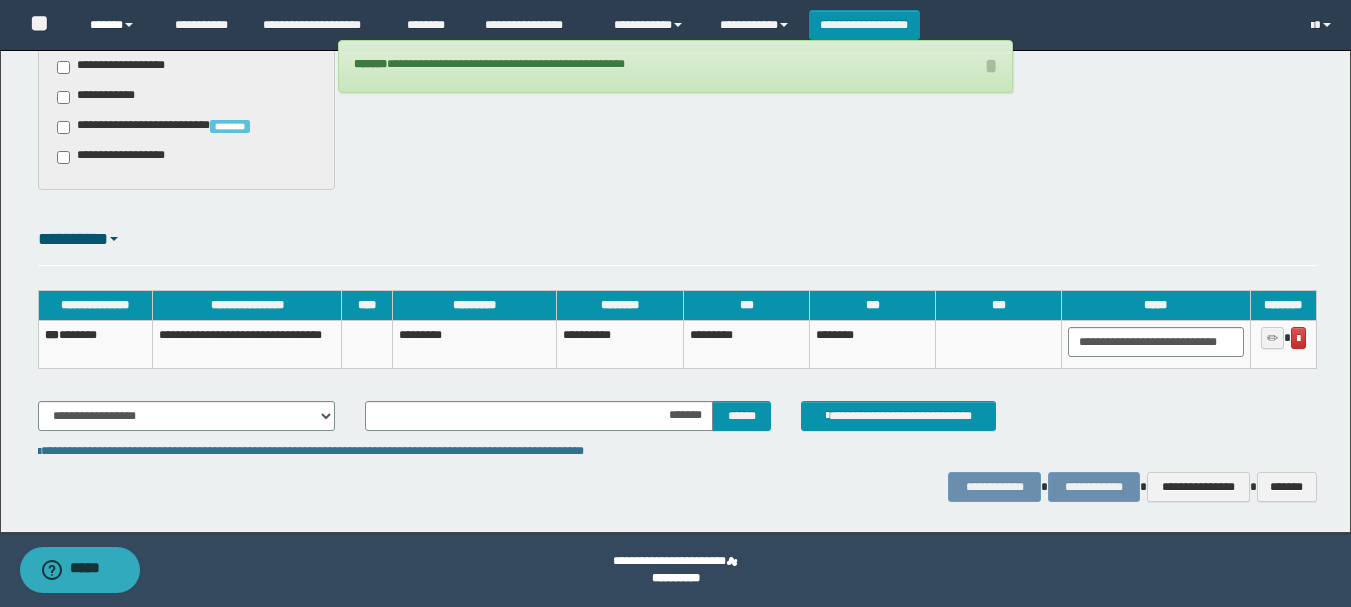 click on "******" at bounding box center (117, 25) 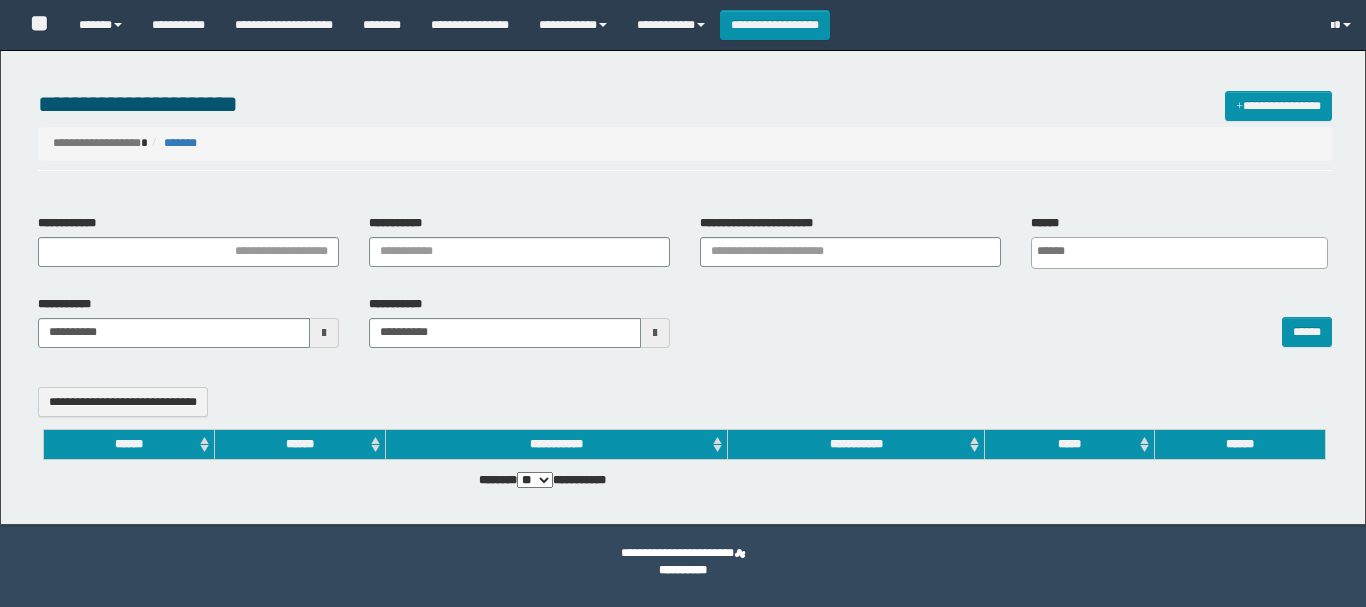 select 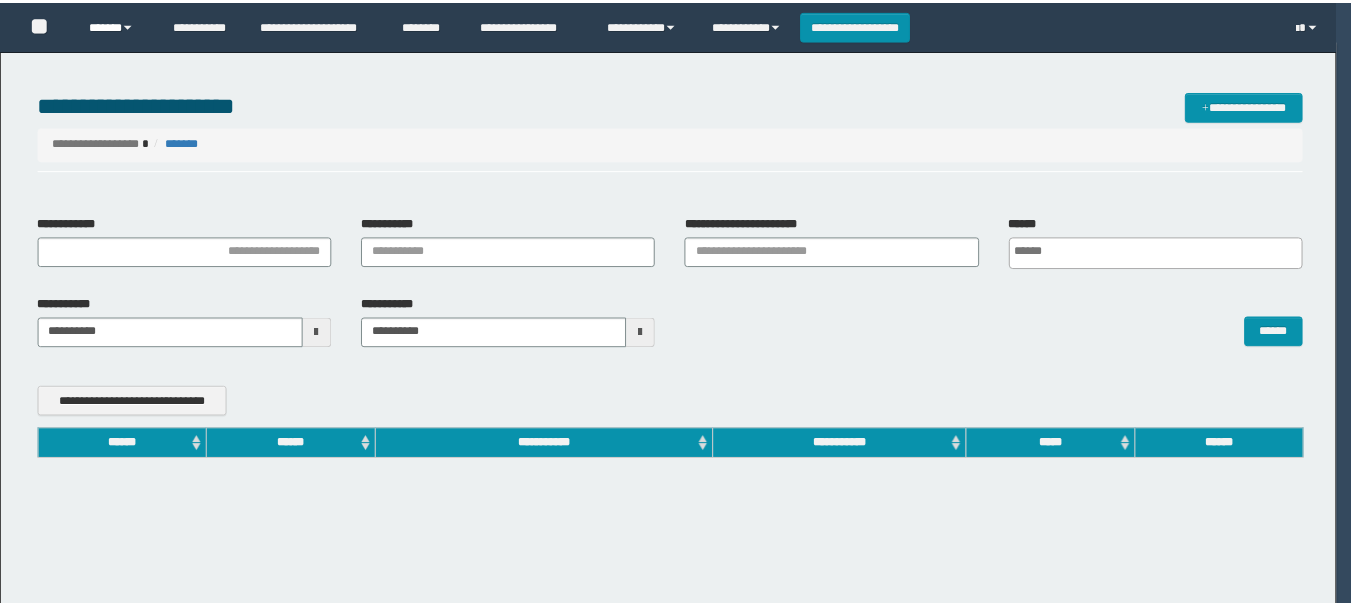 scroll, scrollTop: 0, scrollLeft: 0, axis: both 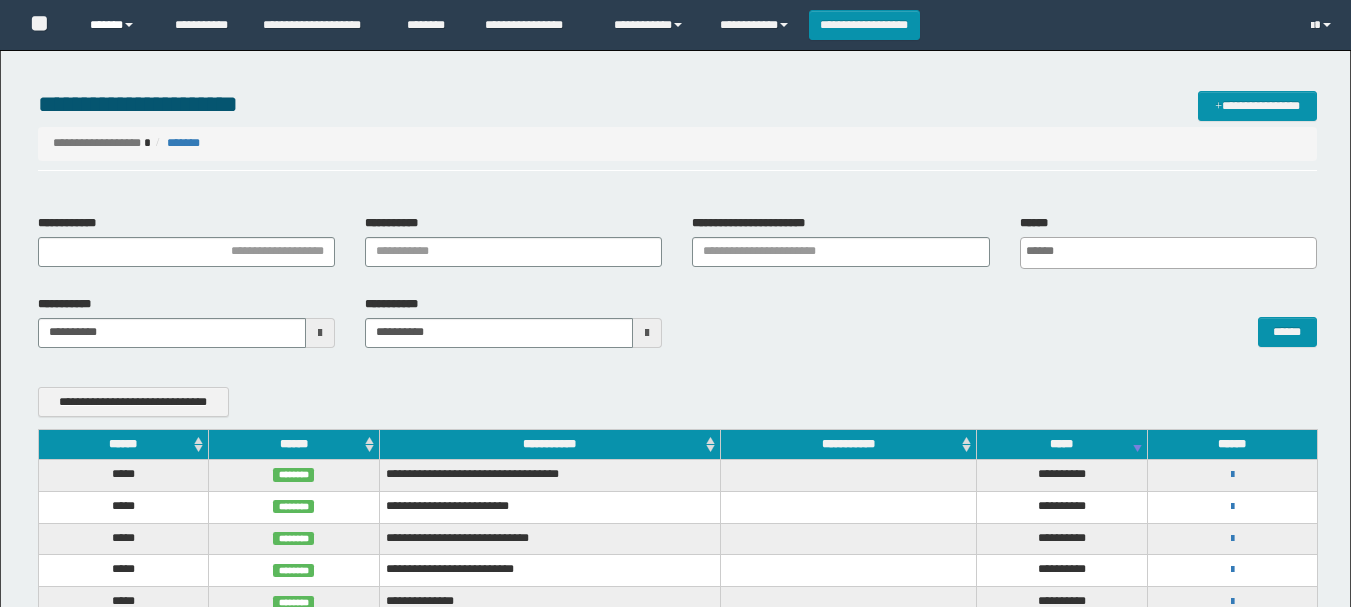 click on "******" at bounding box center (117, 25) 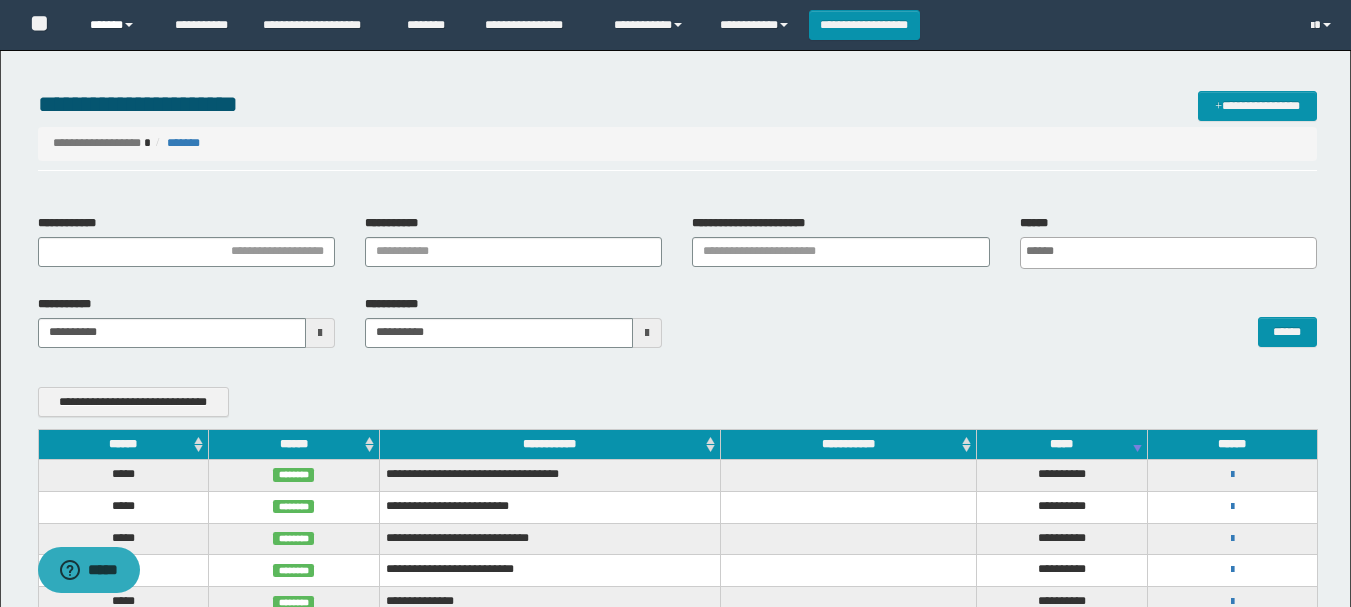 scroll, scrollTop: 0, scrollLeft: 0, axis: both 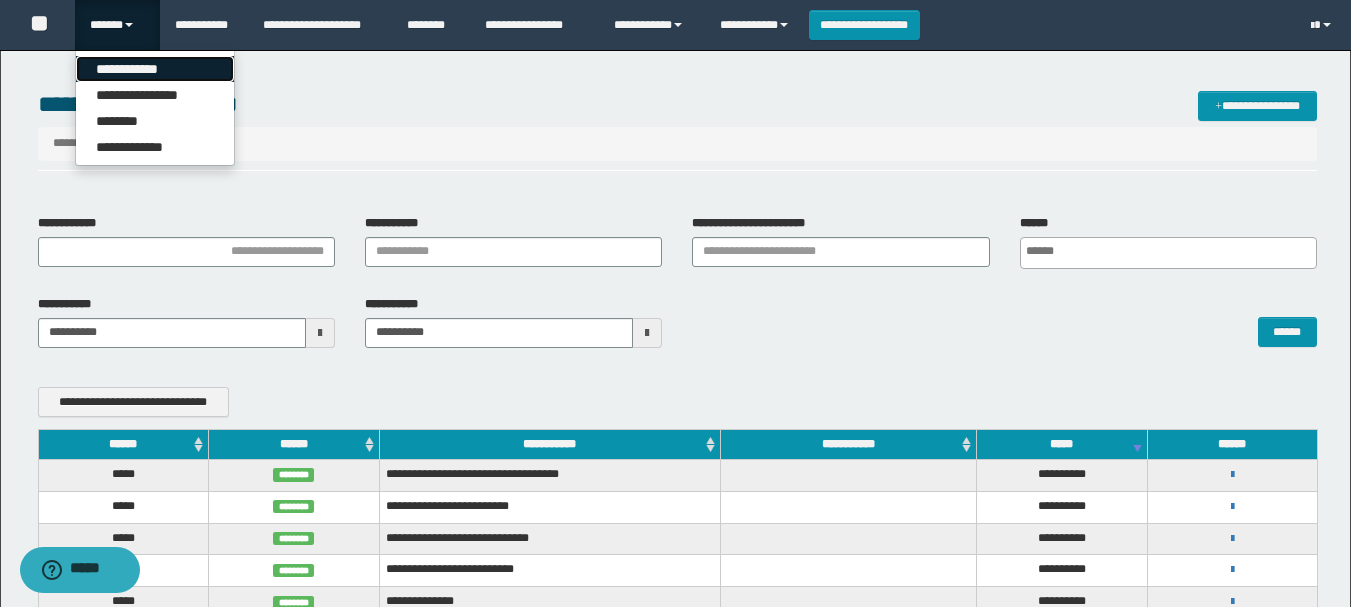 click on "**********" at bounding box center (155, 69) 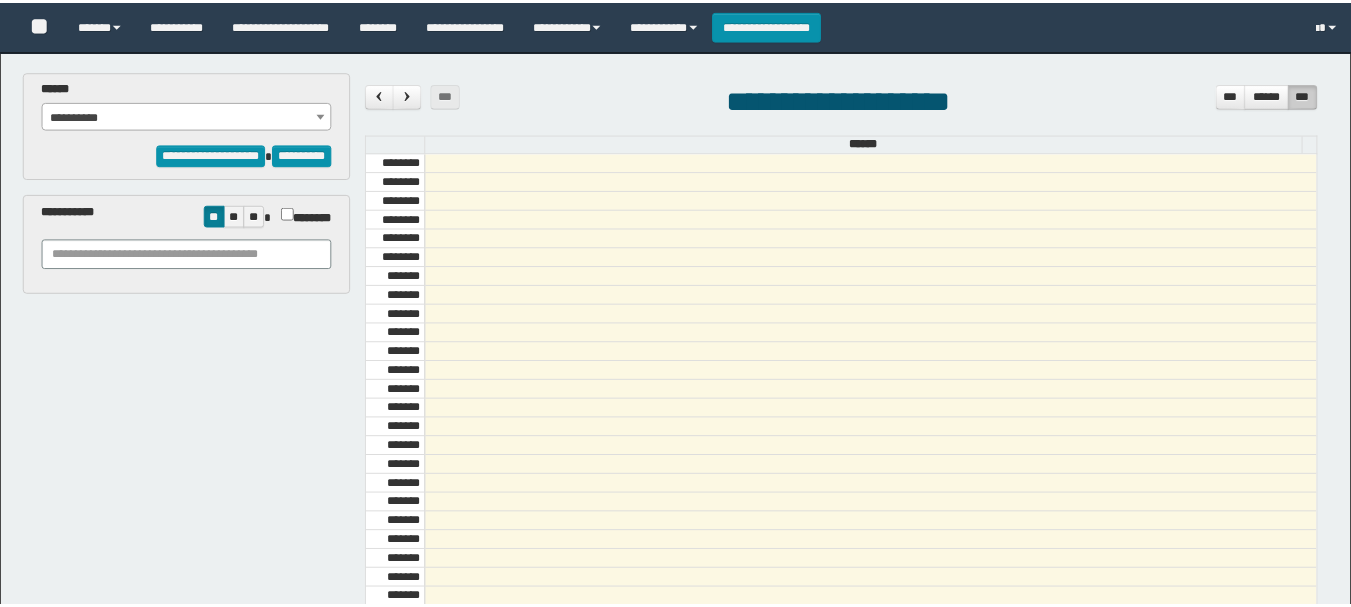 scroll, scrollTop: 0, scrollLeft: 0, axis: both 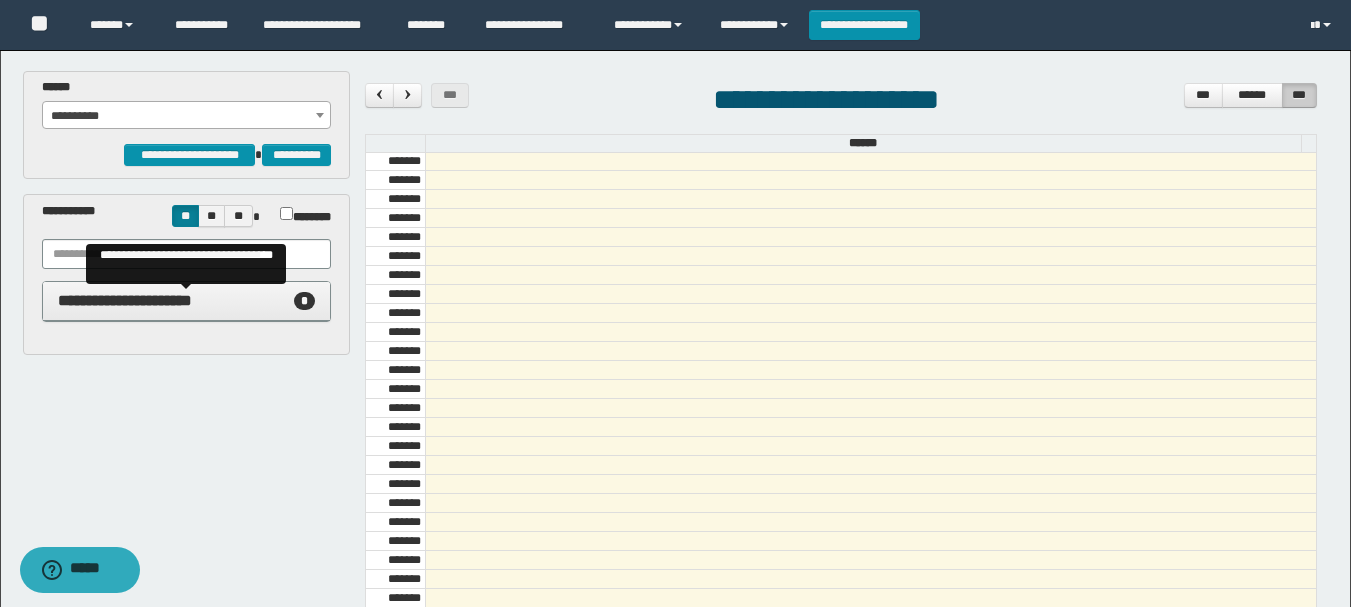 click on "**********" at bounding box center [125, 300] 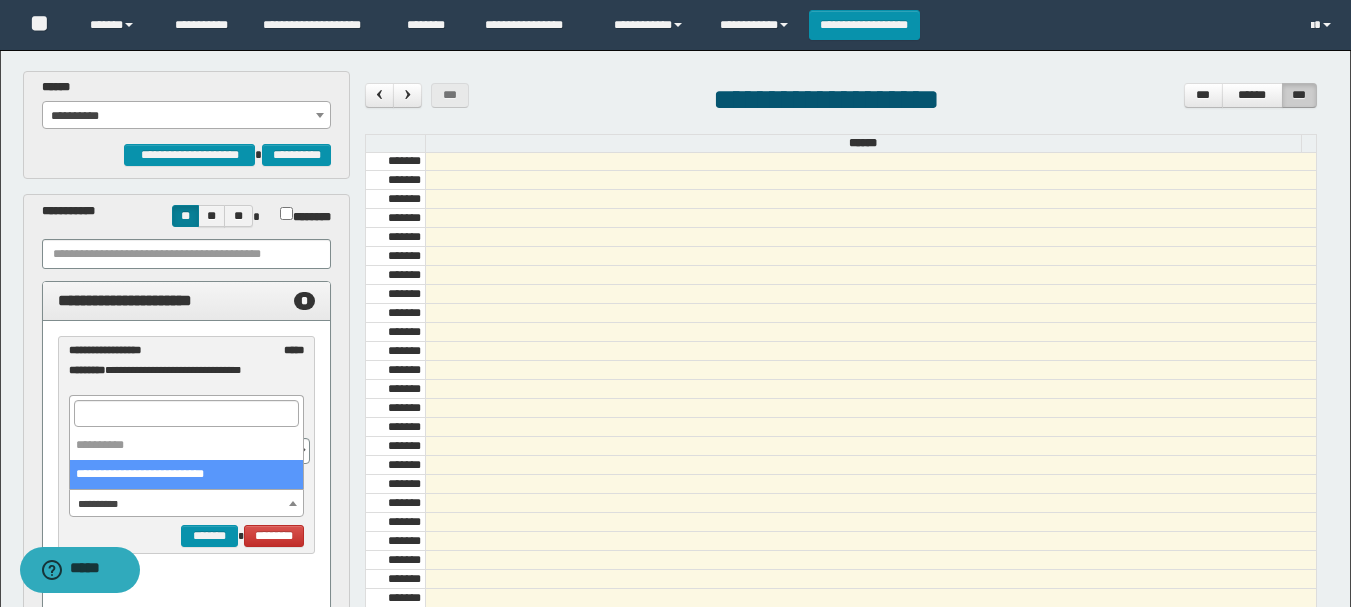 click on "**********" at bounding box center [186, 504] 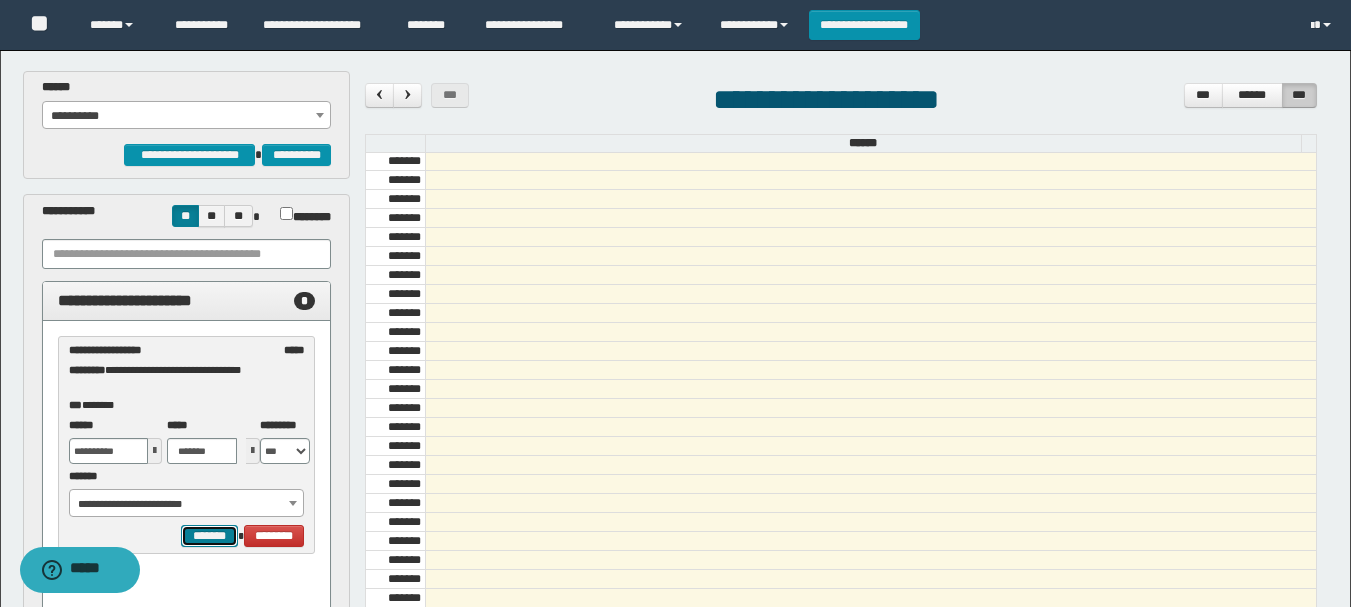 click on "*******" at bounding box center [209, 536] 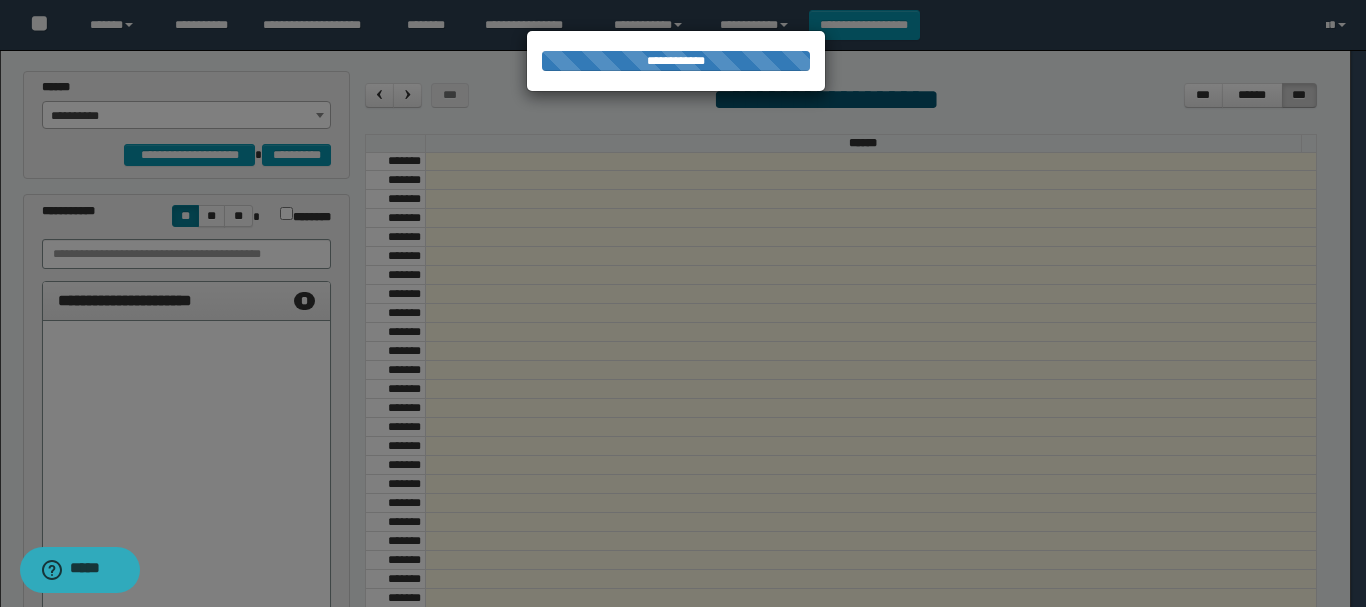 select on "******" 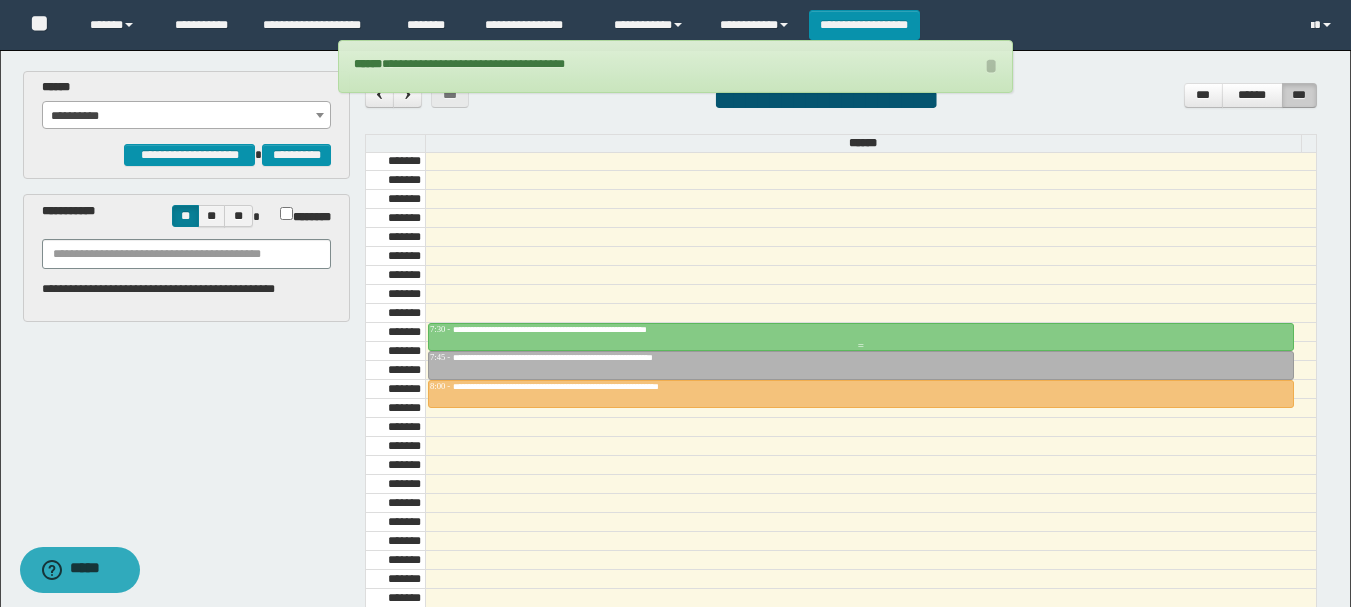 click at bounding box center (861, 337) 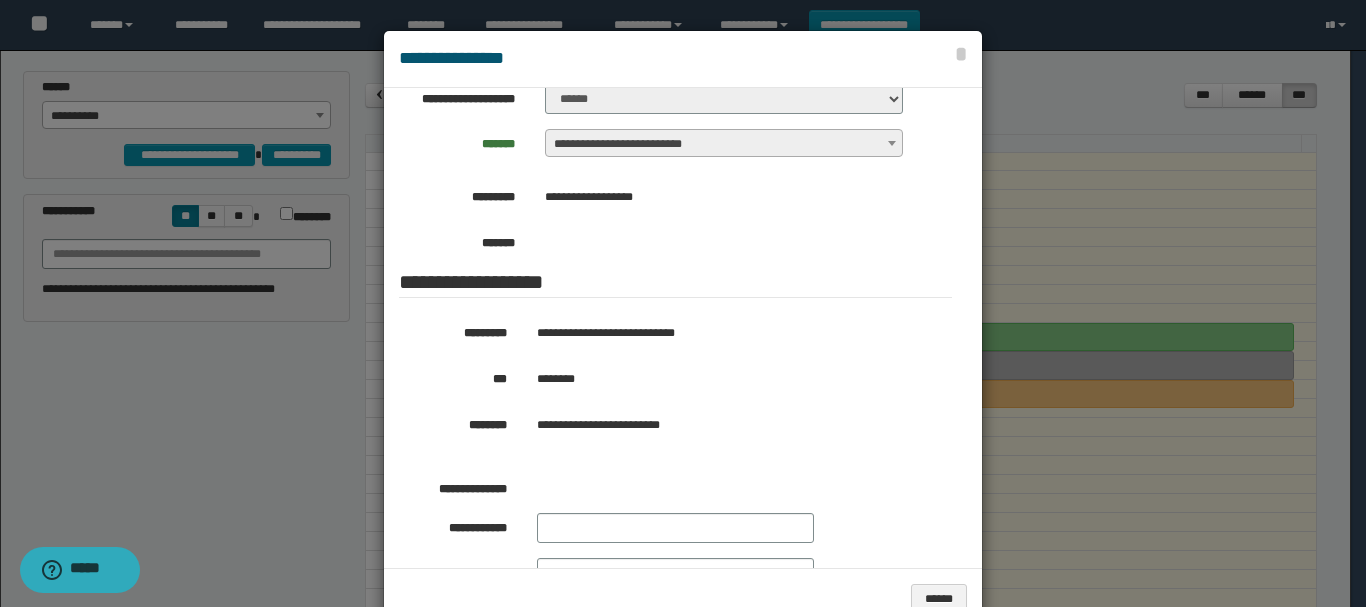 scroll, scrollTop: 0, scrollLeft: 0, axis: both 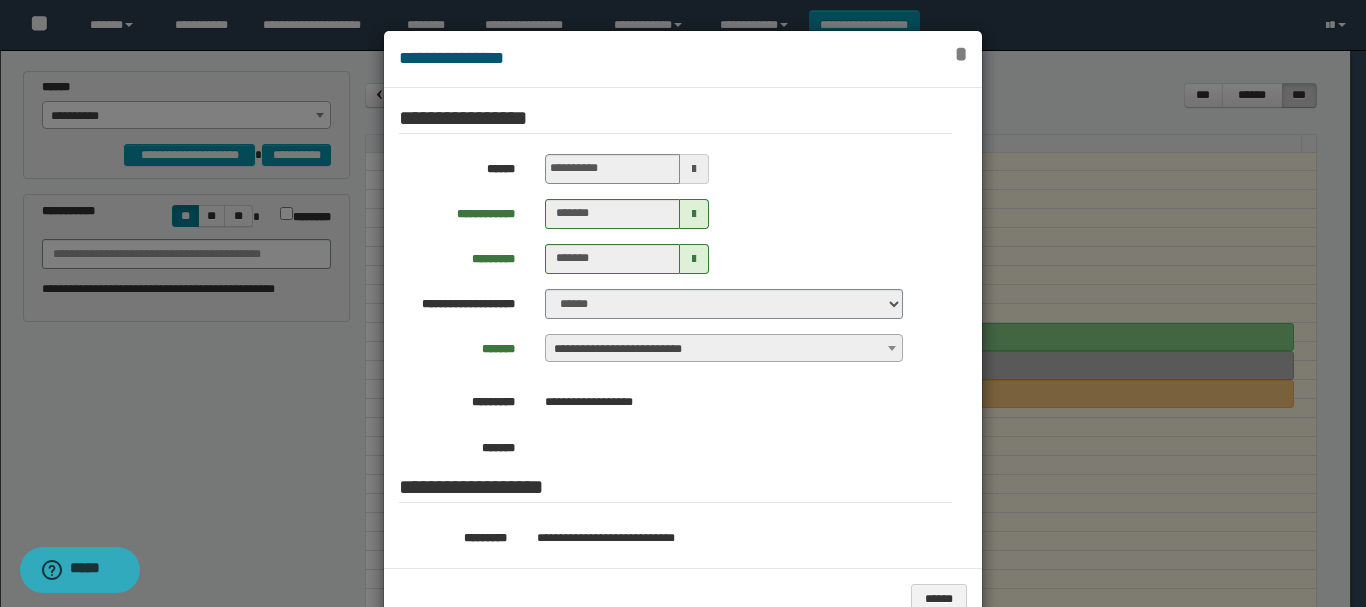 click on "*" at bounding box center [961, 54] 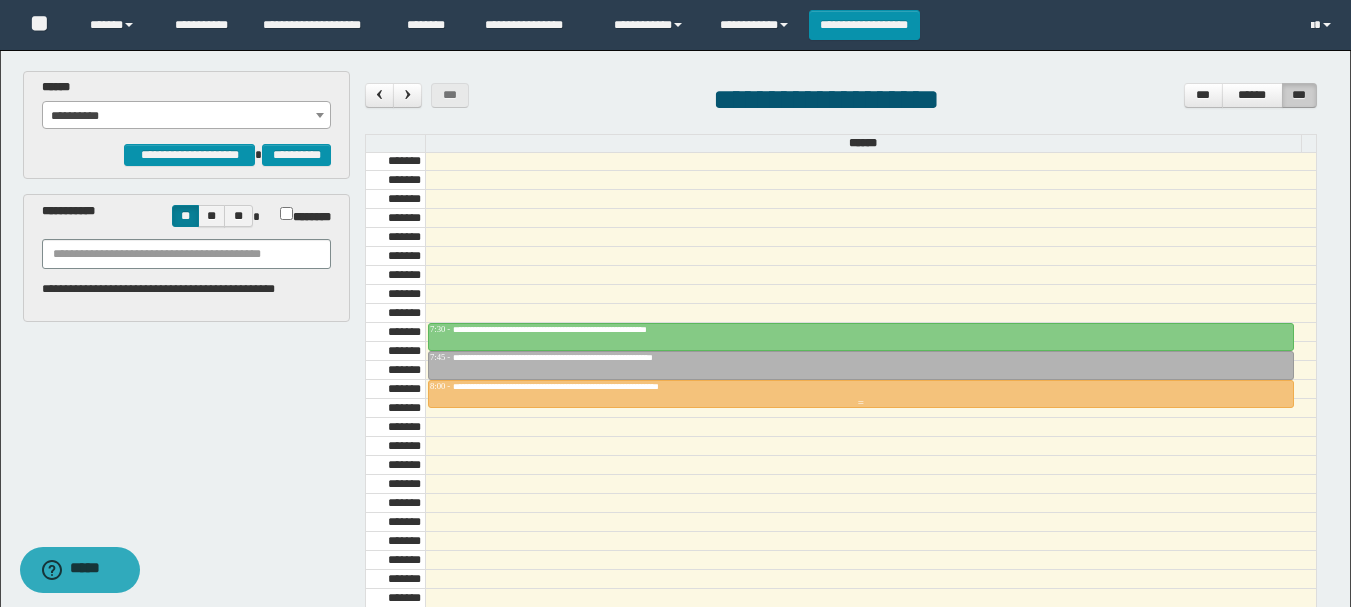 click on "**********" at bounding box center [861, 387] 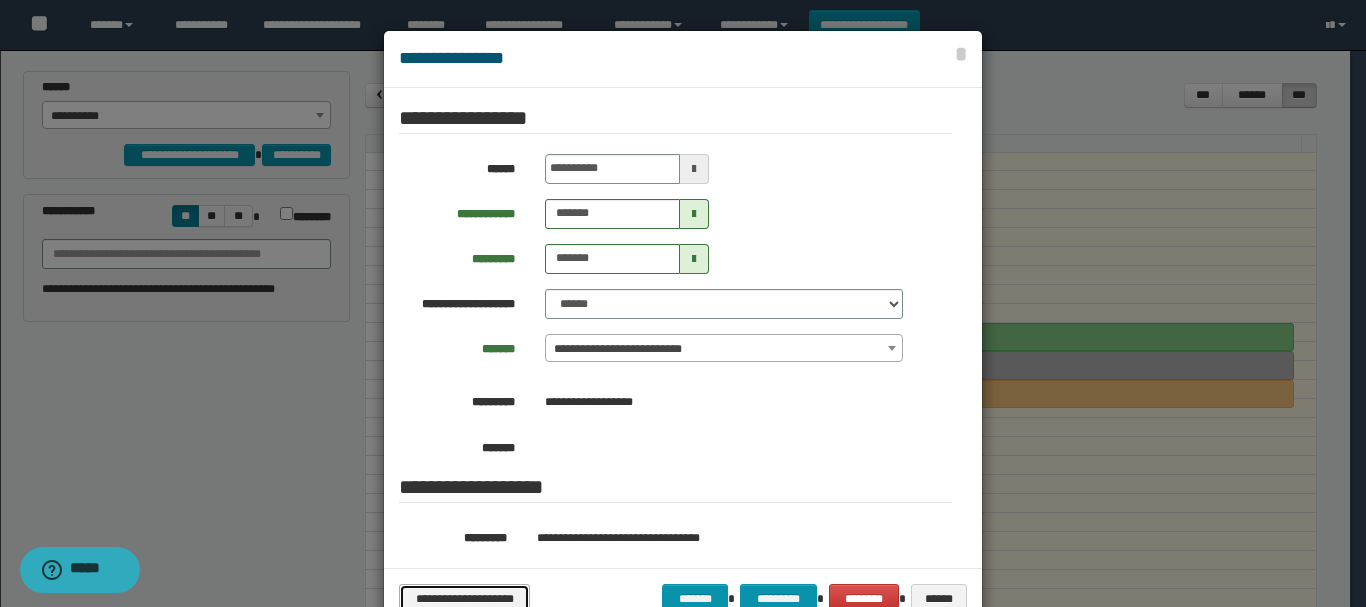click on "**********" at bounding box center (464, 599) 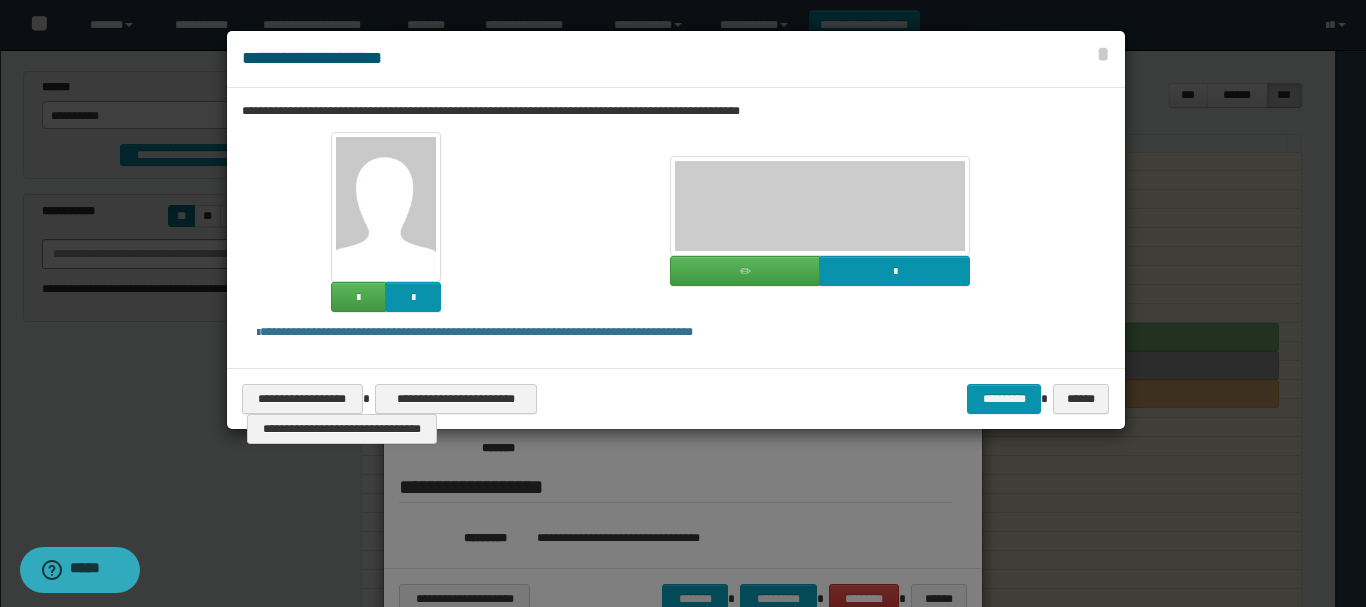 click at bounding box center (386, 207) 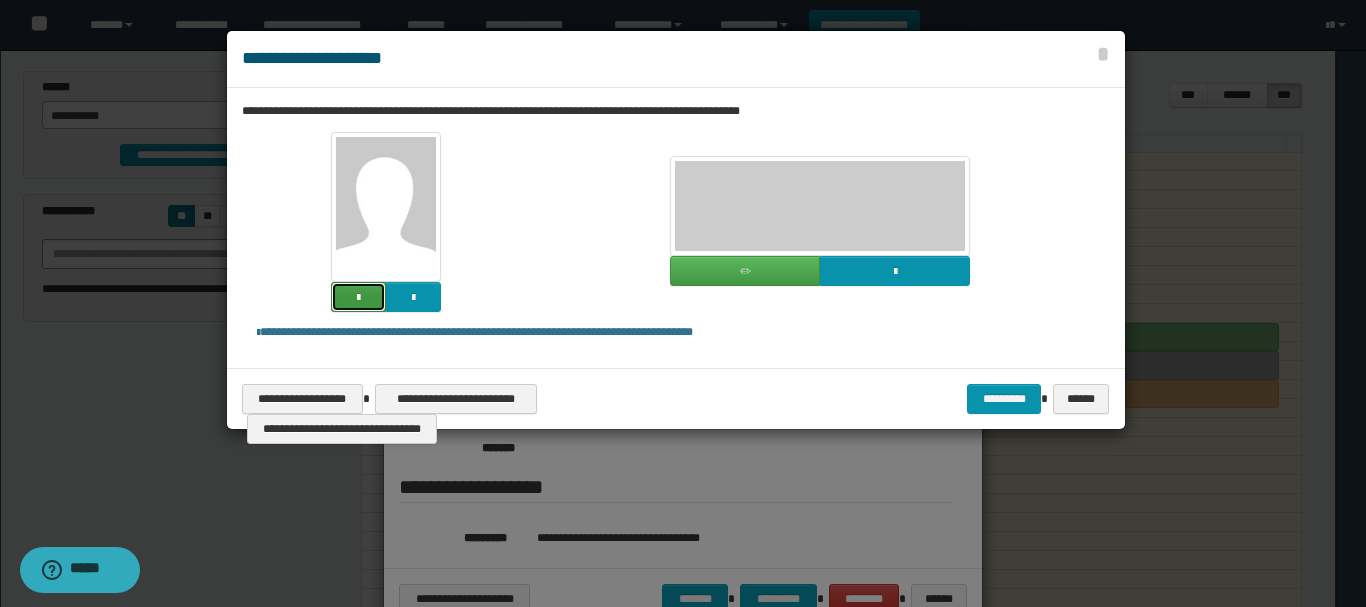 click at bounding box center (358, 298) 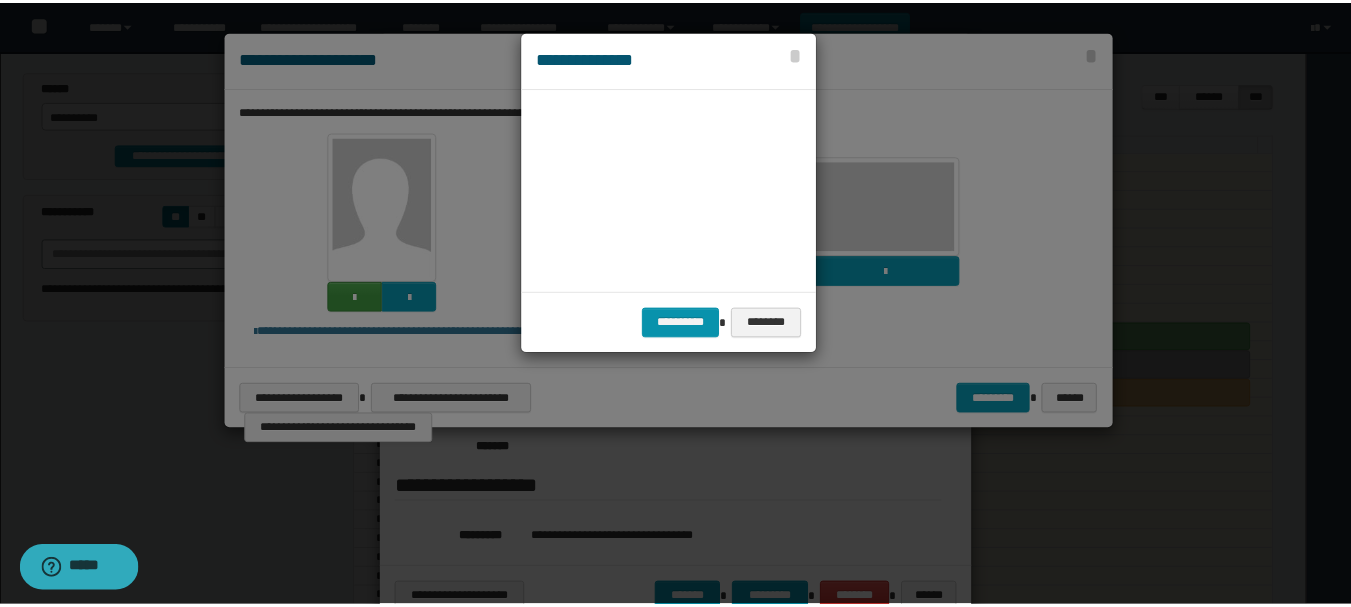 scroll, scrollTop: 45, scrollLeft: 105, axis: both 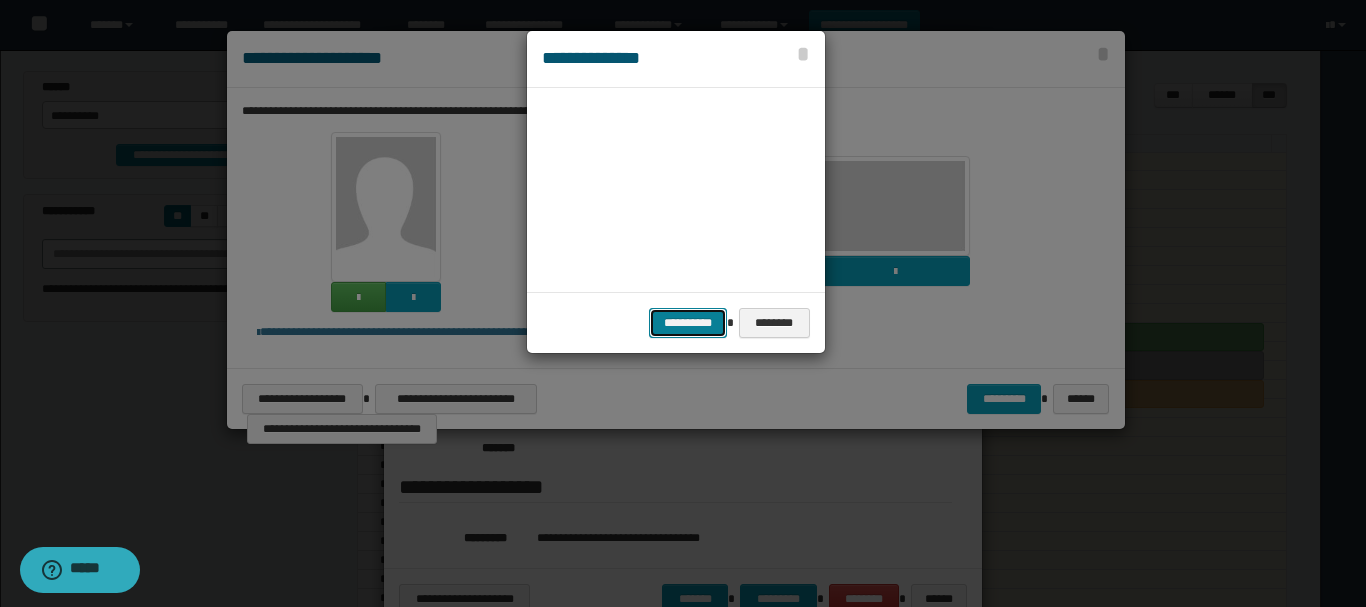 click on "**********" at bounding box center (688, 323) 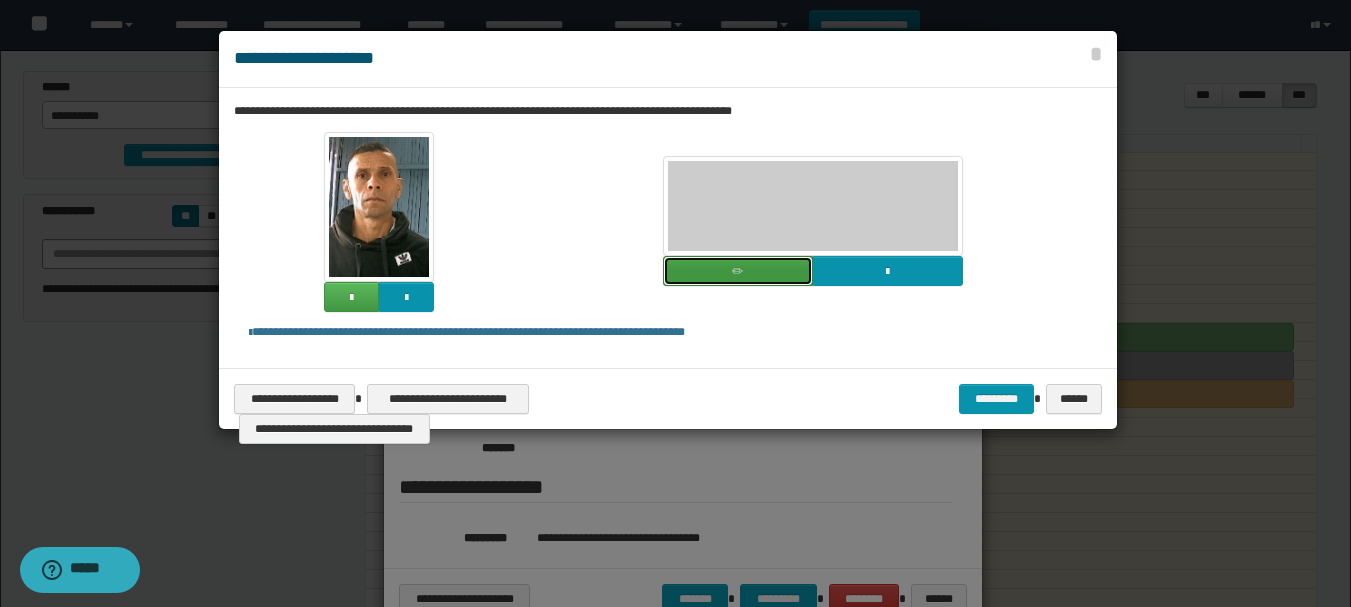 click at bounding box center [738, 271] 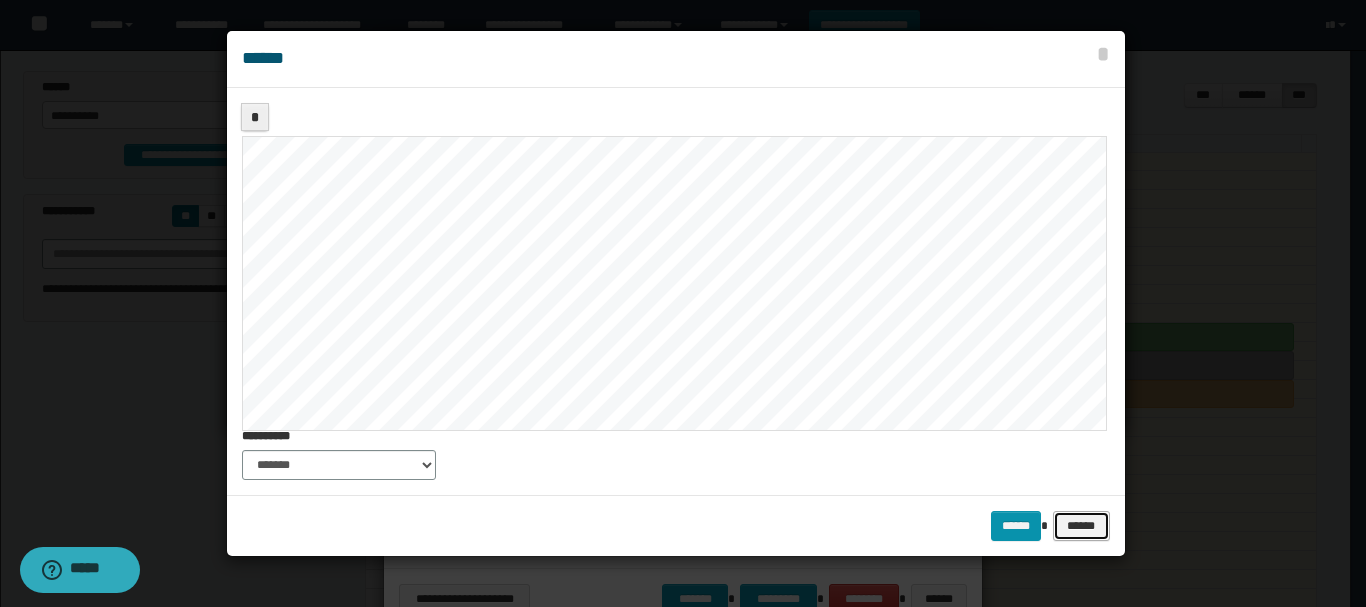 click on "******" at bounding box center (1081, 526) 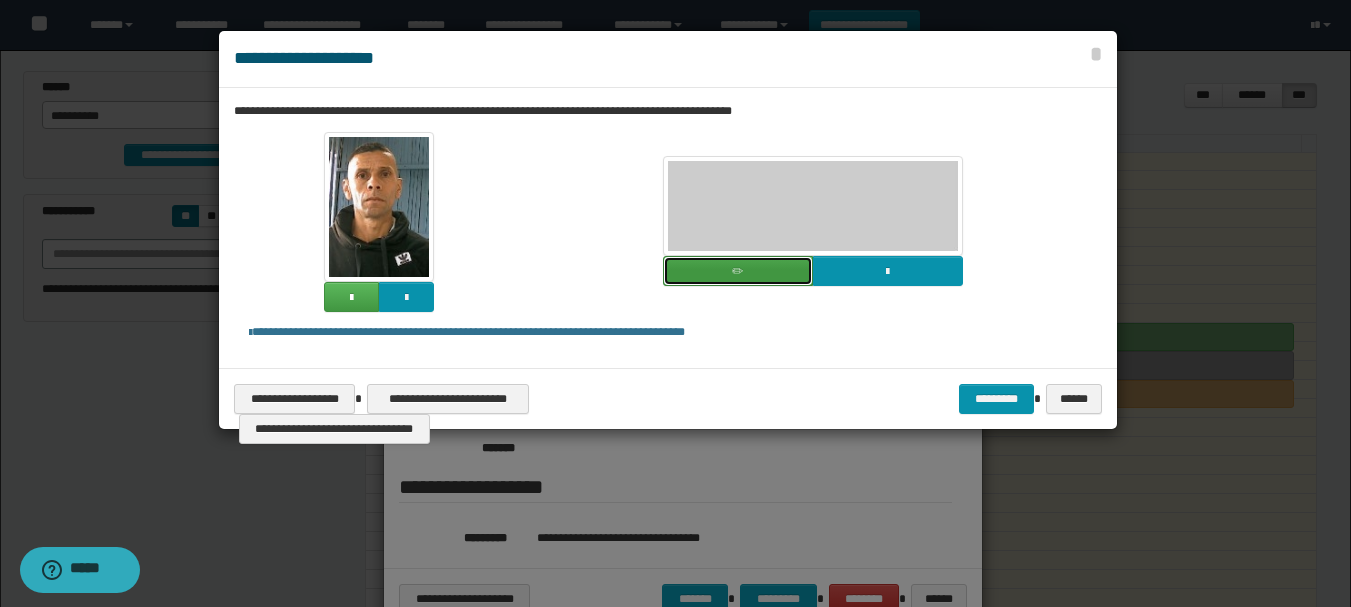 click at bounding box center (738, 271) 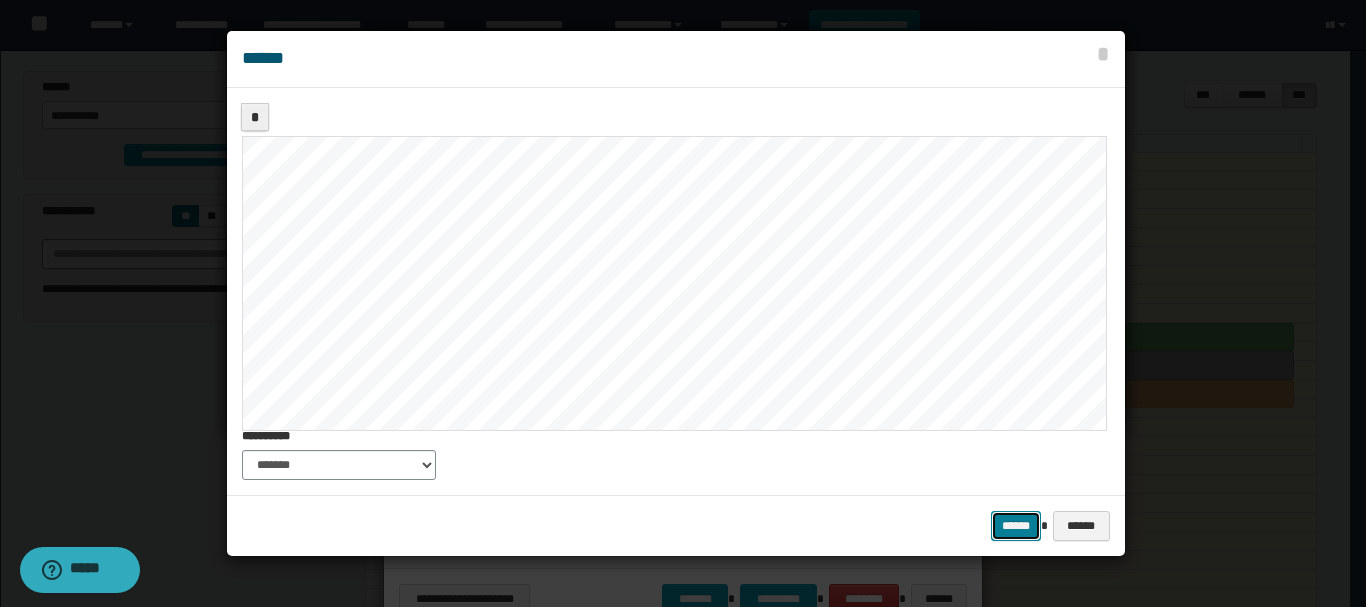 click on "******" at bounding box center [1016, 526] 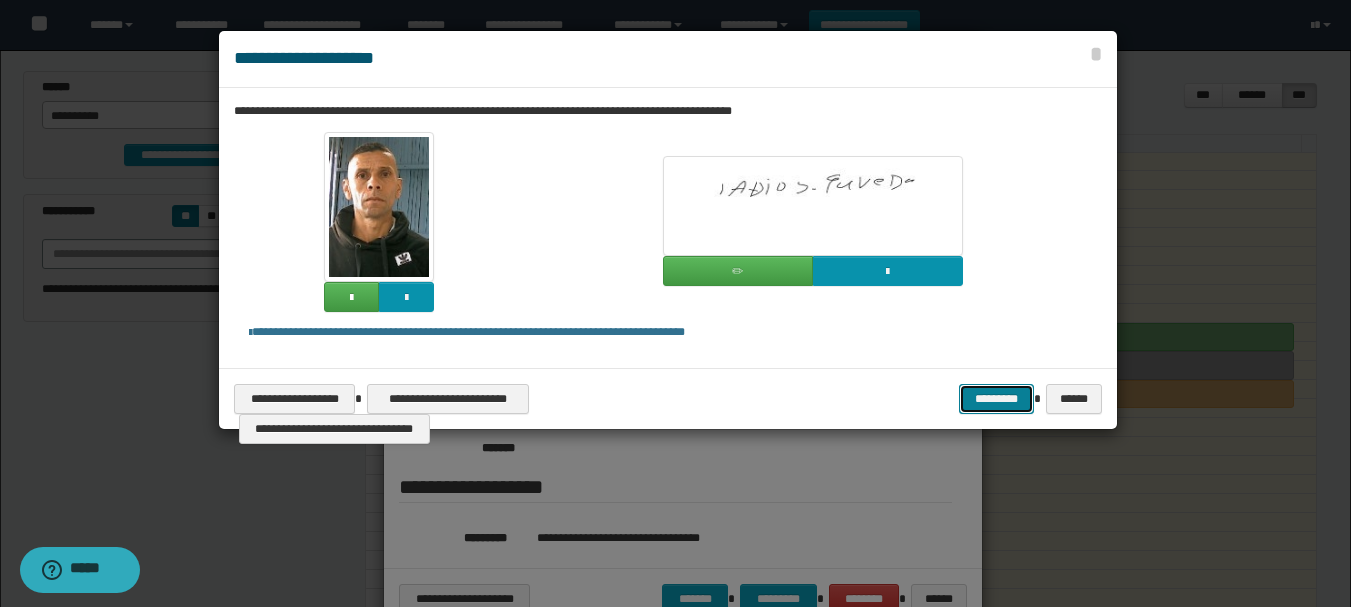 click on "*********" at bounding box center (996, 399) 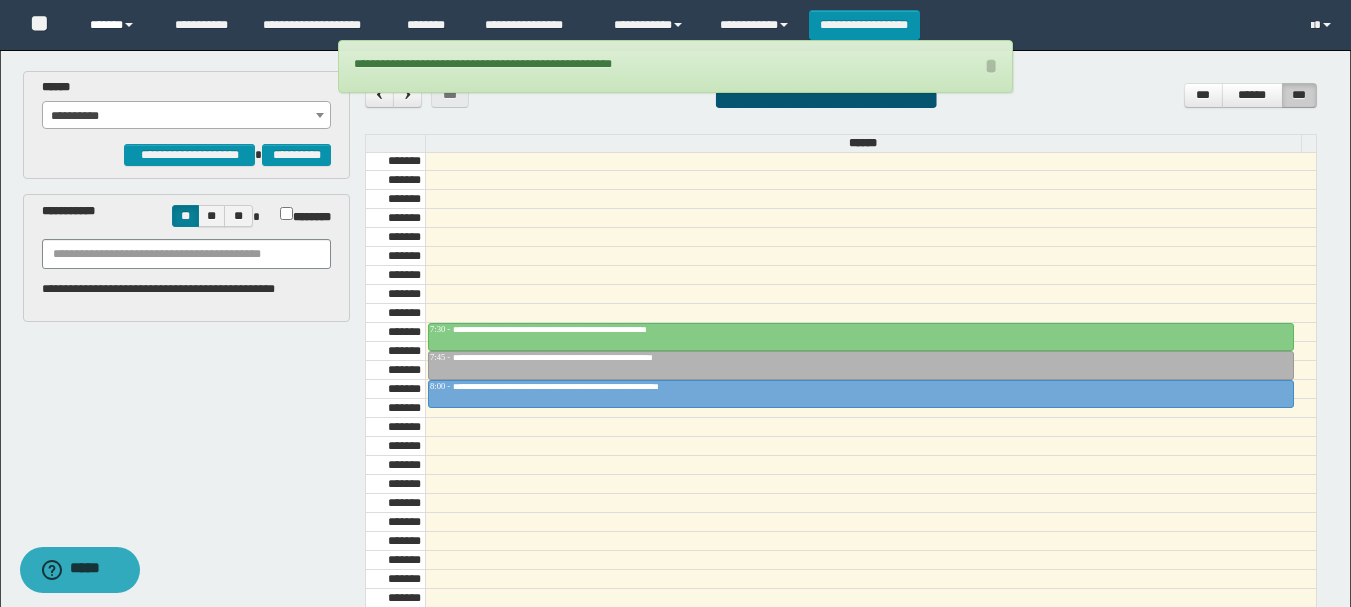 click on "******" at bounding box center [117, 25] 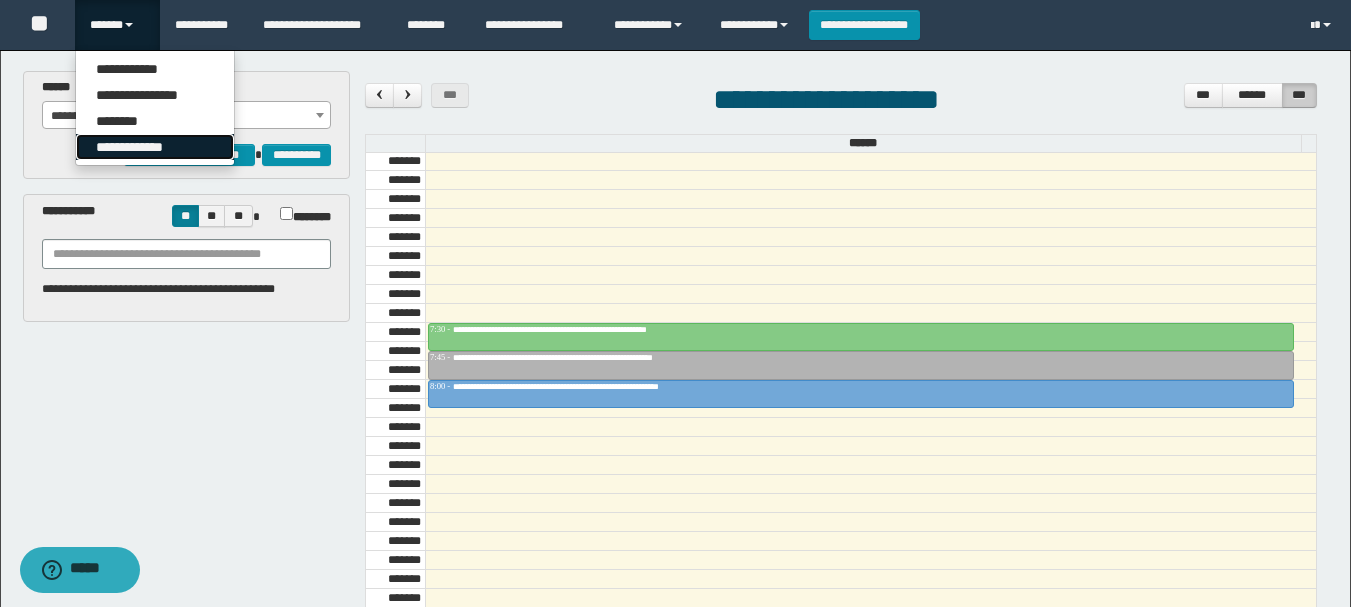 click on "**********" at bounding box center [155, 147] 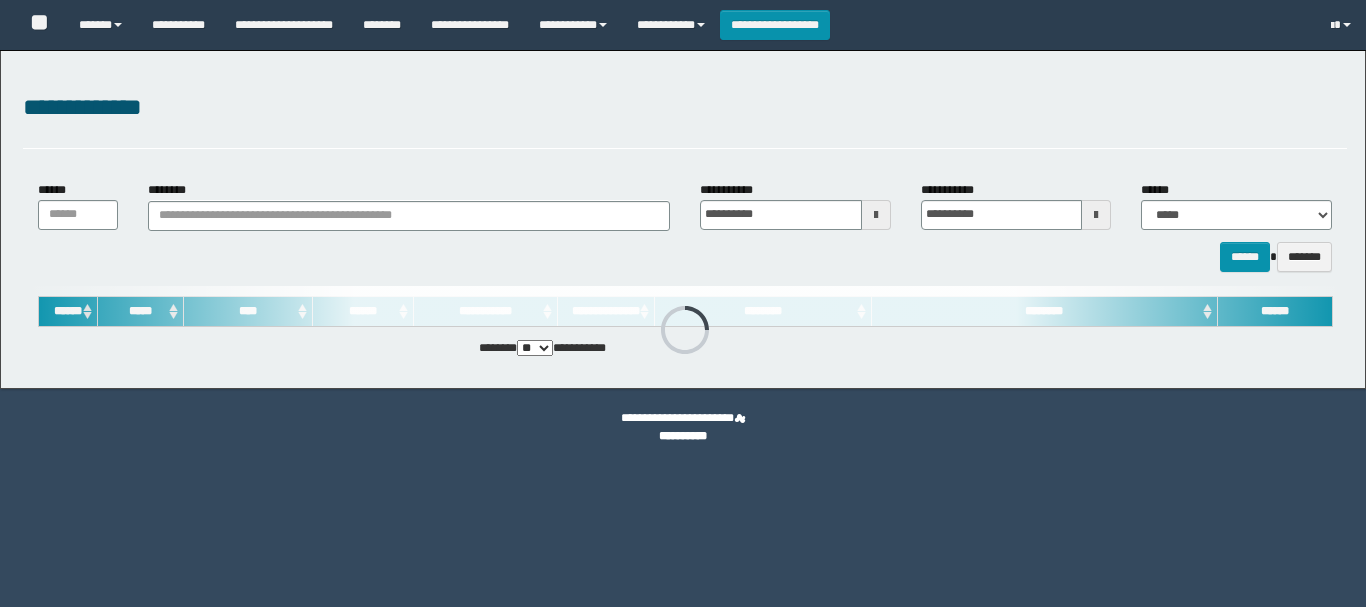 scroll, scrollTop: 0, scrollLeft: 0, axis: both 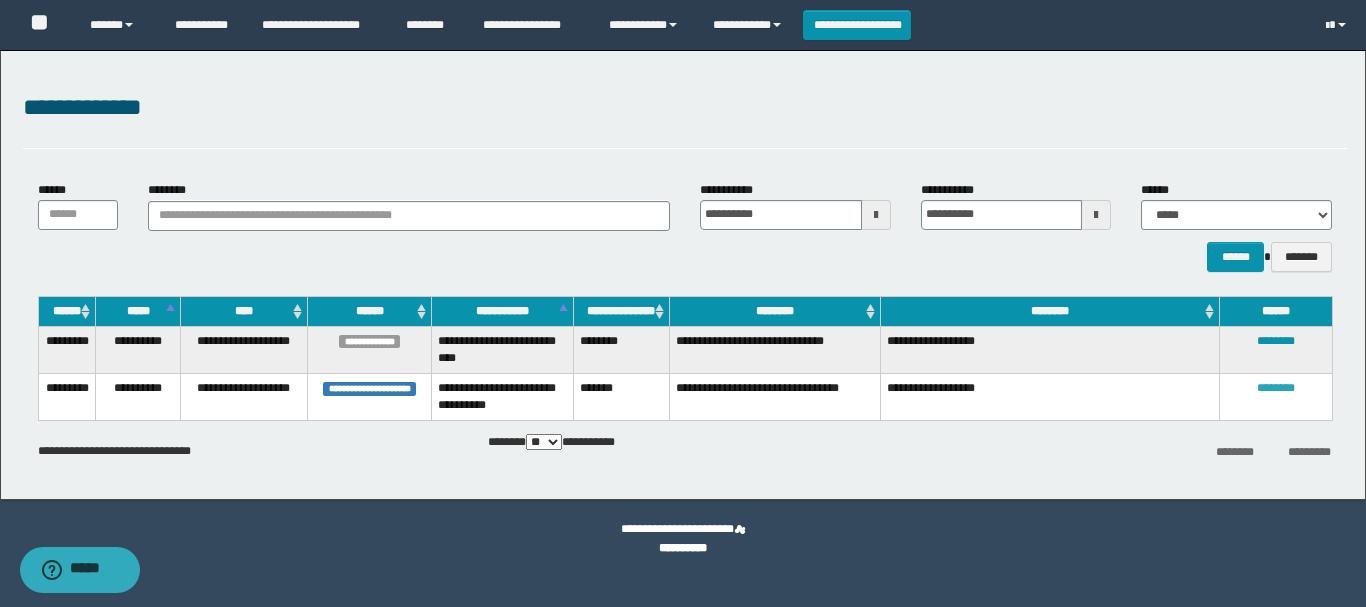 click on "********" at bounding box center [1276, 388] 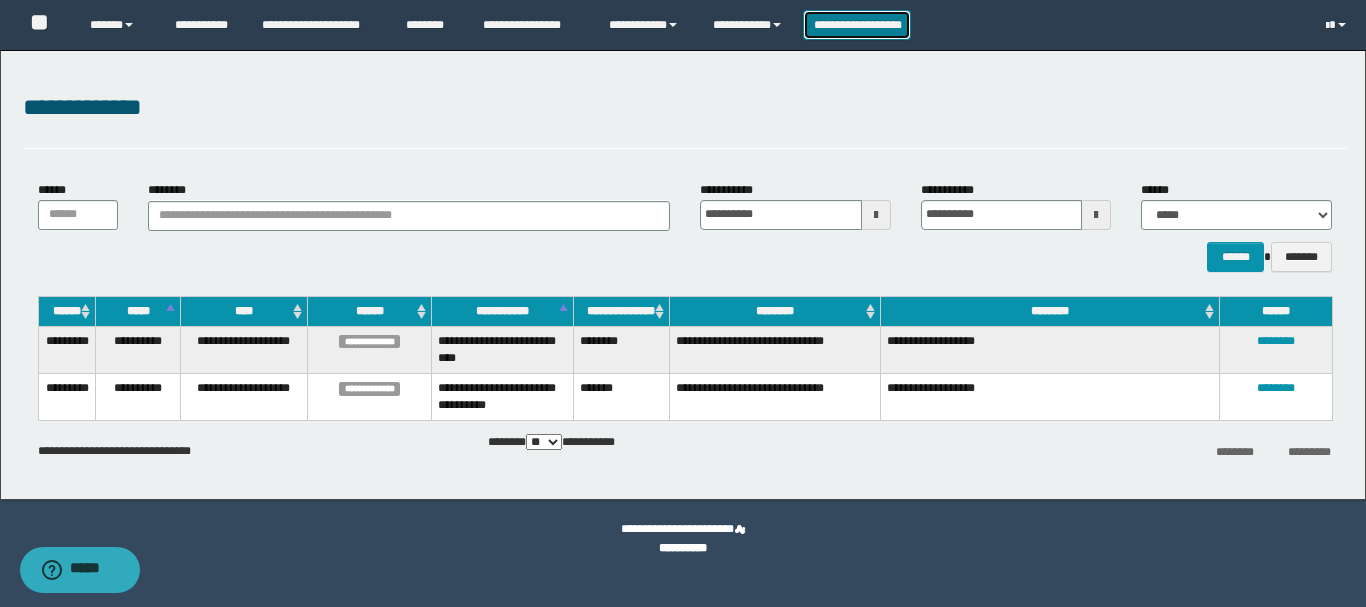 click on "**********" at bounding box center [857, 25] 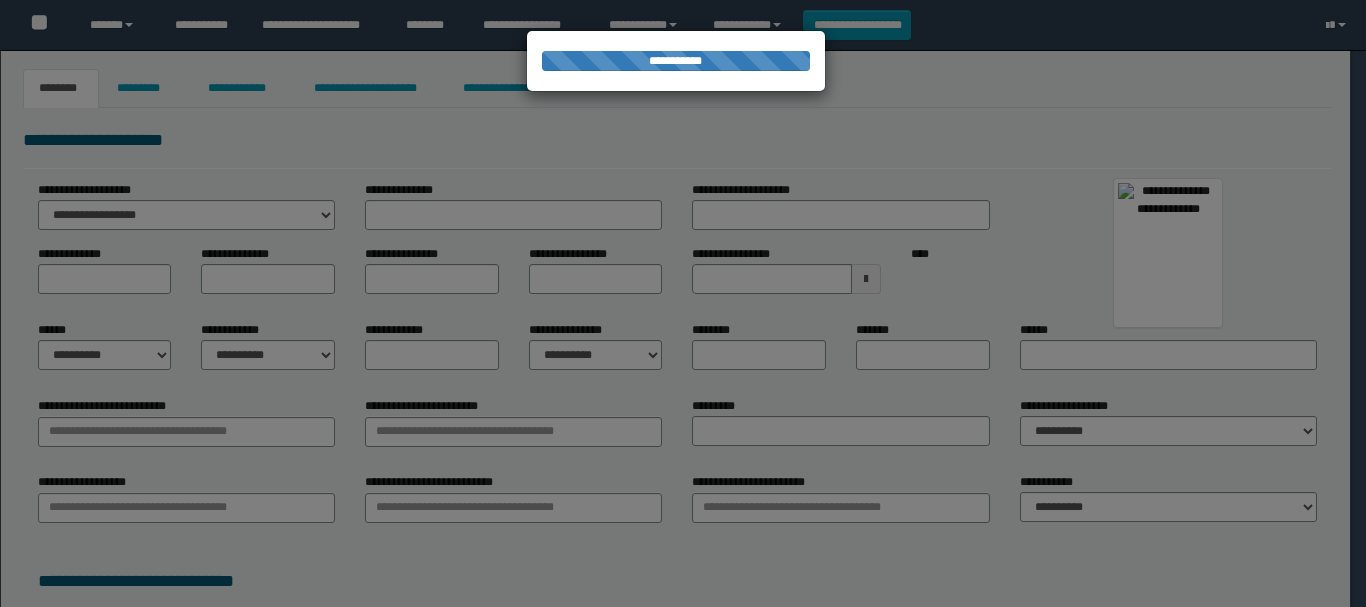 type on "*****" 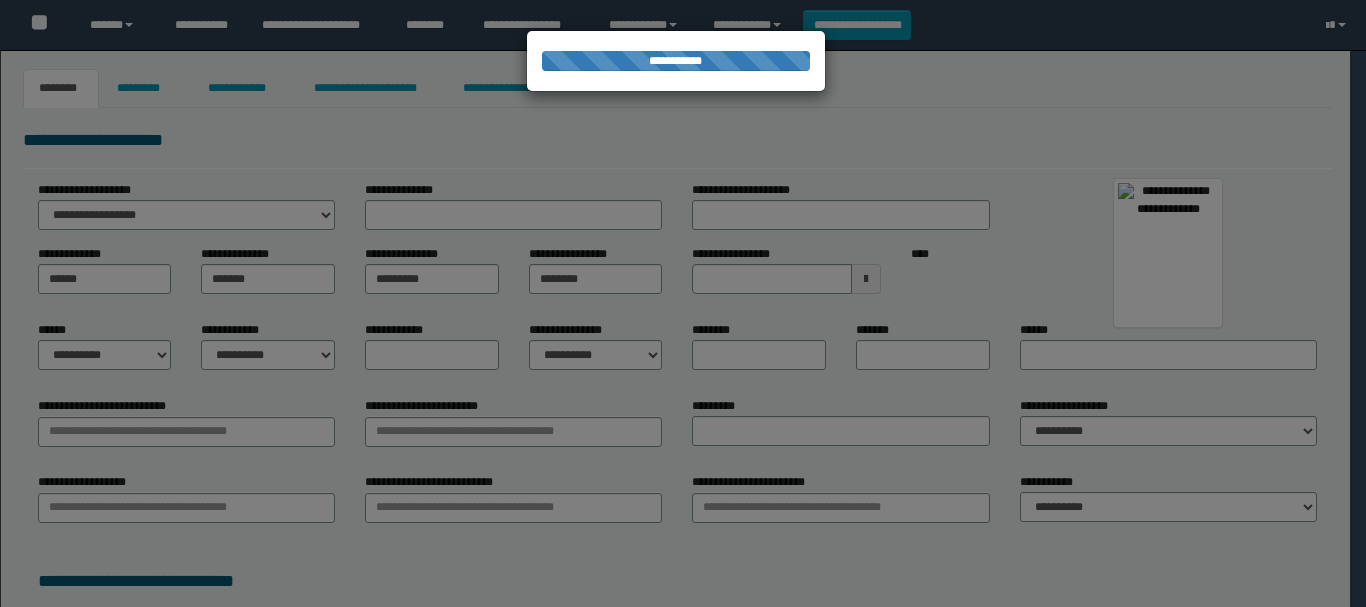 type on "**********" 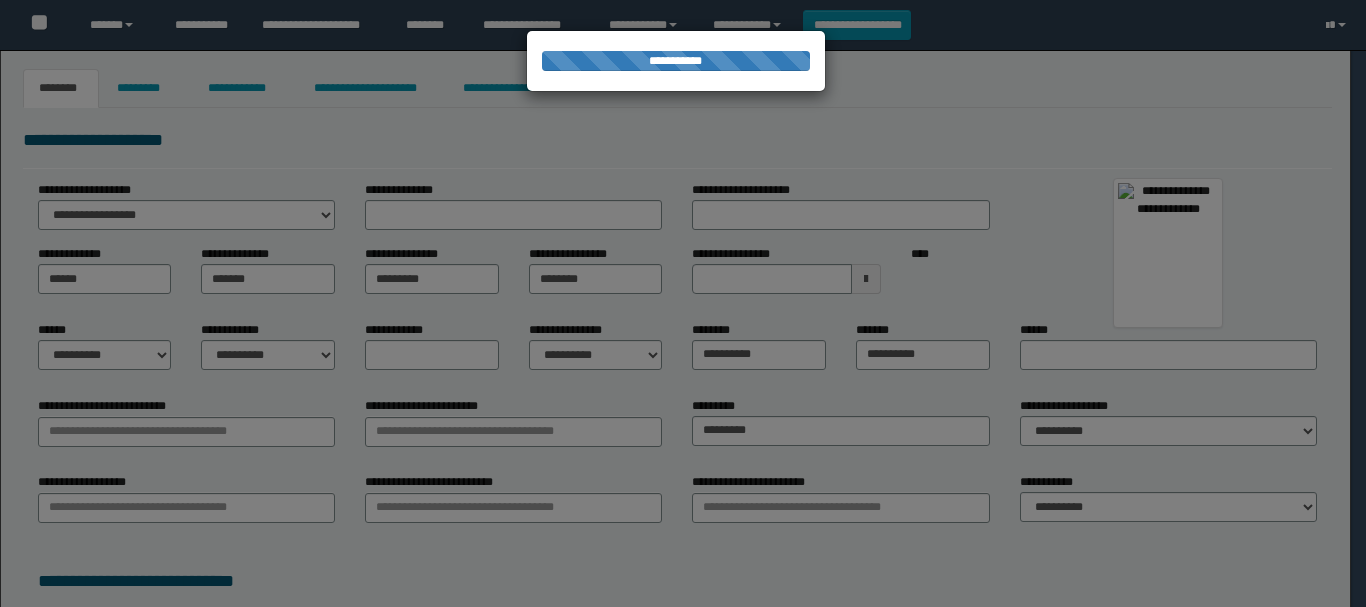 scroll, scrollTop: 0, scrollLeft: 0, axis: both 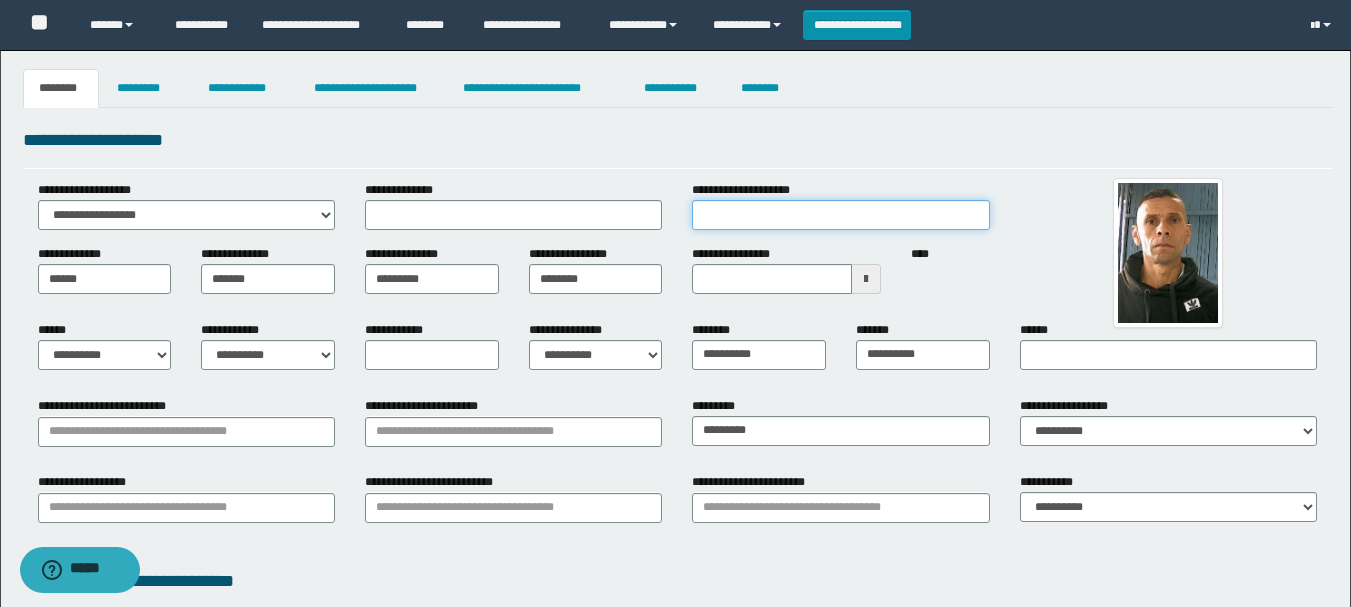 click on "**********" at bounding box center [840, 215] 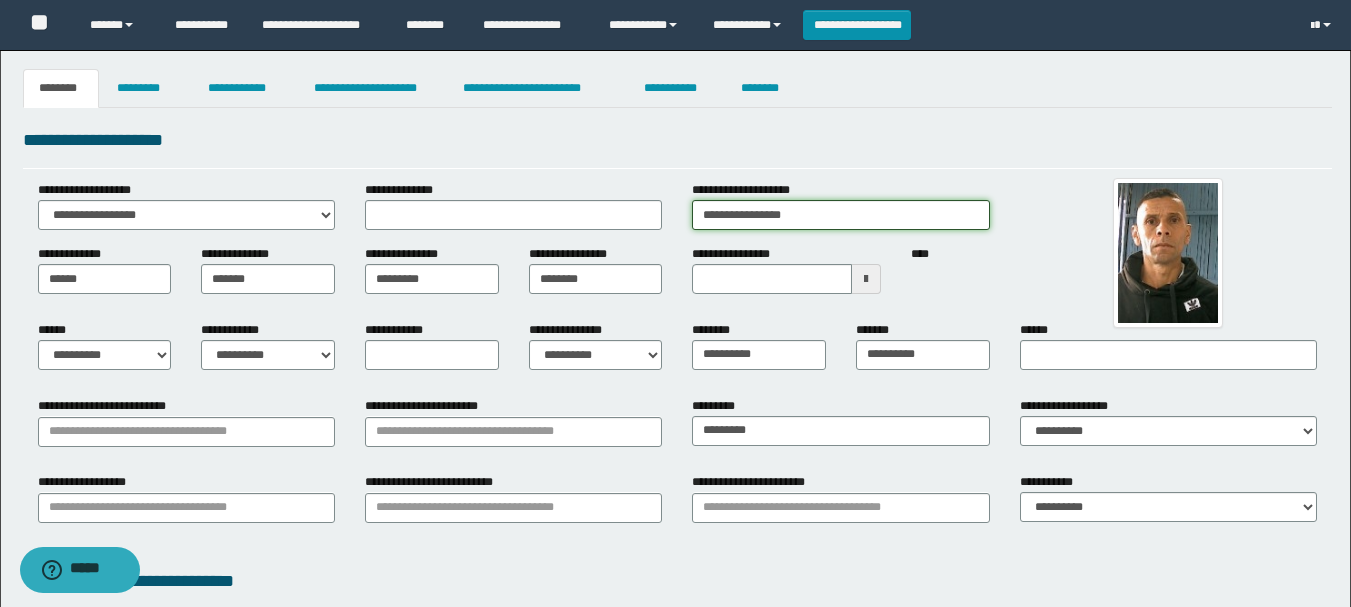 type on "**********" 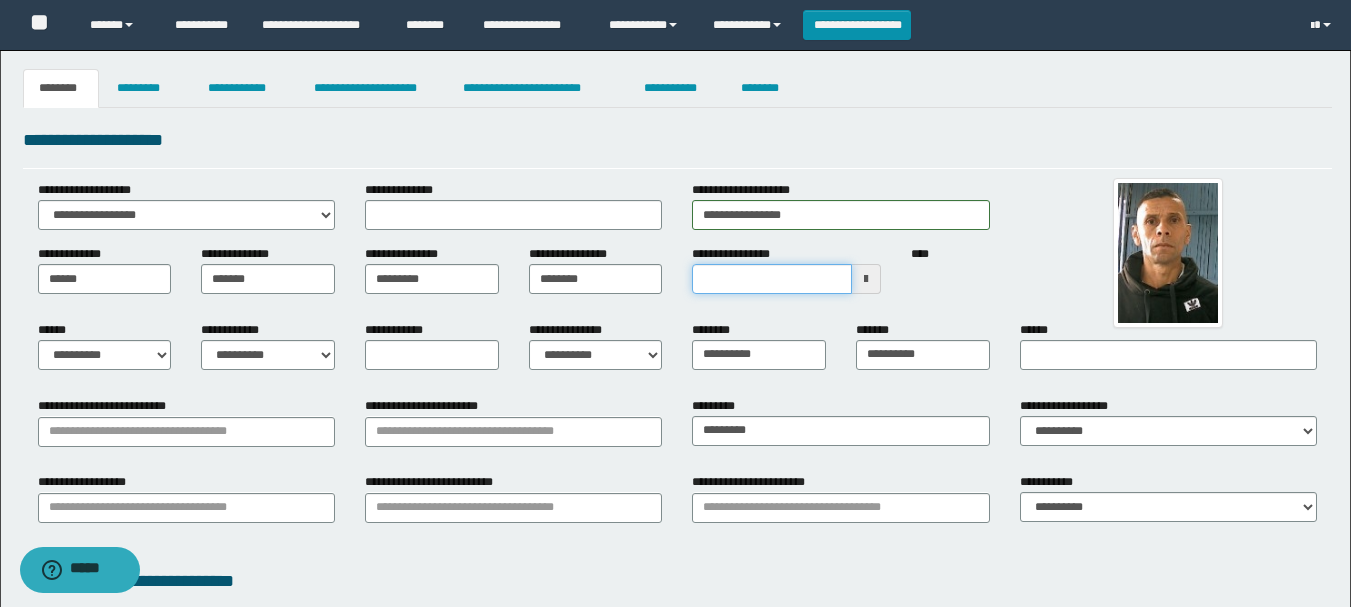 click on "**********" at bounding box center [771, 279] 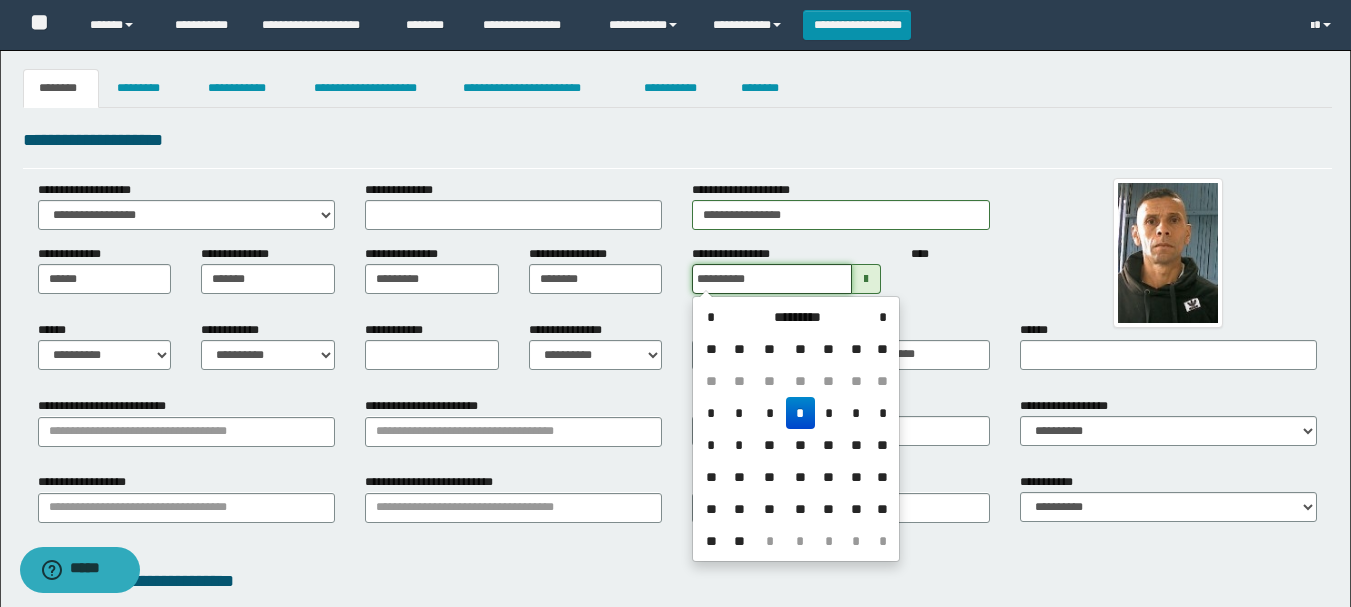 type on "**********" 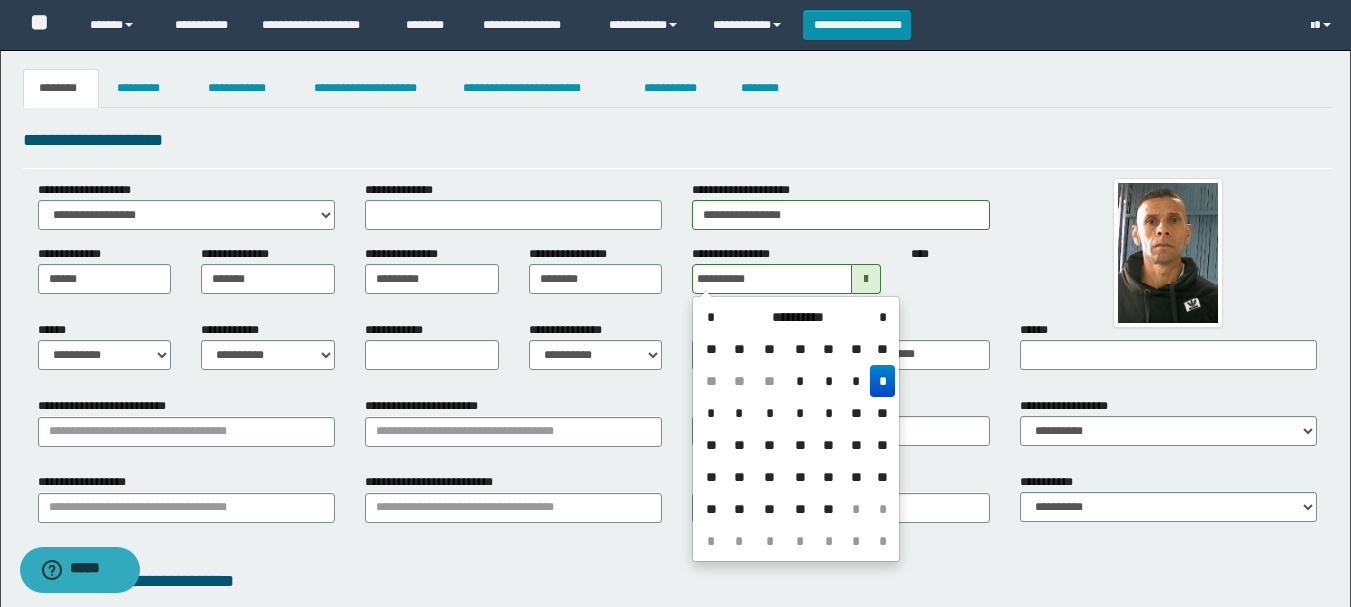 click on "*" at bounding box center (882, 381) 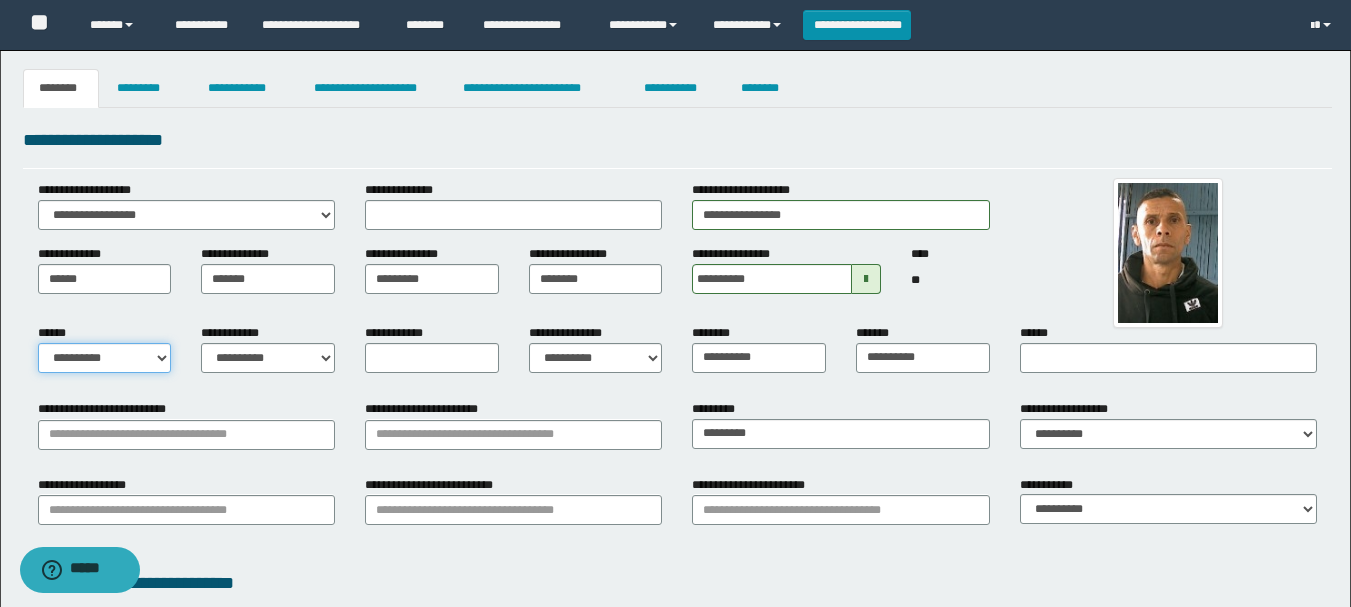 click on "**********" at bounding box center (105, 358) 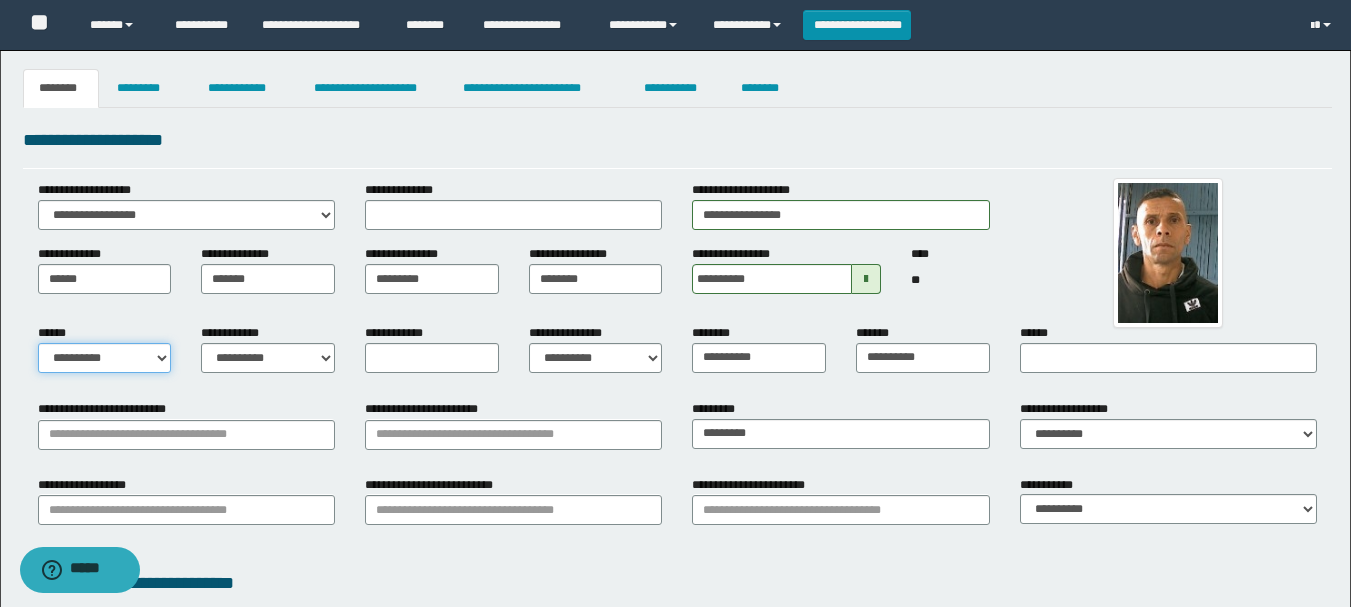 select on "*" 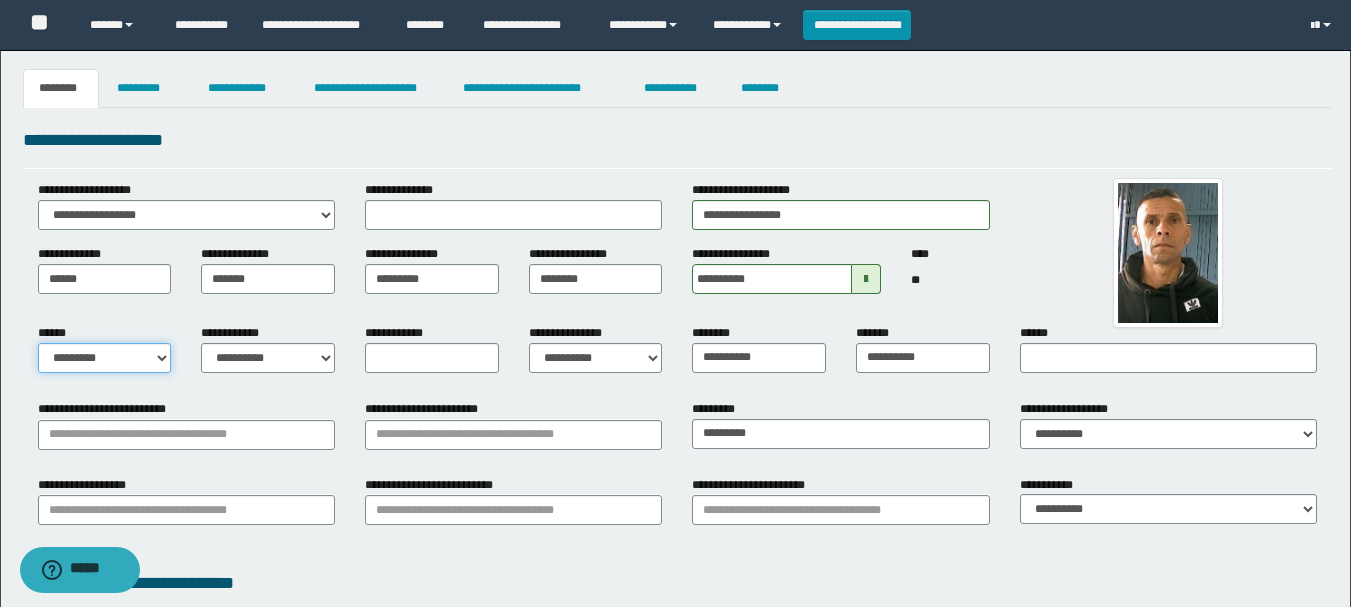 click on "**********" at bounding box center [105, 358] 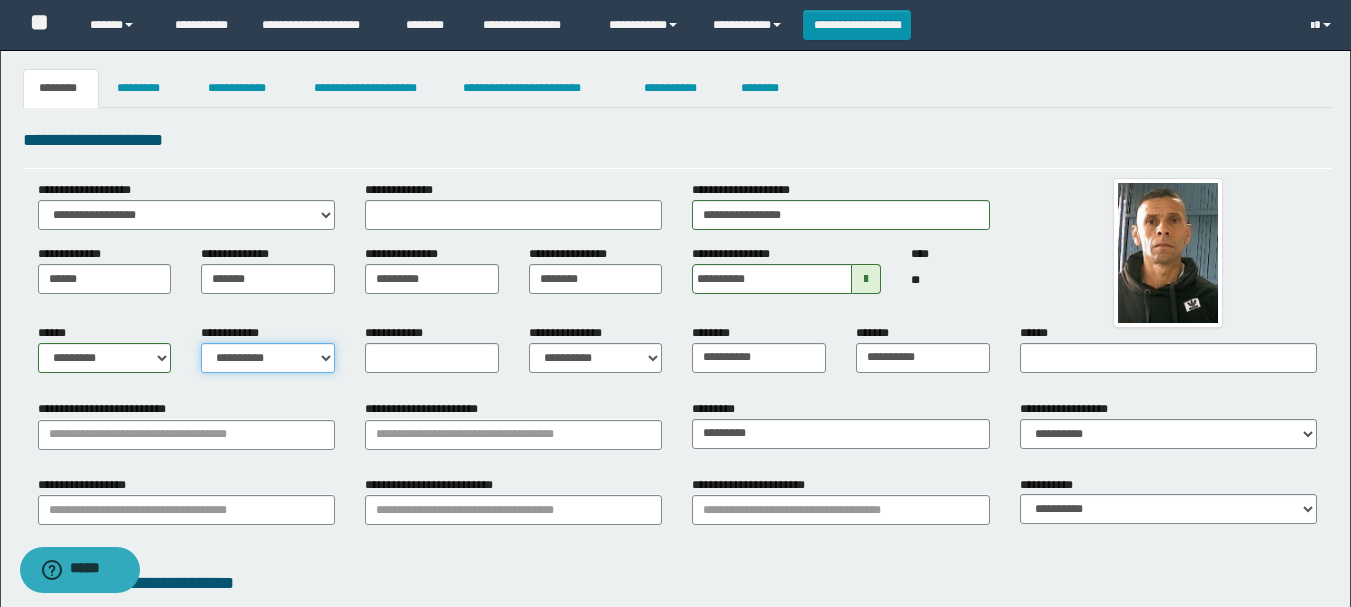 click on "**********" at bounding box center (268, 358) 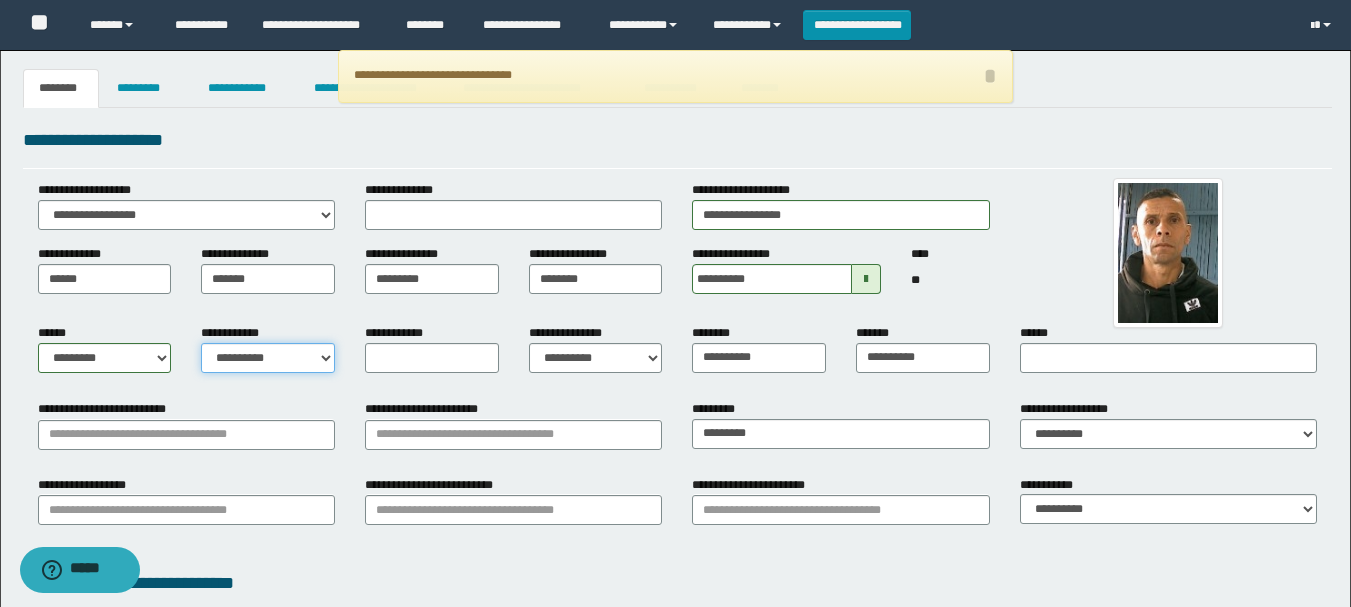 select on "*" 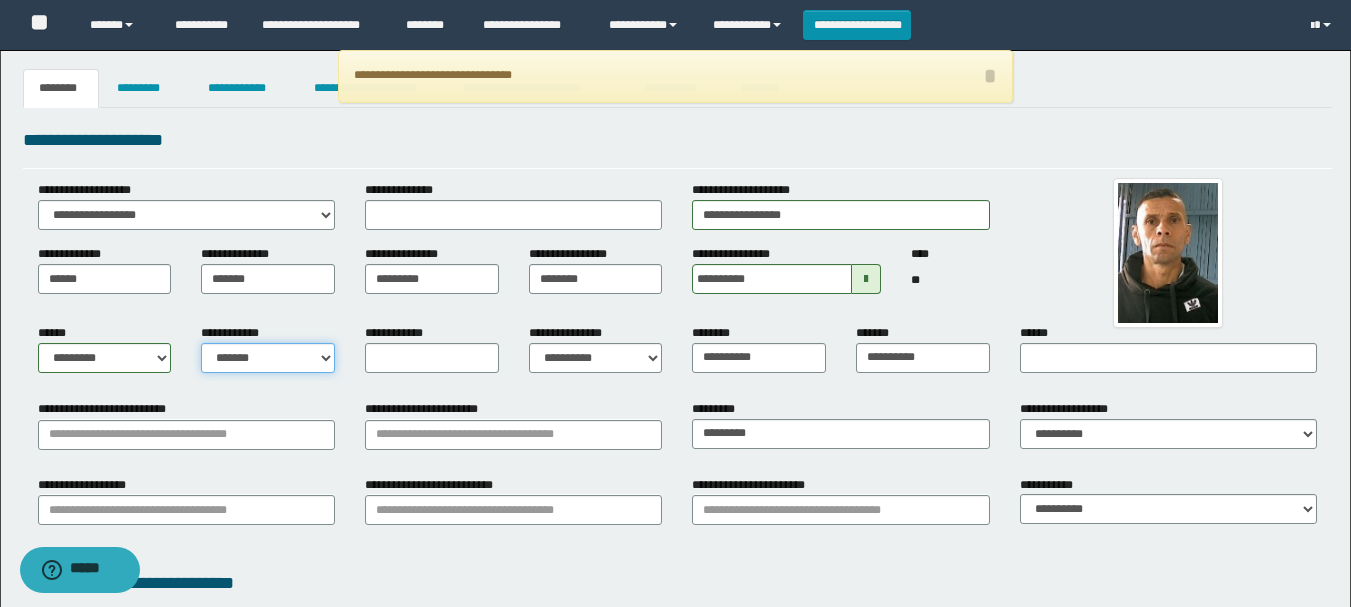 click on "**********" at bounding box center [268, 358] 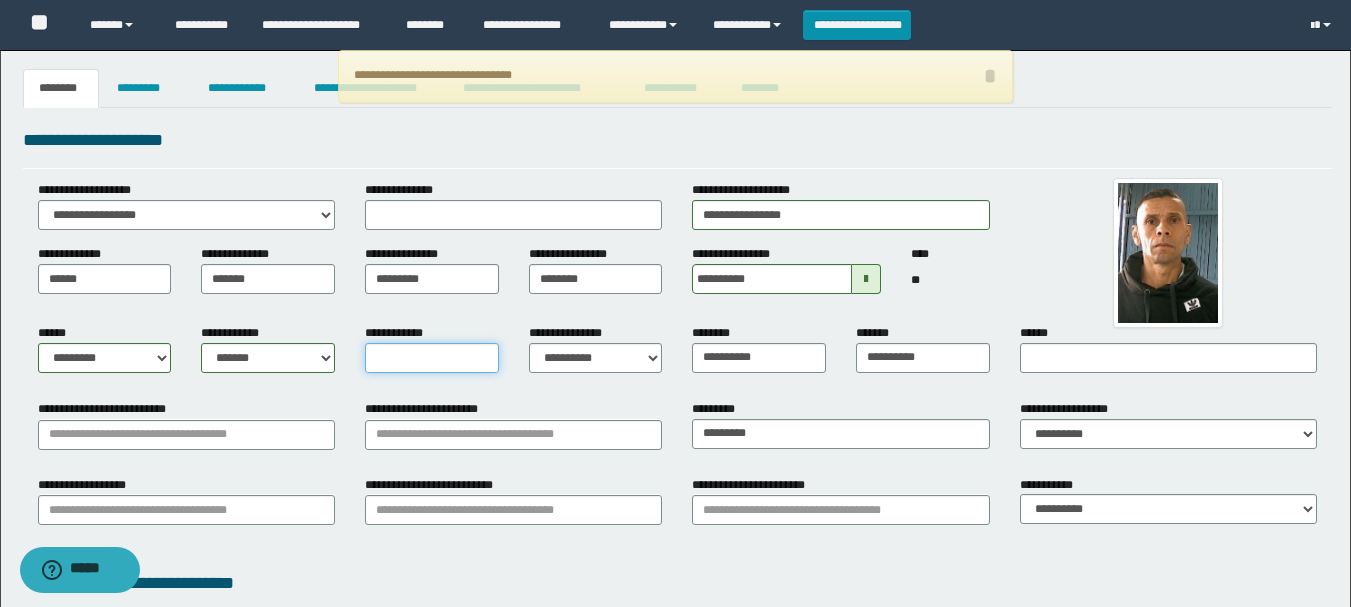 click on "**********" at bounding box center (432, 358) 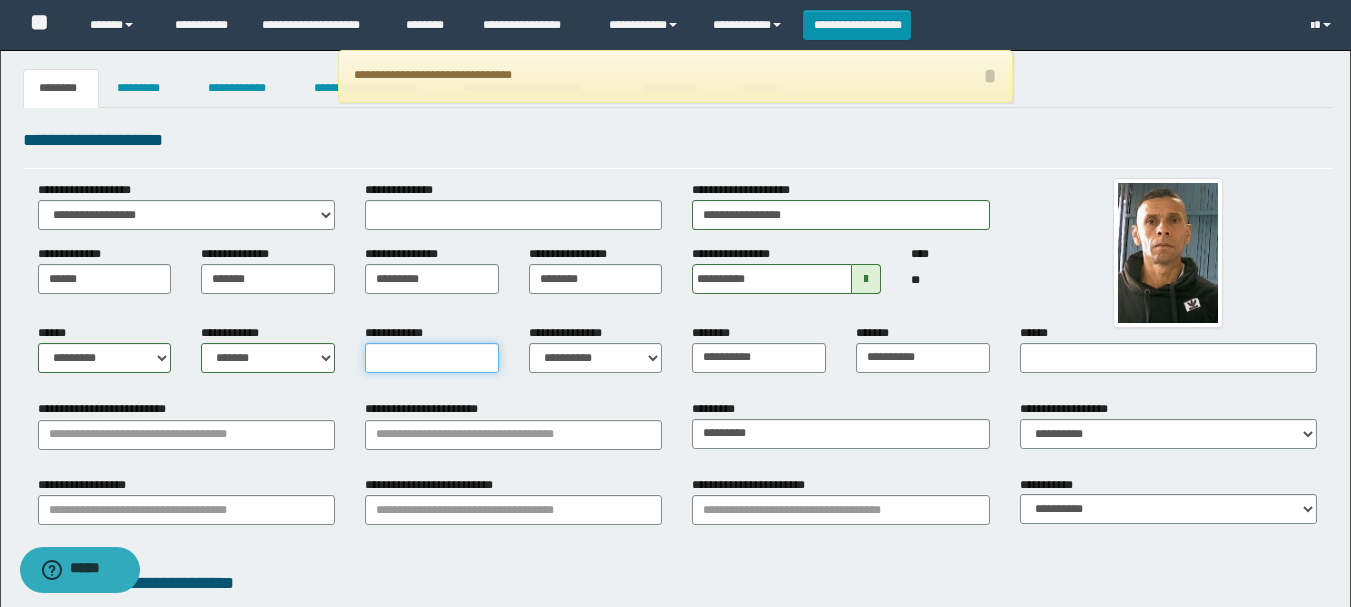 type on "*" 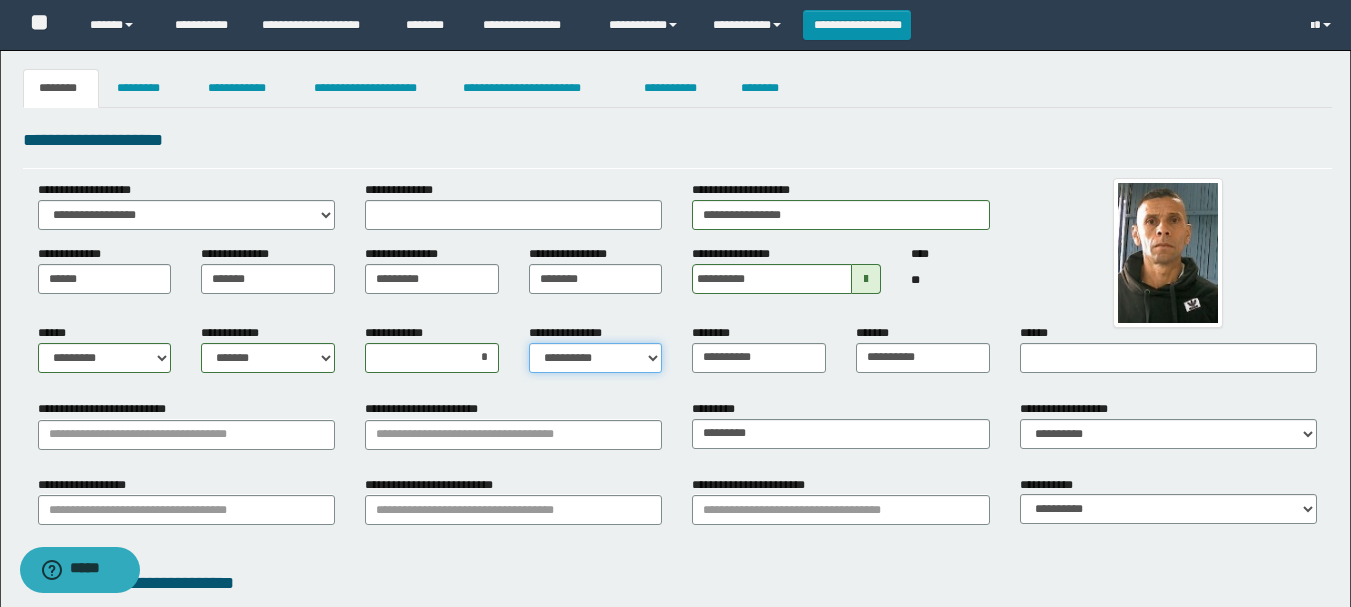 click on "**********" at bounding box center [596, 358] 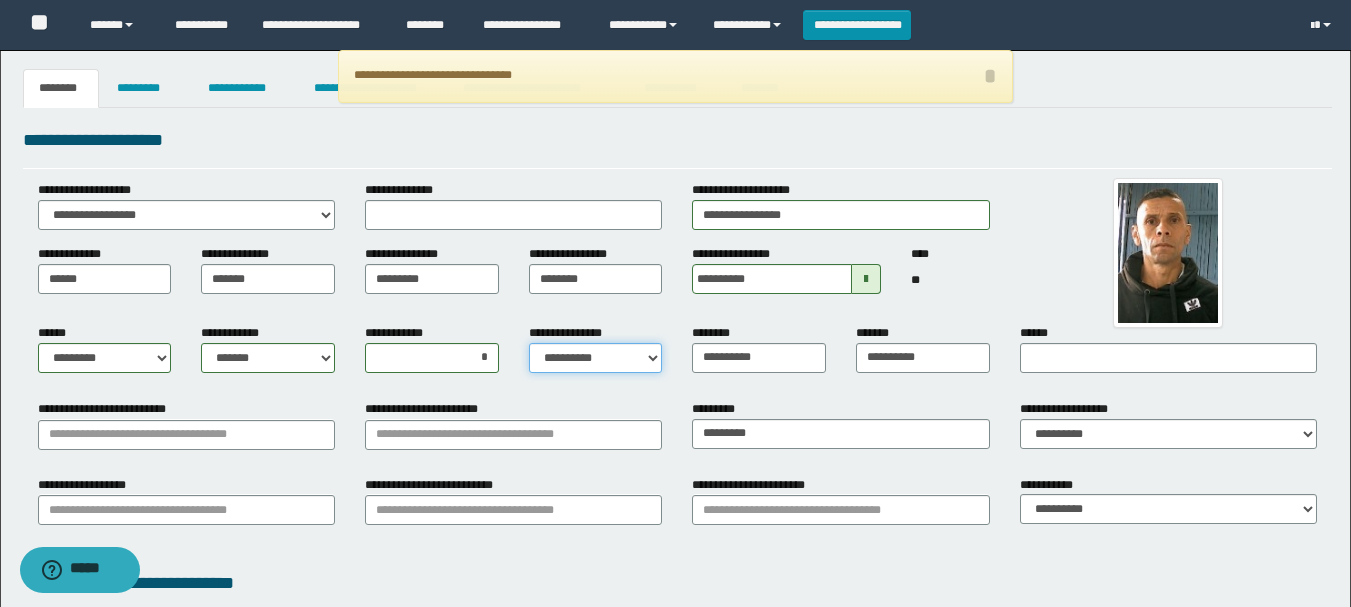 select on "*" 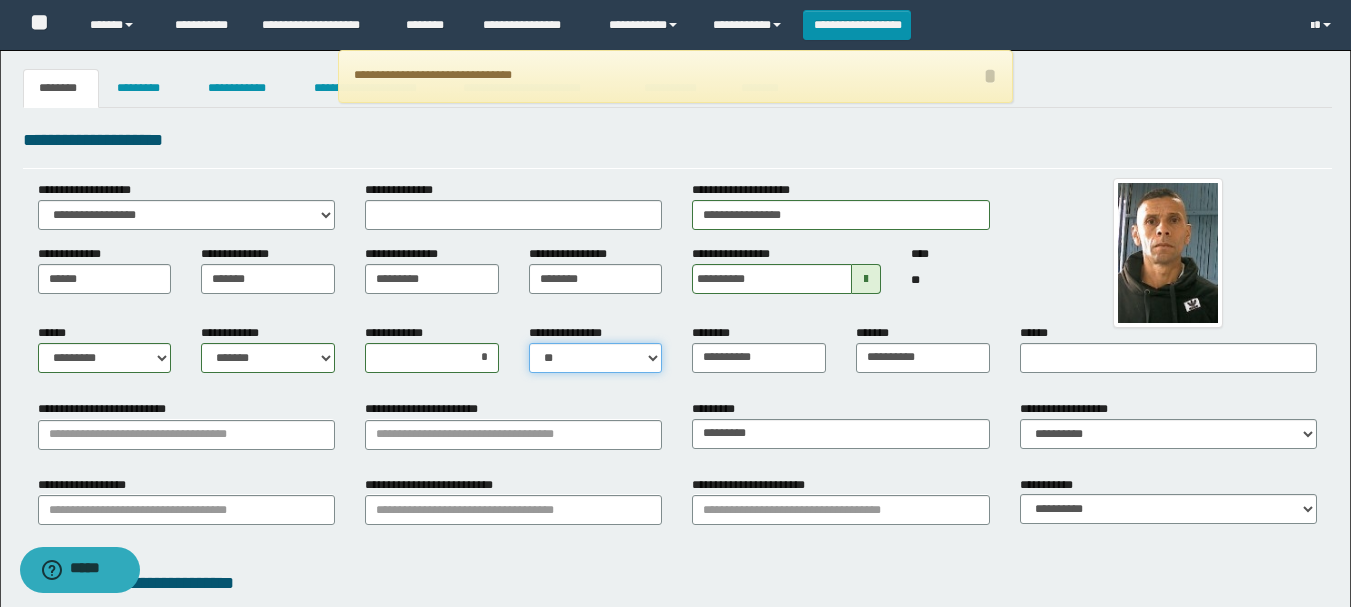 click on "**********" at bounding box center (596, 358) 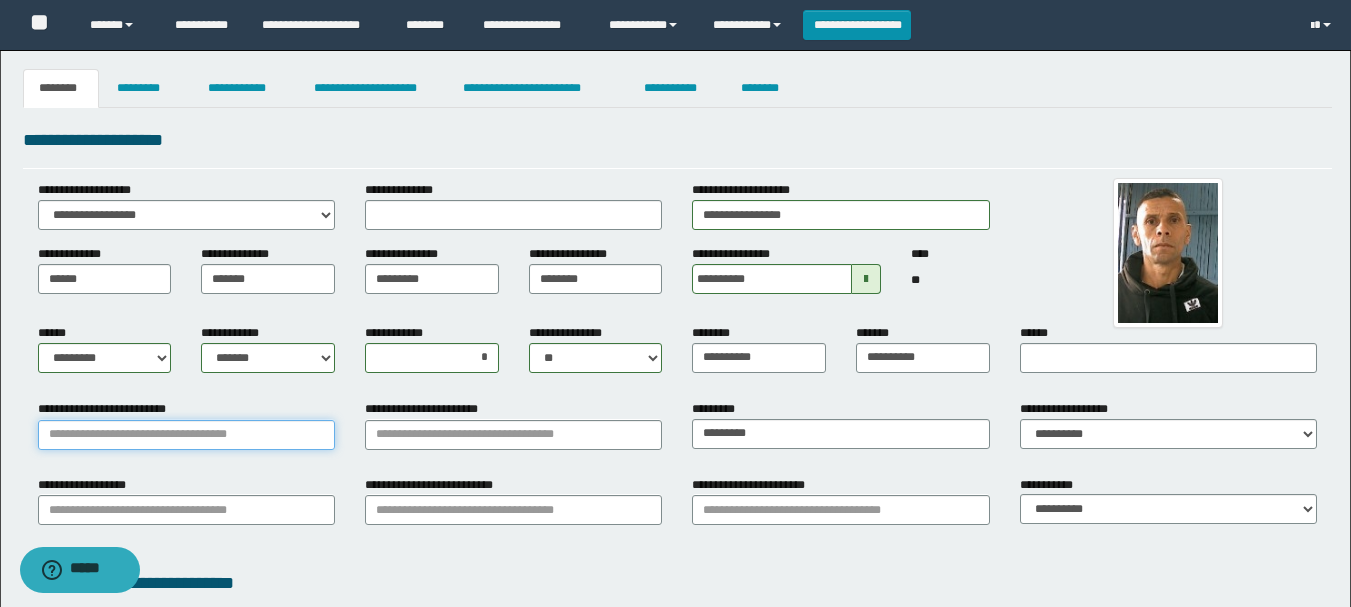 click on "**********" at bounding box center (186, 435) 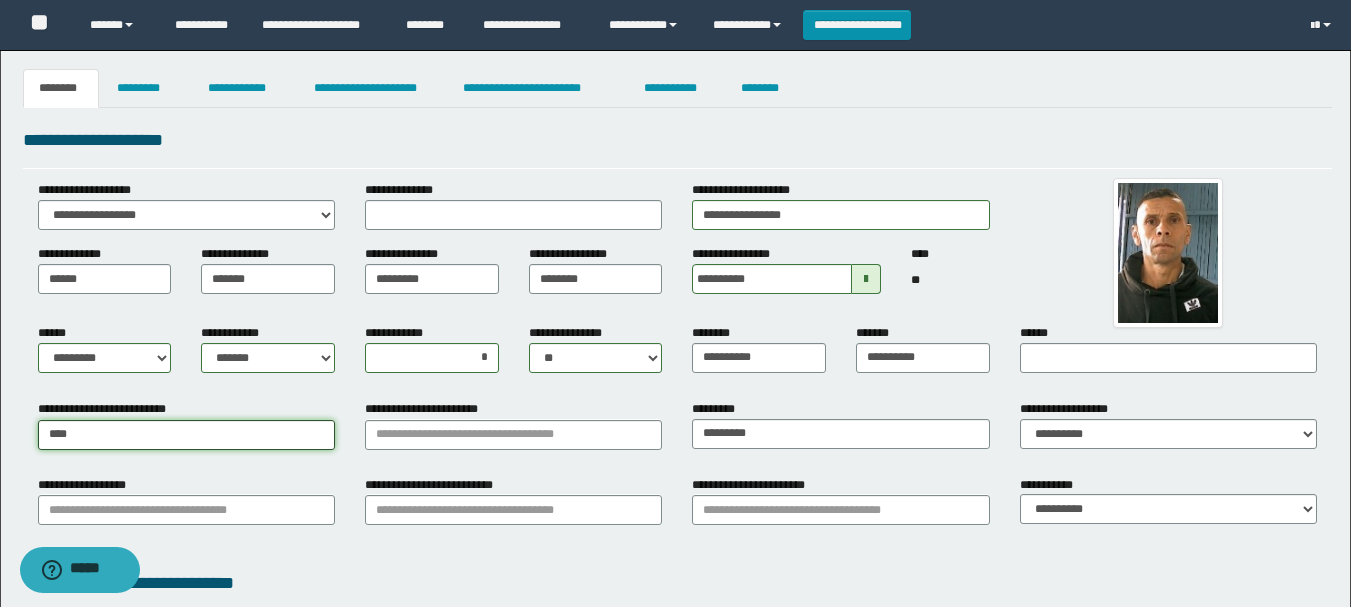 type on "***" 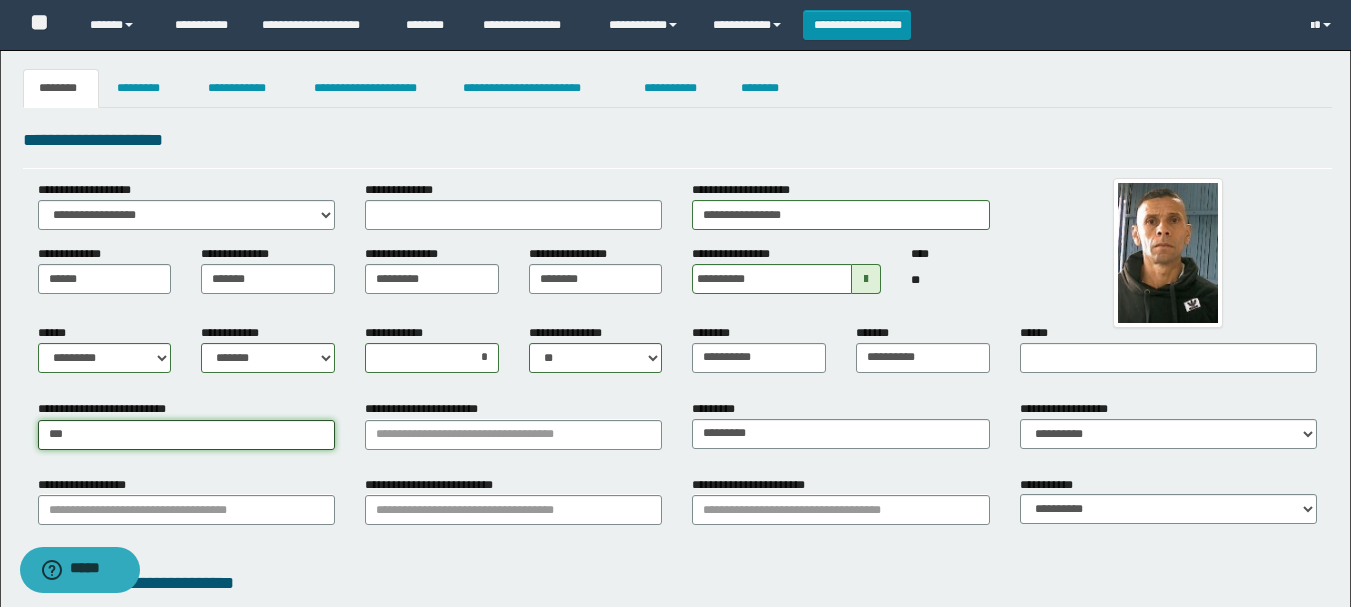 type on "*********" 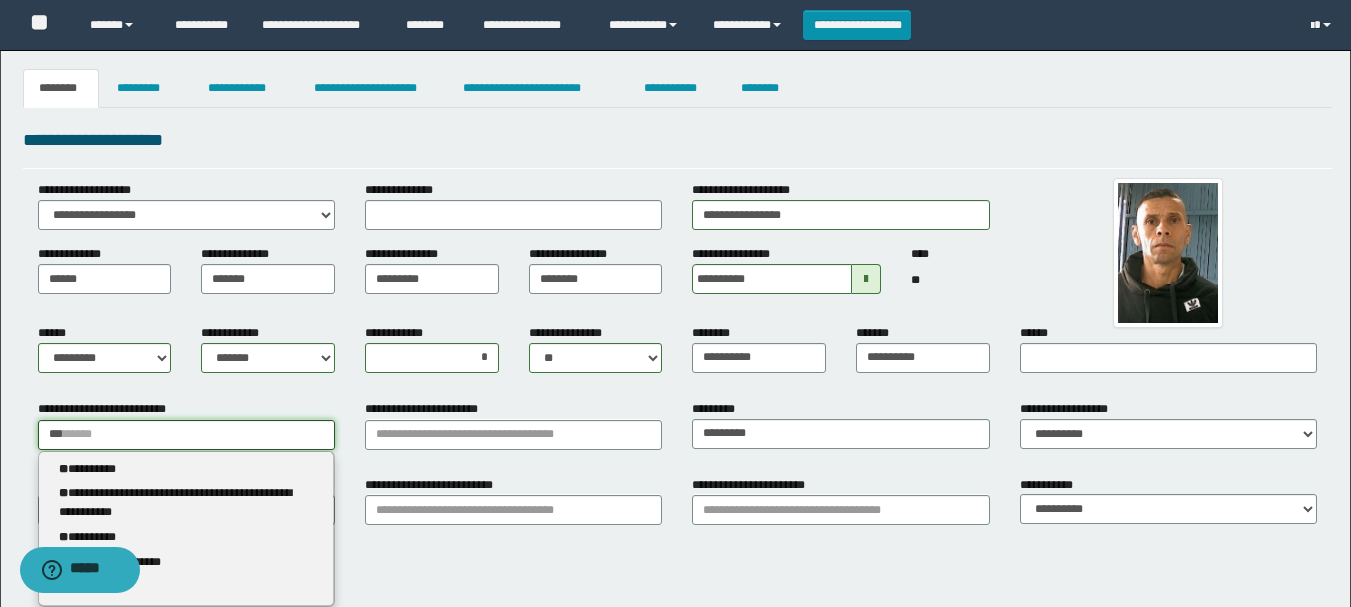 type 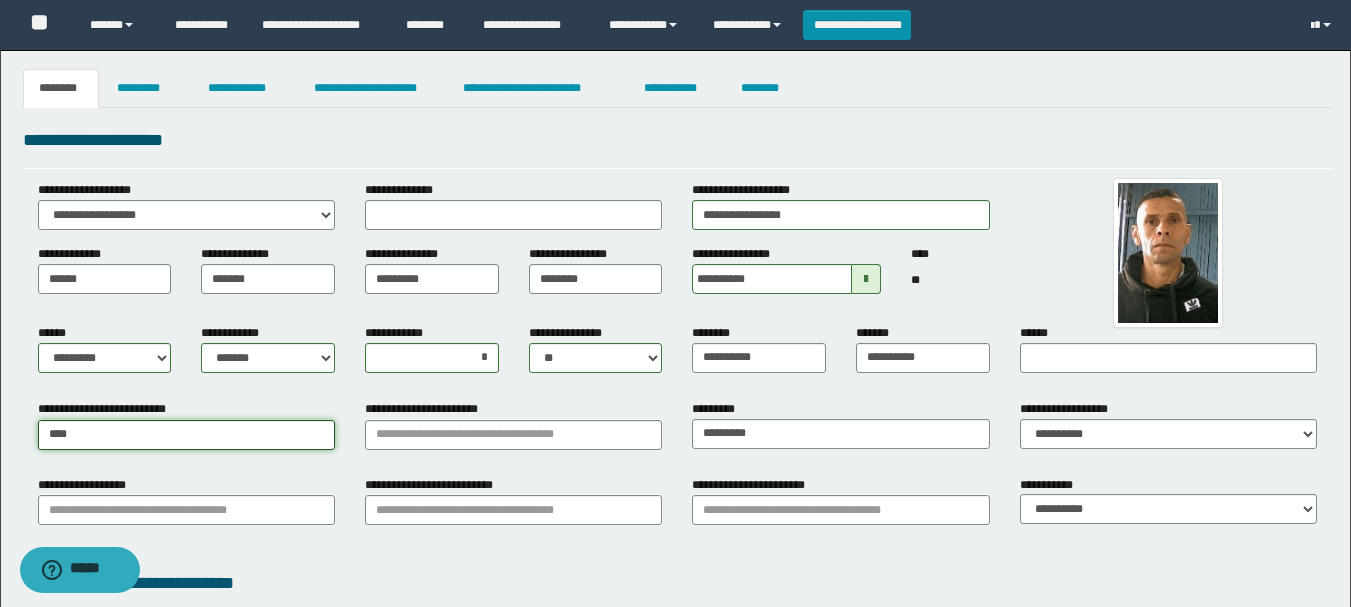 type on "***" 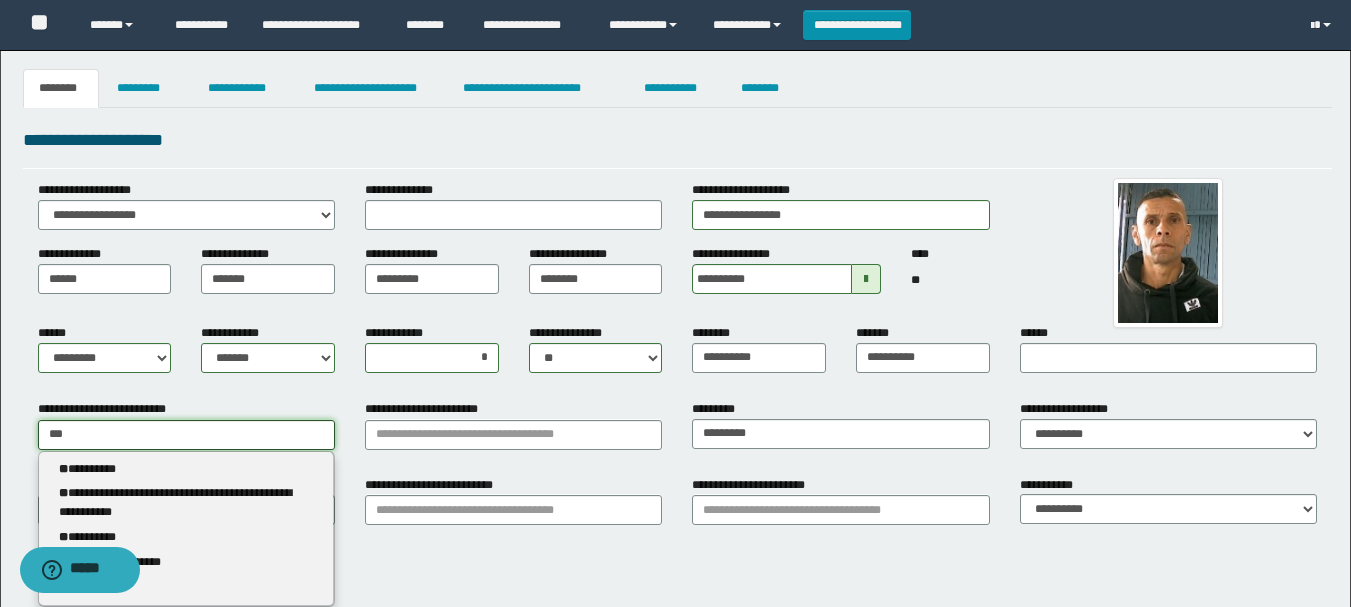 type on "*********" 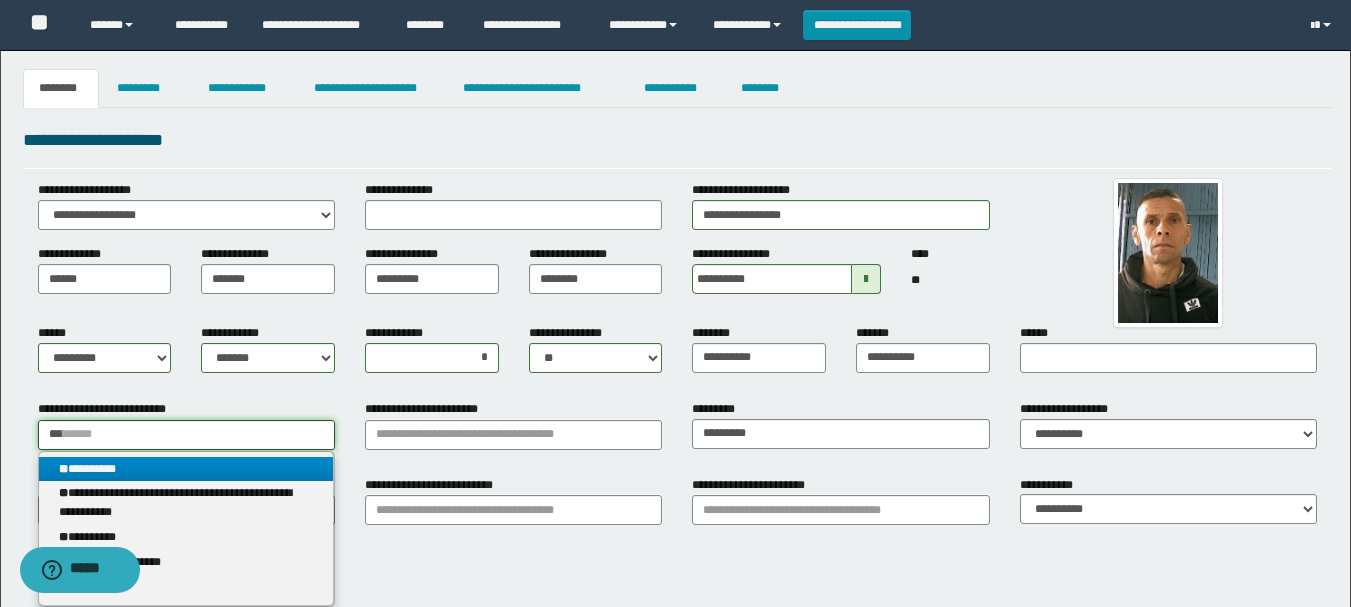 type on "***" 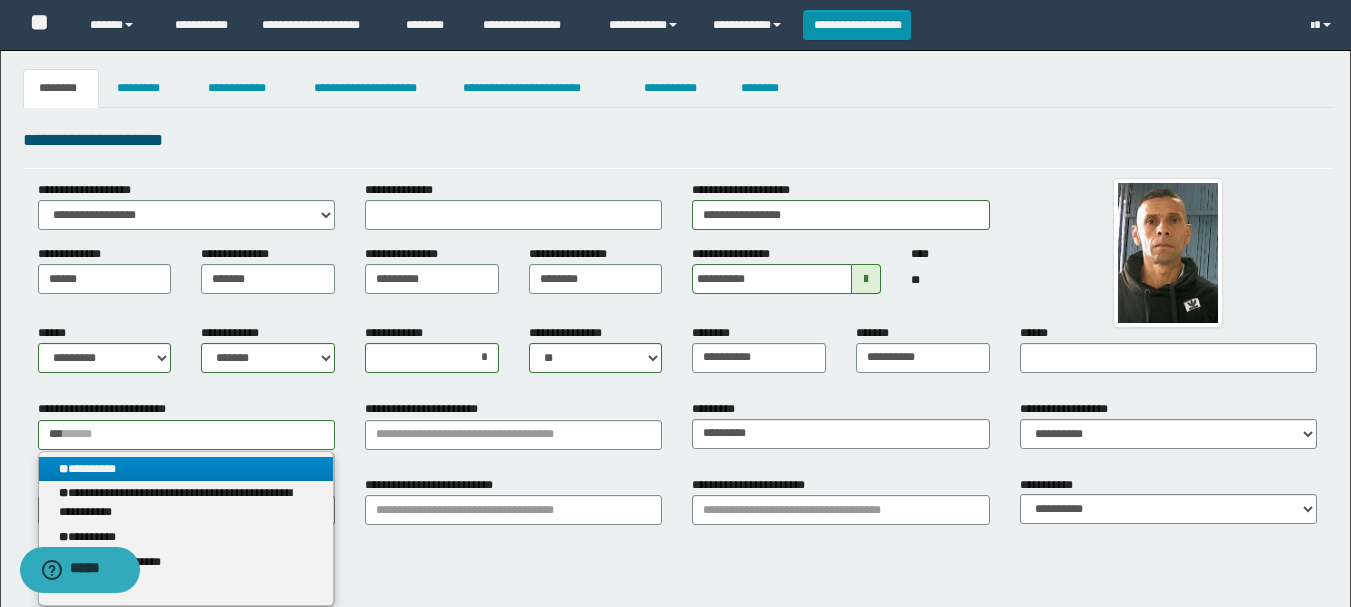 click on "** *********" at bounding box center [186, 469] 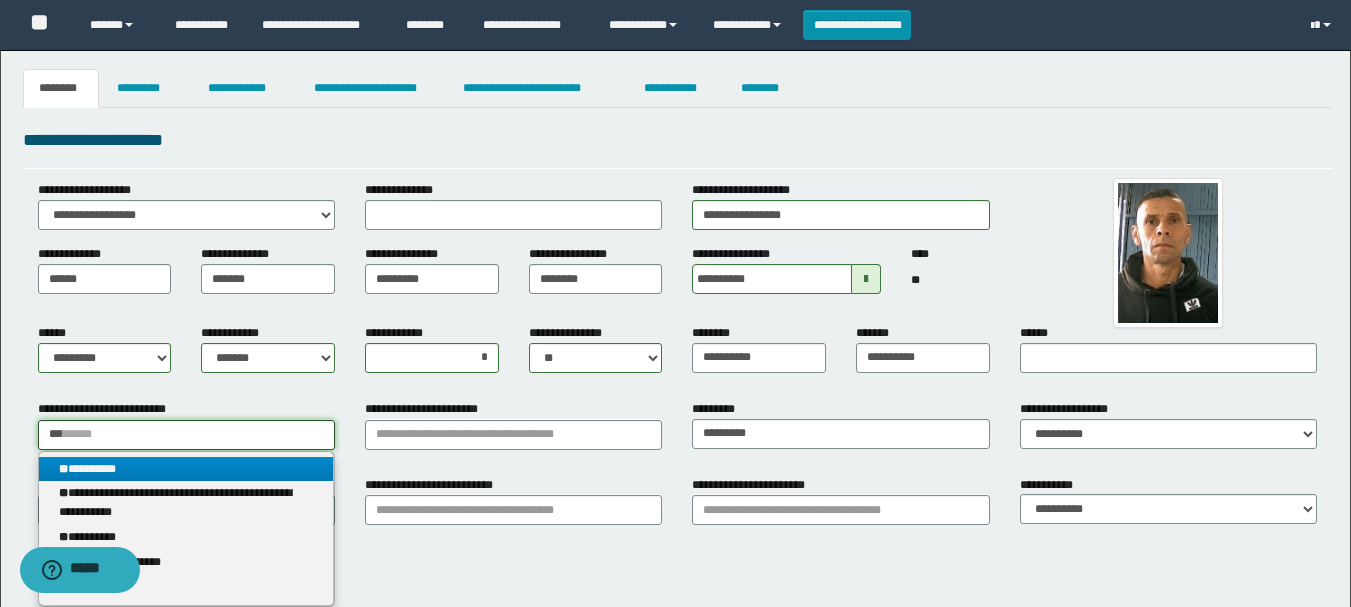 type 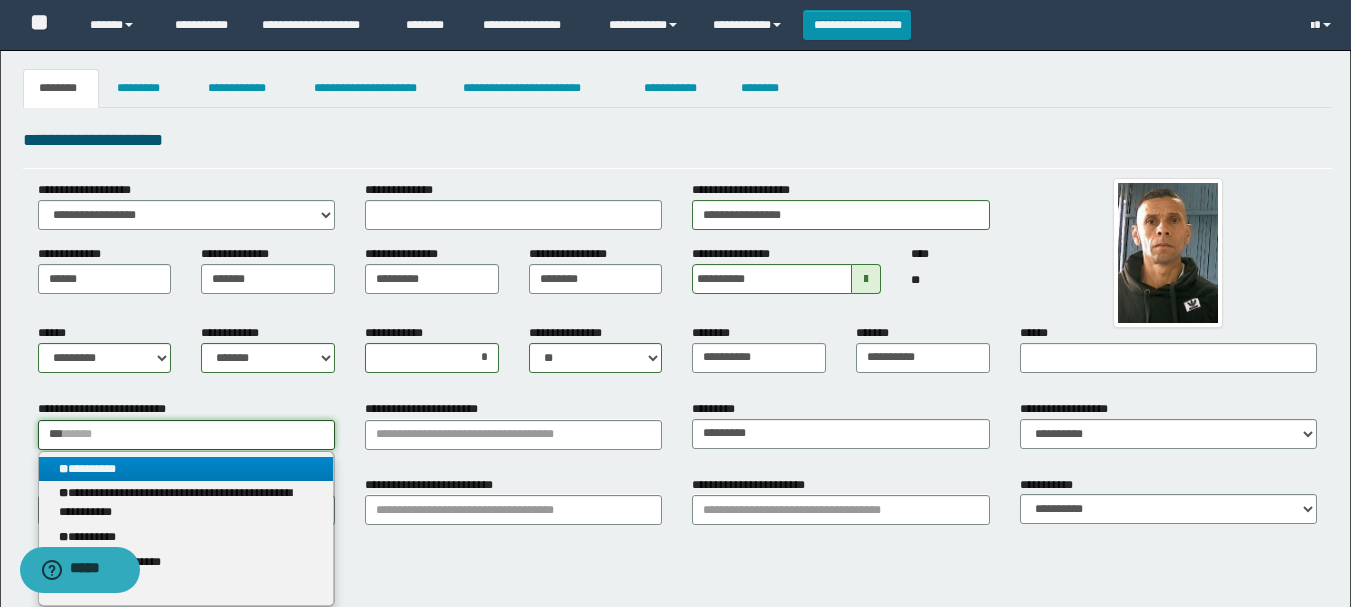 type on "*********" 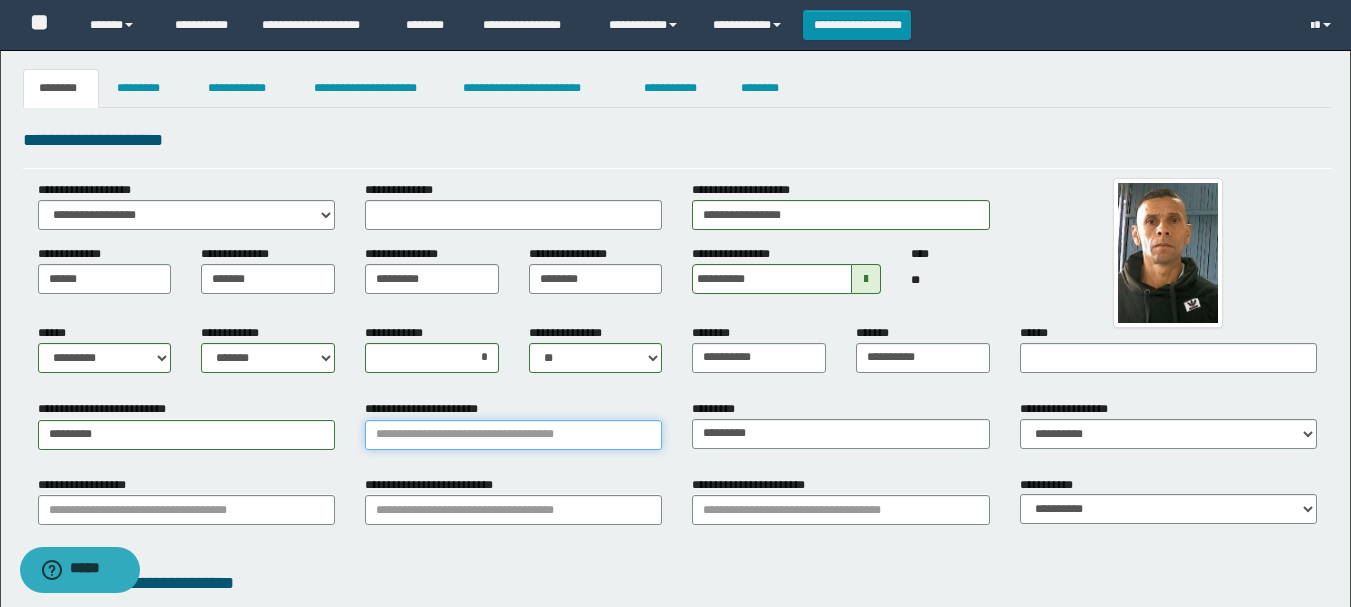 click on "**********" at bounding box center [513, 435] 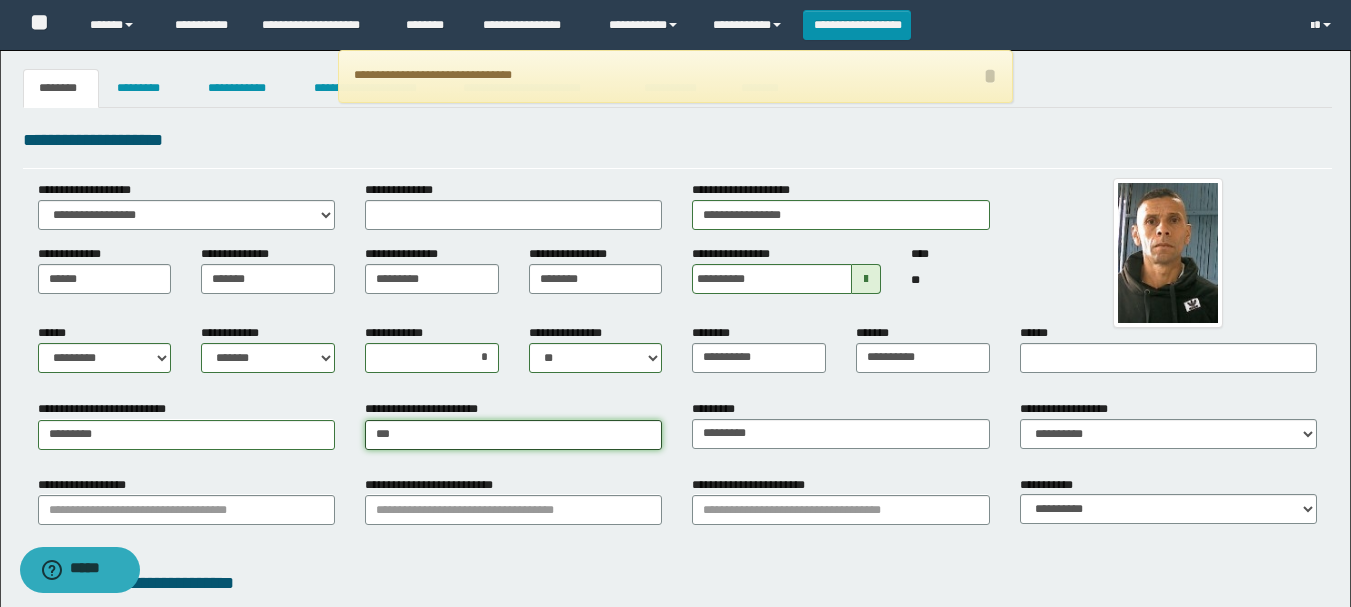 type on "****" 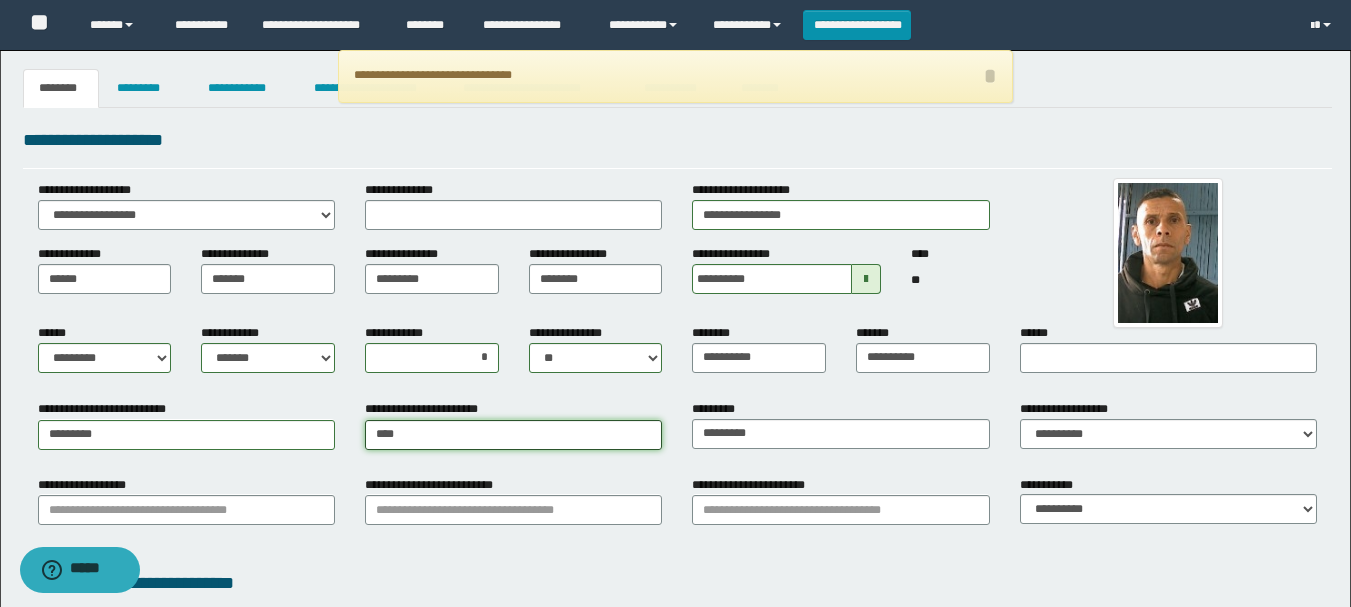 type on "**********" 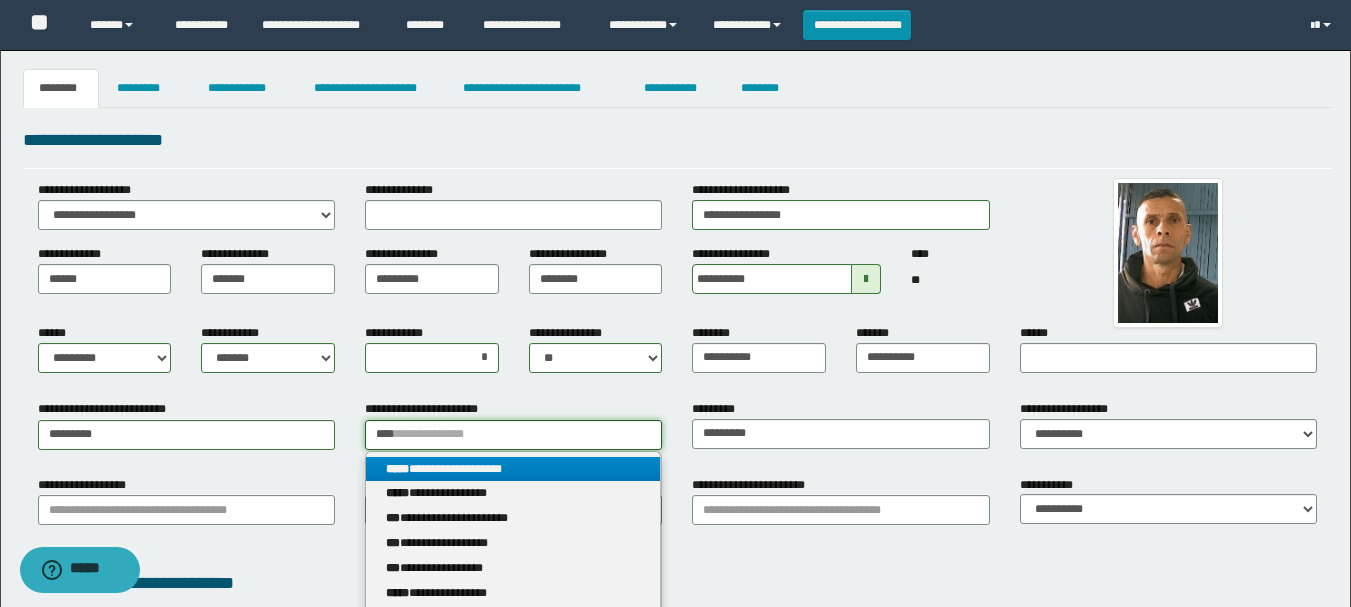 type on "****" 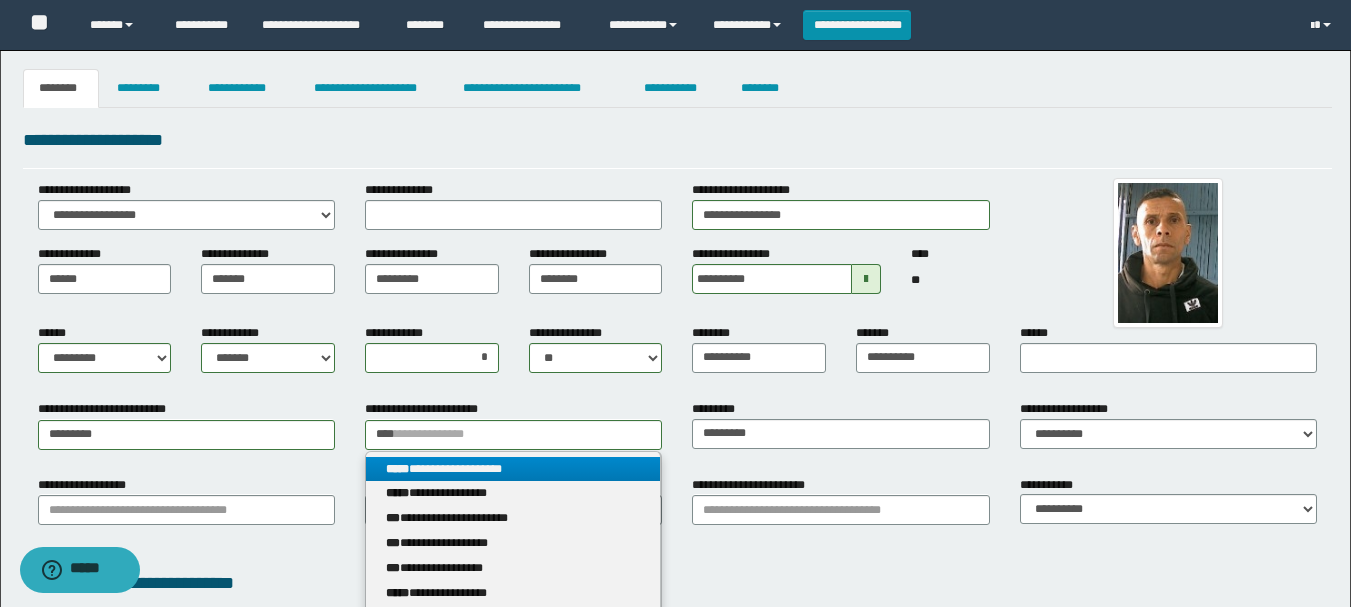 click on "**********" at bounding box center [513, 469] 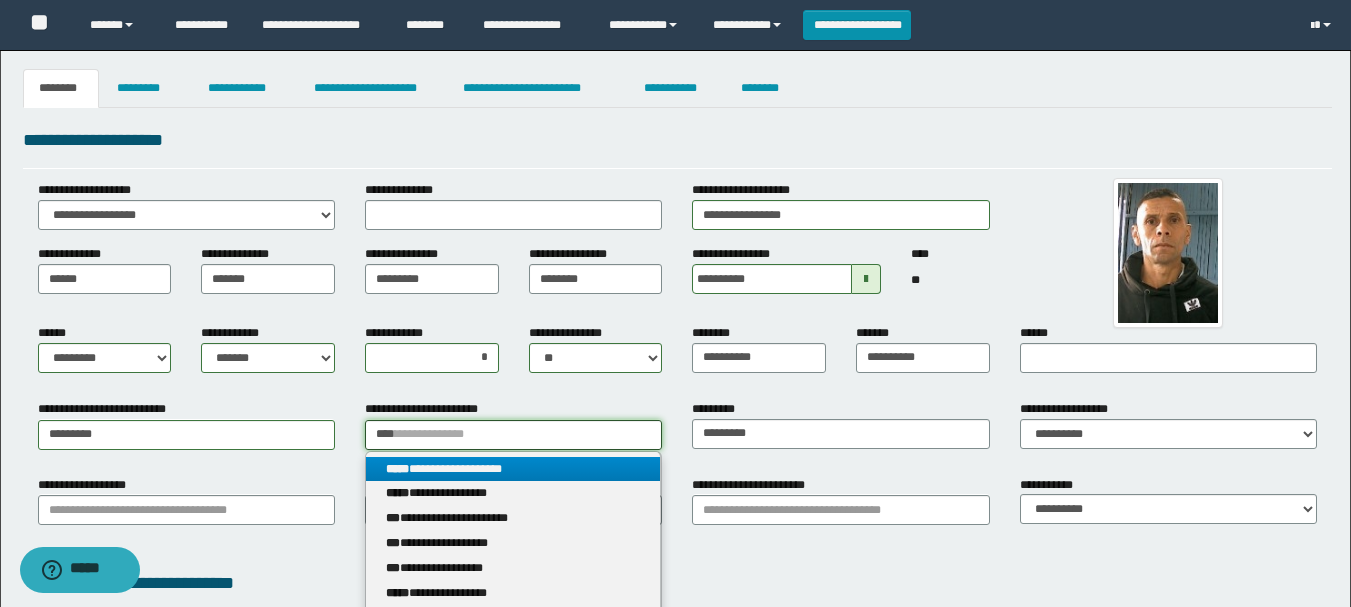 type 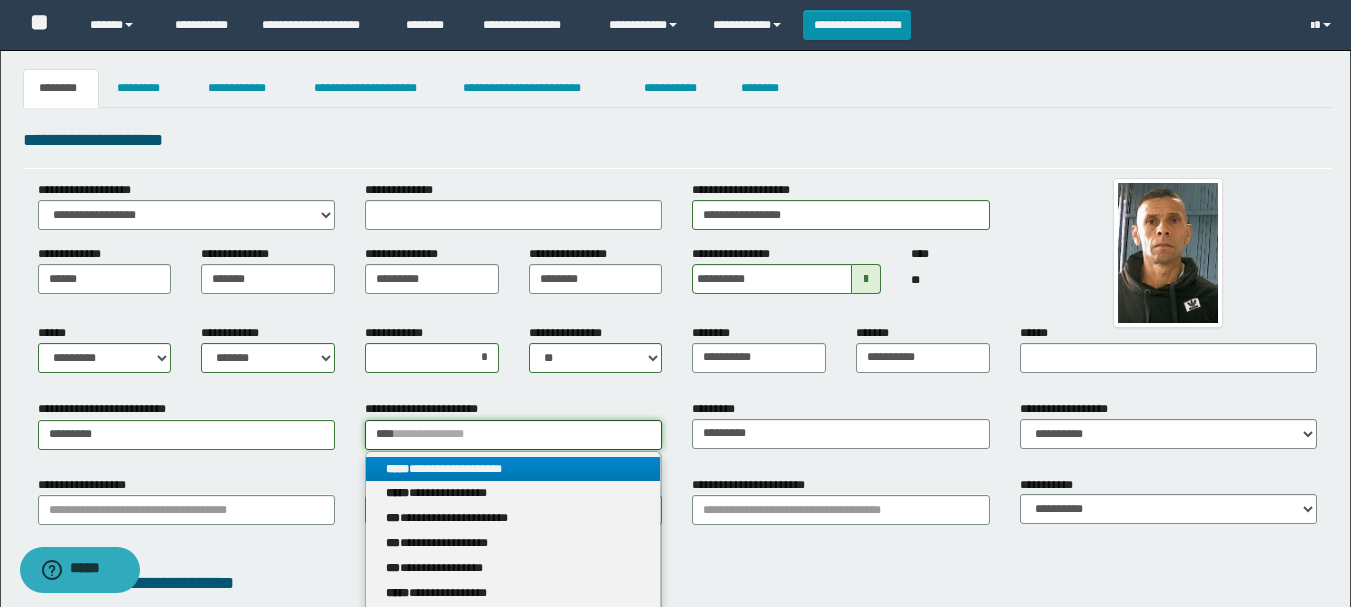 type on "**********" 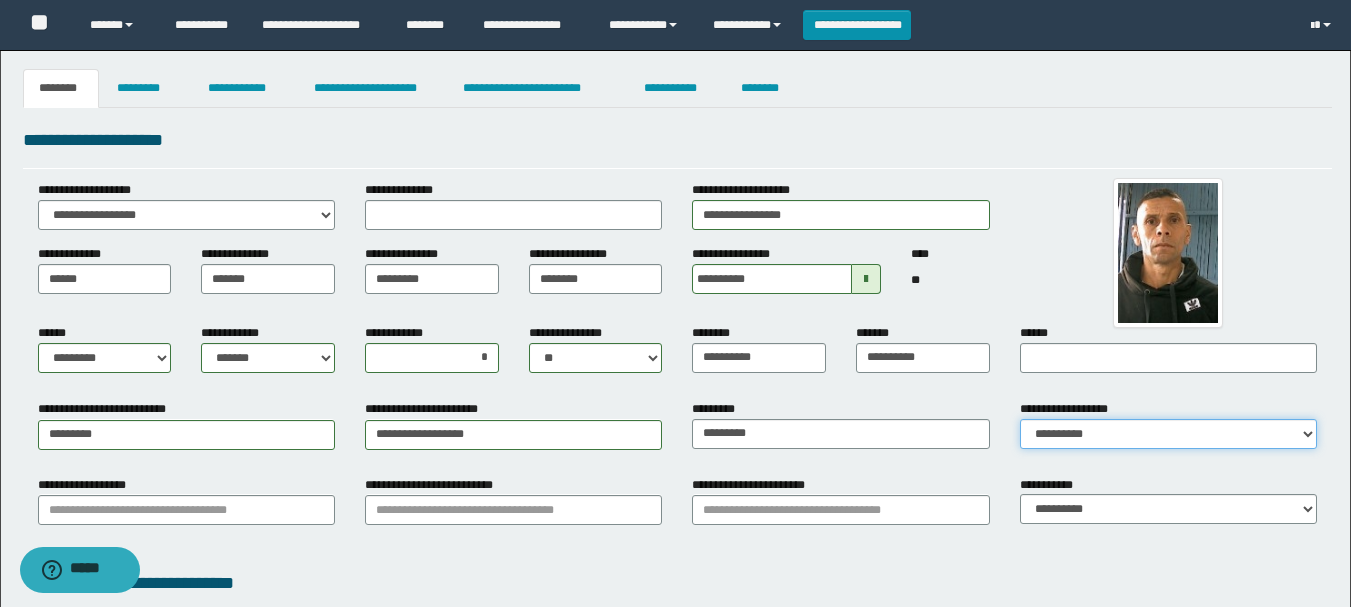 click on "**********" at bounding box center [1168, 434] 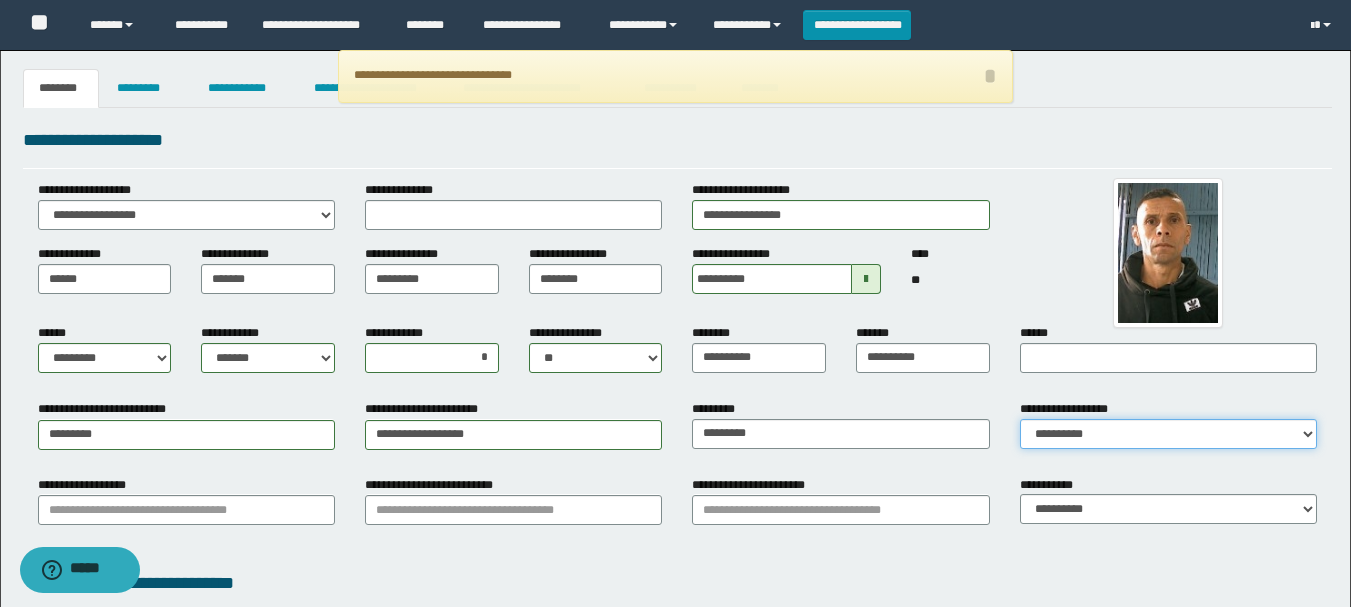 select on "*" 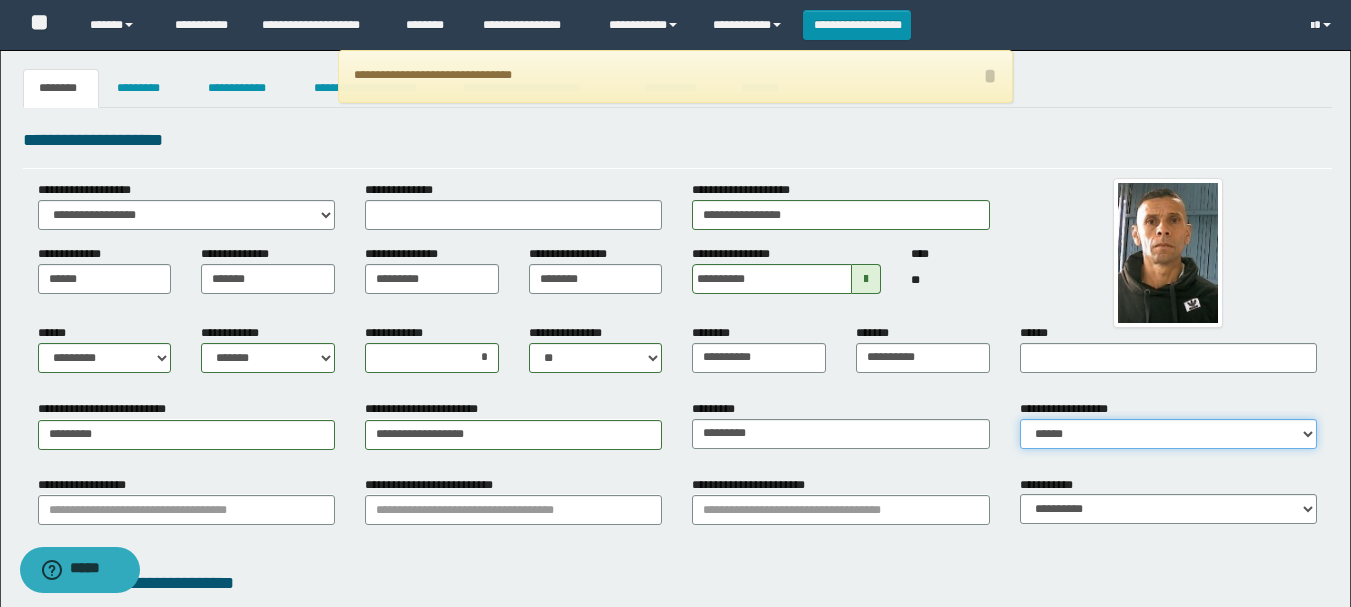 click on "**********" at bounding box center (1168, 434) 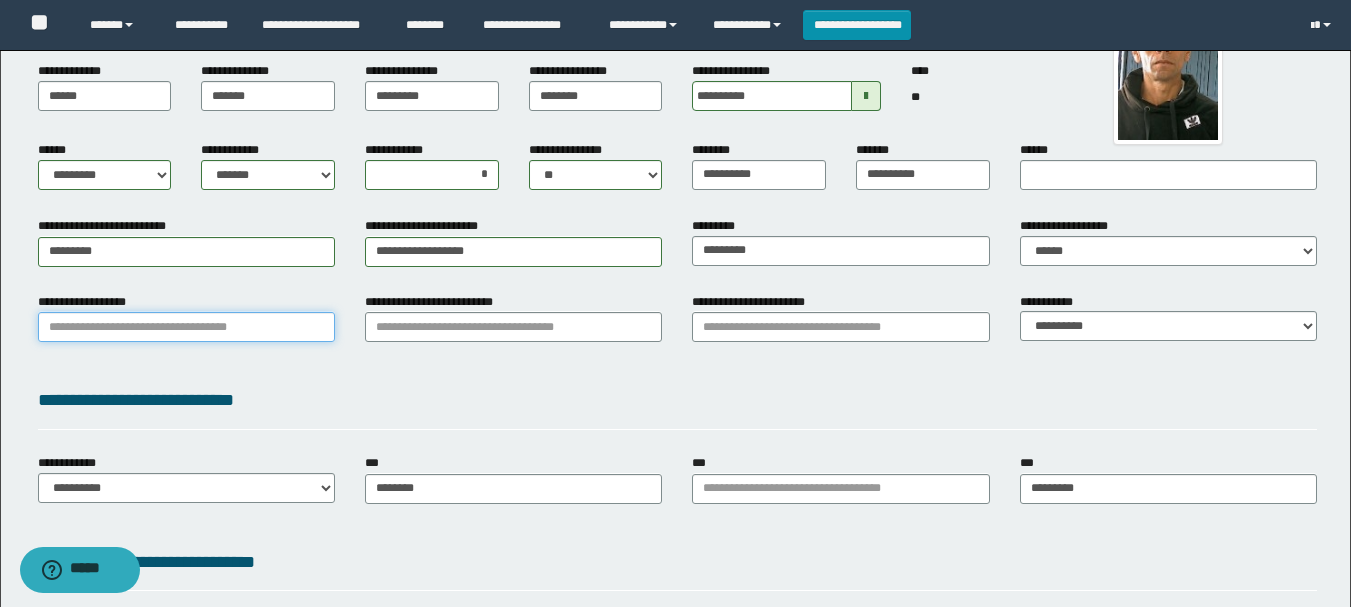 click on "**********" at bounding box center [186, 327] 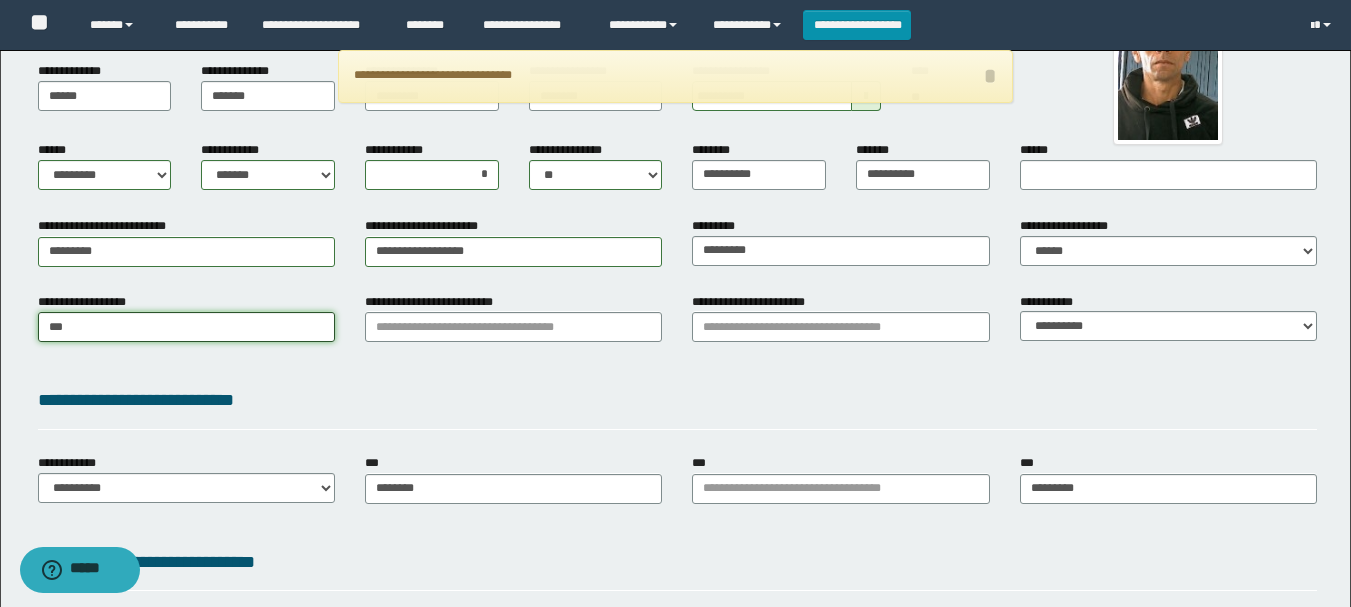 type on "****" 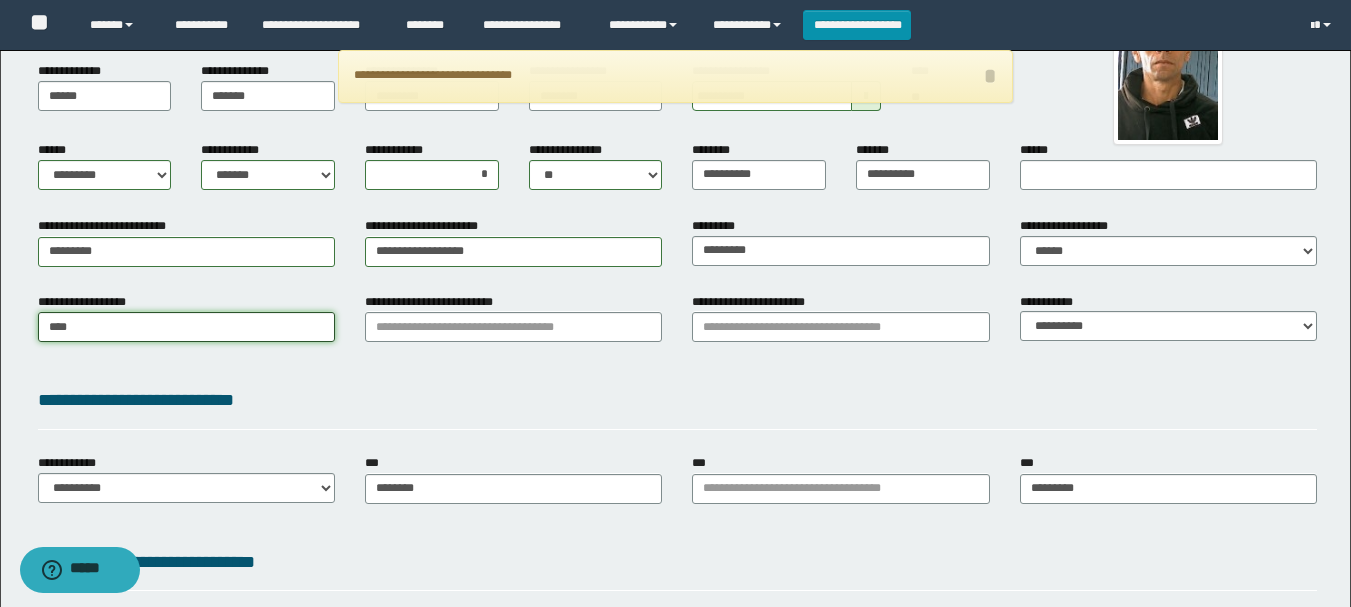 type on "********" 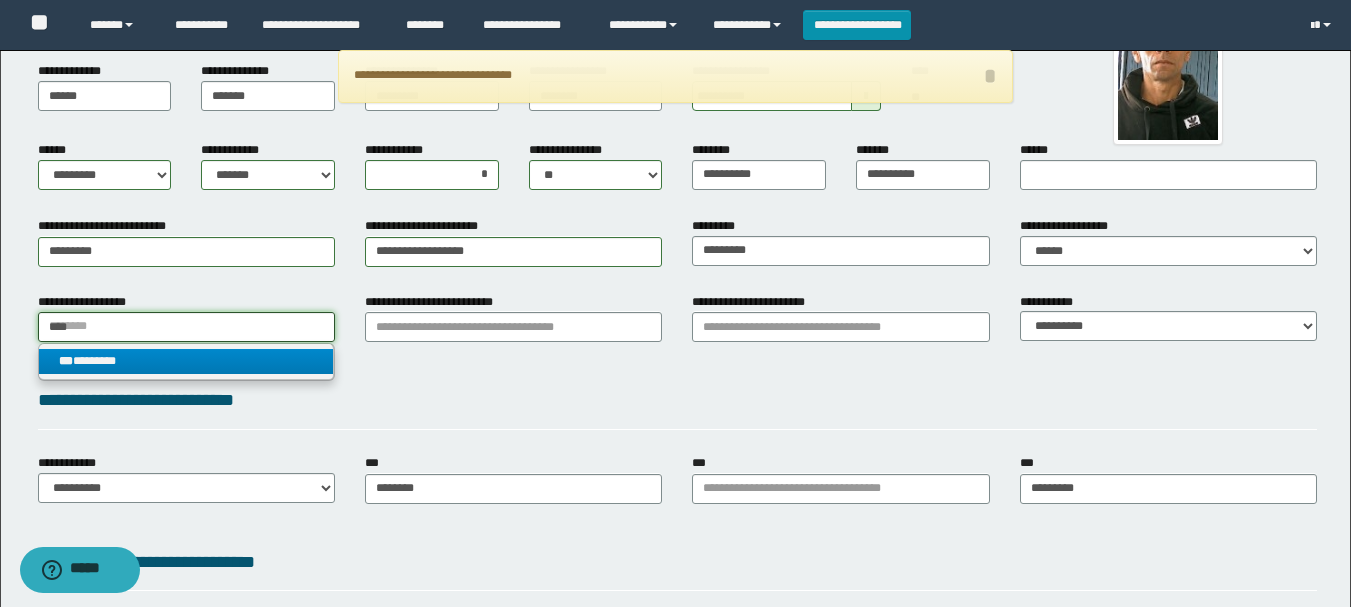 type on "****" 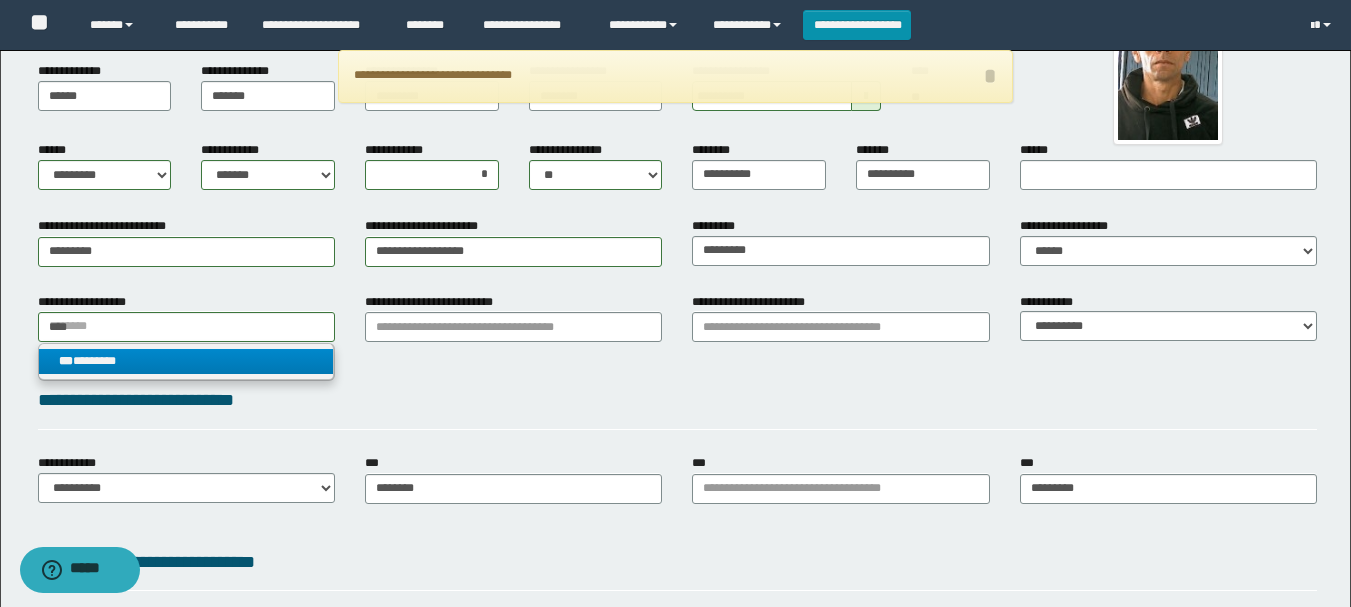 click on "*** ********" at bounding box center [186, 361] 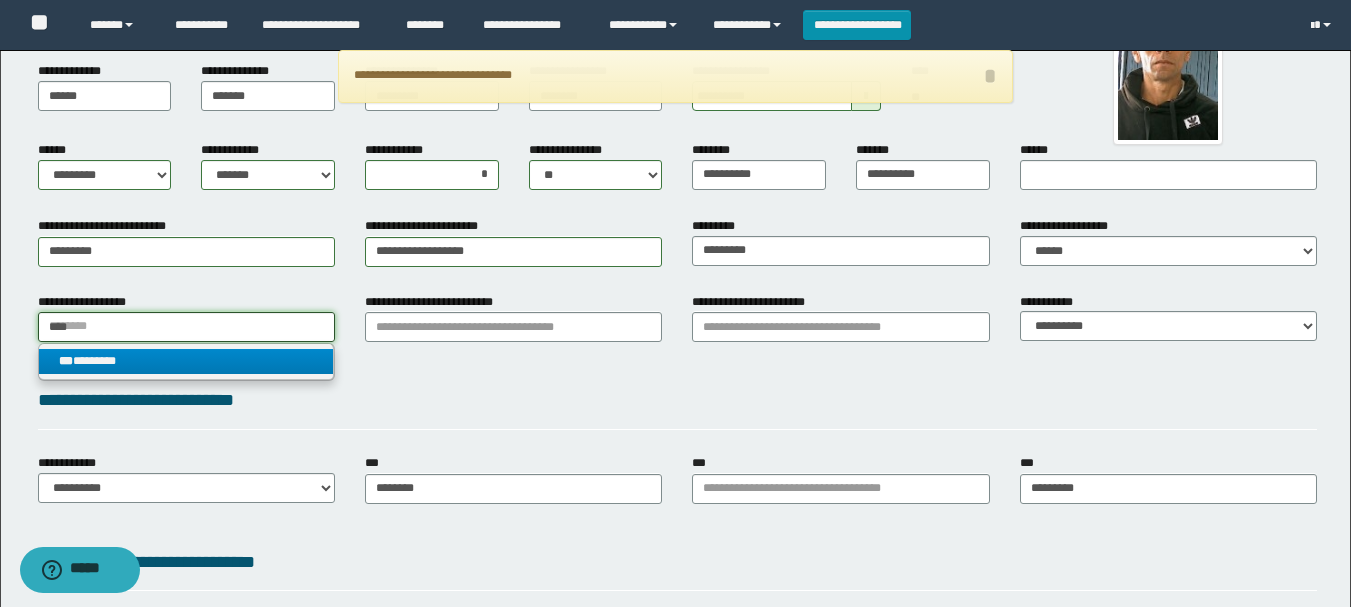 type 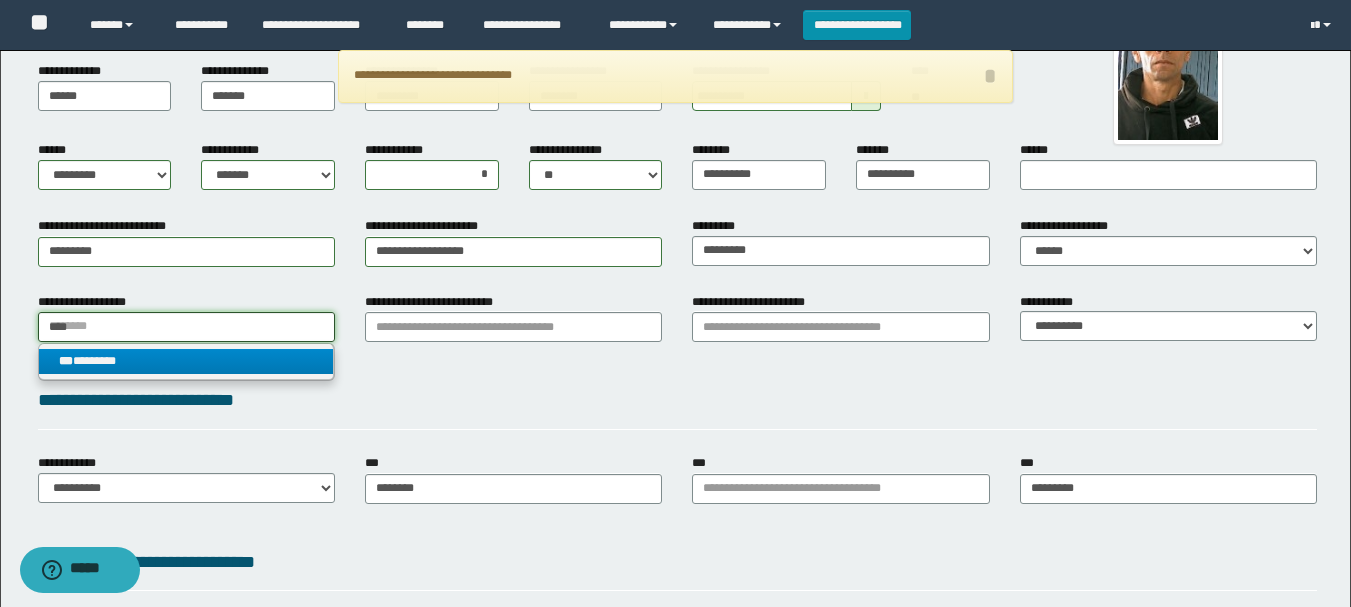 type on "********" 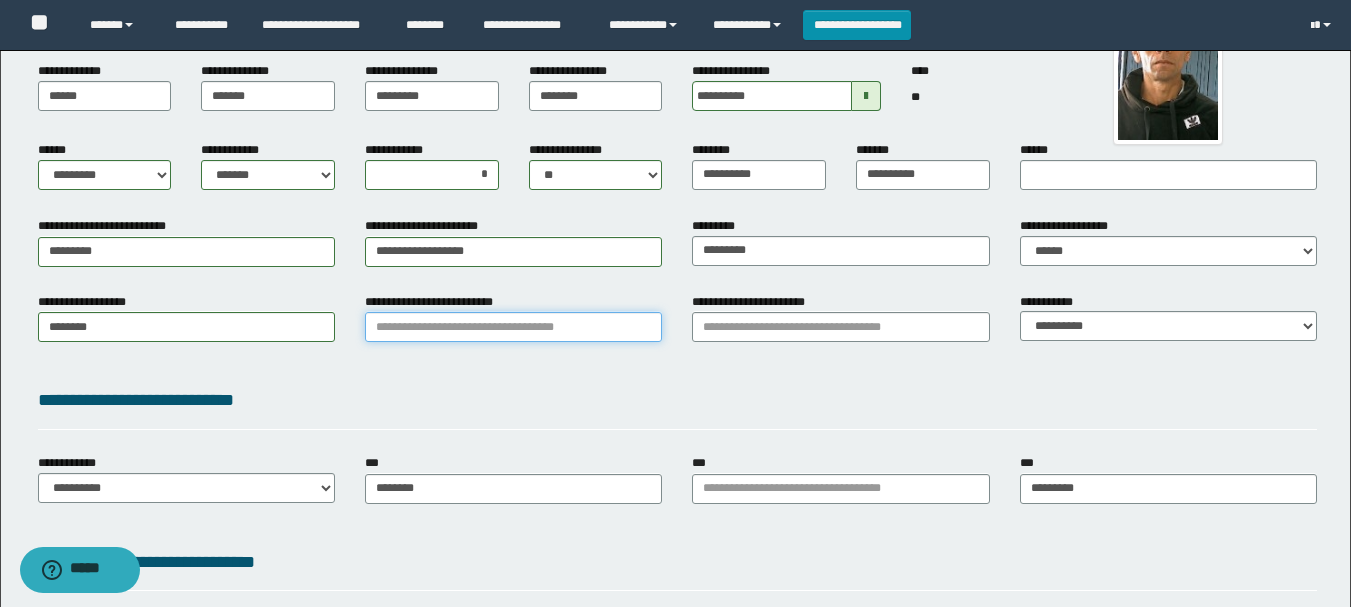 click on "**********" at bounding box center [513, 327] 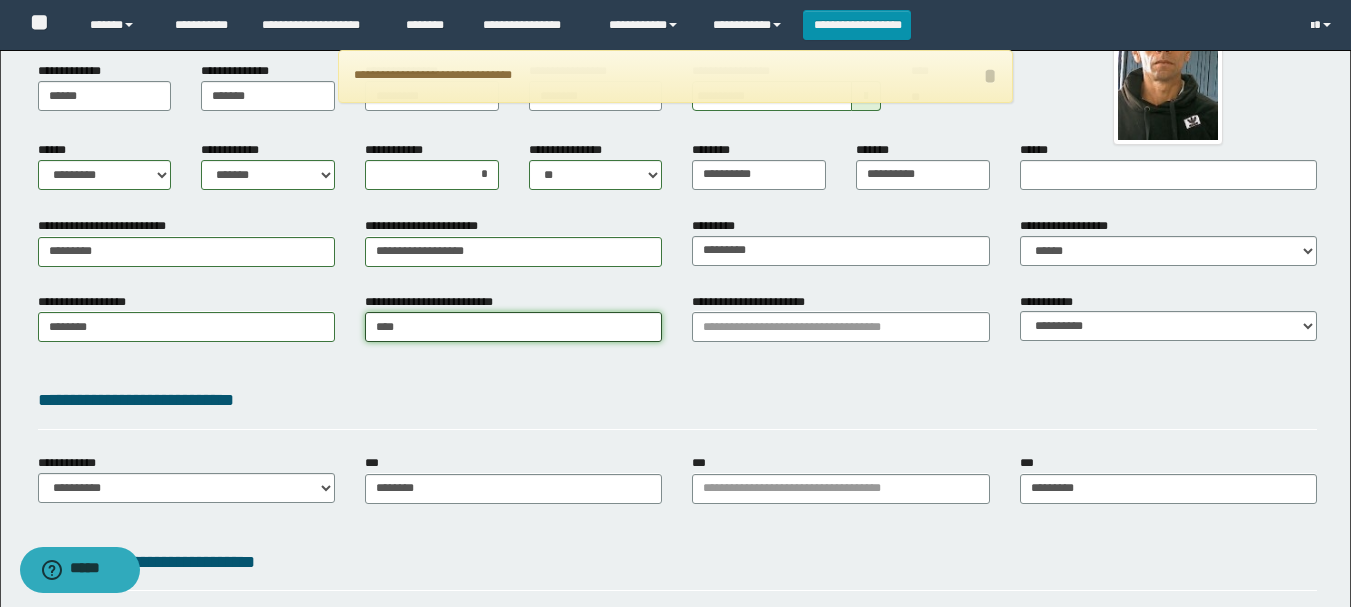 type on "*****" 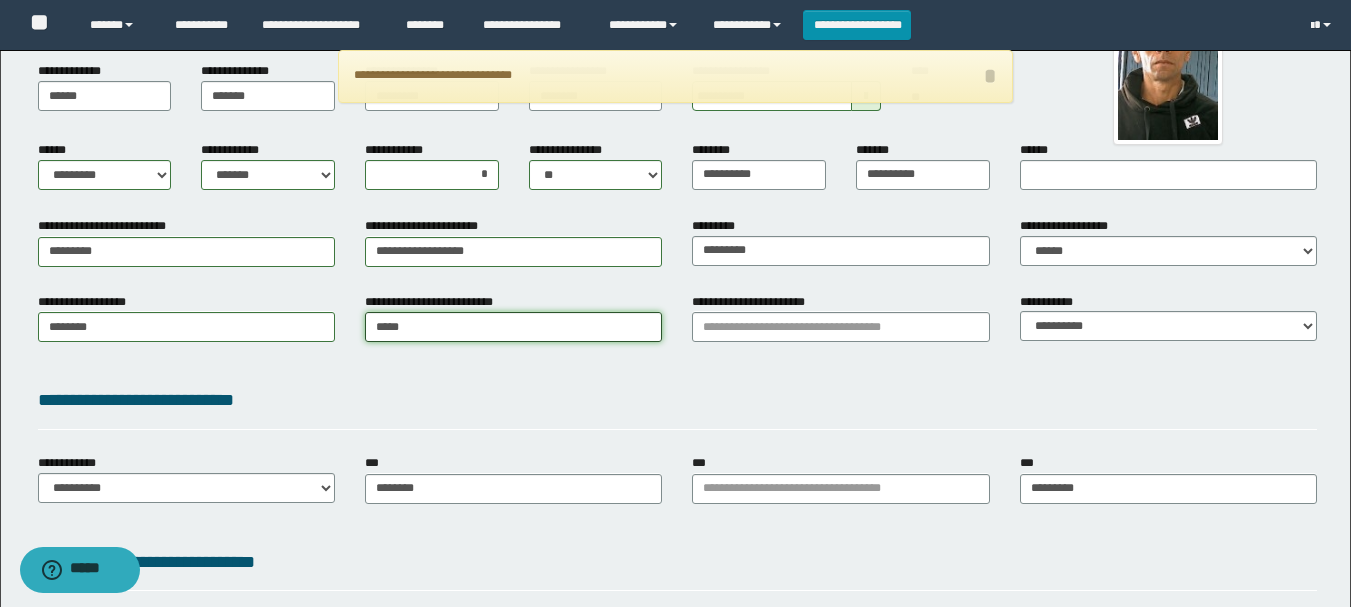 type on "*********" 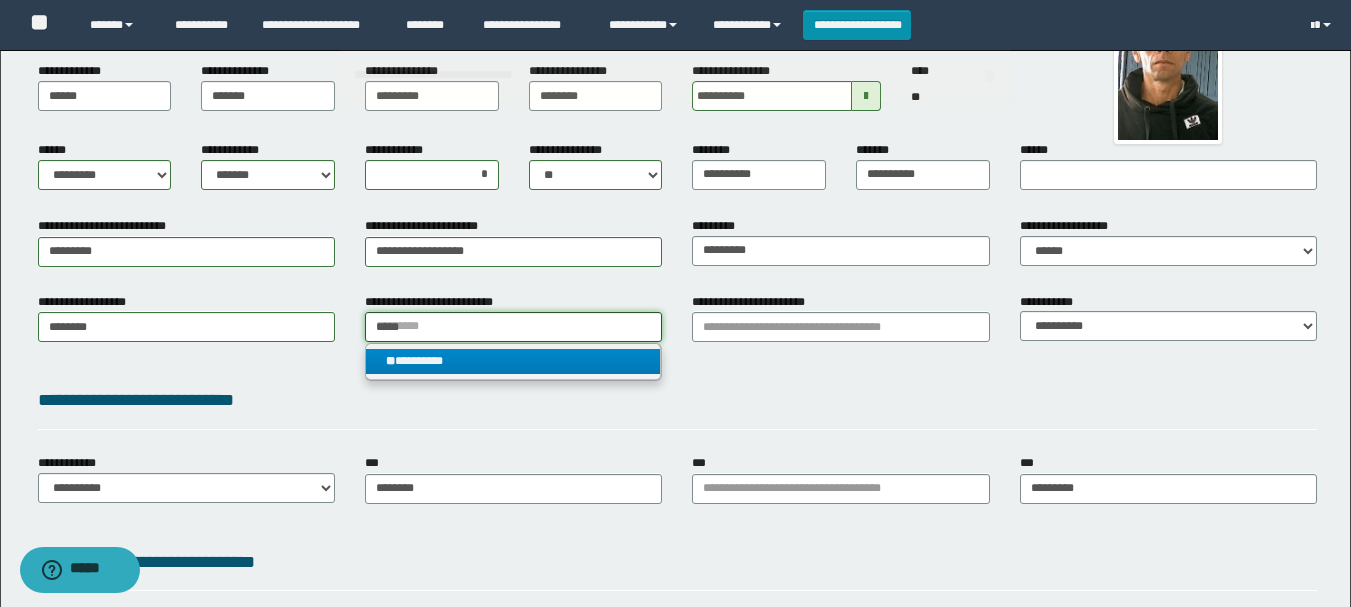 type on "*****" 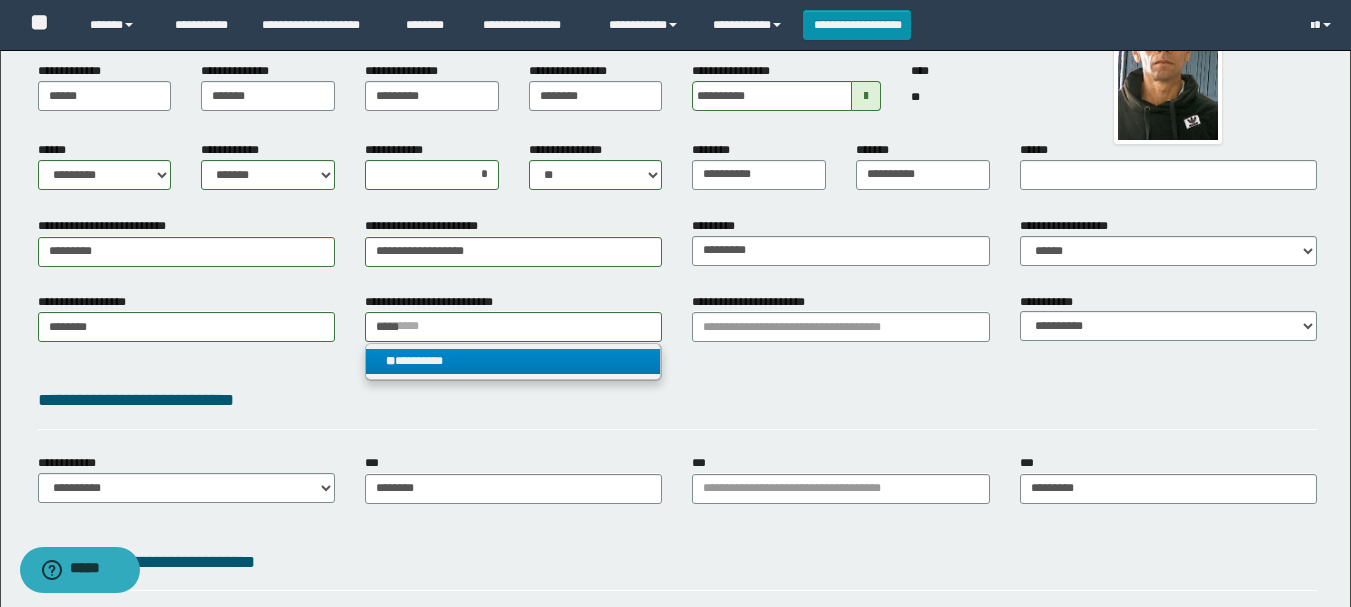 click on "** *********" at bounding box center [513, 361] 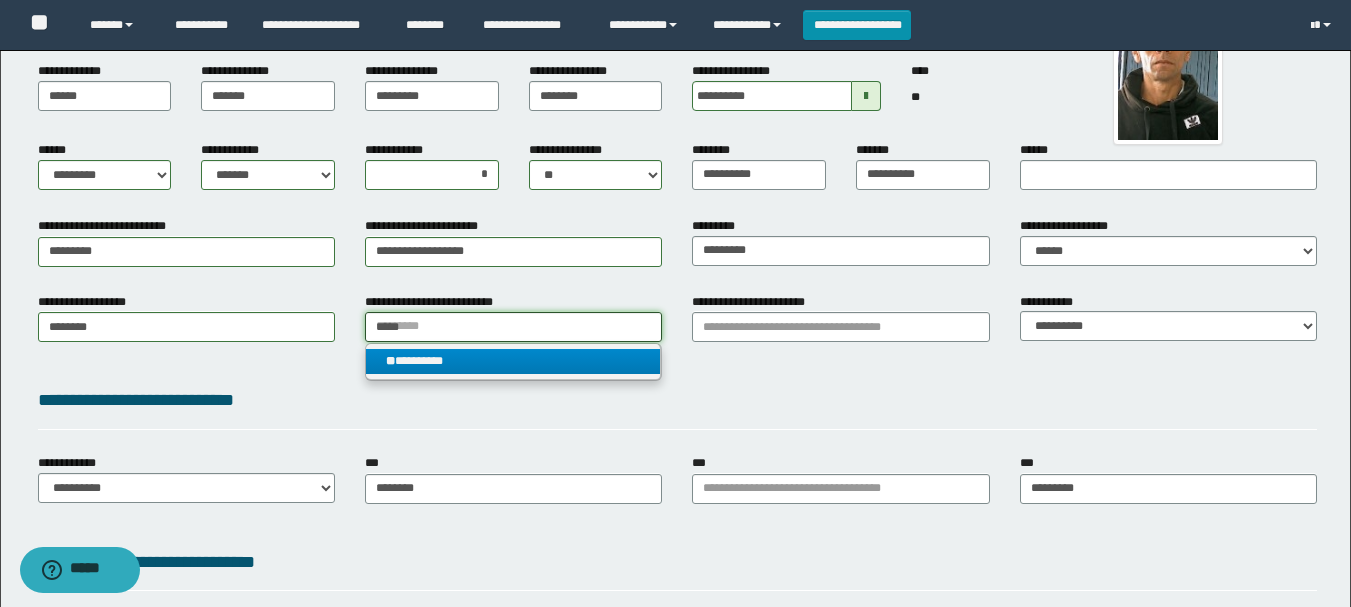 type 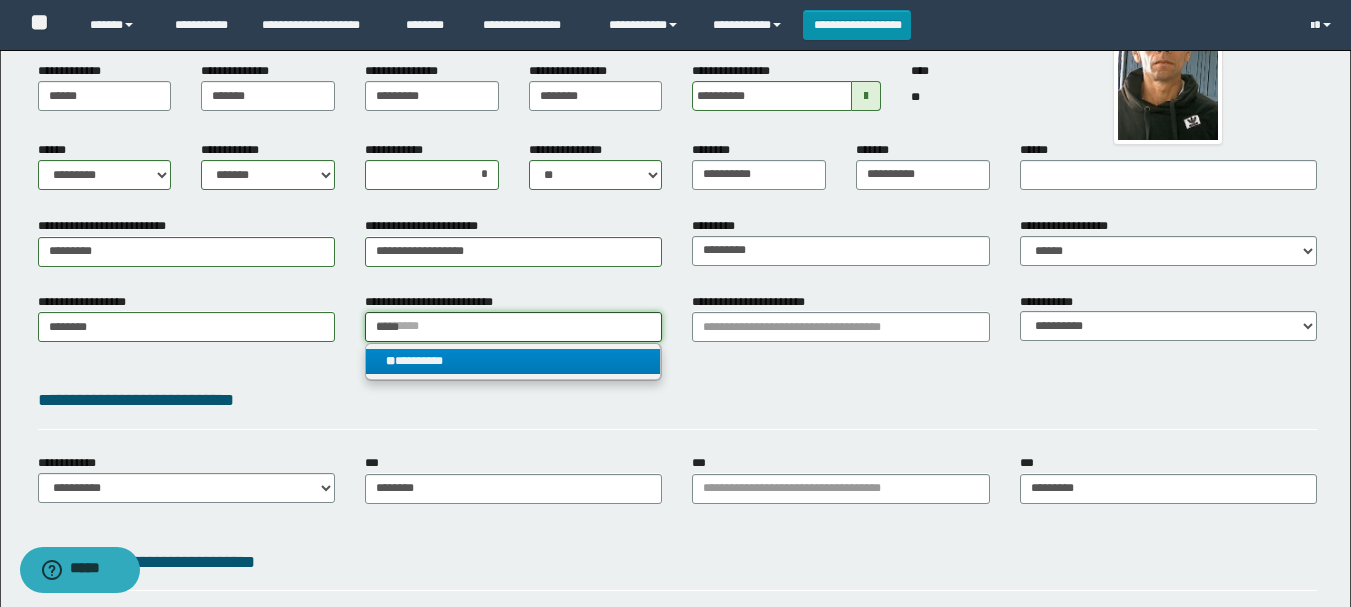 type on "*********" 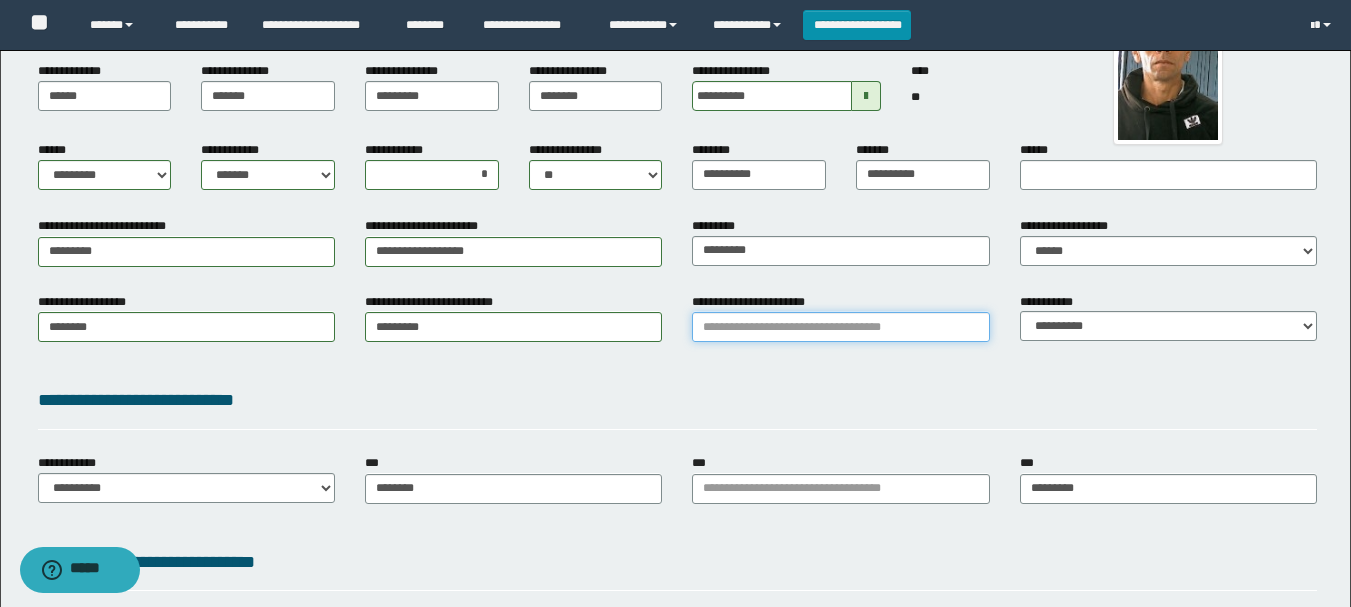 click on "**********" at bounding box center (840, 327) 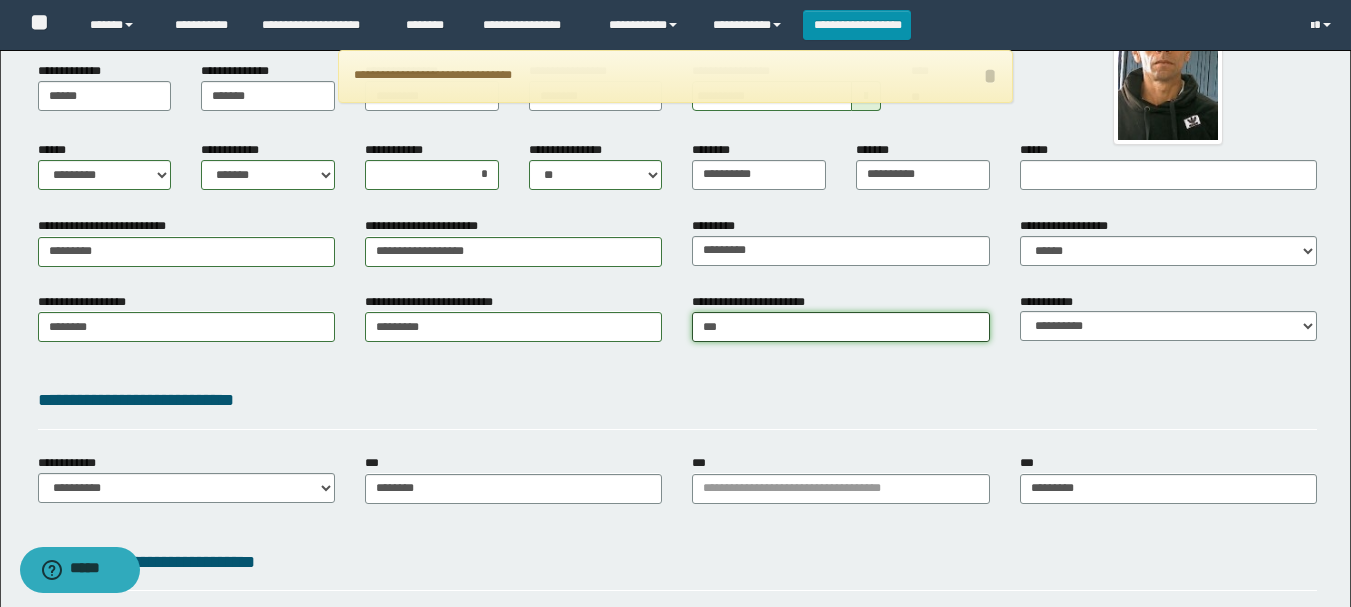 type on "****" 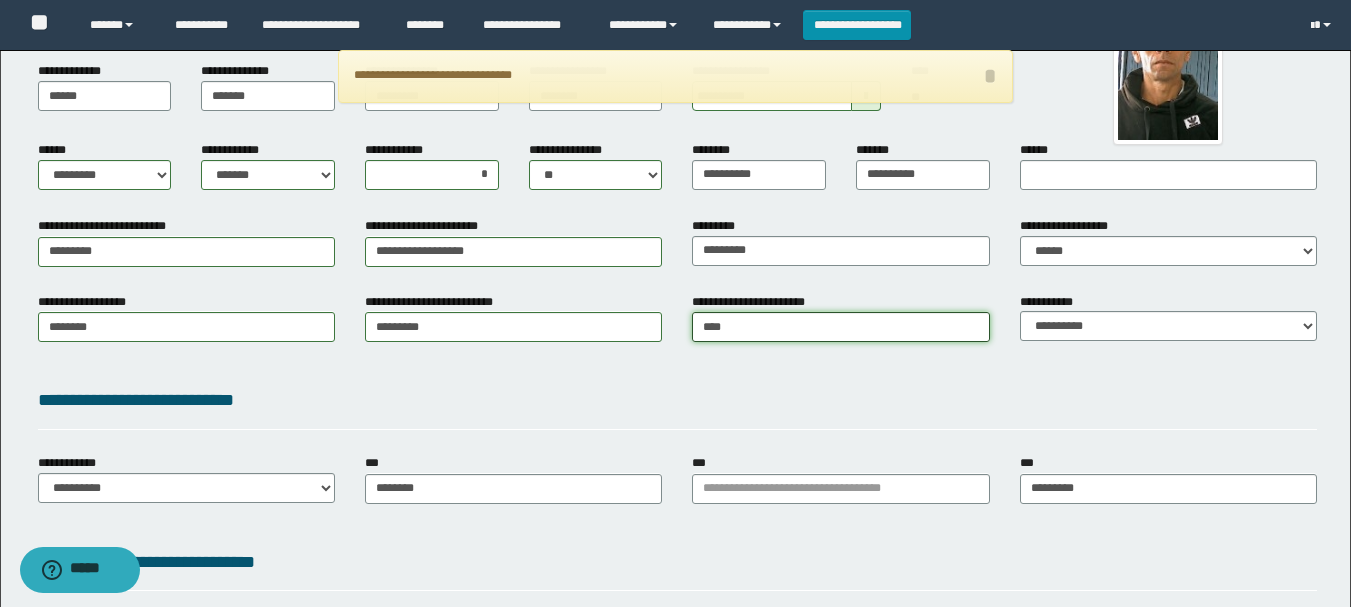 type on "**********" 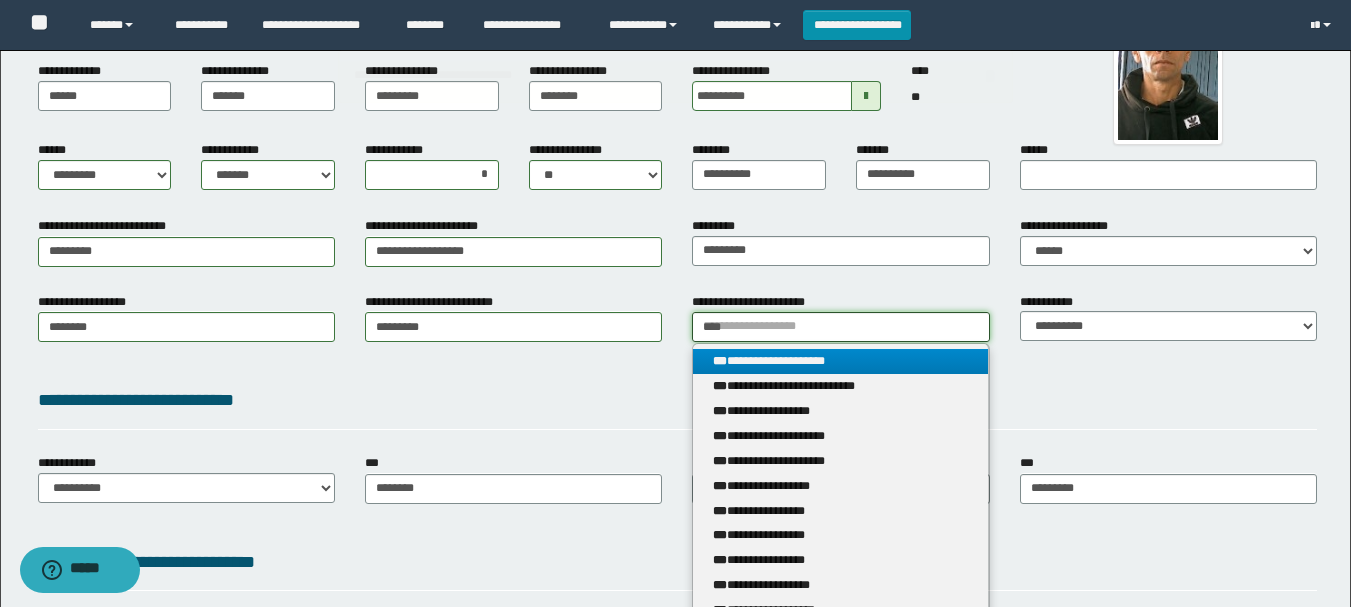 type on "****" 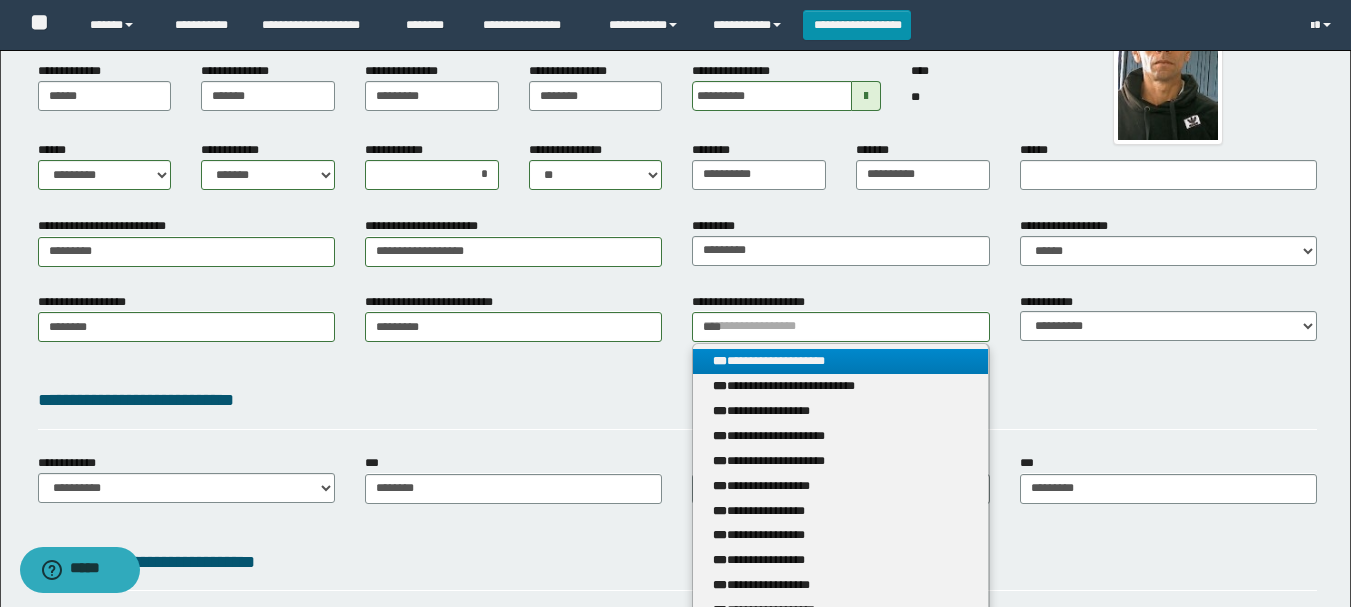 click on "**********" at bounding box center [840, 361] 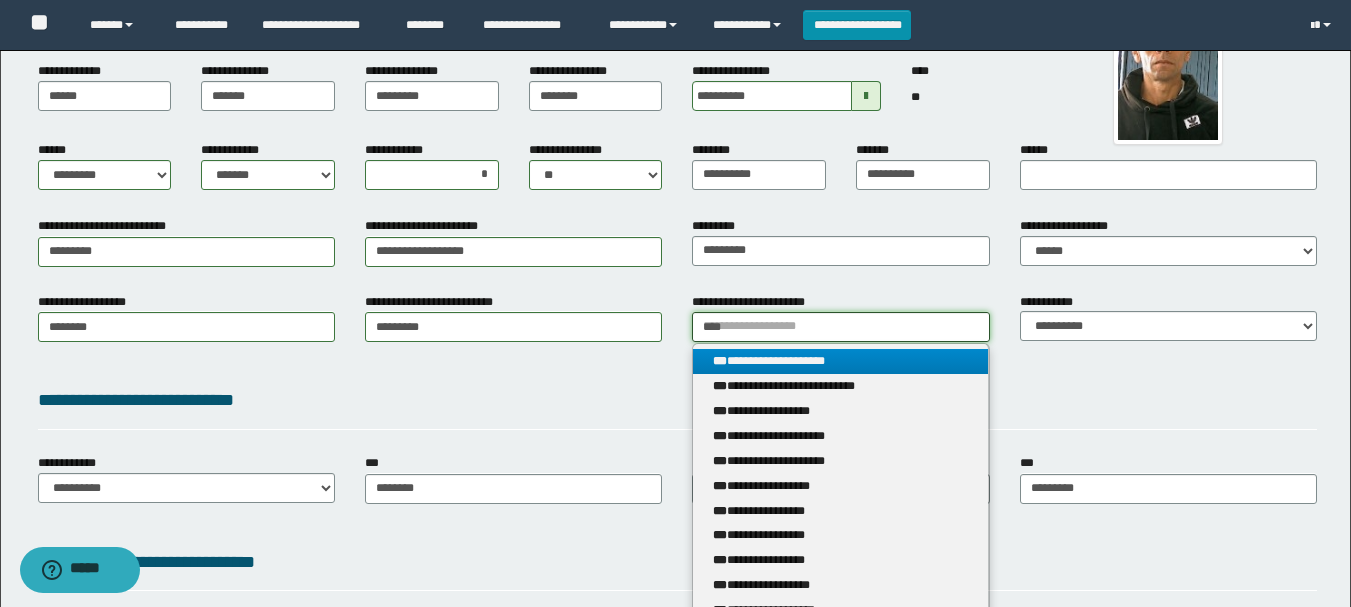 type 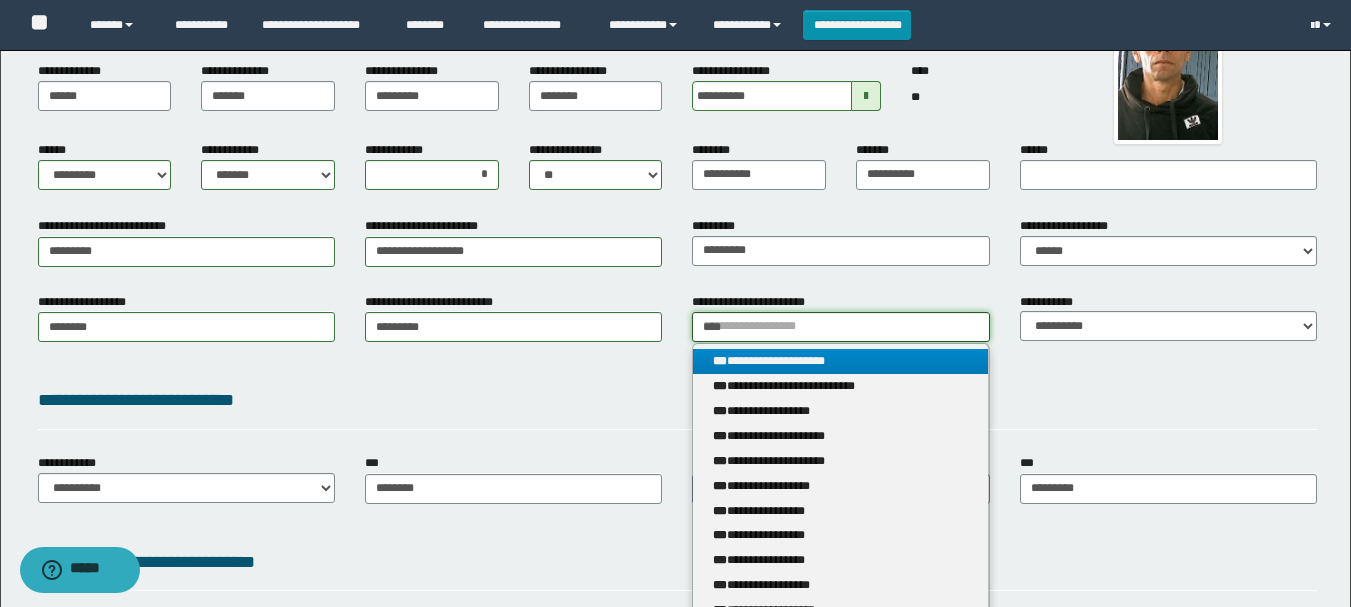 type on "**********" 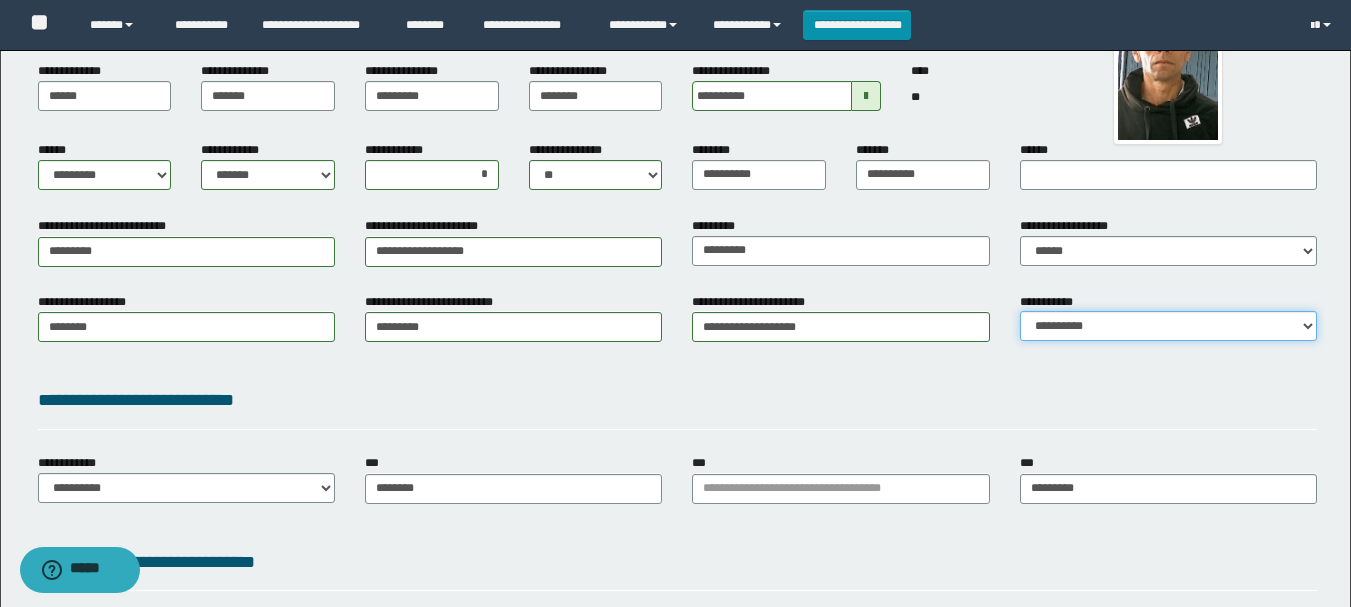click on "**********" at bounding box center (1168, 326) 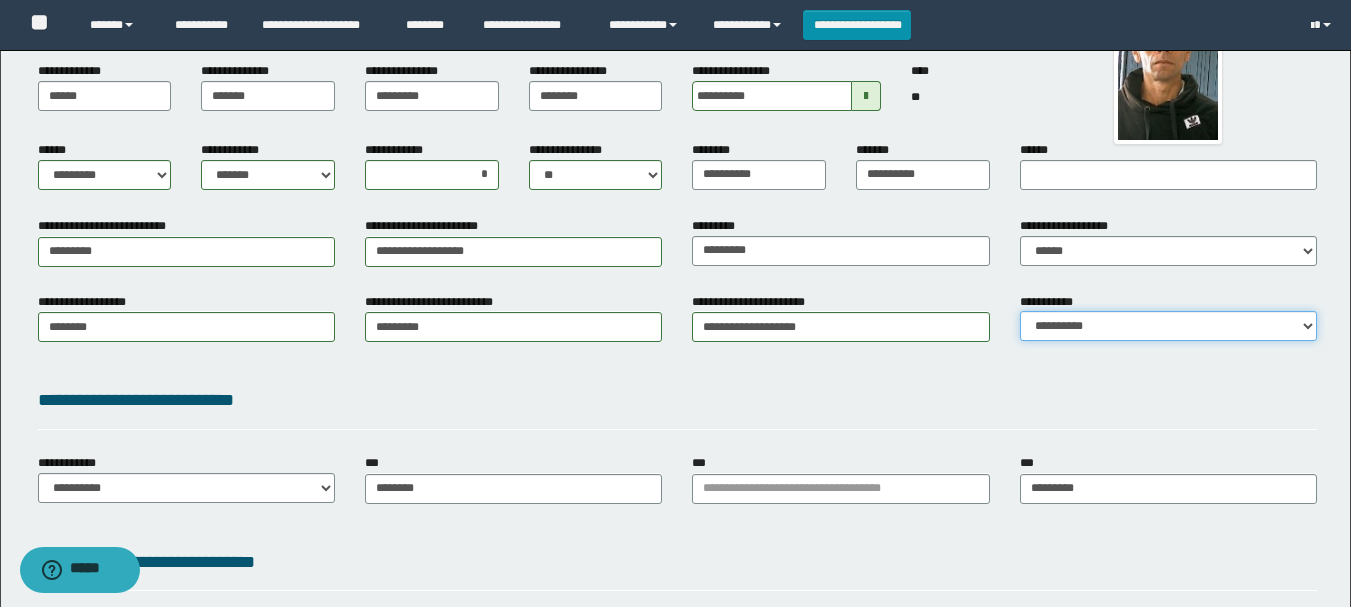 select on "**" 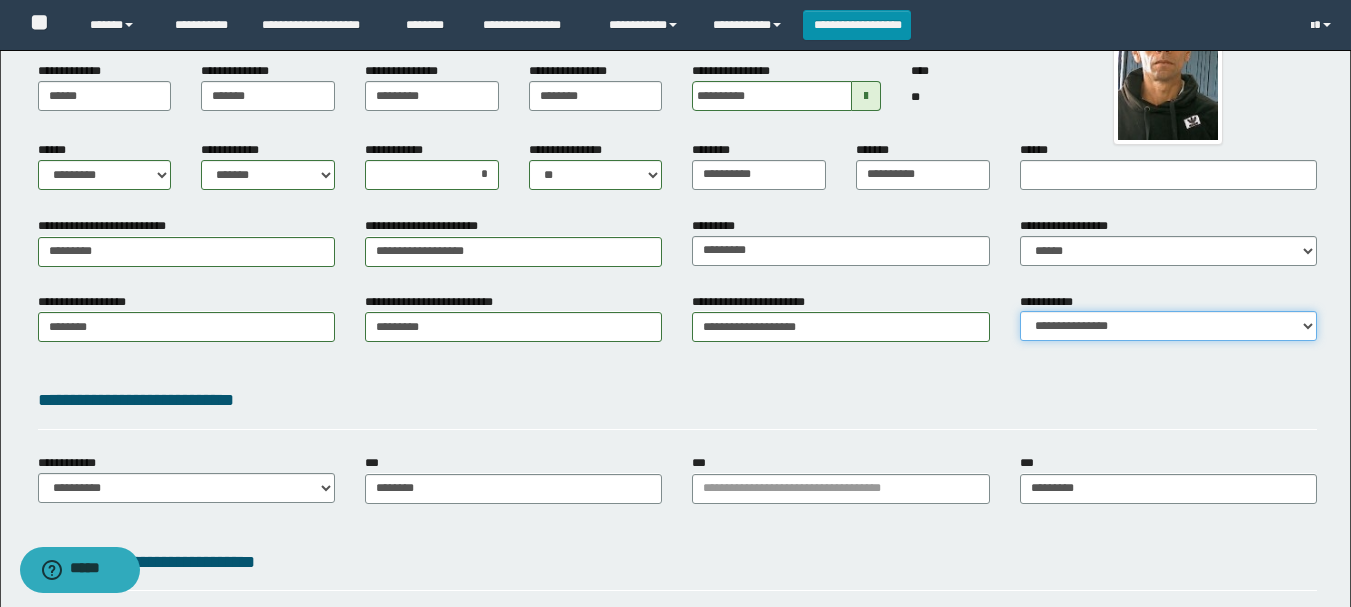 click on "**********" at bounding box center (1168, 326) 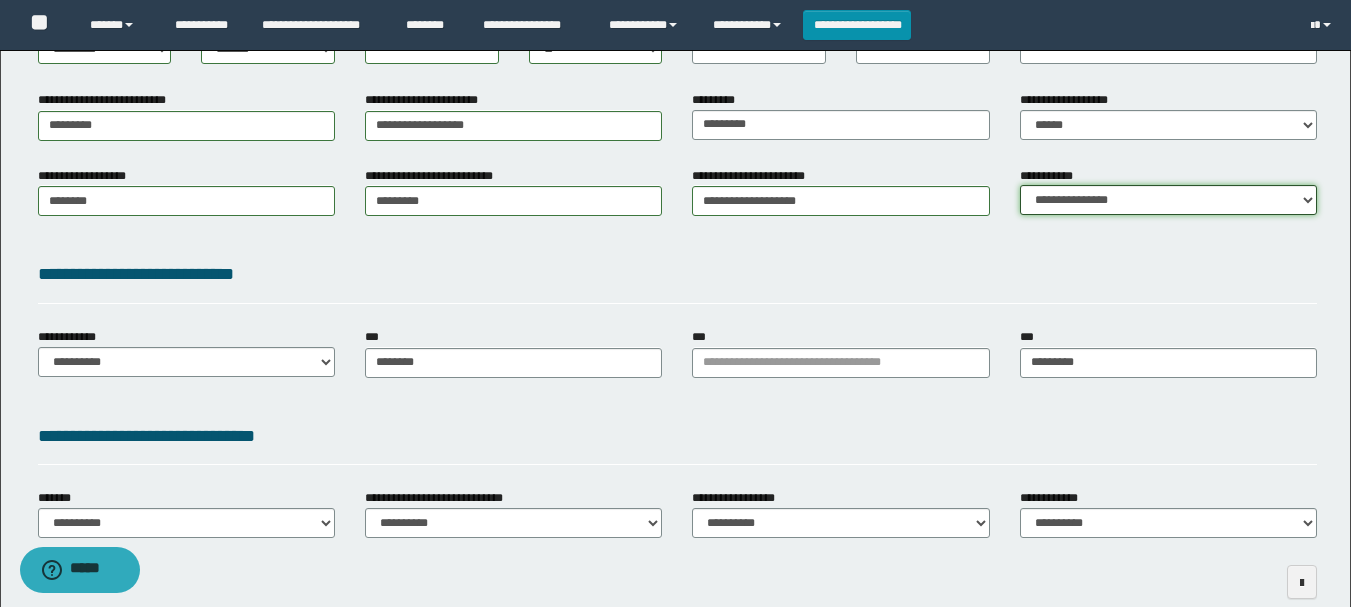 scroll, scrollTop: 409, scrollLeft: 0, axis: vertical 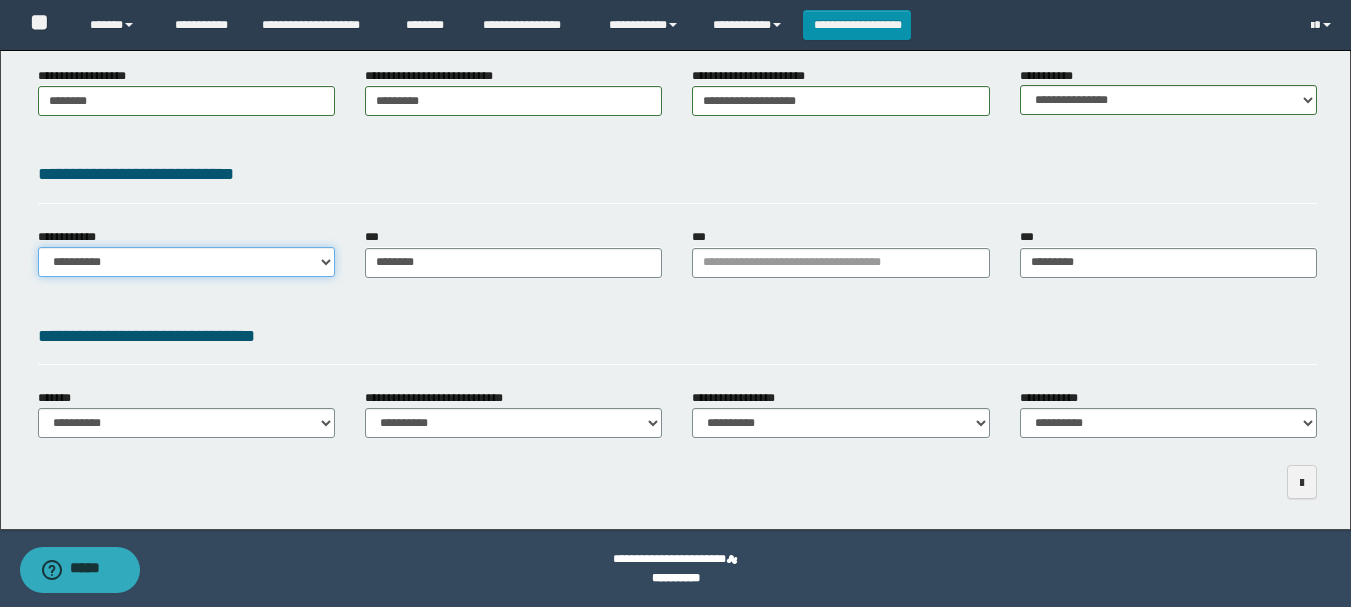 click on "**********" at bounding box center [186, 262] 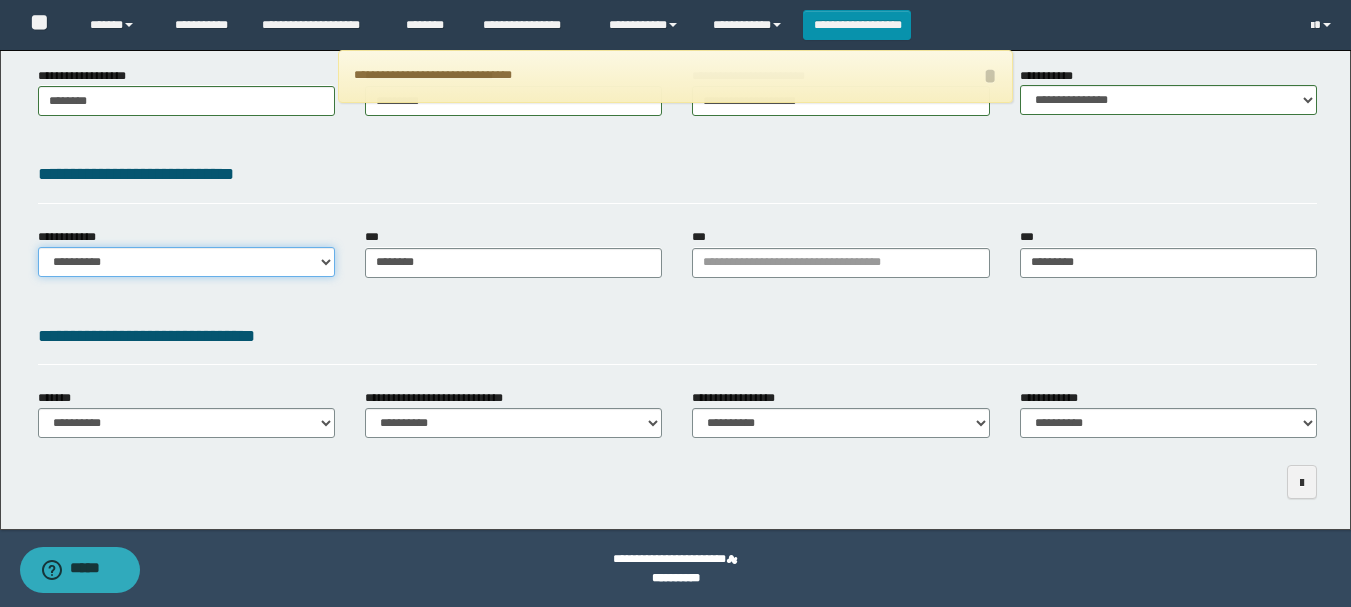 select on "**" 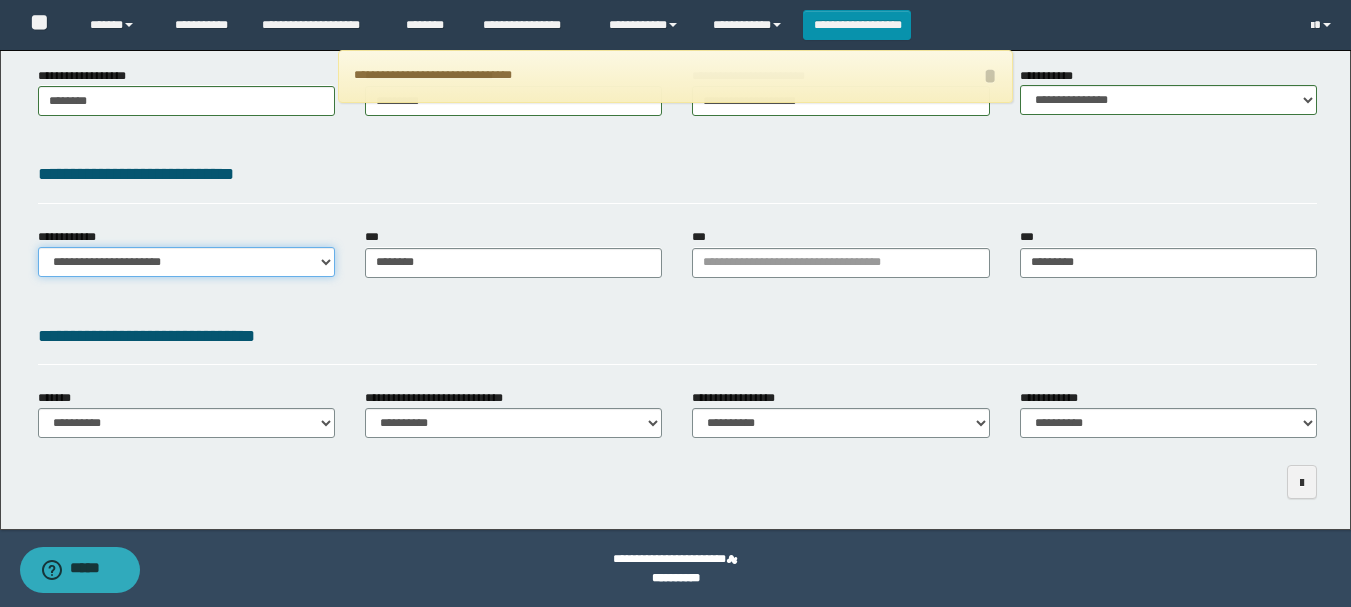 click on "**********" at bounding box center (186, 262) 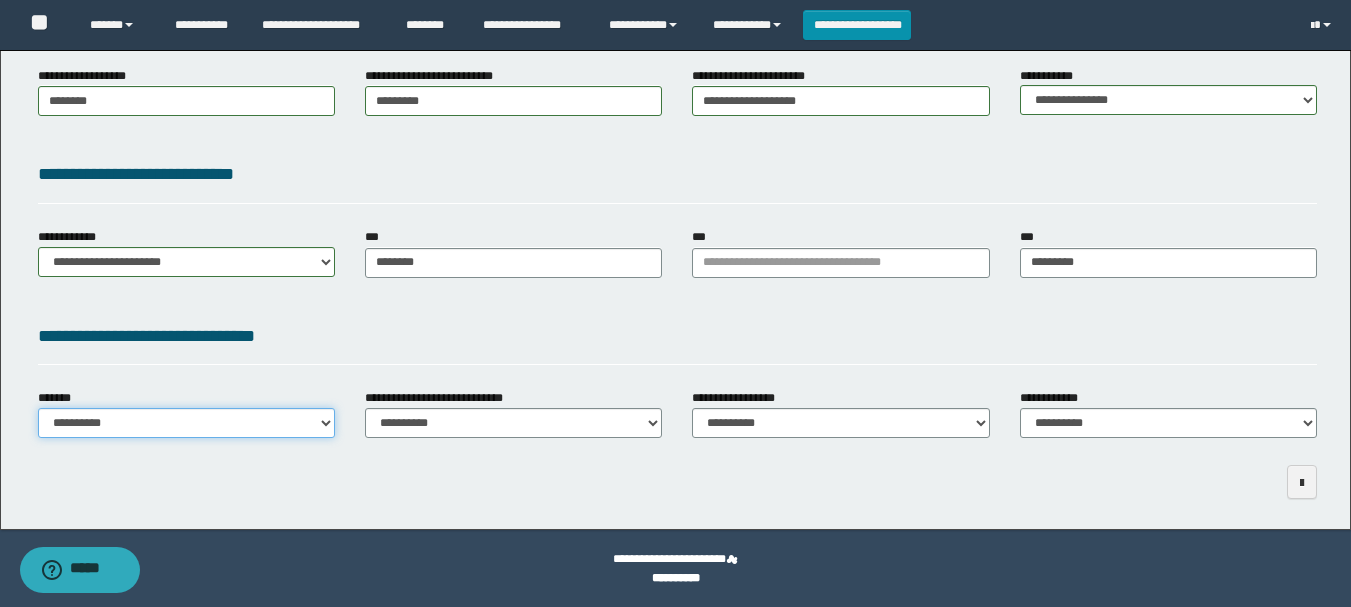 click on "**********" at bounding box center [186, 423] 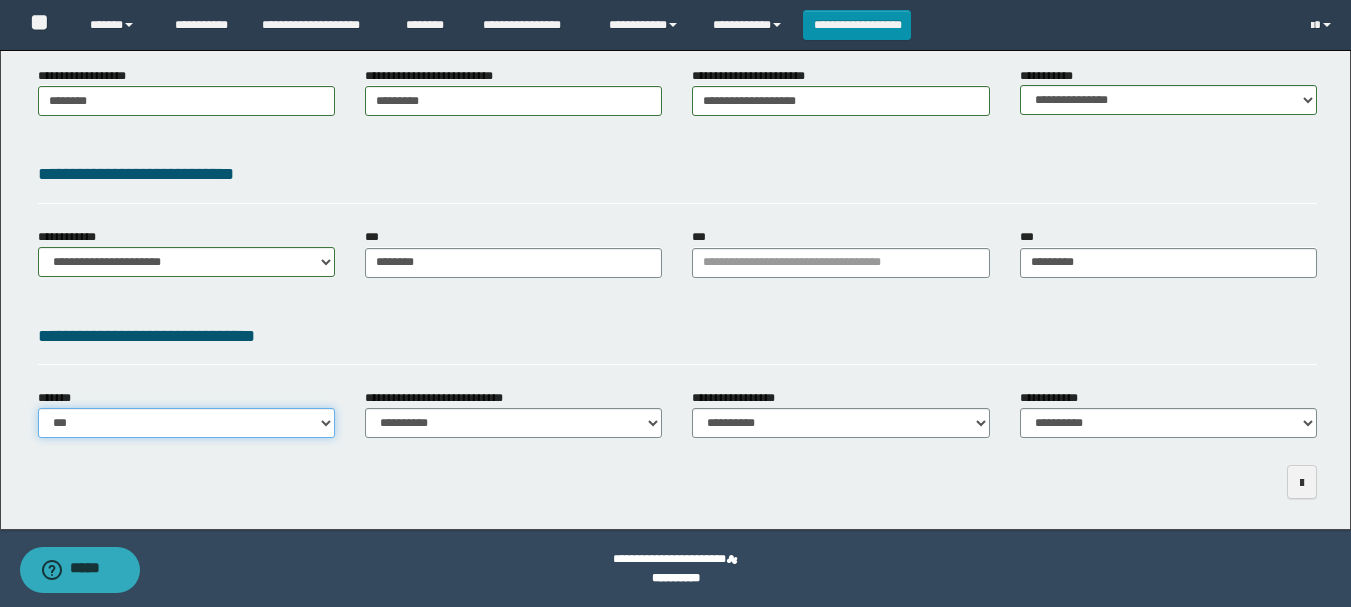 click on "**********" at bounding box center (186, 423) 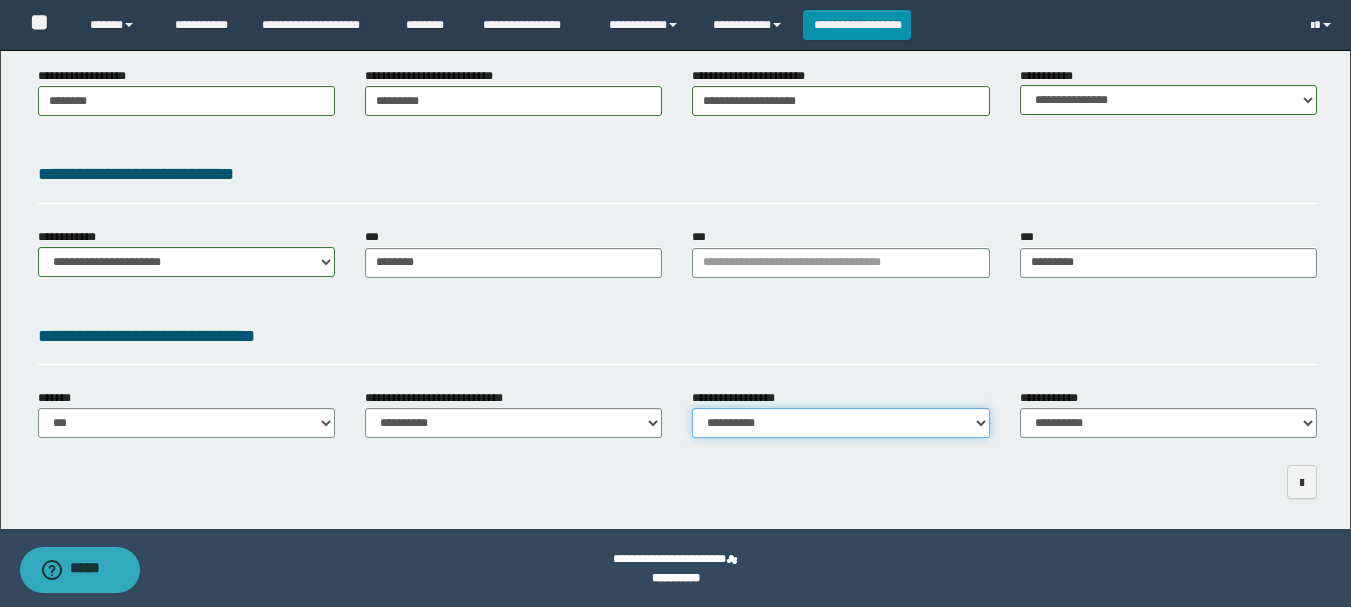 click on "**********" at bounding box center [840, 423] 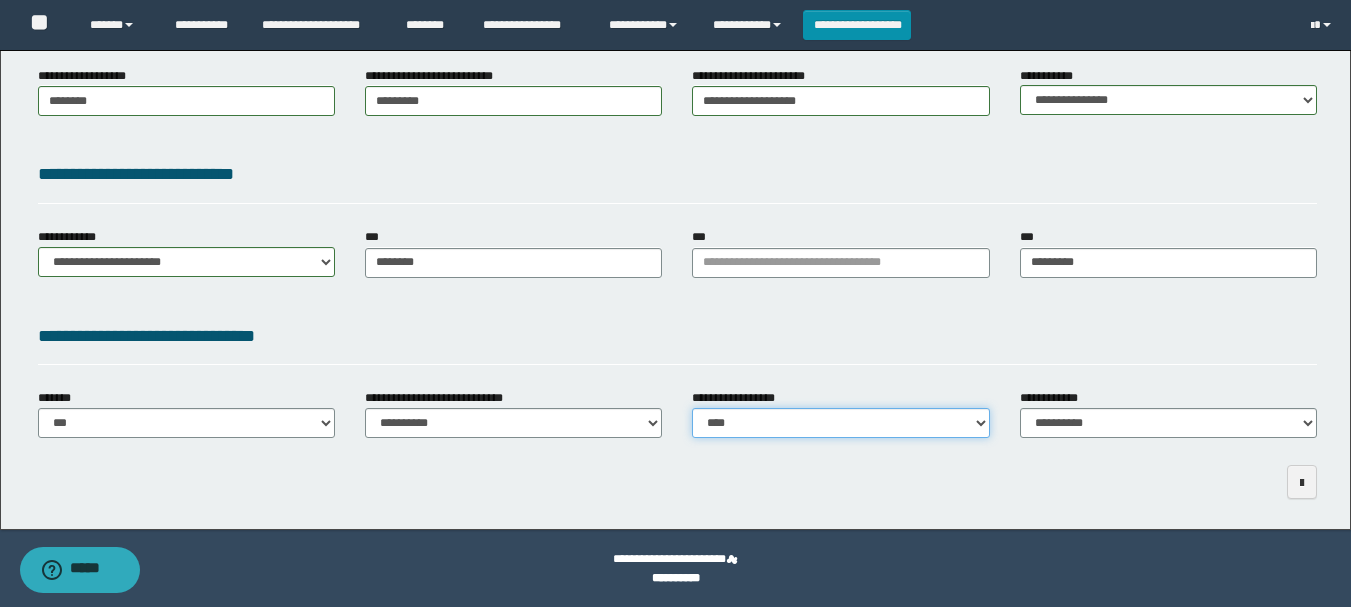 click on "**********" at bounding box center [840, 423] 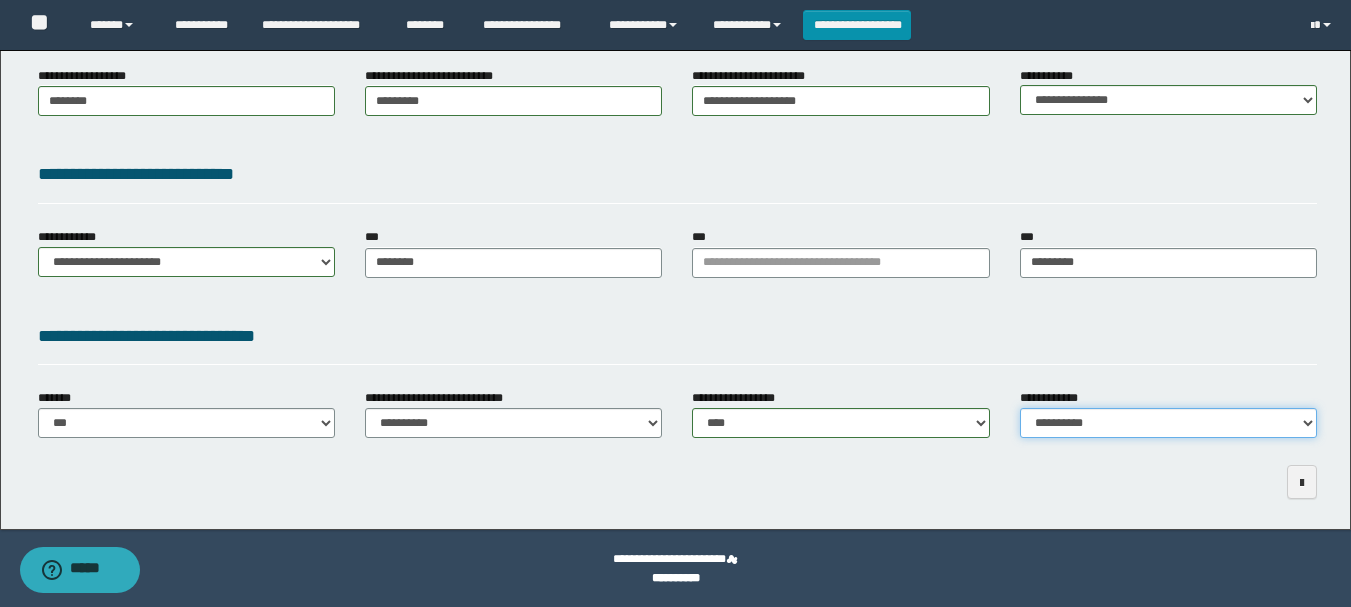 click on "**********" at bounding box center [1168, 423] 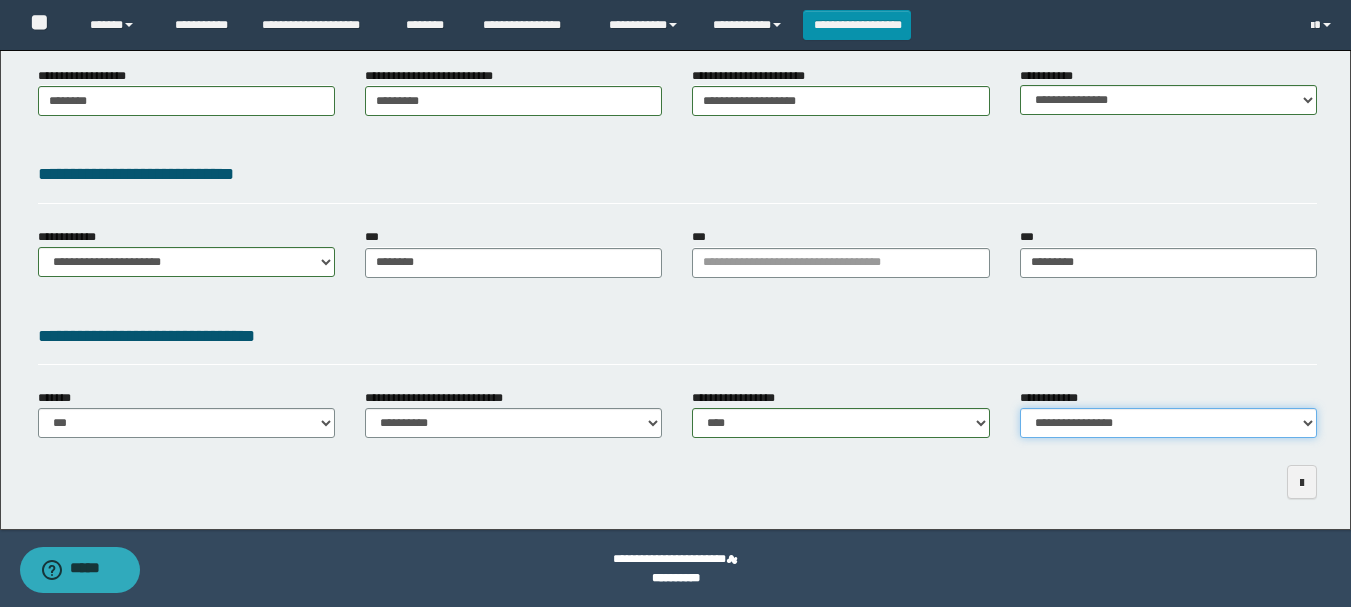 click on "**********" at bounding box center [1168, 423] 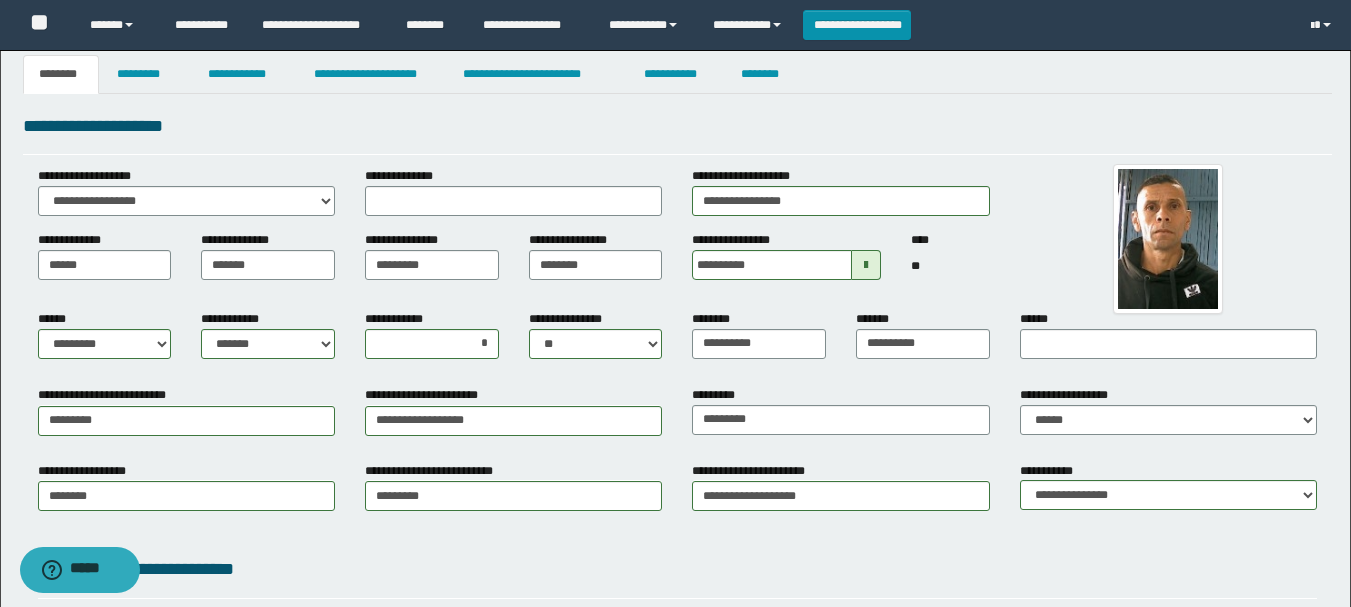 scroll, scrollTop: 0, scrollLeft: 0, axis: both 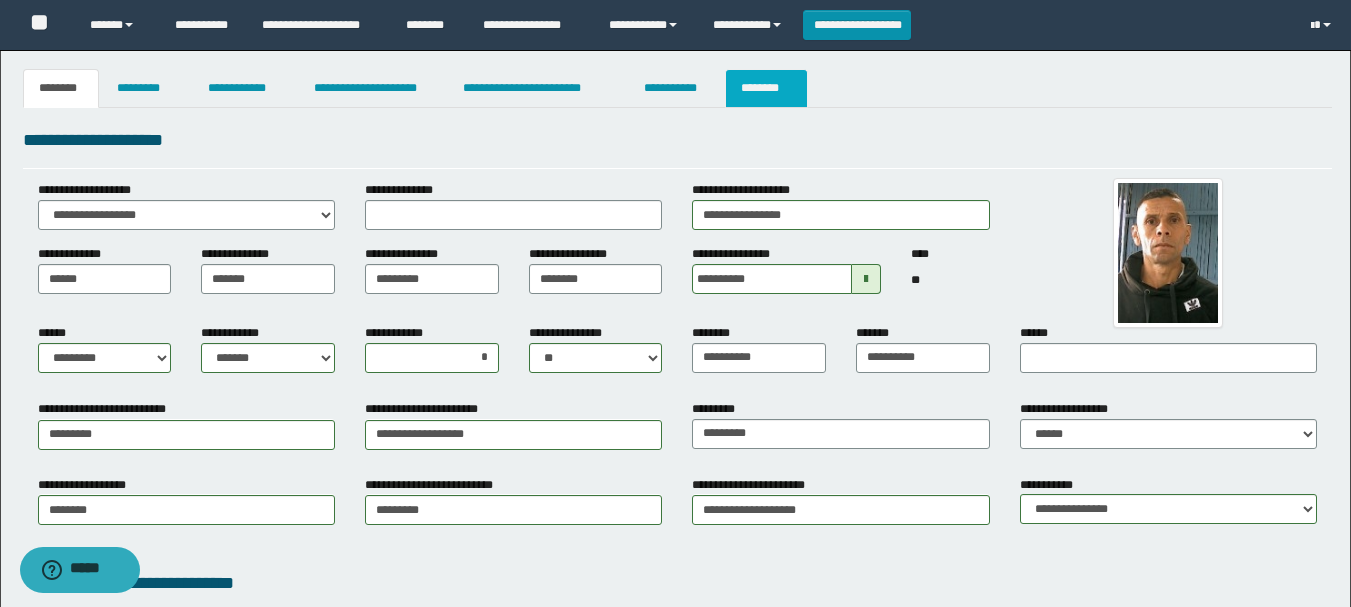 click on "********" at bounding box center [766, 88] 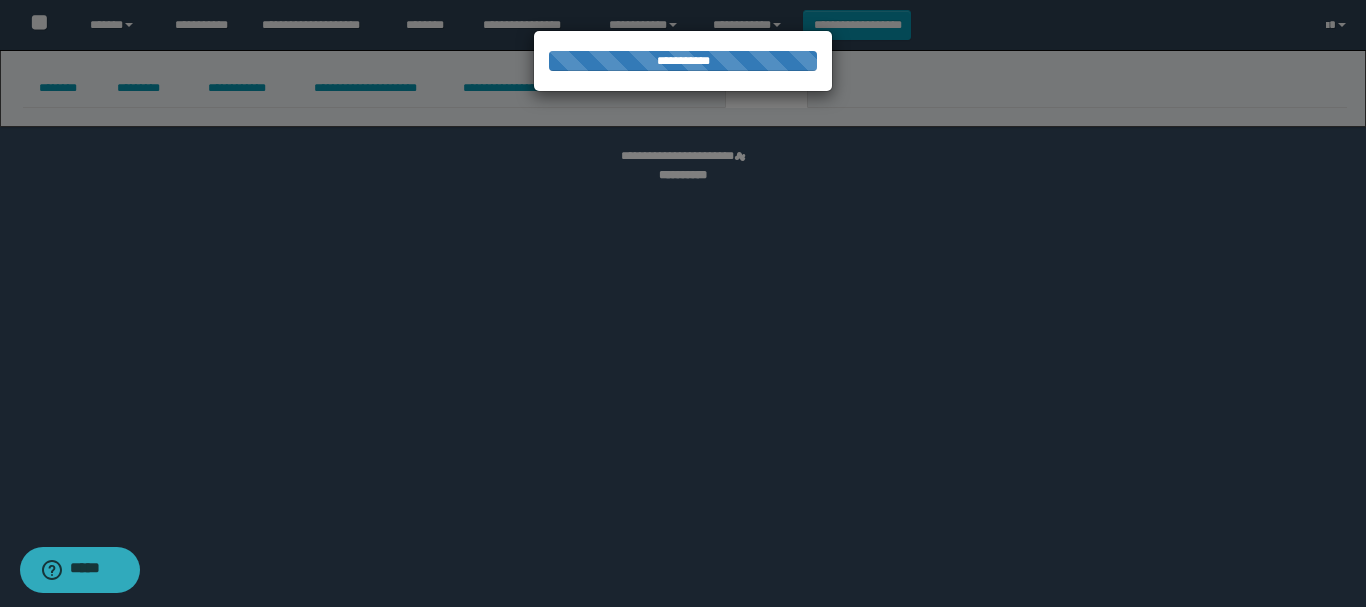 select 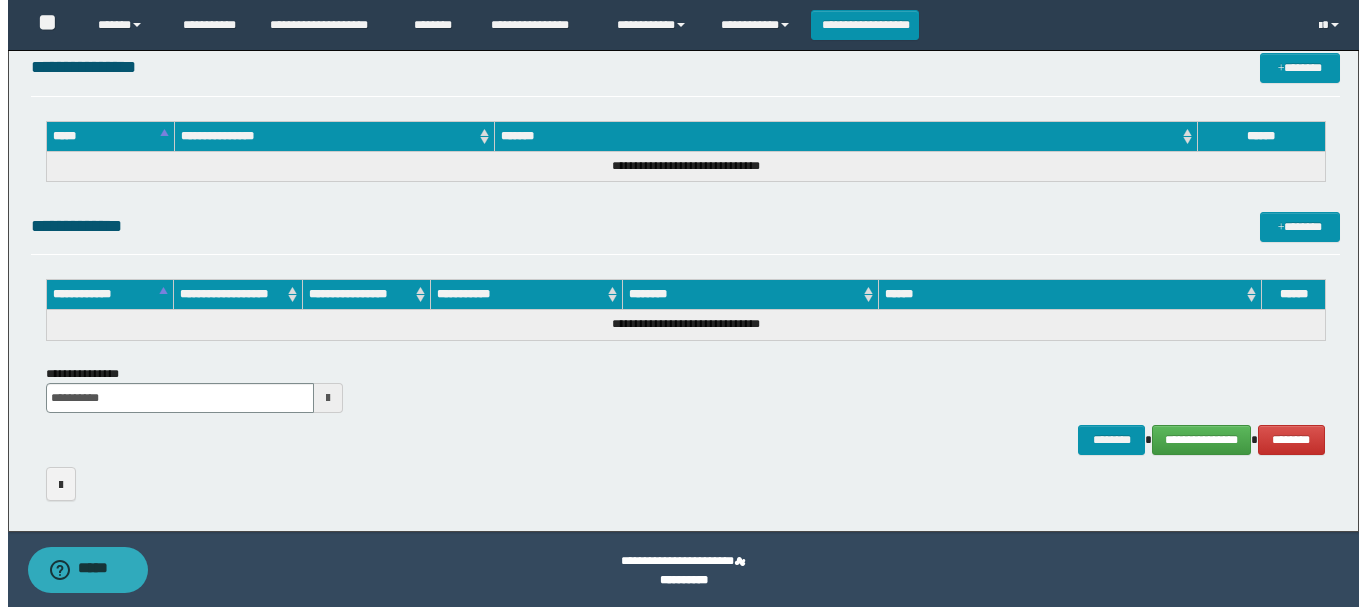 scroll, scrollTop: 1024, scrollLeft: 0, axis: vertical 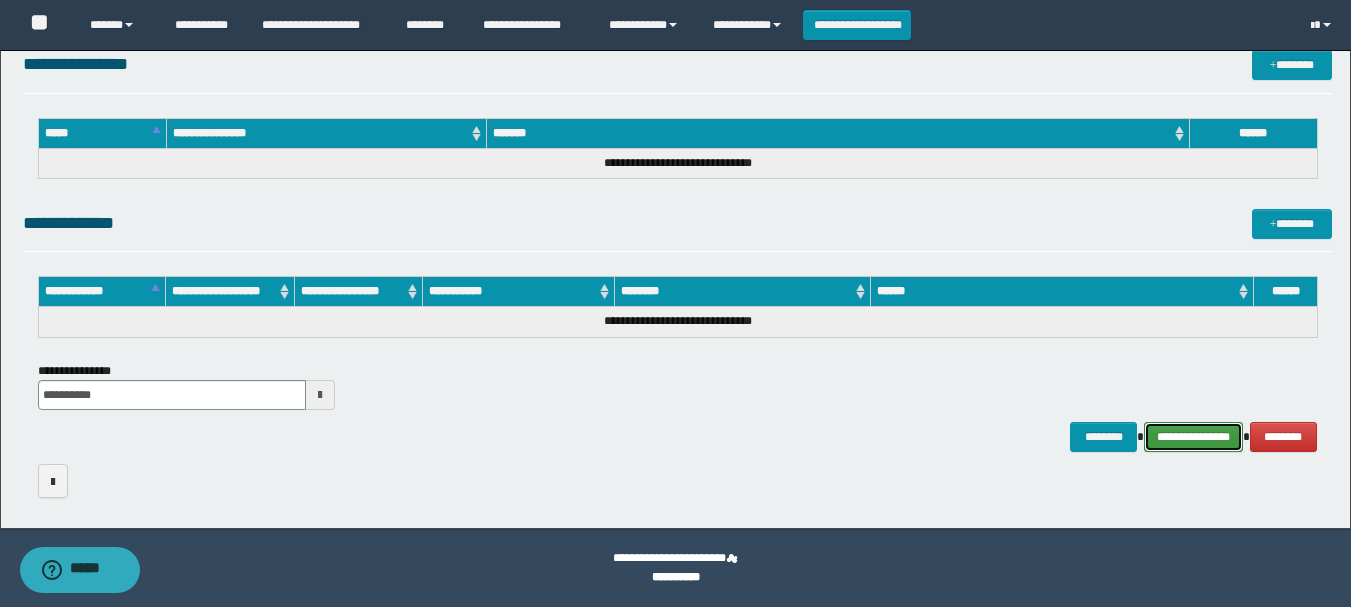 click on "**********" at bounding box center [1193, 437] 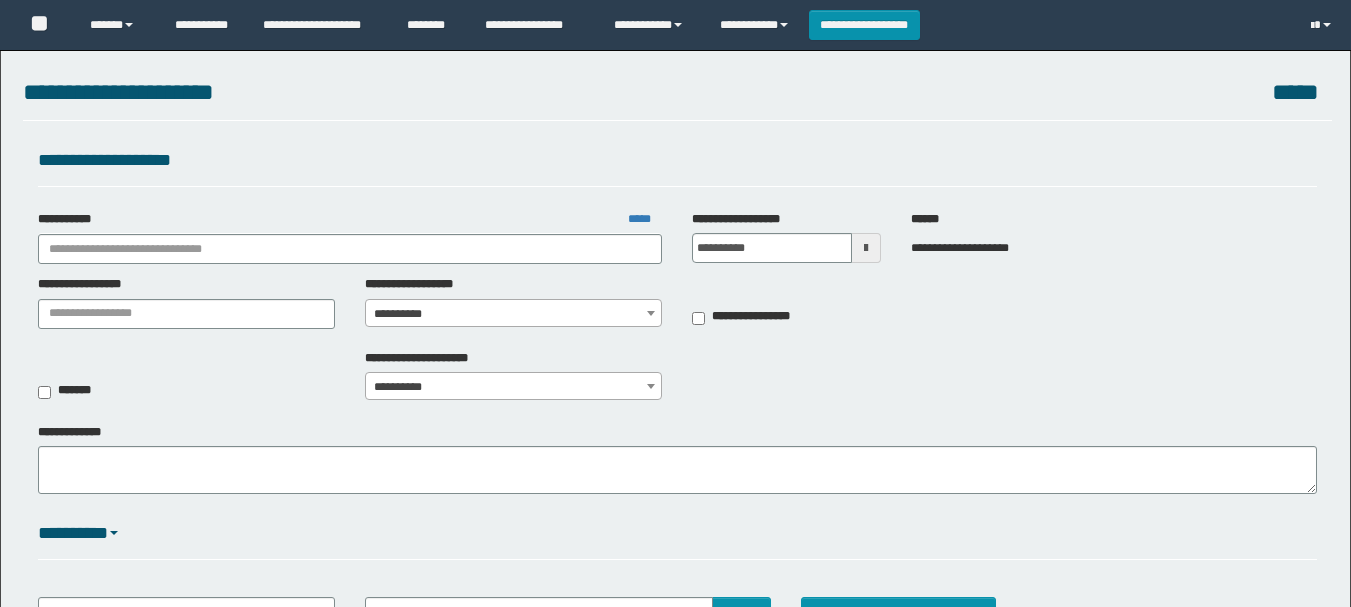 scroll, scrollTop: 0, scrollLeft: 0, axis: both 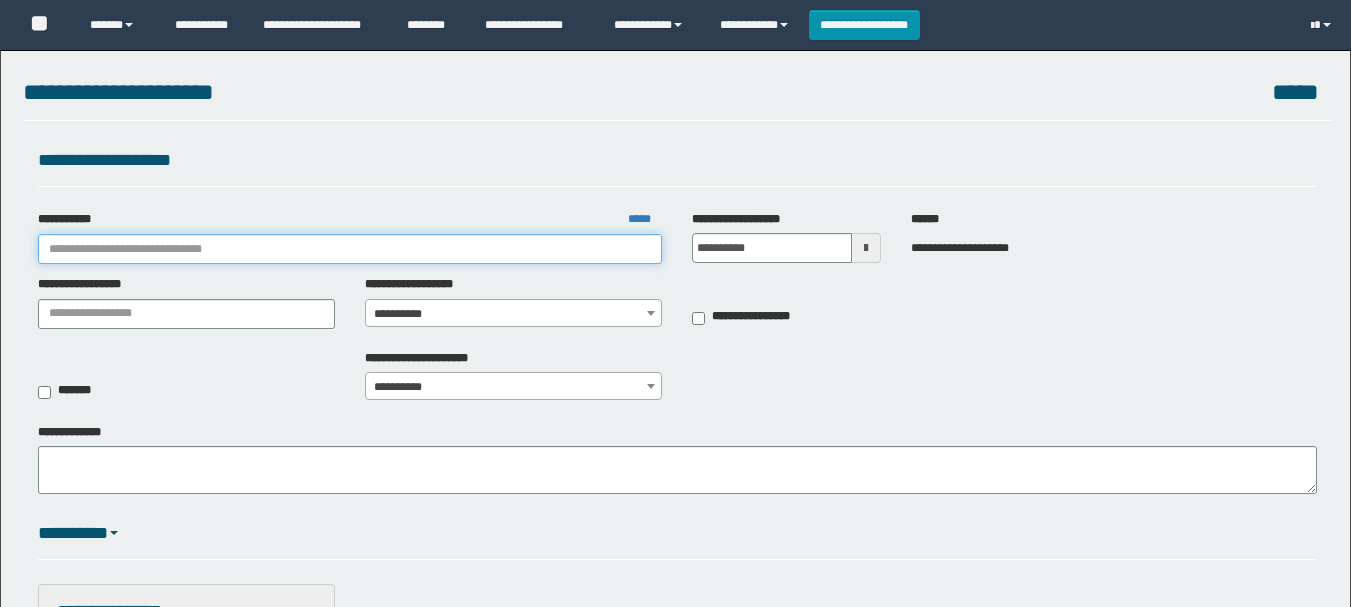 click on "**********" at bounding box center (350, 249) 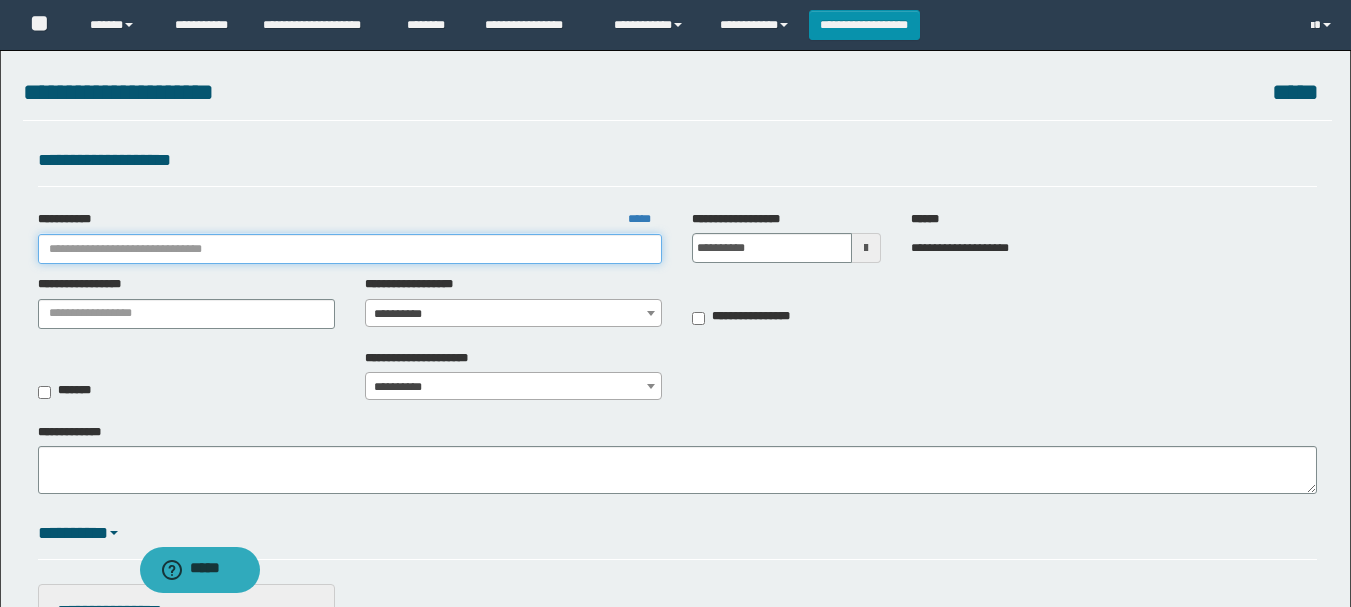 scroll, scrollTop: 0, scrollLeft: 0, axis: both 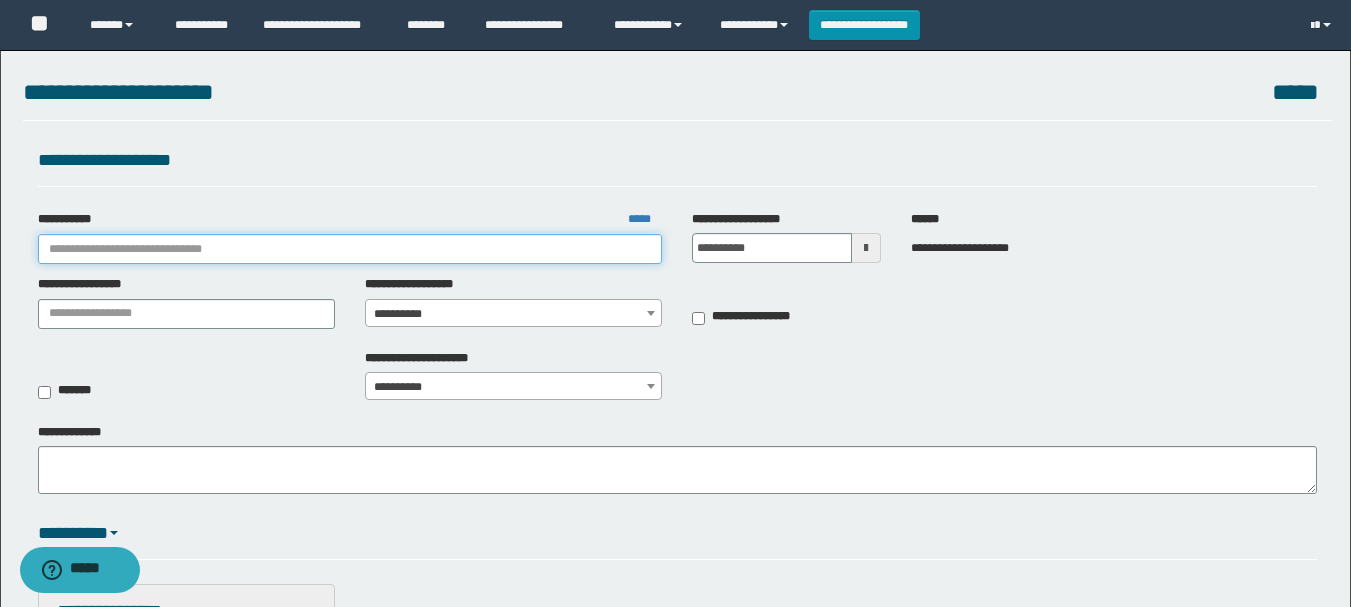 paste on "**********" 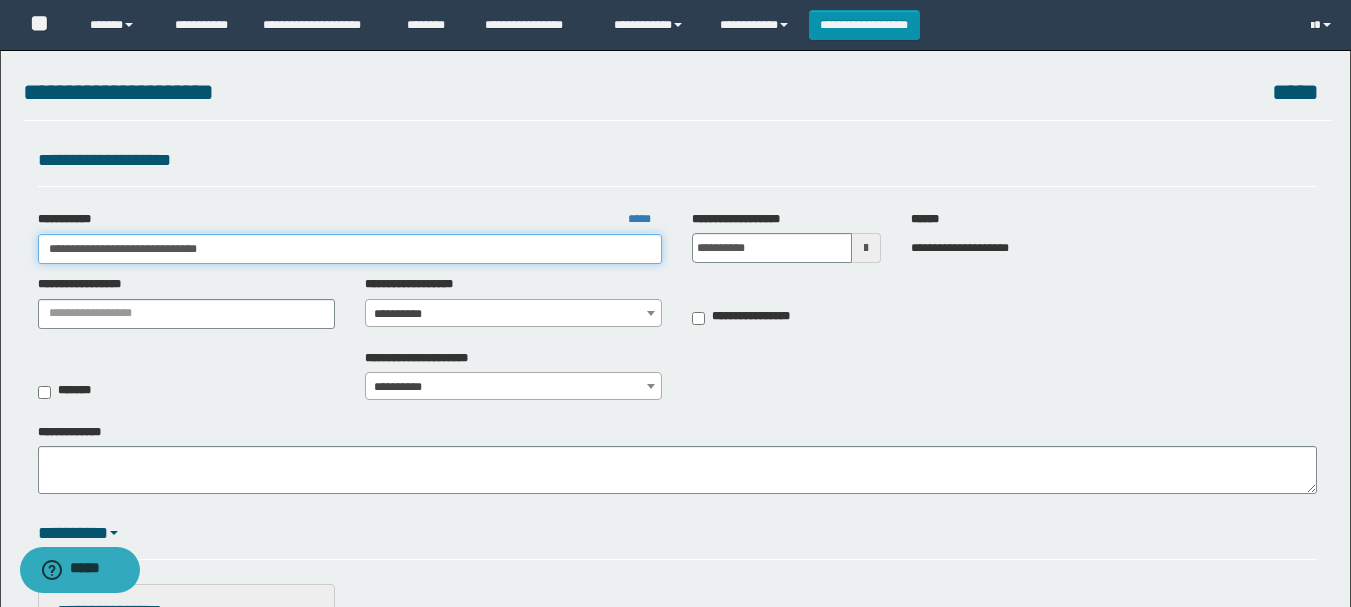 drag, startPoint x: 188, startPoint y: 248, endPoint x: 378, endPoint y: 289, distance: 194.37335 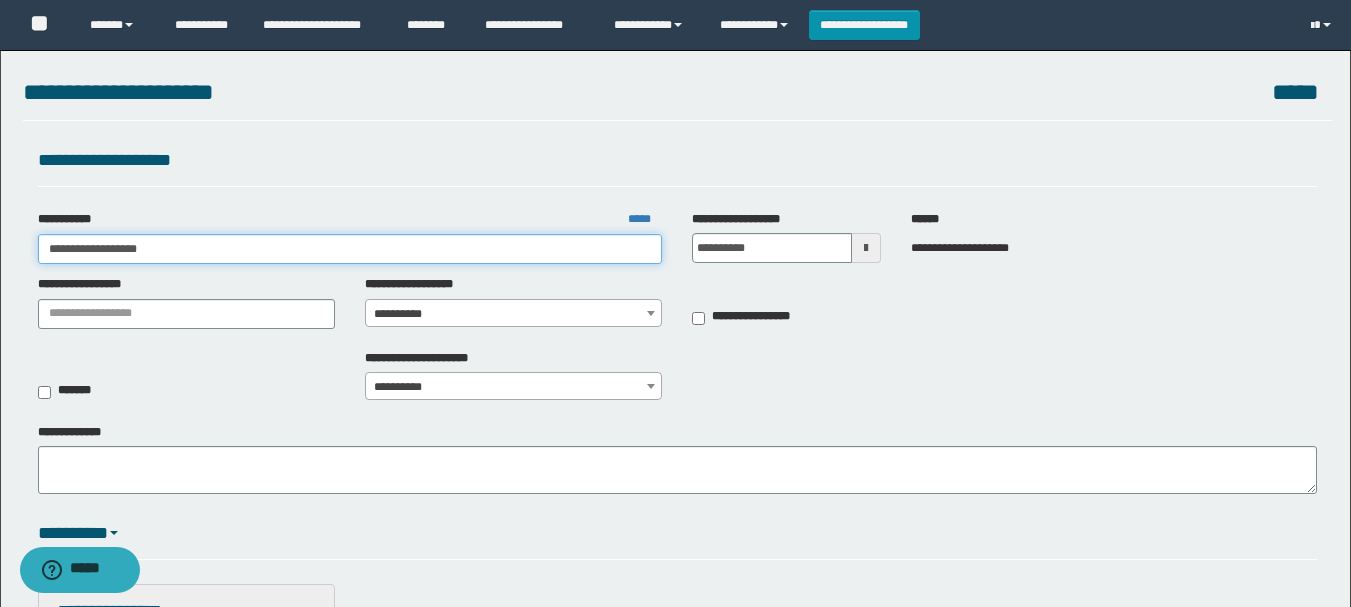 type on "**********" 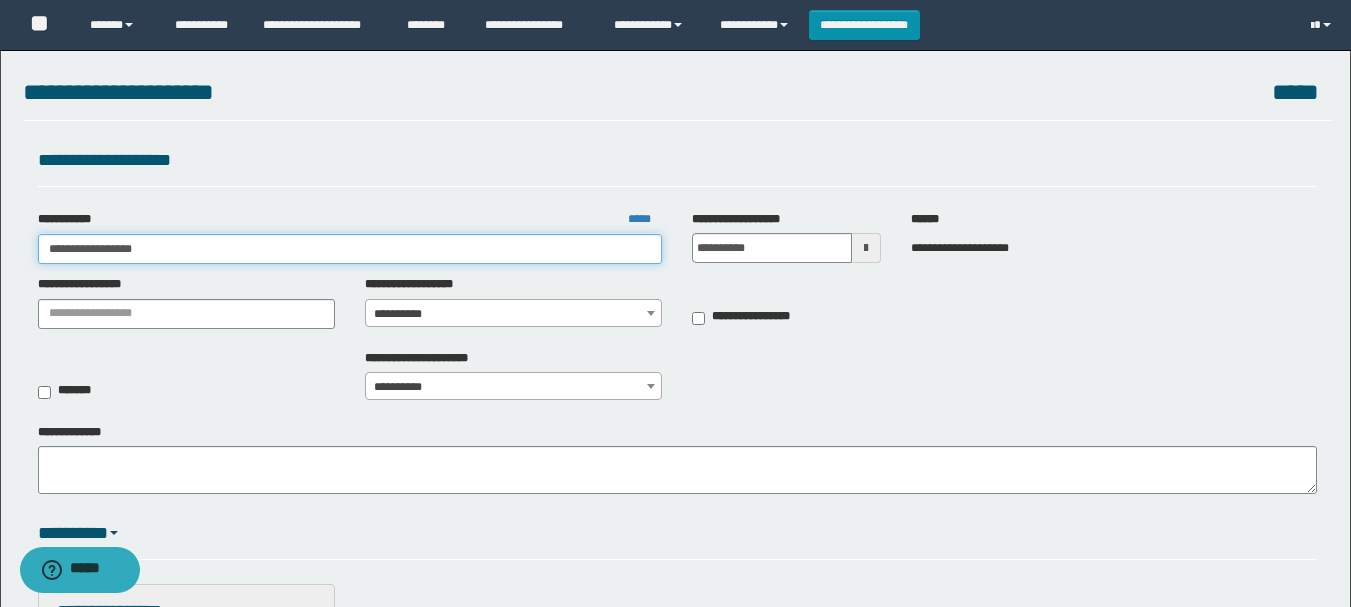 type on "**********" 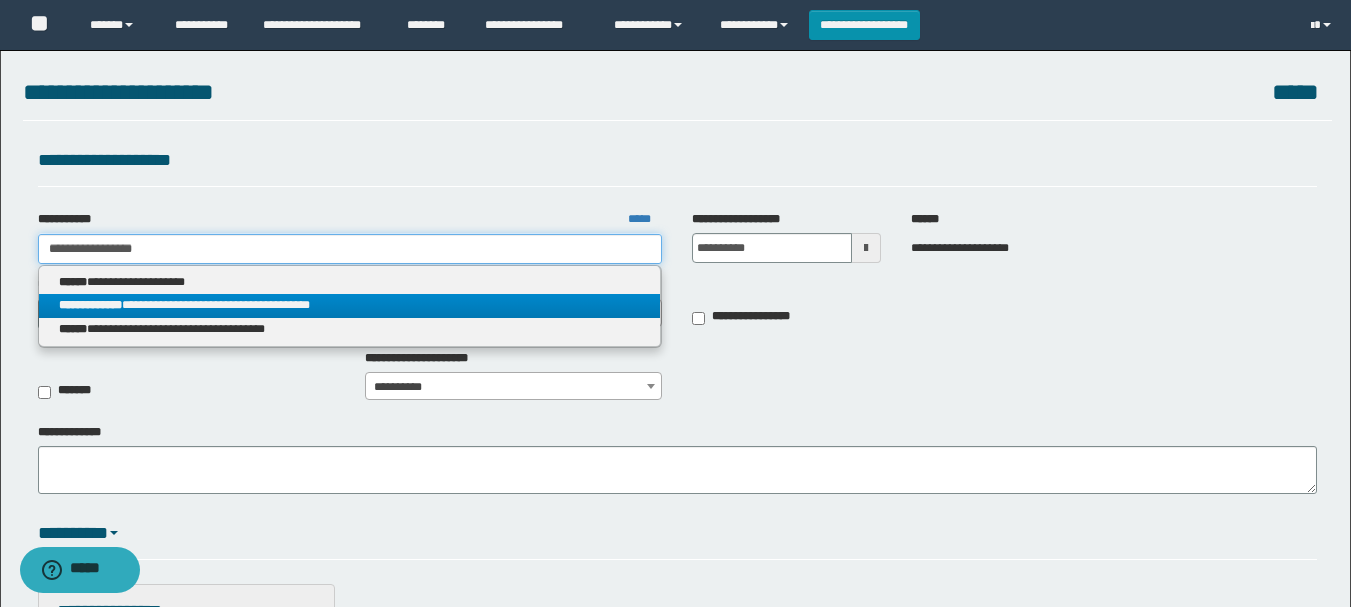type on "**********" 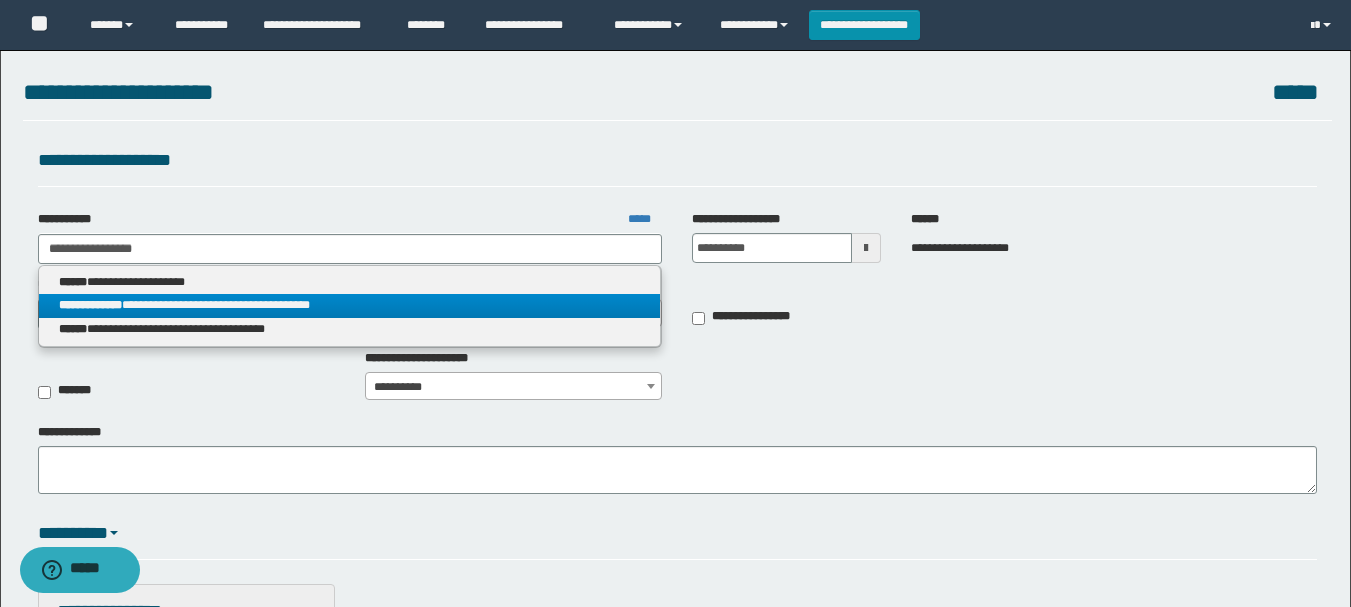 click on "**********" at bounding box center [350, 305] 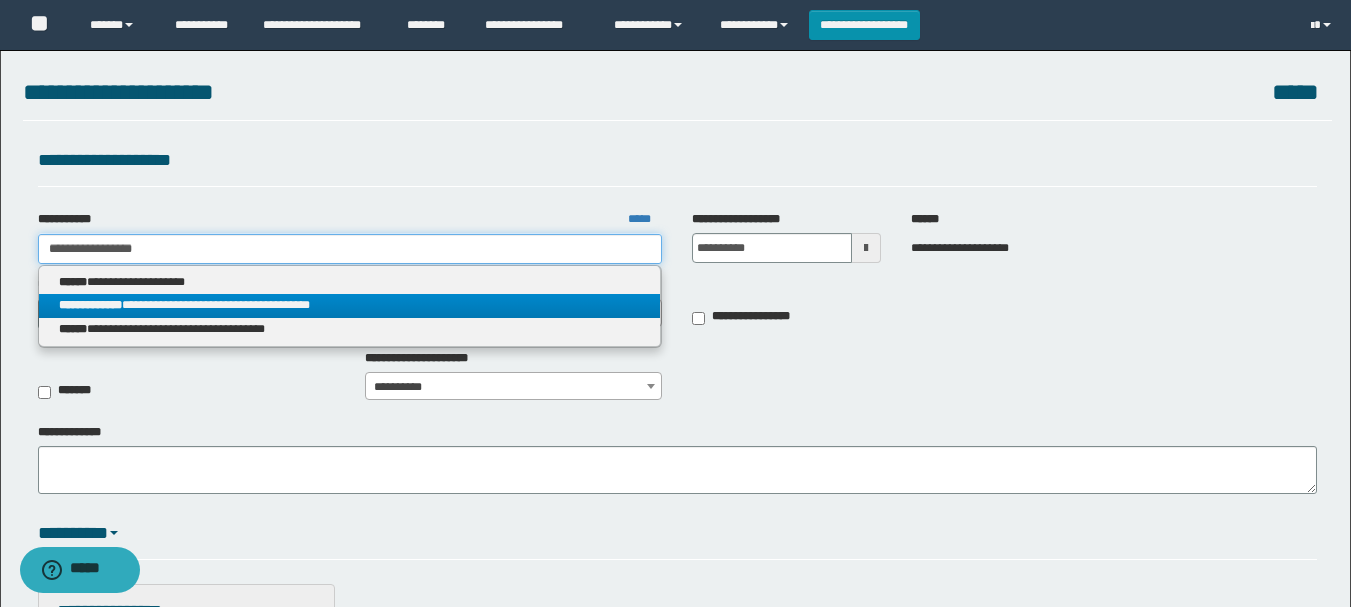 type 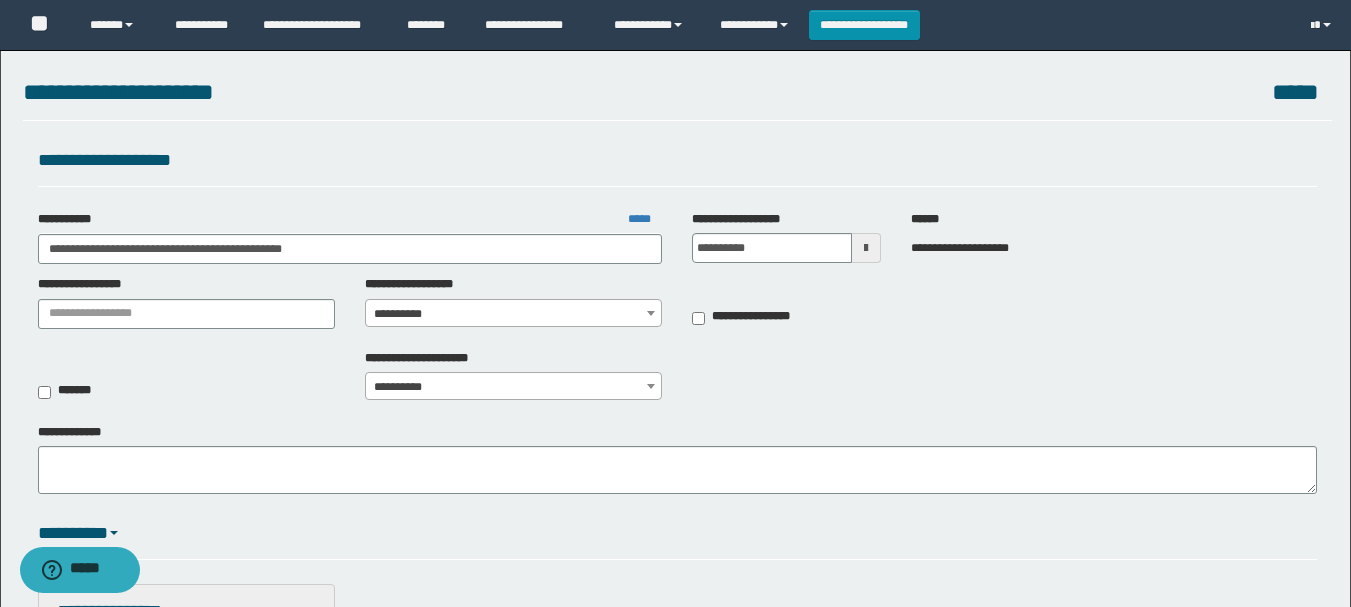 click on "**********" at bounding box center [513, 314] 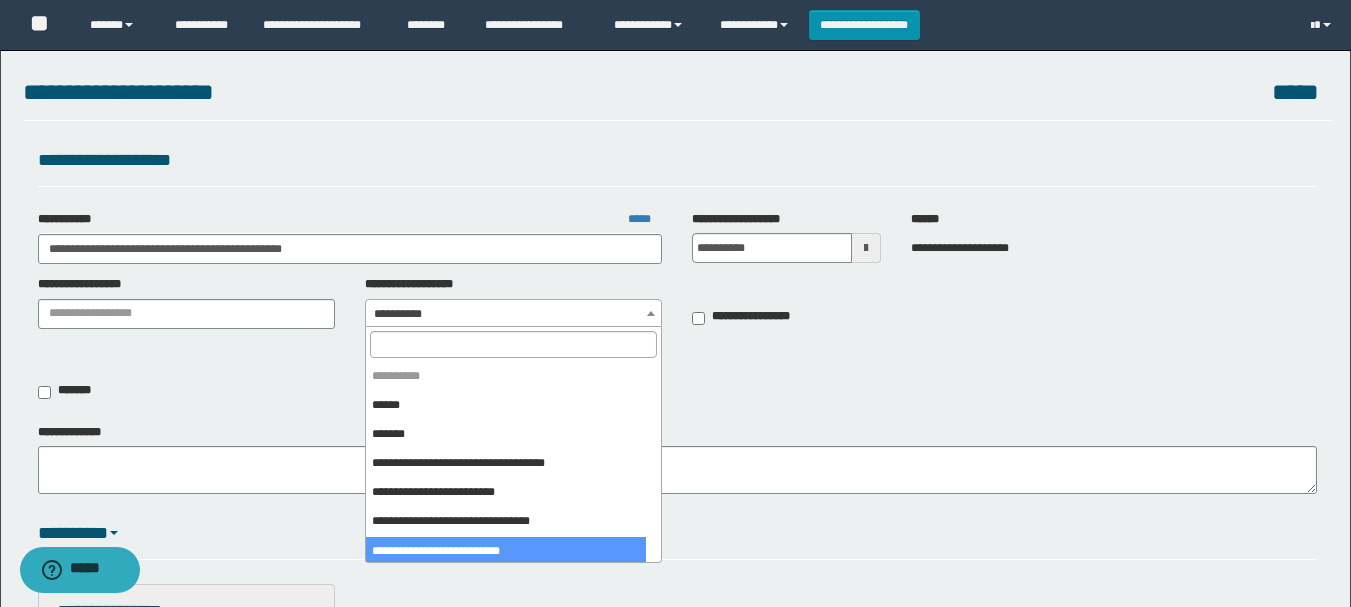 select on "****" 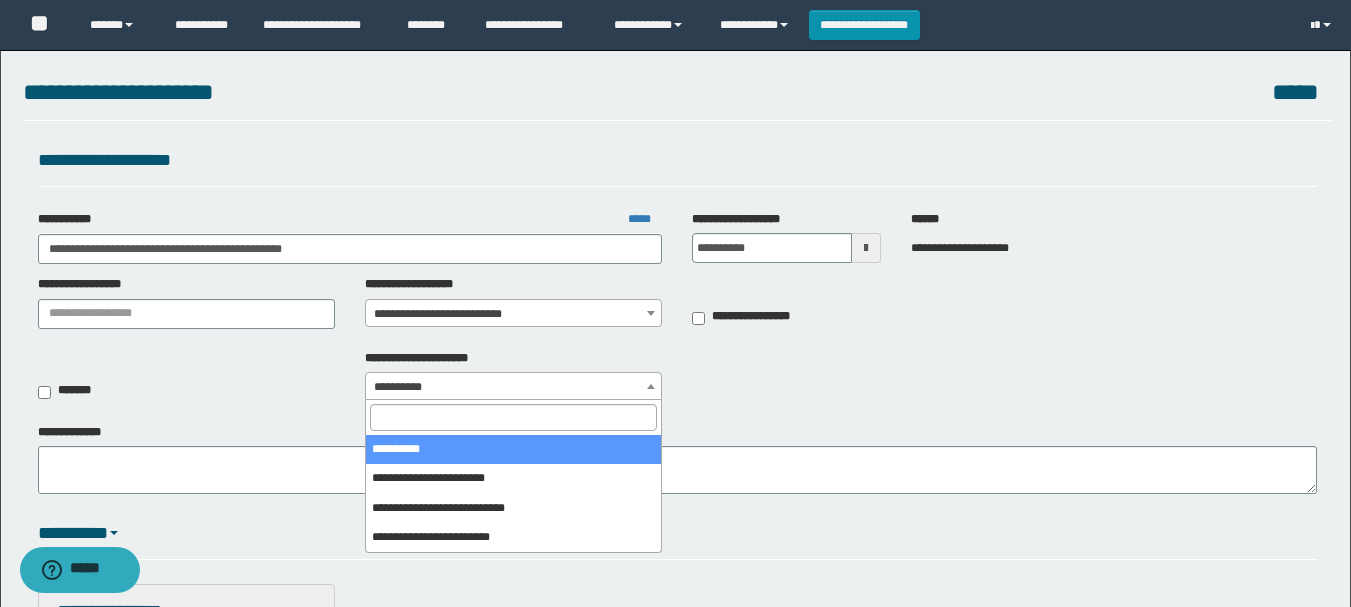 click on "**********" at bounding box center [513, 387] 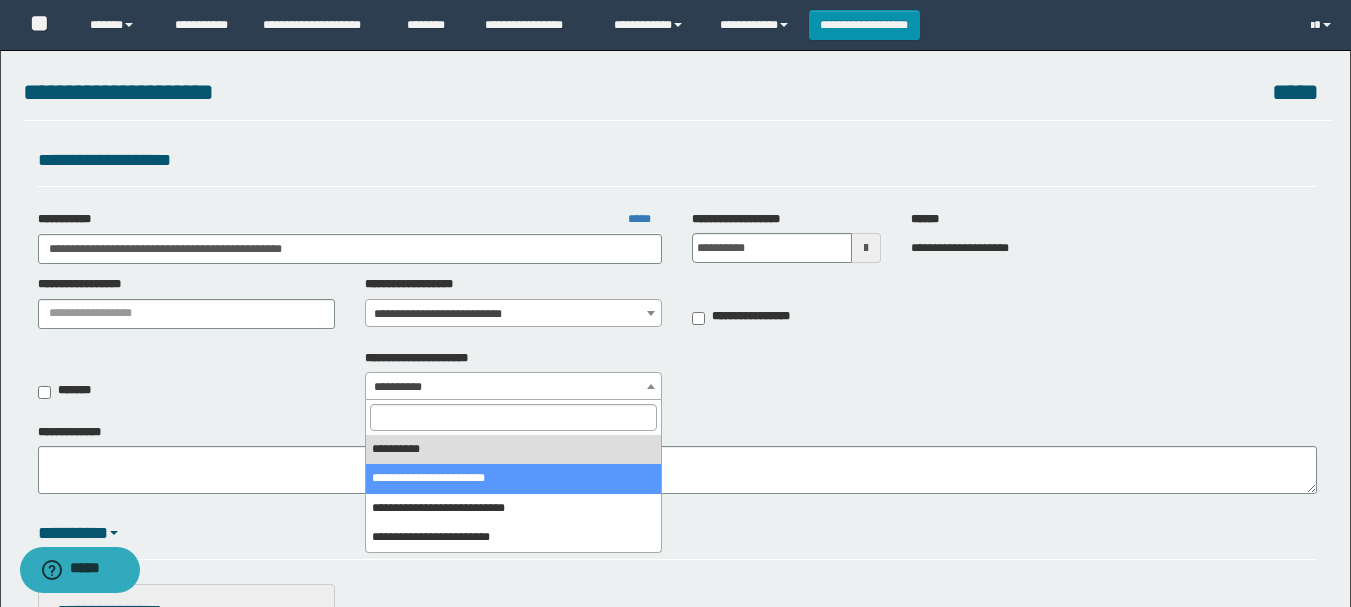 select on "*" 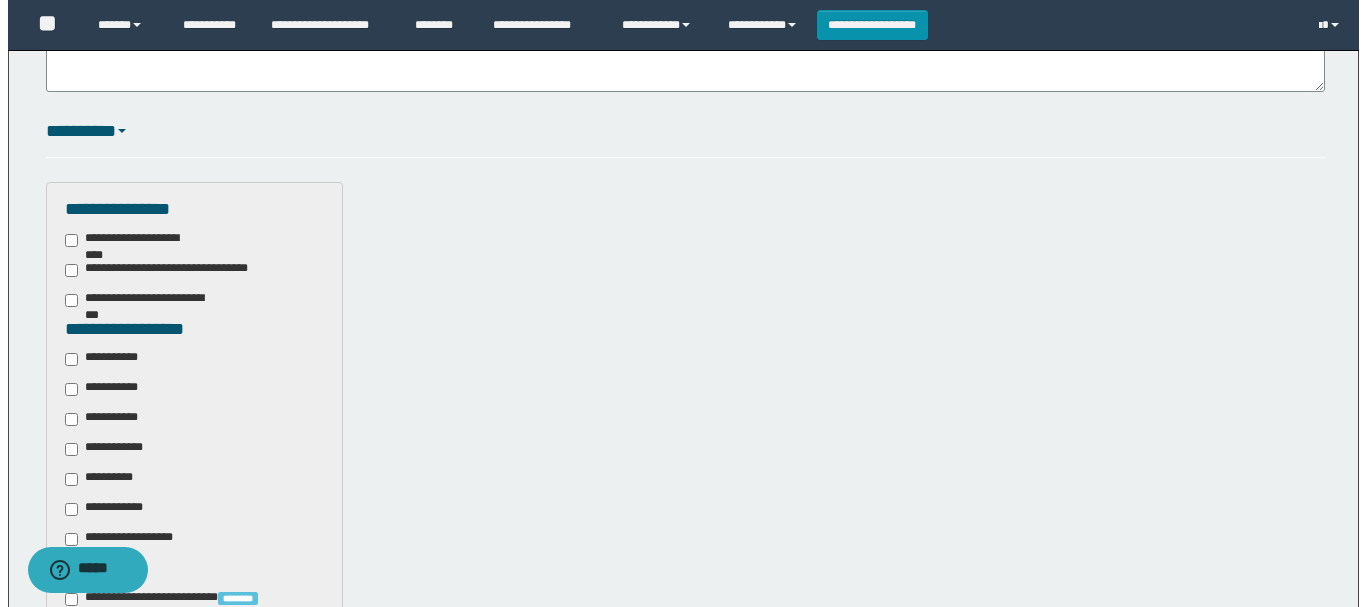 scroll, scrollTop: 777, scrollLeft: 0, axis: vertical 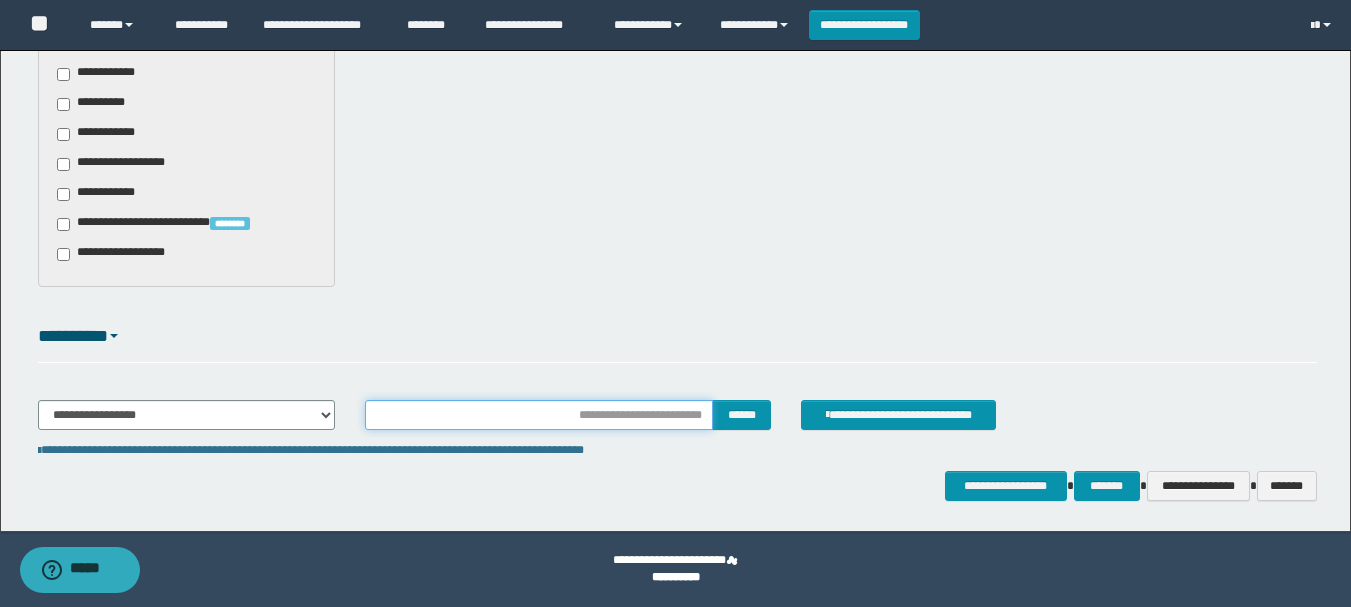 click at bounding box center [539, 415] 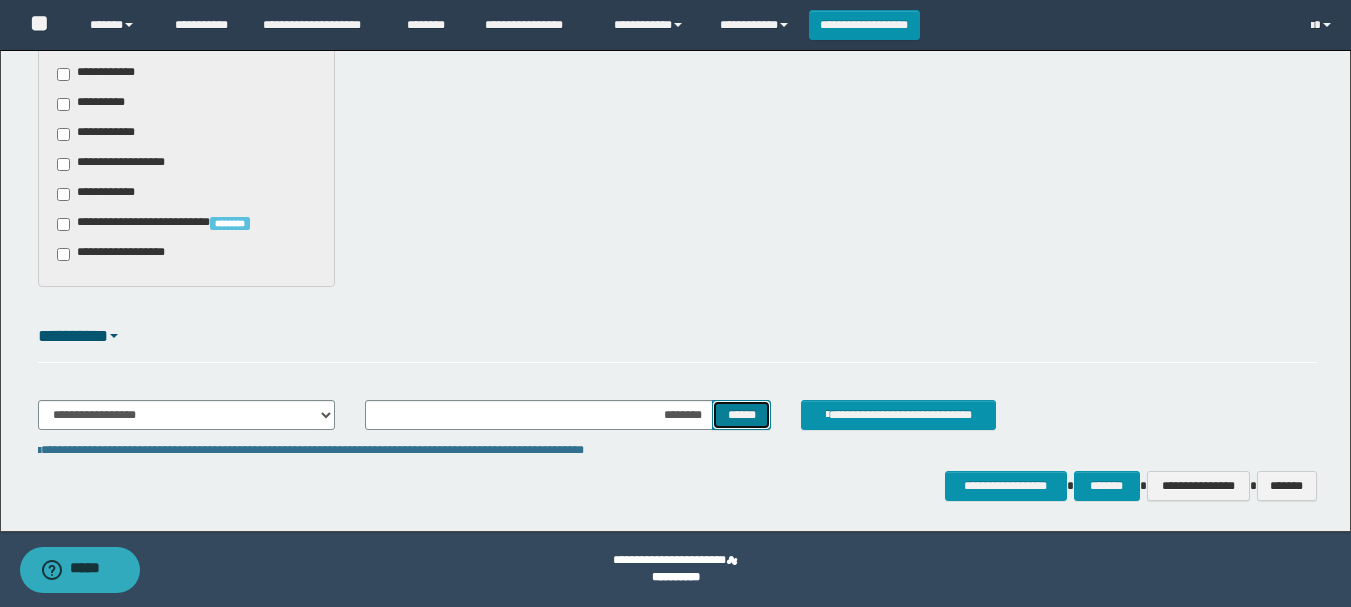 click on "******" at bounding box center [741, 415] 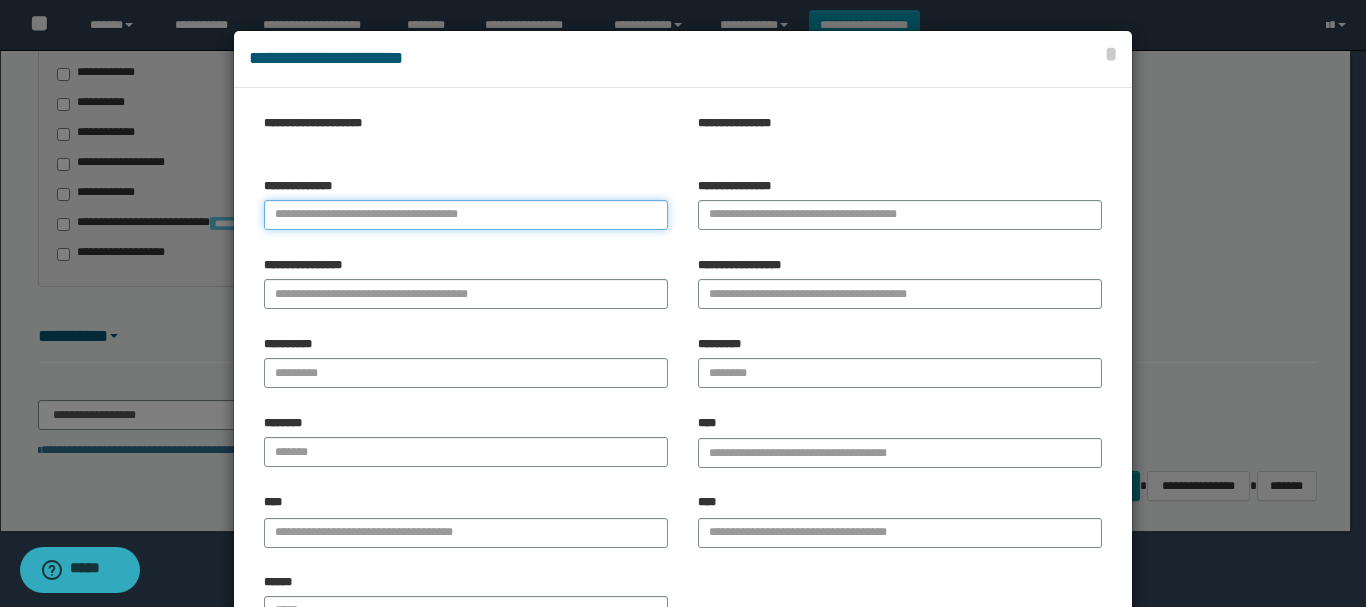 paste on "**********" 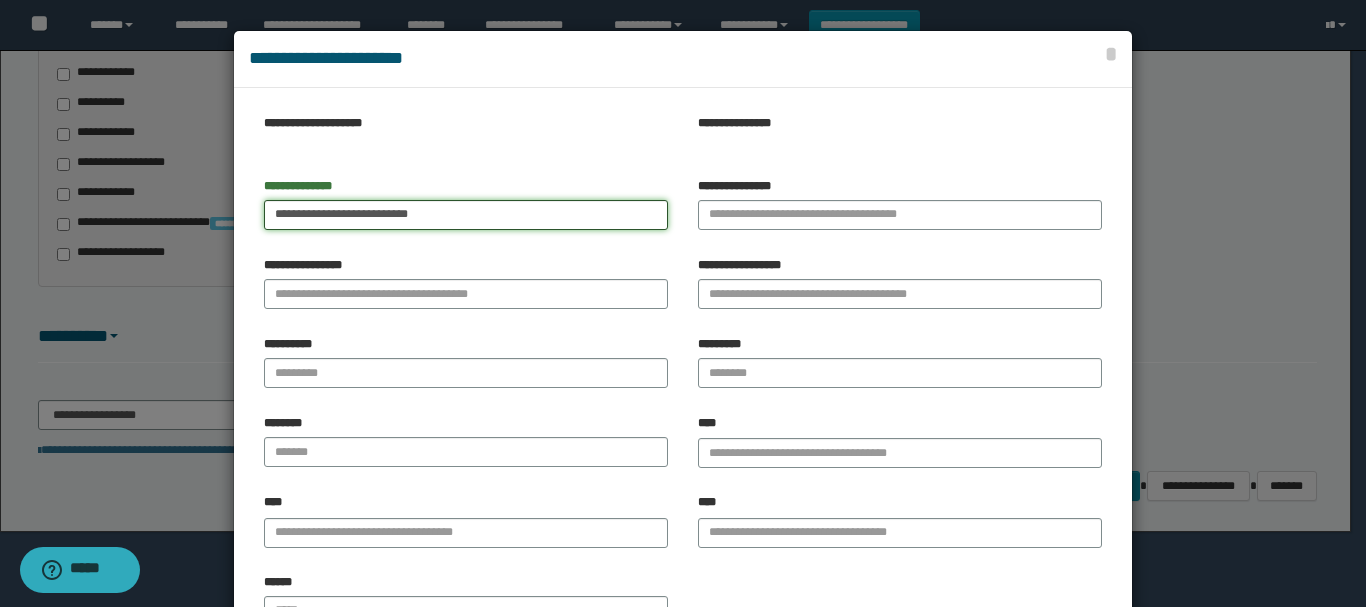 type on "**********" 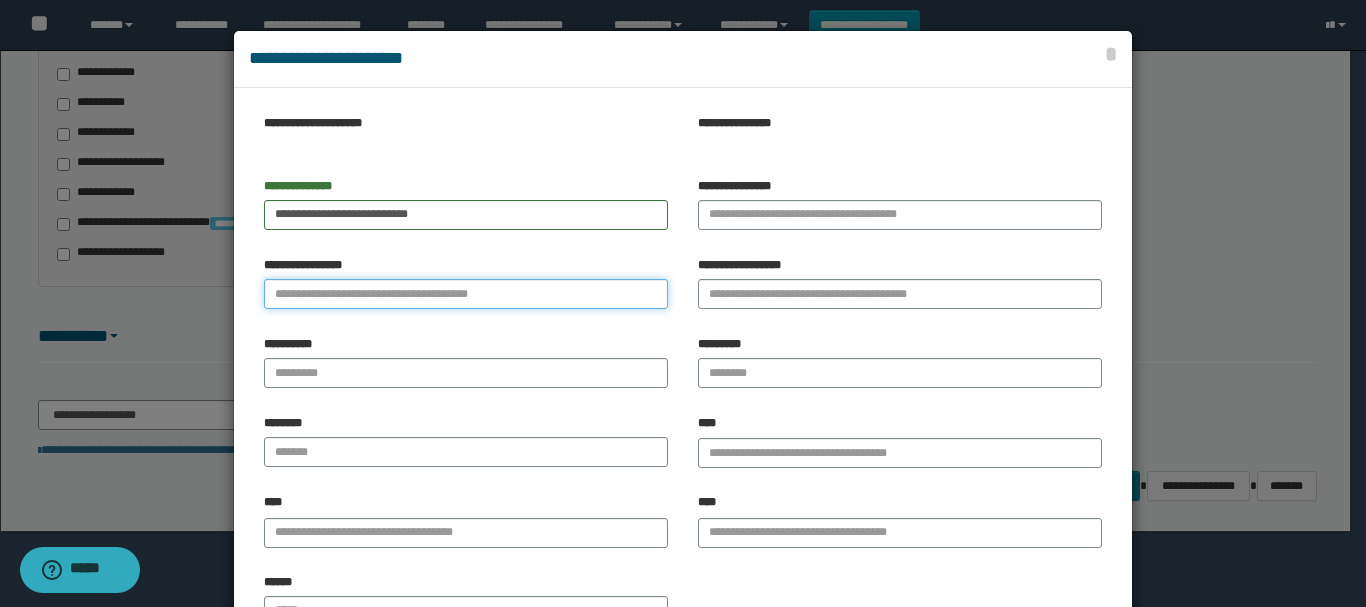 click on "**********" at bounding box center [466, 294] 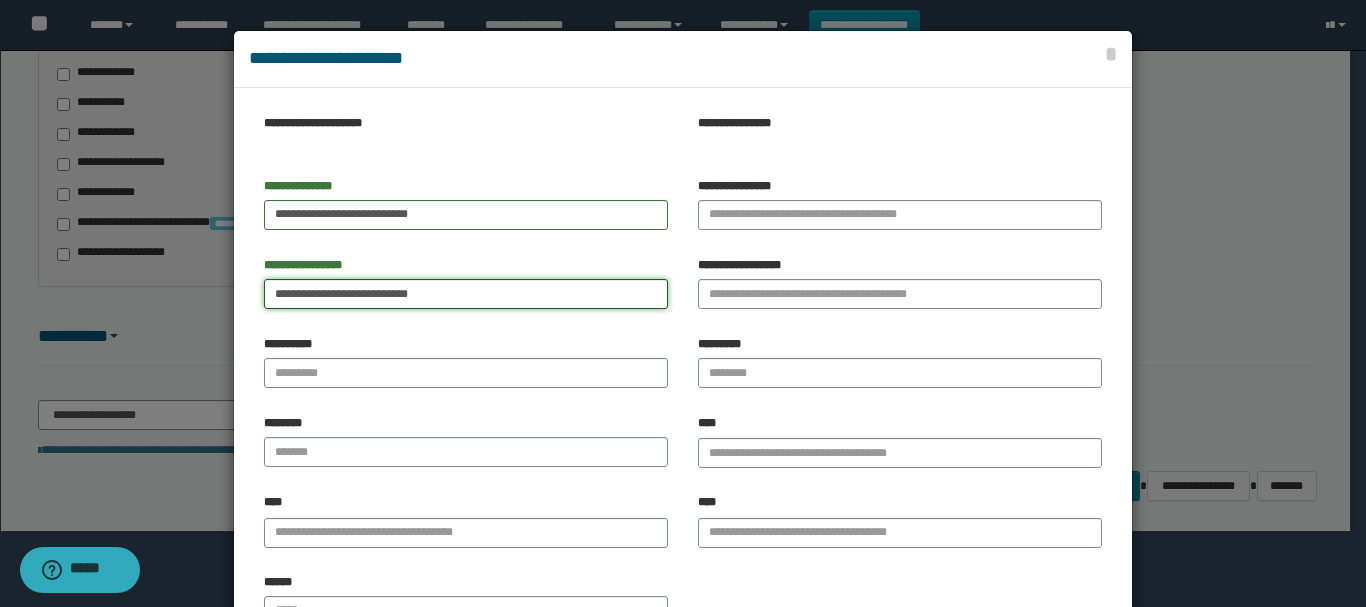 type on "**********" 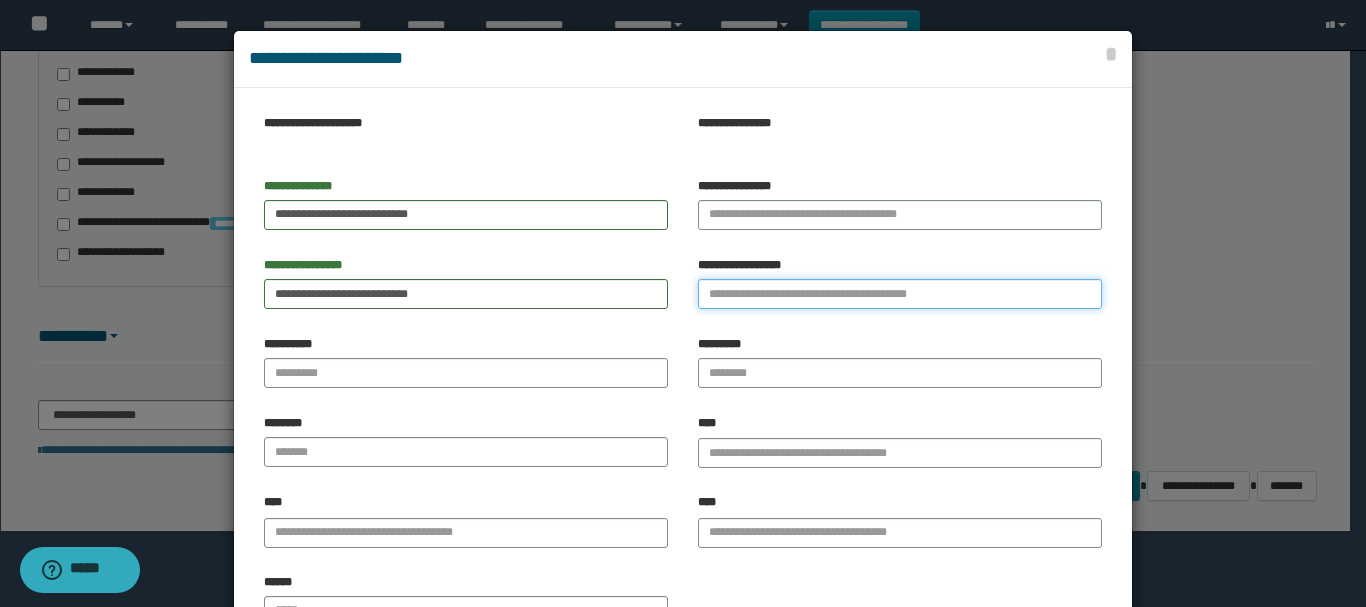 click on "**********" at bounding box center [900, 294] 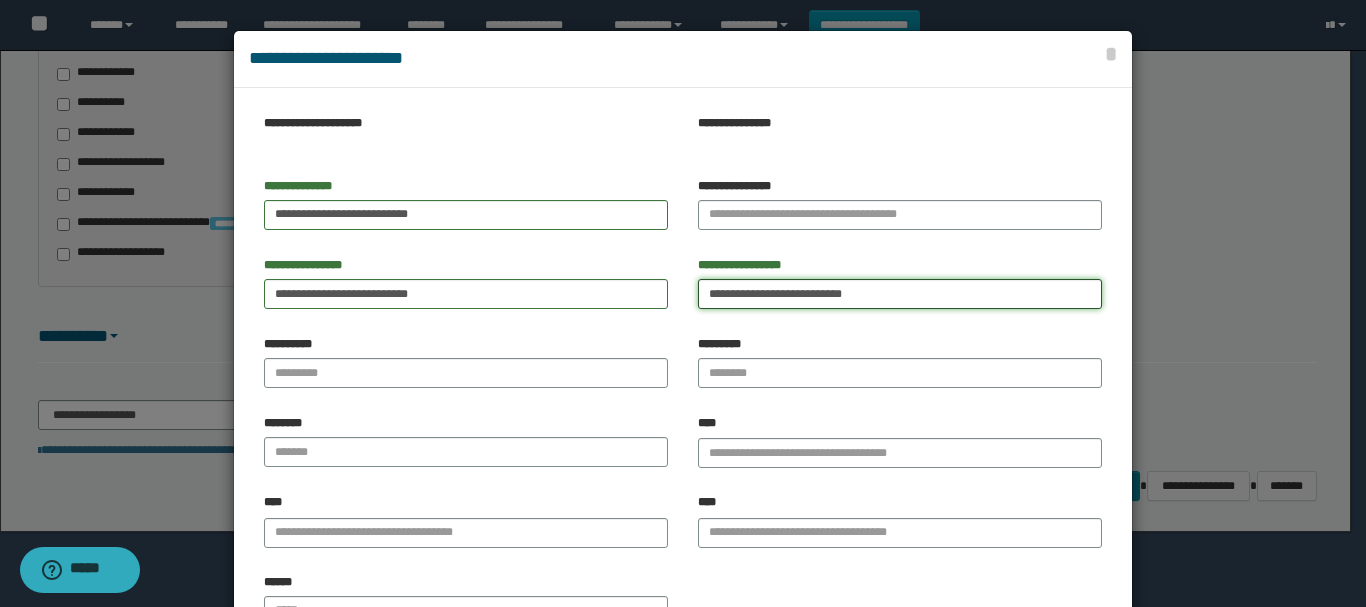 type on "**********" 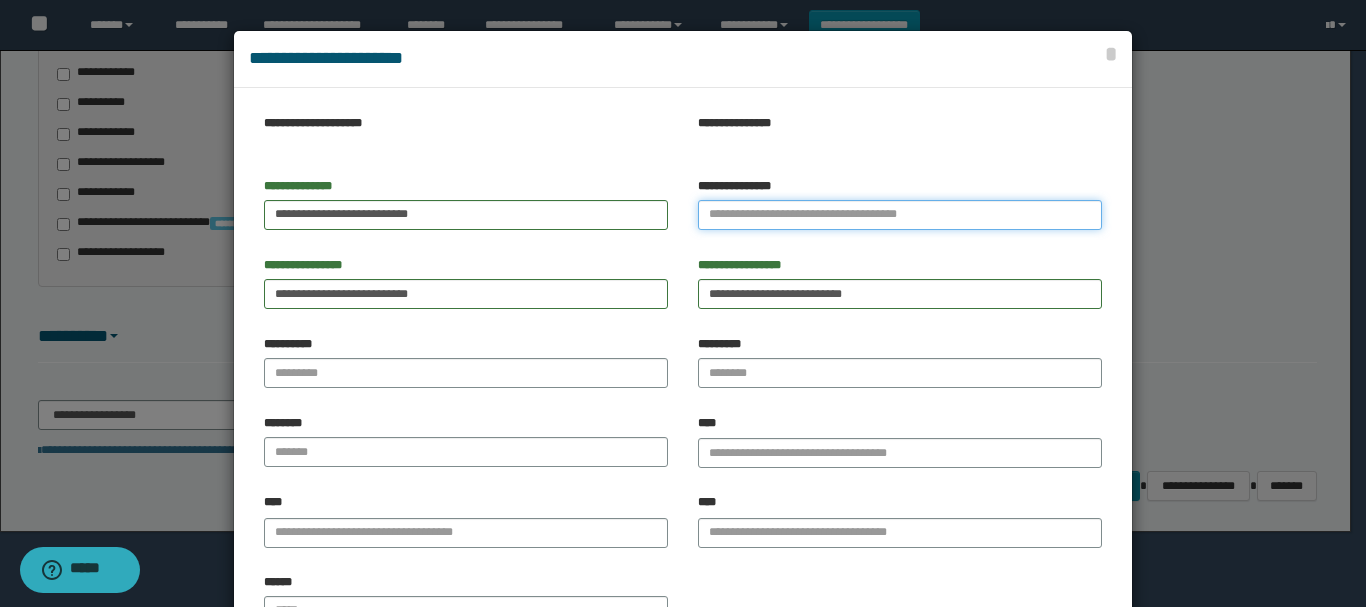 click on "**********" at bounding box center [900, 215] 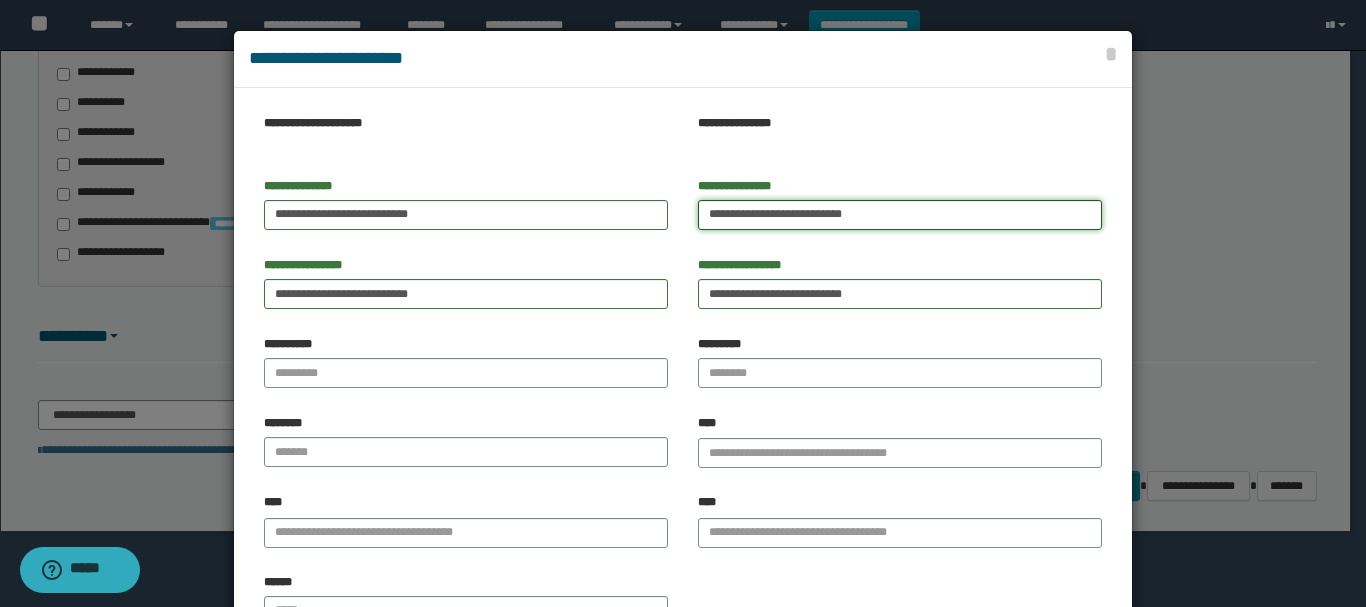 type on "**********" 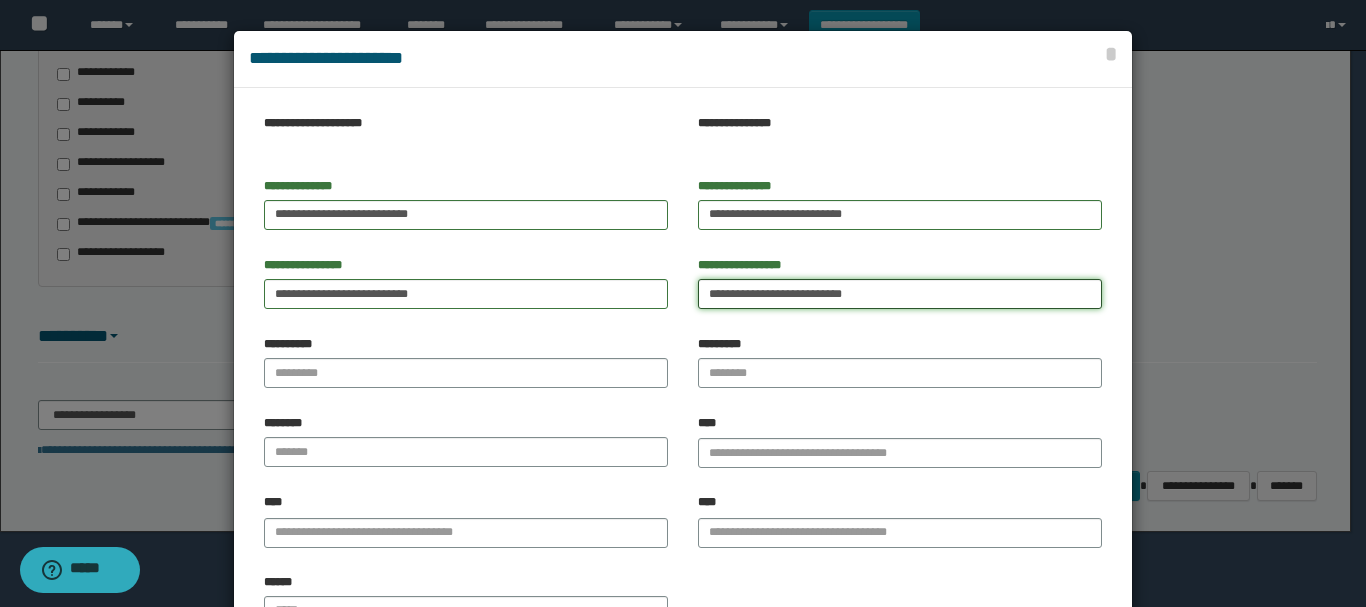 drag, startPoint x: 831, startPoint y: 292, endPoint x: 545, endPoint y: 332, distance: 288.78366 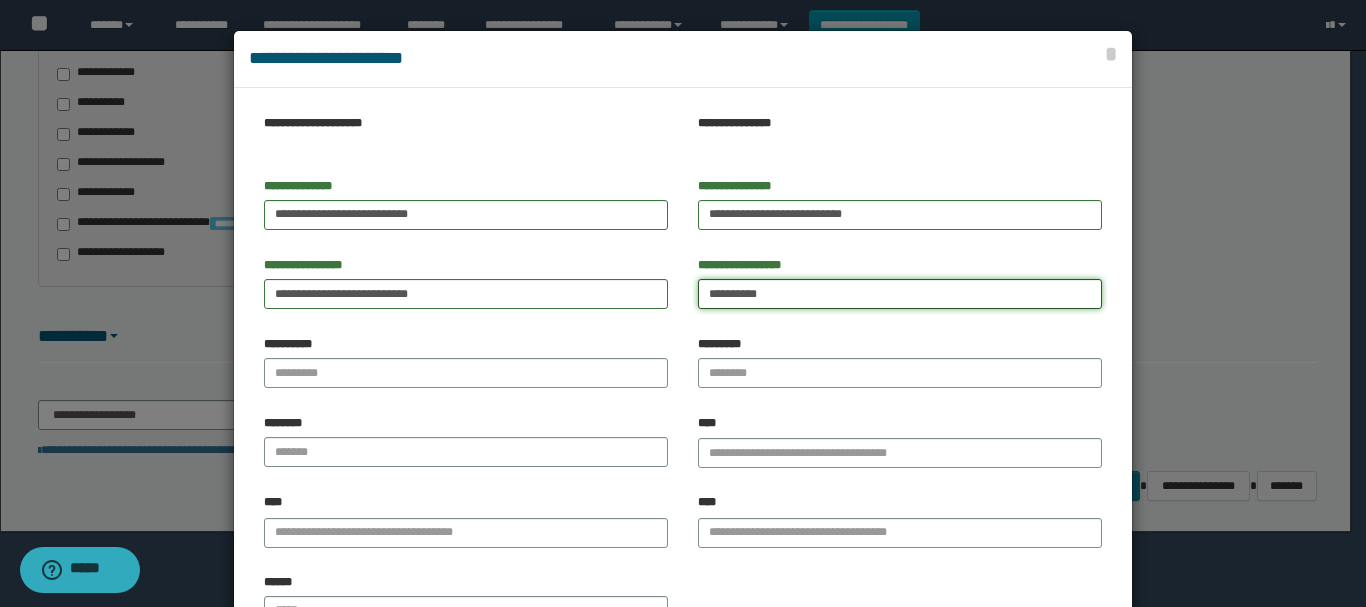 type on "*********" 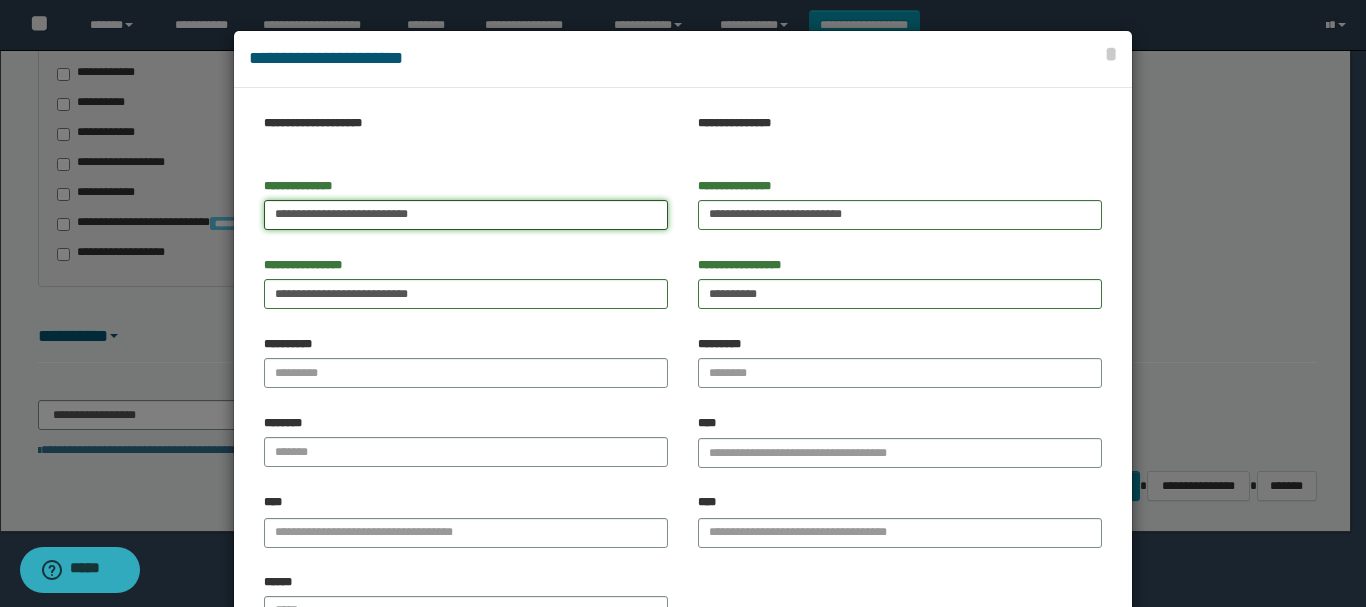drag, startPoint x: 303, startPoint y: 212, endPoint x: 469, endPoint y: 252, distance: 170.75128 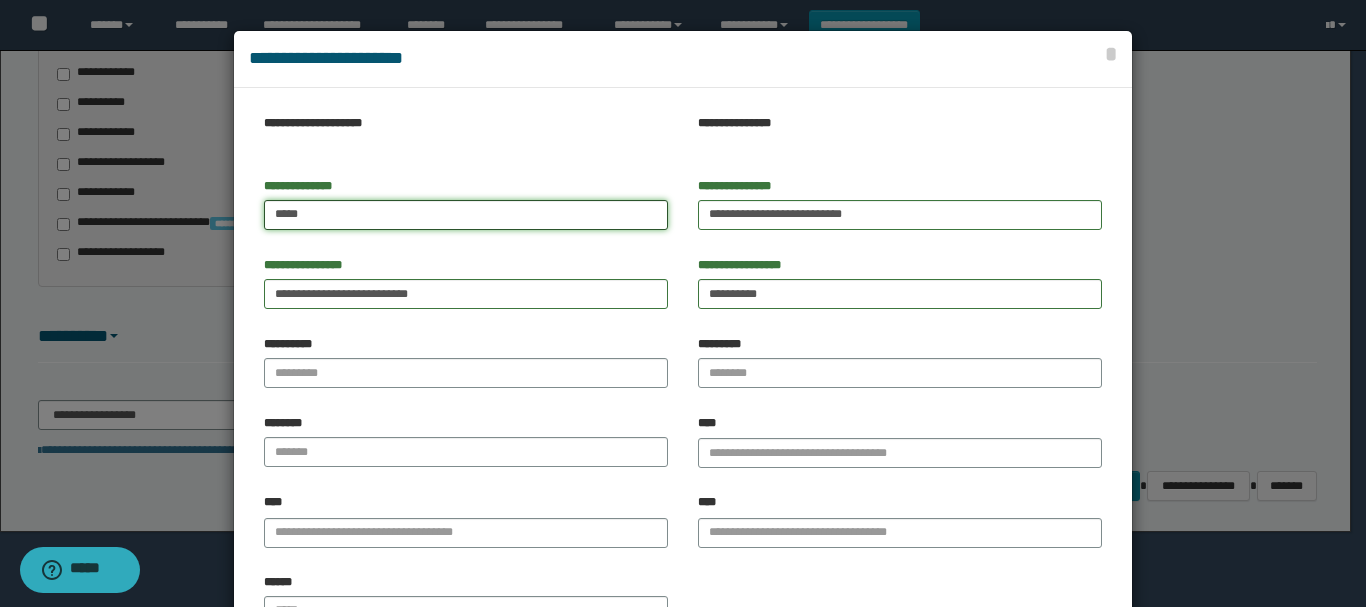 type on "****" 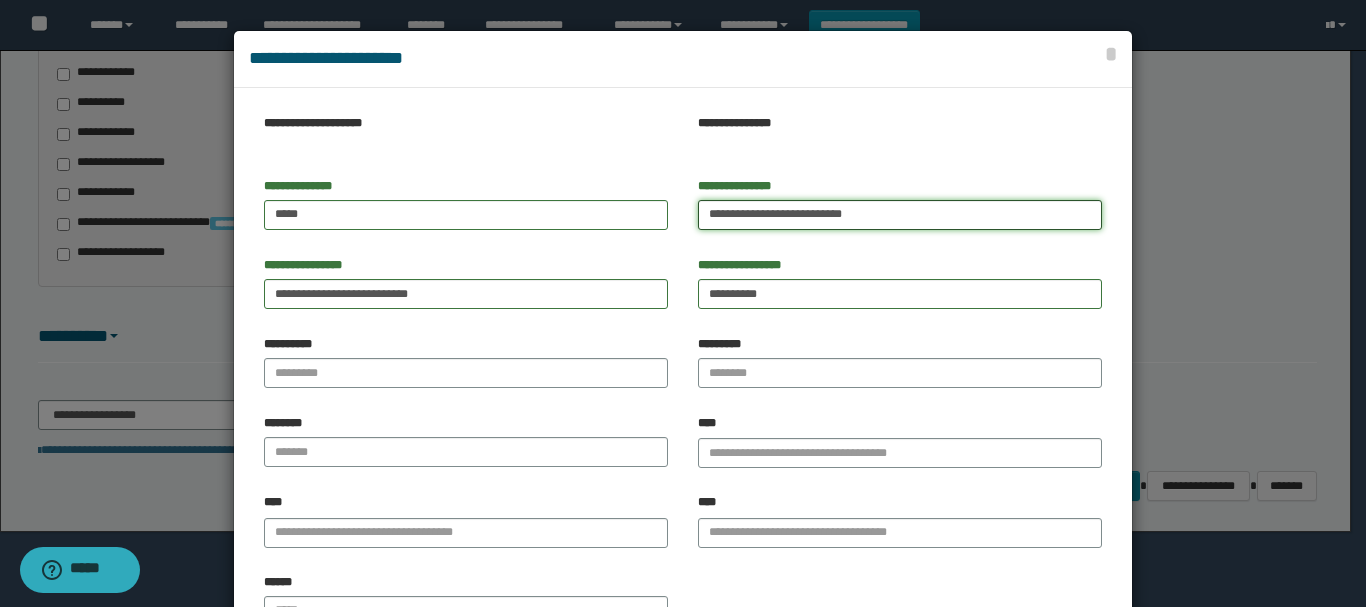 drag, startPoint x: 734, startPoint y: 215, endPoint x: 442, endPoint y: 318, distance: 309.63367 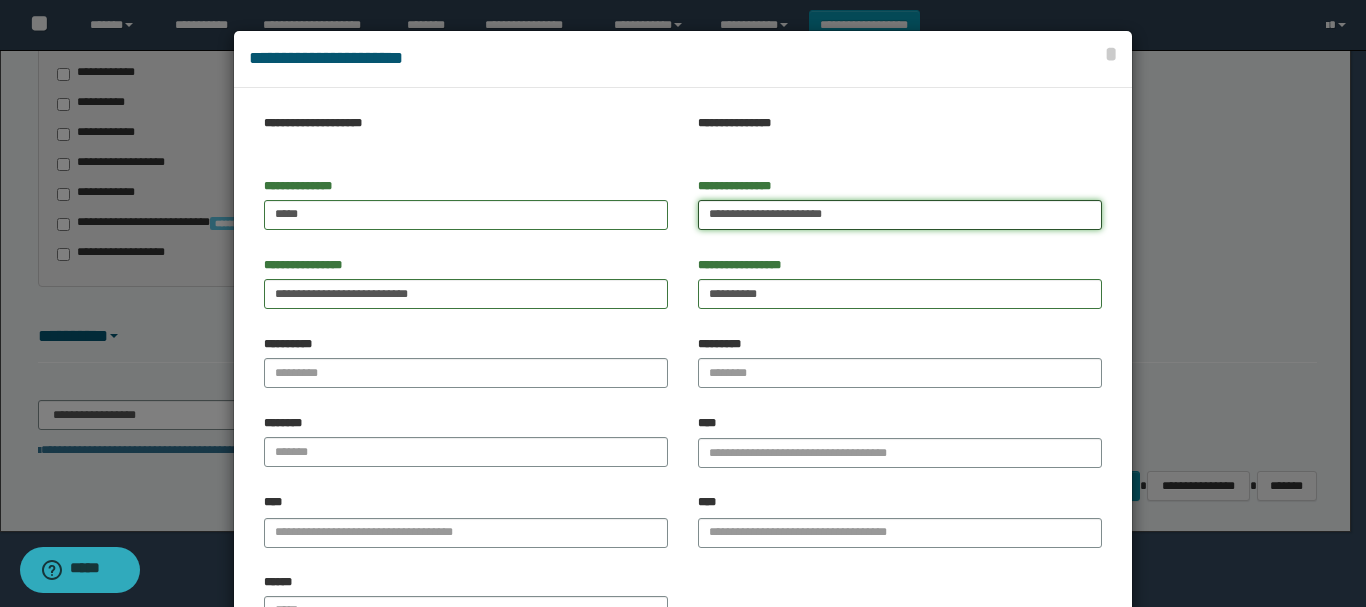 drag, startPoint x: 750, startPoint y: 214, endPoint x: 1051, endPoint y: 249, distance: 303.02805 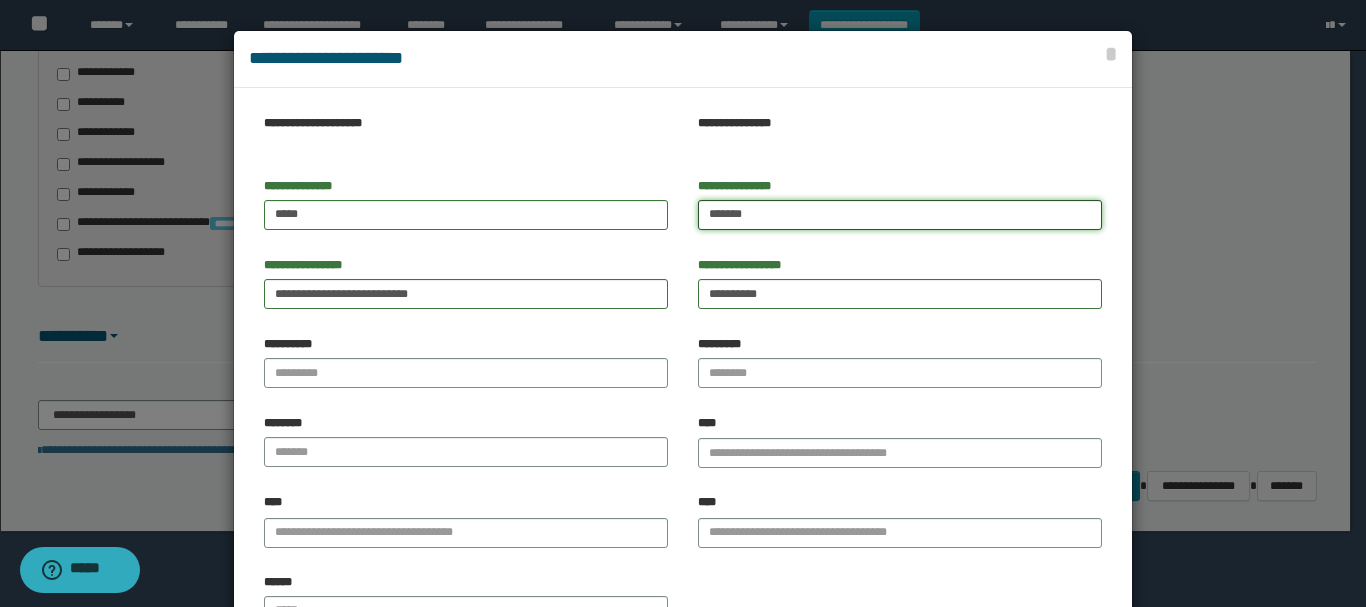 type on "*****" 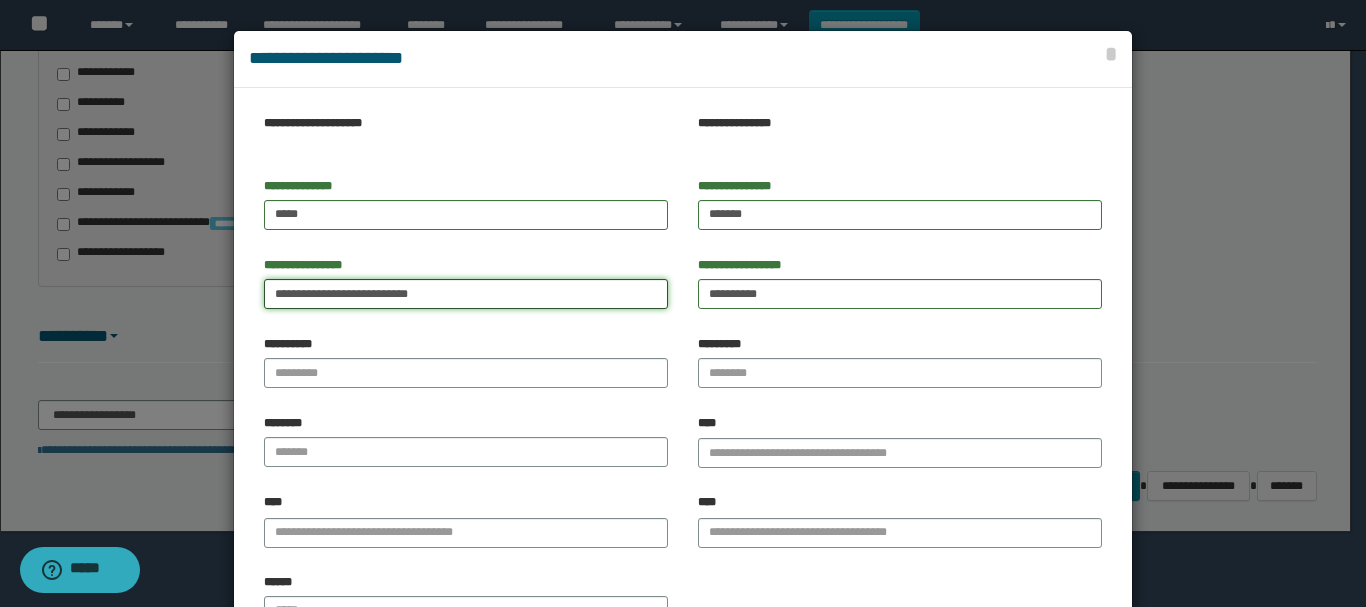 drag, startPoint x: 349, startPoint y: 294, endPoint x: 118, endPoint y: 353, distance: 238.4156 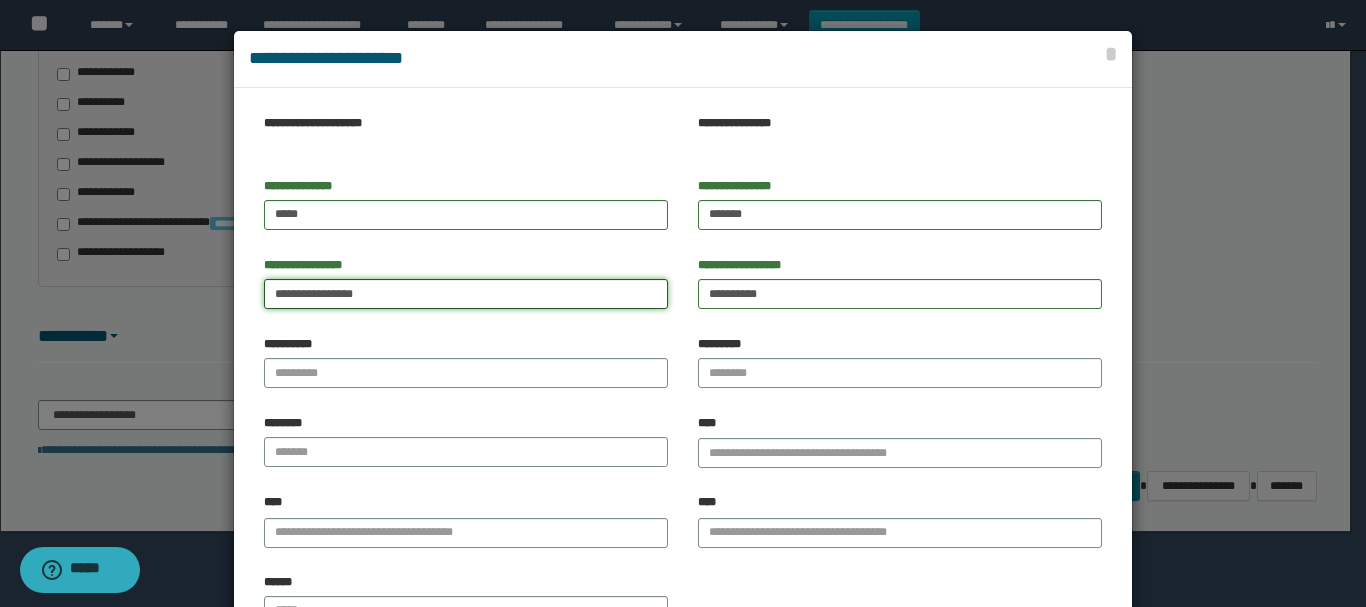 drag, startPoint x: 322, startPoint y: 292, endPoint x: 459, endPoint y: 322, distance: 140.24622 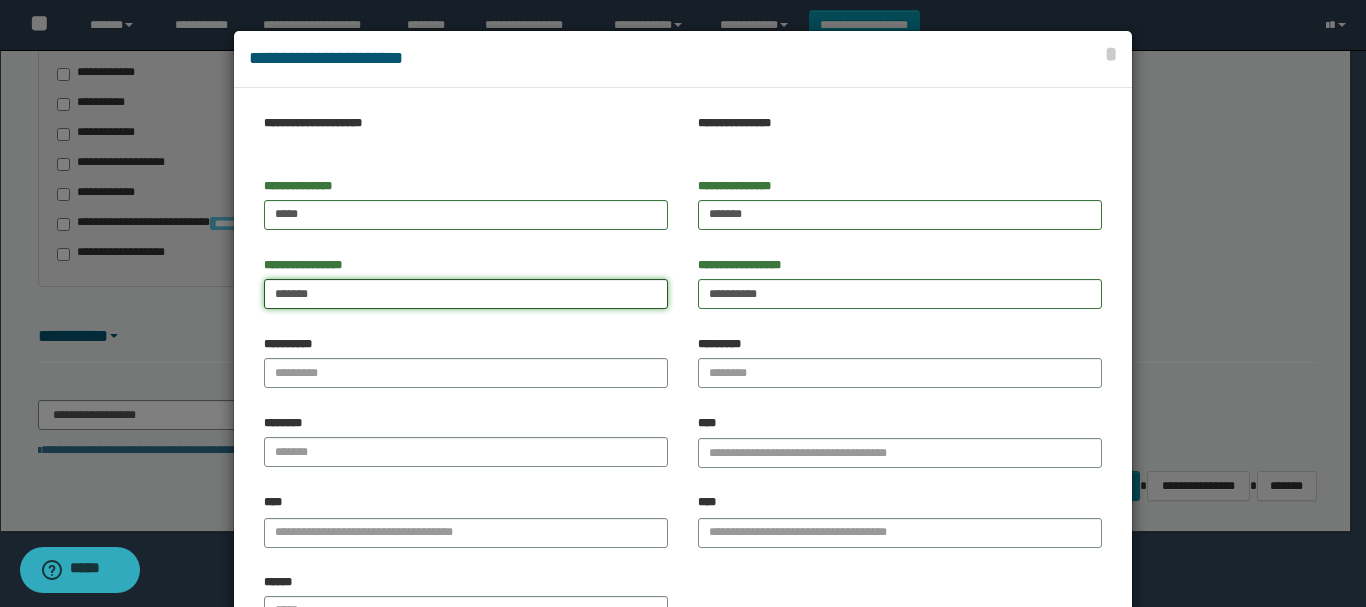 type on "******" 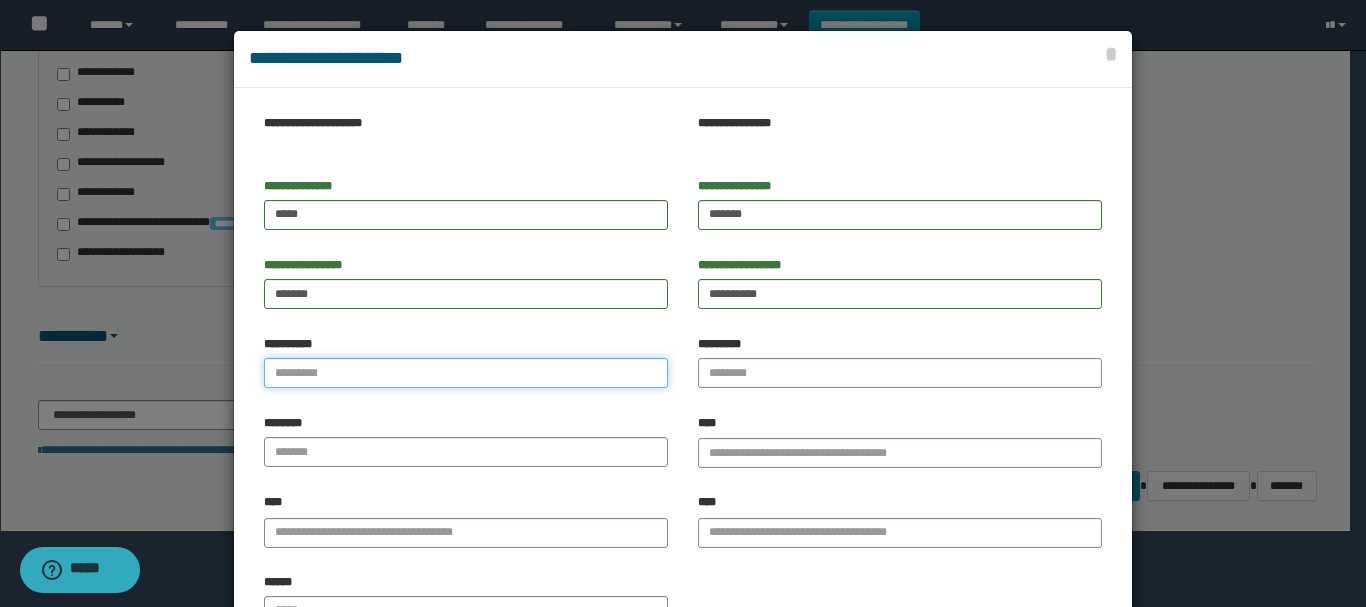 click on "**********" at bounding box center [466, 373] 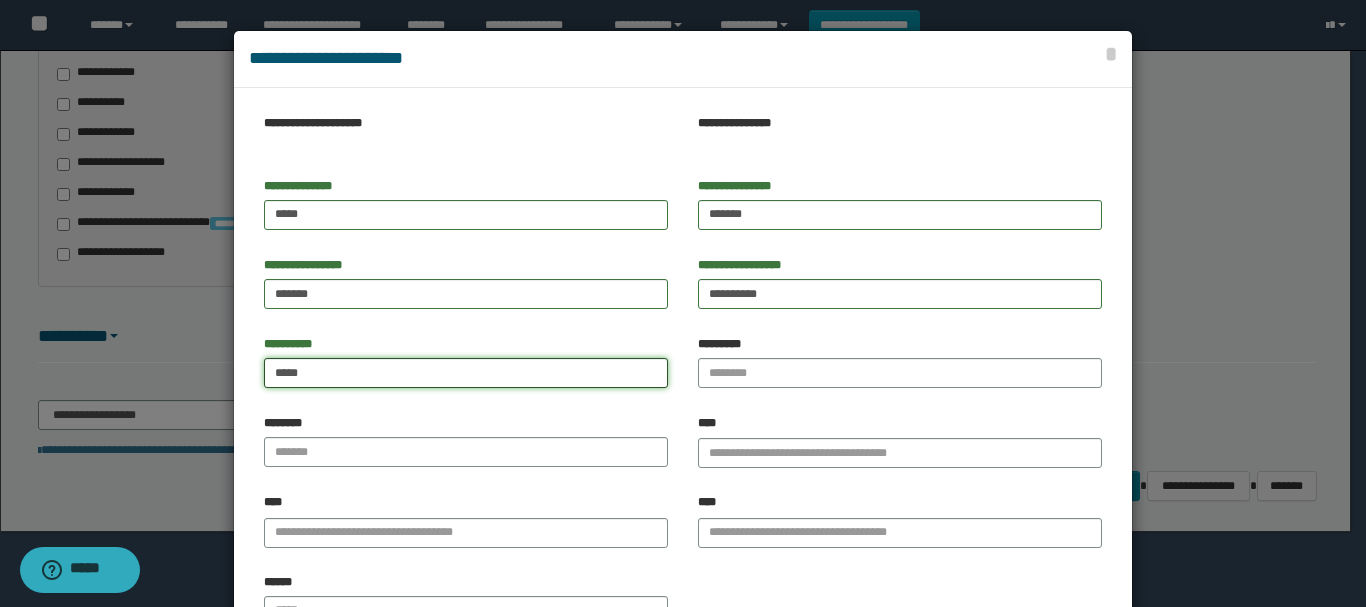 type on "**********" 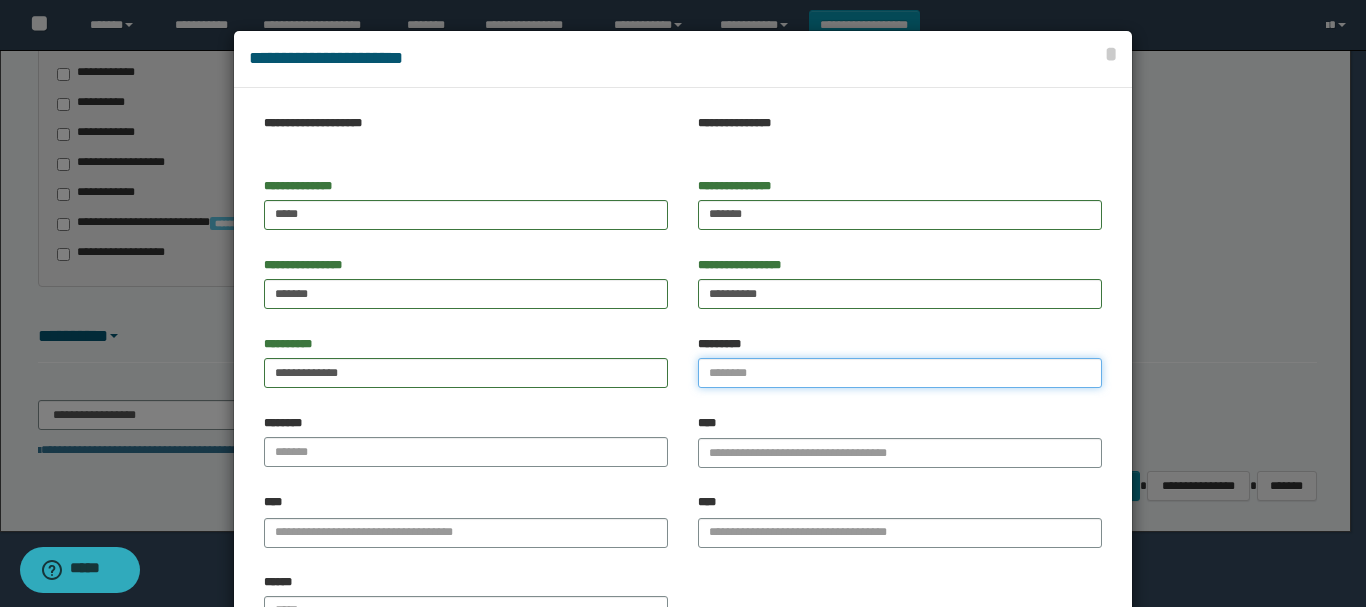 click on "*********" at bounding box center (900, 373) 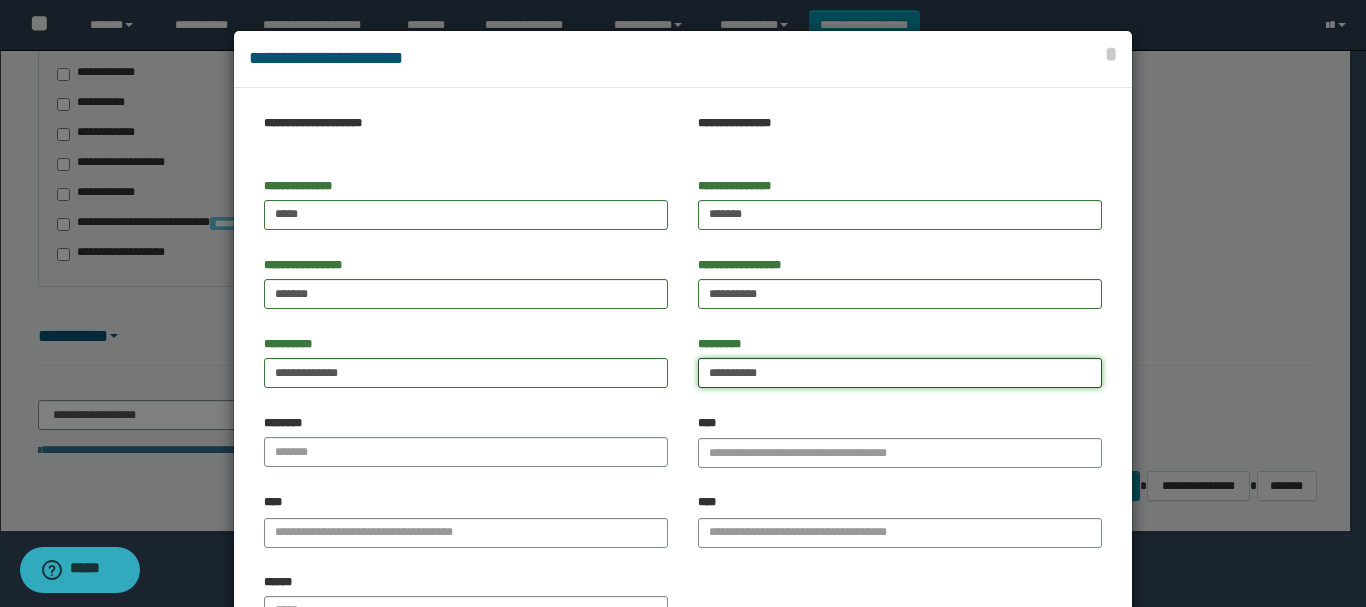 click on "**********" at bounding box center (900, 373) 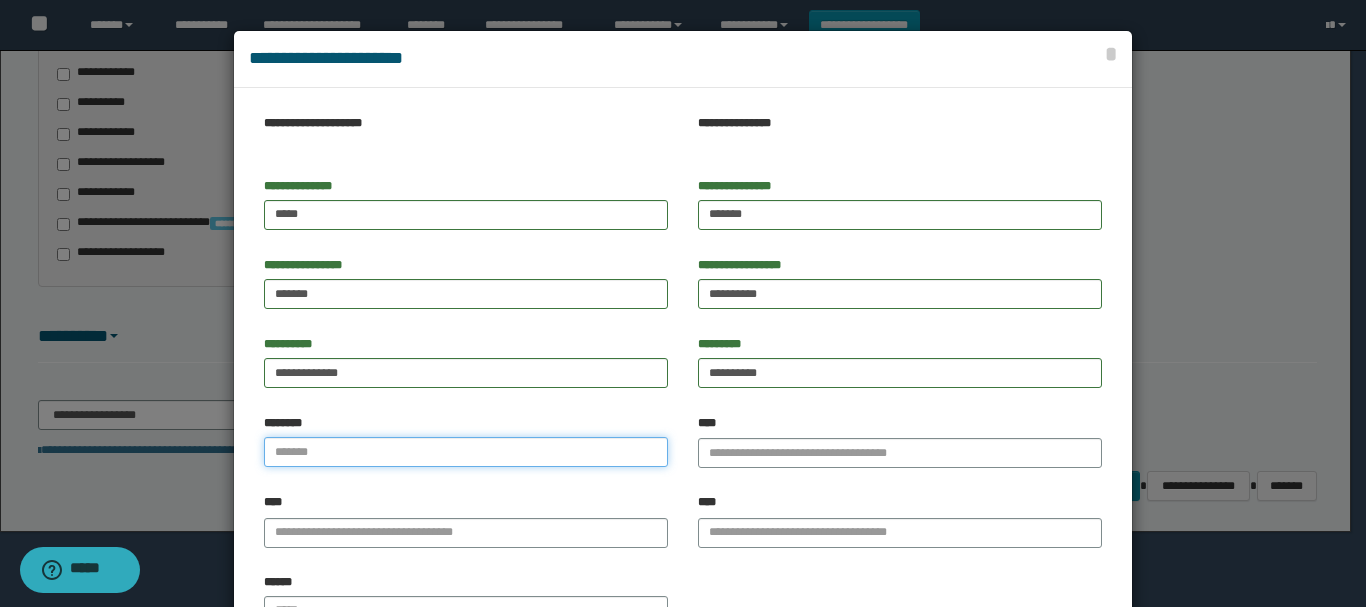 click at bounding box center (466, 452) 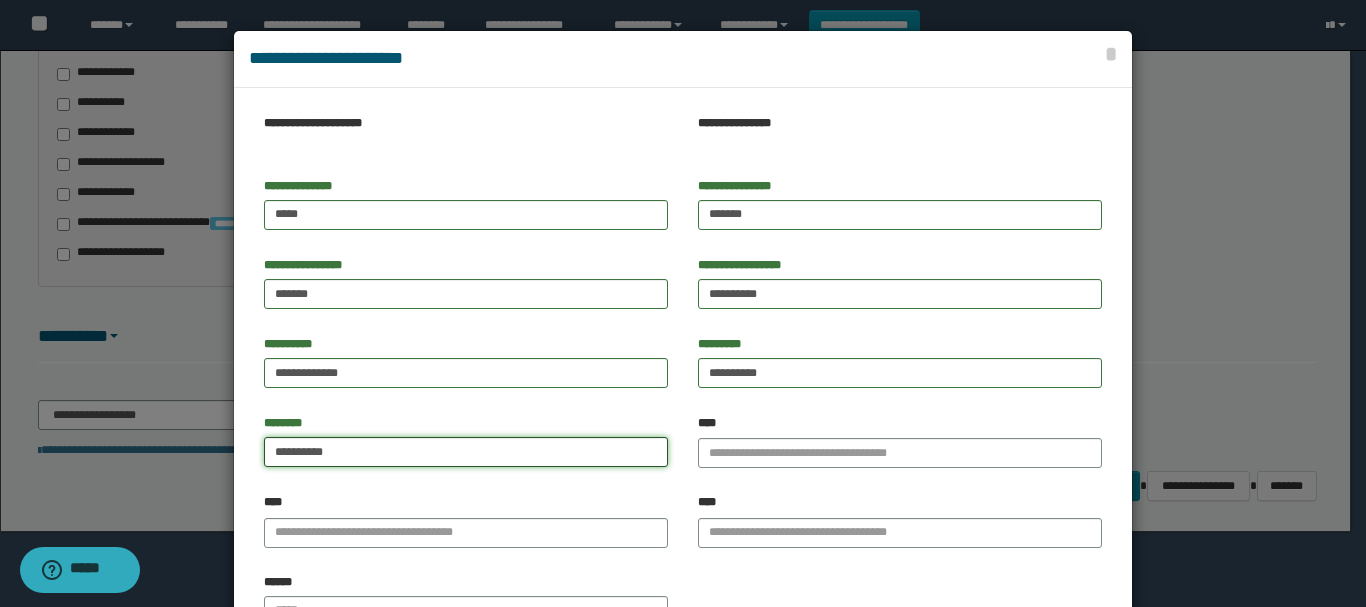 type on "**********" 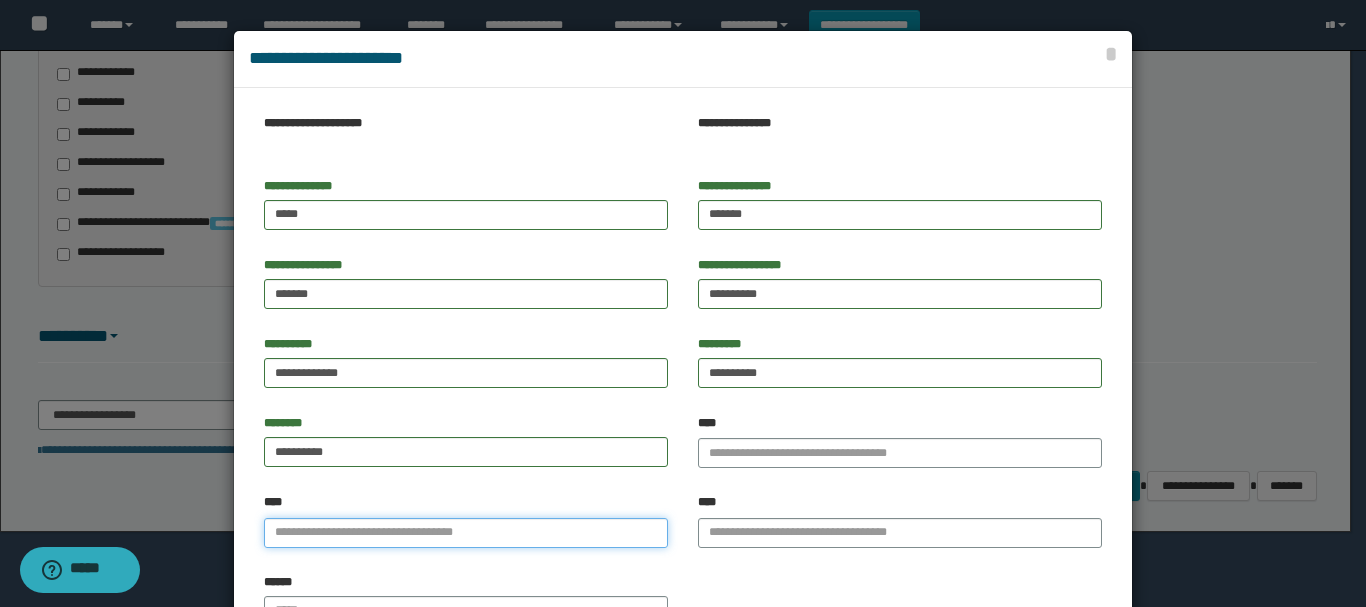click on "****" at bounding box center [466, 533] 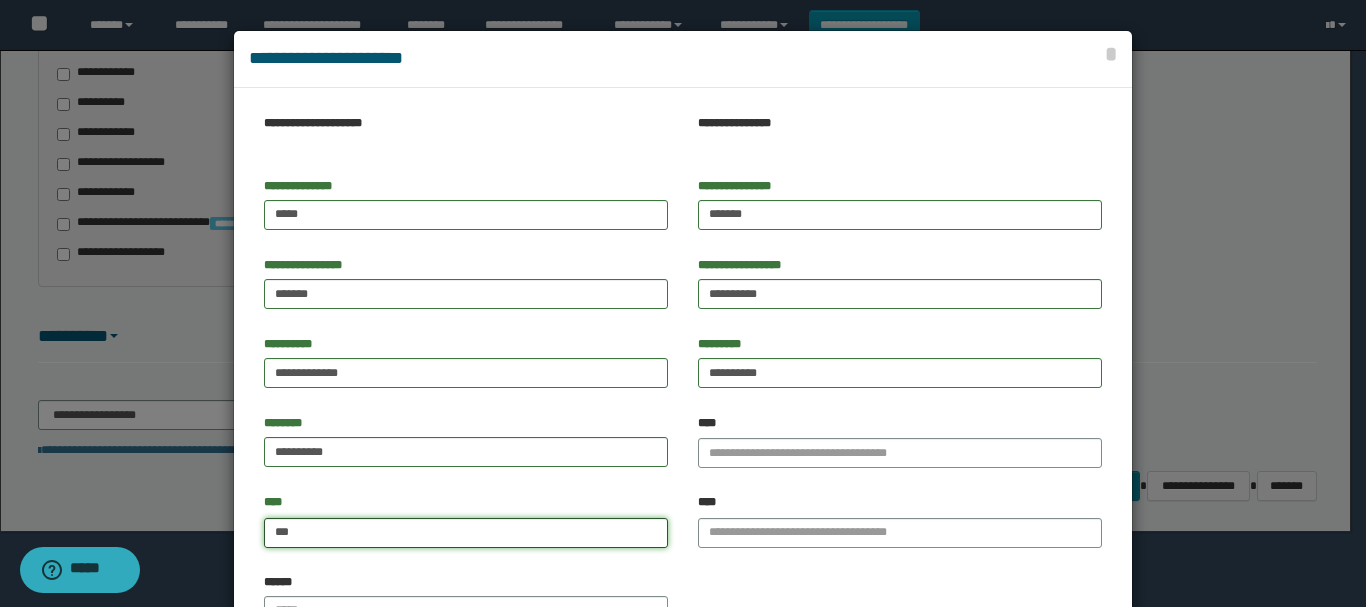 type on "****" 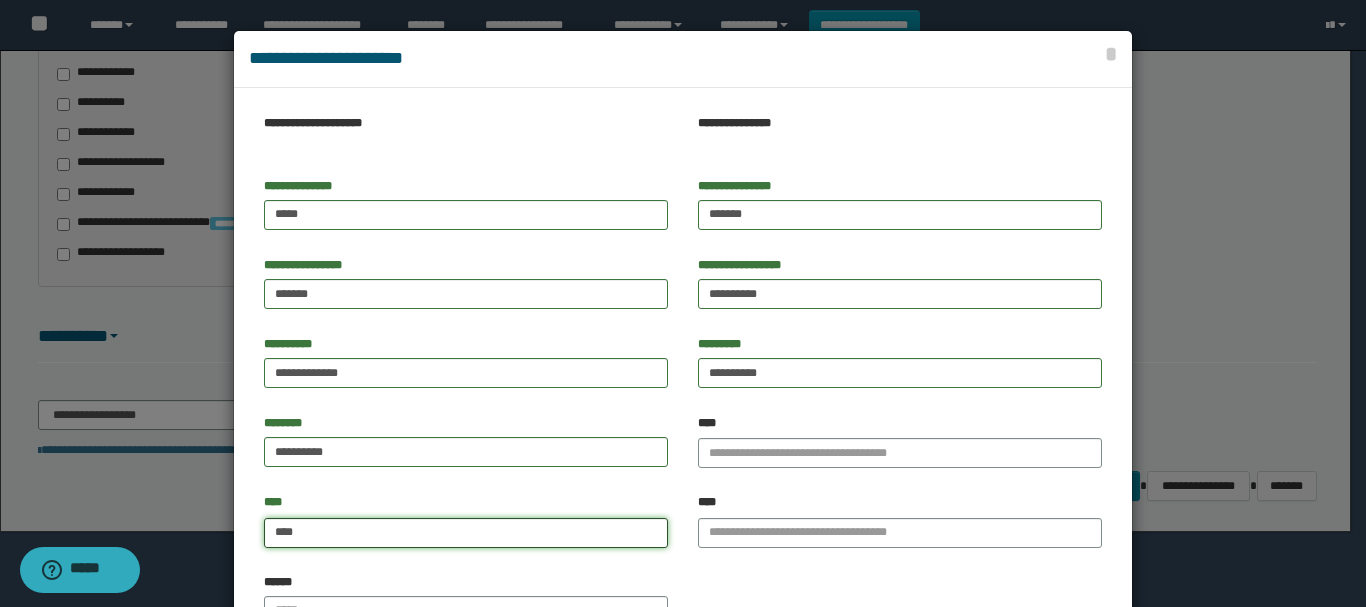 type on "****" 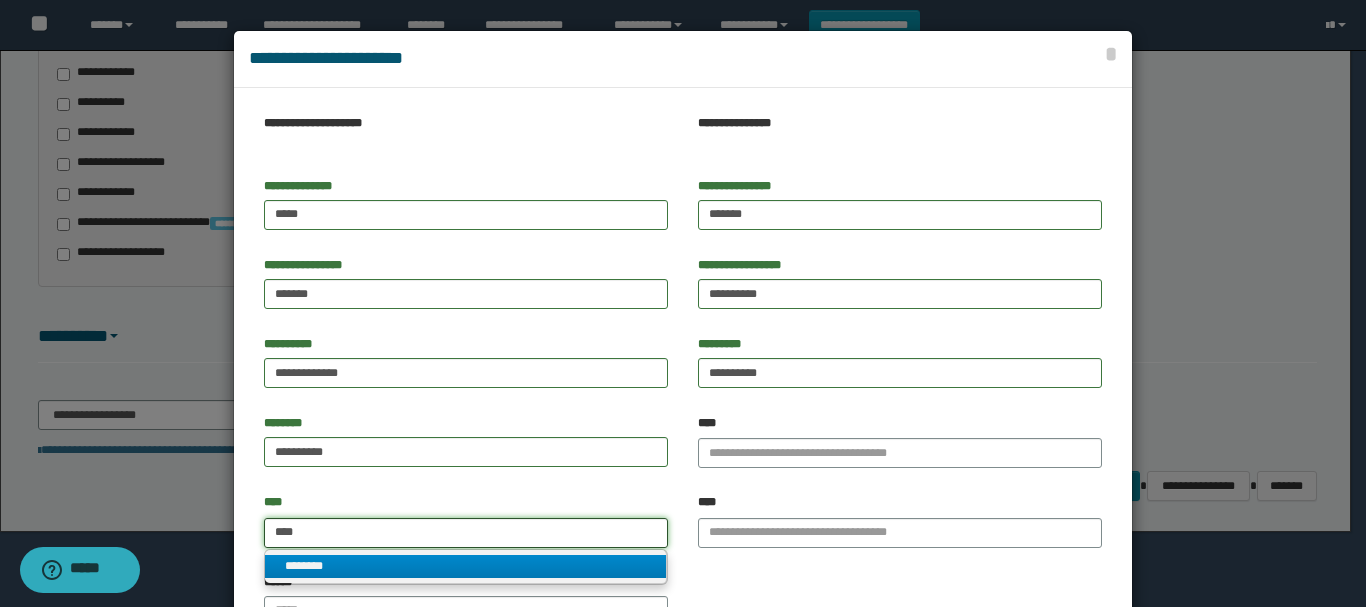 type on "****" 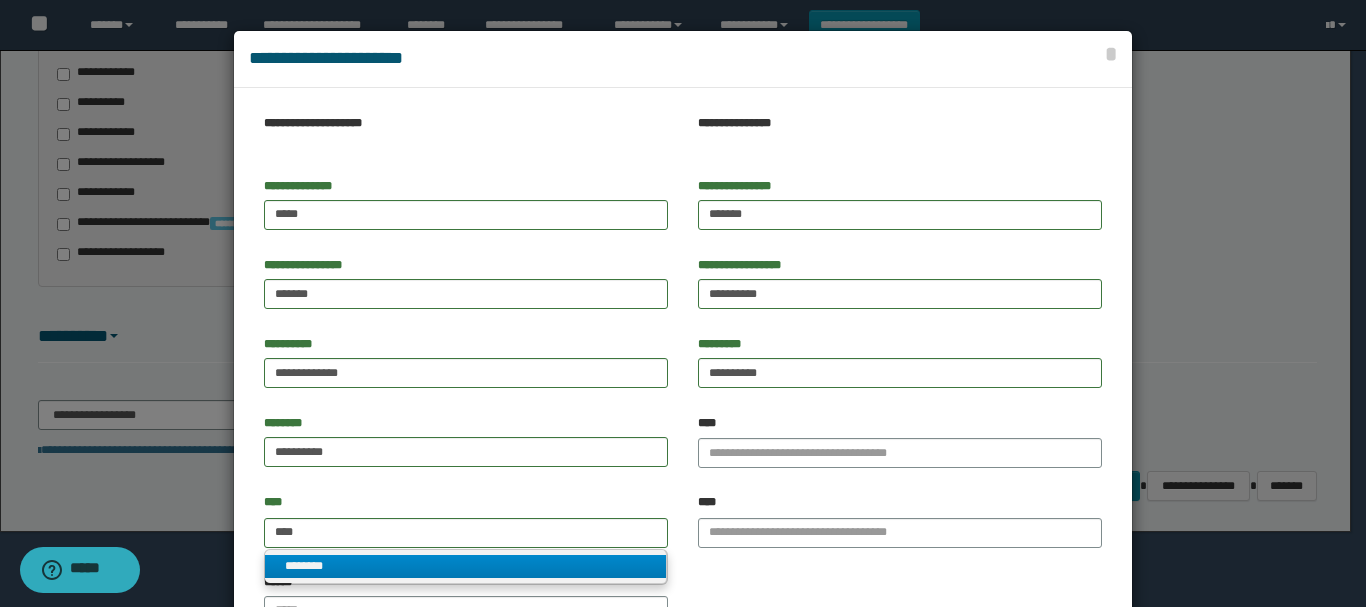 click on "********" at bounding box center [465, 566] 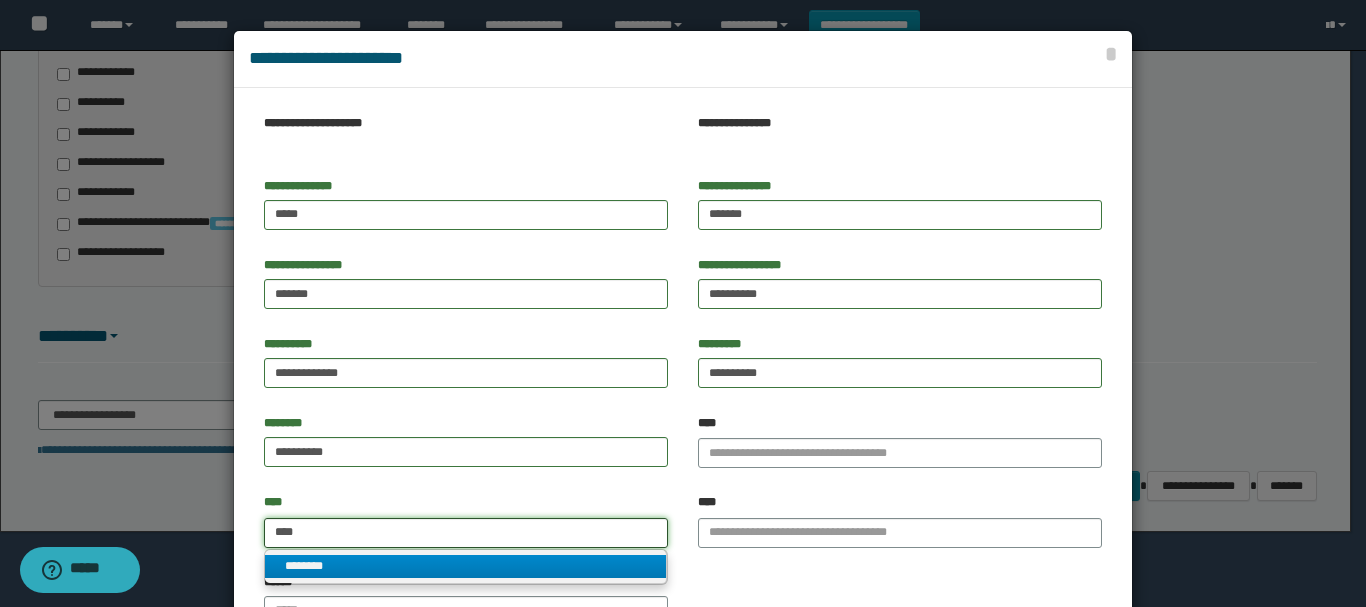 type 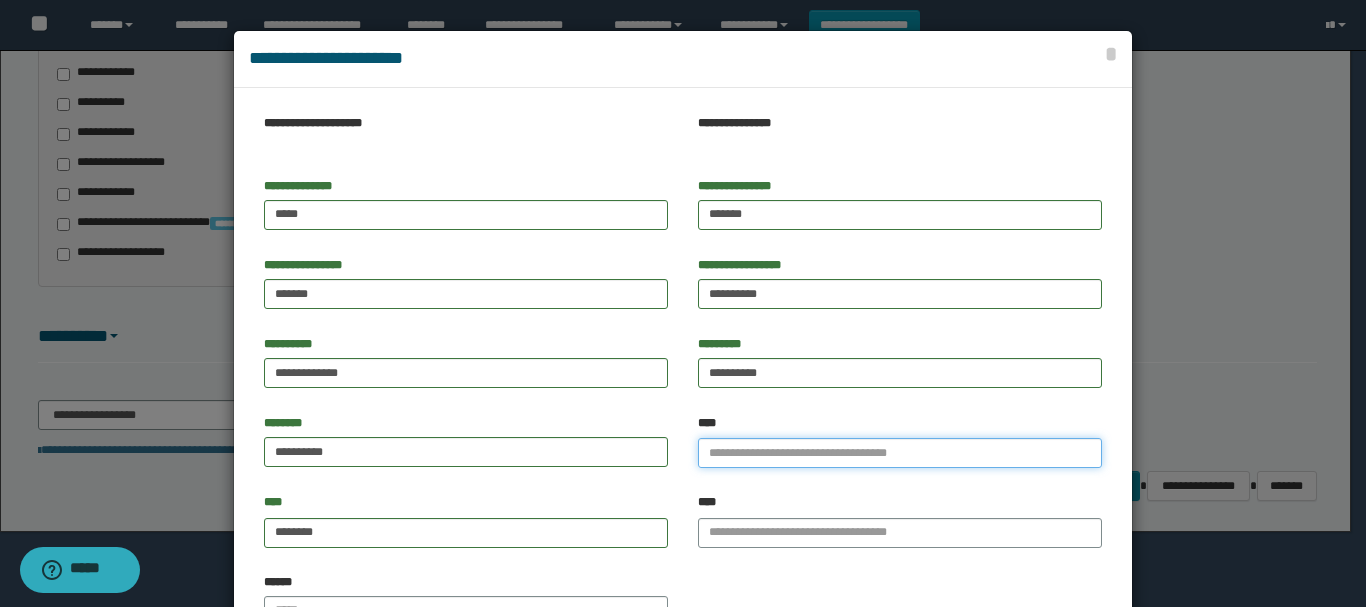 click on "****" at bounding box center [900, 453] 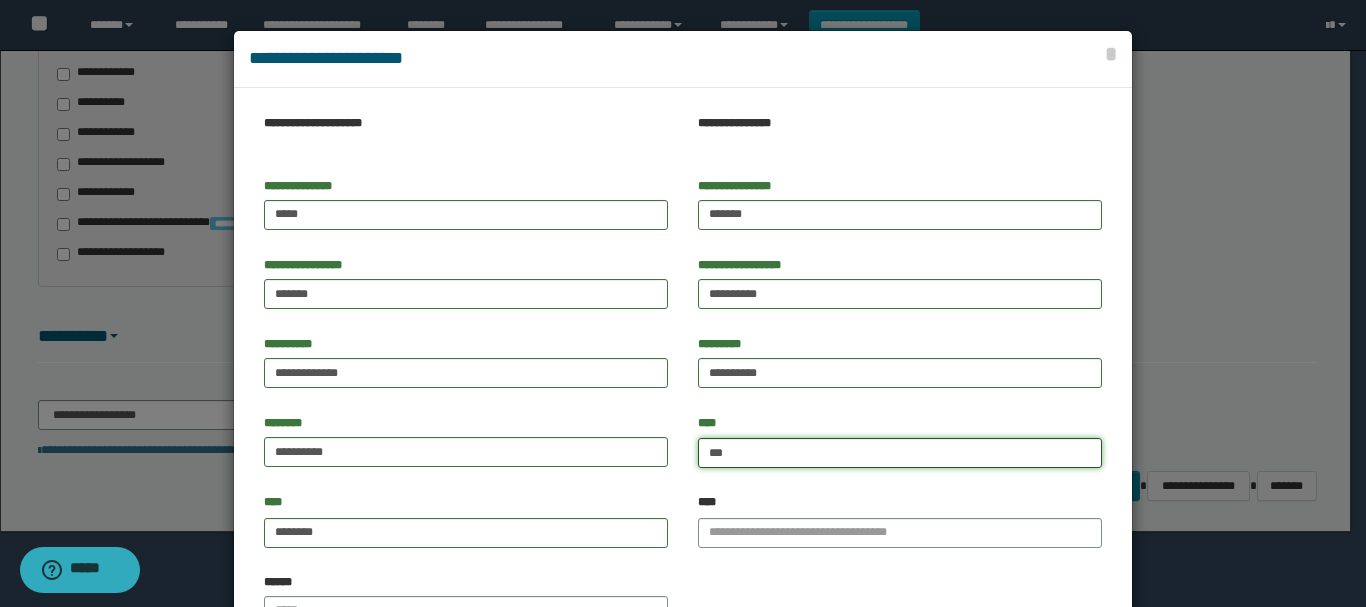 type on "****" 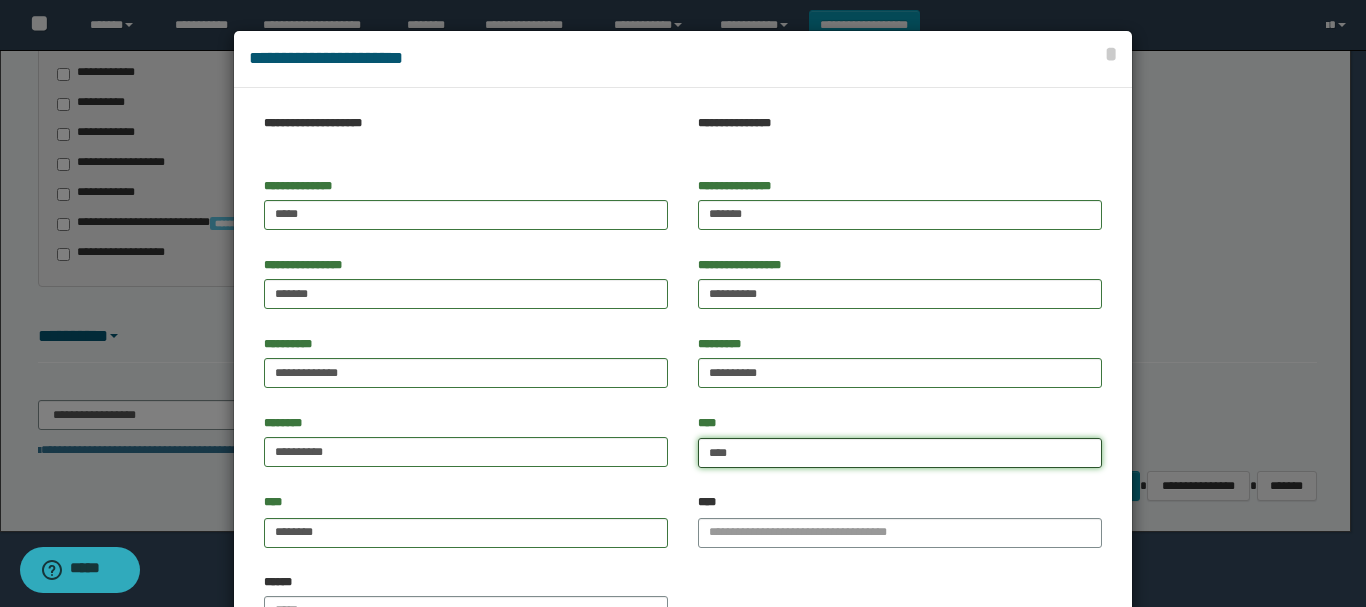 type on "****" 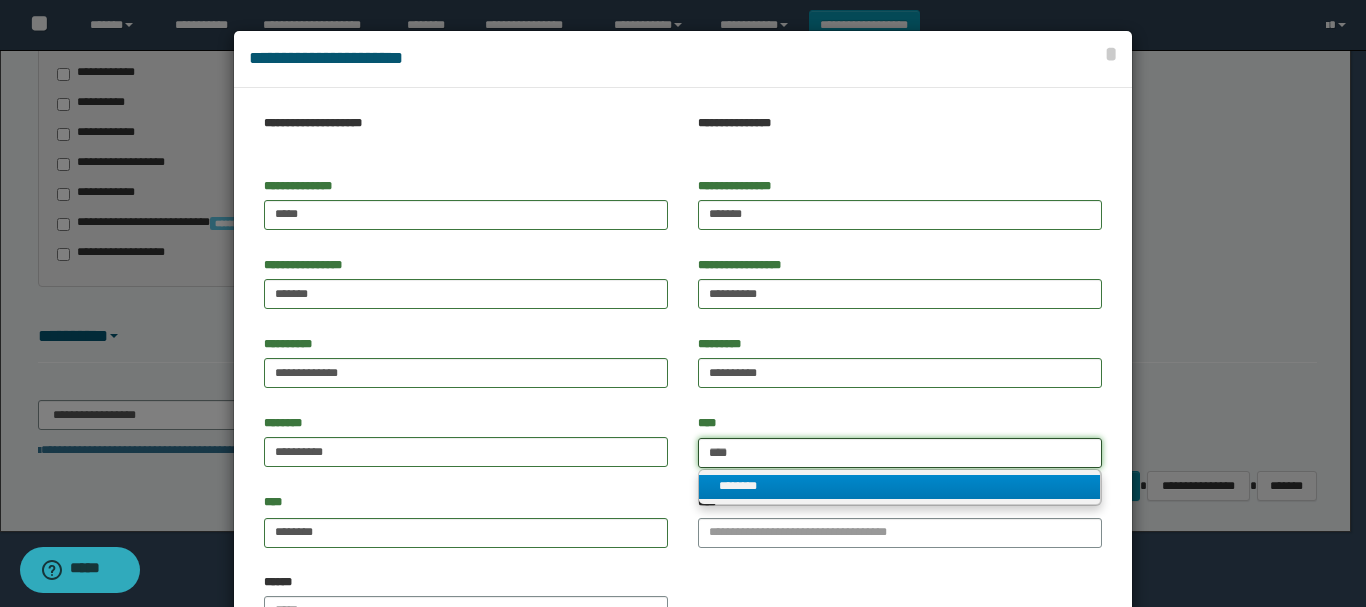 type on "****" 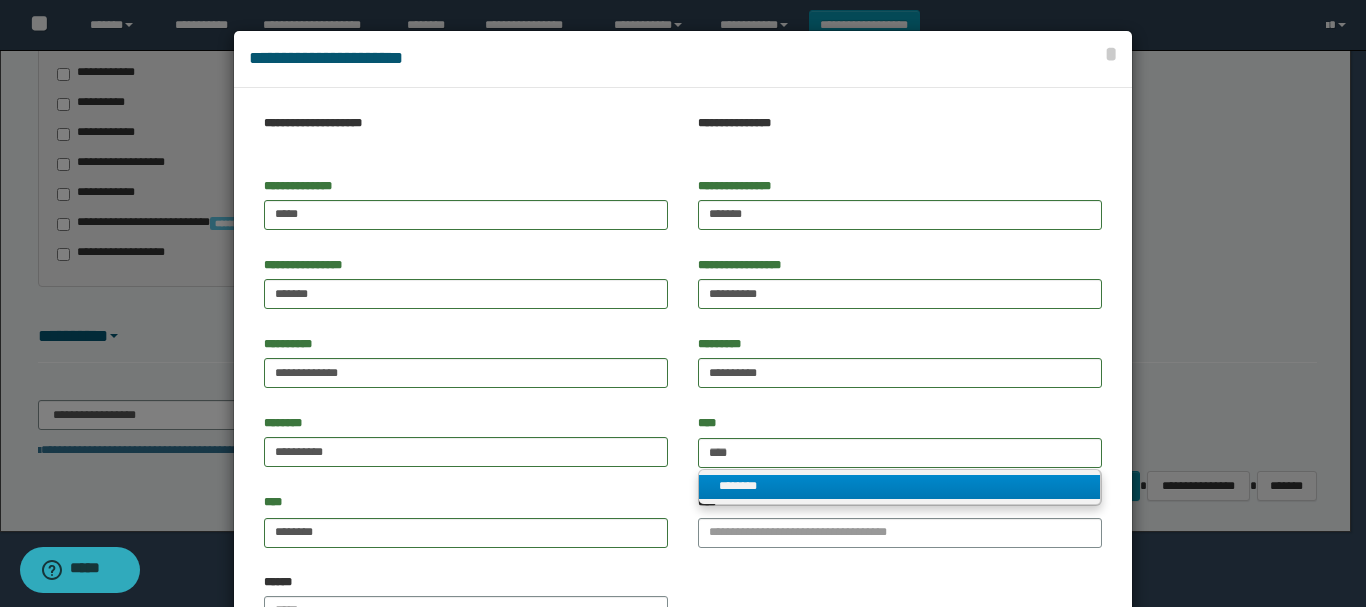 click on "********" at bounding box center (899, 486) 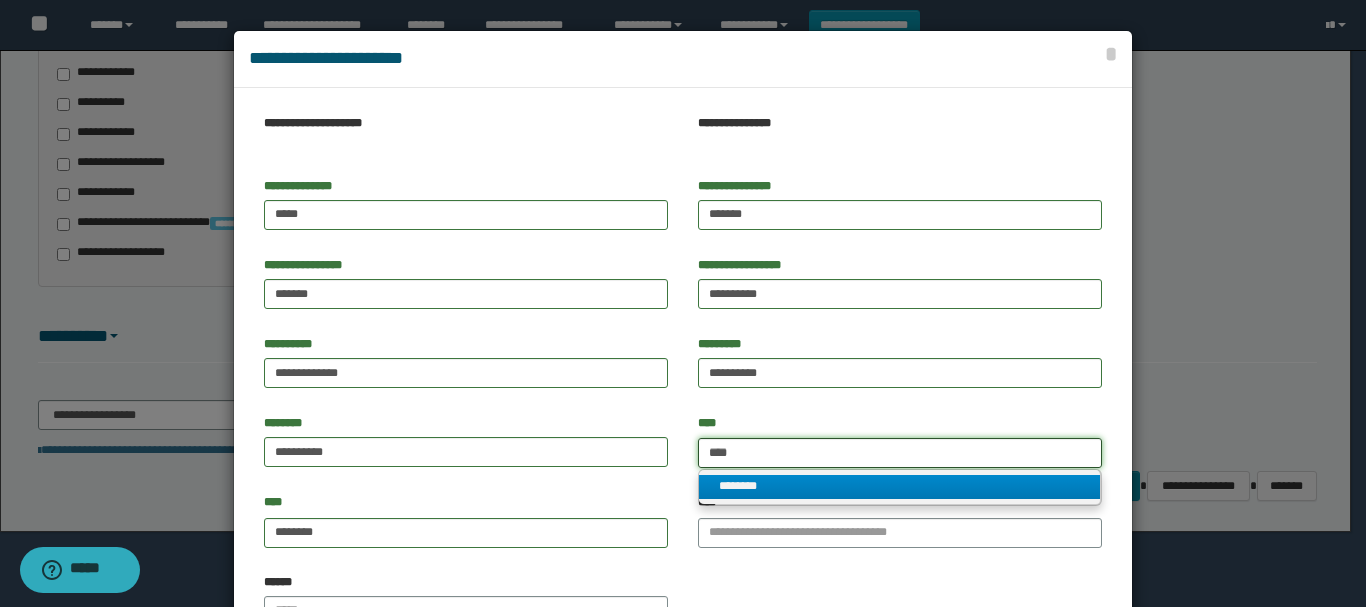 type 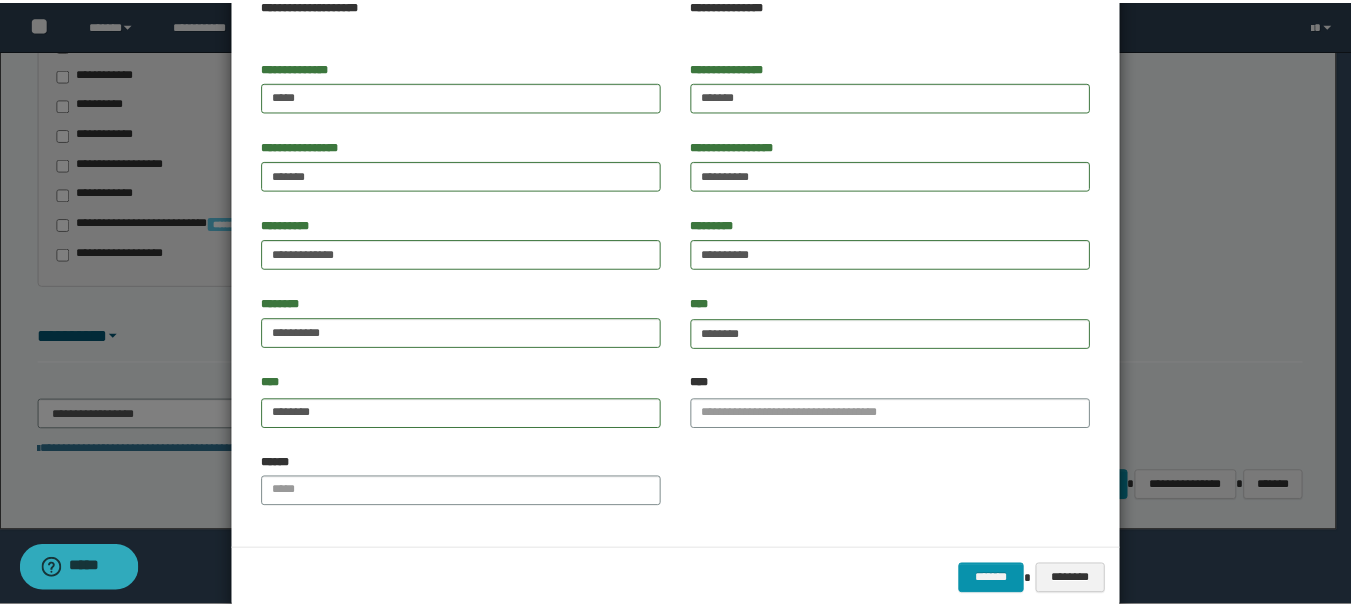 scroll, scrollTop: 126, scrollLeft: 0, axis: vertical 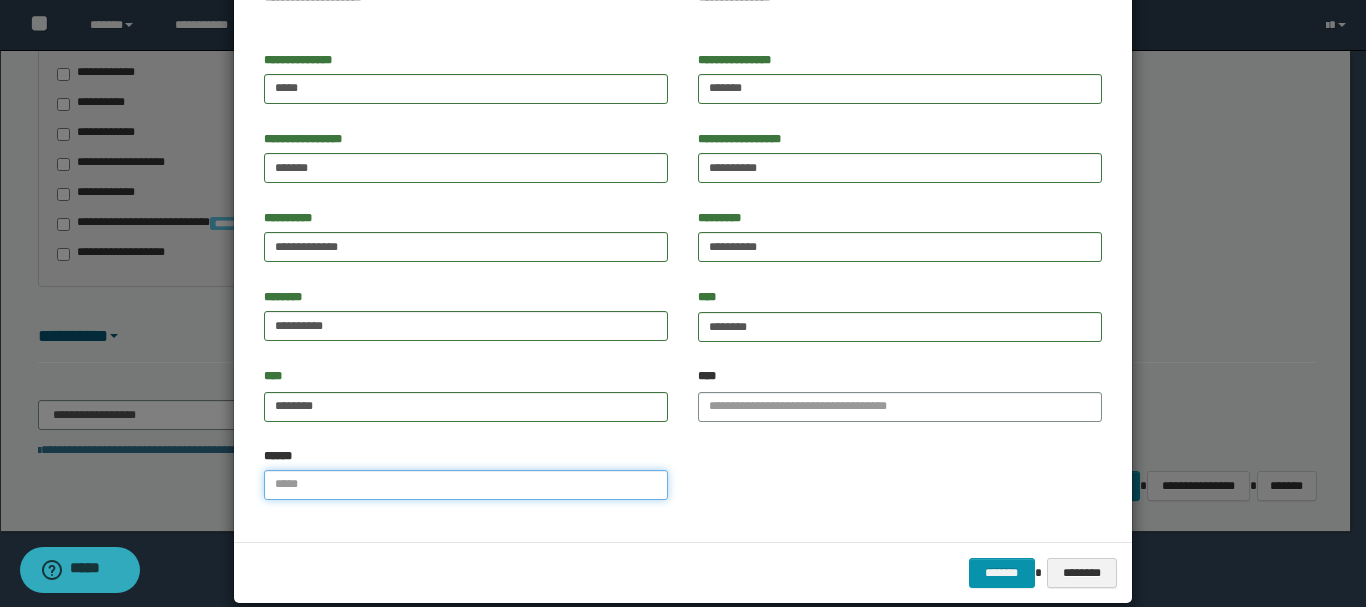 click on "******" at bounding box center [466, 485] 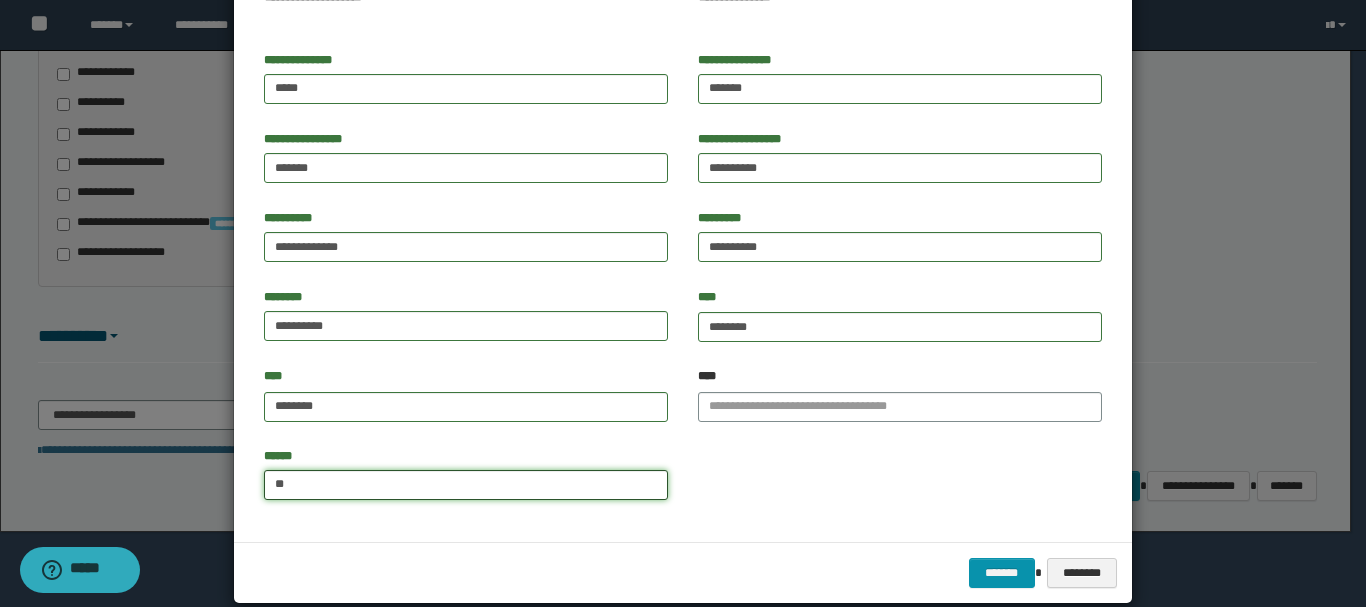 type on "**********" 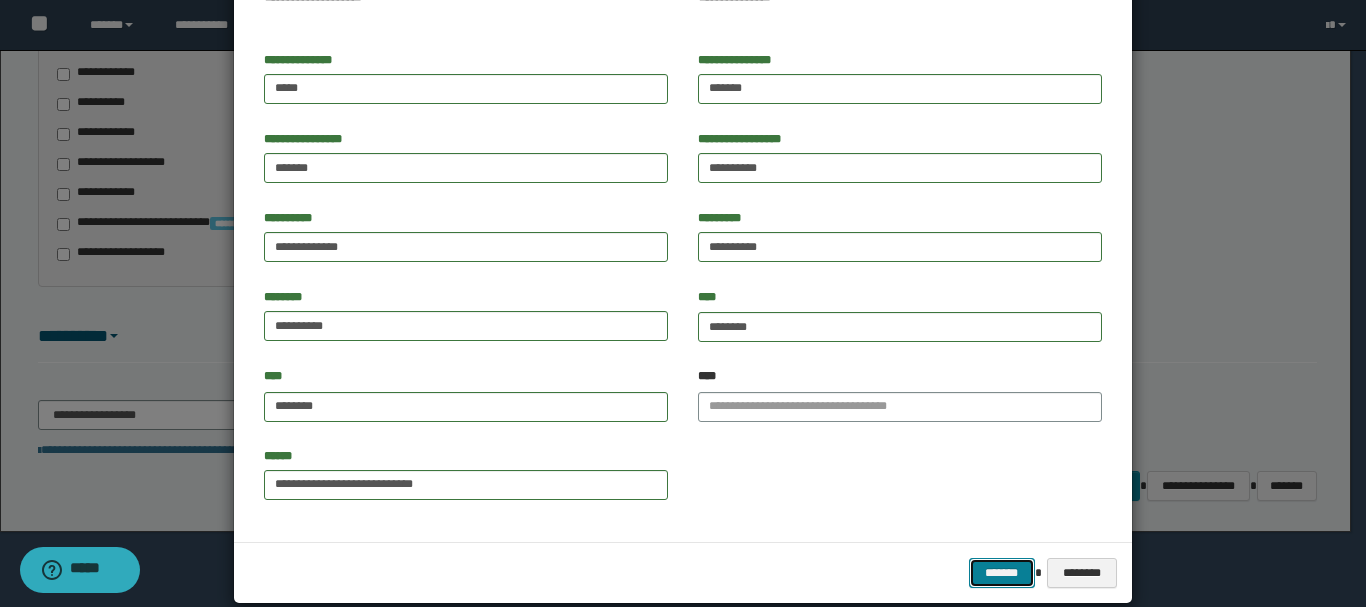 click on "*******" at bounding box center [1002, 573] 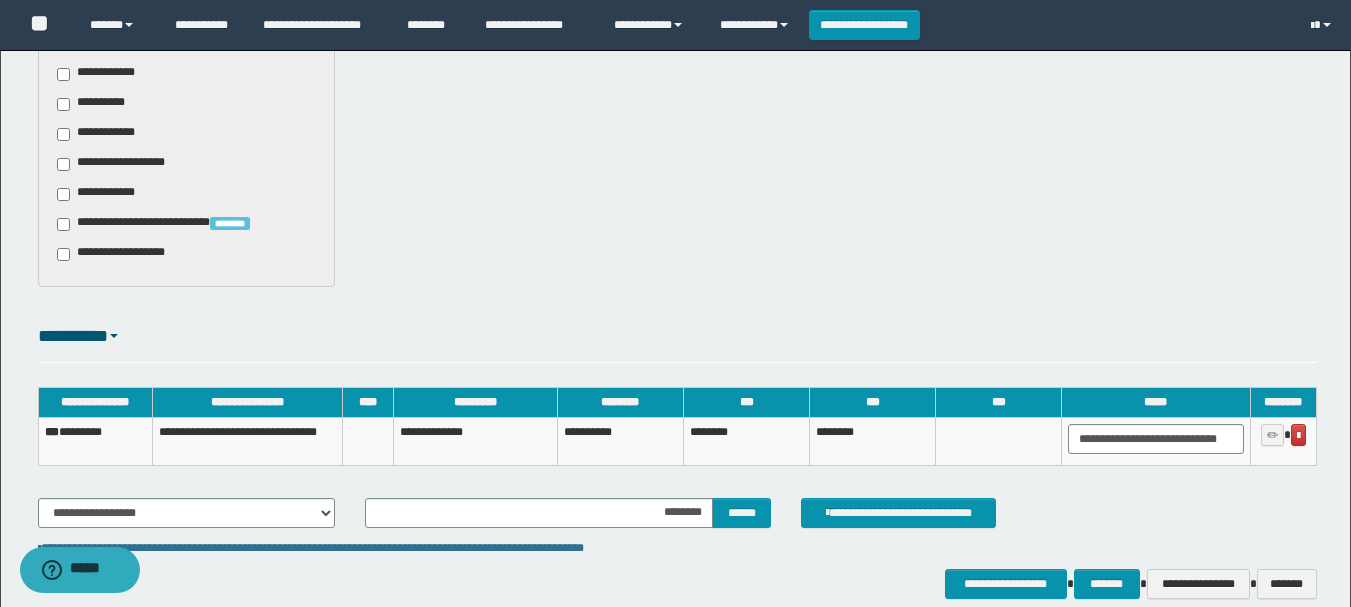 scroll, scrollTop: 874, scrollLeft: 0, axis: vertical 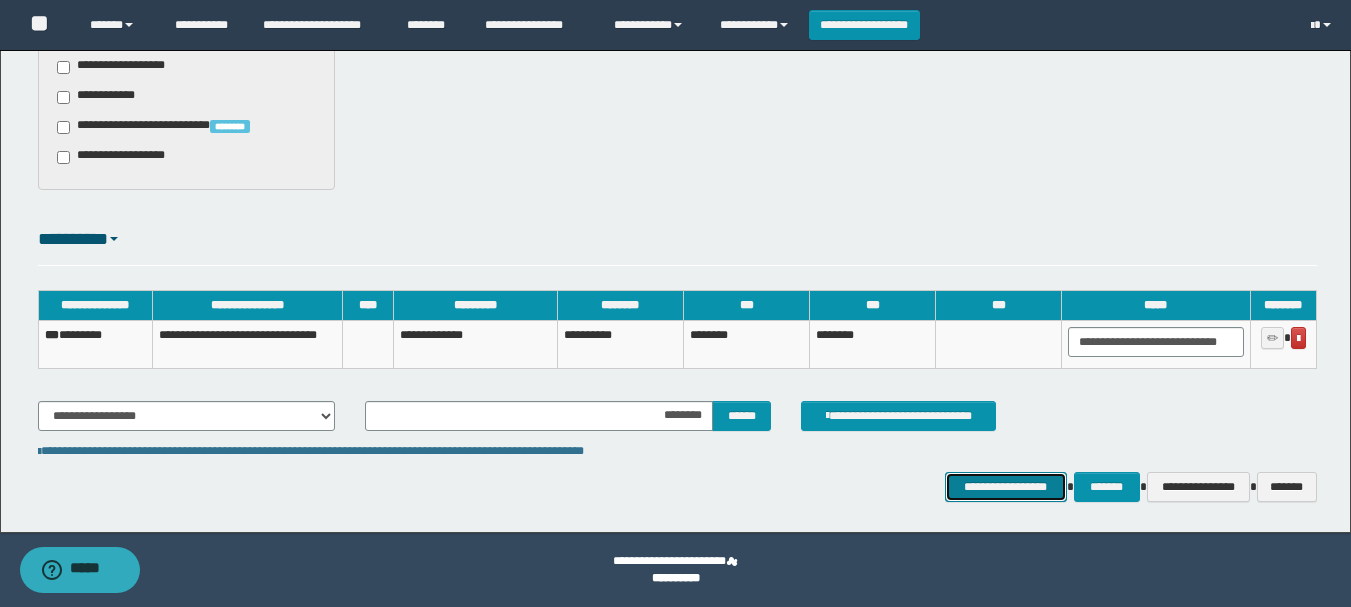 click on "**********" at bounding box center (1006, 487) 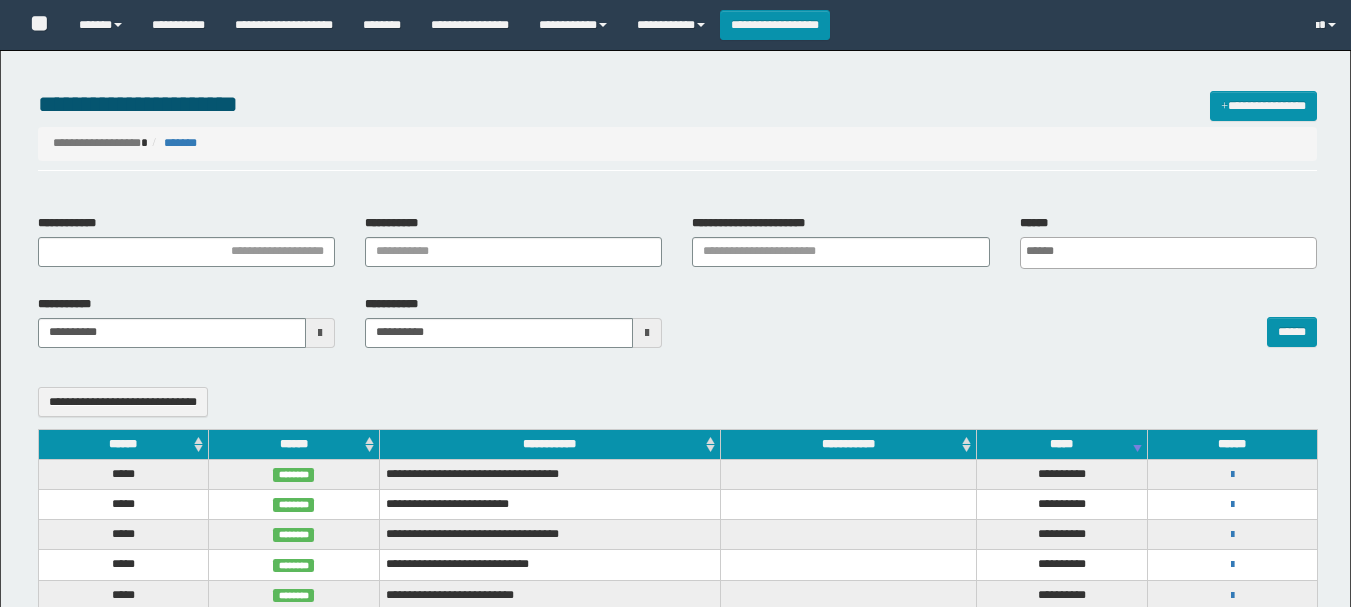 select 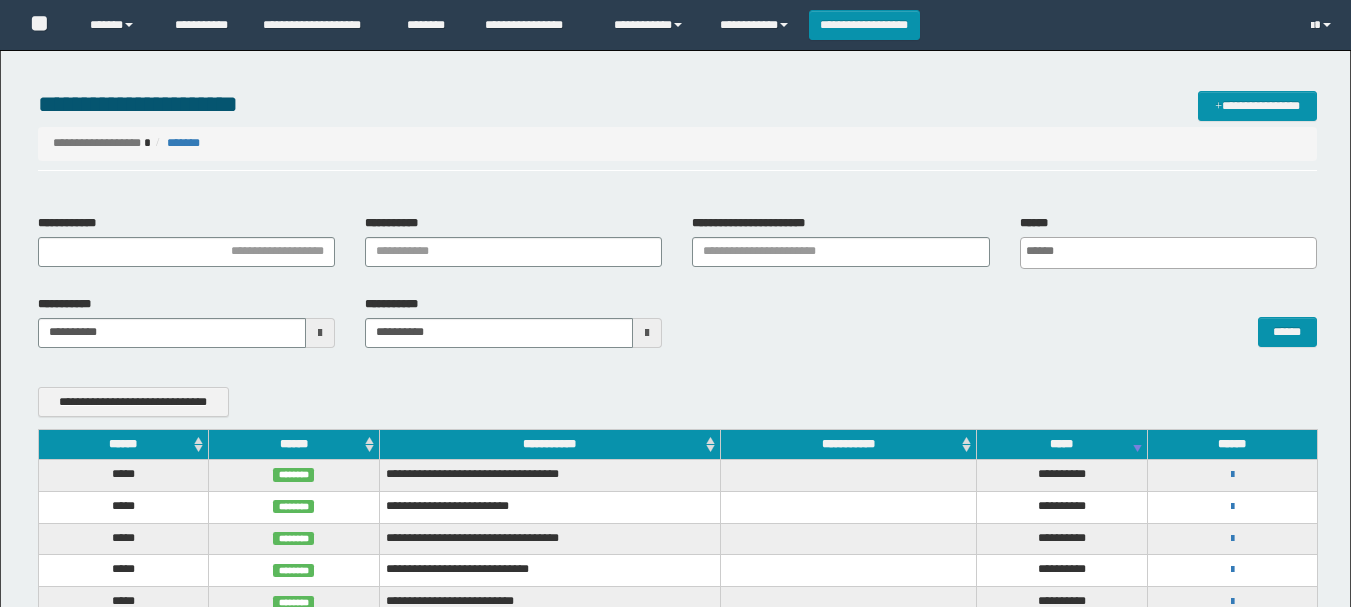 scroll, scrollTop: 0, scrollLeft: 0, axis: both 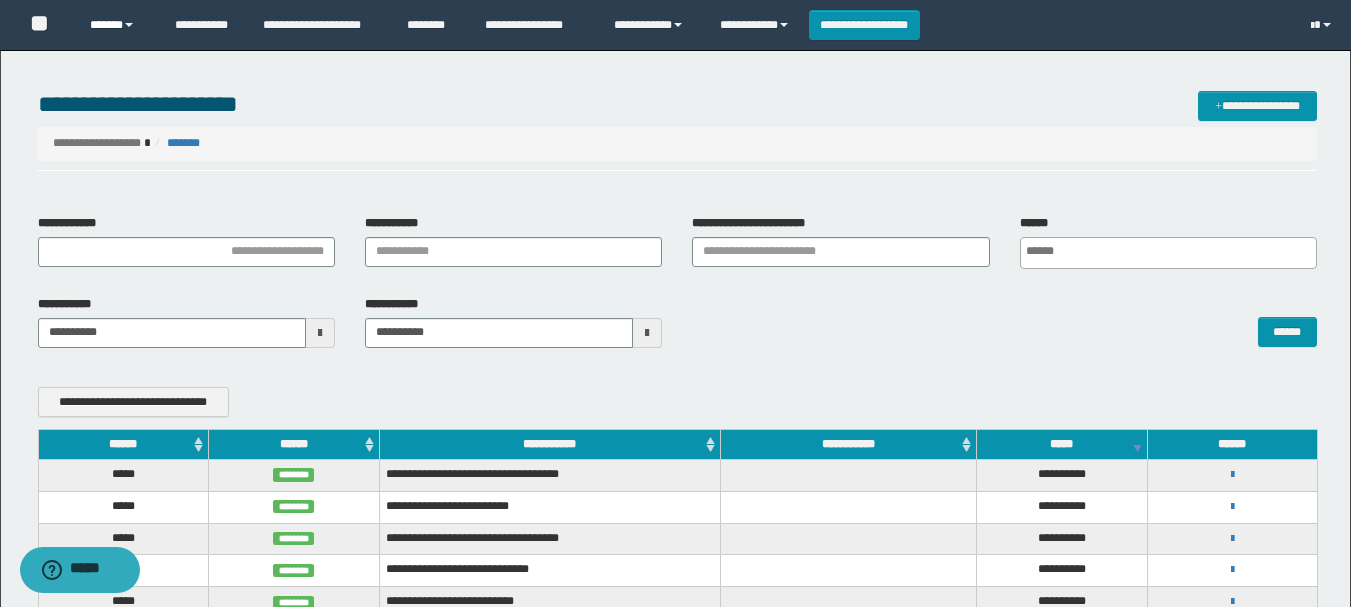 click on "******" at bounding box center (117, 25) 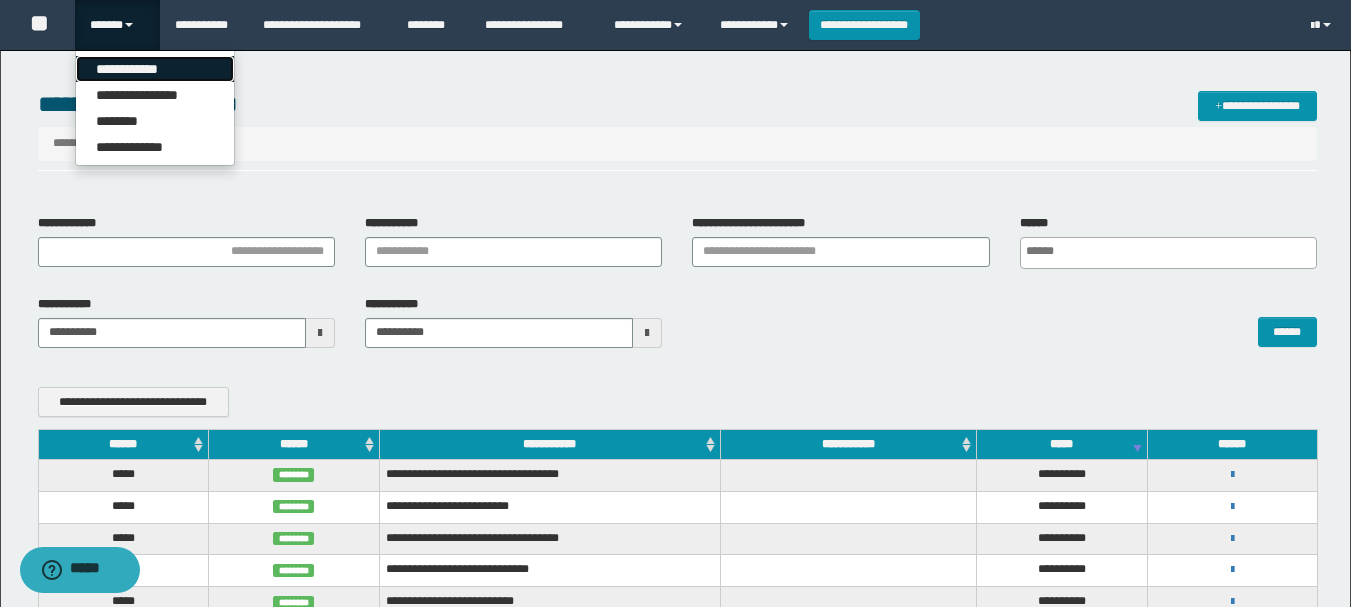 click on "**********" at bounding box center [155, 69] 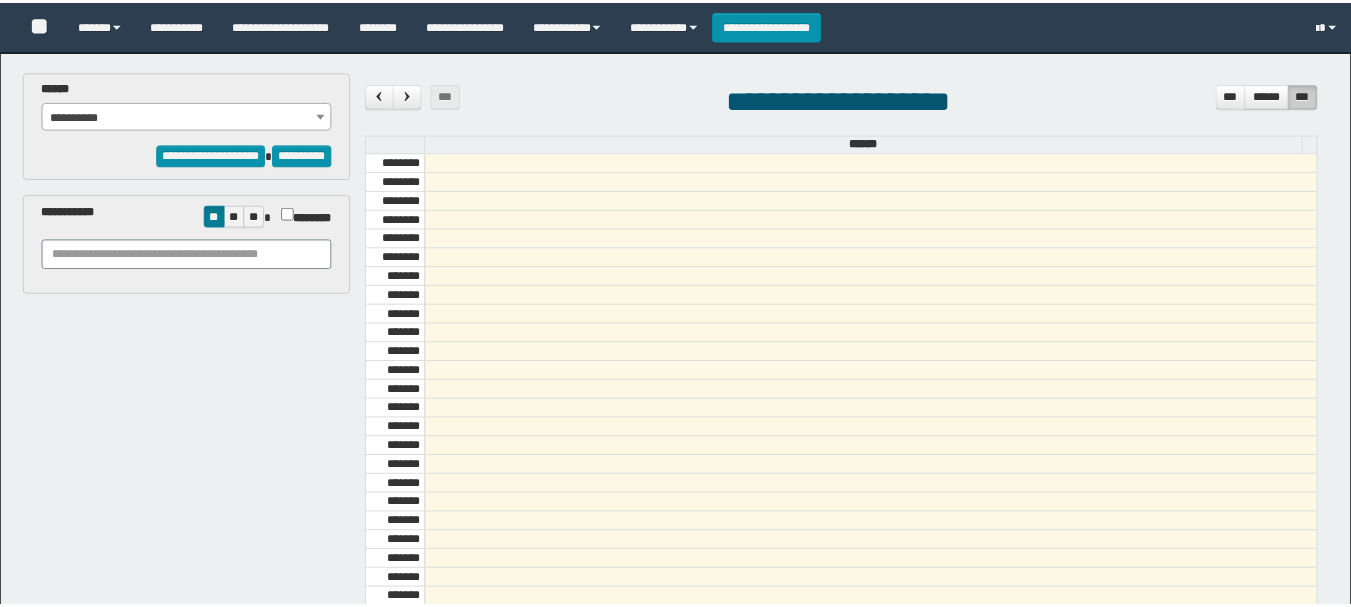 scroll, scrollTop: 0, scrollLeft: 0, axis: both 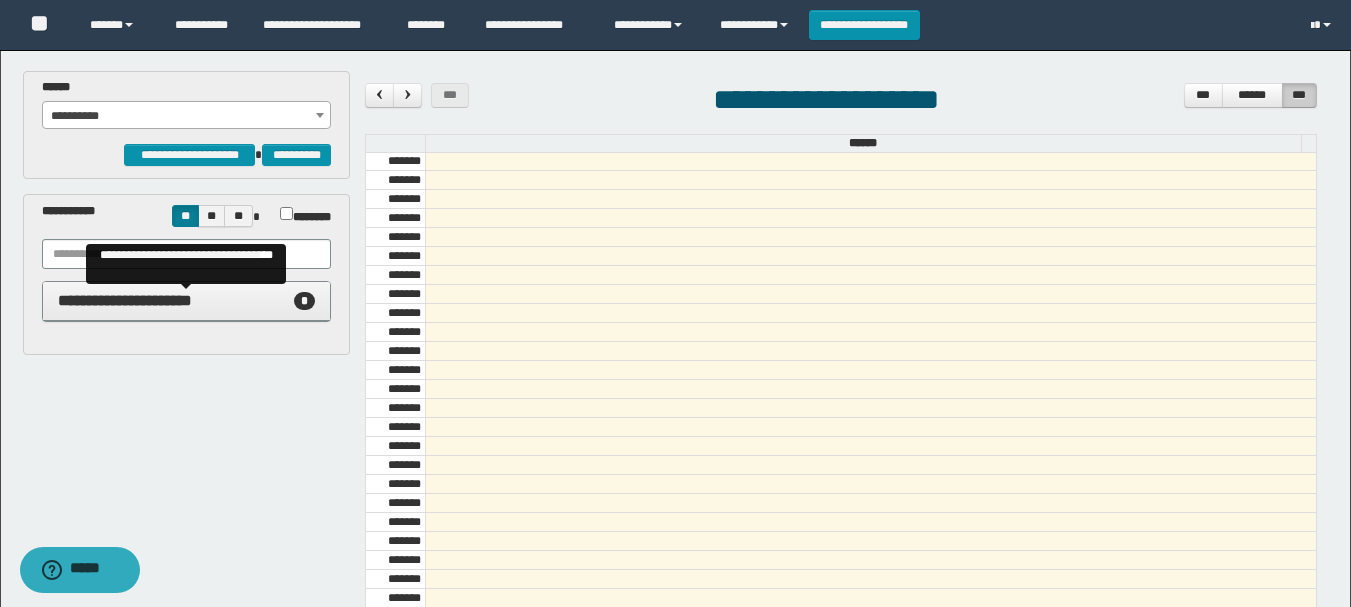 click on "**********" at bounding box center [125, 300] 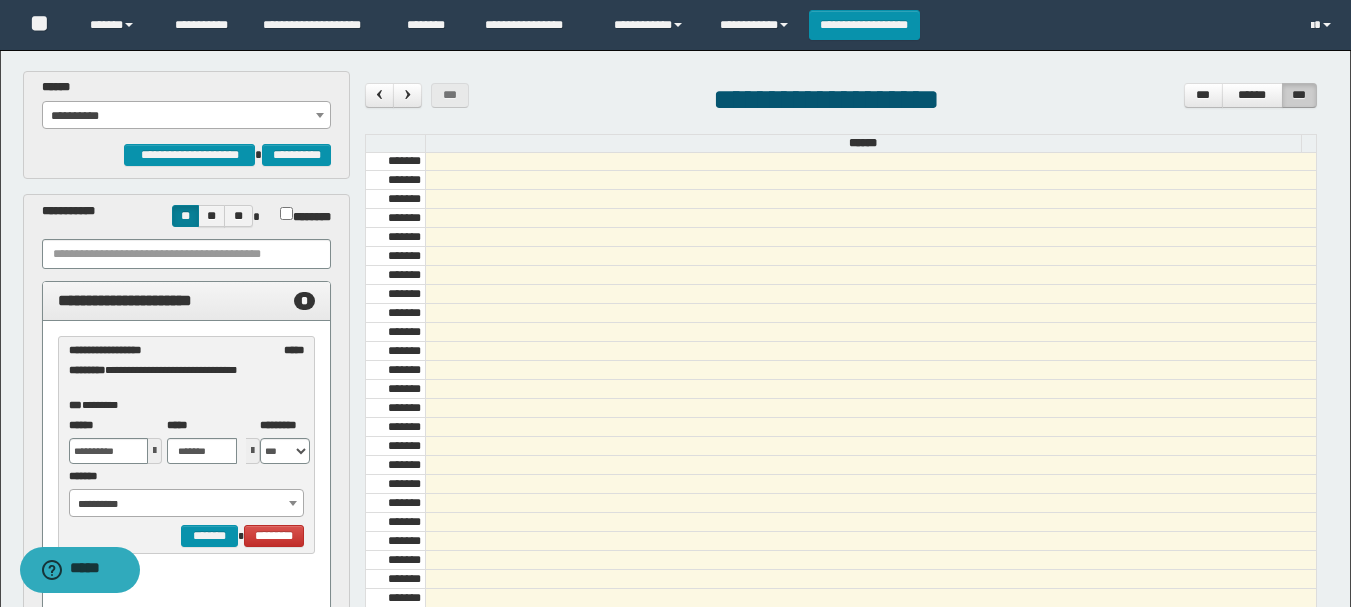 click on "**********" at bounding box center [186, 504] 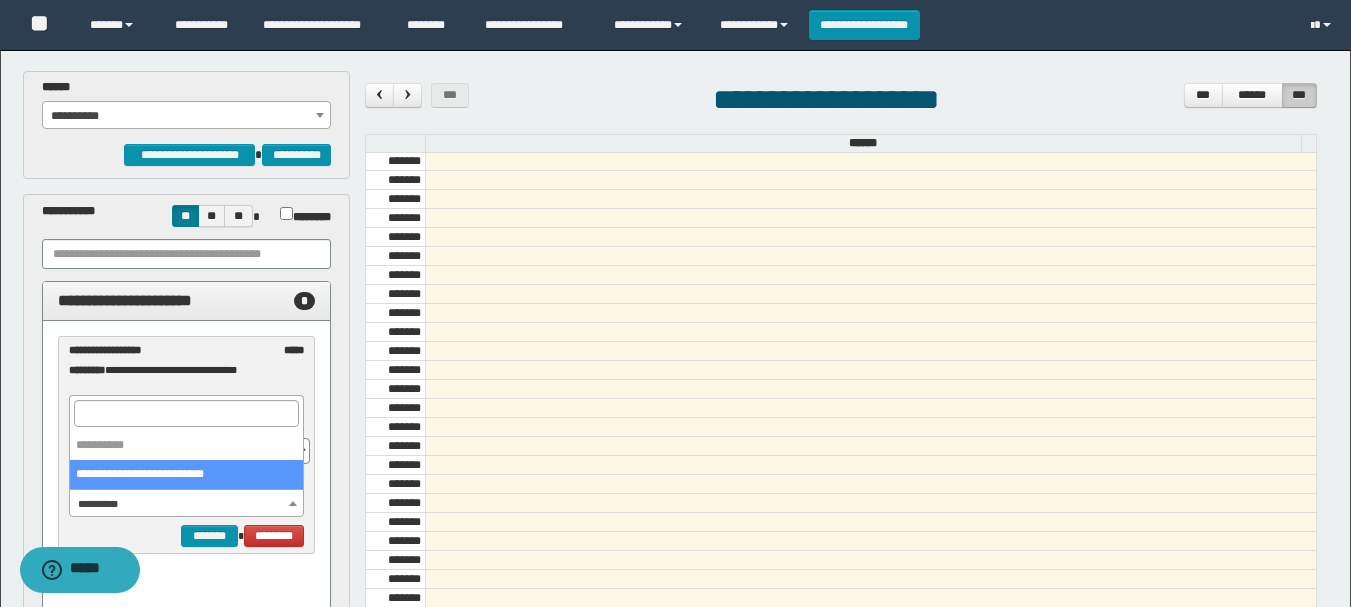 select on "******" 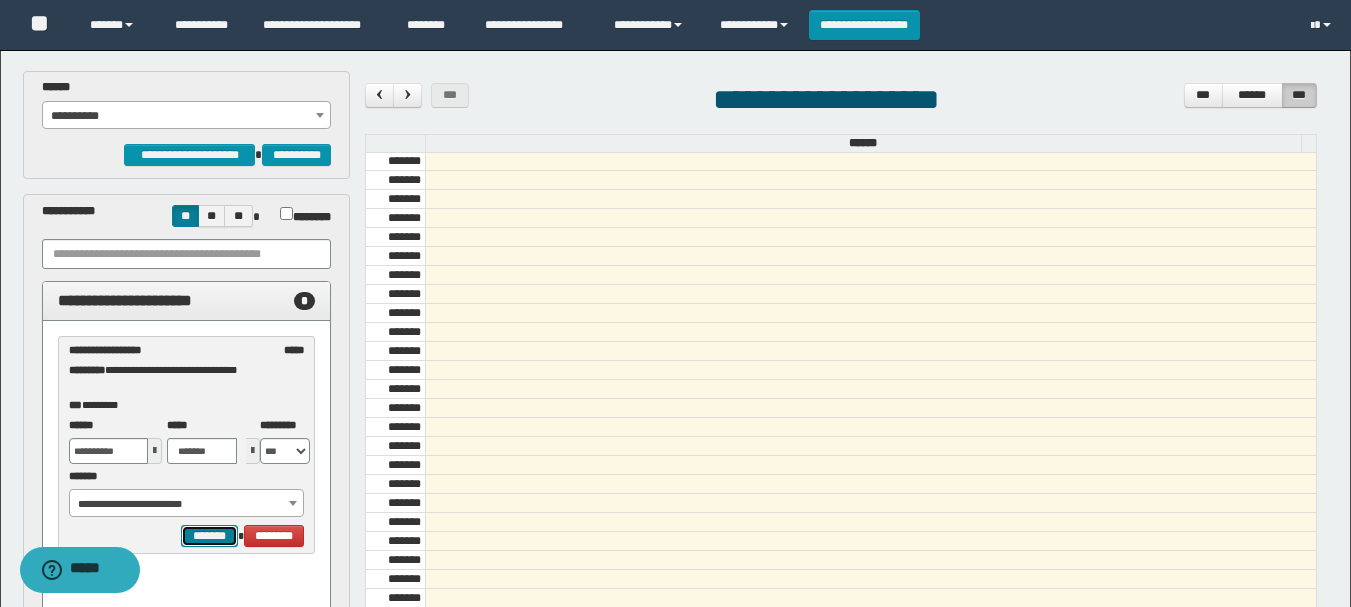 click on "*******" at bounding box center (209, 536) 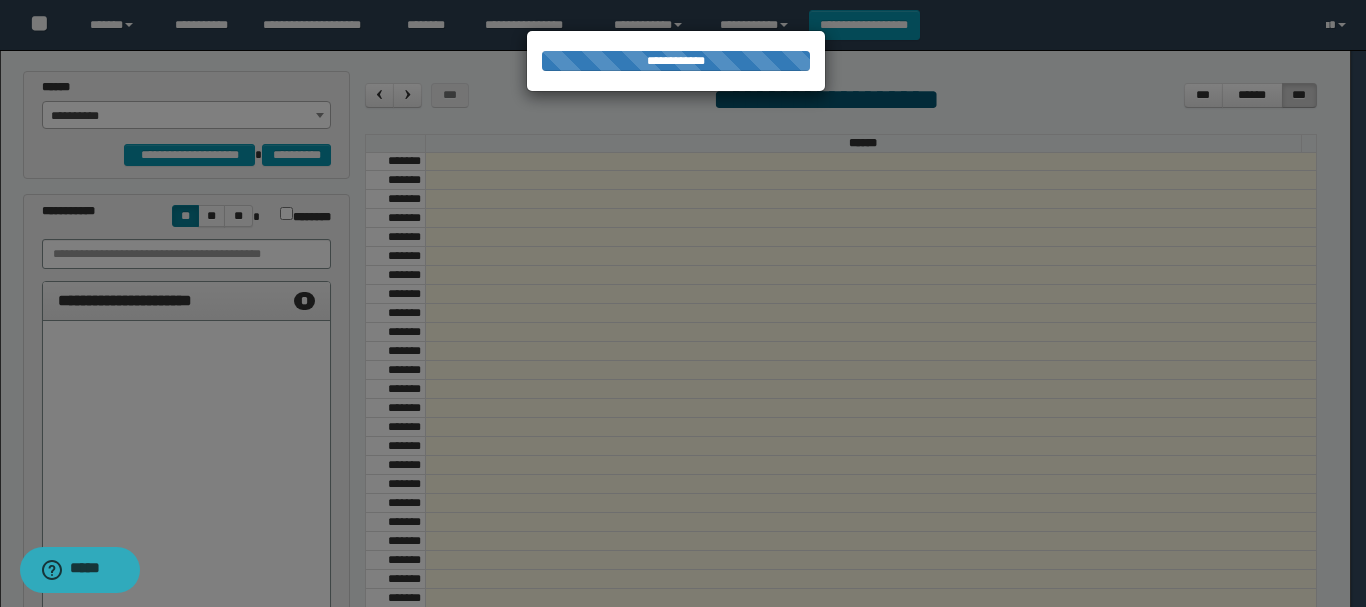 select on "******" 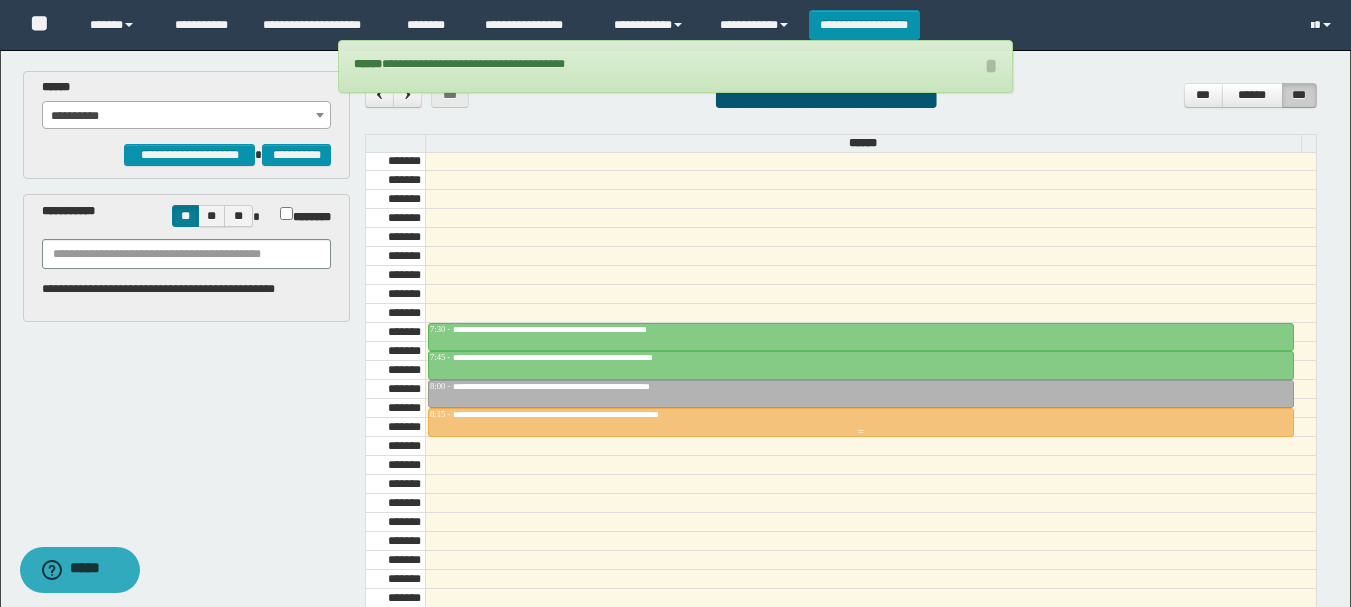 click at bounding box center [861, 432] 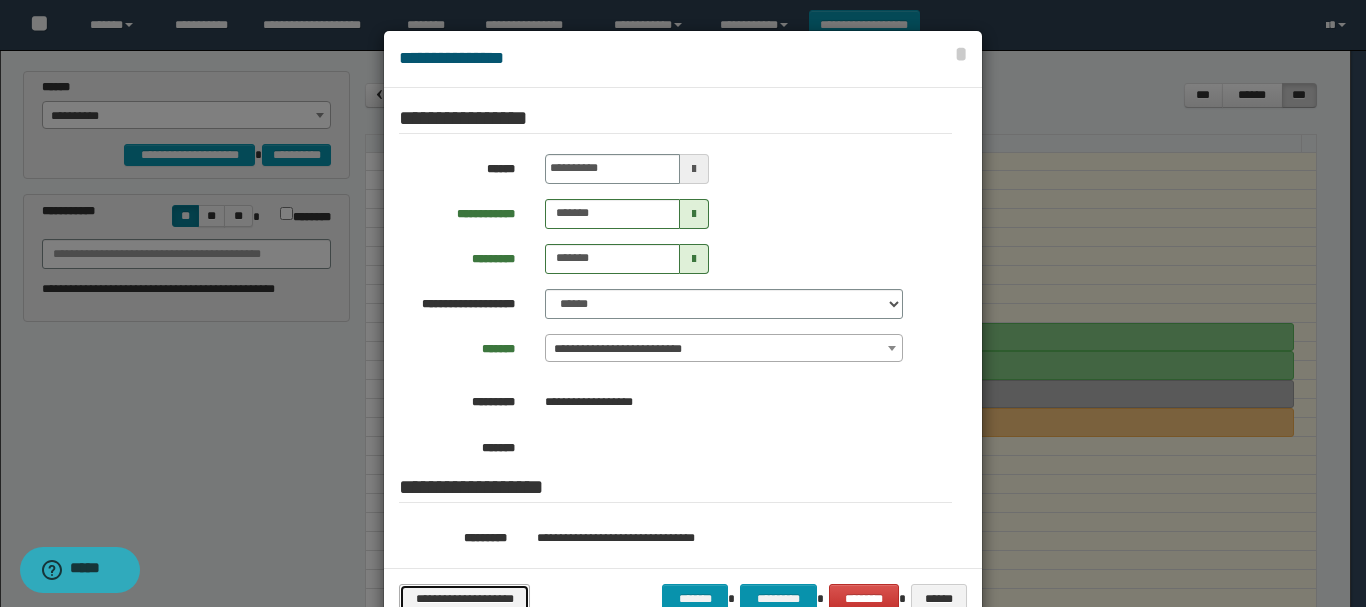 click on "**********" at bounding box center [464, 599] 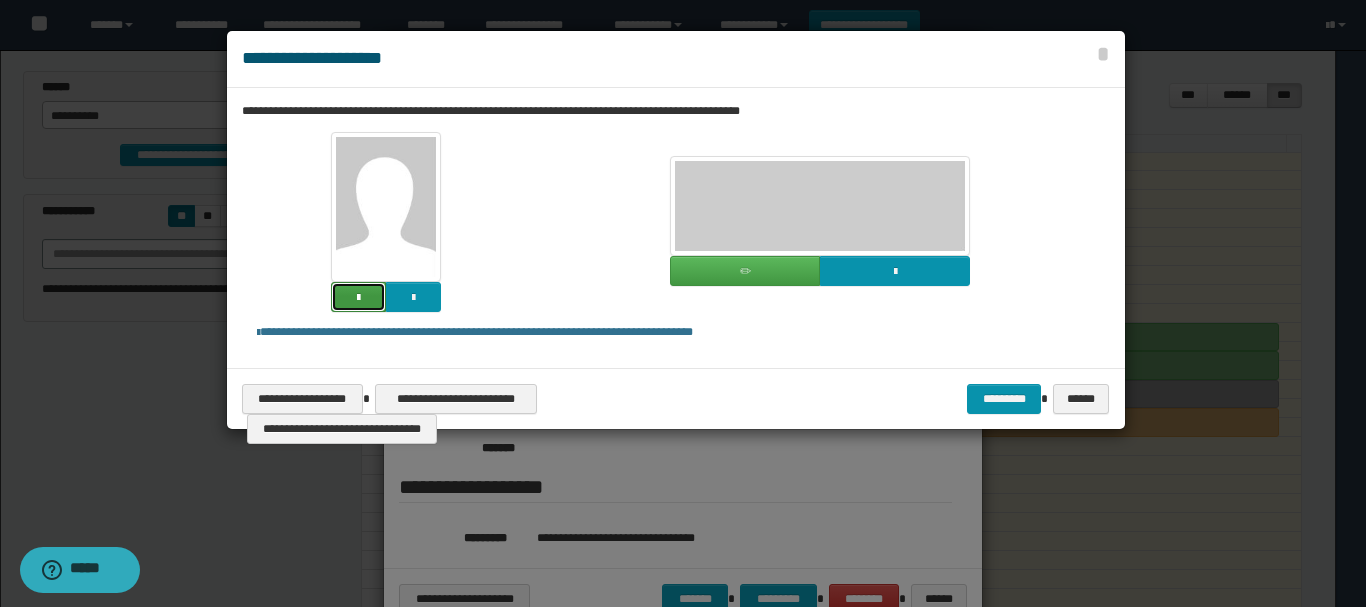 click at bounding box center (358, 298) 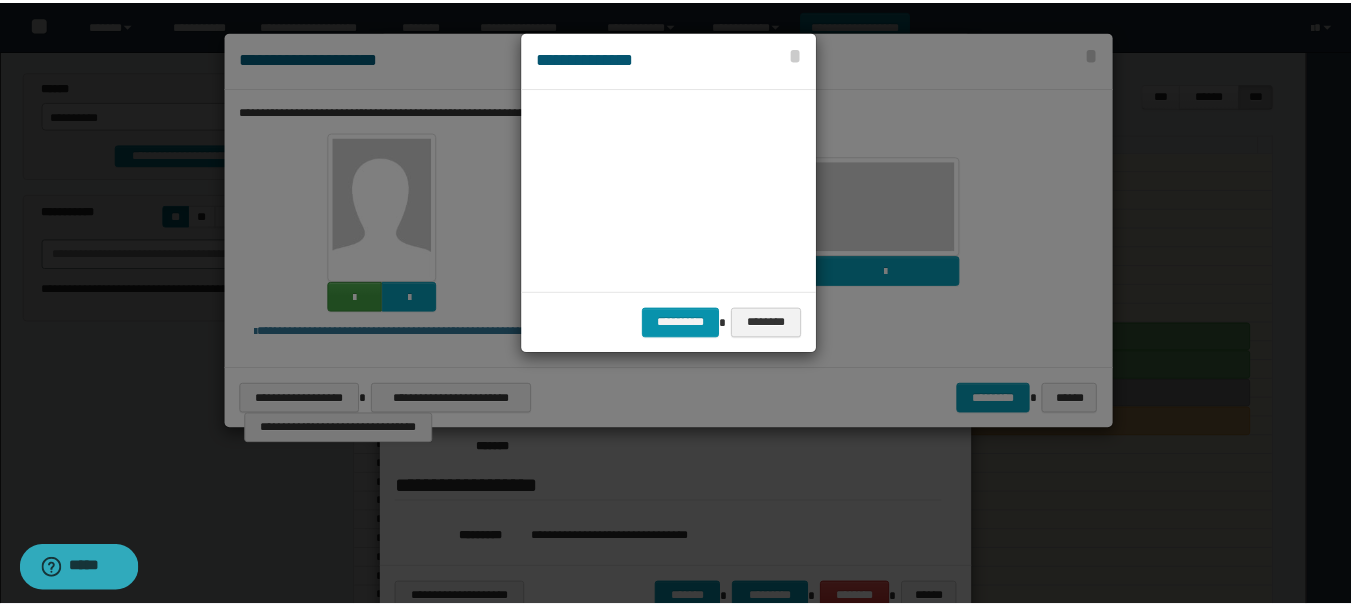 scroll, scrollTop: 45, scrollLeft: 105, axis: both 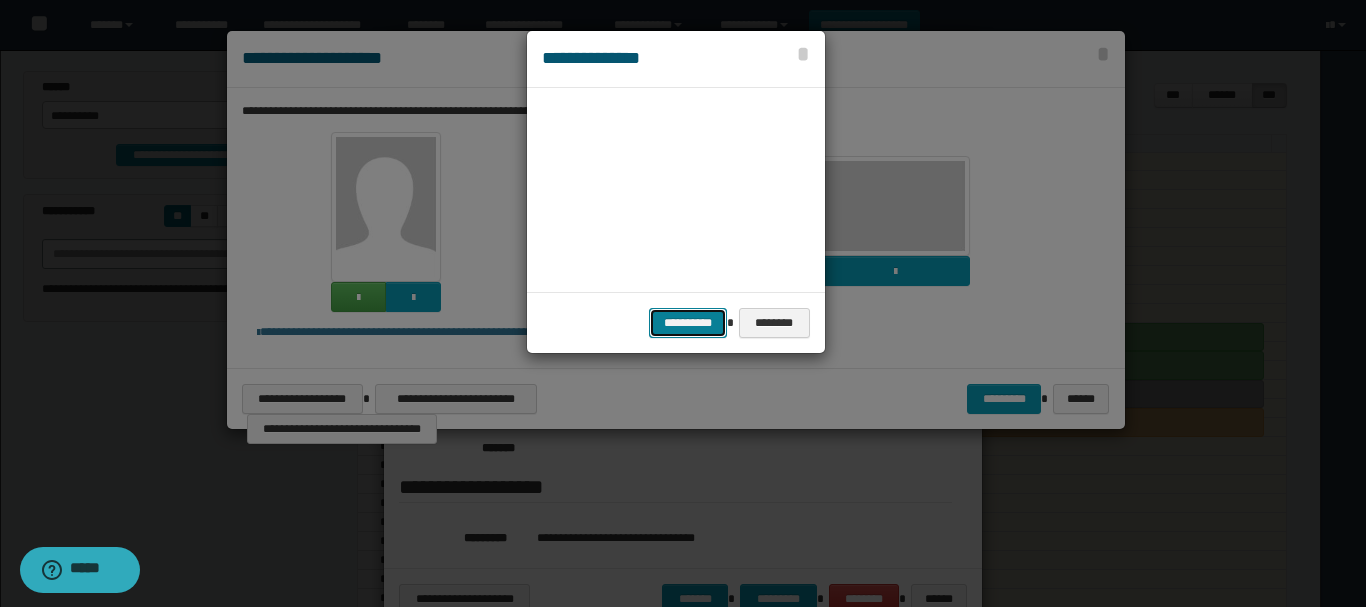 click on "**********" at bounding box center (688, 323) 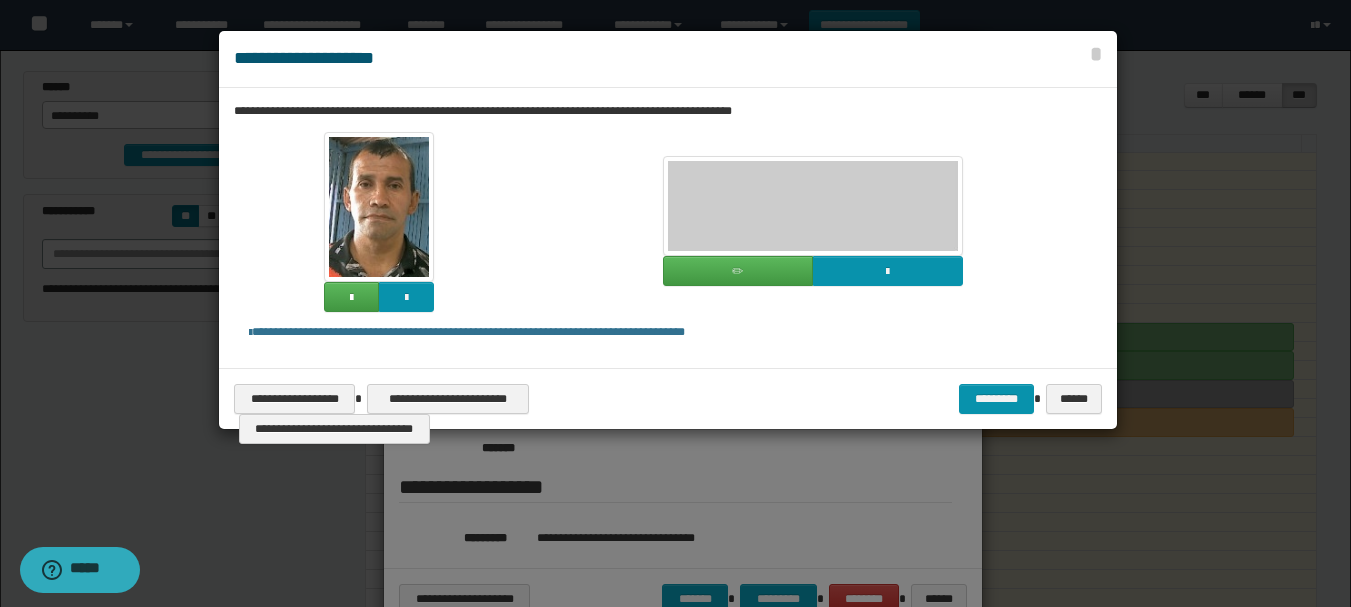click at bounding box center (668, 222) 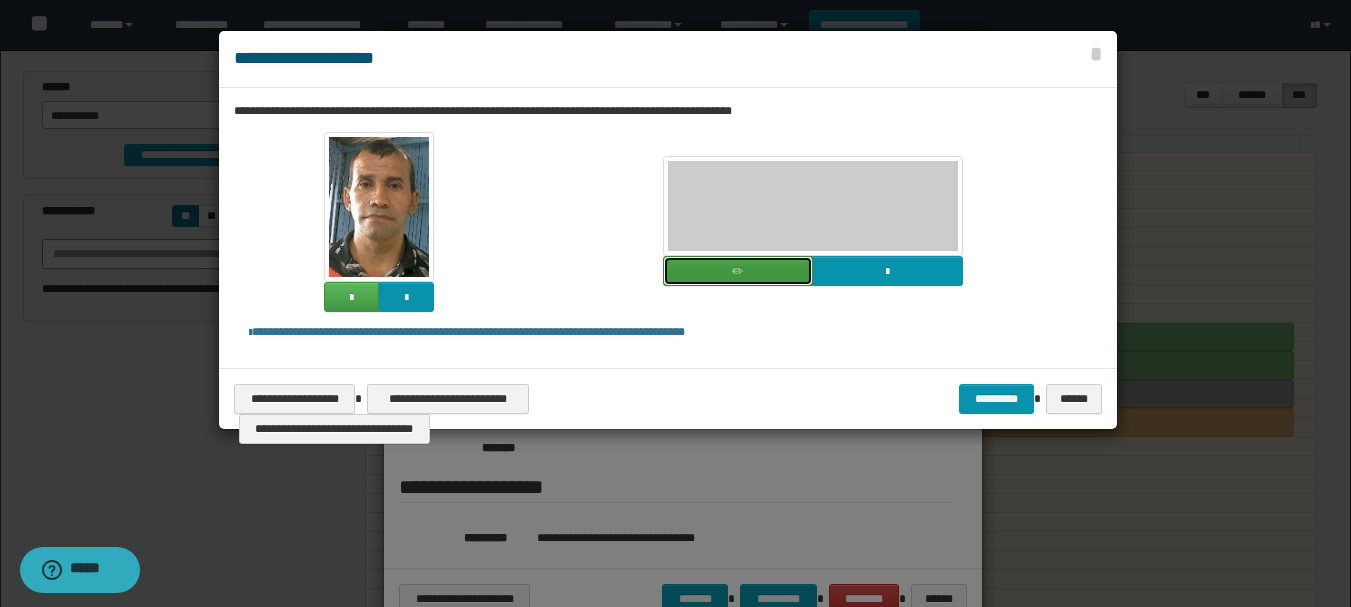 click at bounding box center [738, 271] 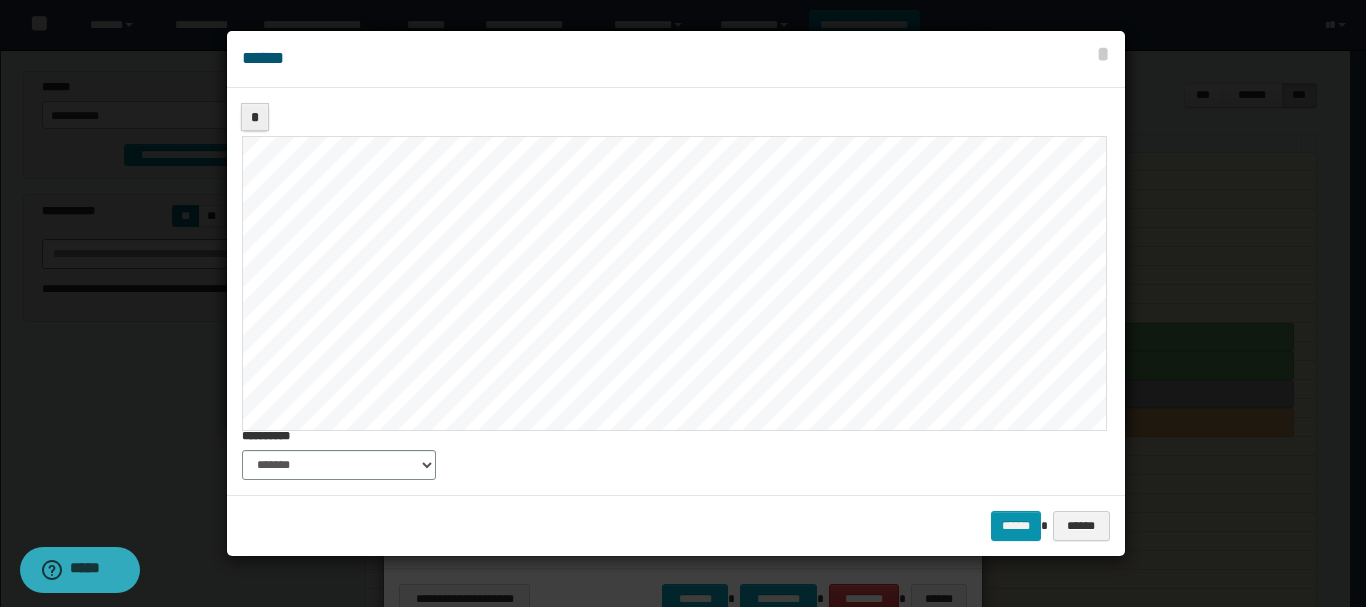 drag, startPoint x: 223, startPoint y: 215, endPoint x: 141, endPoint y: 244, distance: 86.977005 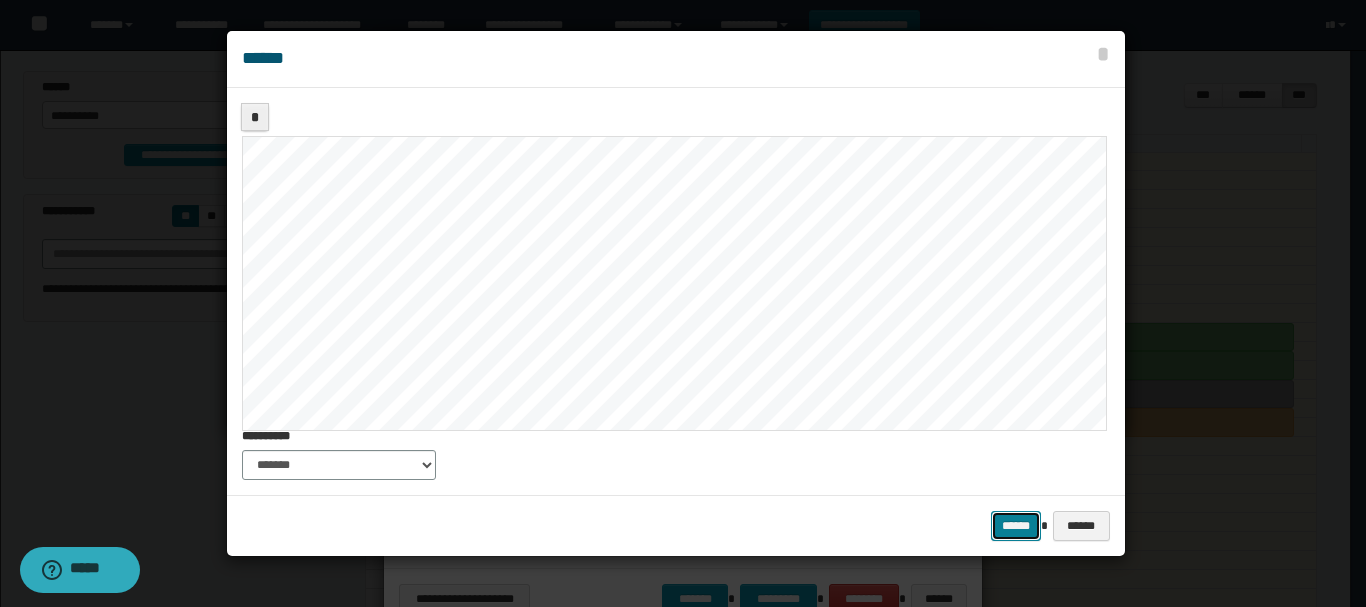 click on "******" at bounding box center [1016, 526] 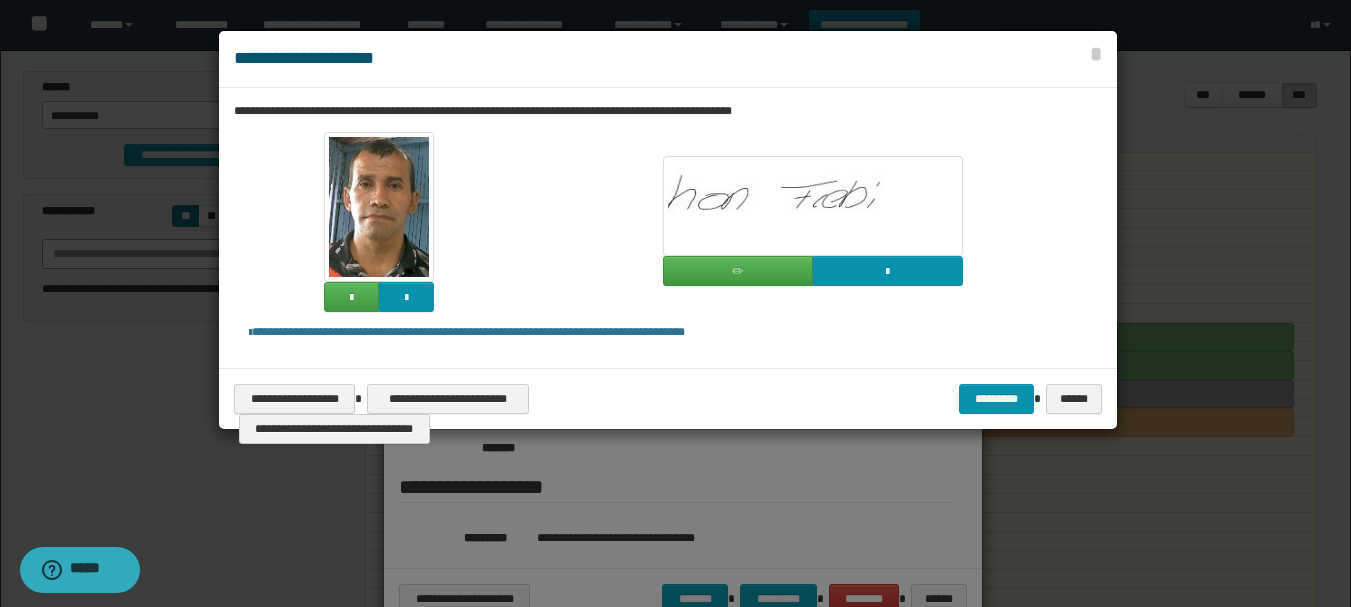 click on "**********" at bounding box center (668, 398) 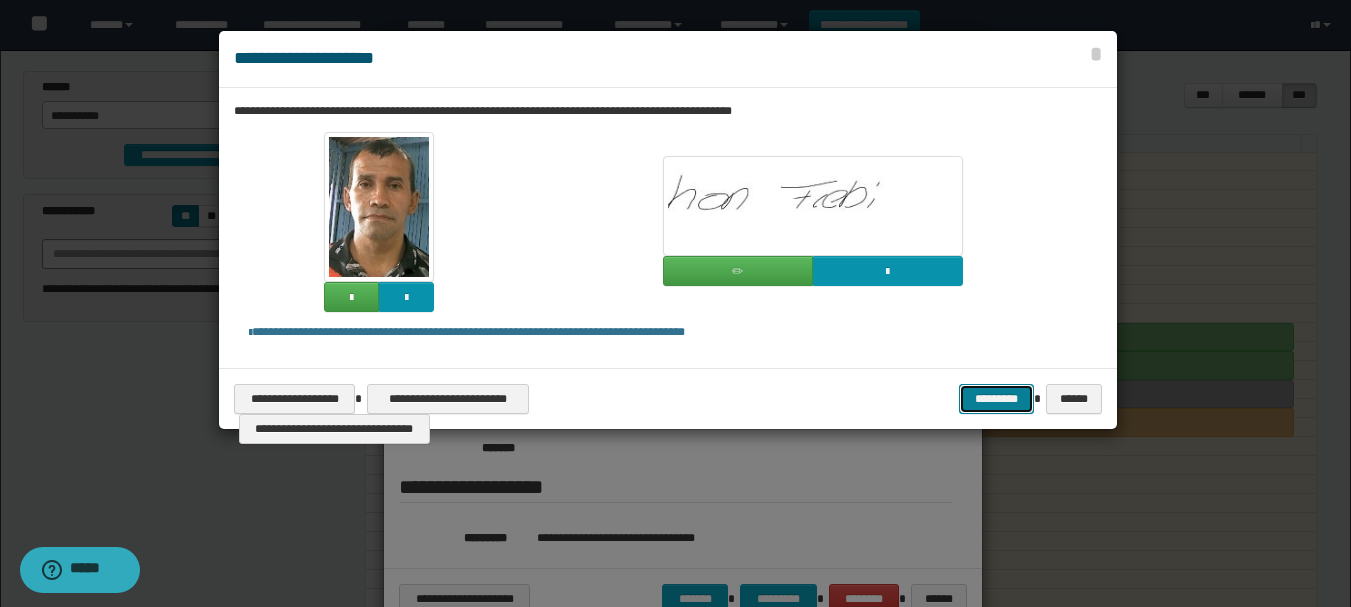 click on "*********" at bounding box center [996, 399] 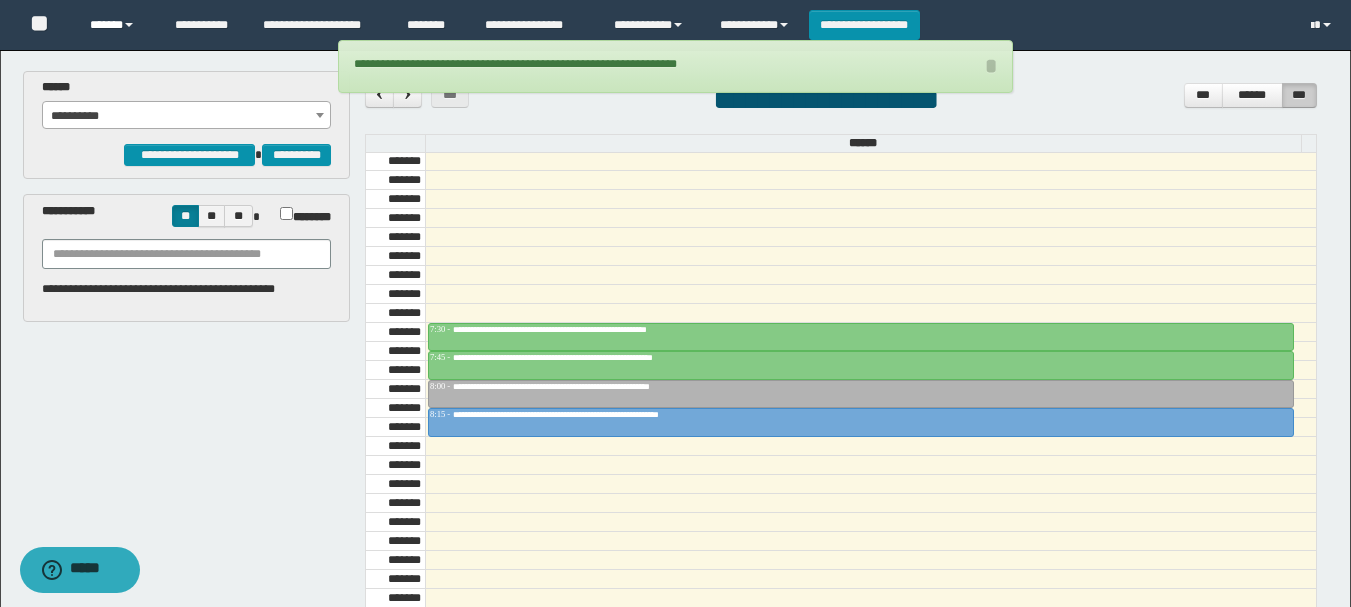 click on "******" at bounding box center [117, 25] 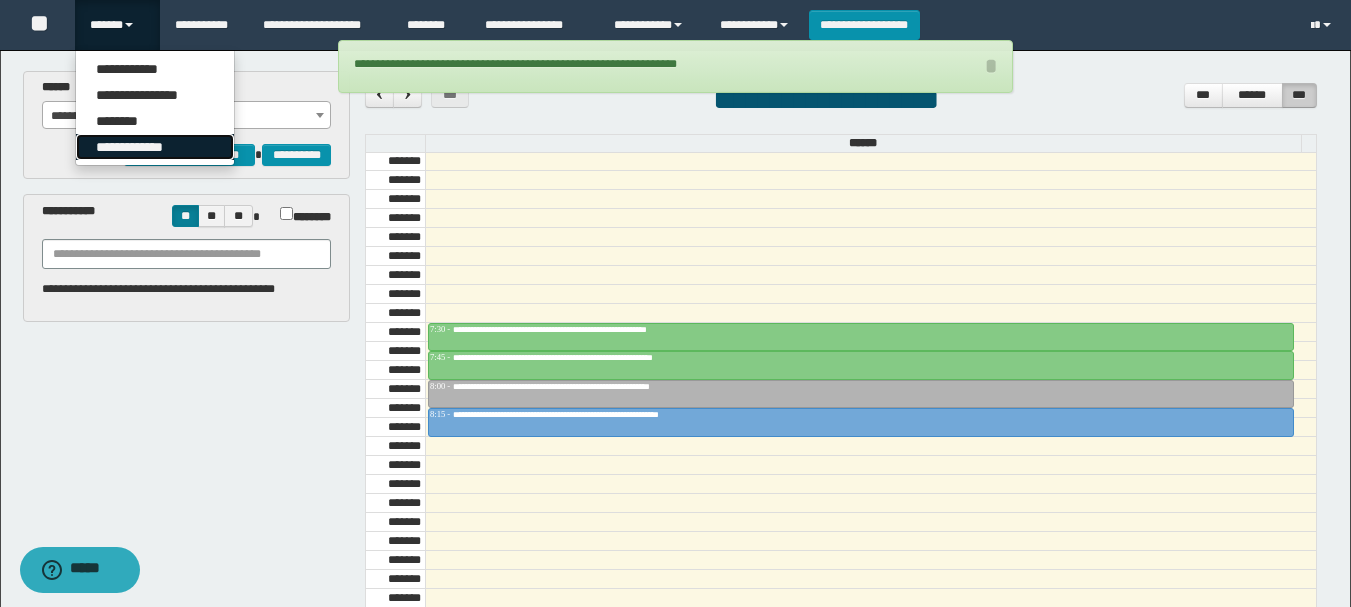 click on "**********" at bounding box center (155, 147) 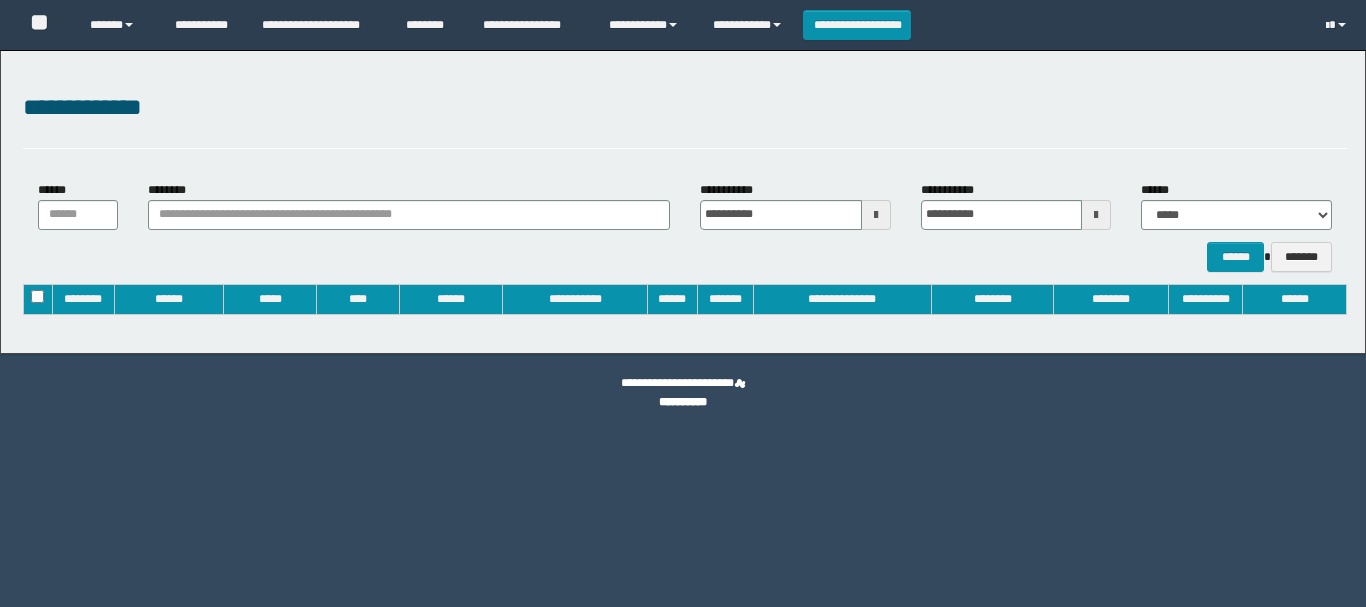 type on "**********" 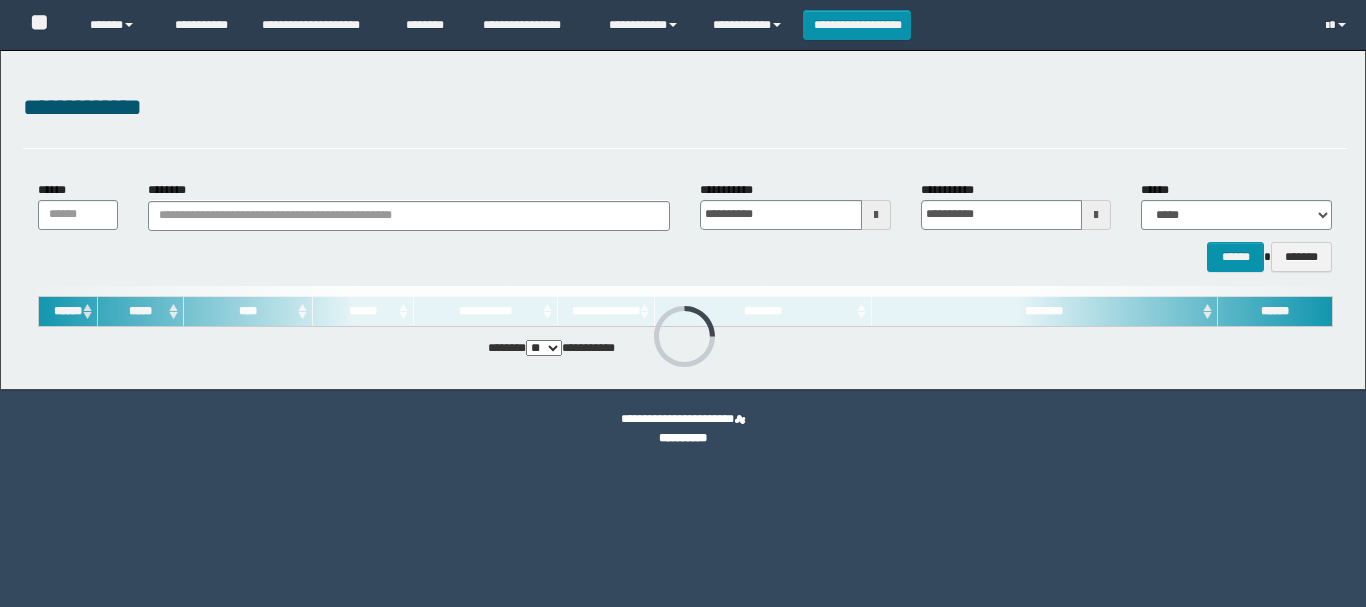 scroll, scrollTop: 0, scrollLeft: 0, axis: both 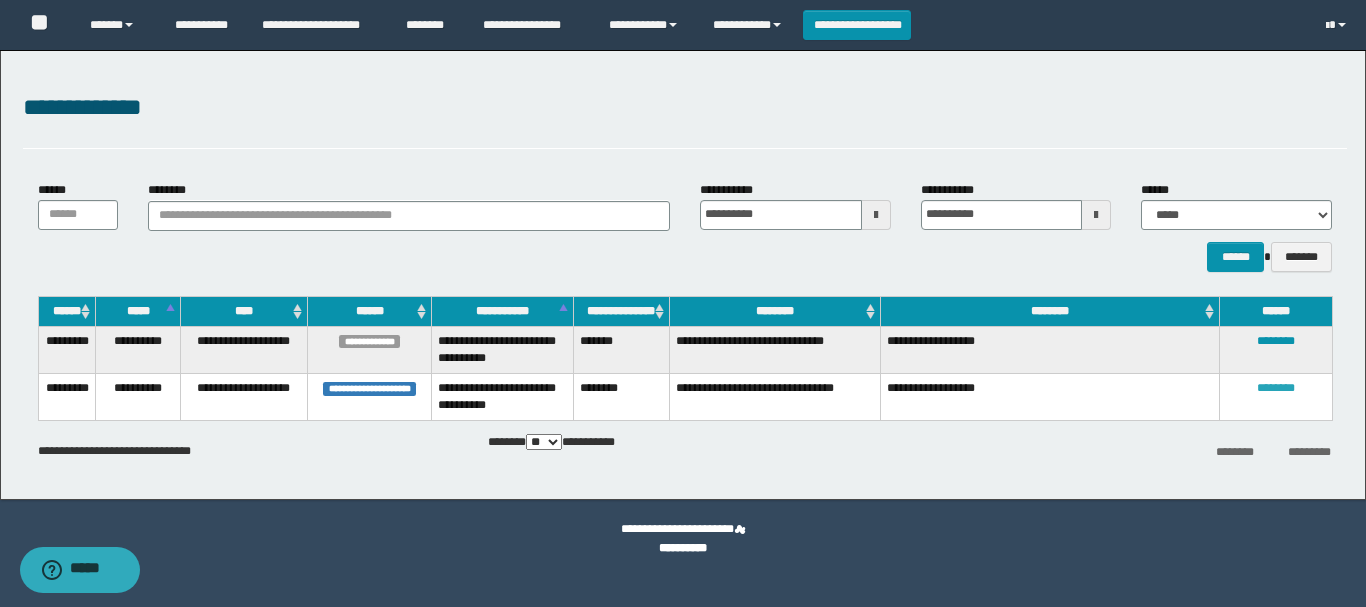 click on "********" at bounding box center (1276, 388) 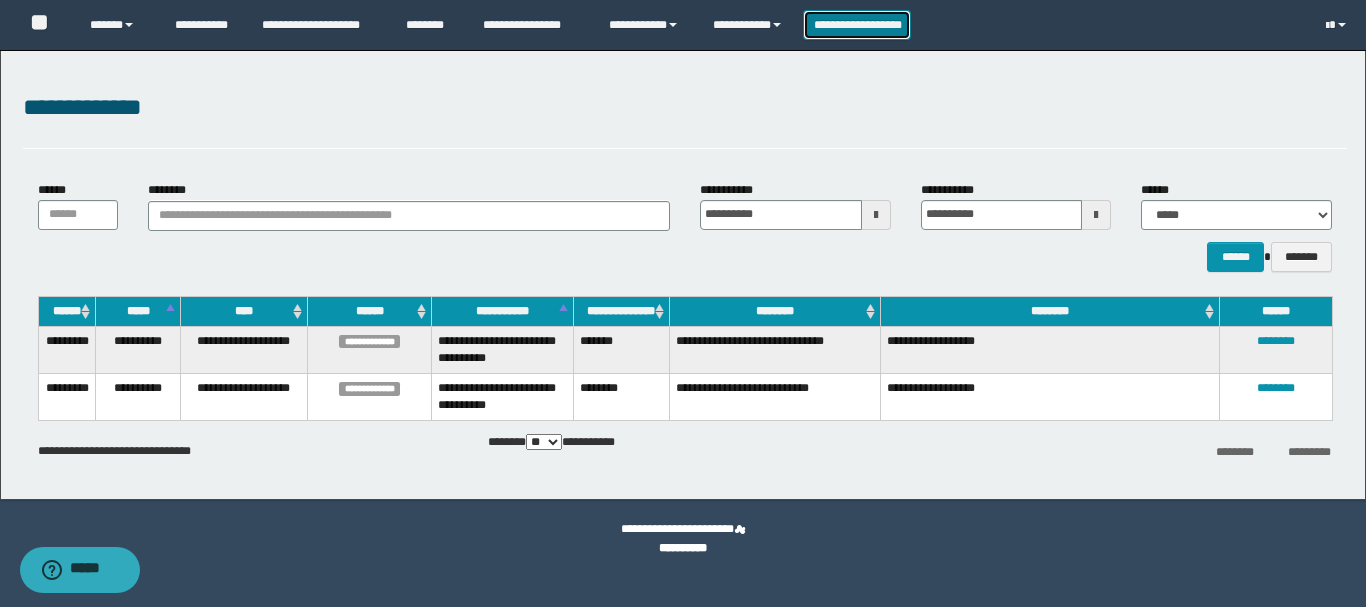 click on "**********" at bounding box center [857, 25] 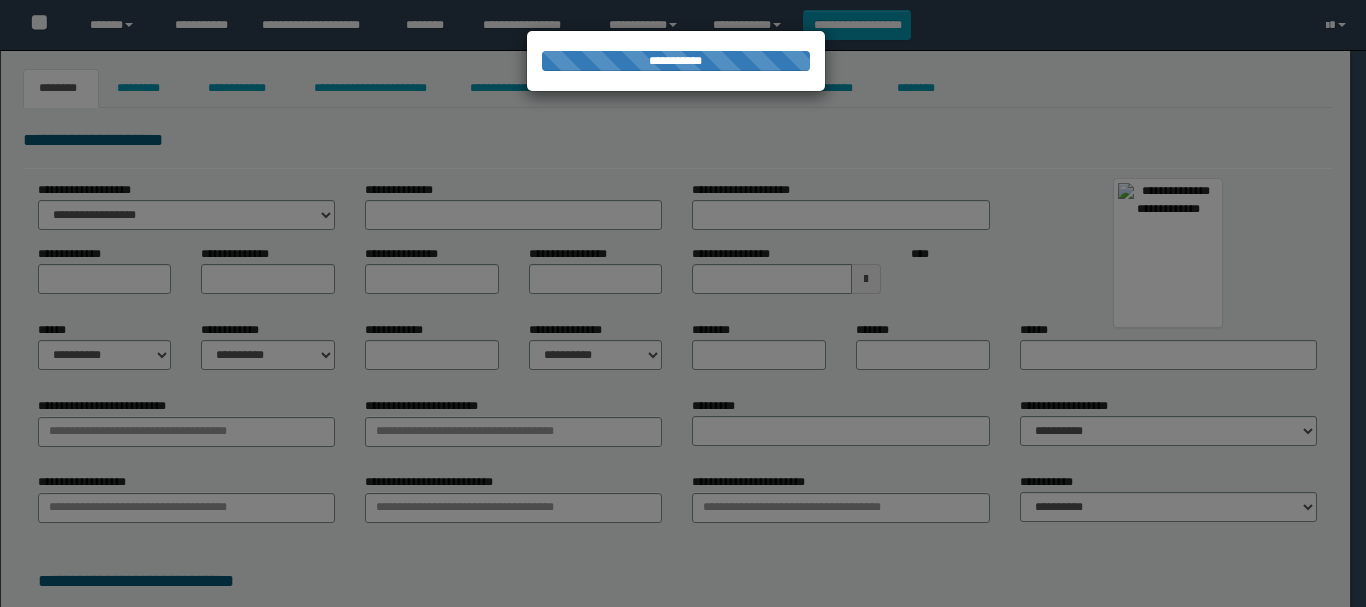 type on "****" 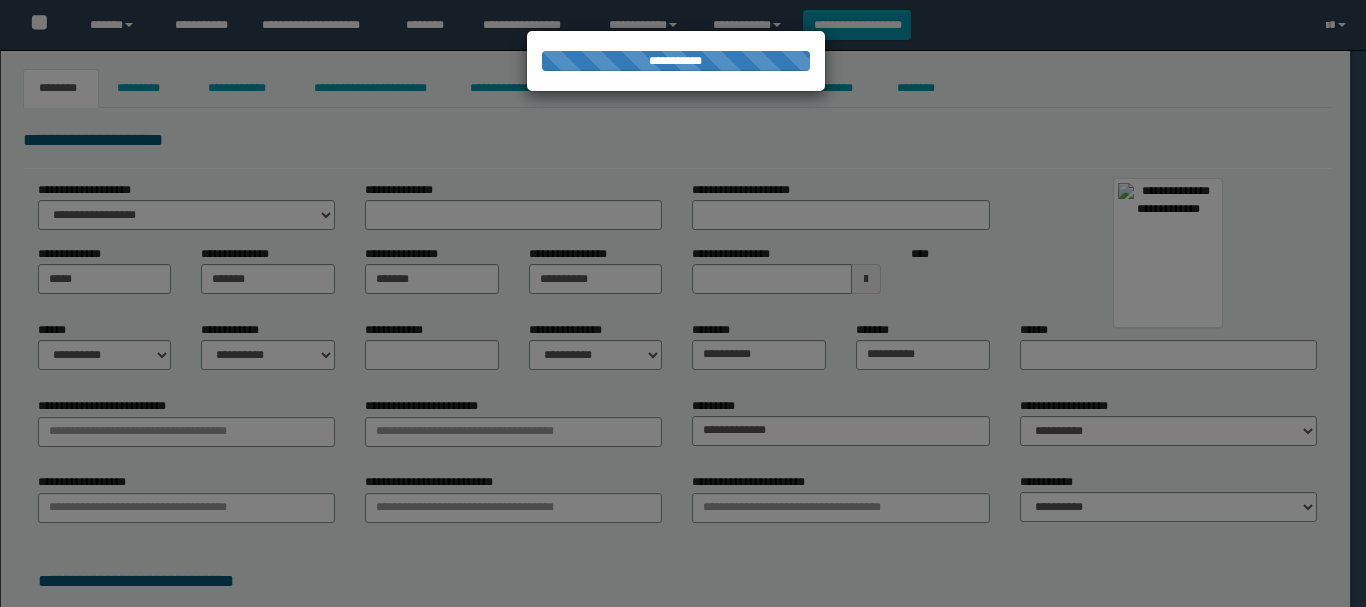 scroll, scrollTop: 0, scrollLeft: 0, axis: both 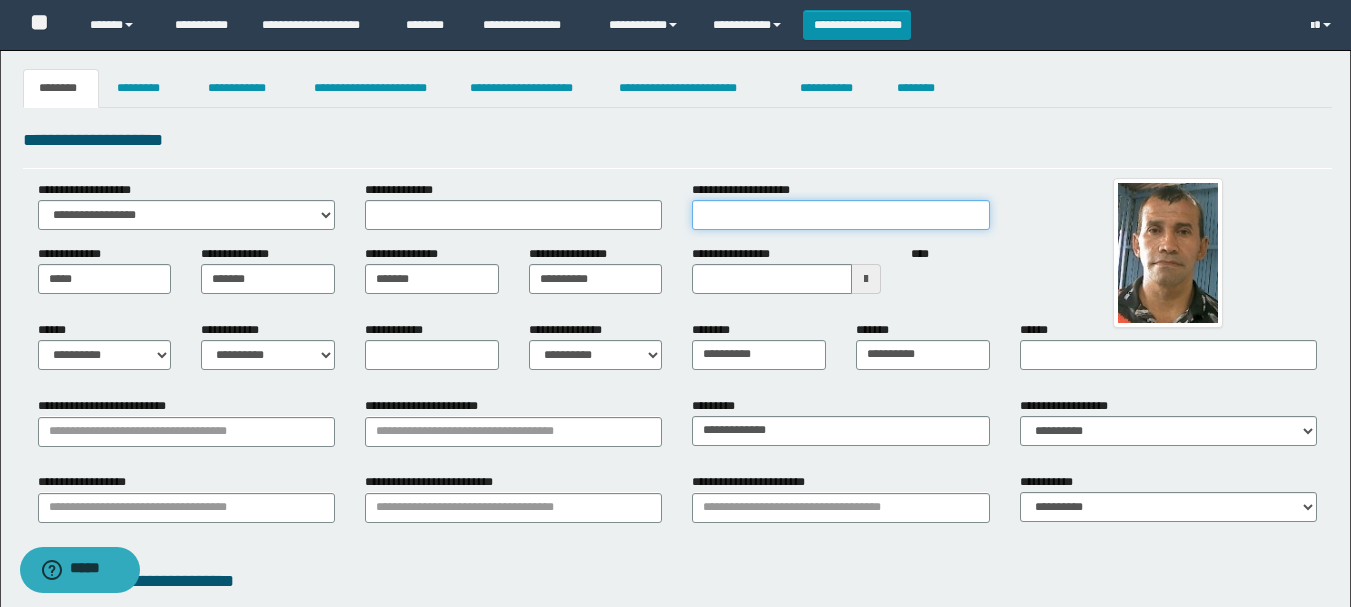 click on "**********" at bounding box center (840, 215) 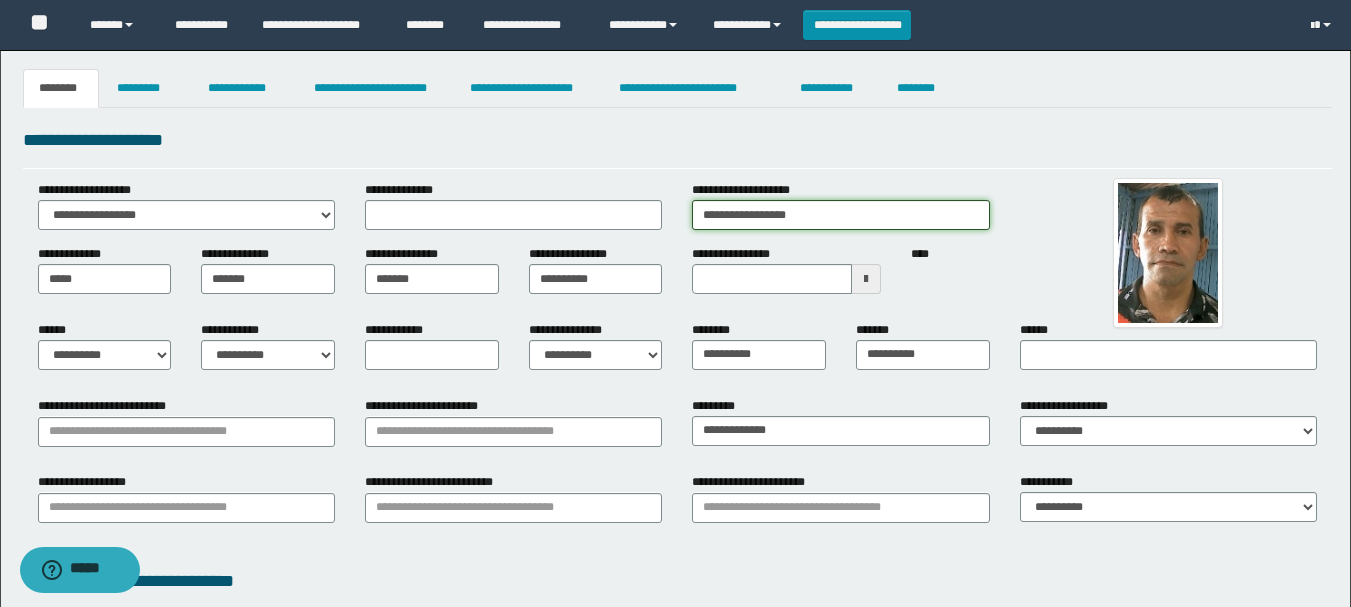 click on "**********" at bounding box center (840, 215) 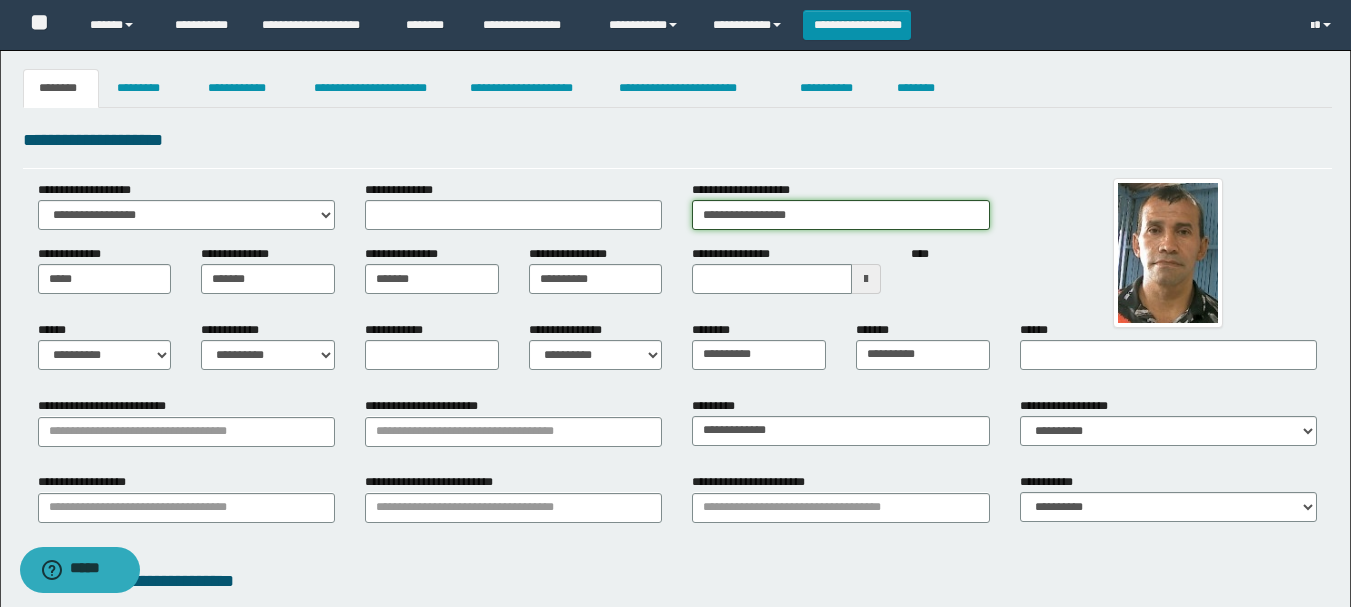 type on "**********" 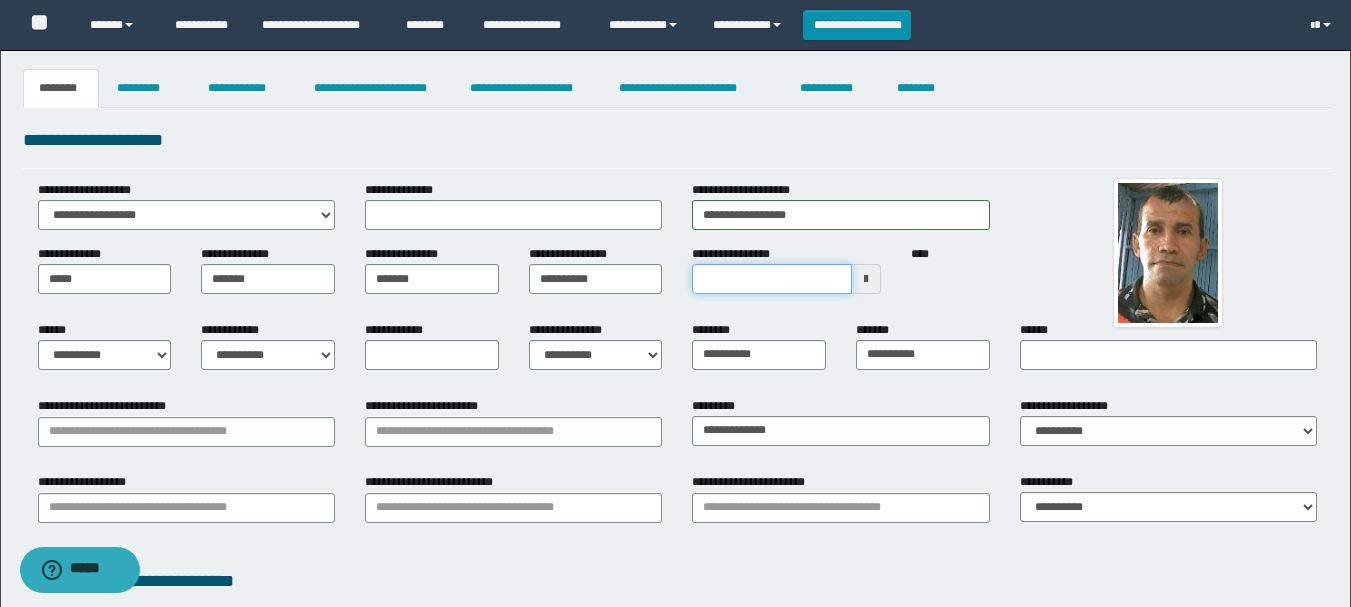 click on "**********" at bounding box center [771, 279] 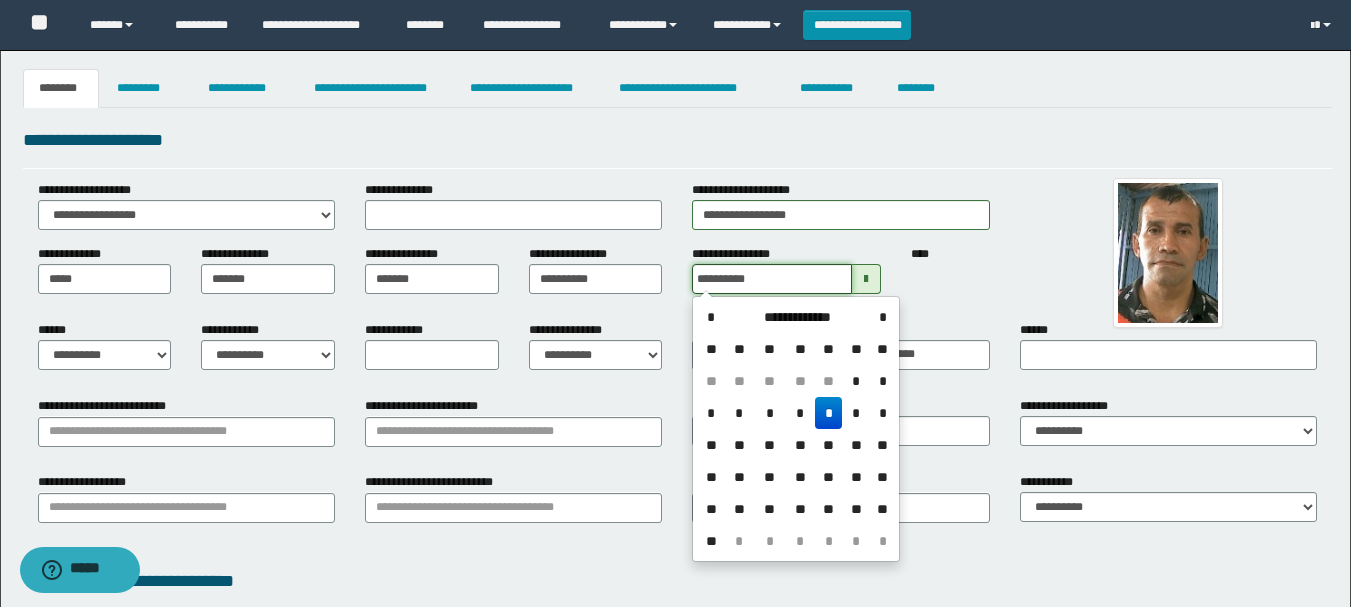 type on "**********" 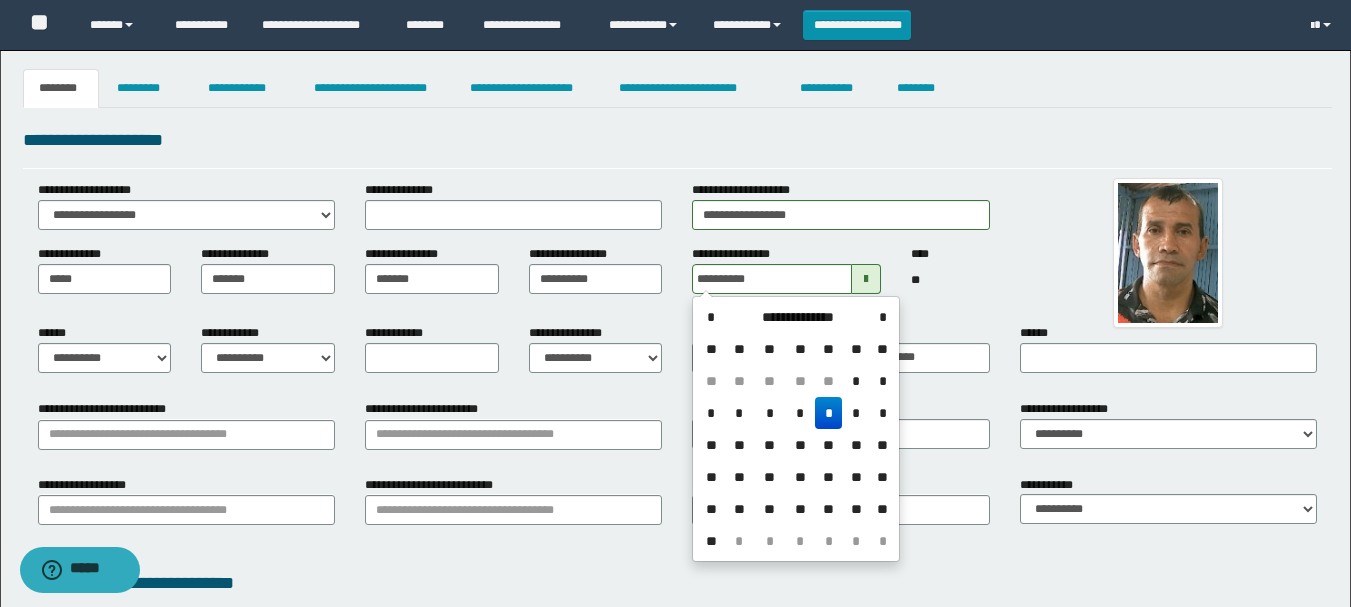 click on "*" at bounding box center (829, 413) 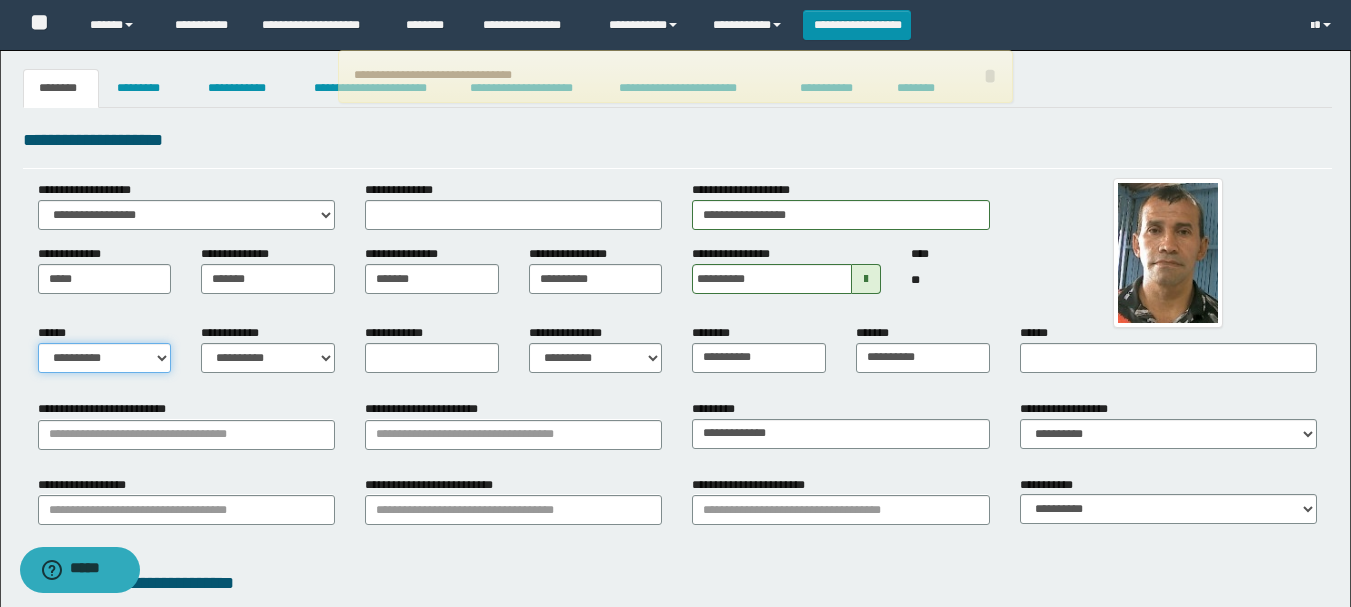 click on "**********" at bounding box center [105, 358] 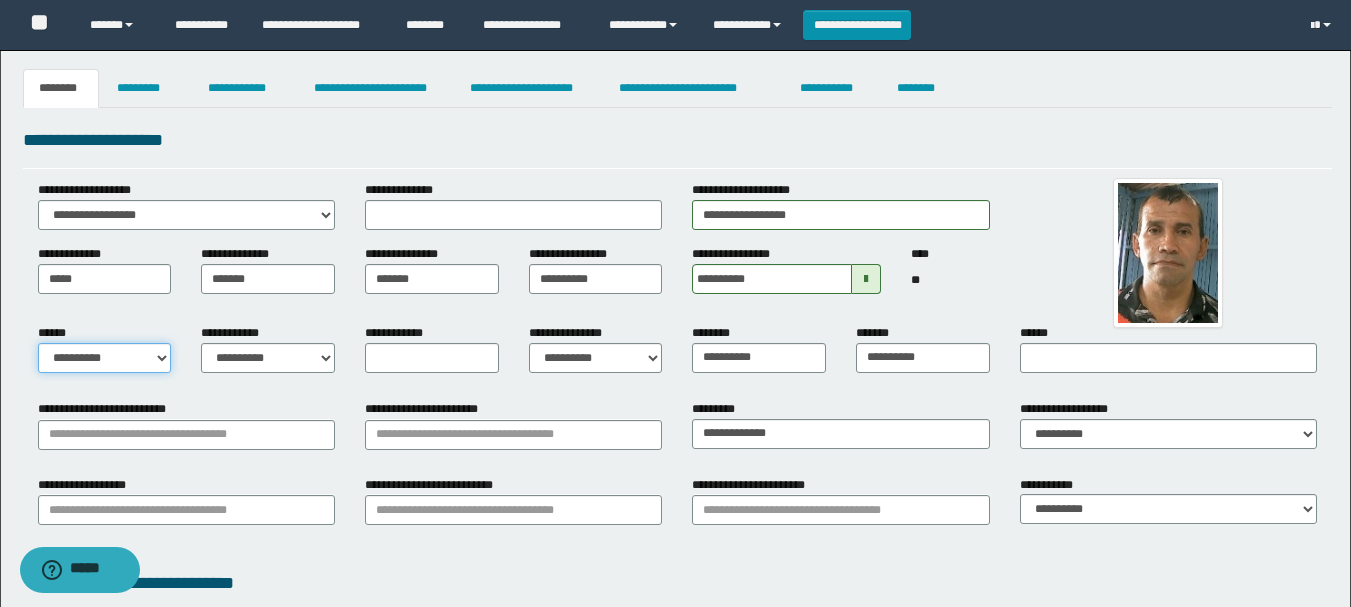 select on "*" 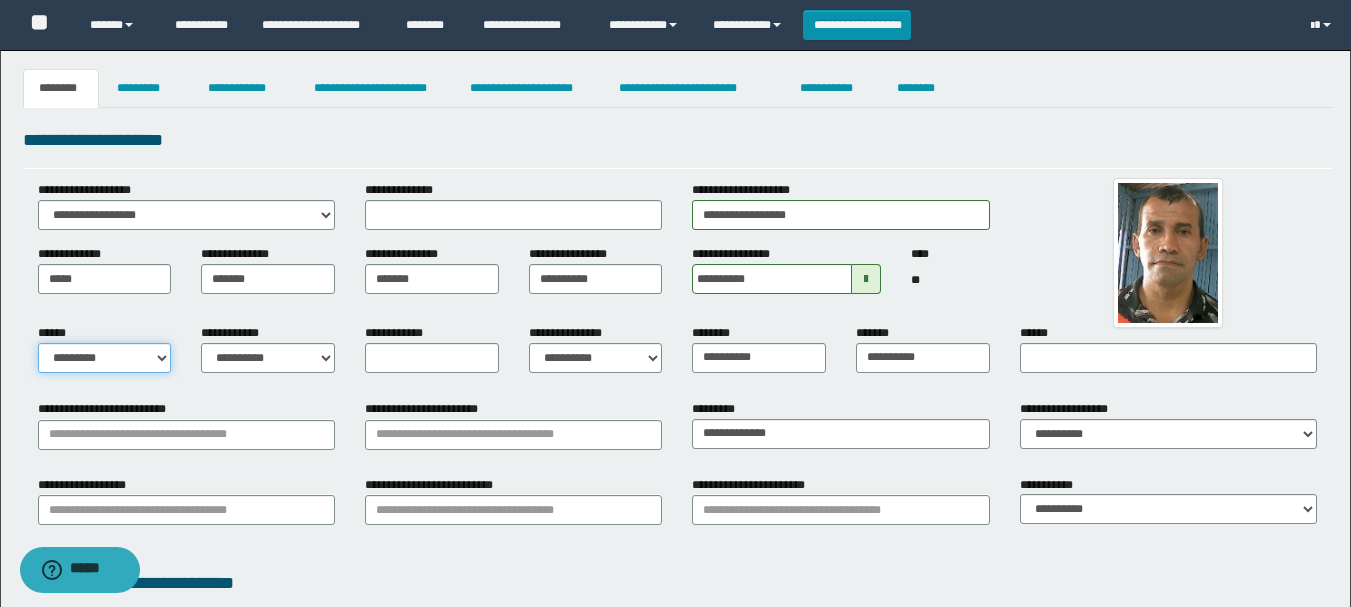 click on "**********" at bounding box center (105, 358) 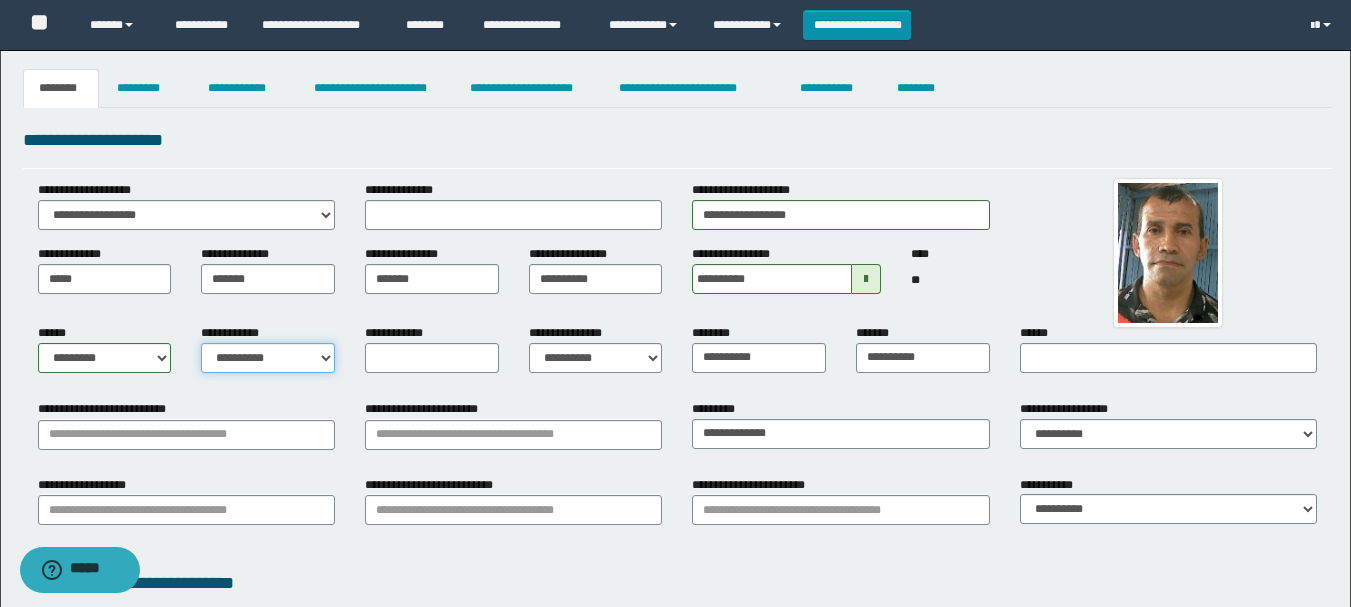 click on "**********" at bounding box center [268, 358] 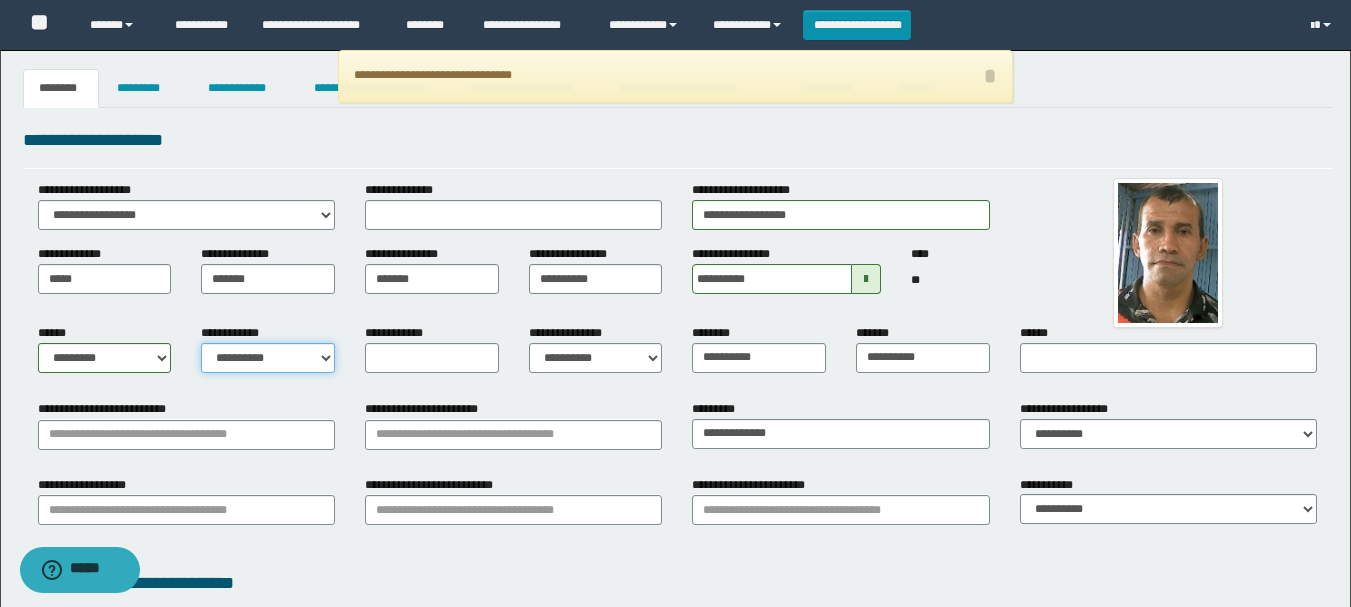 select on "*" 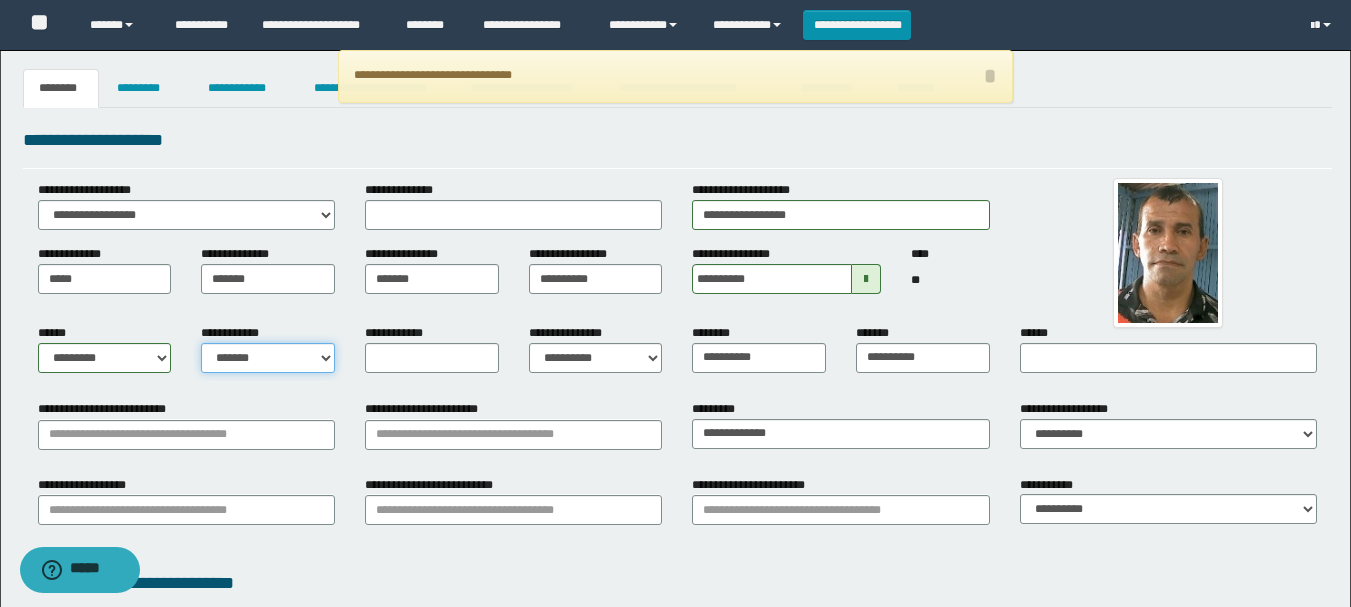 click on "**********" at bounding box center [268, 358] 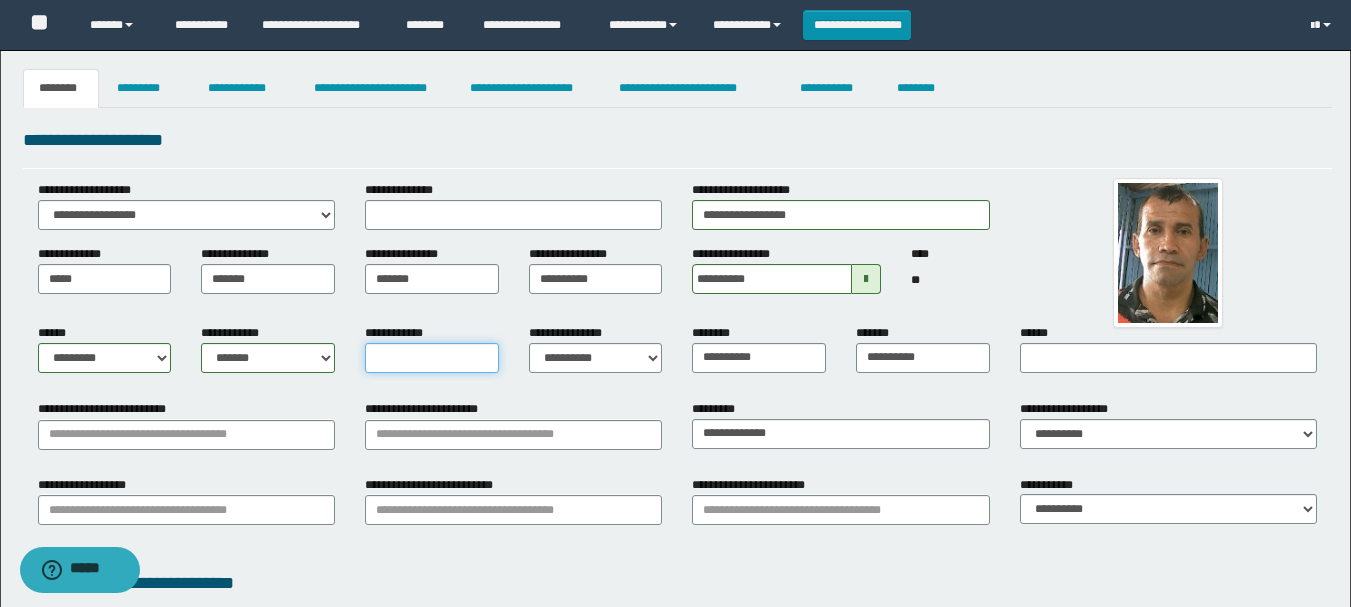 click on "**********" at bounding box center (432, 358) 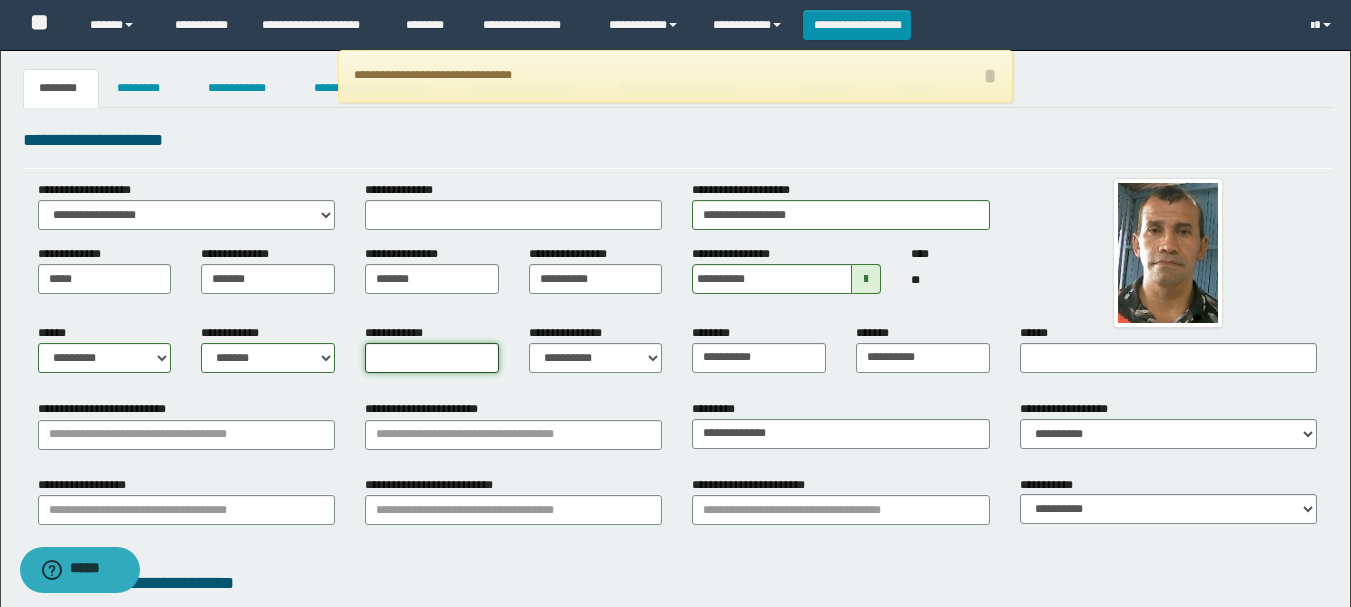 type on "*" 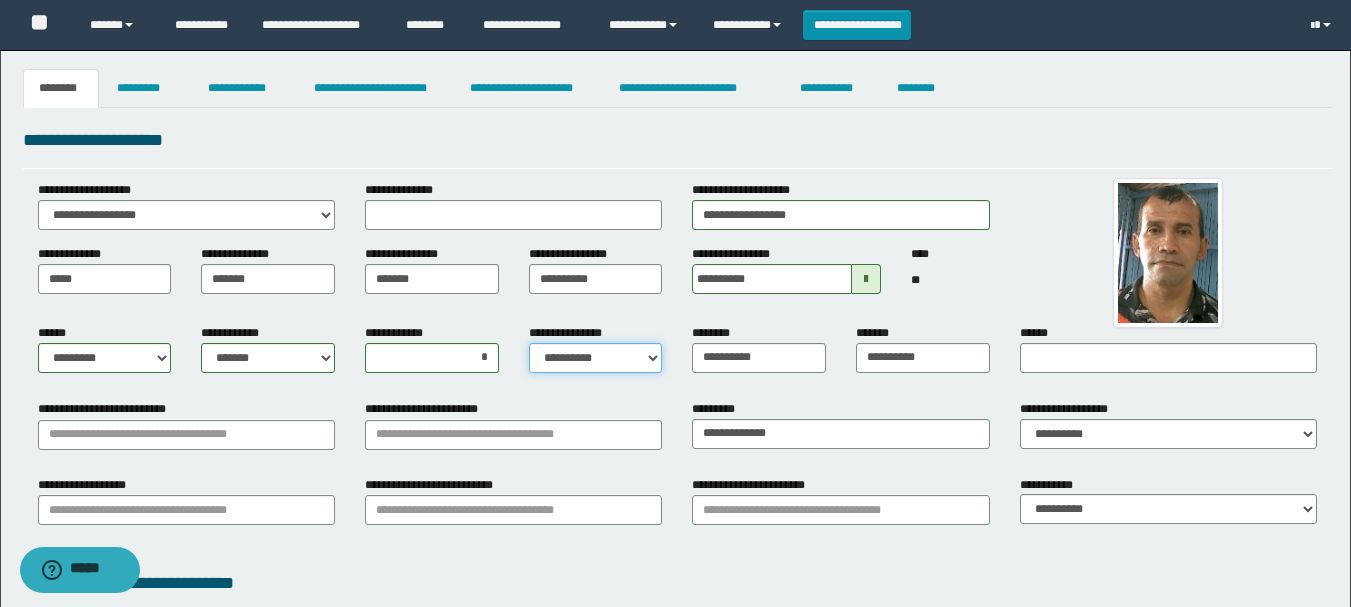 click on "**********" at bounding box center [596, 358] 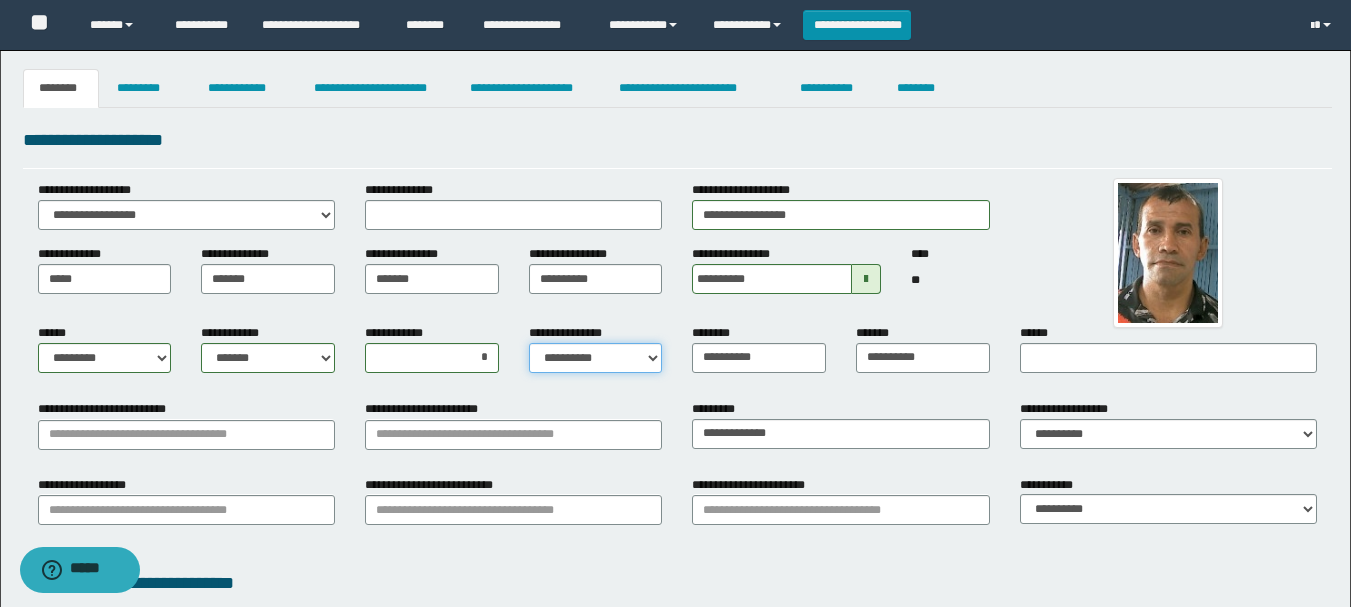 select on "*" 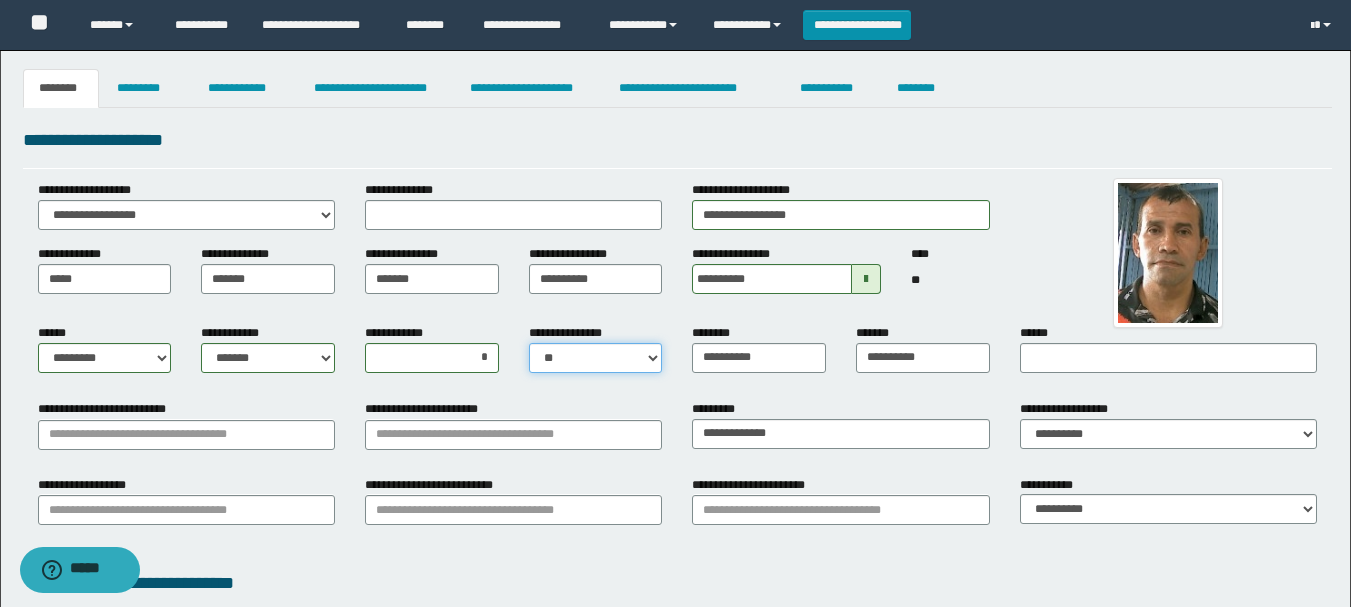 click on "**********" at bounding box center (596, 358) 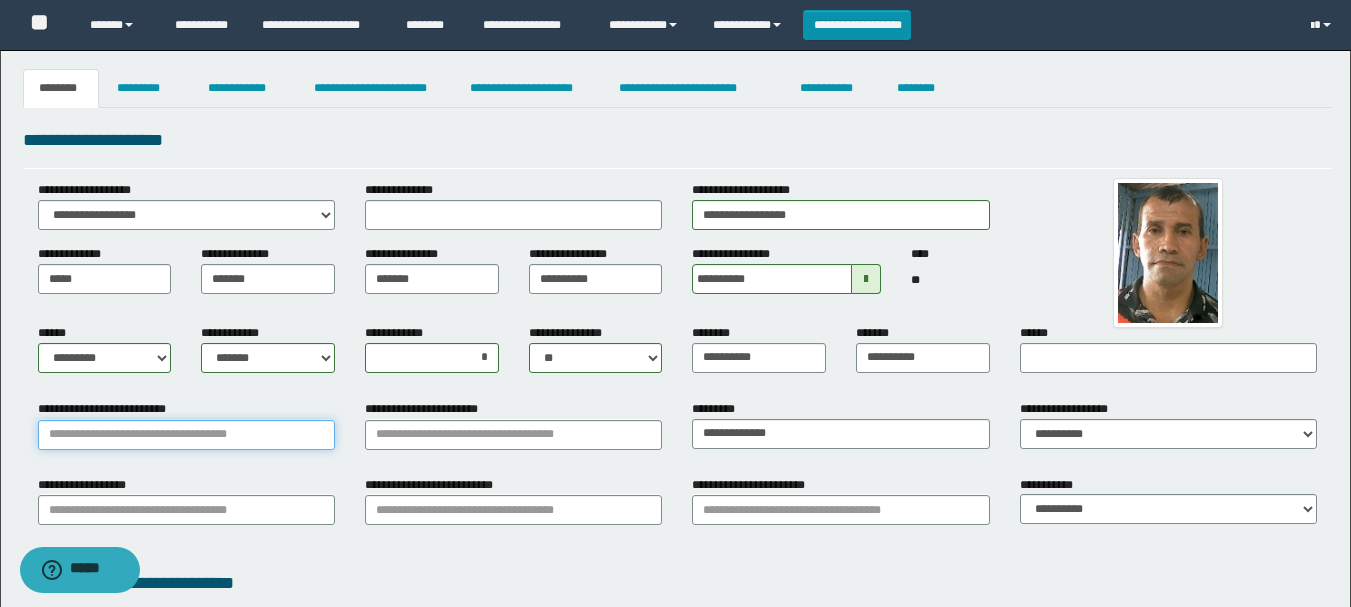 click on "**********" at bounding box center [186, 435] 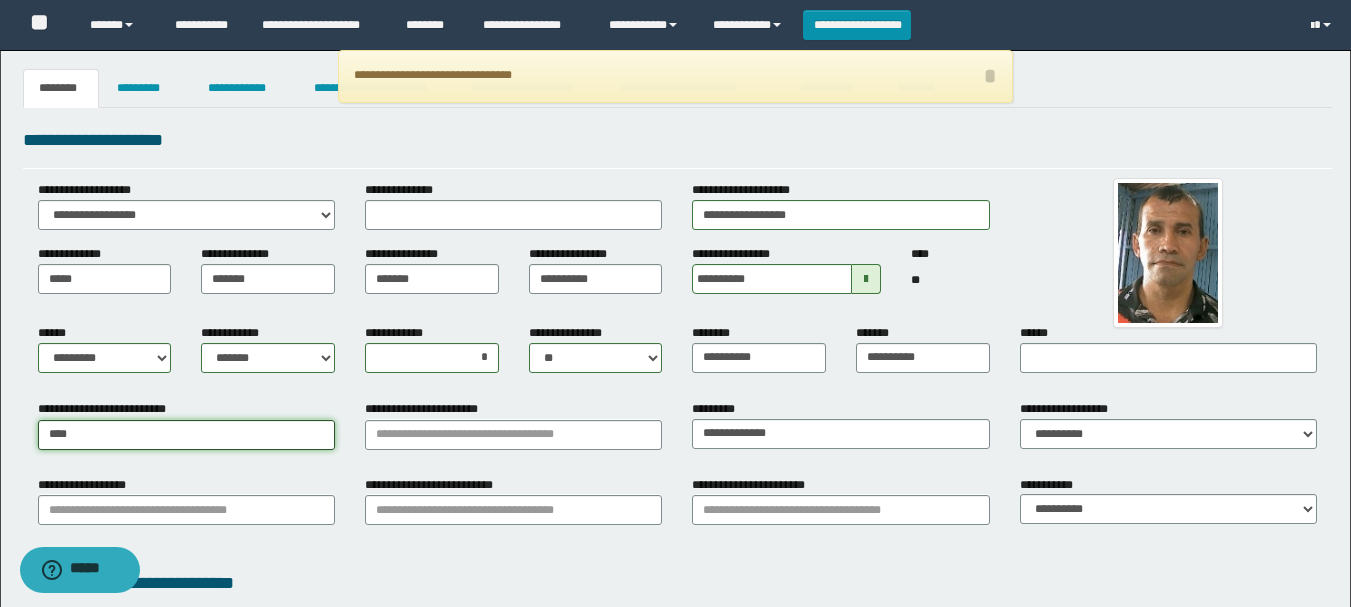 type on "*****" 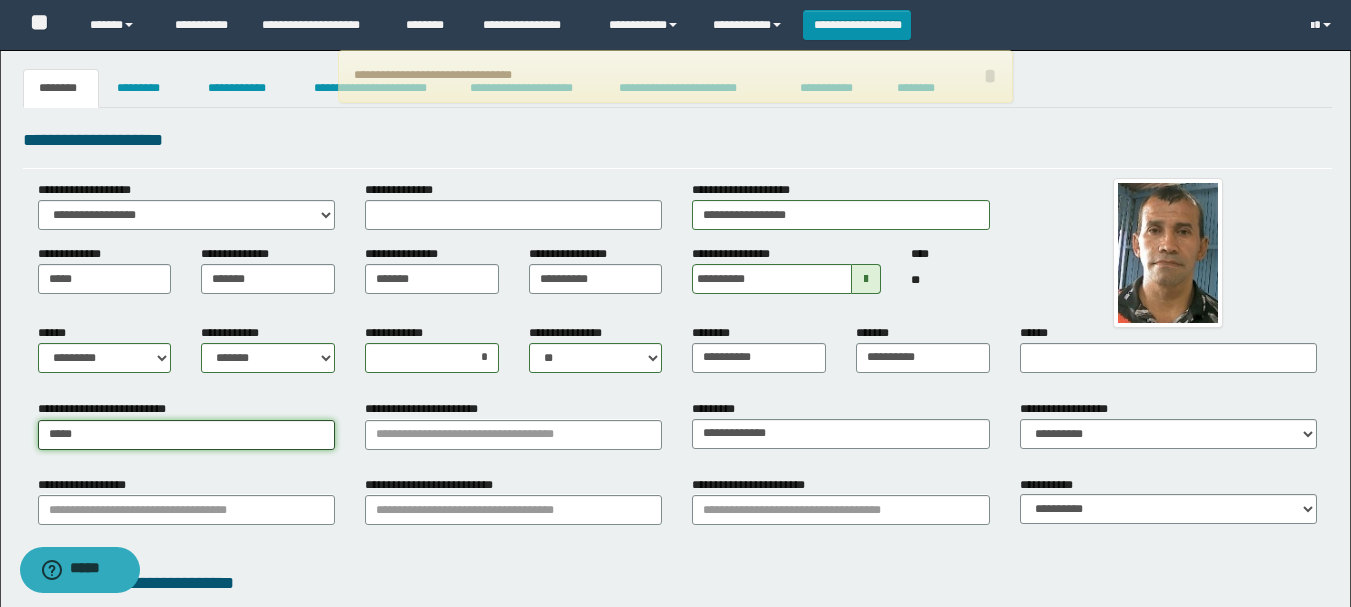 type on "*********" 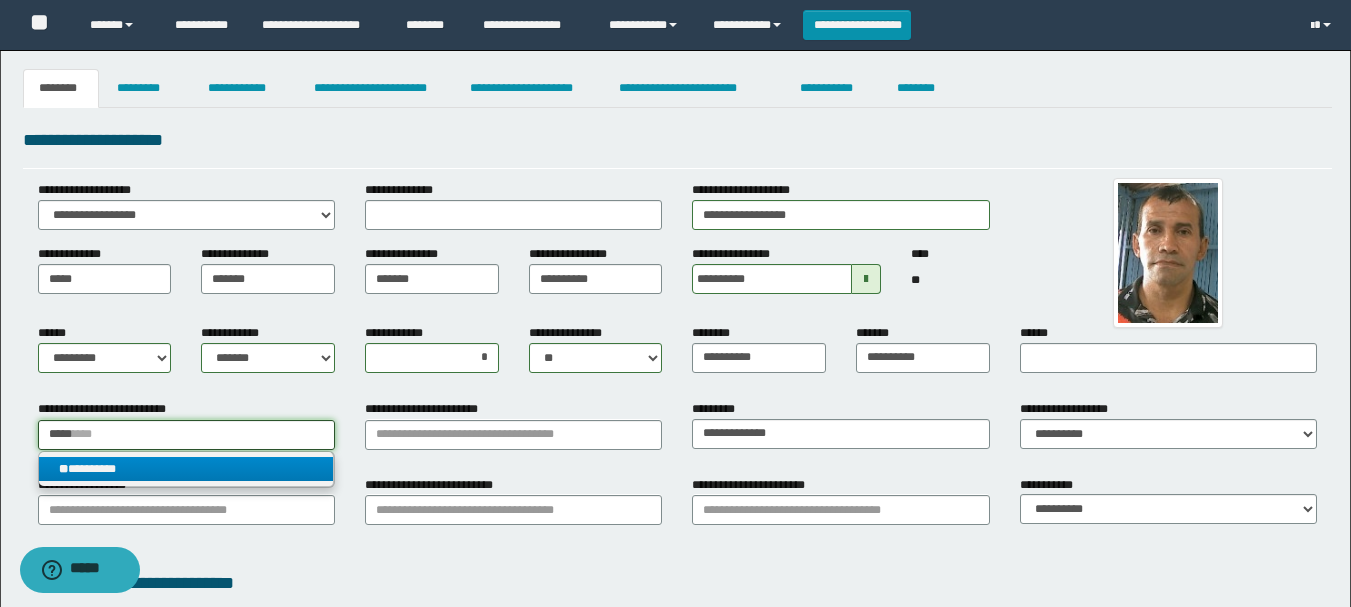 type on "*****" 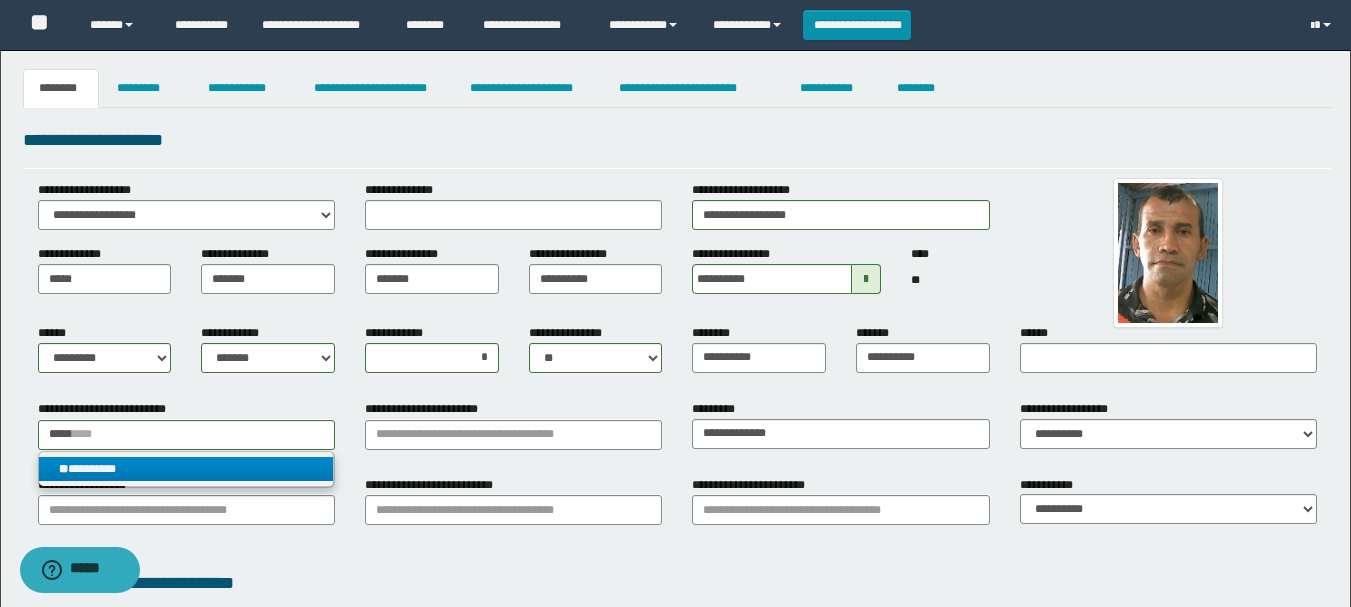 click on "** *********" at bounding box center (186, 469) 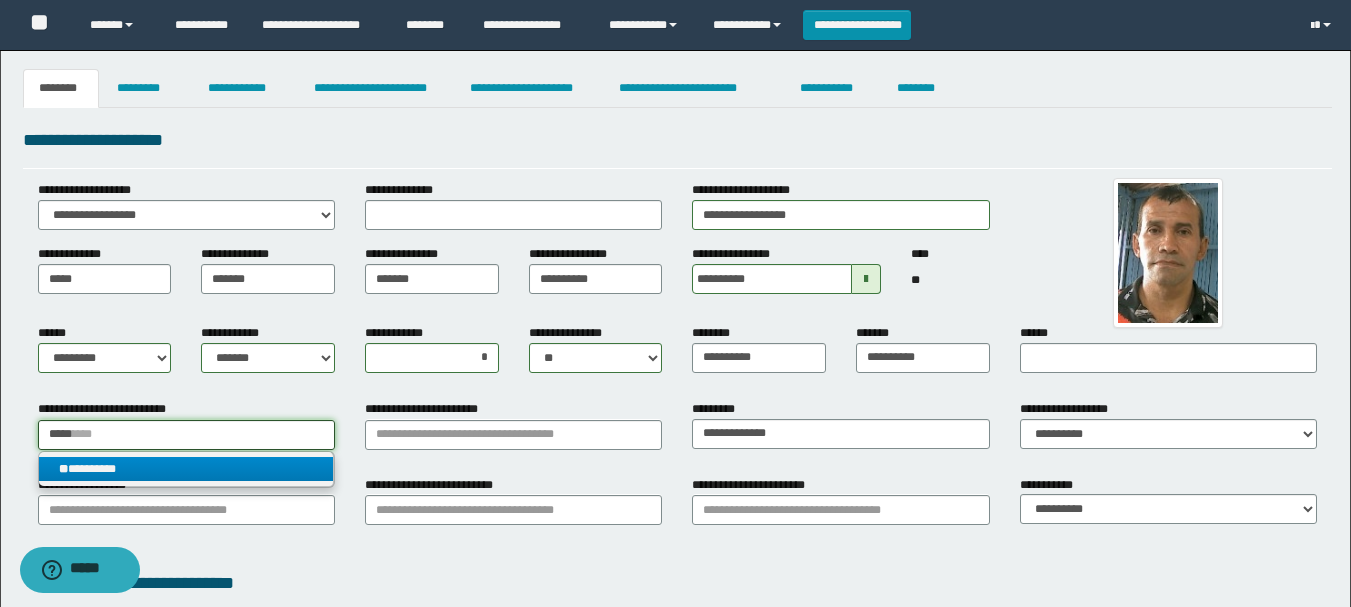 type 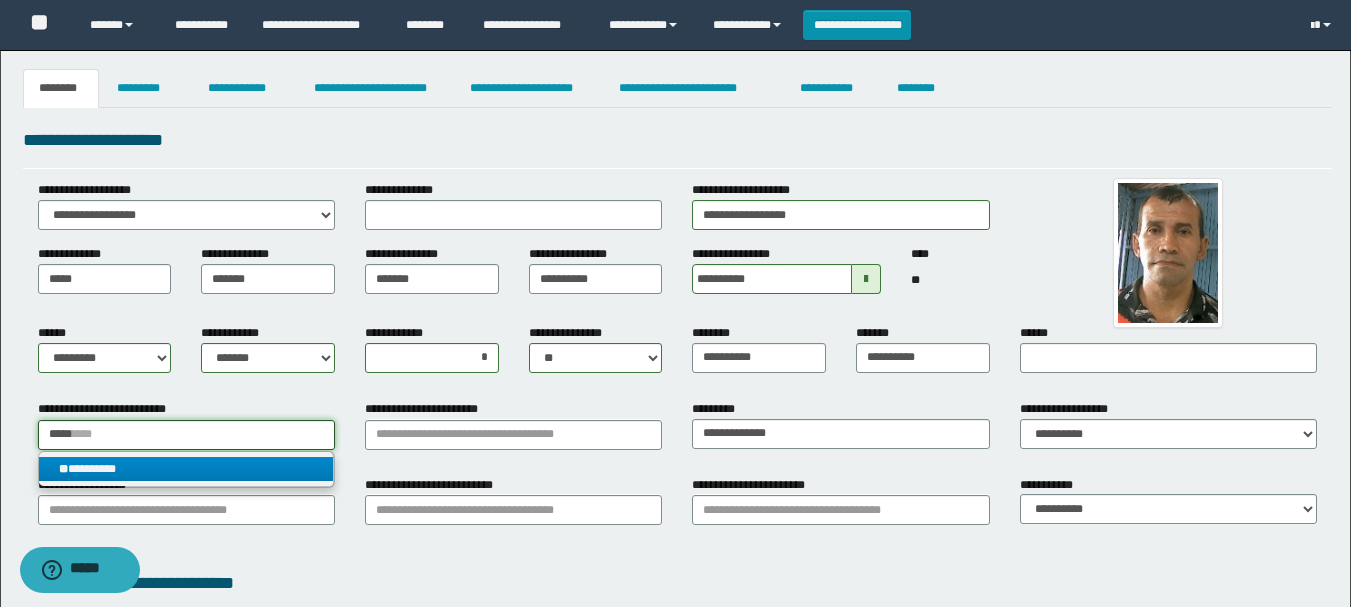 type on "*********" 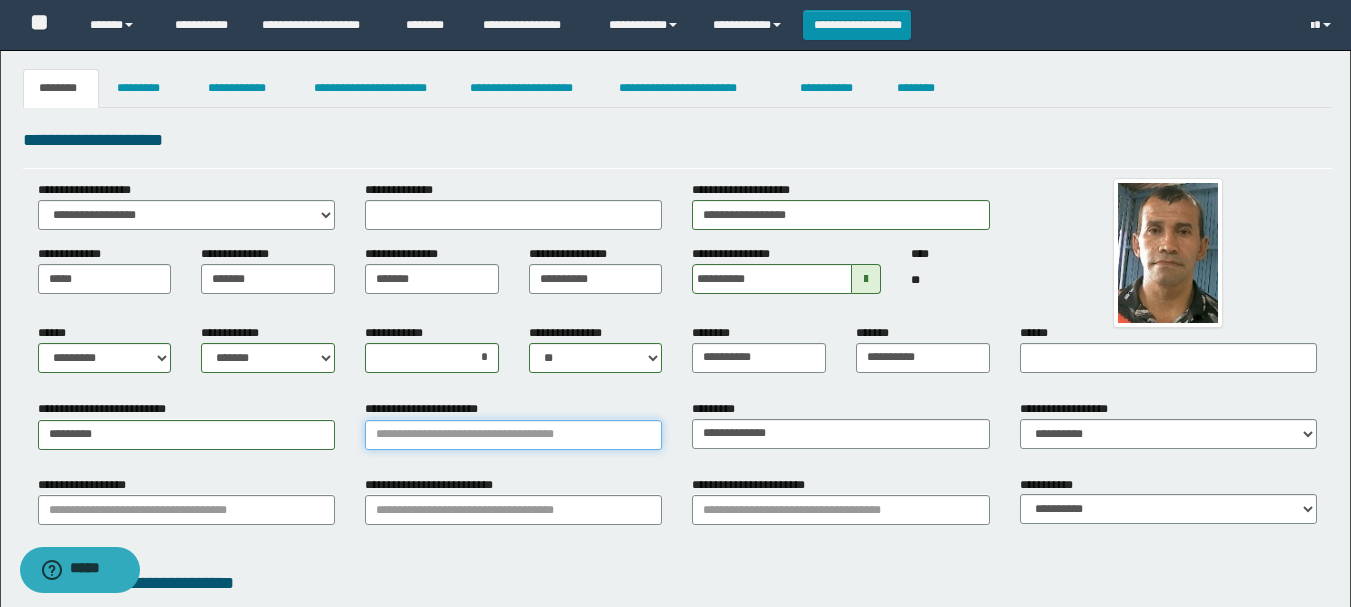 click on "**********" at bounding box center [513, 435] 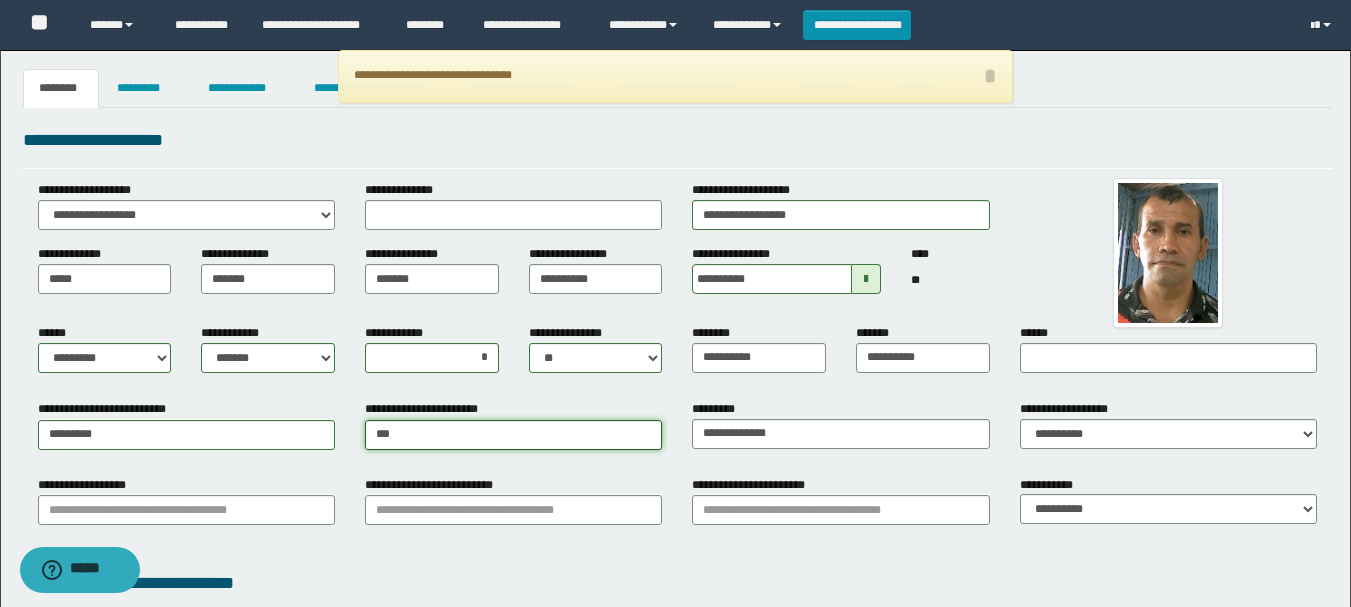 type on "****" 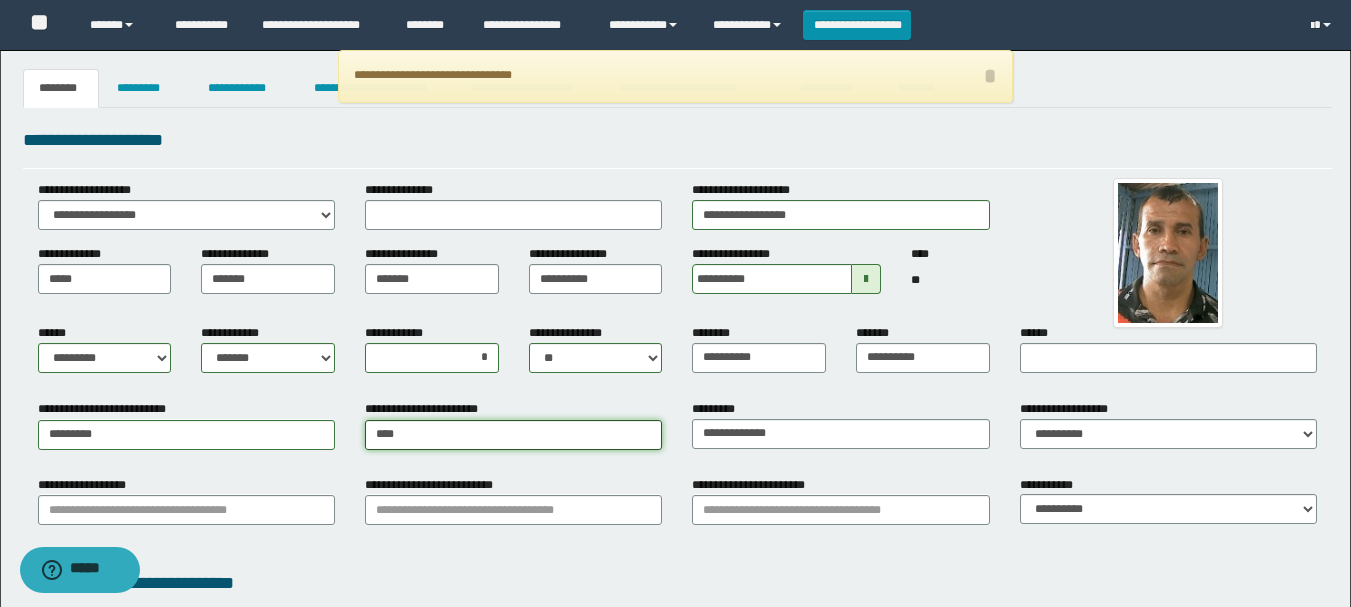 type on "****" 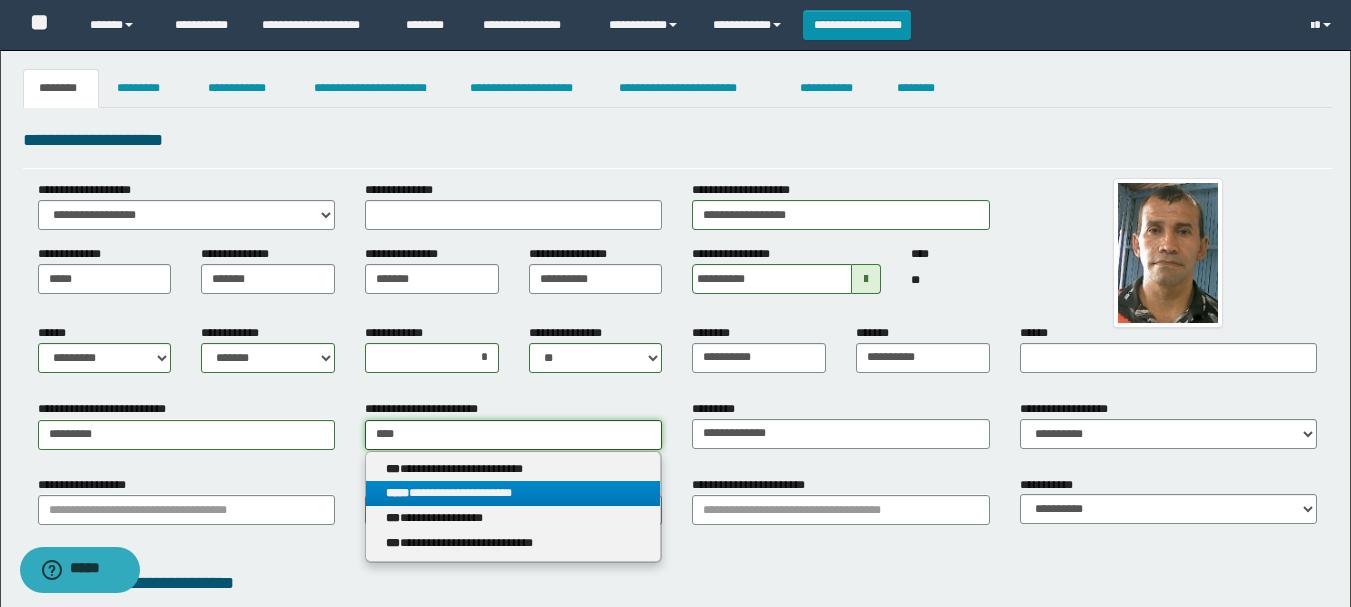 type on "****" 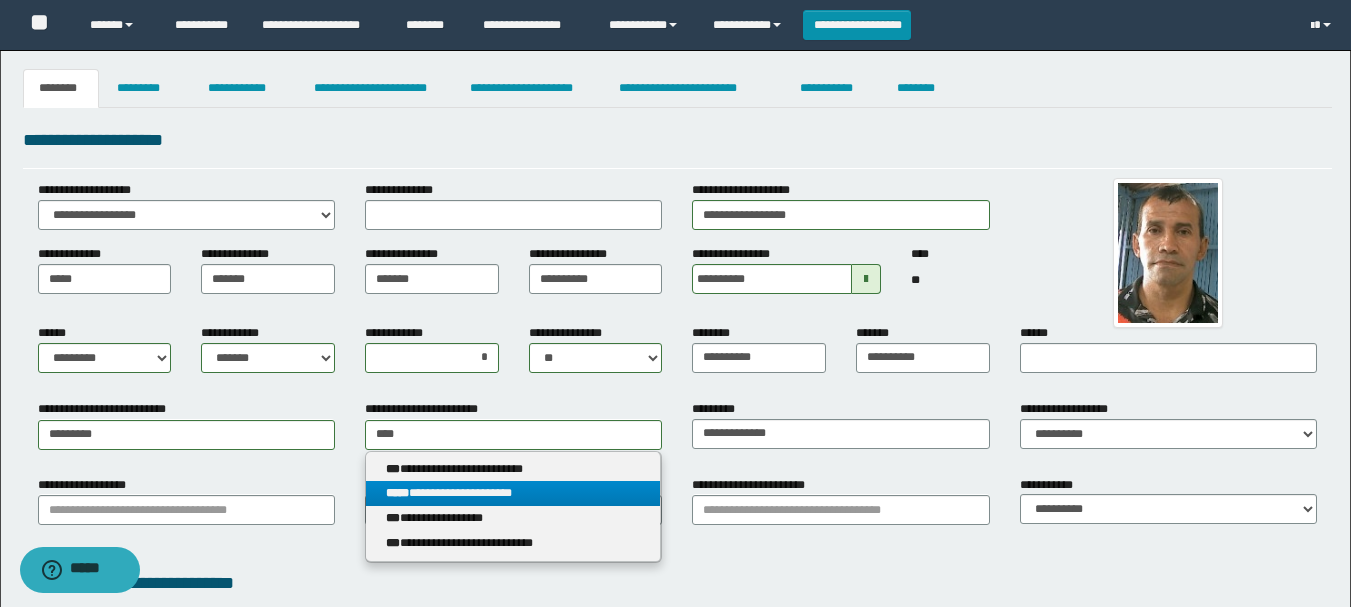 click on "**********" at bounding box center (513, 493) 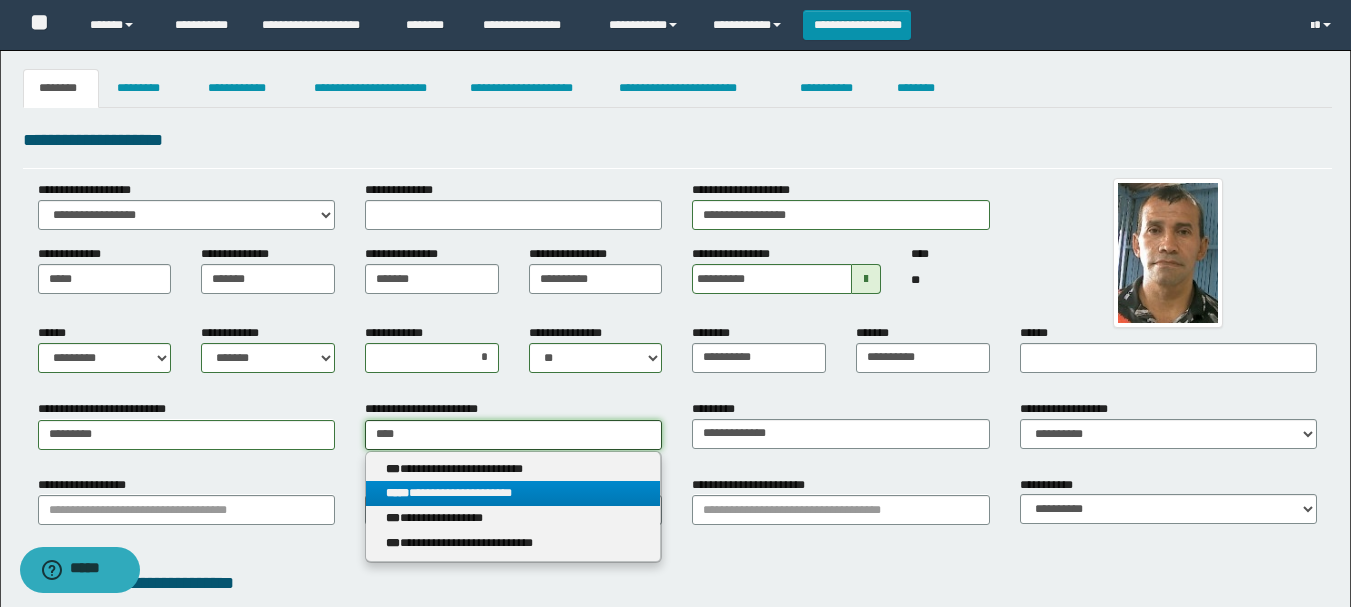 type 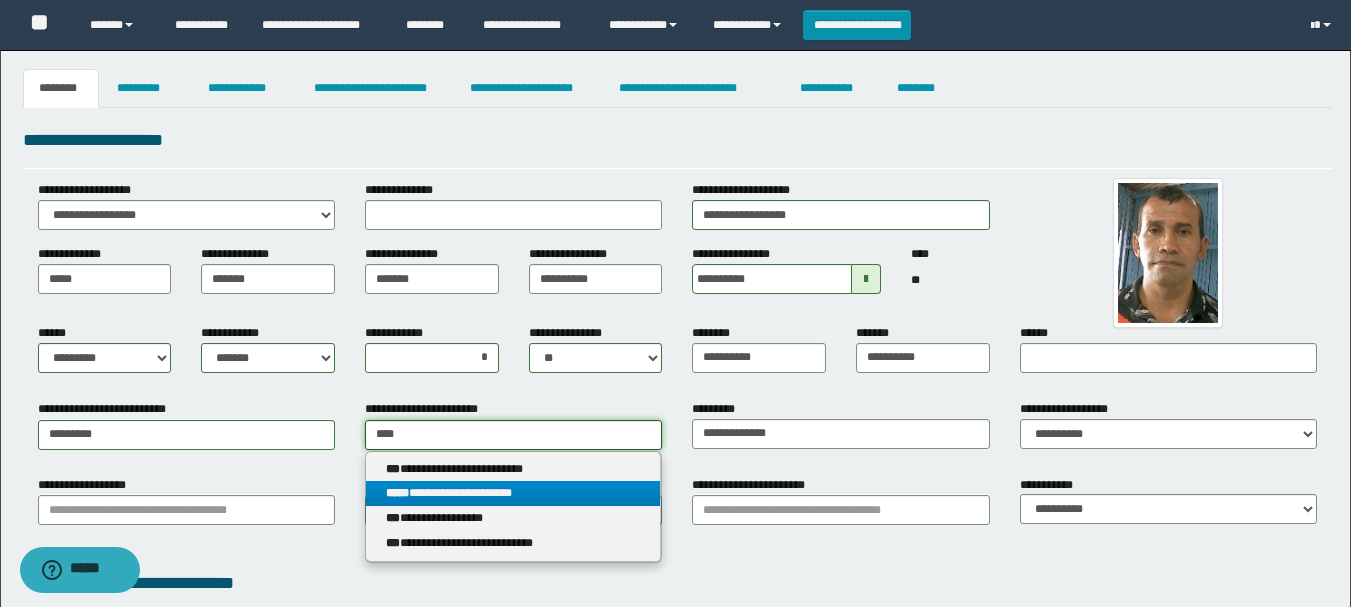 type on "**********" 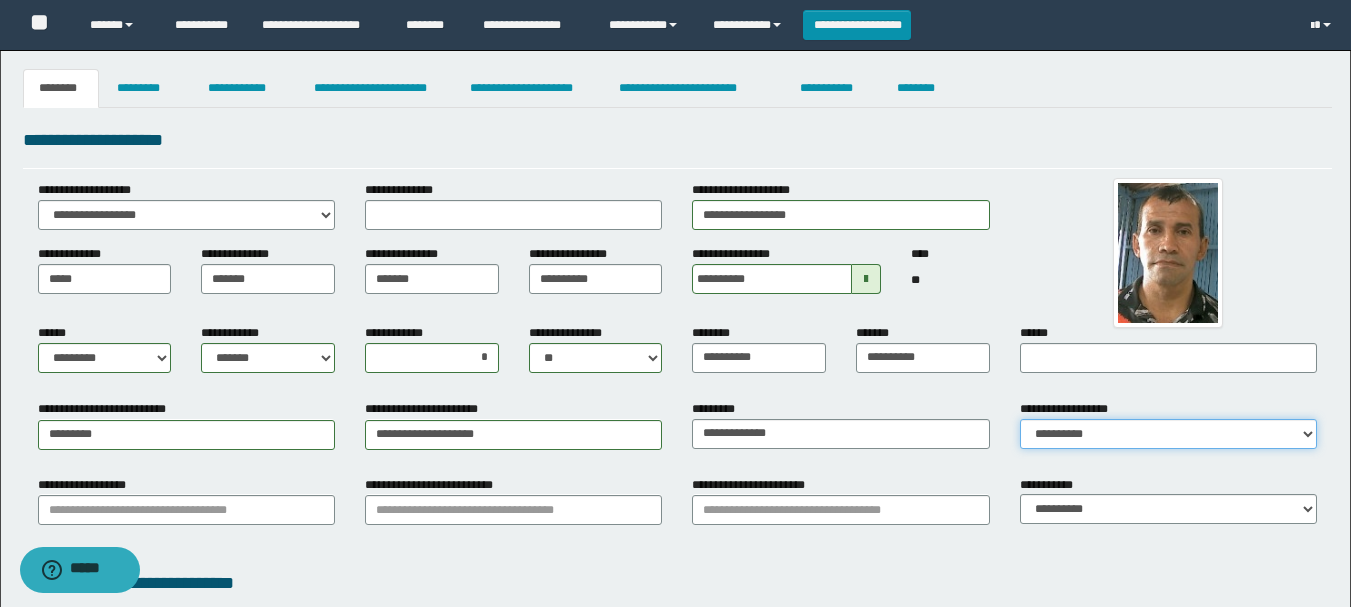 click on "**********" at bounding box center (1168, 434) 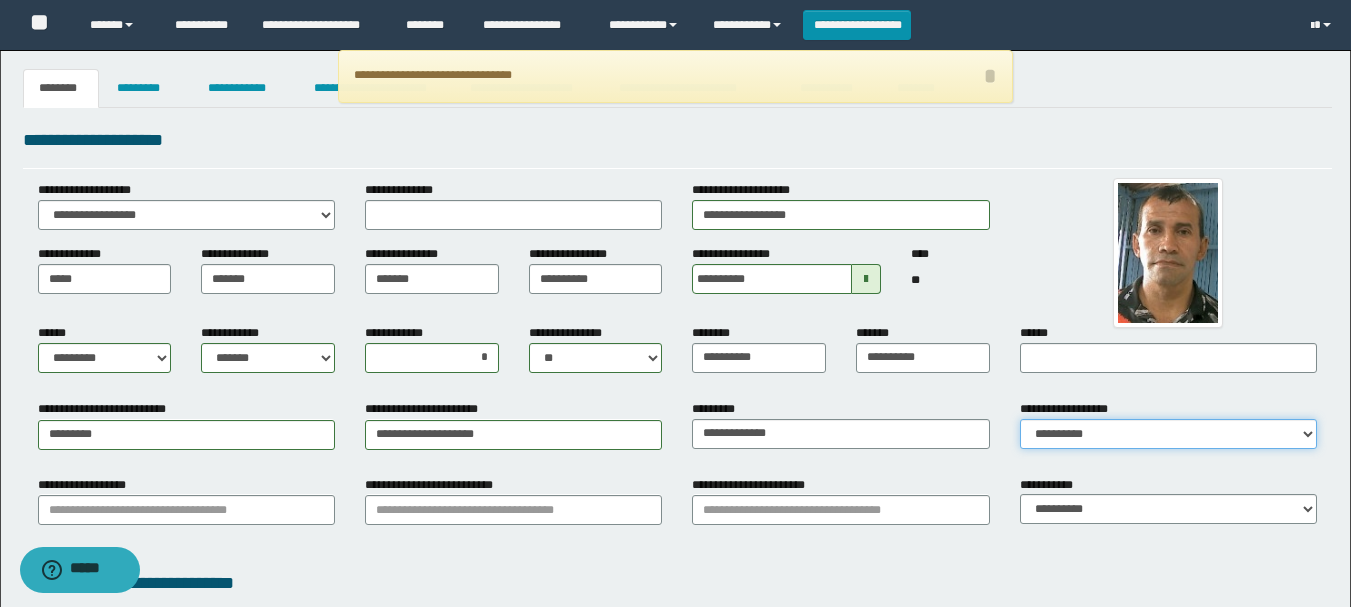 select on "*" 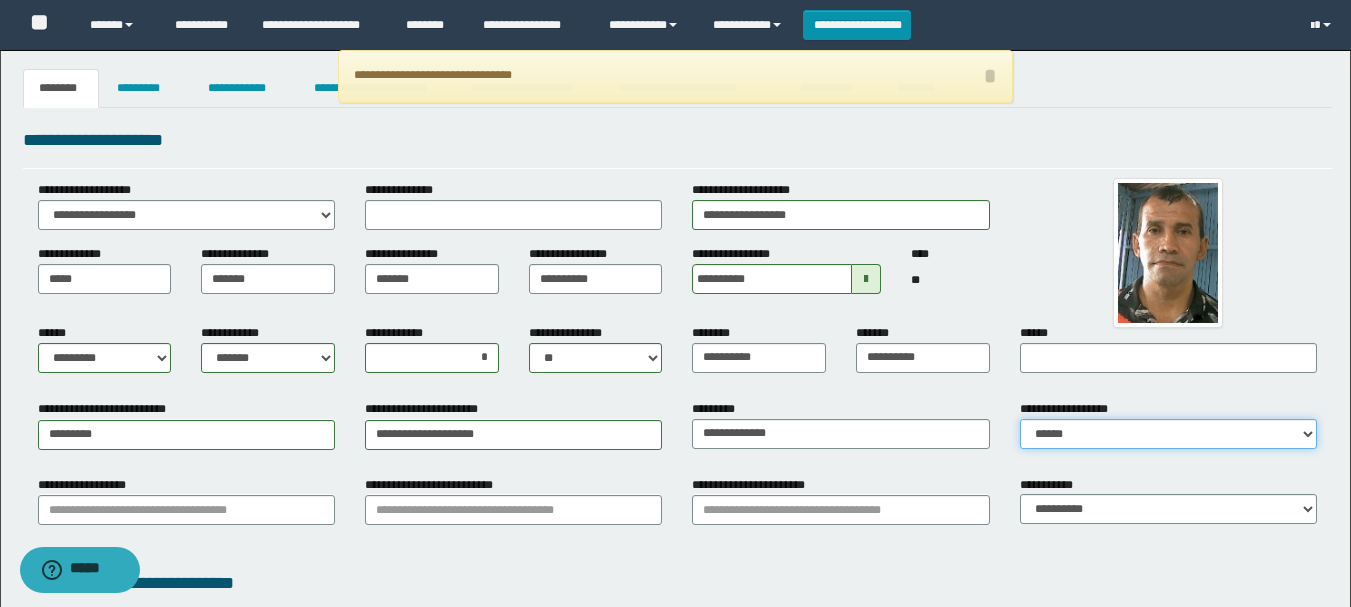 click on "**********" at bounding box center [1168, 434] 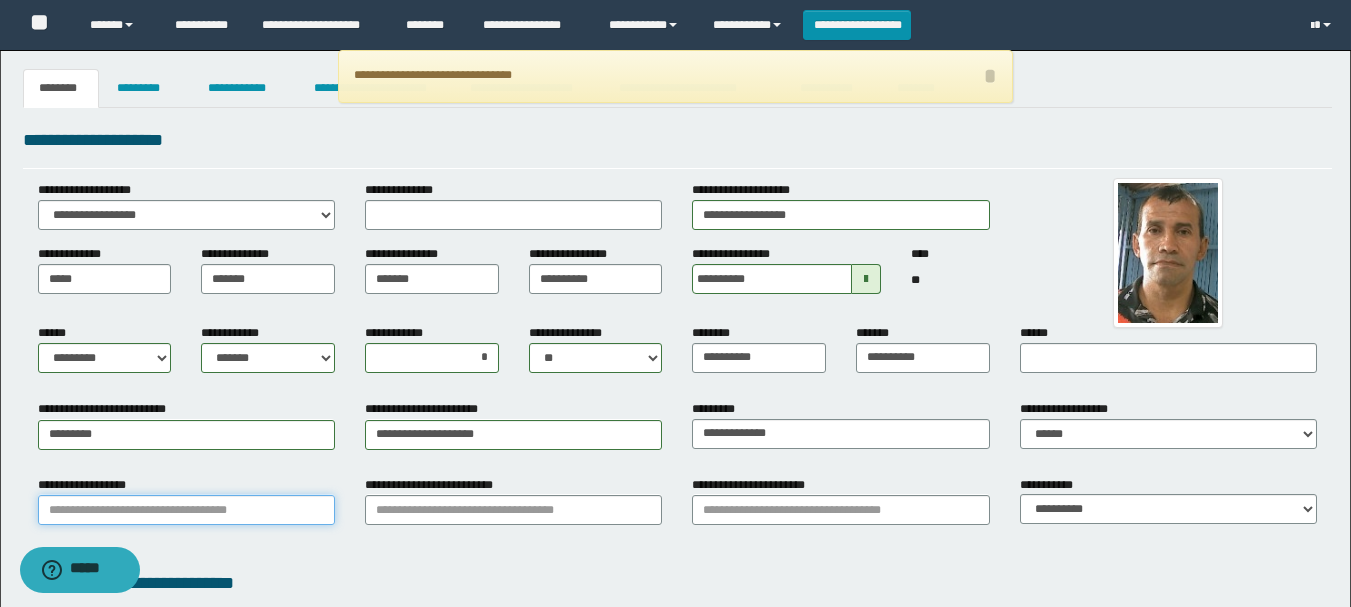 click on "**********" at bounding box center (186, 510) 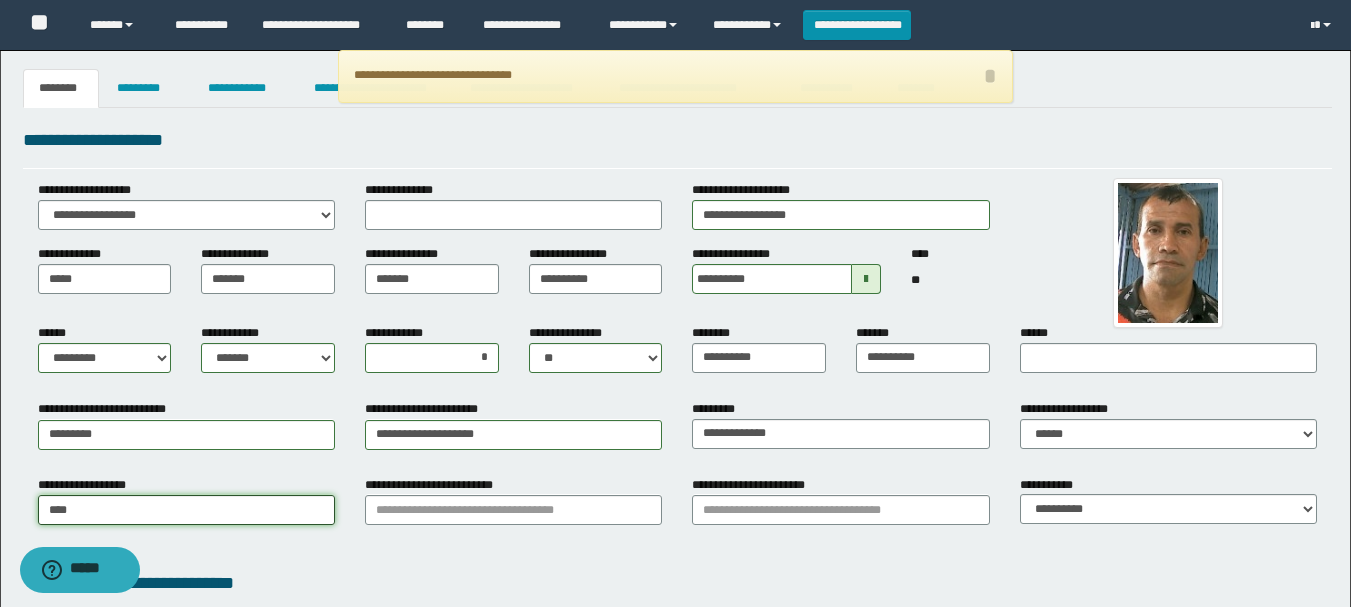 type on "*****" 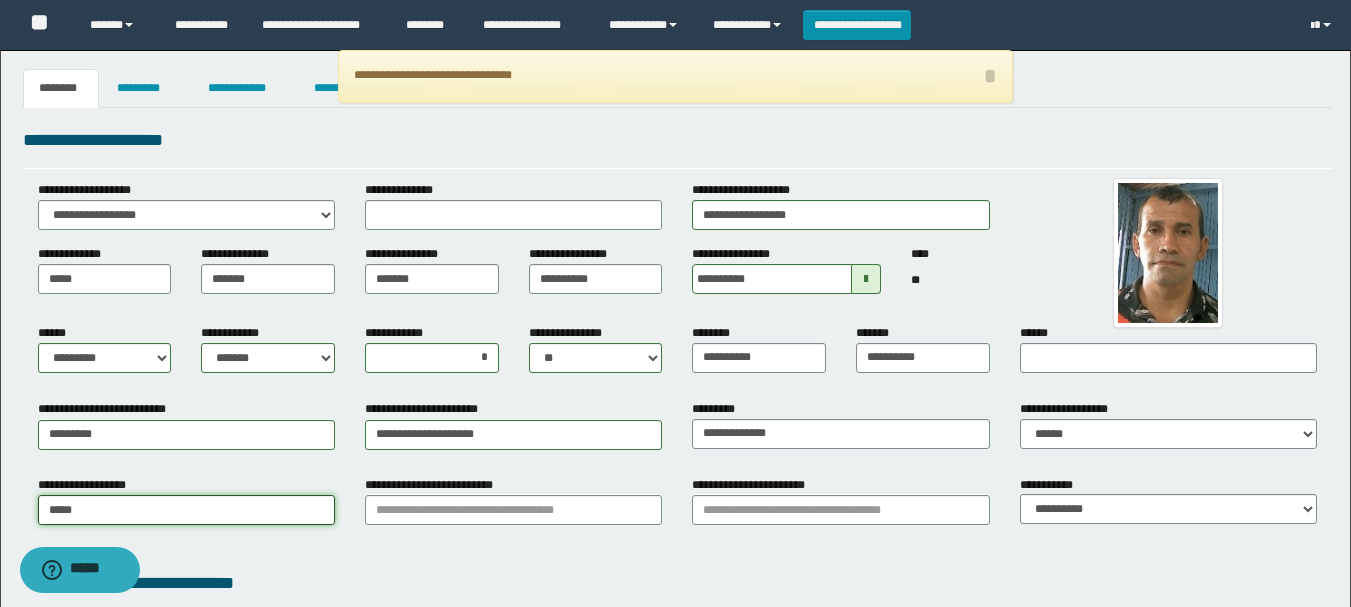 type on "********" 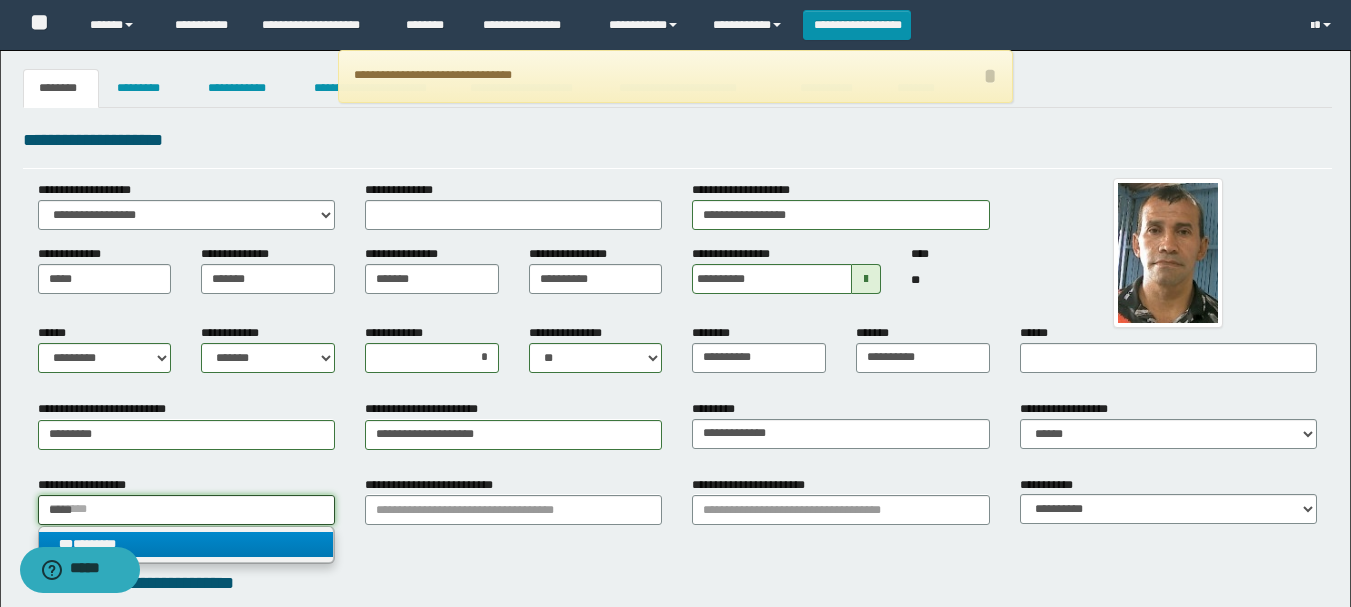 type on "*****" 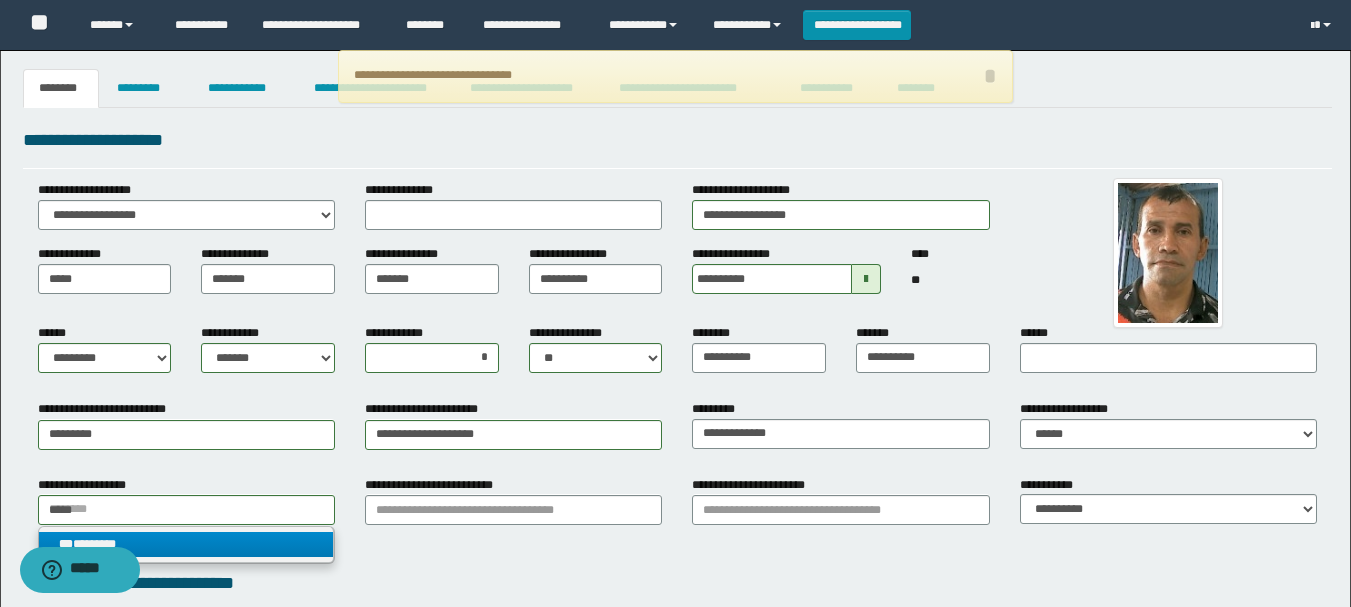 click on "*** ********" at bounding box center [186, 544] 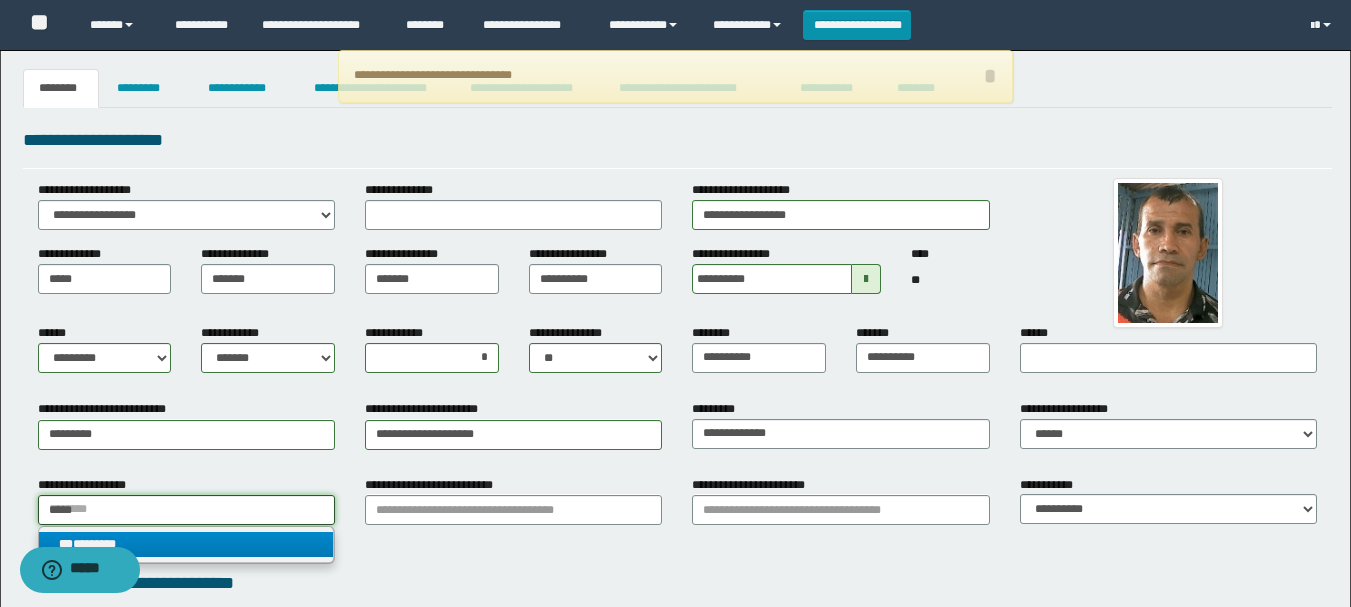 type 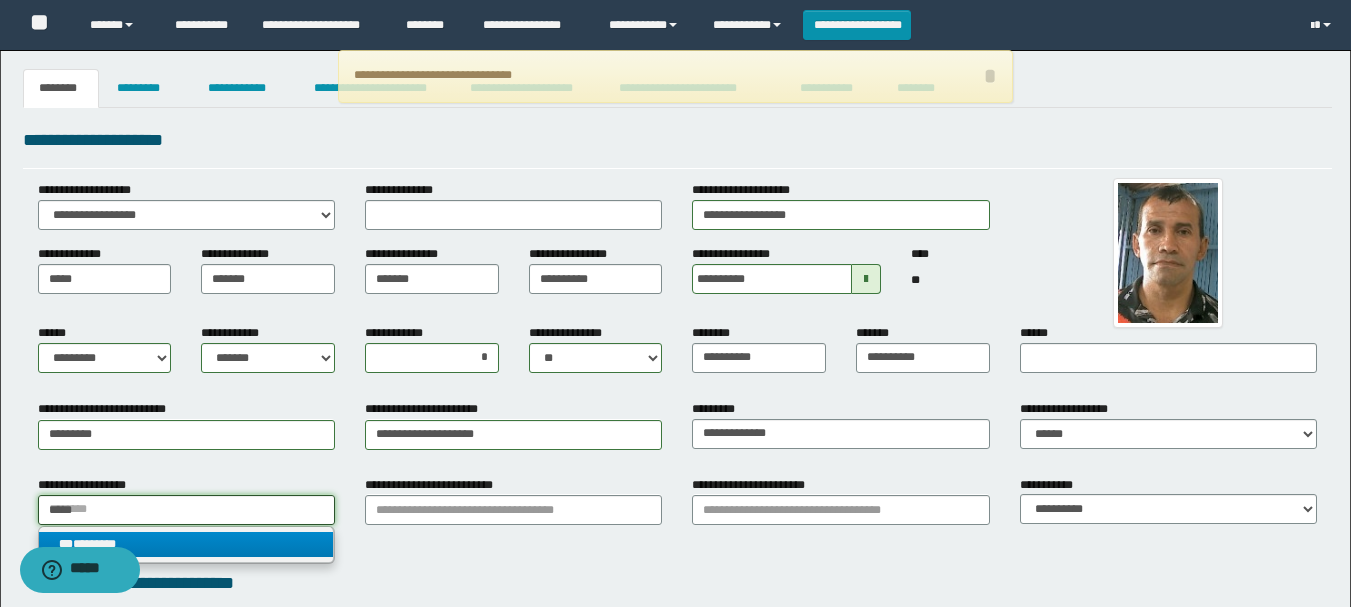 type on "********" 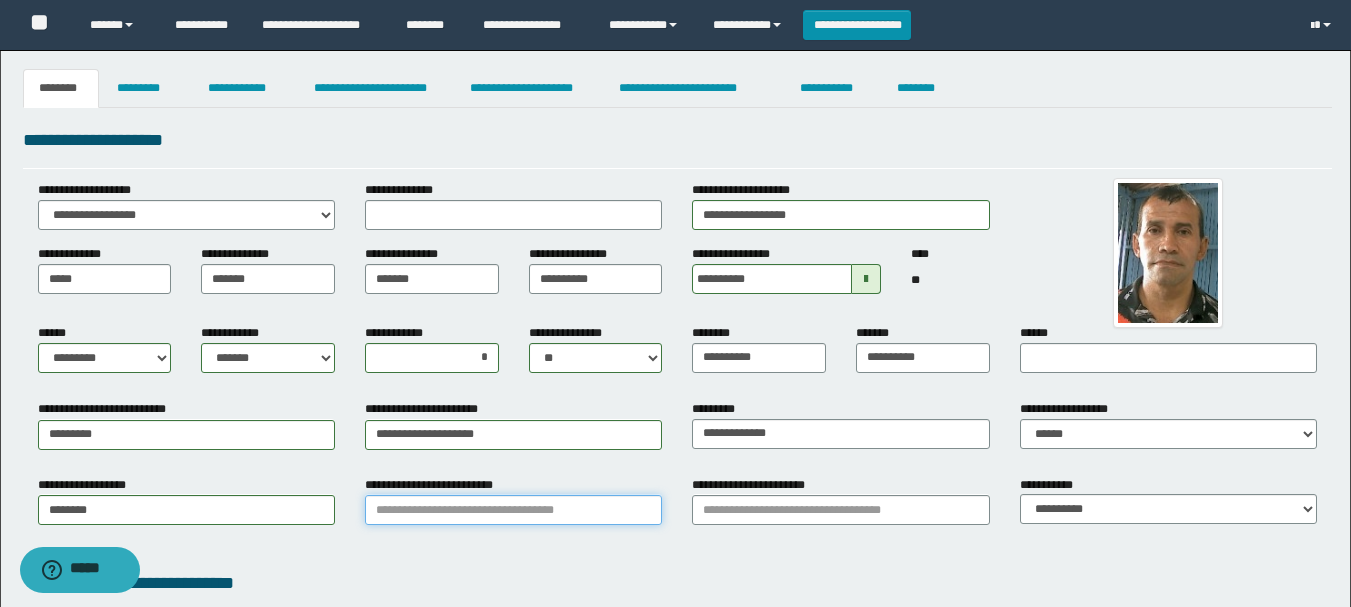 click on "**********" at bounding box center (513, 510) 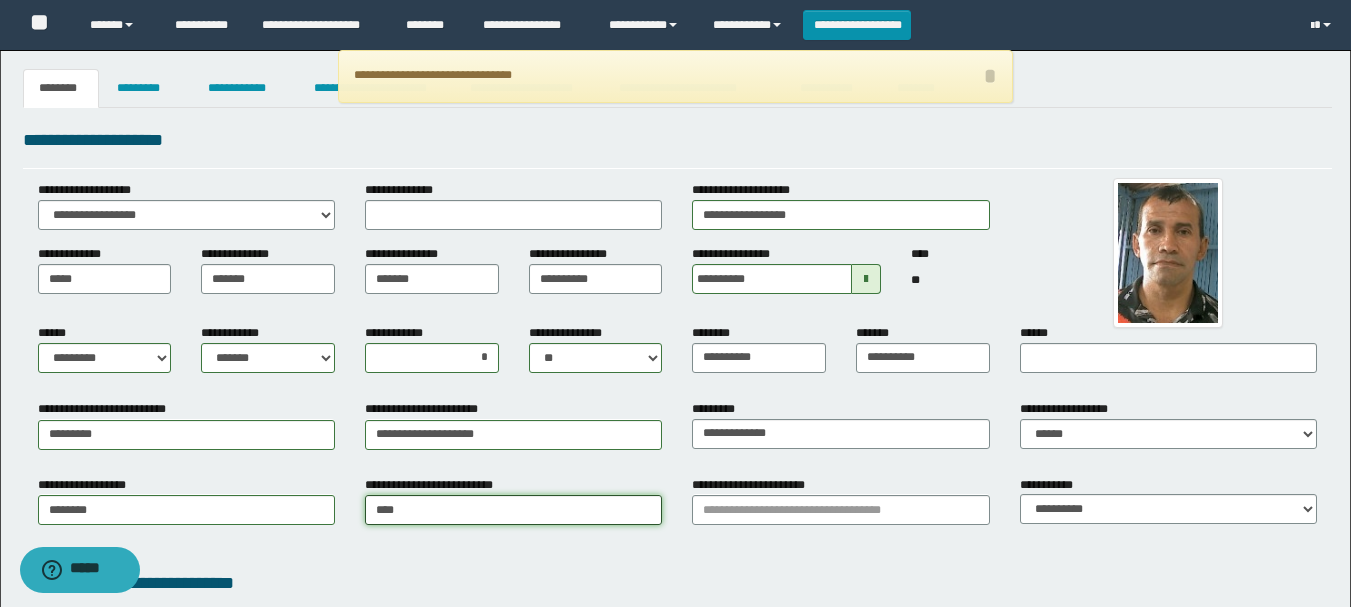 type on "*****" 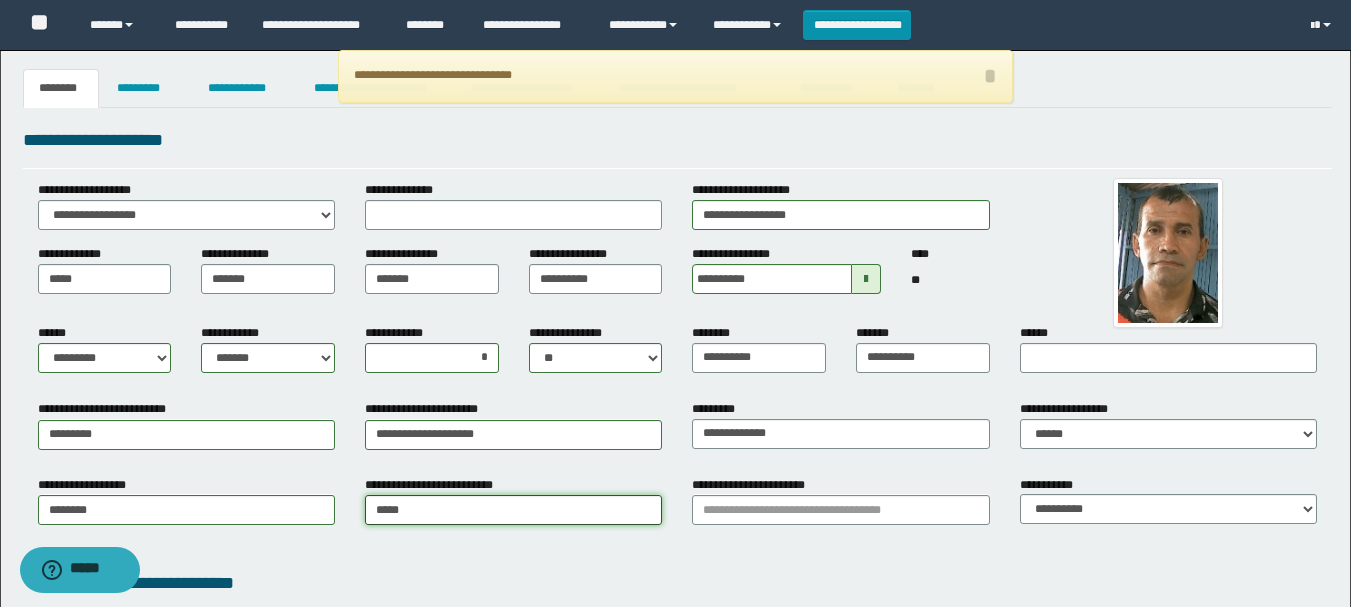 type on "*********" 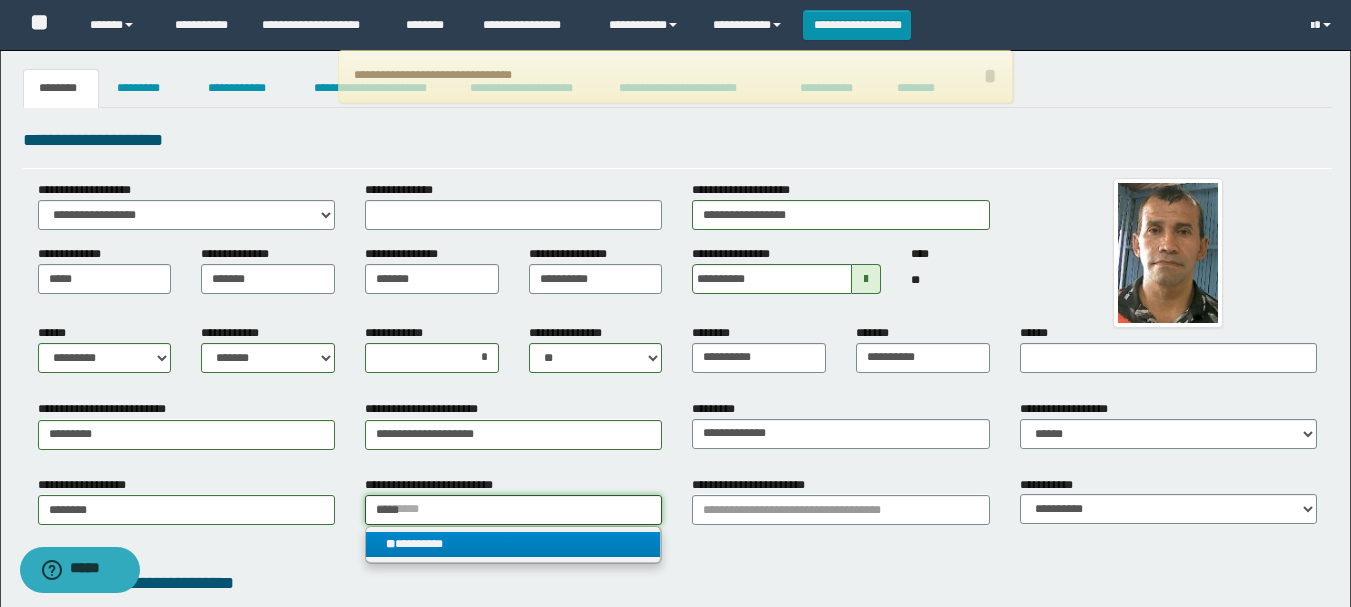 type on "*****" 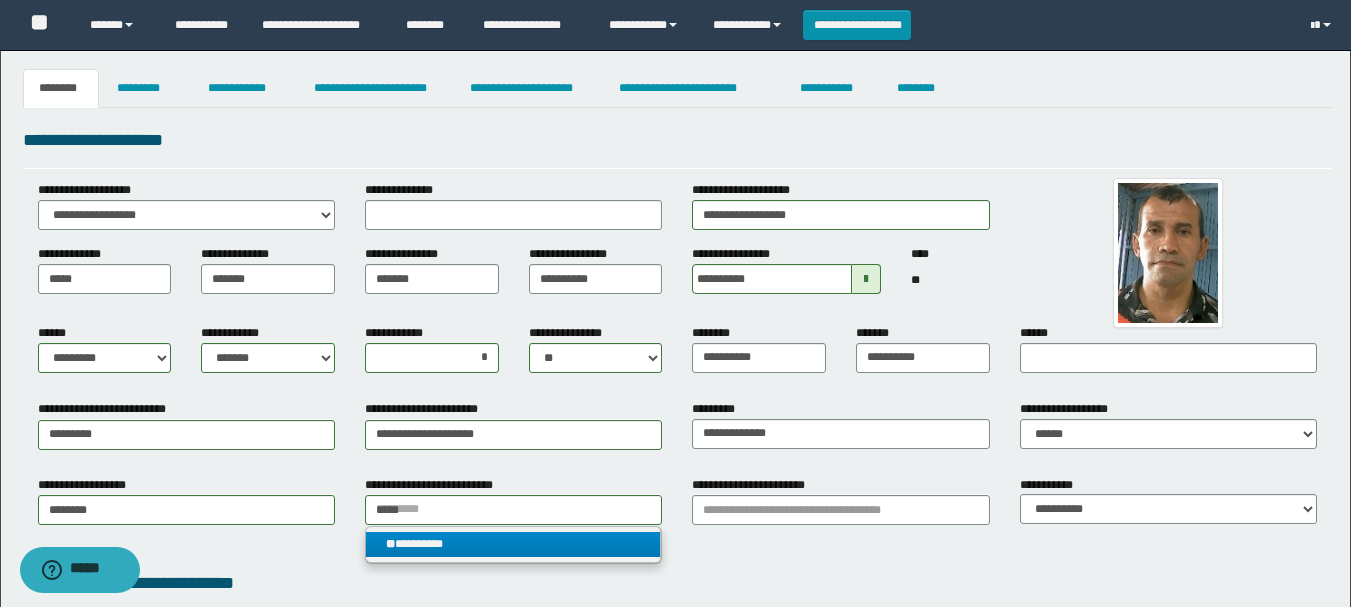 click on "** *********" at bounding box center (513, 544) 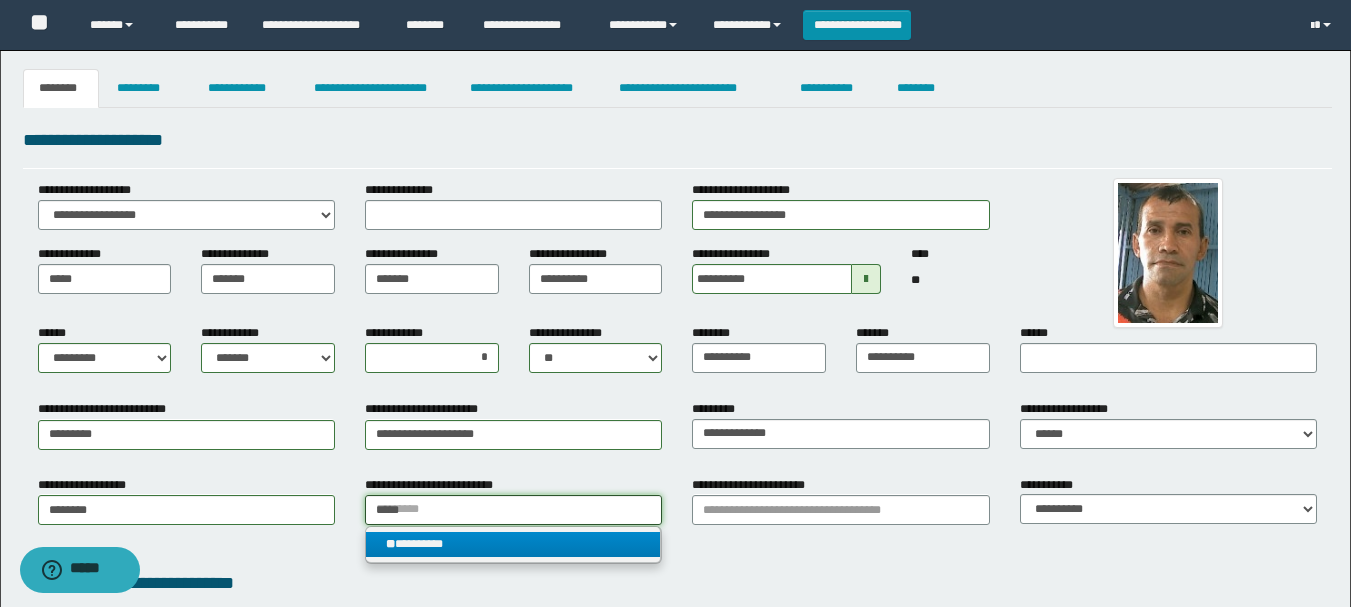 type 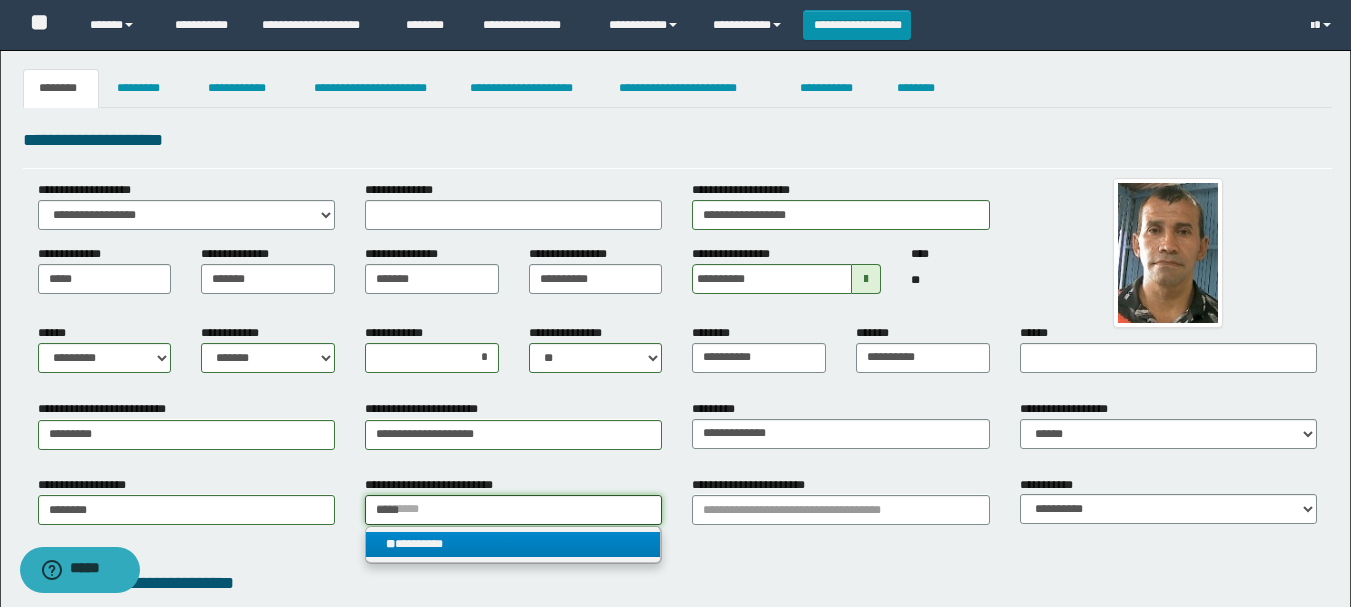 type on "*********" 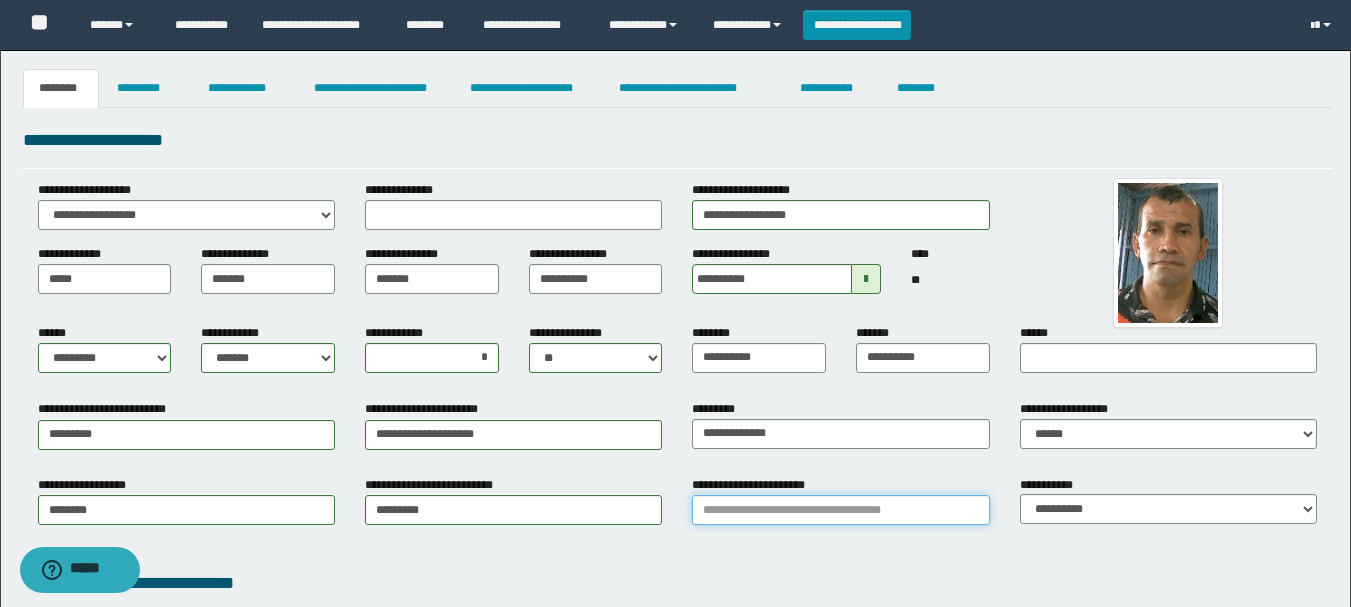 click on "**********" at bounding box center [840, 510] 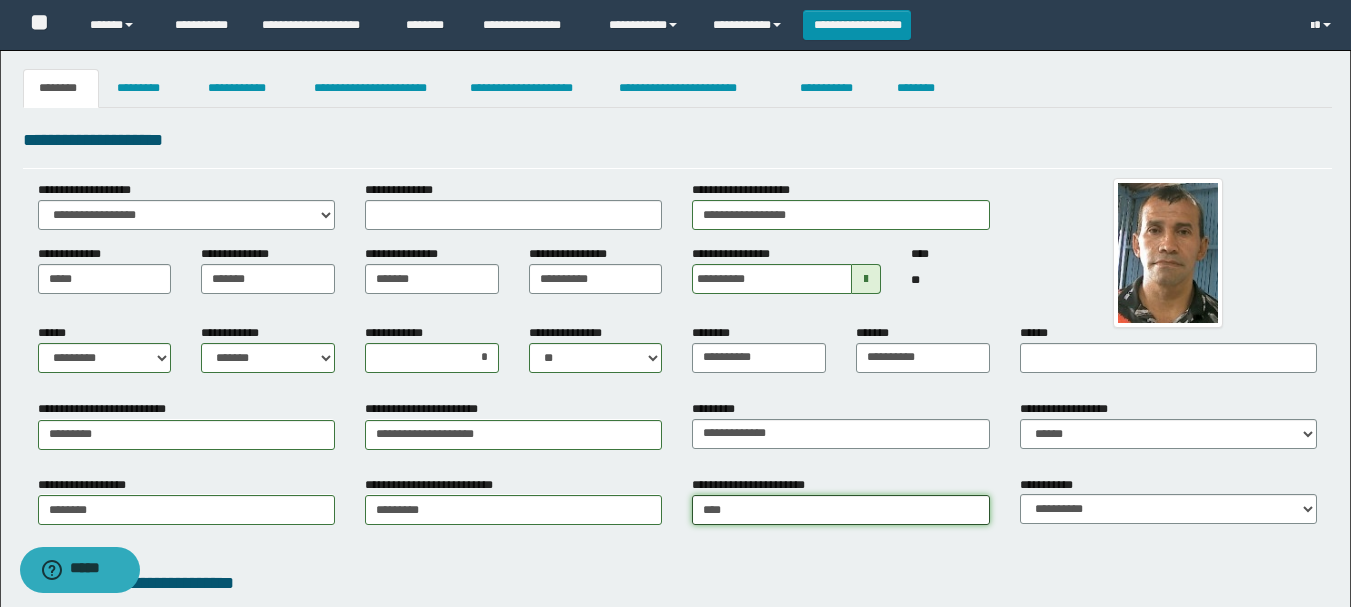 type on "*****" 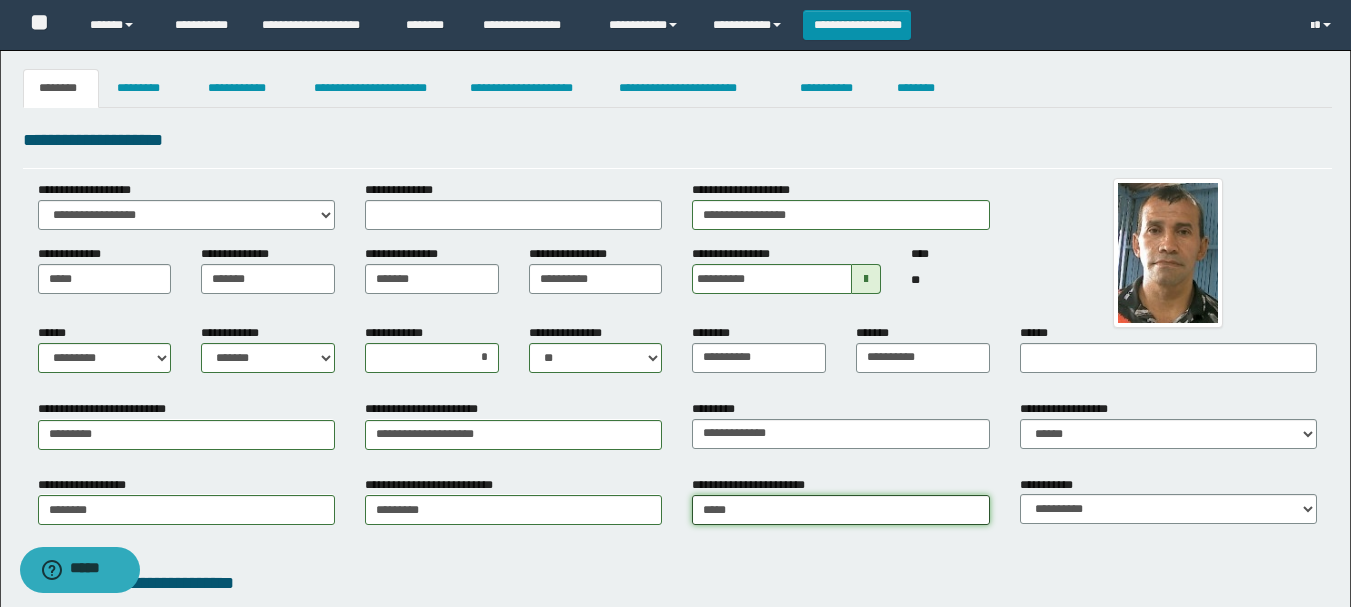 type on "**********" 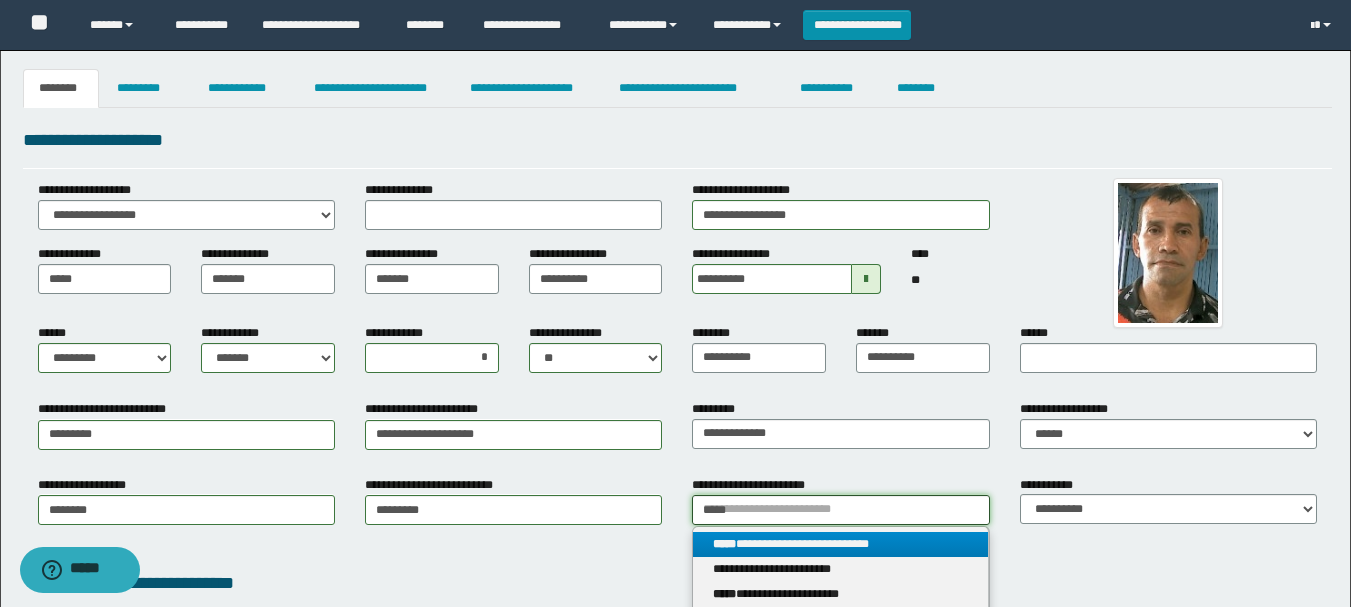 type on "*****" 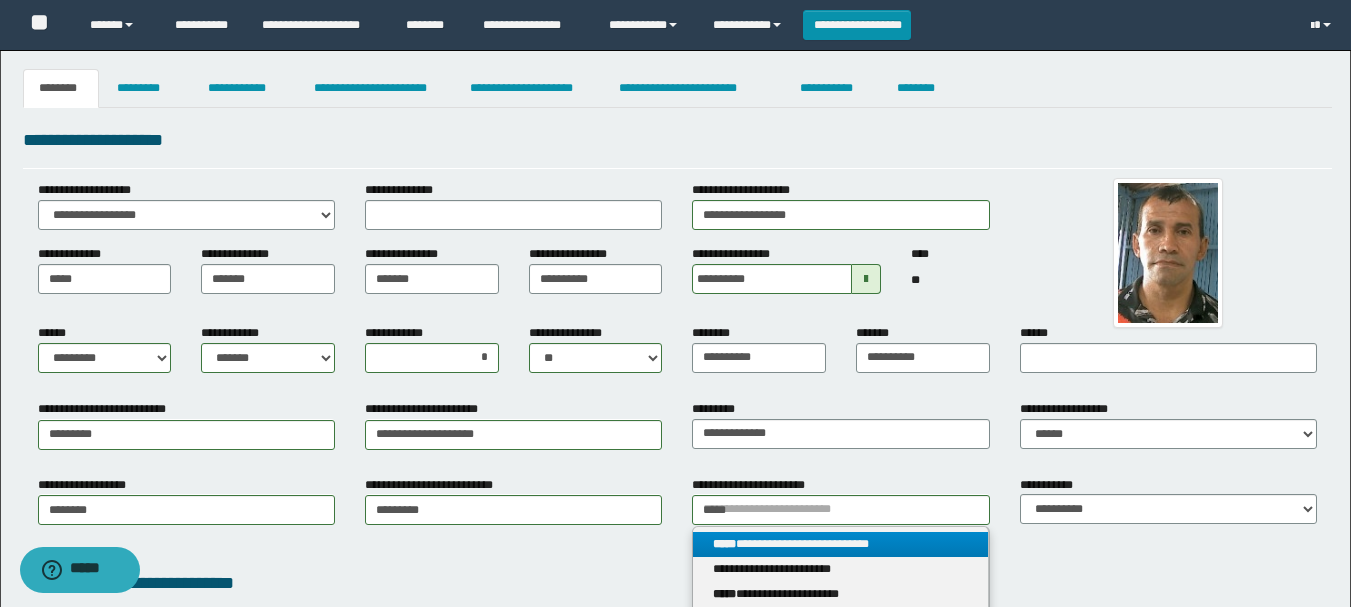 click on "**********" at bounding box center [840, 544] 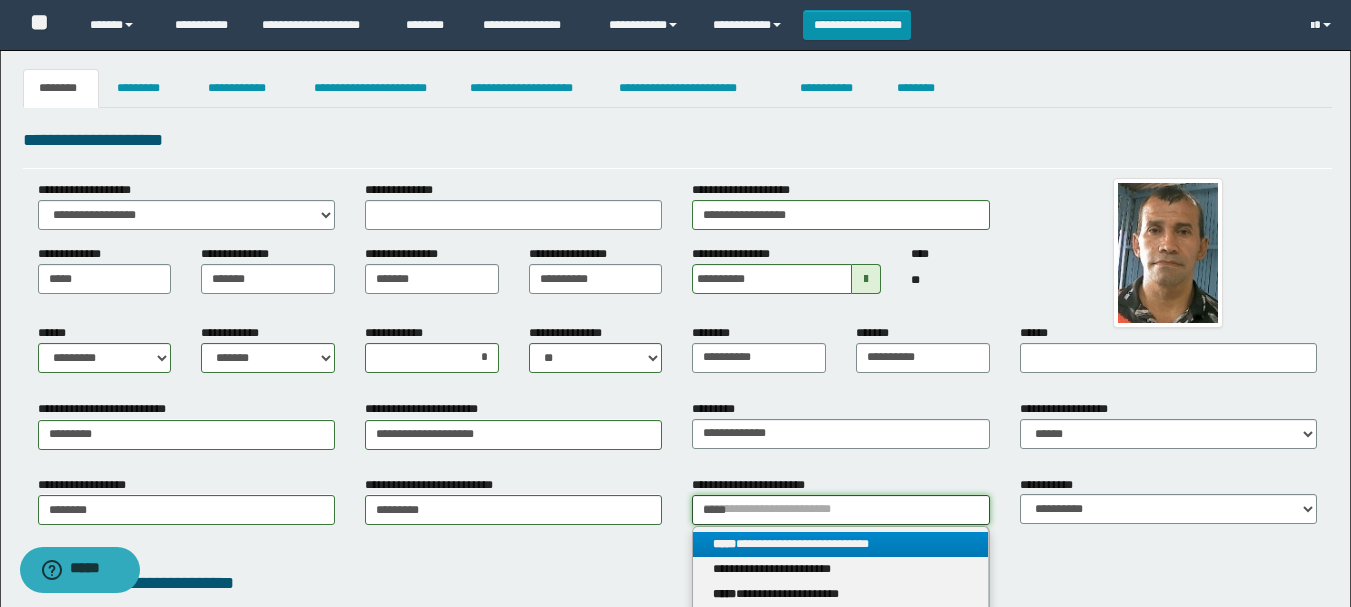 type 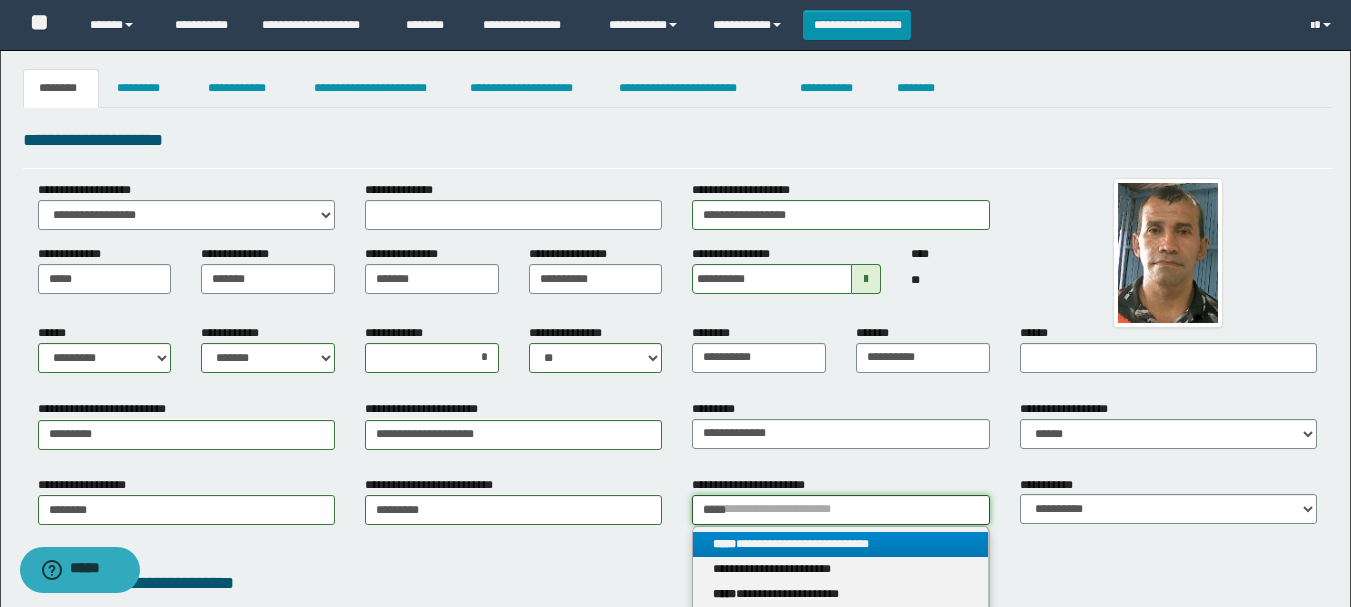 type on "**********" 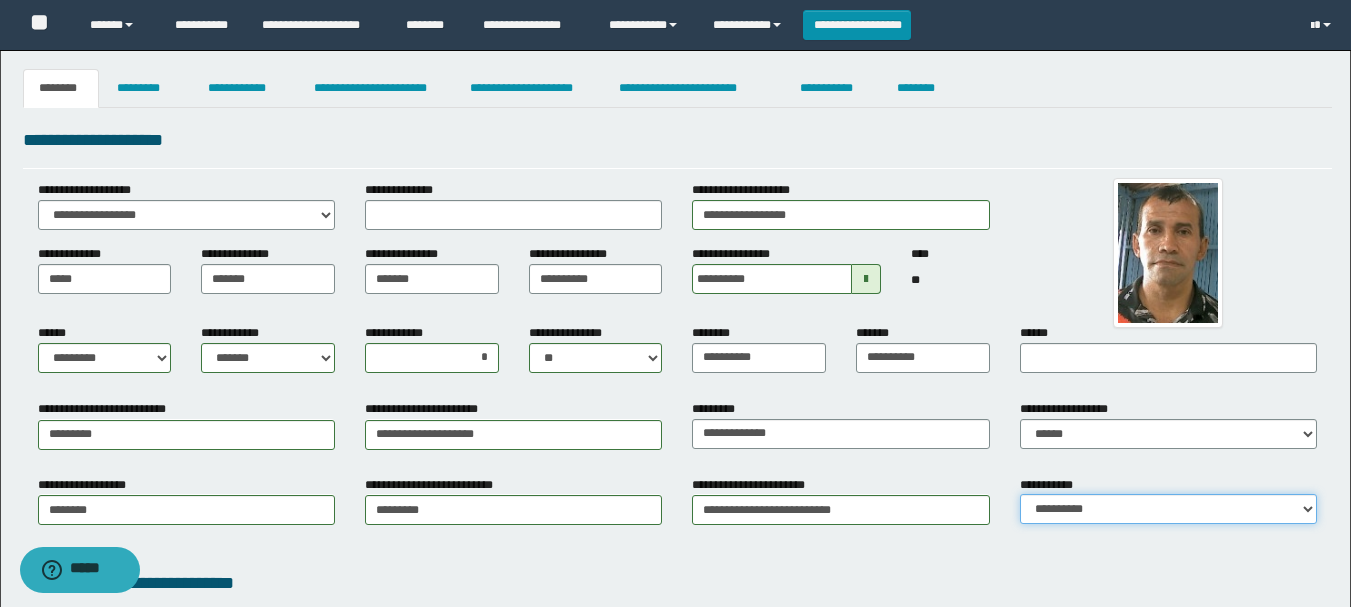 click on "**********" at bounding box center [1168, 509] 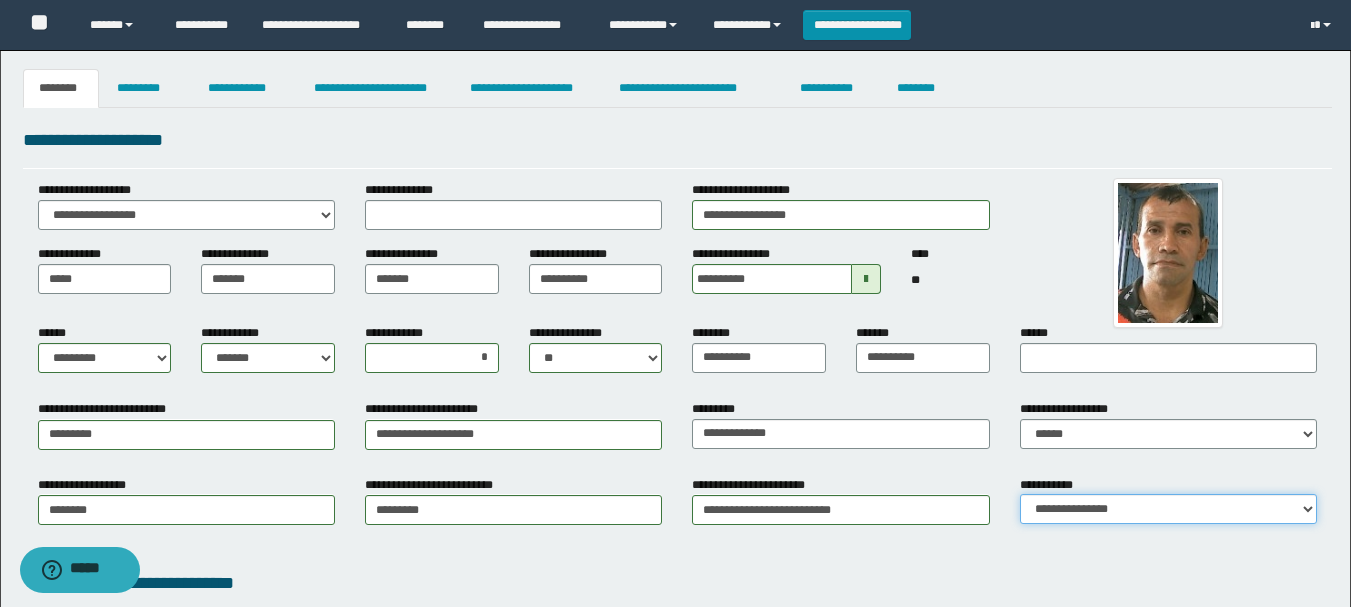 click on "**********" at bounding box center (1168, 509) 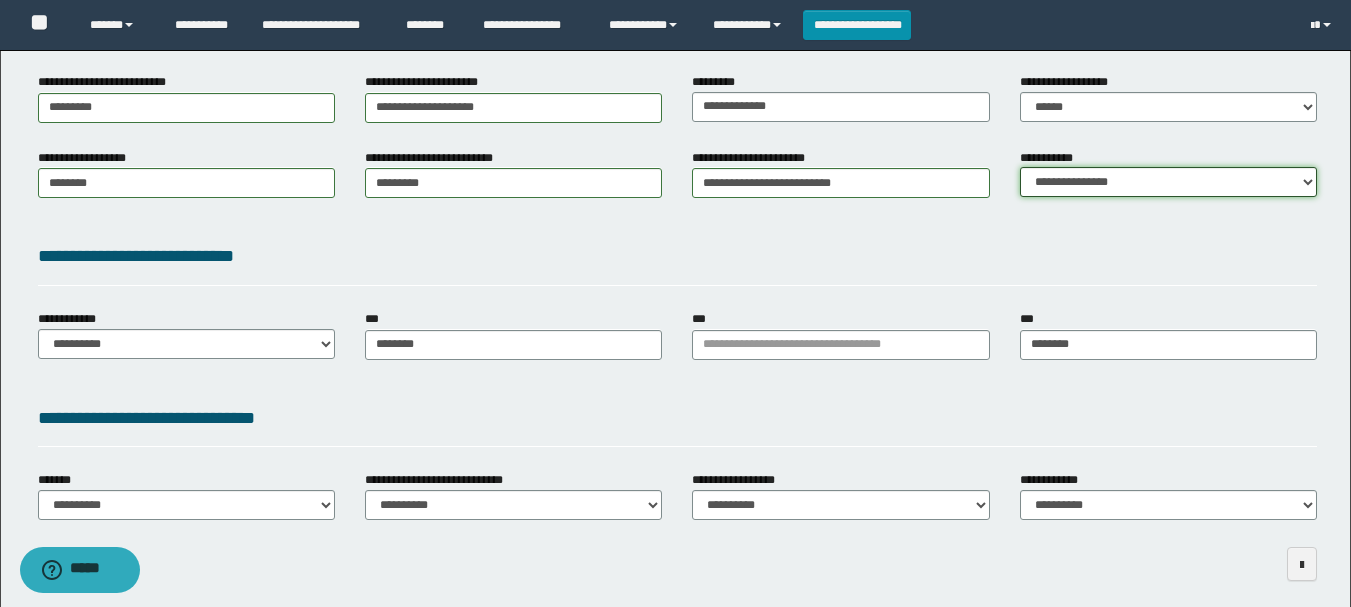 scroll, scrollTop: 336, scrollLeft: 0, axis: vertical 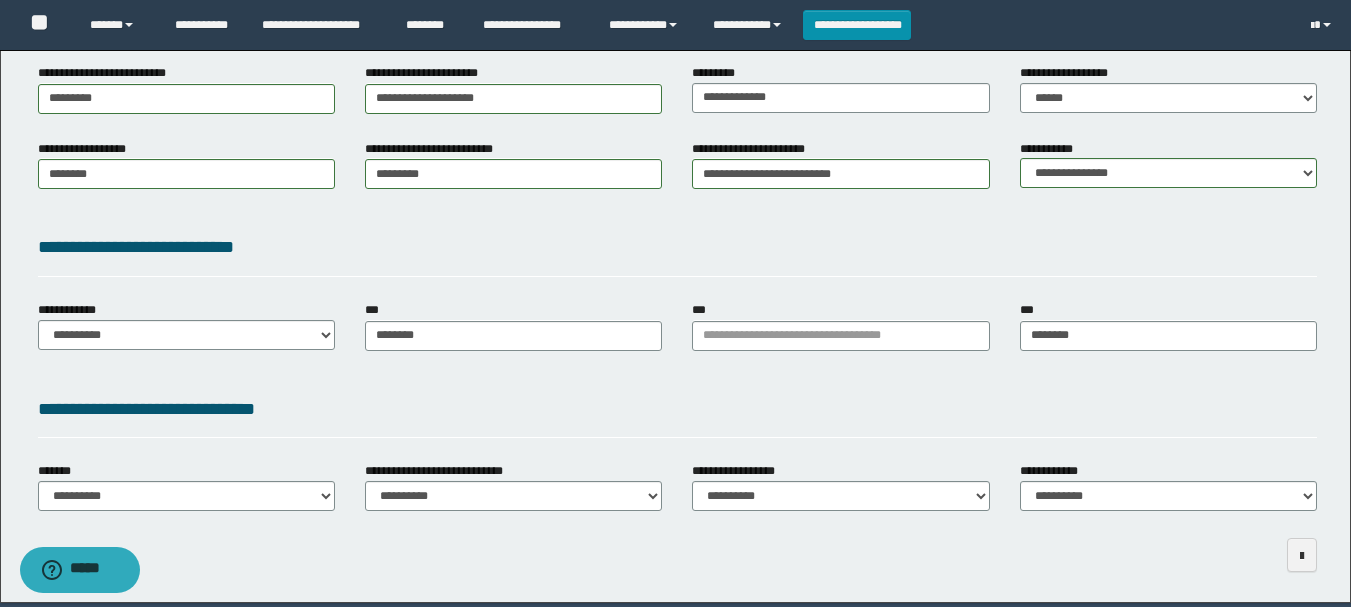 click on "**********" at bounding box center [186, 333] 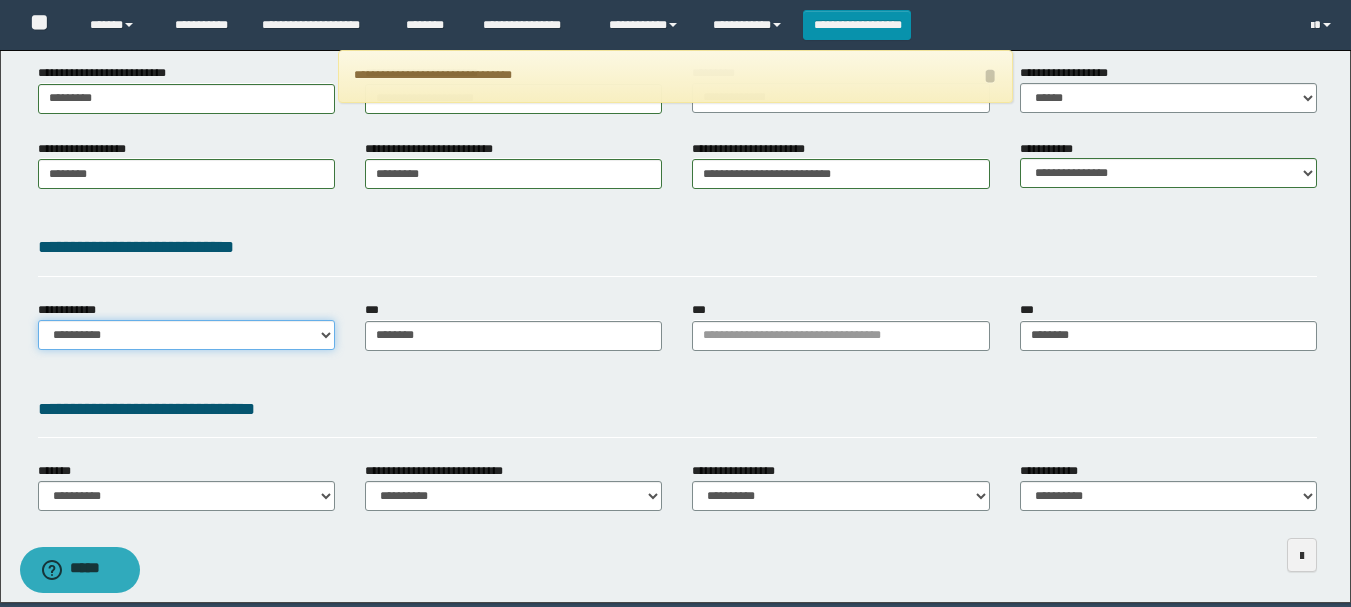 click on "**********" at bounding box center [186, 335] 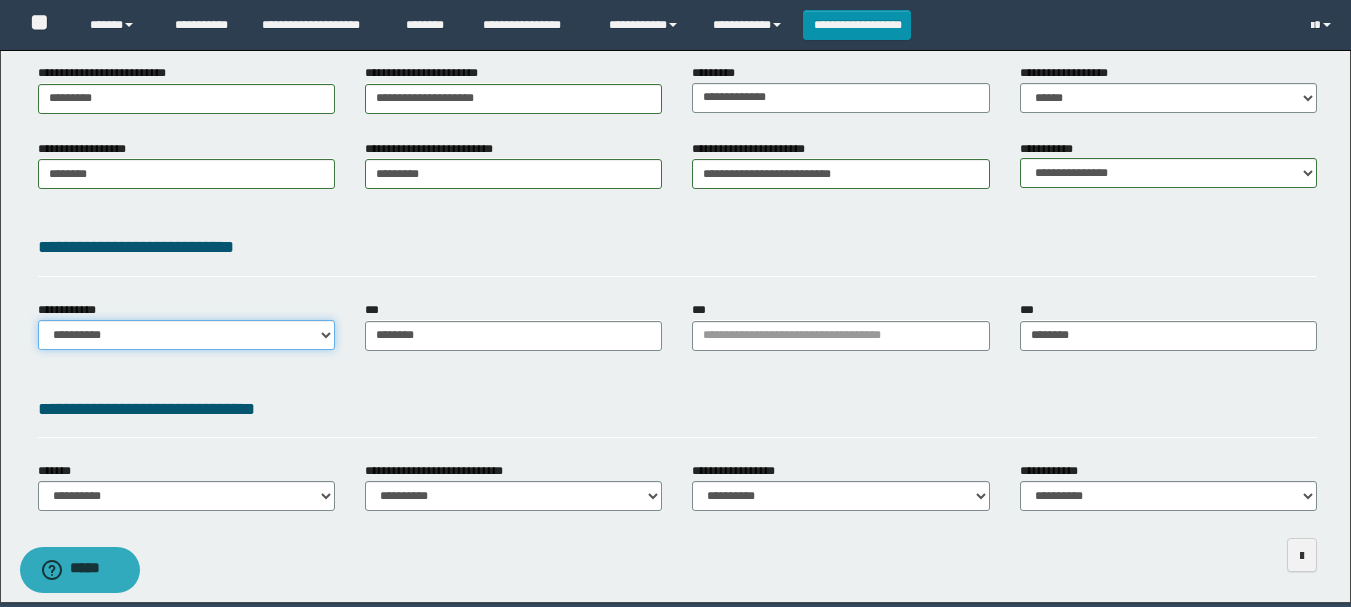 select on "**" 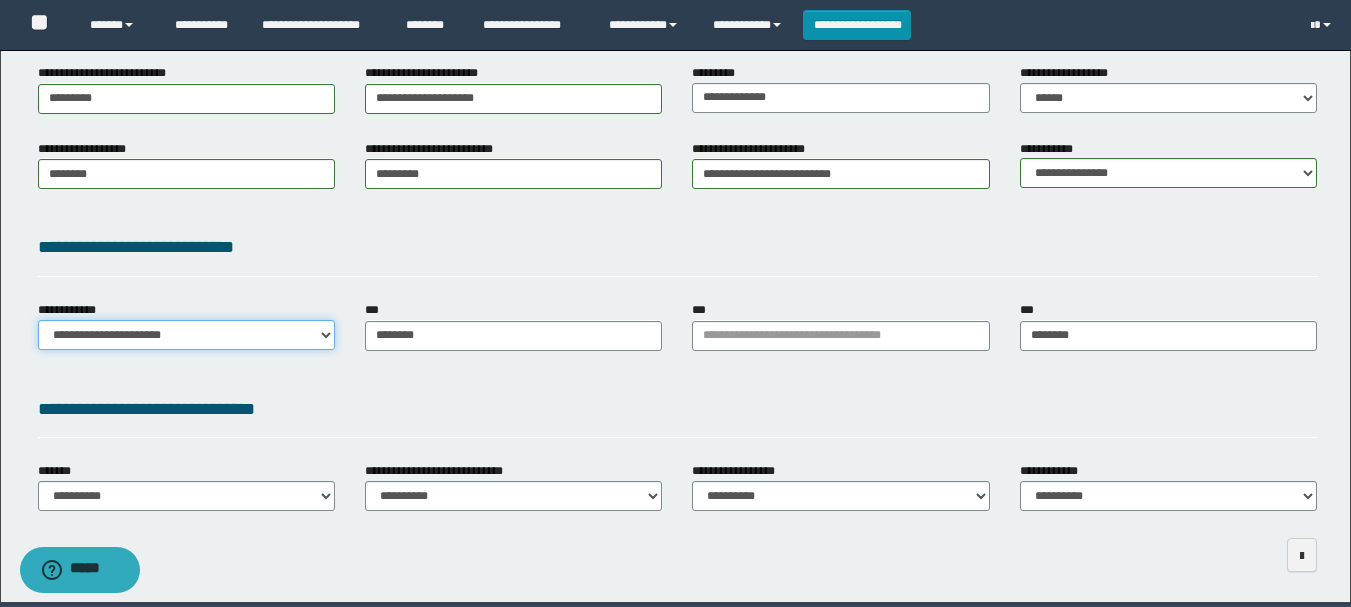 click on "**********" at bounding box center [186, 335] 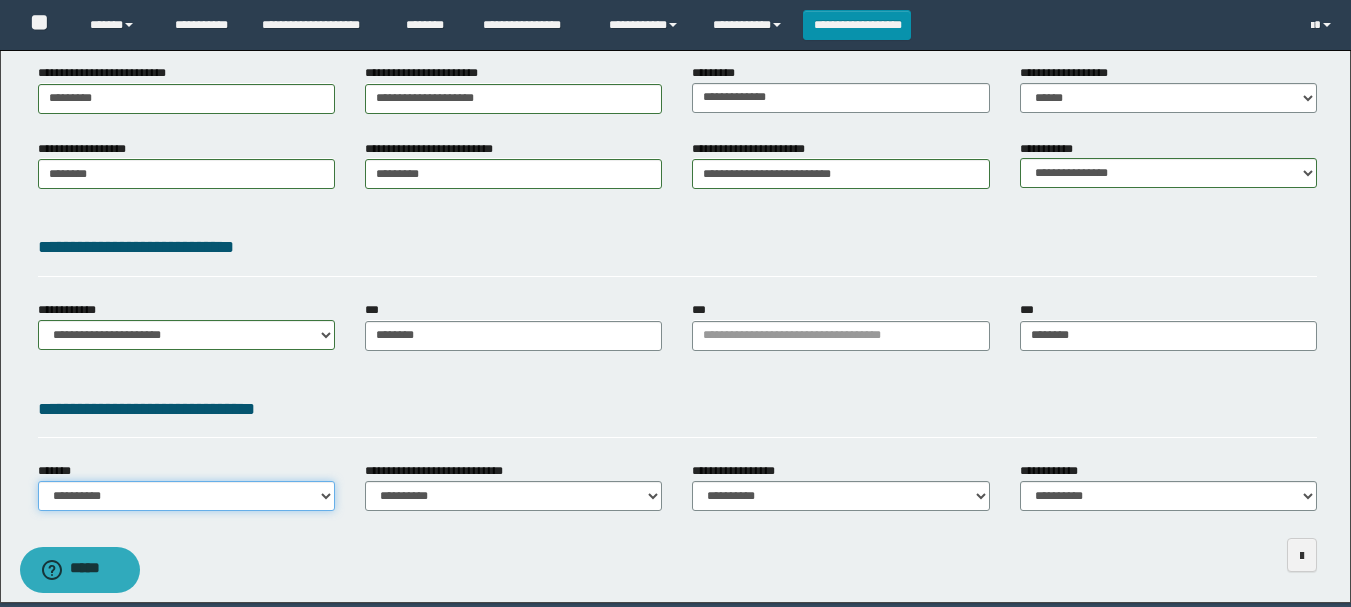 click on "**********" at bounding box center (186, 496) 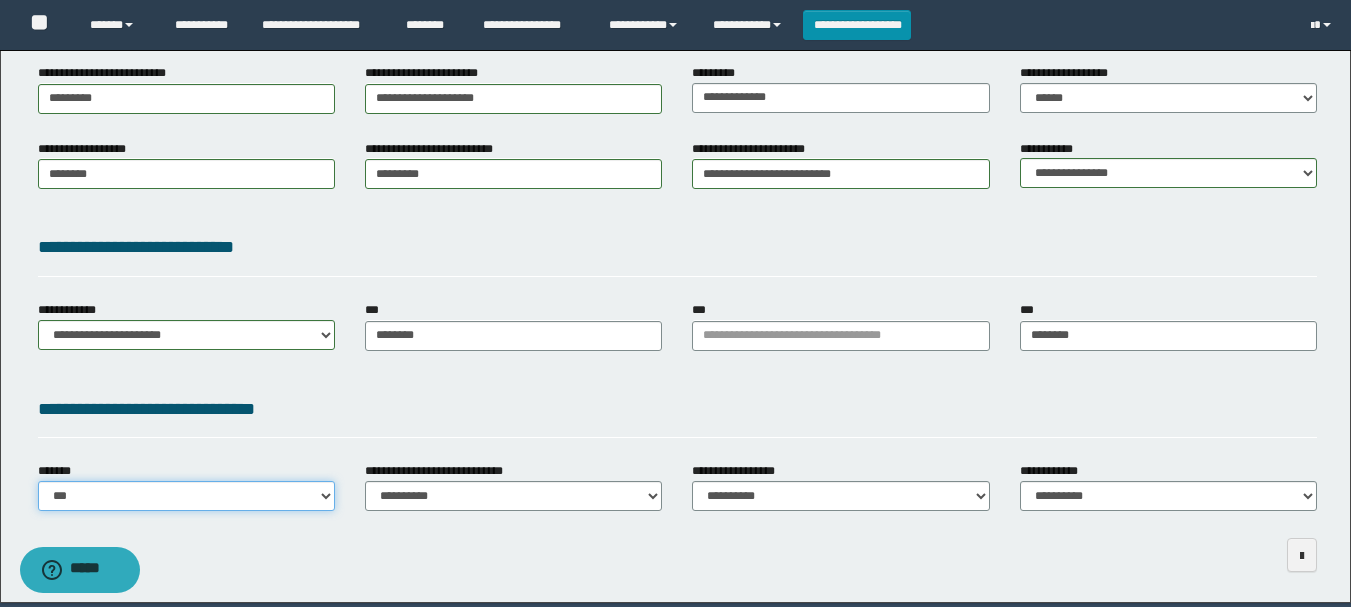 click on "**********" at bounding box center (186, 496) 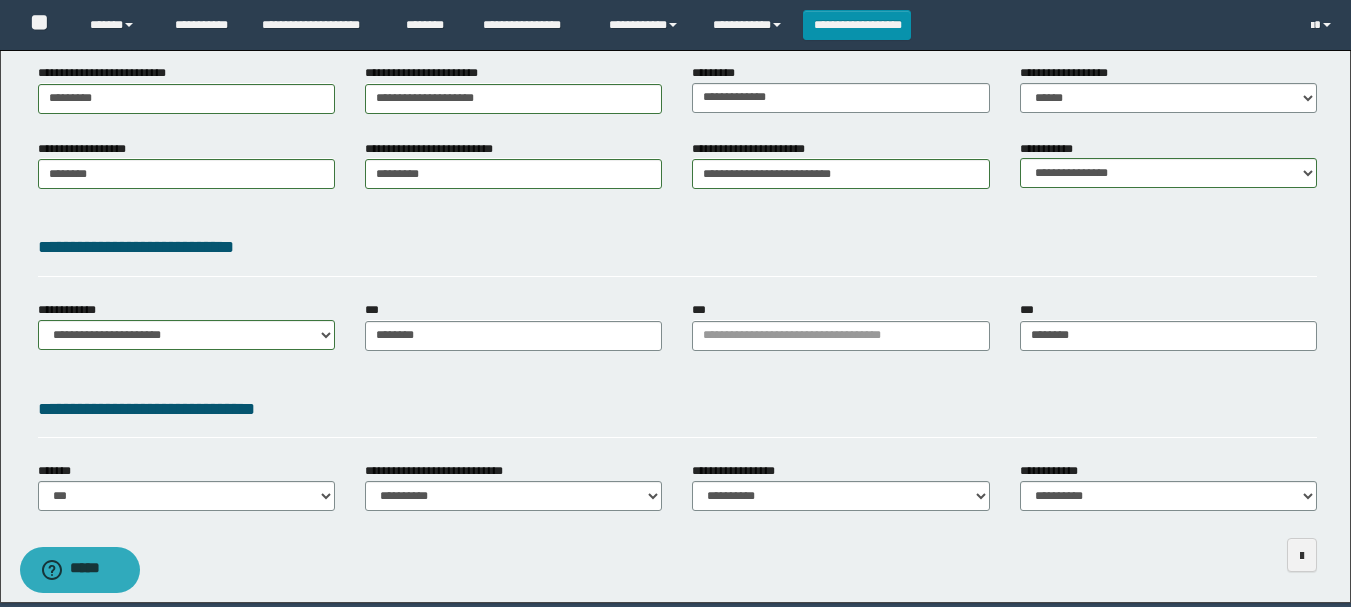 click on "**********" at bounding box center (840, 494) 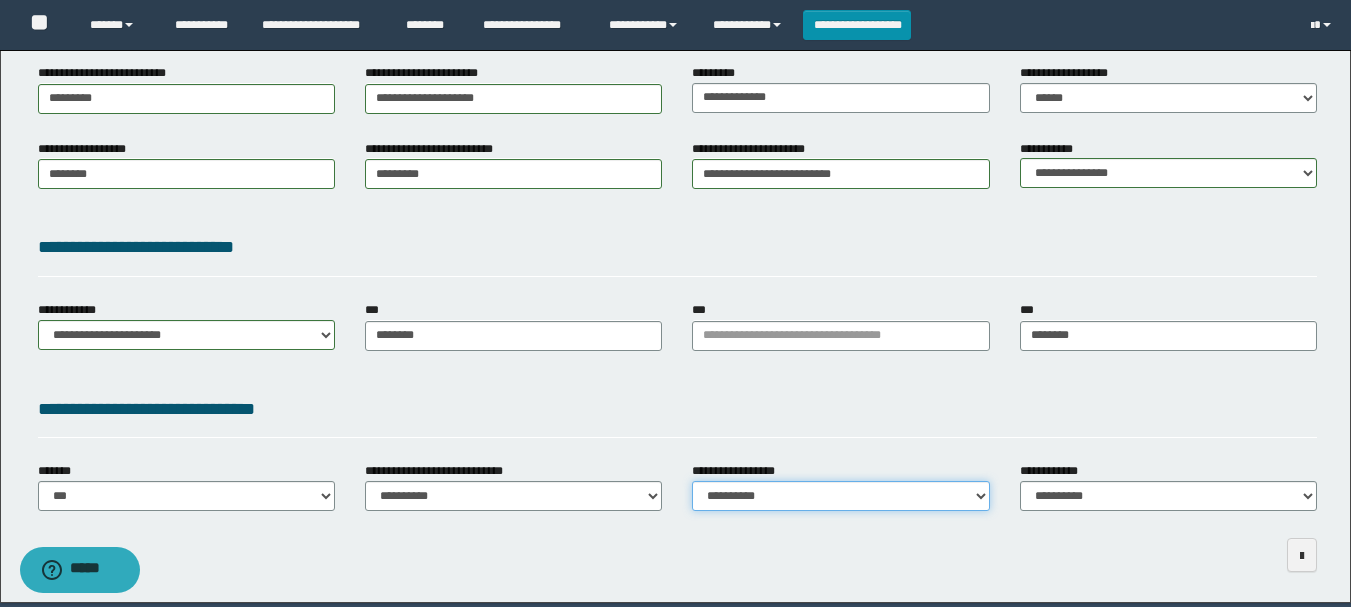 click on "**********" at bounding box center (840, 496) 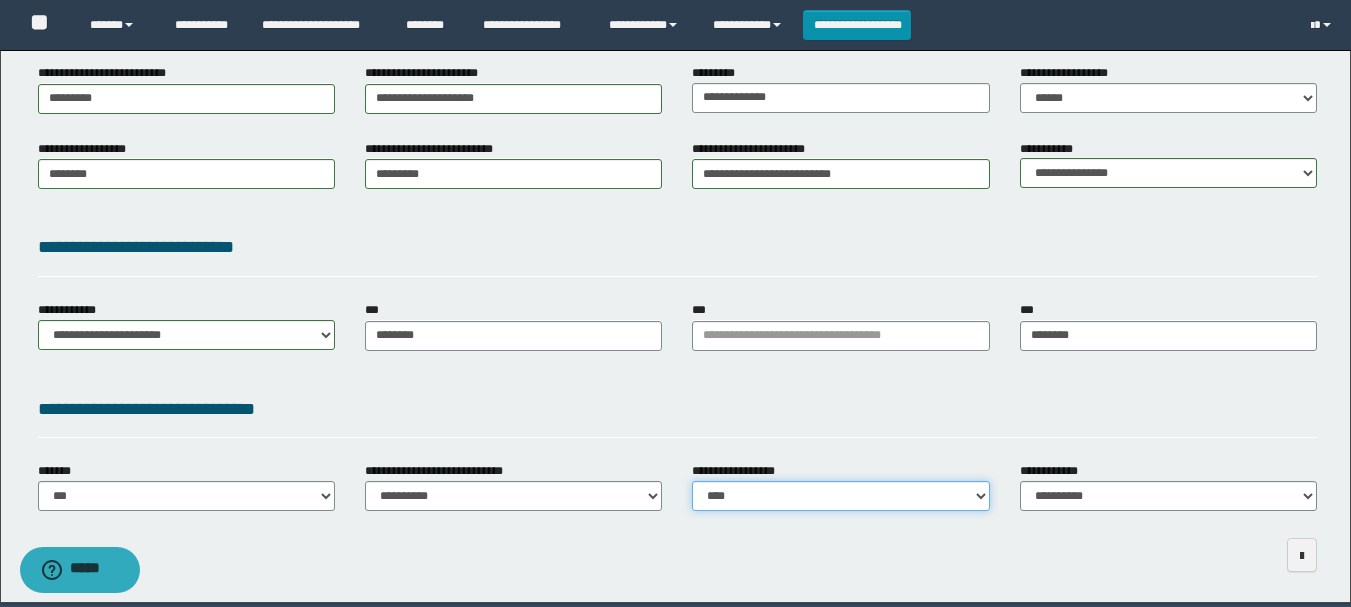 click on "**********" at bounding box center (840, 496) 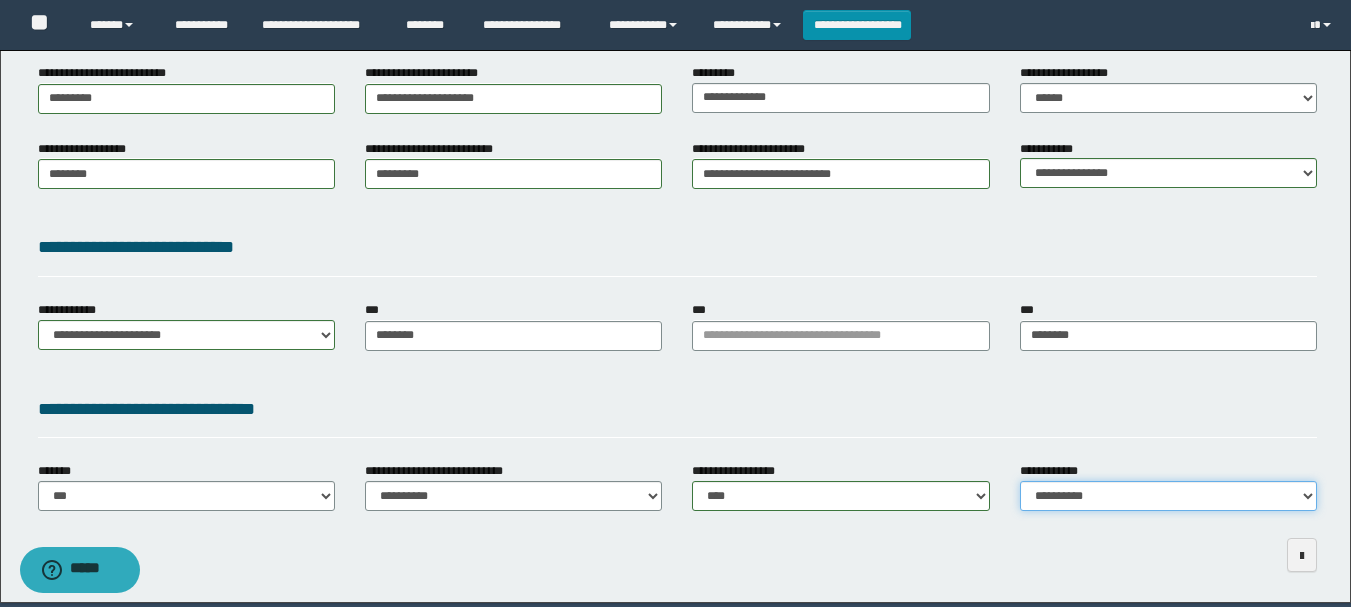 click on "**********" at bounding box center [1168, 496] 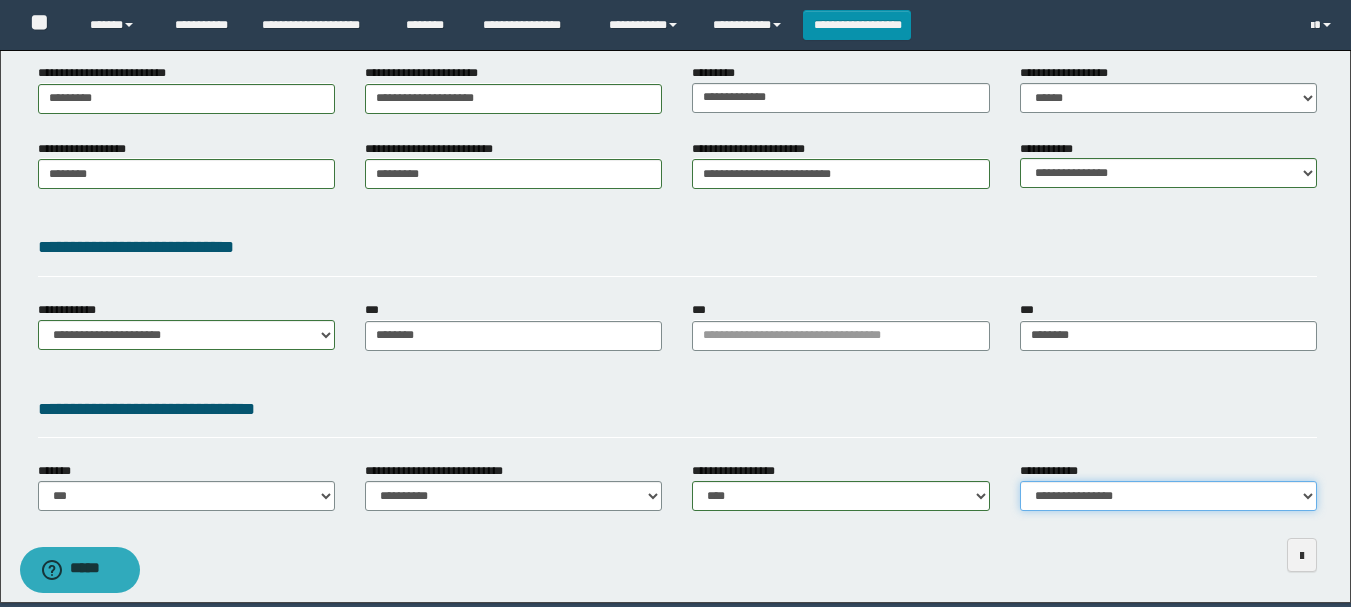 click on "**********" at bounding box center (1168, 496) 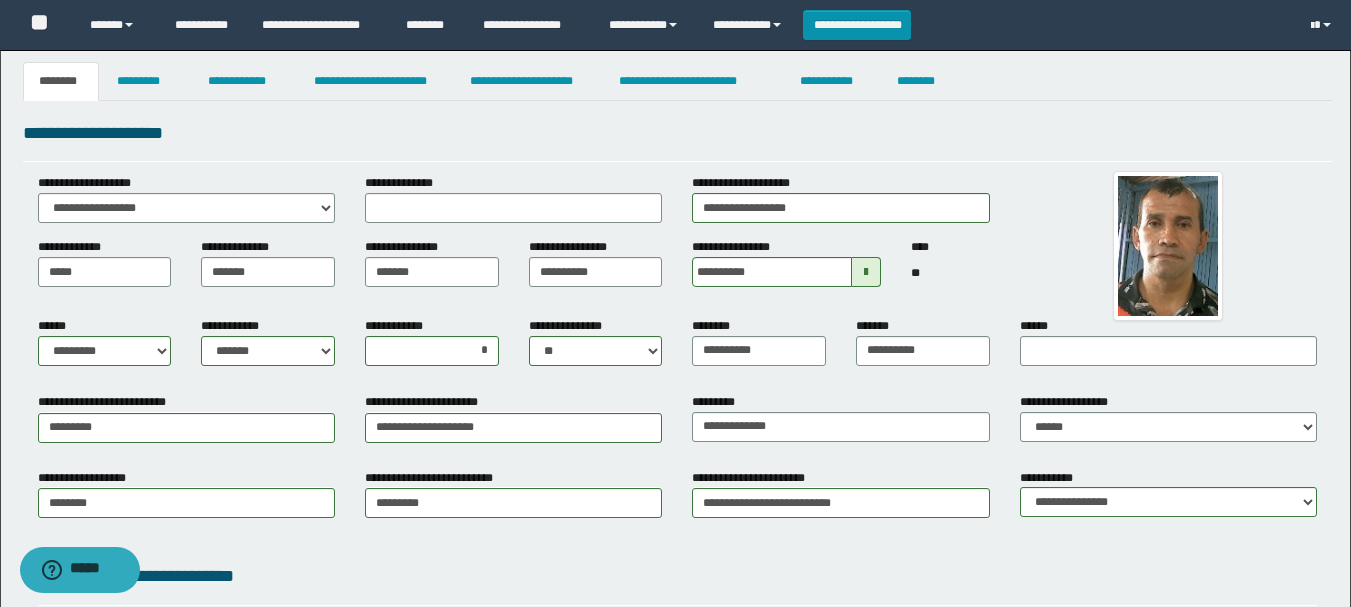 scroll, scrollTop: 0, scrollLeft: 0, axis: both 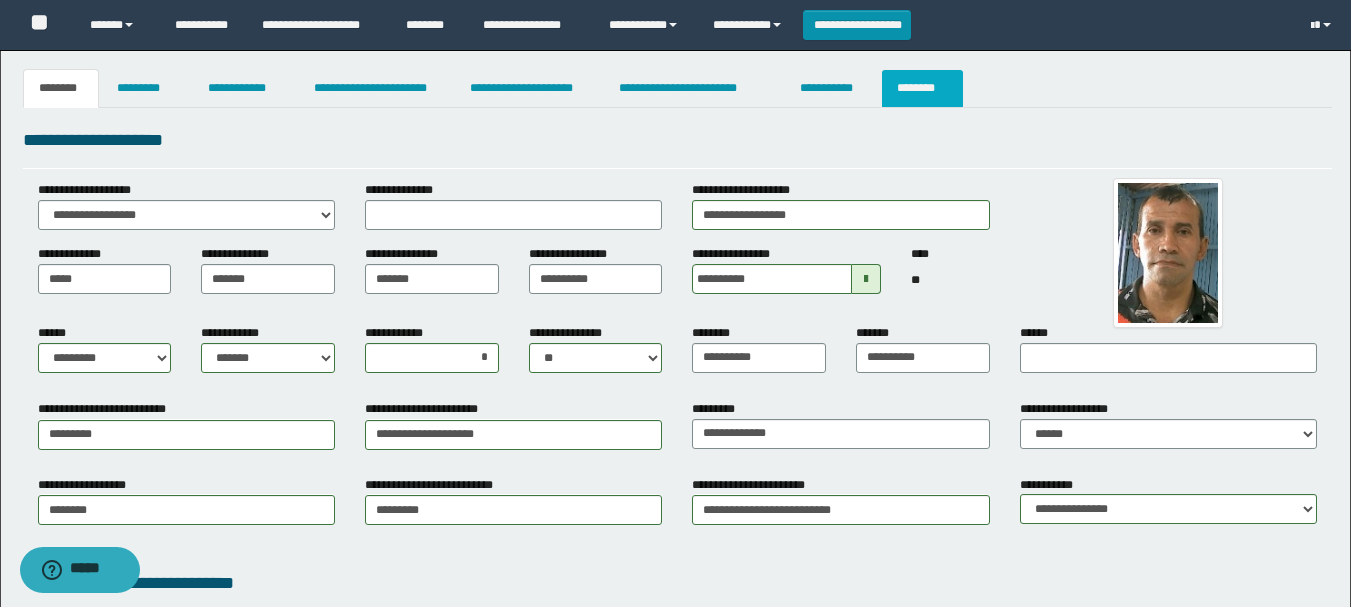 click on "********" at bounding box center (922, 88) 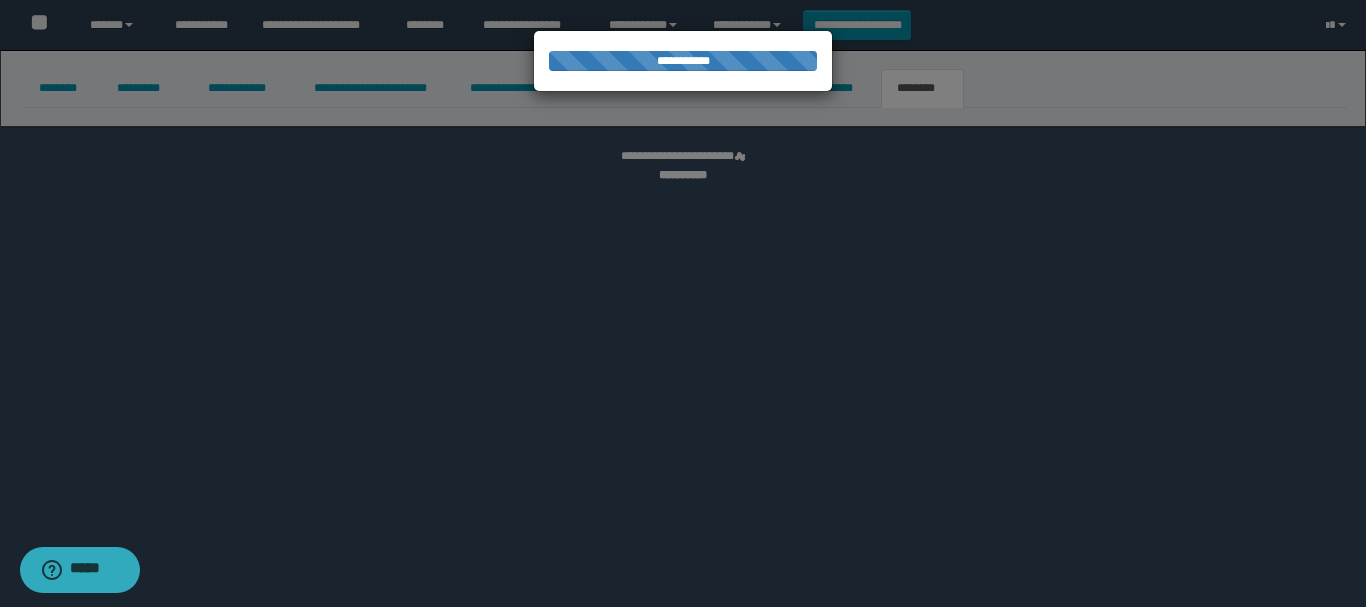 select 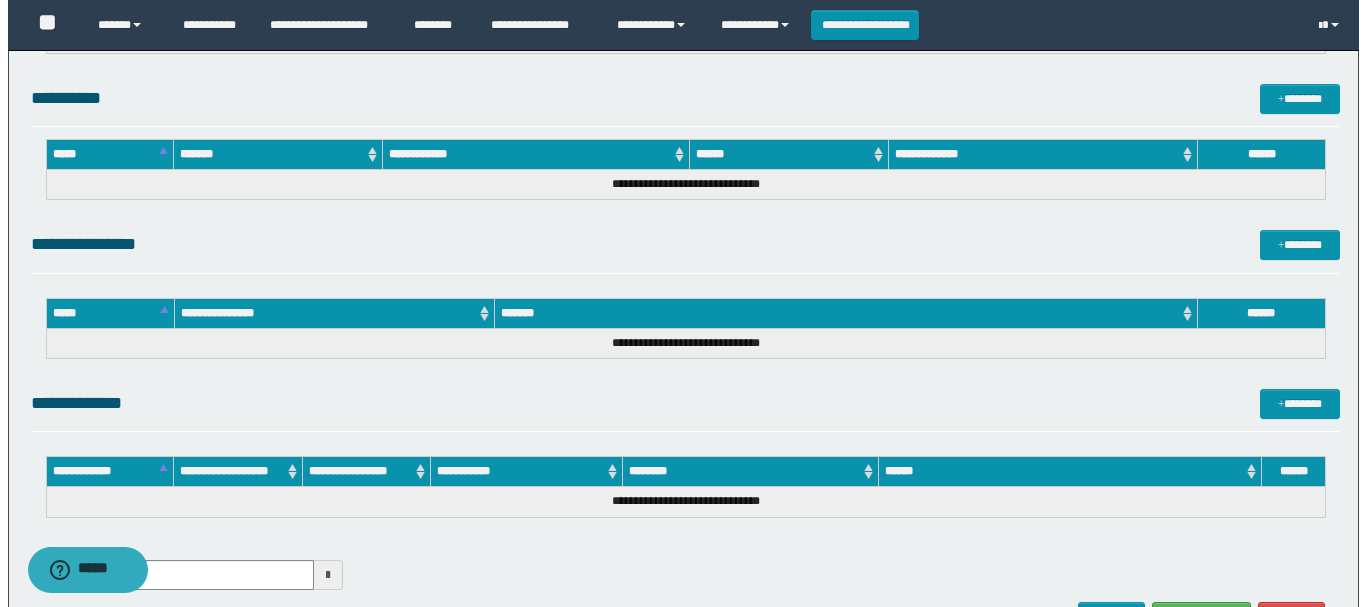 scroll, scrollTop: 1024, scrollLeft: 0, axis: vertical 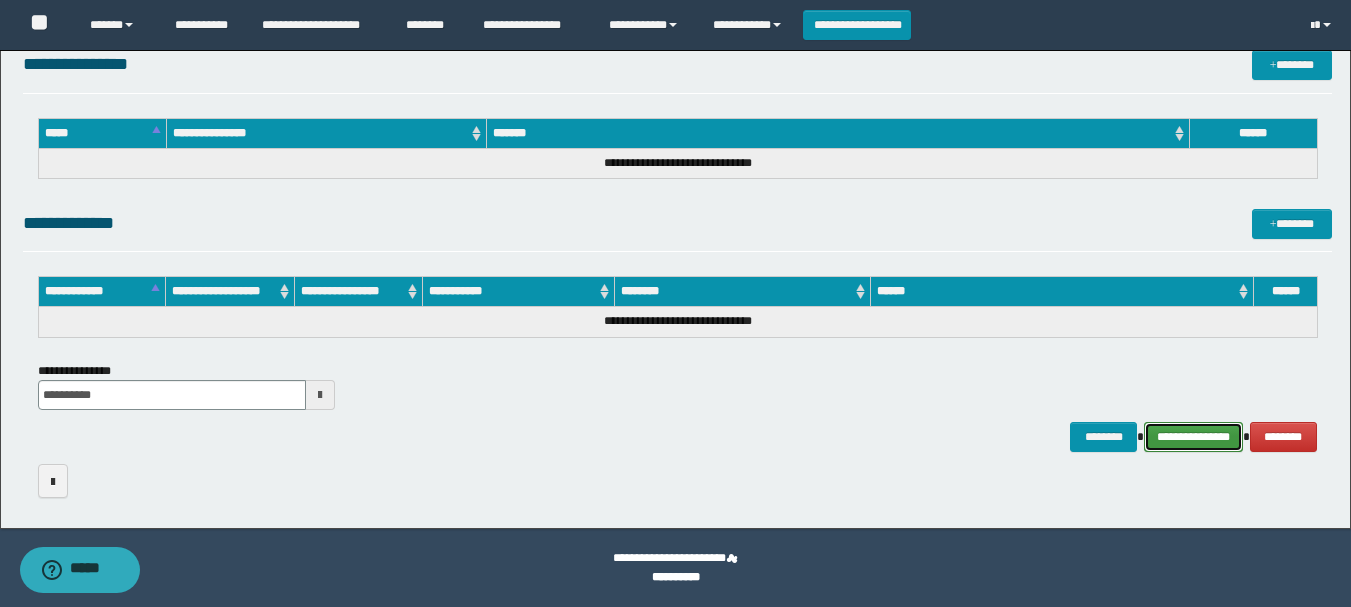 click on "**********" at bounding box center [1193, 437] 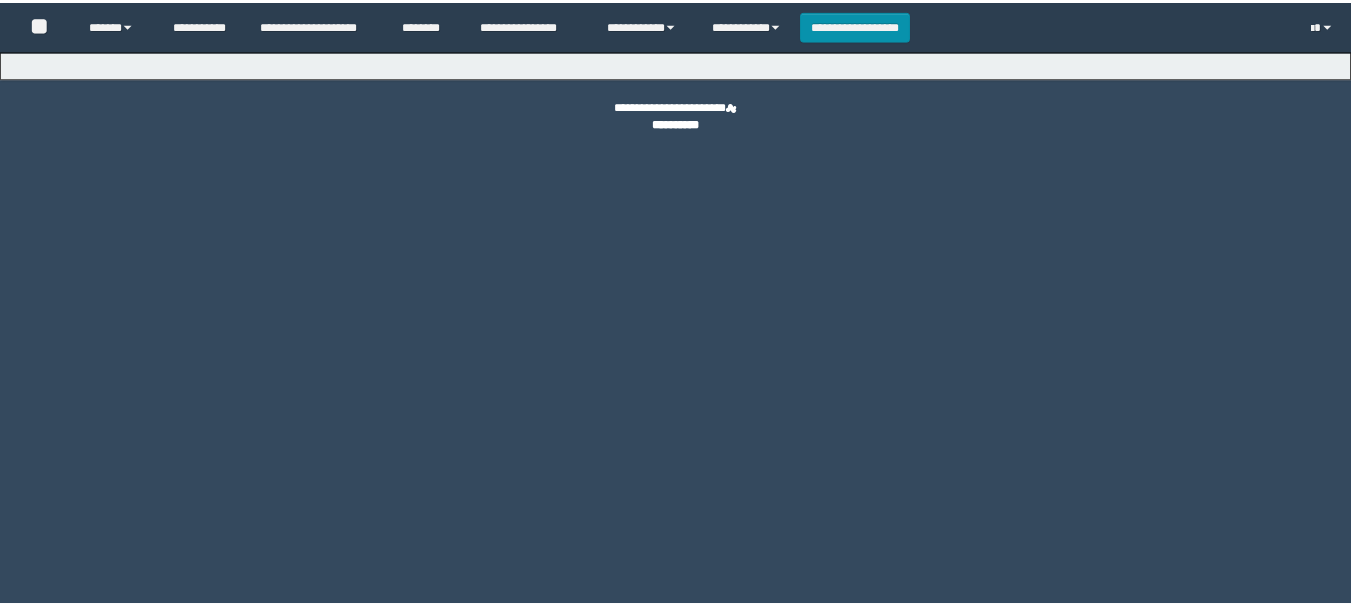 scroll, scrollTop: 0, scrollLeft: 0, axis: both 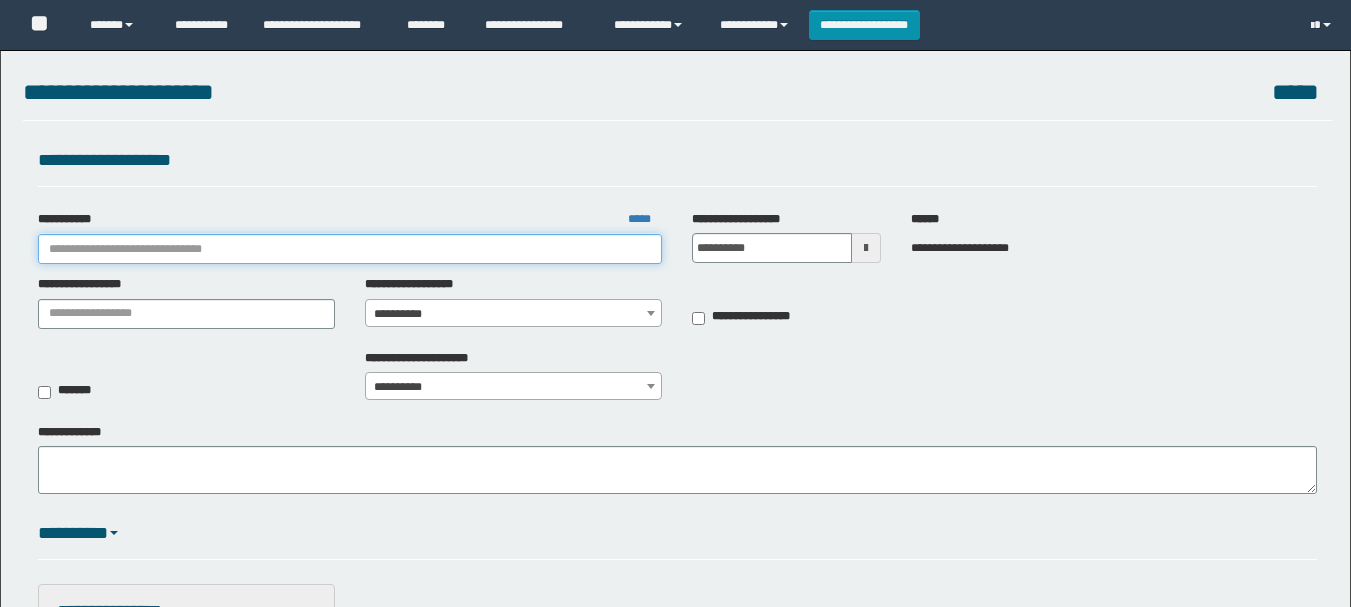 click on "**********" at bounding box center [350, 249] 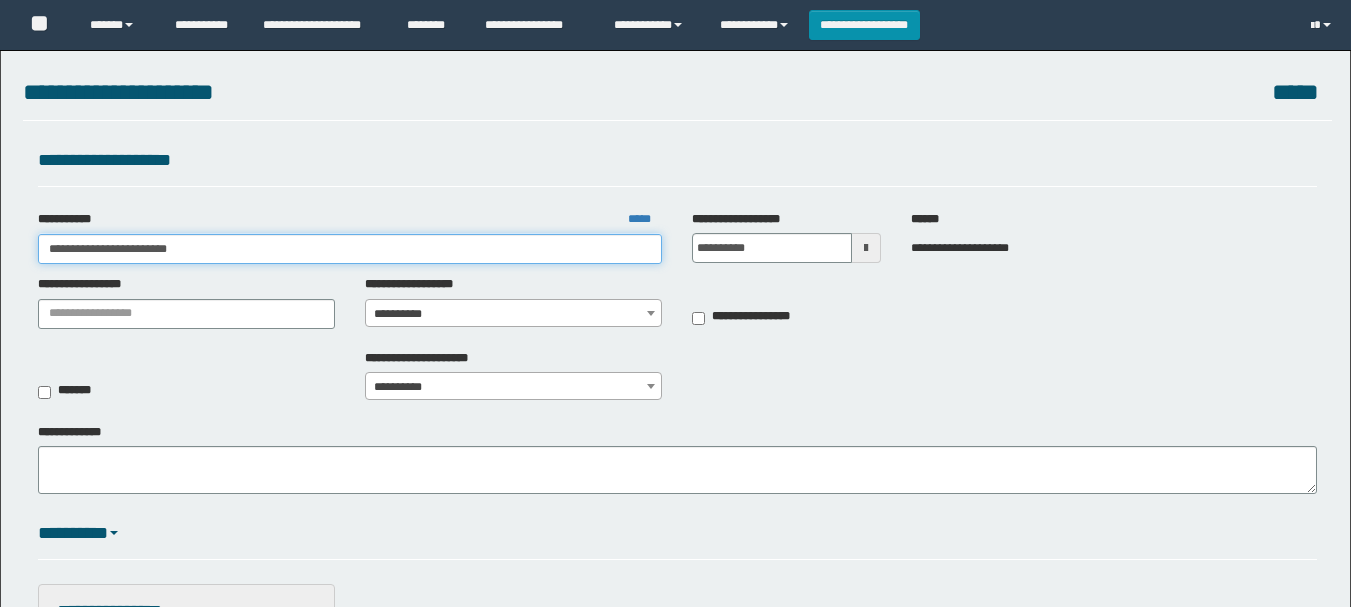 scroll, scrollTop: 0, scrollLeft: 0, axis: both 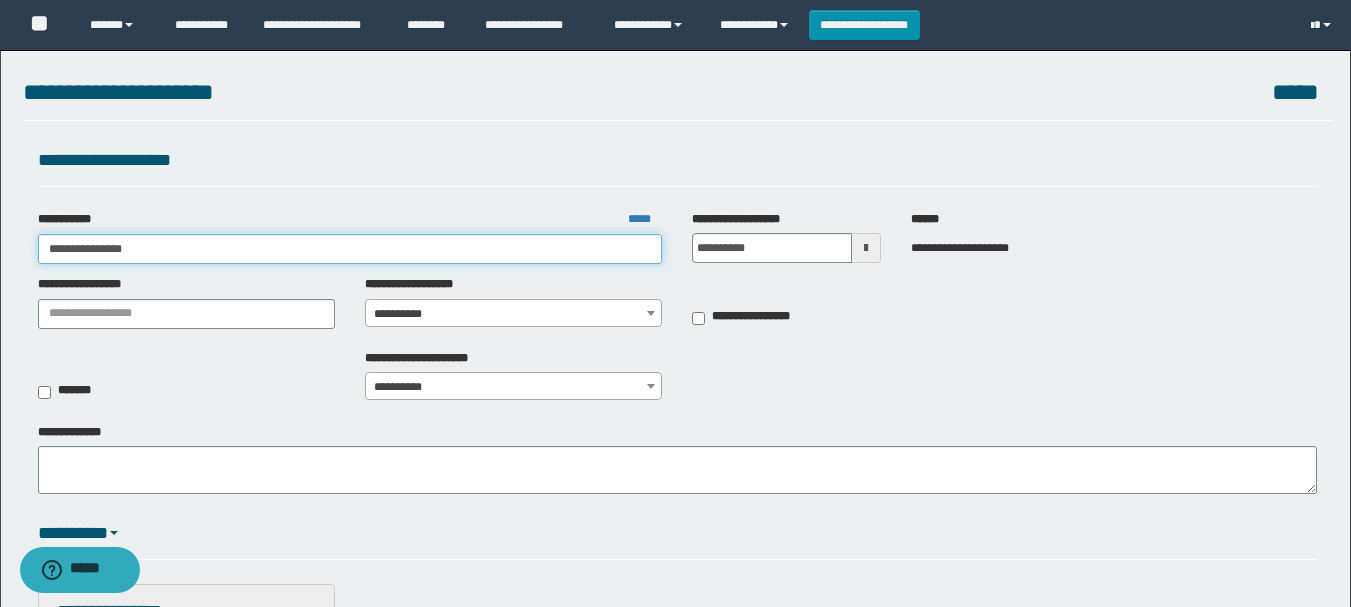 click on "**********" at bounding box center (350, 249) 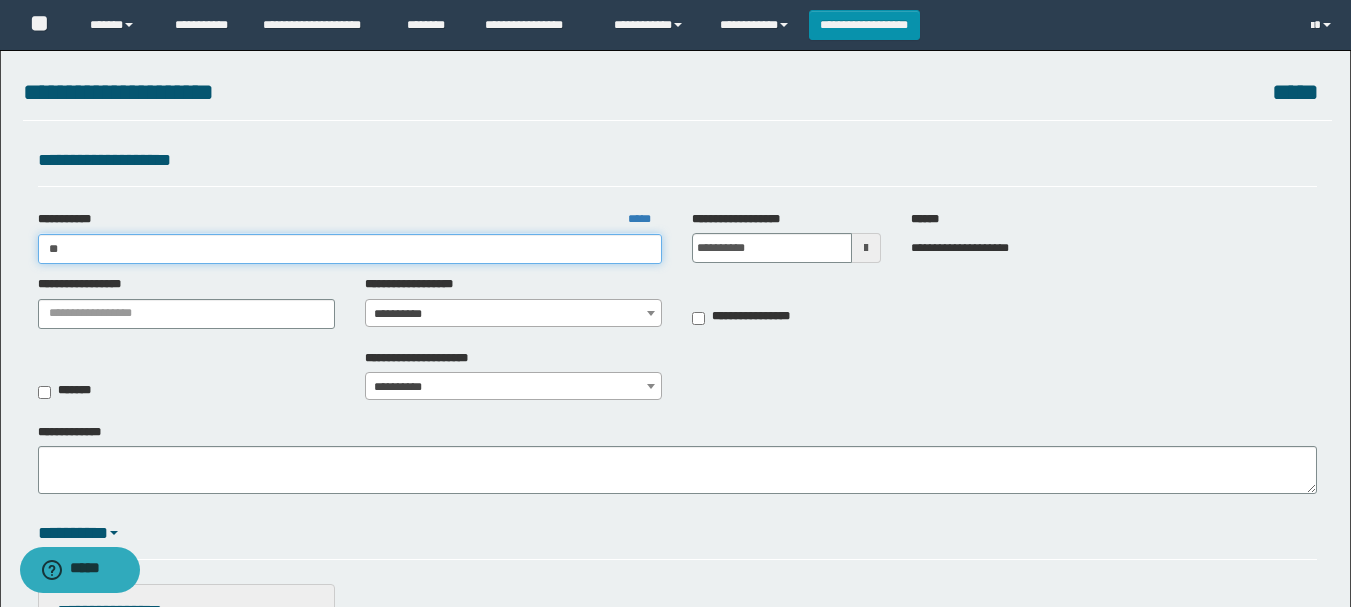 type on "*" 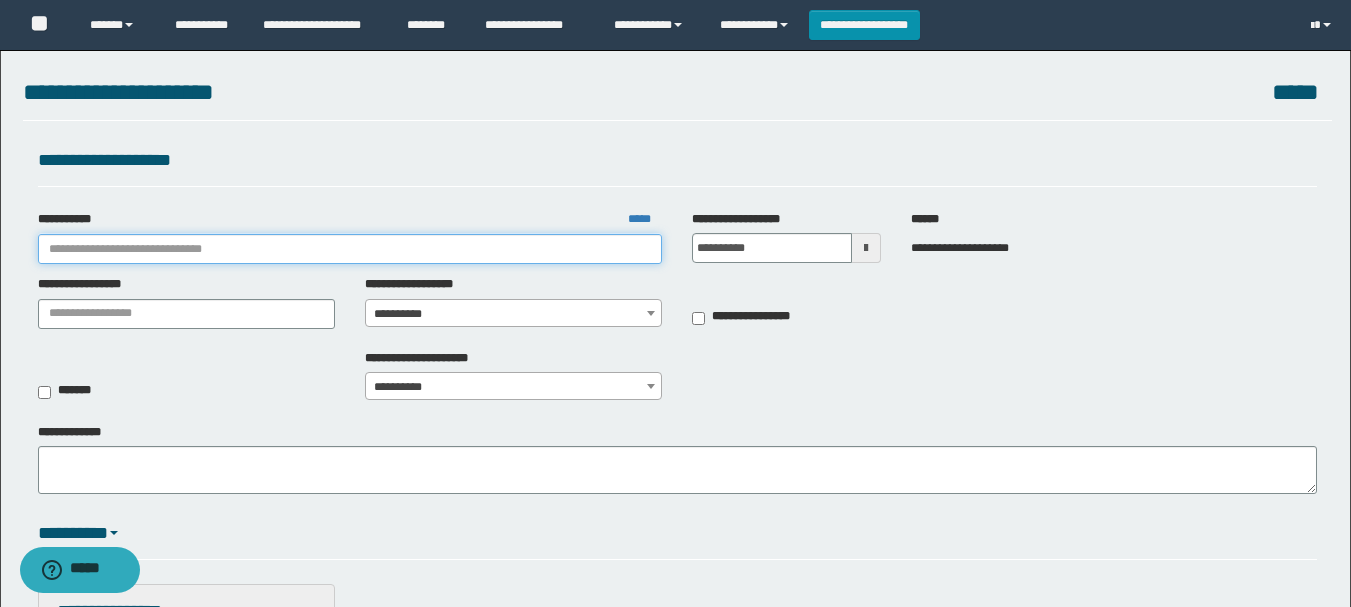 click on "**********" at bounding box center (350, 249) 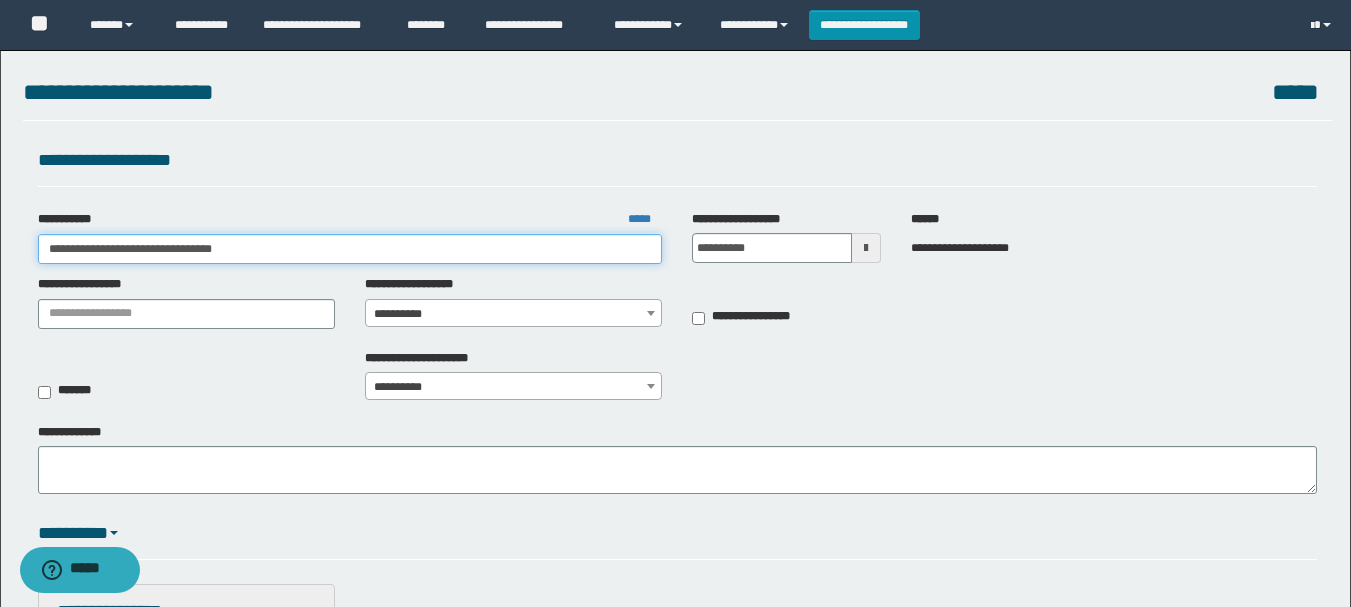 type on "**********" 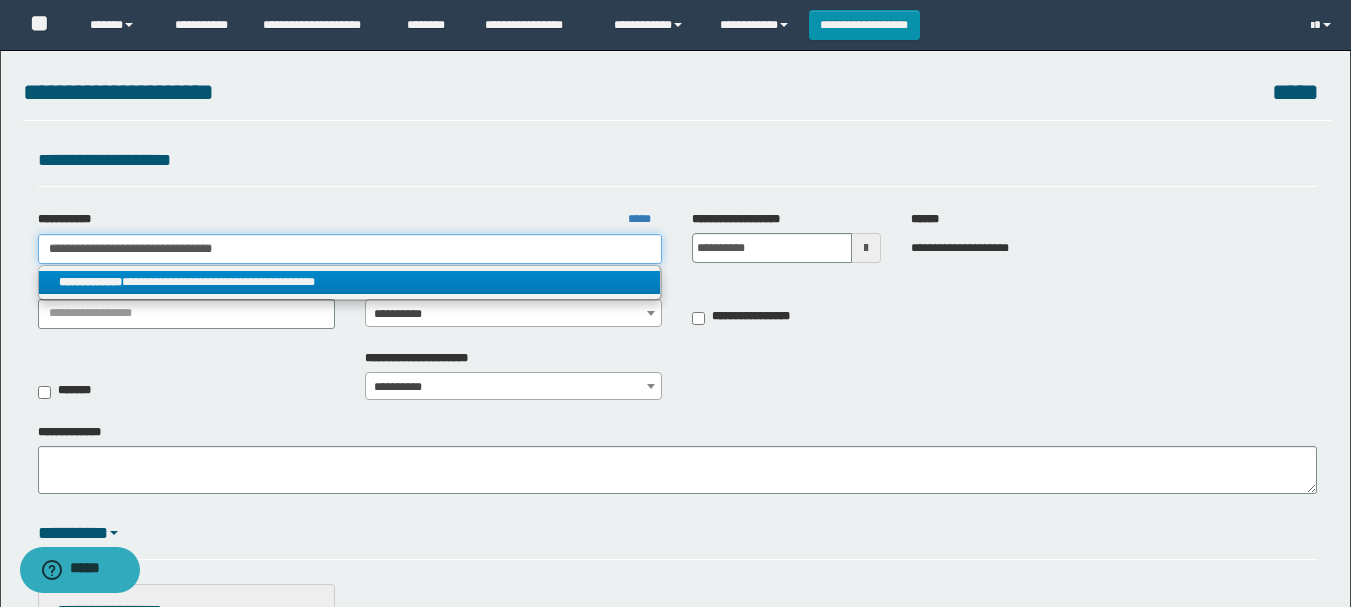 type on "**********" 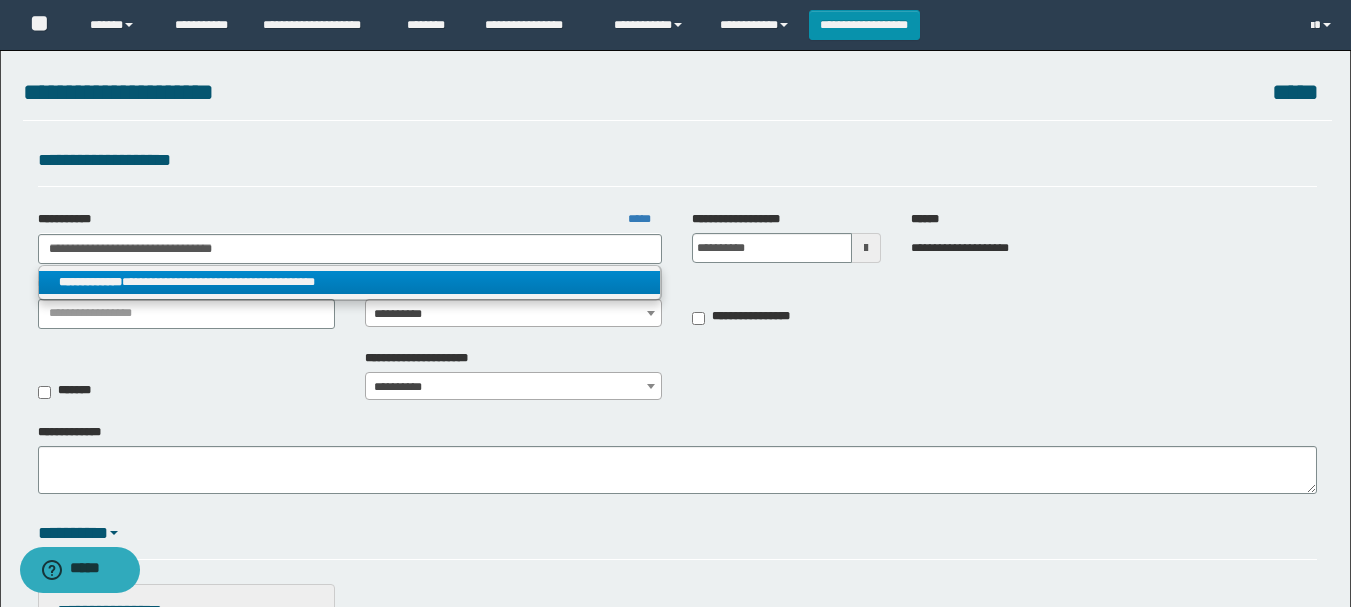 click on "**********" at bounding box center (350, 282) 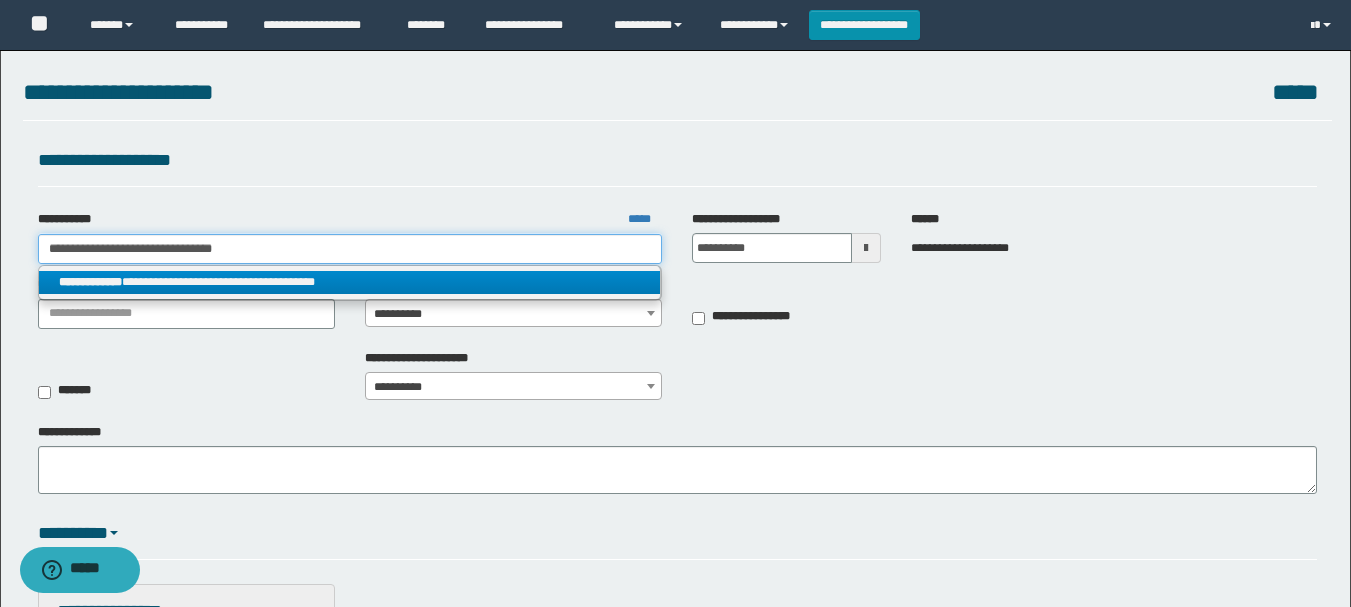 type 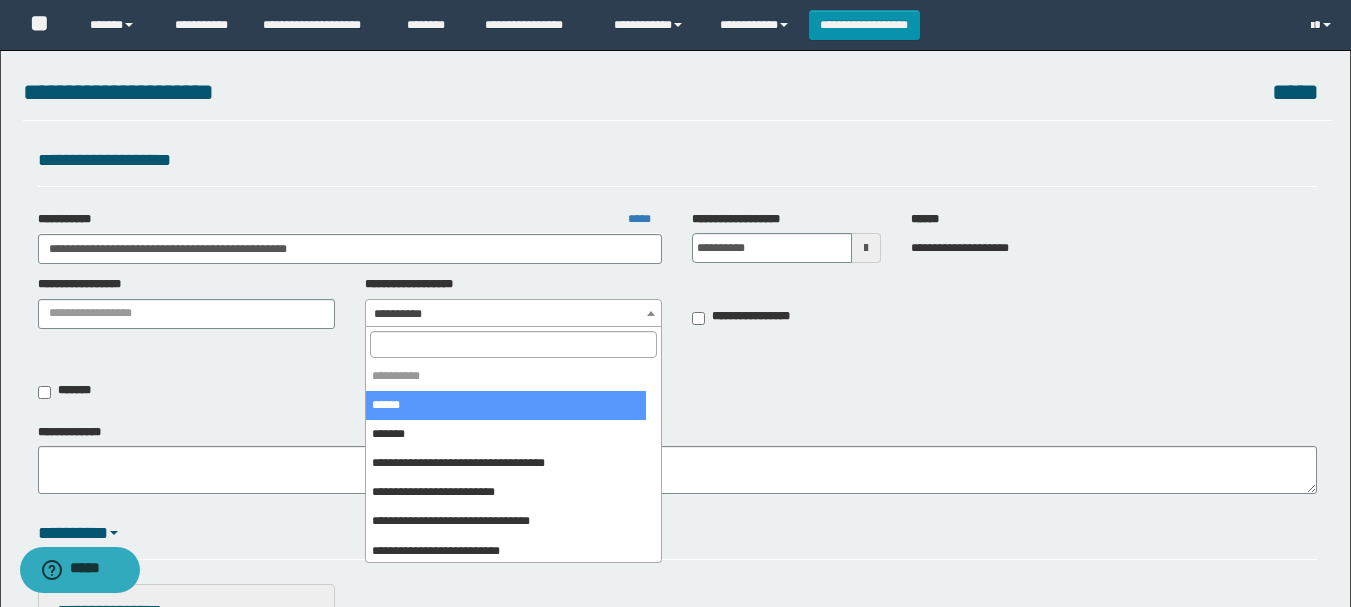click on "**********" at bounding box center [513, 314] 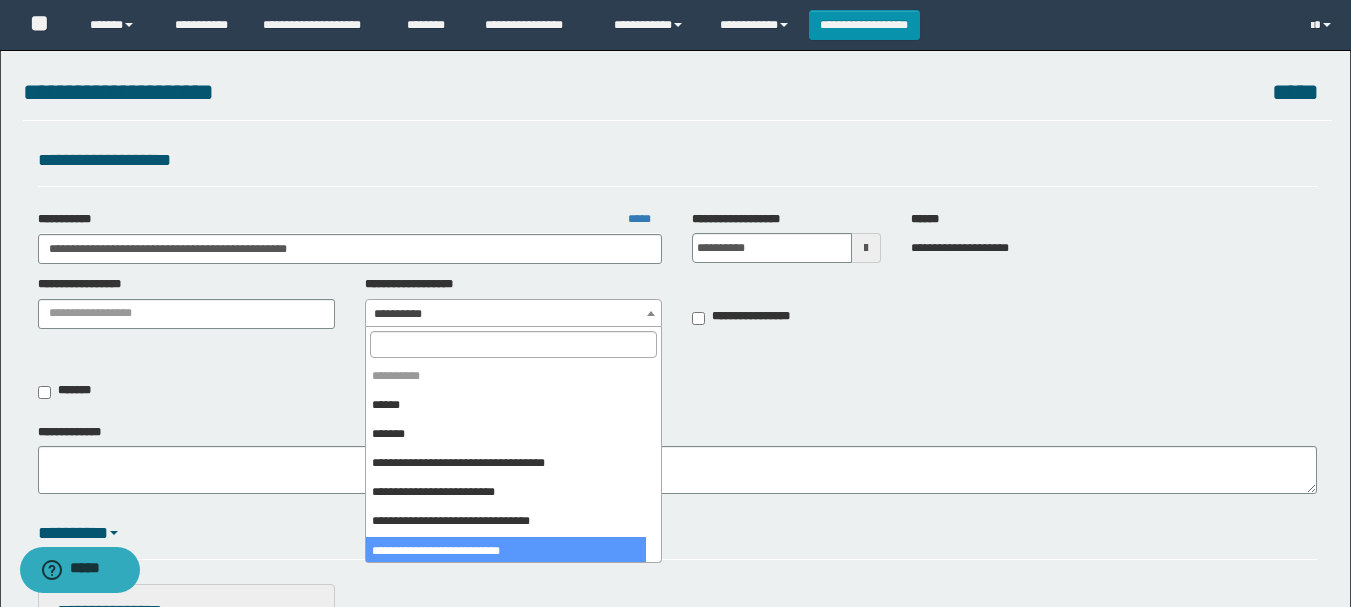 select on "****" 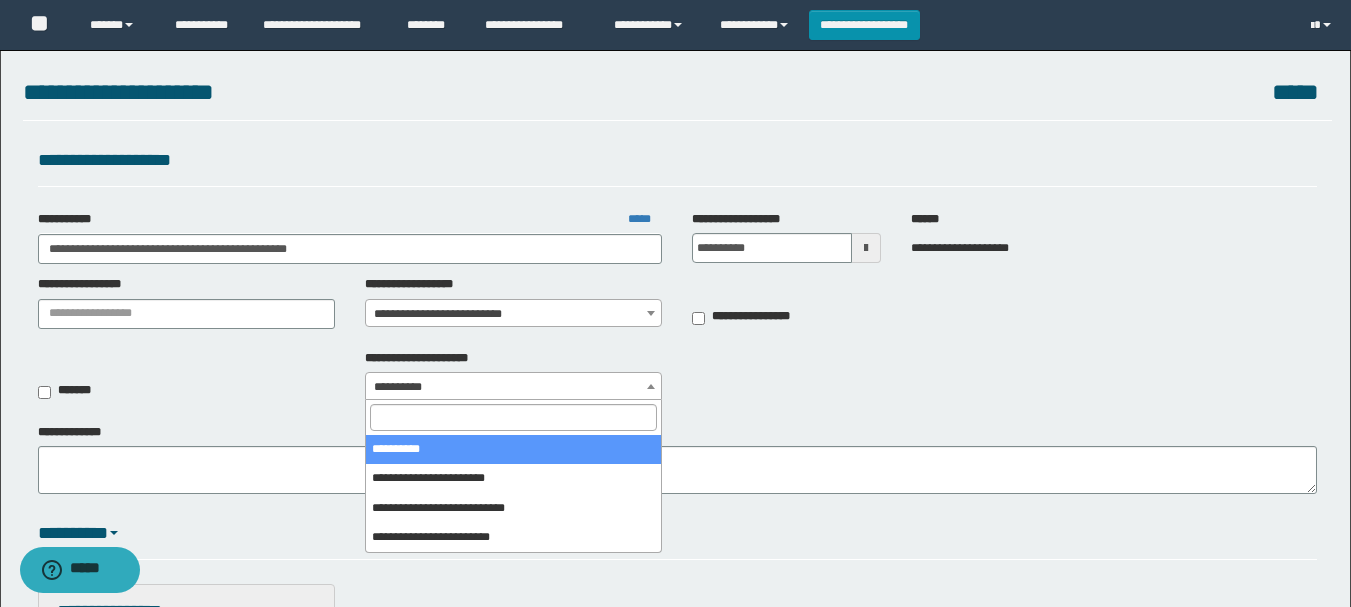 click on "**********" at bounding box center [513, 387] 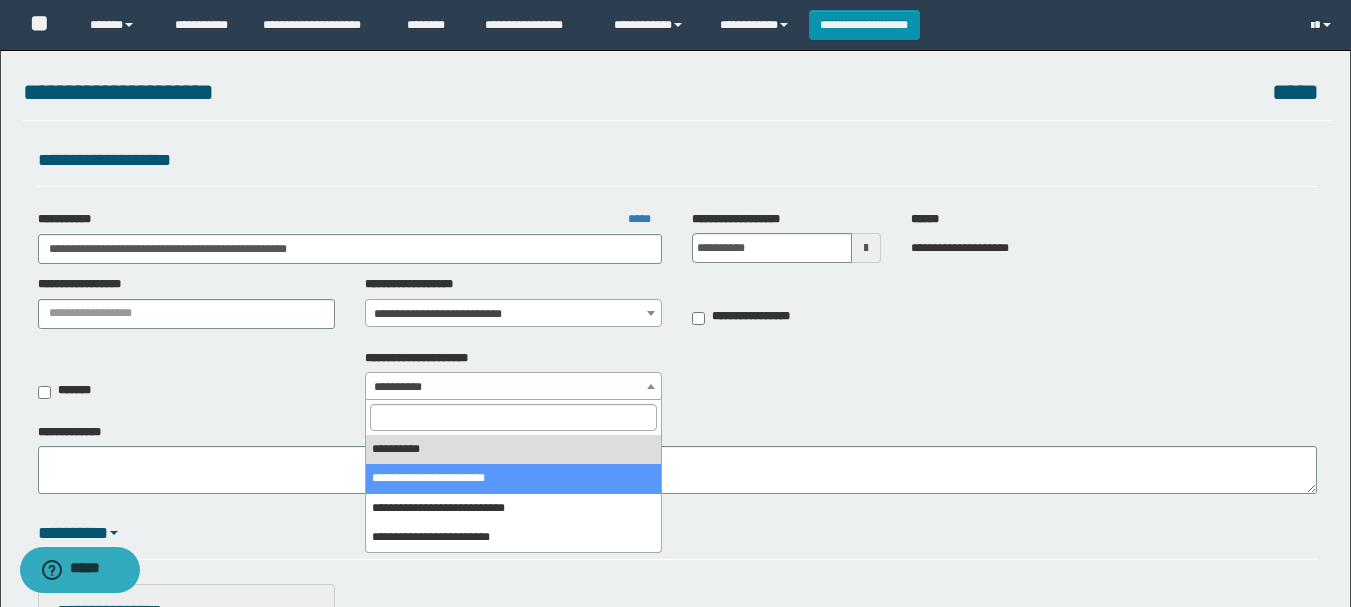 select on "*" 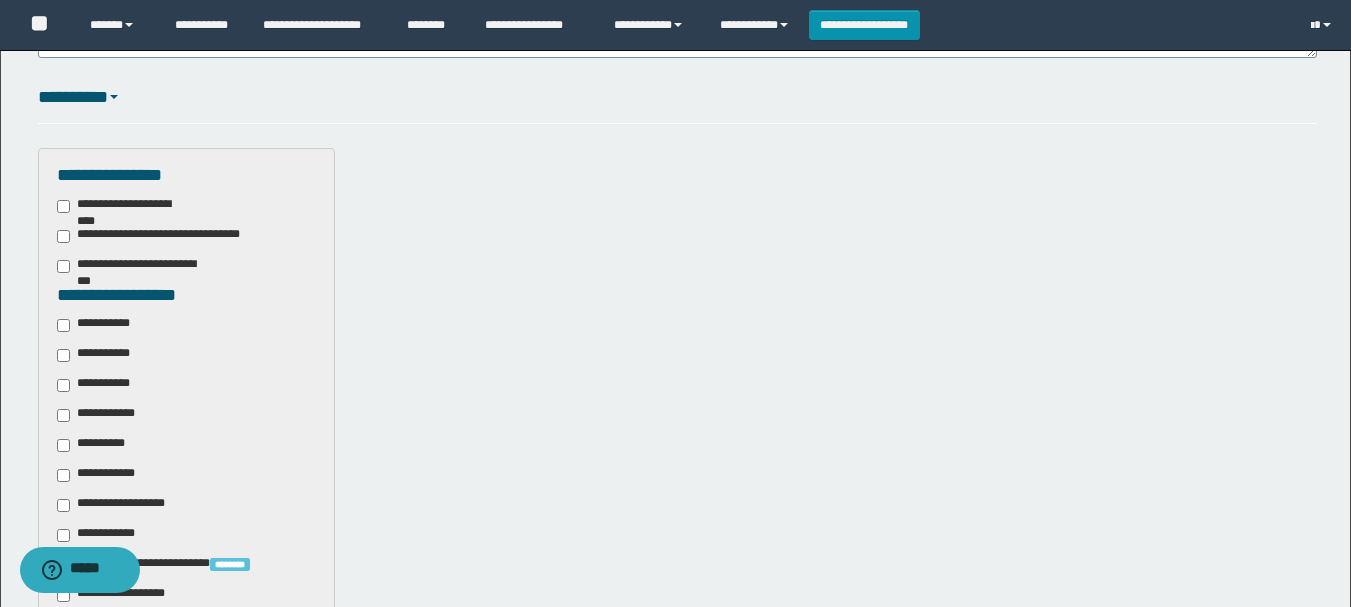 scroll, scrollTop: 777, scrollLeft: 0, axis: vertical 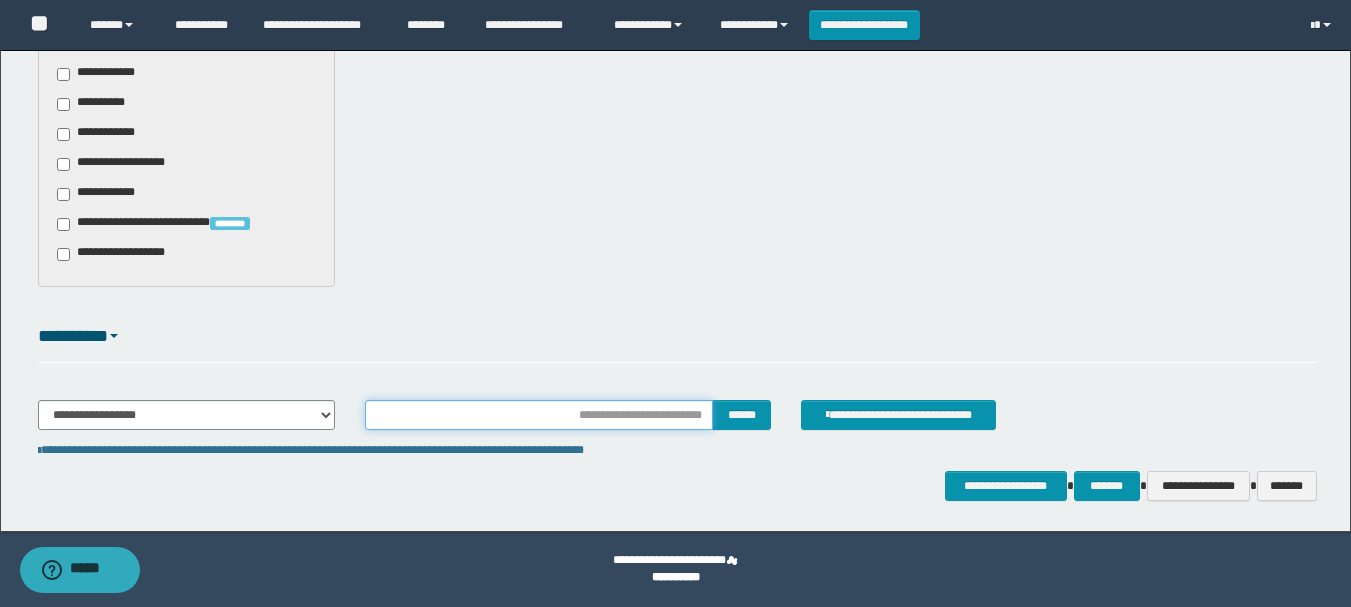 click at bounding box center [539, 415] 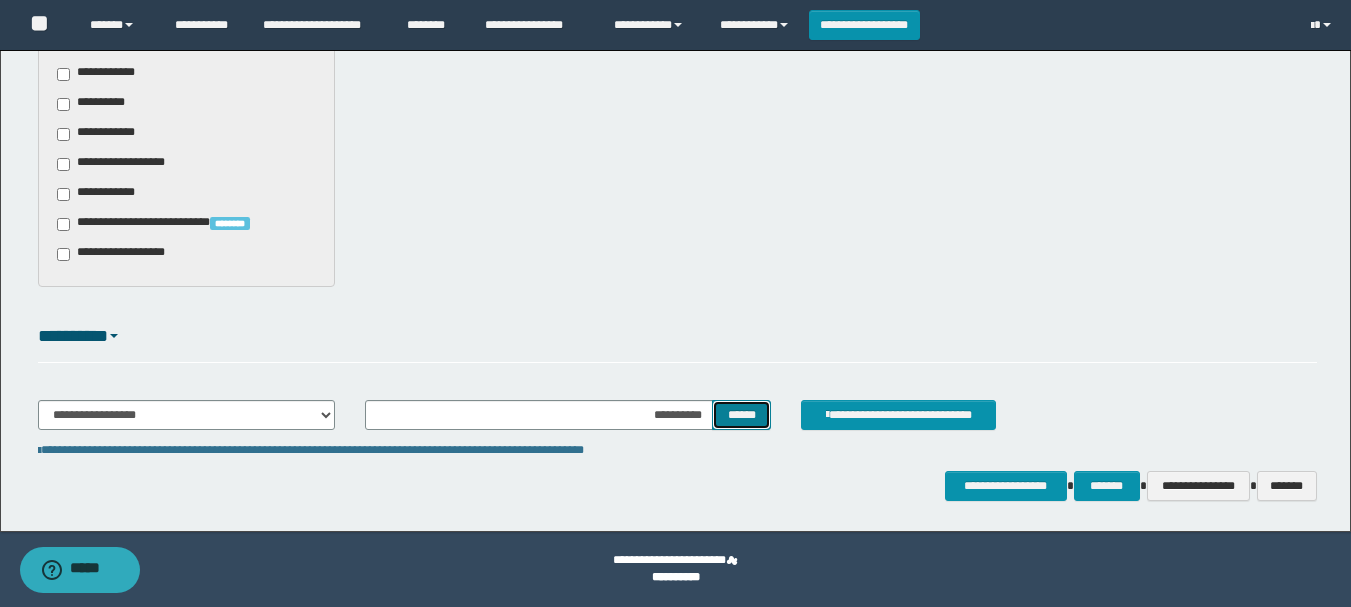 click on "******" at bounding box center [741, 415] 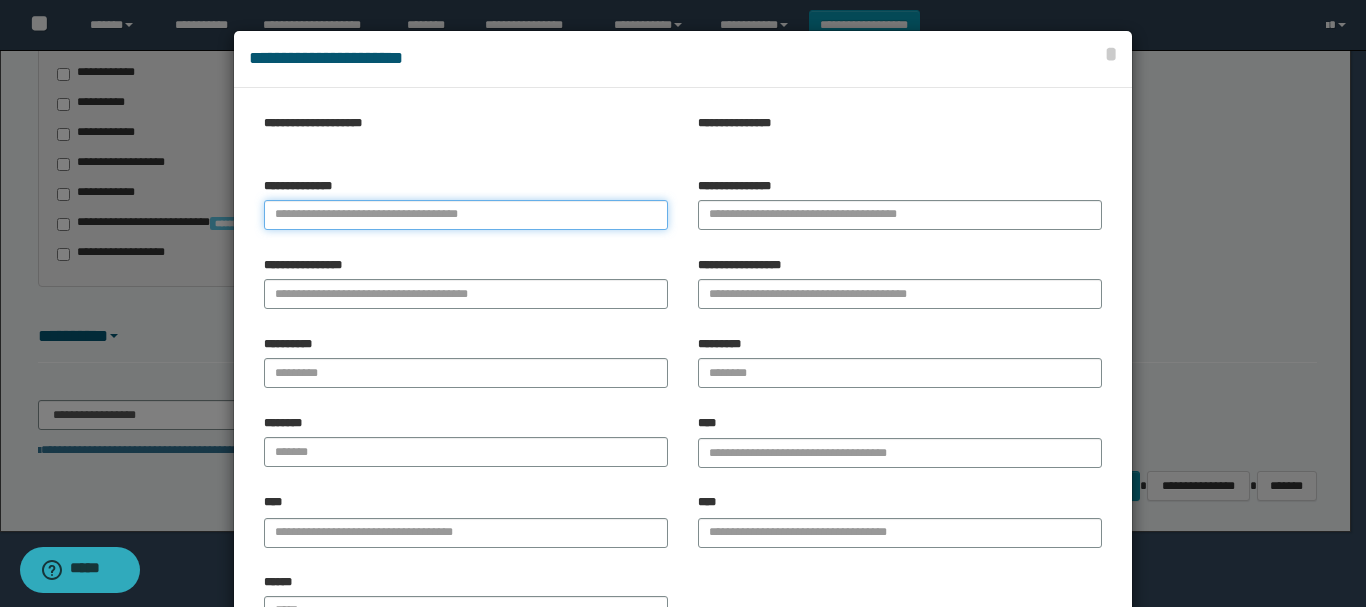 paste on "**********" 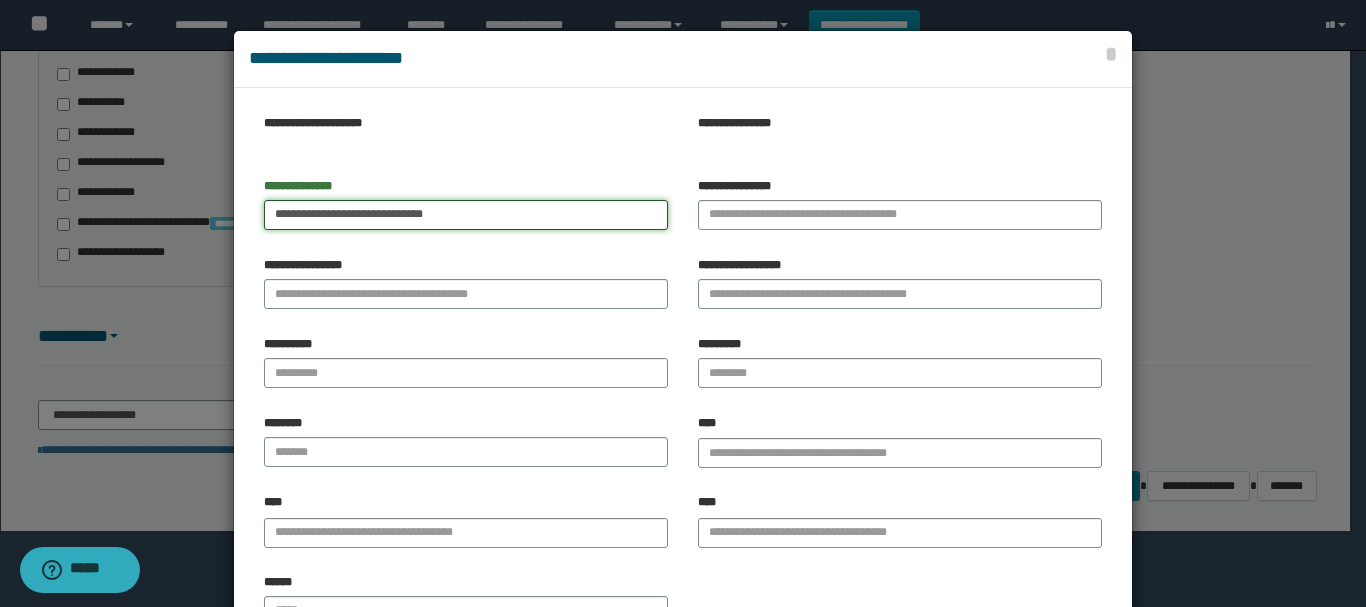 type on "**********" 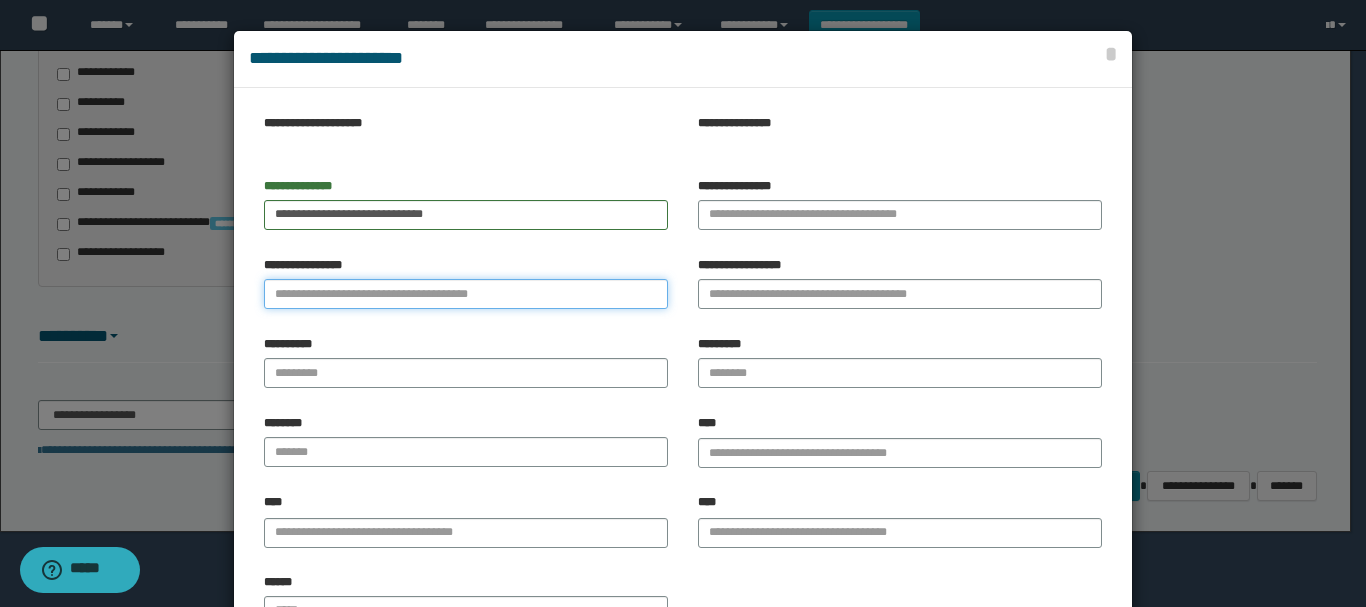 click on "**********" at bounding box center (466, 294) 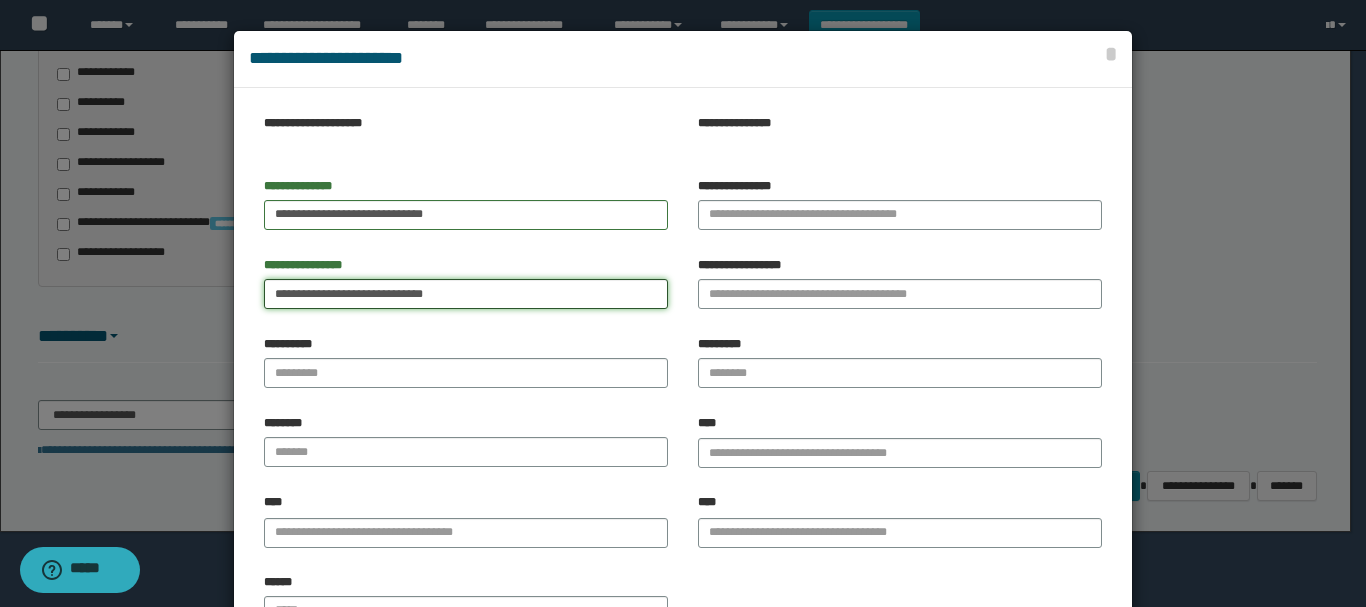 type on "**********" 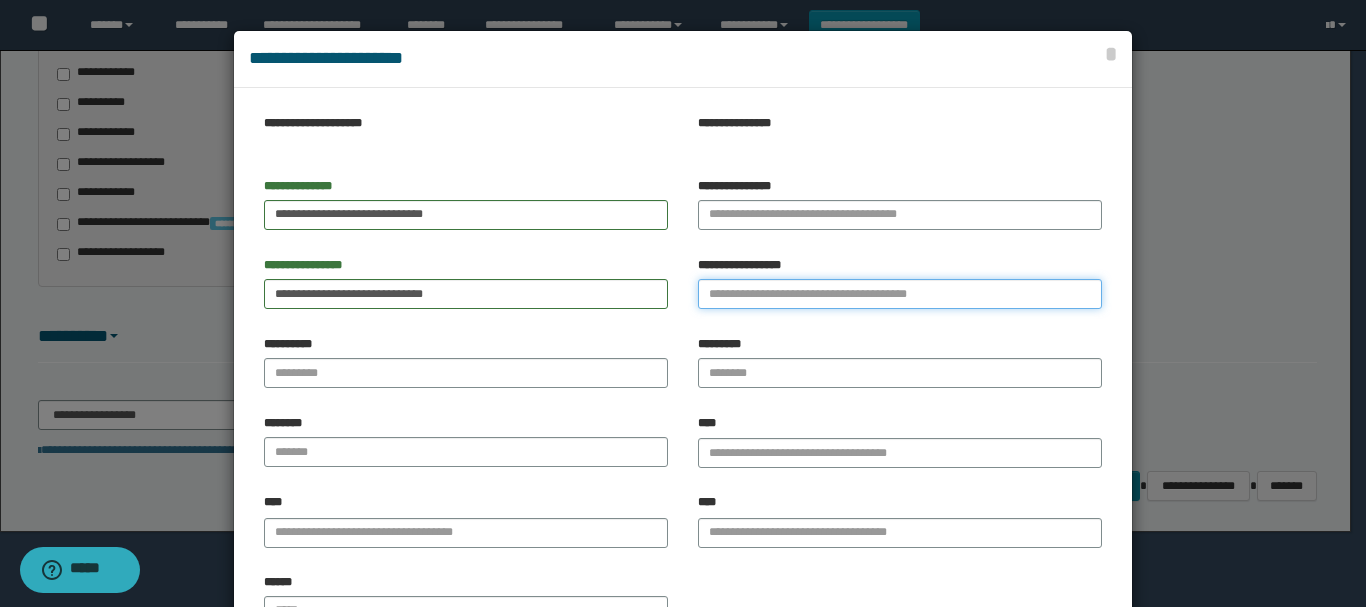 click on "**********" at bounding box center (900, 294) 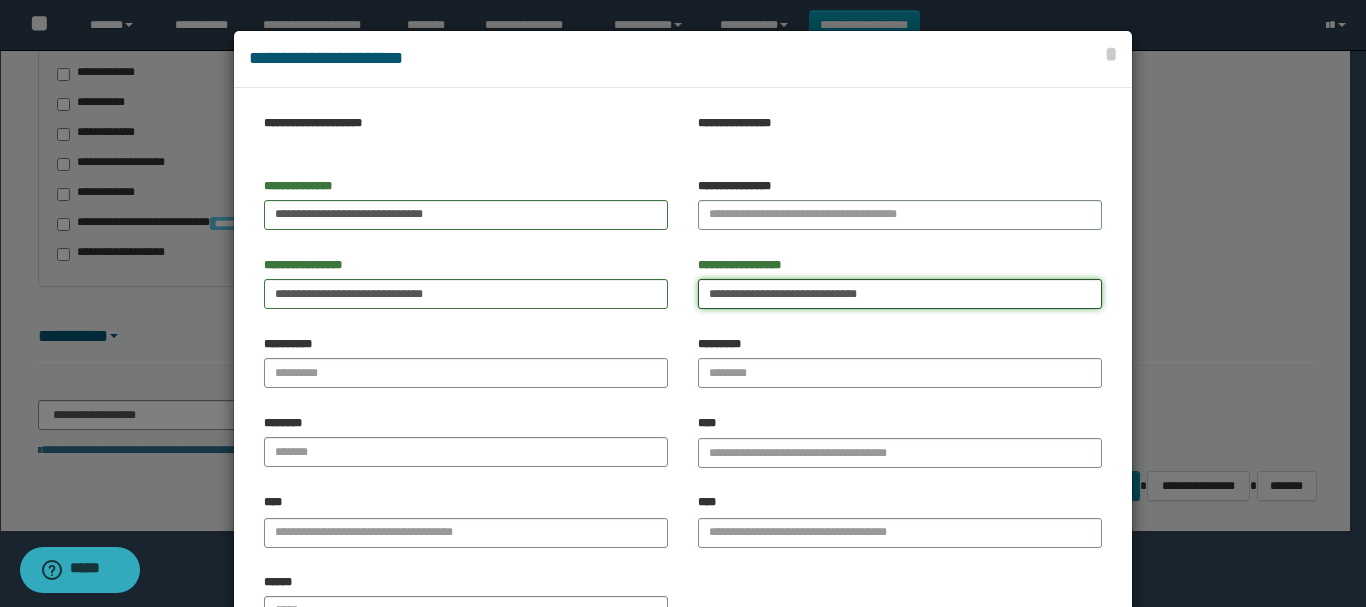 type on "**********" 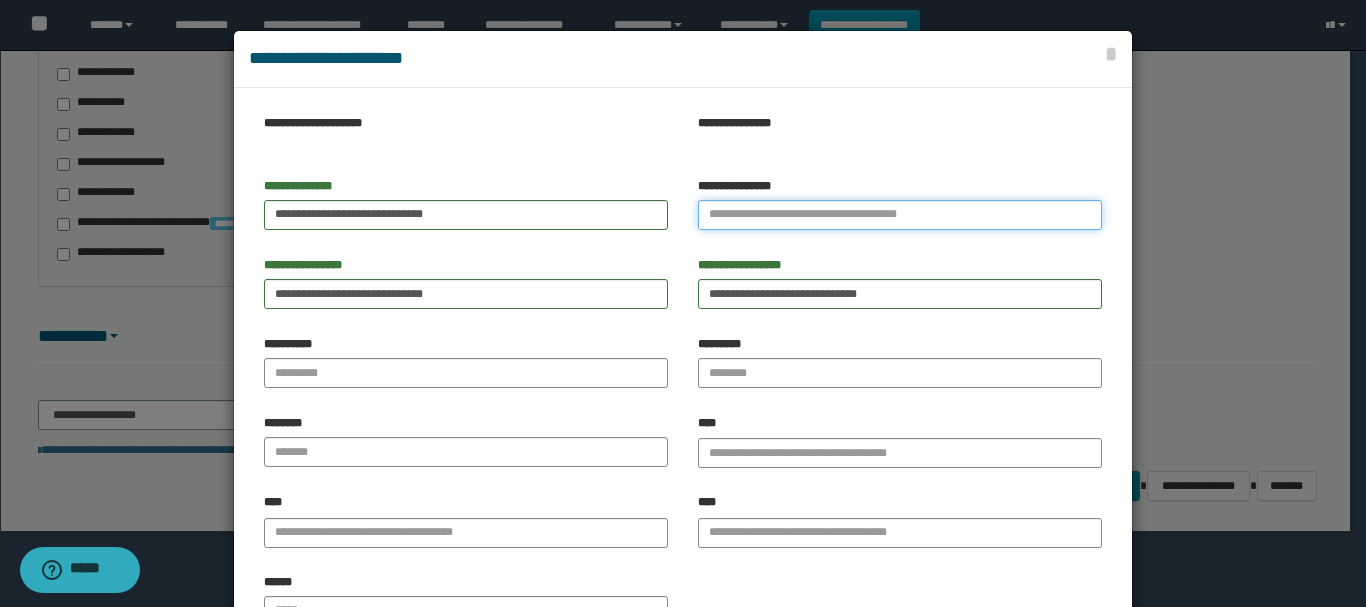 click on "**********" at bounding box center [900, 215] 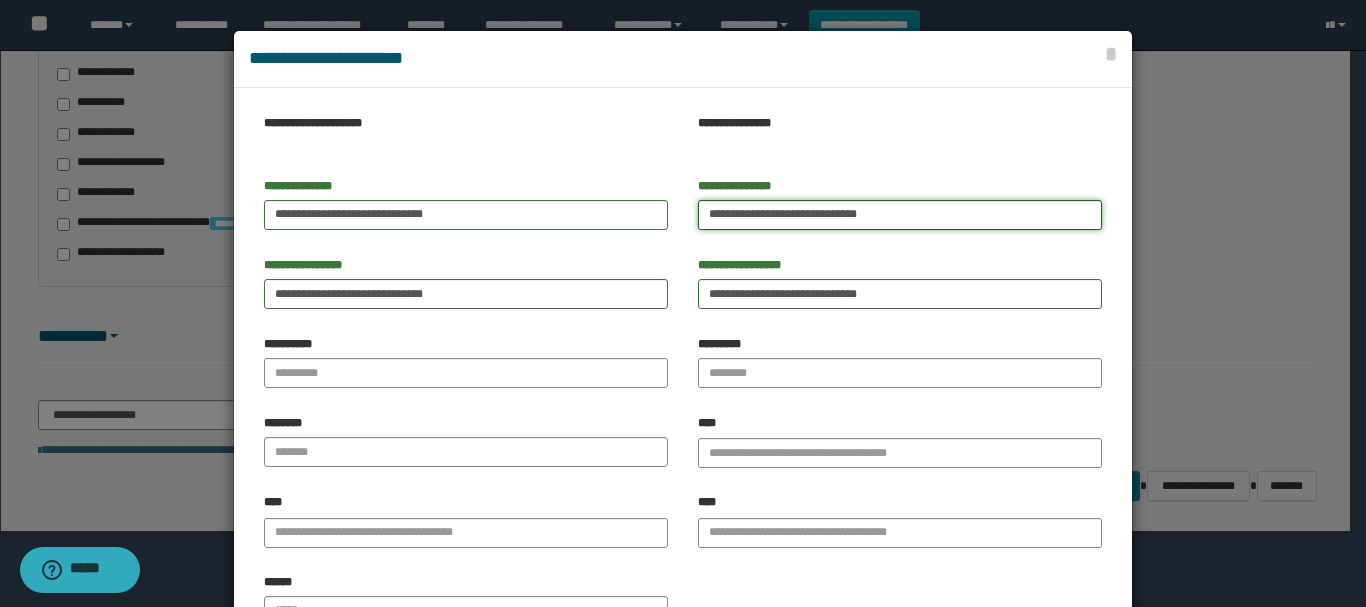 type on "**********" 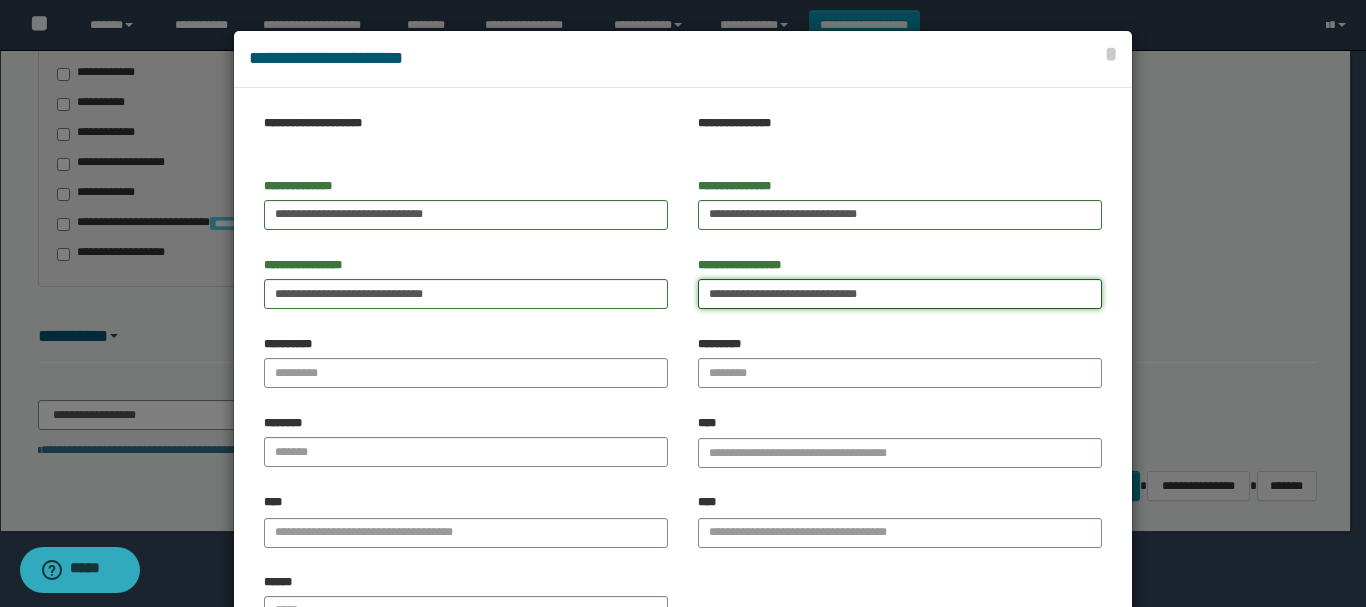 drag, startPoint x: 867, startPoint y: 296, endPoint x: 550, endPoint y: 405, distance: 335.21634 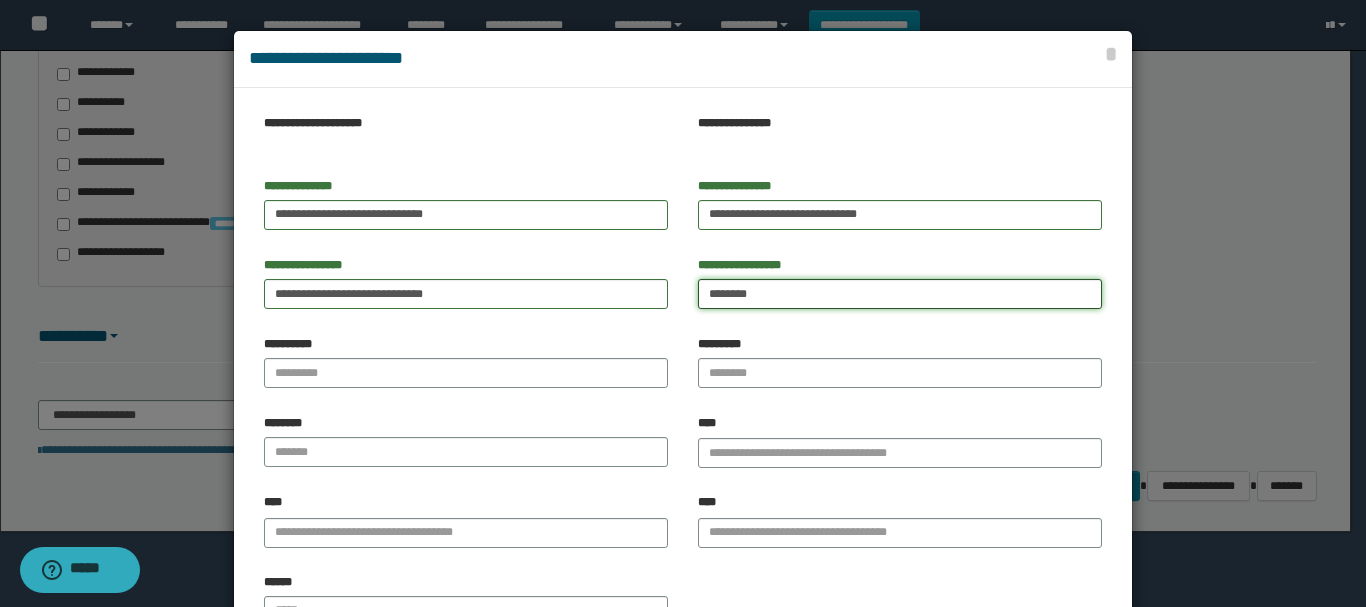 type on "********" 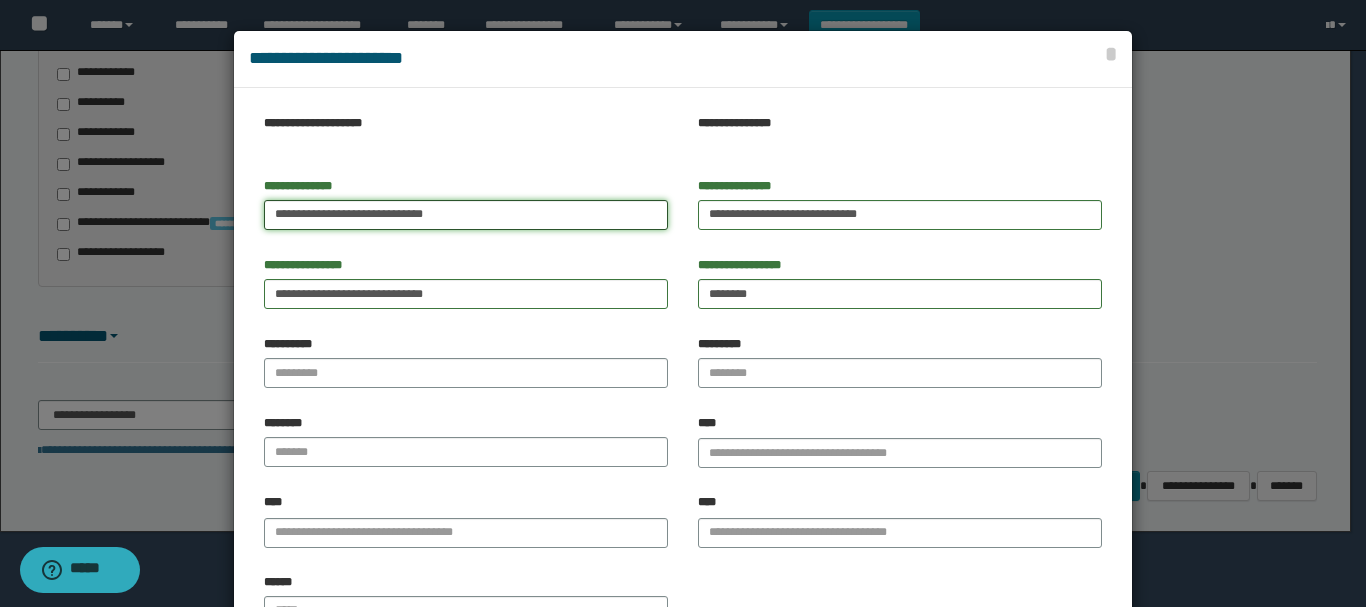 drag, startPoint x: 348, startPoint y: 219, endPoint x: 539, endPoint y: 210, distance: 191.21193 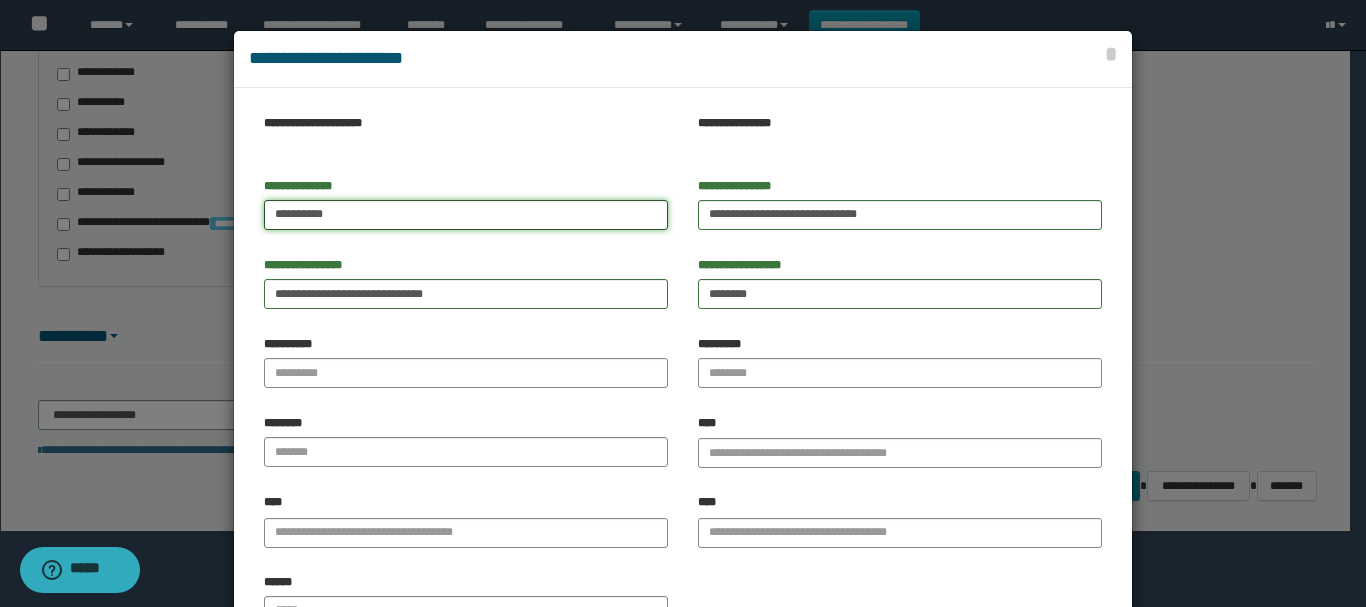 type on "*********" 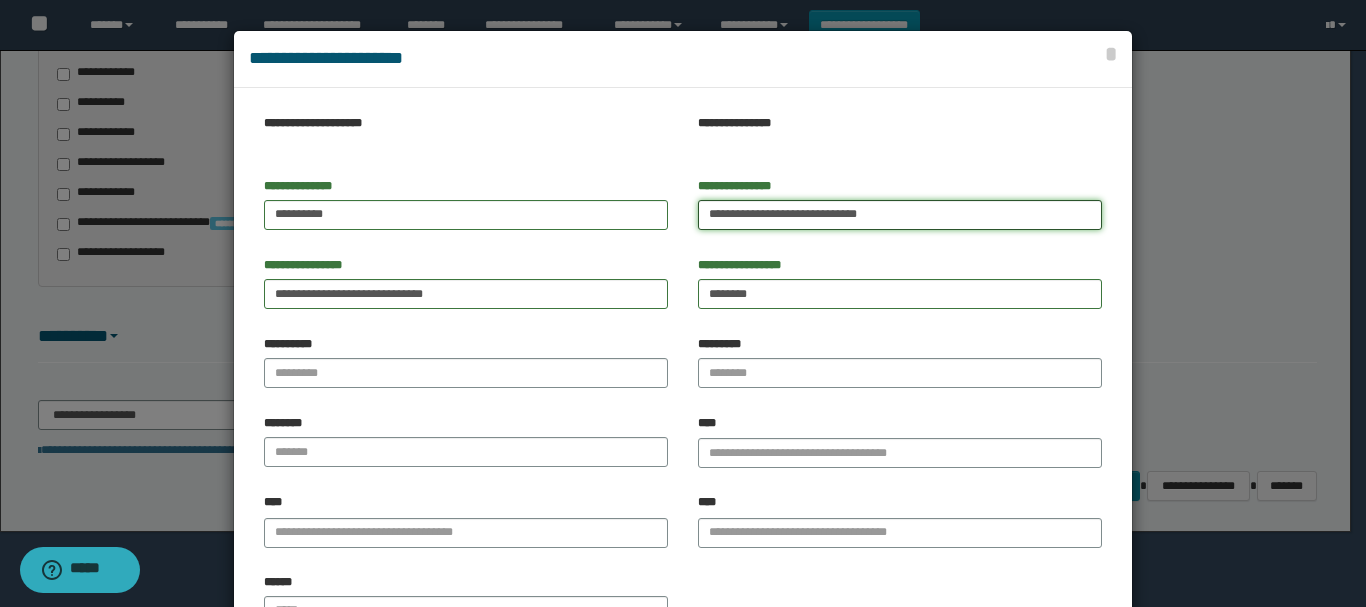 drag, startPoint x: 778, startPoint y: 223, endPoint x: 508, endPoint y: 268, distance: 273.7243 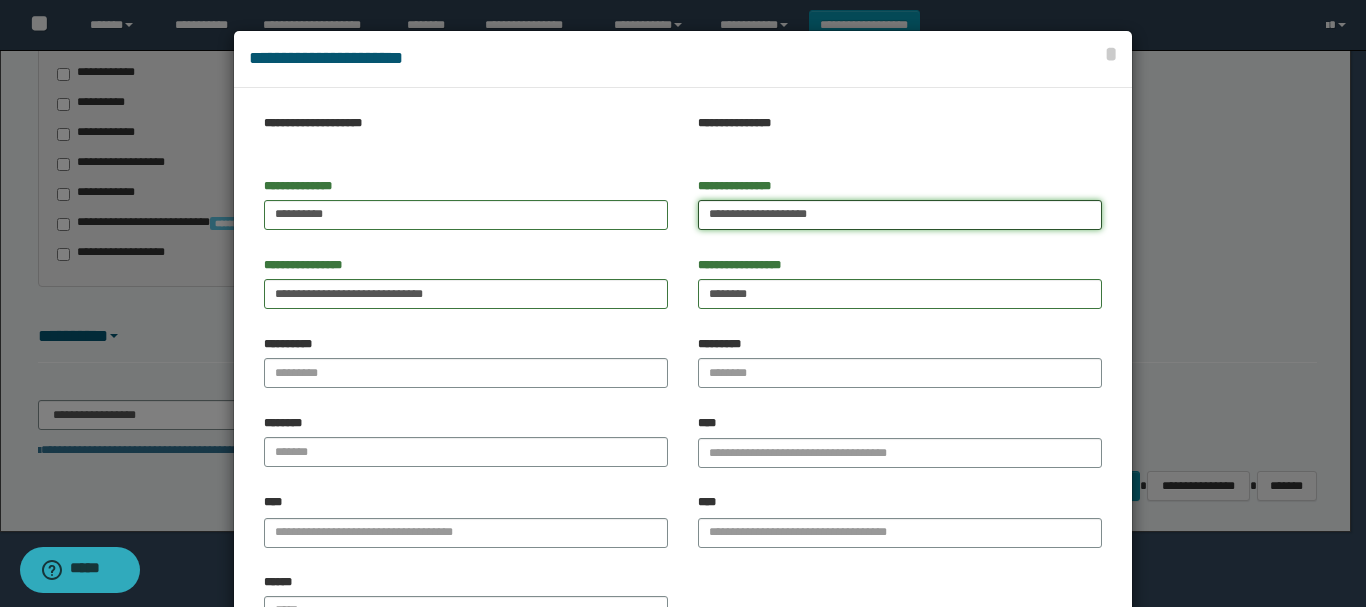 drag, startPoint x: 735, startPoint y: 213, endPoint x: 899, endPoint y: 250, distance: 168.12198 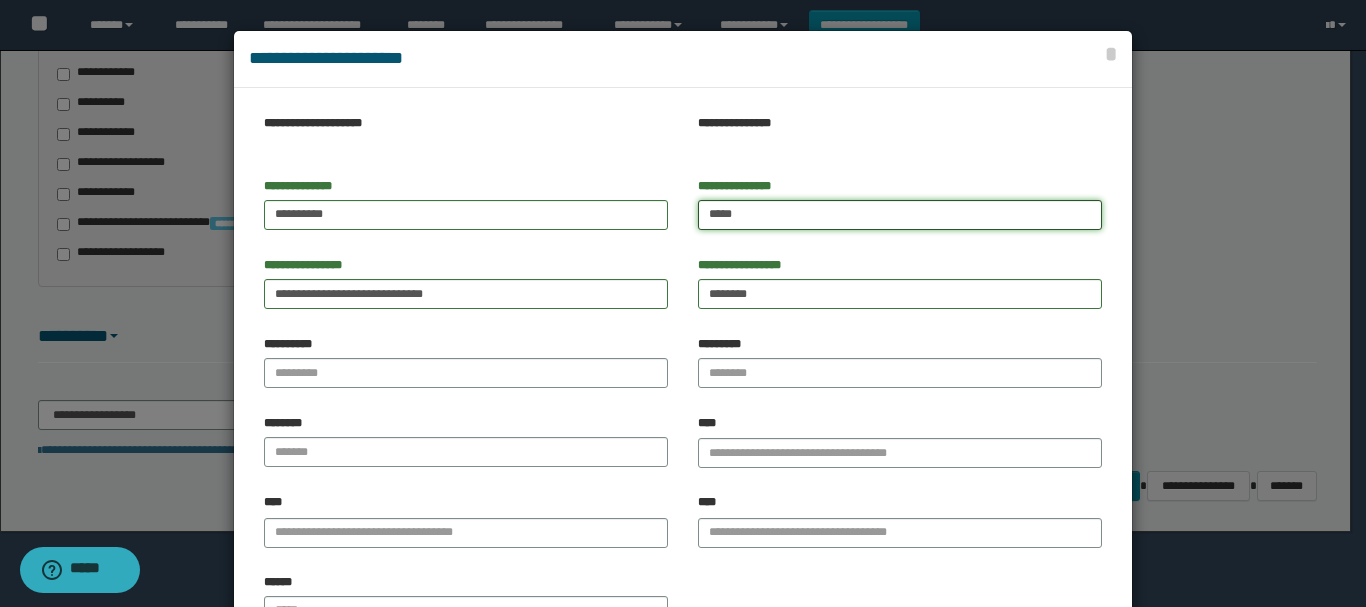 type on "****" 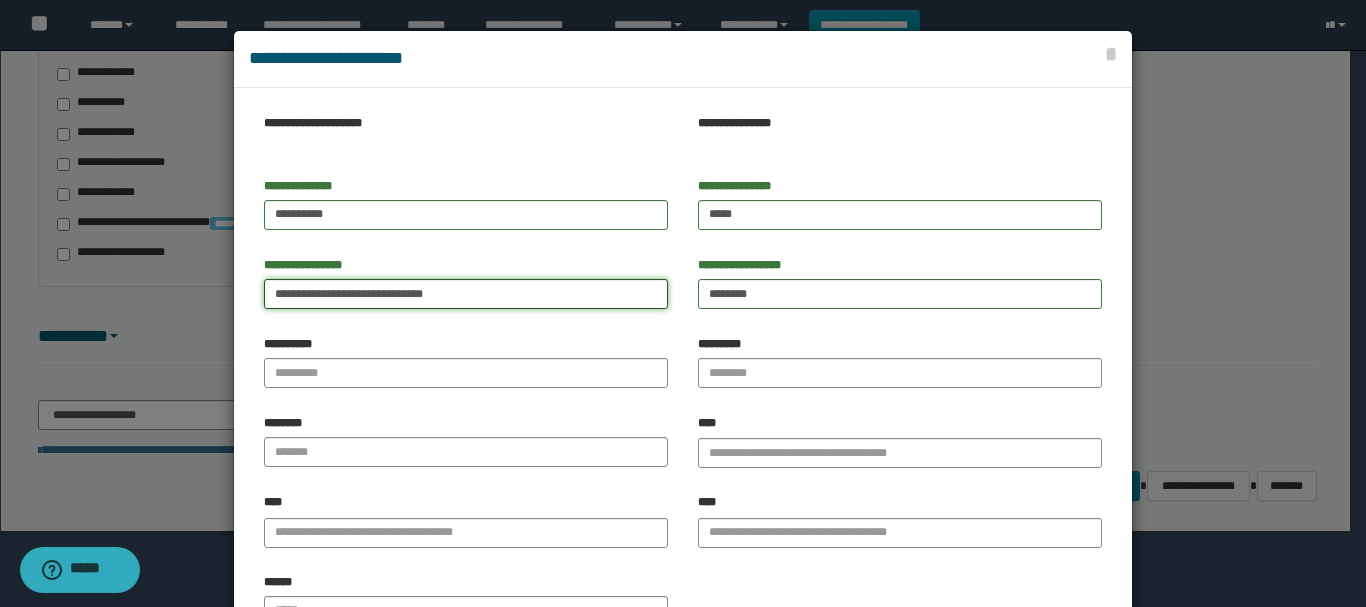 drag, startPoint x: 344, startPoint y: 286, endPoint x: 165, endPoint y: 332, distance: 184.81613 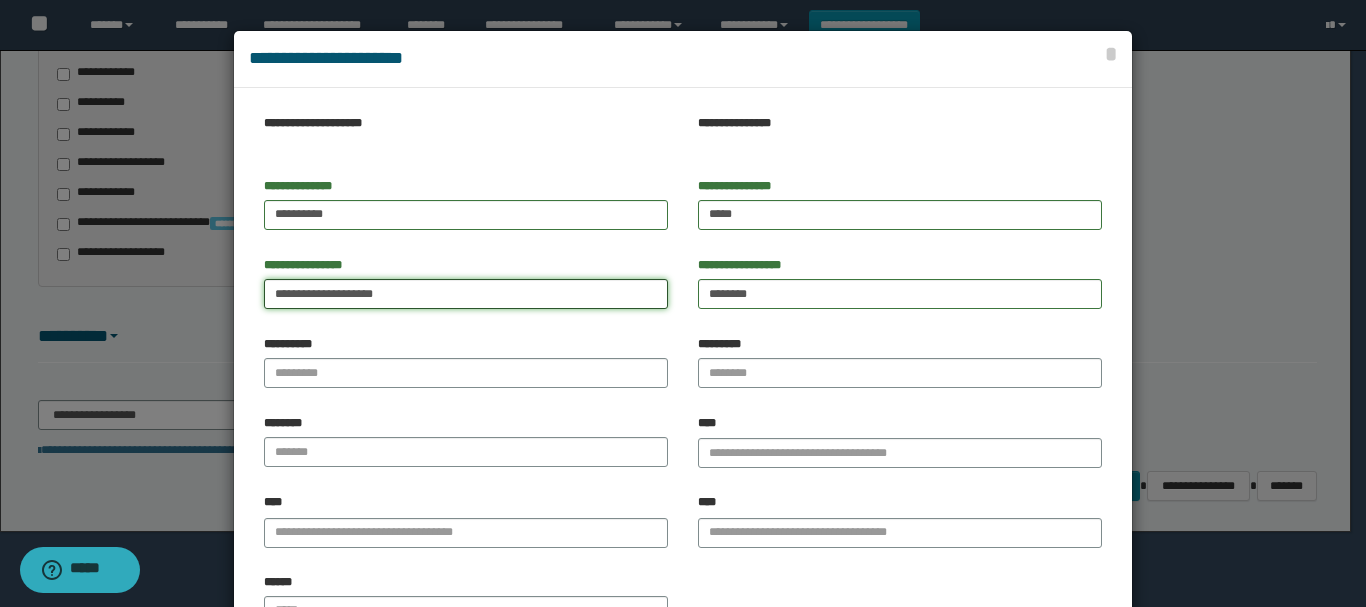 drag, startPoint x: 355, startPoint y: 288, endPoint x: 530, endPoint y: 344, distance: 183.74167 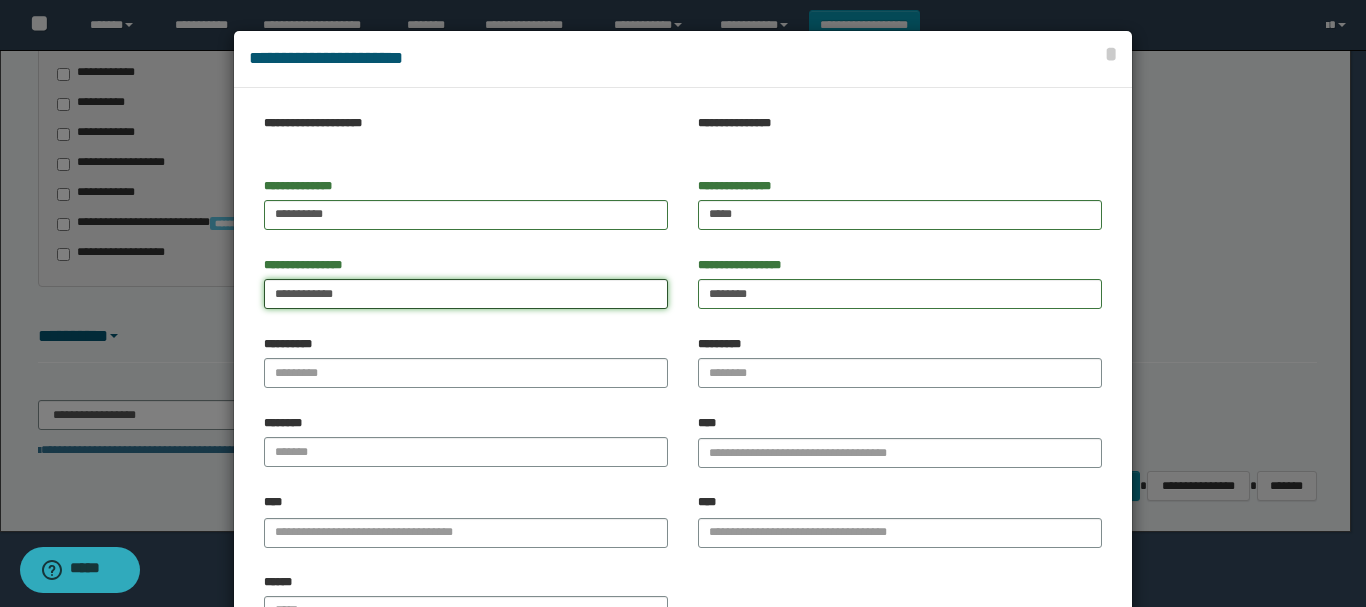 drag, startPoint x: 299, startPoint y: 296, endPoint x: 80, endPoint y: 374, distance: 232.4758 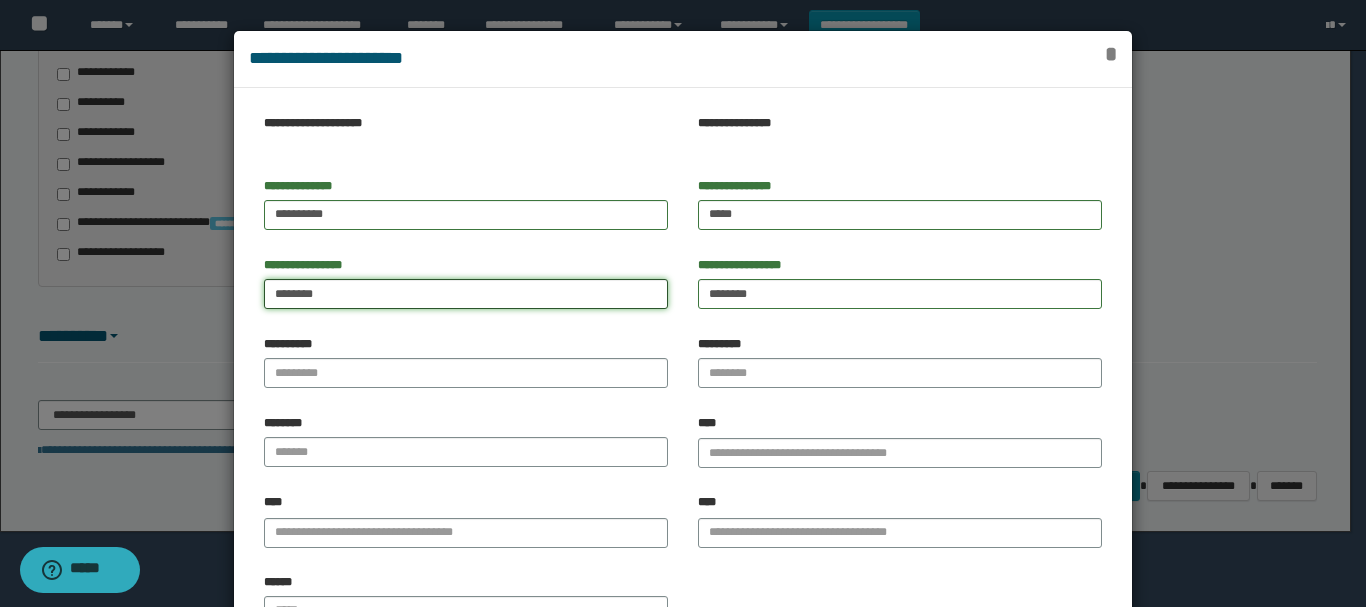type on "******" 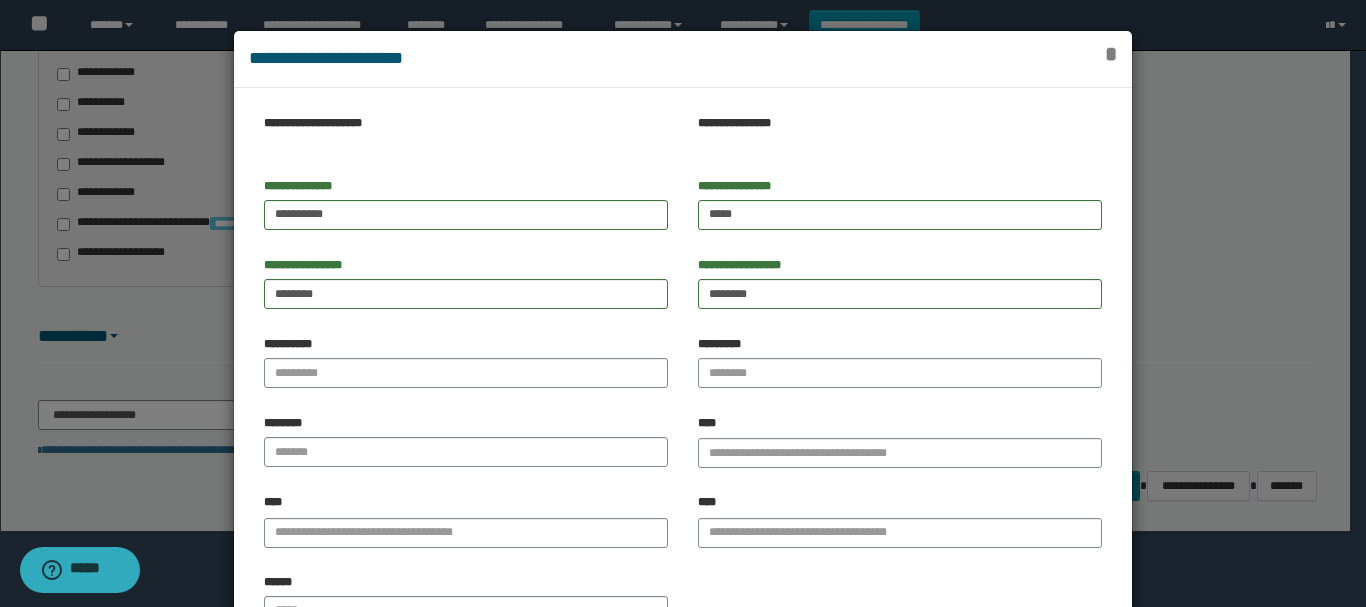 click on "*" at bounding box center [1111, 54] 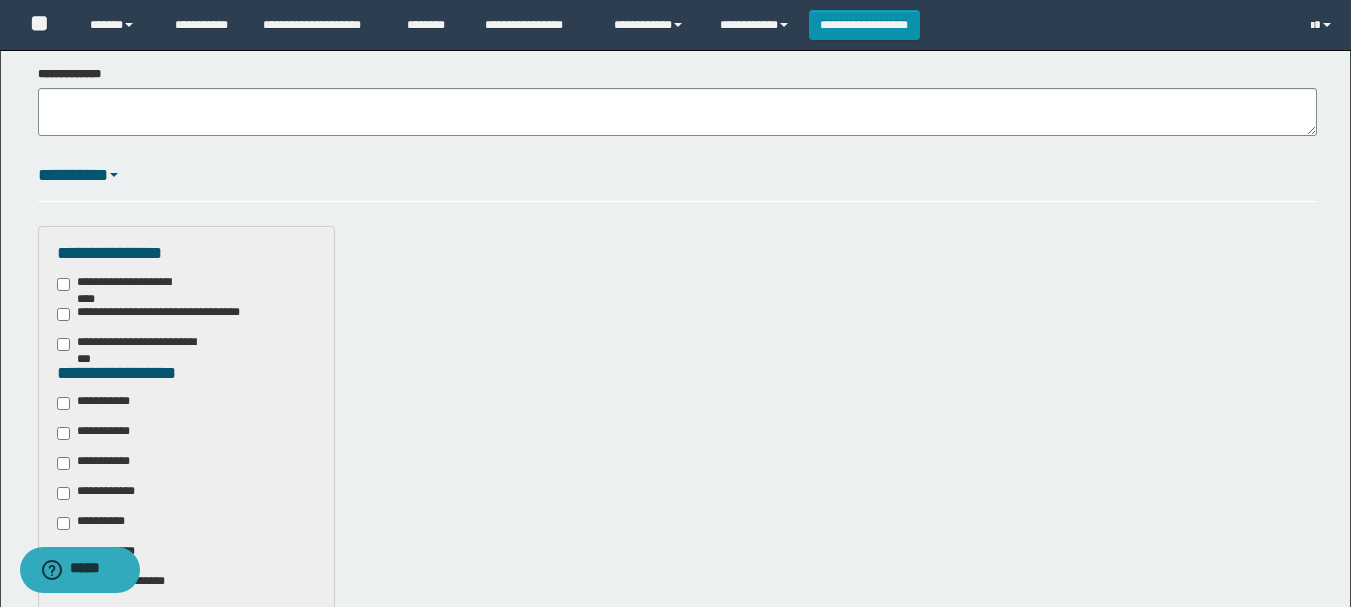 scroll, scrollTop: 0, scrollLeft: 0, axis: both 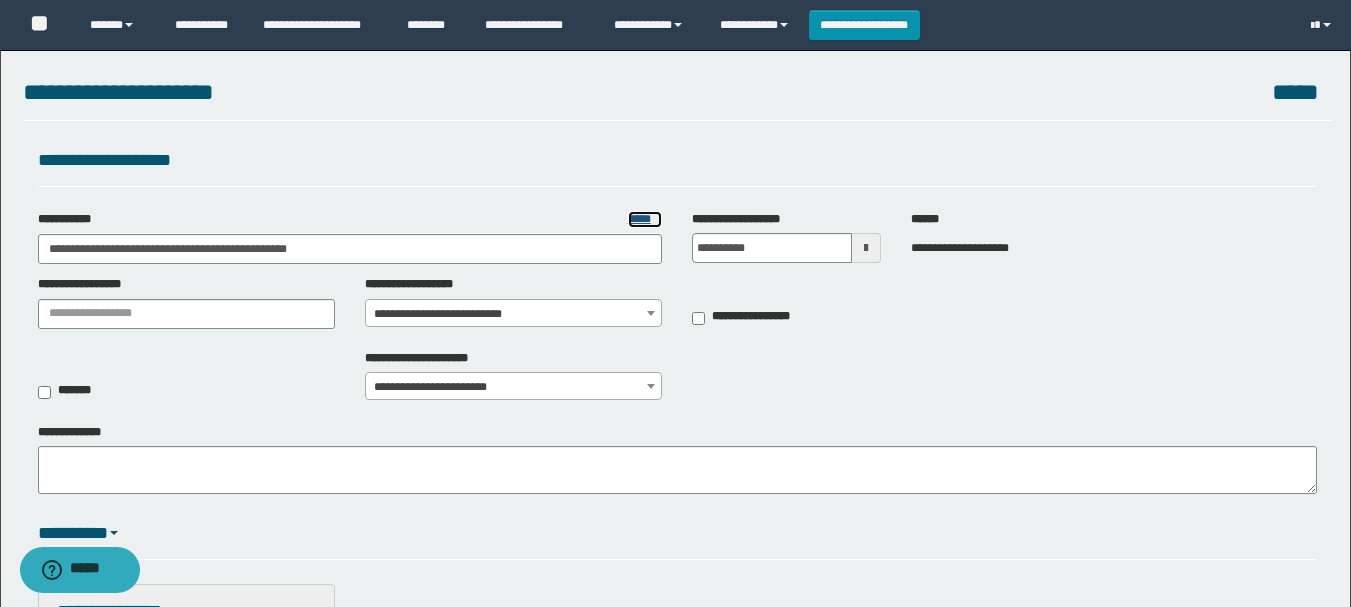 click on "*****" at bounding box center (645, 219) 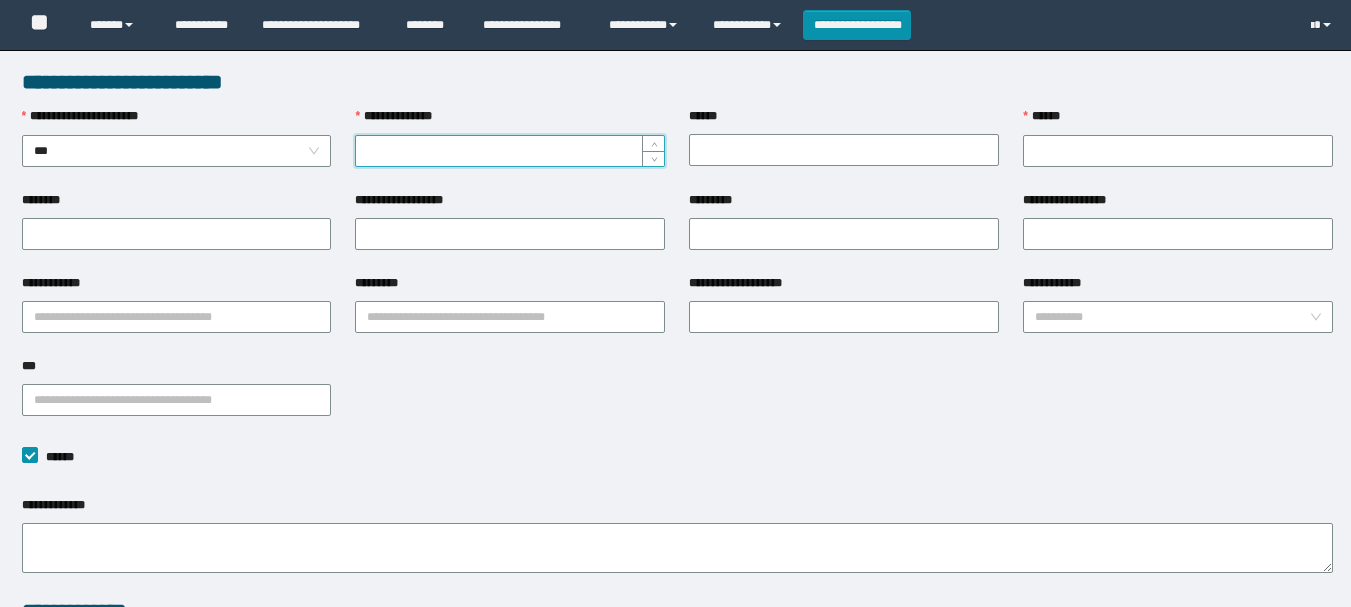 scroll, scrollTop: 0, scrollLeft: 0, axis: both 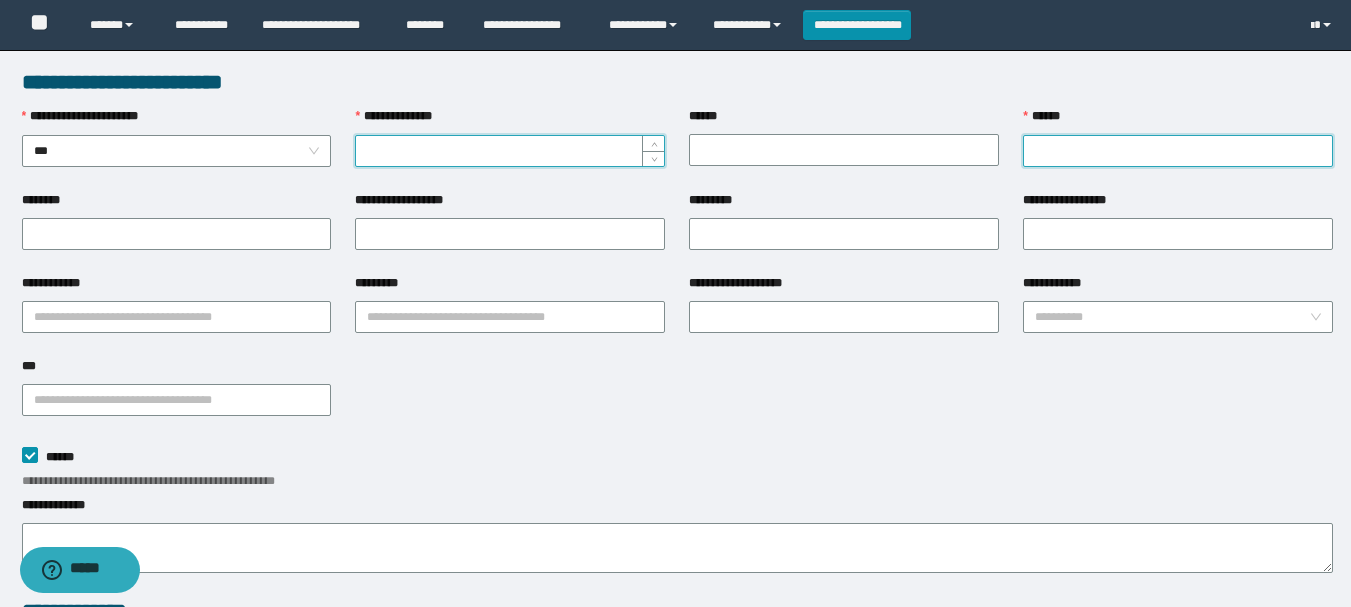 click on "******" at bounding box center (1178, 151) 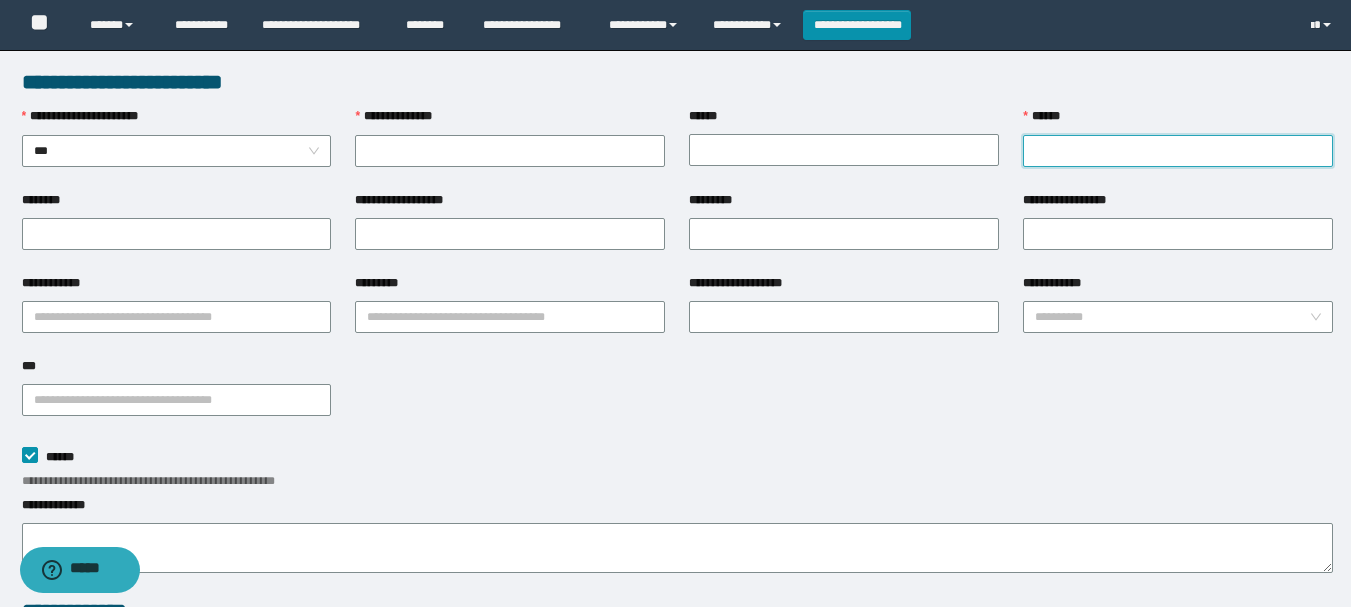 paste on "**********" 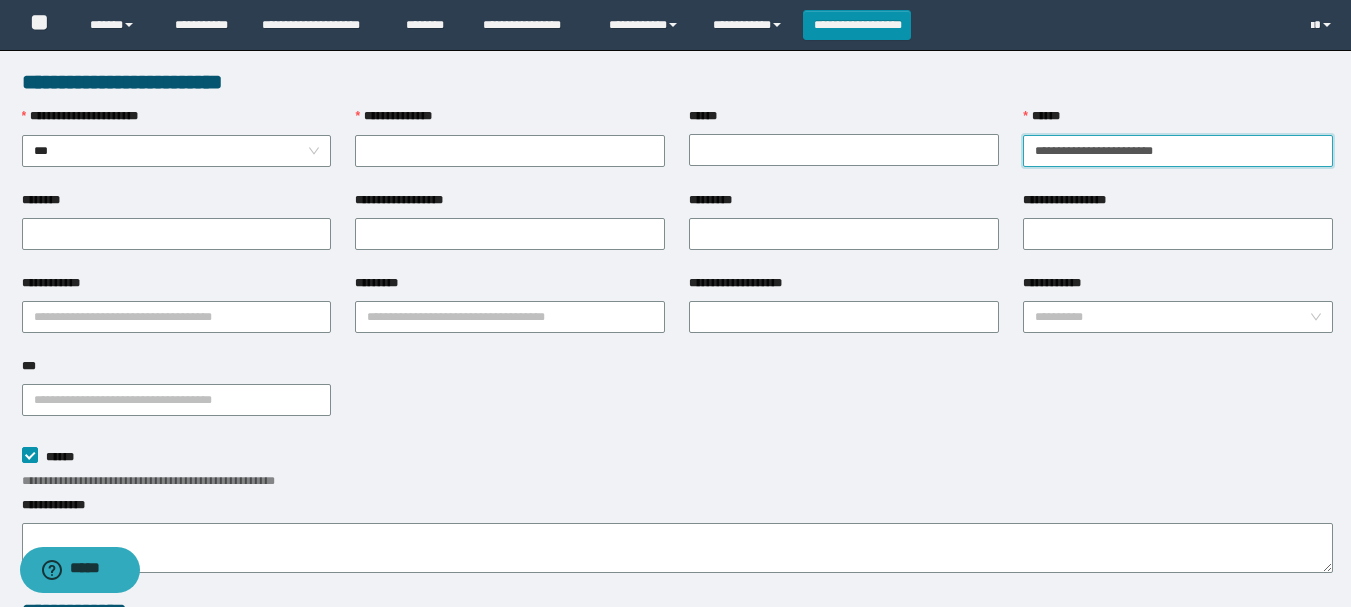 drag, startPoint x: 1133, startPoint y: 151, endPoint x: 1271, endPoint y: 158, distance: 138.17743 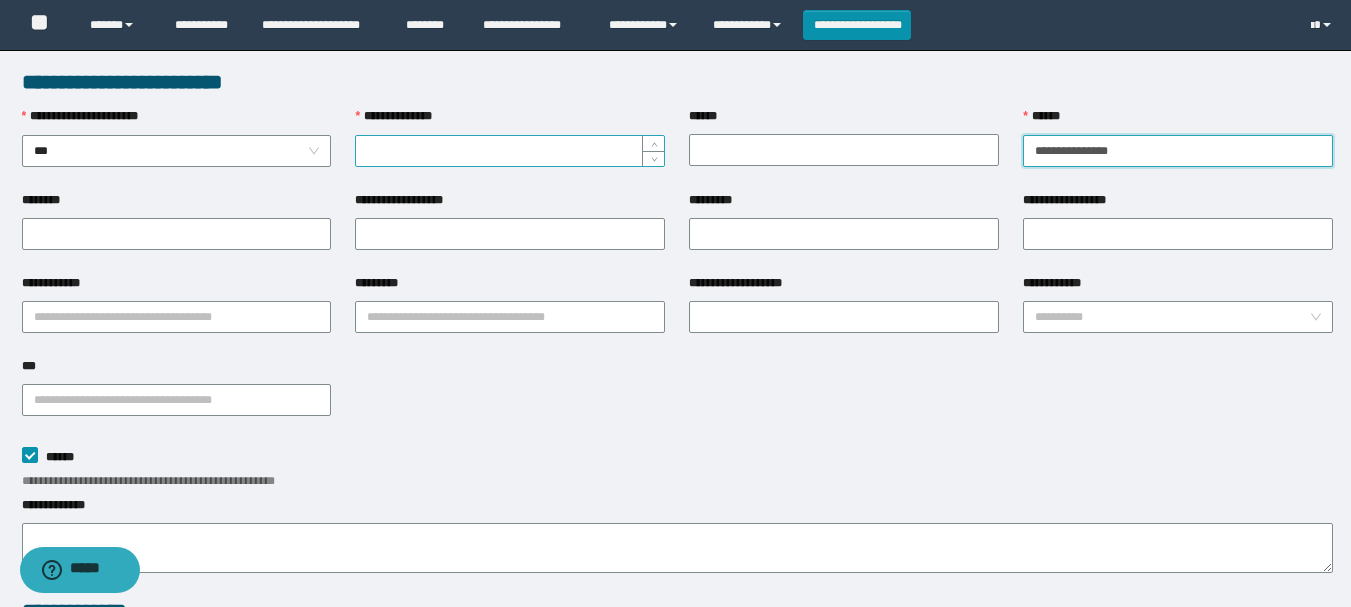 type on "**********" 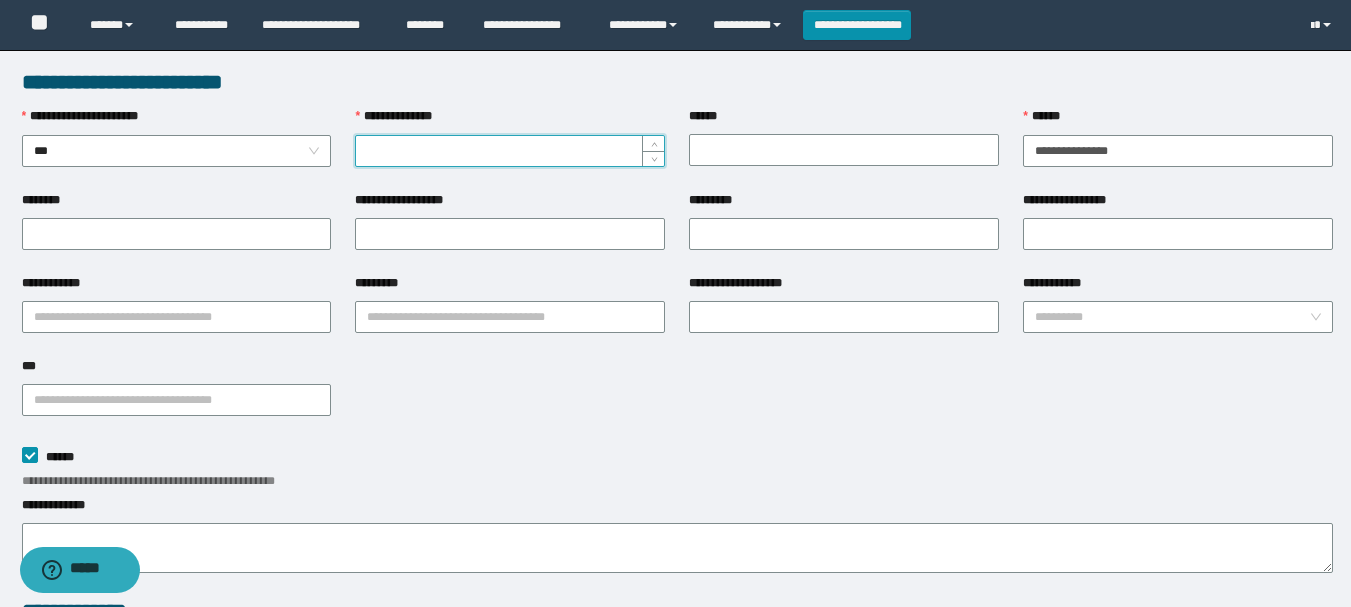 click on "**********" at bounding box center (510, 151) 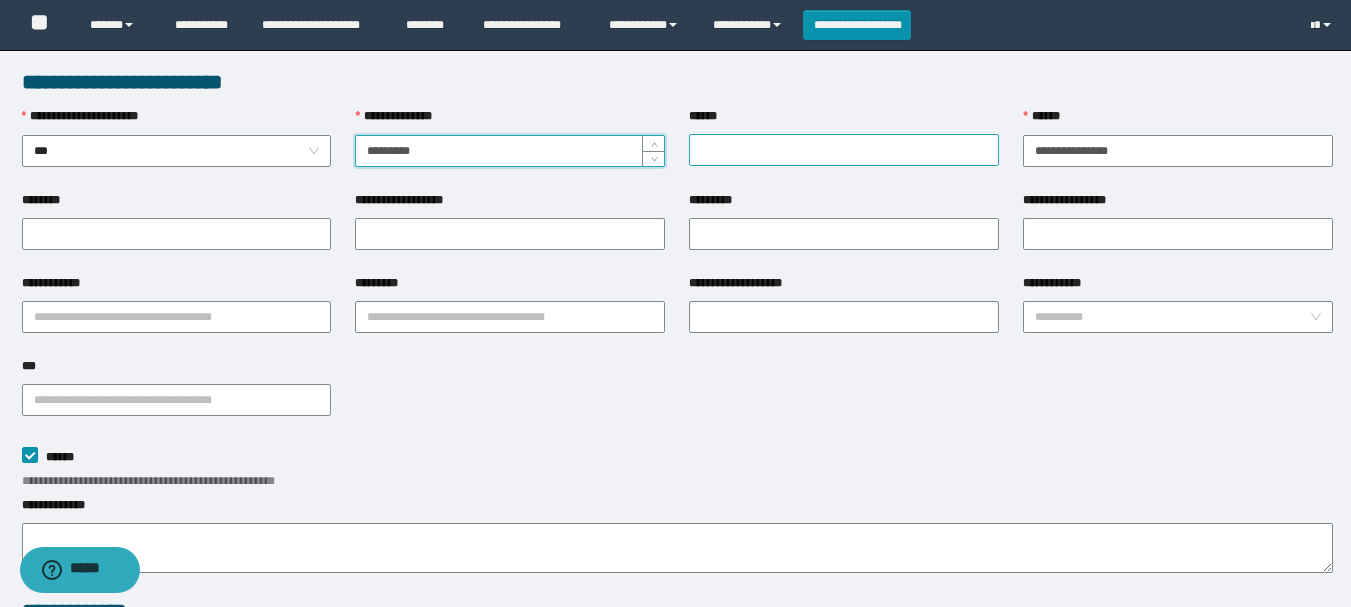 type on "*********" 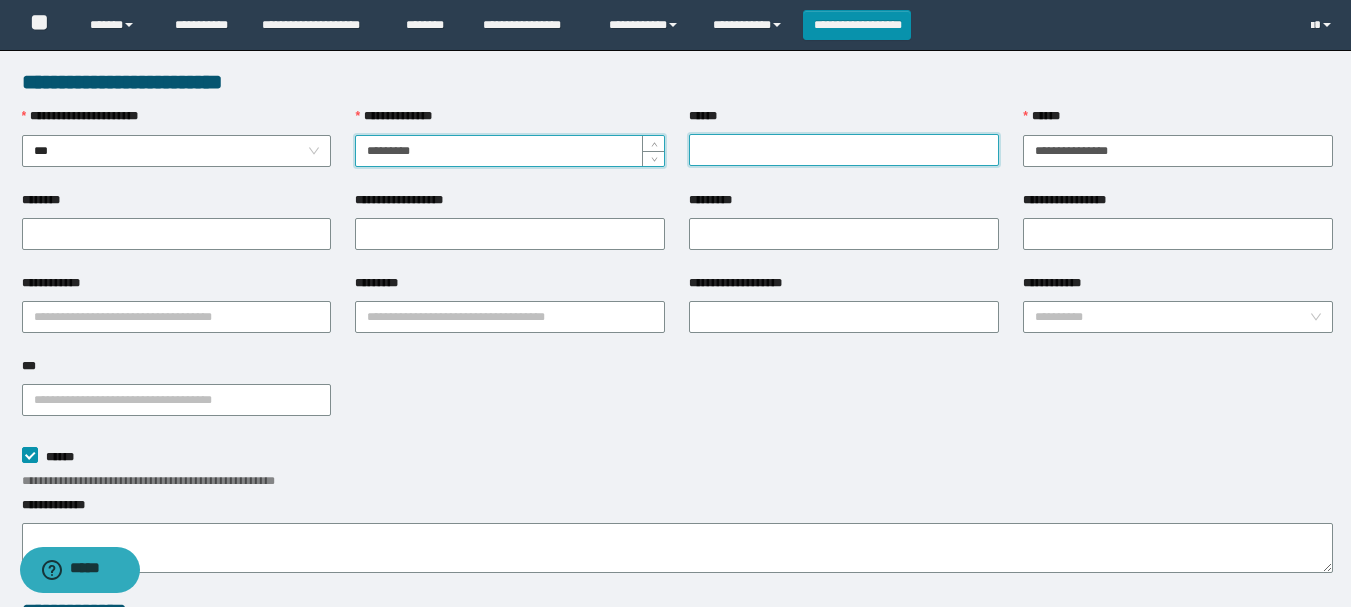 click on "******" at bounding box center (844, 150) 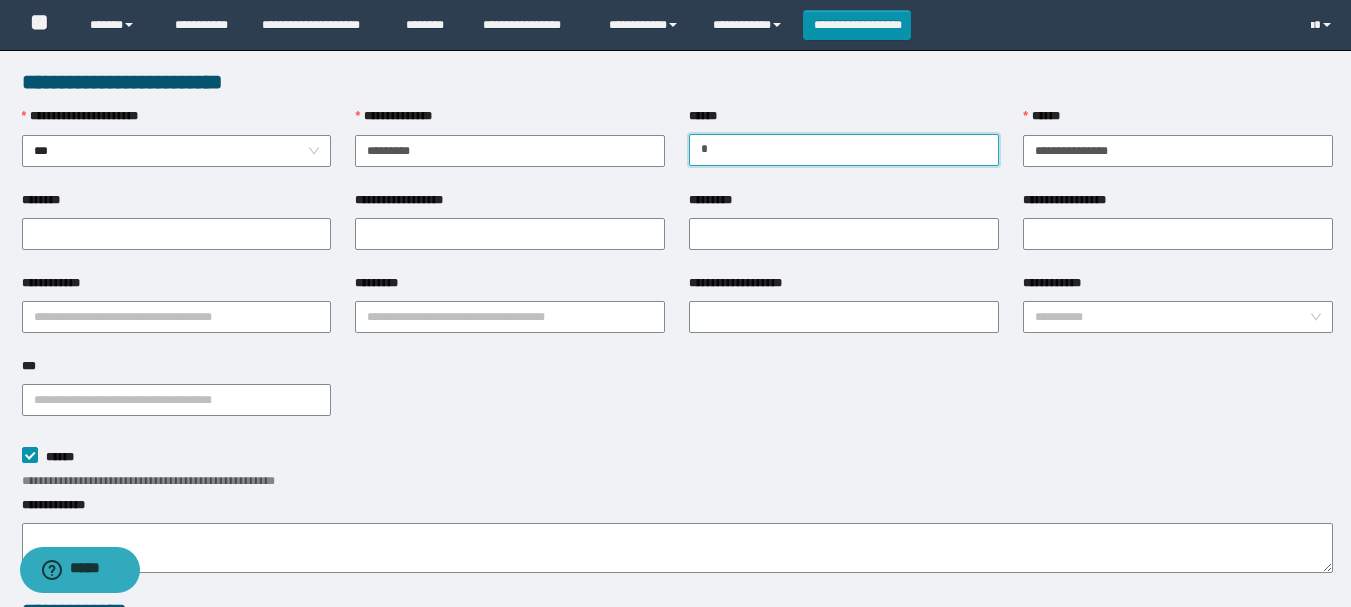 scroll, scrollTop: 210, scrollLeft: 0, axis: vertical 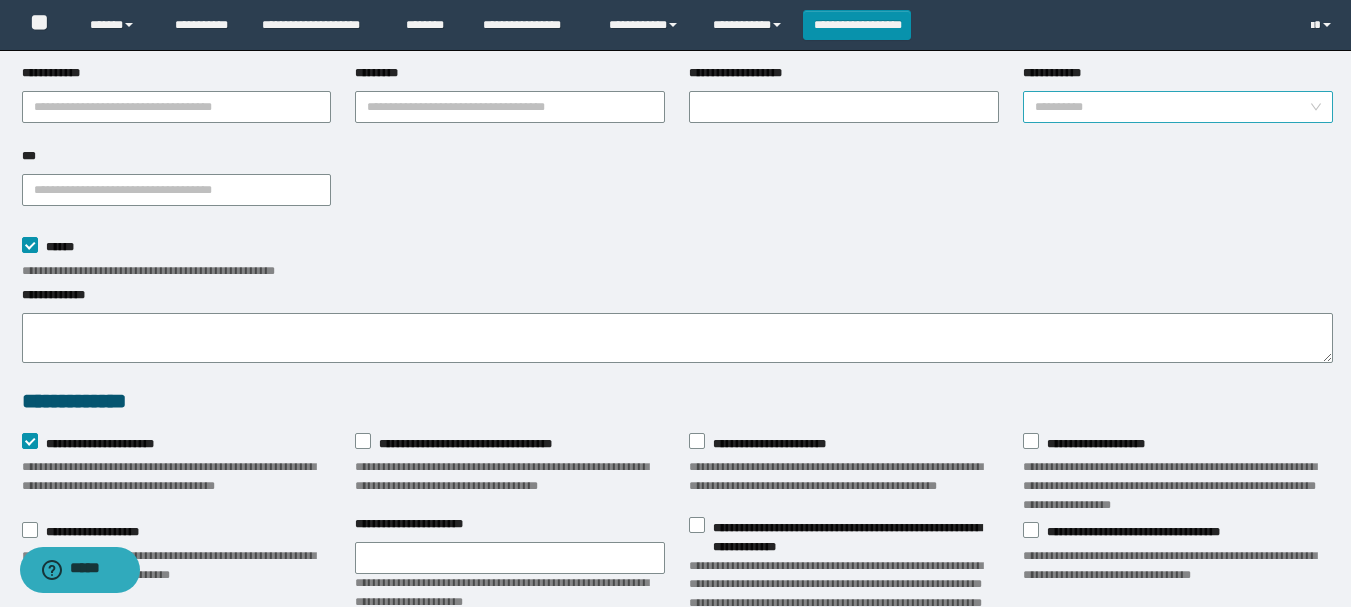 type on "*" 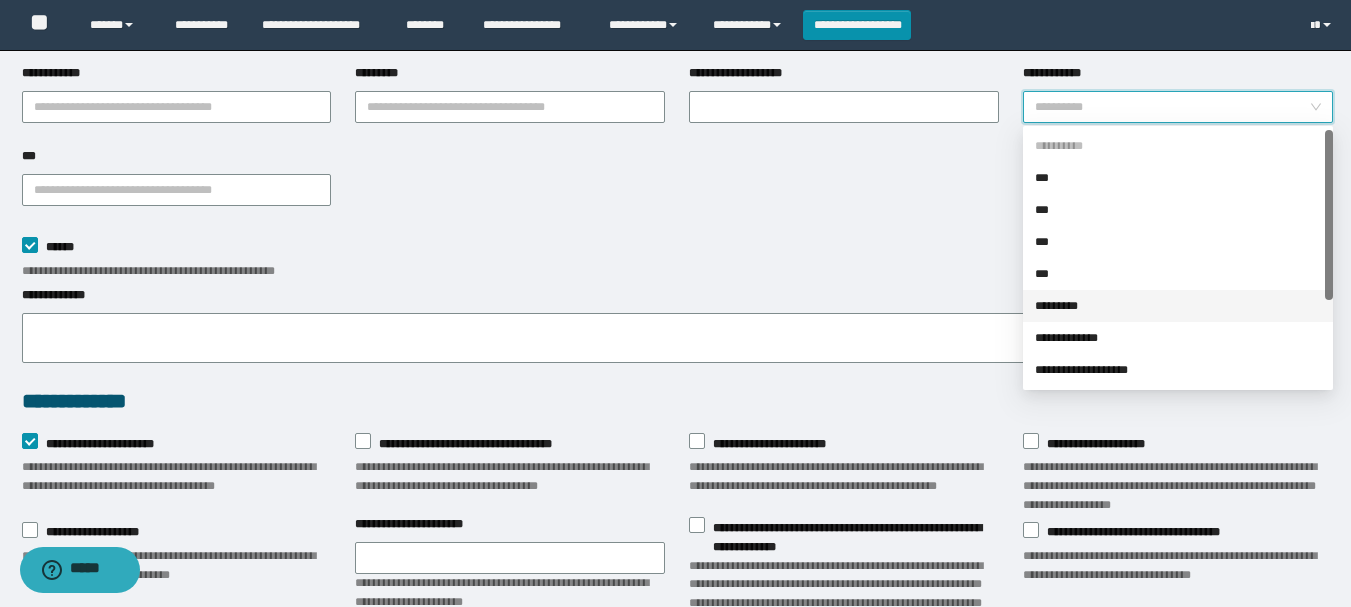 click on "*********" at bounding box center [1178, 306] 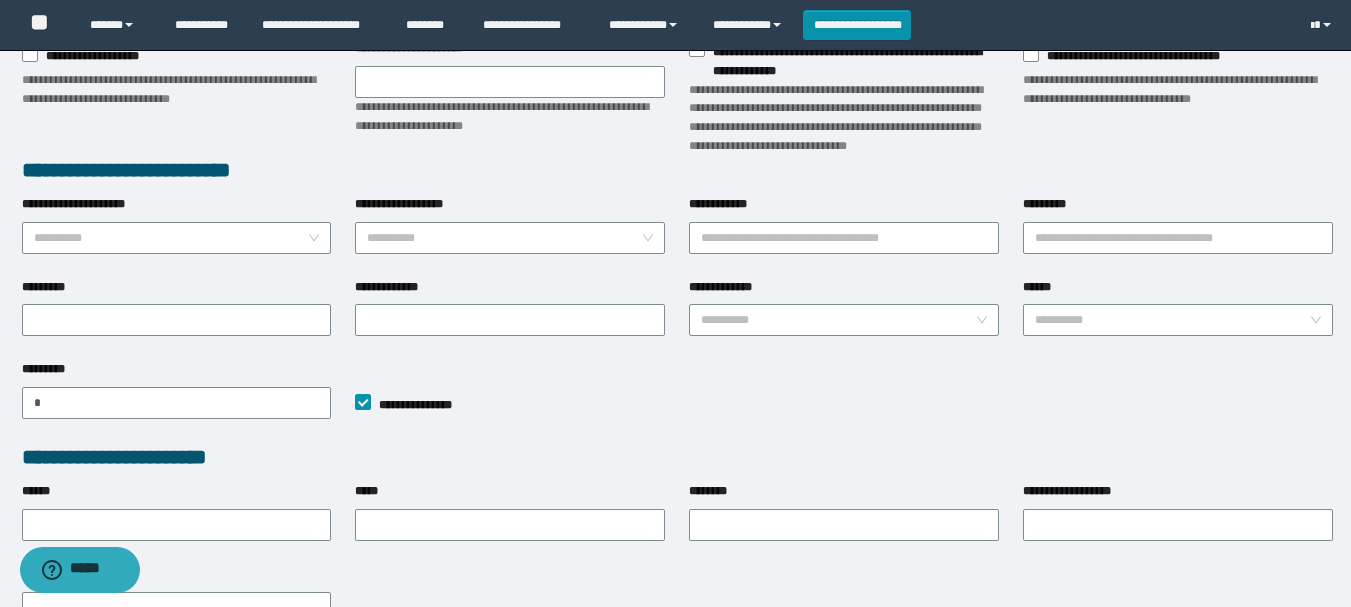 scroll, scrollTop: 852, scrollLeft: 0, axis: vertical 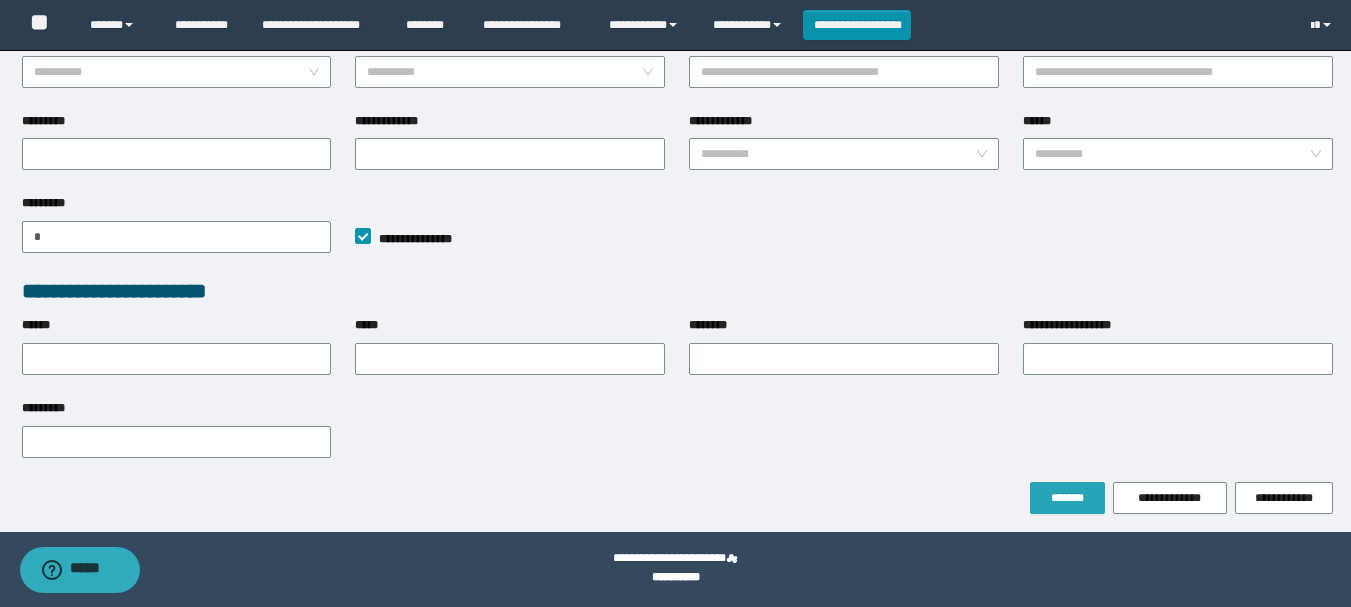 click on "*******" at bounding box center (1067, 498) 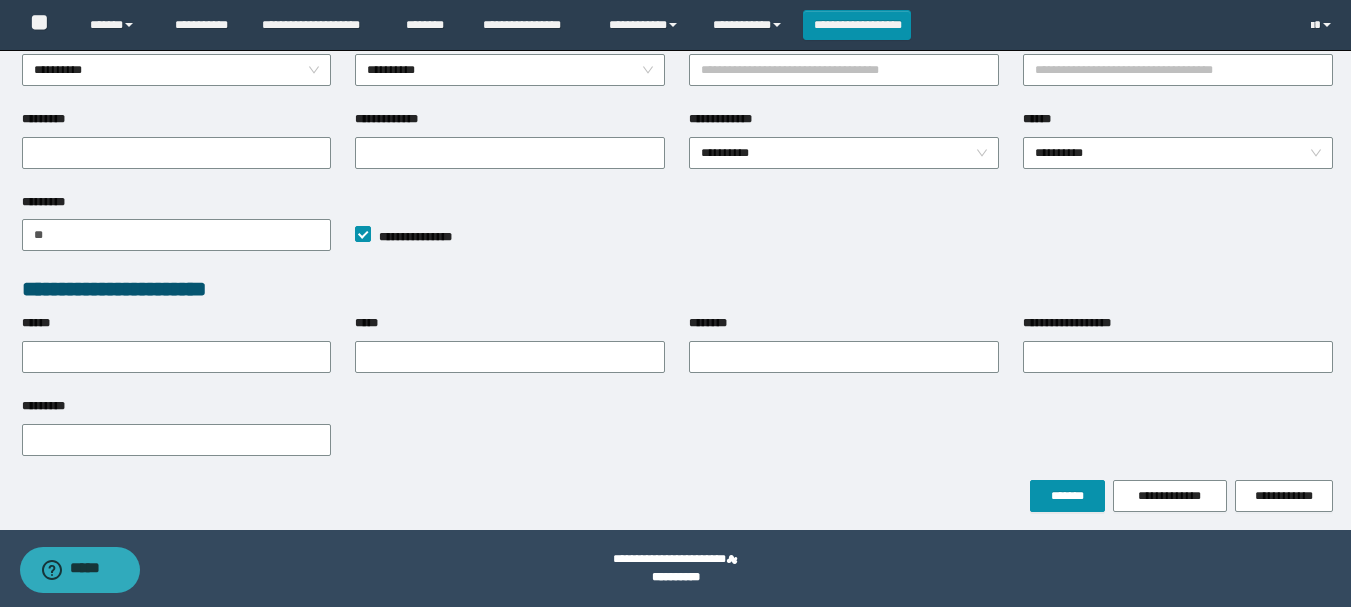 scroll, scrollTop: 0, scrollLeft: 0, axis: both 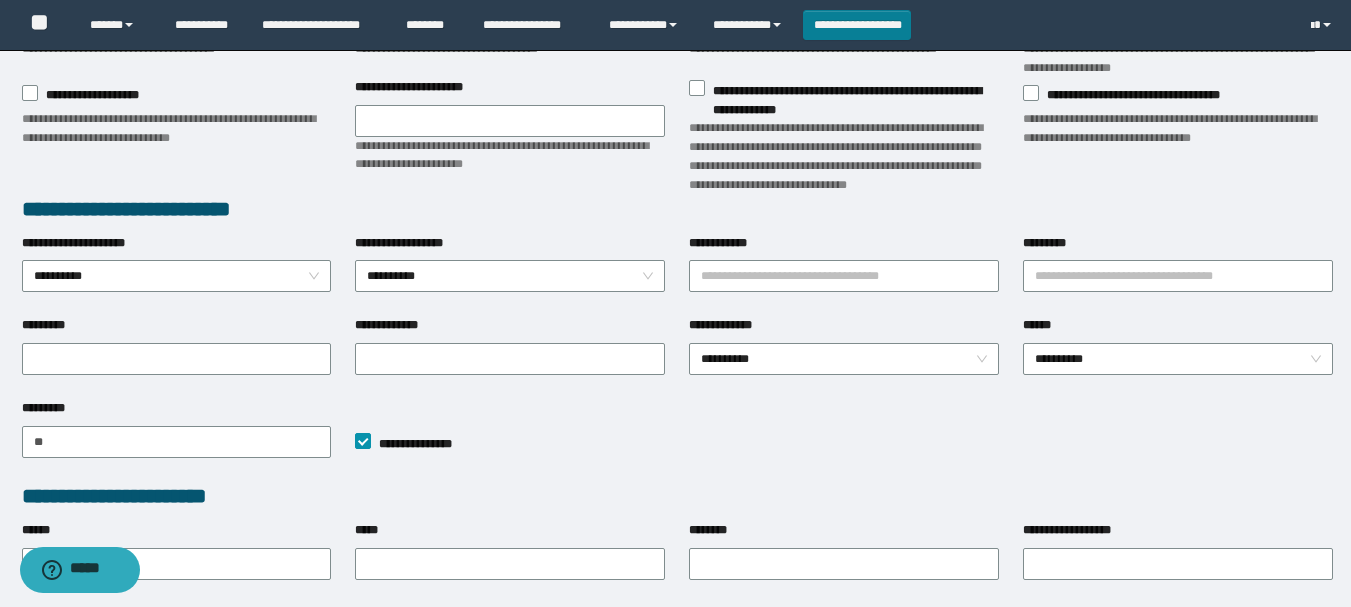 click on "**********" at bounding box center [857, 25] 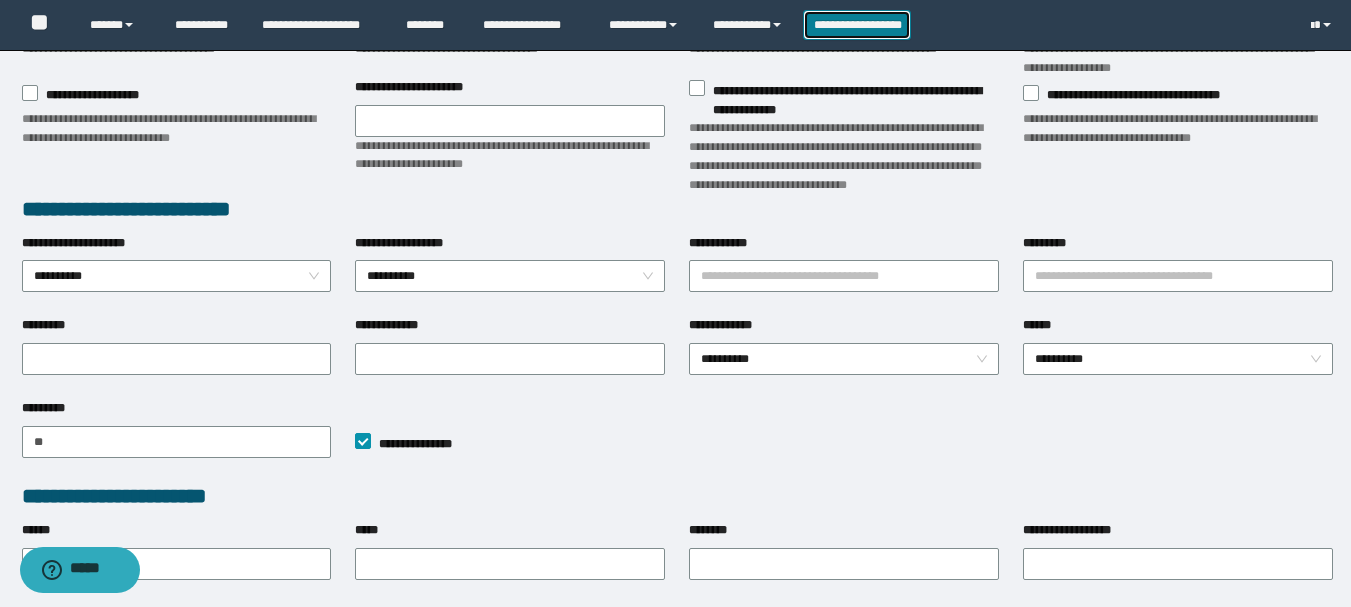 click on "**********" at bounding box center [857, 25] 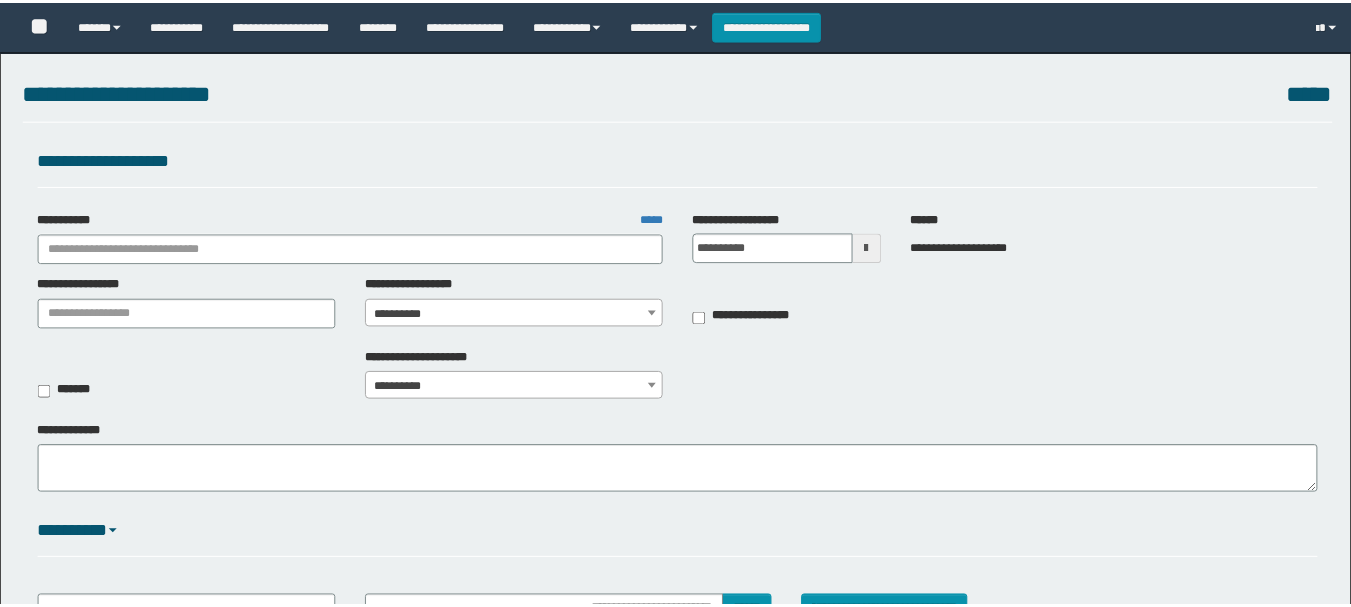 scroll, scrollTop: 0, scrollLeft: 0, axis: both 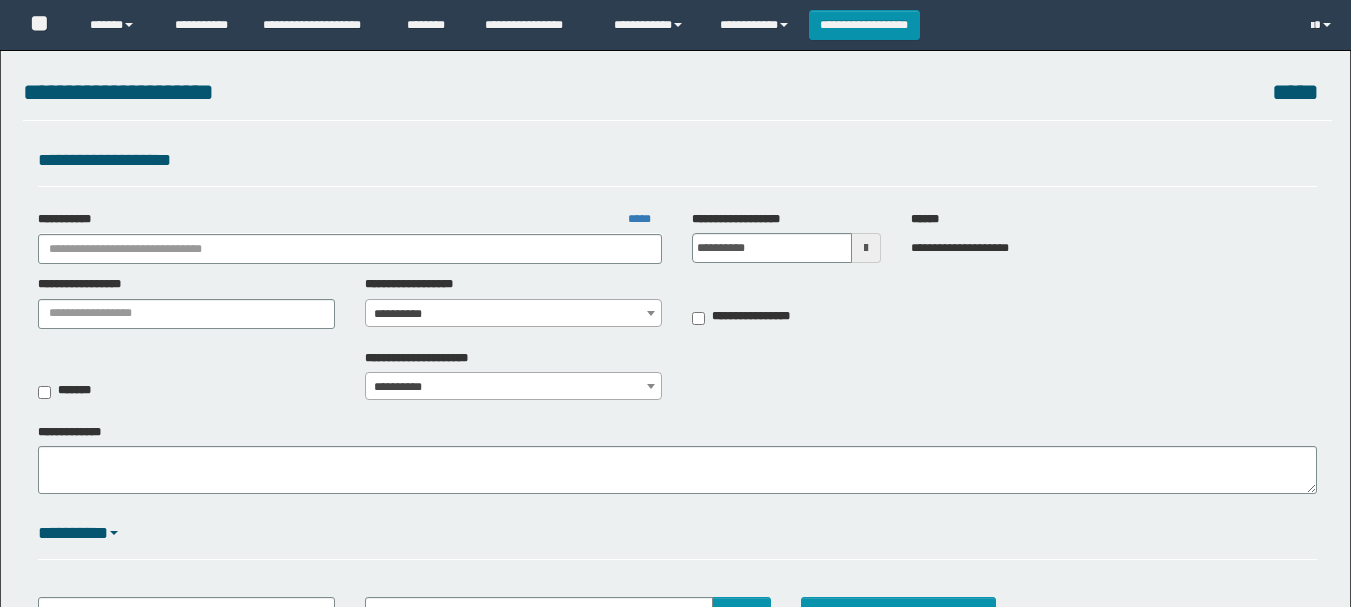 click on "**********" at bounding box center [350, 237] 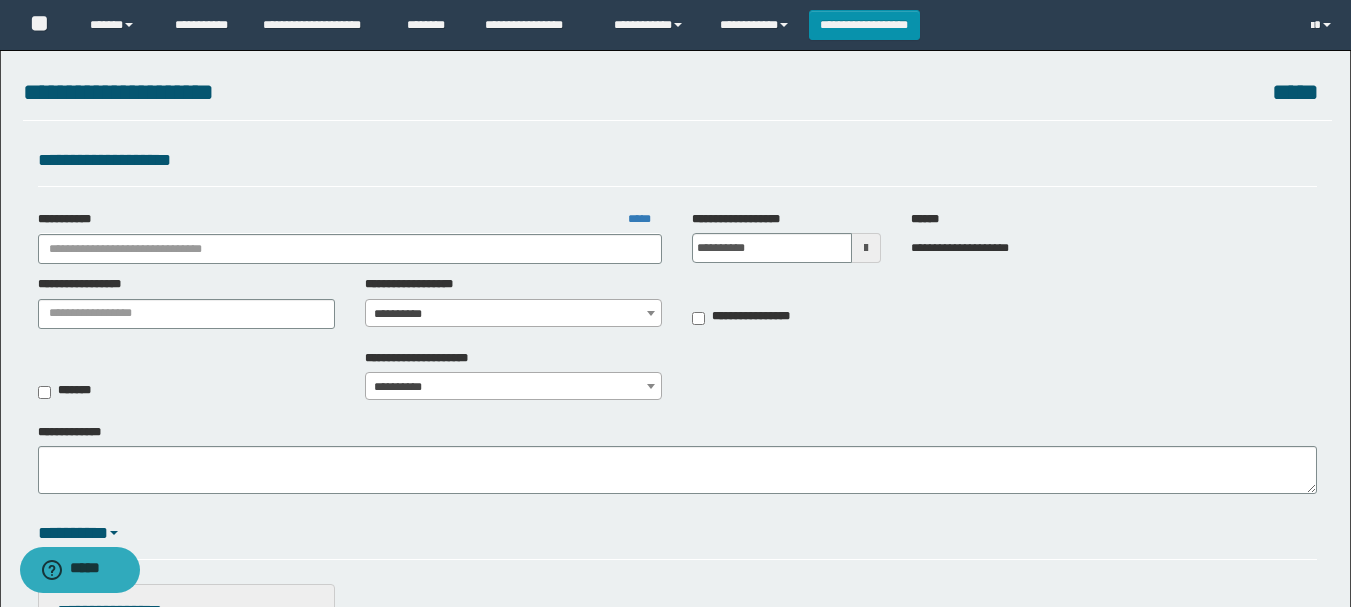 click on "**********" at bounding box center (675, 674) 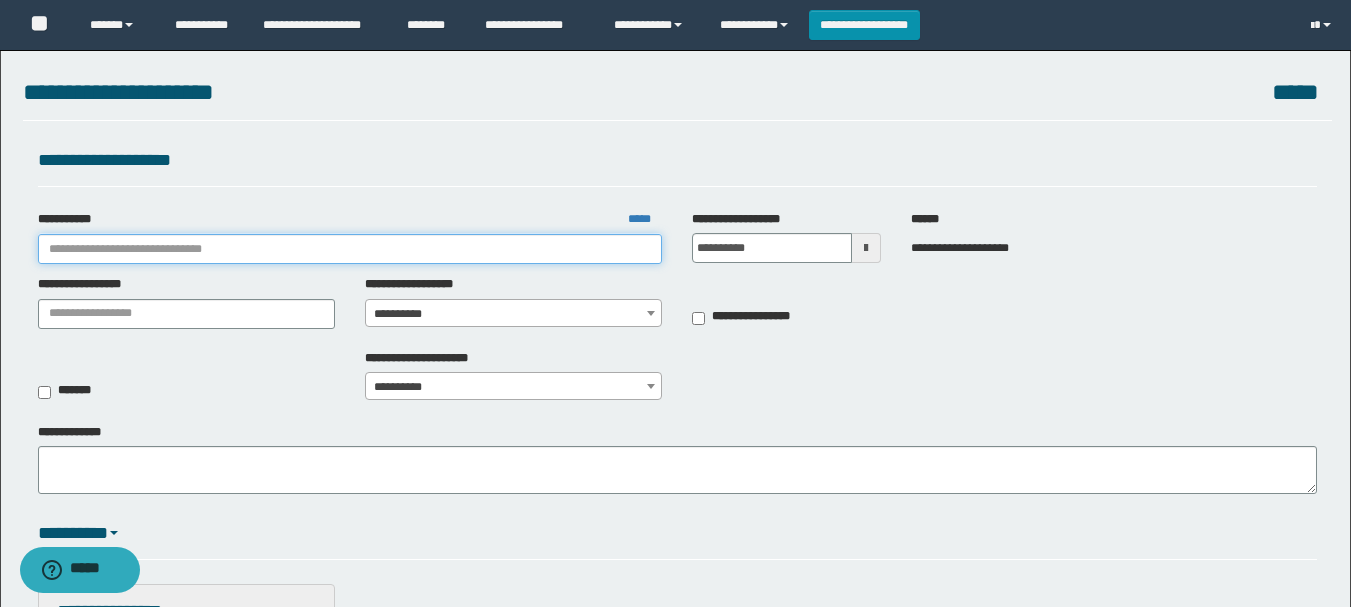 click on "**********" at bounding box center (350, 249) 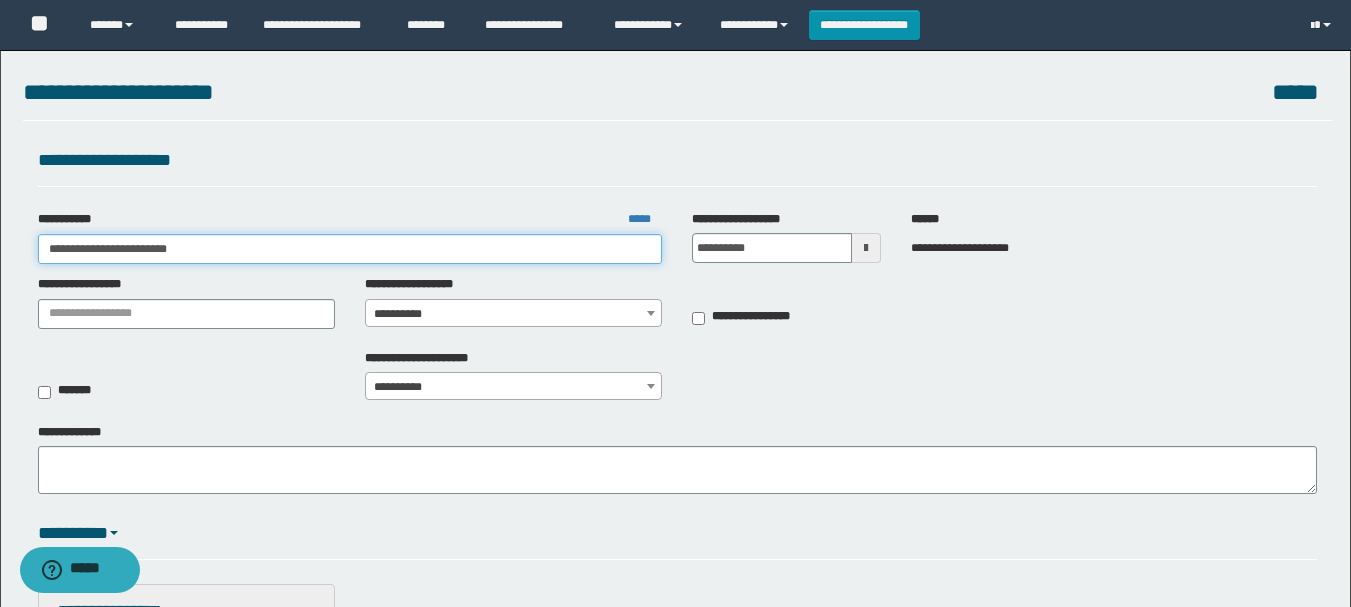 drag, startPoint x: 321, startPoint y: 258, endPoint x: 157, endPoint y: 266, distance: 164.195 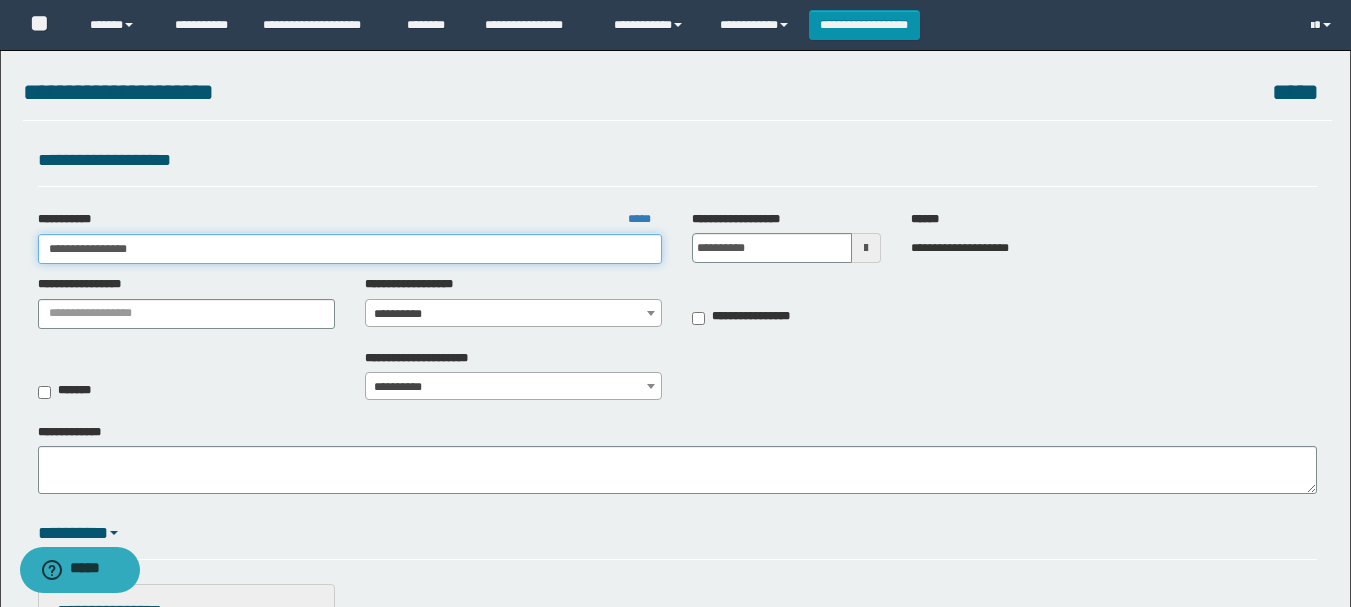 type on "**********" 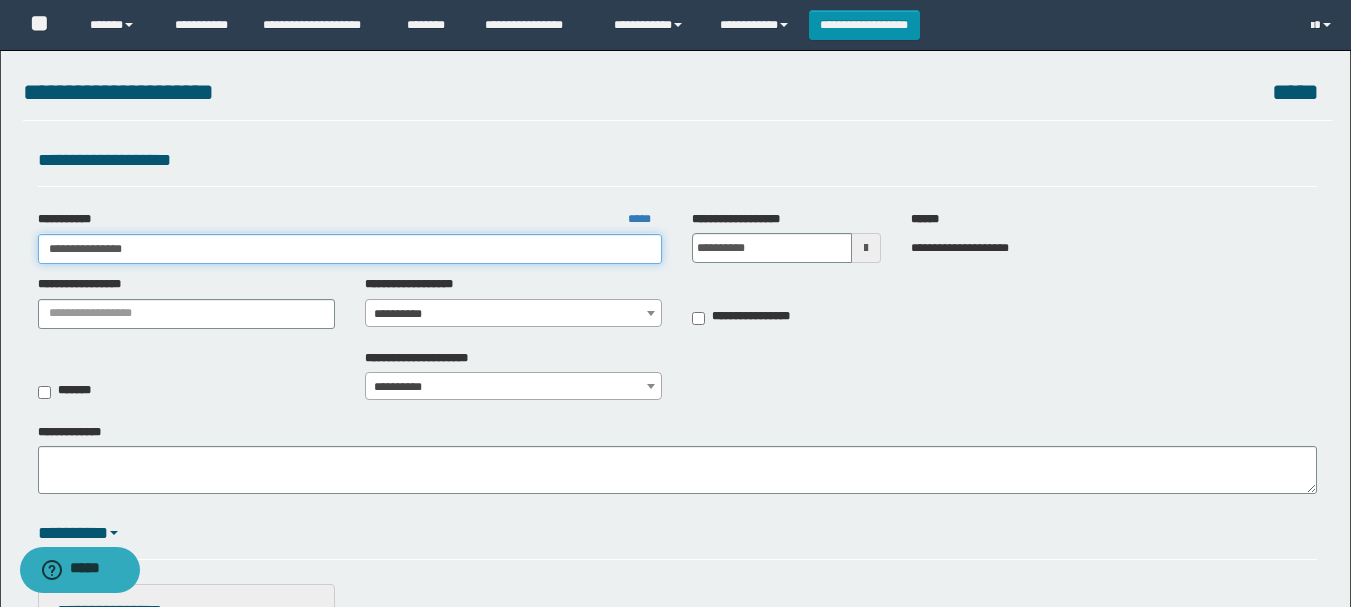 type on "**********" 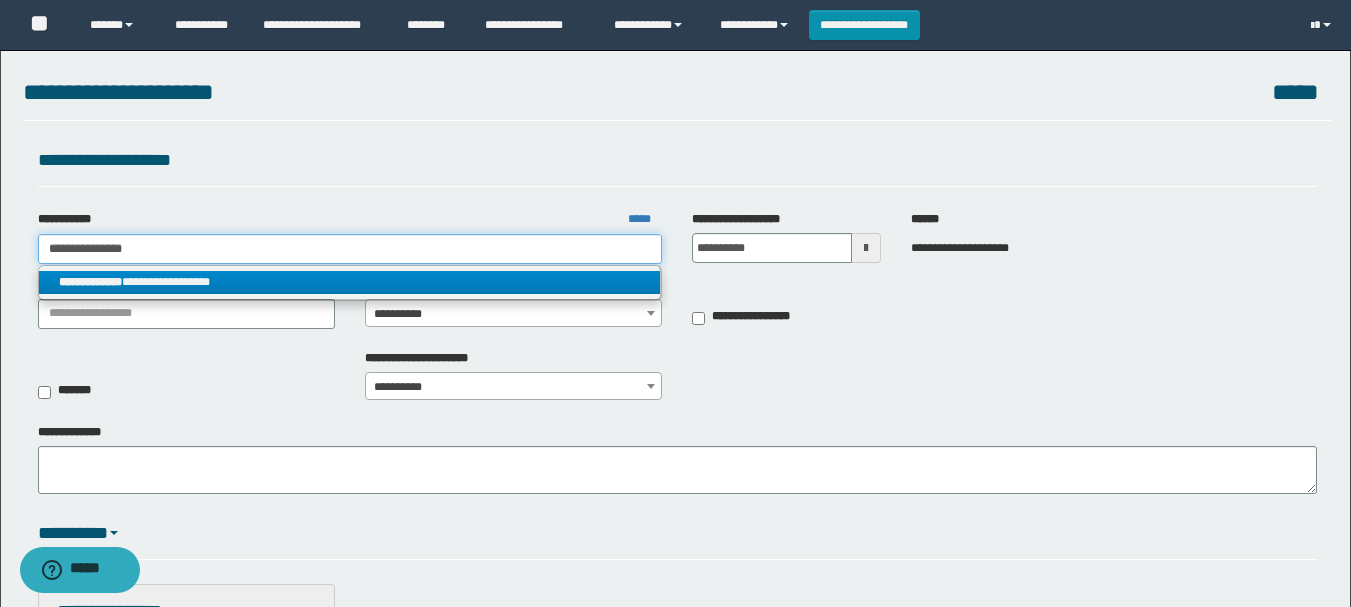 type on "**********" 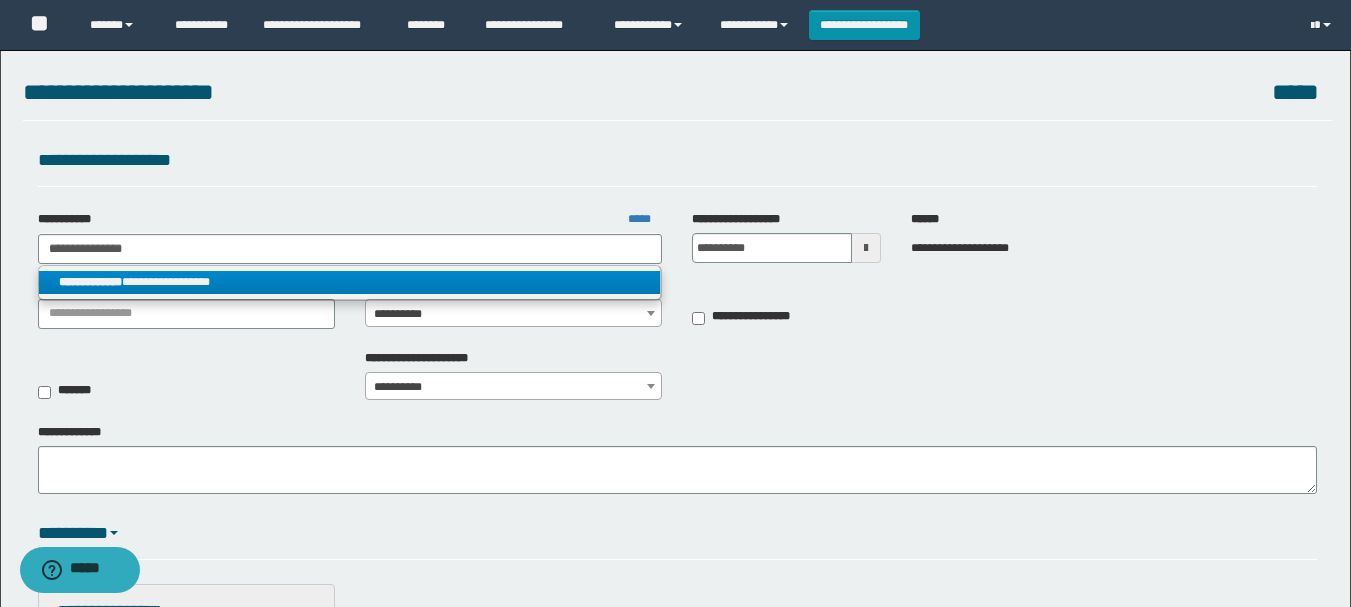 click on "**********" at bounding box center [350, 282] 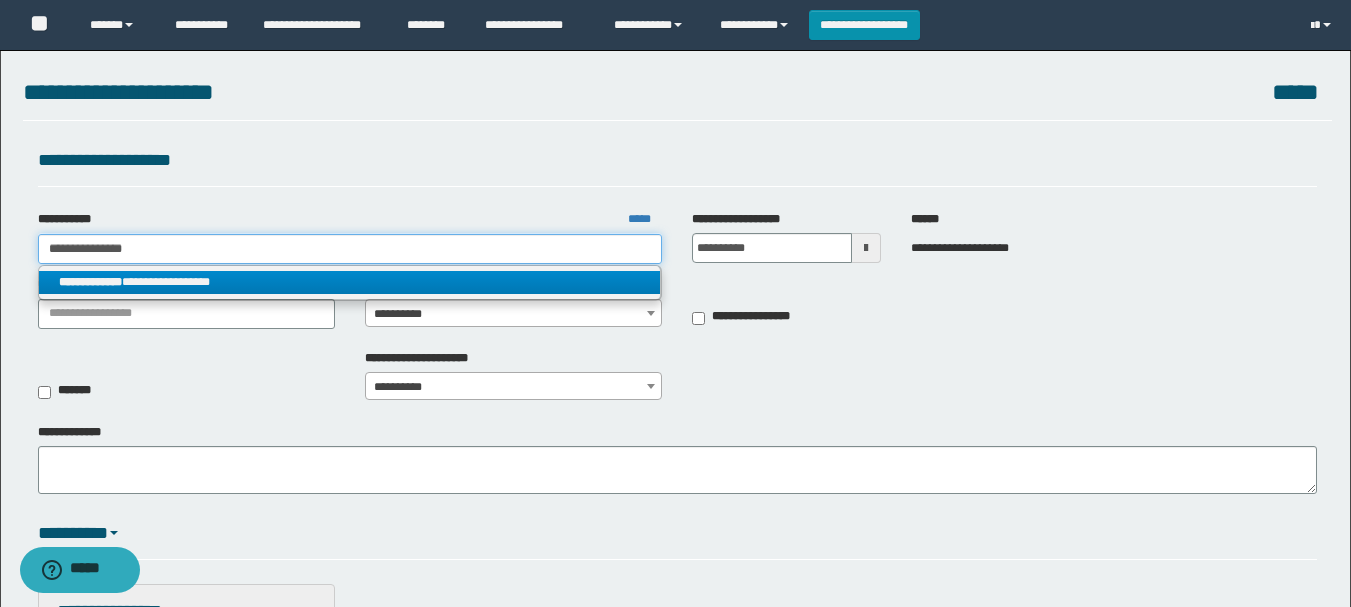 type 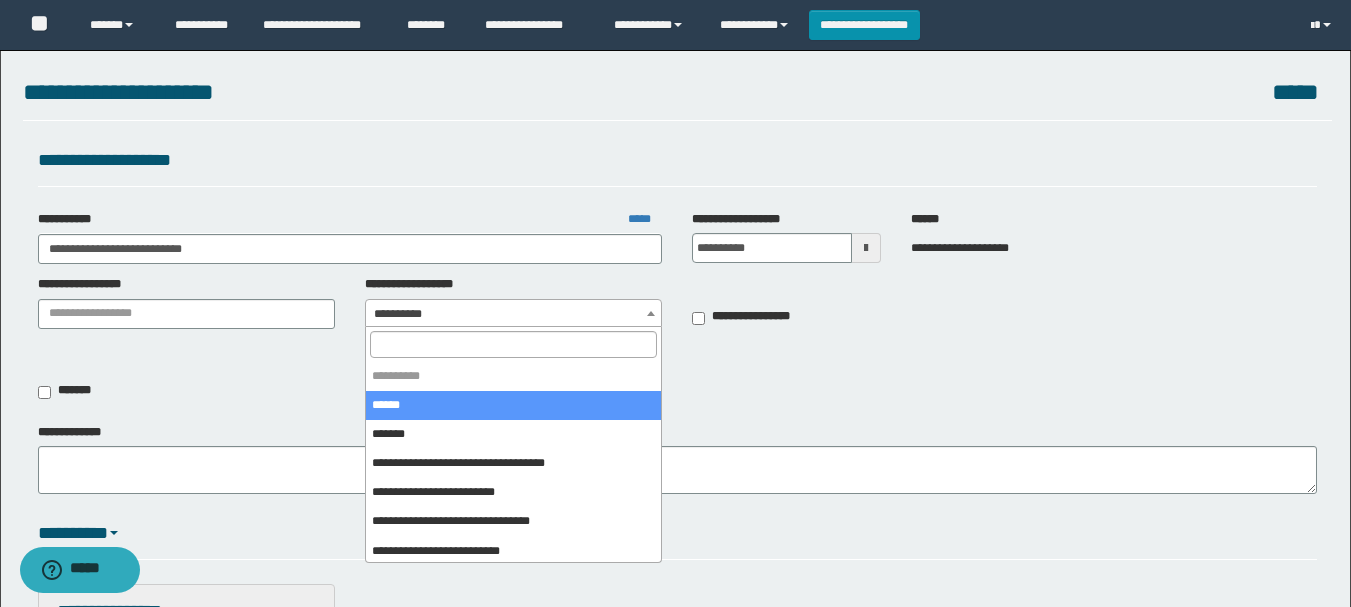 click on "**********" at bounding box center [513, 314] 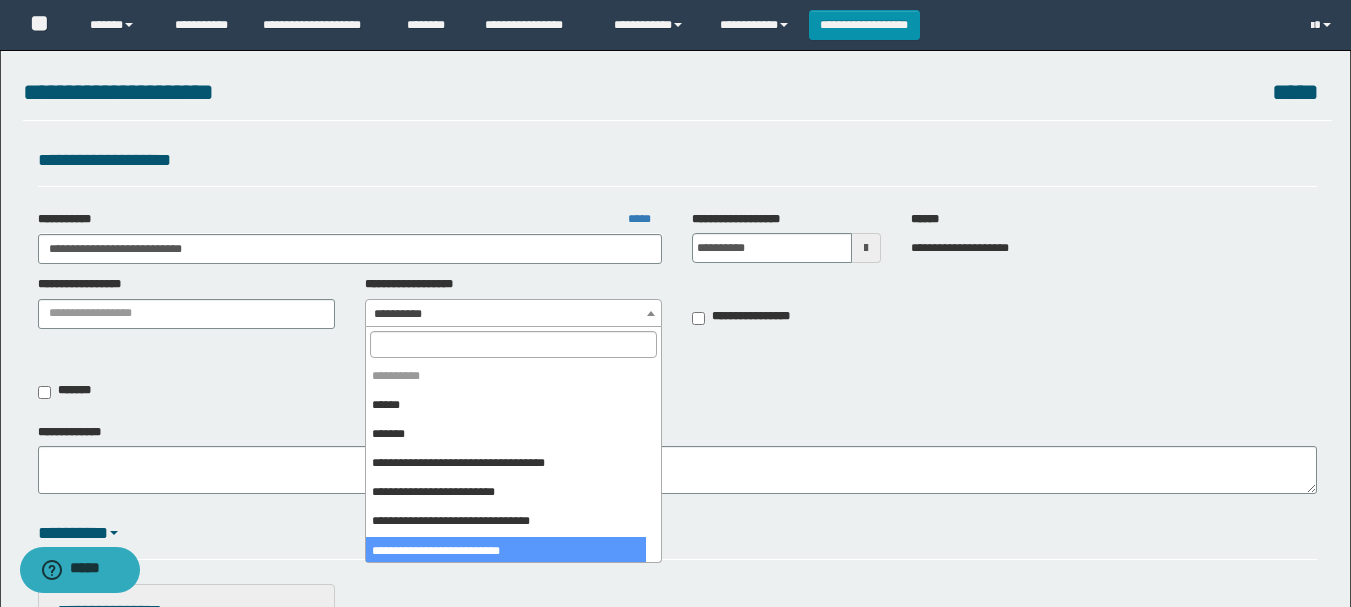 select on "****" 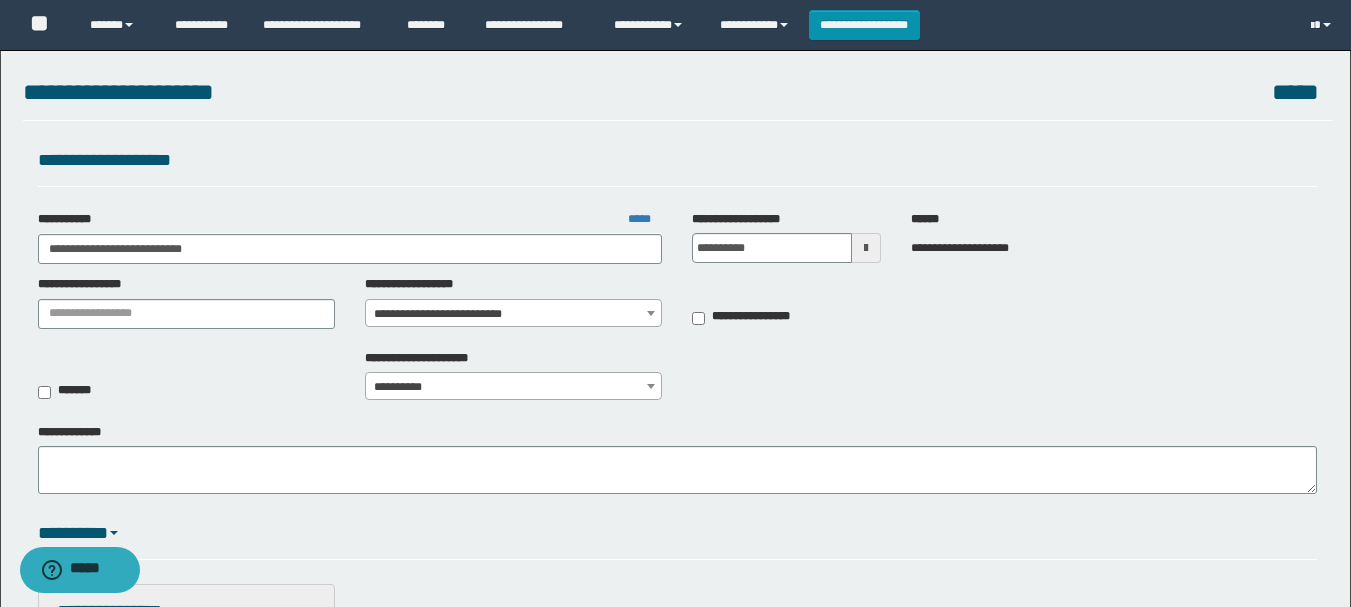 click on "**********" at bounding box center [513, 387] 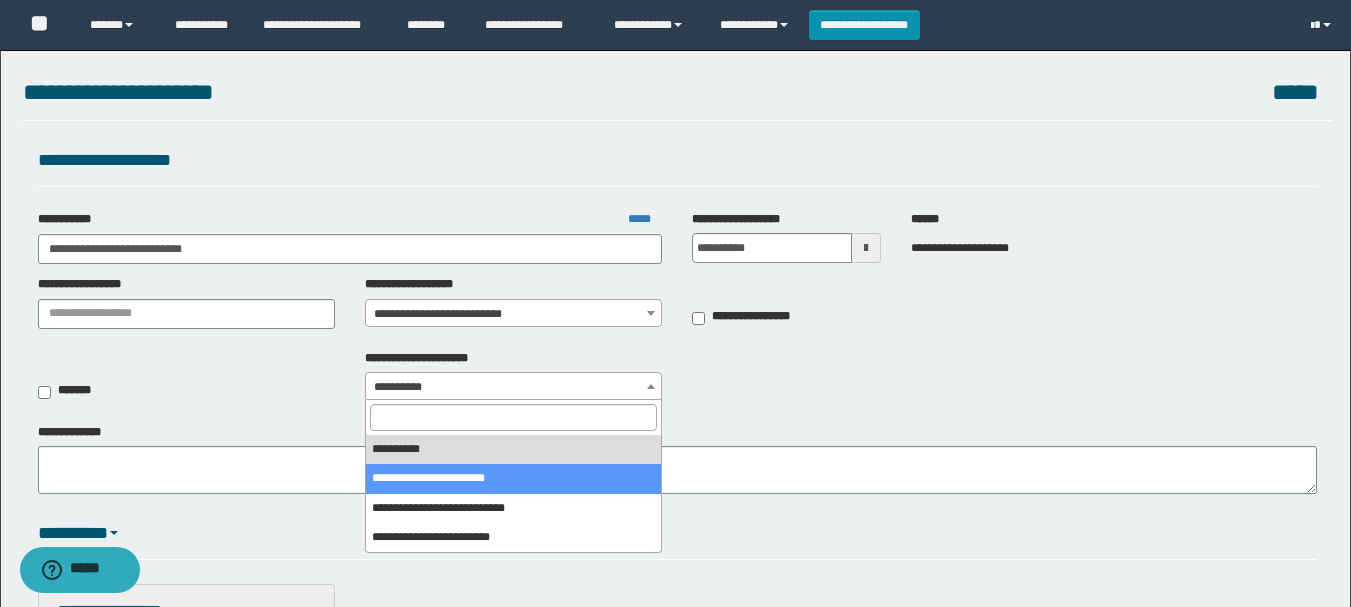 select on "*" 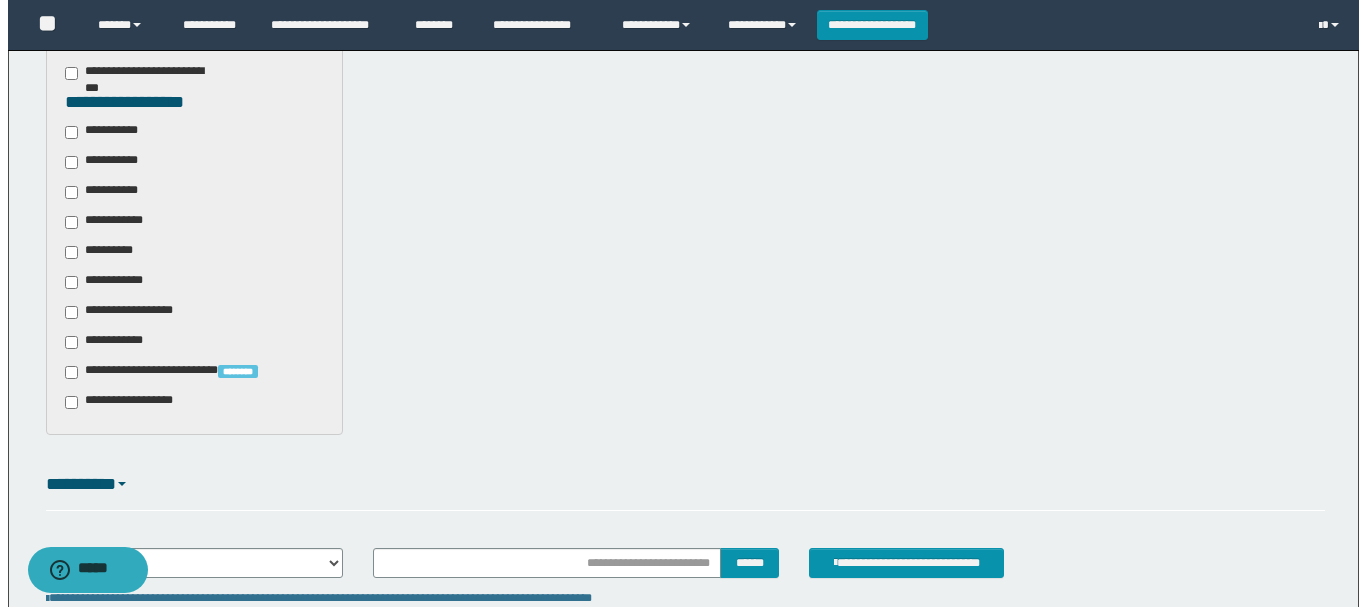 scroll, scrollTop: 777, scrollLeft: 0, axis: vertical 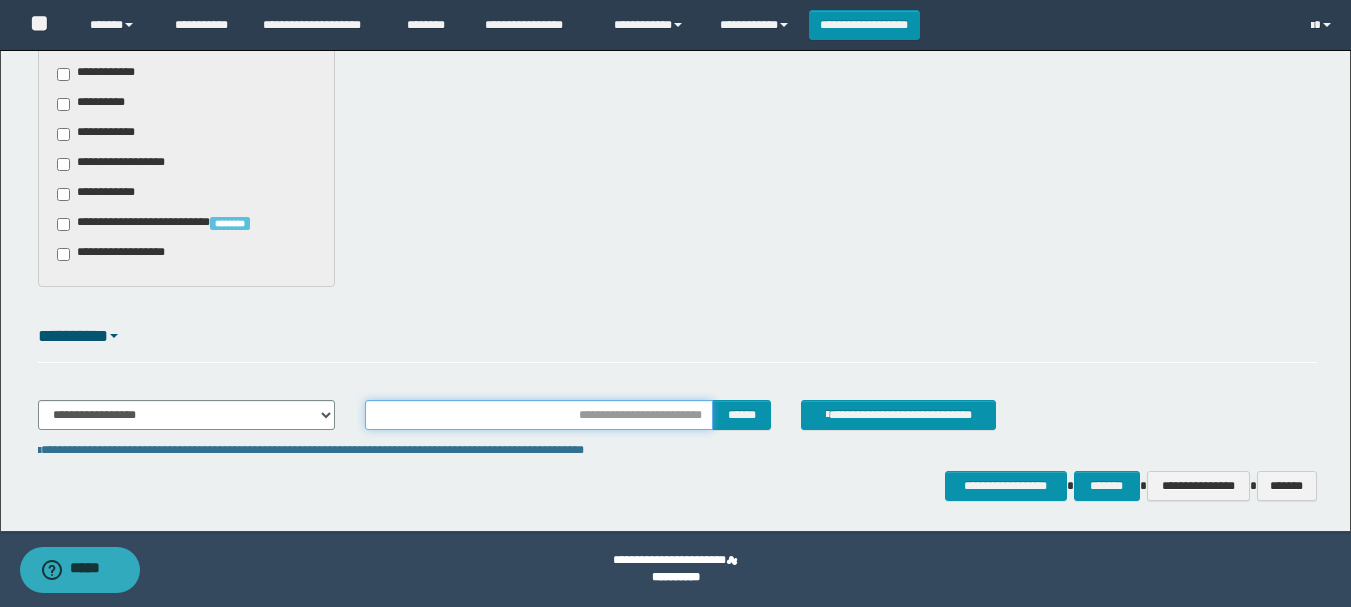 click at bounding box center (539, 415) 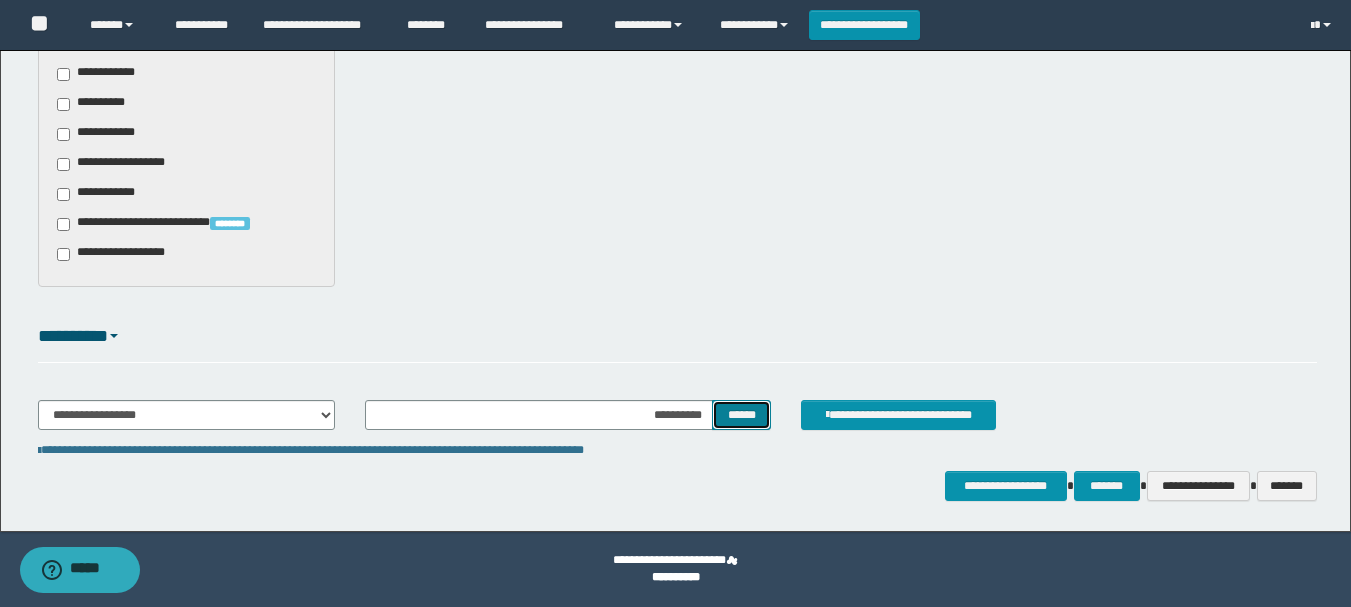 click on "******" at bounding box center [741, 415] 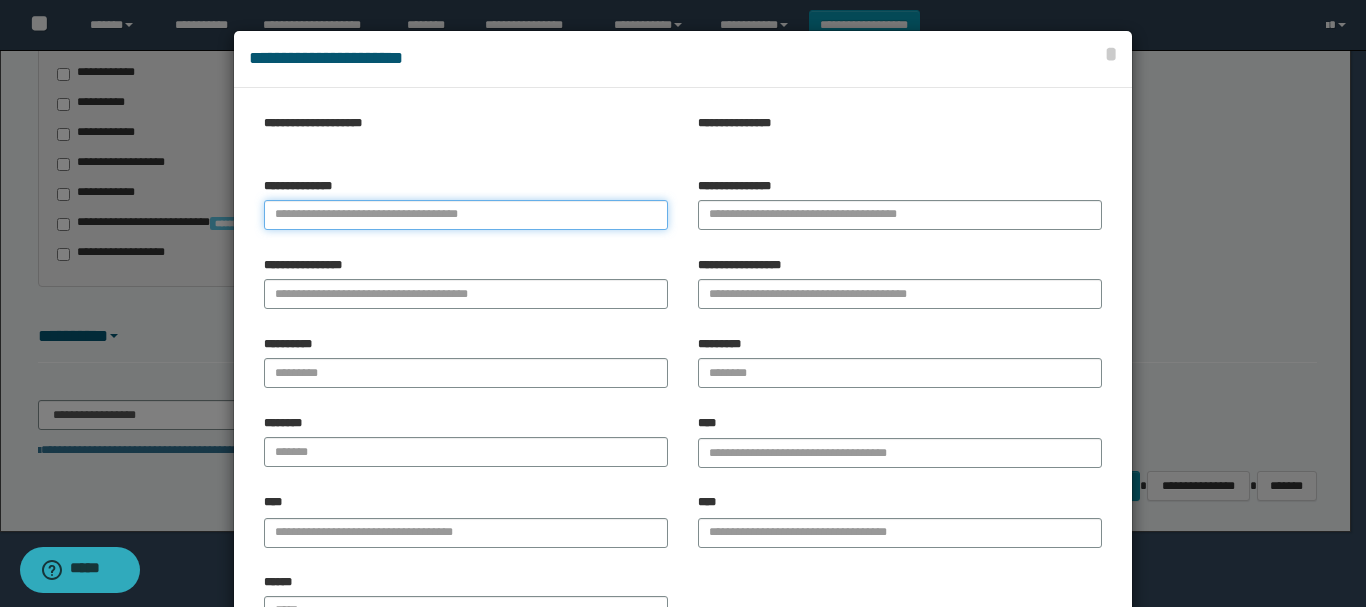 paste on "**********" 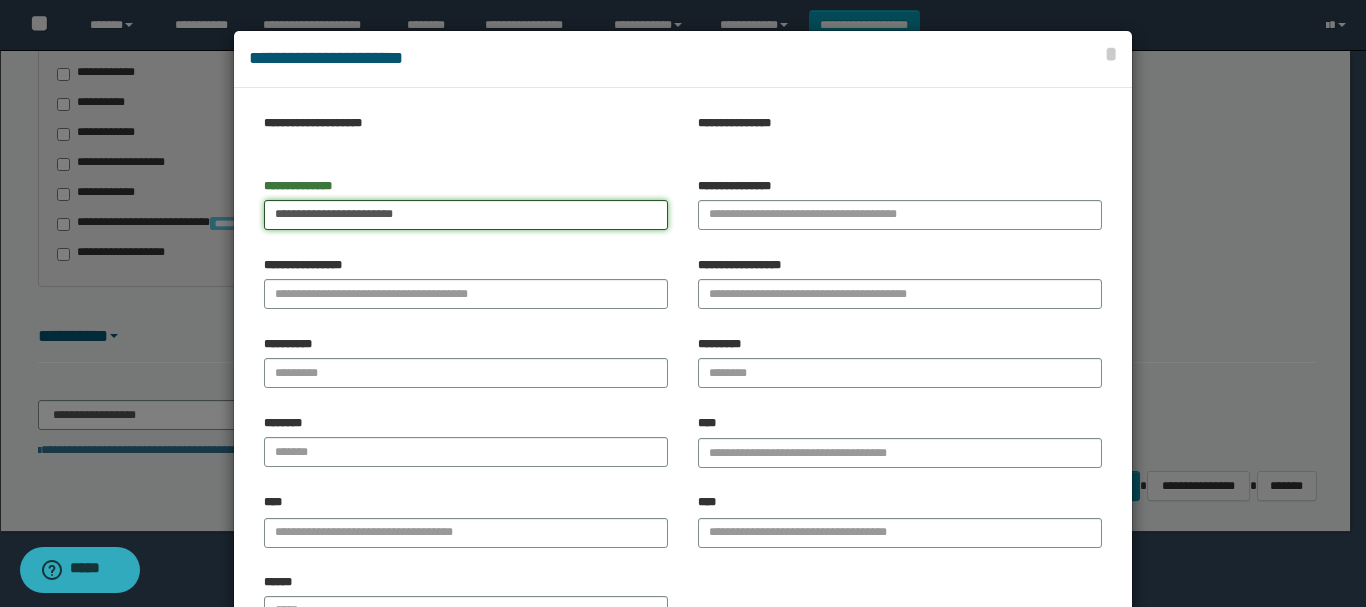 type on "**********" 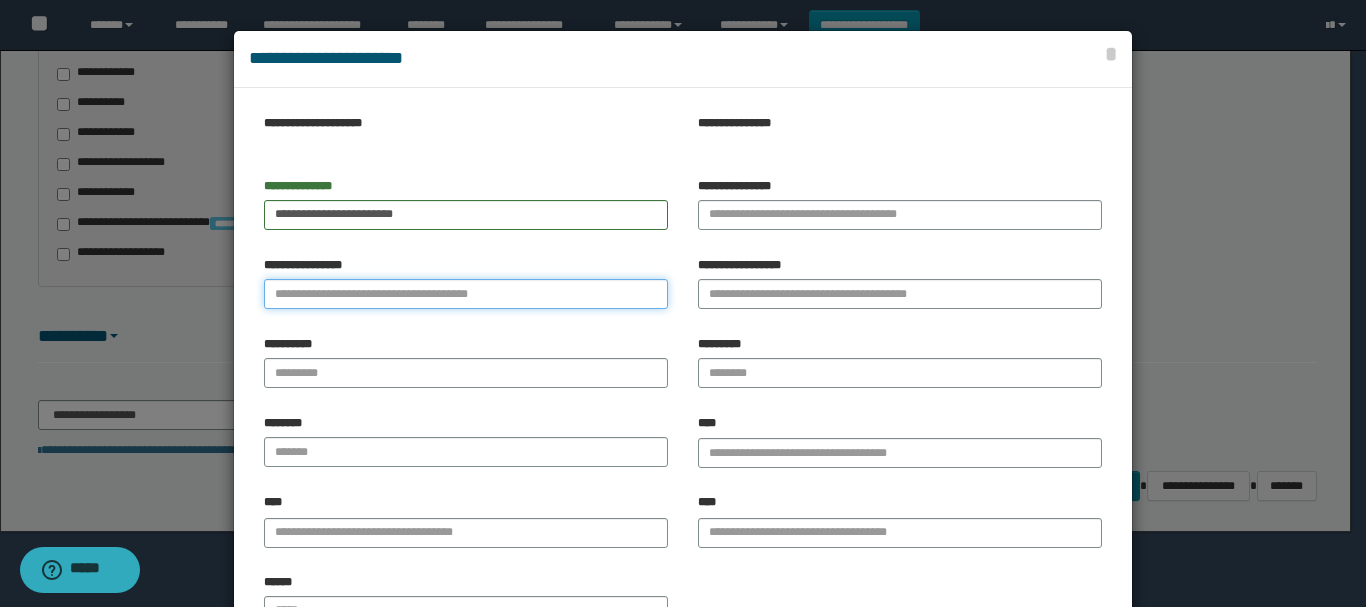 click on "**********" at bounding box center [466, 294] 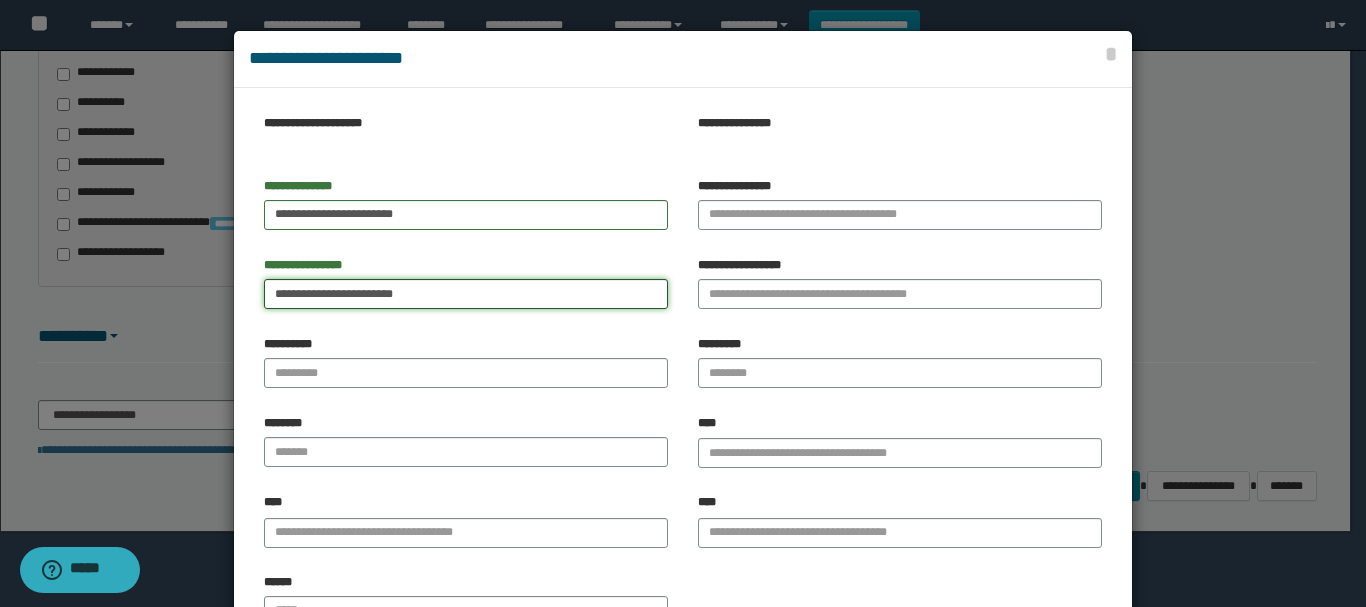 type on "**********" 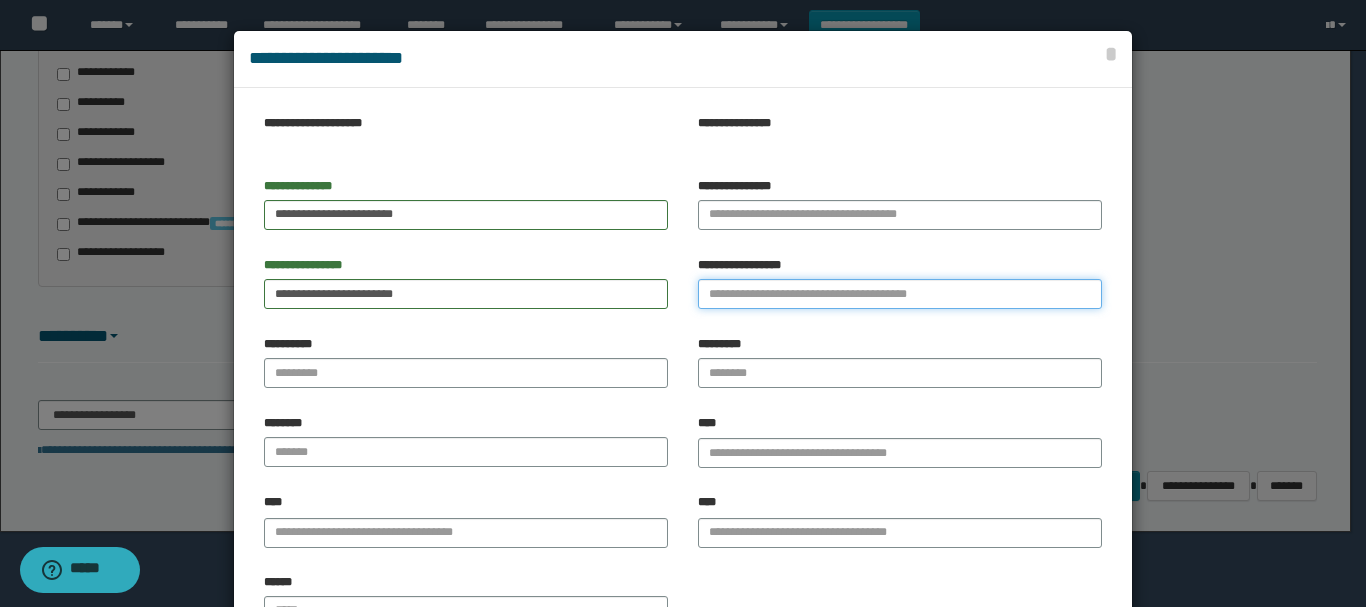 click on "**********" at bounding box center (900, 294) 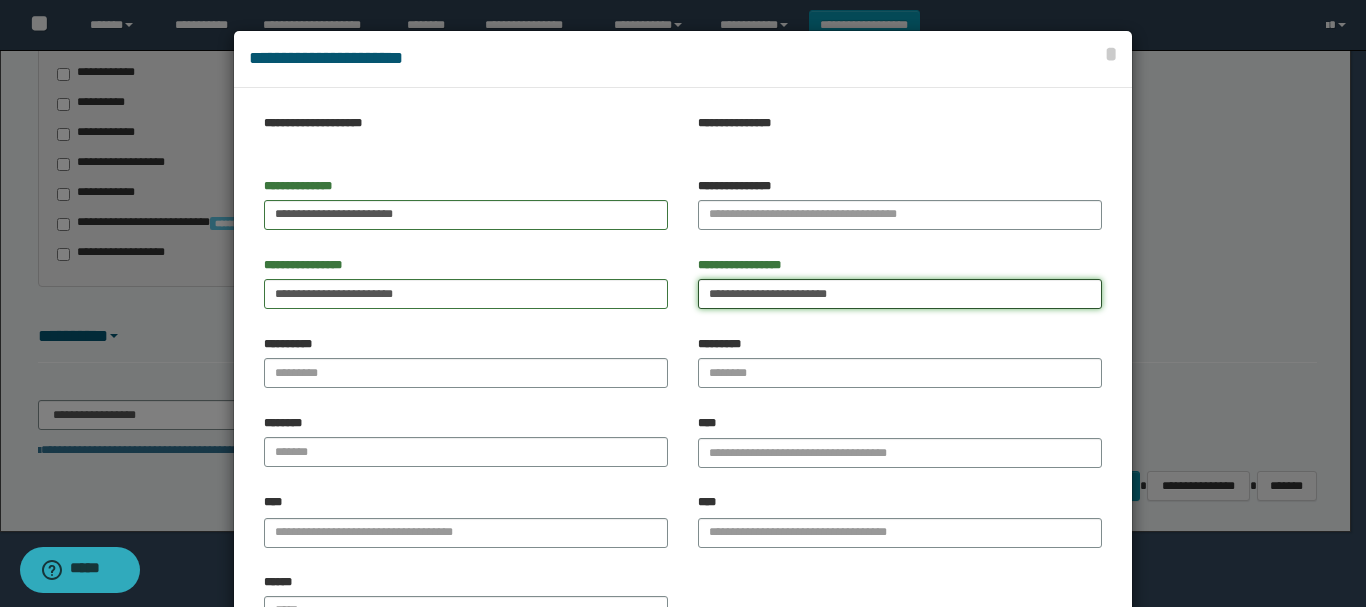 type on "**********" 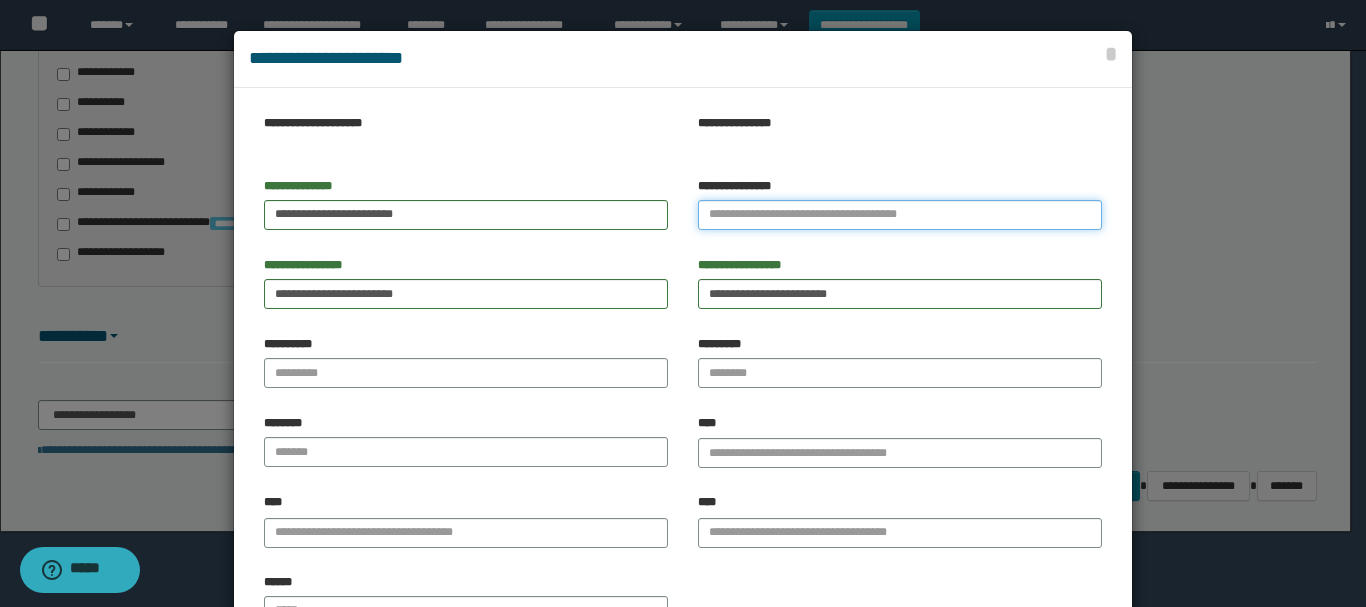 click on "**********" at bounding box center [900, 215] 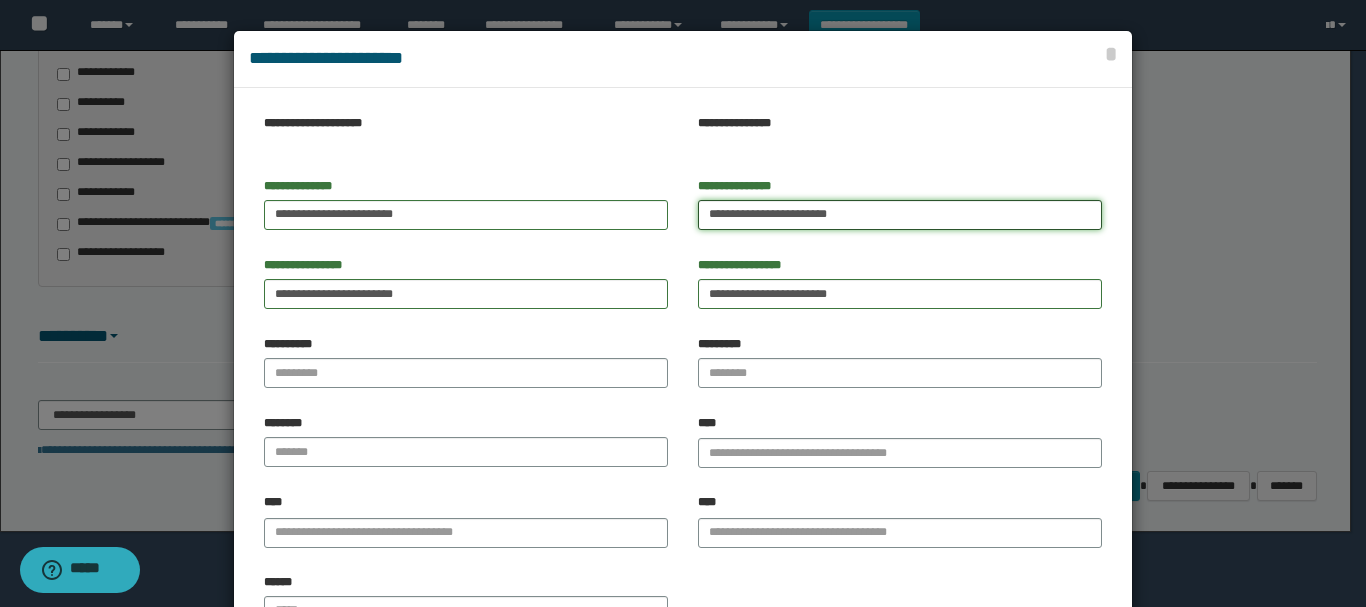 type on "**********" 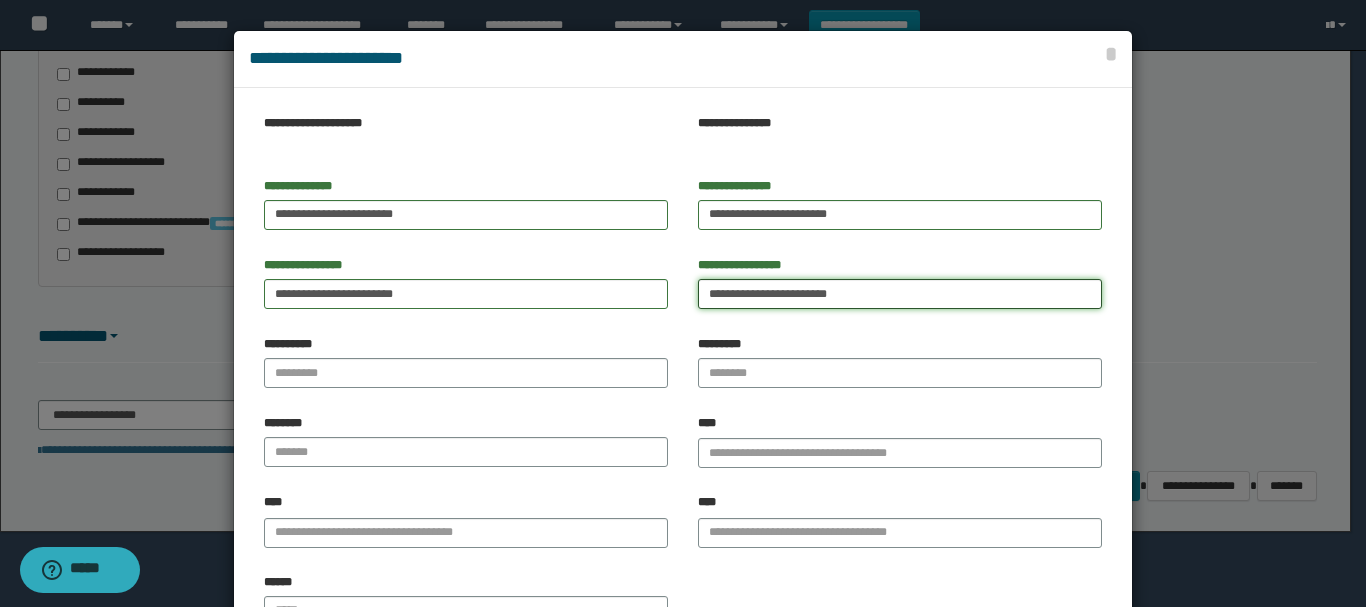 drag, startPoint x: 830, startPoint y: 298, endPoint x: 548, endPoint y: 350, distance: 286.75424 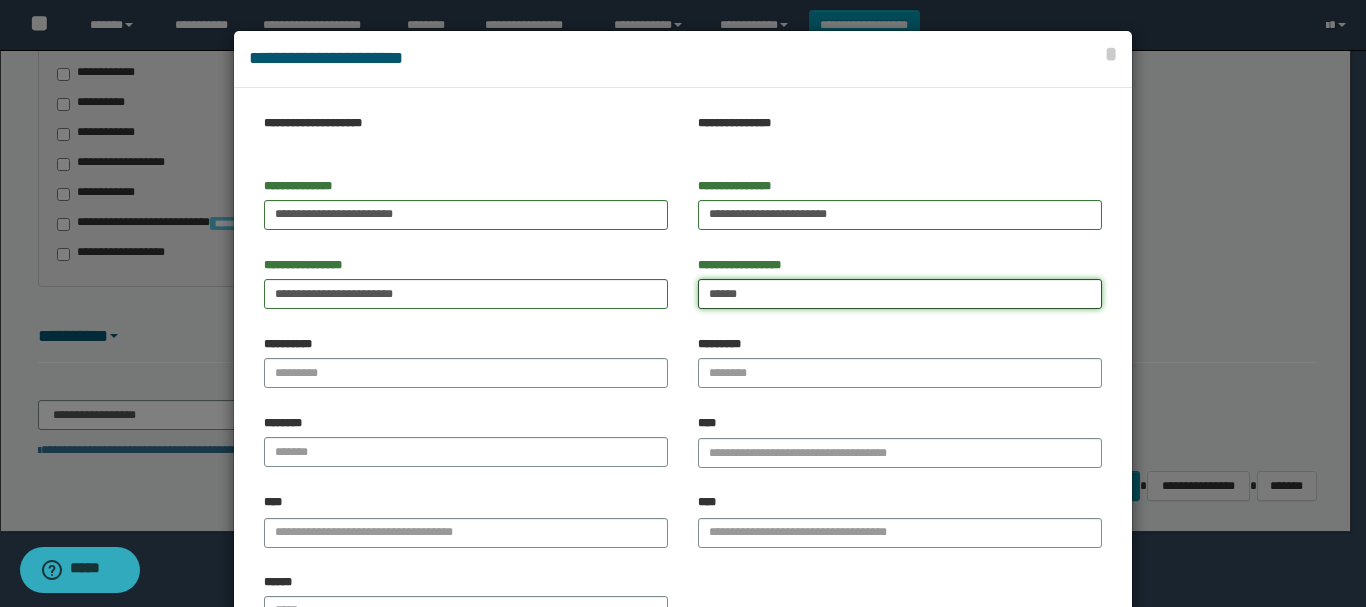type on "*****" 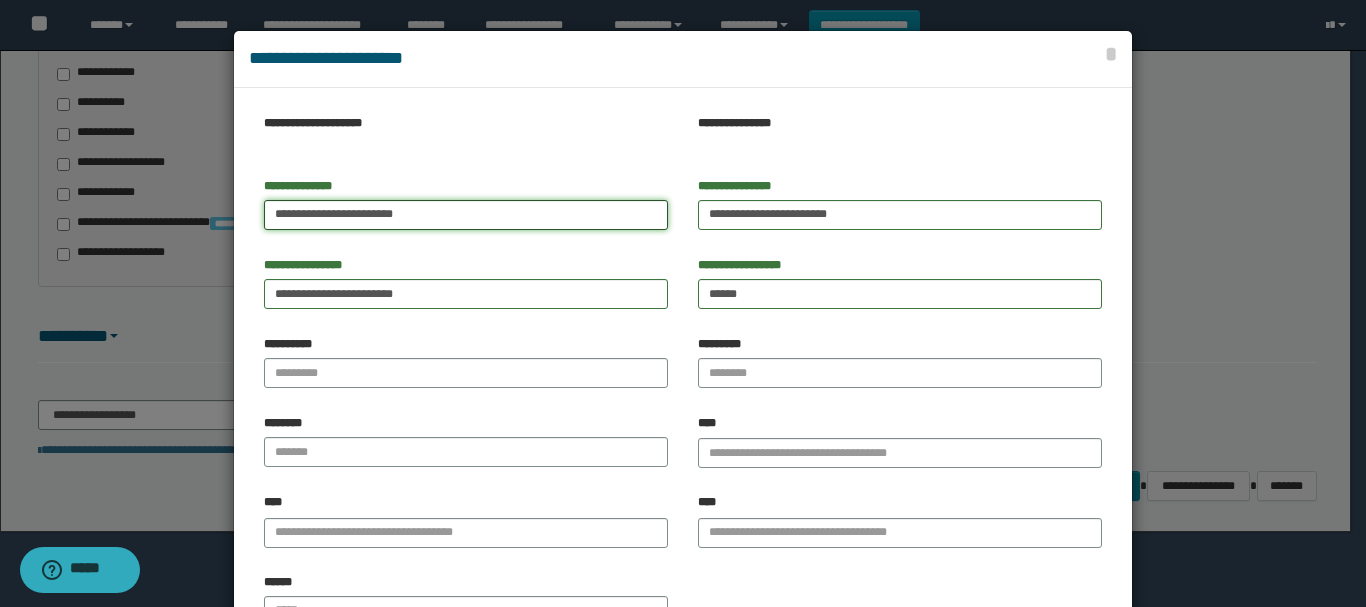 drag, startPoint x: 357, startPoint y: 220, endPoint x: 568, endPoint y: 248, distance: 212.84972 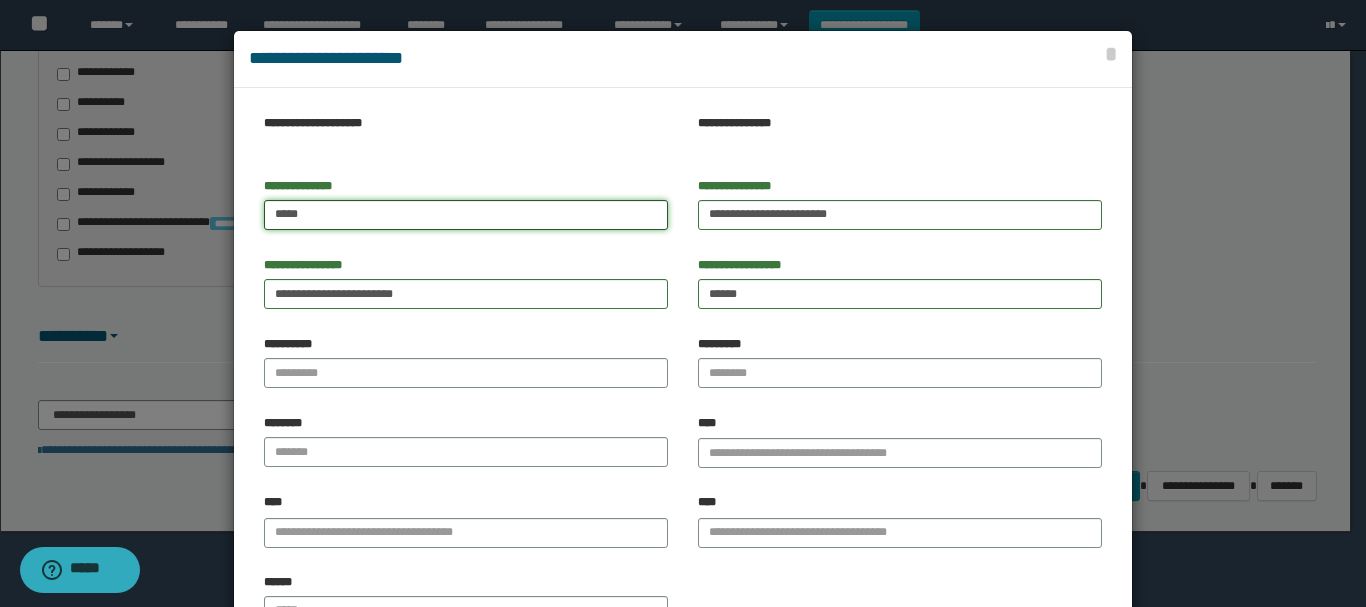 type on "****" 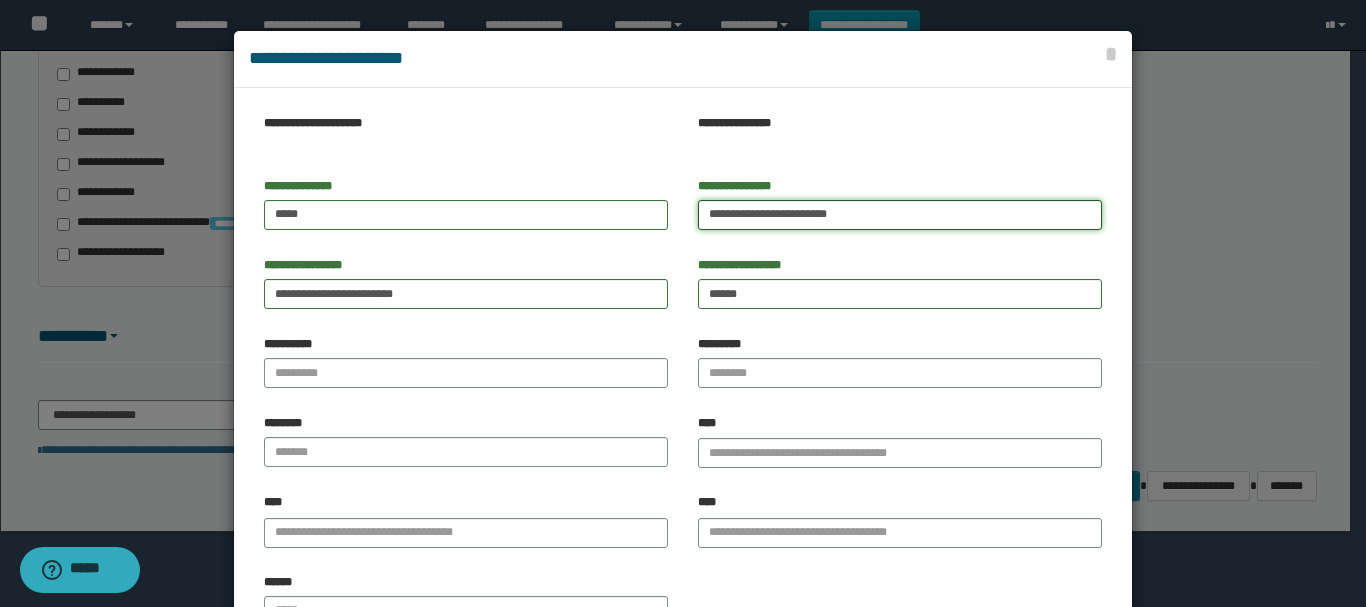 click on "**********" at bounding box center [900, 215] 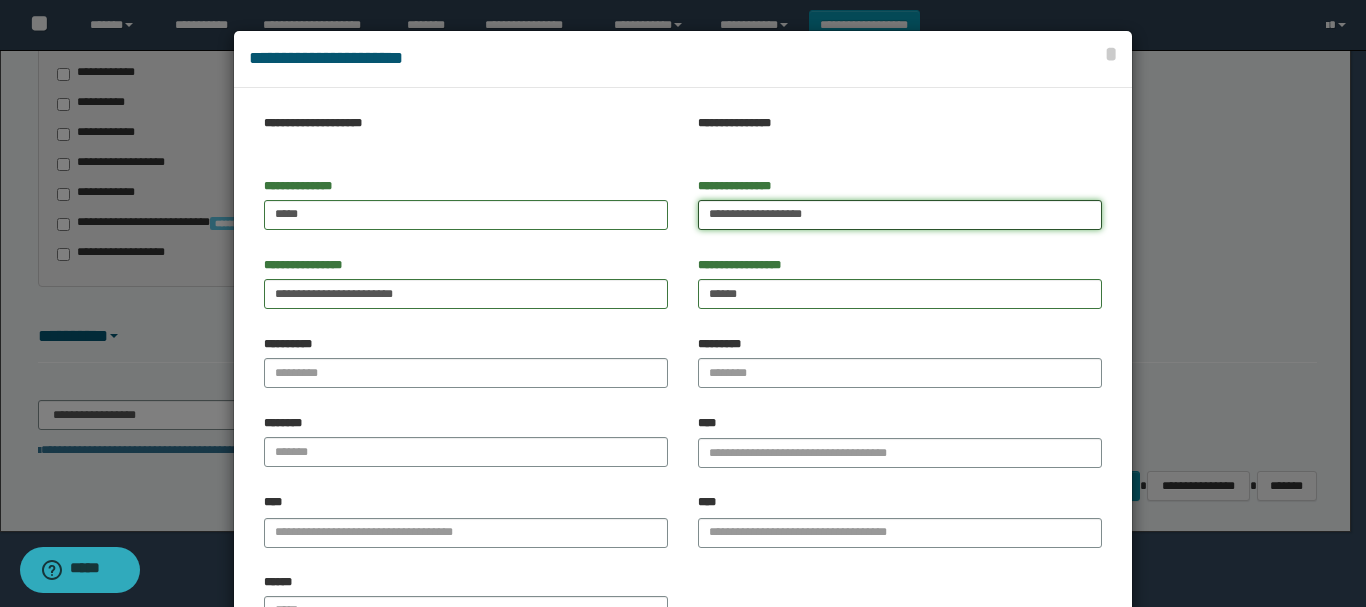 drag, startPoint x: 754, startPoint y: 218, endPoint x: 994, endPoint y: 236, distance: 240.67406 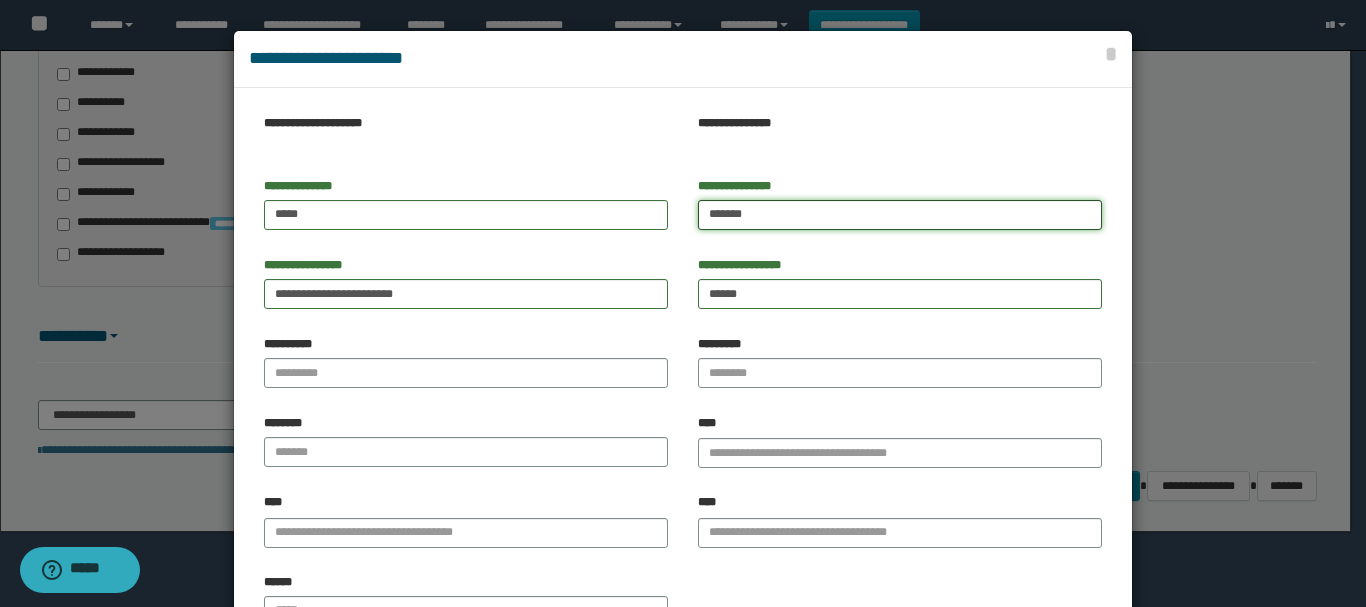 type on "******" 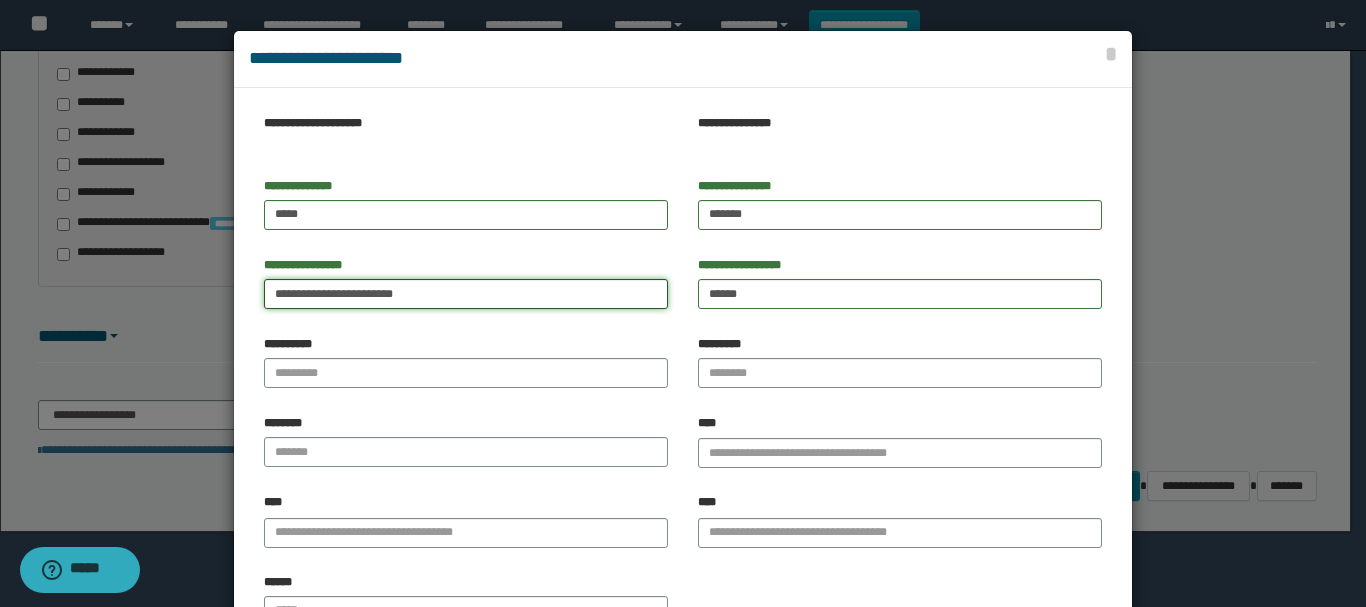 drag, startPoint x: 352, startPoint y: 296, endPoint x: 84, endPoint y: 359, distance: 275.3053 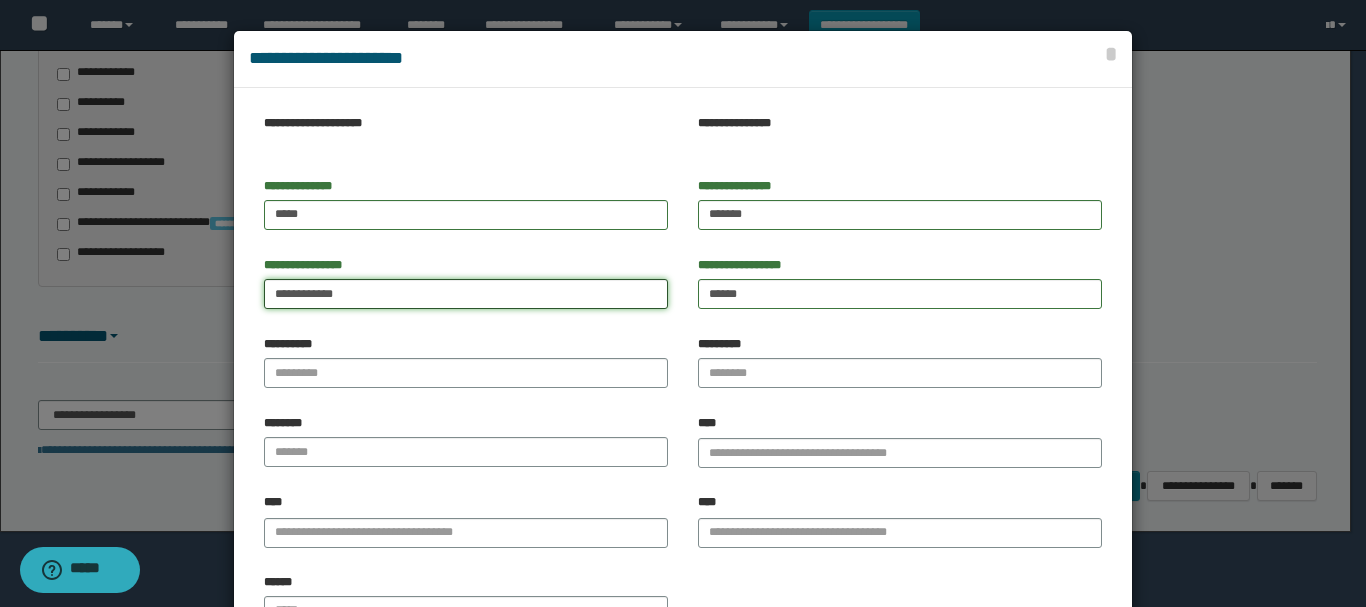 drag, startPoint x: 313, startPoint y: 287, endPoint x: 479, endPoint y: 324, distance: 170.07352 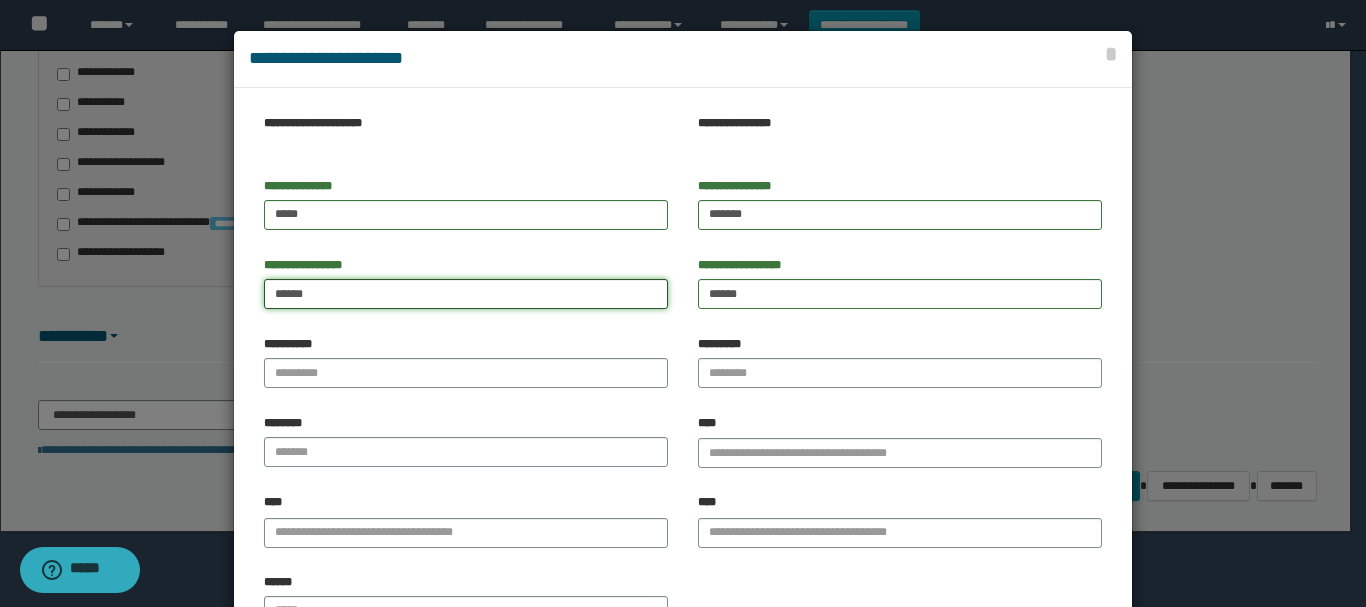 type on "******" 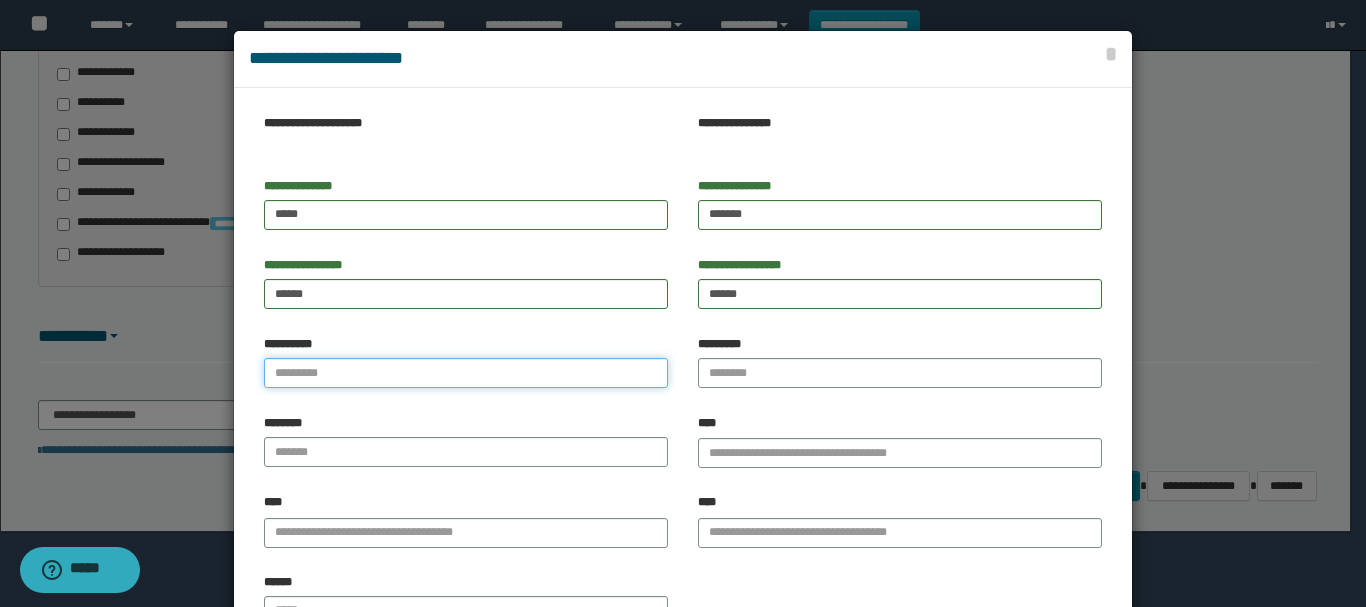 click on "**********" at bounding box center (466, 373) 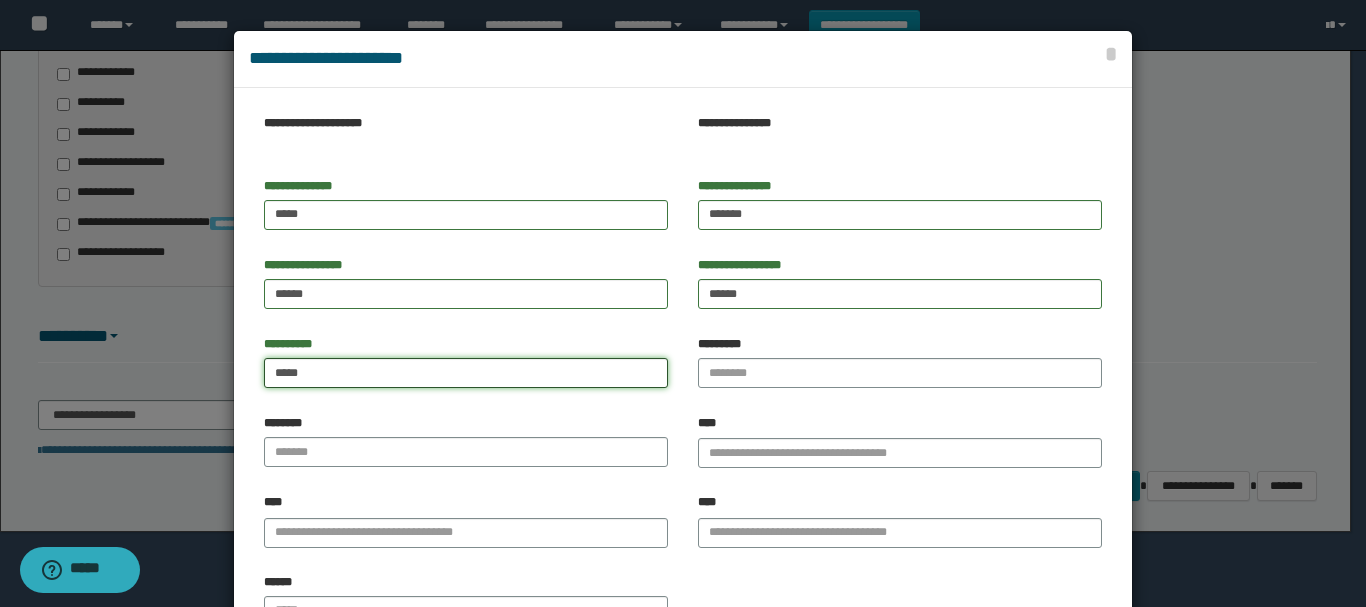 type on "*********" 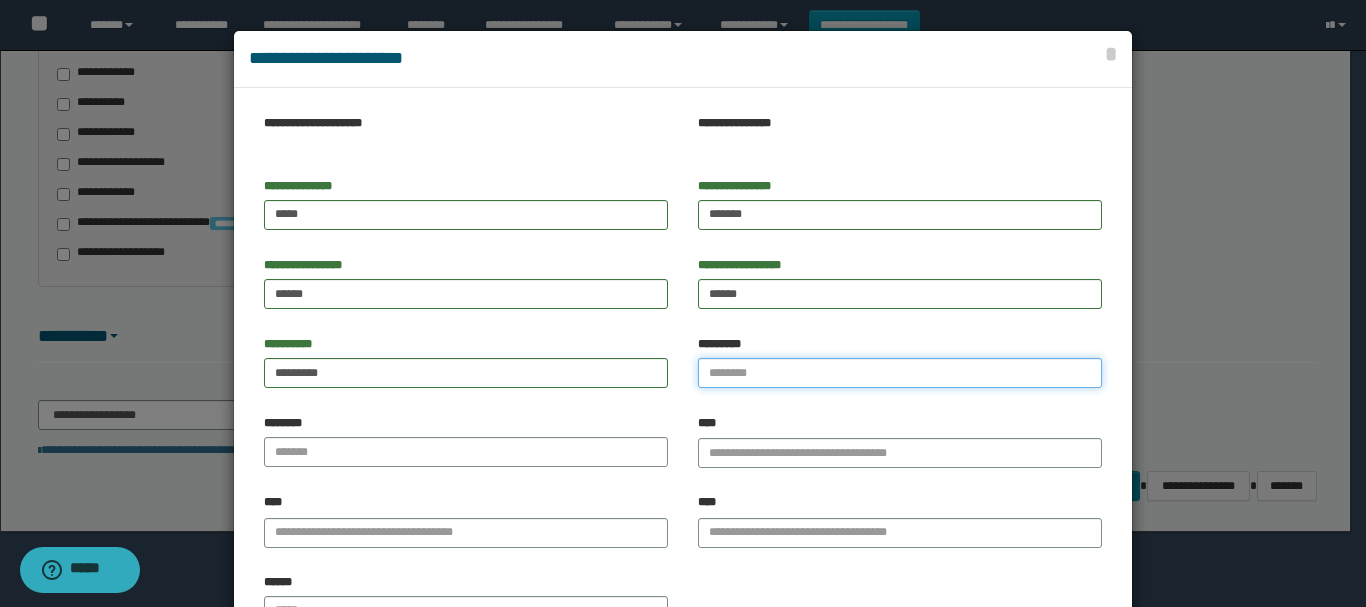 click on "*********" at bounding box center (900, 373) 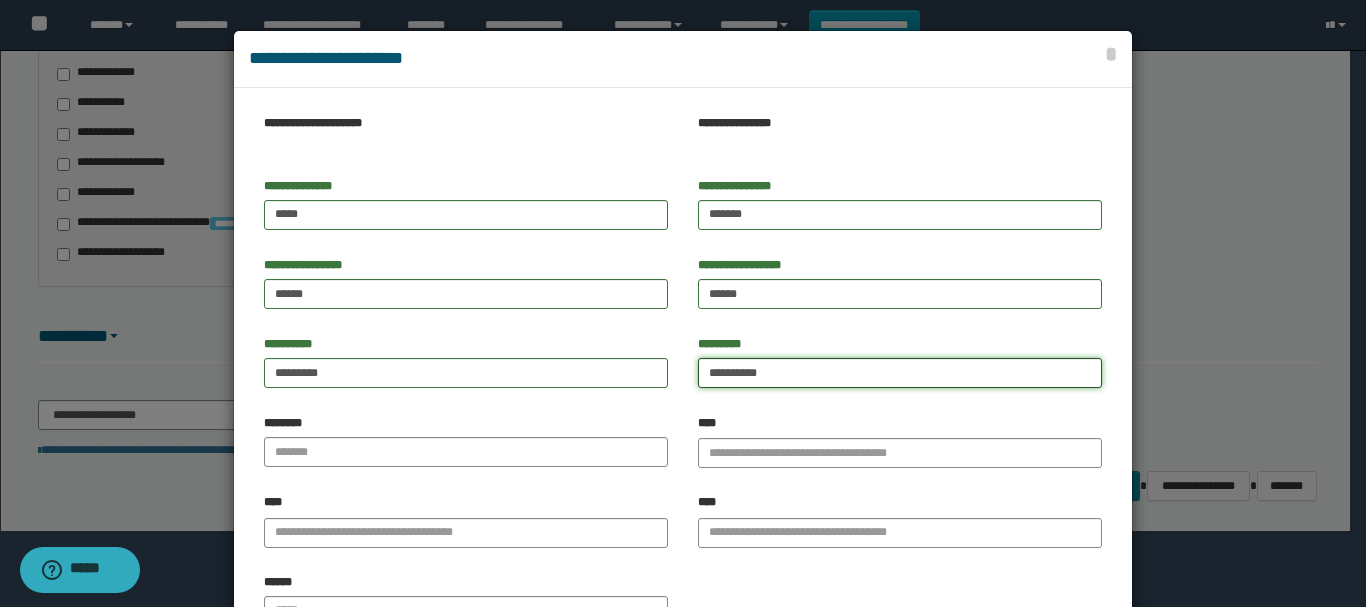 click on "**********" at bounding box center [900, 373] 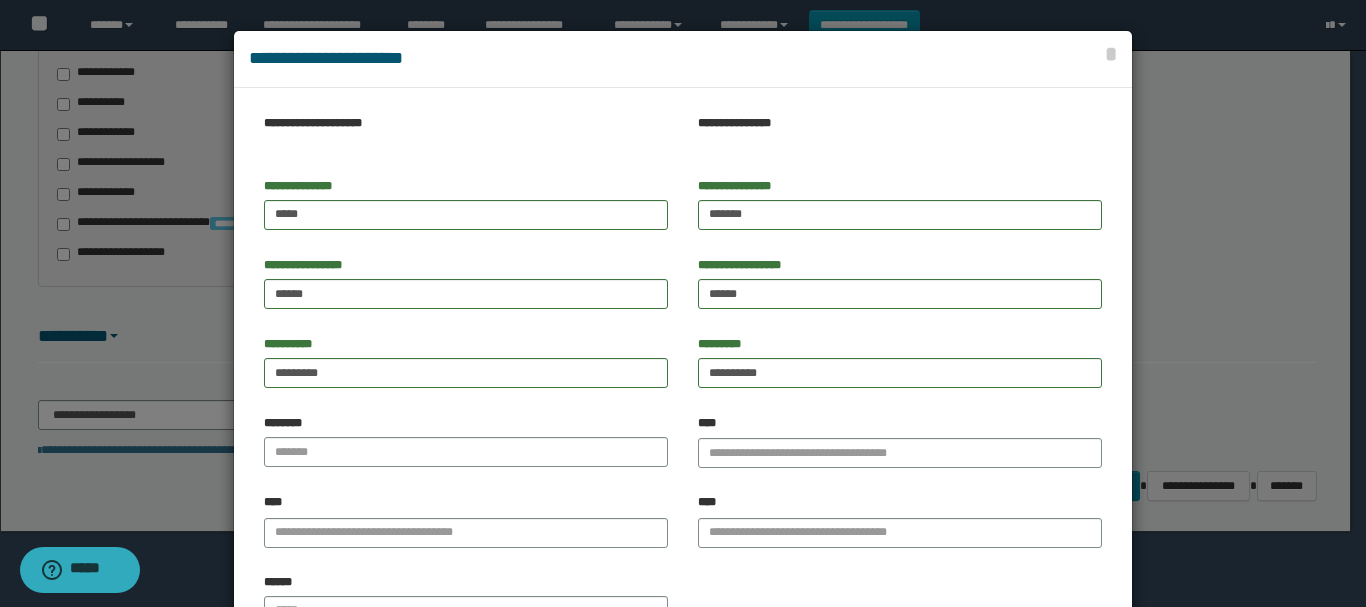 click on "********" at bounding box center [466, 448] 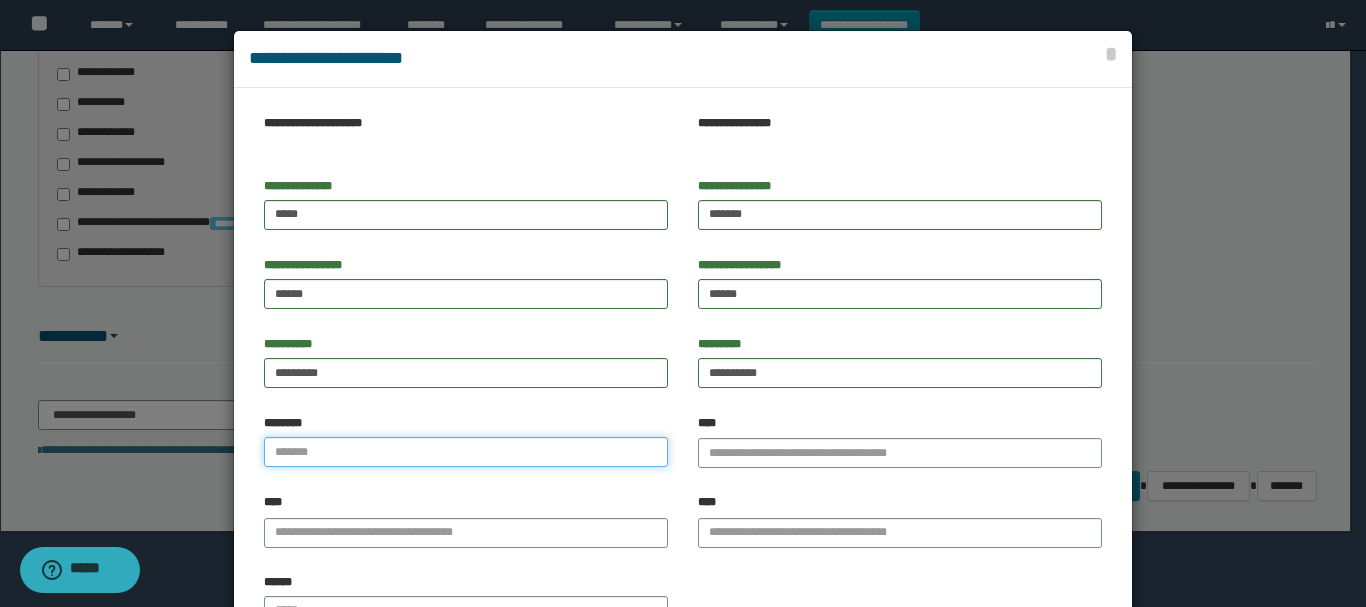 click at bounding box center [466, 452] 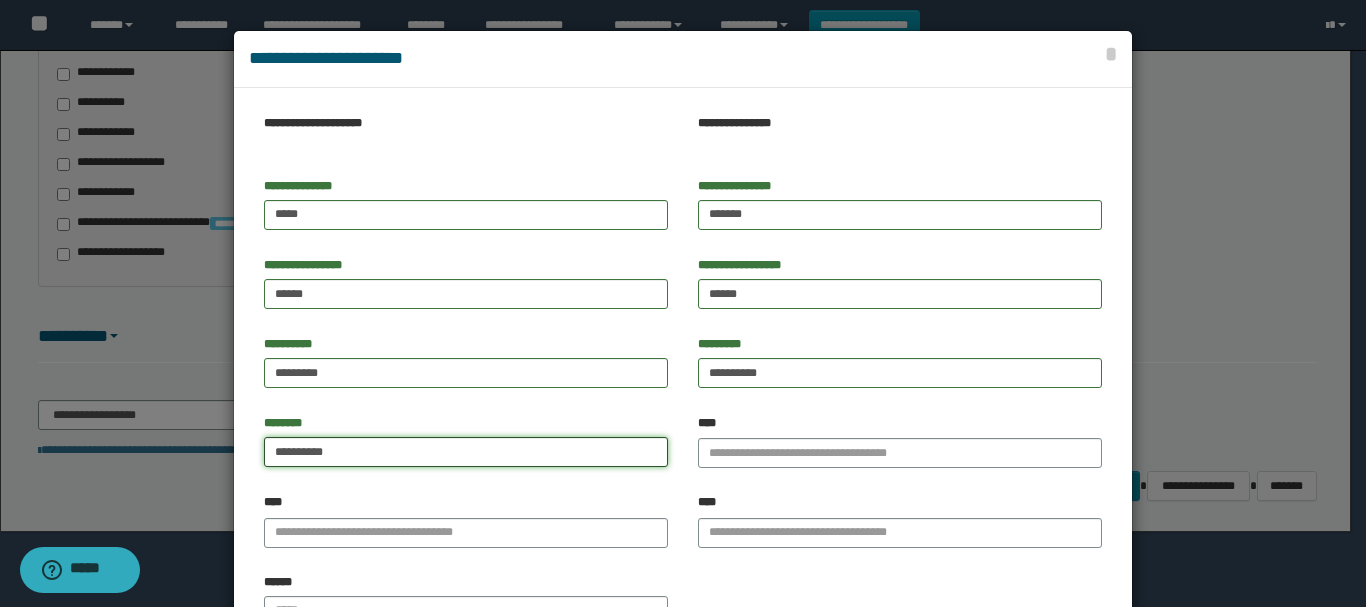 type on "**********" 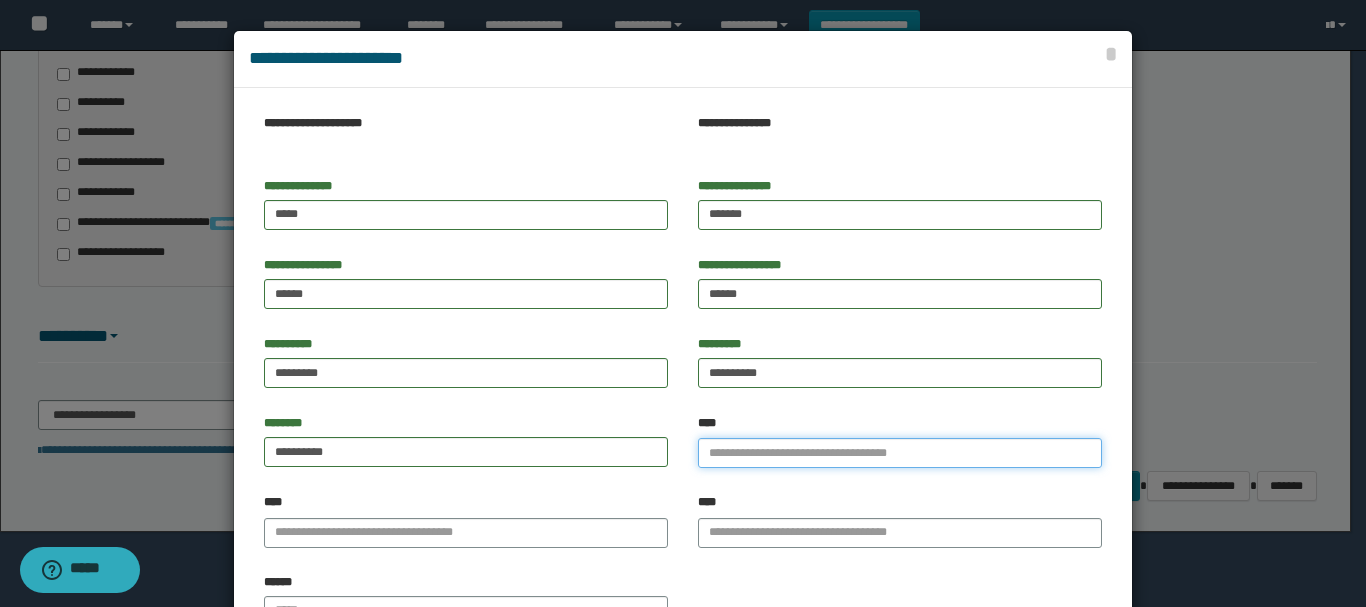 click on "****" at bounding box center [900, 453] 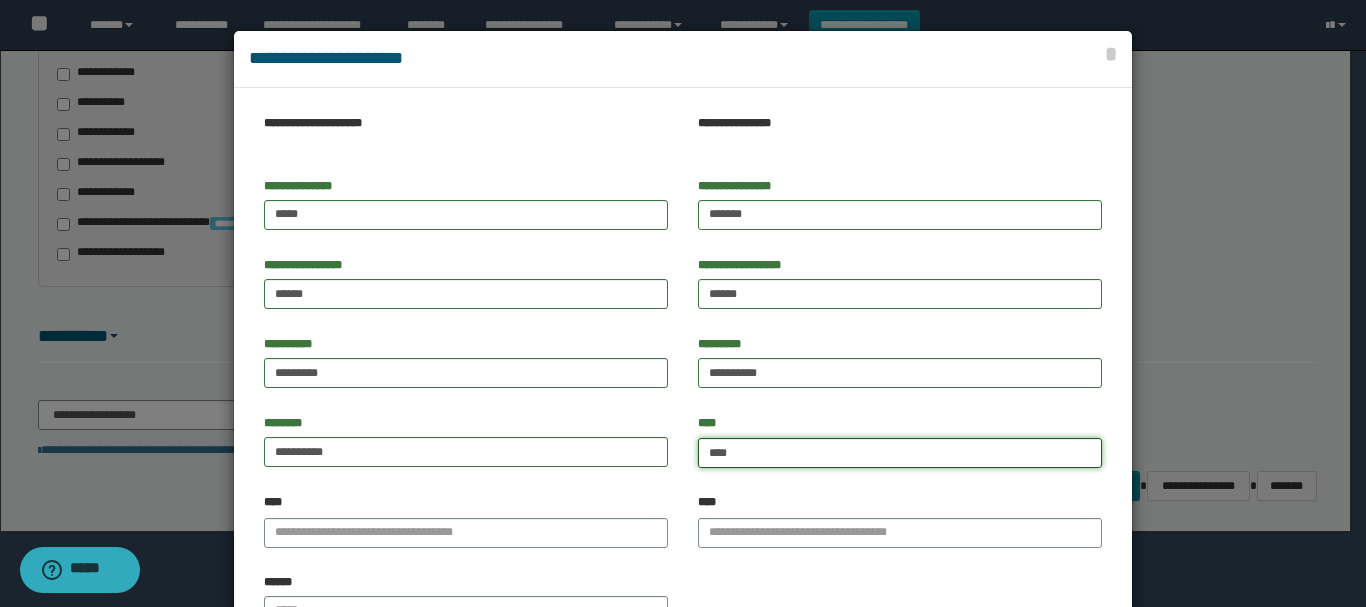 type on "*****" 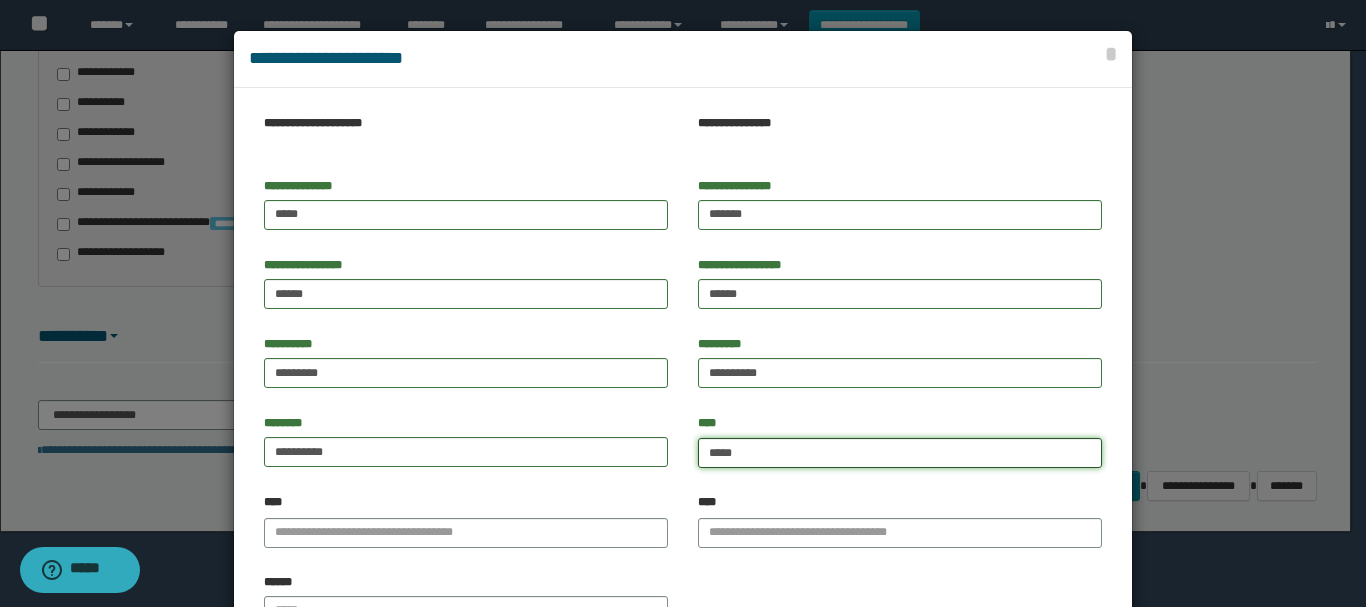 type on "*********" 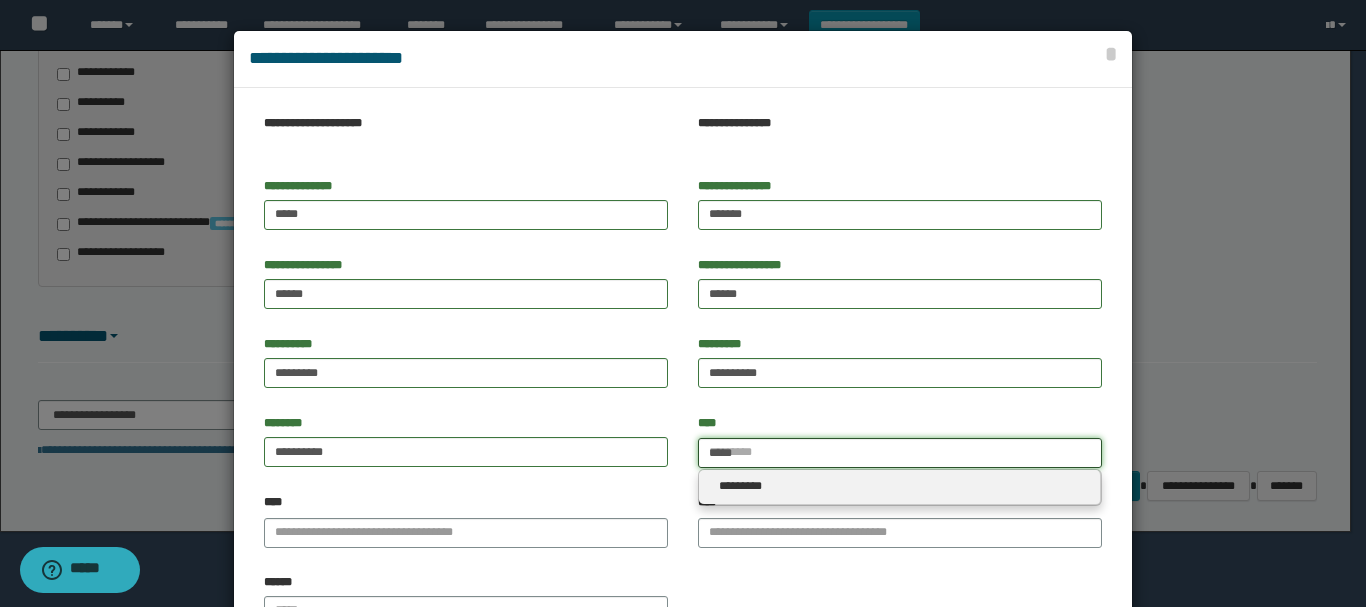 type on "*****" 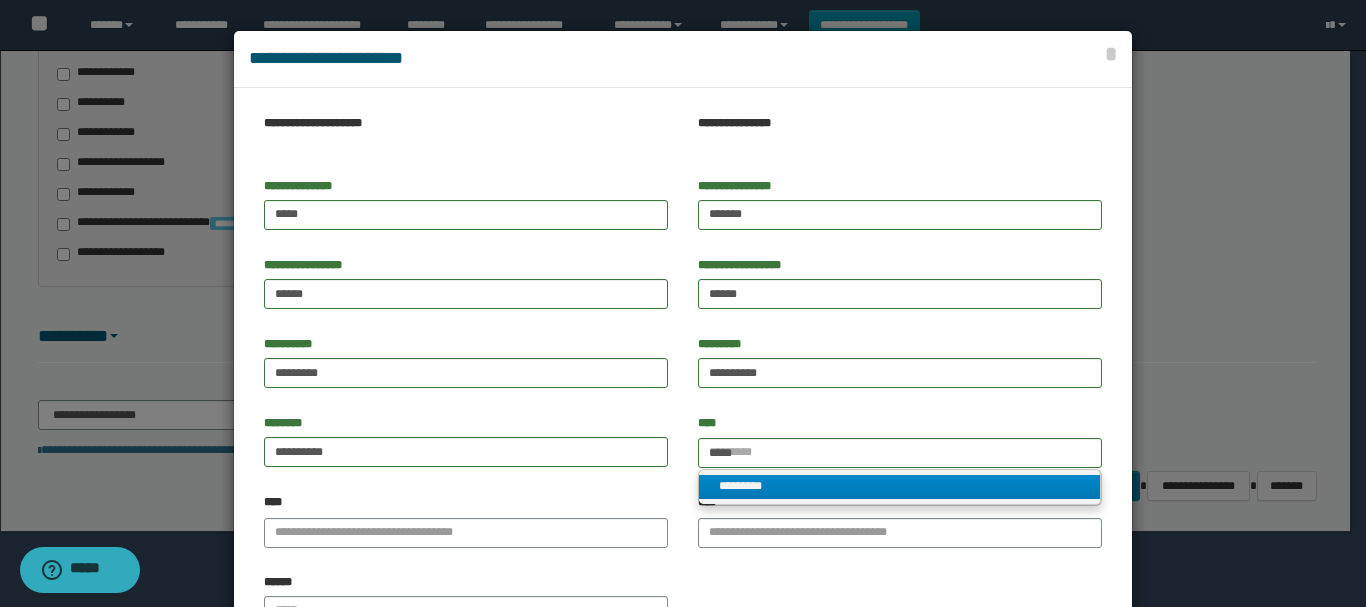 click on "*********" at bounding box center [899, 486] 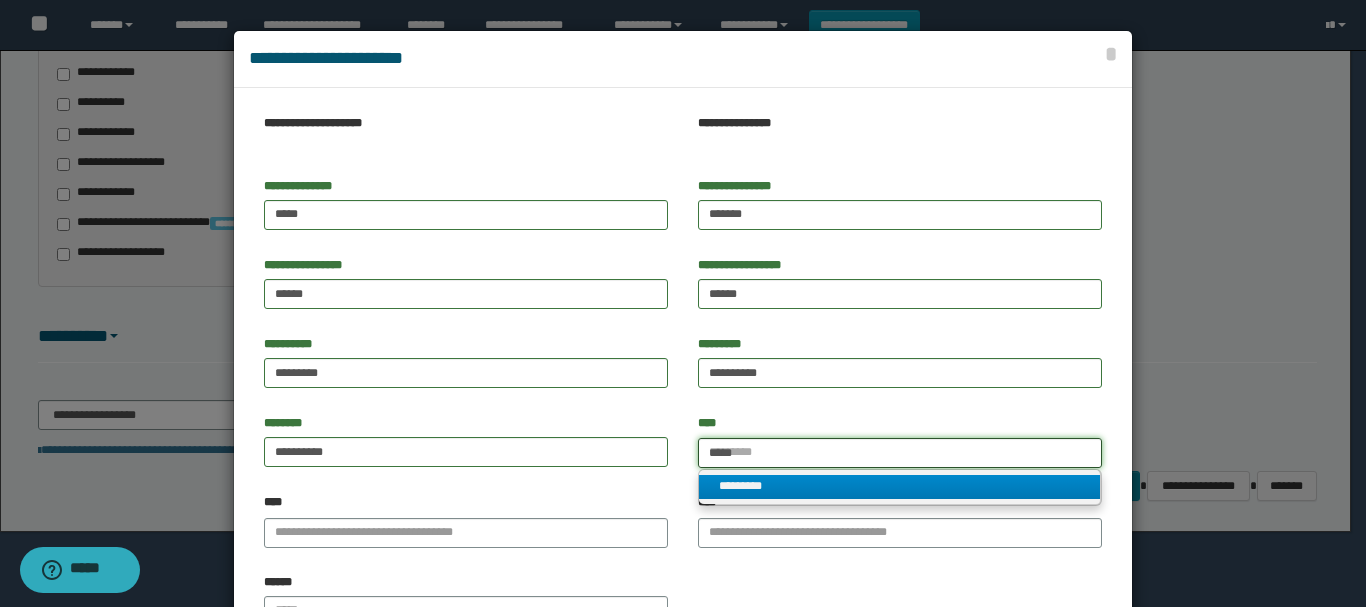 type 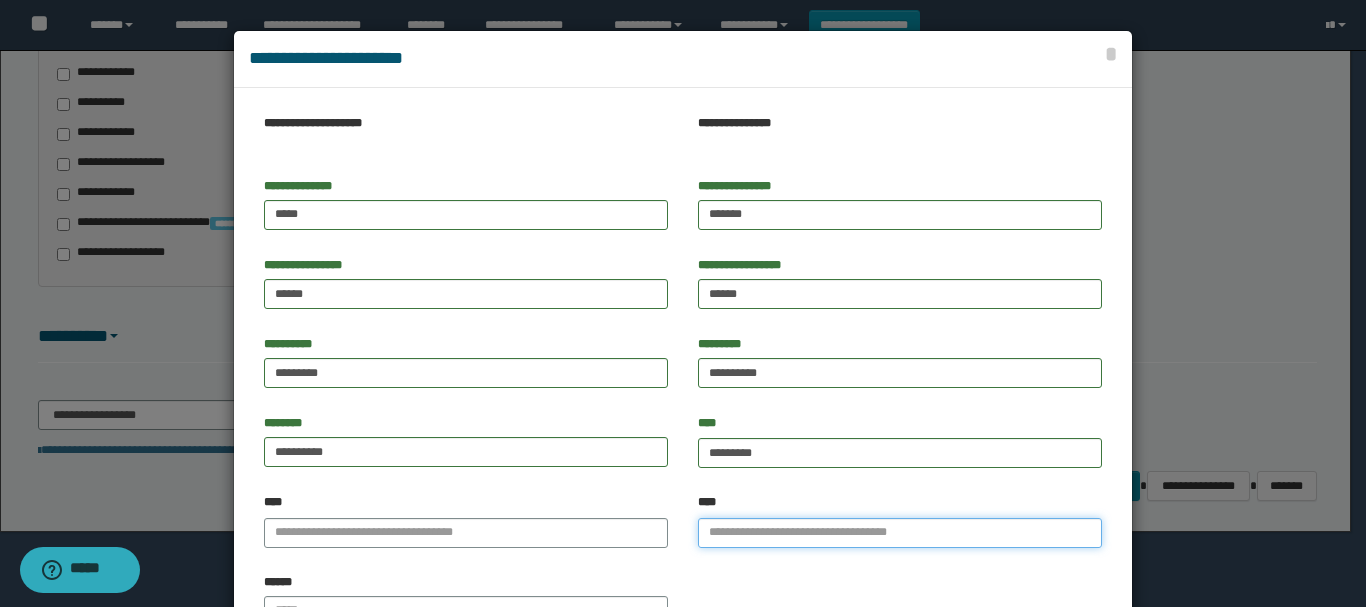 click on "****" at bounding box center [900, 533] 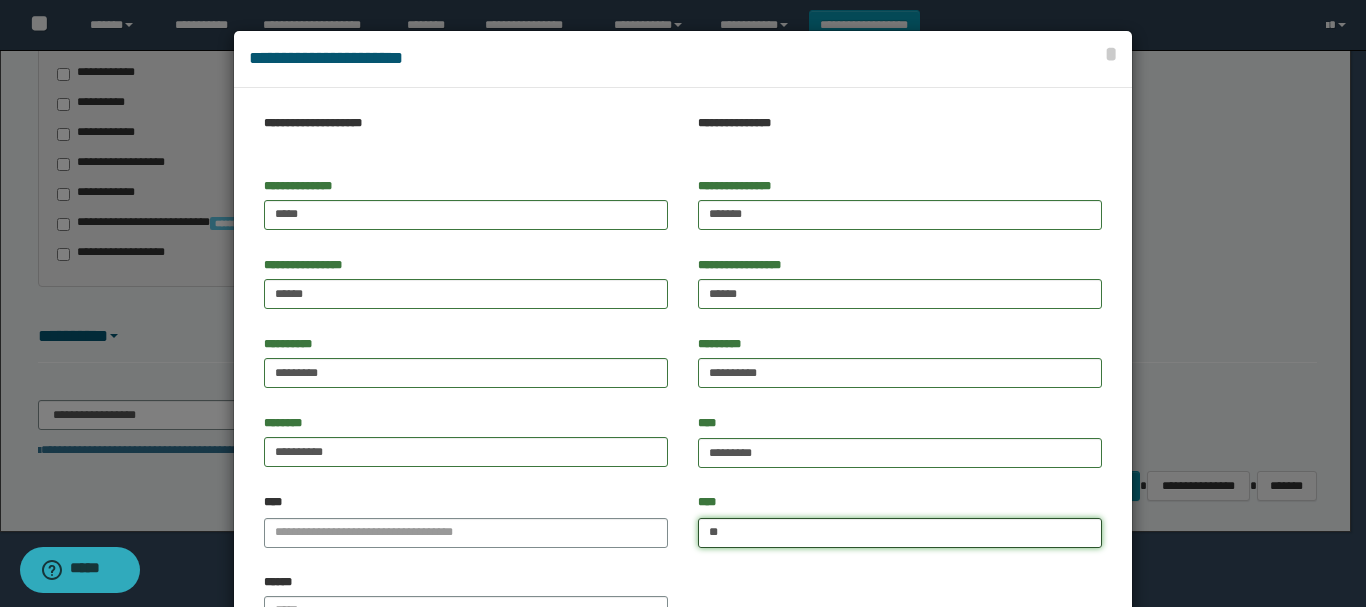 type on "***" 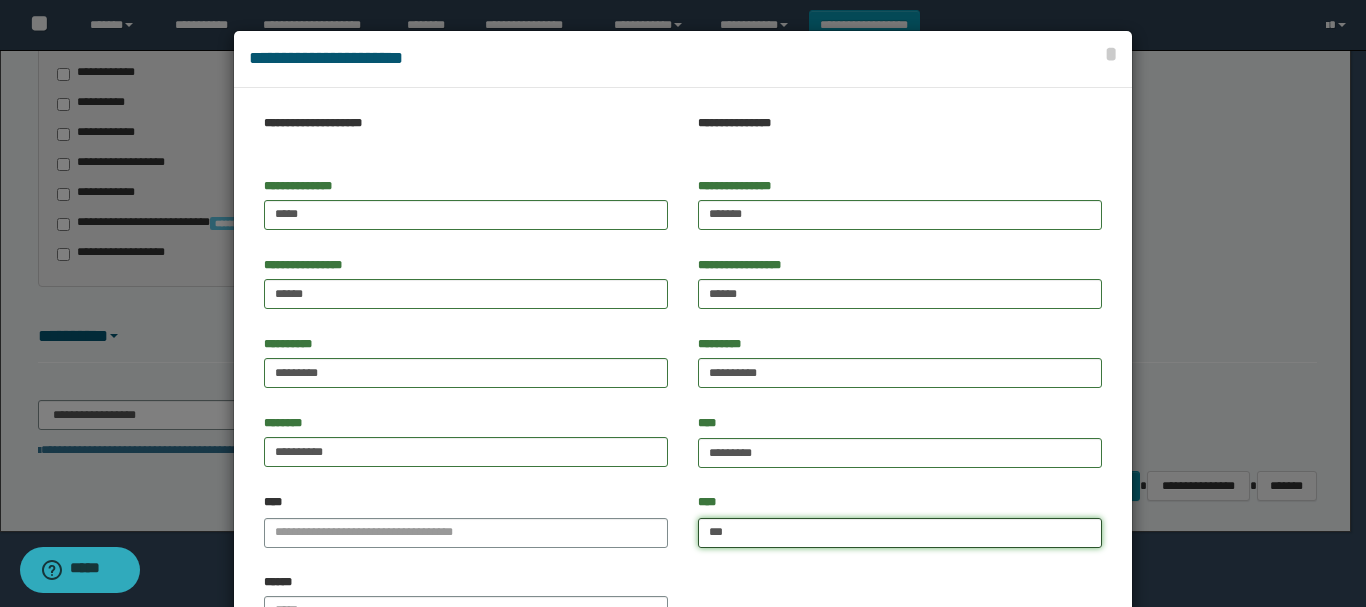 type on "**********" 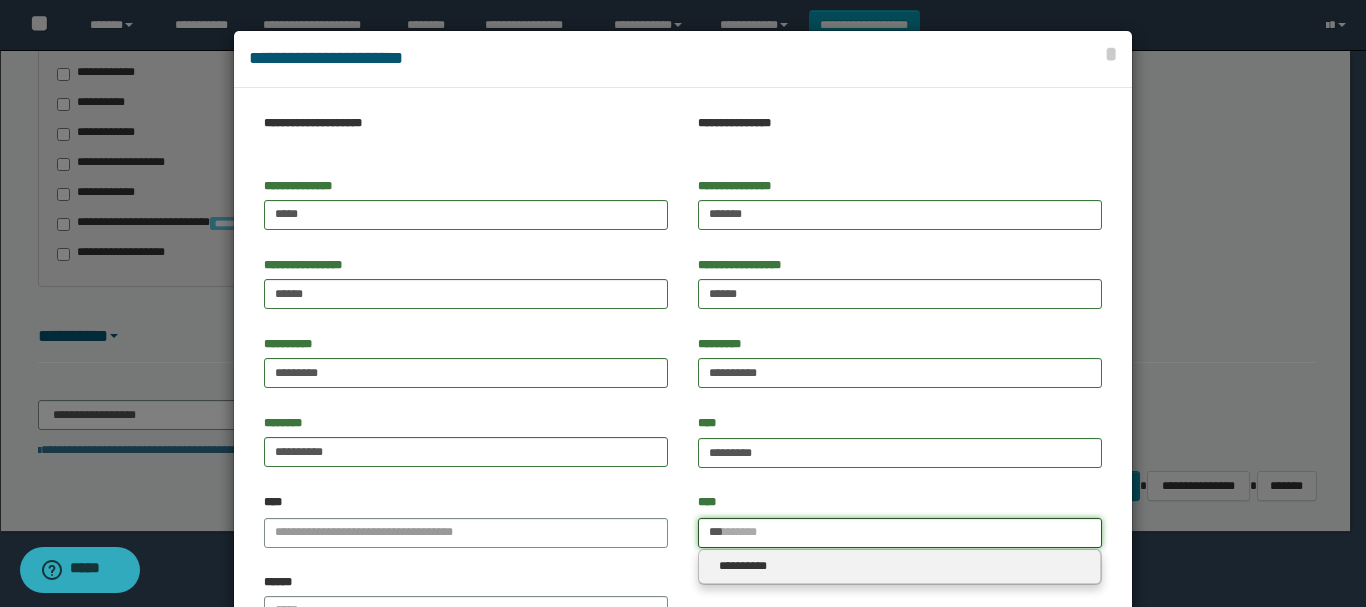 type 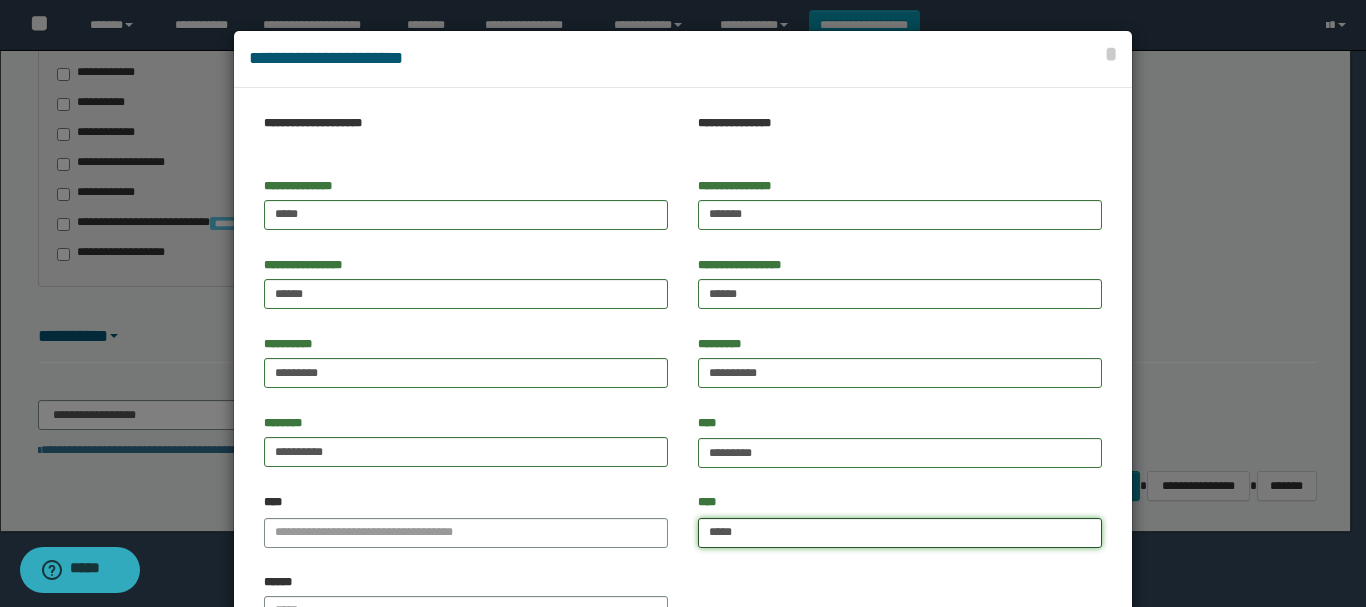 type on "******" 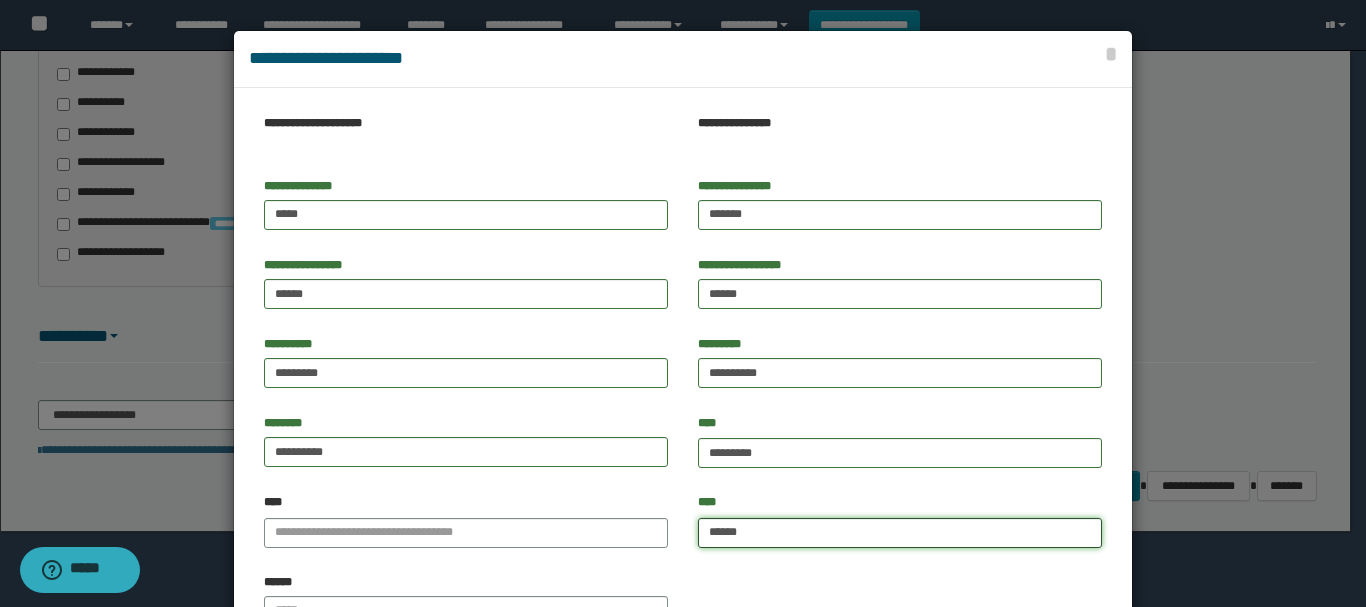 type on "**********" 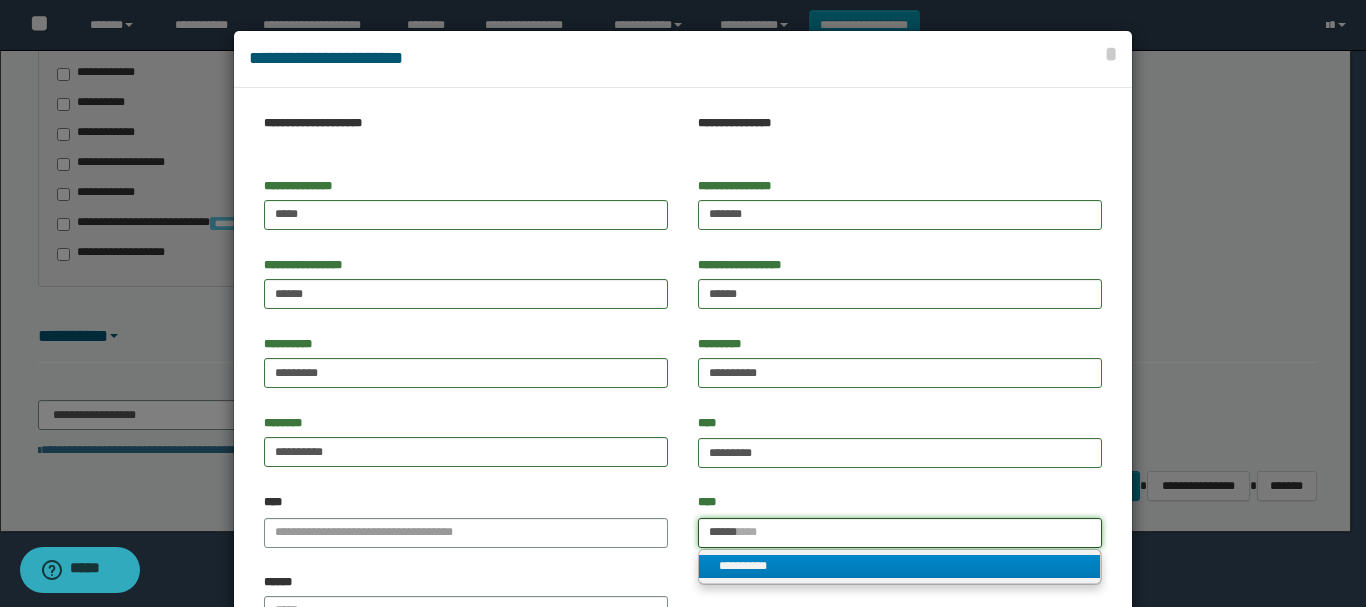 type on "******" 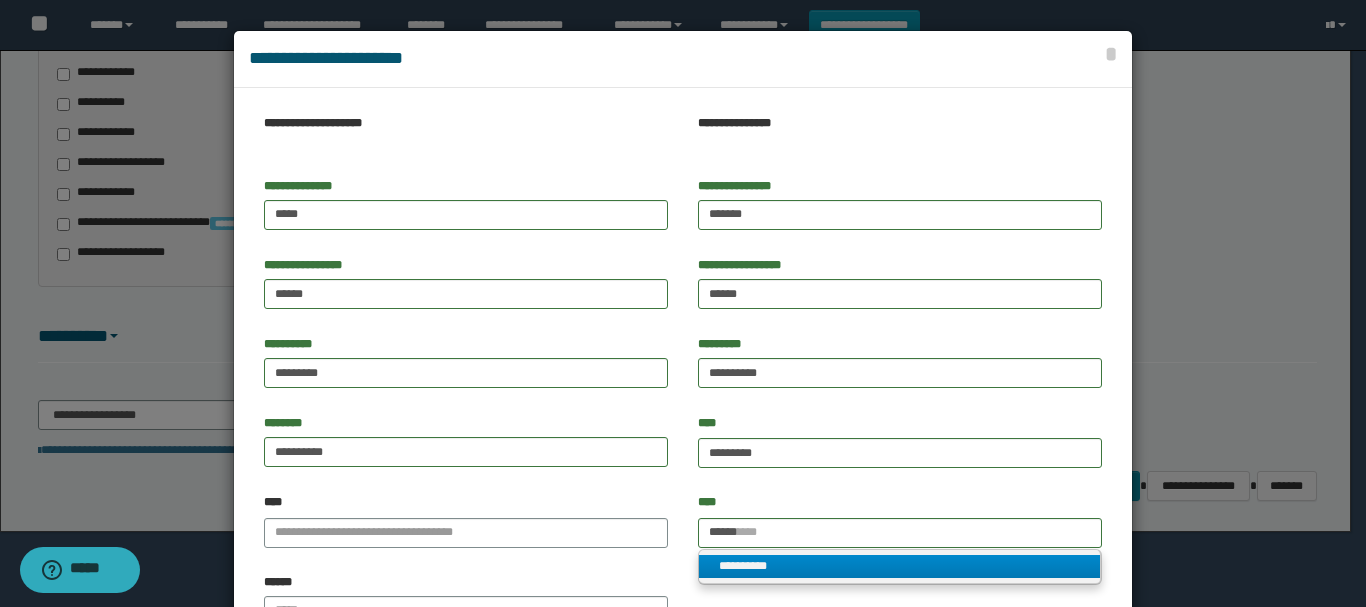 click on "**********" at bounding box center (899, 566) 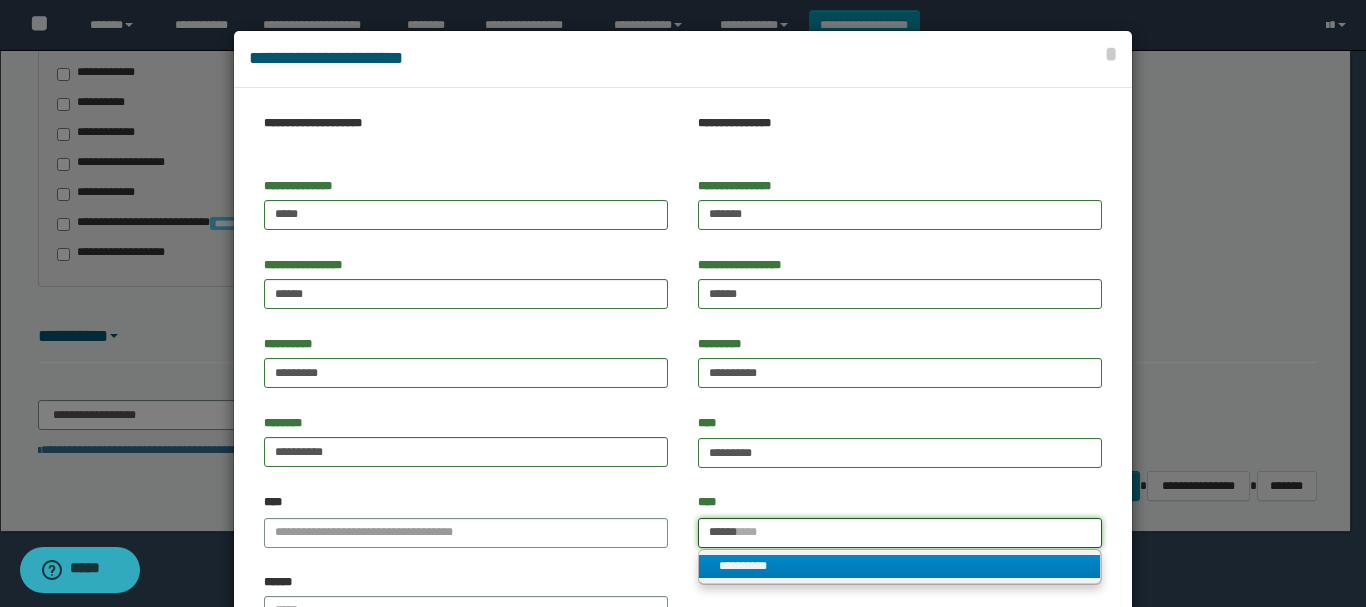 type 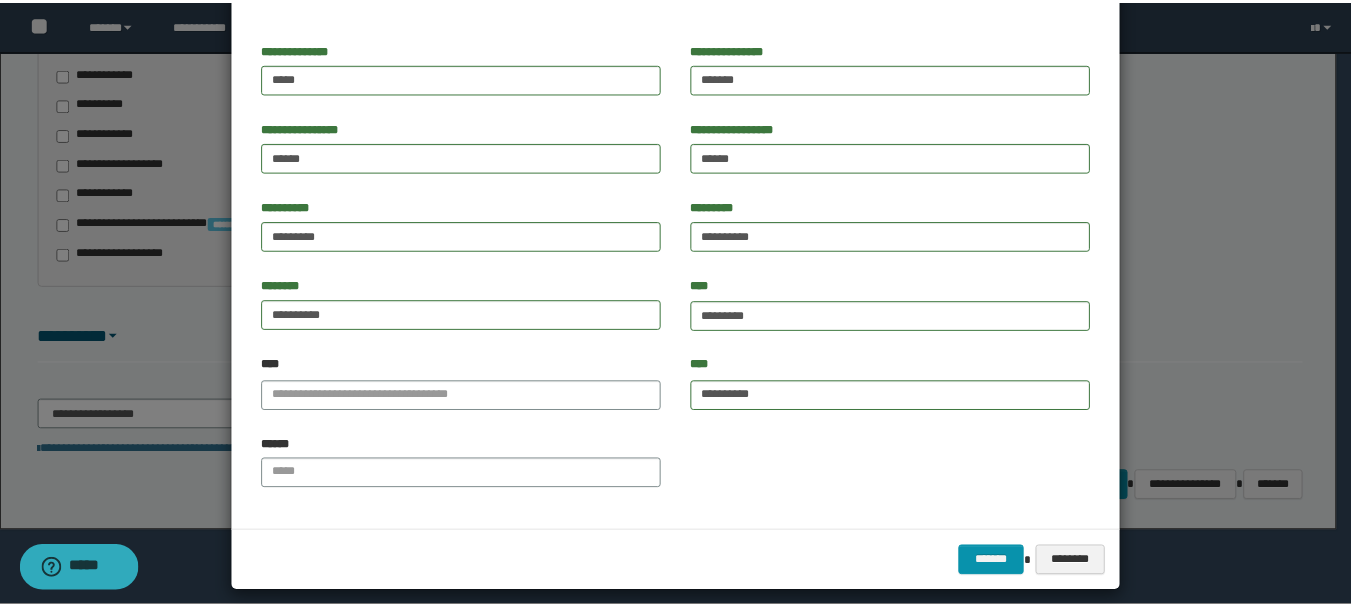 scroll, scrollTop: 153, scrollLeft: 0, axis: vertical 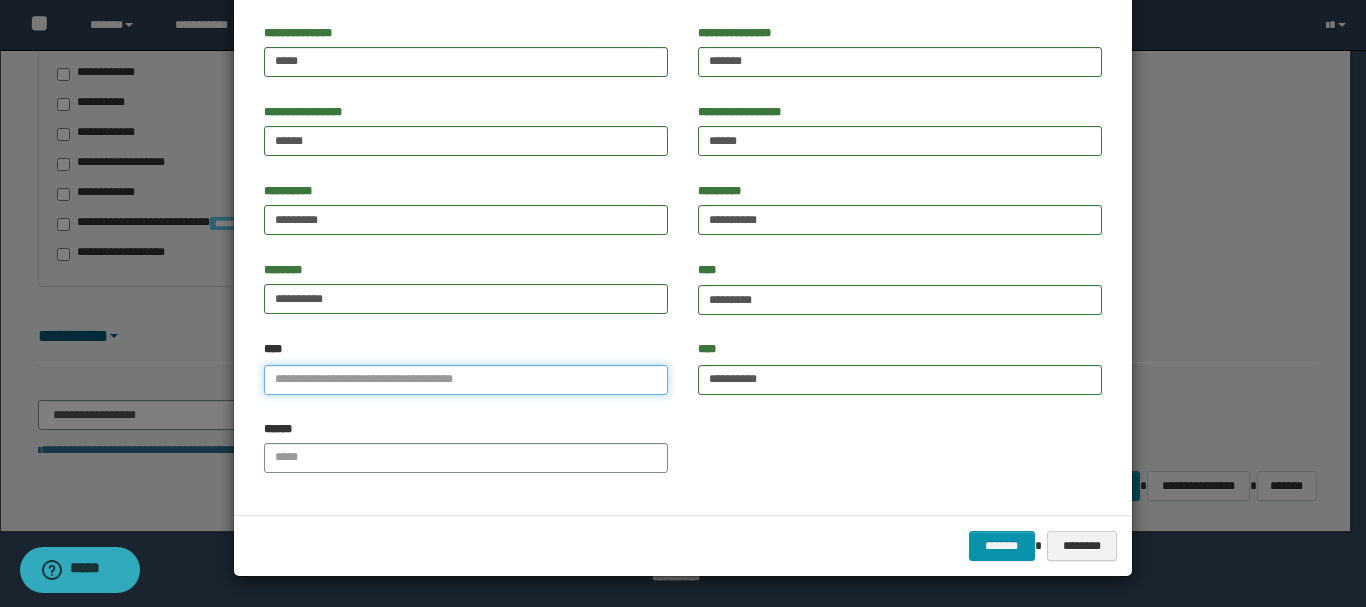 click on "****" at bounding box center (466, 380) 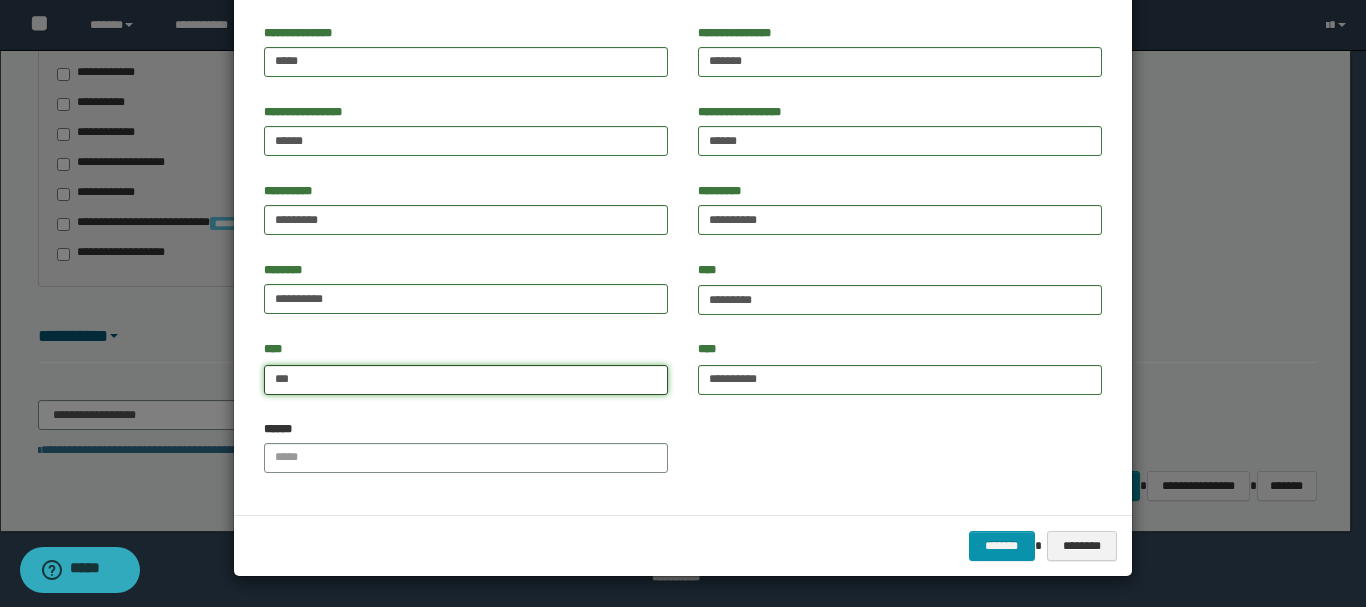 type on "****" 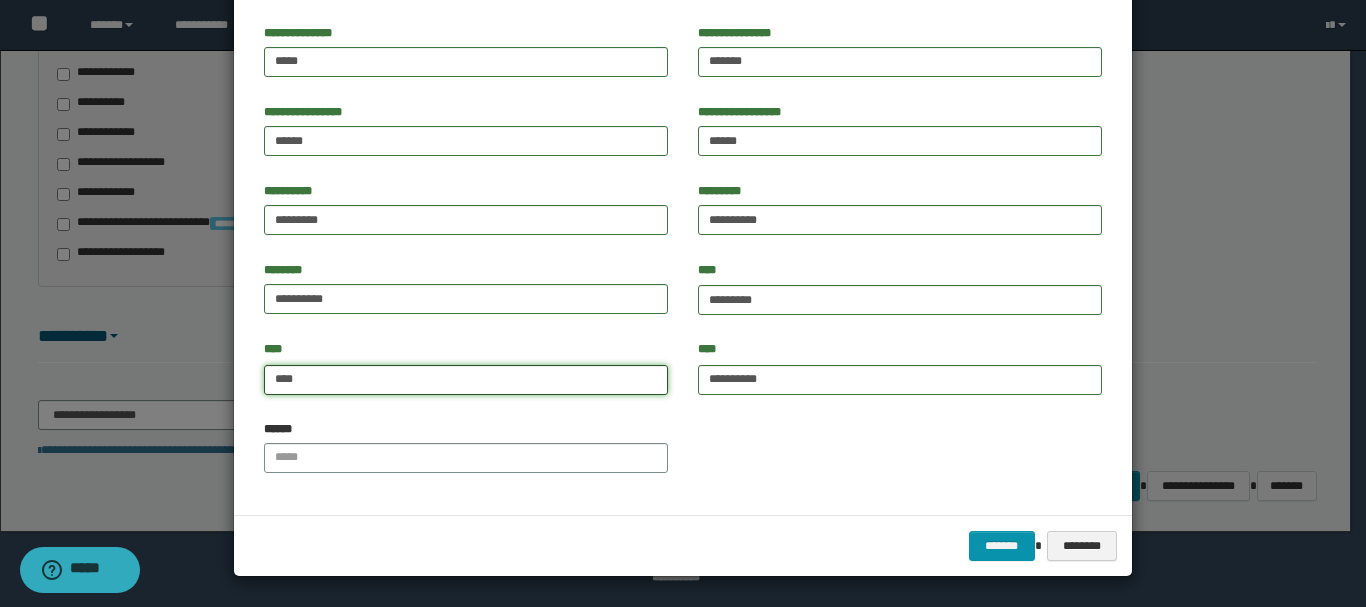 type on "****" 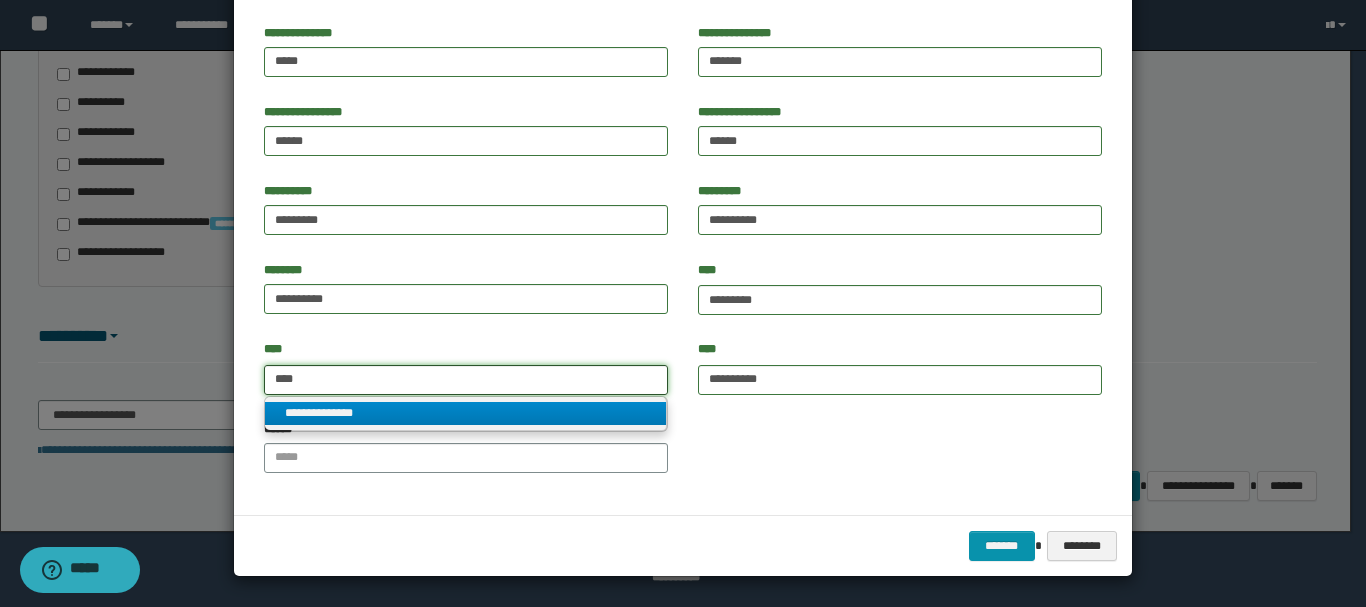 type on "****" 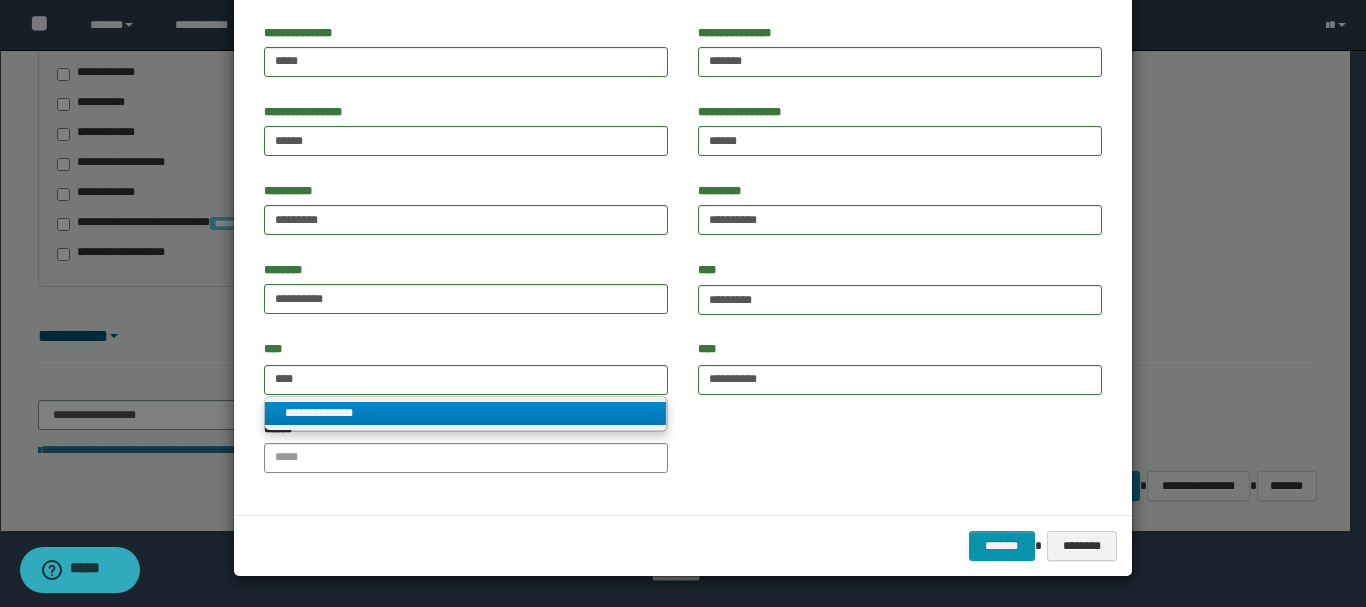 click on "**********" at bounding box center (465, 413) 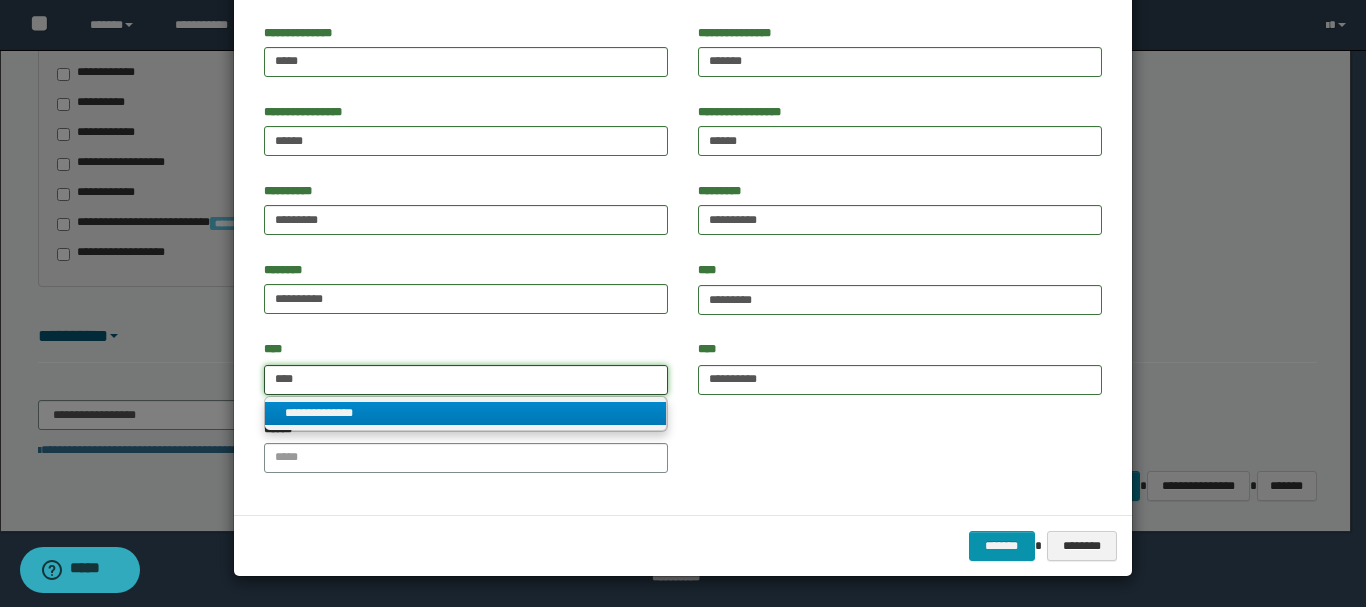 type 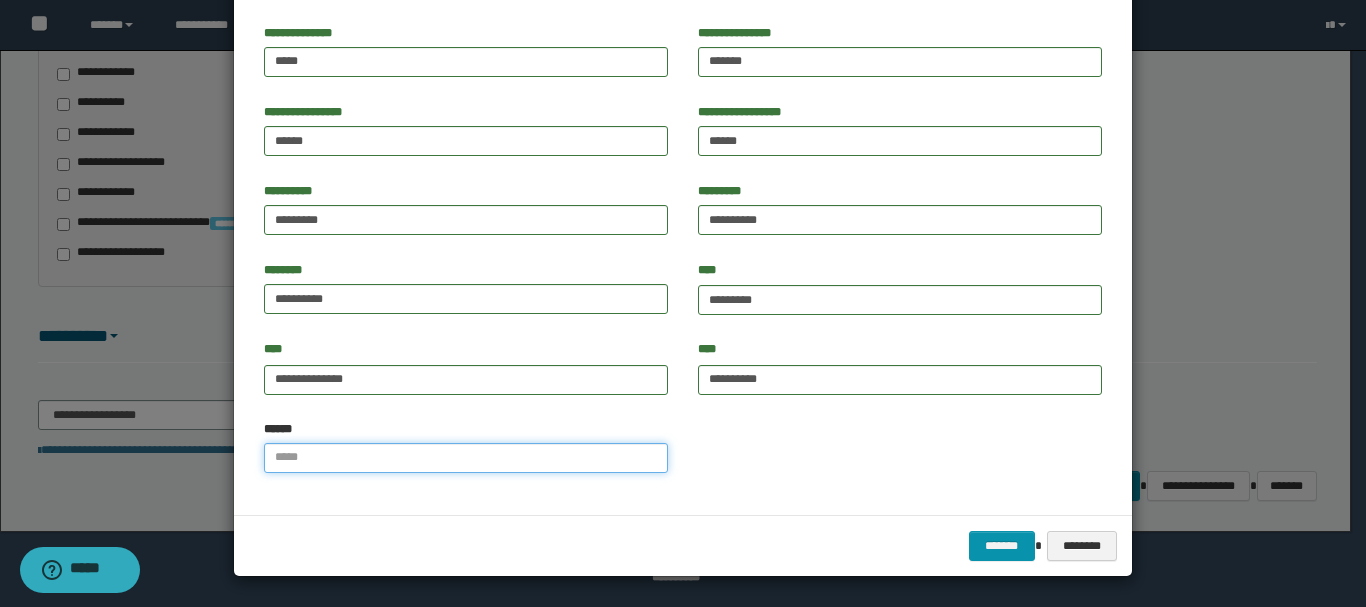 click on "******" at bounding box center [466, 458] 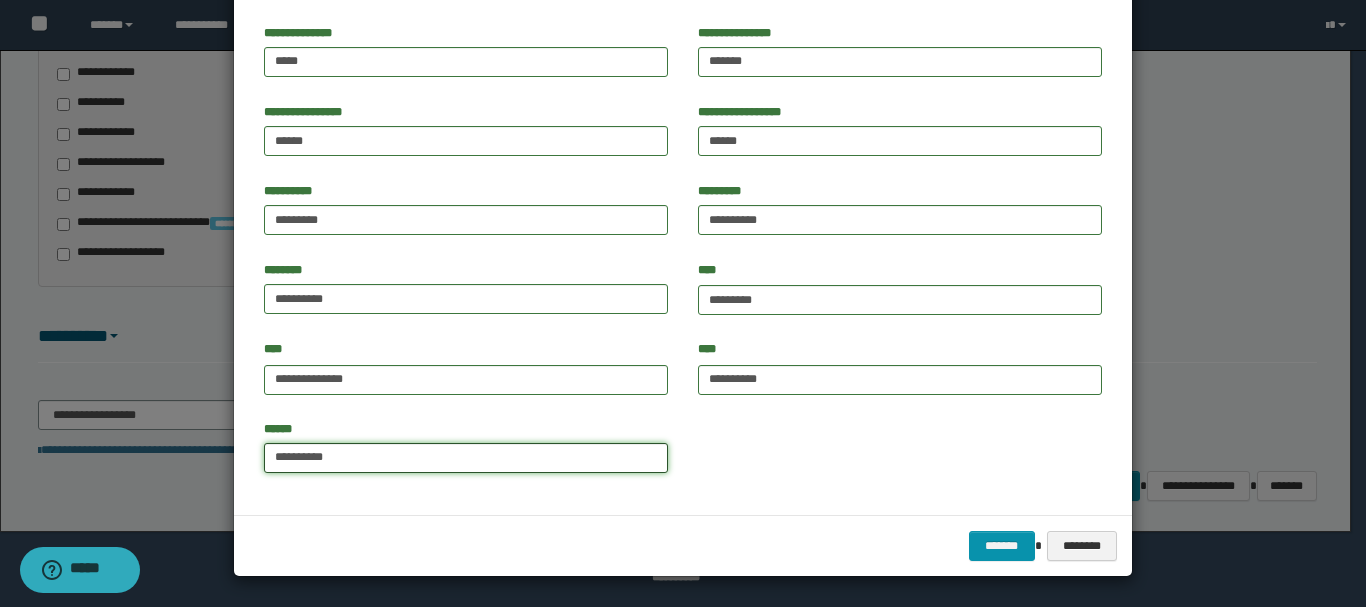 type on "**********" 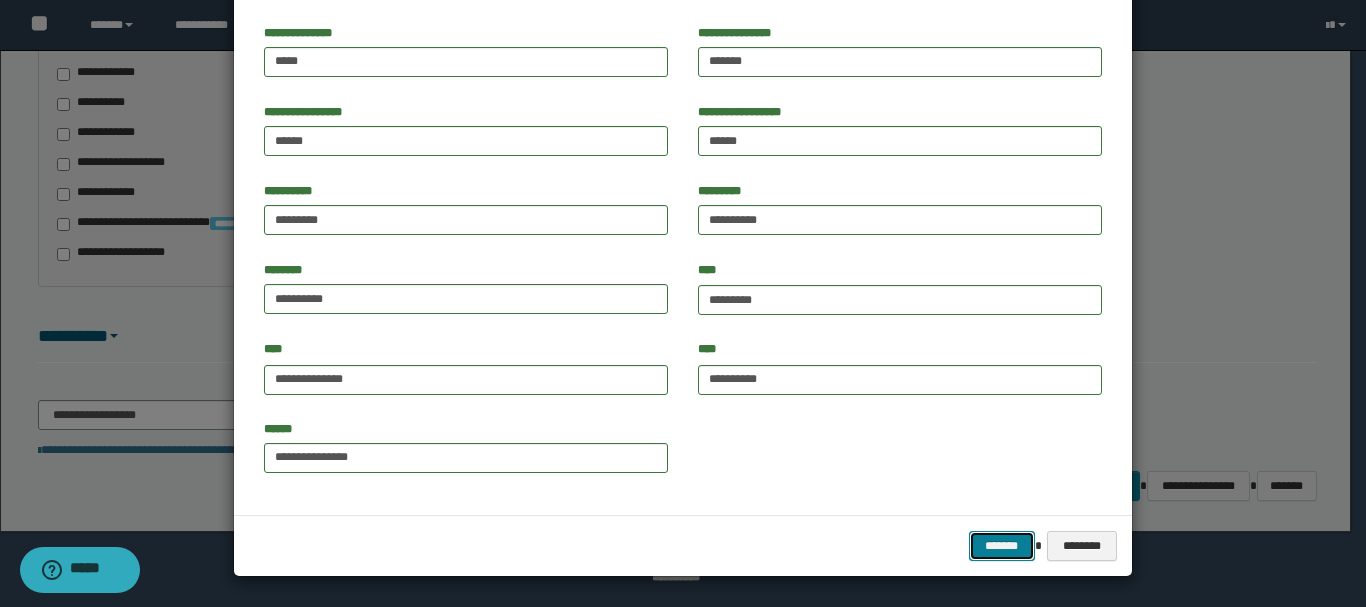 click on "*******" at bounding box center (1002, 546) 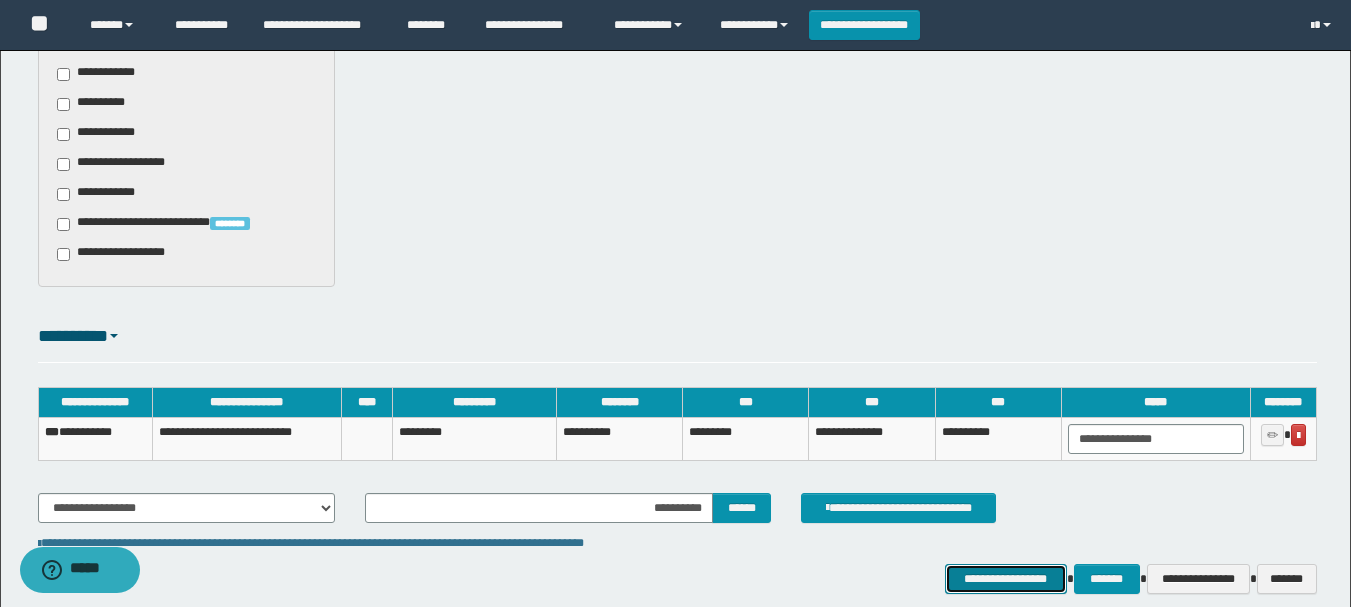 click on "**********" at bounding box center (1006, 579) 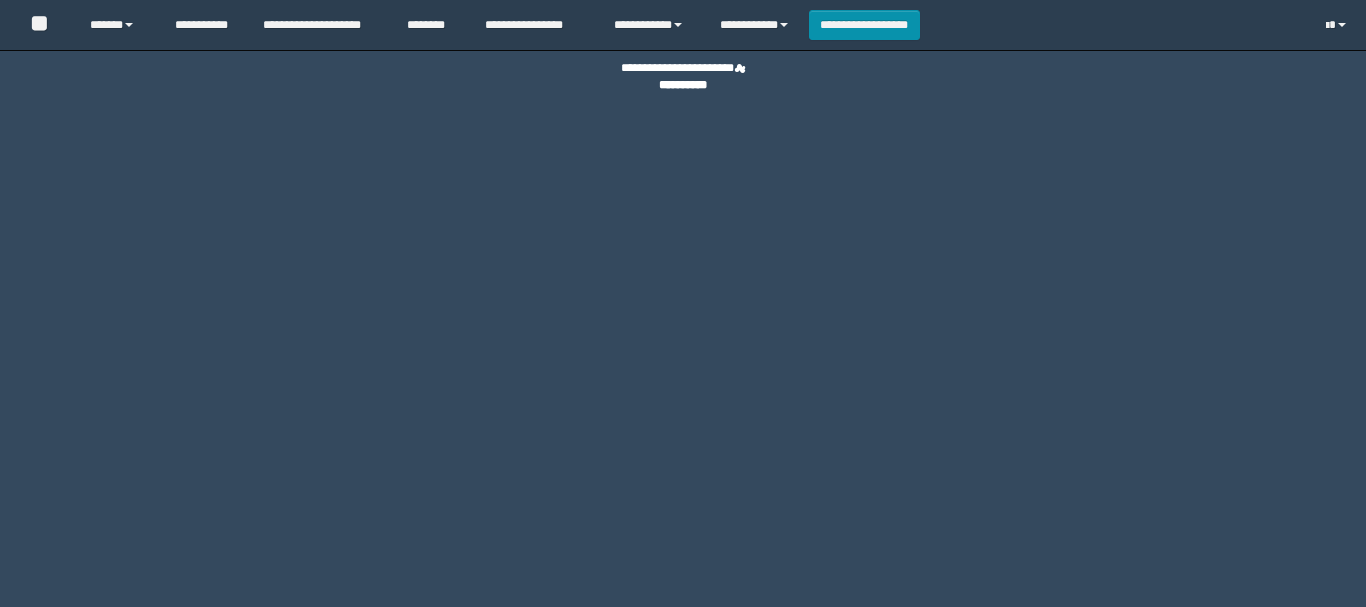 scroll, scrollTop: 0, scrollLeft: 0, axis: both 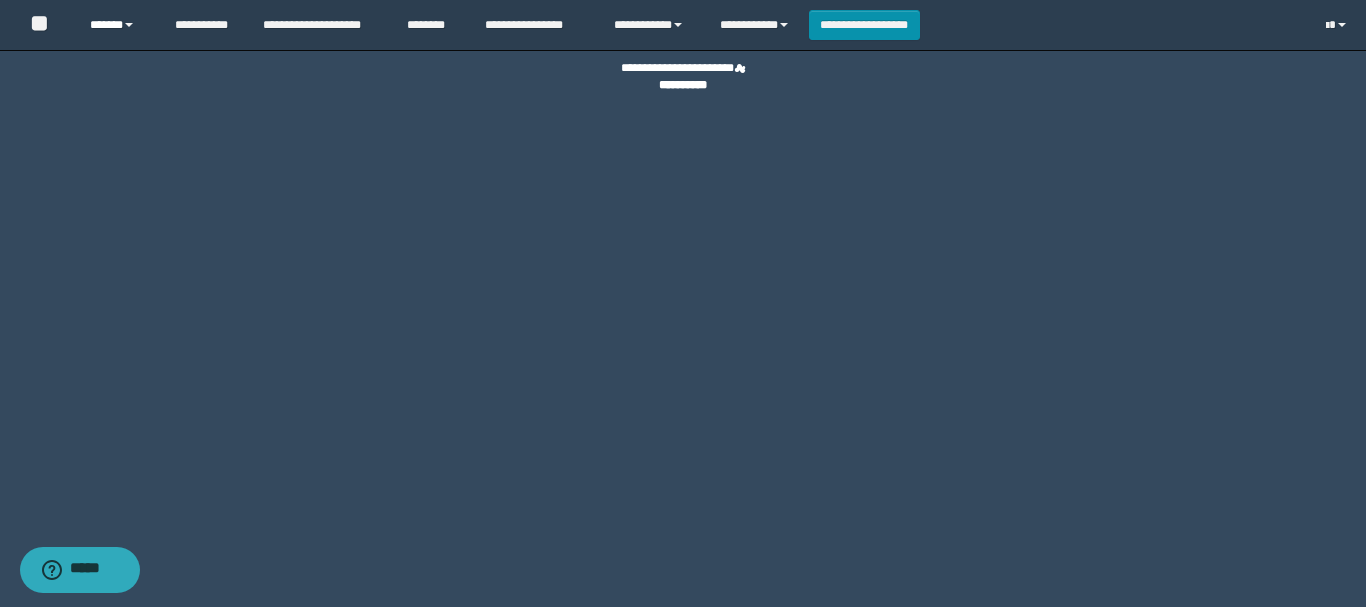 click on "******" at bounding box center [117, 25] 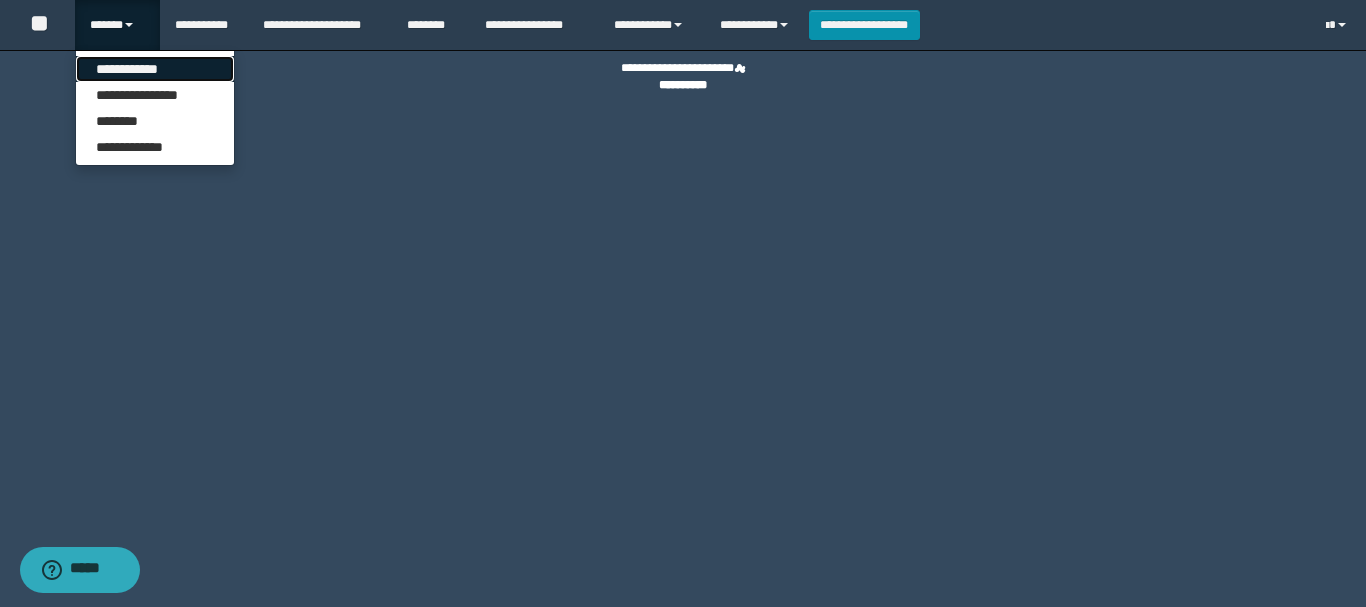 click on "**********" at bounding box center [155, 69] 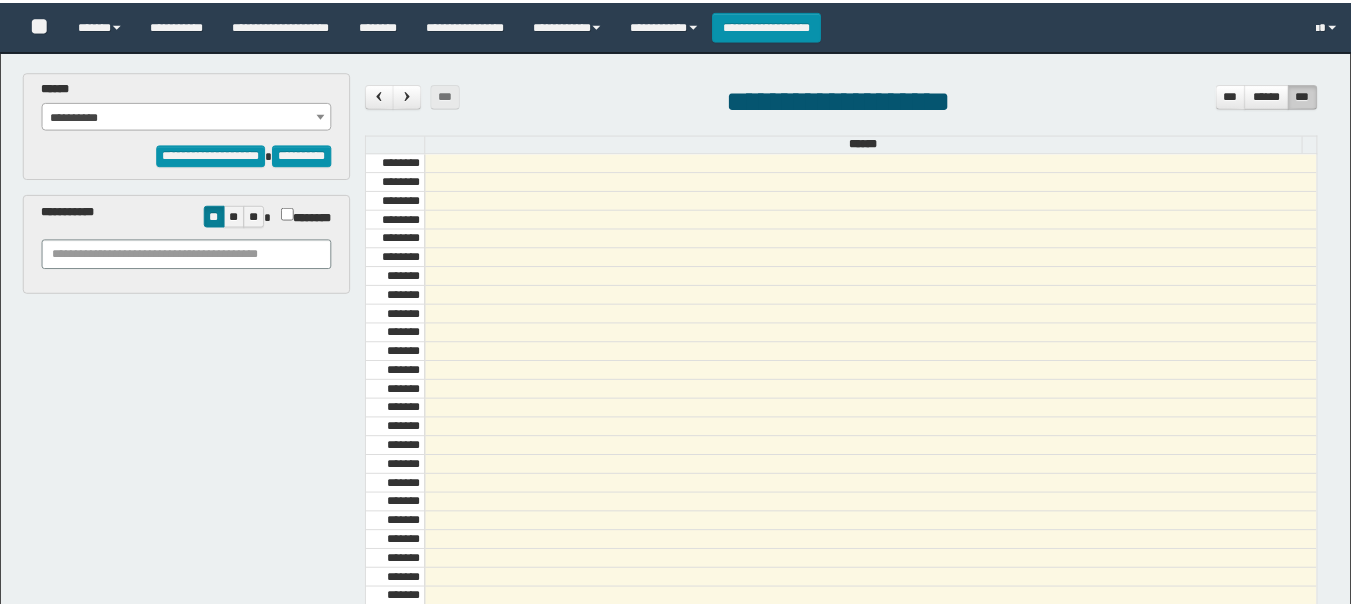 scroll, scrollTop: 0, scrollLeft: 0, axis: both 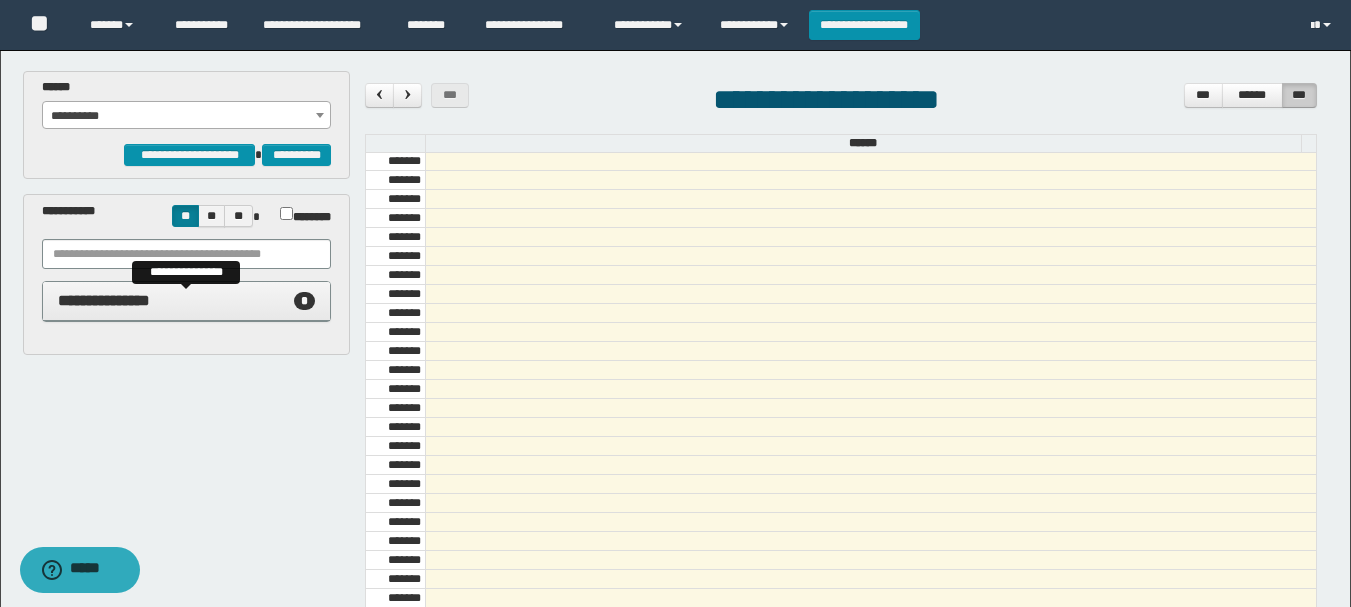 click on "**********" at bounding box center [186, 301] 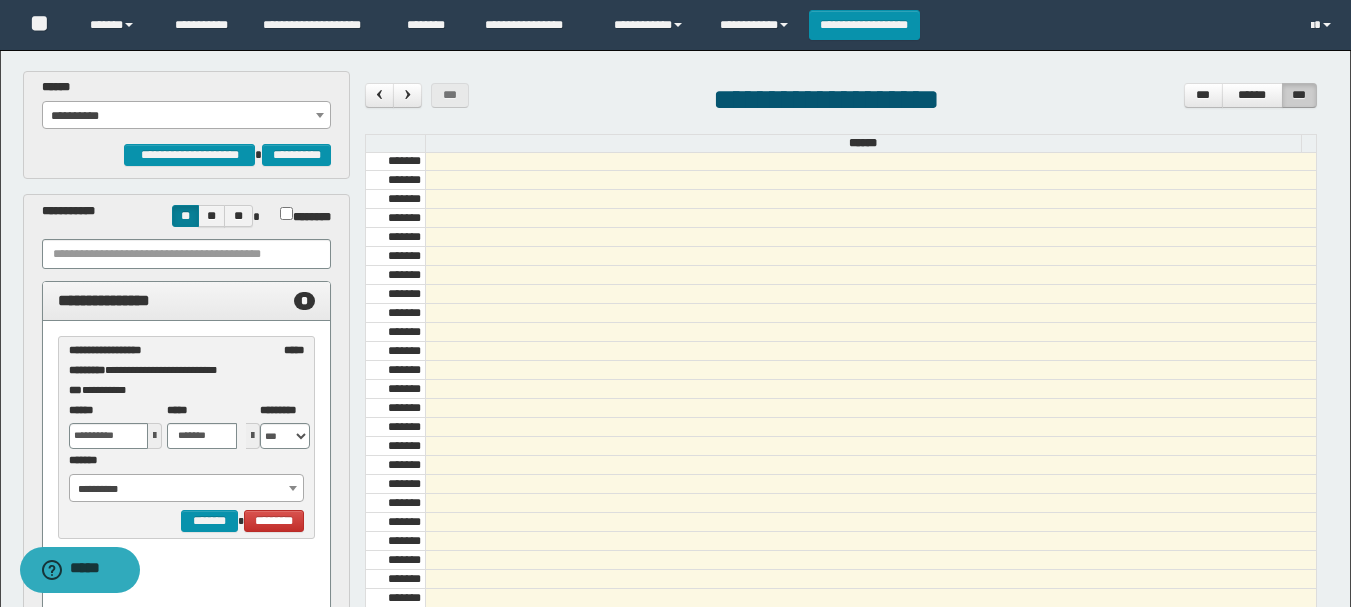 click on "**********" at bounding box center [186, 489] 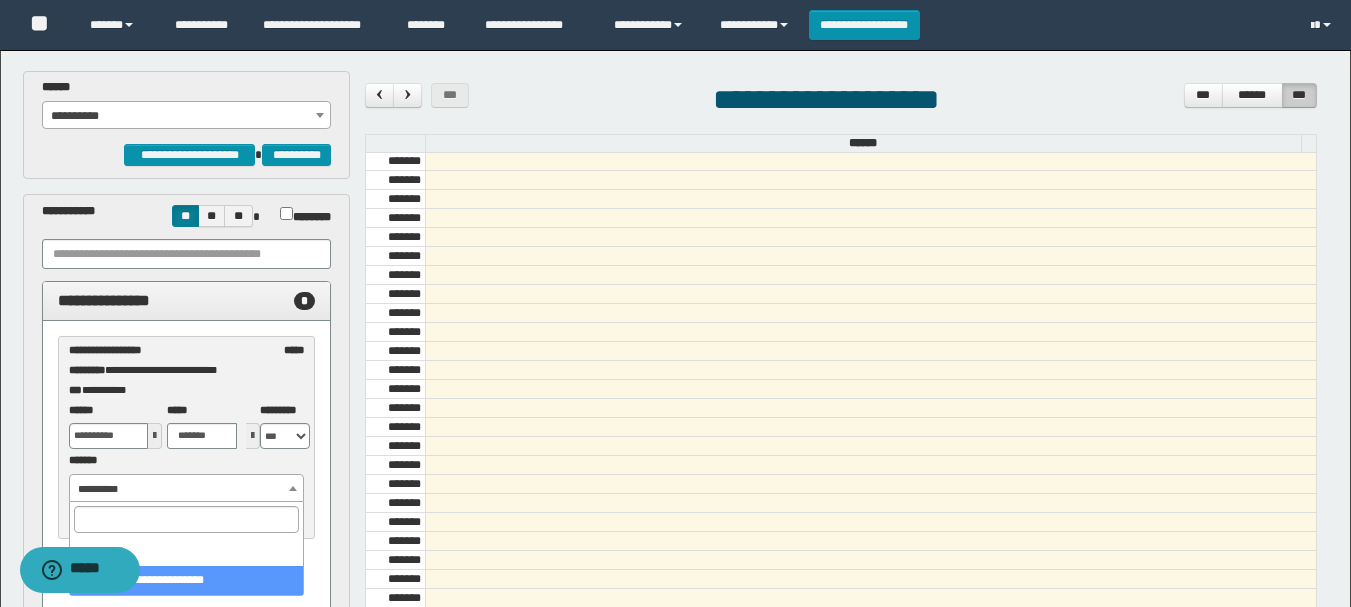 select on "******" 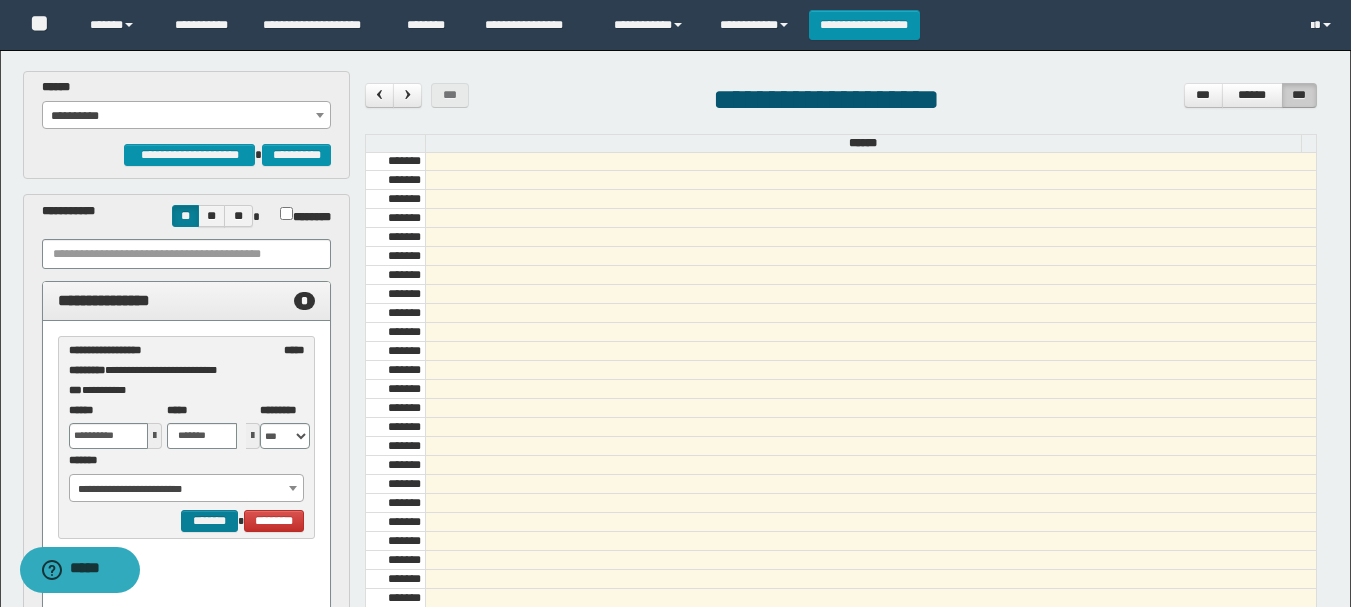 click on "**********" at bounding box center (186, 467) 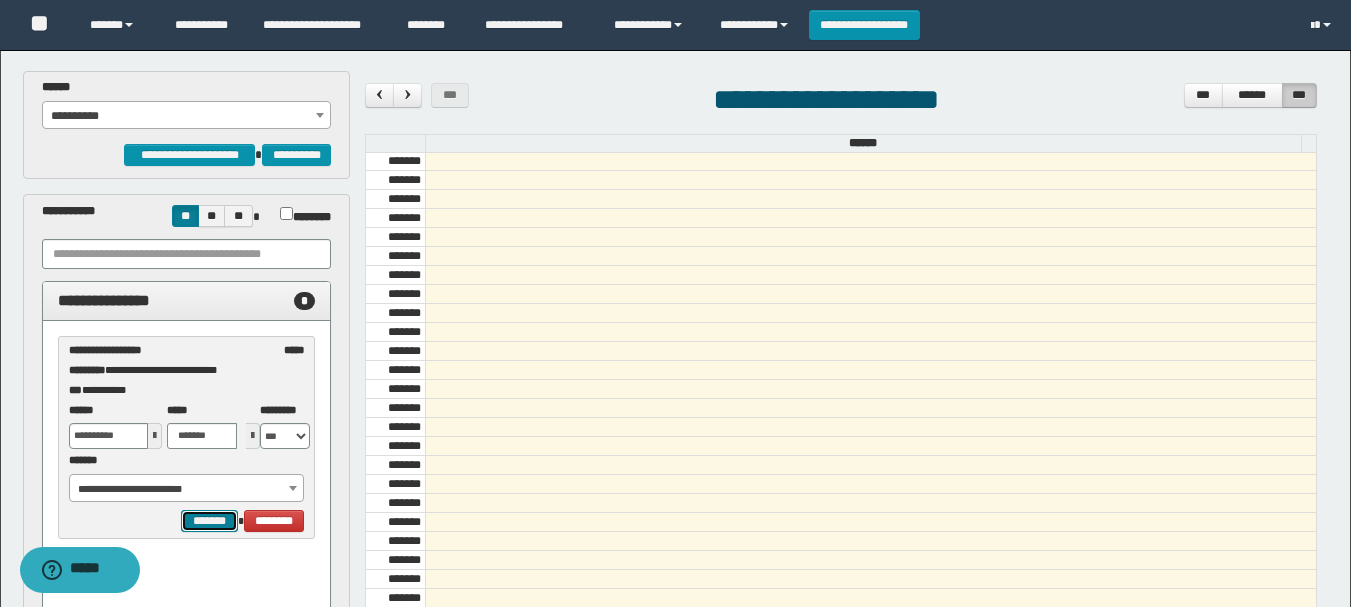 click on "*******" at bounding box center [209, 521] 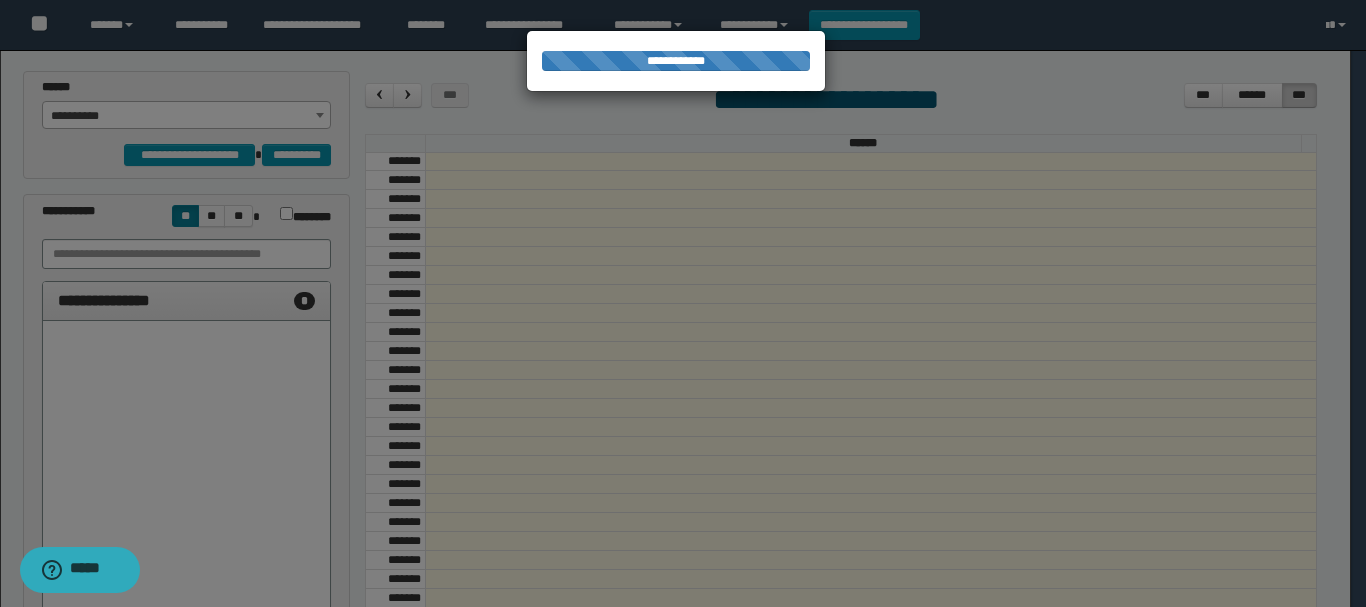 select on "******" 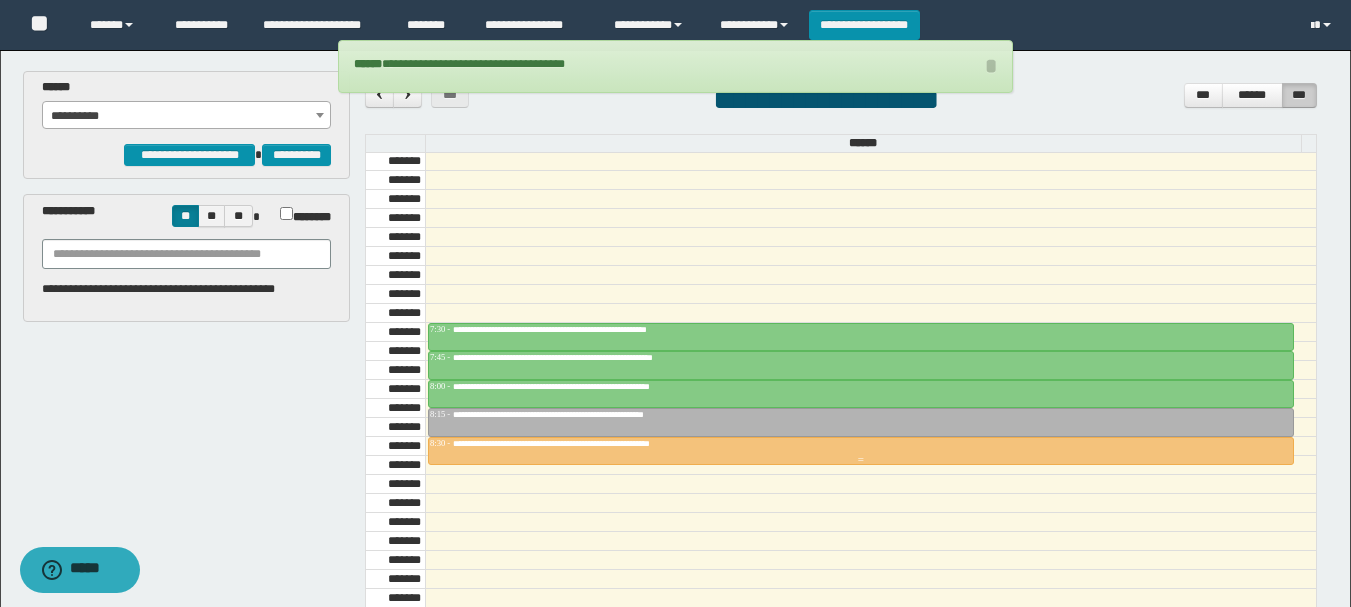 click at bounding box center (861, 460) 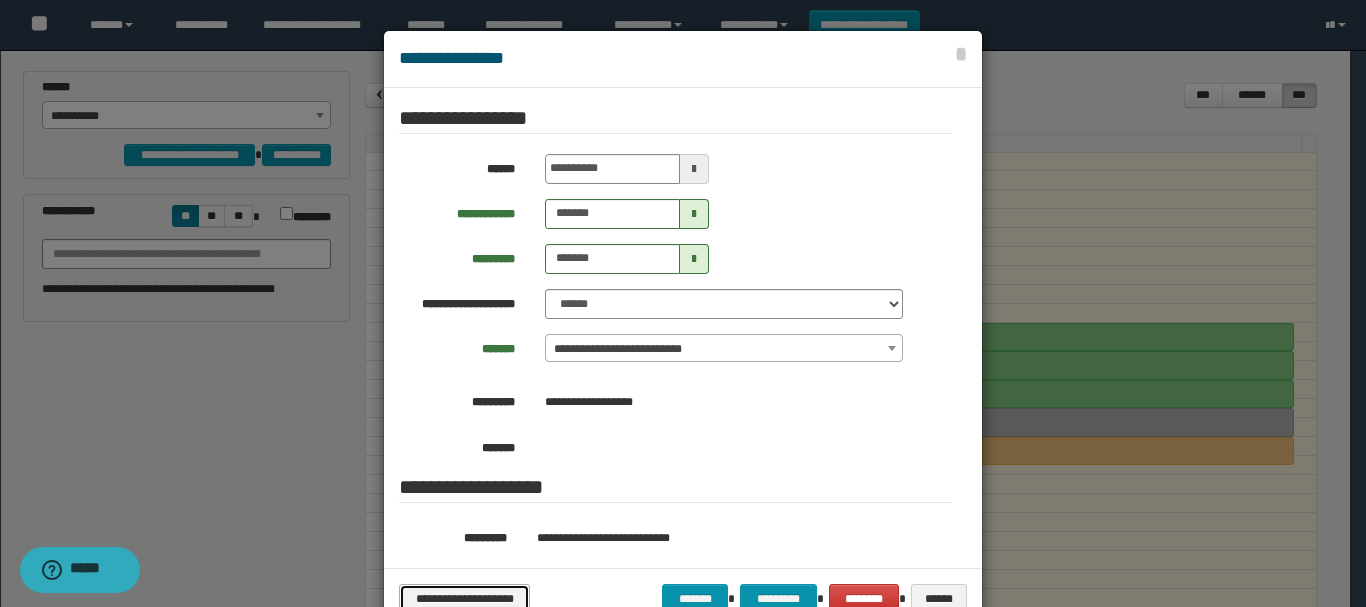 click on "**********" at bounding box center [464, 599] 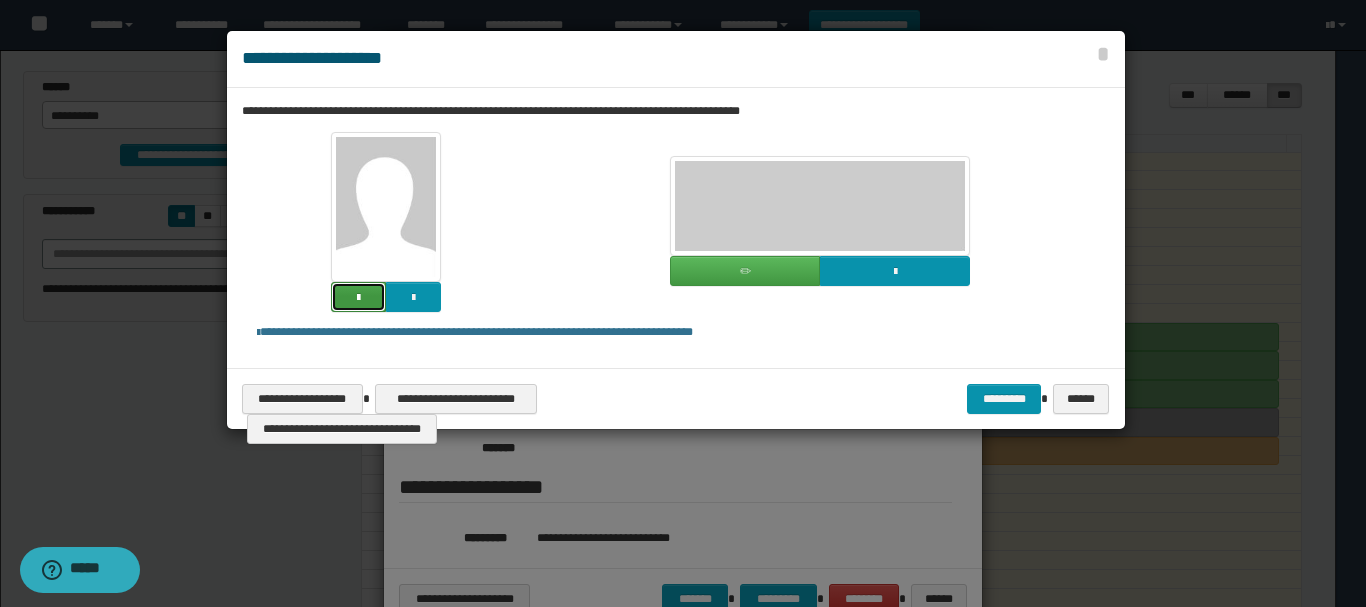 click at bounding box center (358, 298) 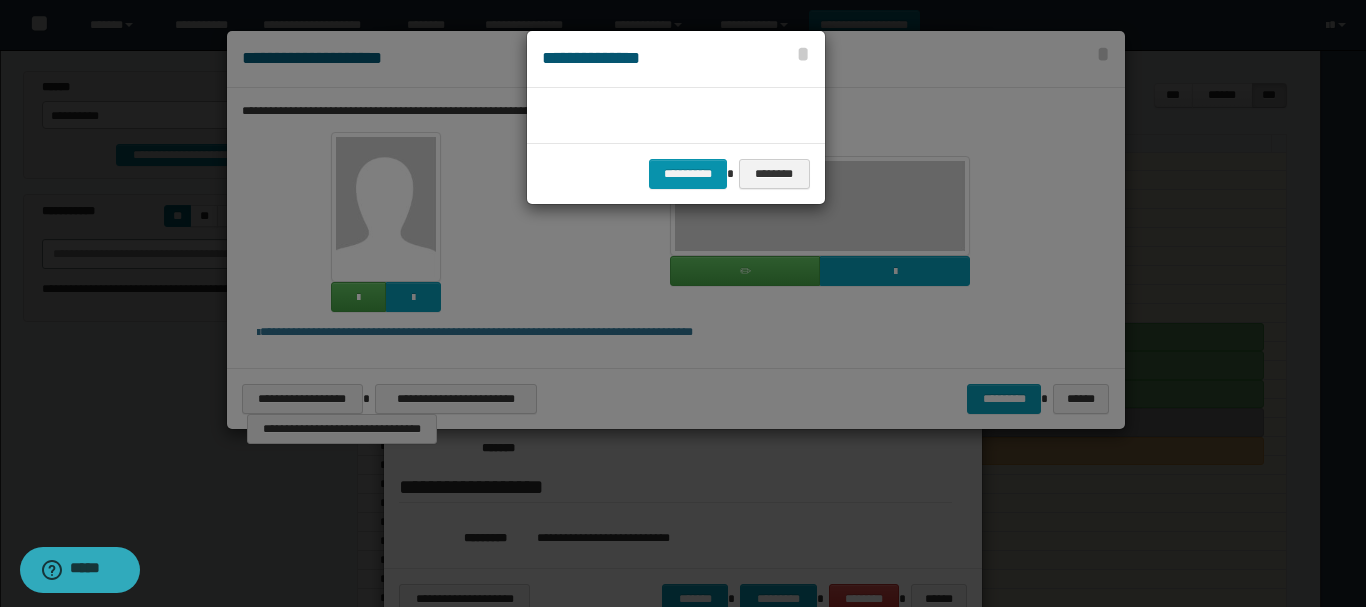 scroll, scrollTop: 45, scrollLeft: 105, axis: both 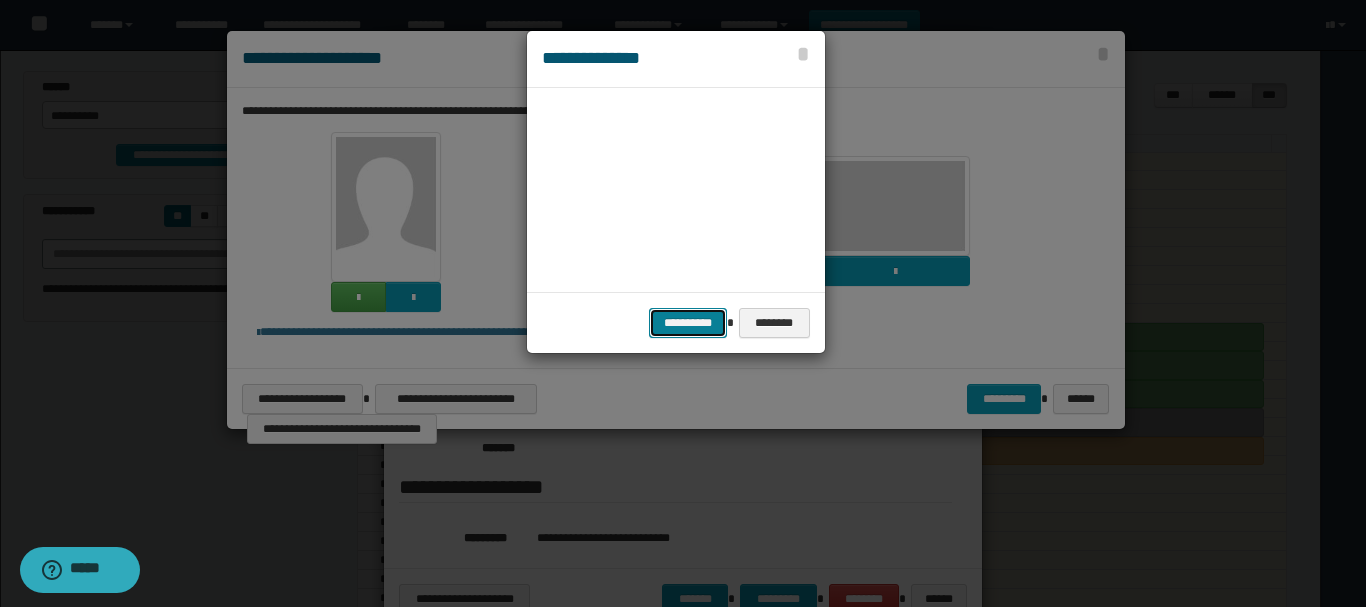 click on "**********" at bounding box center [688, 323] 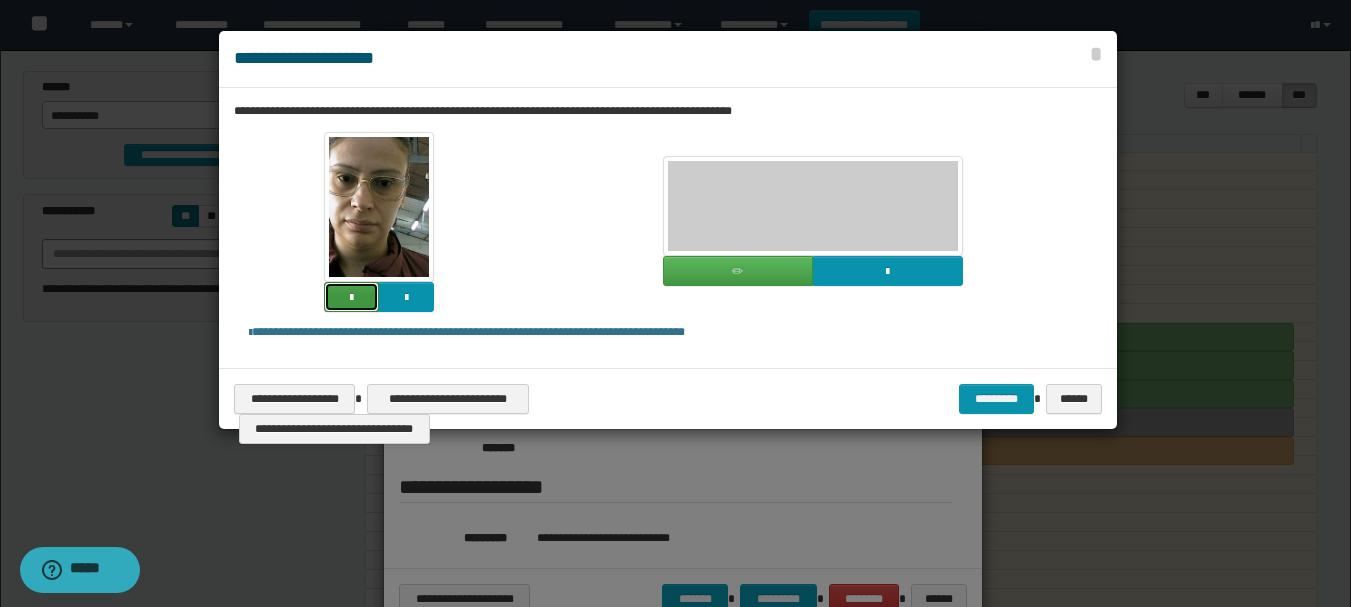 click at bounding box center (351, 298) 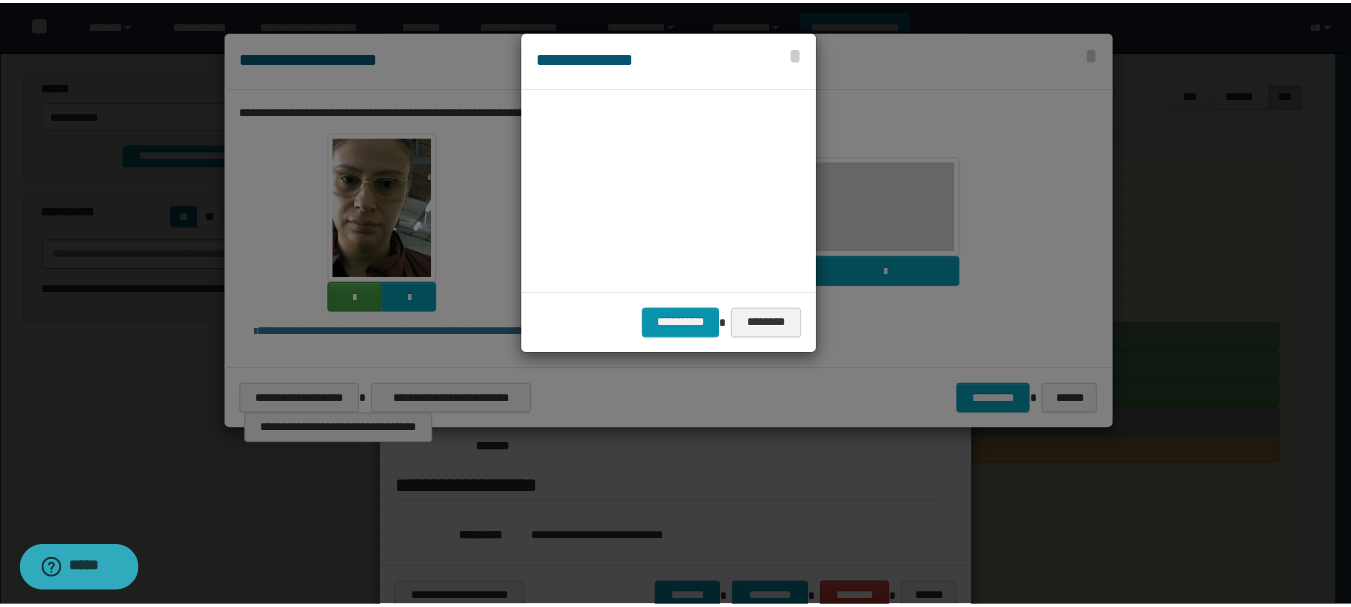 scroll, scrollTop: 45, scrollLeft: 105, axis: both 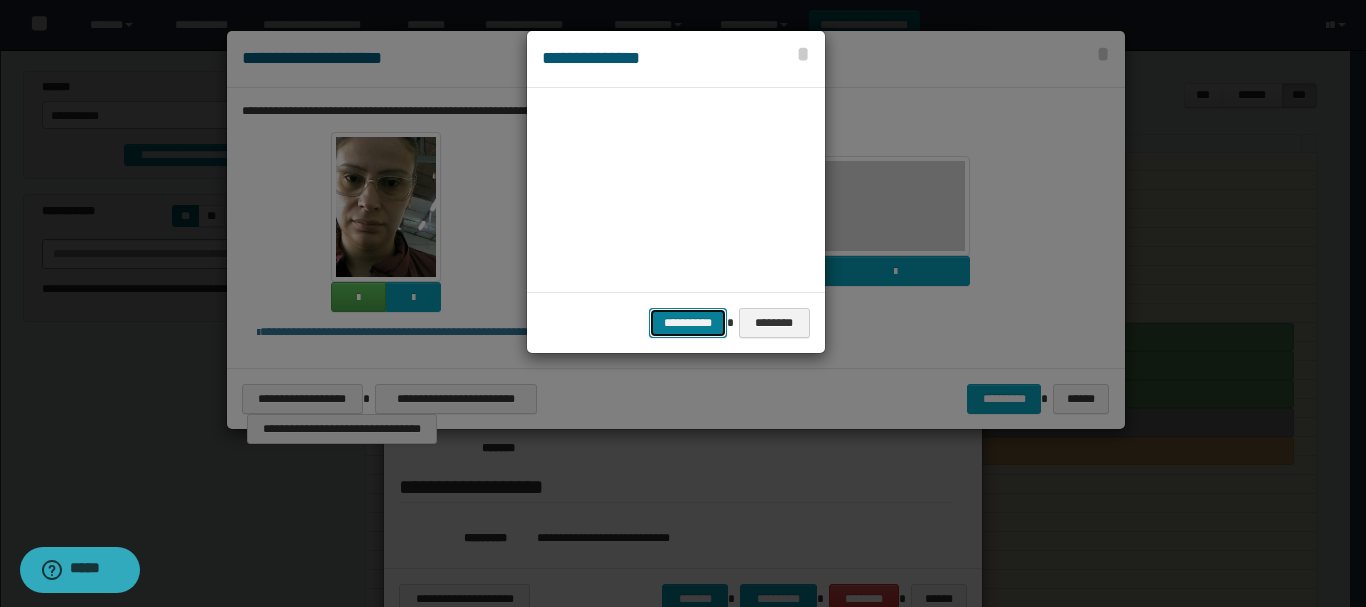 click on "**********" at bounding box center [688, 323] 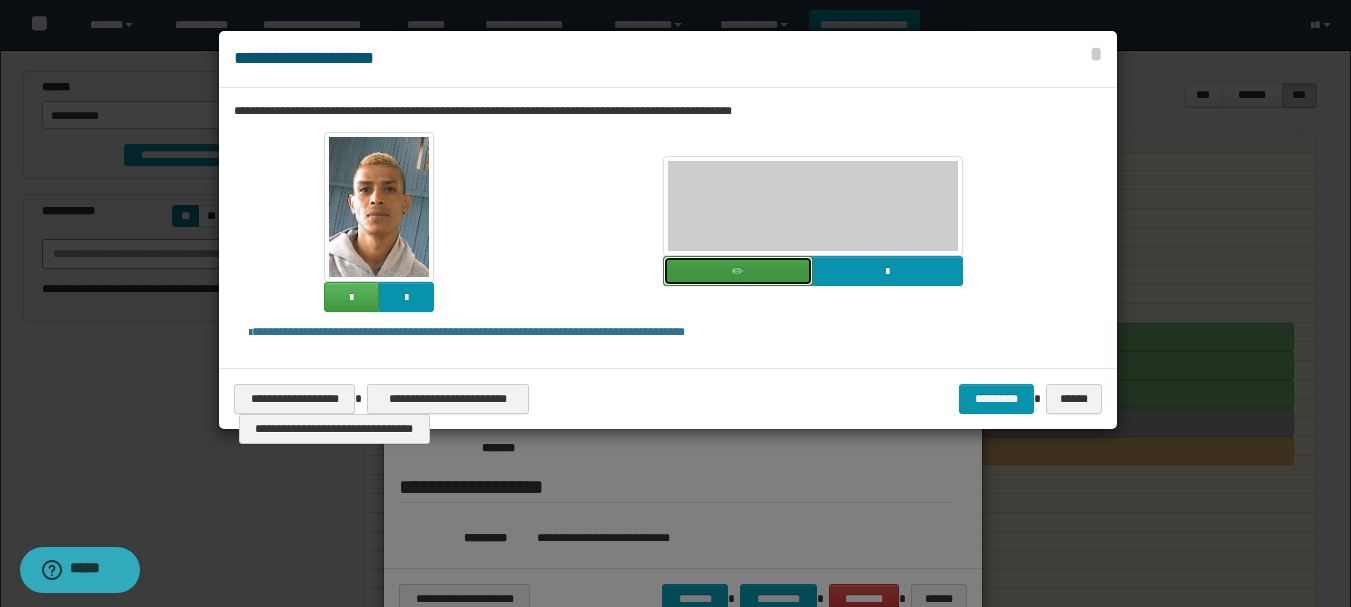 click at bounding box center (738, 271) 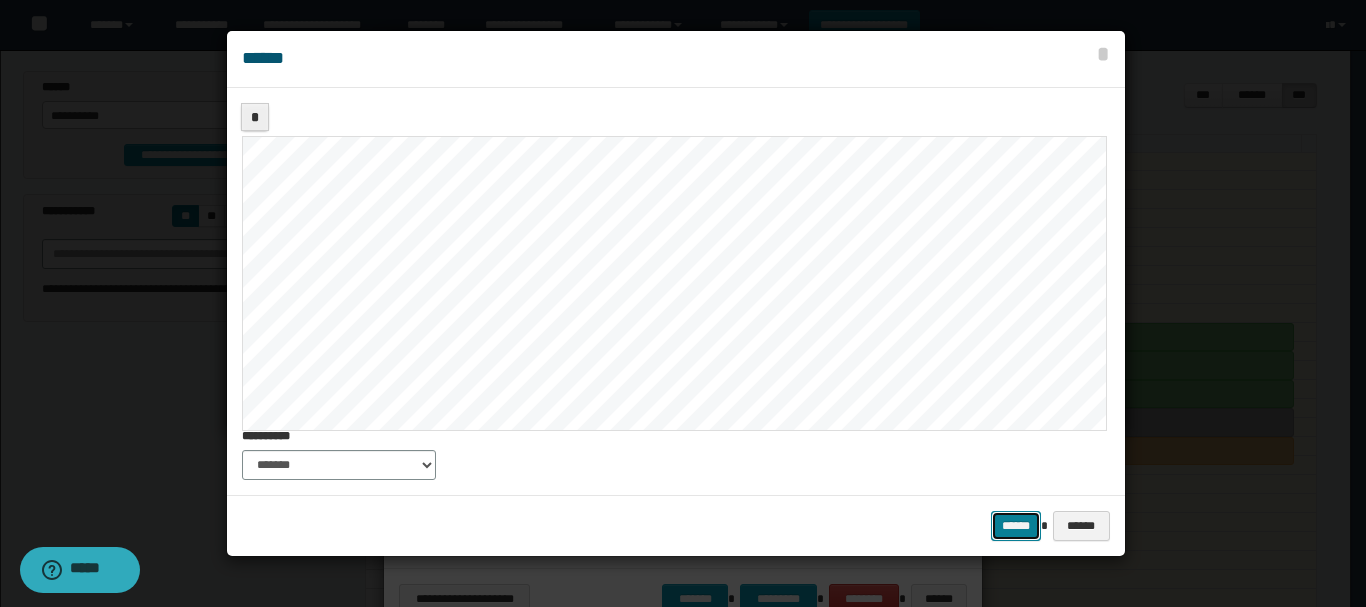 click on "******" at bounding box center (1016, 526) 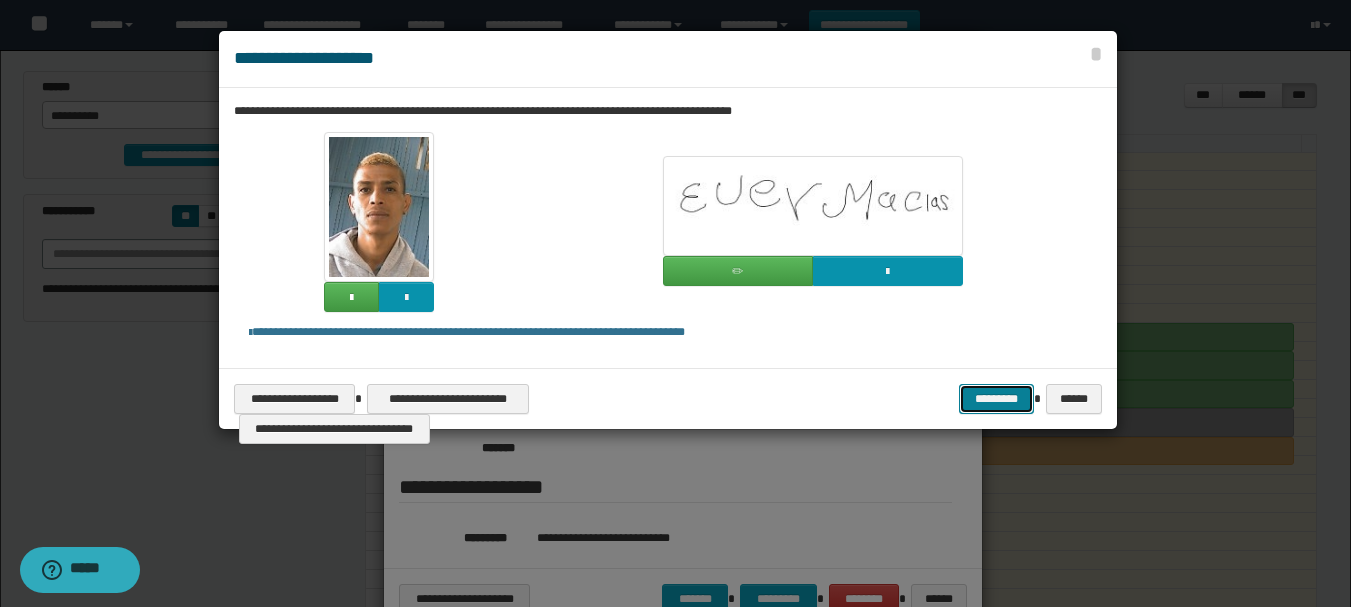 click on "*********" at bounding box center (996, 399) 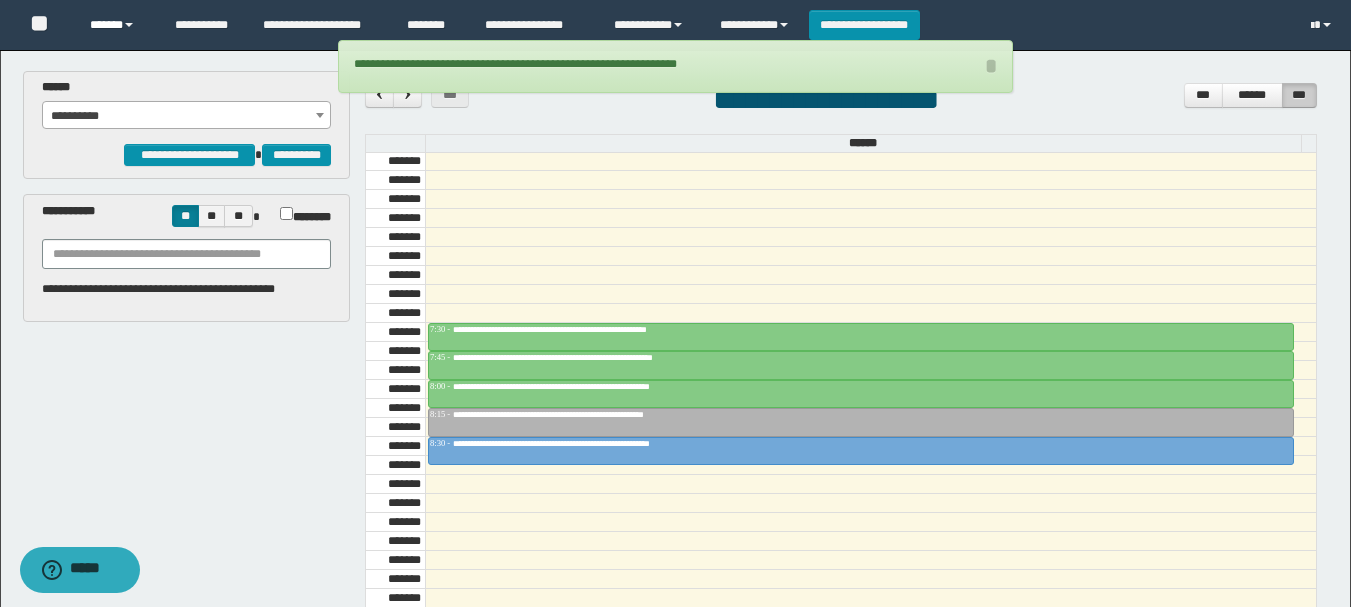 click on "******" at bounding box center (117, 25) 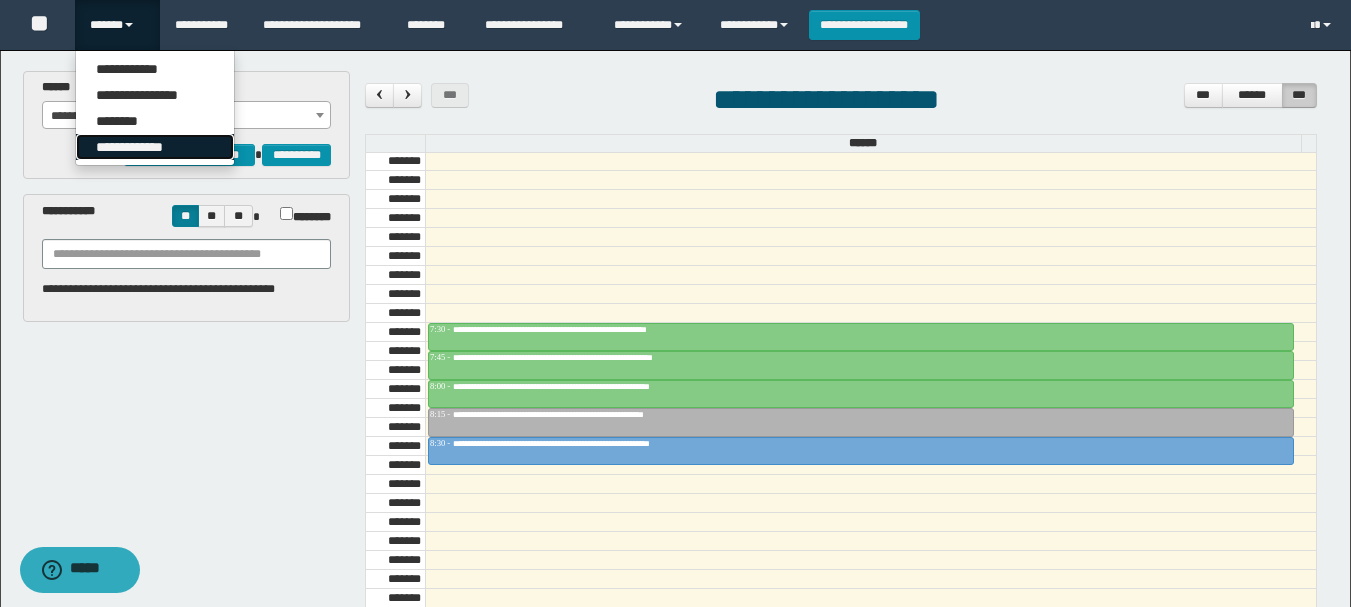 click on "**********" at bounding box center [155, 147] 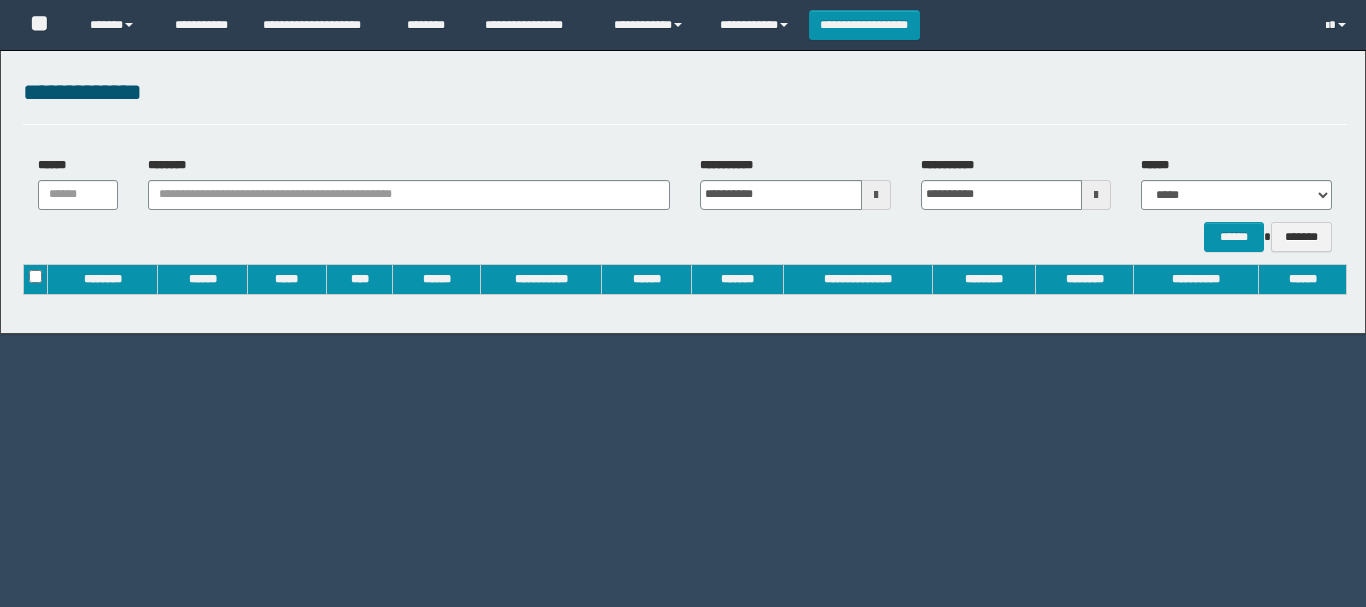 scroll, scrollTop: 0, scrollLeft: 0, axis: both 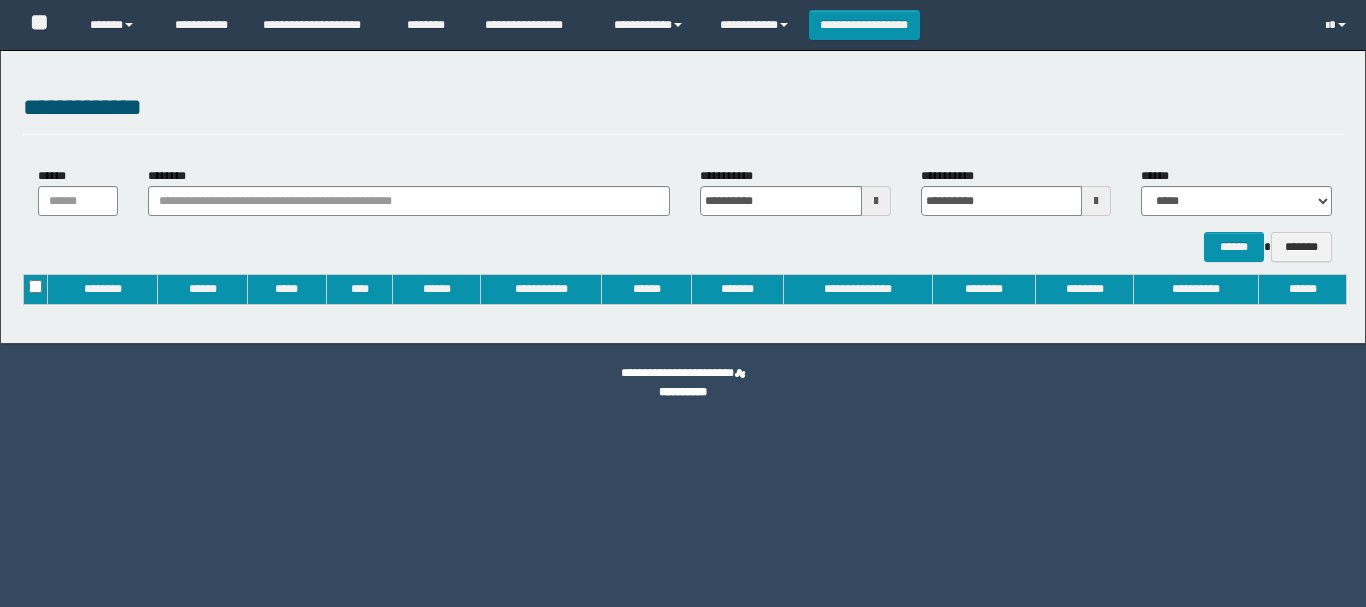 type on "**********" 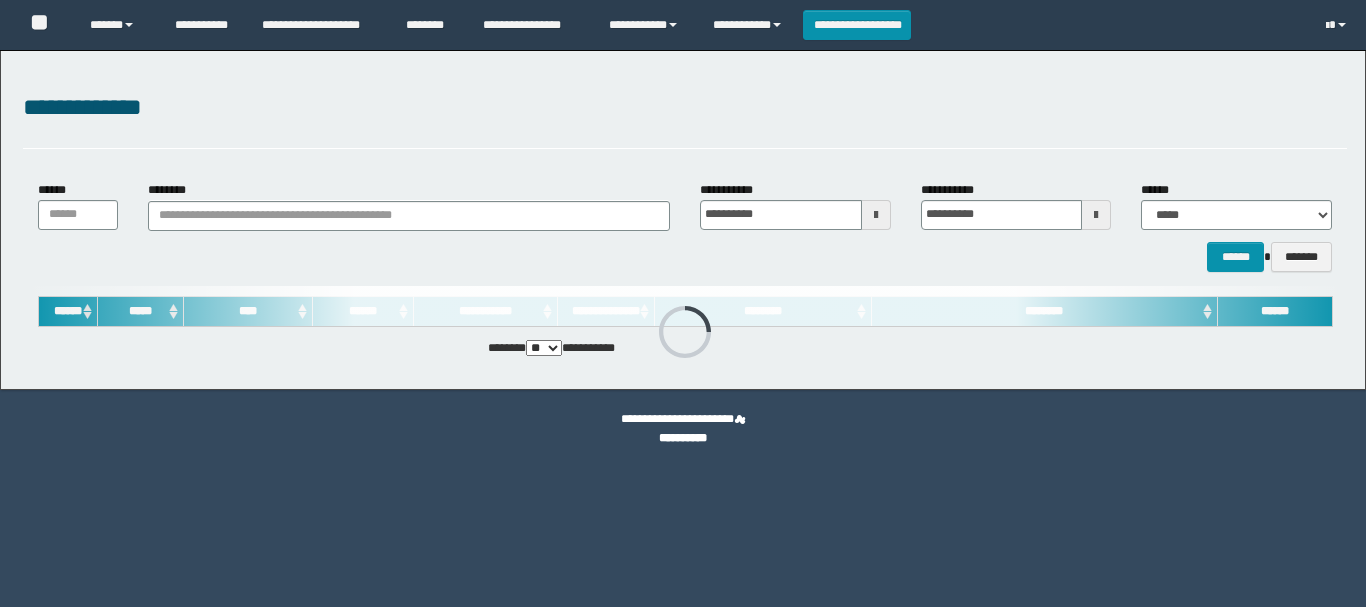 scroll, scrollTop: 0, scrollLeft: 0, axis: both 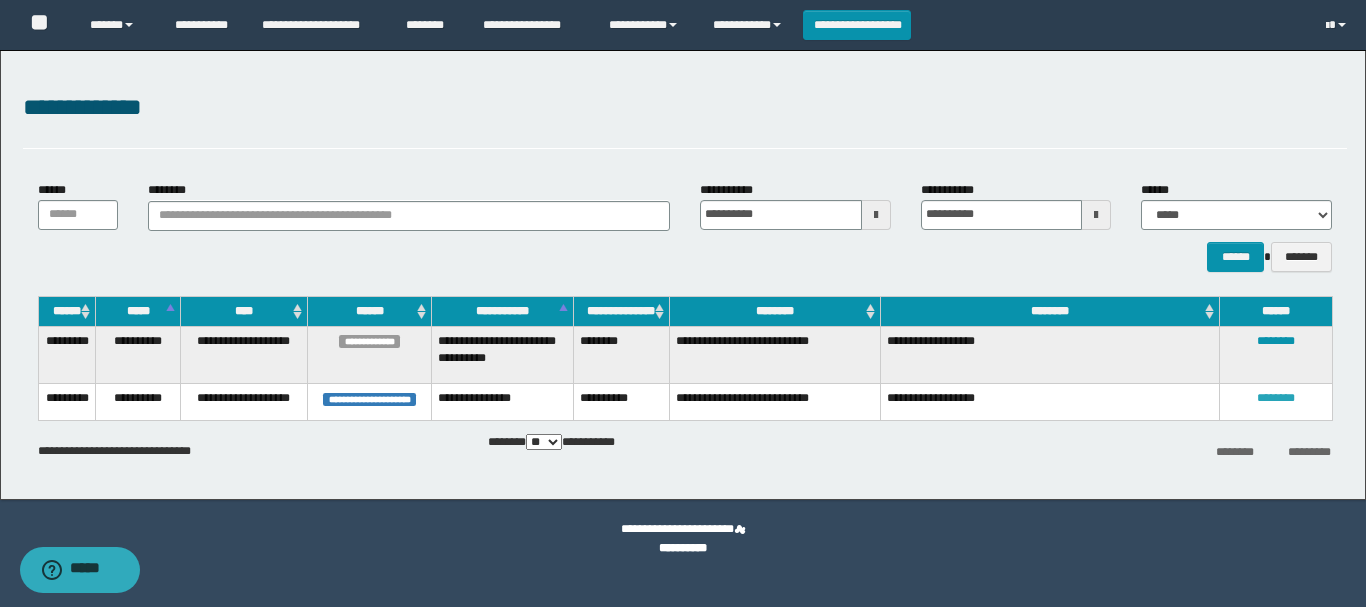 click on "********" at bounding box center [1276, 398] 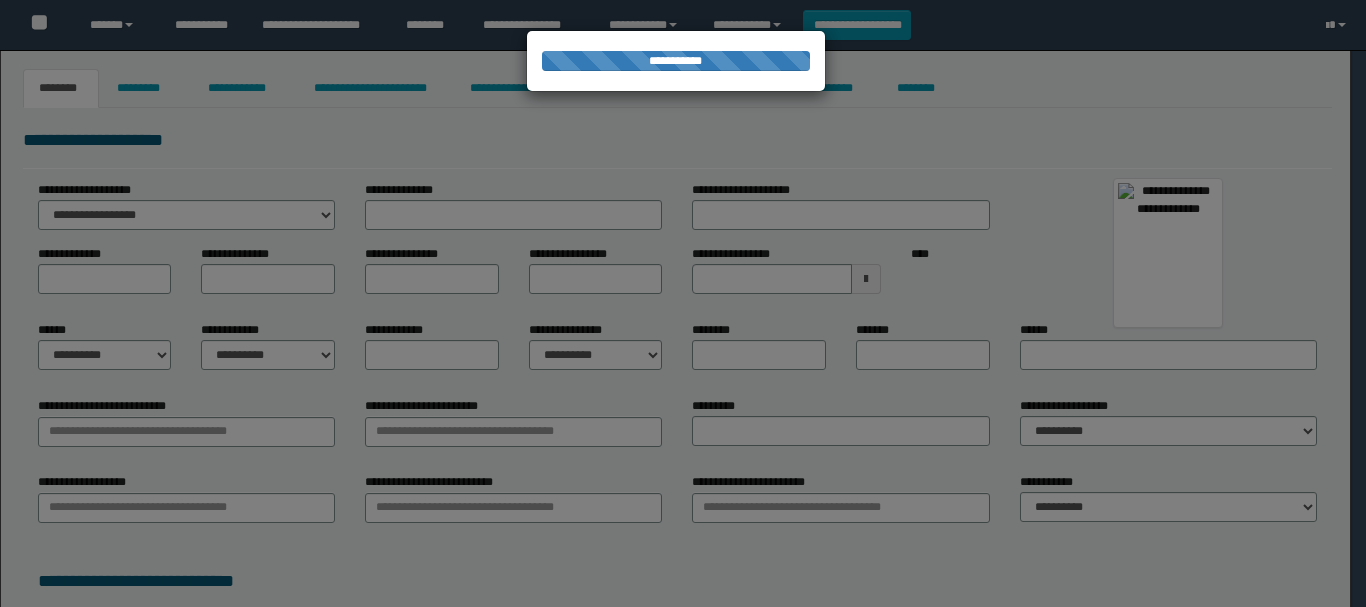 type on "****" 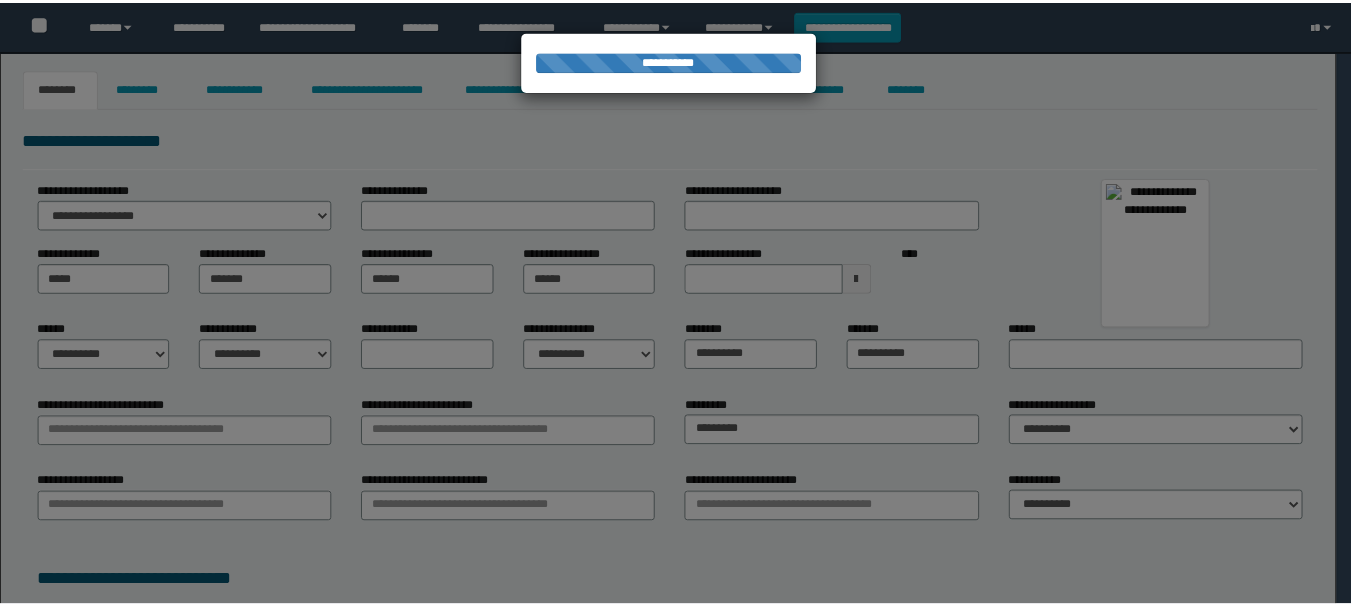 scroll, scrollTop: 0, scrollLeft: 0, axis: both 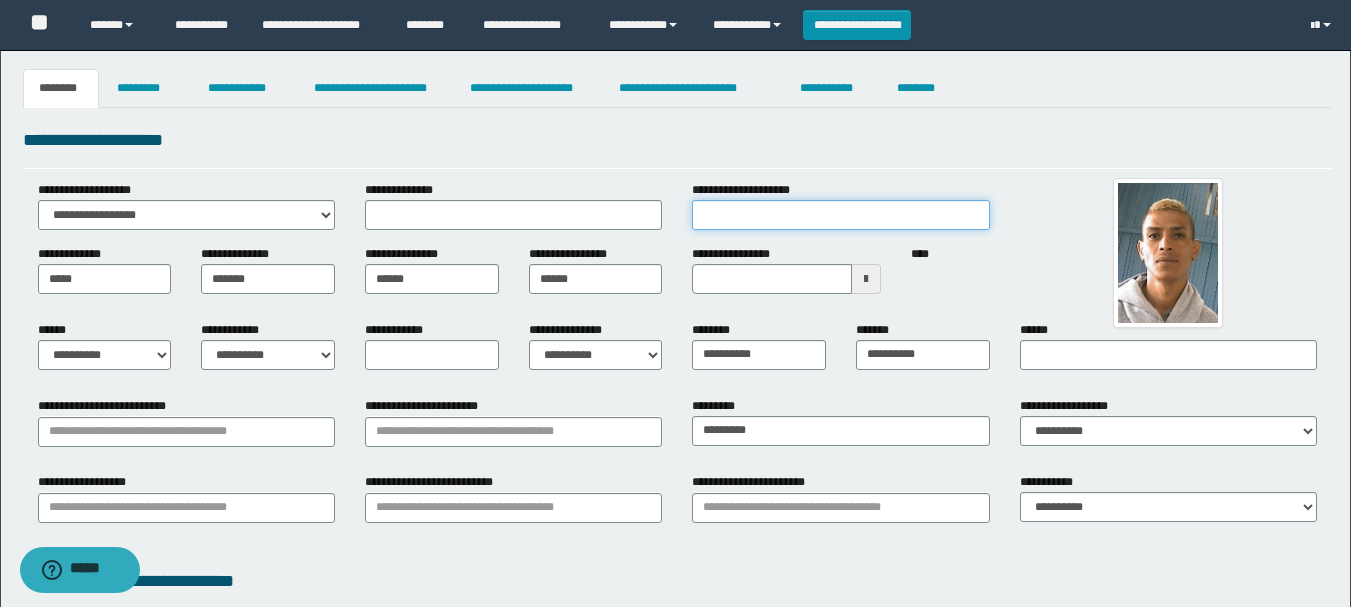 drag, startPoint x: 0, startPoint y: 0, endPoint x: 833, endPoint y: 222, distance: 862.0748 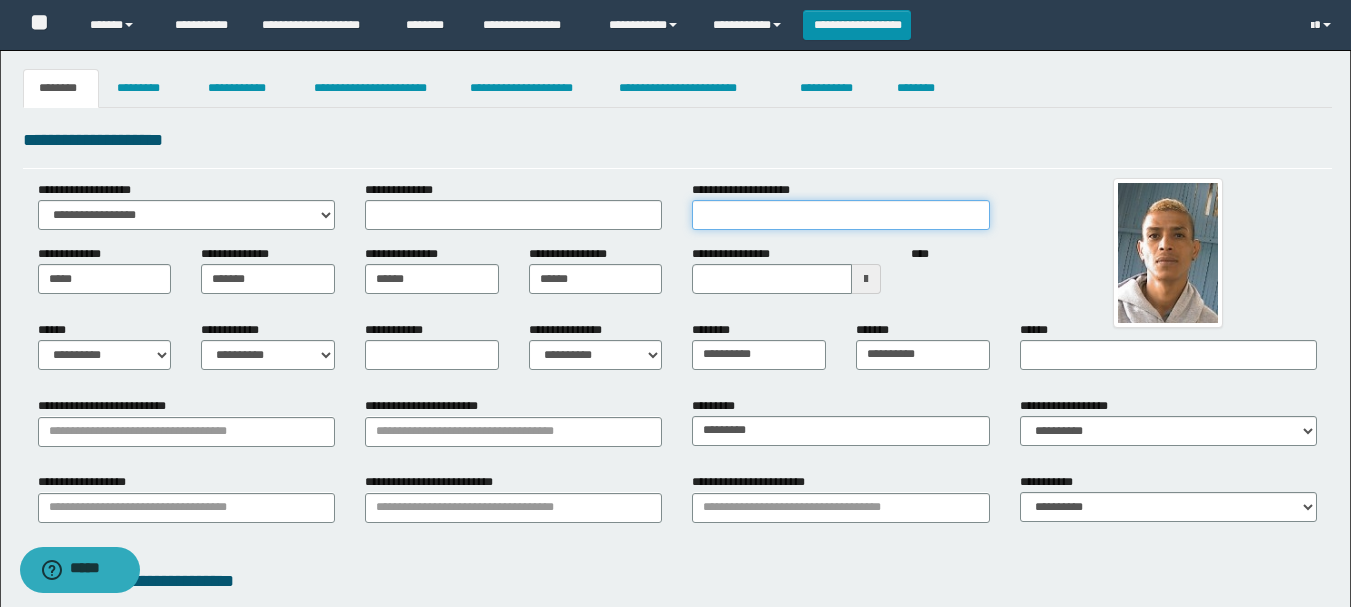 click on "**********" at bounding box center (840, 215) 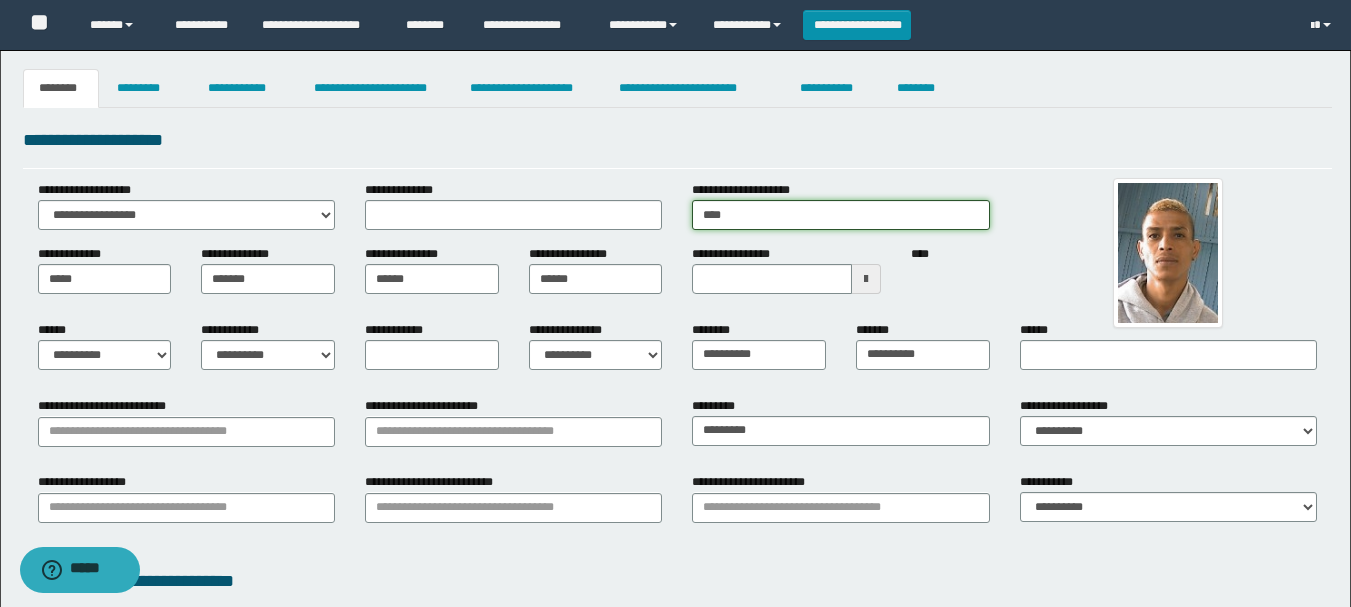 type on "********" 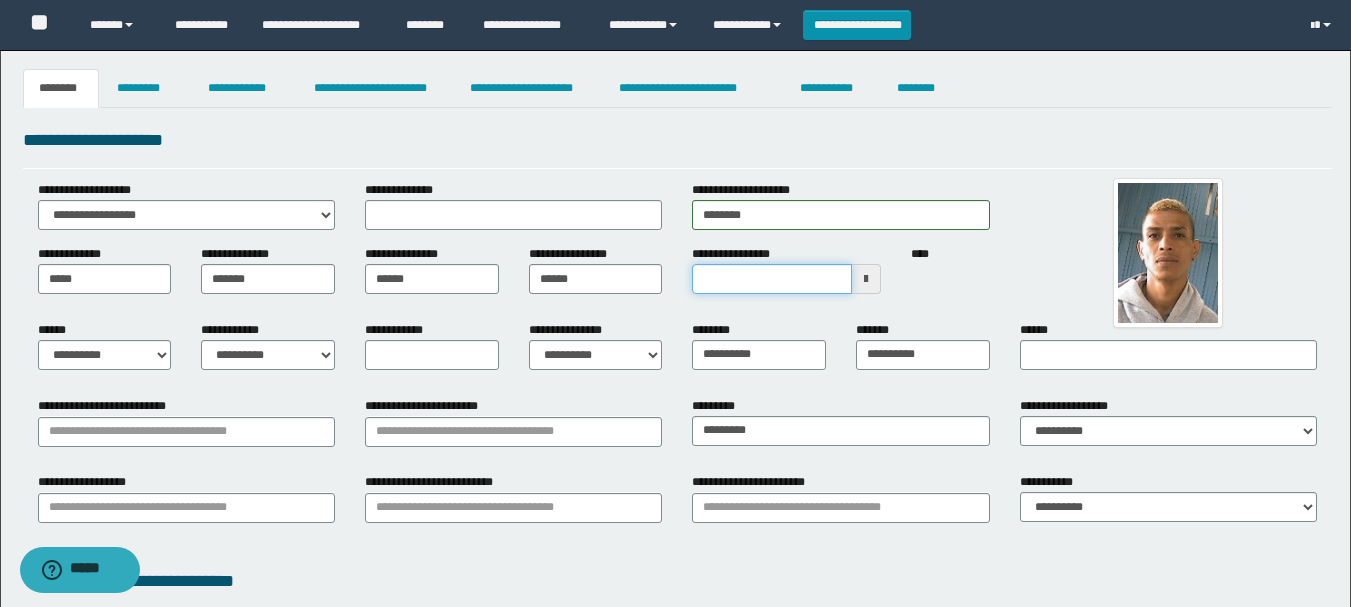 click on "**********" at bounding box center (771, 279) 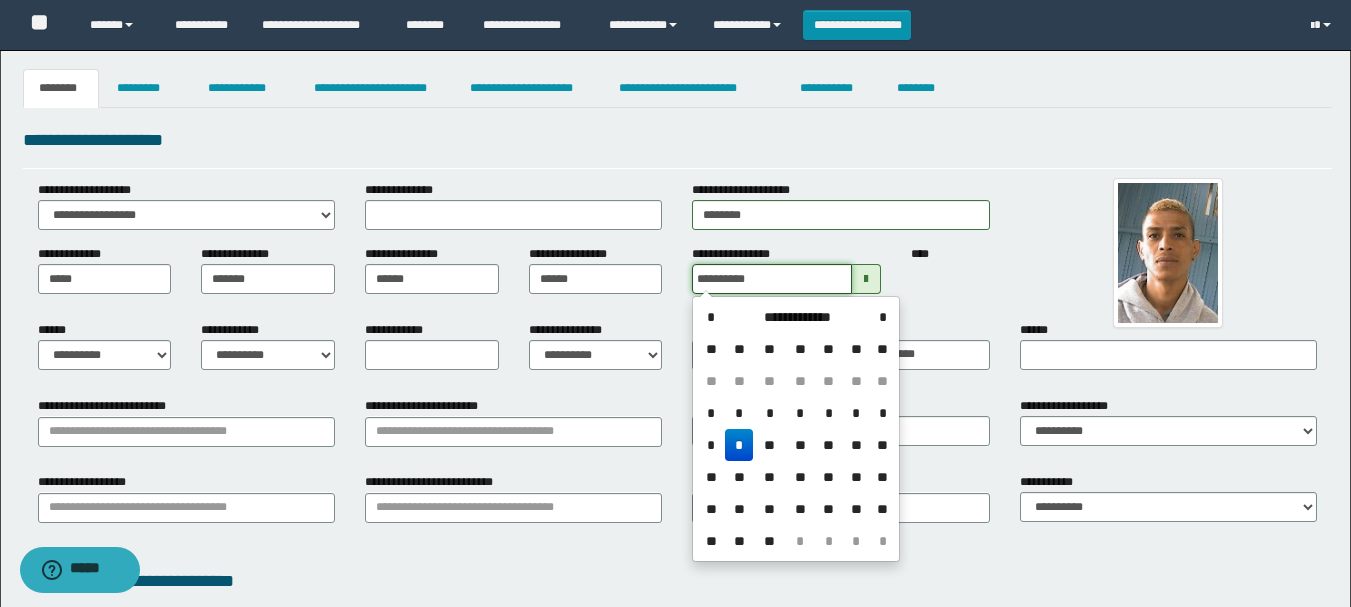 type on "**********" 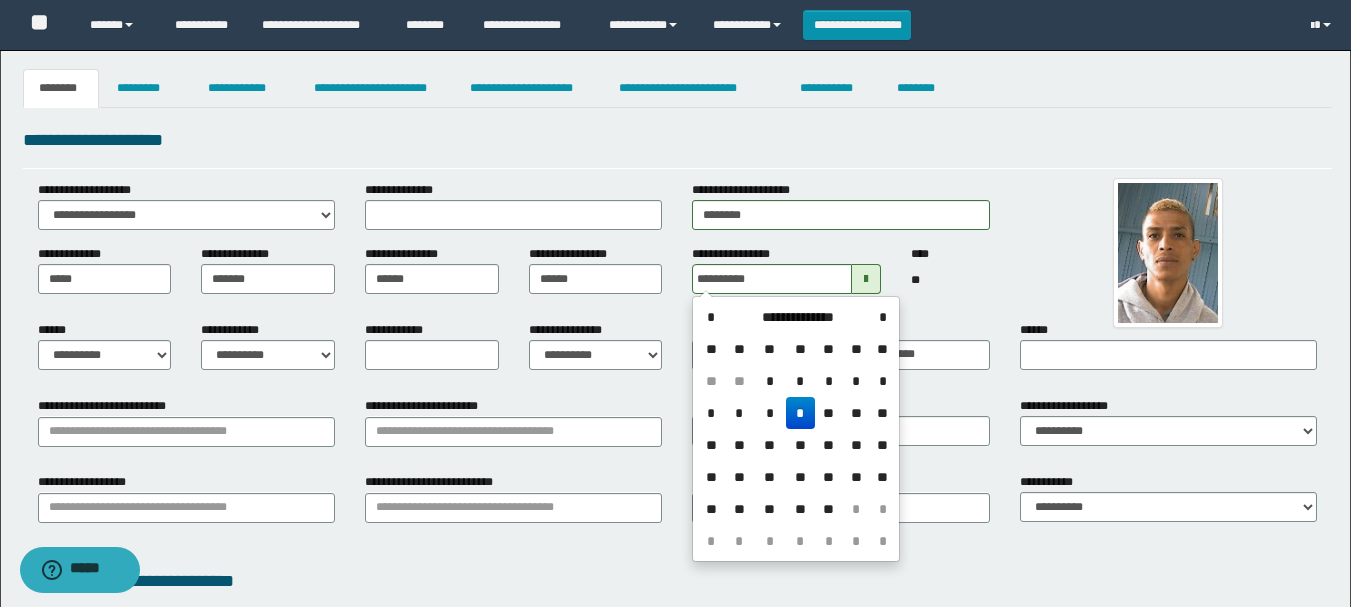 click on "*" at bounding box center (800, 413) 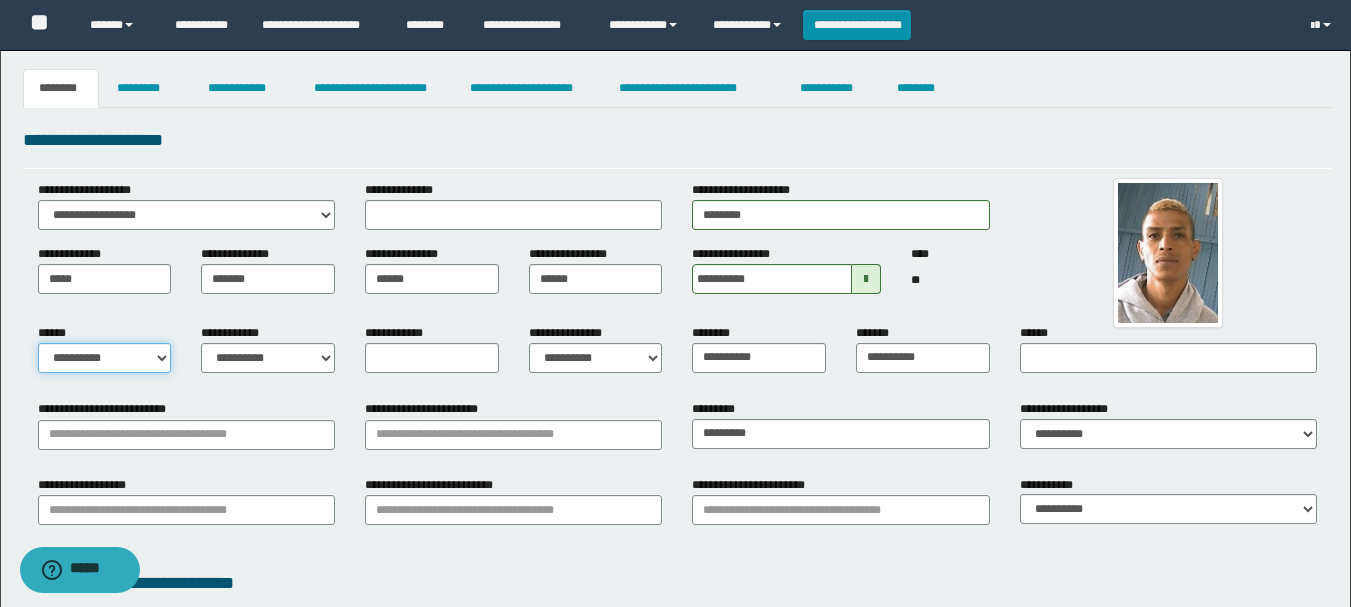 click on "**********" at bounding box center (105, 358) 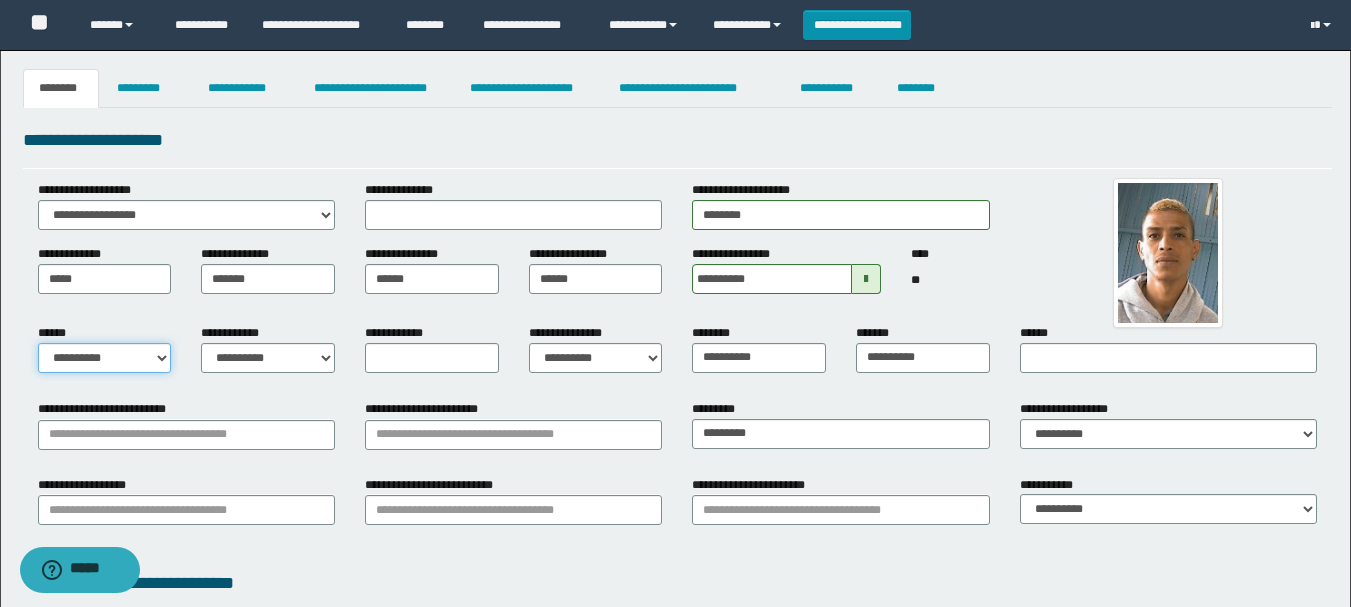 select on "*" 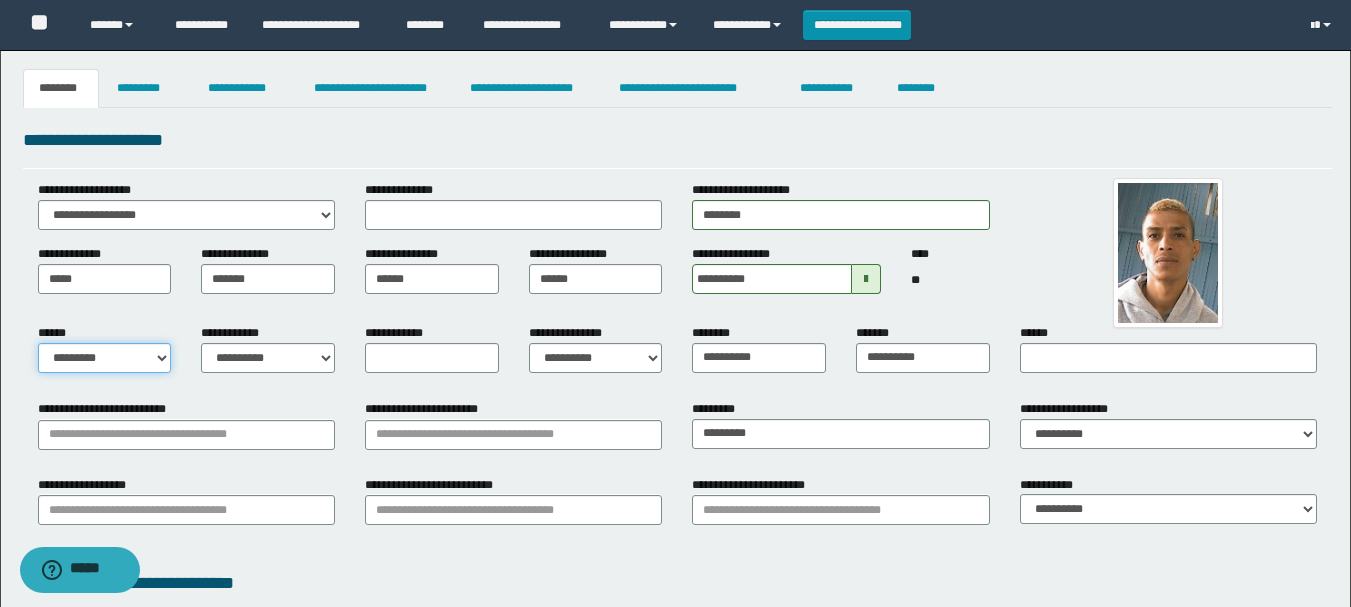 click on "**********" at bounding box center (105, 358) 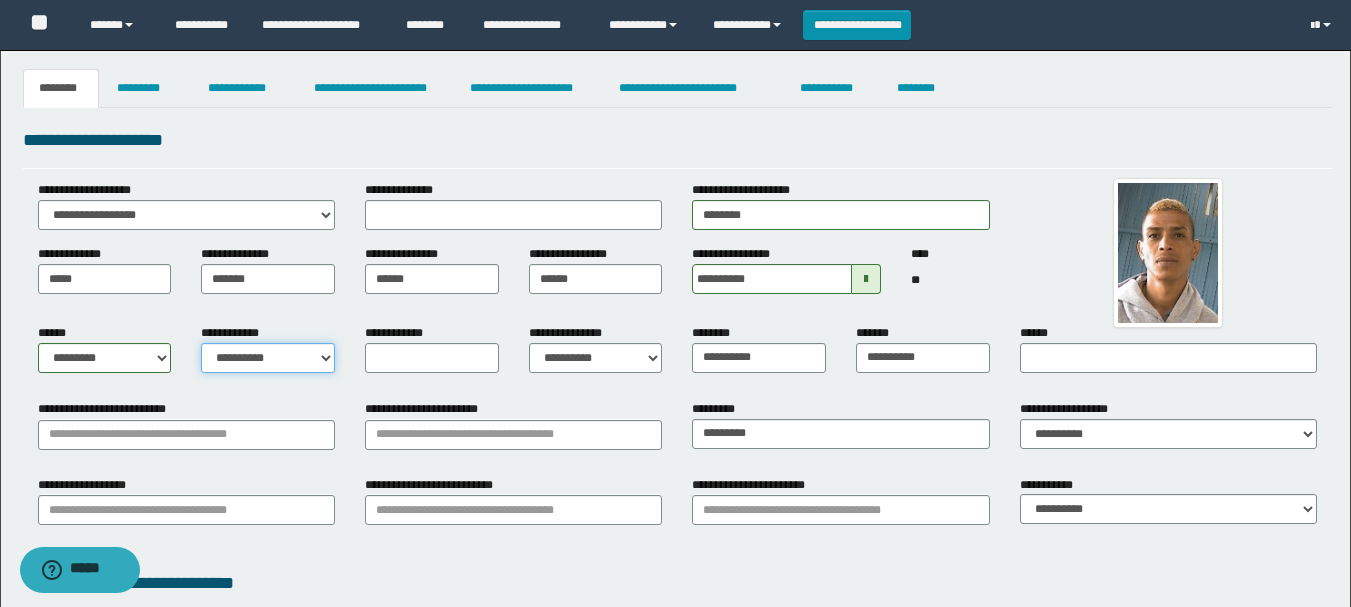 click on "**********" at bounding box center (268, 358) 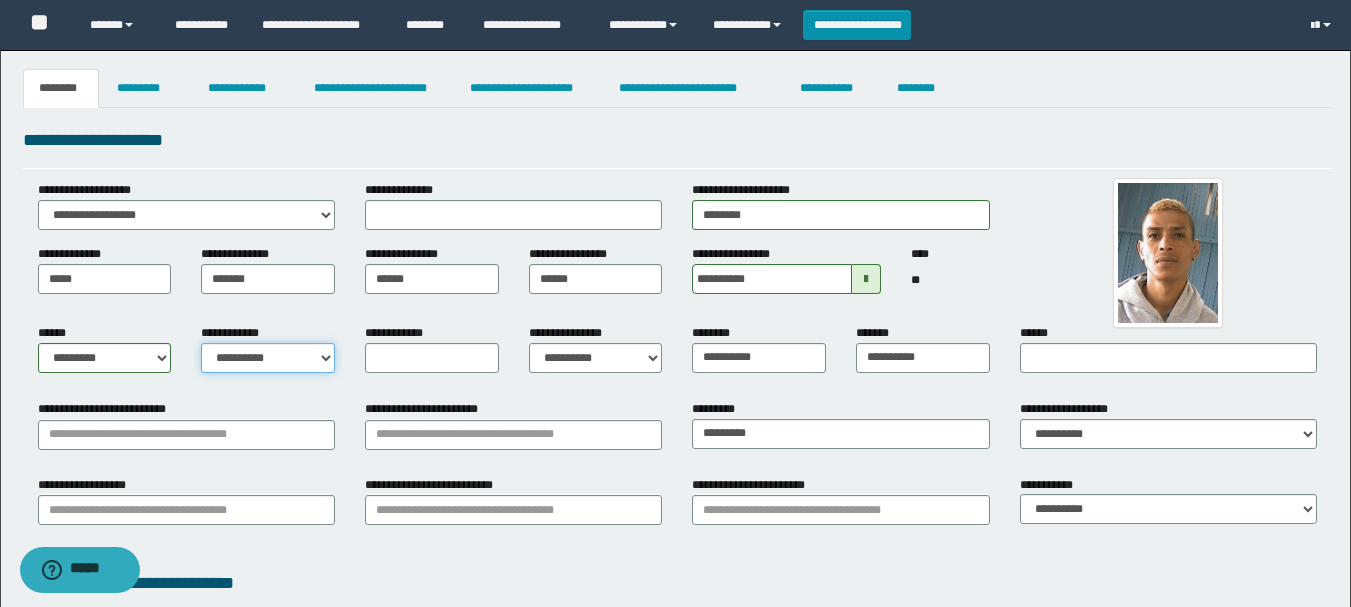 select on "*" 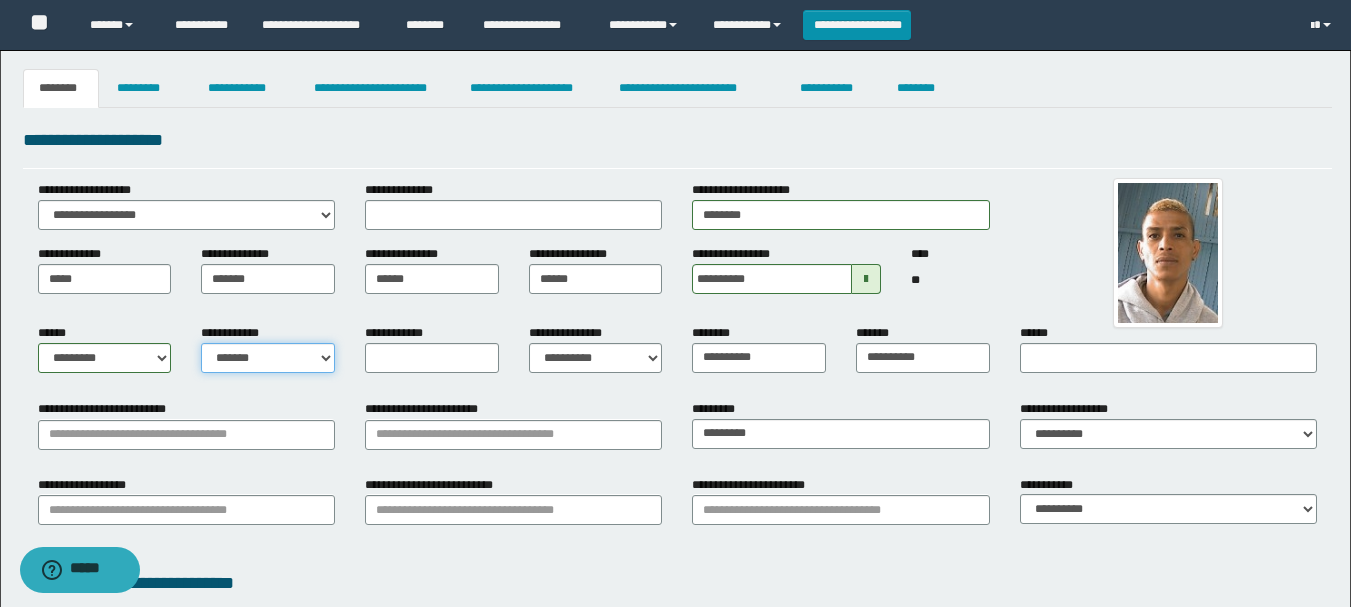 click on "**********" at bounding box center [268, 358] 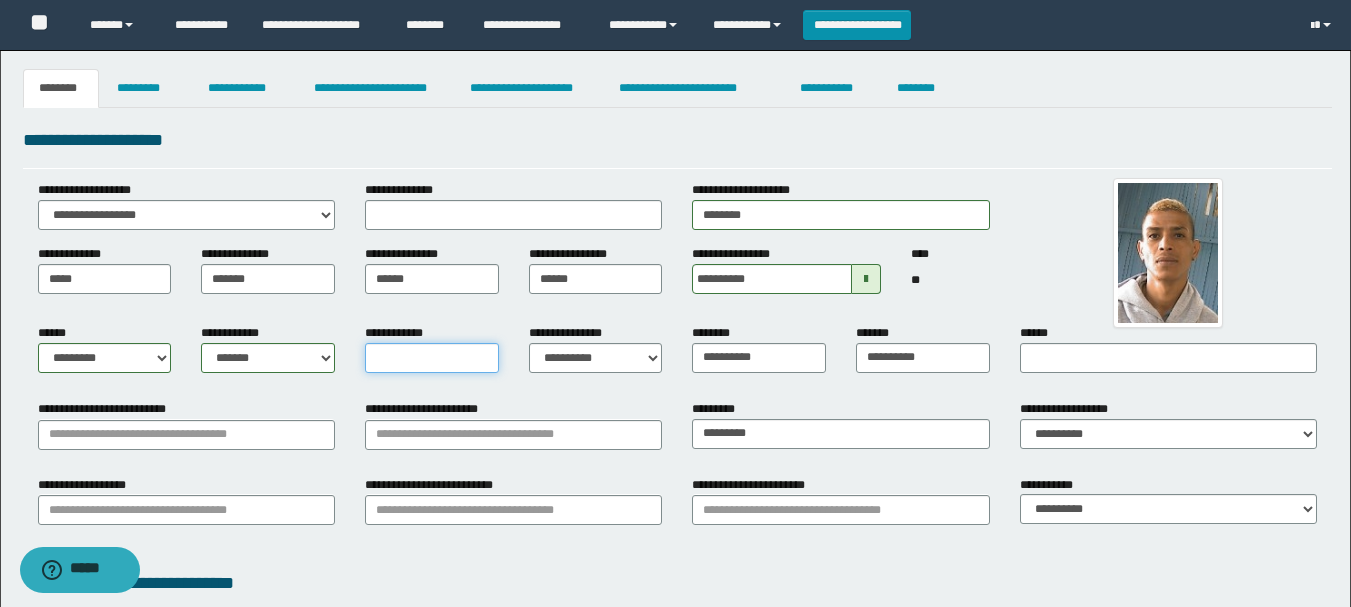 click on "**********" at bounding box center [432, 358] 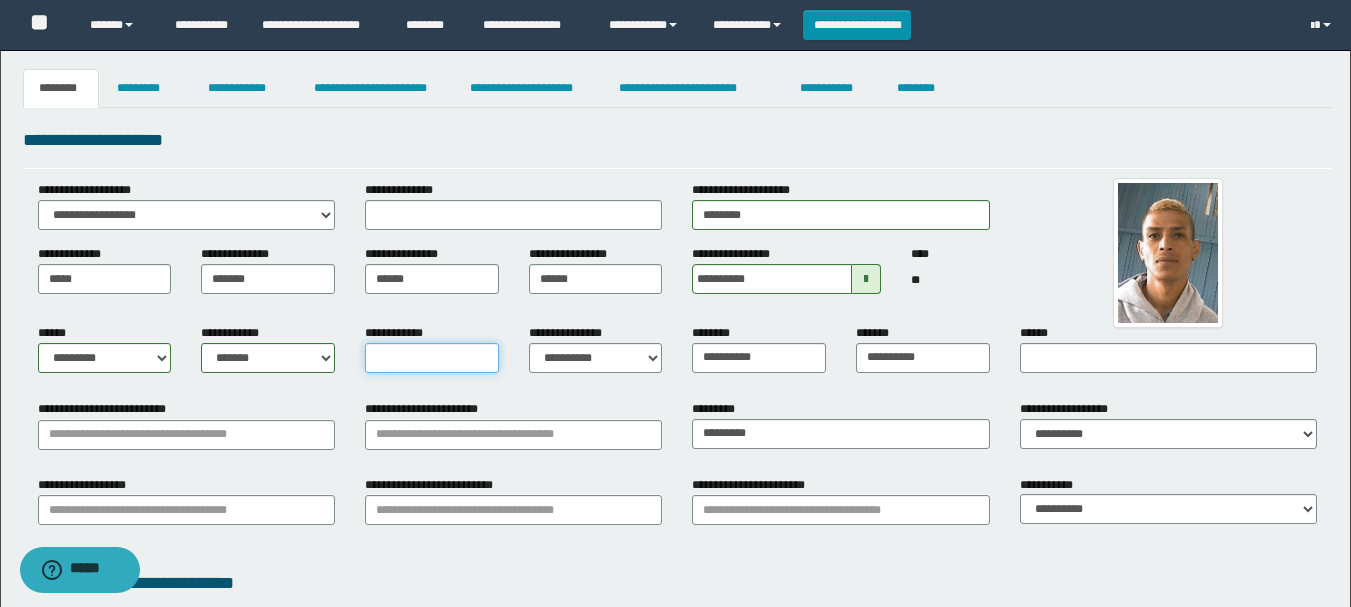 type on "*" 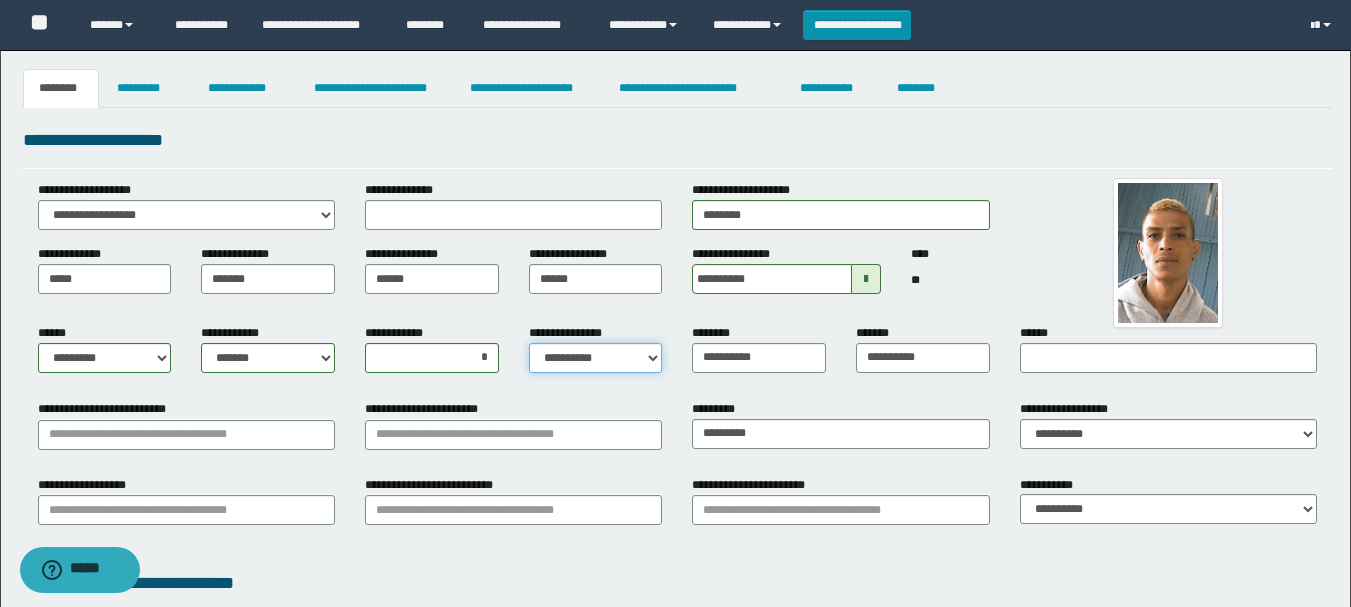 click on "**********" at bounding box center [596, 358] 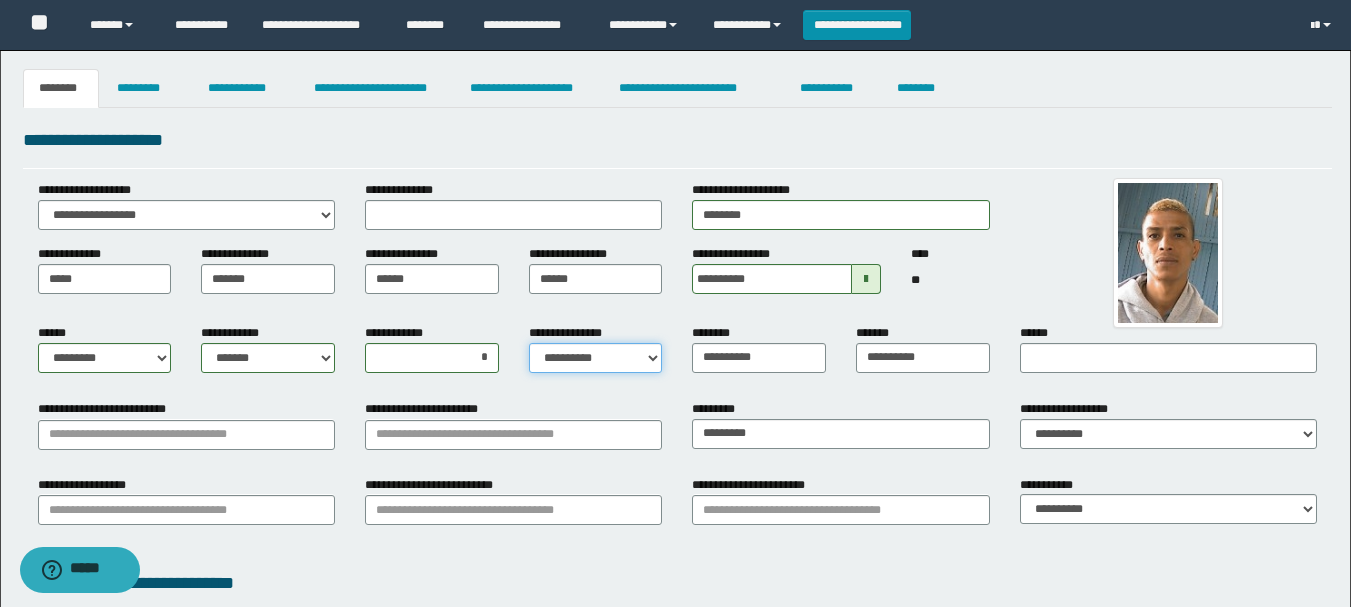 select on "*" 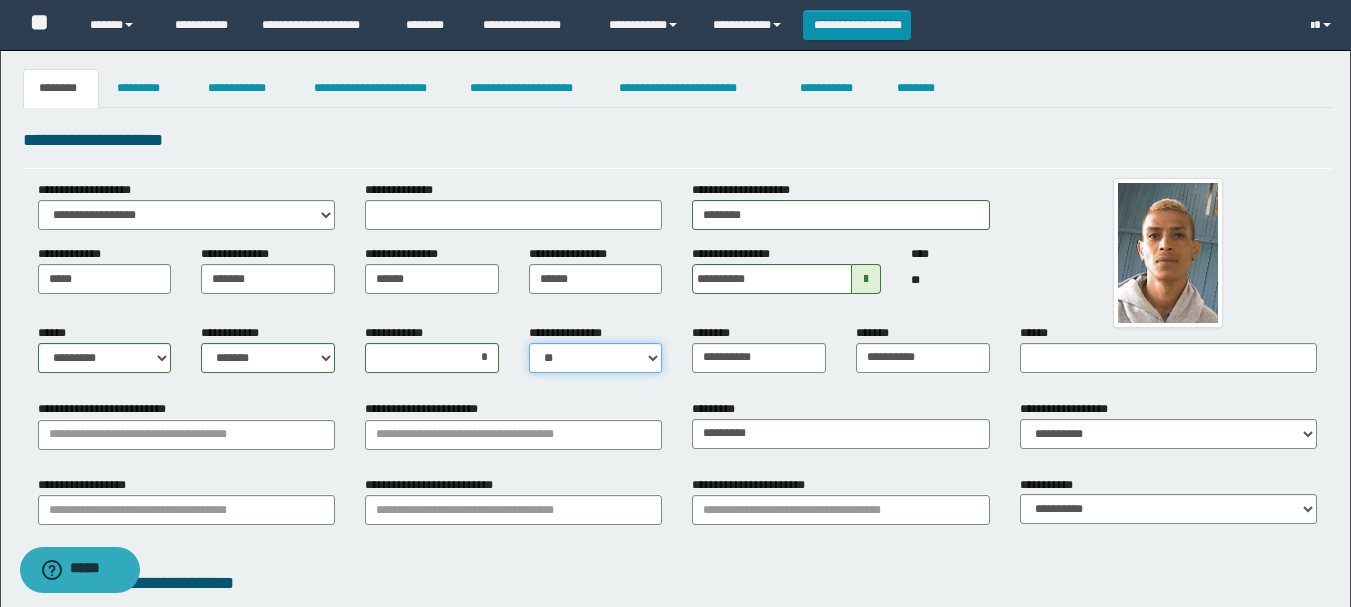 click on "**********" at bounding box center [596, 358] 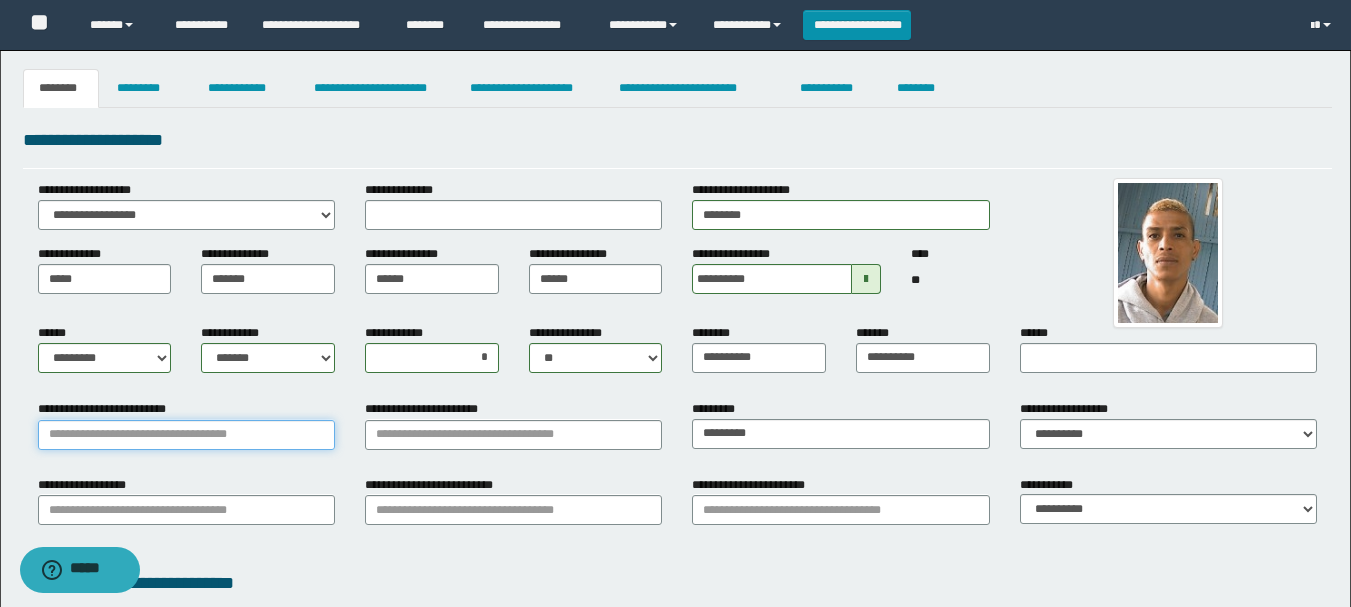 click on "**********" at bounding box center (186, 435) 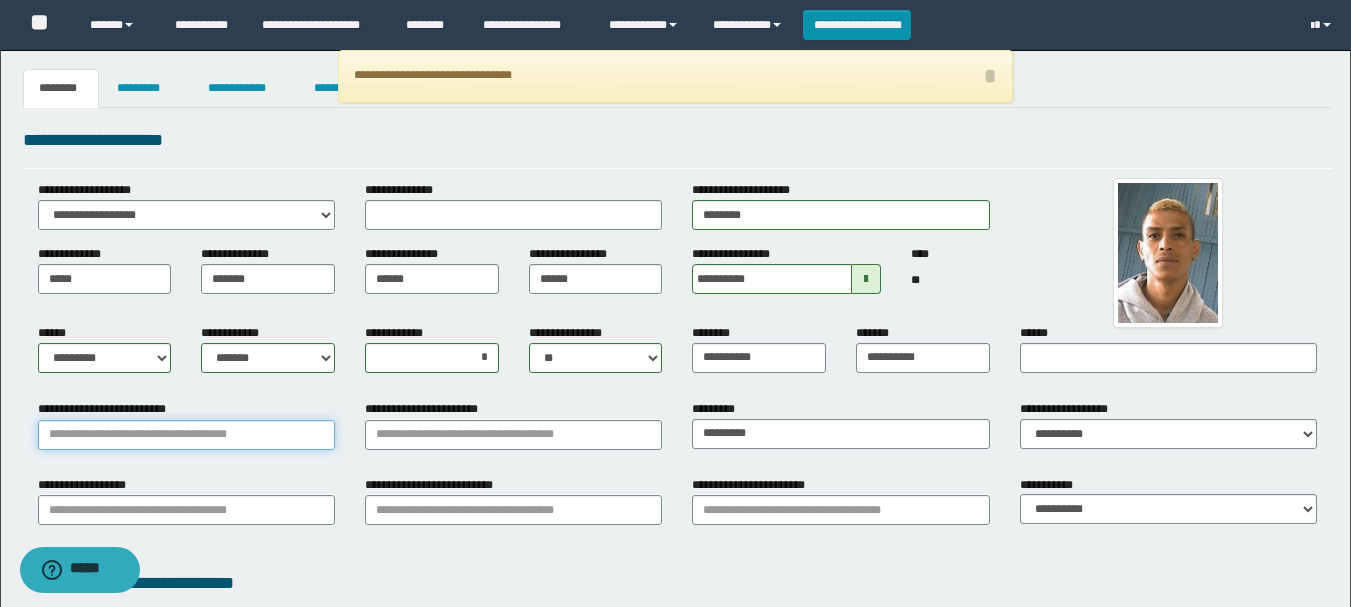 type on "*" 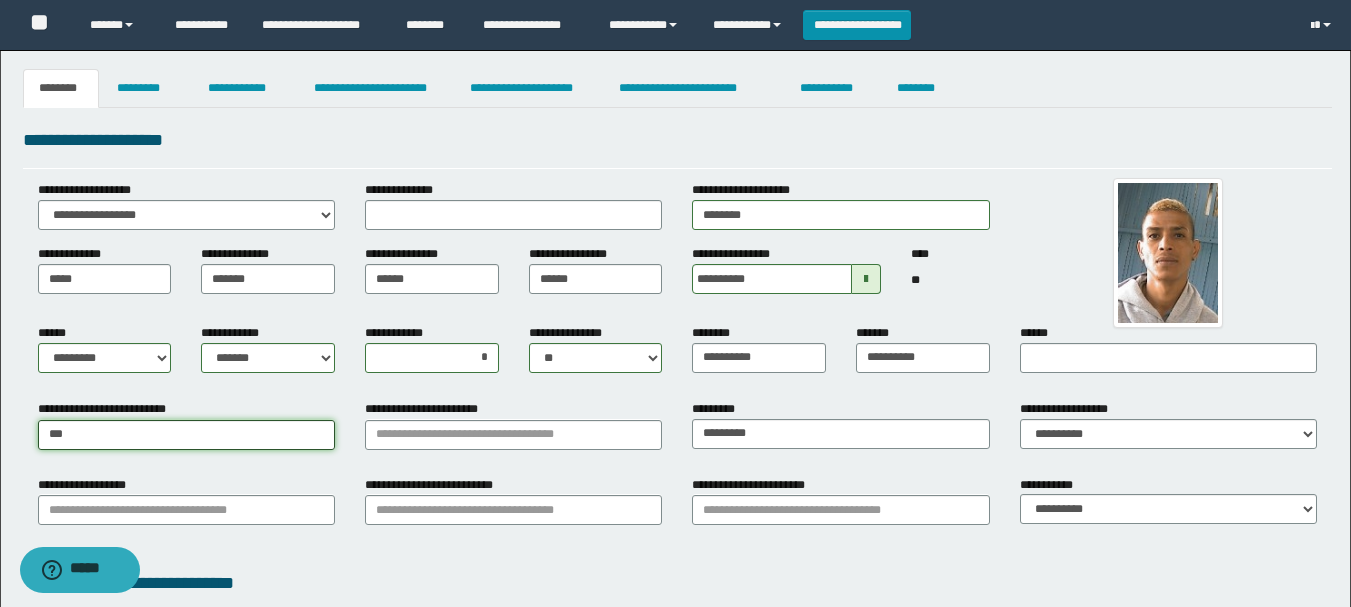 type on "****" 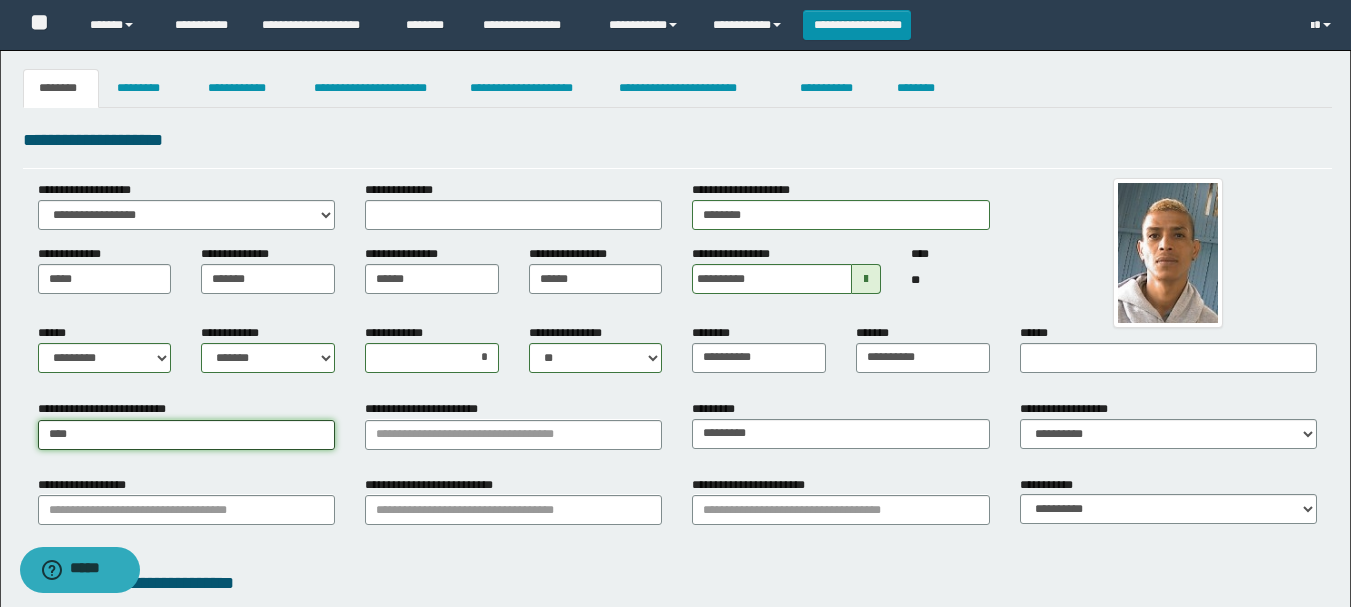 type on "*********" 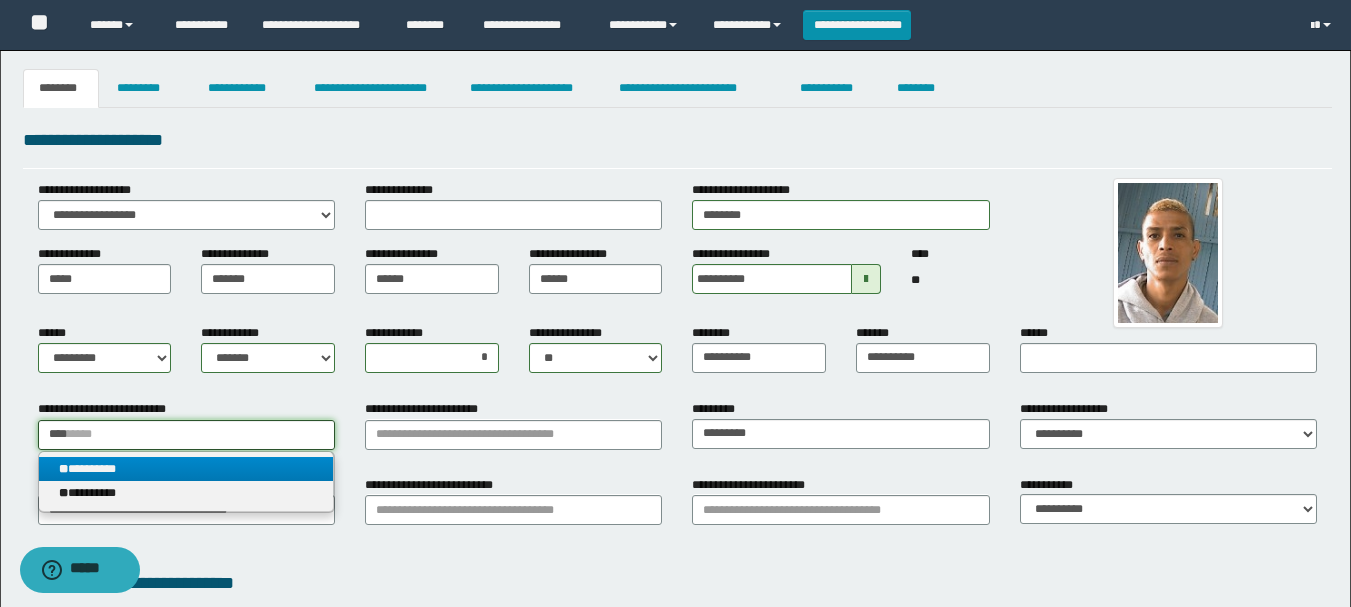 type on "****" 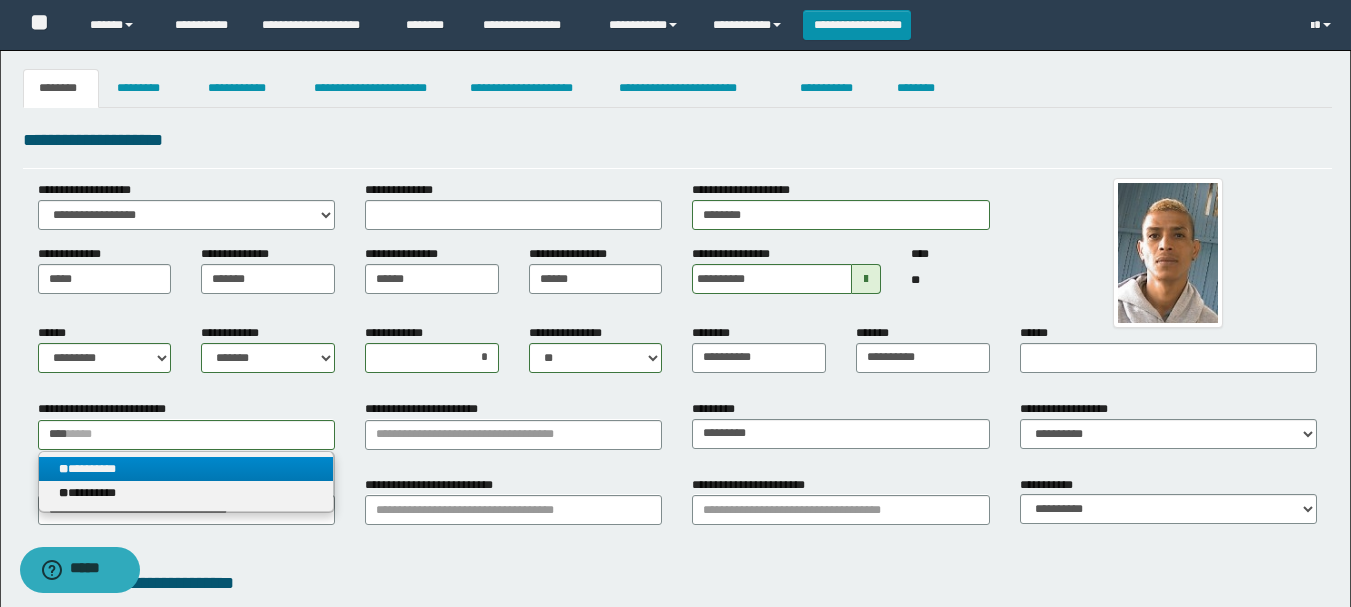 click on "** *********" at bounding box center [186, 469] 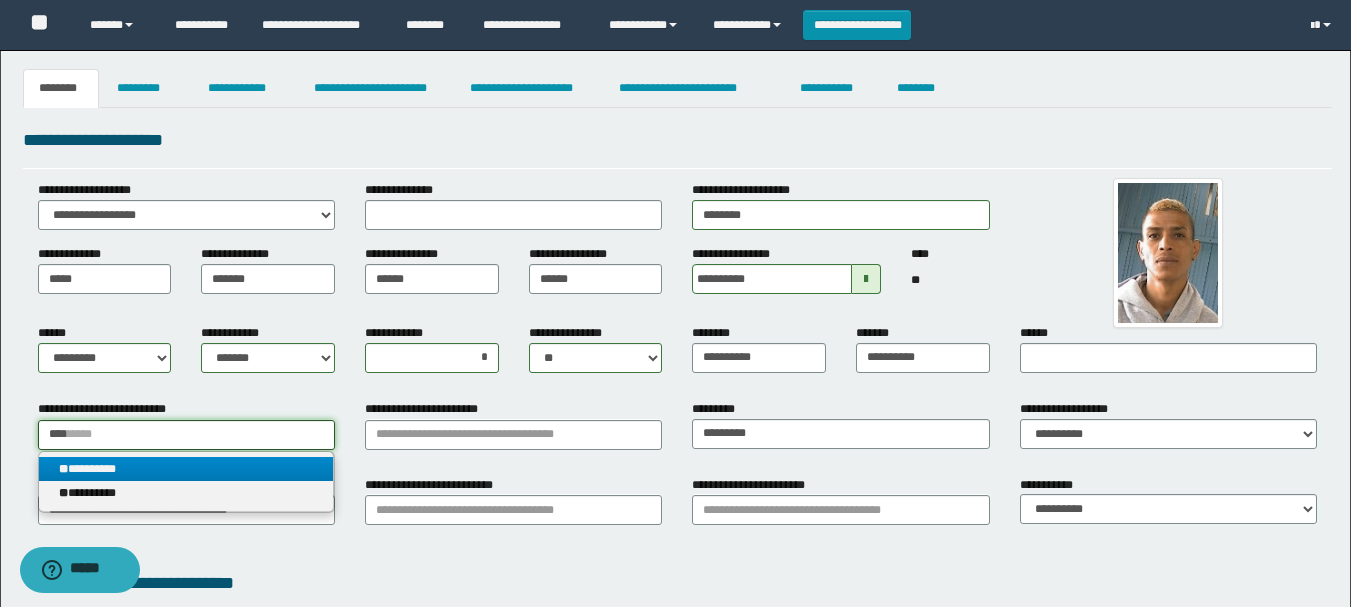 type 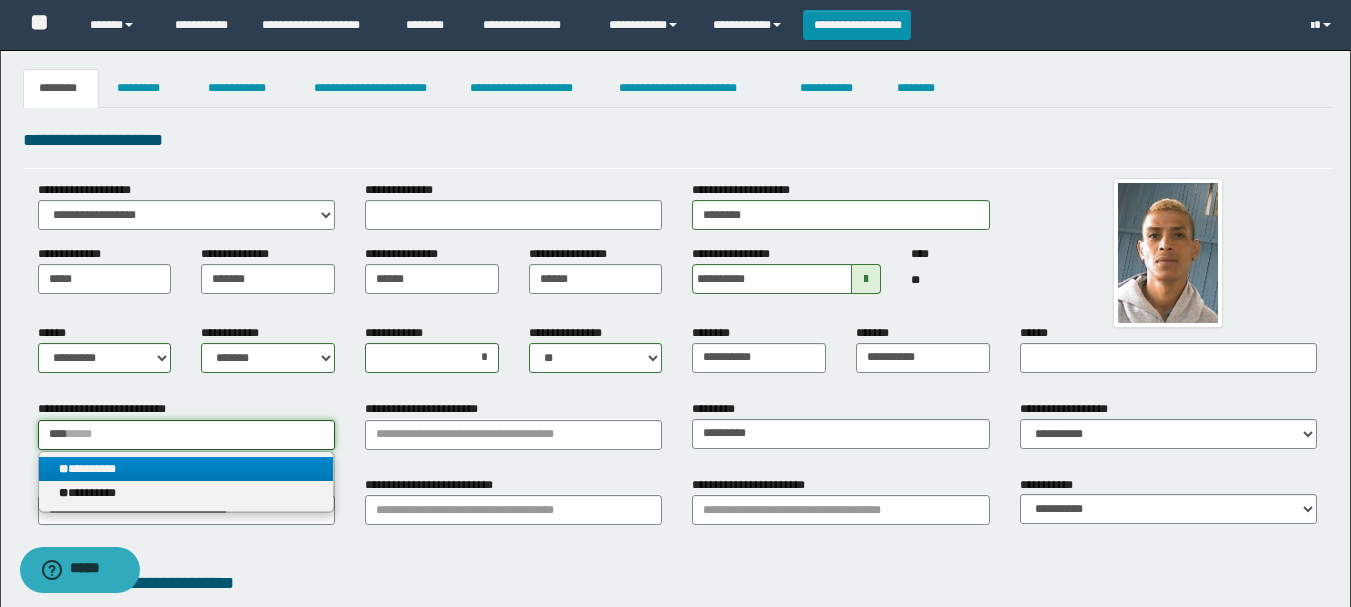 type on "*********" 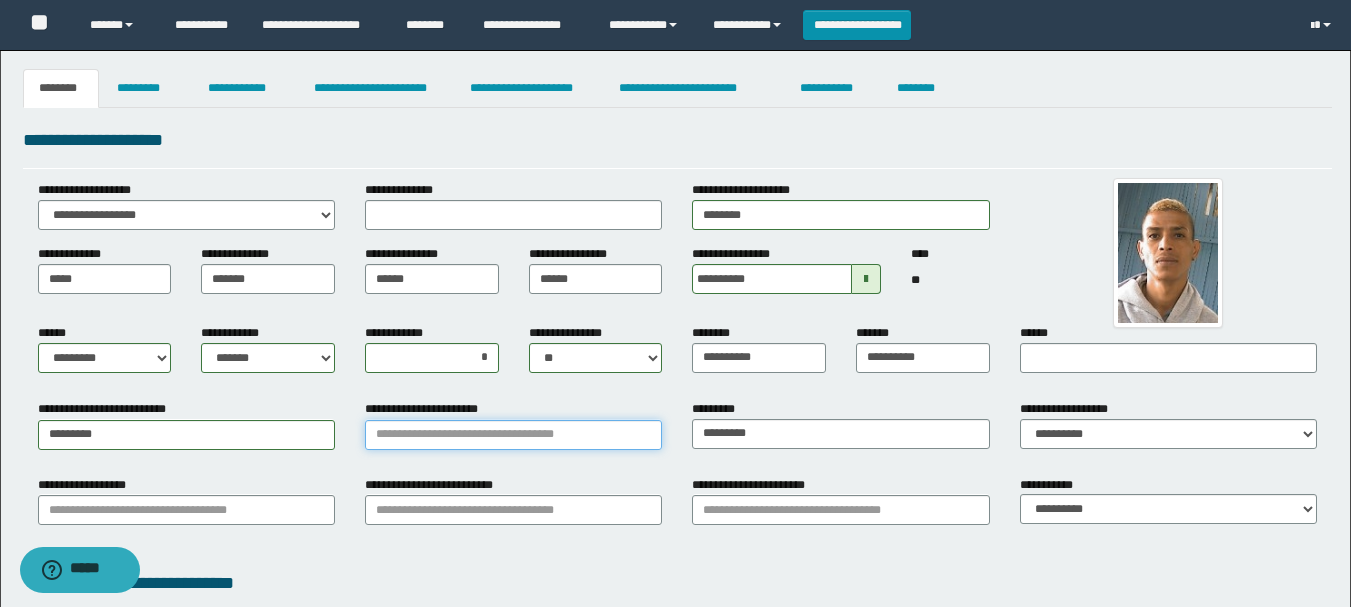 click on "**********" at bounding box center [513, 435] 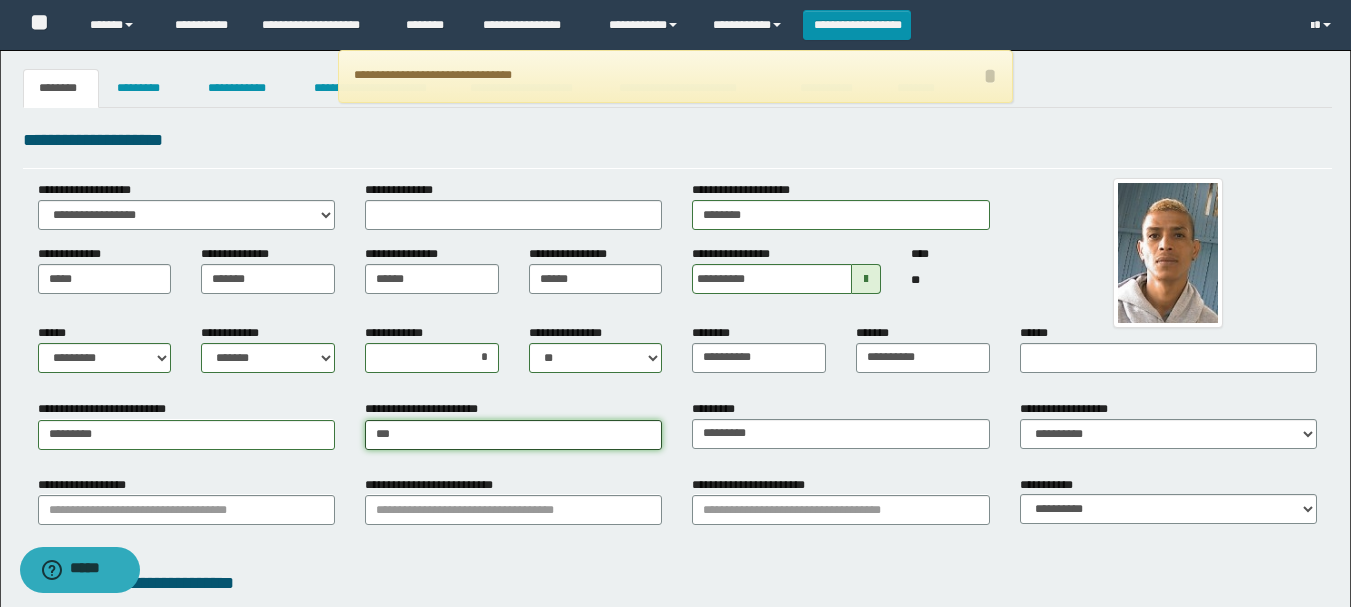type on "****" 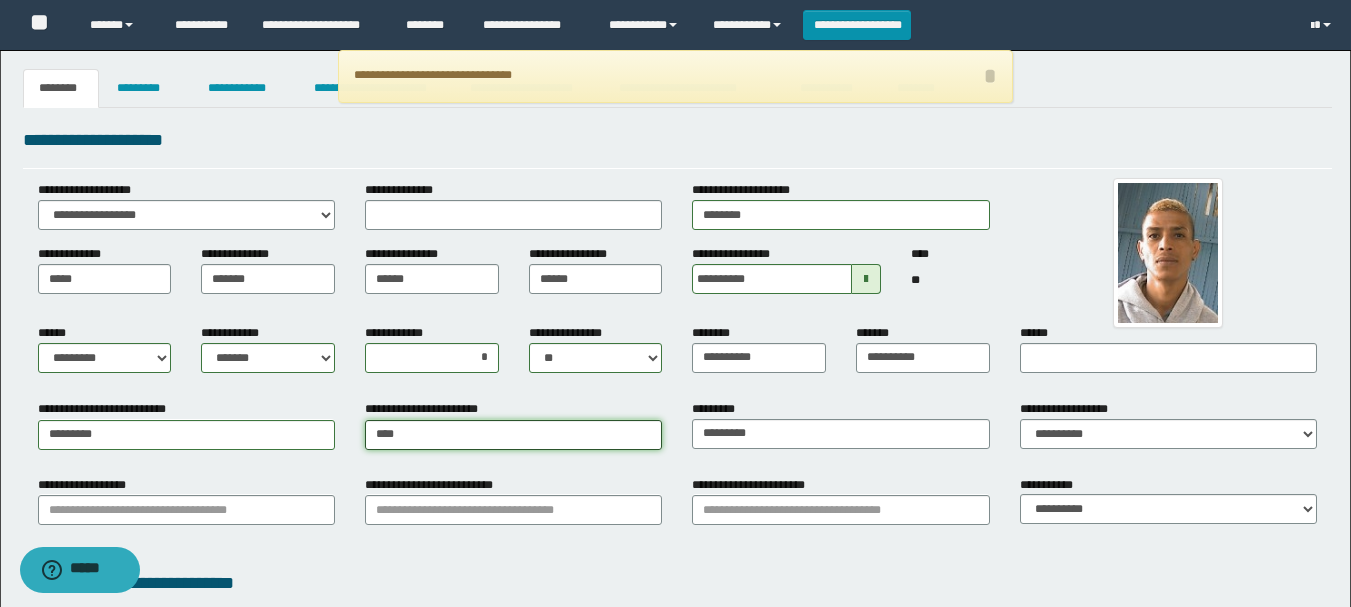 type on "****" 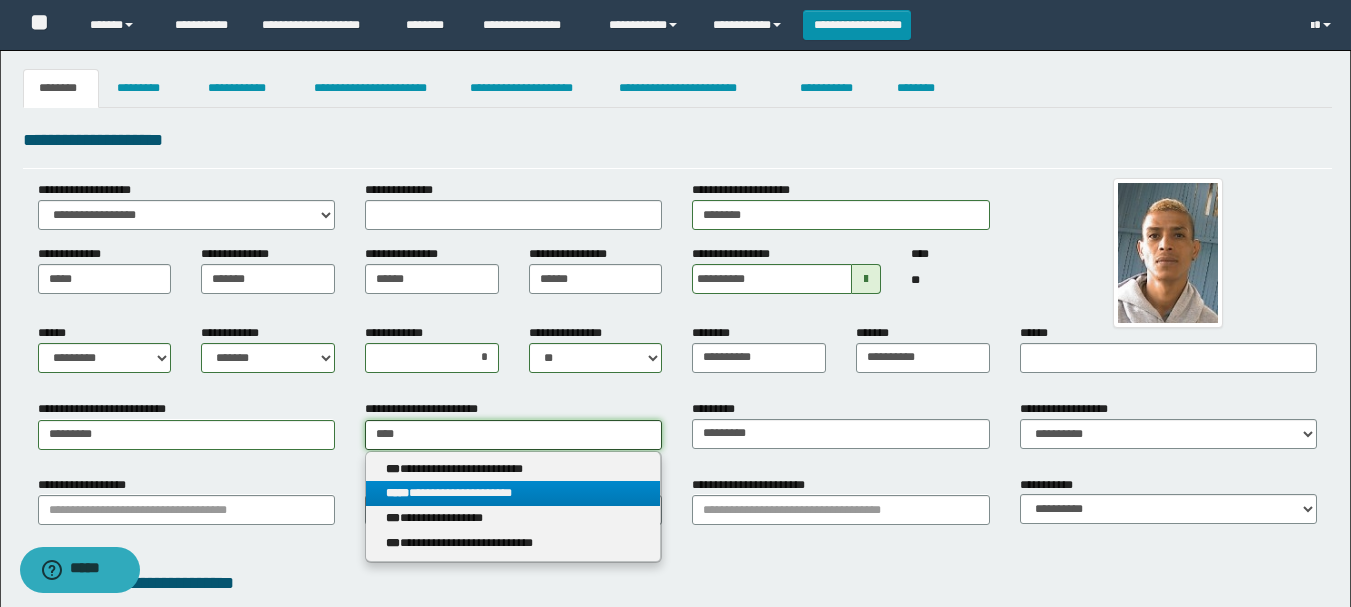 type on "****" 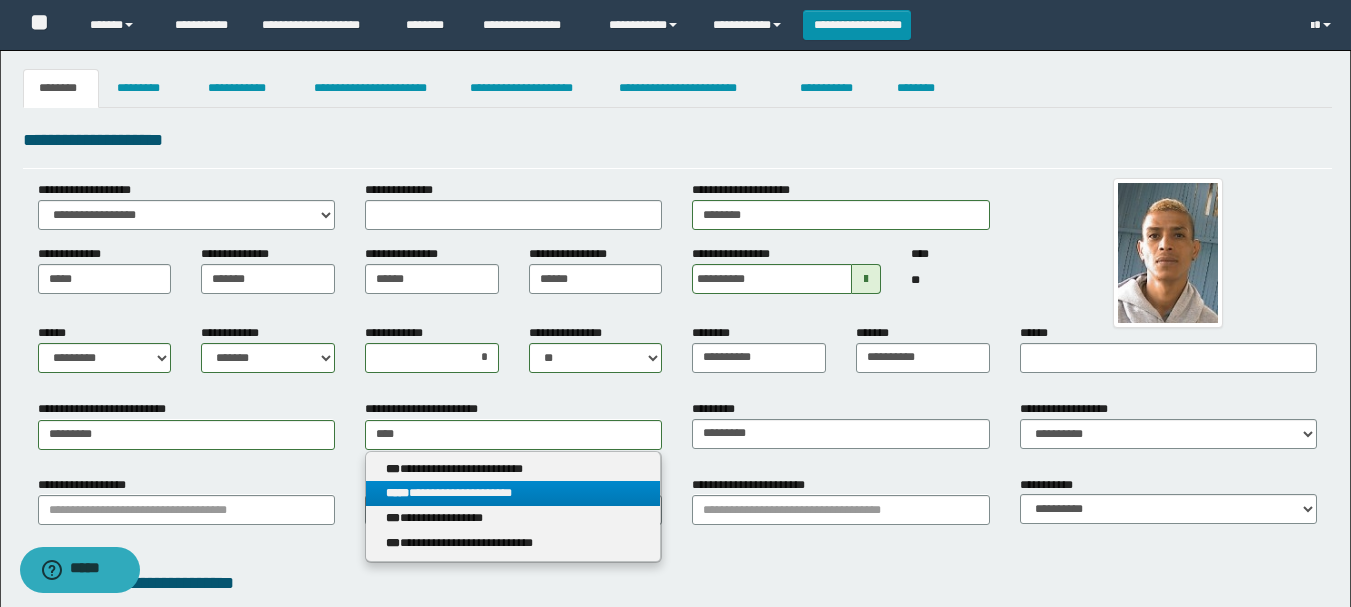 click on "**********" at bounding box center (513, 493) 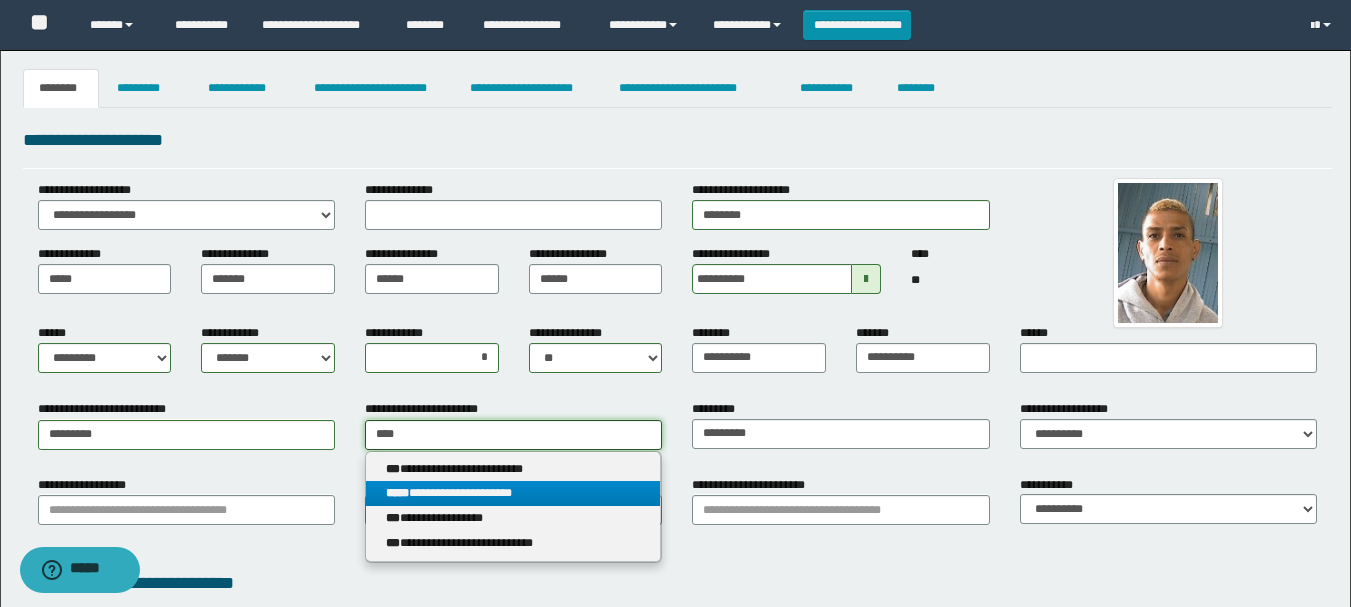 type 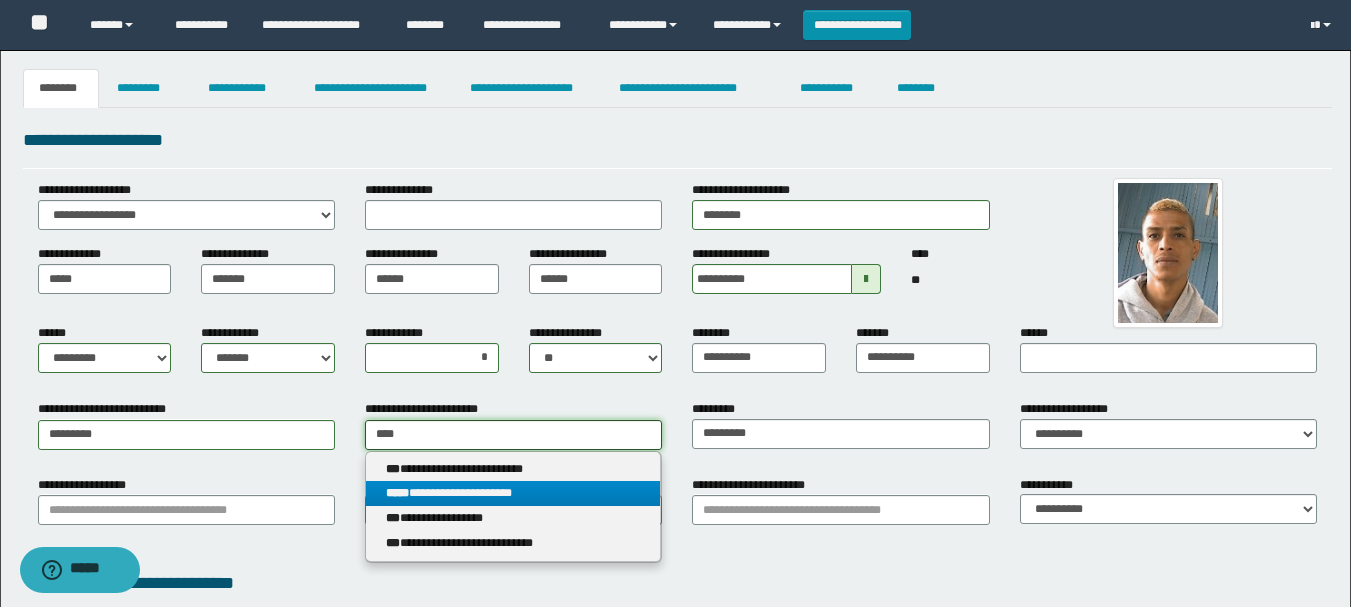type on "**********" 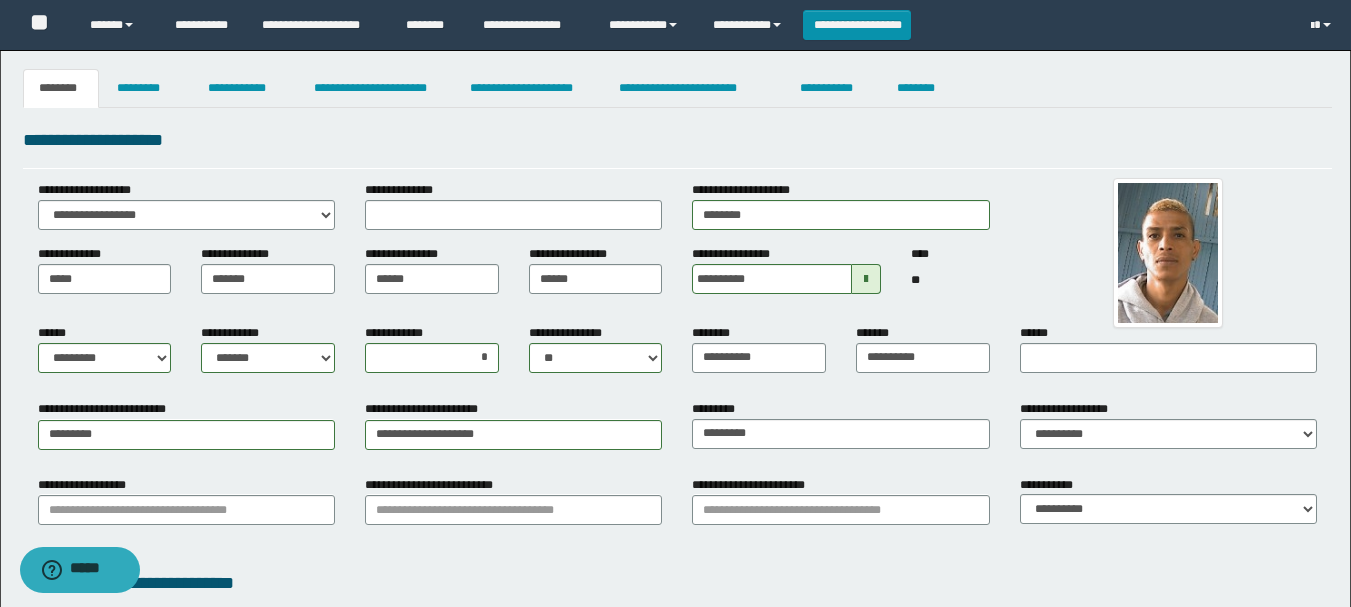 click on "**********" at bounding box center (1168, 424) 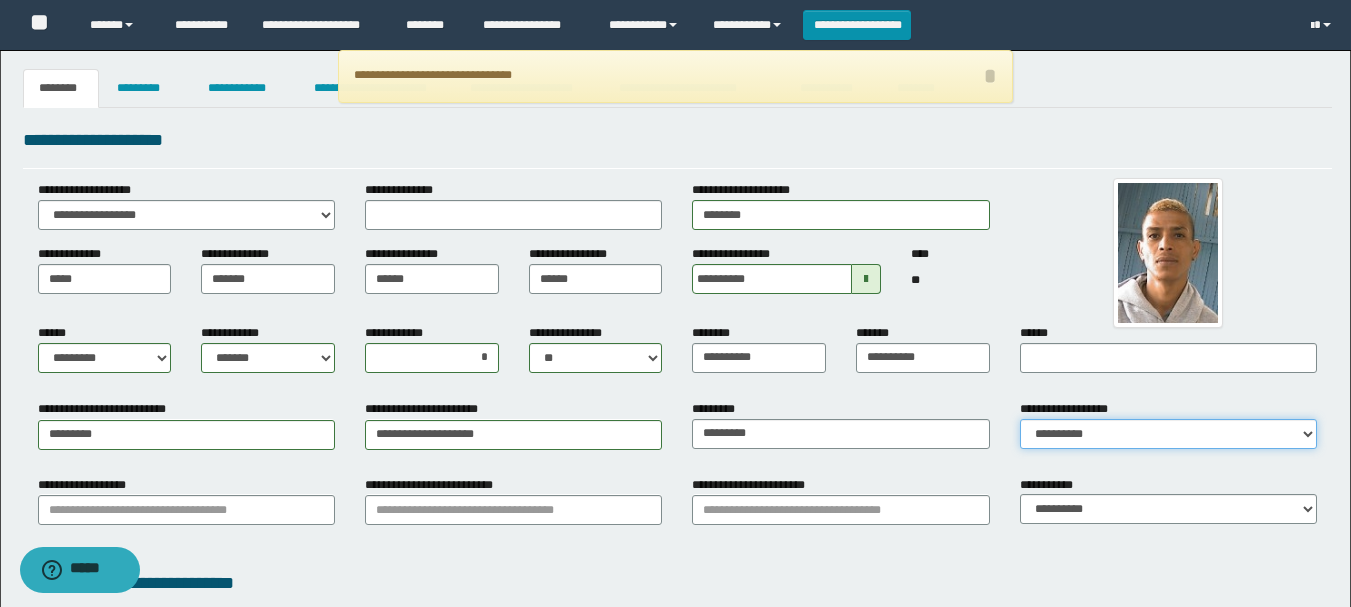 click on "**********" at bounding box center (1168, 434) 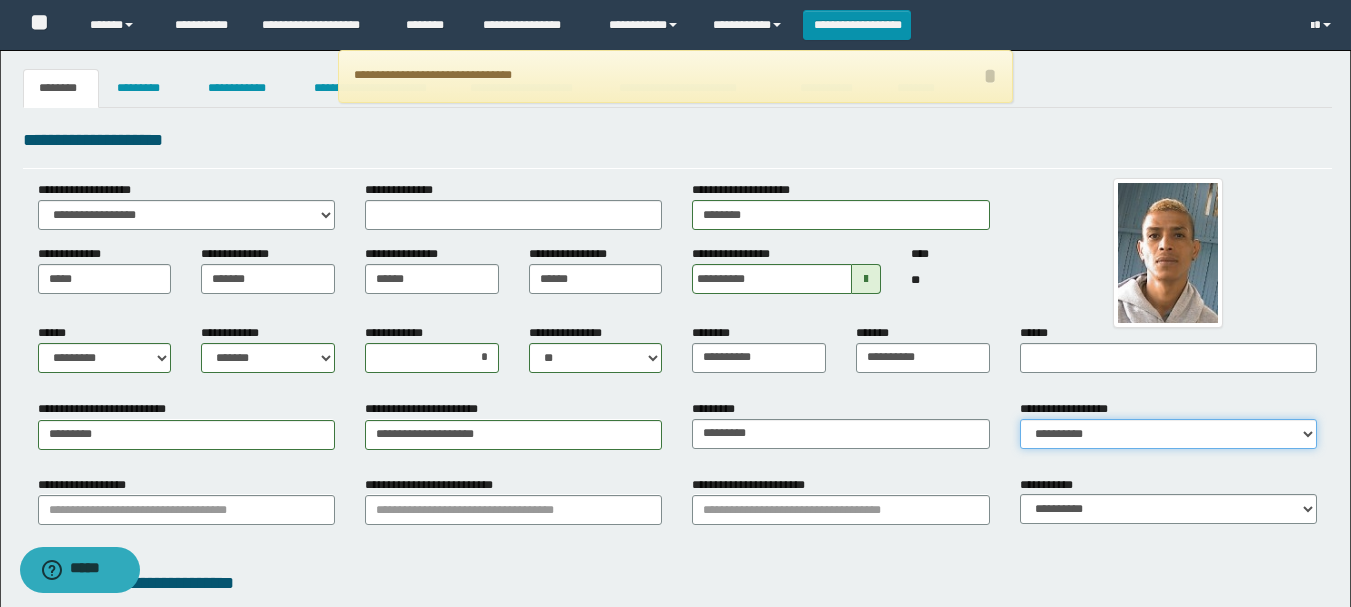 select on "*" 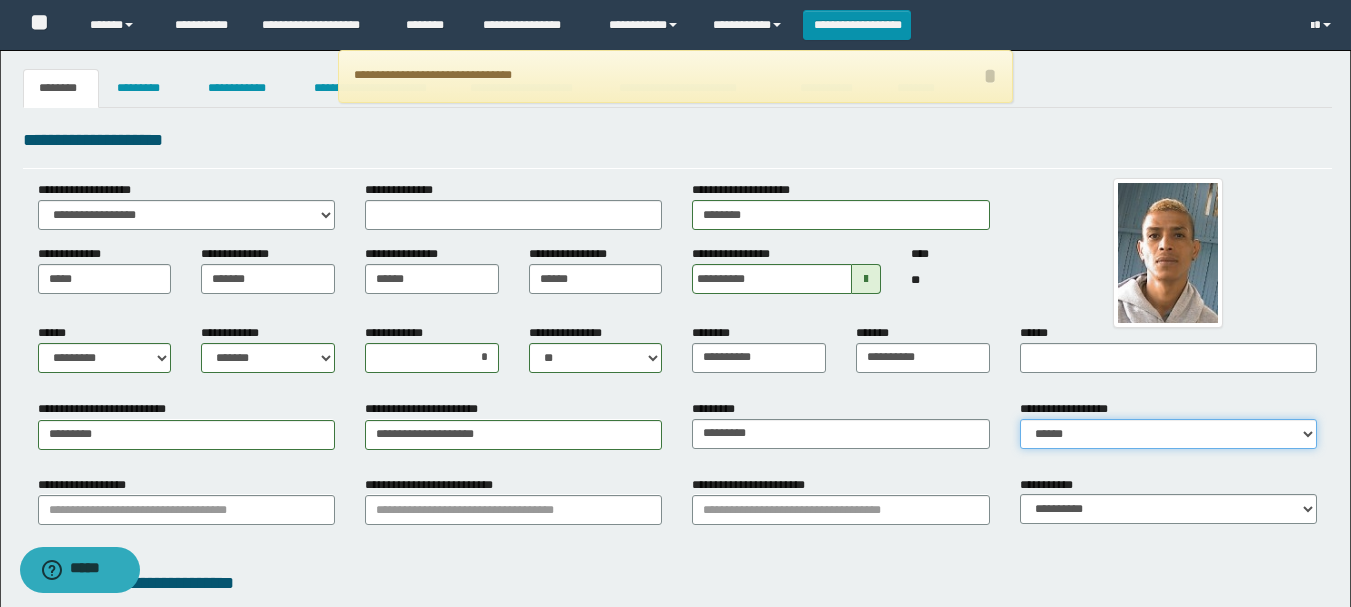 click on "**********" at bounding box center [1168, 434] 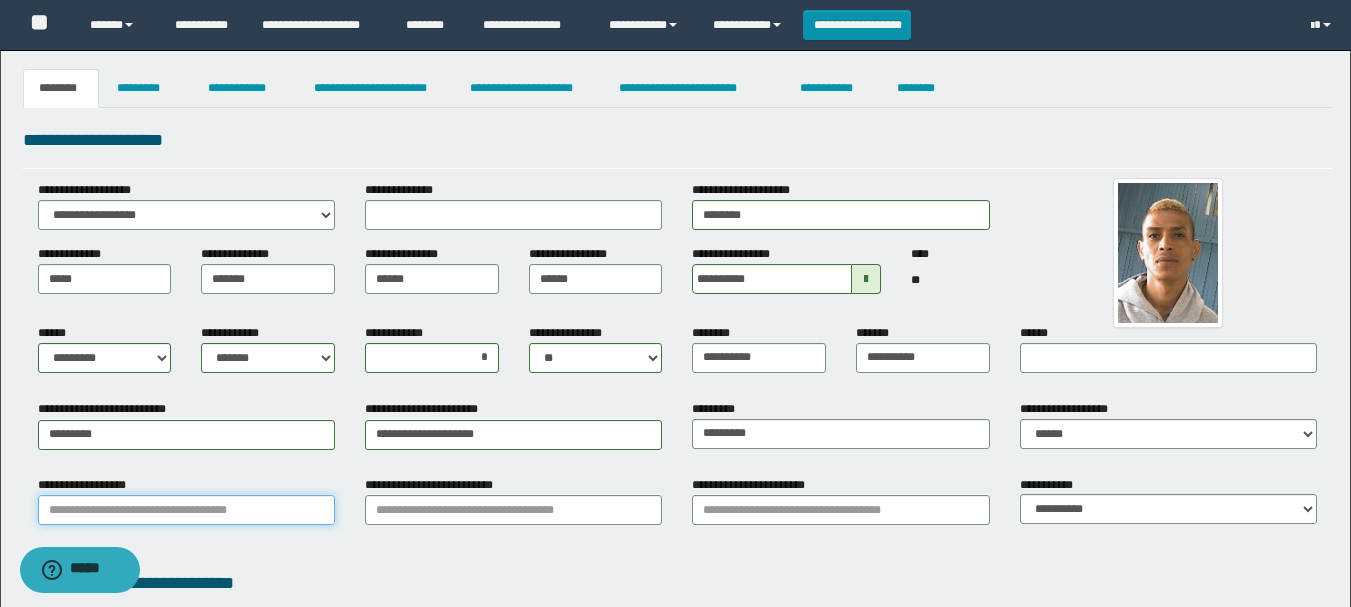 click on "**********" at bounding box center (186, 510) 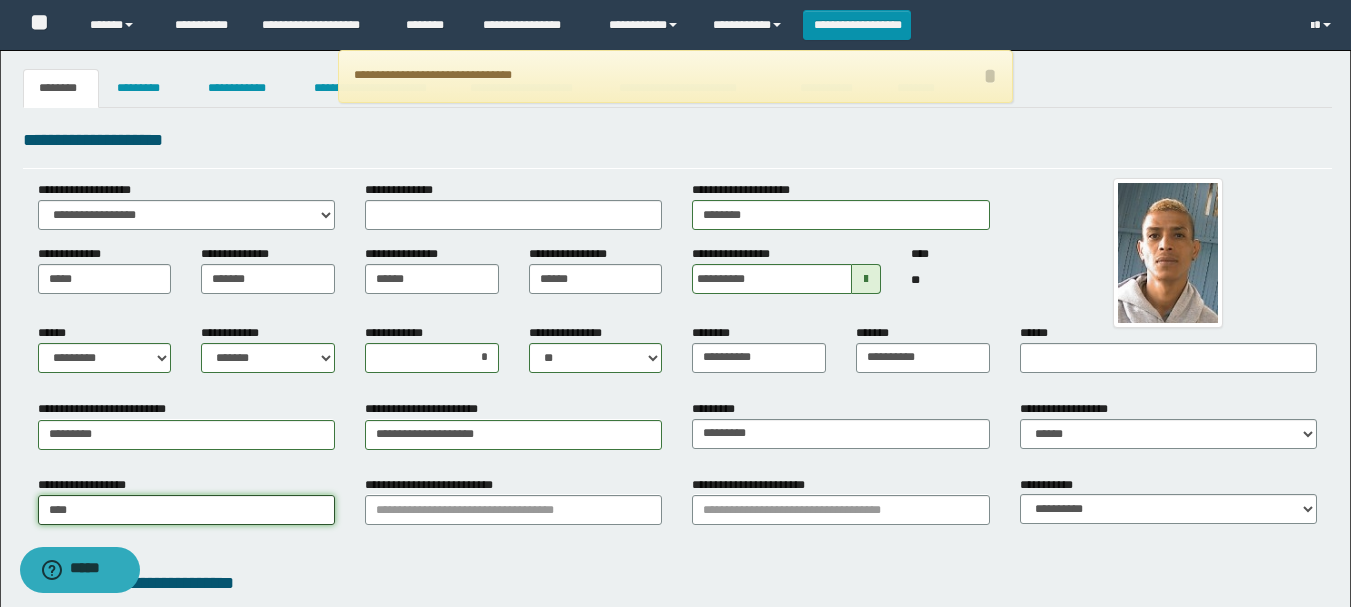type on "*****" 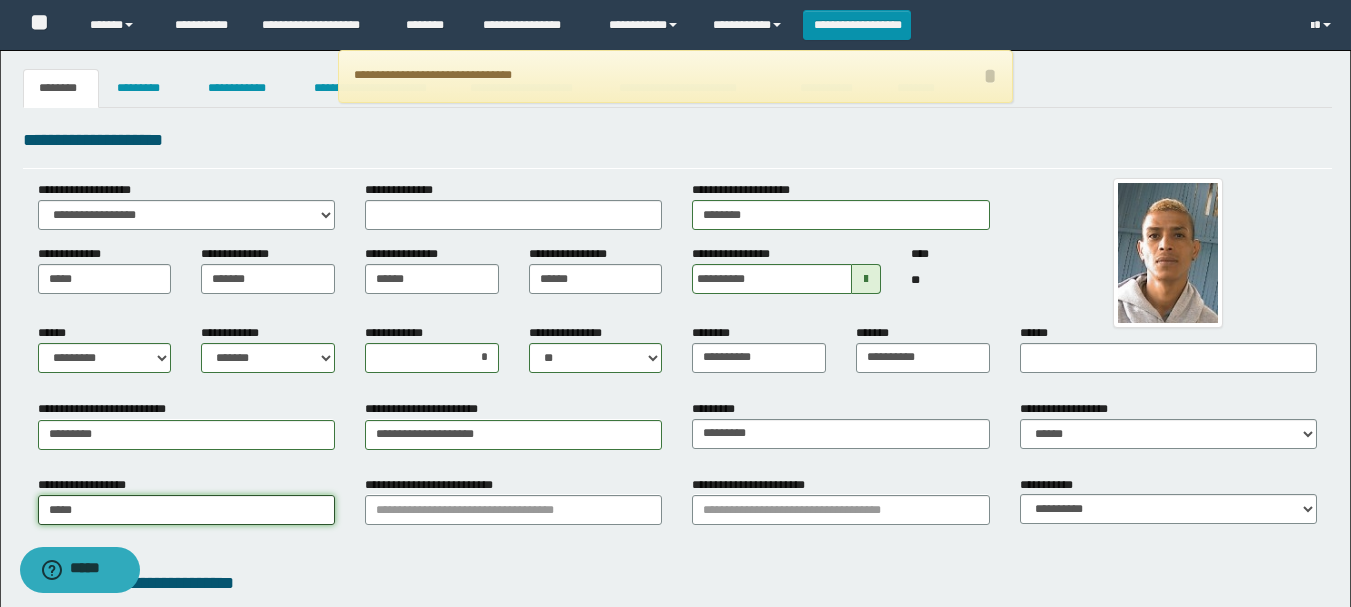 type on "********" 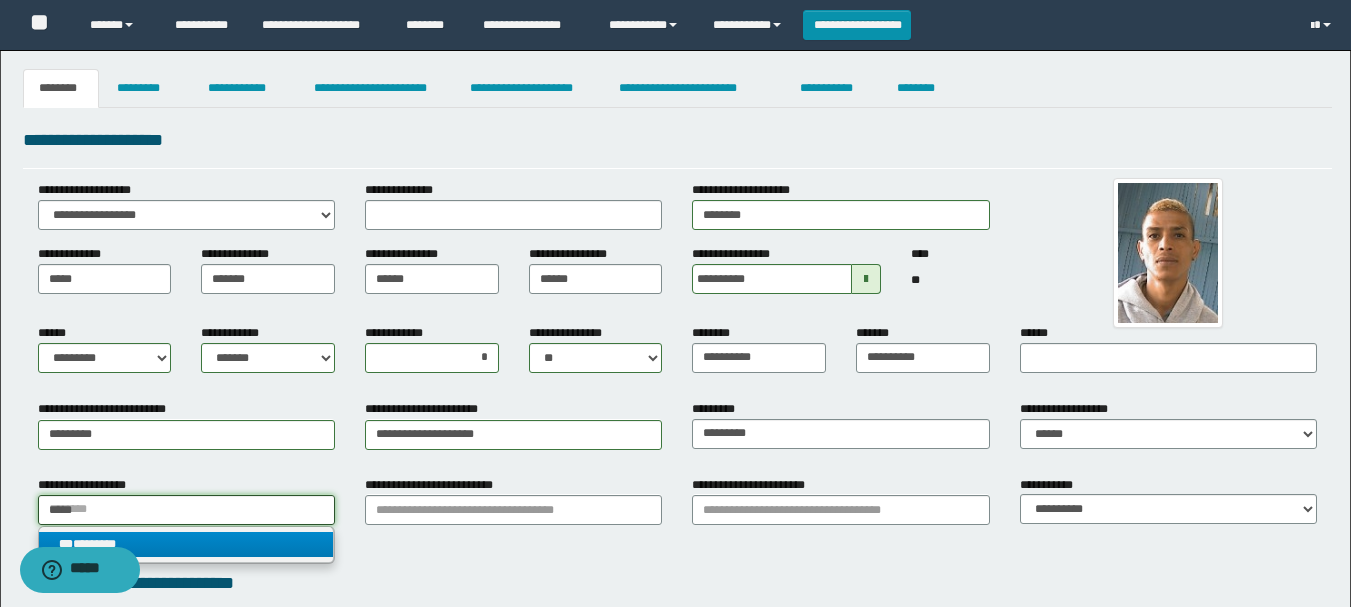 type on "*****" 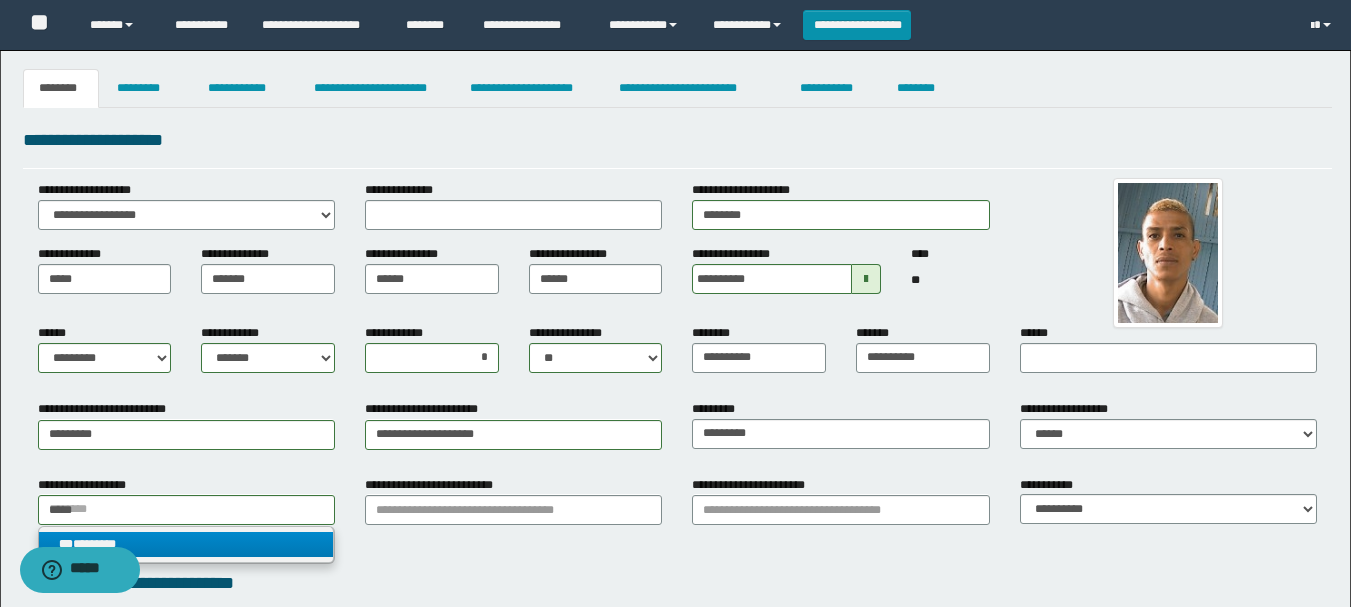 click on "*** ********" at bounding box center [186, 544] 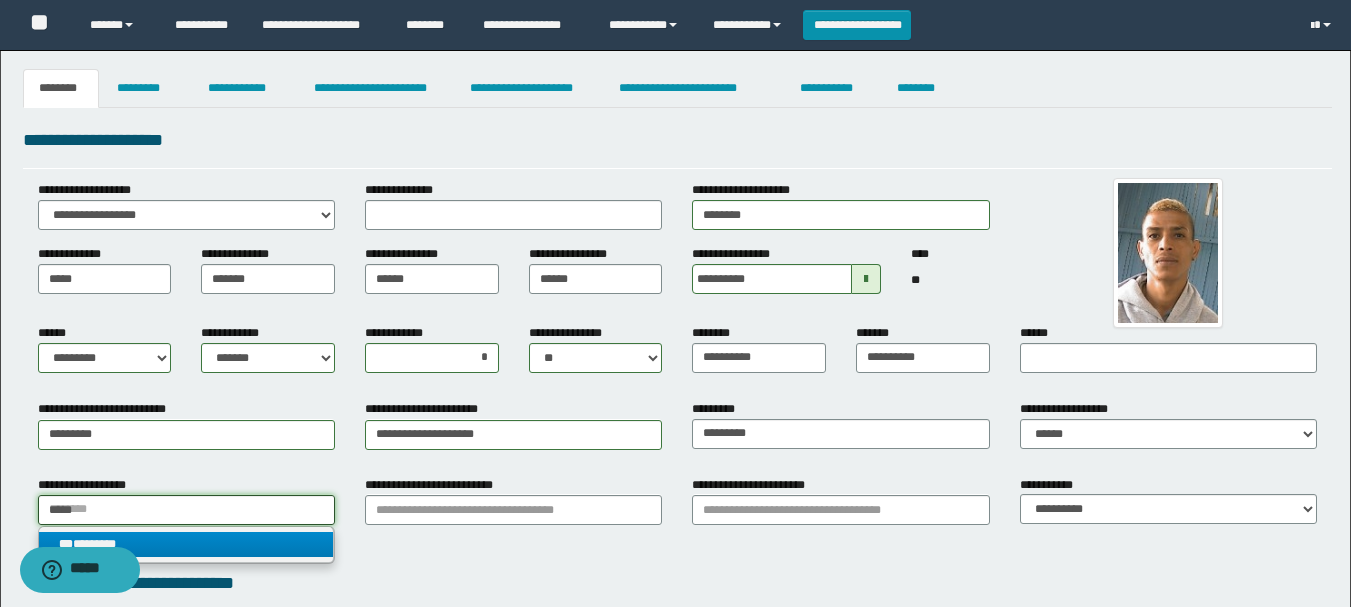 type 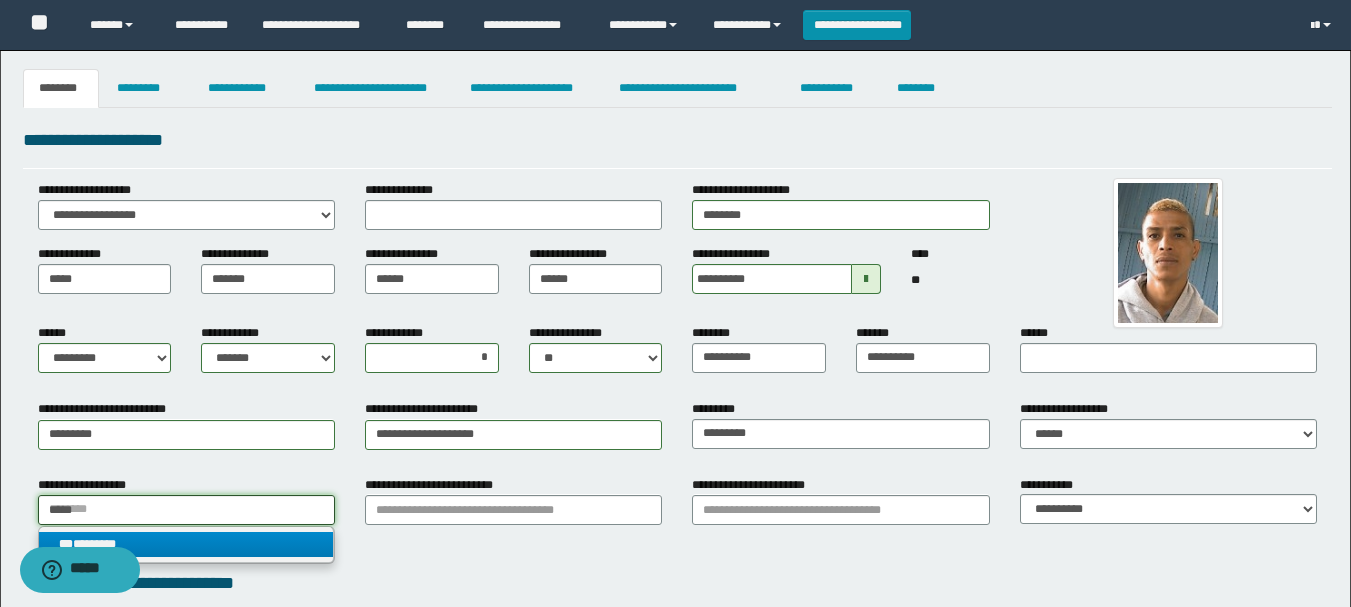type on "********" 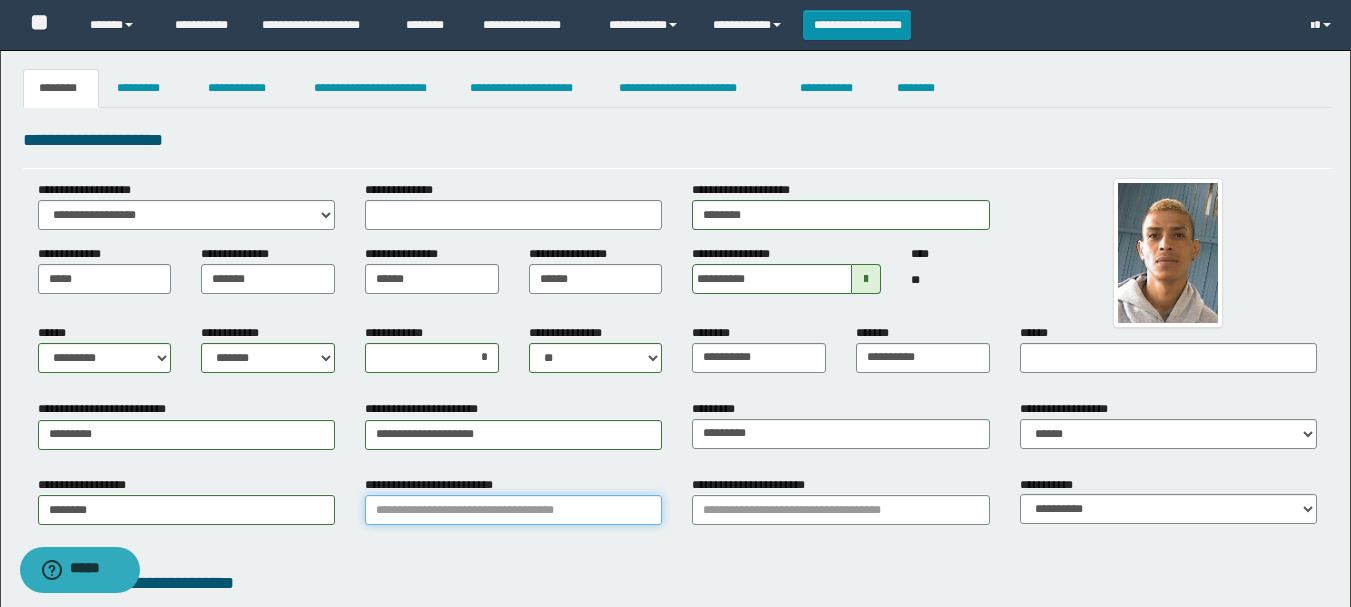 click on "**********" at bounding box center [513, 510] 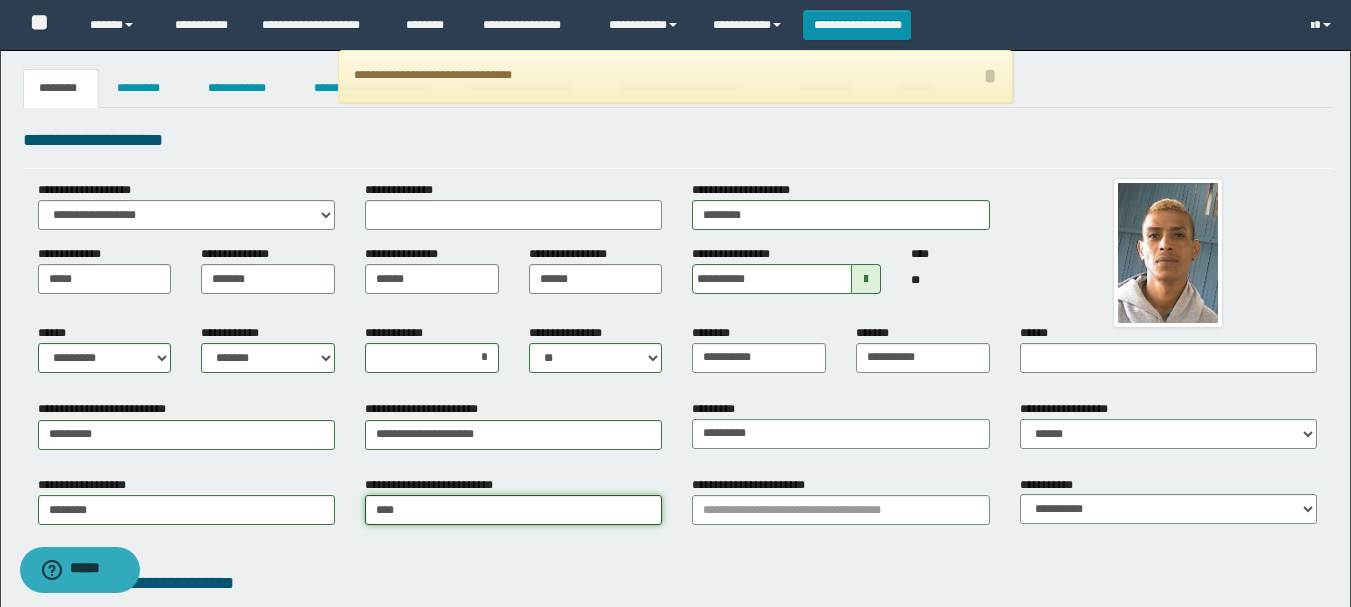 type on "*****" 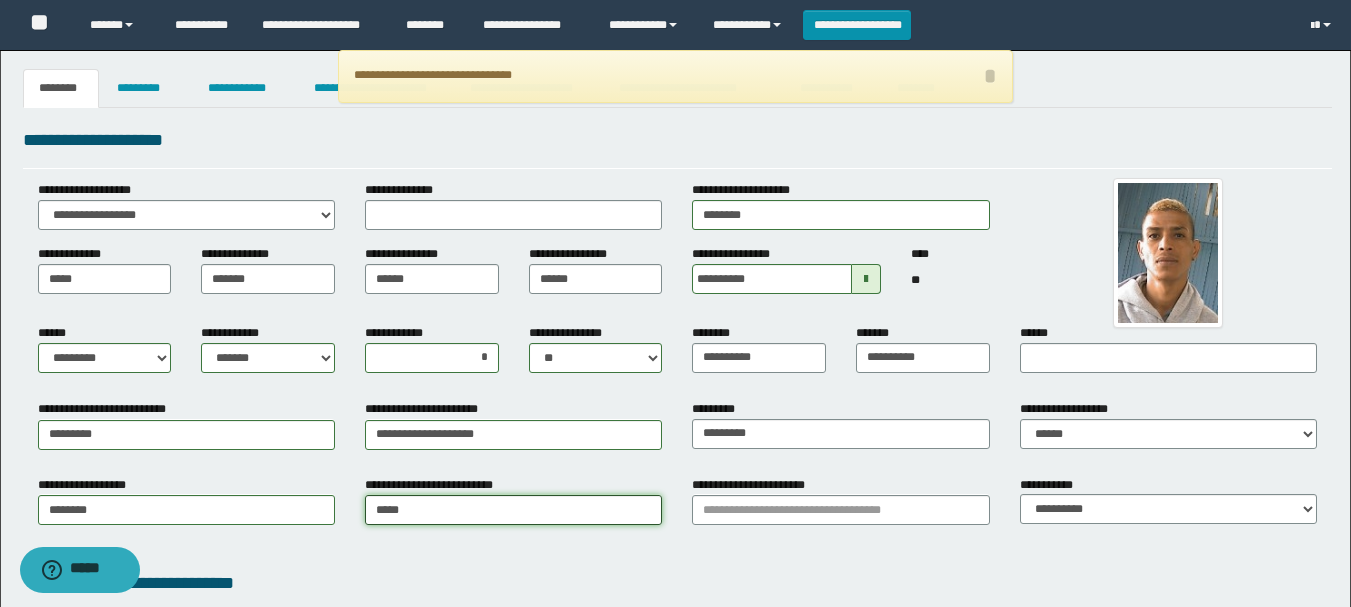 type on "*********" 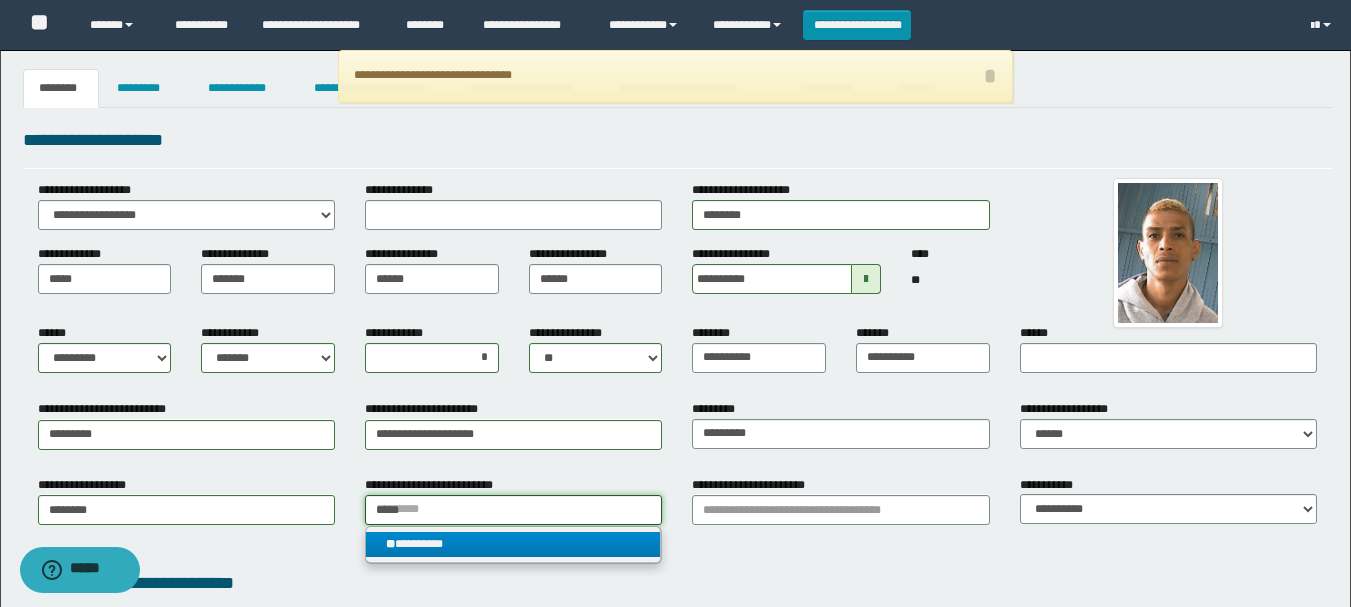 type on "*****" 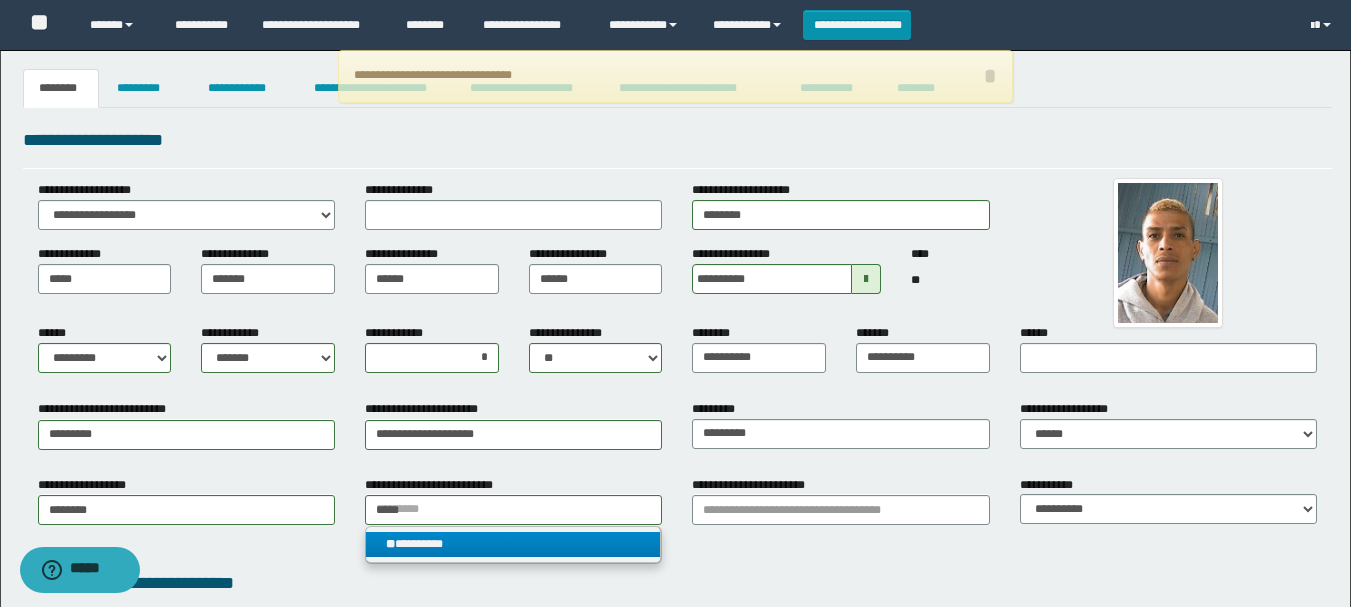 click on "** *********" at bounding box center [513, 544] 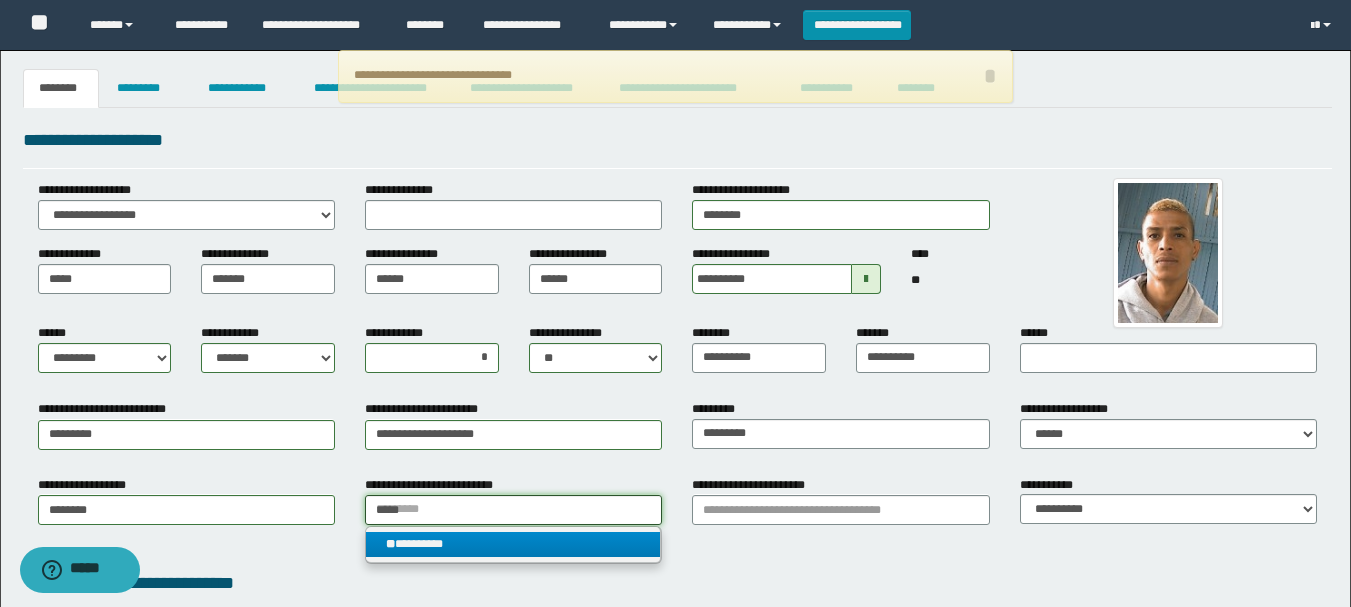 type 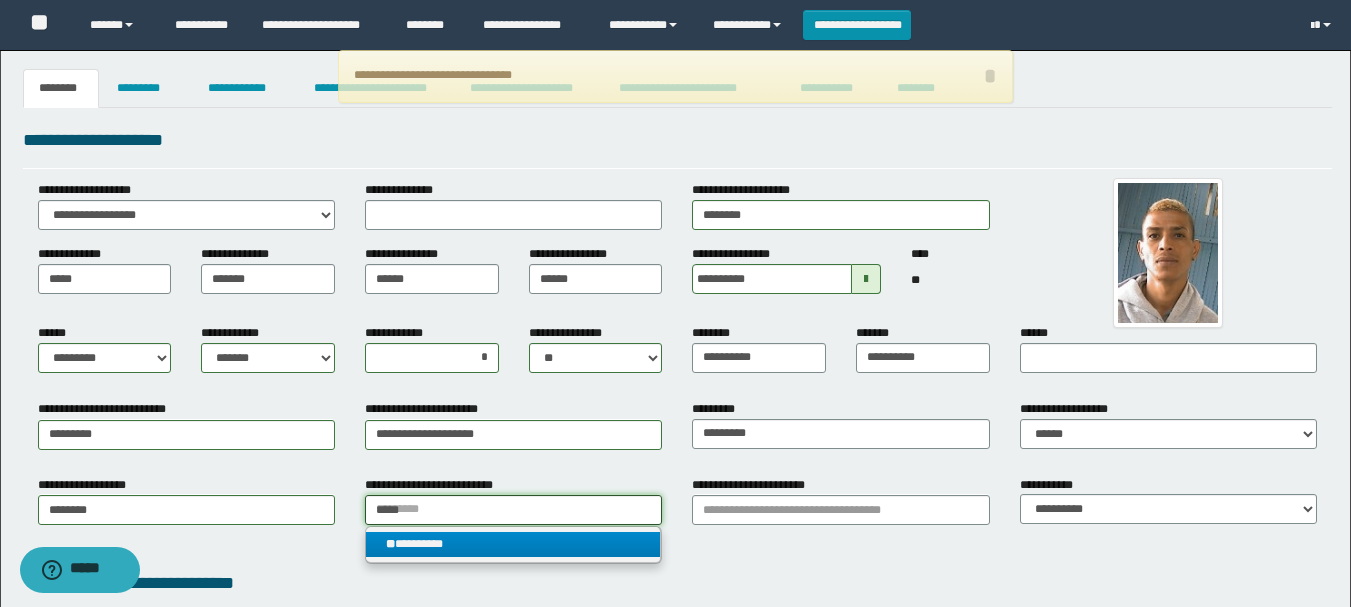 type on "*********" 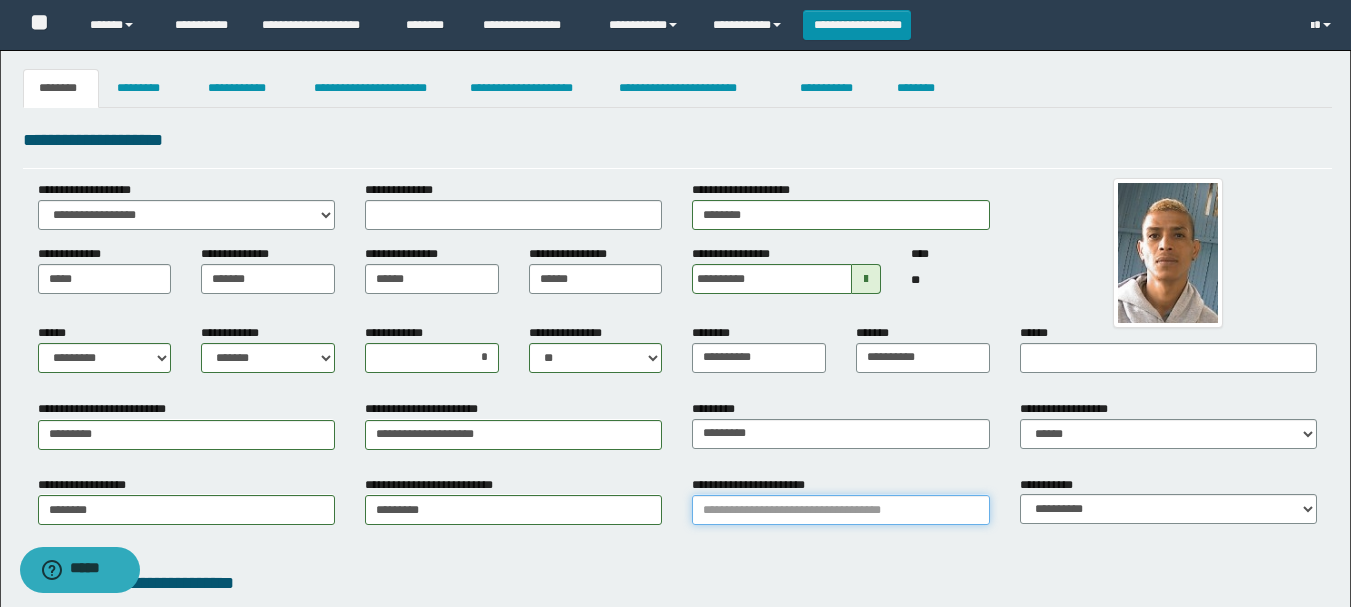 click on "**********" at bounding box center (840, 510) 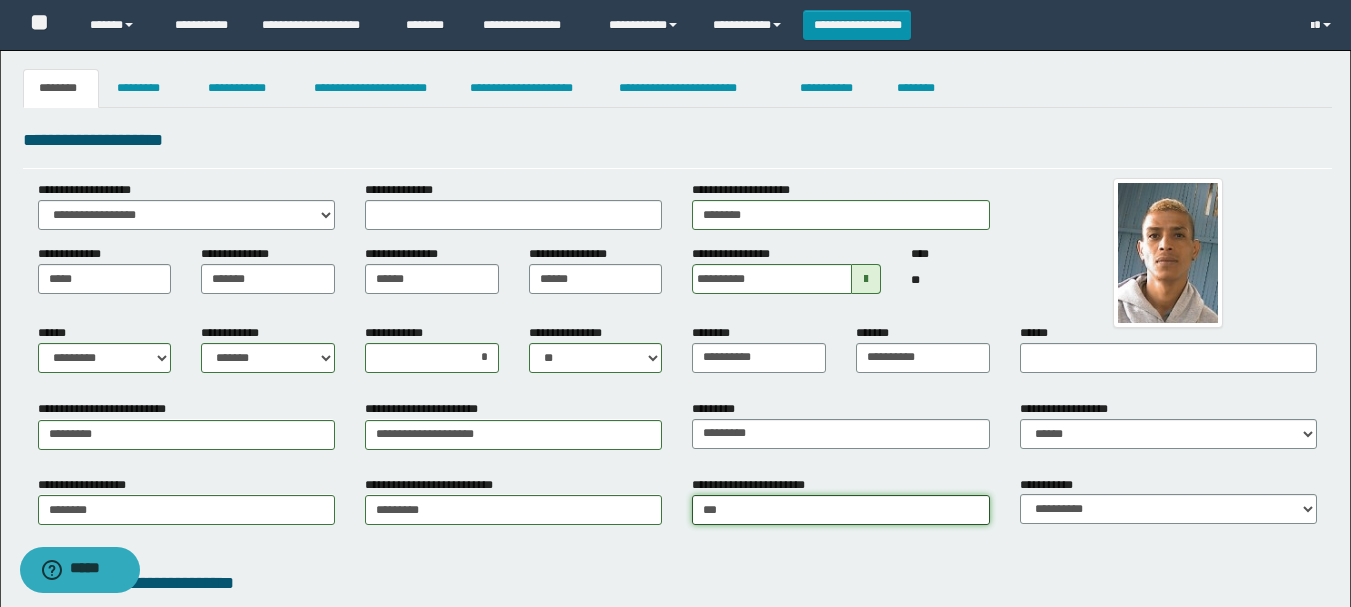 type on "****" 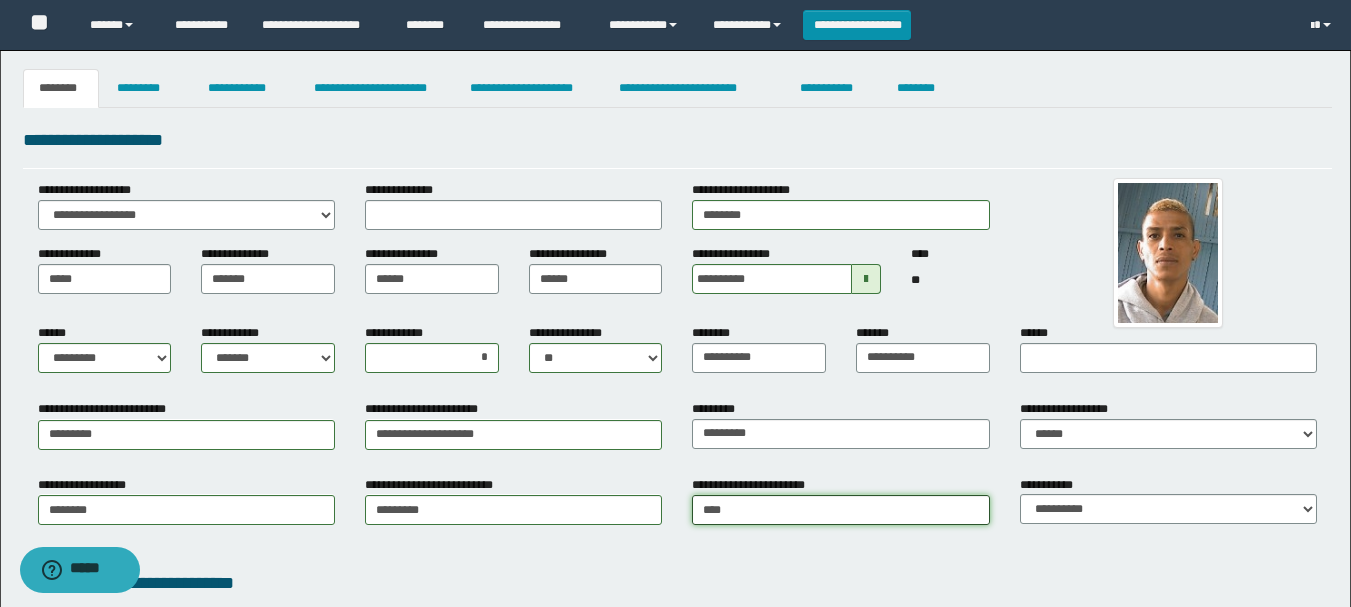 type on "****" 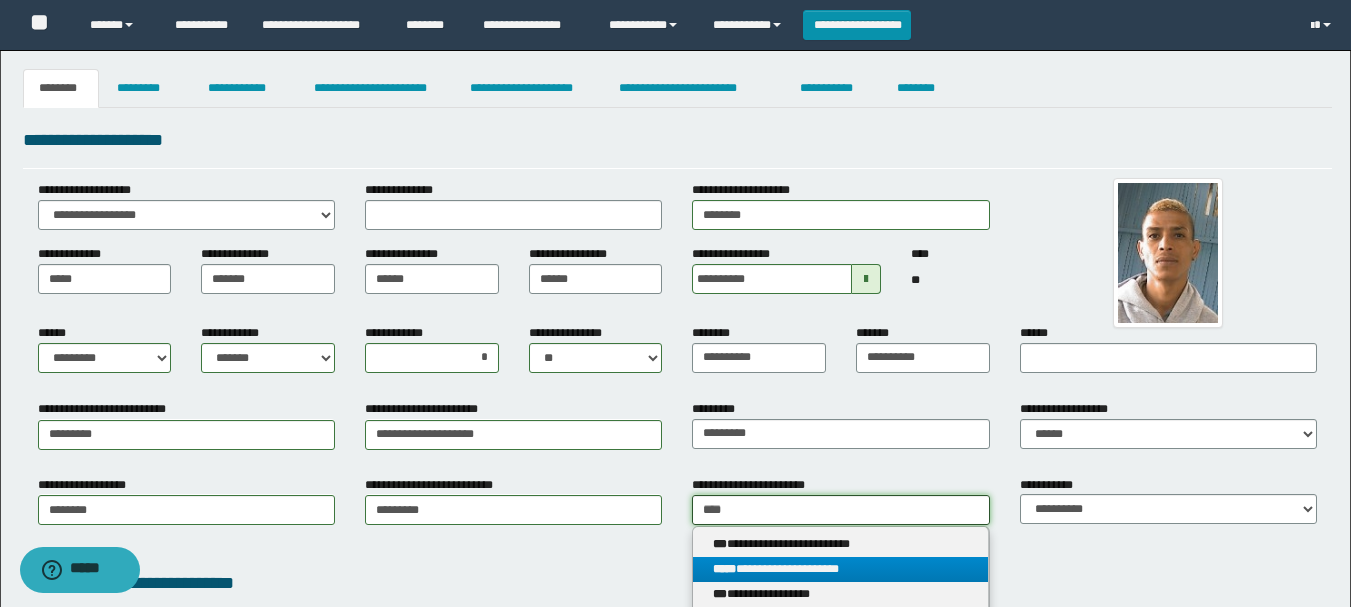 type on "****" 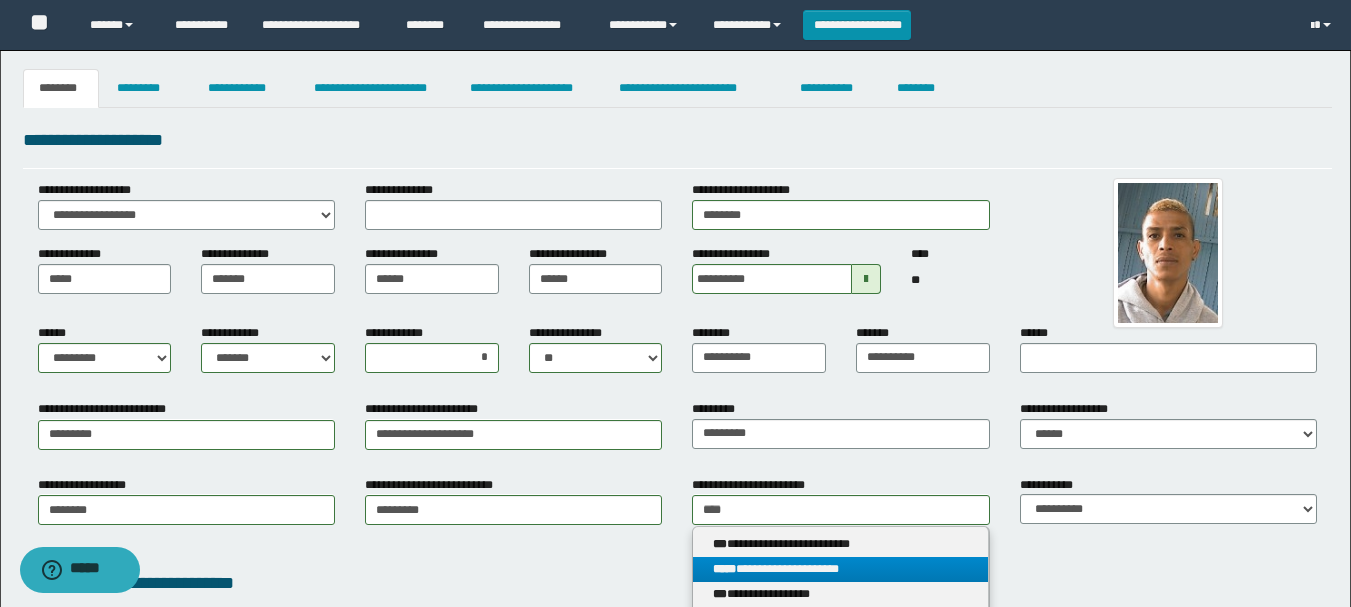click on "**********" at bounding box center [840, 569] 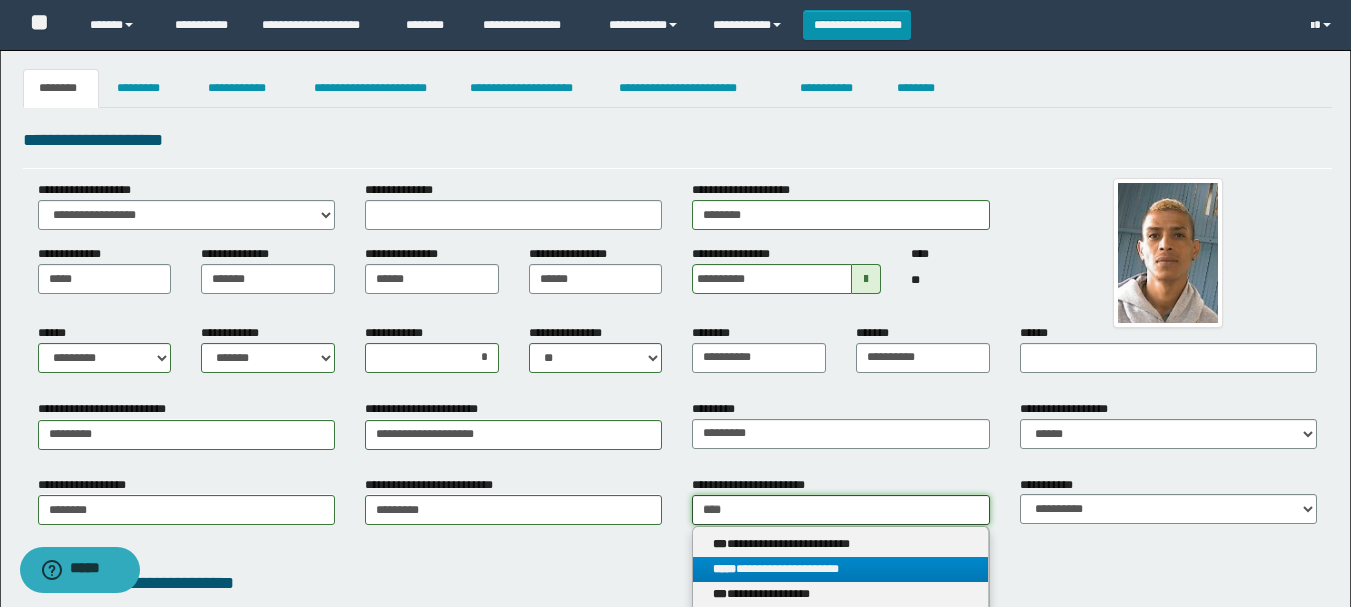 type 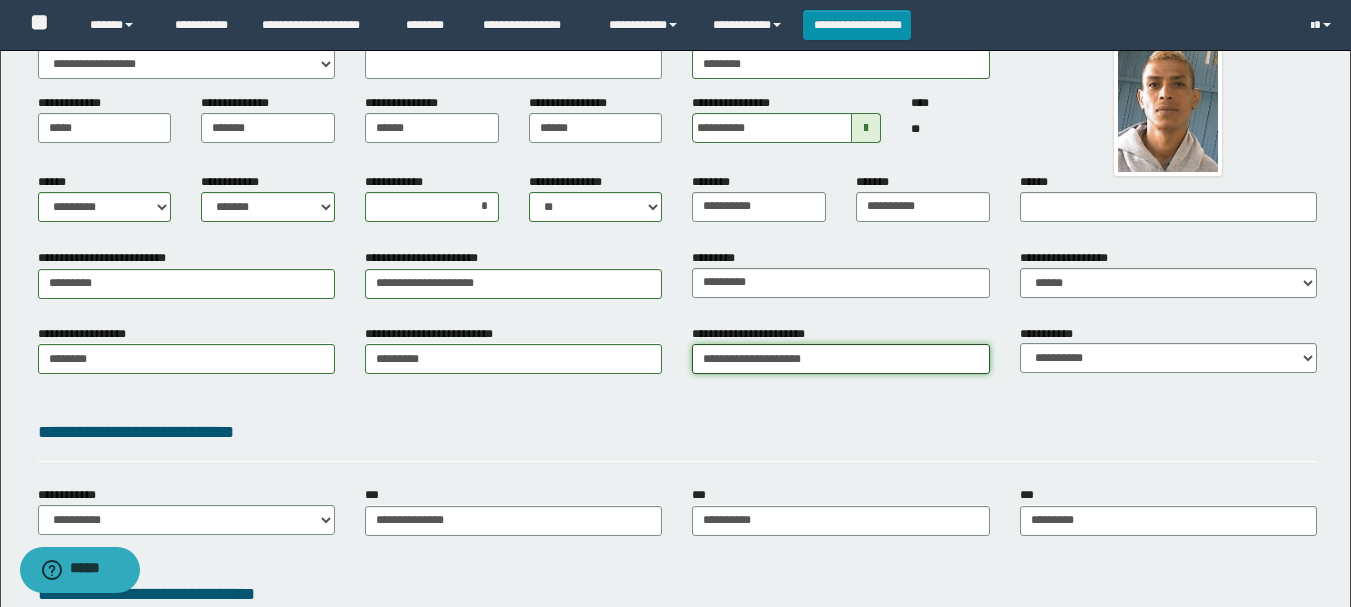 scroll, scrollTop: 153, scrollLeft: 0, axis: vertical 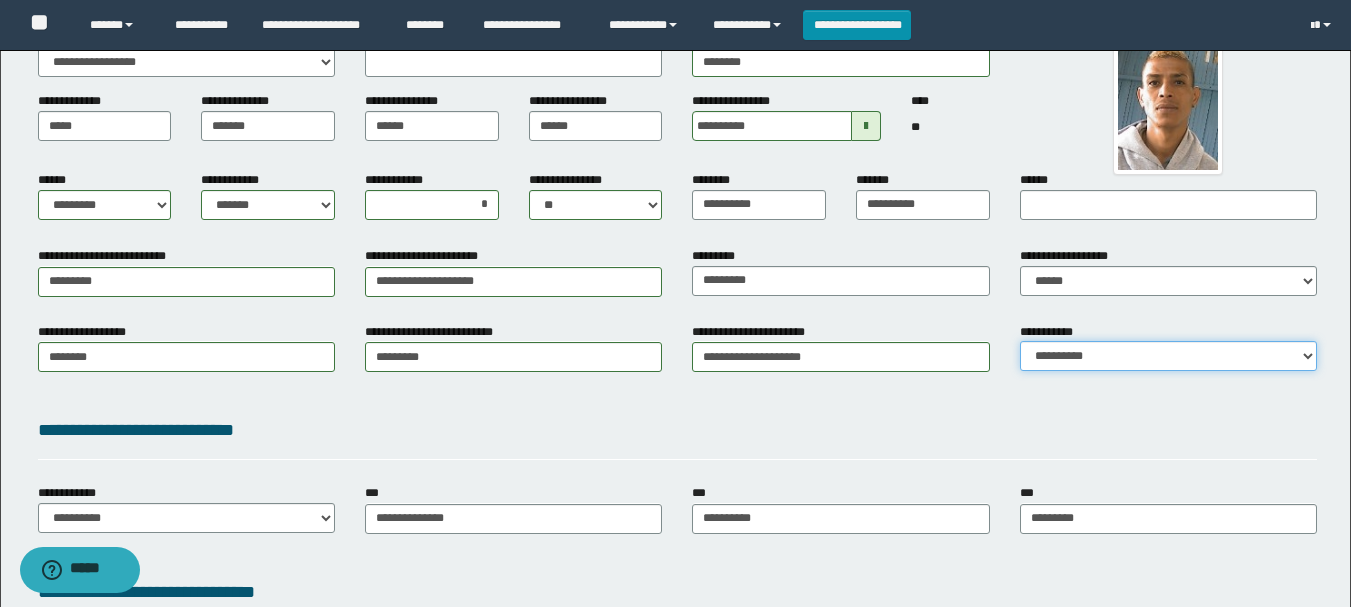 click on "**********" at bounding box center [1168, 356] 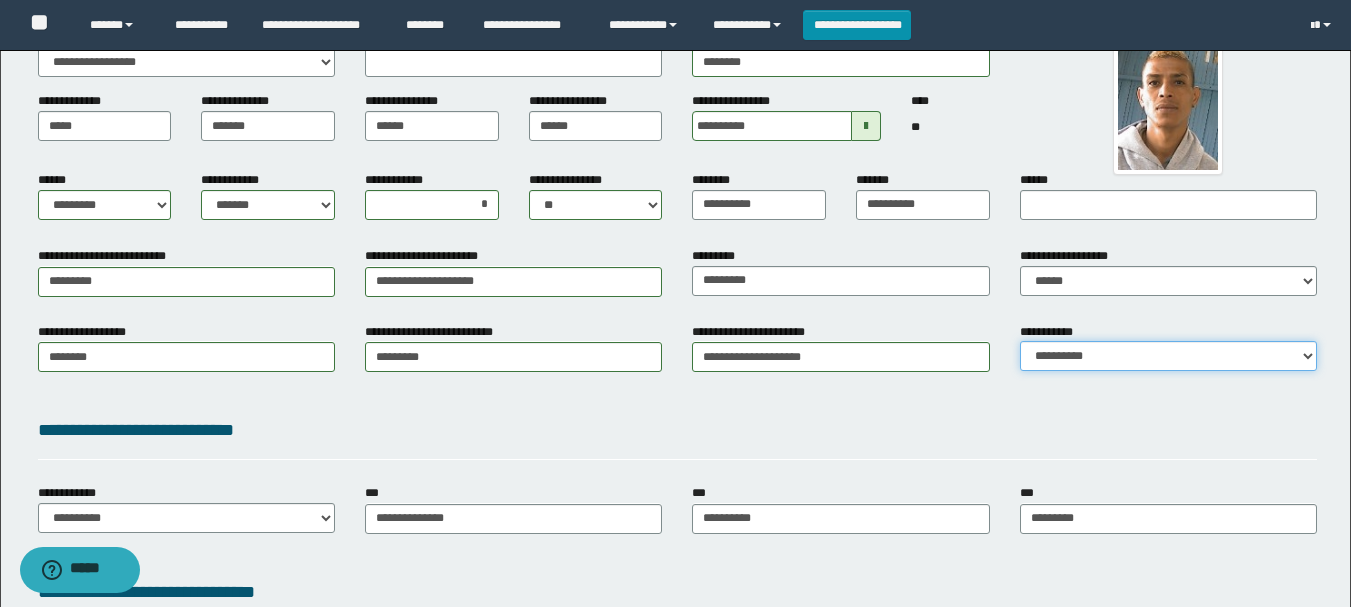 select on "*" 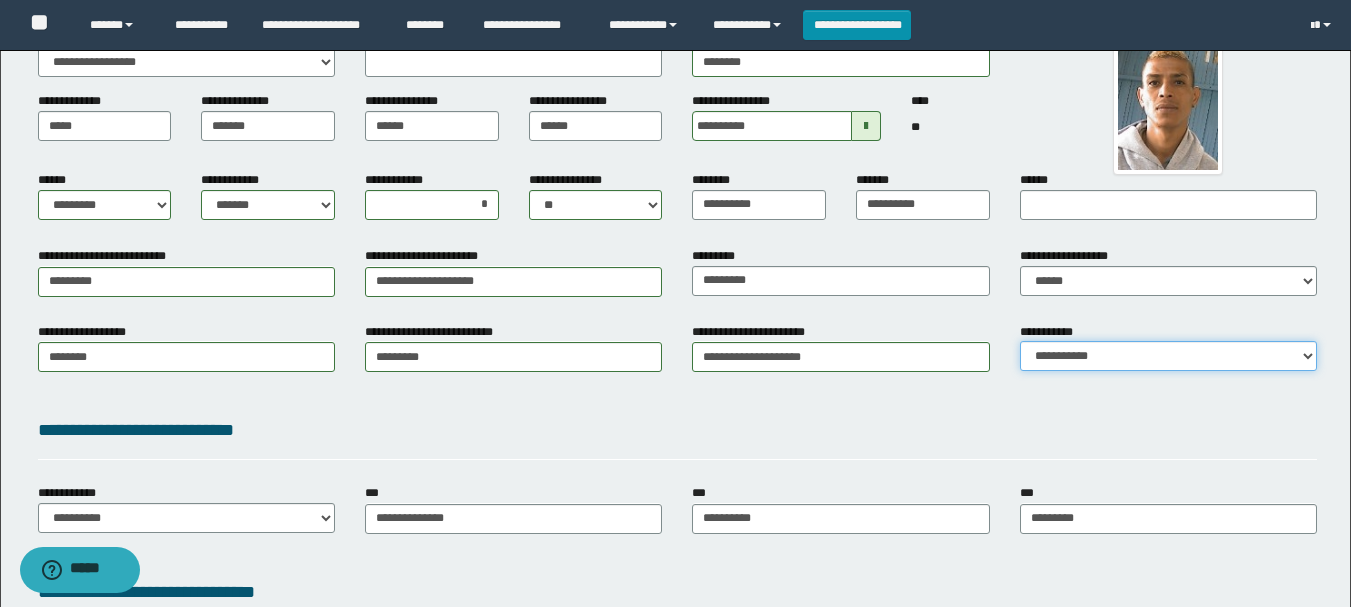 click on "**********" at bounding box center (1168, 356) 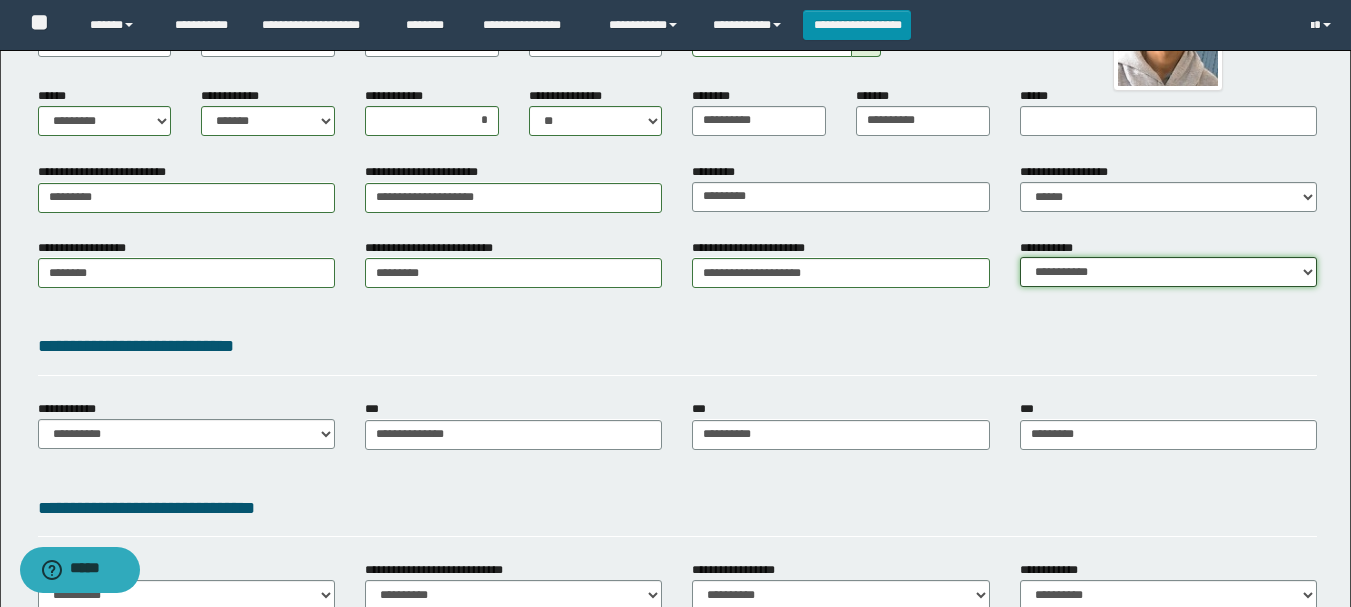 scroll, scrollTop: 389, scrollLeft: 0, axis: vertical 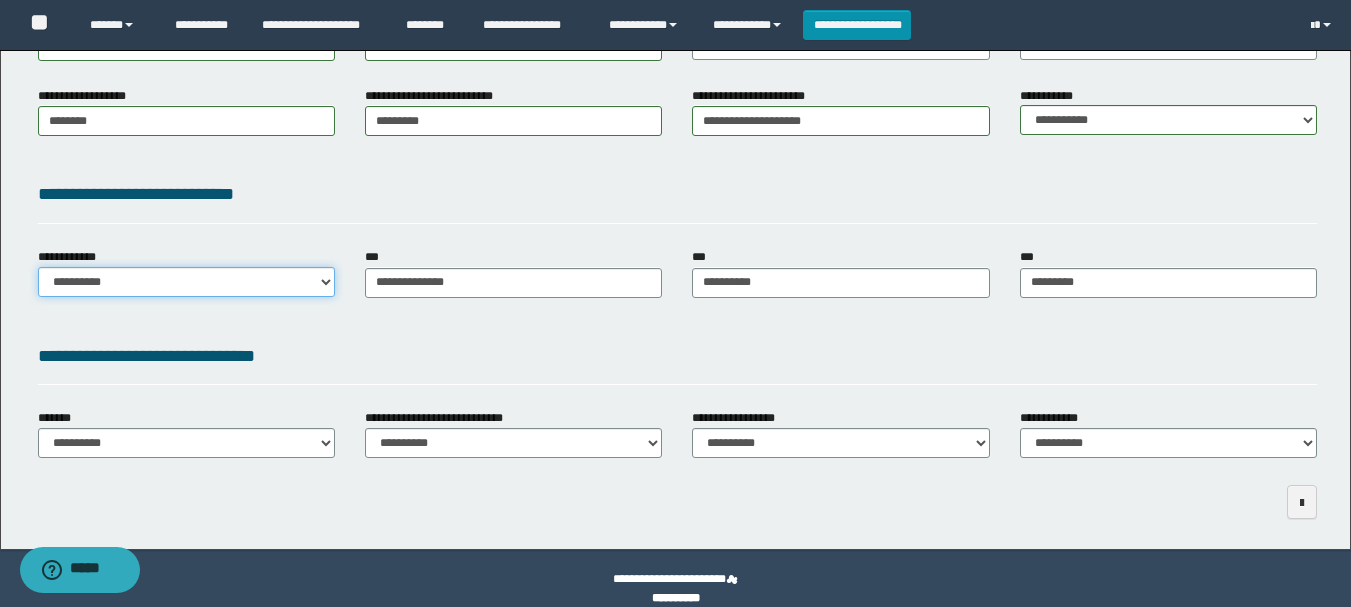 click on "**********" at bounding box center (186, 282) 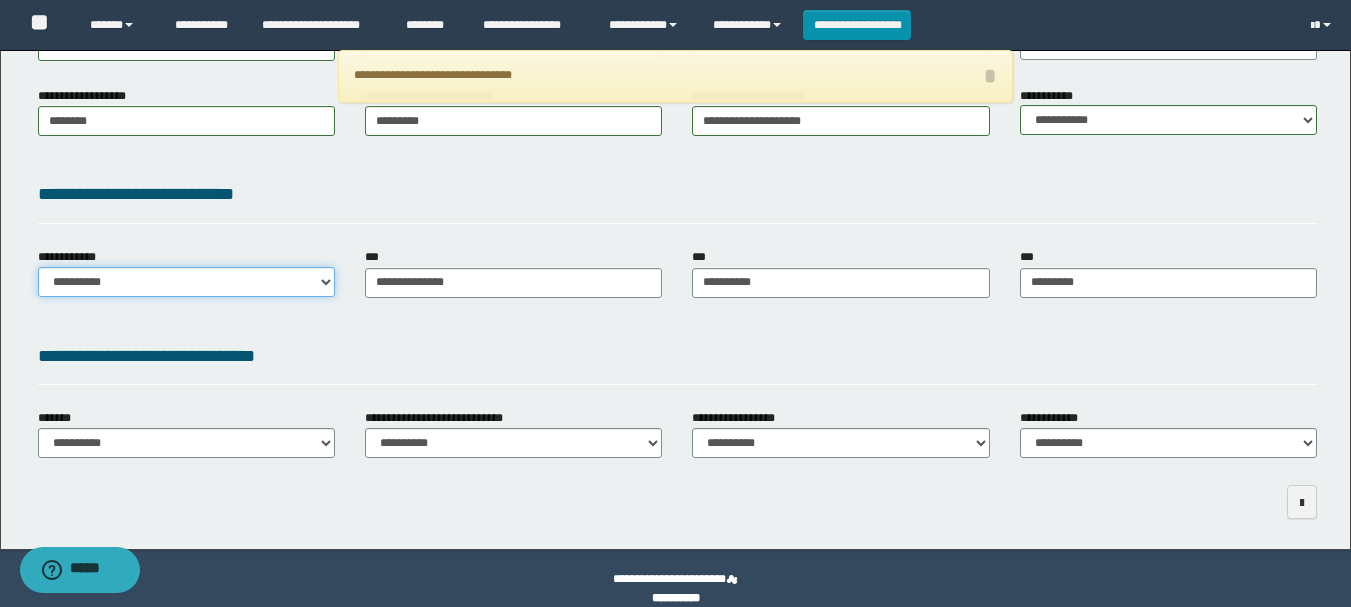select on "**" 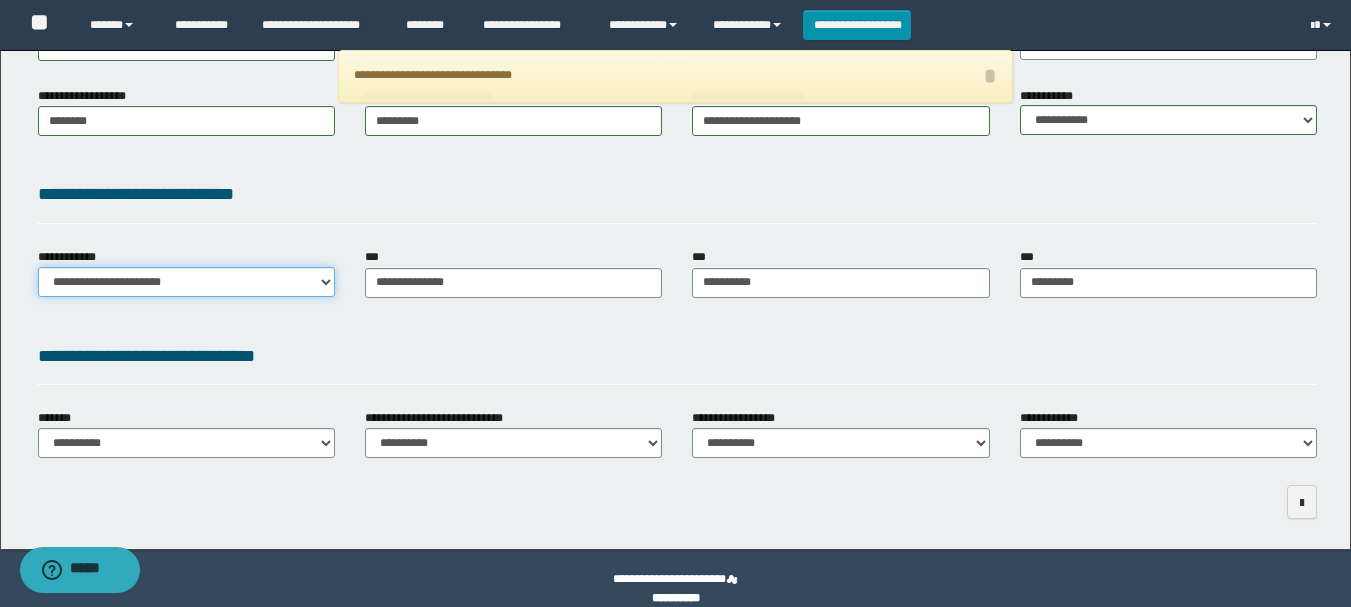 click on "**********" at bounding box center (186, 282) 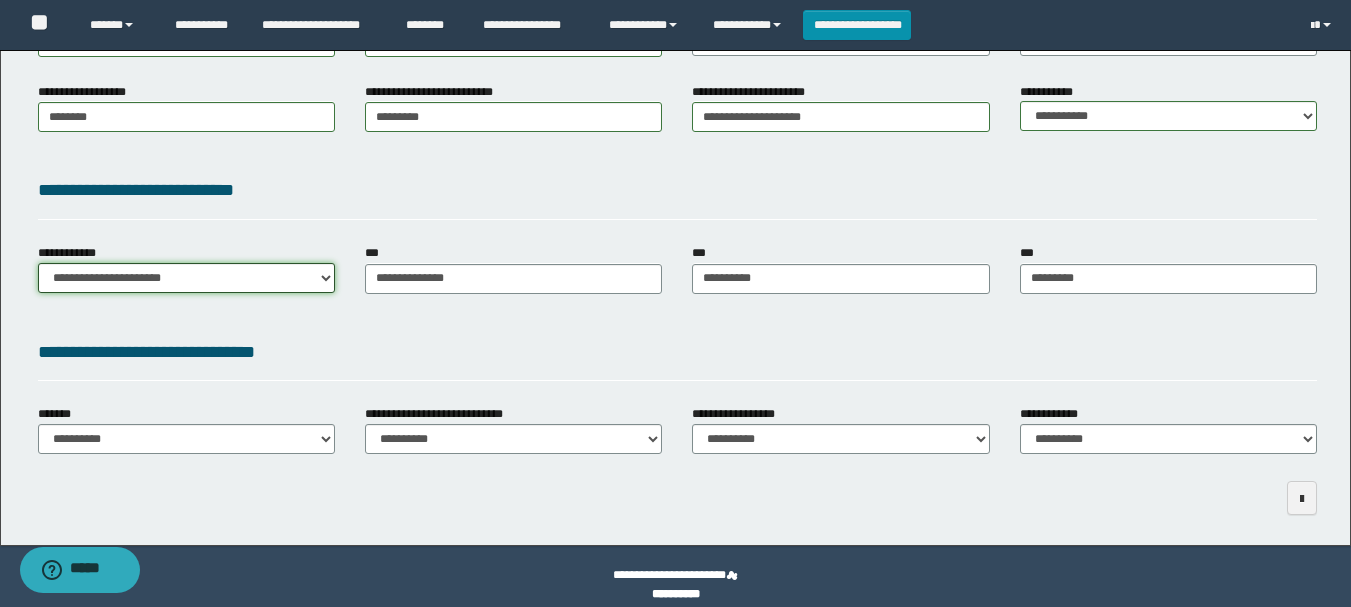scroll, scrollTop: 409, scrollLeft: 0, axis: vertical 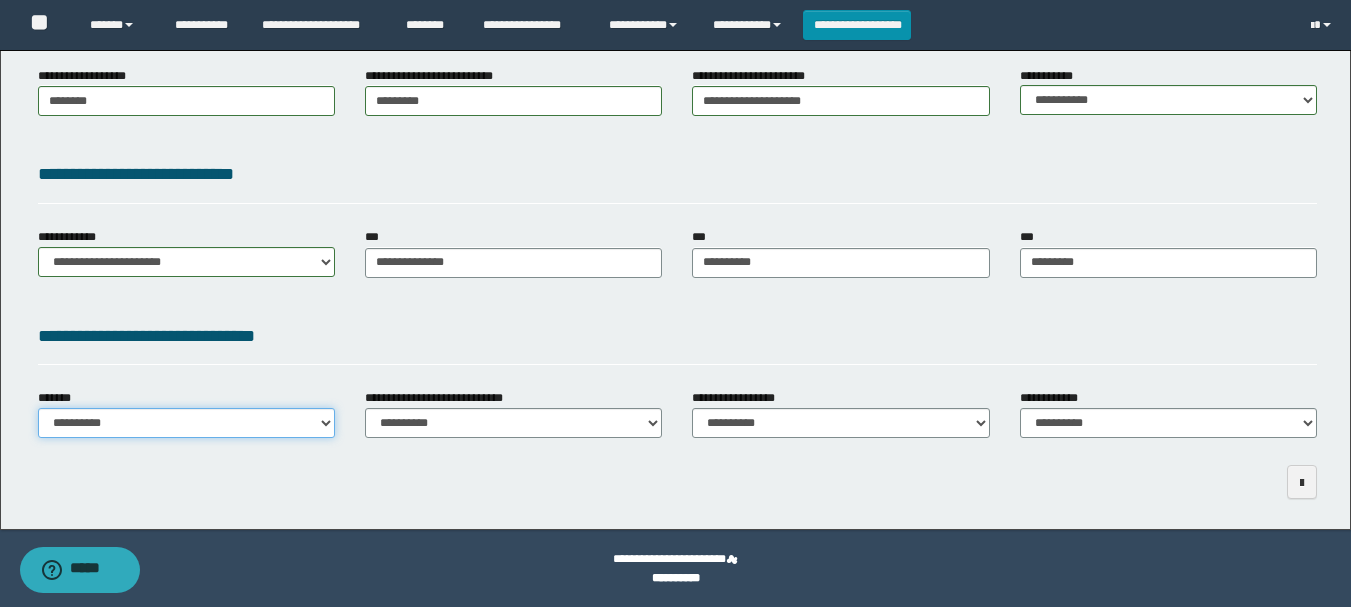 click on "**********" at bounding box center [186, 423] 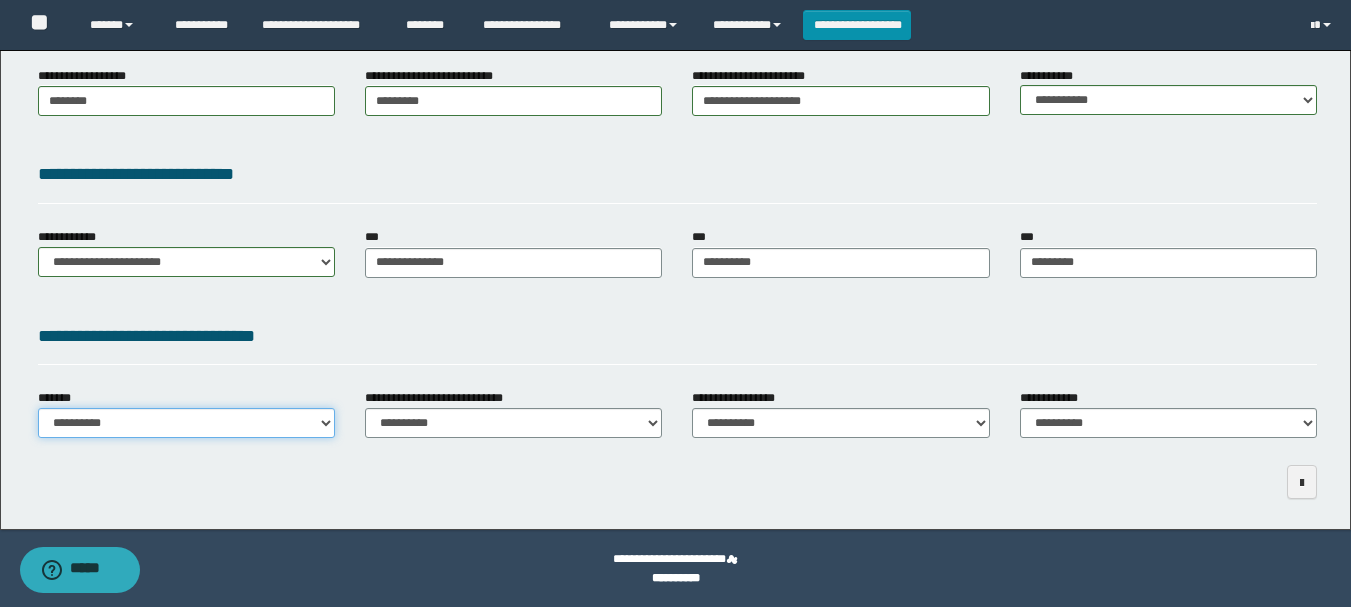 select on "*" 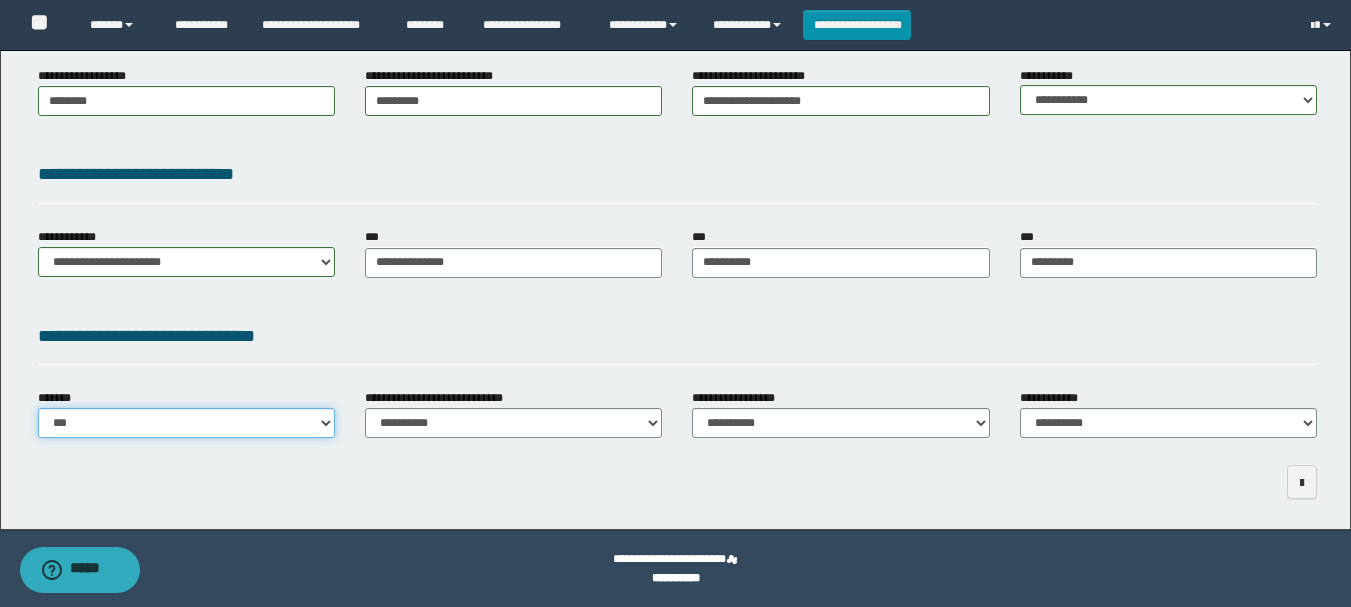 click on "**********" at bounding box center (186, 423) 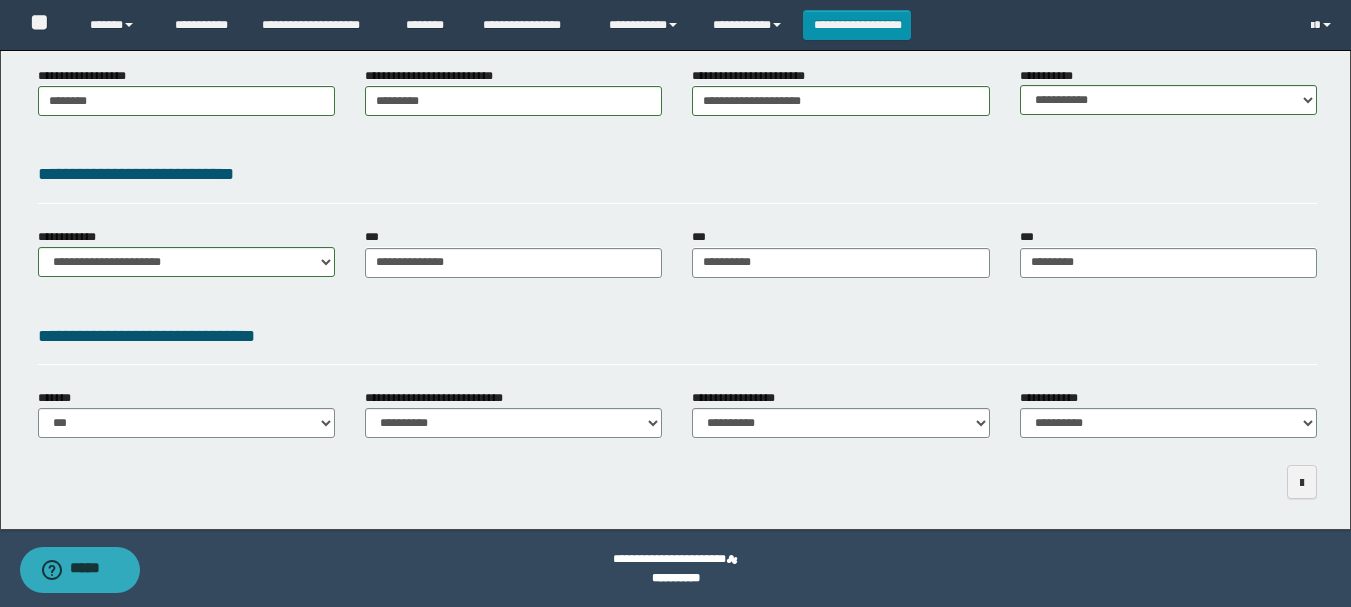 click on "**********" at bounding box center [840, 421] 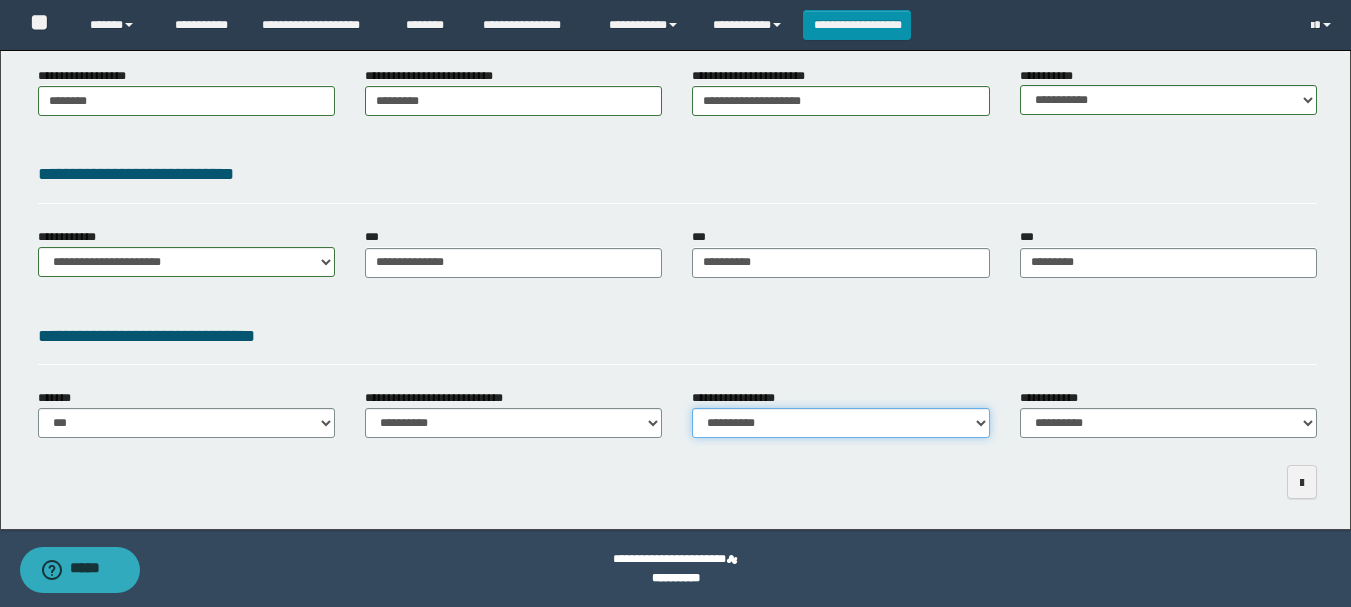 click on "**********" at bounding box center [840, 423] 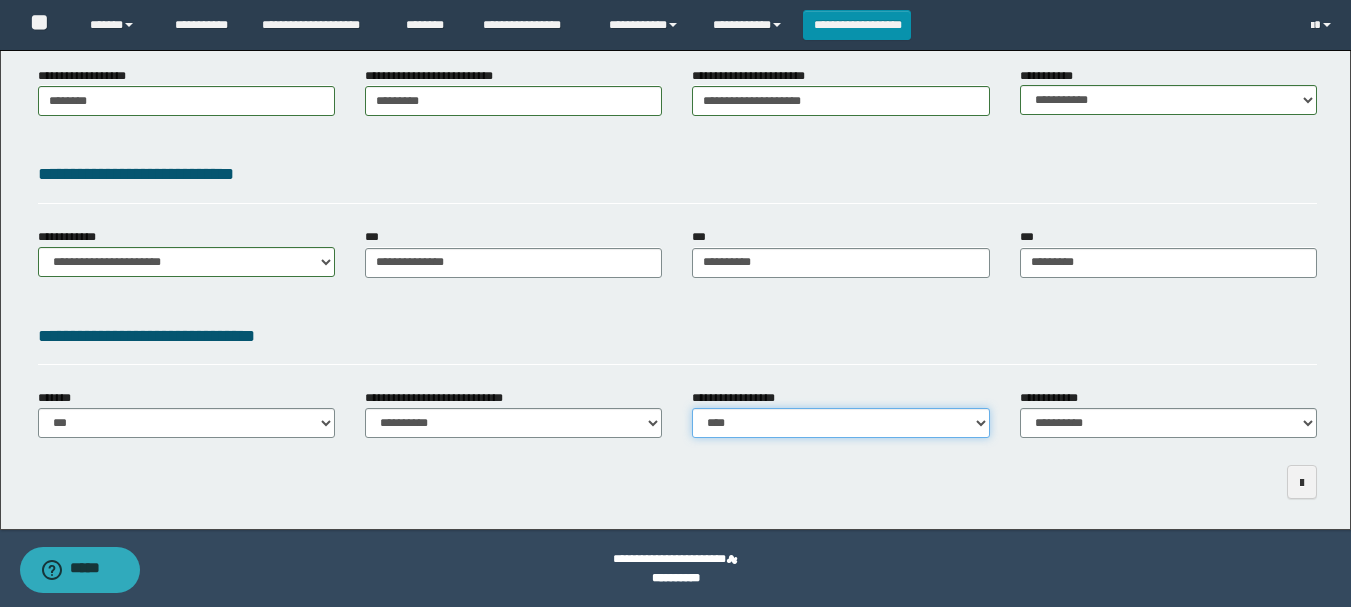 click on "**********" at bounding box center [840, 423] 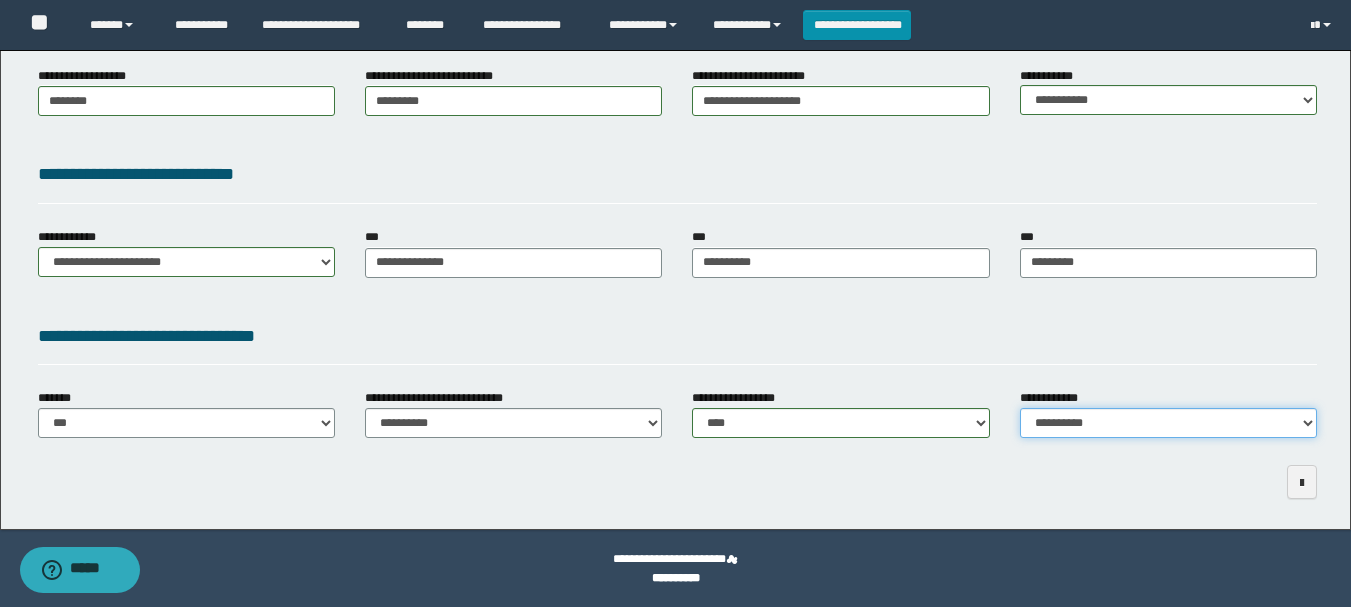 click on "**********" at bounding box center [1168, 423] 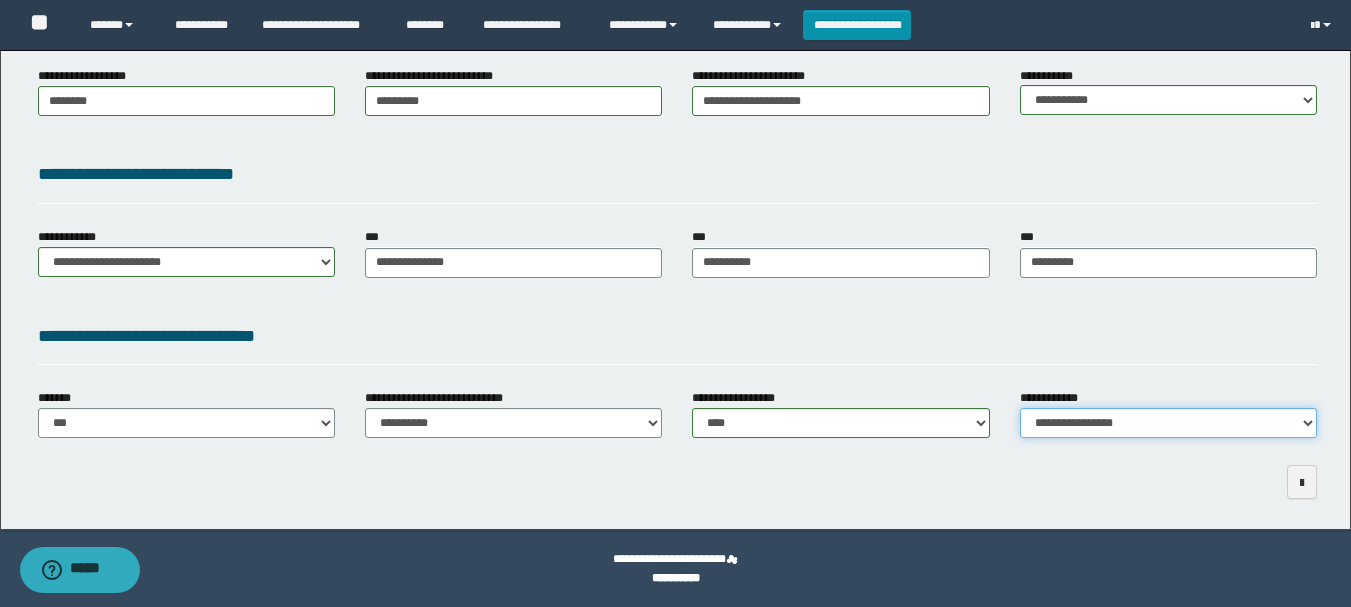 click on "**********" at bounding box center [1168, 423] 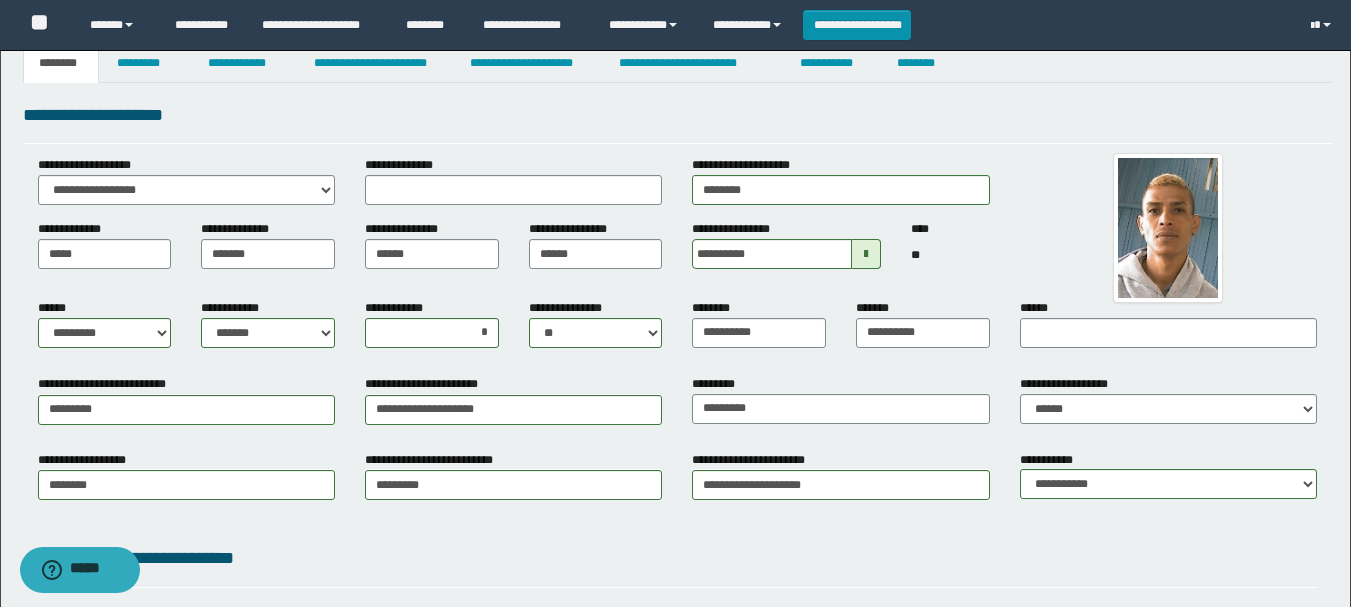 scroll, scrollTop: 0, scrollLeft: 0, axis: both 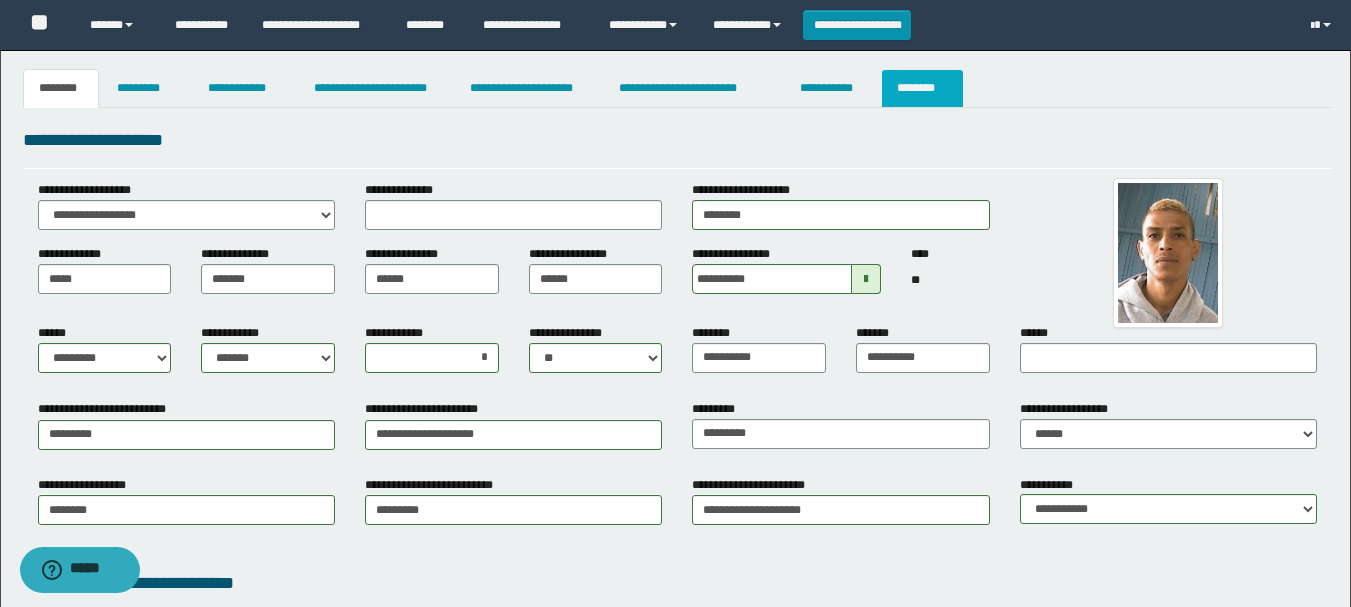 click on "********" at bounding box center (922, 88) 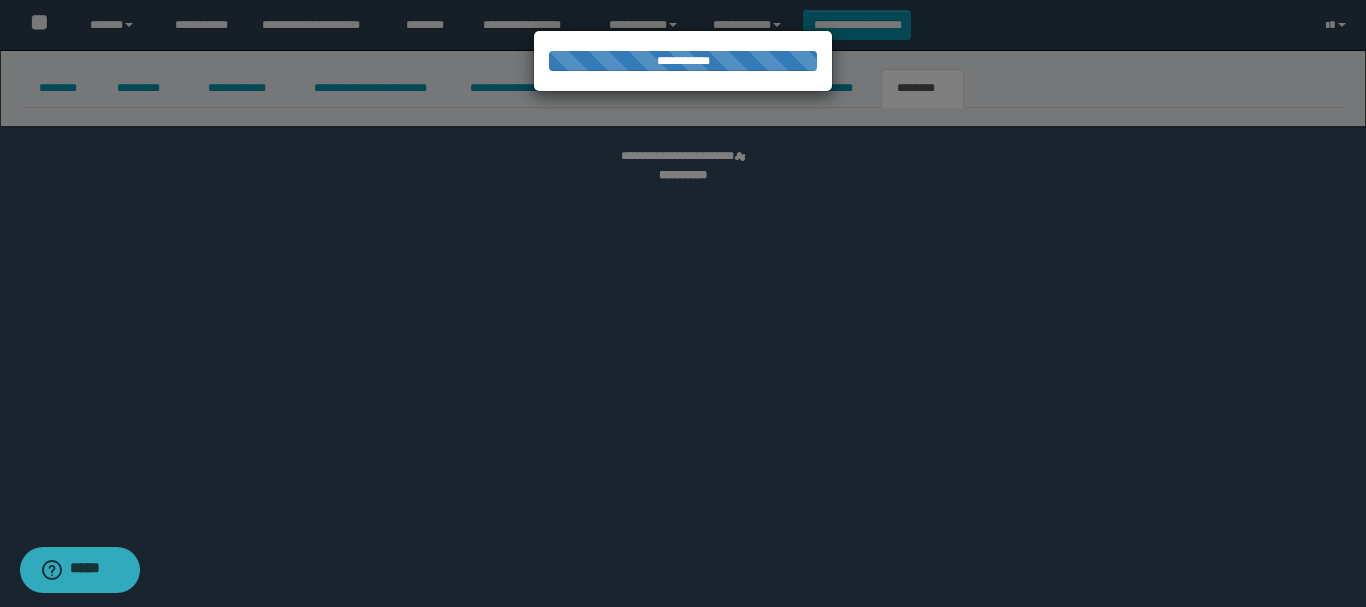 select 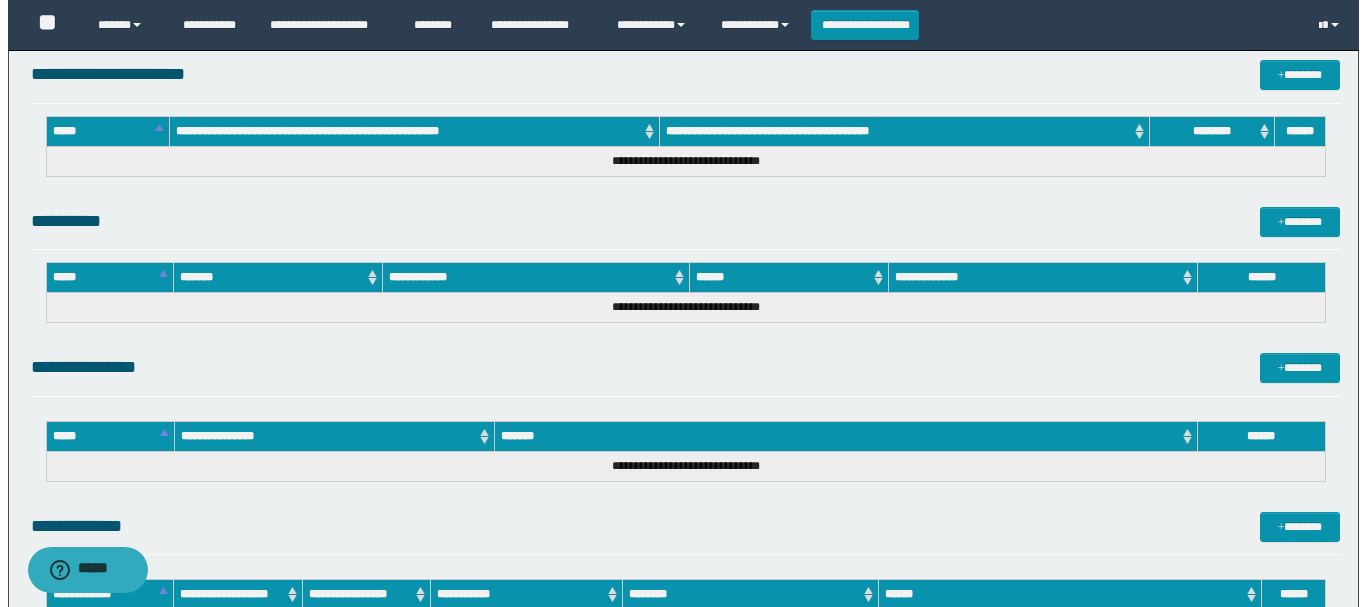 scroll, scrollTop: 935, scrollLeft: 0, axis: vertical 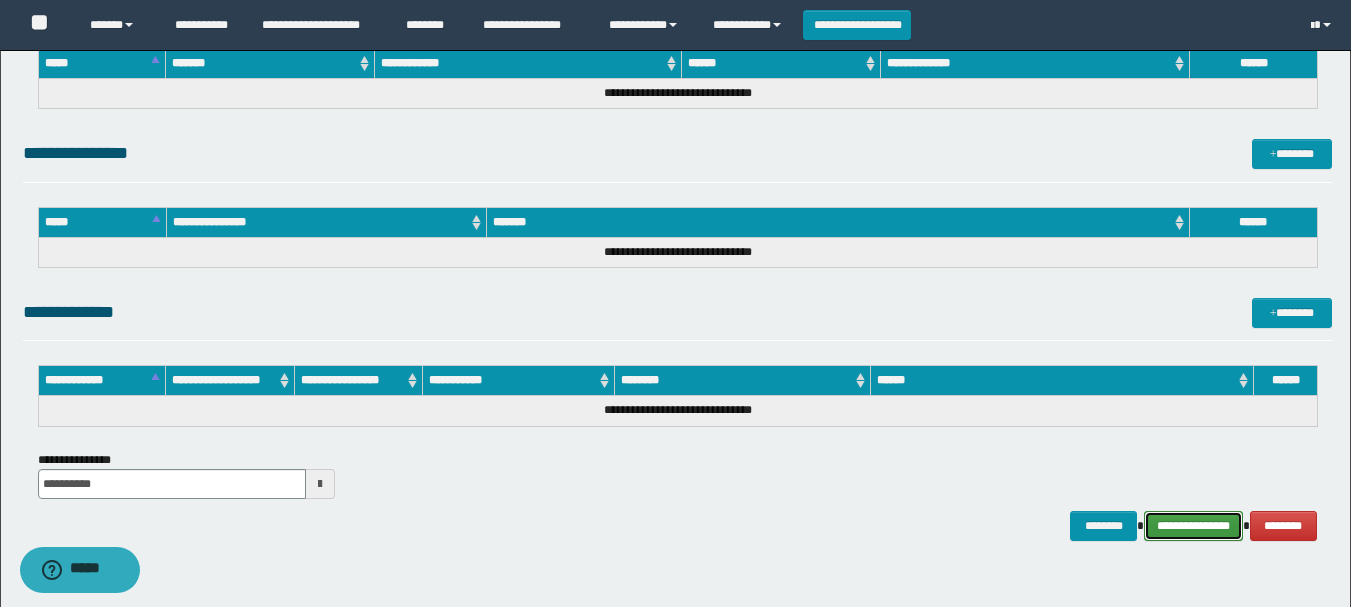 click on "**********" at bounding box center (1193, 526) 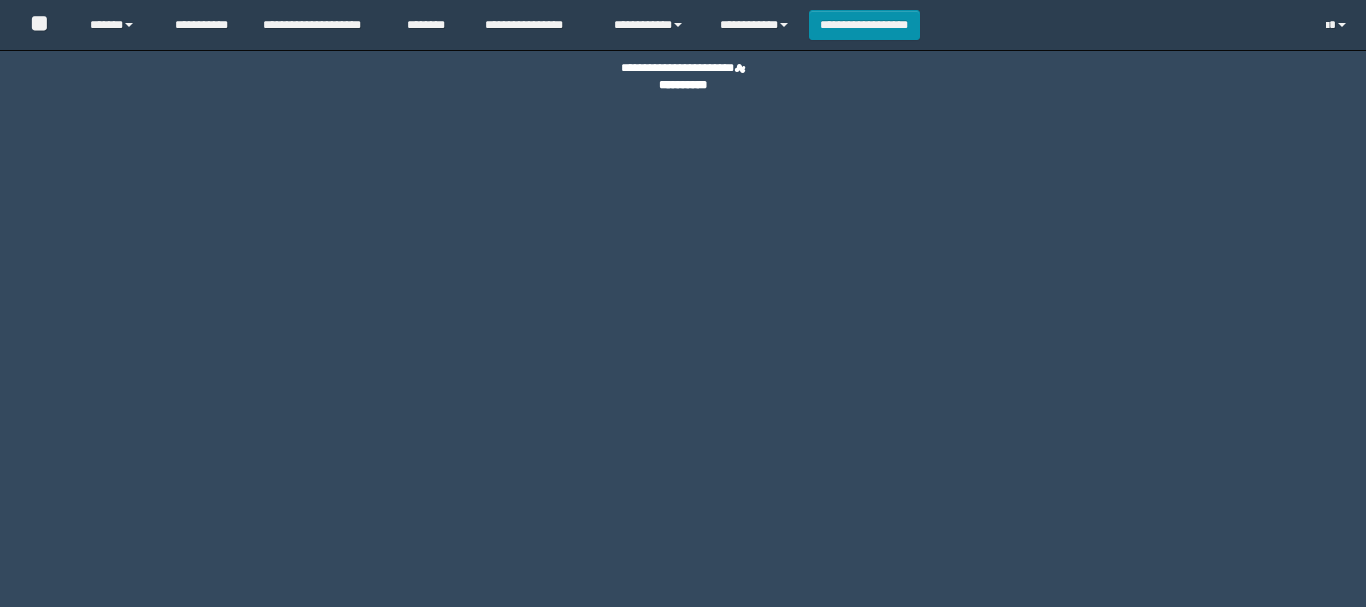 scroll, scrollTop: 0, scrollLeft: 0, axis: both 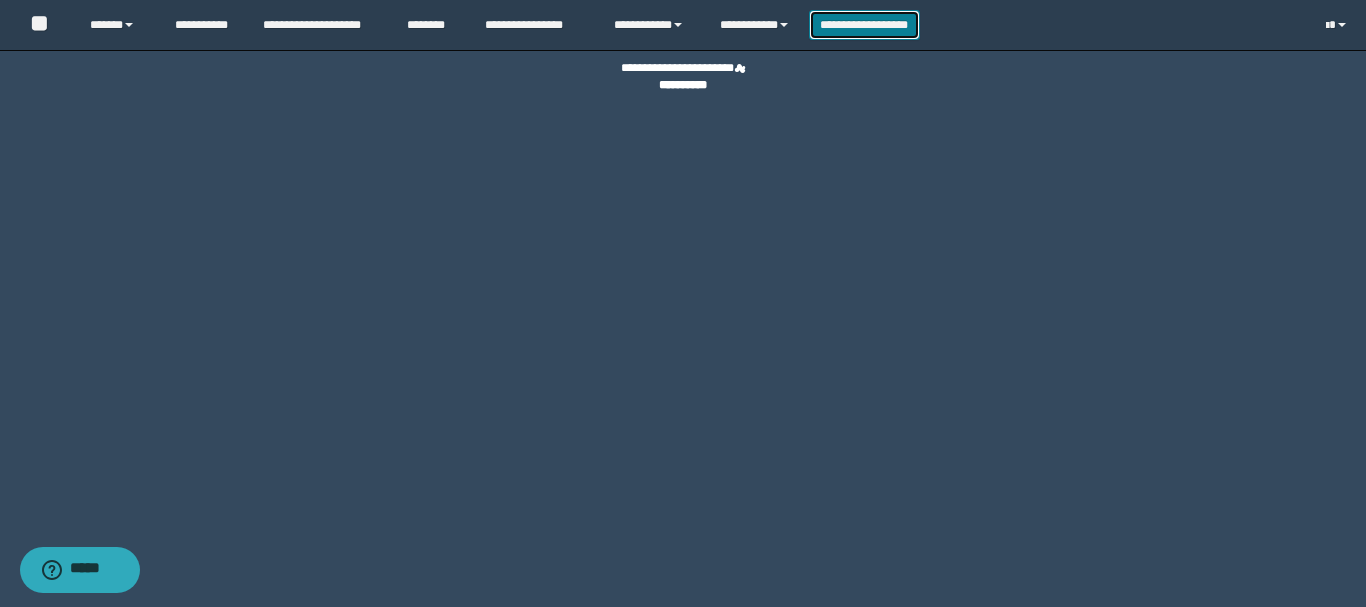 click on "**********" at bounding box center [864, 25] 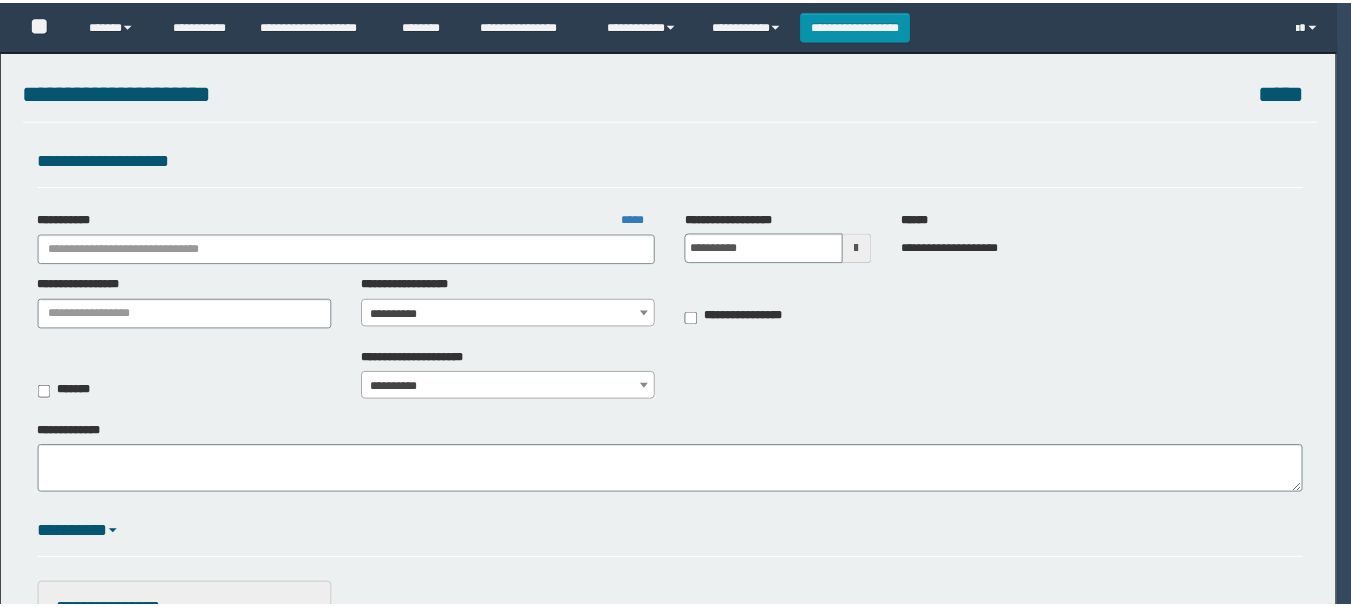 scroll, scrollTop: 0, scrollLeft: 0, axis: both 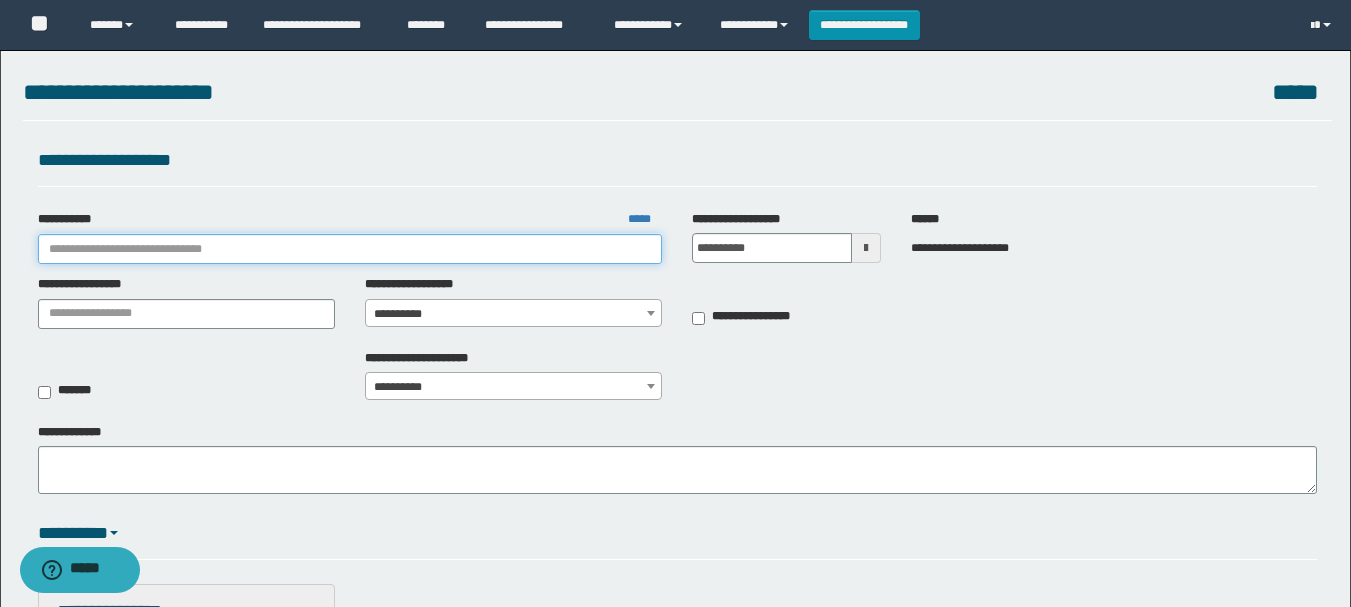click on "**********" at bounding box center [350, 249] 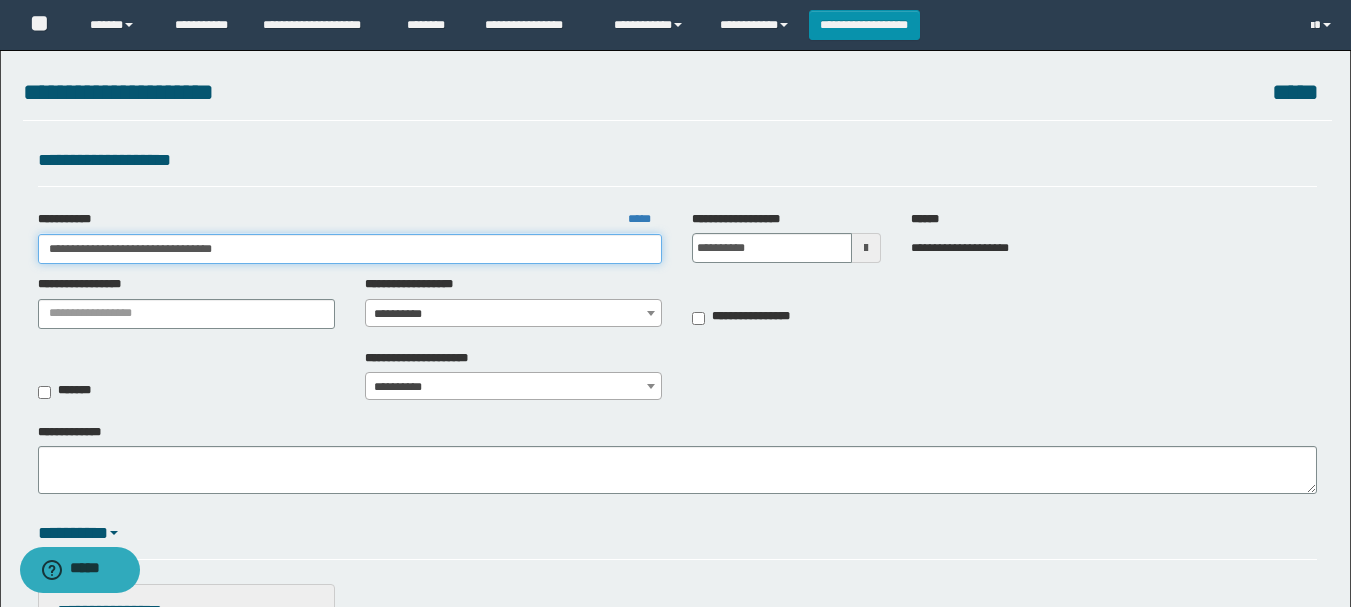 click on "**********" at bounding box center [350, 249] 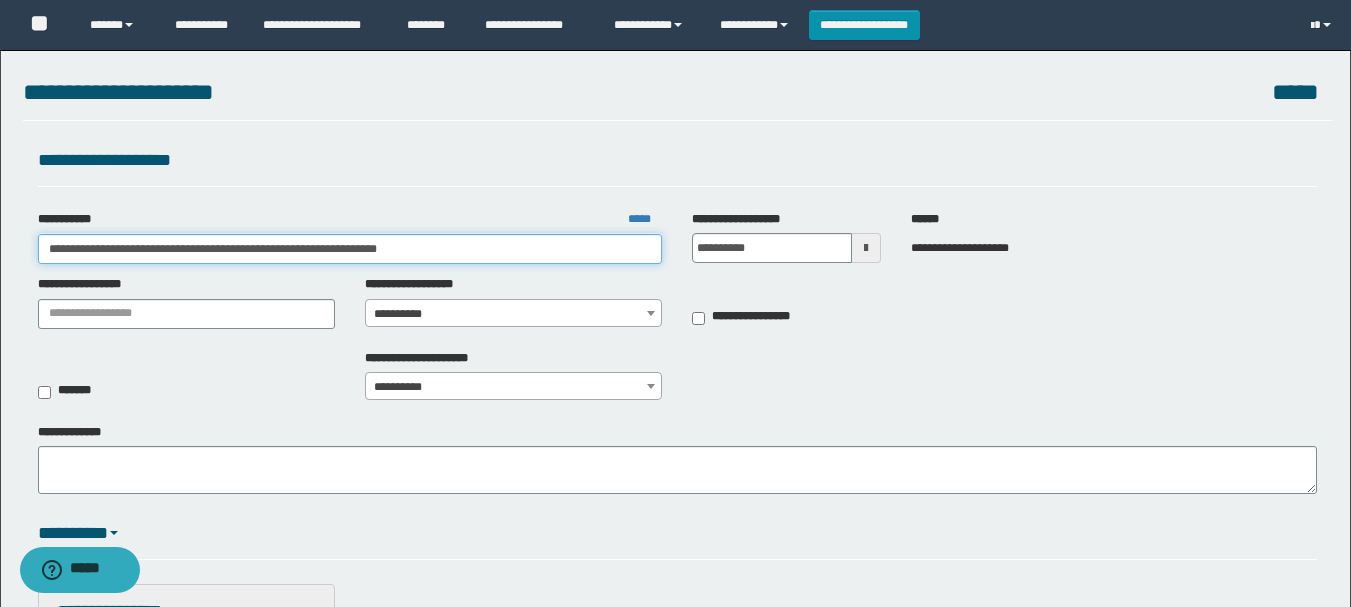 click on "**********" at bounding box center (350, 249) 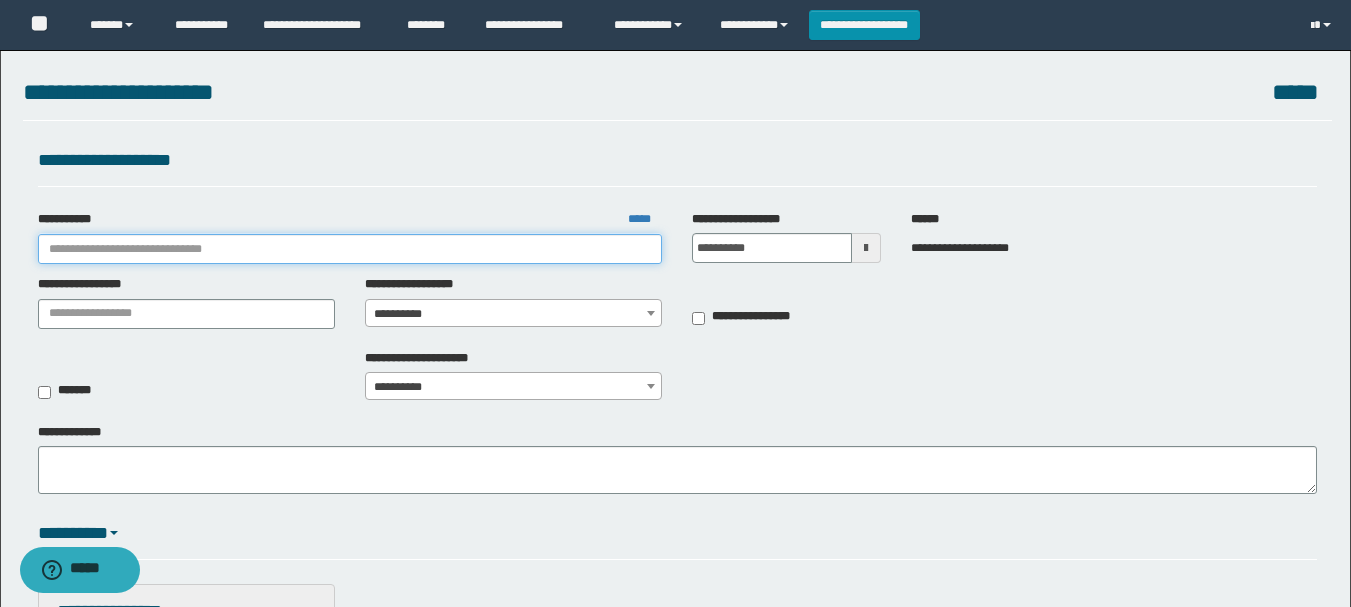 paste on "**********" 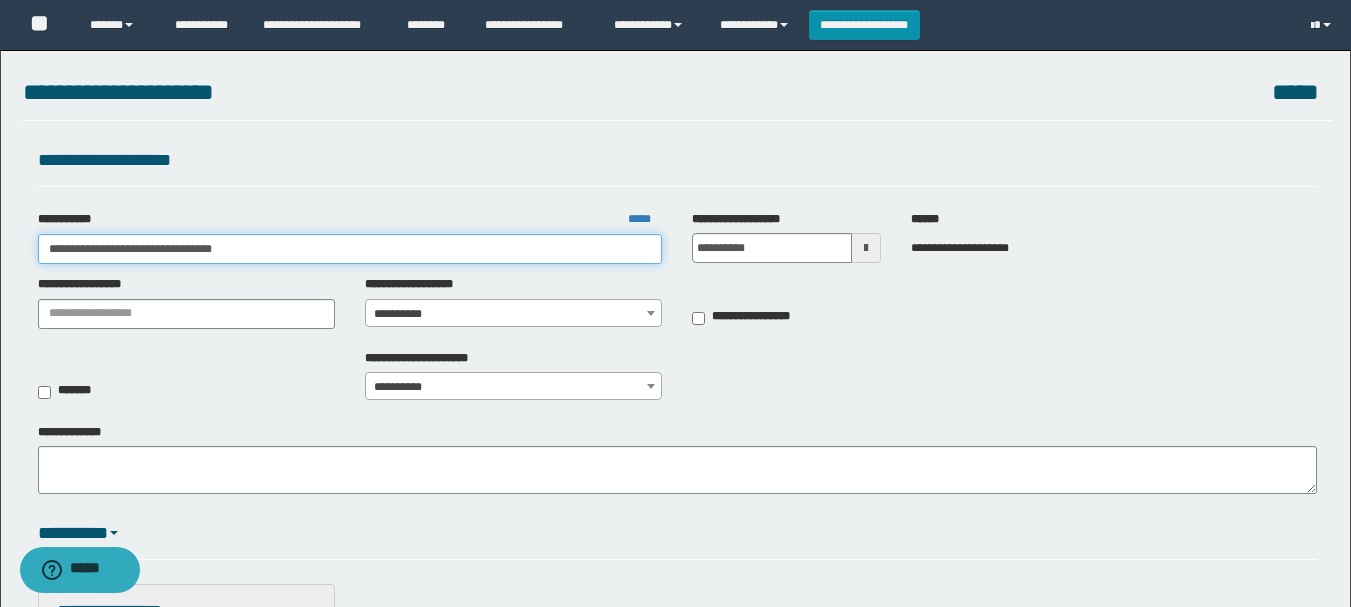 type on "**********" 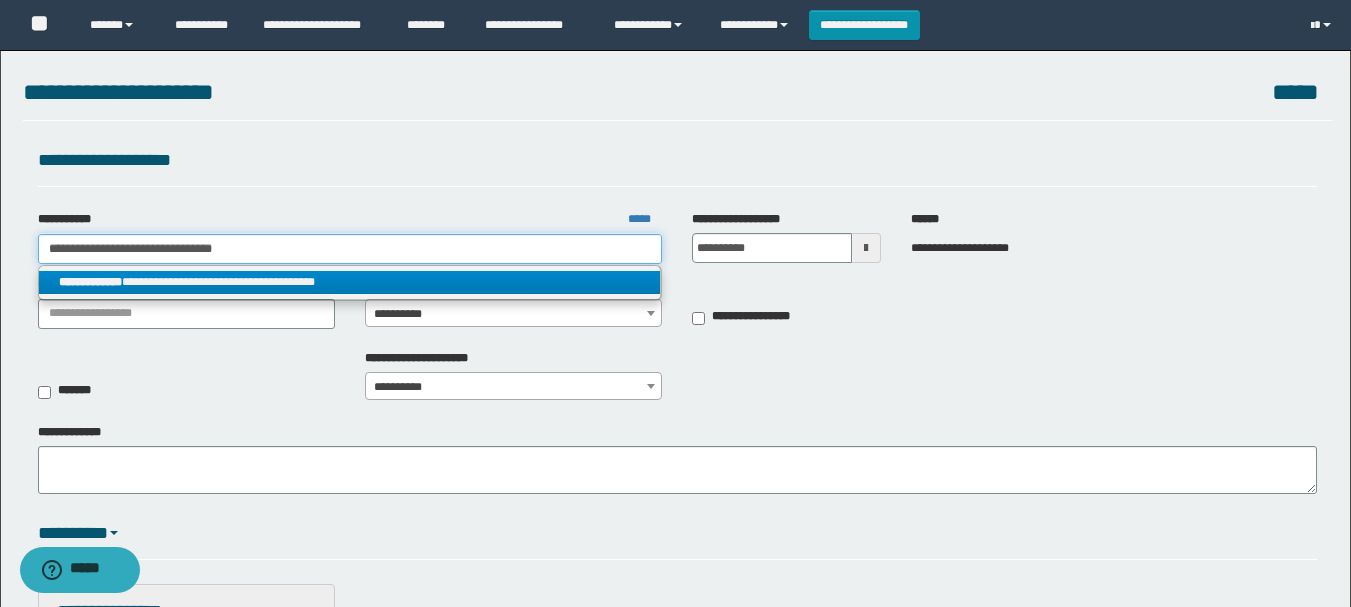 type on "**********" 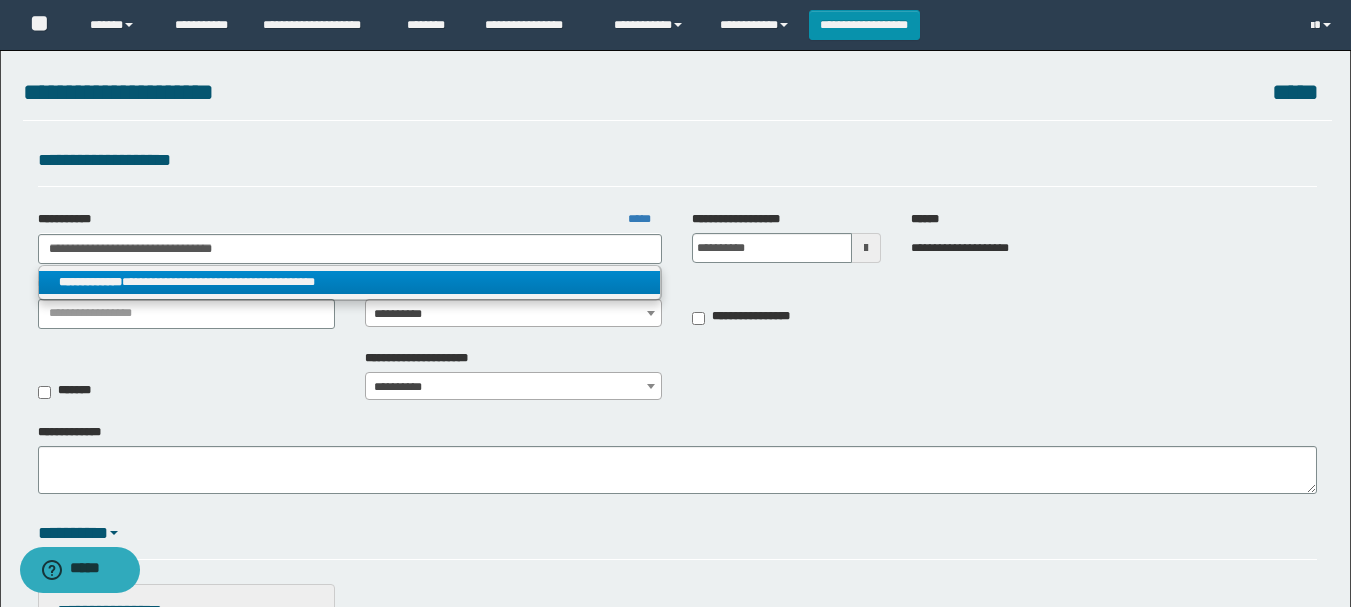 click on "**********" at bounding box center (350, 282) 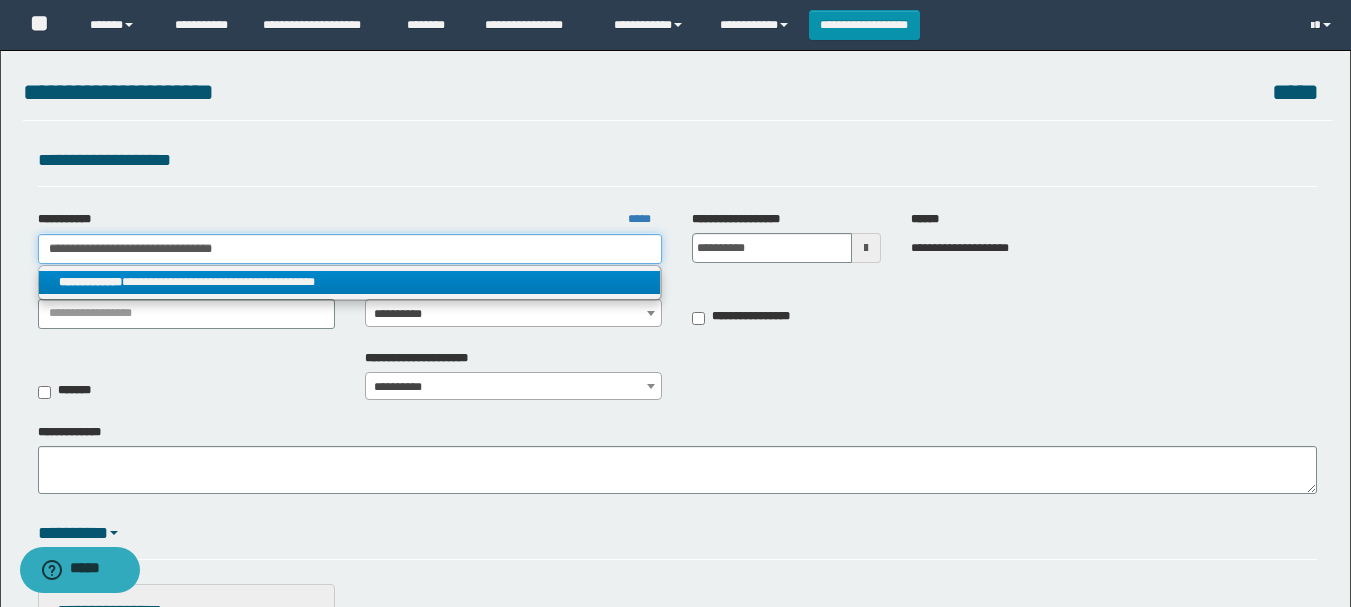 type 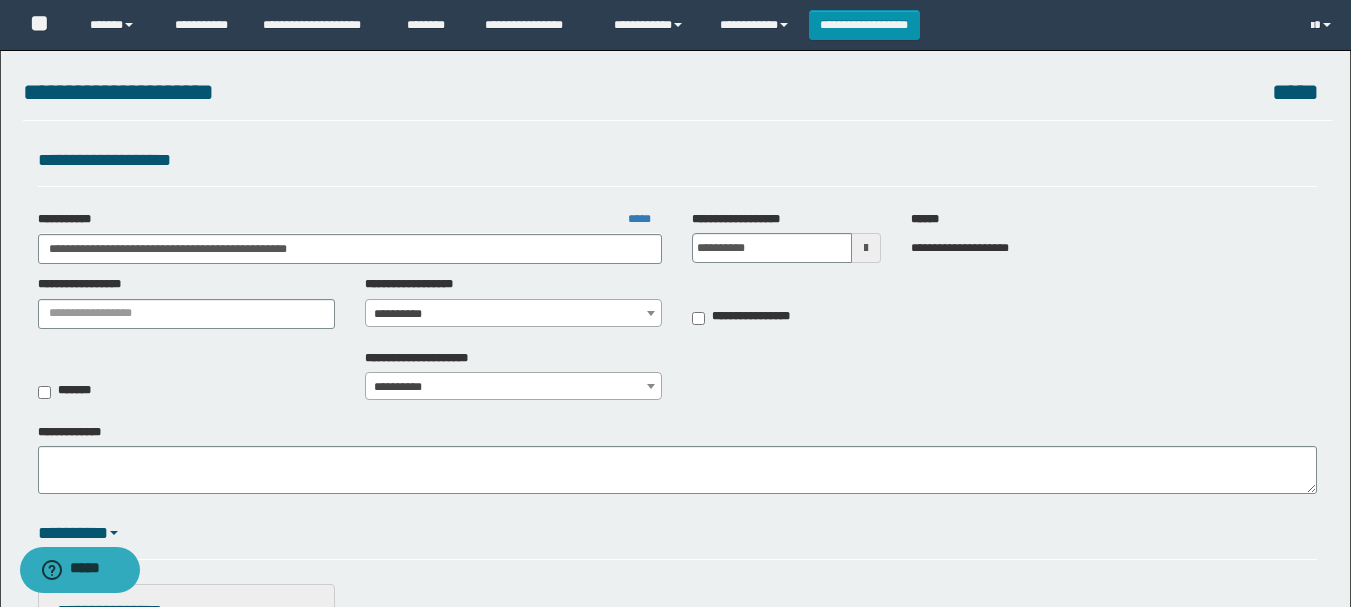 click on "**********" at bounding box center (677, 307) 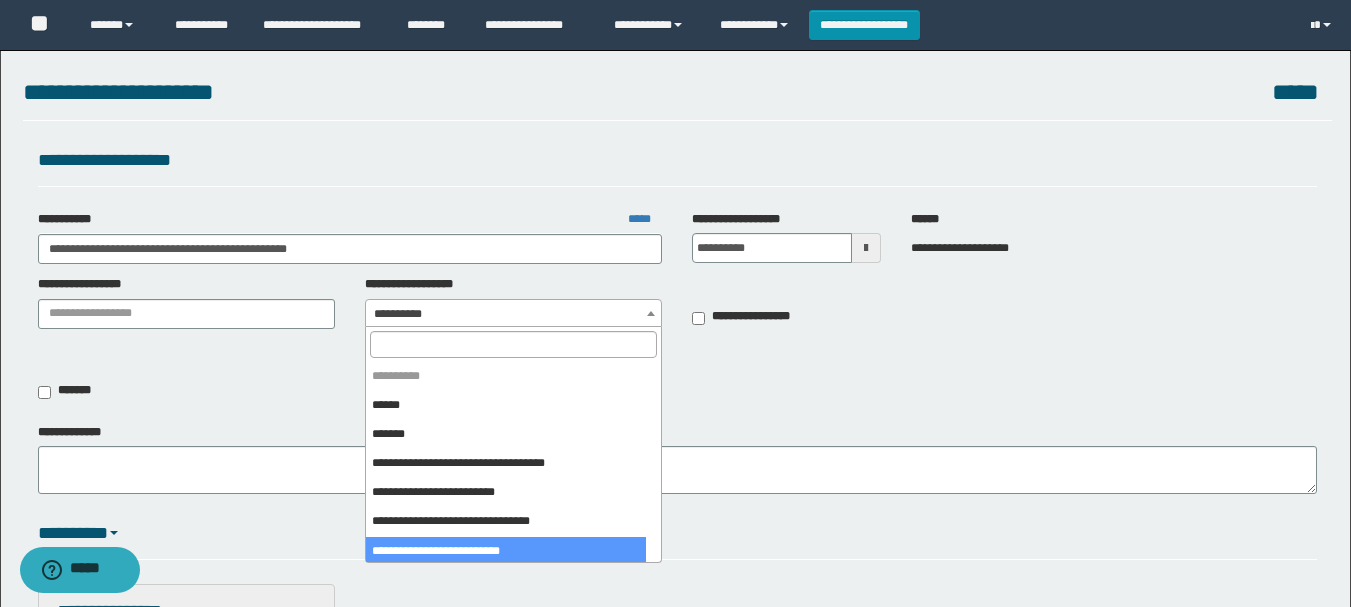 select on "****" 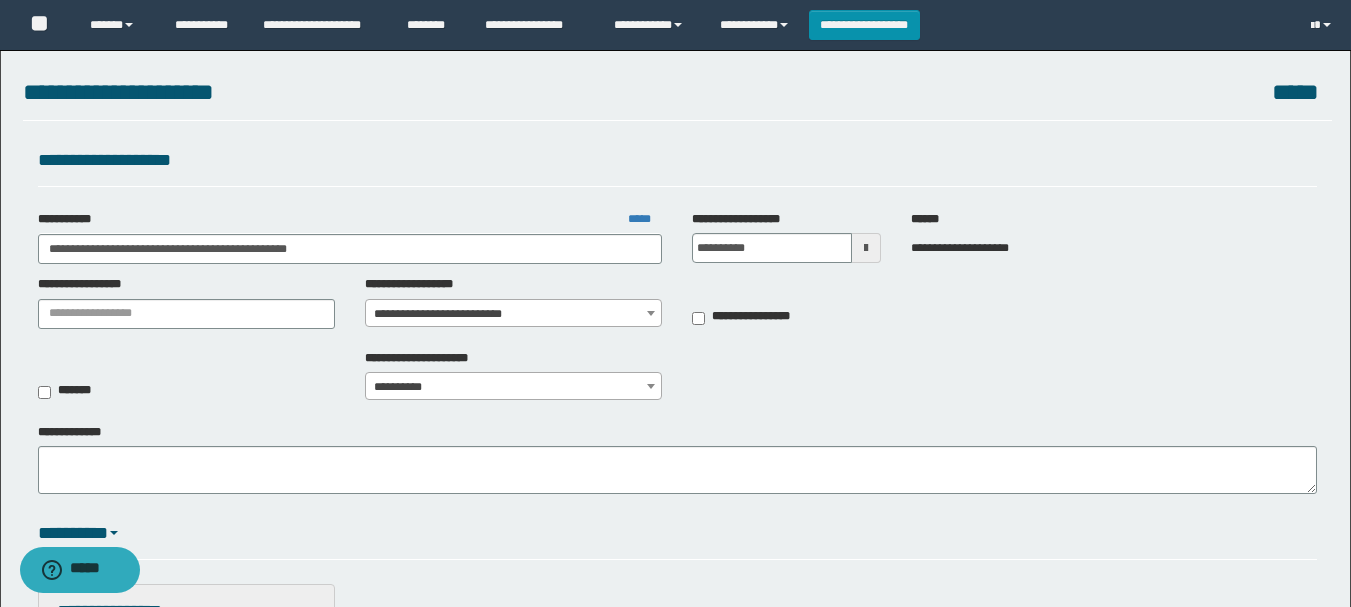 click on "**********" at bounding box center (513, 387) 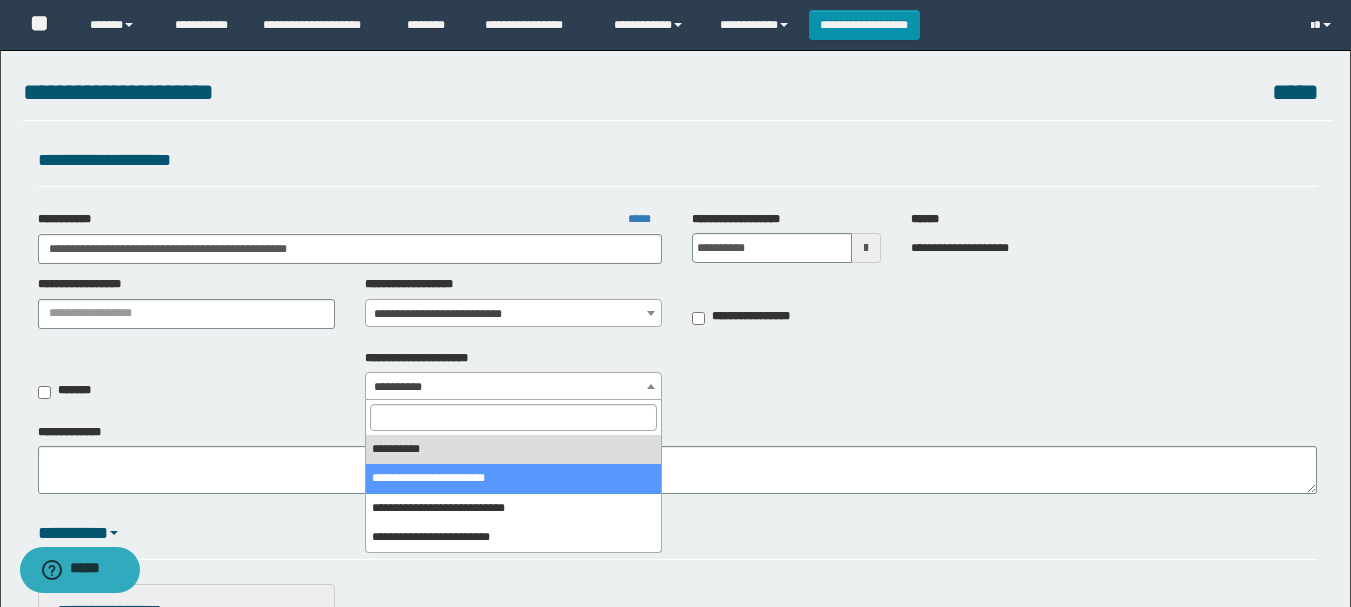 select on "*" 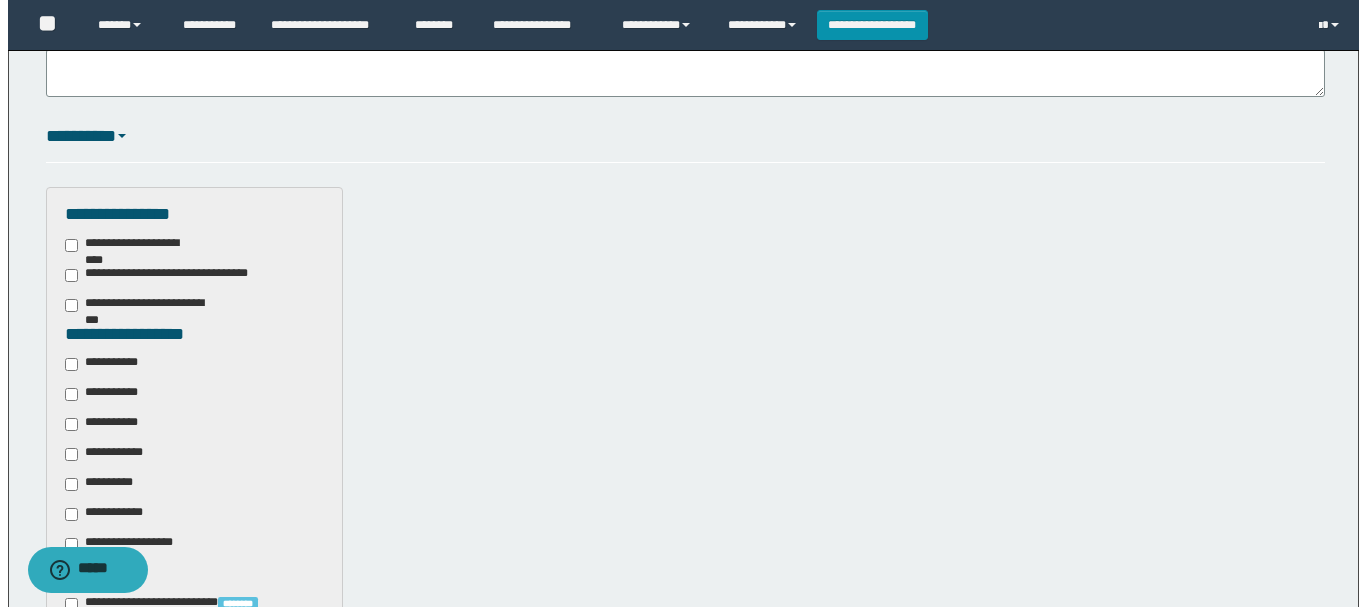 scroll, scrollTop: 777, scrollLeft: 0, axis: vertical 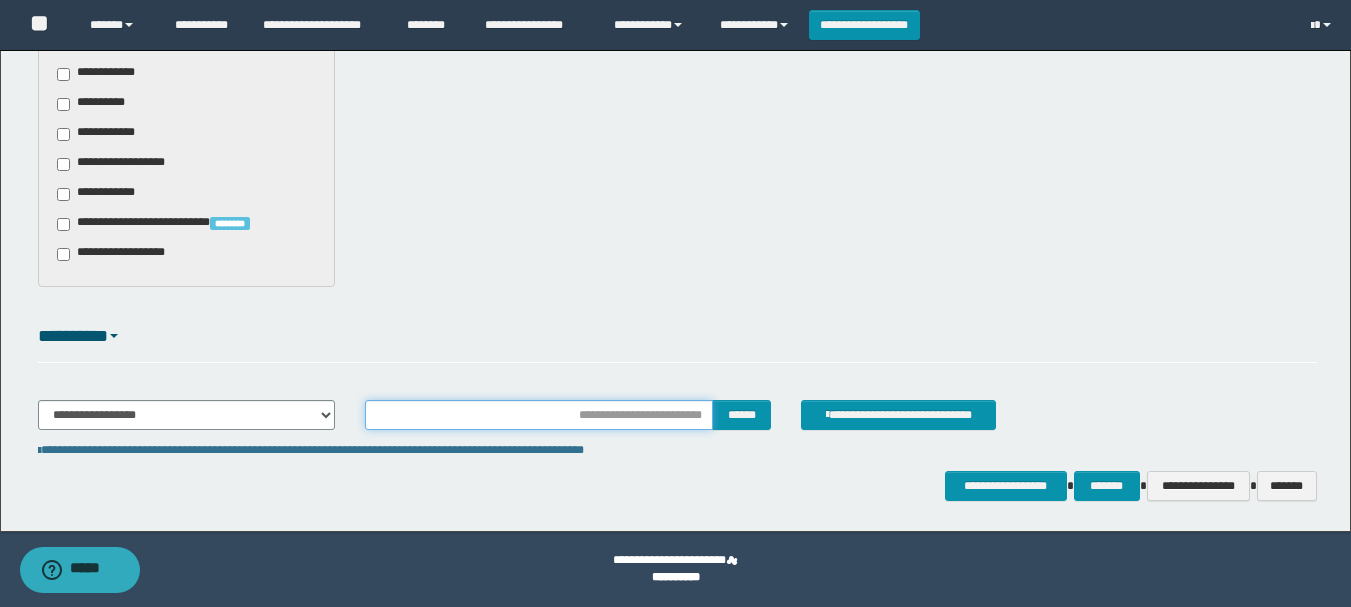 click at bounding box center [539, 415] 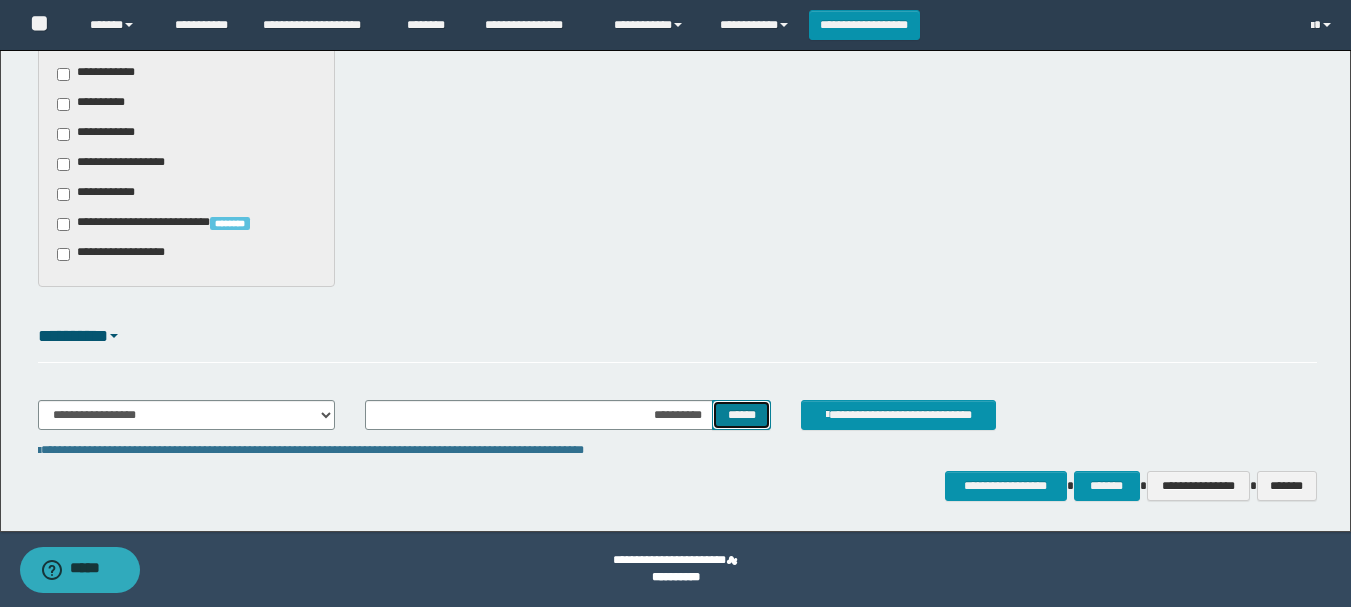 click on "******" at bounding box center [741, 415] 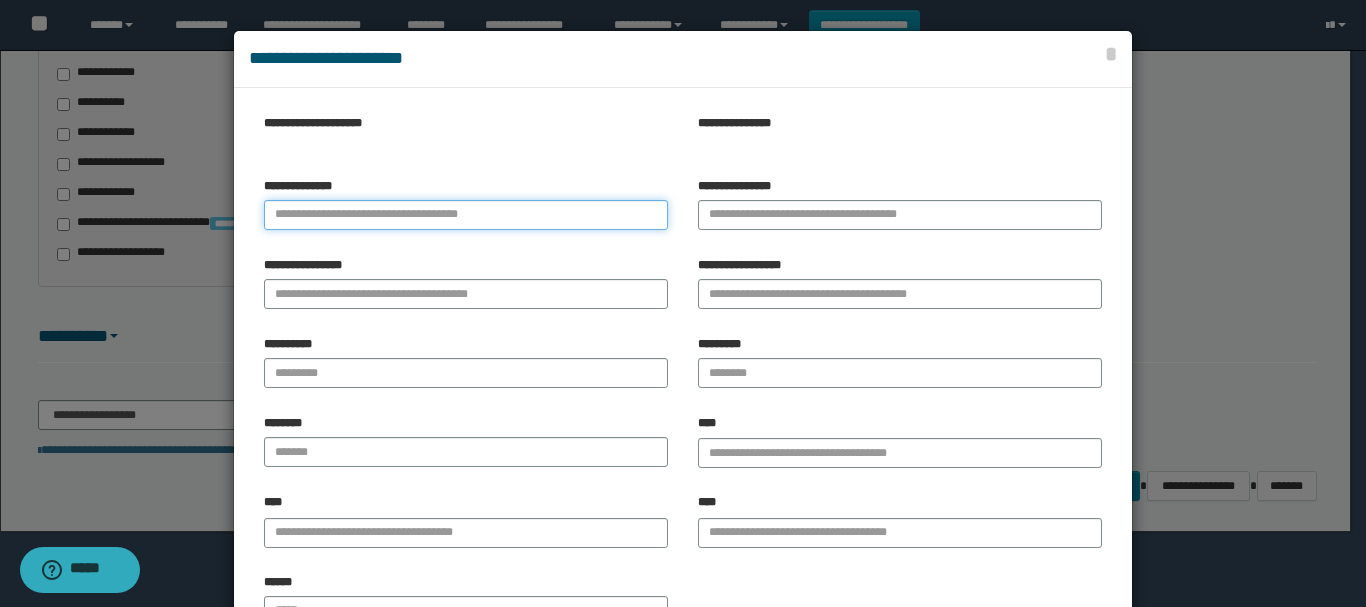 paste on "**********" 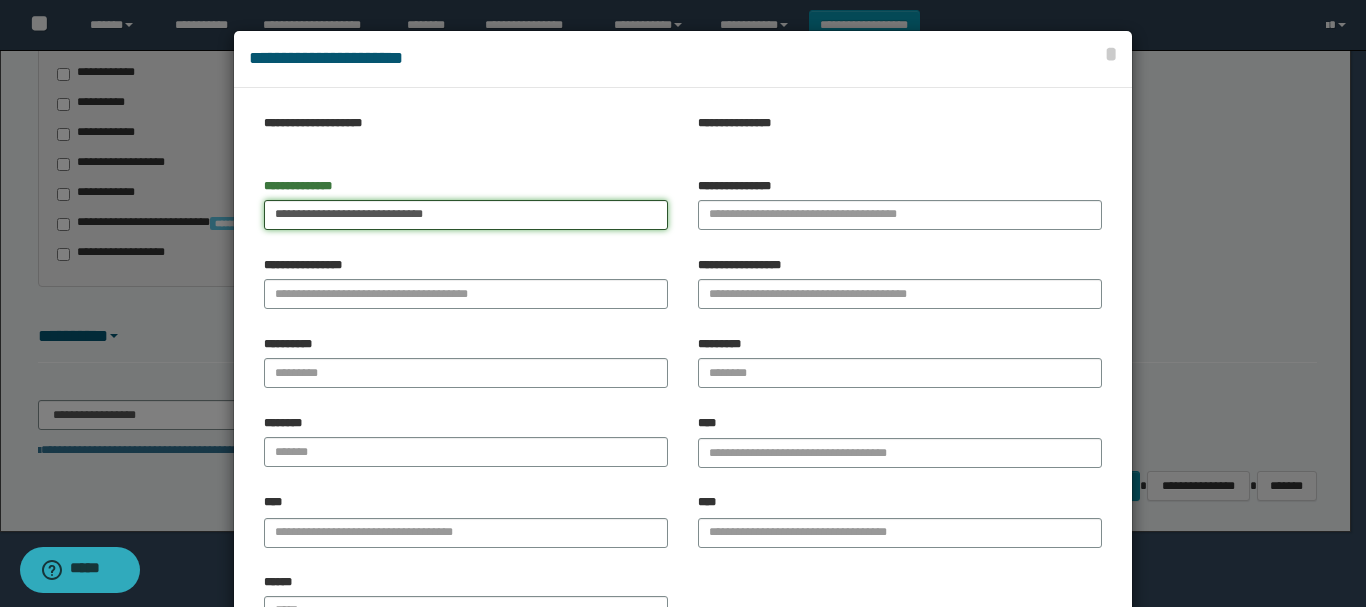 type on "**********" 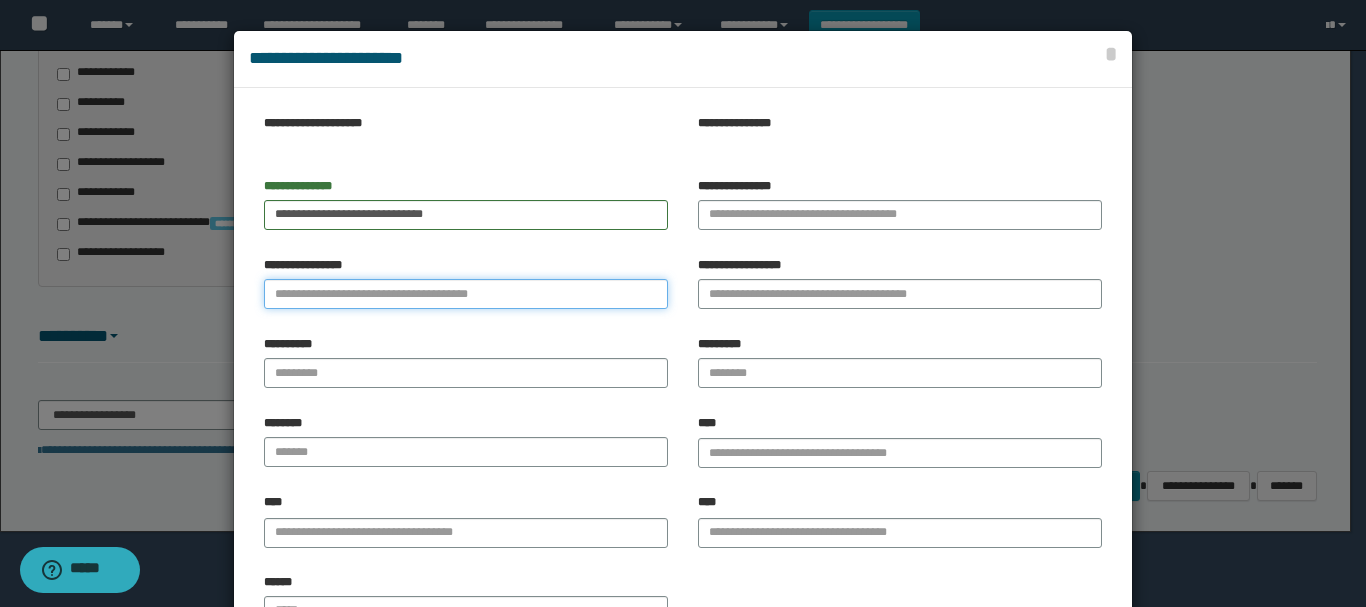 click on "**********" at bounding box center [466, 294] 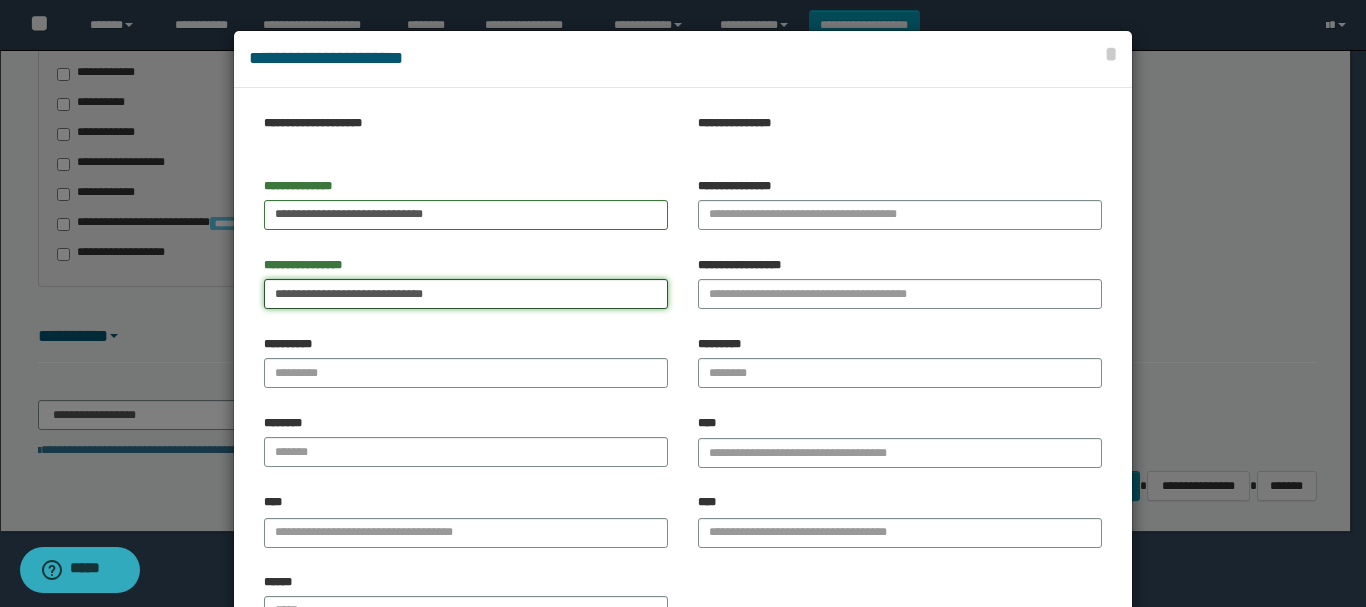 type on "**********" 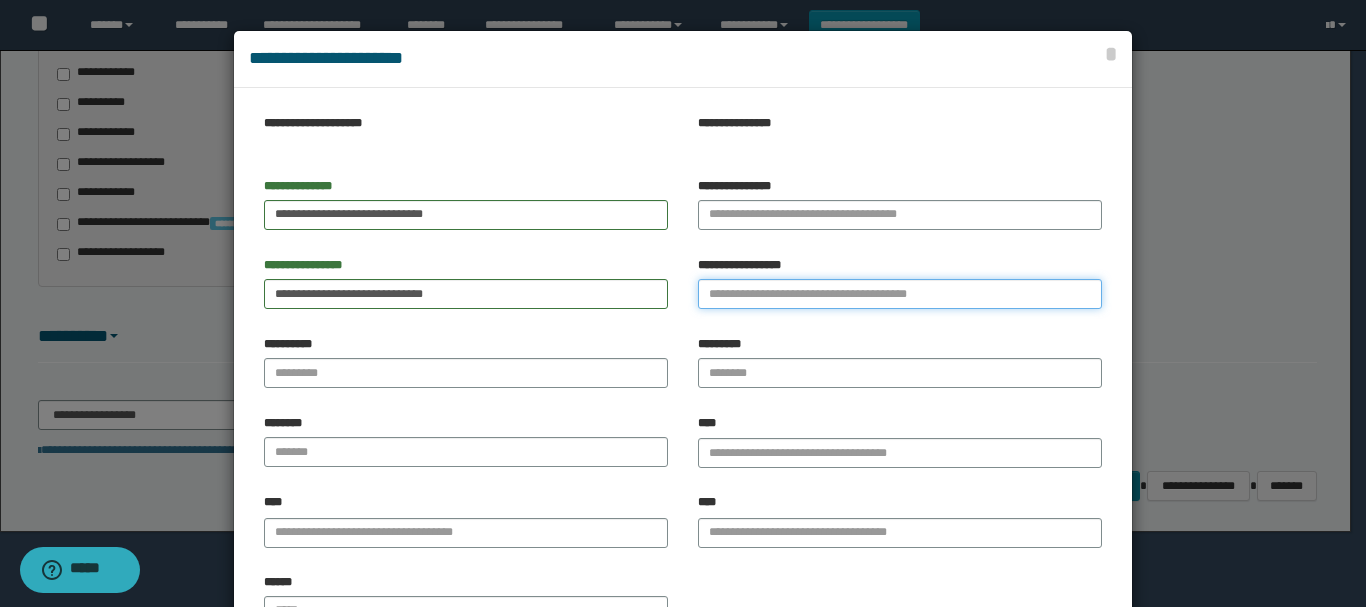 click on "**********" at bounding box center [900, 294] 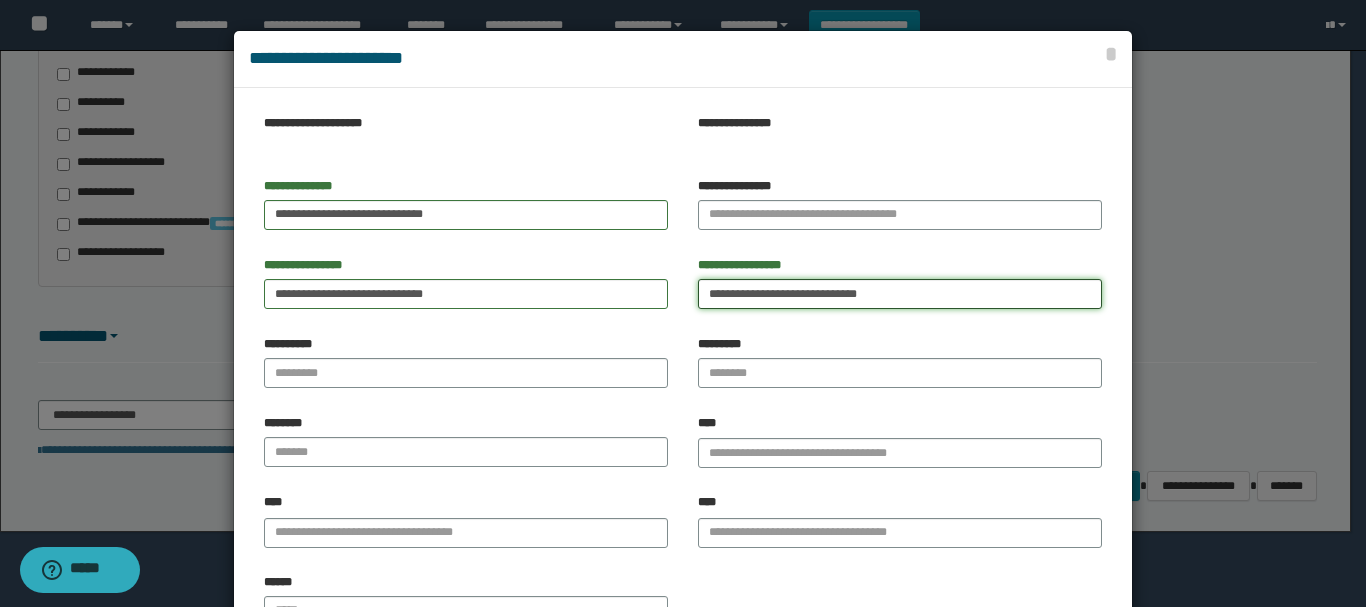 type on "**********" 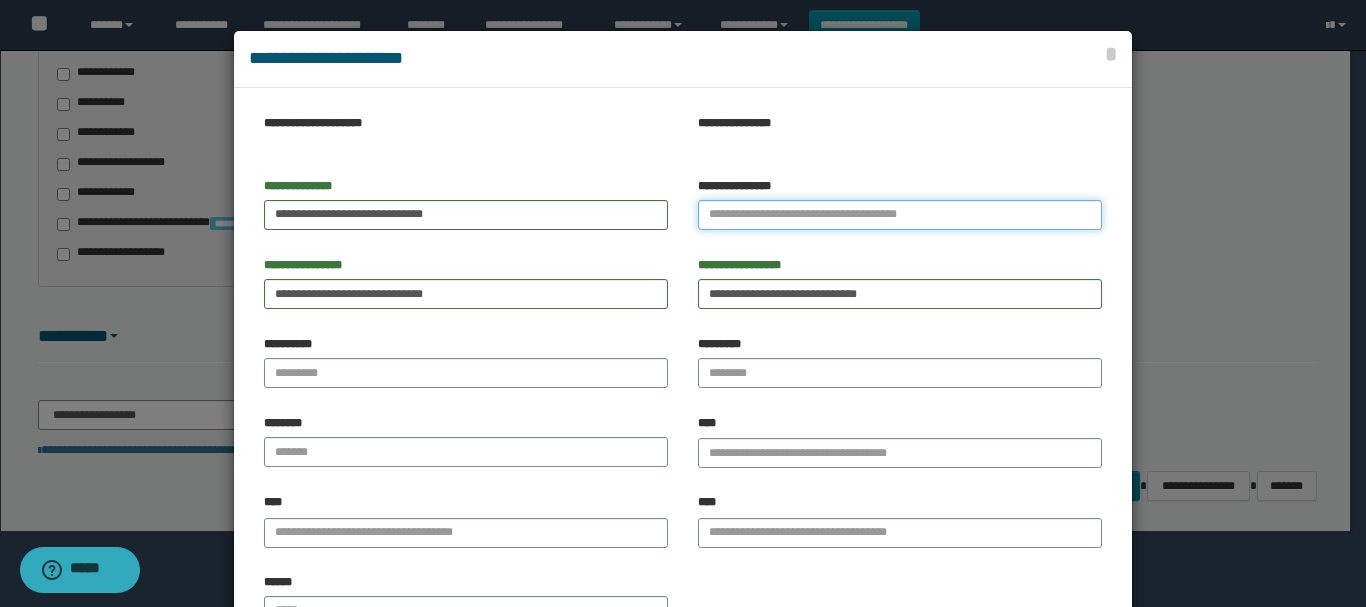 click on "**********" at bounding box center [900, 215] 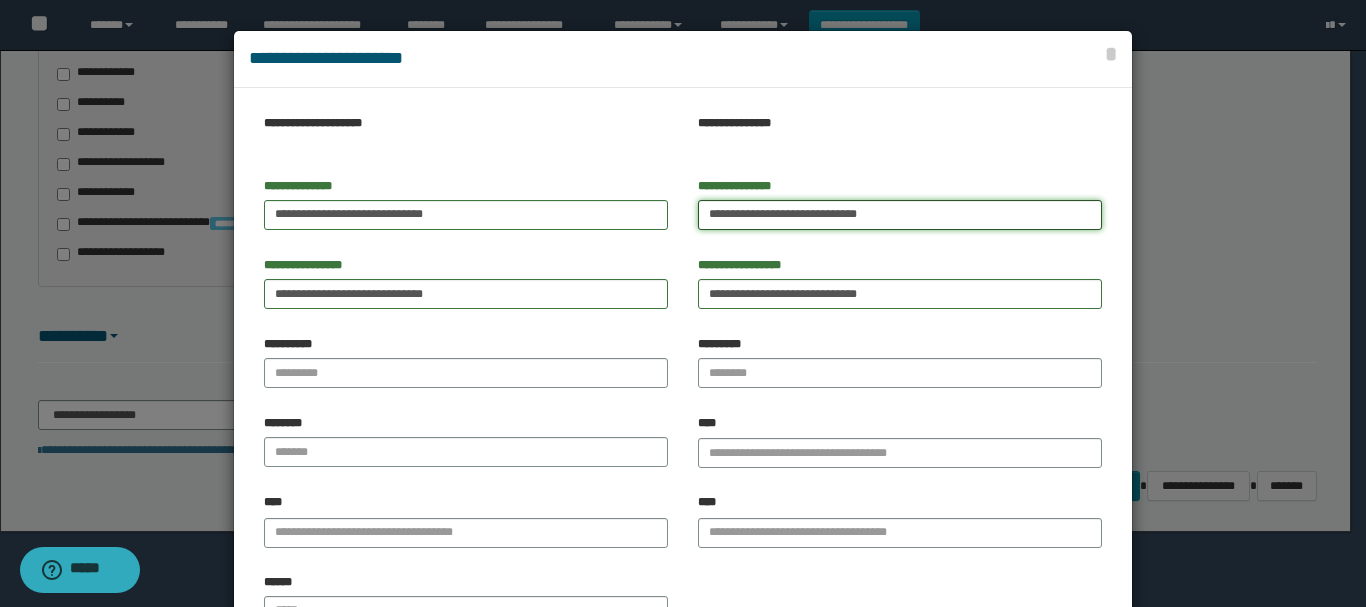 type on "**********" 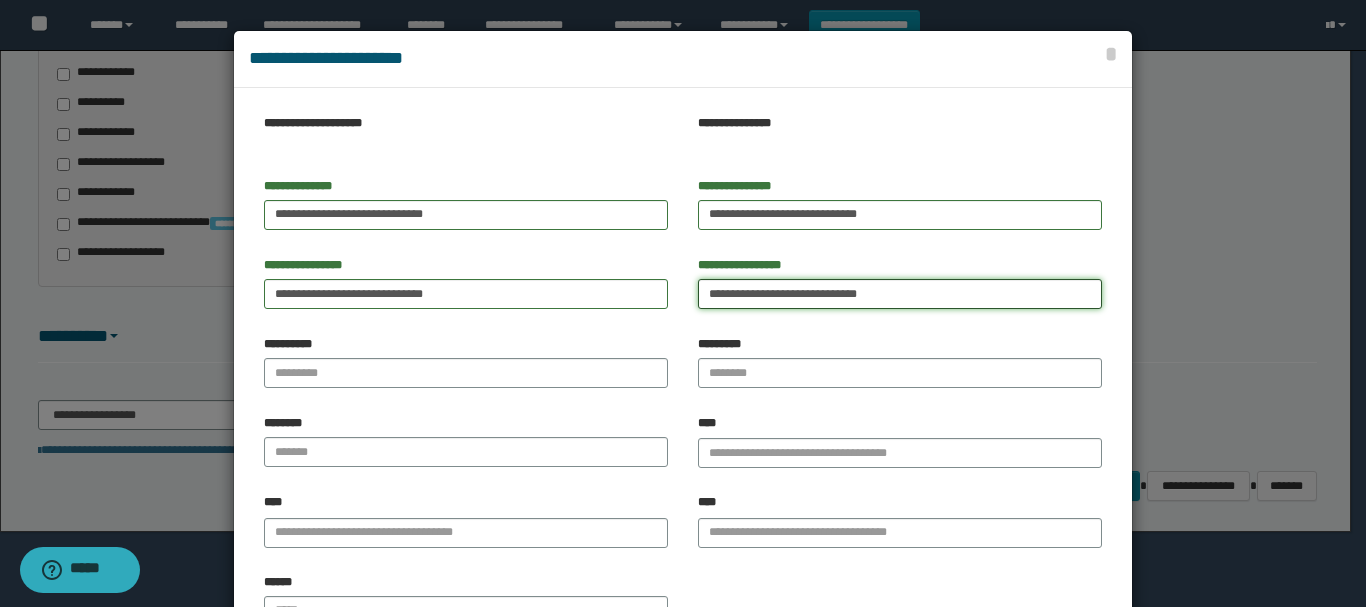 drag, startPoint x: 859, startPoint y: 298, endPoint x: 435, endPoint y: 408, distance: 438.03653 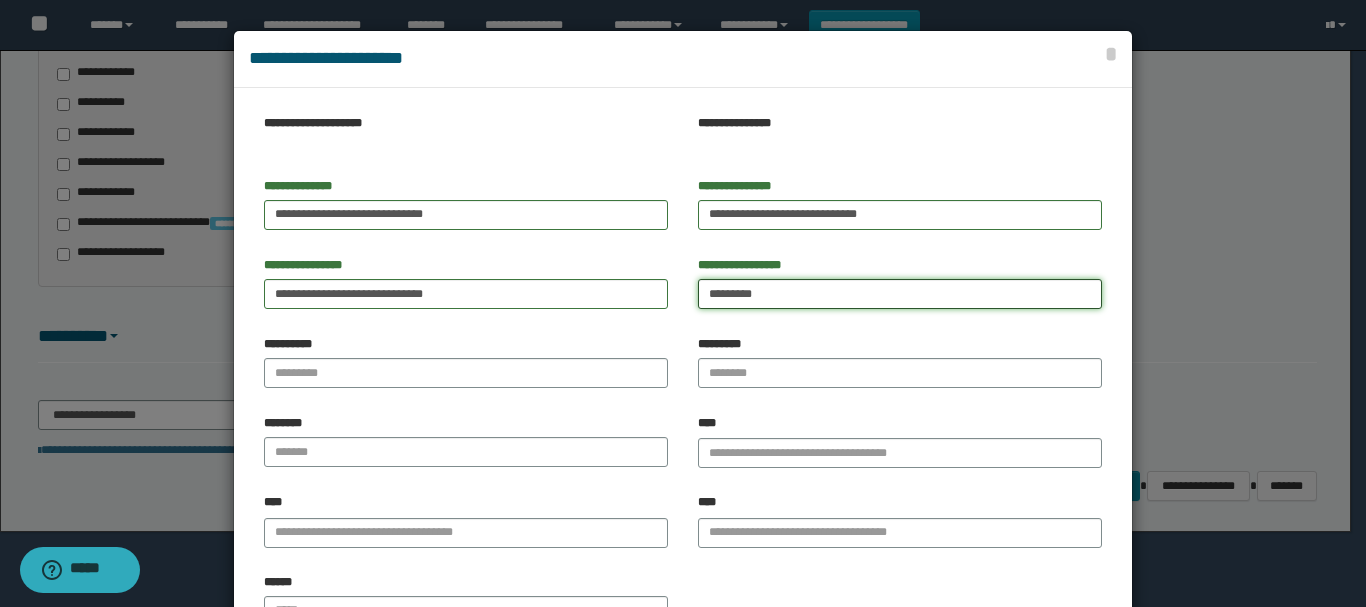 type on "********" 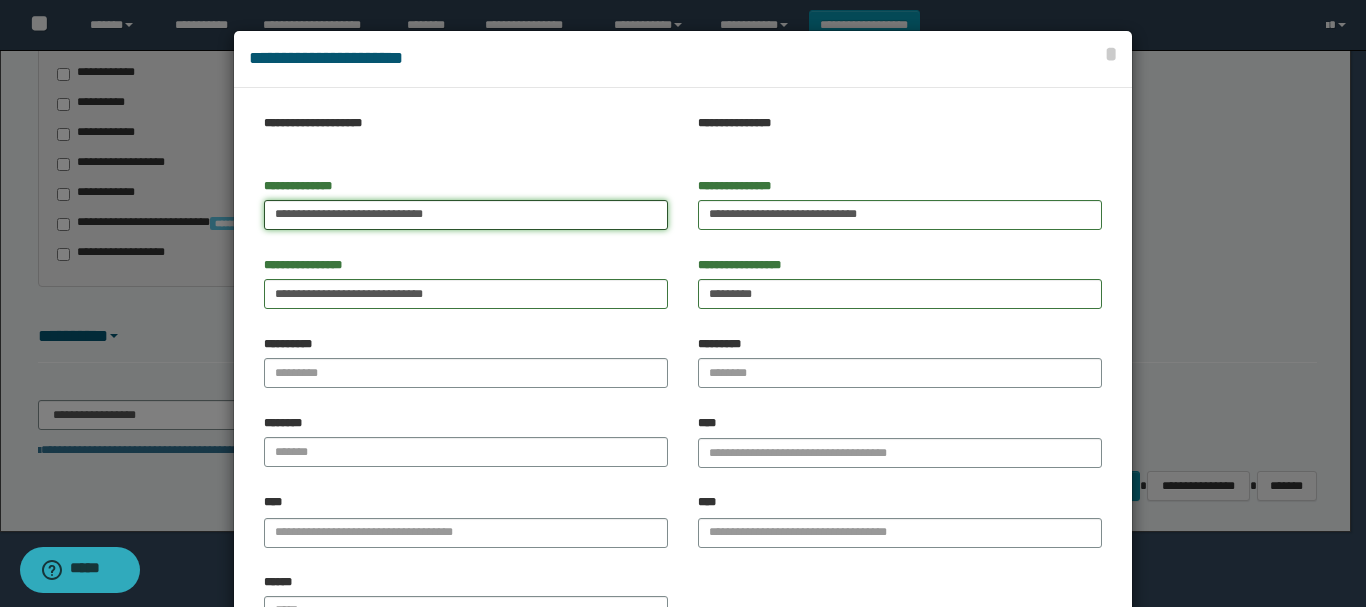 drag, startPoint x: 349, startPoint y: 219, endPoint x: 585, endPoint y: 252, distance: 238.29604 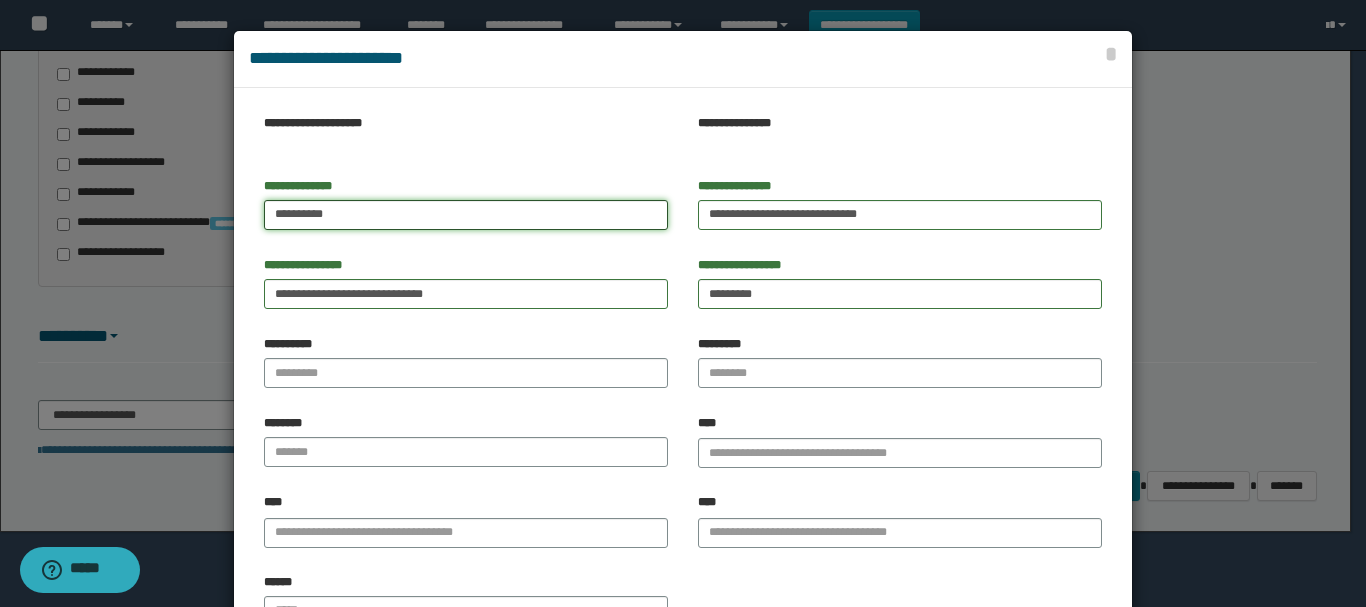 type on "*********" 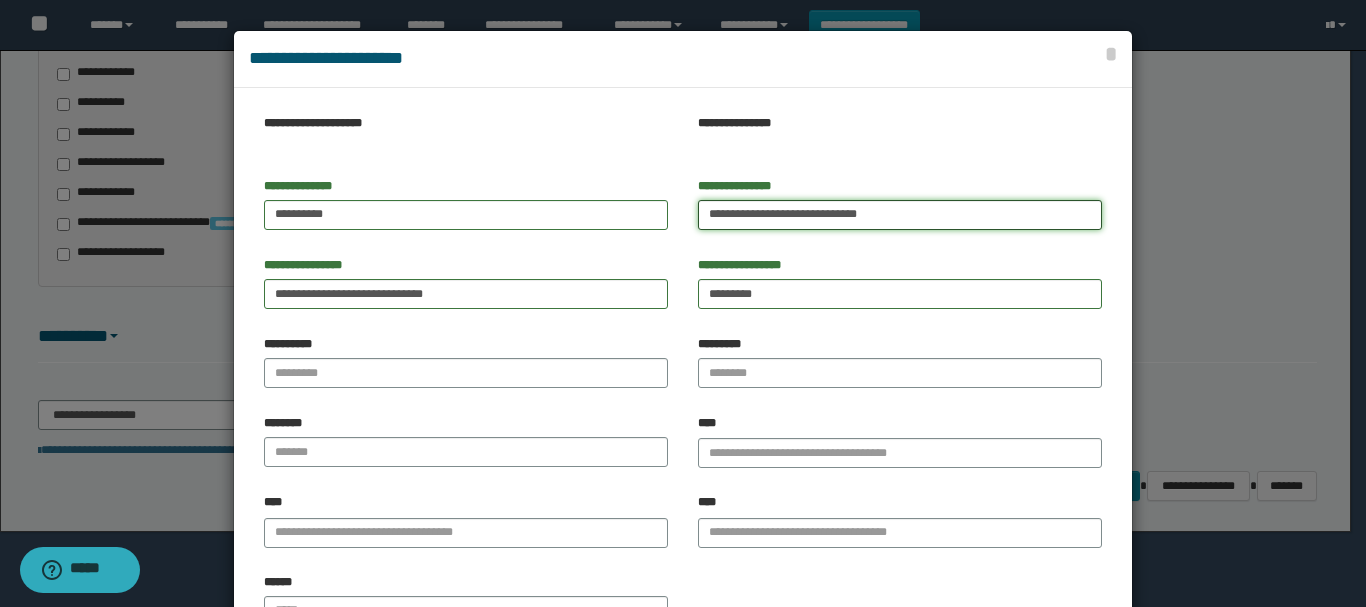 drag, startPoint x: 776, startPoint y: 212, endPoint x: 476, endPoint y: 265, distance: 304.6457 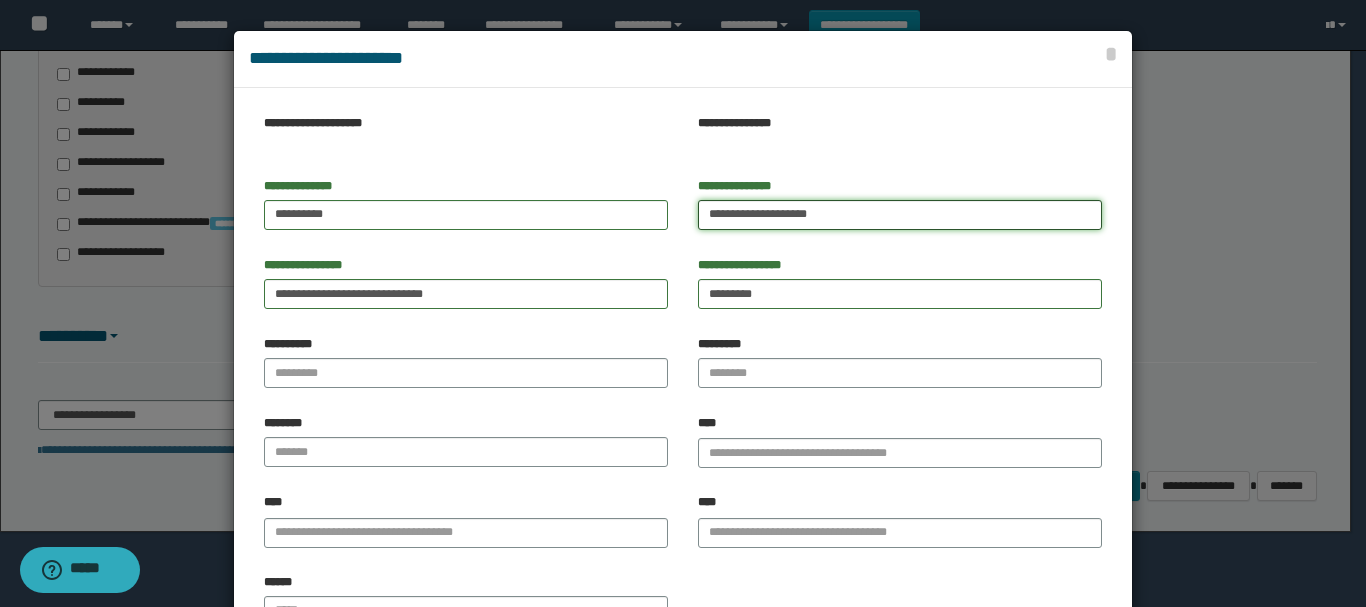 drag, startPoint x: 746, startPoint y: 214, endPoint x: 990, endPoint y: 217, distance: 244.01845 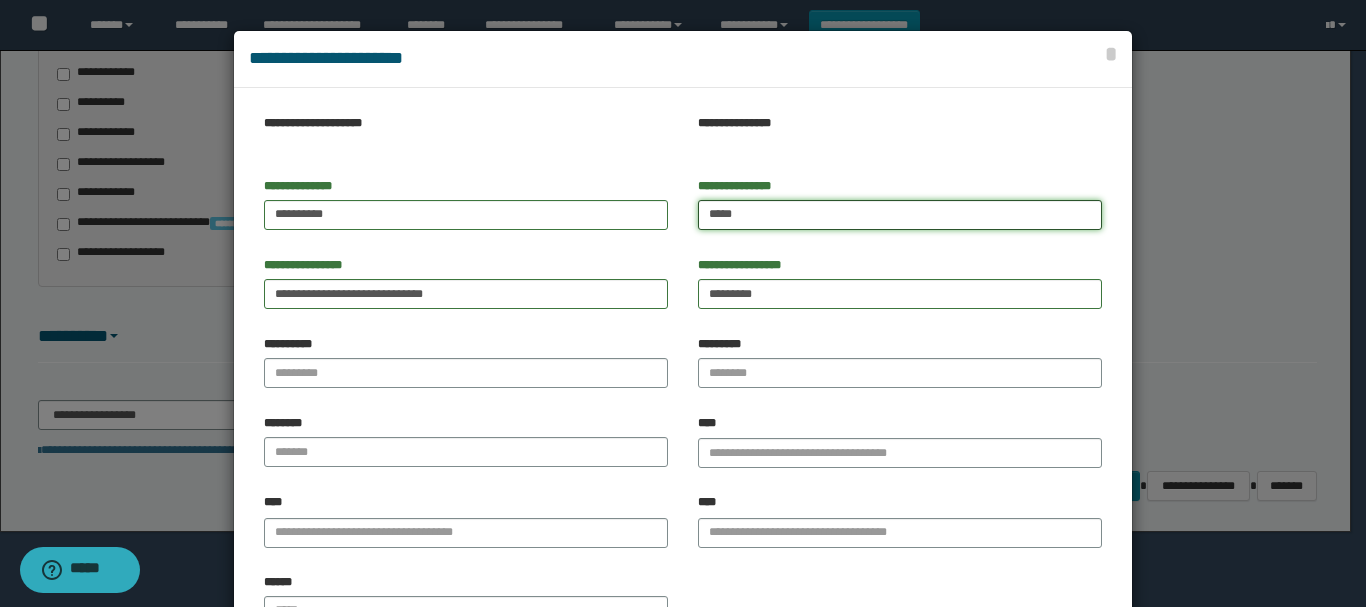 type on "****" 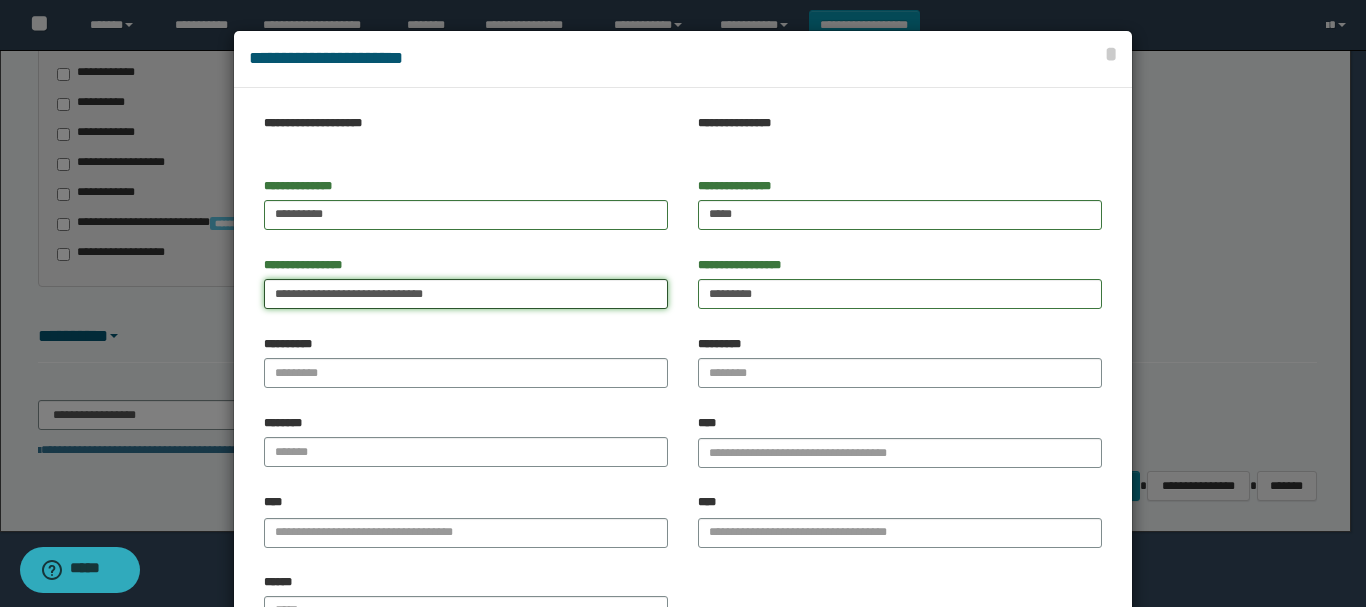 drag, startPoint x: 378, startPoint y: 295, endPoint x: 59, endPoint y: 363, distance: 326.16714 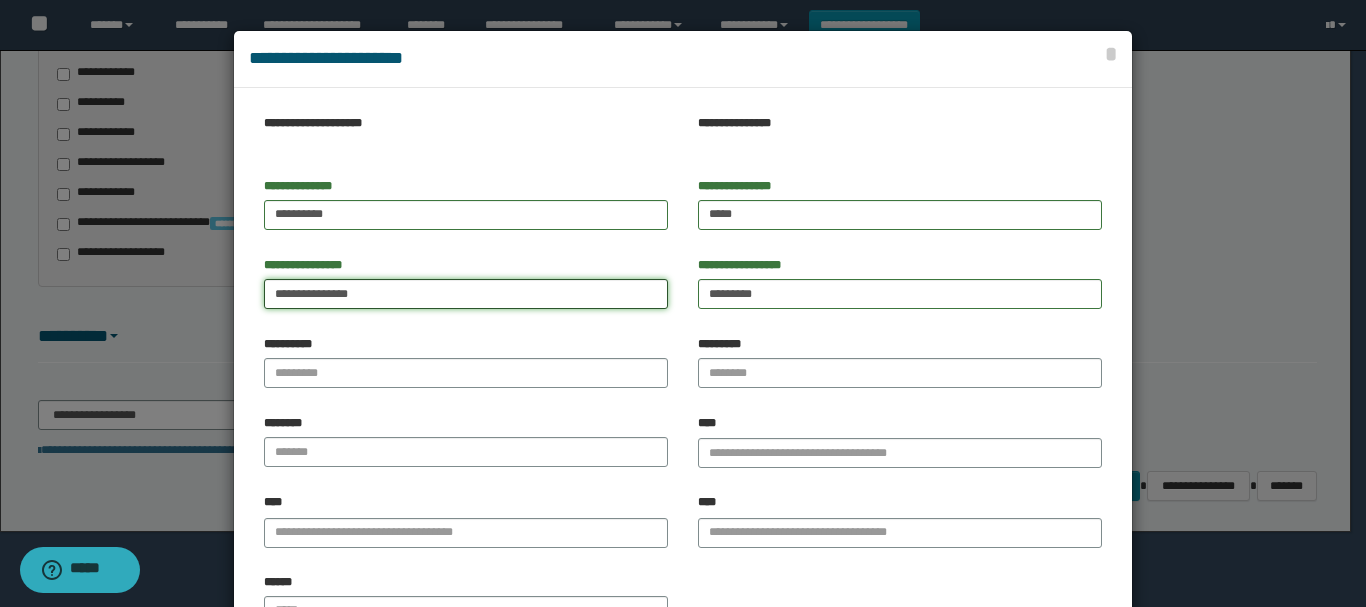 drag, startPoint x: 323, startPoint y: 297, endPoint x: 600, endPoint y: 319, distance: 277.87228 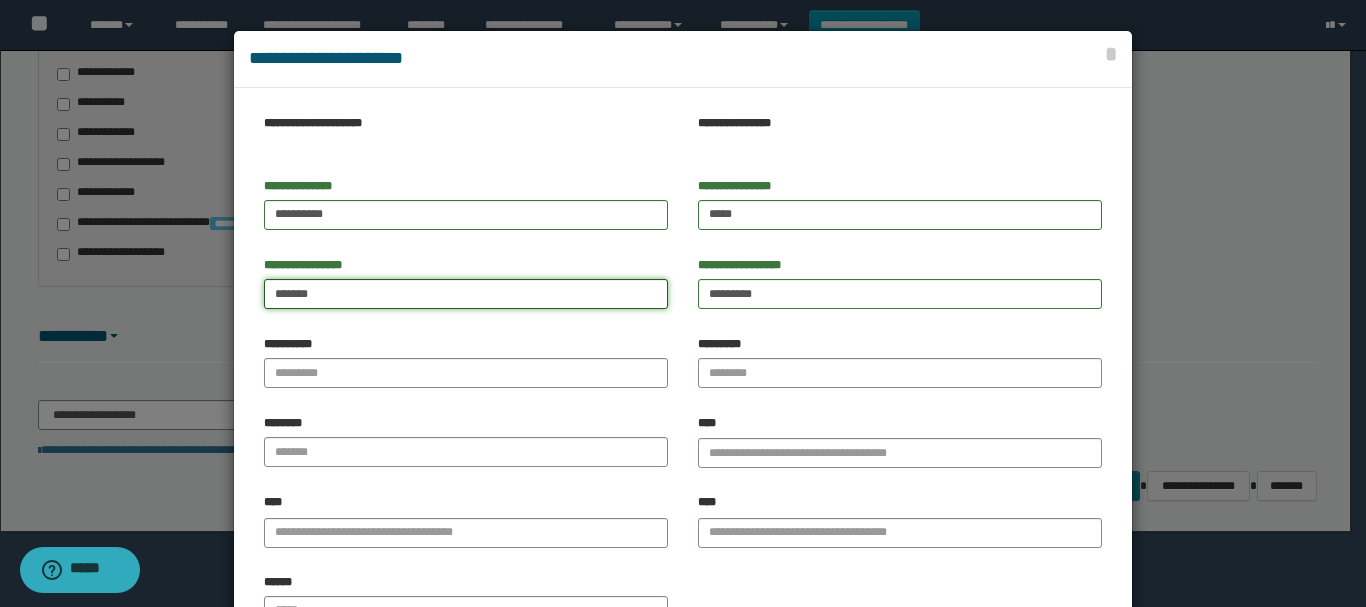 type on "******" 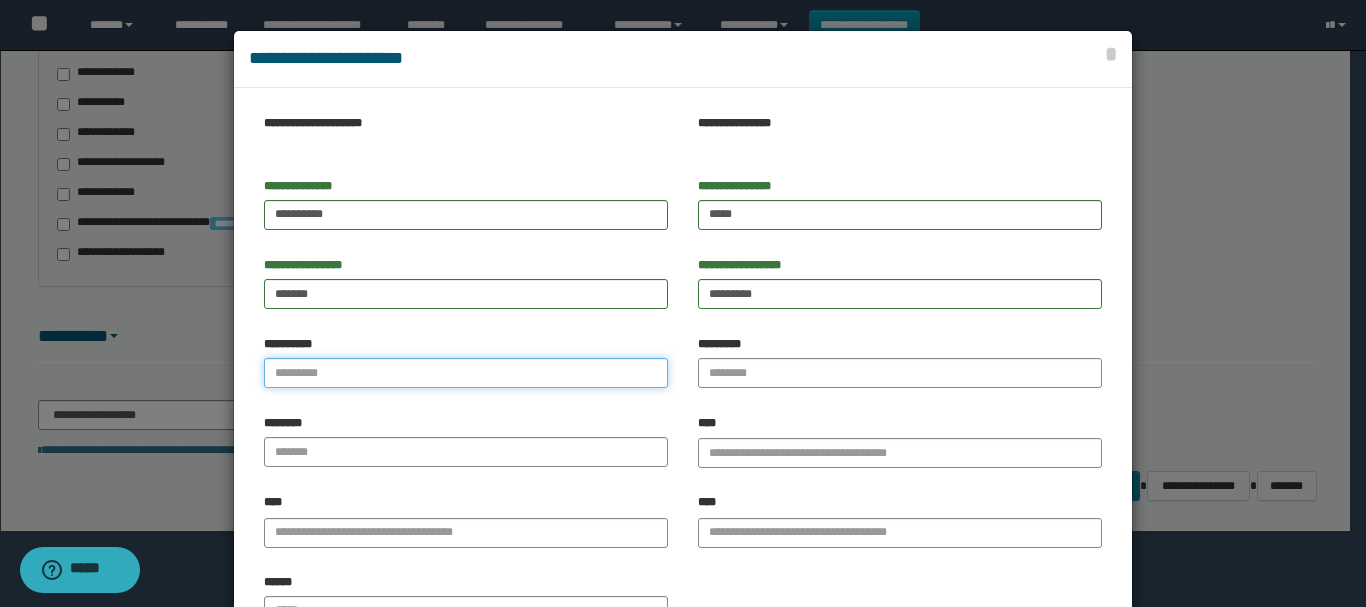 click on "**********" at bounding box center (466, 373) 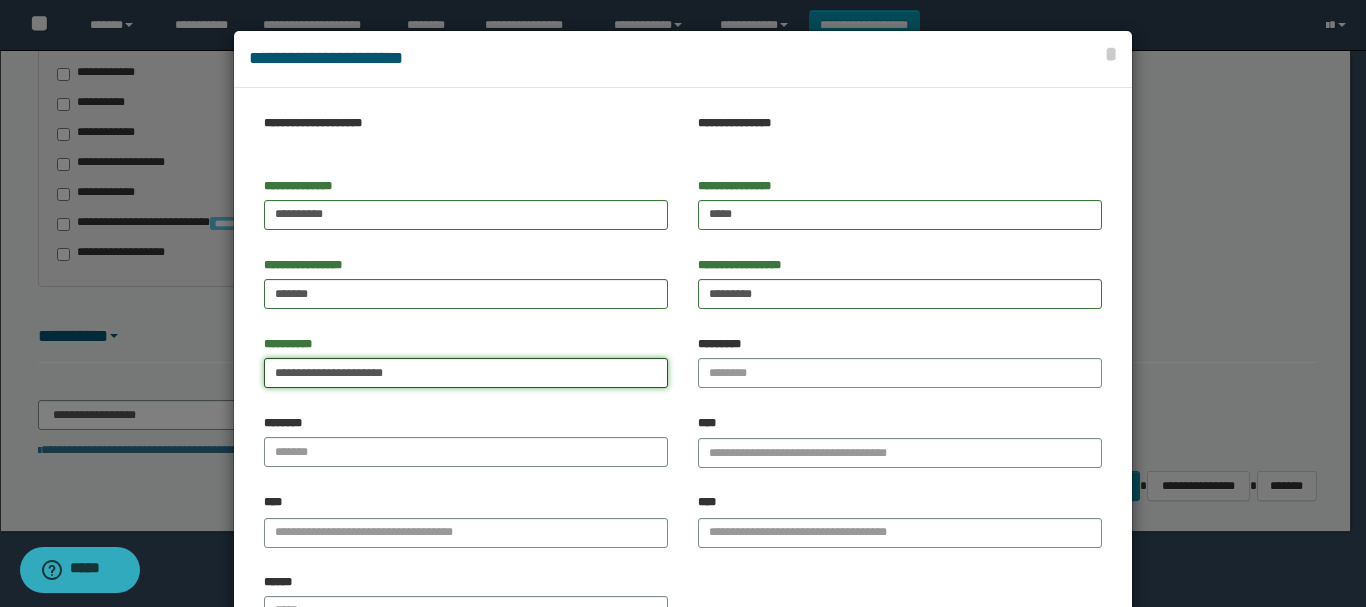 drag, startPoint x: 442, startPoint y: 372, endPoint x: 339, endPoint y: 374, distance: 103.01942 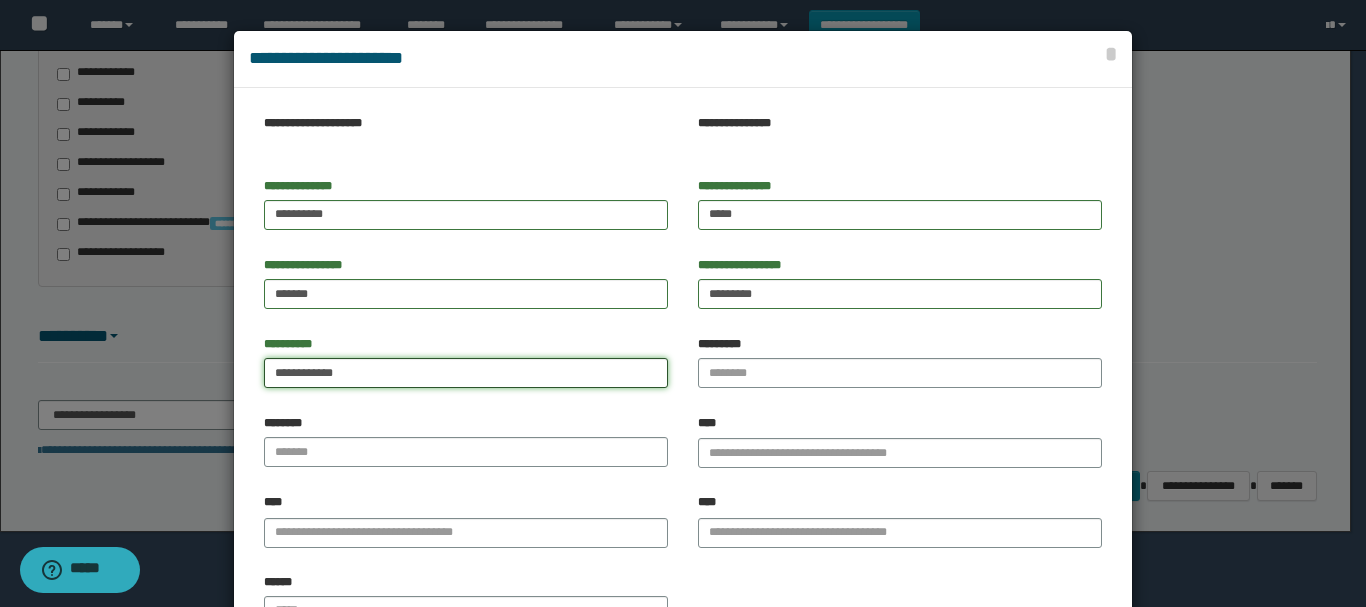 type on "**********" 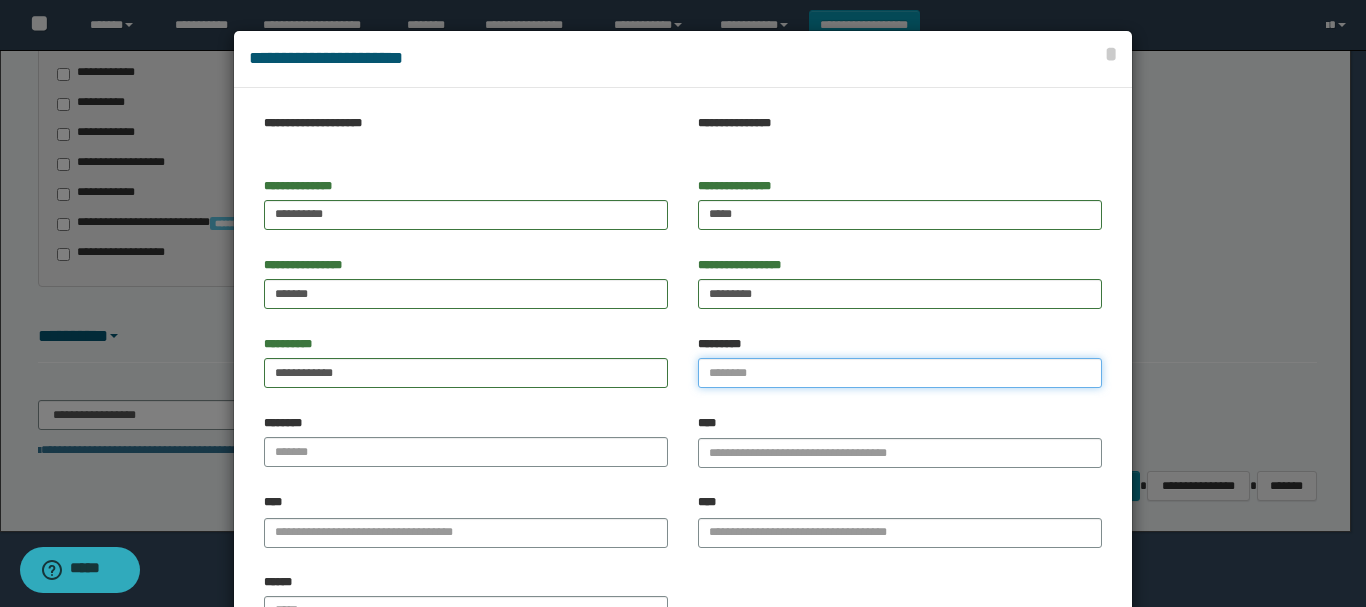 click on "*********" at bounding box center (900, 373) 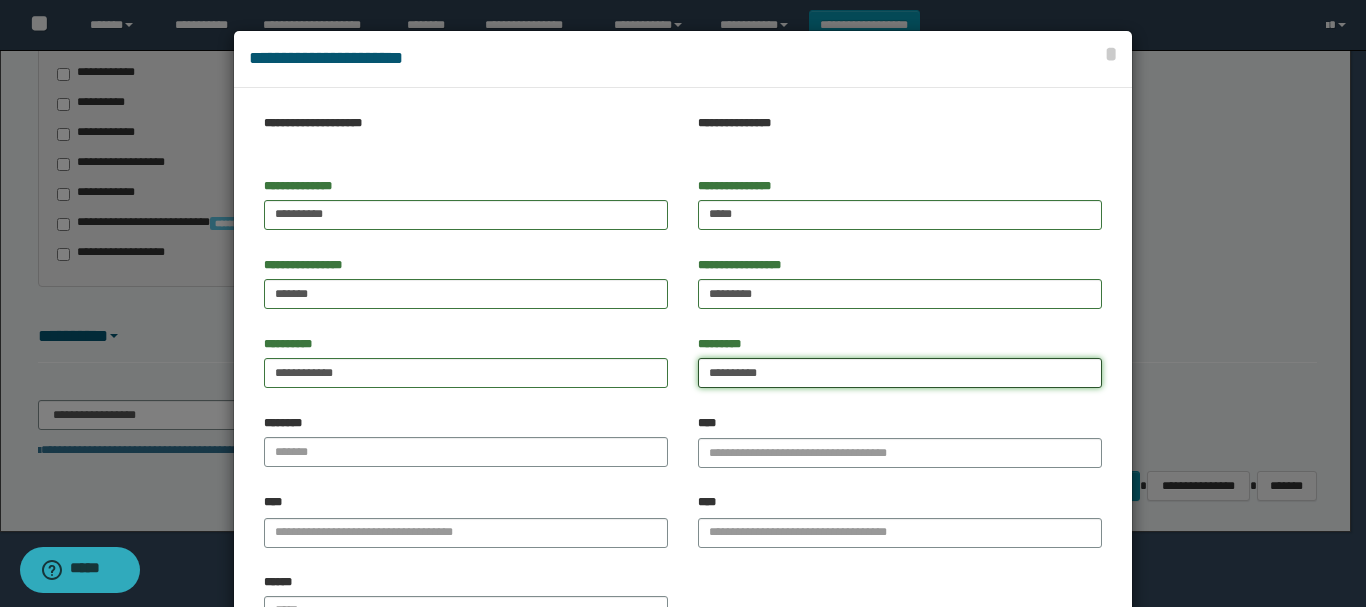 click on "**********" at bounding box center [900, 373] 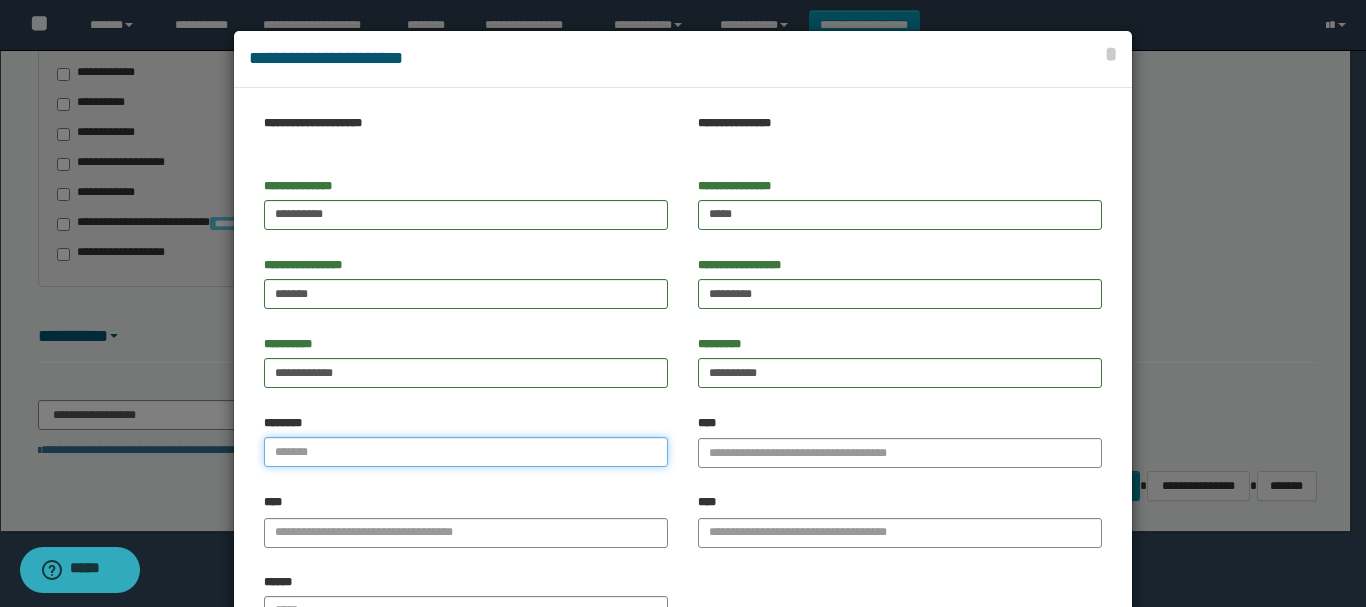 click at bounding box center [466, 452] 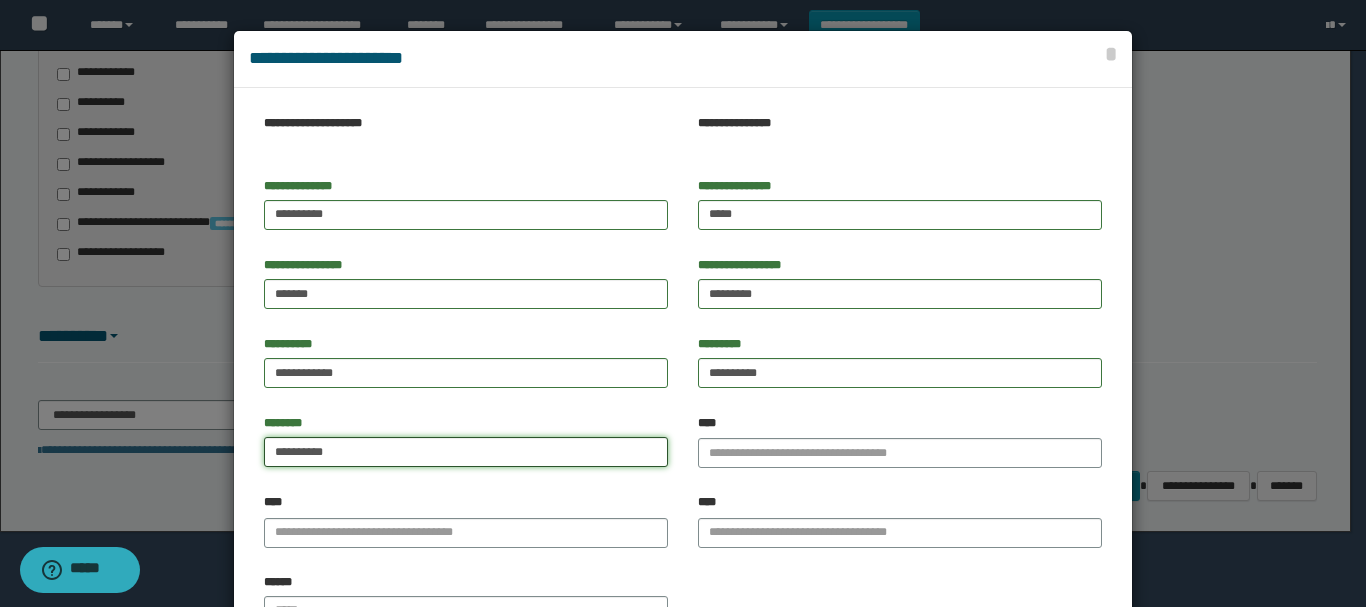 type on "**********" 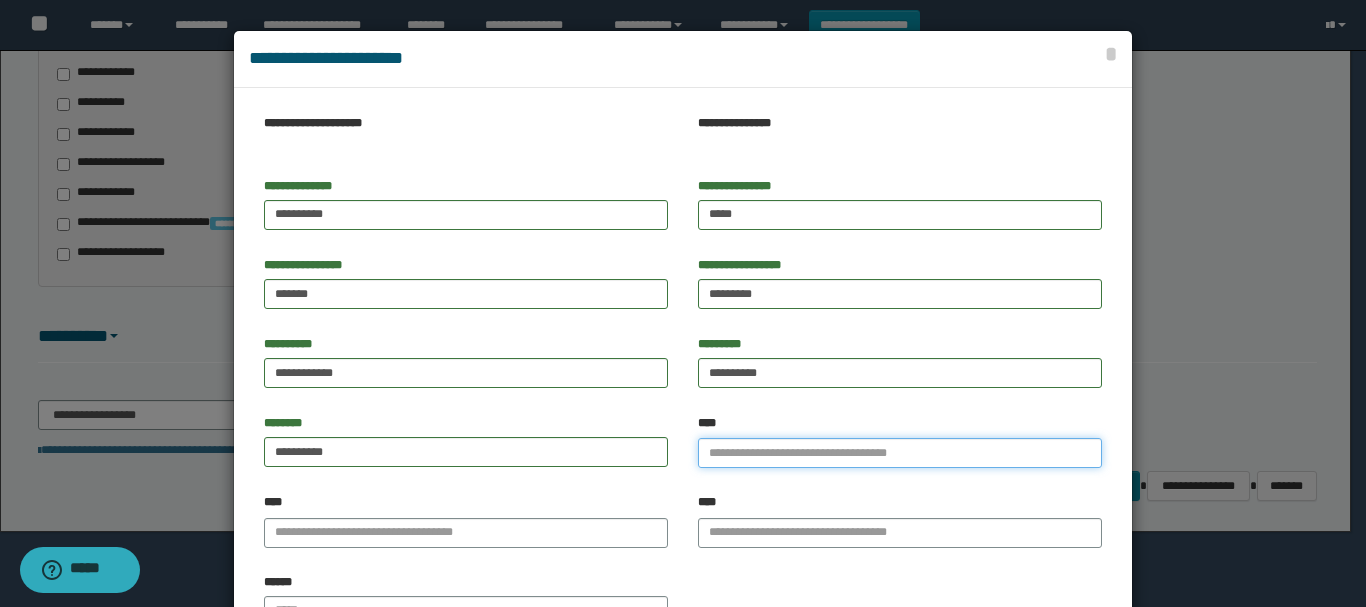 click on "****" at bounding box center [900, 453] 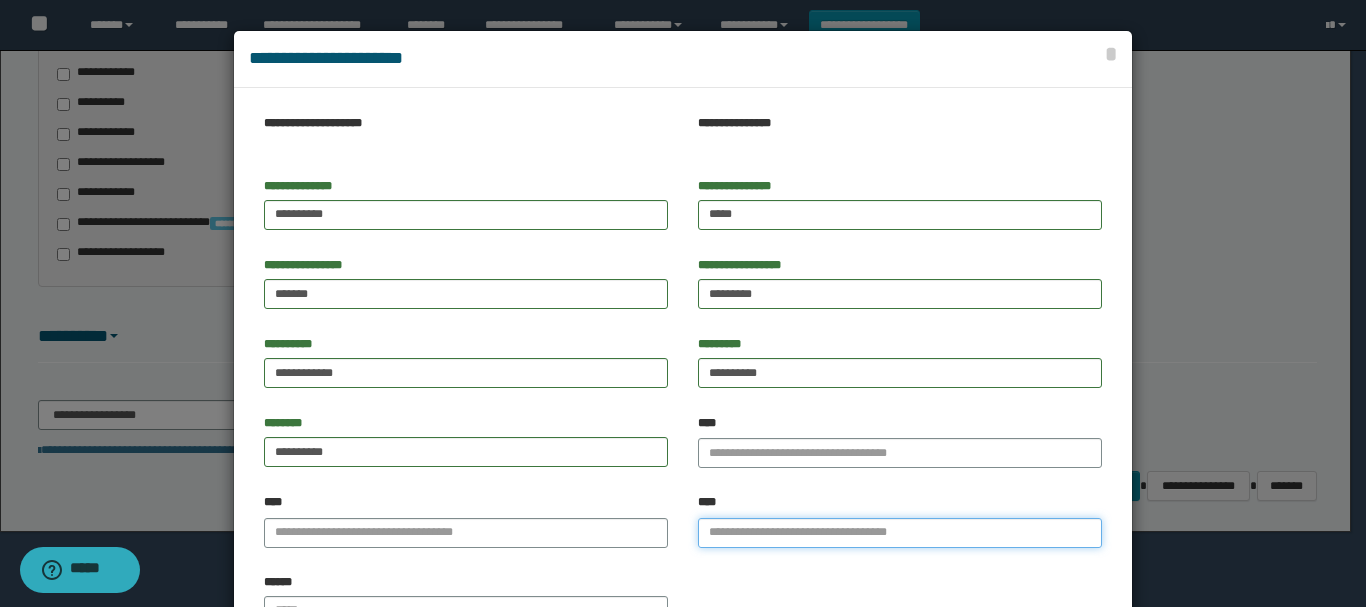 click on "****" at bounding box center (900, 533) 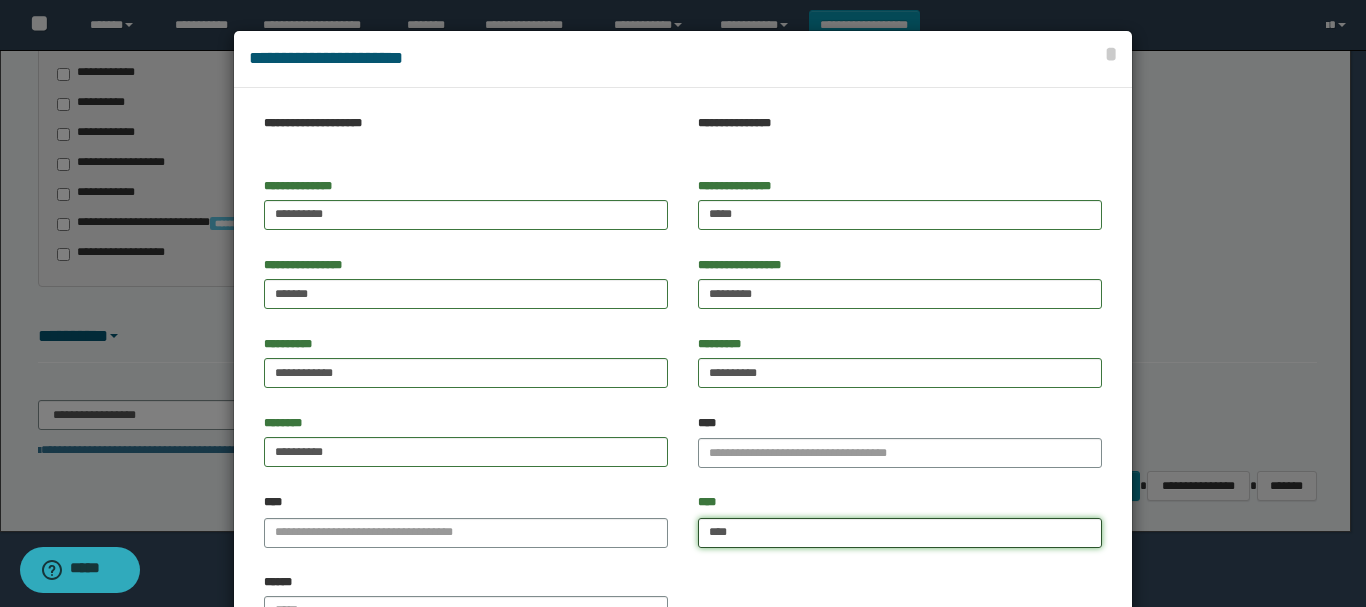 type on "*****" 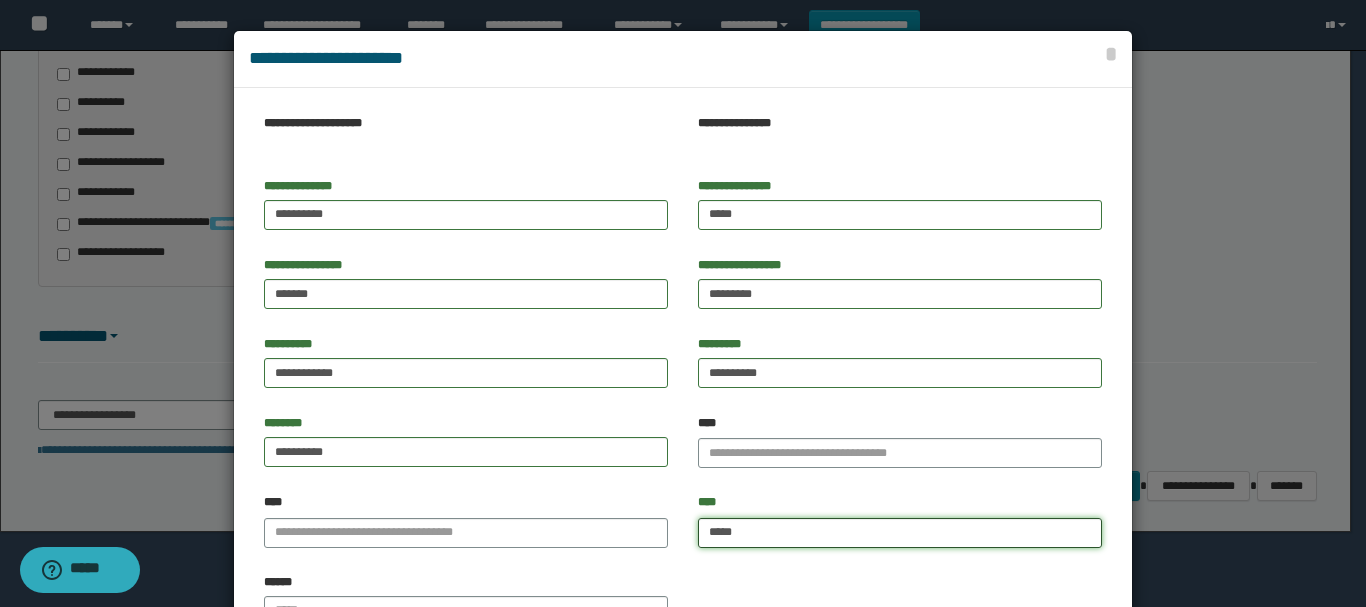 type on "********" 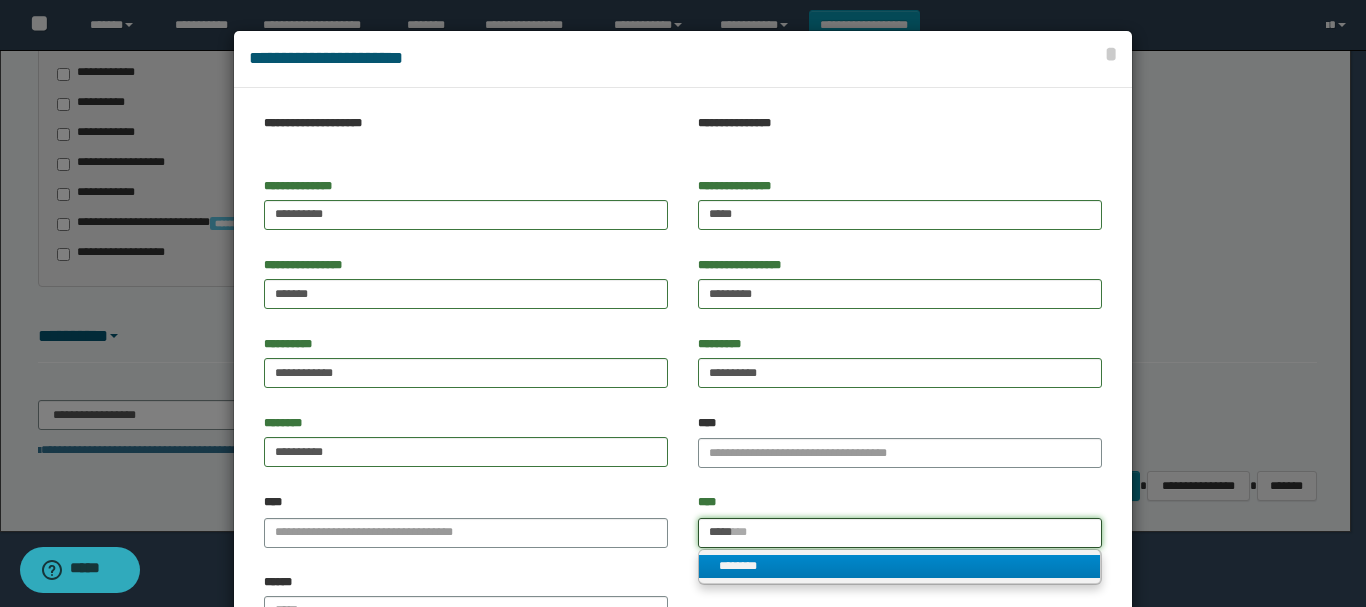 type on "*****" 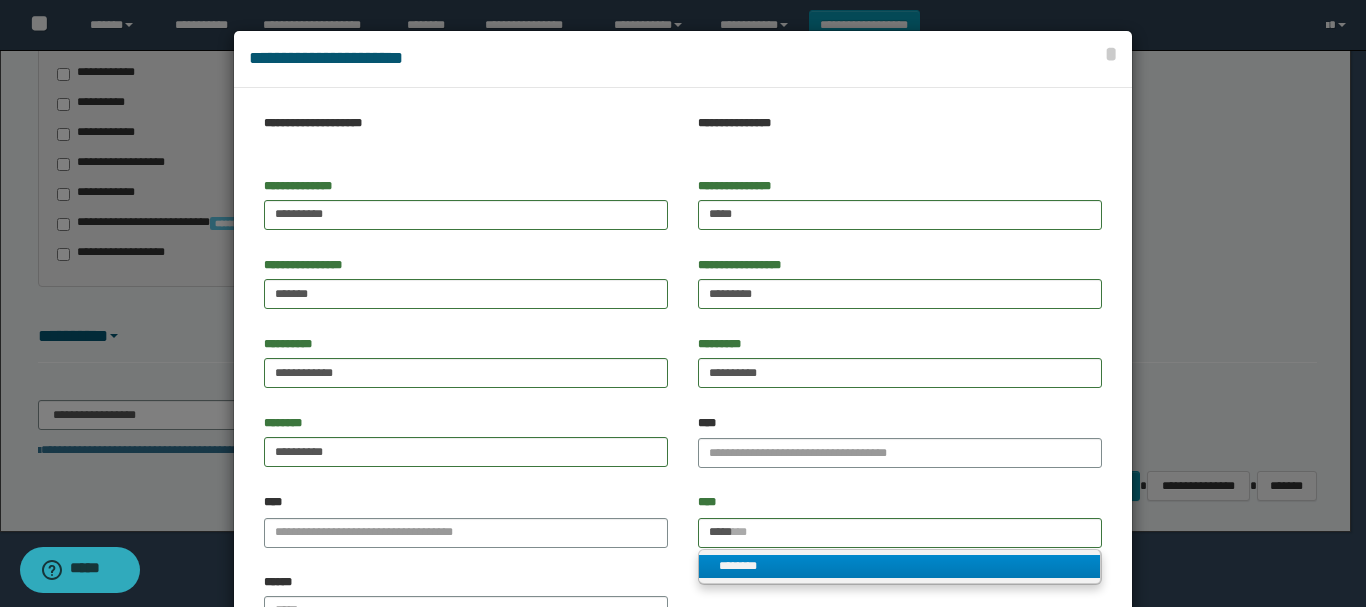 click on "********" at bounding box center [899, 566] 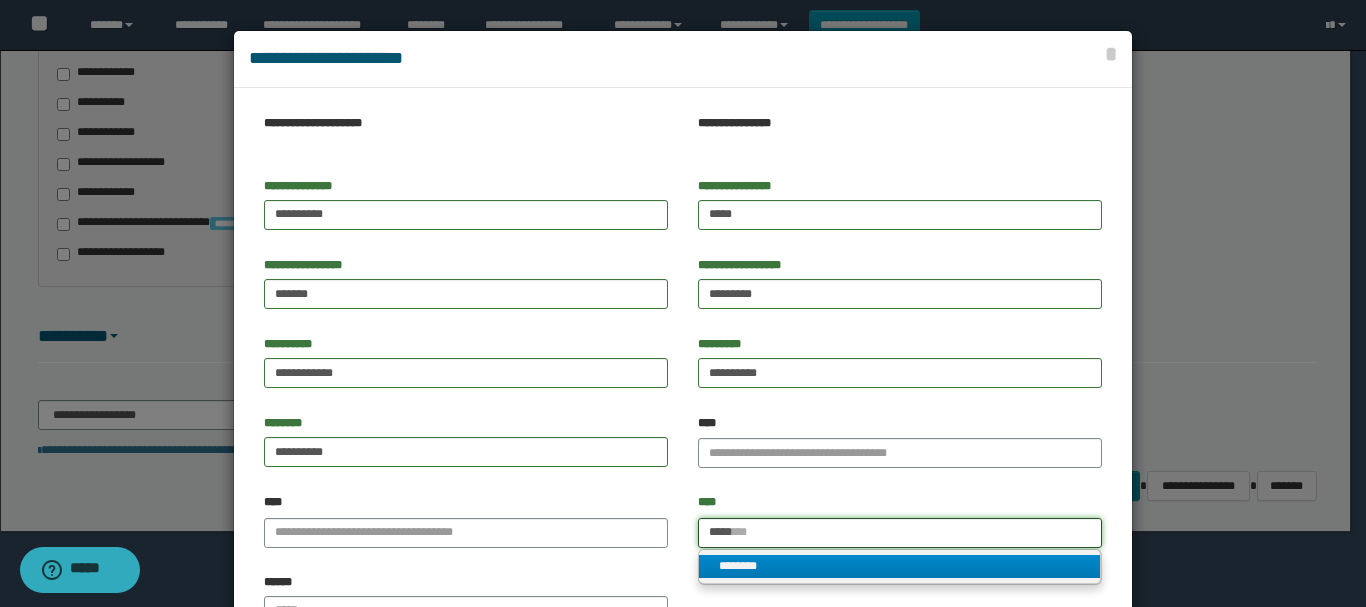 type 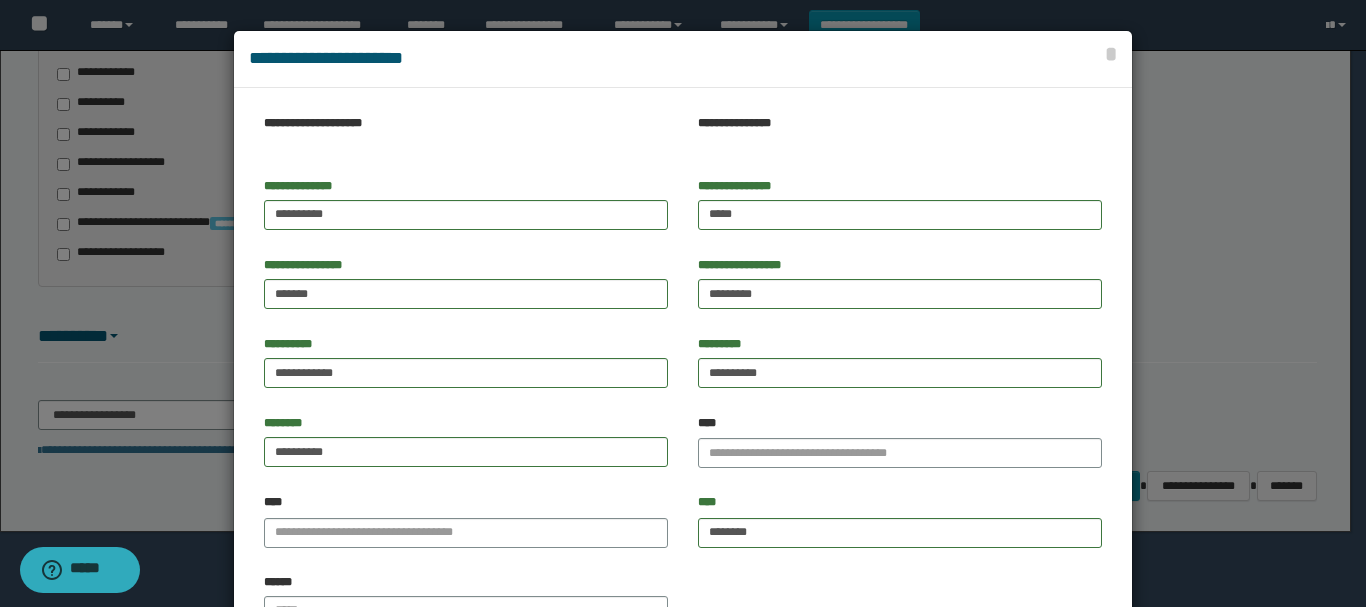 scroll, scrollTop: 9, scrollLeft: 0, axis: vertical 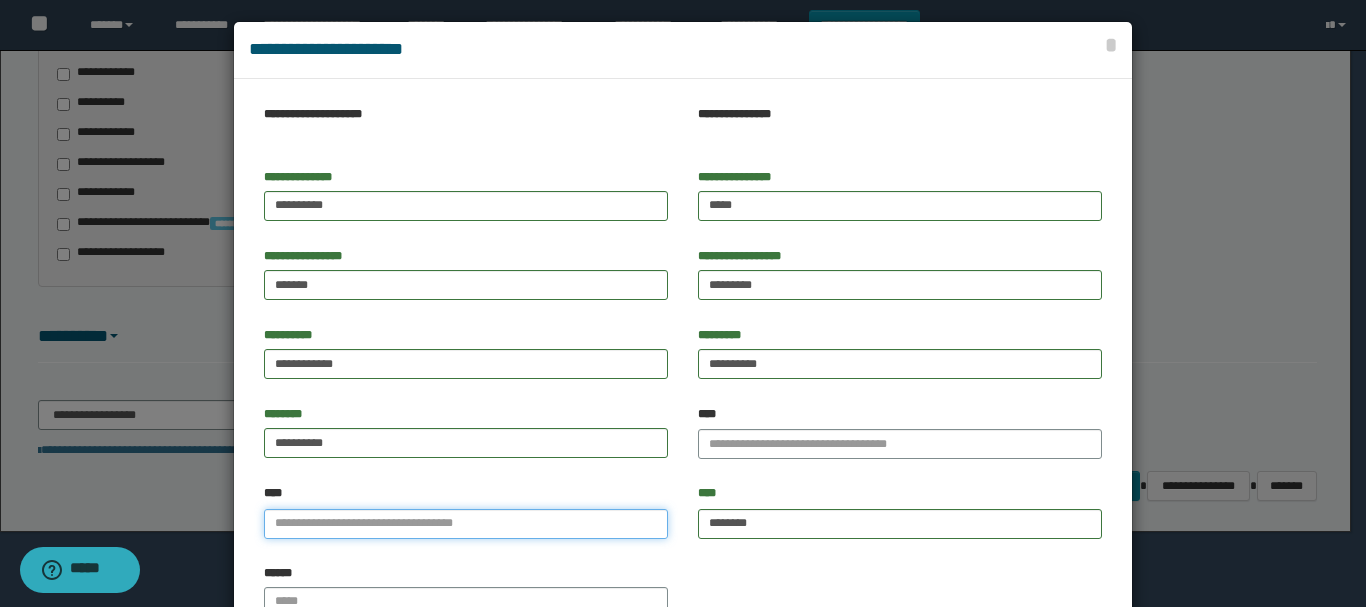 click on "****" at bounding box center (466, 524) 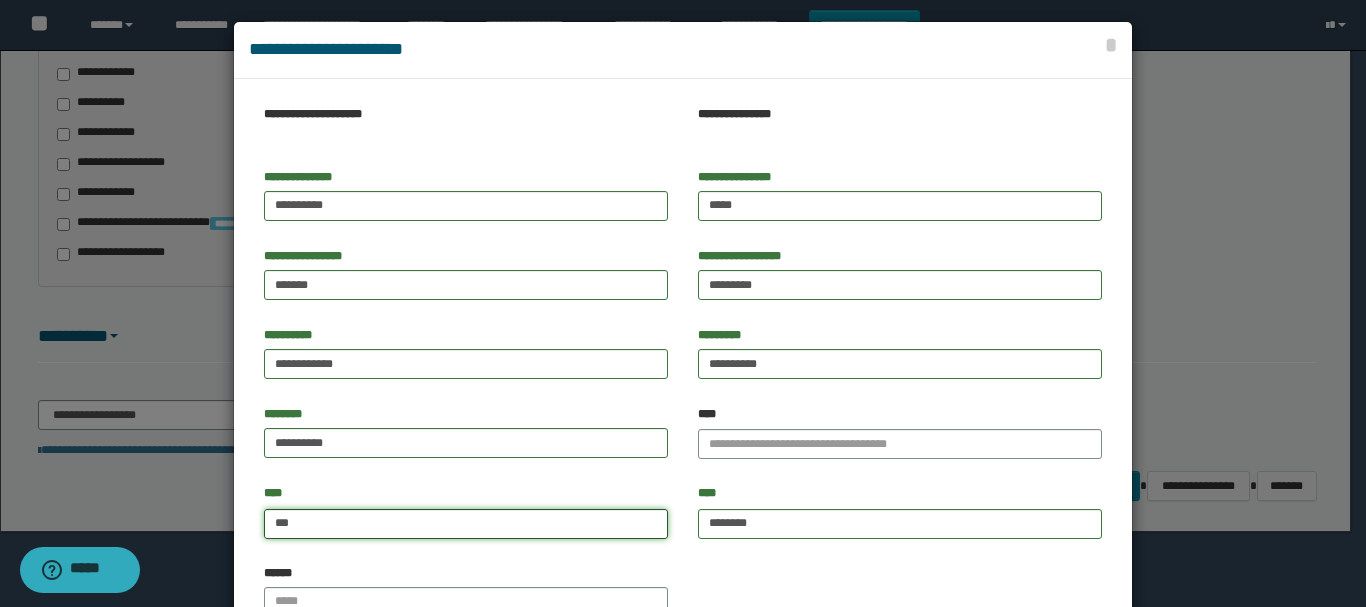 type on "****" 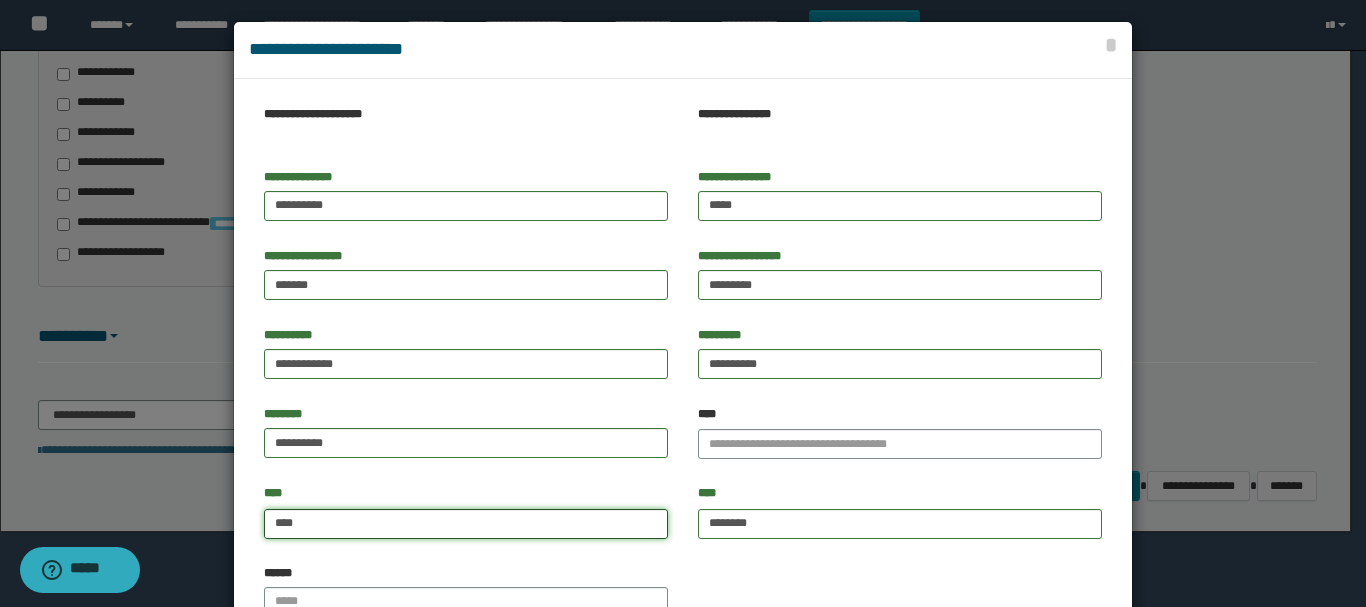type on "****" 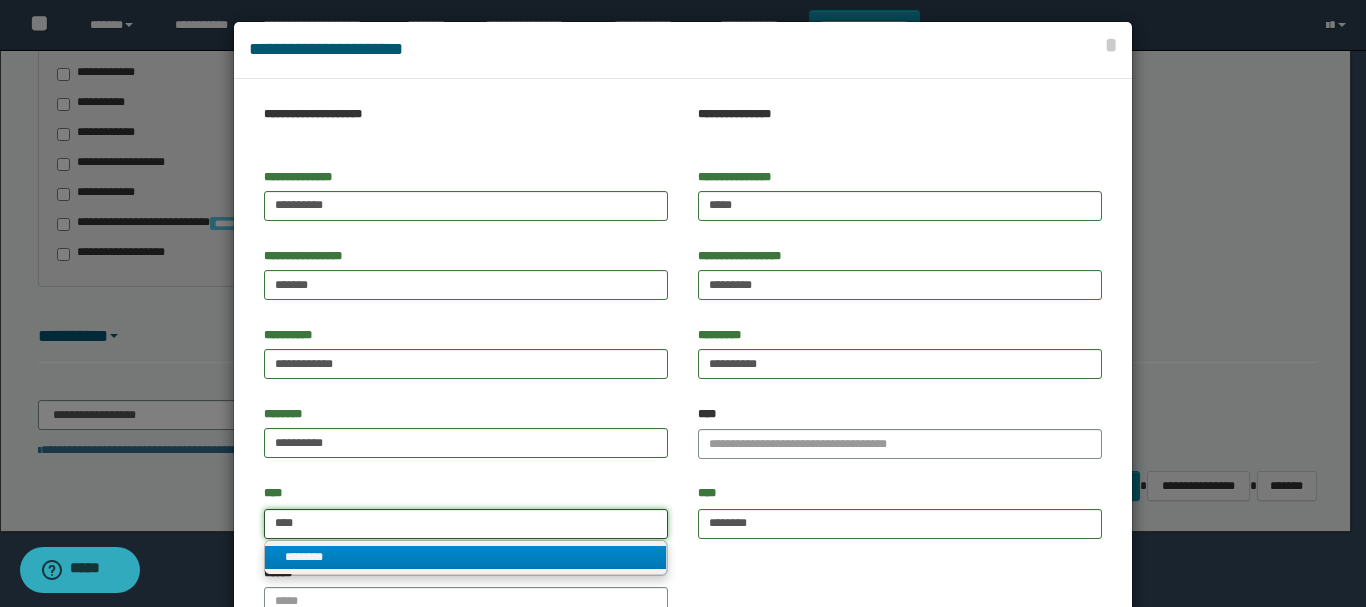 type on "****" 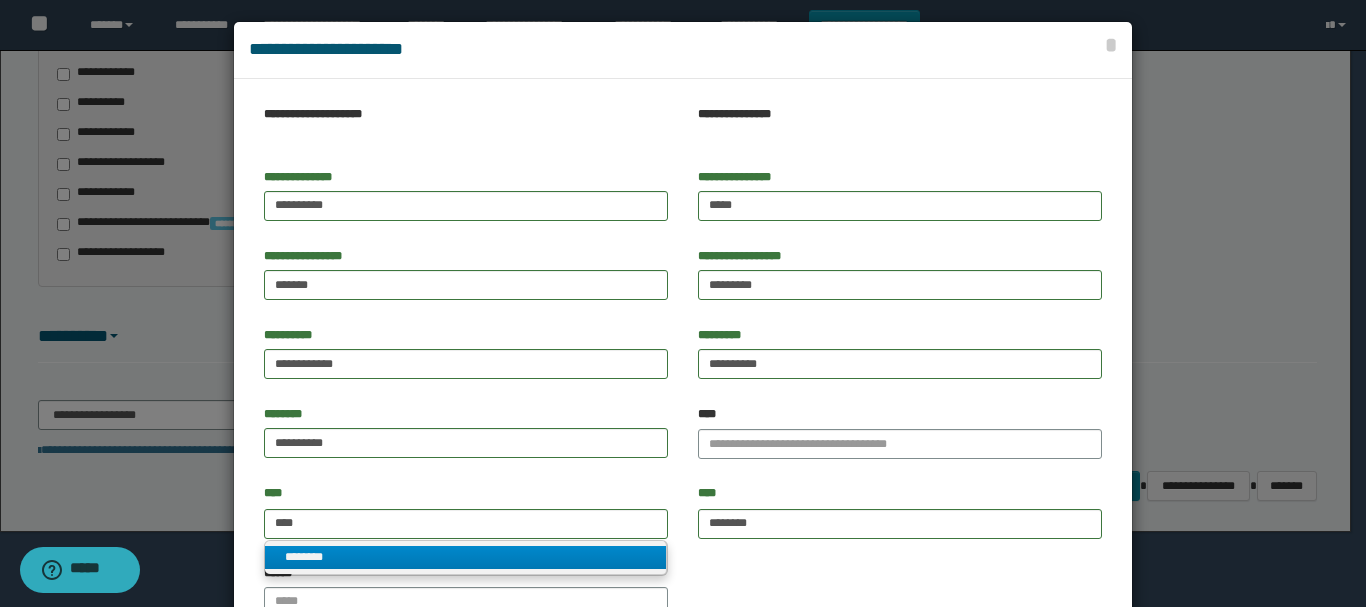 click on "********" at bounding box center [465, 557] 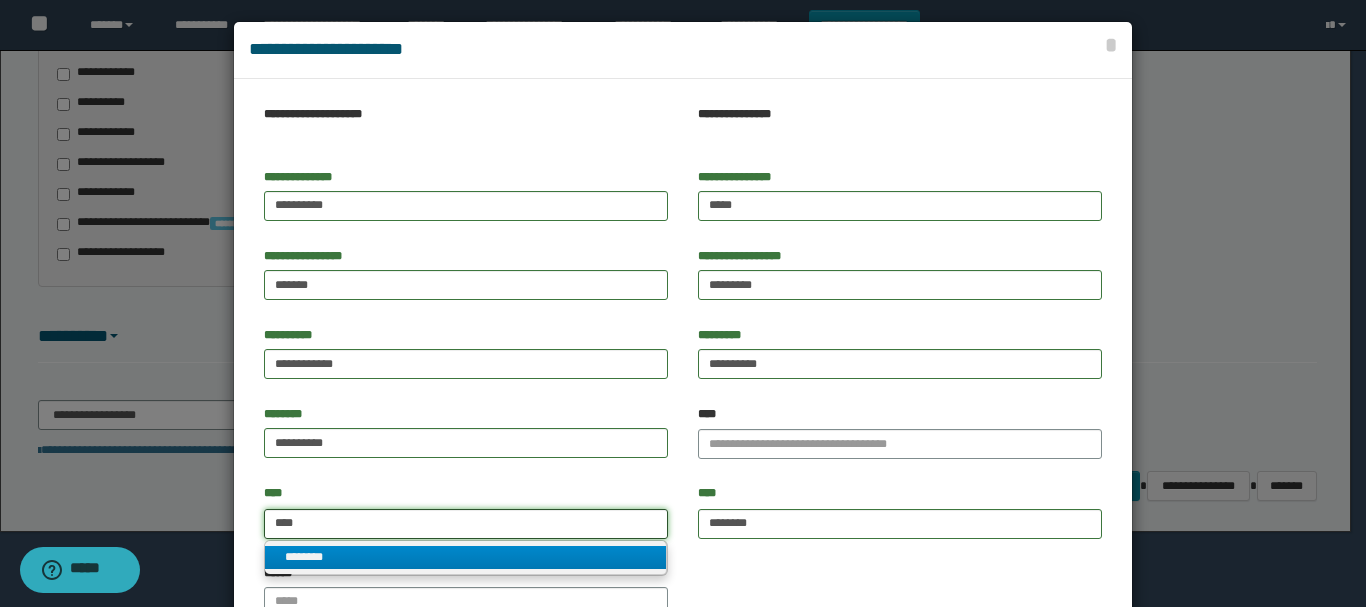 type 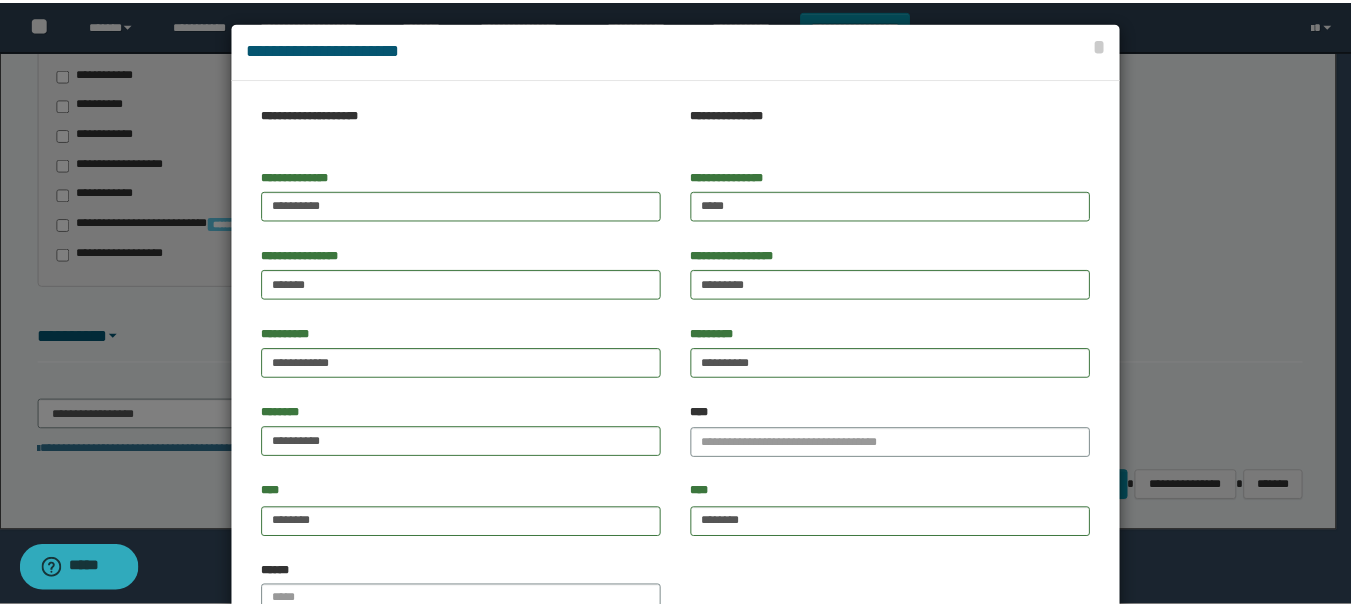 scroll, scrollTop: 153, scrollLeft: 0, axis: vertical 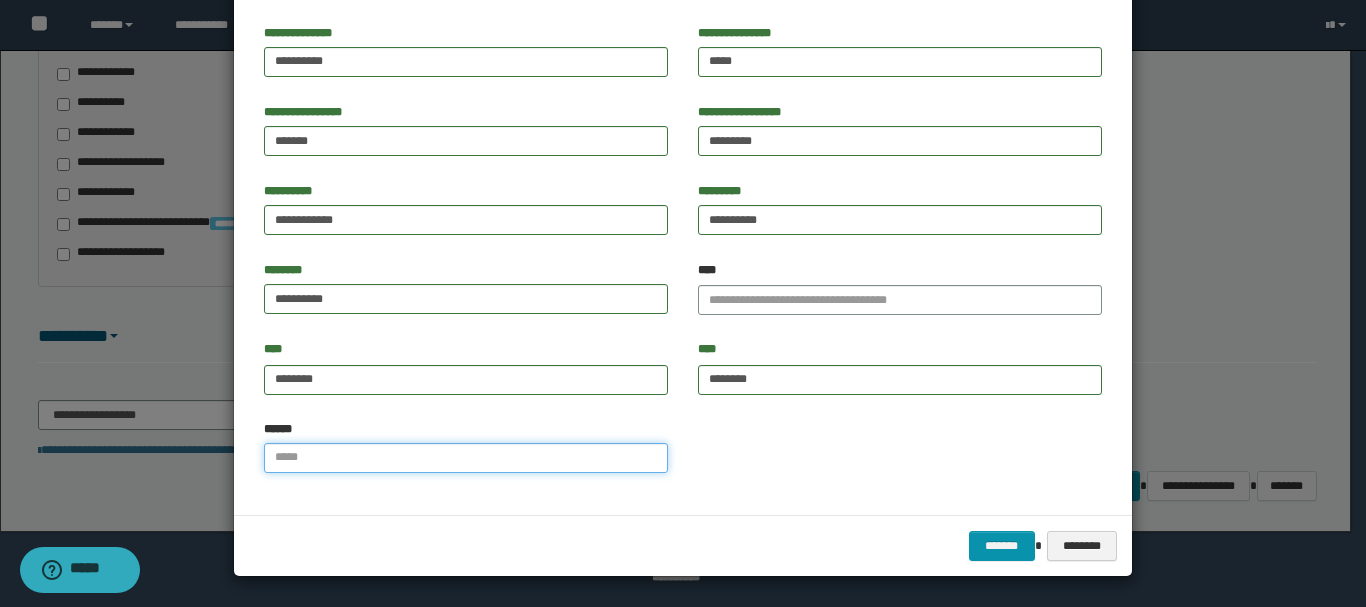 click on "******" at bounding box center (466, 458) 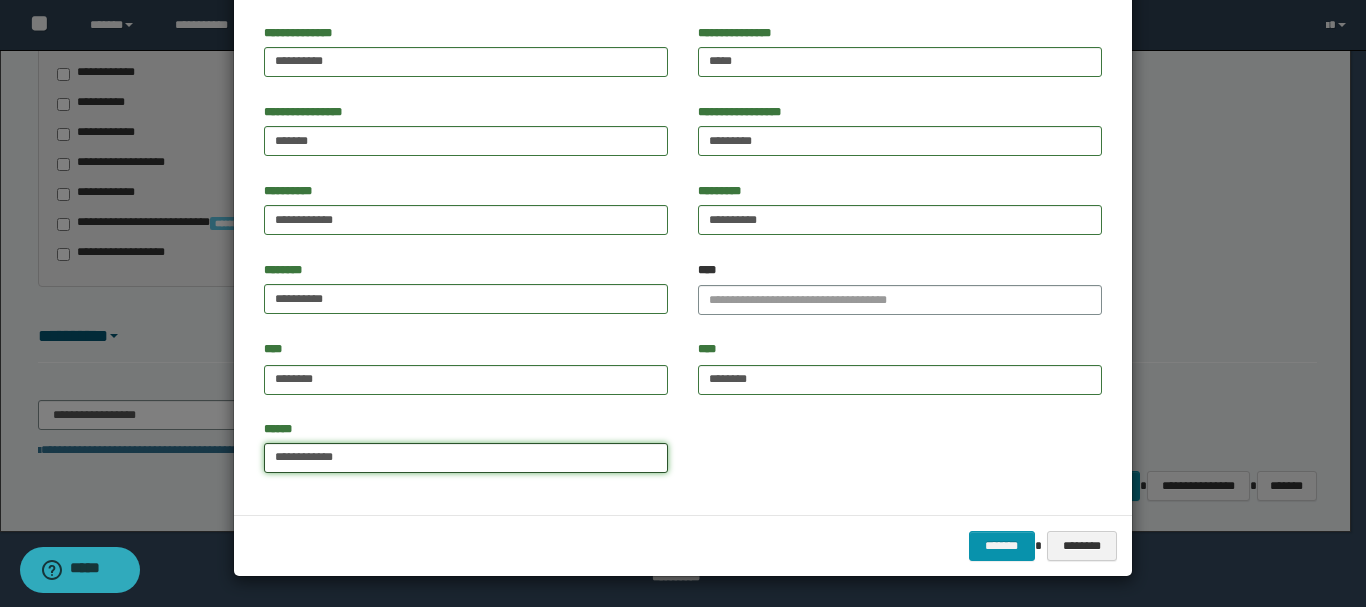 type on "**********" 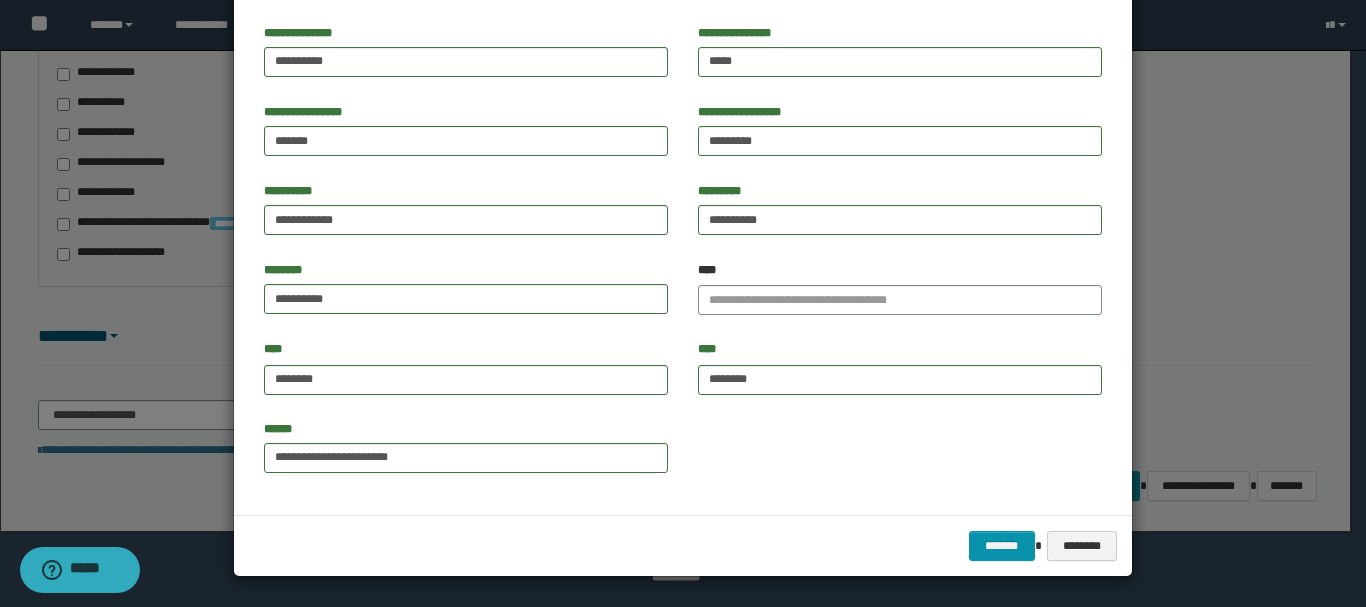 click on "*******
********" at bounding box center (683, 545) 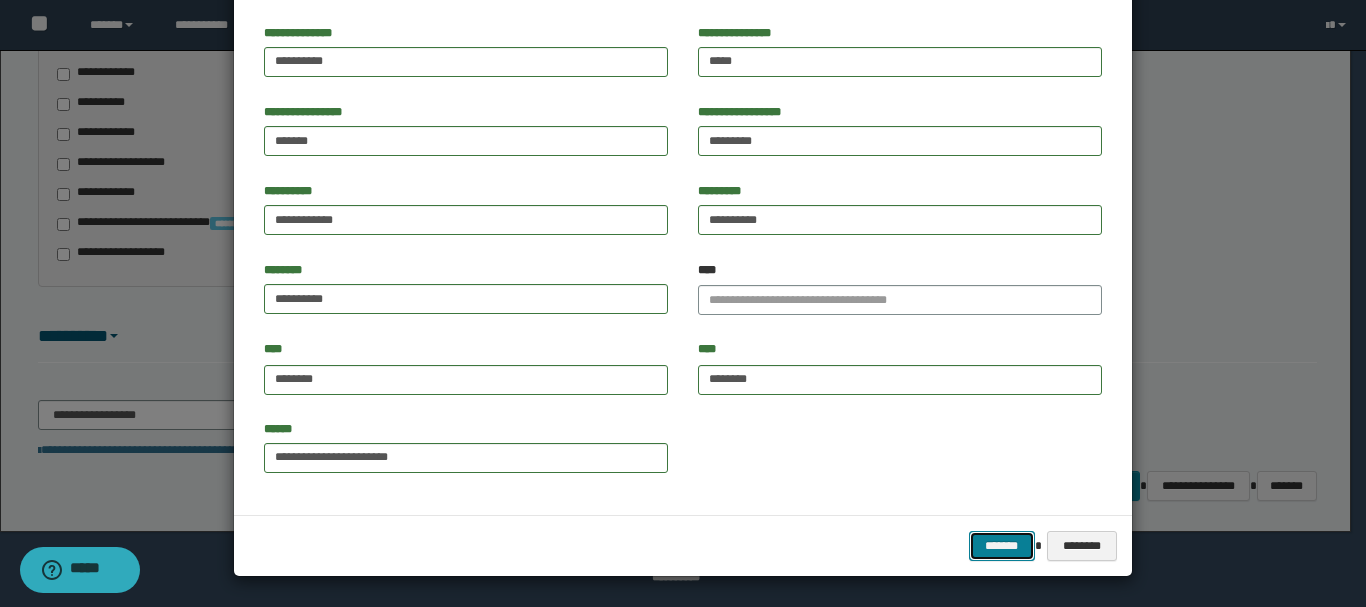 click on "*******" at bounding box center [1002, 546] 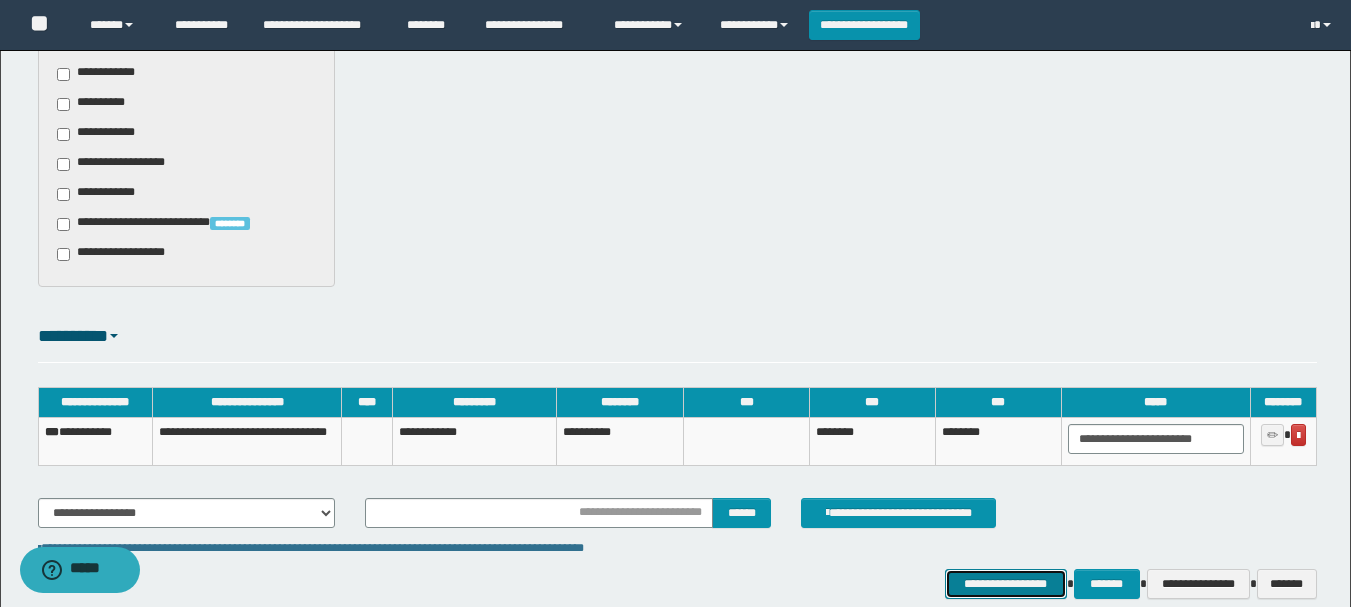 click on "**********" at bounding box center (1006, 584) 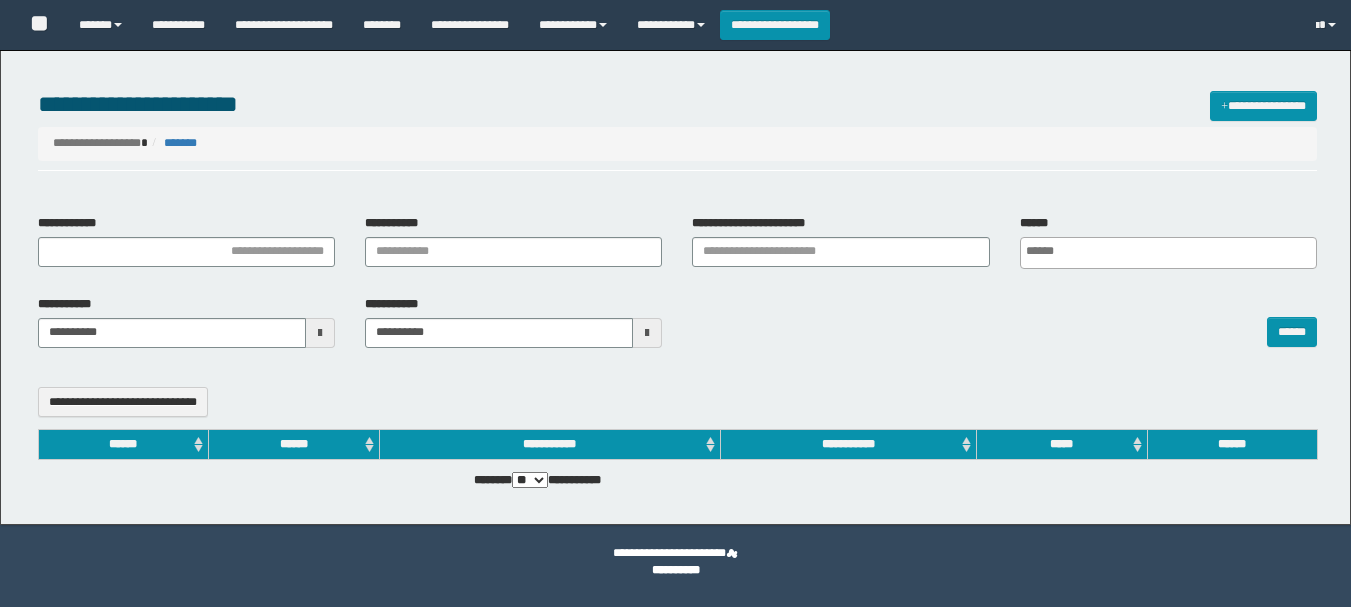 select 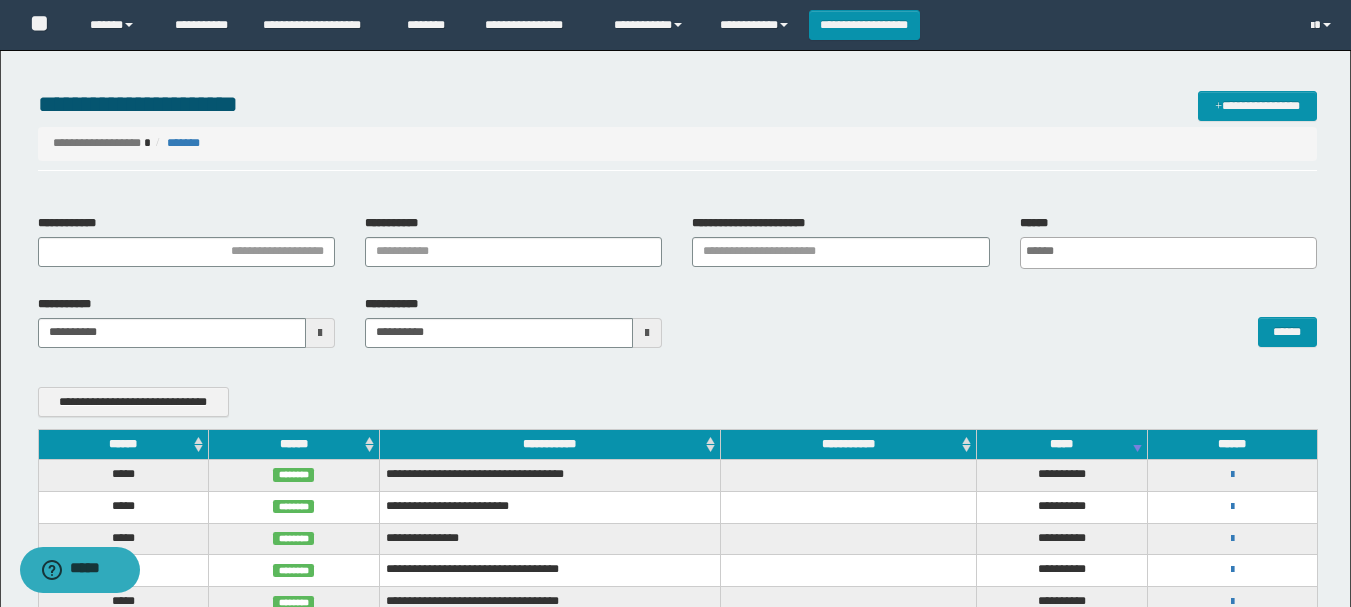 scroll, scrollTop: 0, scrollLeft: 0, axis: both 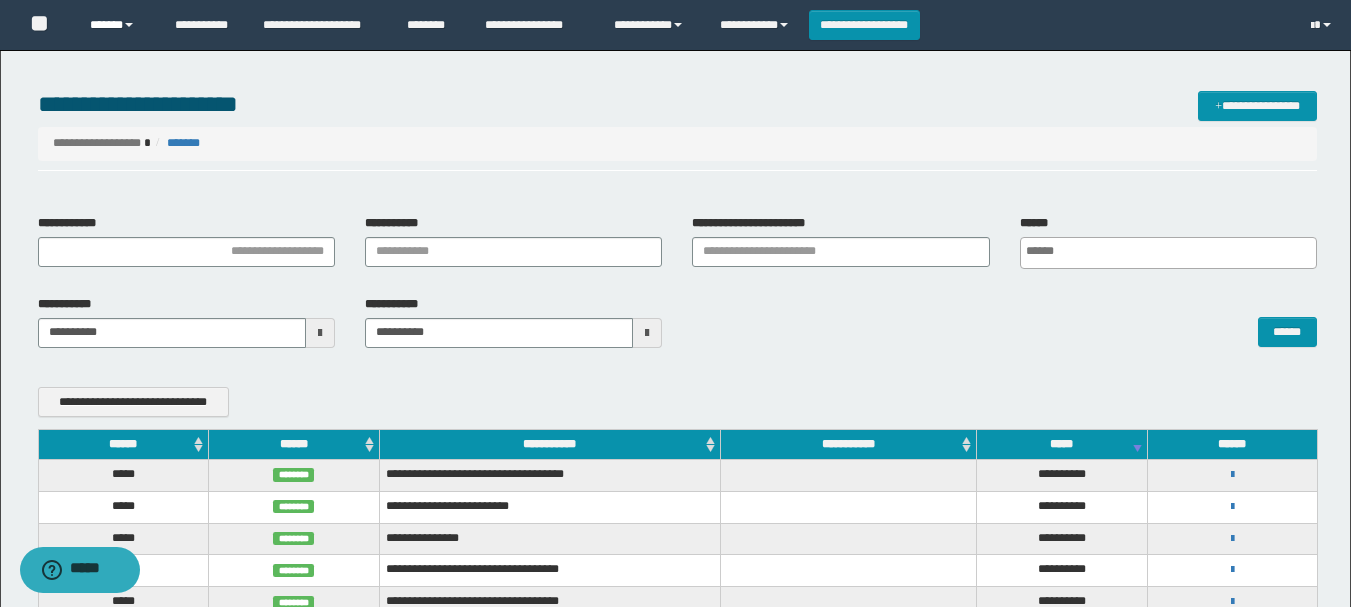 click on "******" at bounding box center (117, 25) 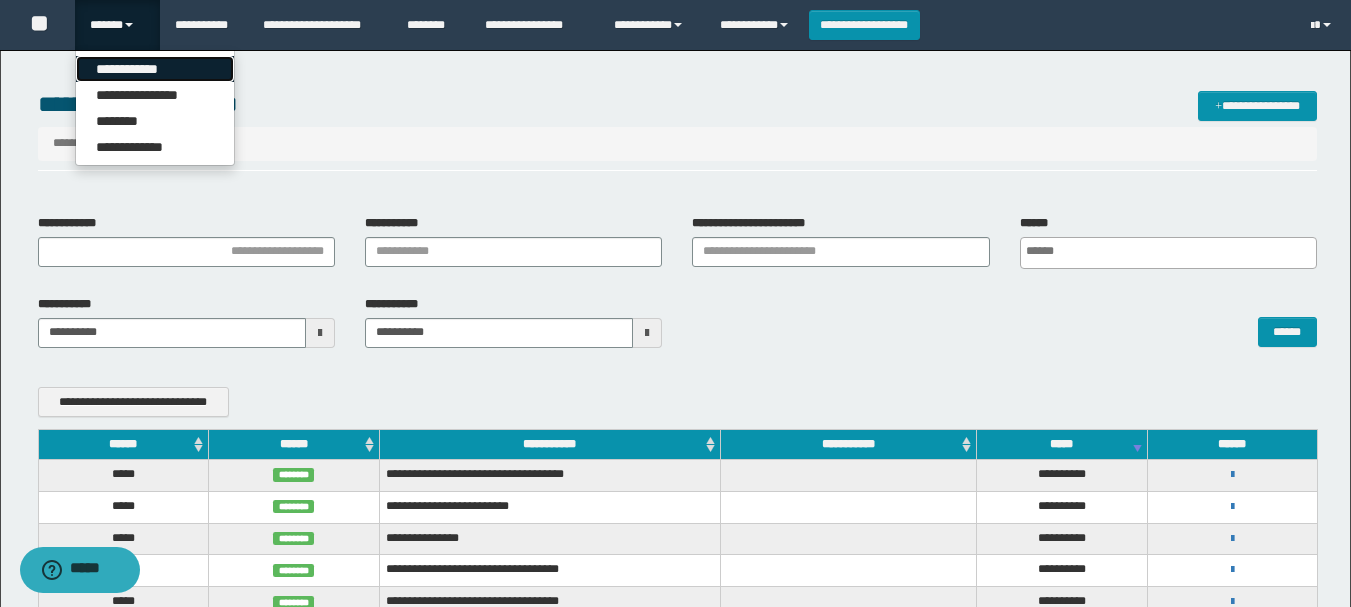 click on "**********" at bounding box center (155, 69) 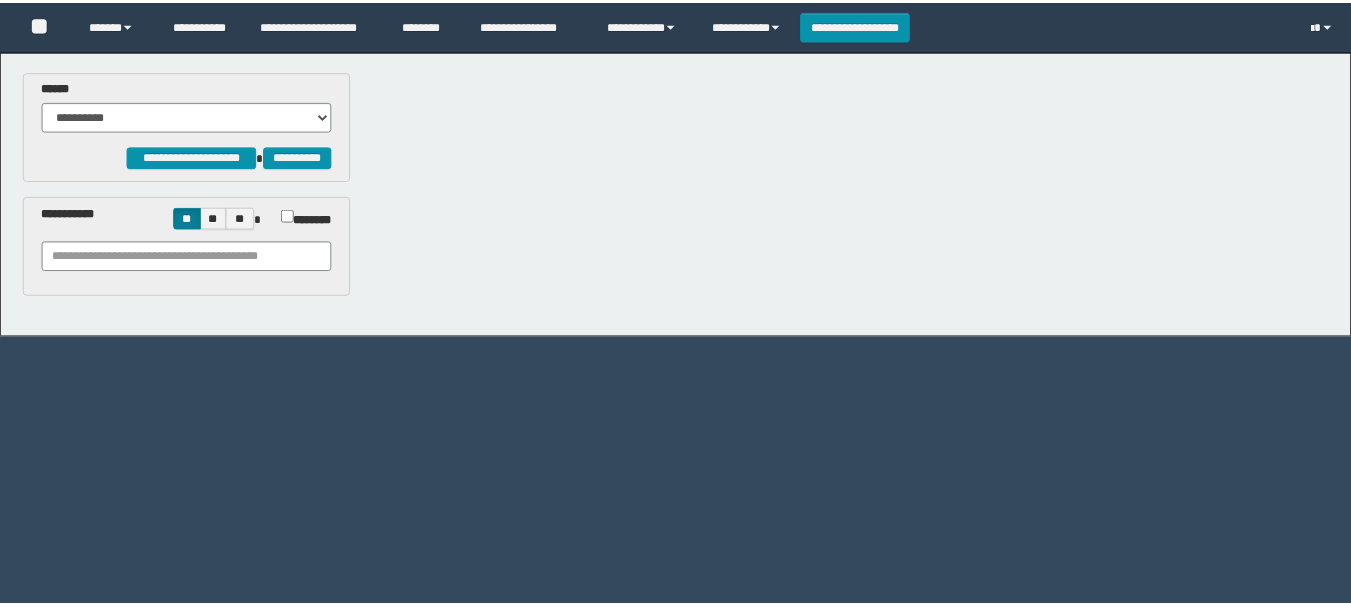 scroll, scrollTop: 0, scrollLeft: 0, axis: both 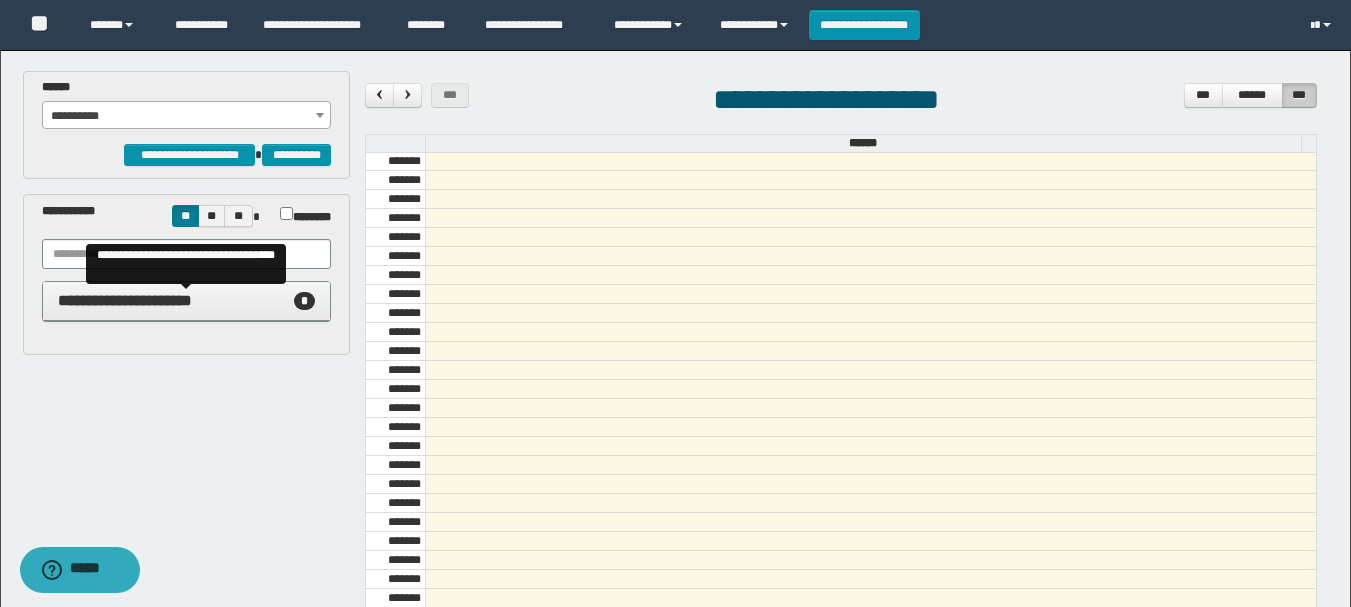 click on "**********" at bounding box center [125, 300] 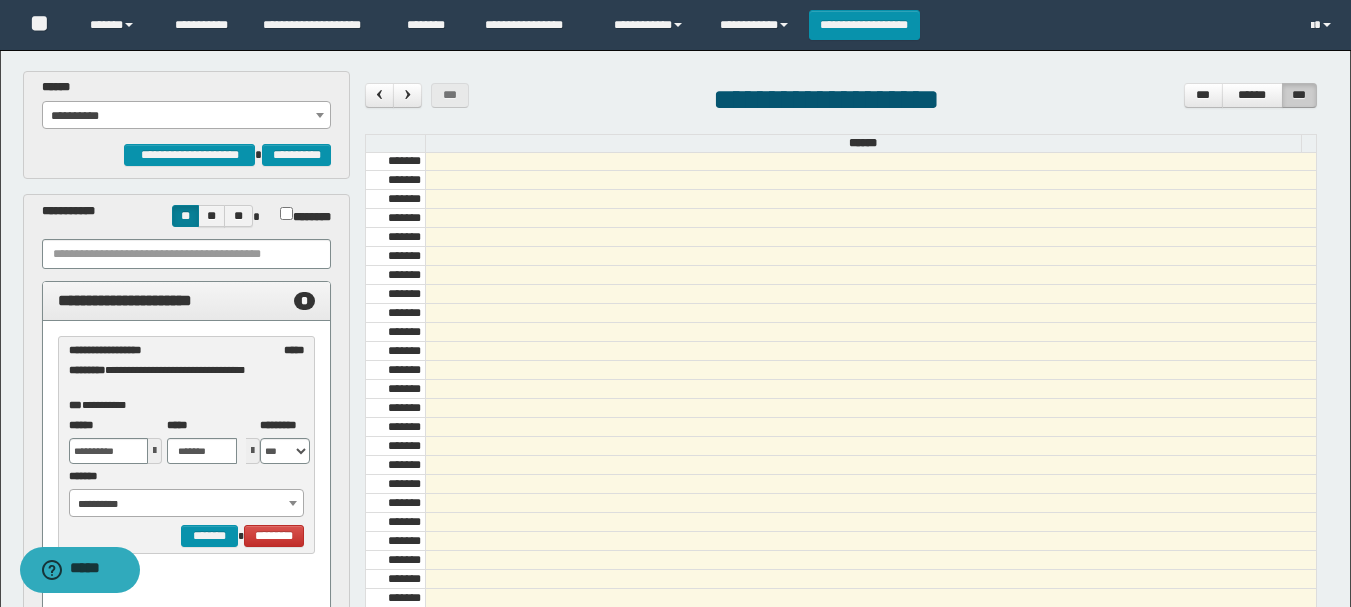 click on "**********" at bounding box center (186, 504) 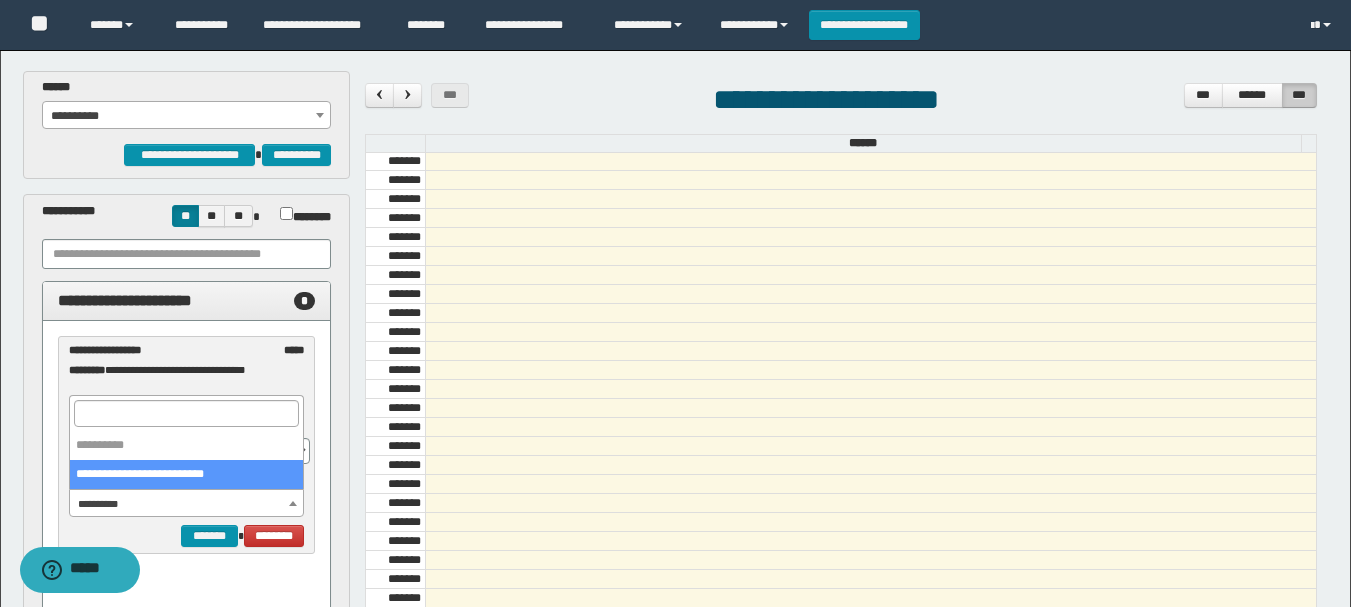 select on "******" 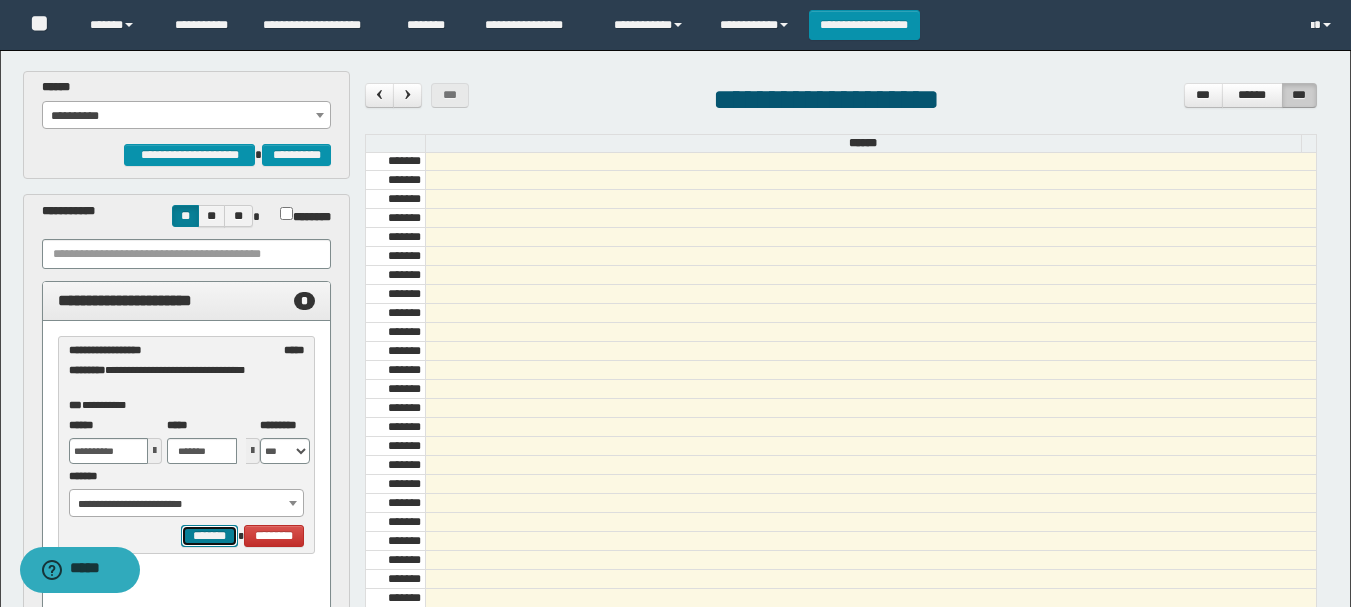 click on "*******" at bounding box center (209, 536) 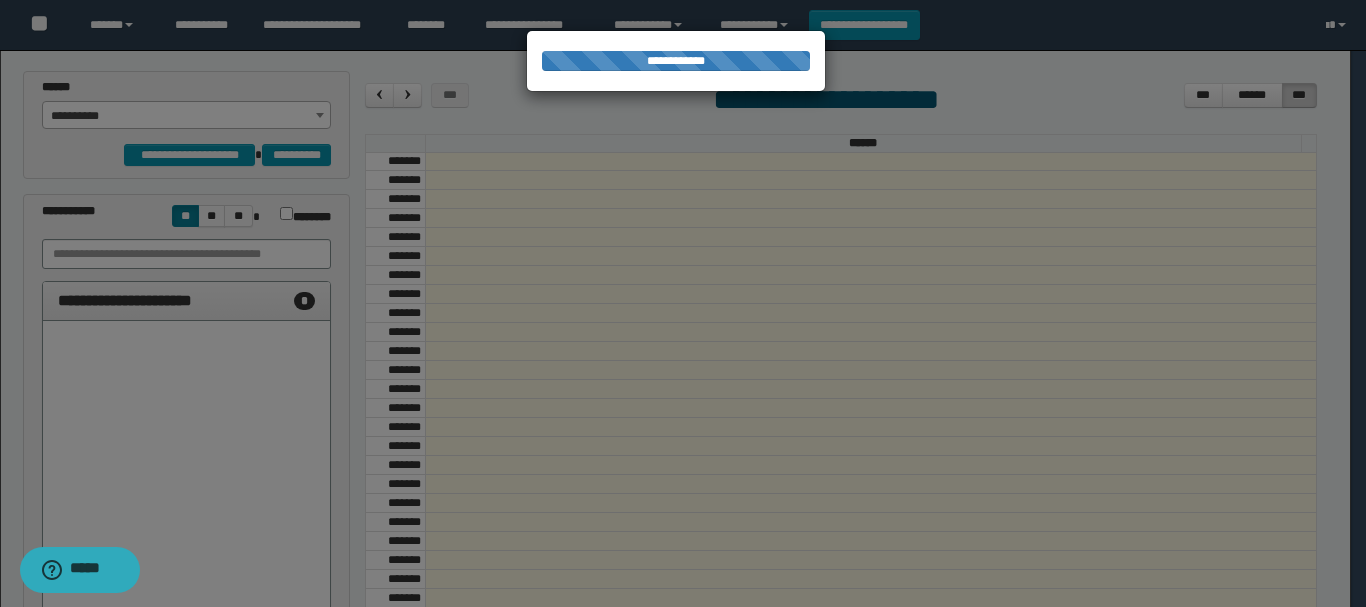 select on "******" 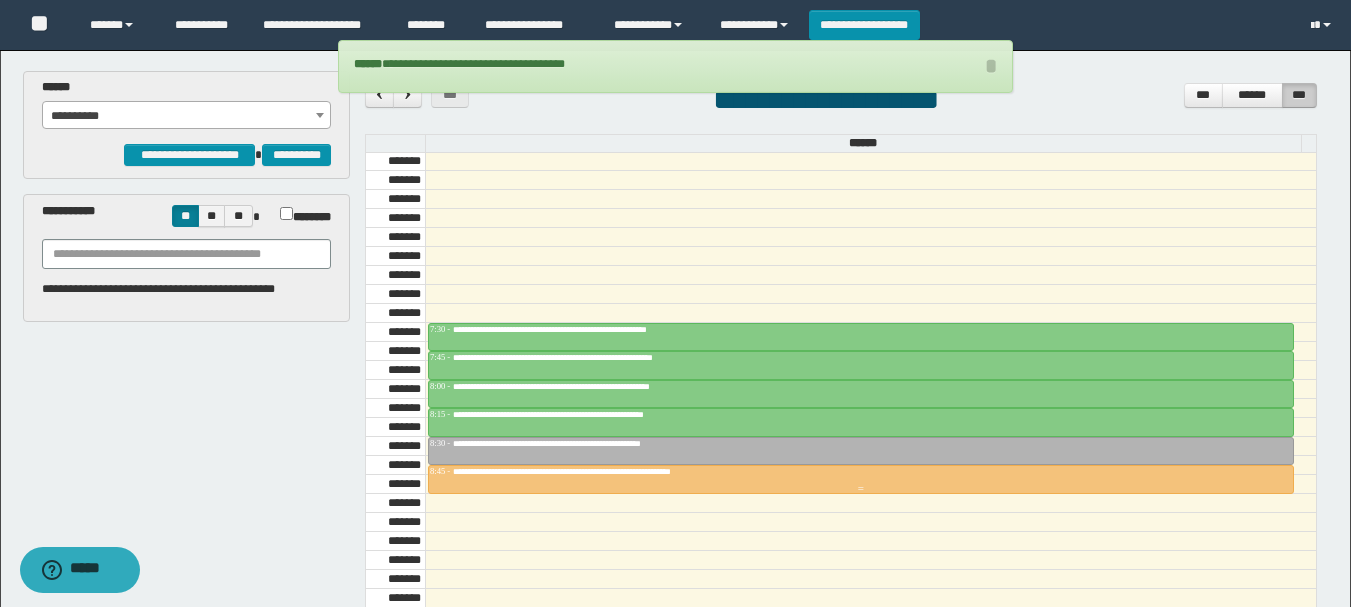 click at bounding box center [861, 489] 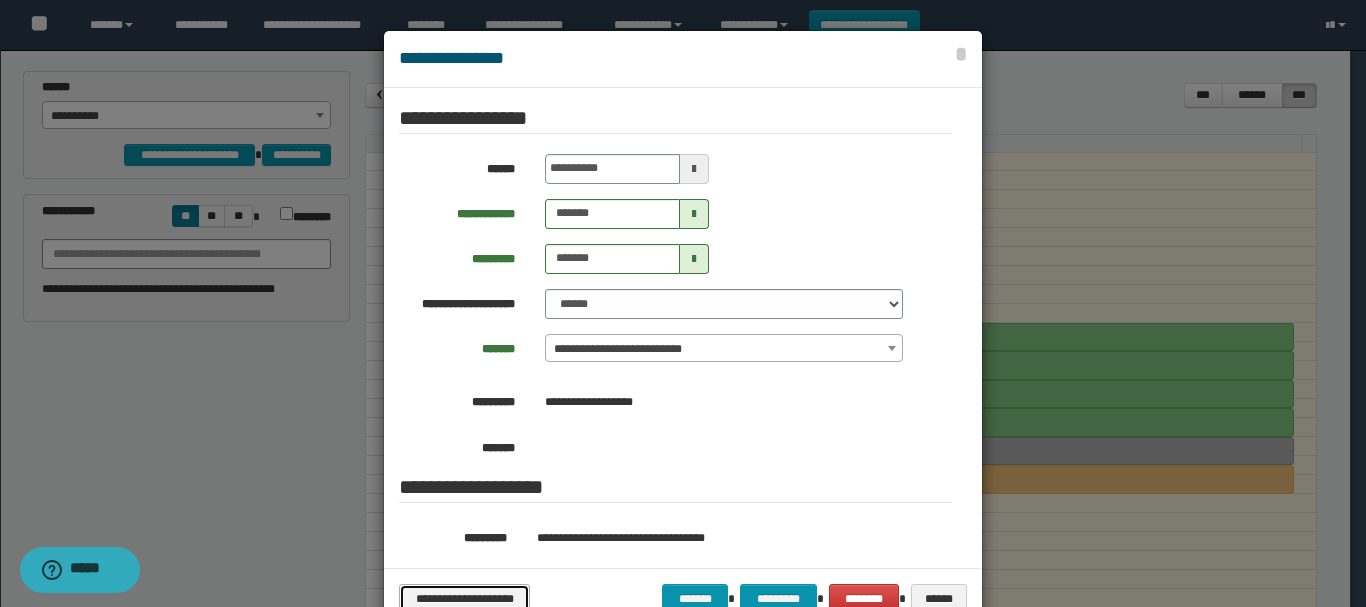 click on "**********" at bounding box center (464, 599) 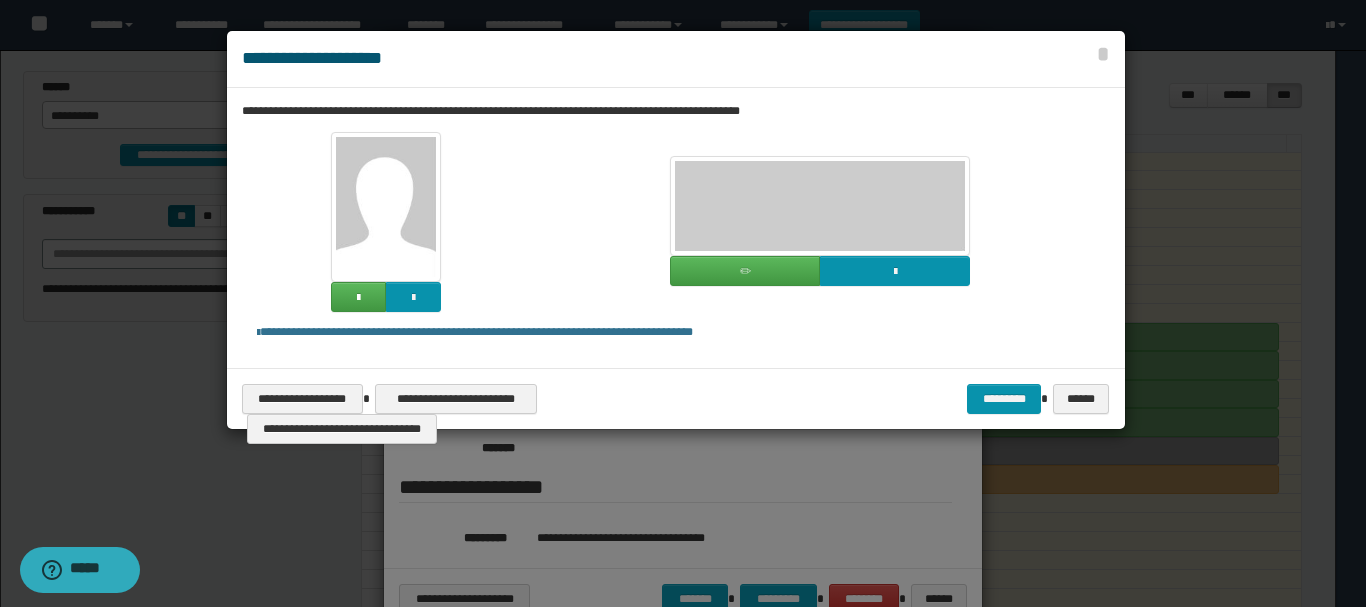 click at bounding box center [386, 207] 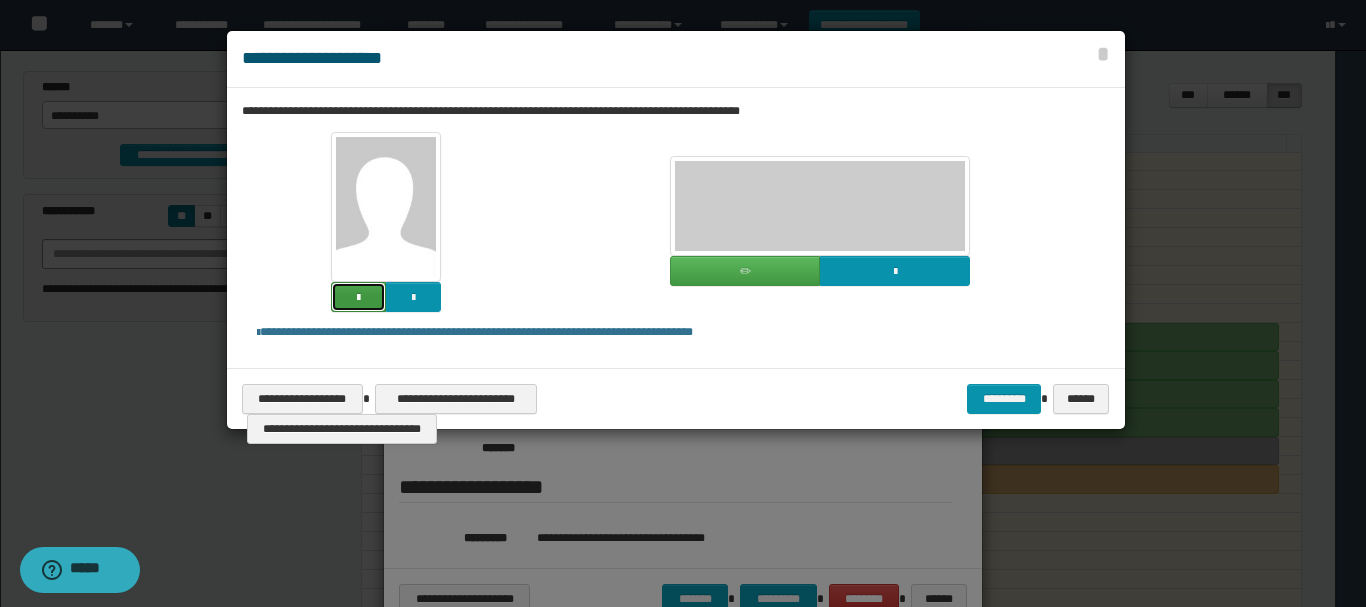 click at bounding box center (358, 298) 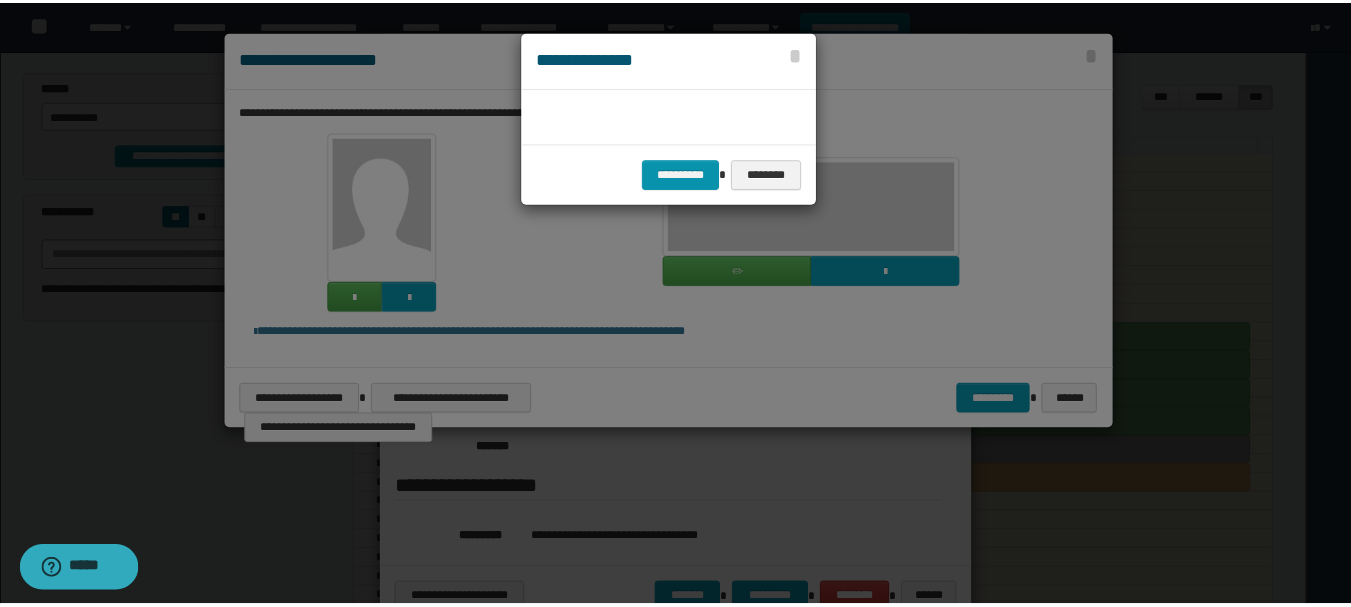 scroll, scrollTop: 45, scrollLeft: 105, axis: both 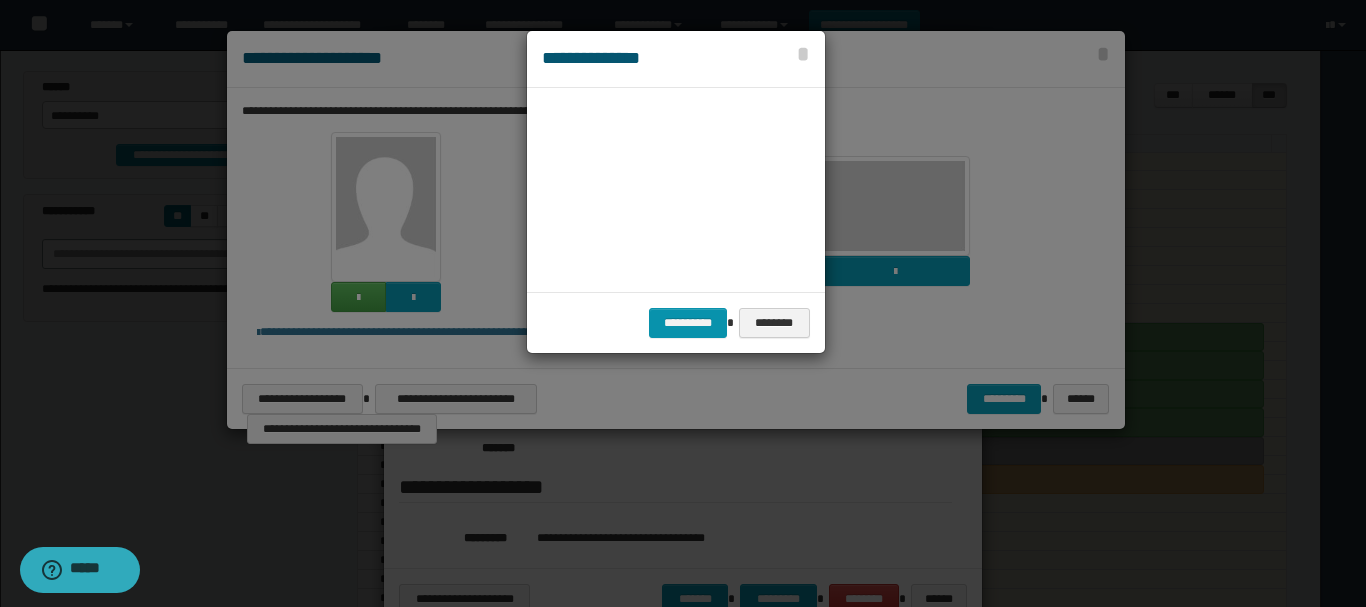 click on "**********" at bounding box center (676, 322) 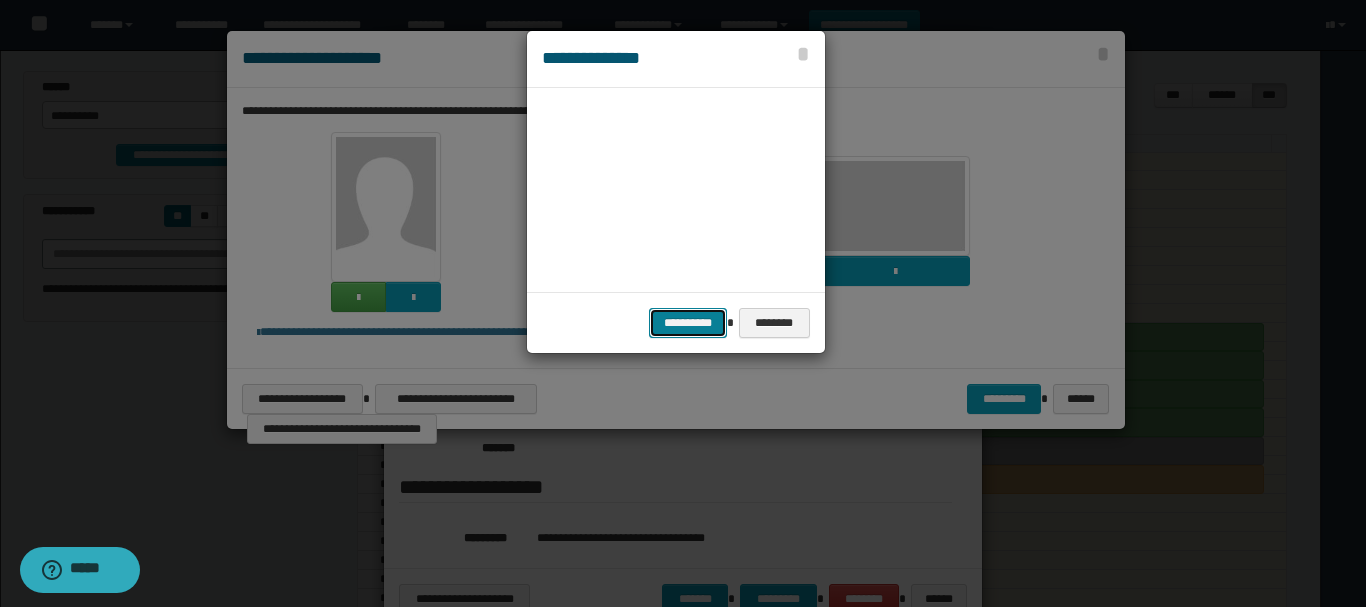 click on "**********" at bounding box center [688, 323] 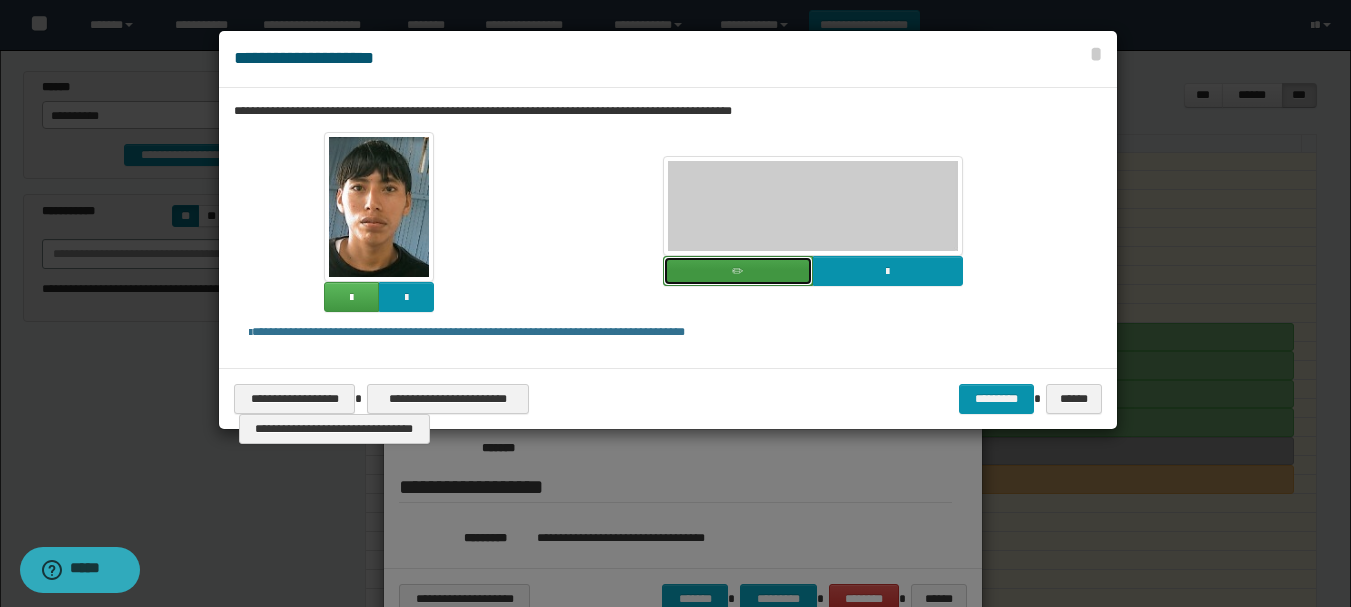 click at bounding box center [738, 271] 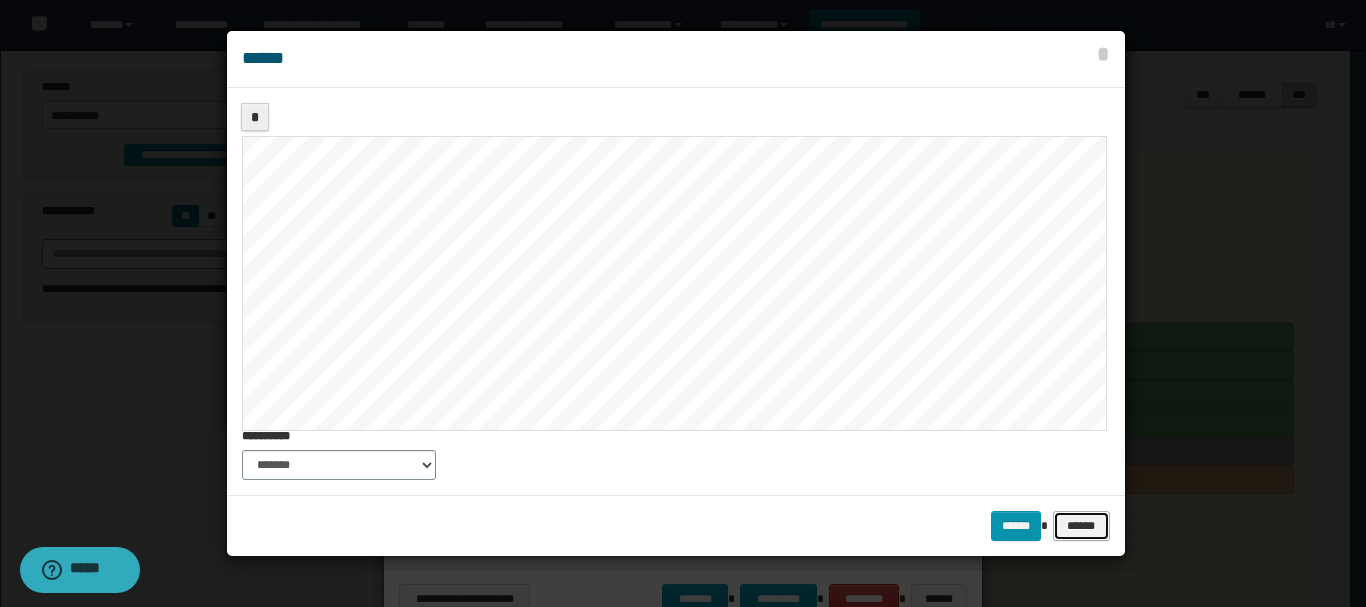click on "******" at bounding box center [1081, 526] 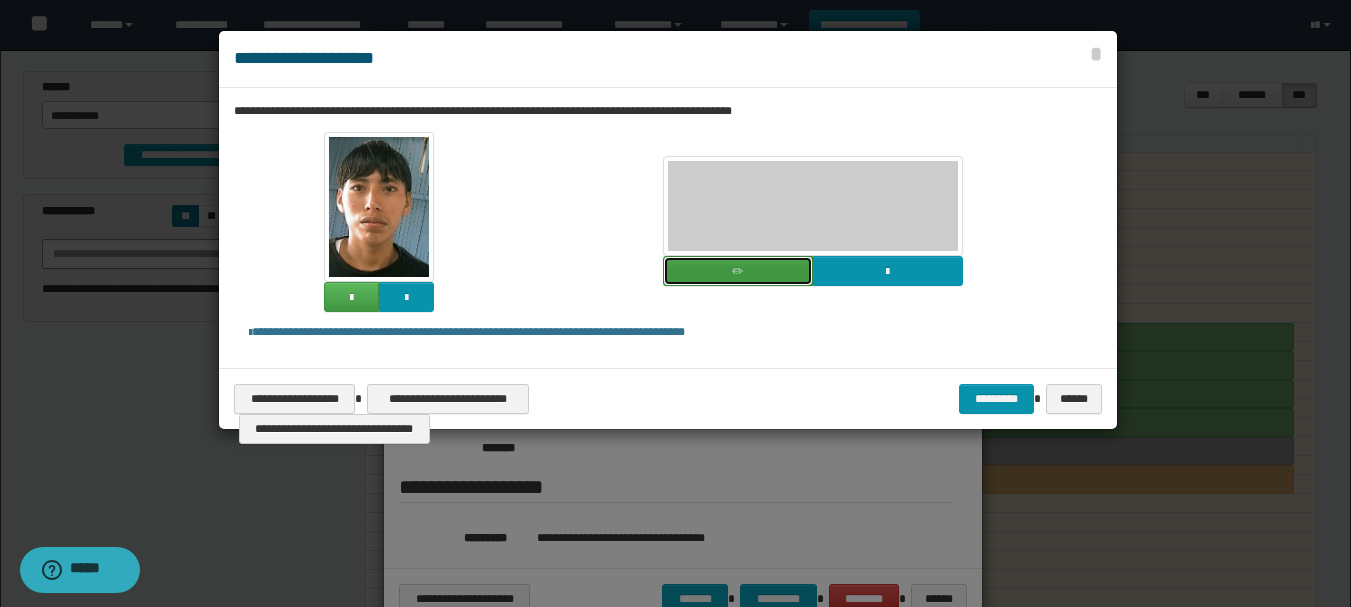 click at bounding box center (738, 271) 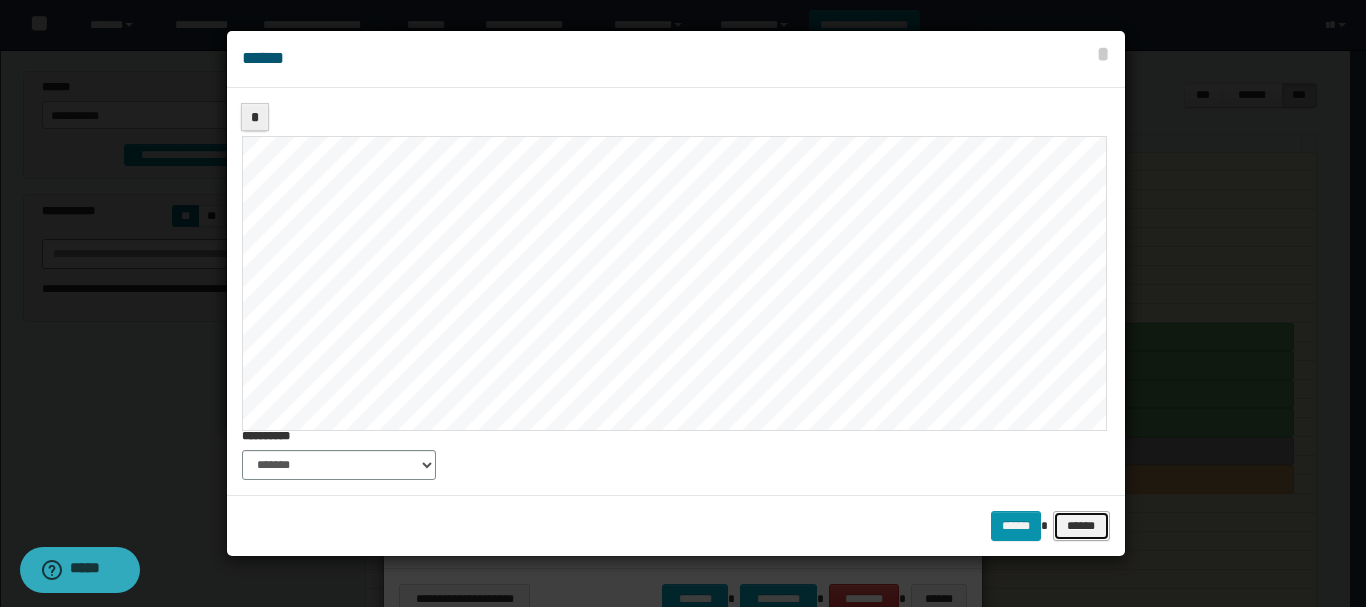 click on "******" at bounding box center [1081, 526] 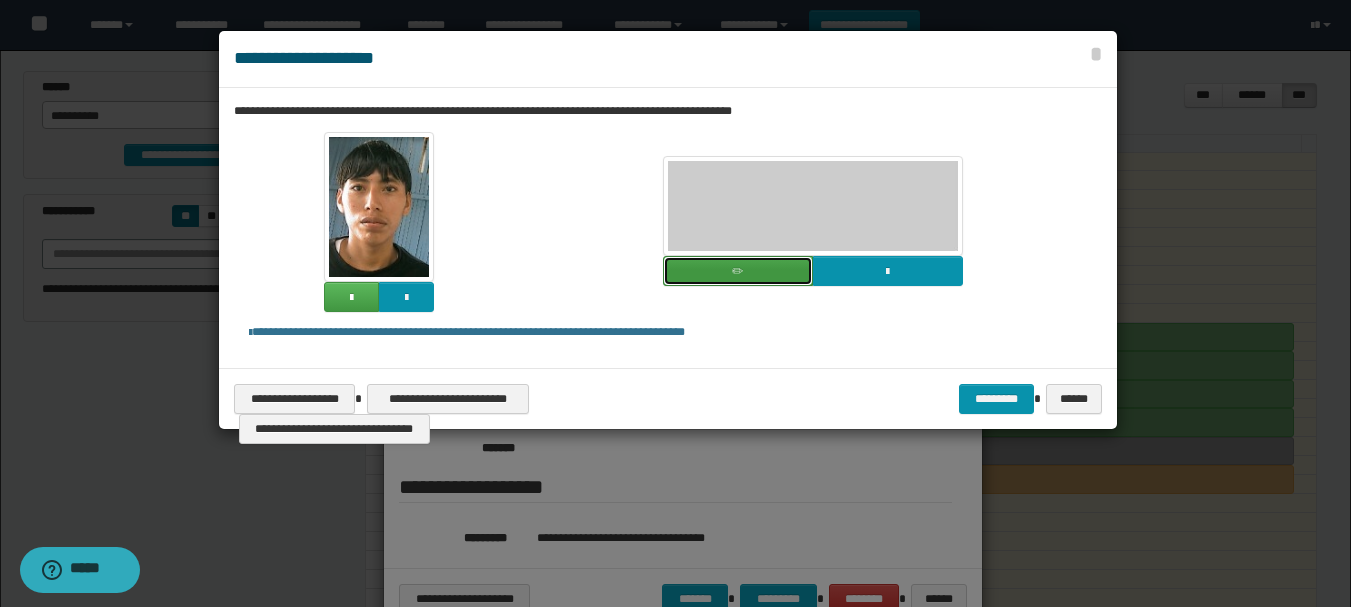 click at bounding box center [738, 271] 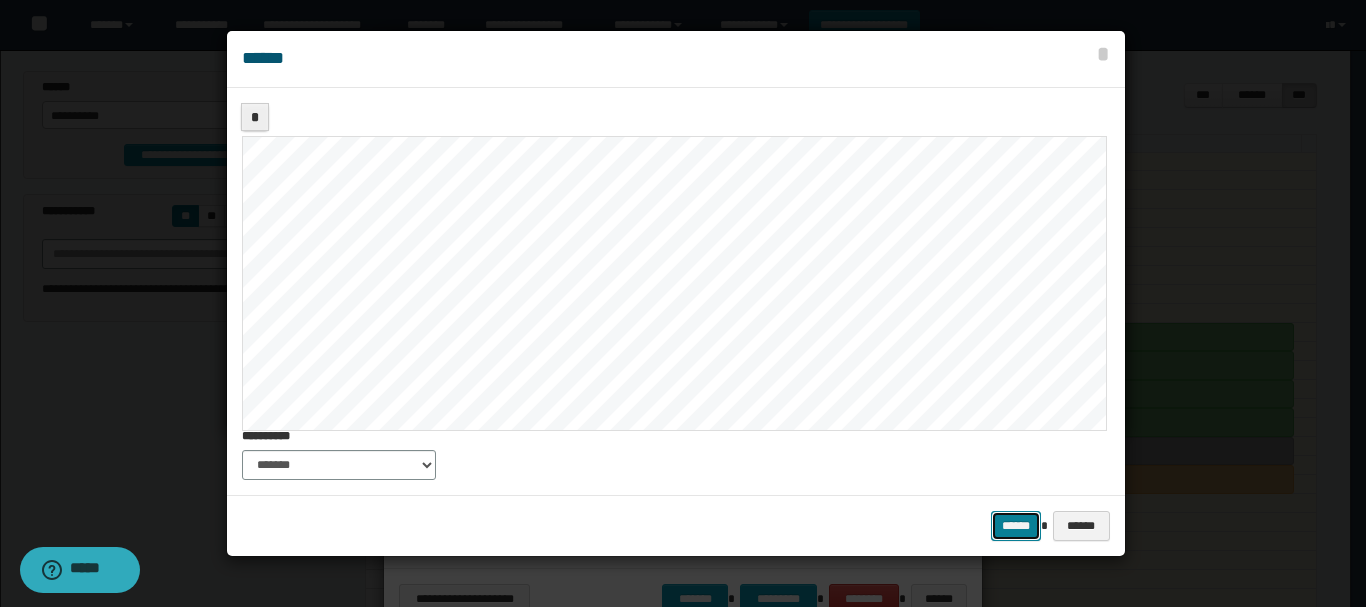 click on "******" at bounding box center (1016, 526) 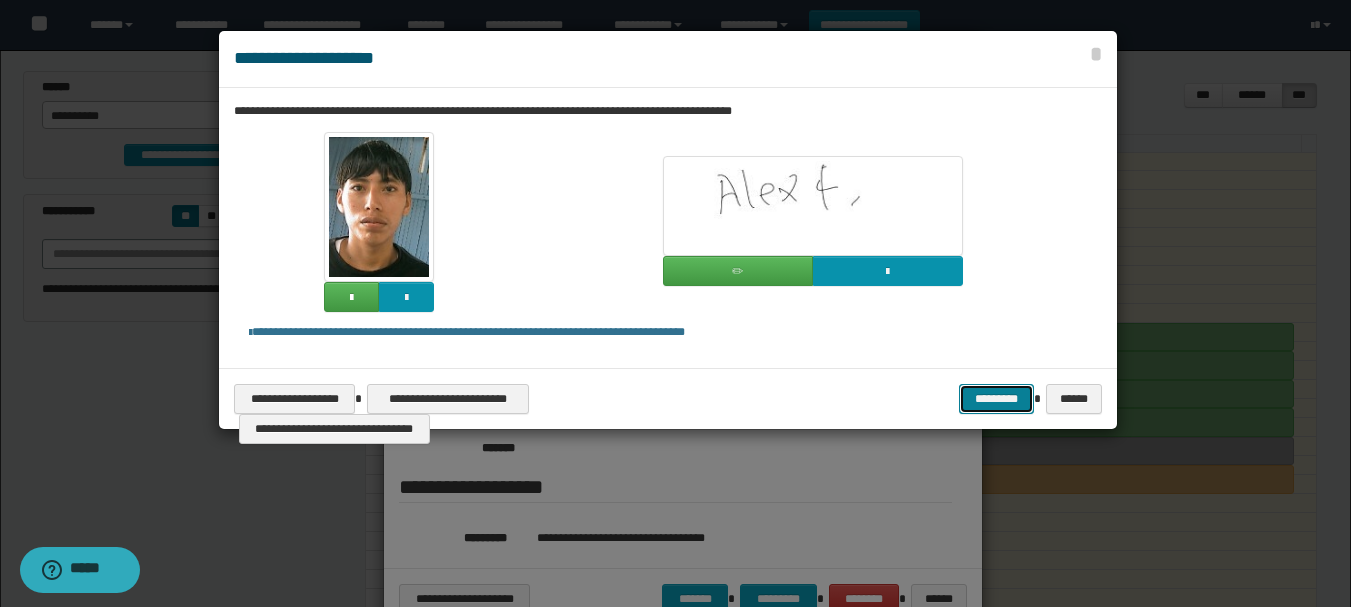 click on "*********" at bounding box center (996, 399) 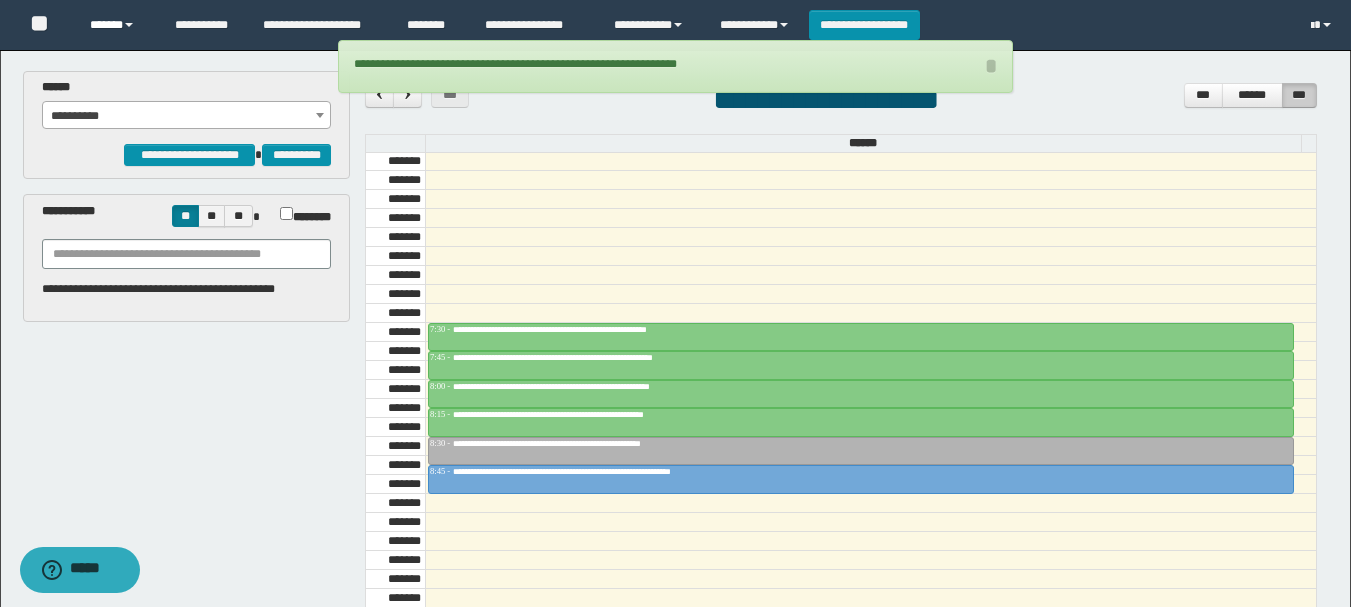 click on "******" at bounding box center (117, 25) 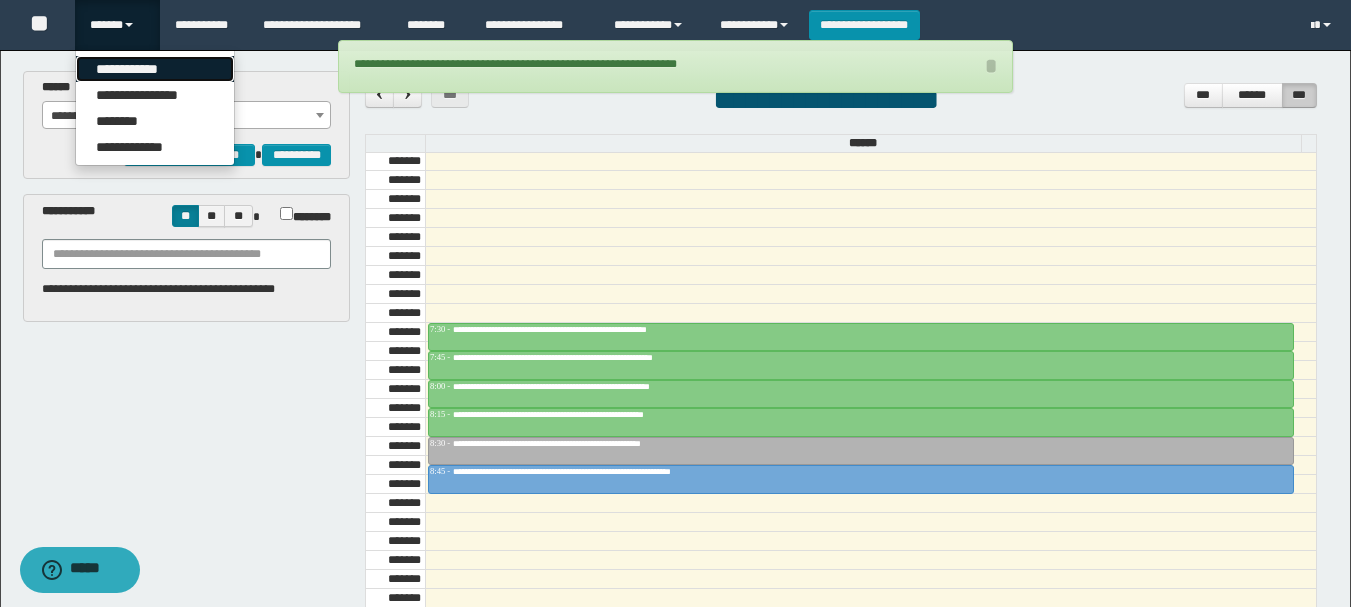 click on "**********" at bounding box center (155, 69) 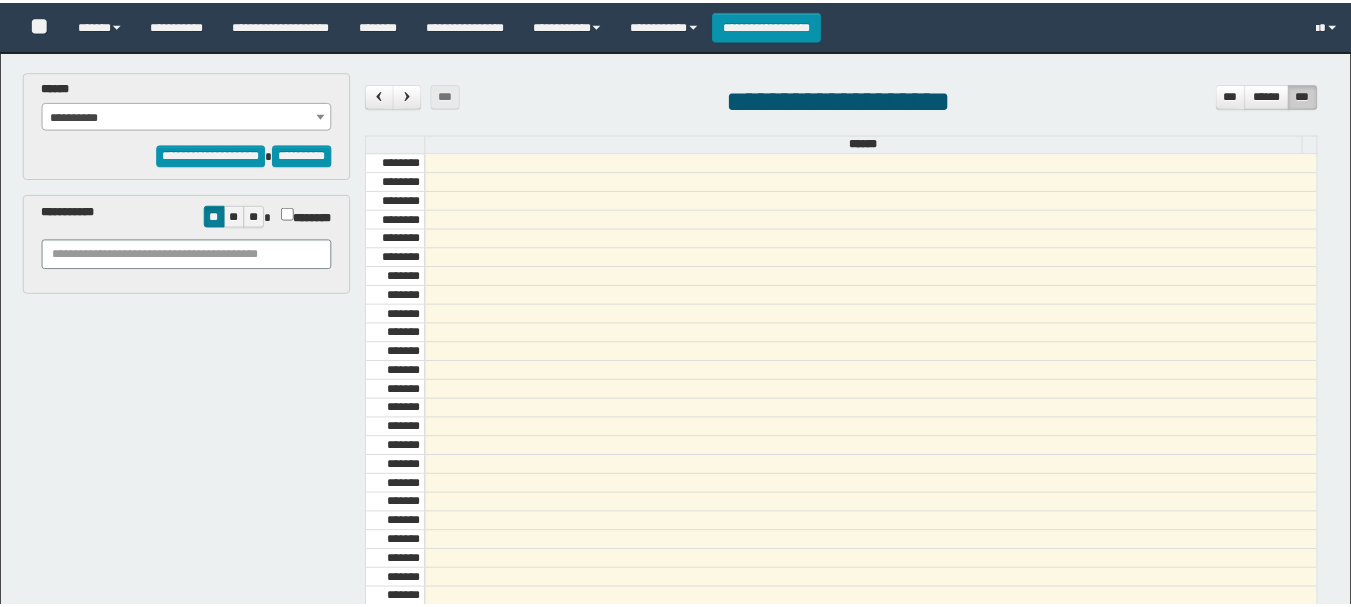 scroll, scrollTop: 0, scrollLeft: 0, axis: both 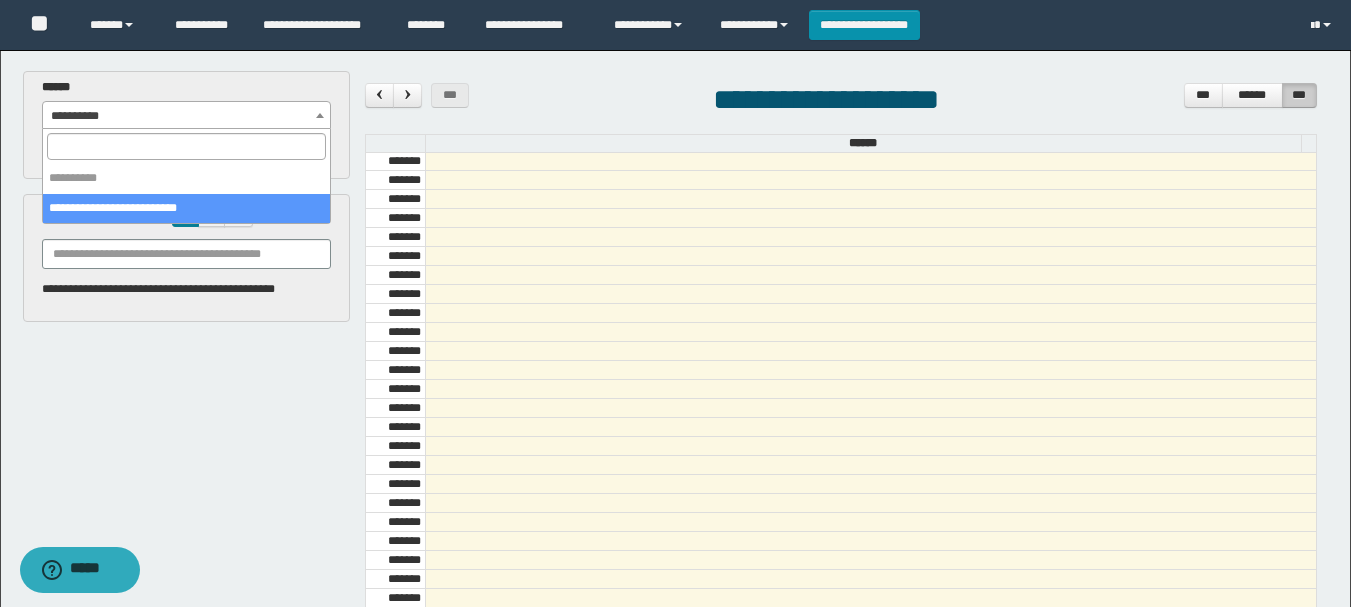 click on "**********" at bounding box center (186, 116) 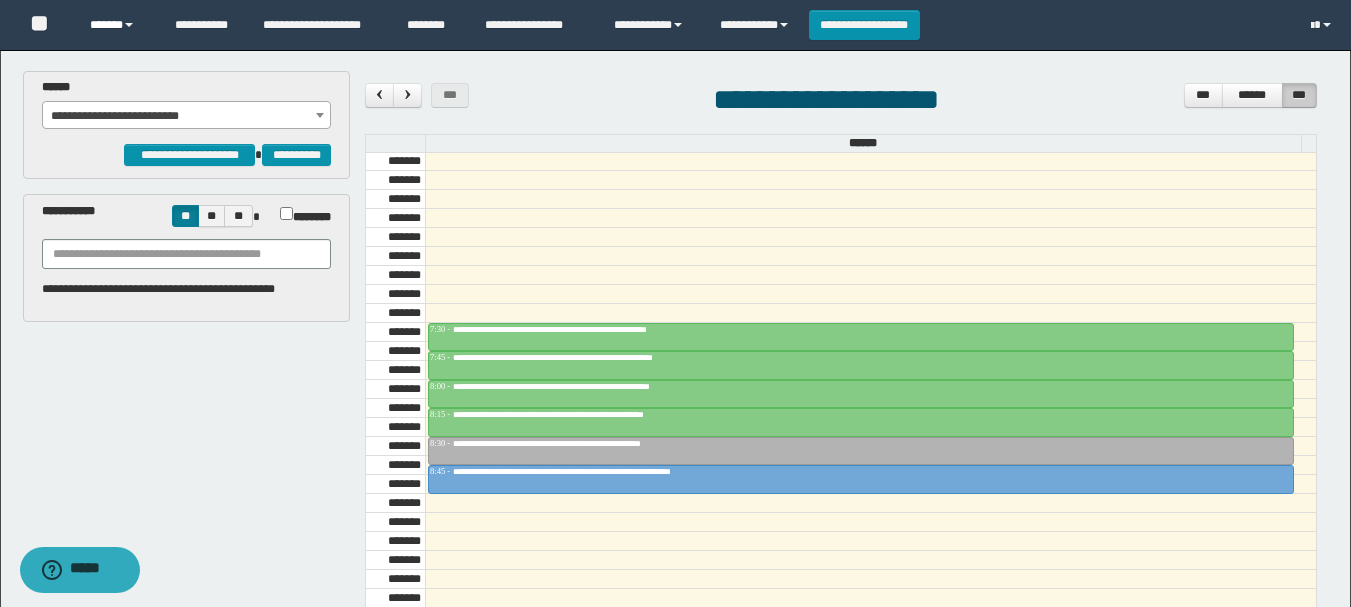 click on "******" at bounding box center [117, 25] 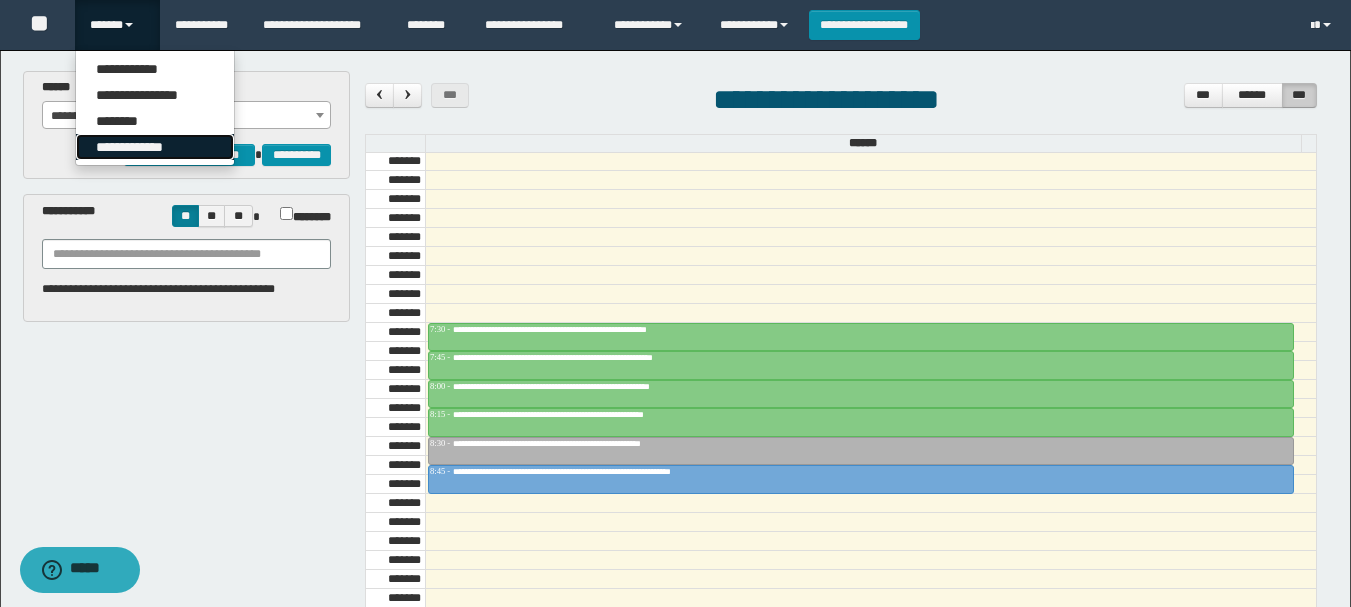 click on "**********" at bounding box center (155, 147) 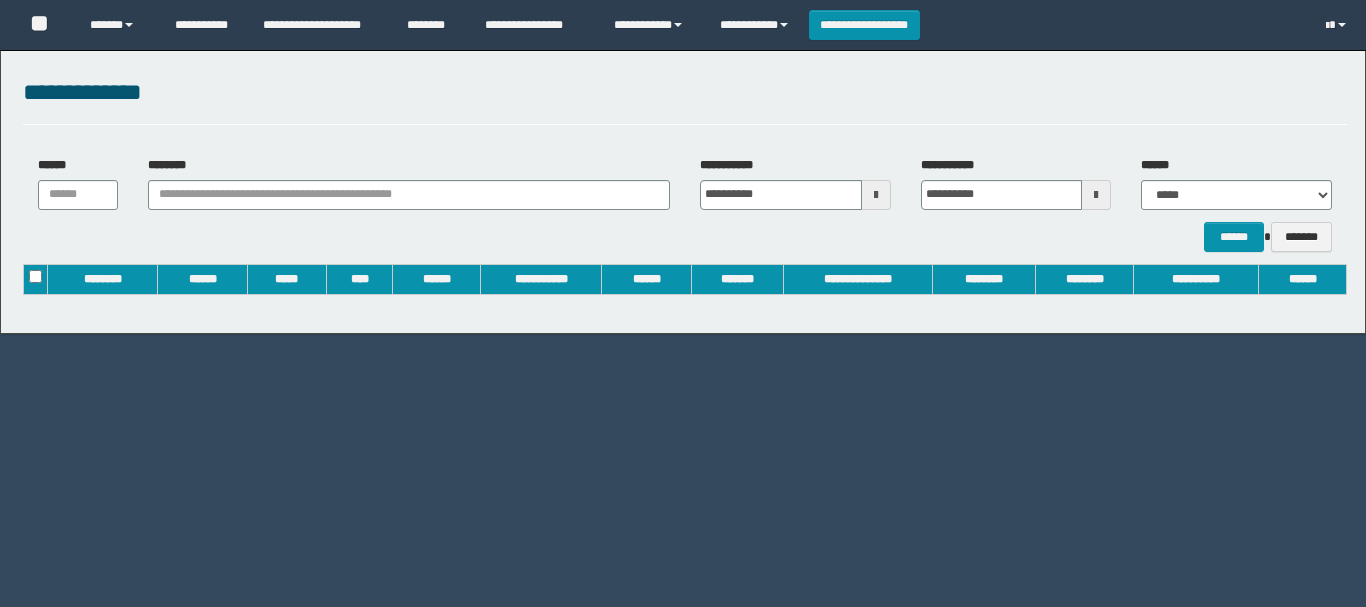 scroll, scrollTop: 0, scrollLeft: 0, axis: both 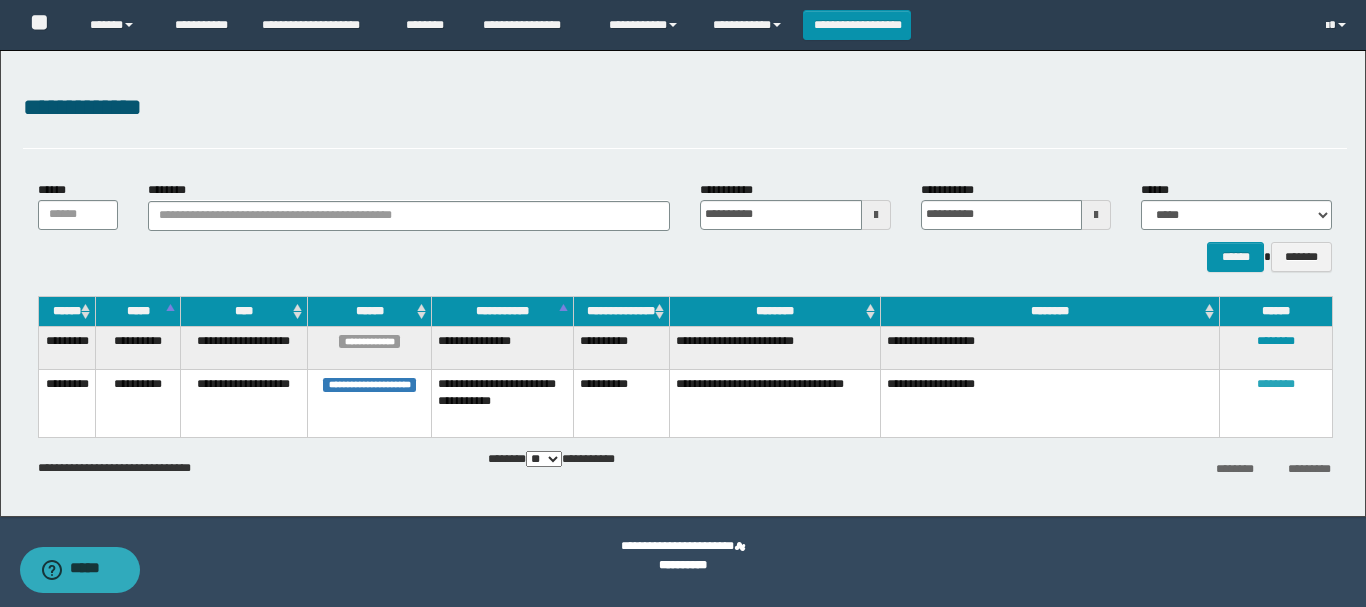 click on "********" at bounding box center (1276, 384) 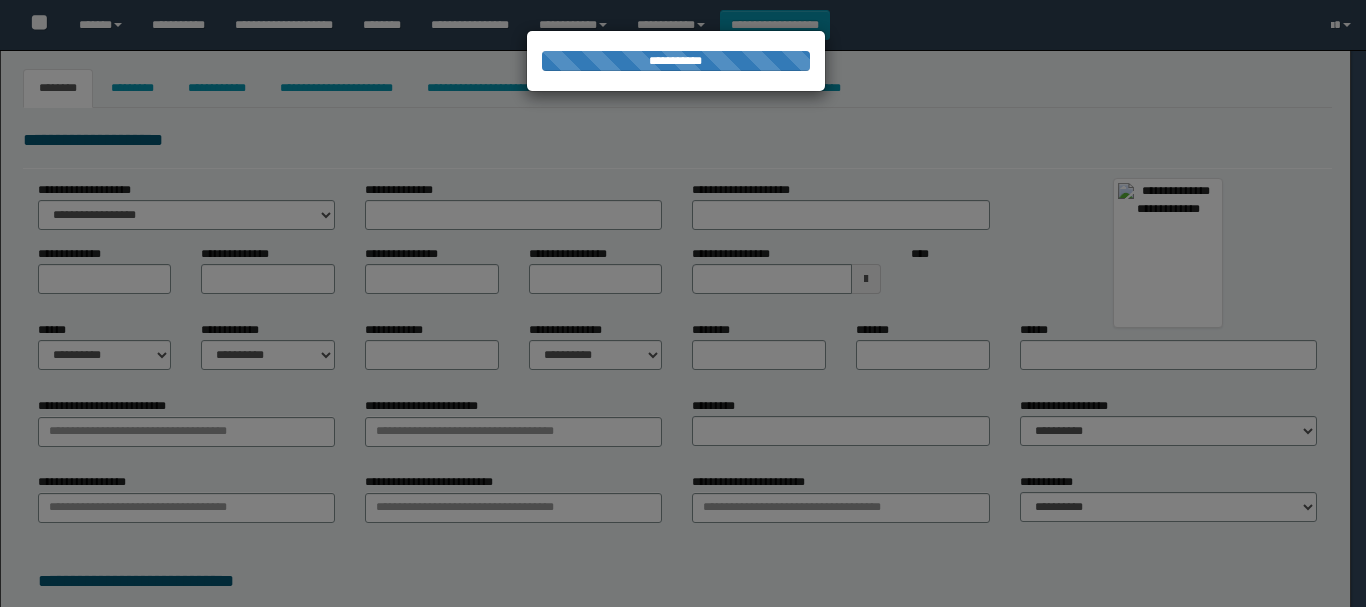 type on "*********" 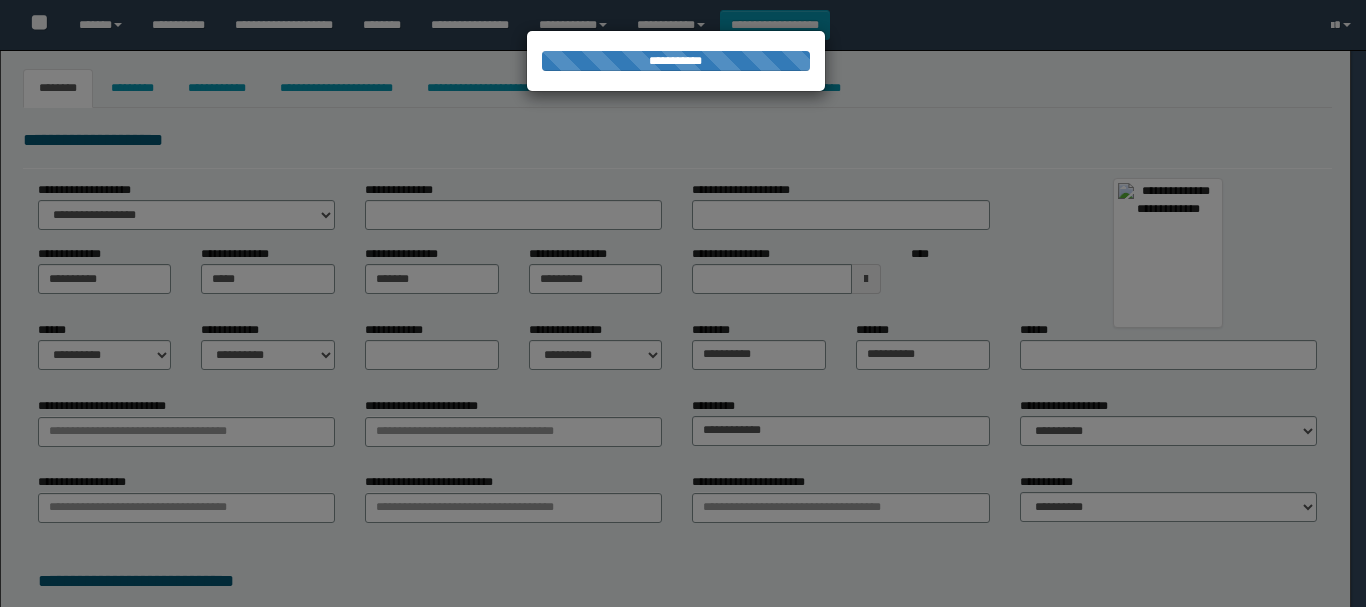 select 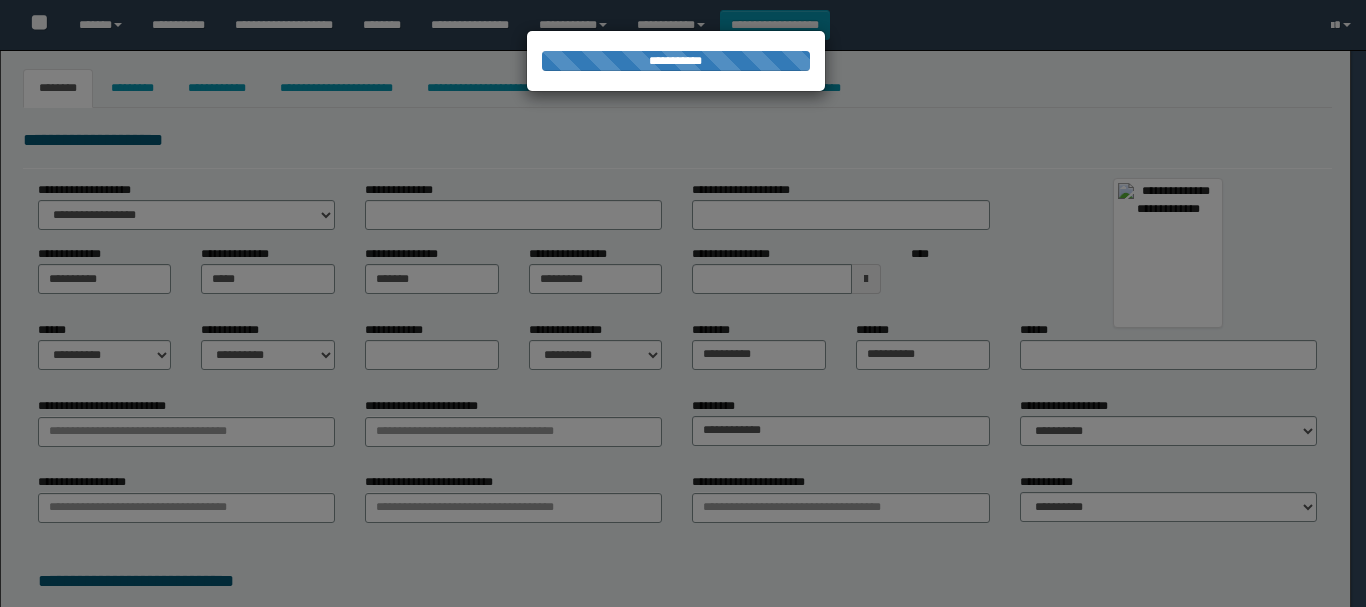 type on "********" 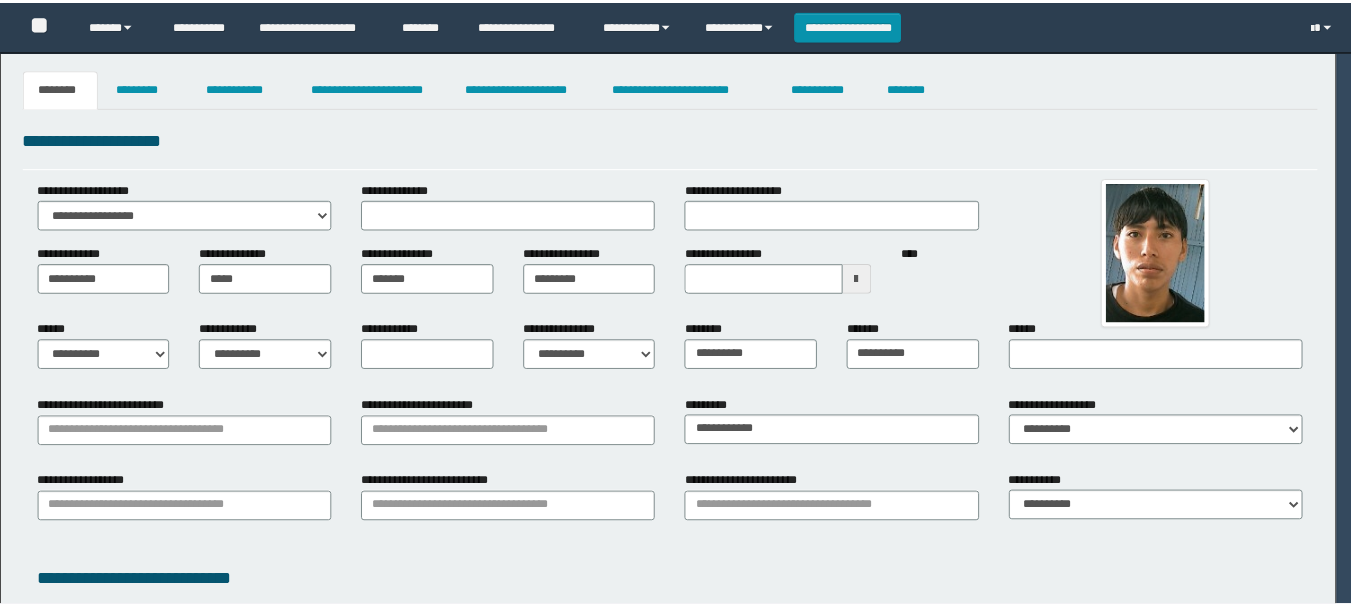 scroll, scrollTop: 0, scrollLeft: 0, axis: both 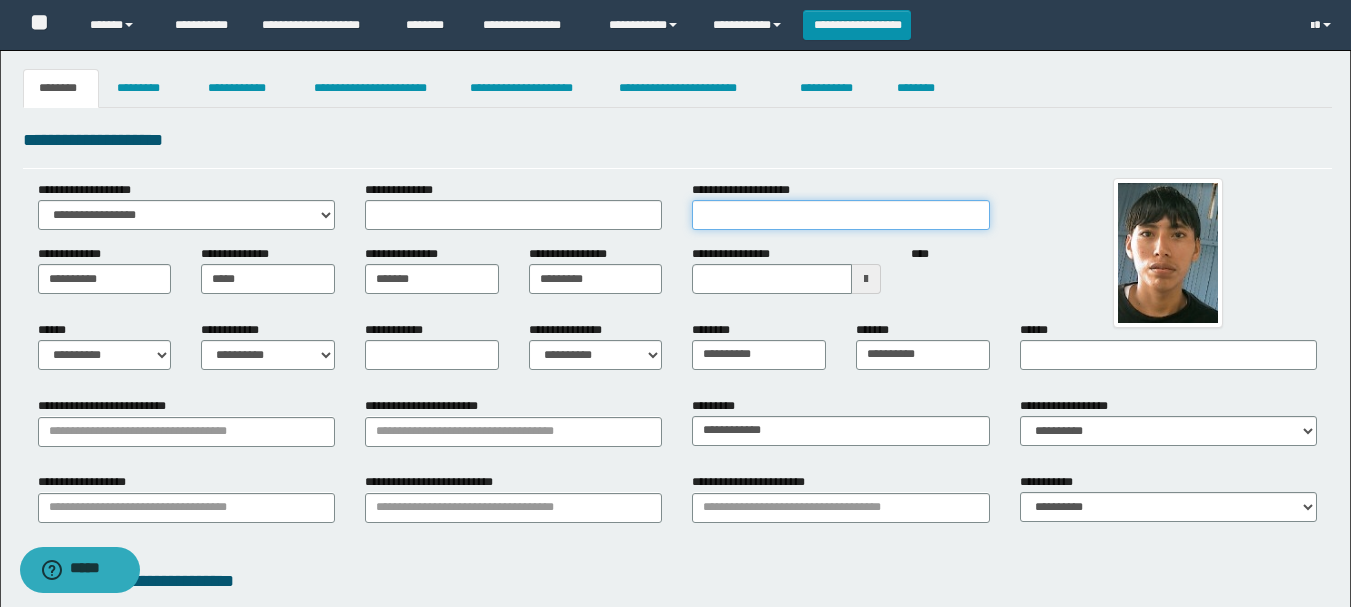 click on "**********" at bounding box center [840, 215] 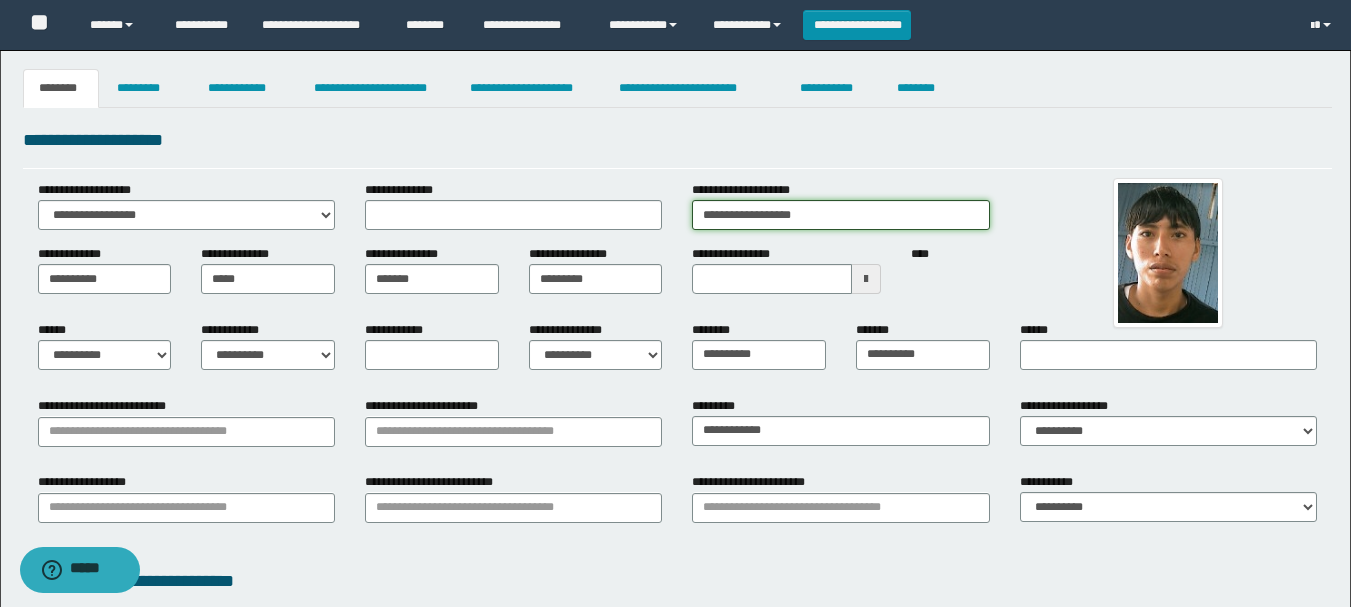 type on "**********" 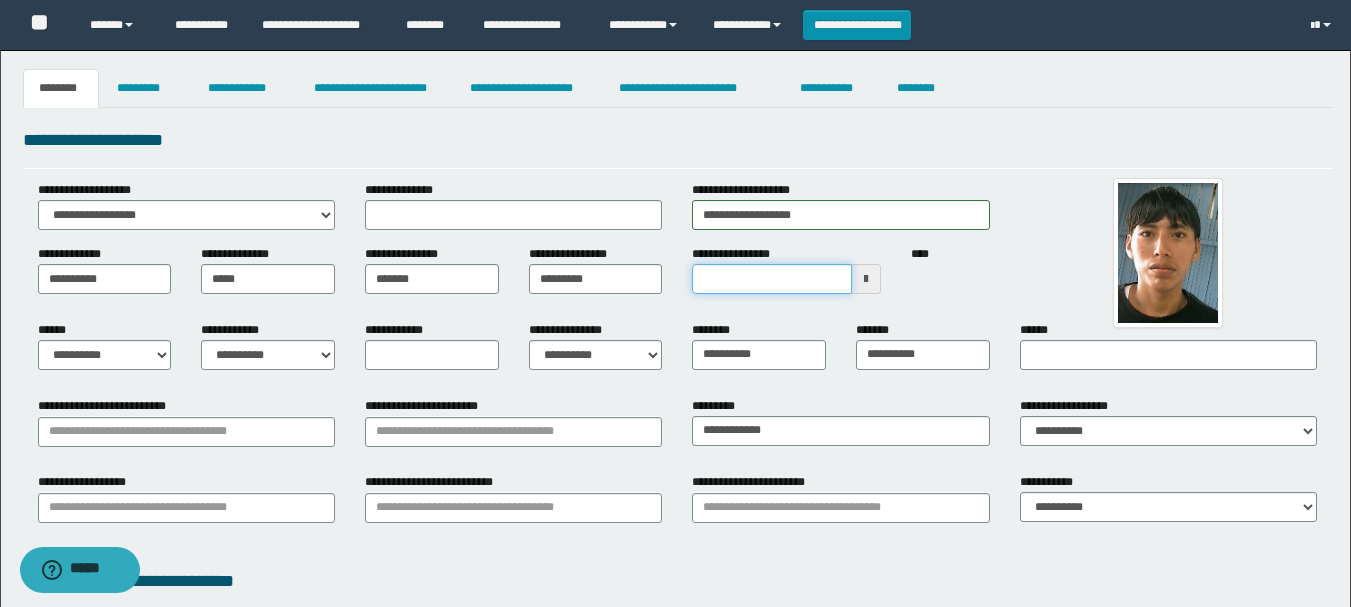 click on "**********" at bounding box center [771, 279] 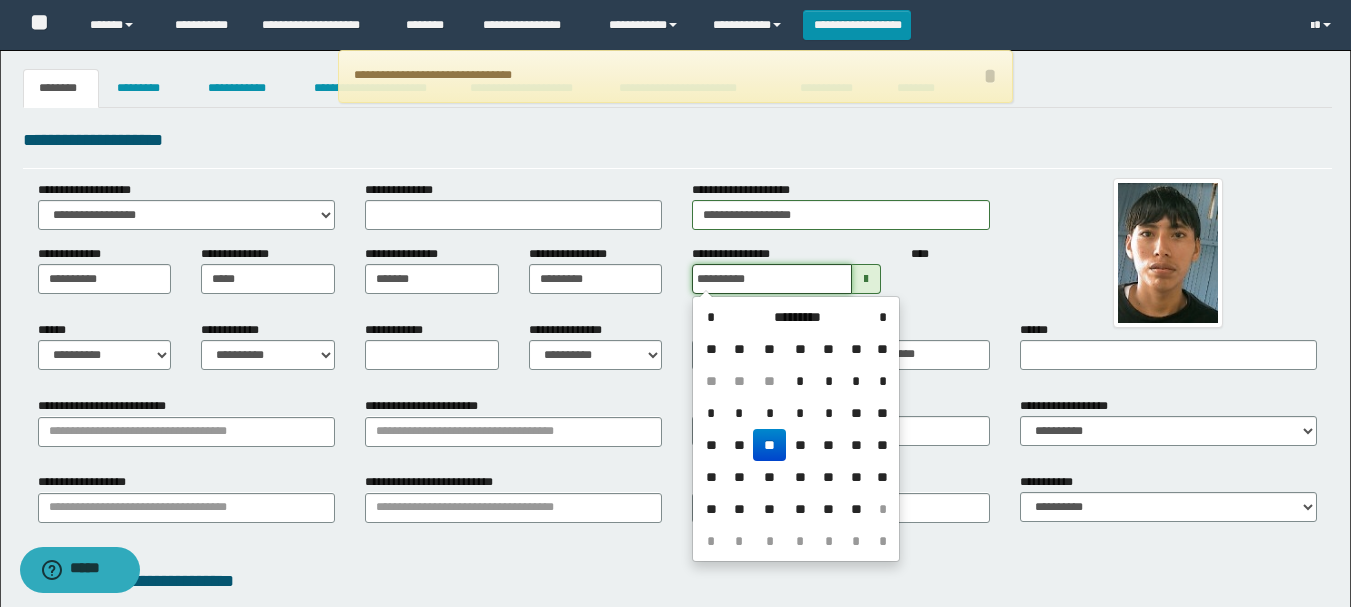 type on "**********" 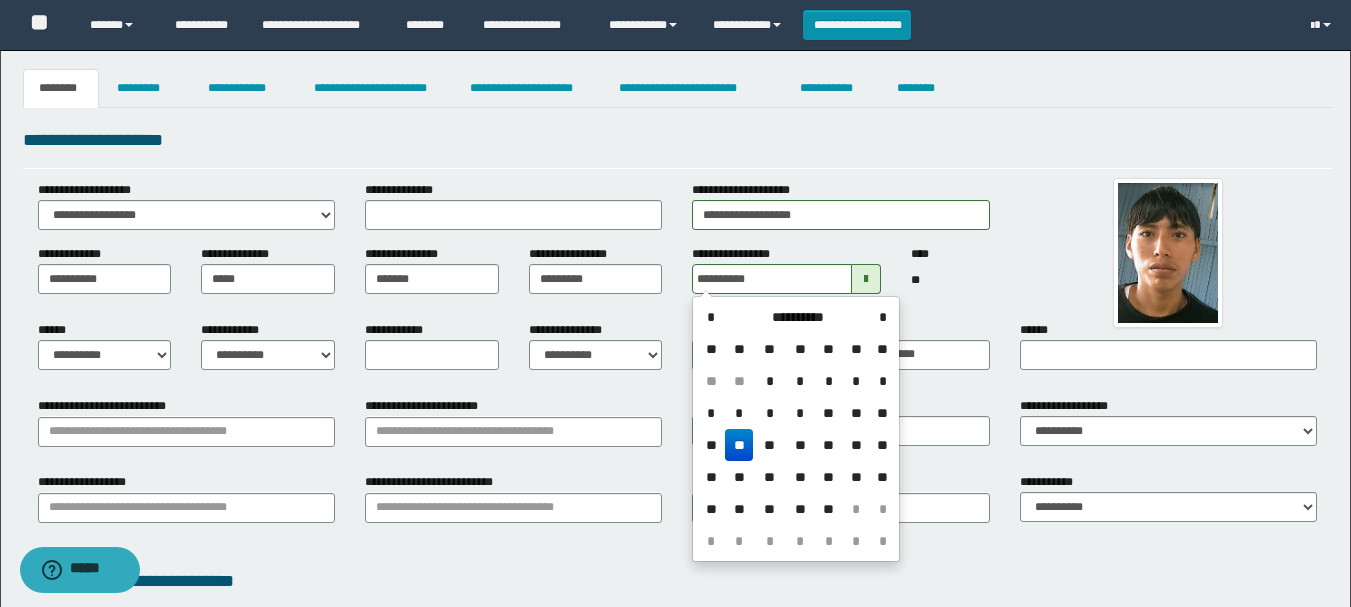 click on "**" at bounding box center [739, 445] 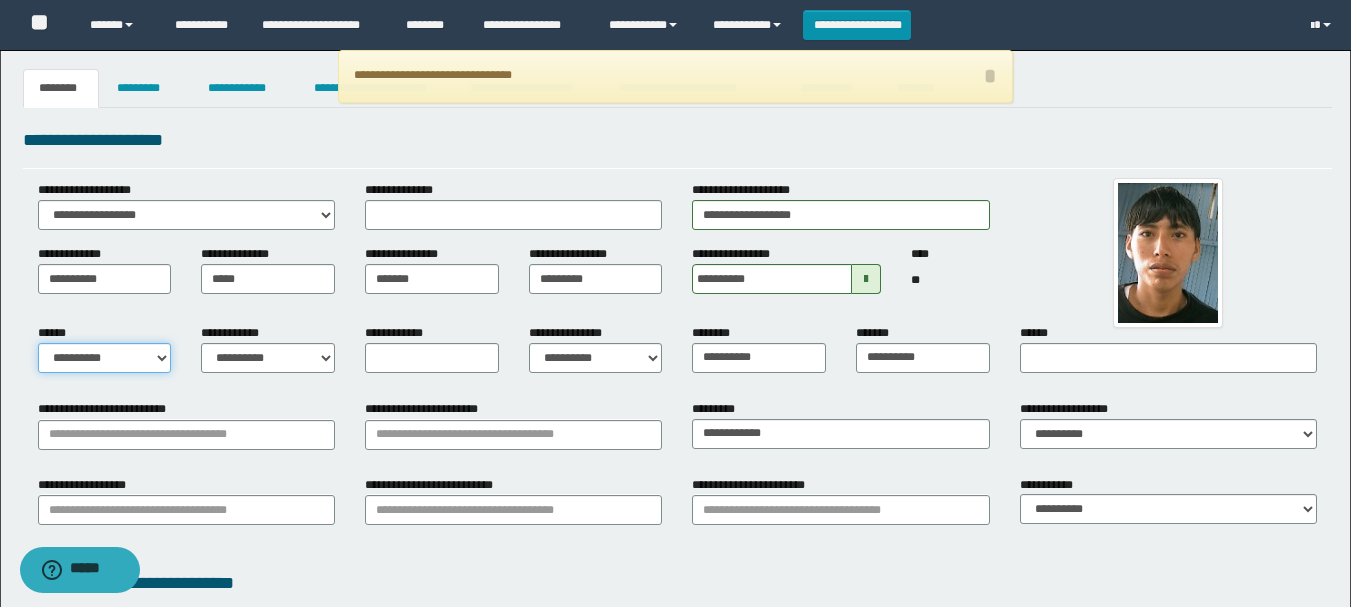 click on "**********" at bounding box center [105, 358] 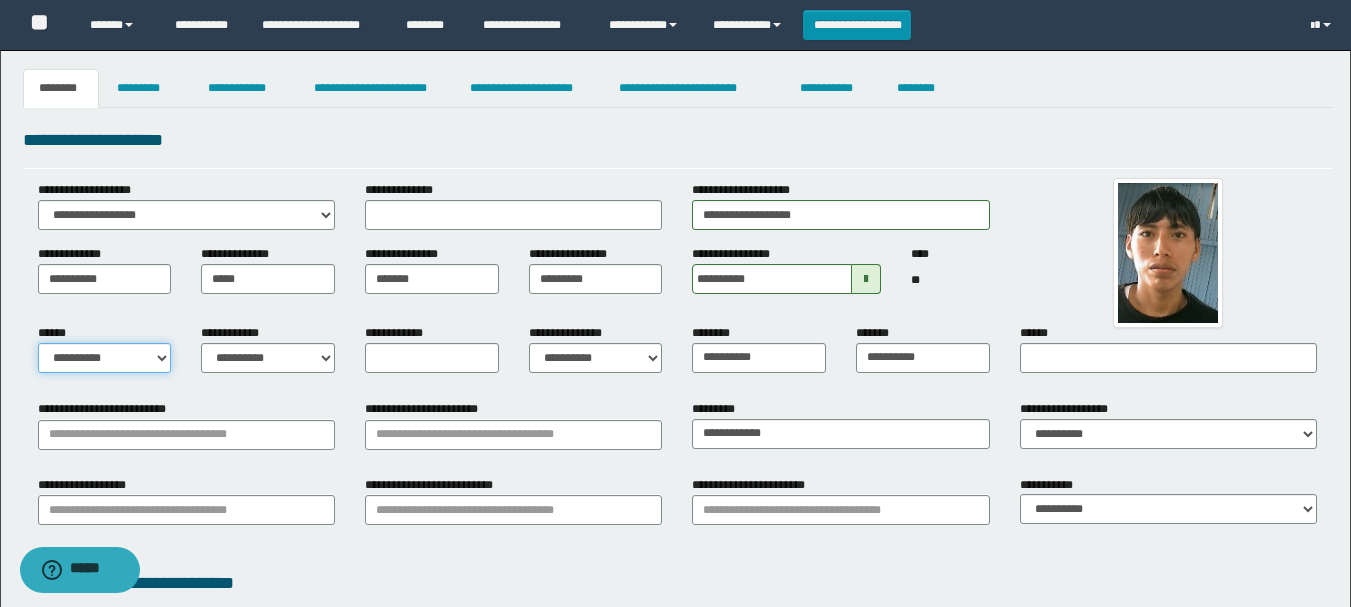 select on "*" 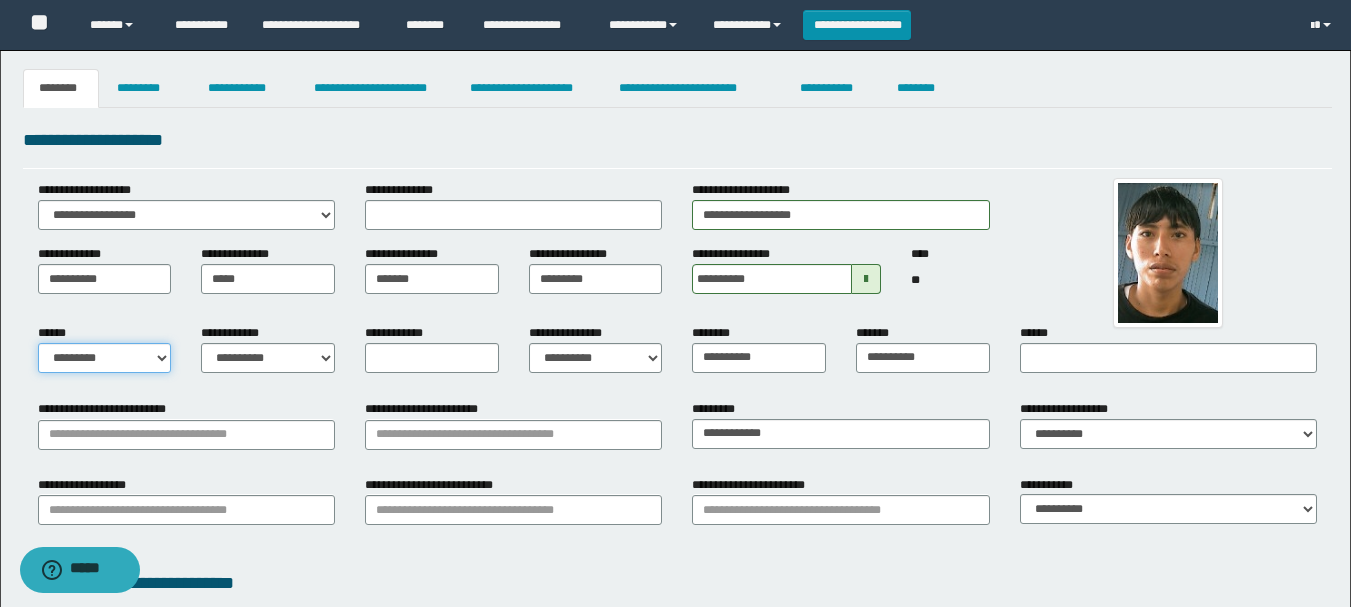 click on "**********" at bounding box center [105, 358] 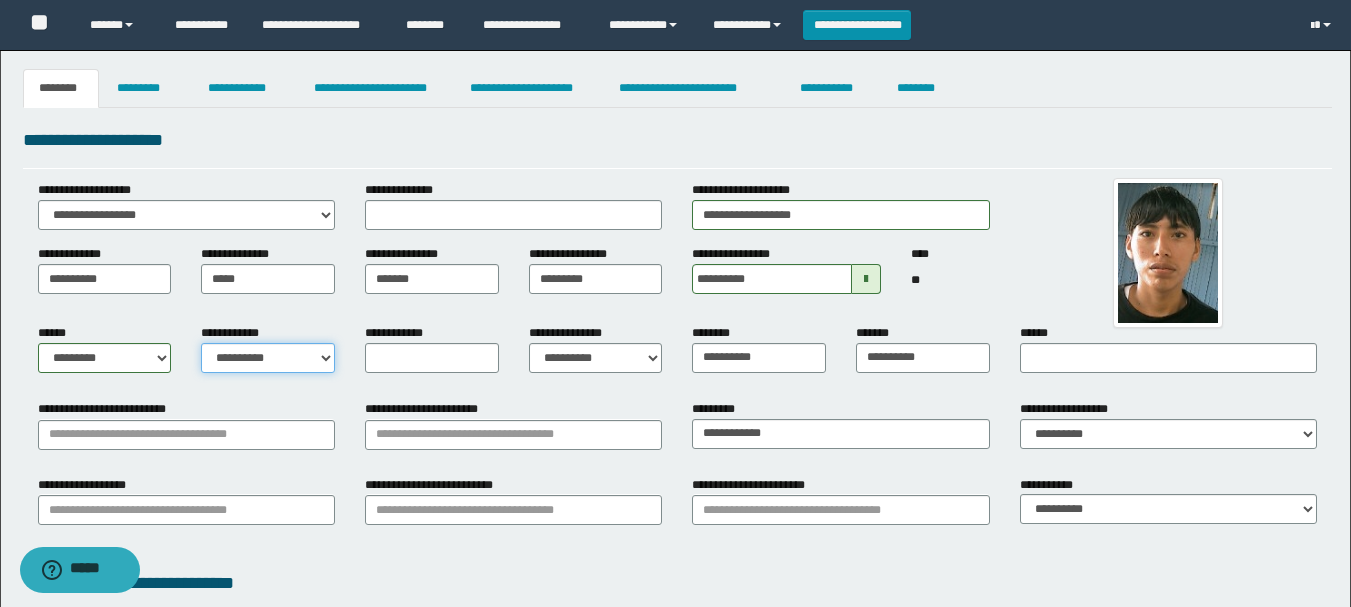 click on "**********" at bounding box center (268, 358) 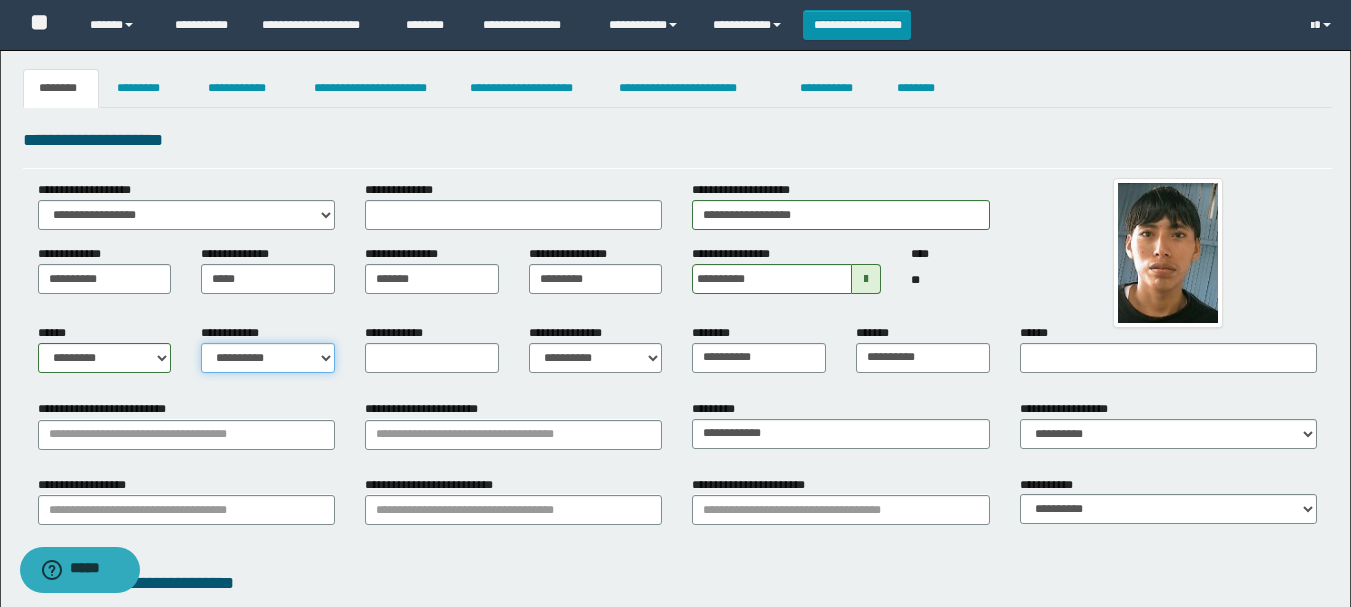select on "*" 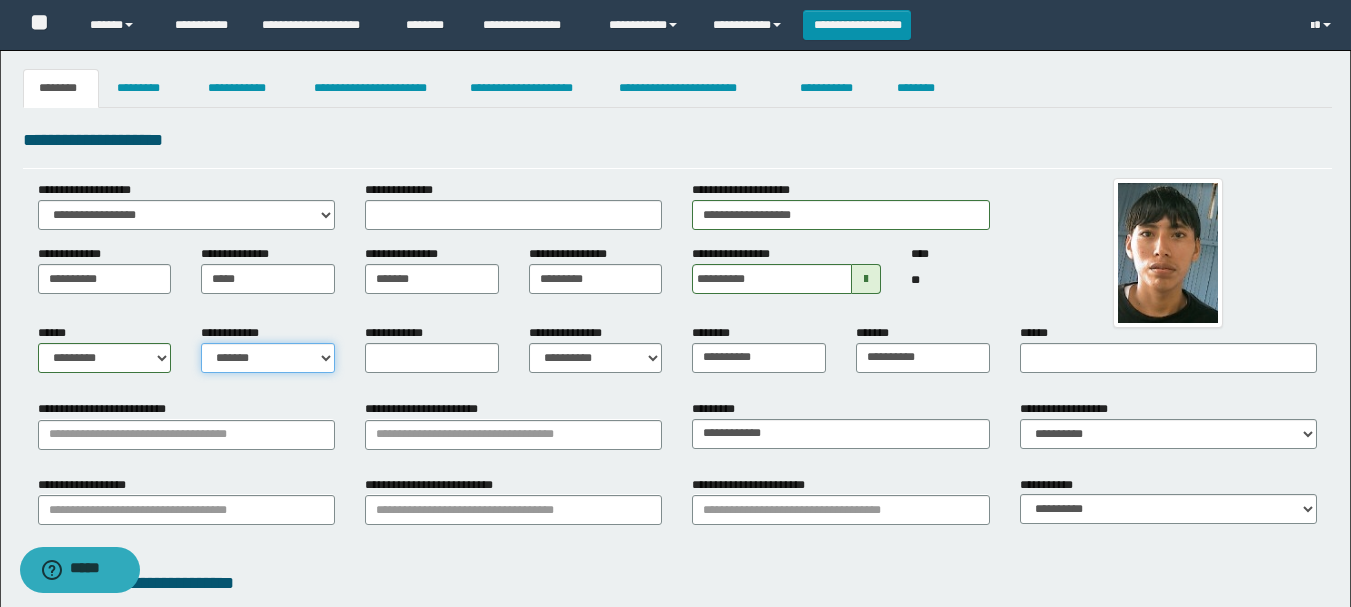 click on "**********" at bounding box center [268, 358] 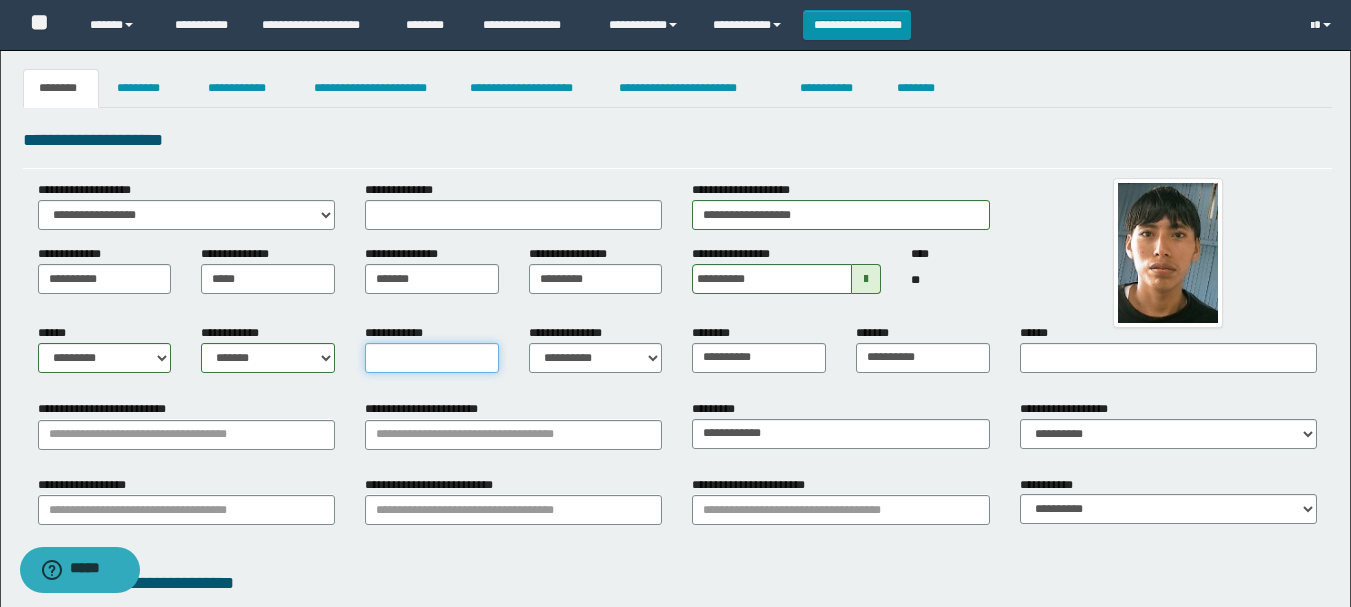 click on "**********" at bounding box center (432, 358) 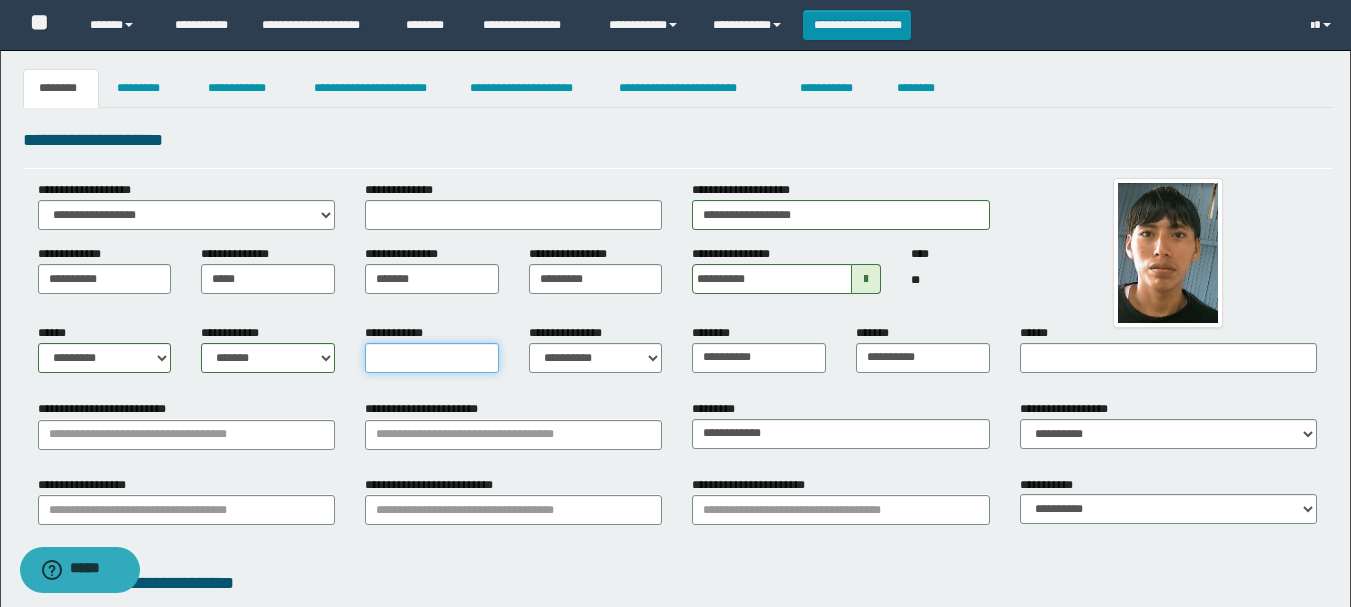 type on "*" 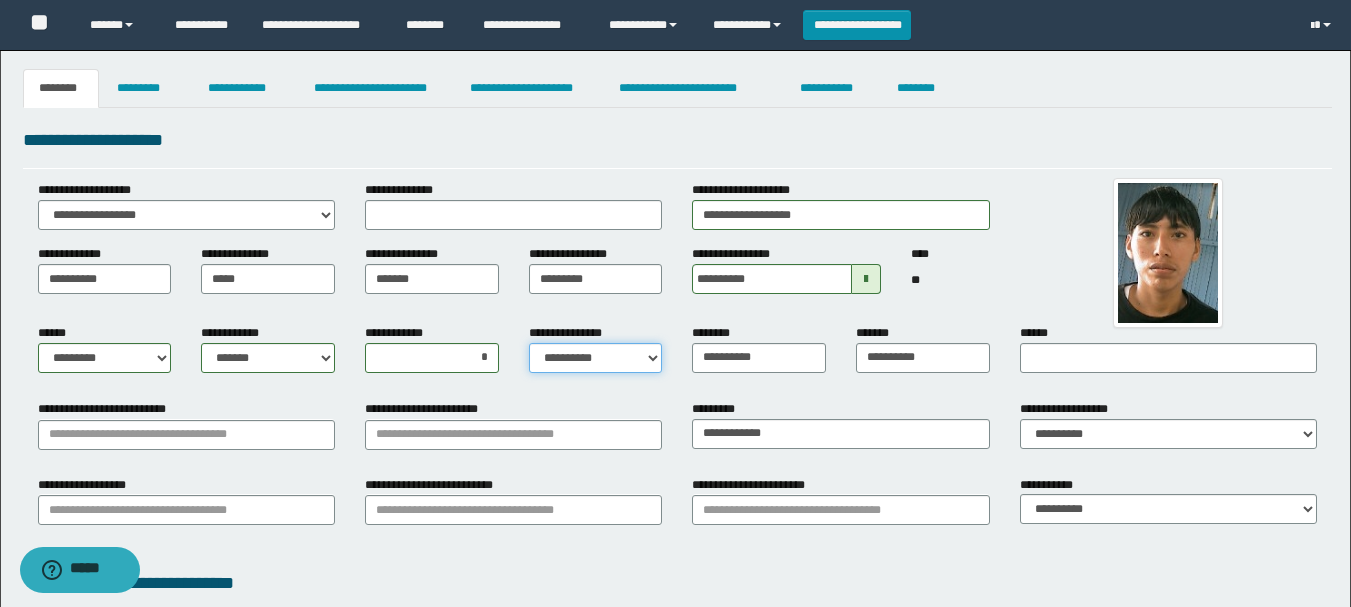 click on "**********" at bounding box center [596, 358] 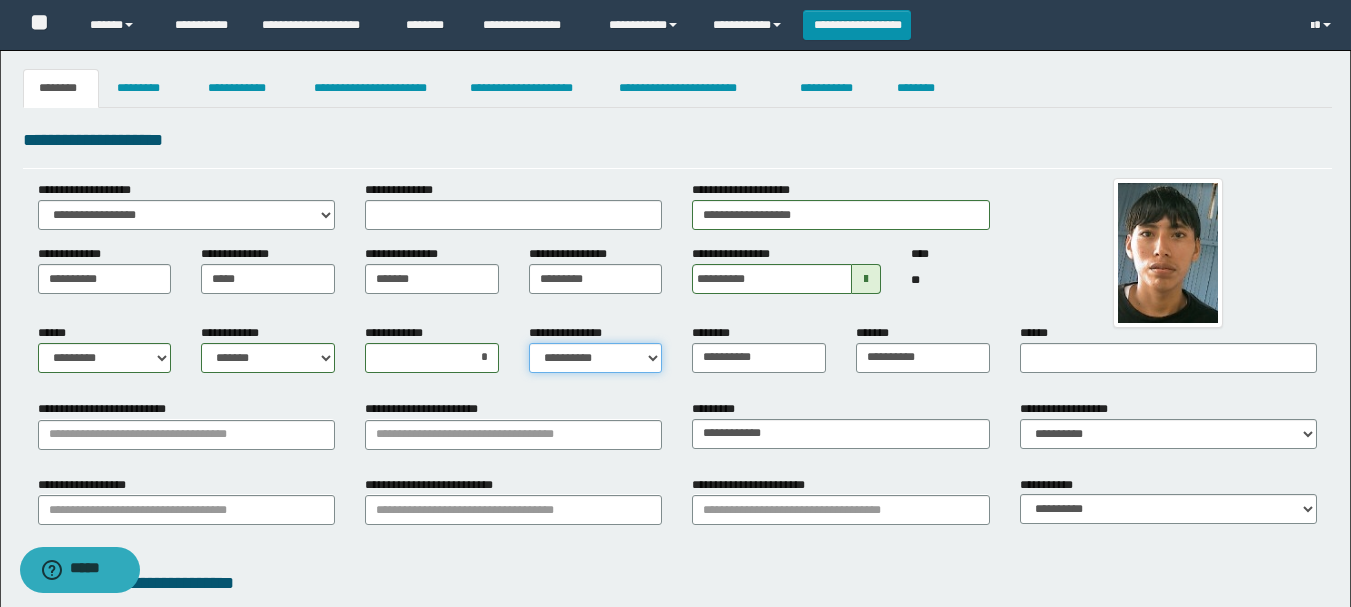 select on "*" 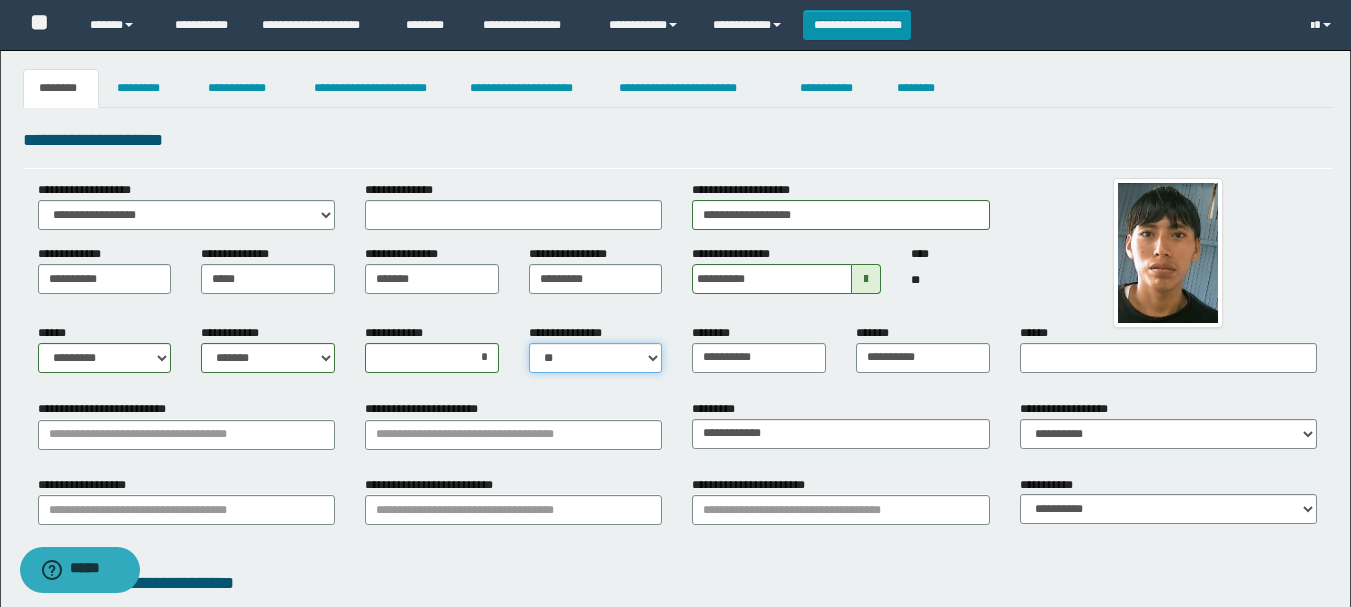 click on "**********" at bounding box center (596, 358) 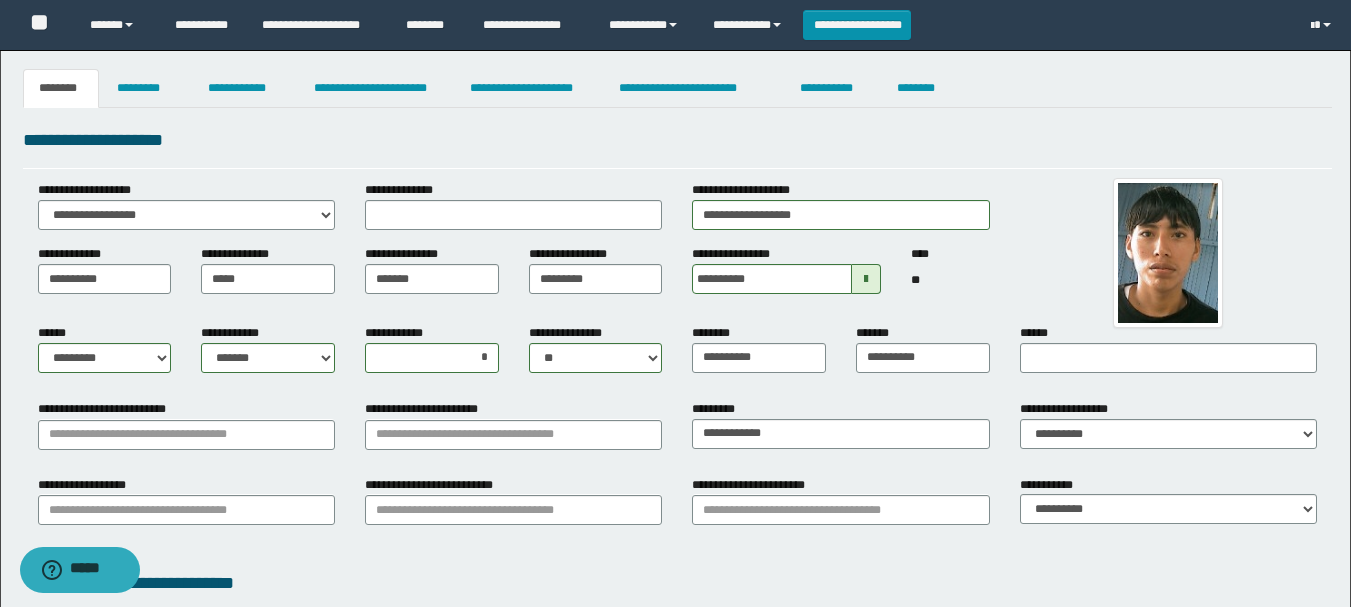 click on "**********" at bounding box center (186, 432) 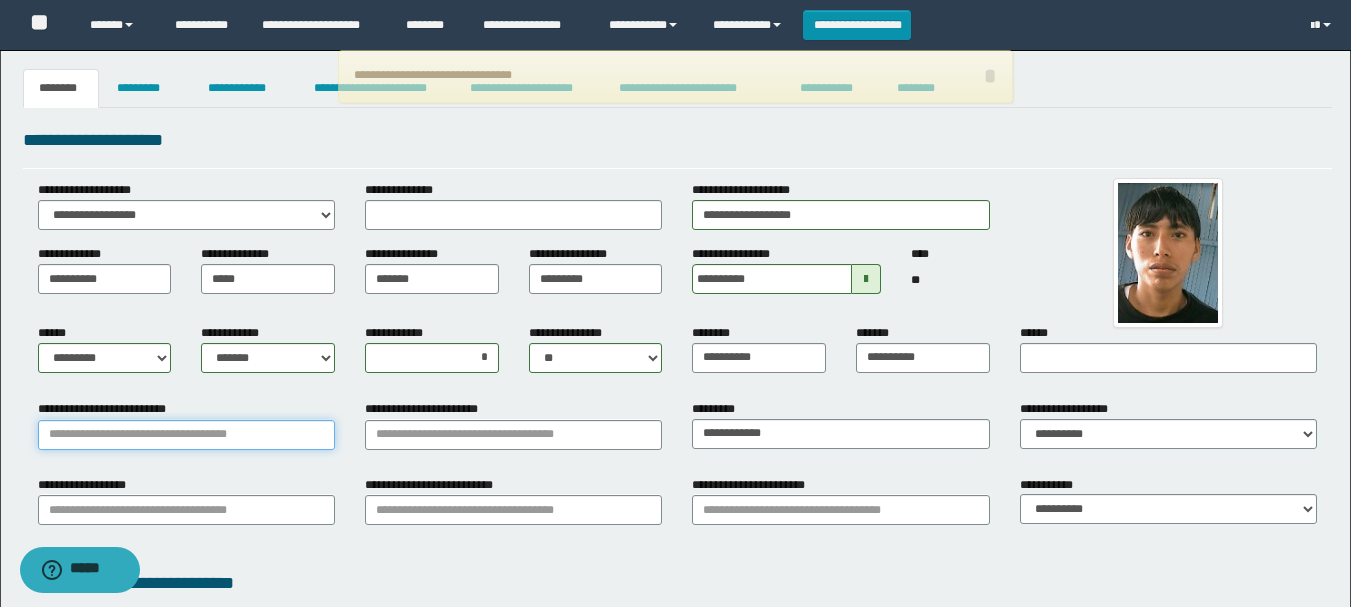 click on "**********" at bounding box center (186, 435) 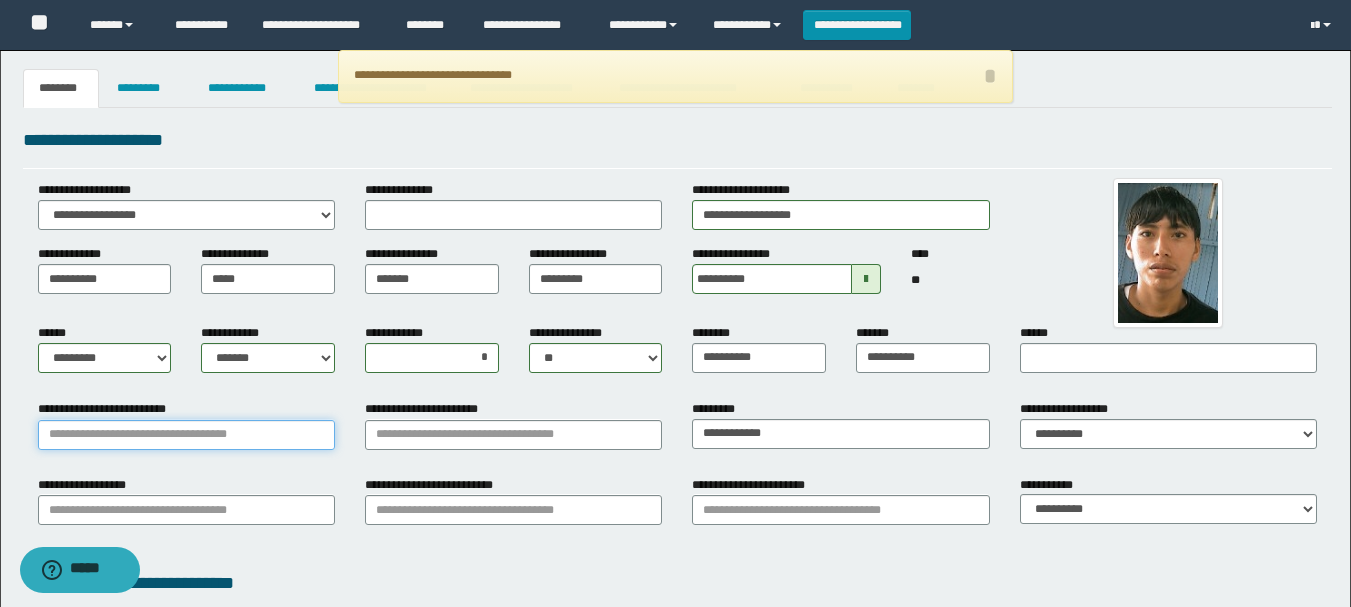 click on "**********" at bounding box center [186, 435] 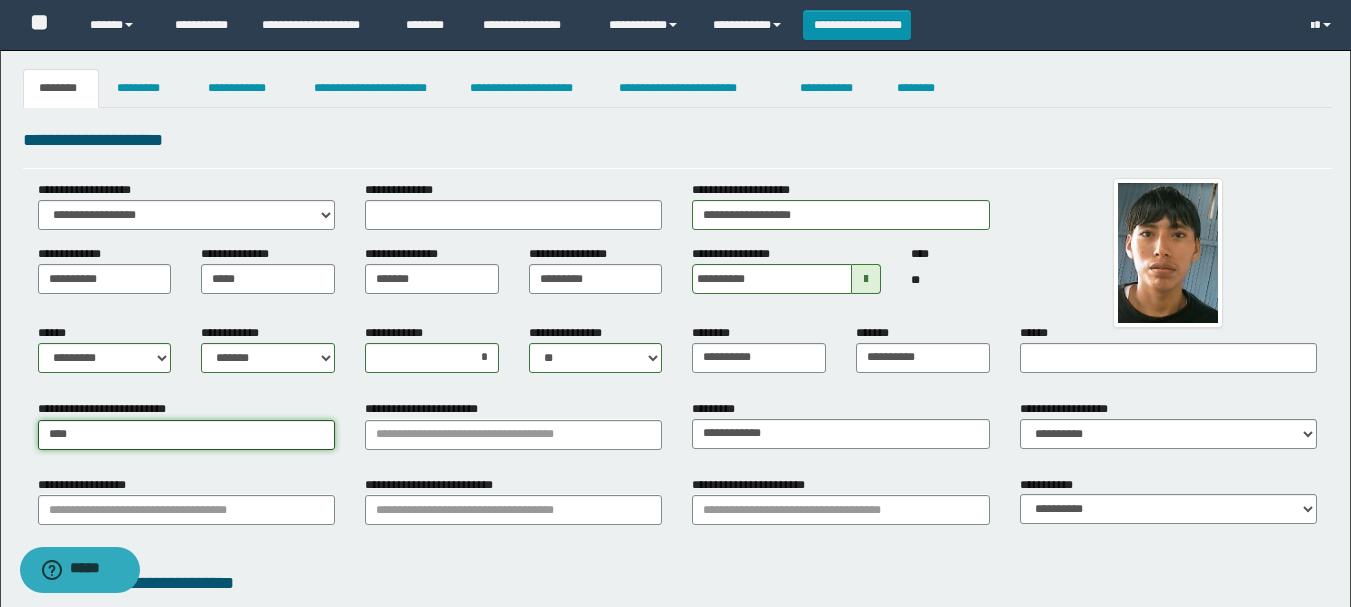 type on "*****" 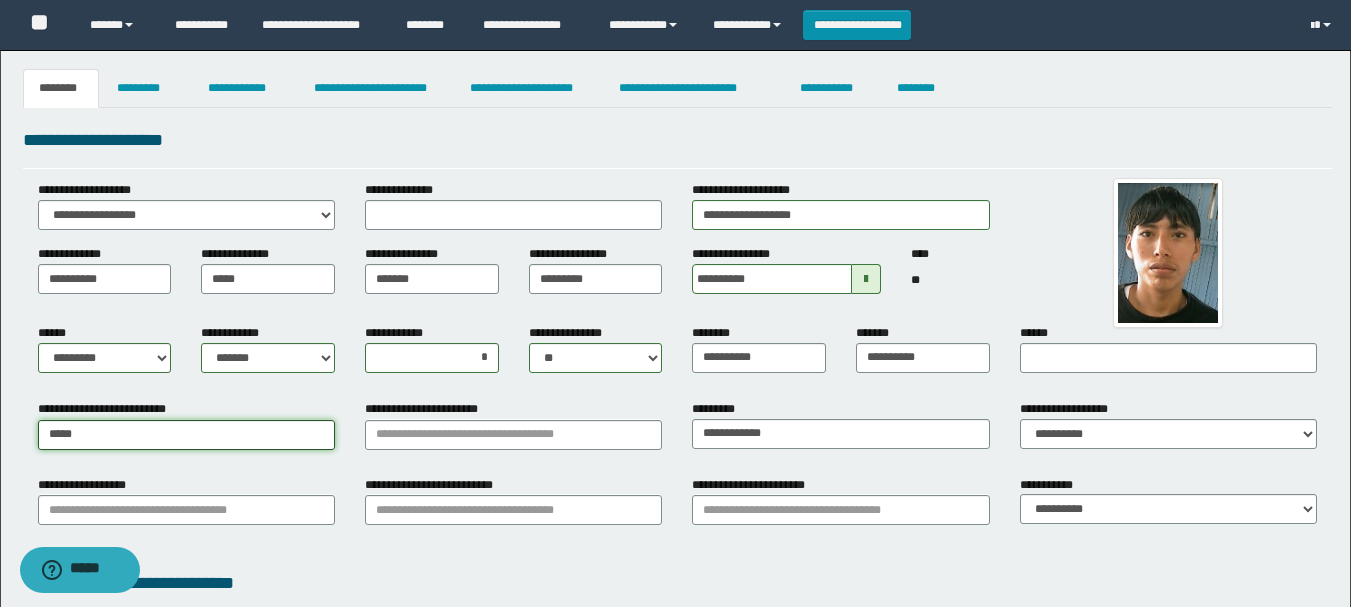 type on "*********" 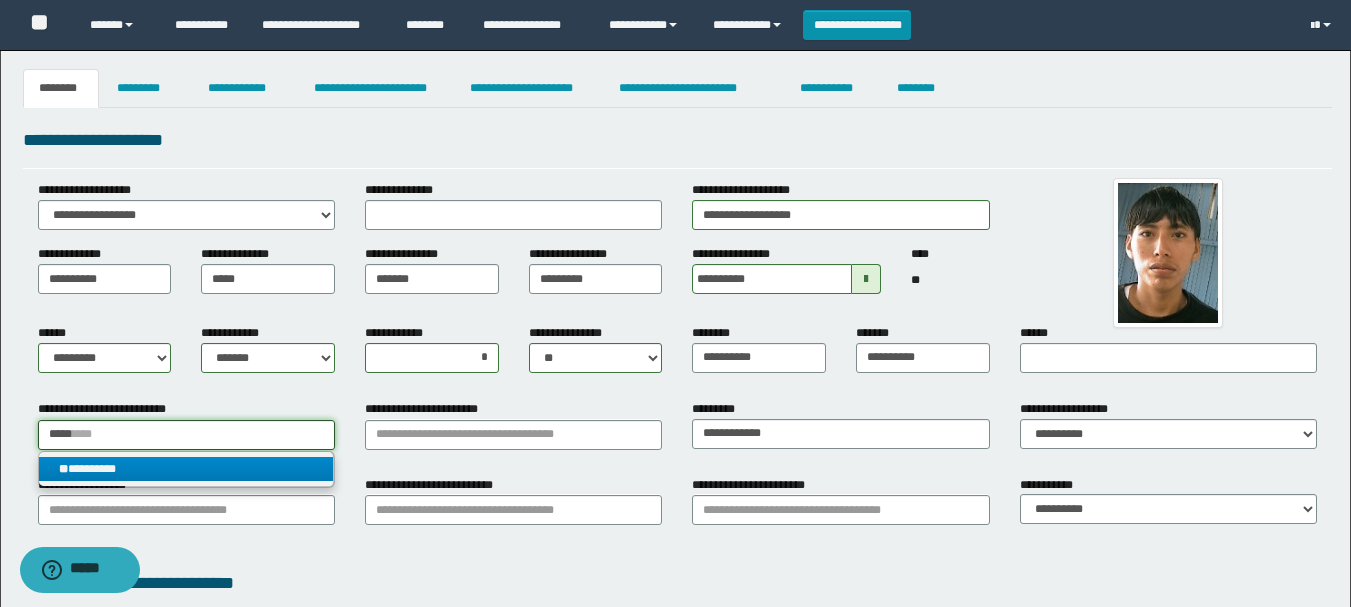 type on "*****" 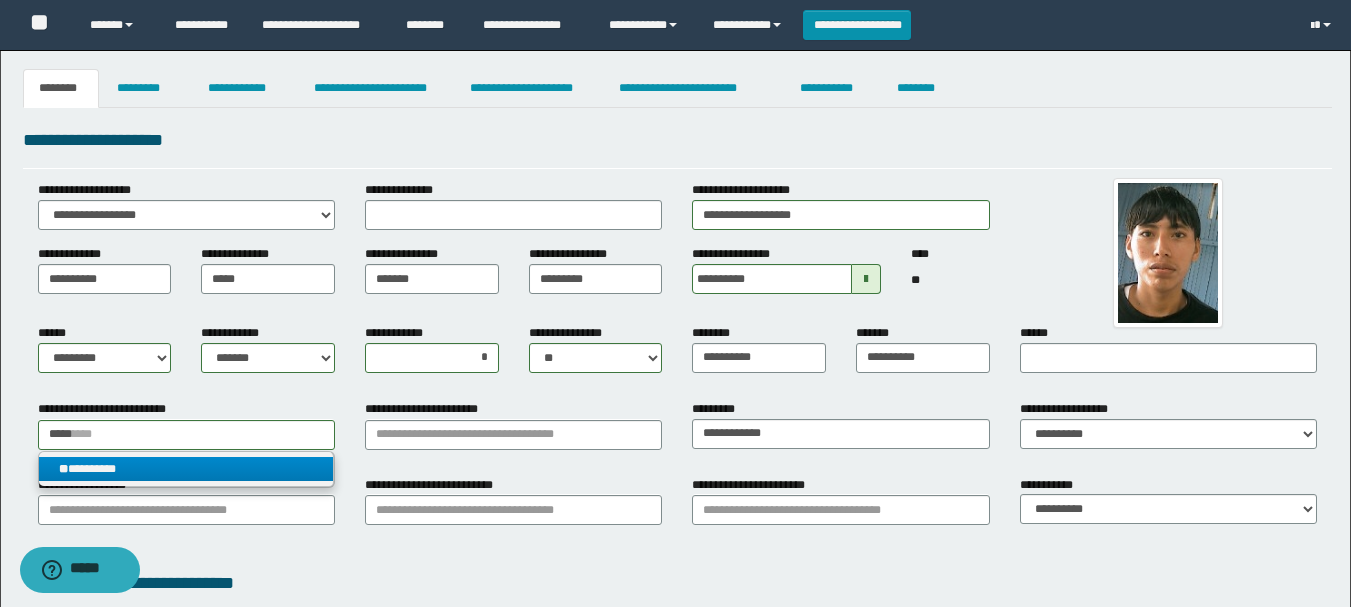 click on "** *********" at bounding box center (186, 469) 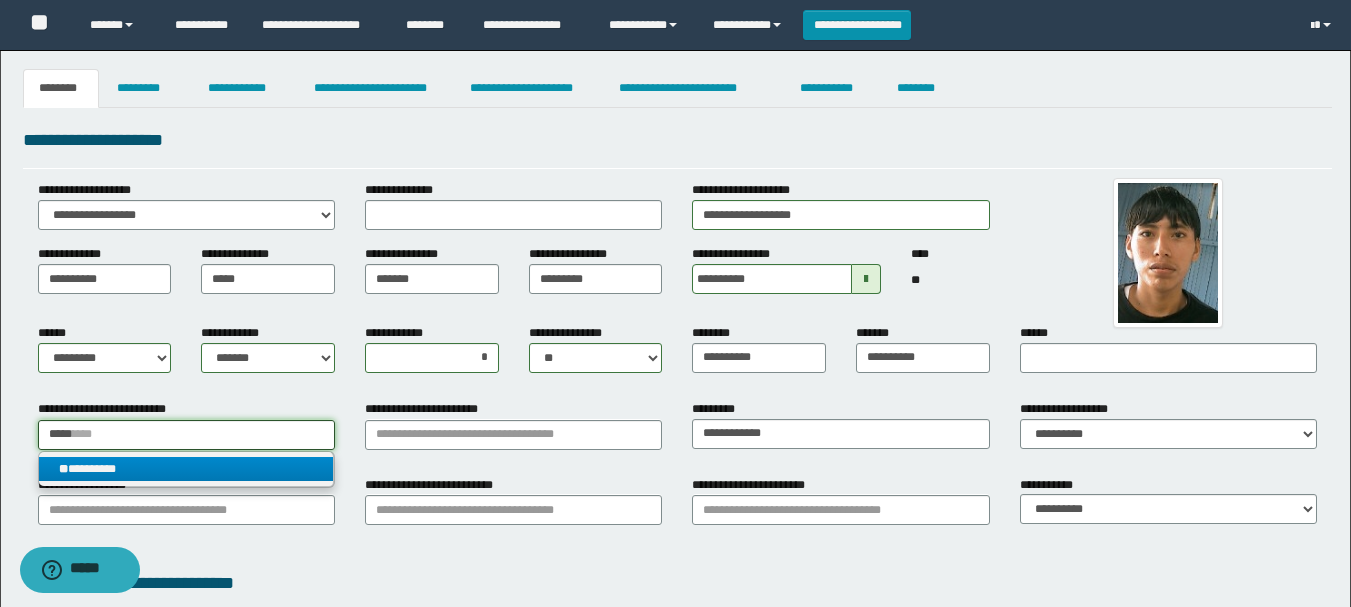 type 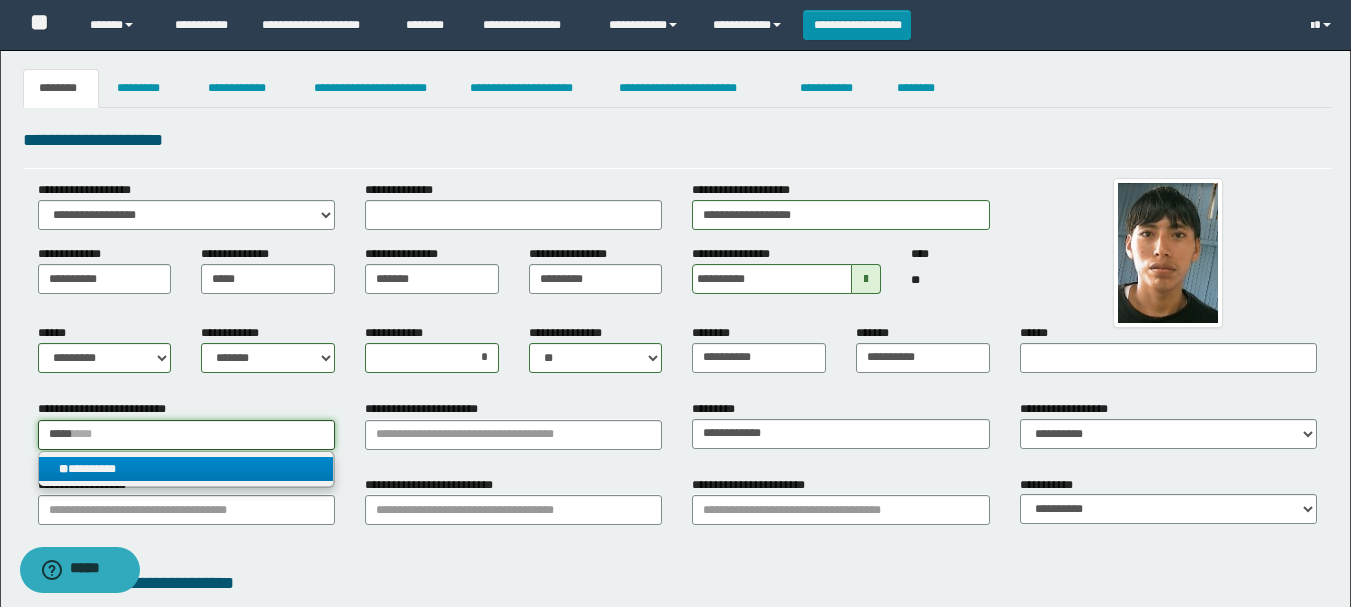 type on "*********" 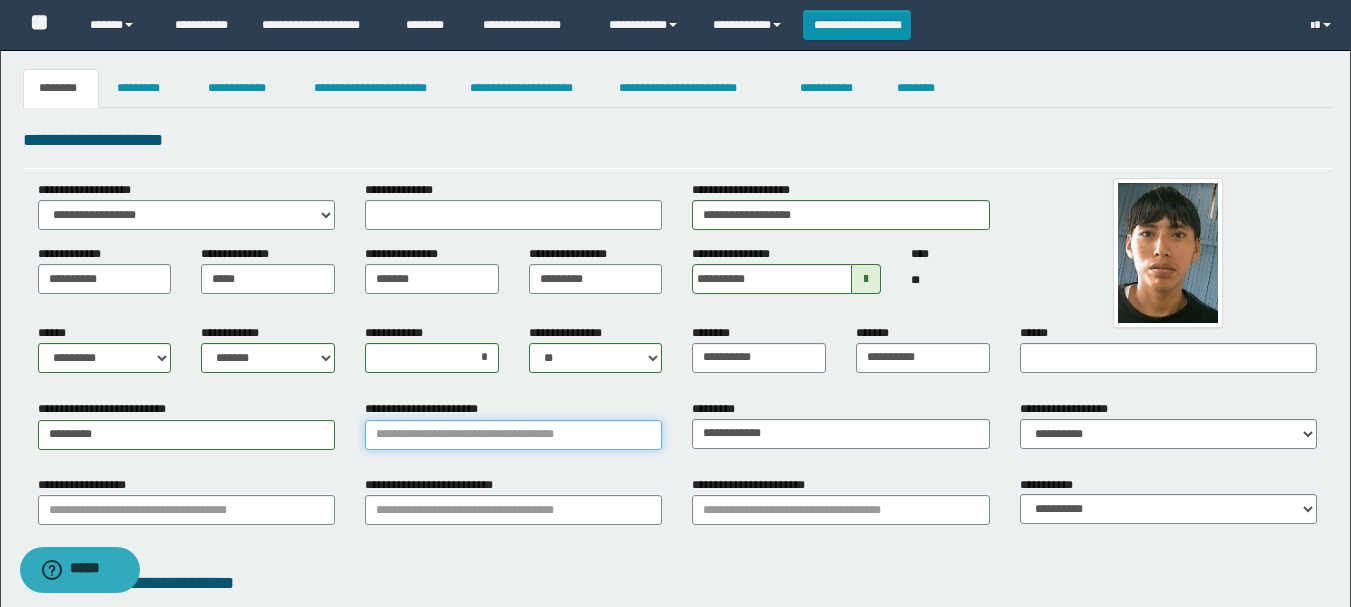 click on "**********" at bounding box center [513, 435] 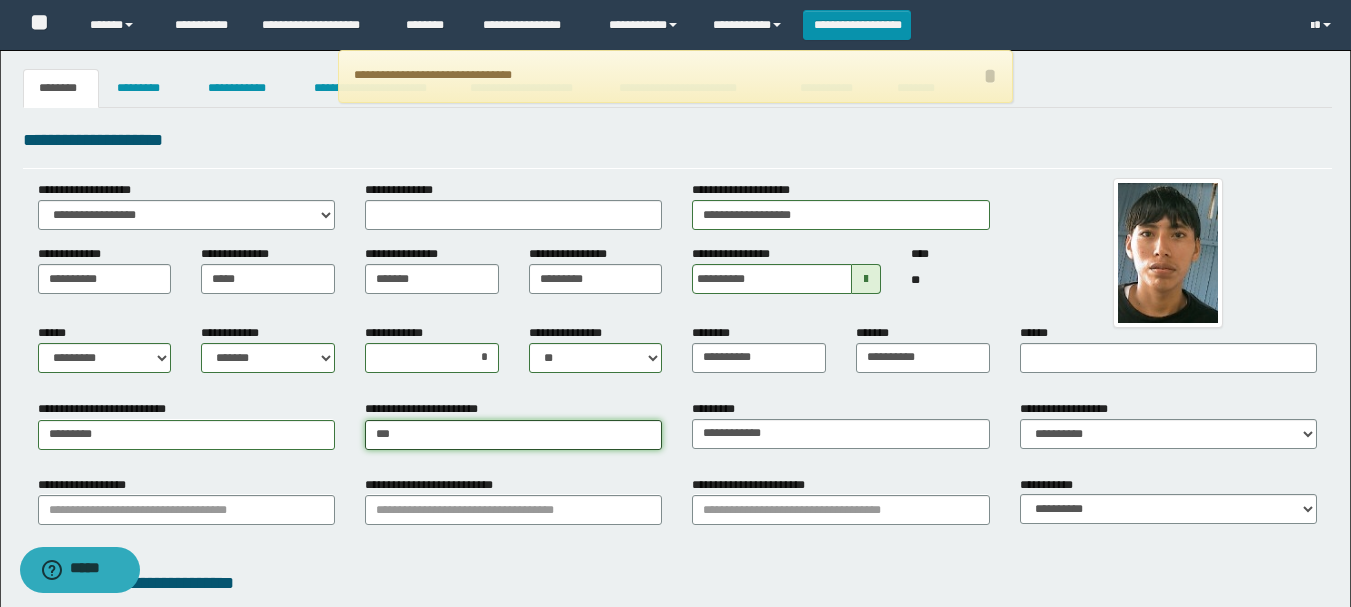 type on "****" 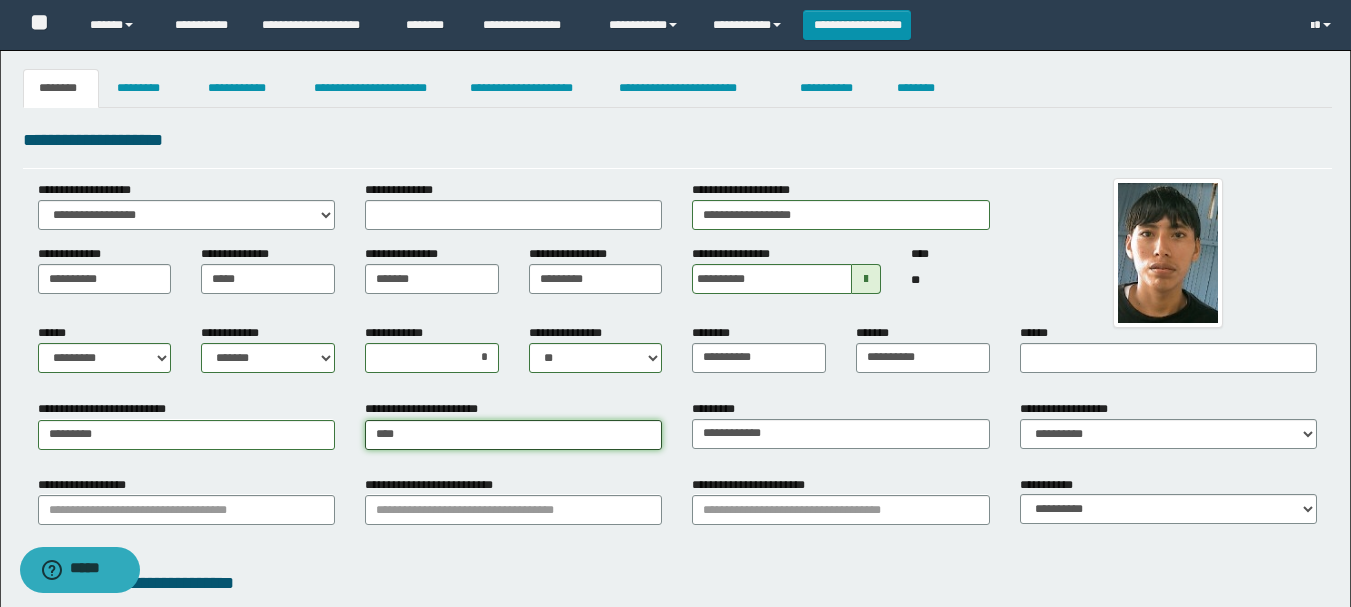 type on "****" 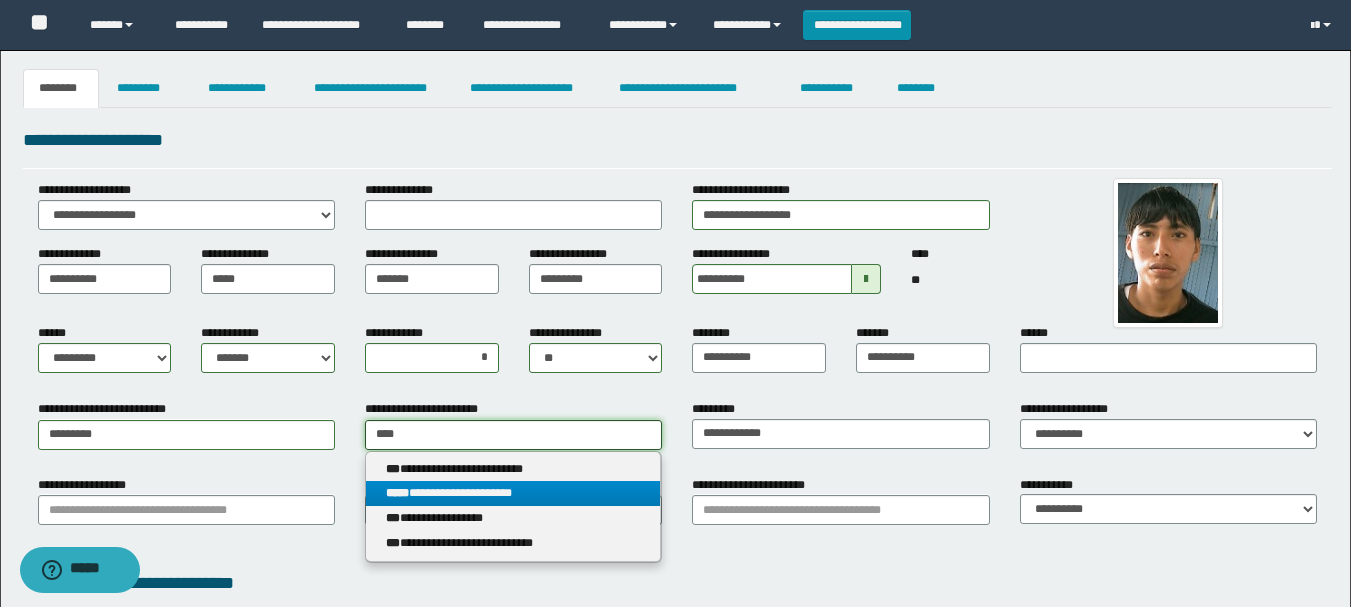 type on "****" 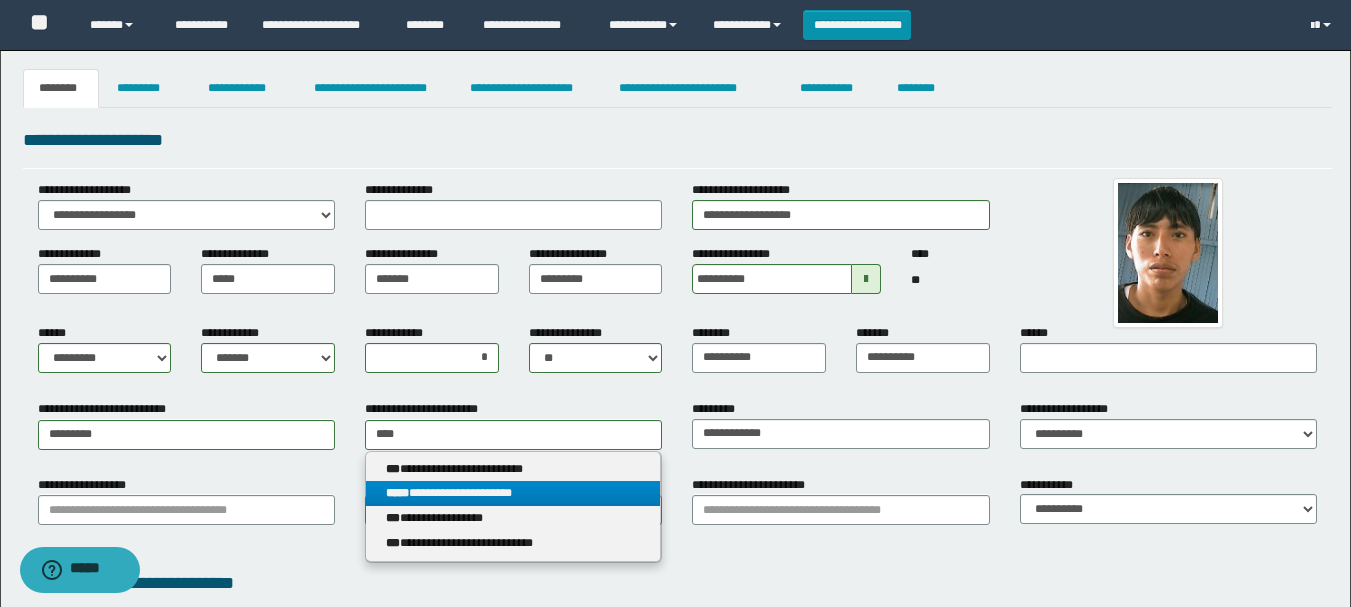 click on "**********" at bounding box center (513, 493) 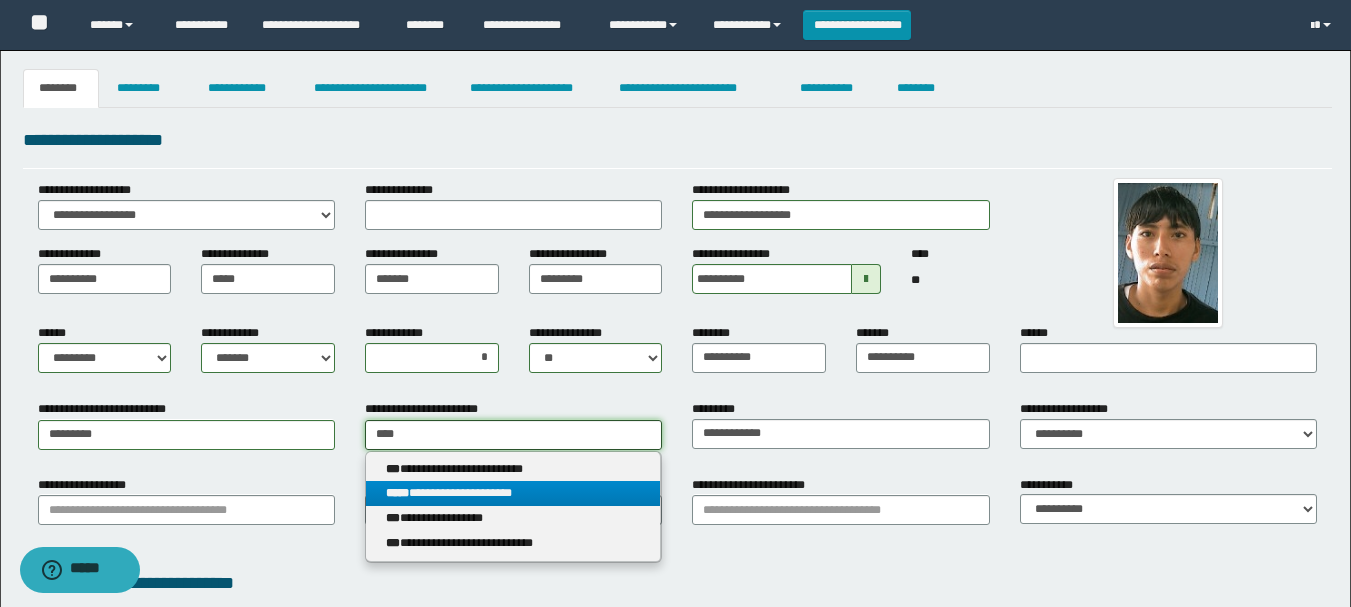 type 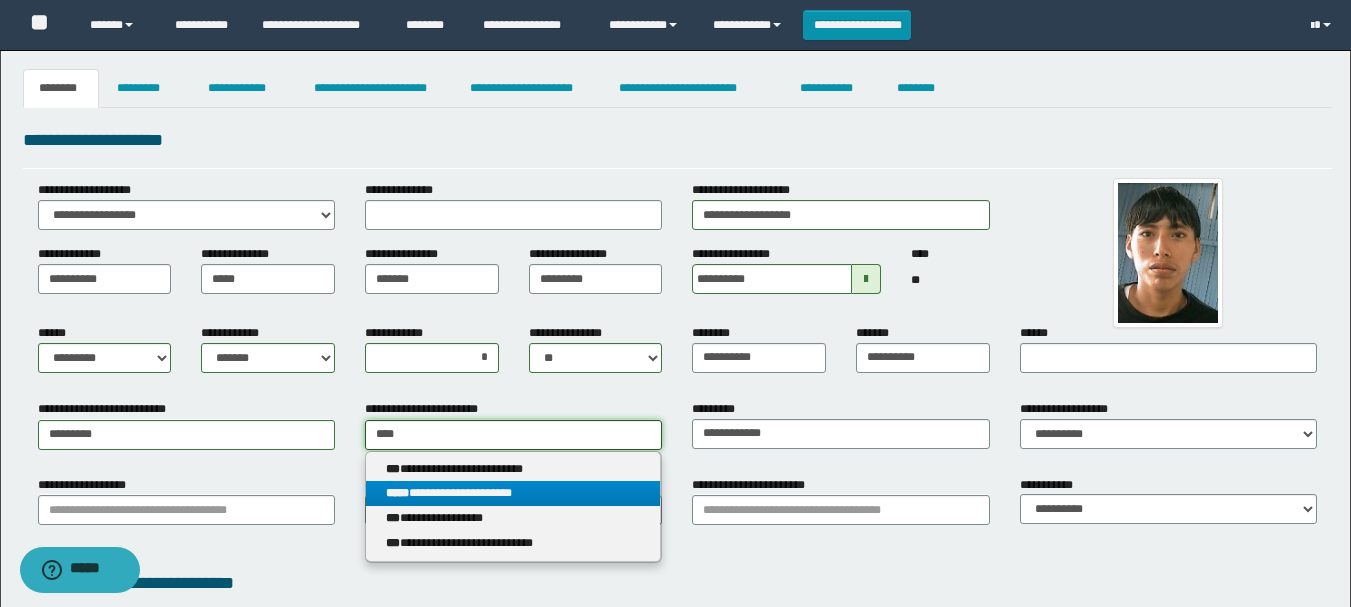 type on "**********" 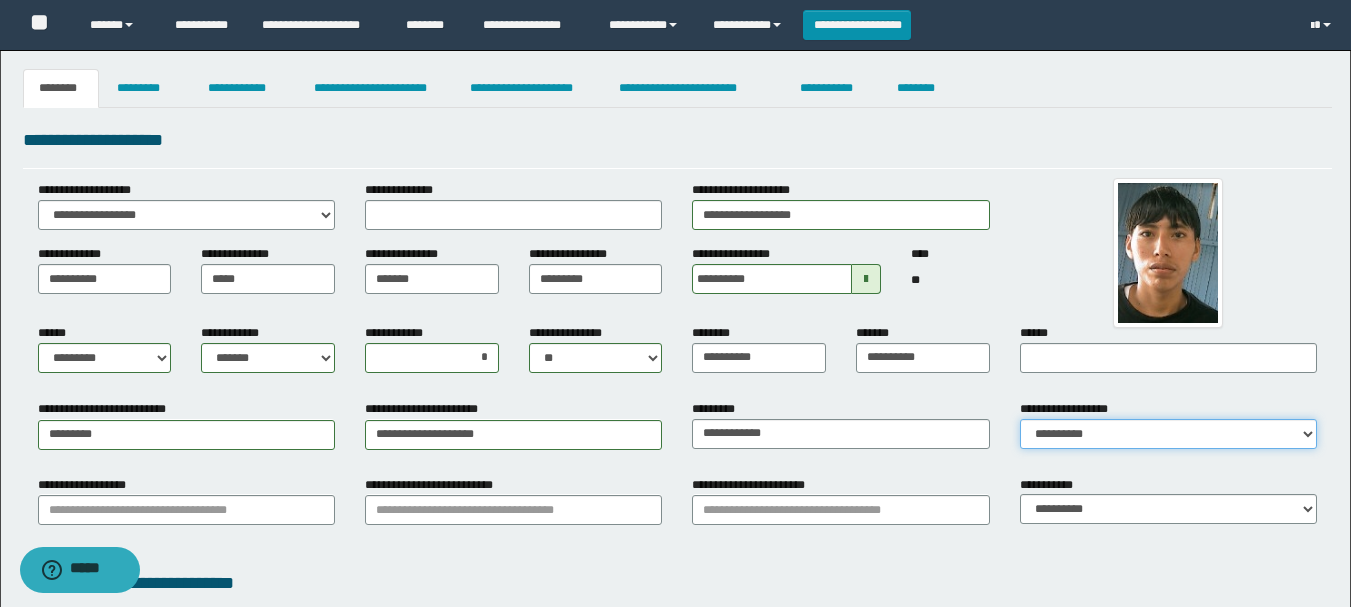 click on "**********" at bounding box center (1168, 434) 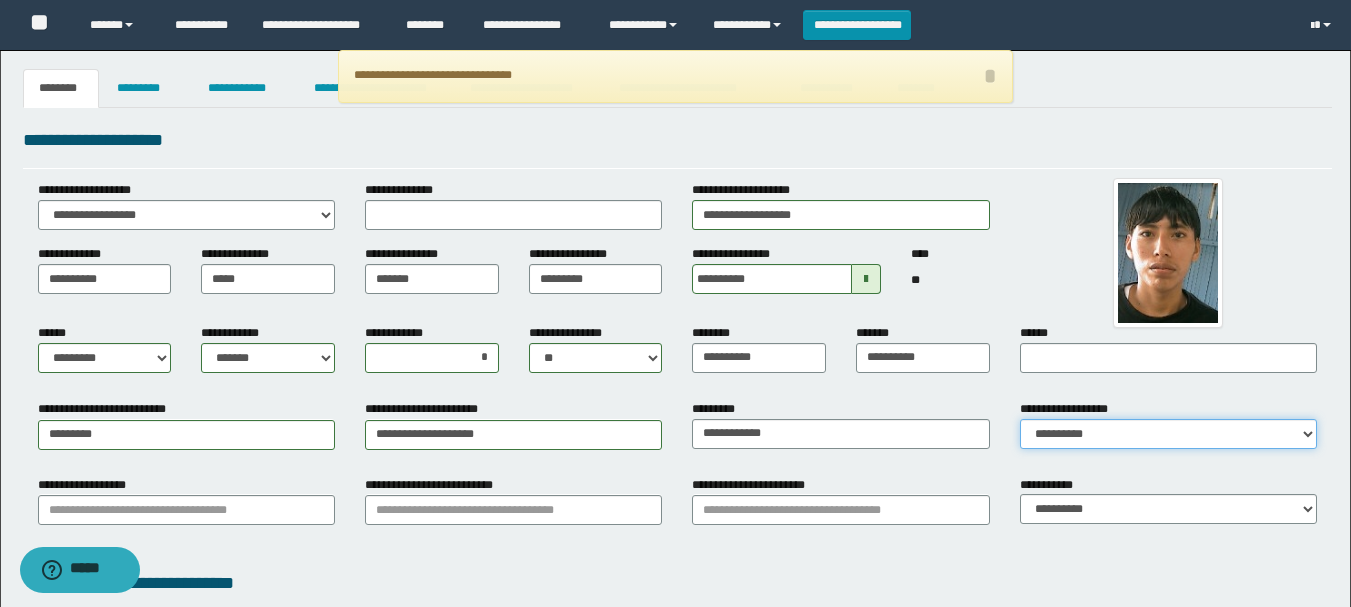 select on "*" 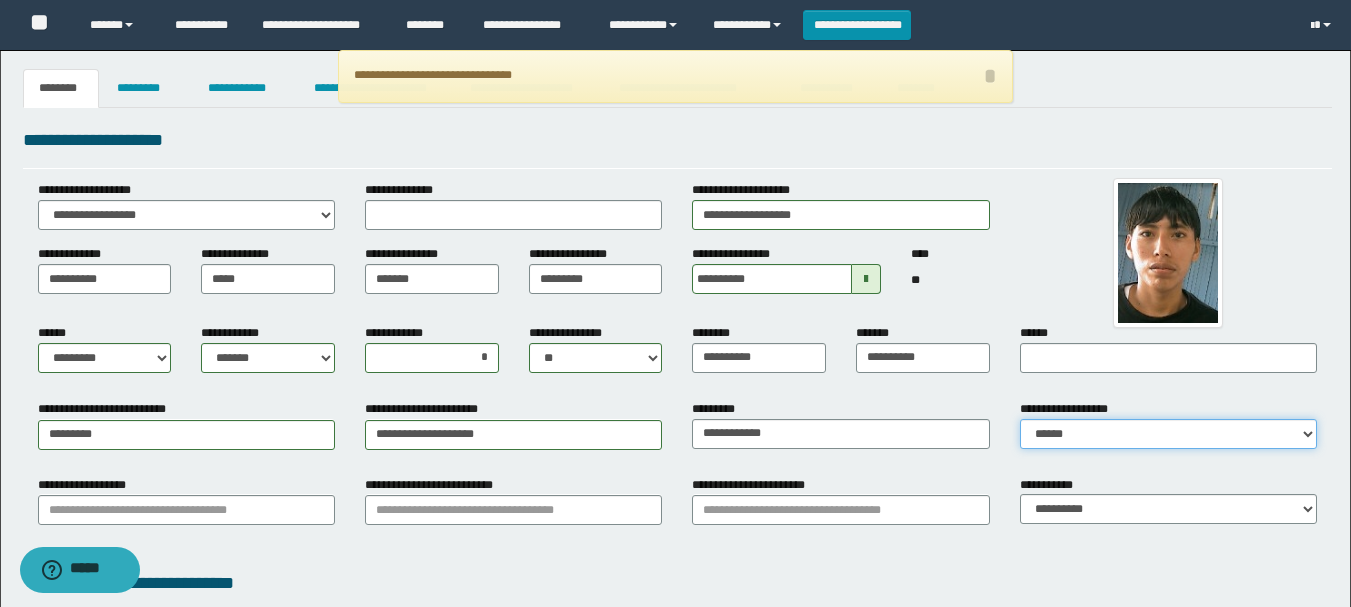 click on "**********" at bounding box center (1168, 434) 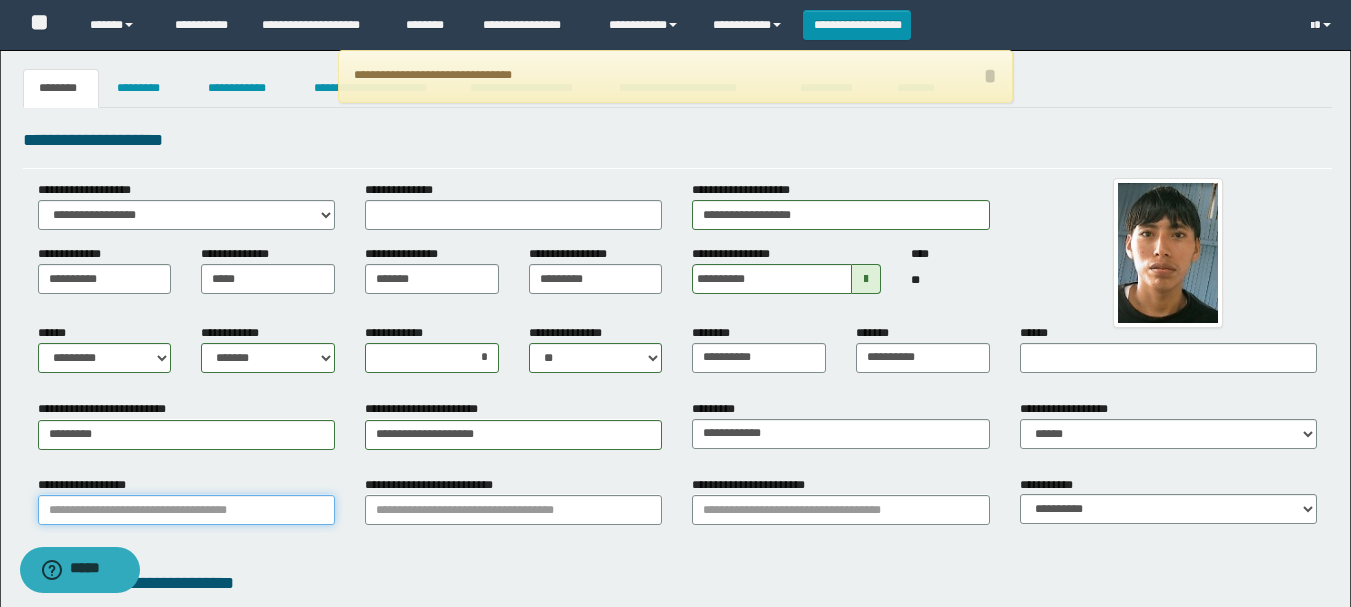 click on "**********" at bounding box center [186, 510] 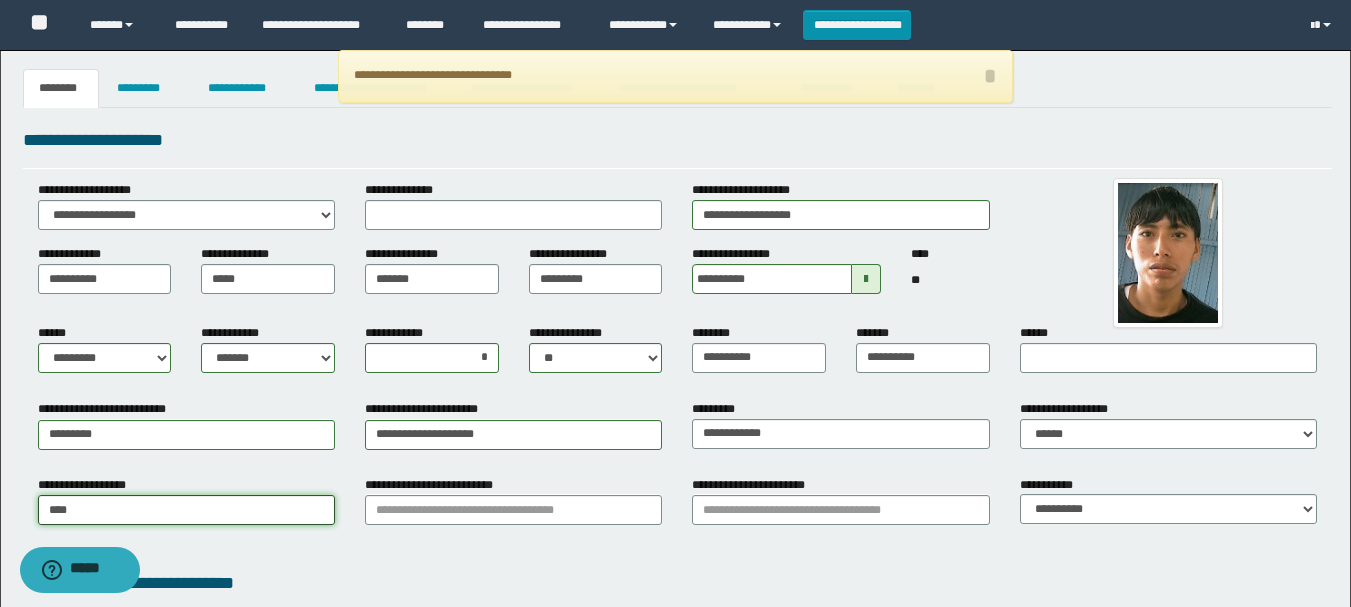 type on "*****" 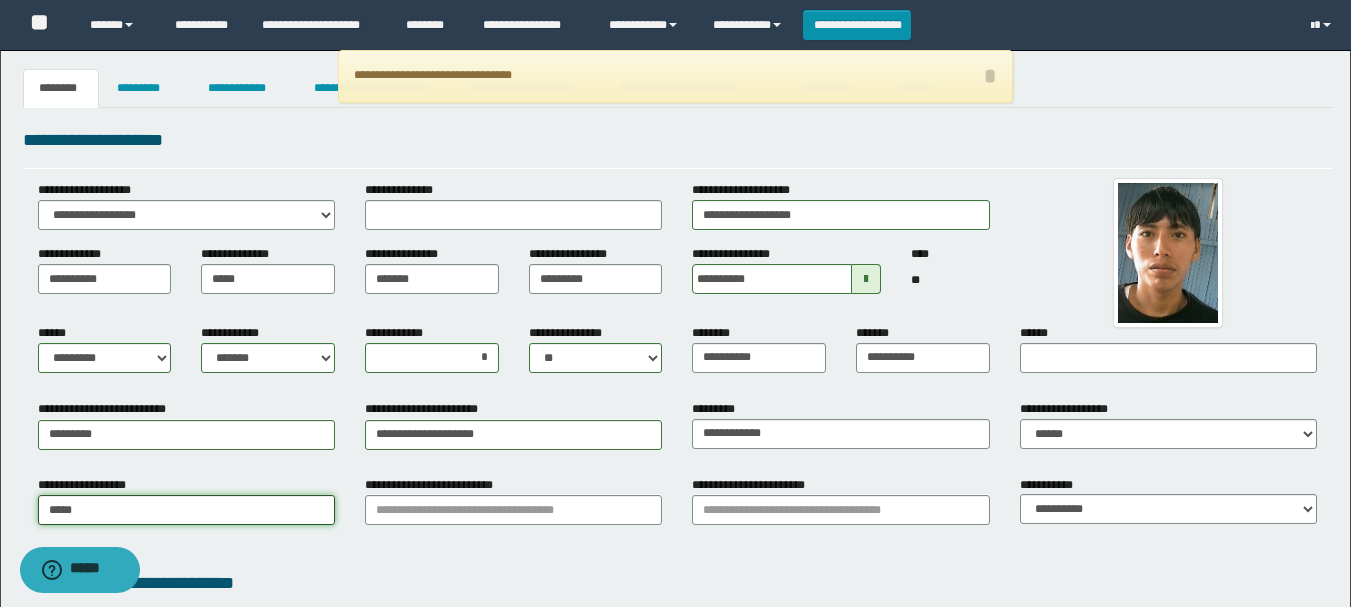 type on "********" 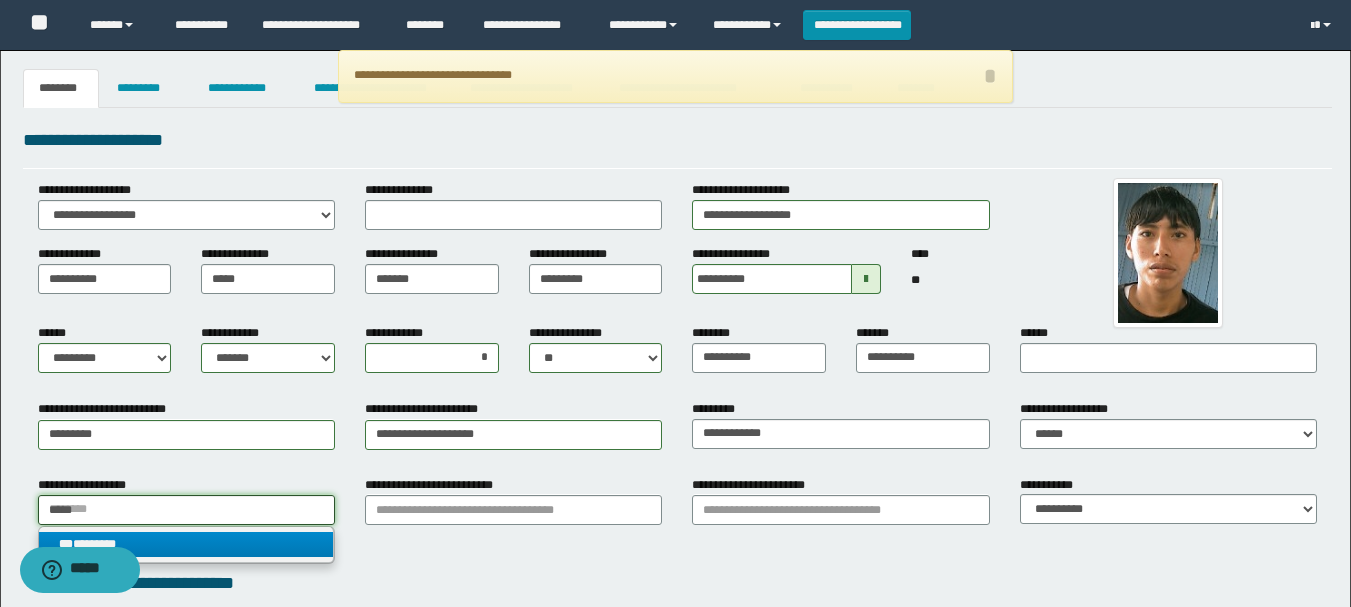 type on "*****" 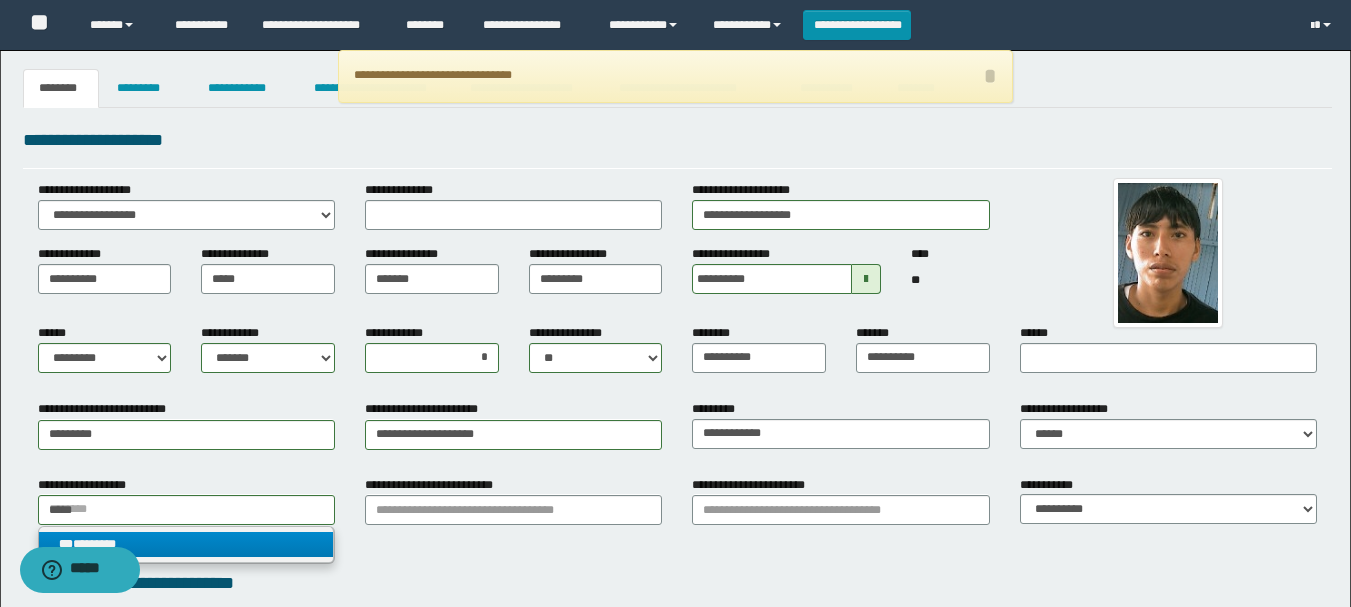 click on "*** ********" at bounding box center (186, 544) 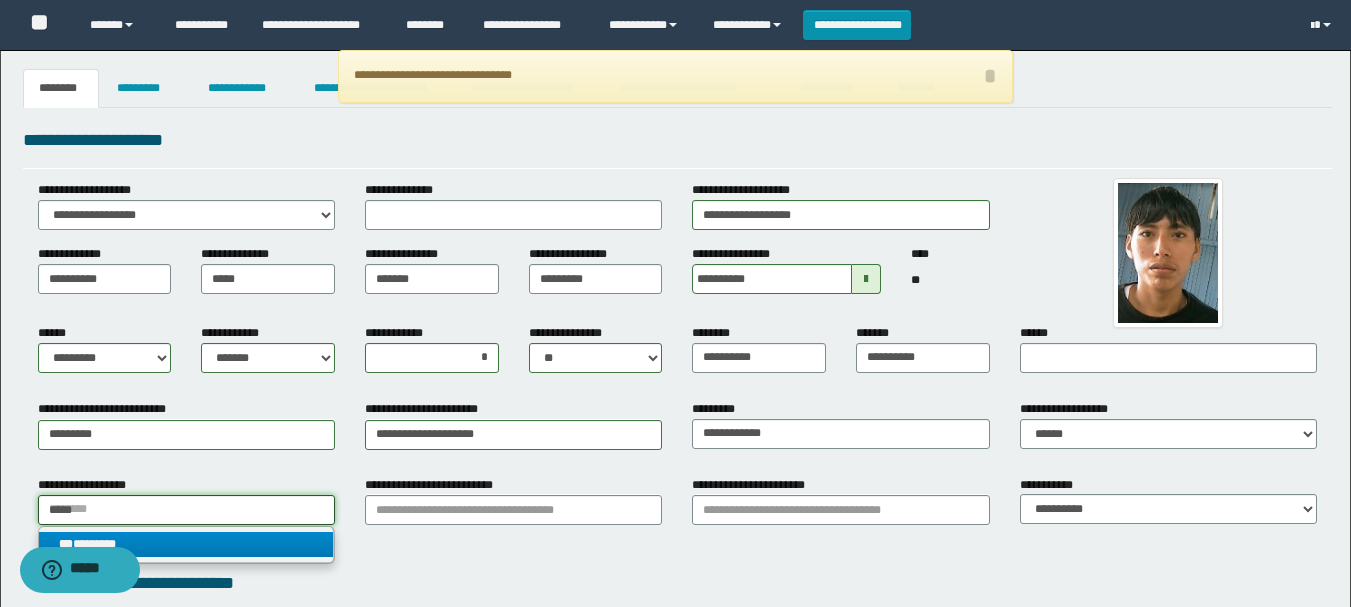 type 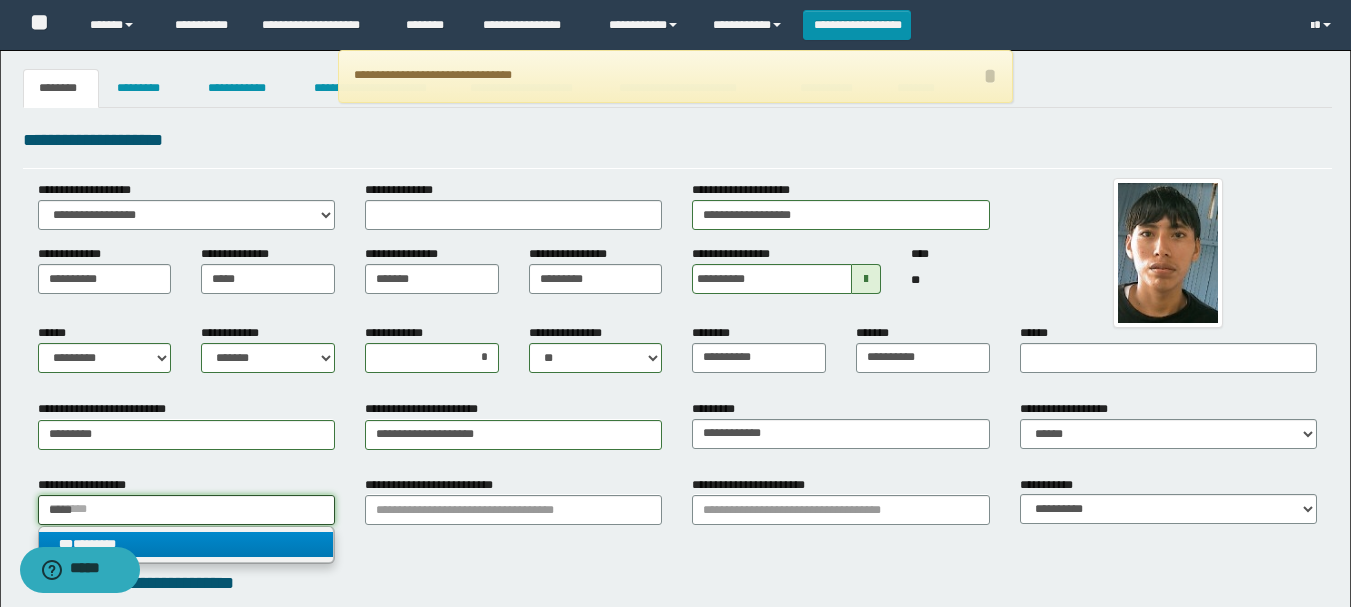 type on "********" 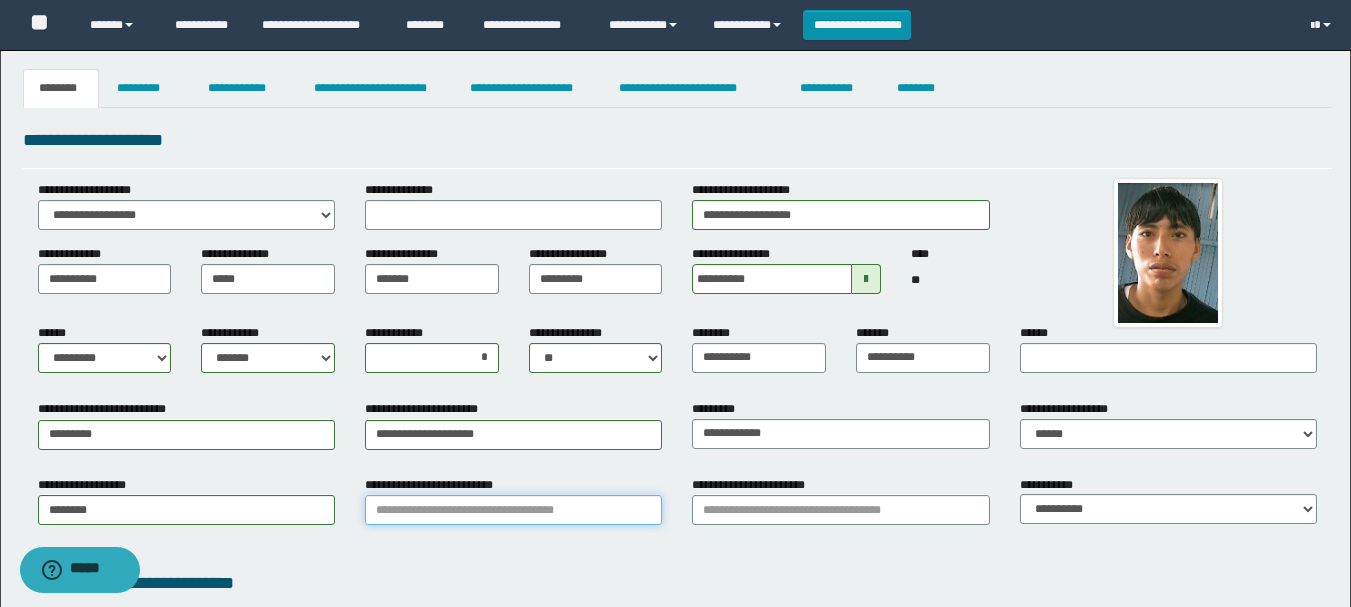 click on "**********" at bounding box center (513, 510) 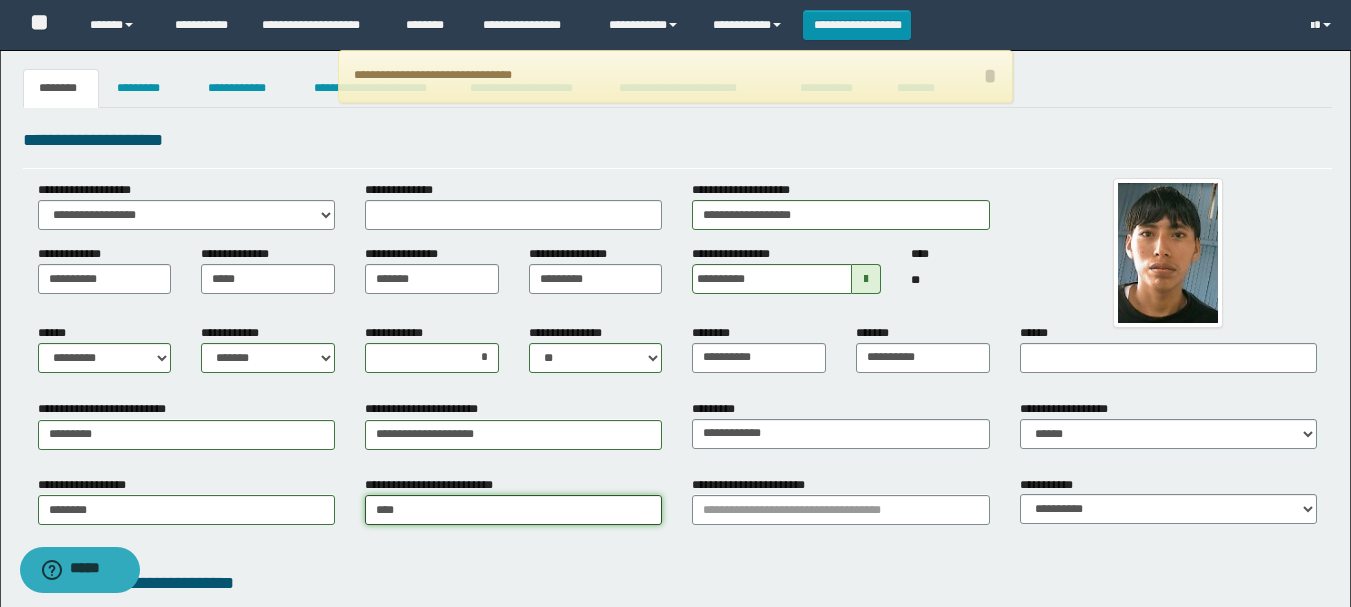 type on "*****" 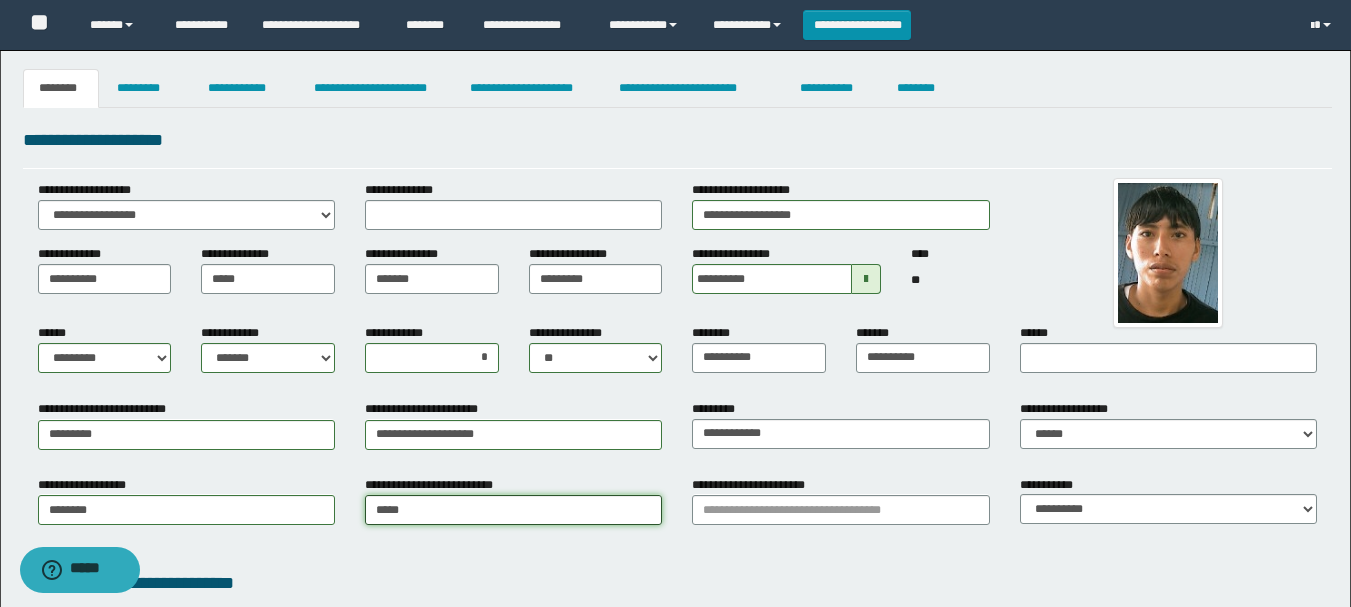 type on "*****" 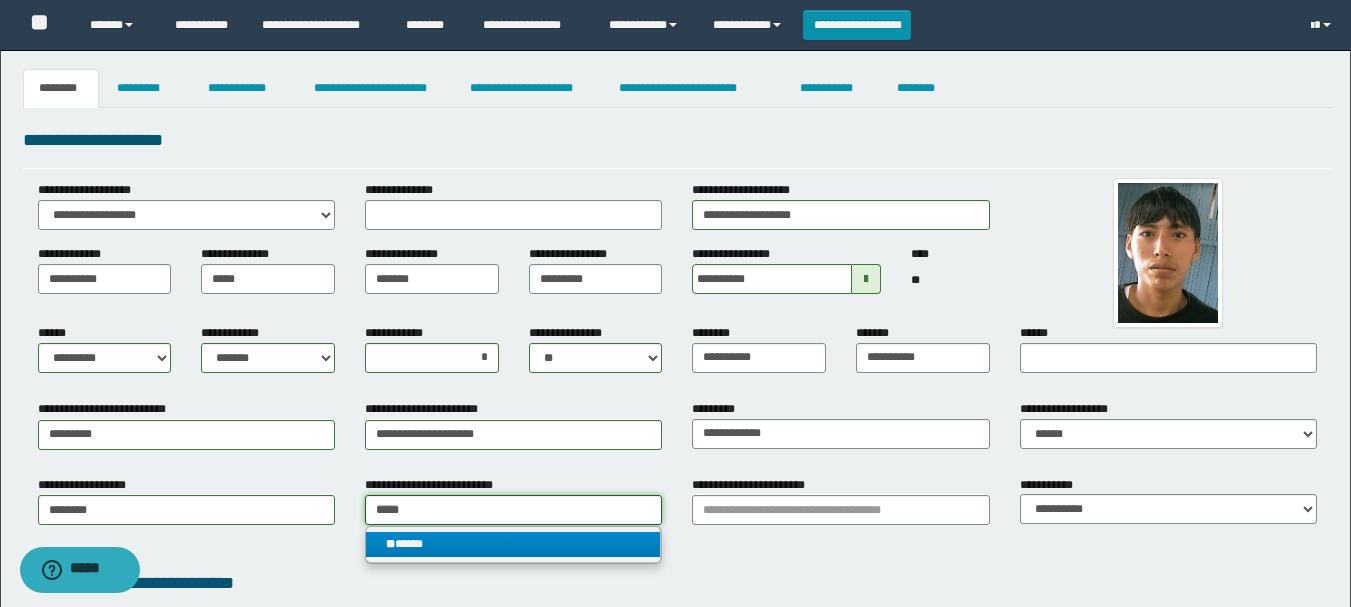 type on "*****" 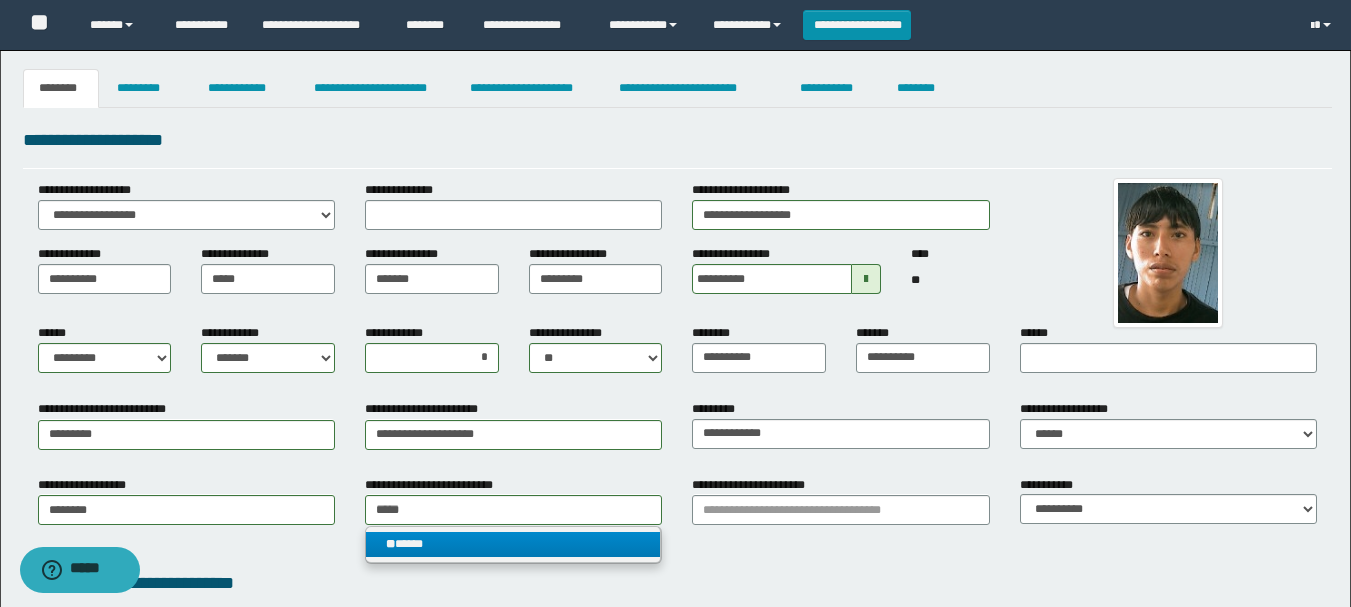 click on "** *****" at bounding box center [513, 544] 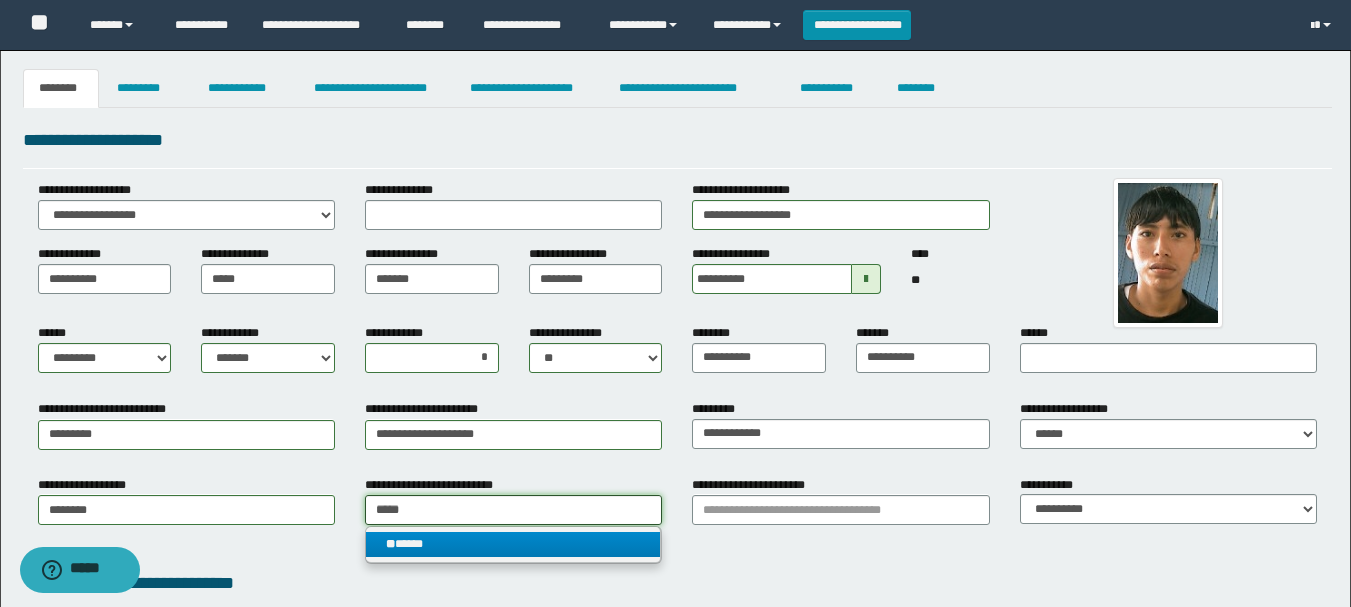 type 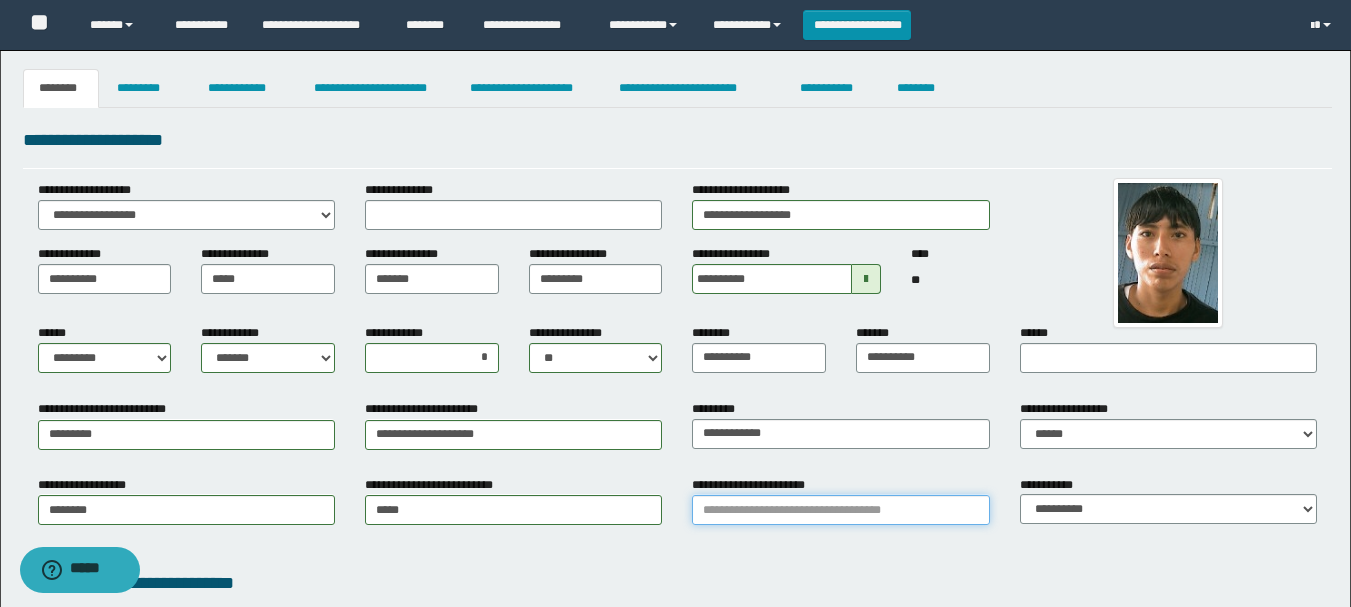 click on "**********" at bounding box center (840, 510) 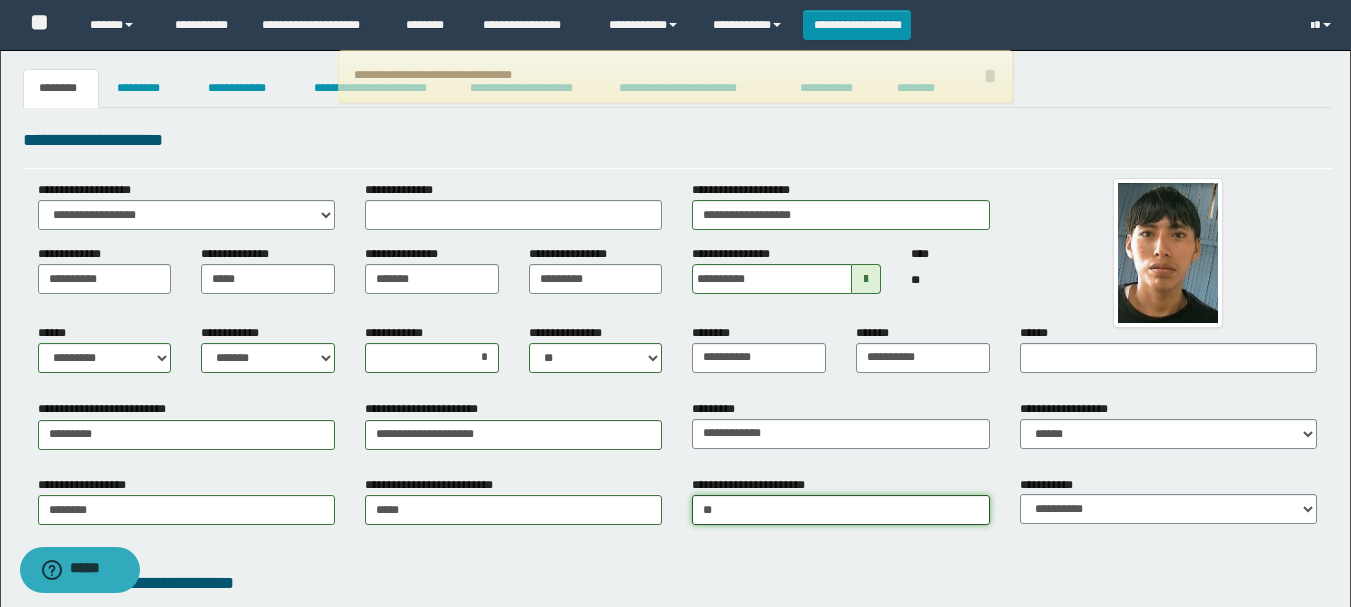 type on "***" 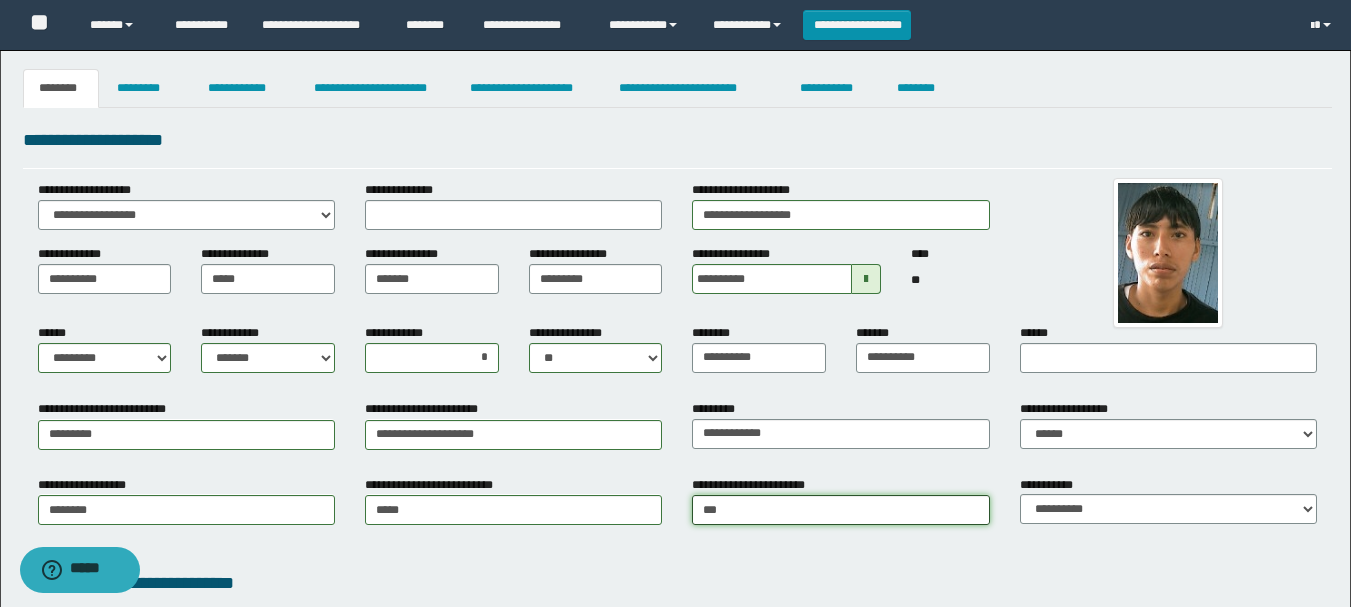 type on "***" 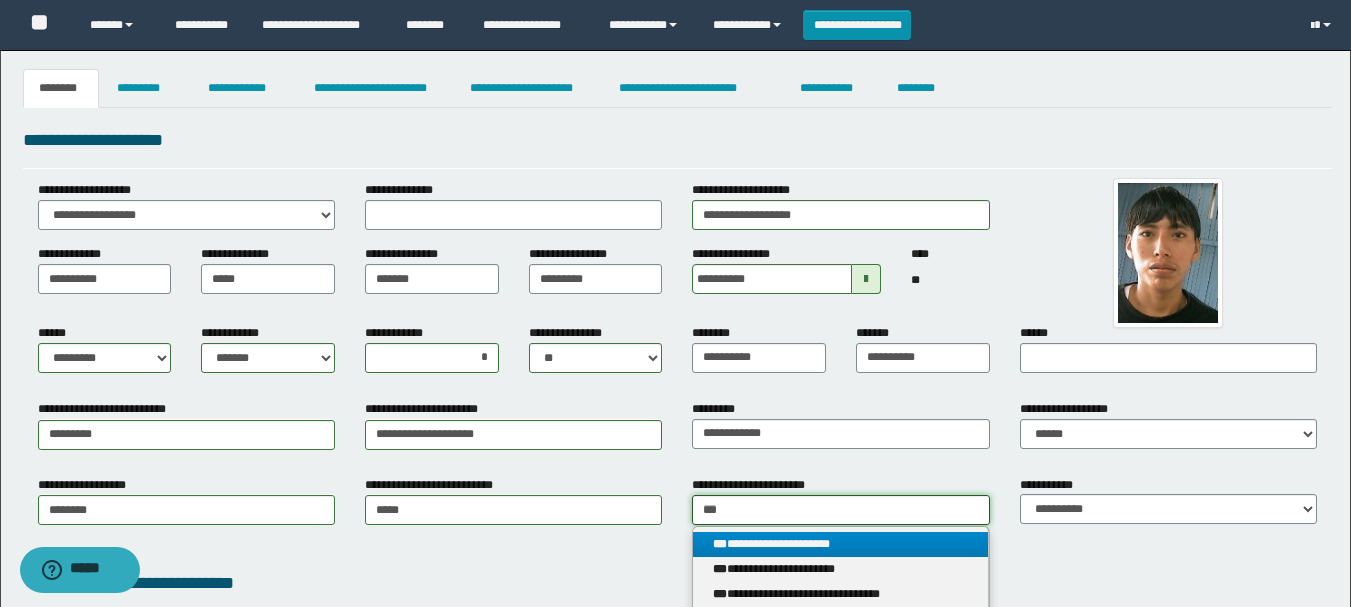 type 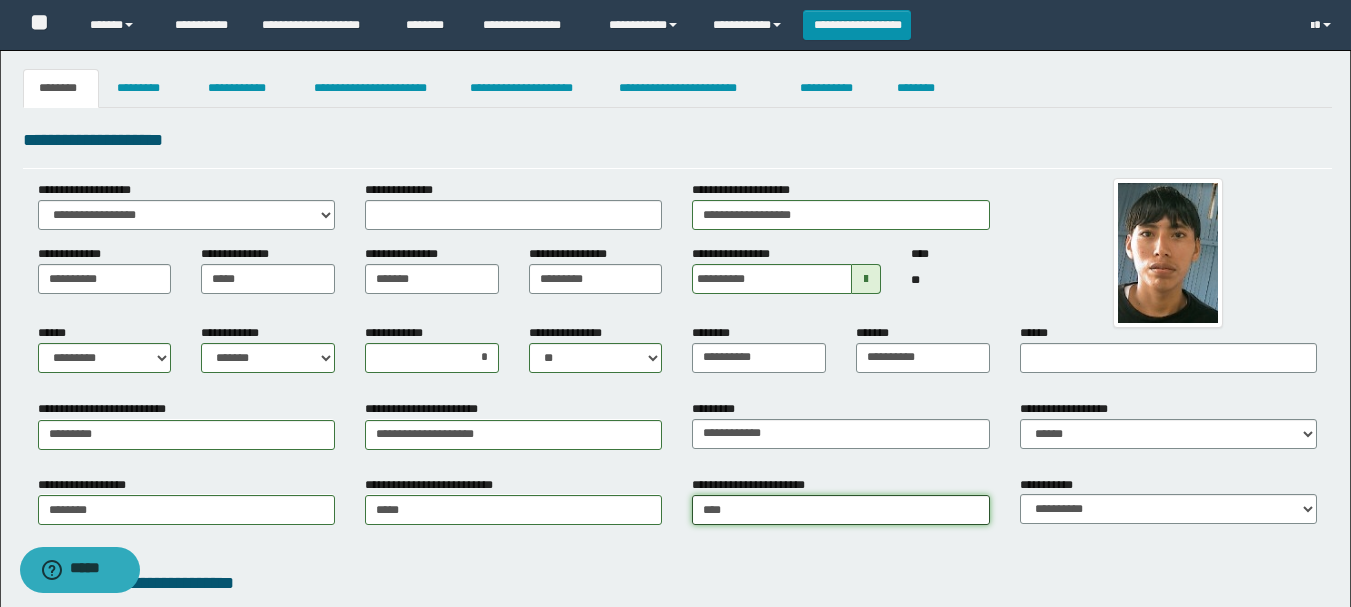 type on "*****" 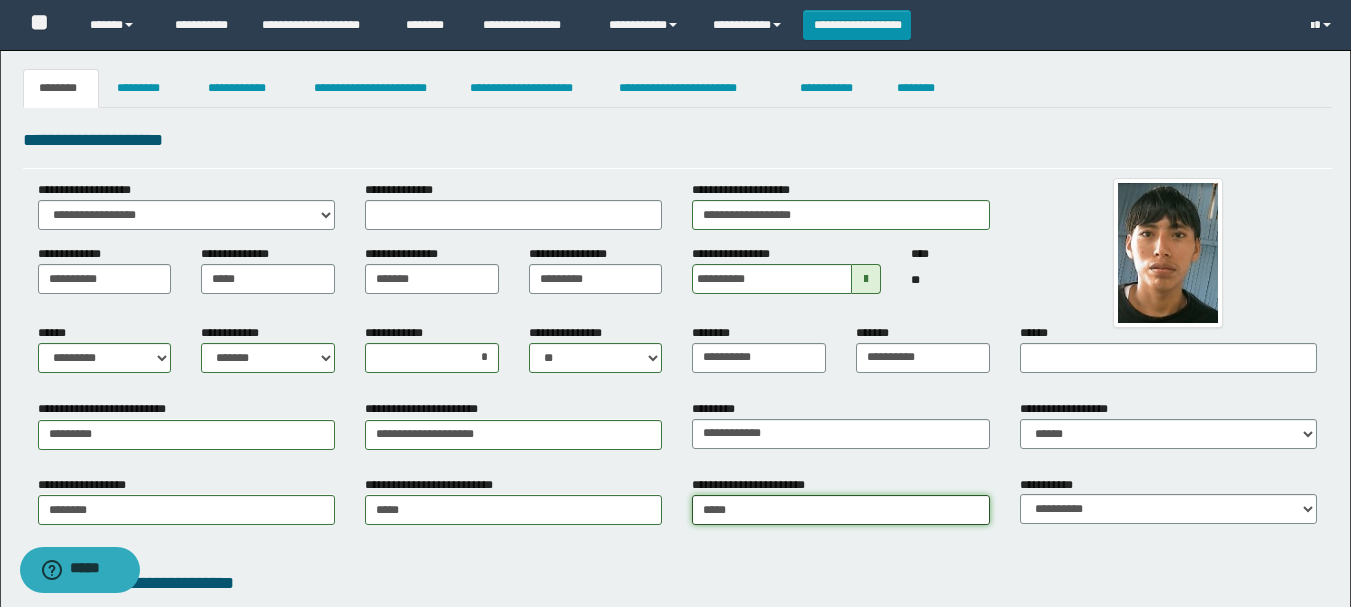 type on "*****" 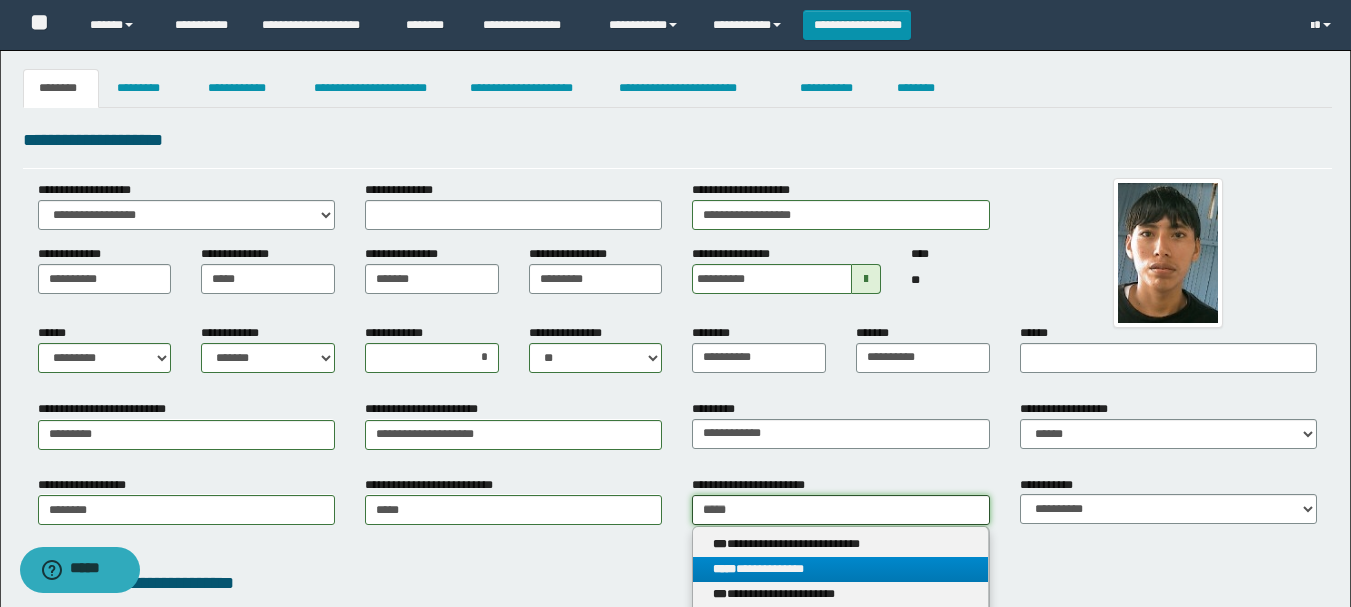 type 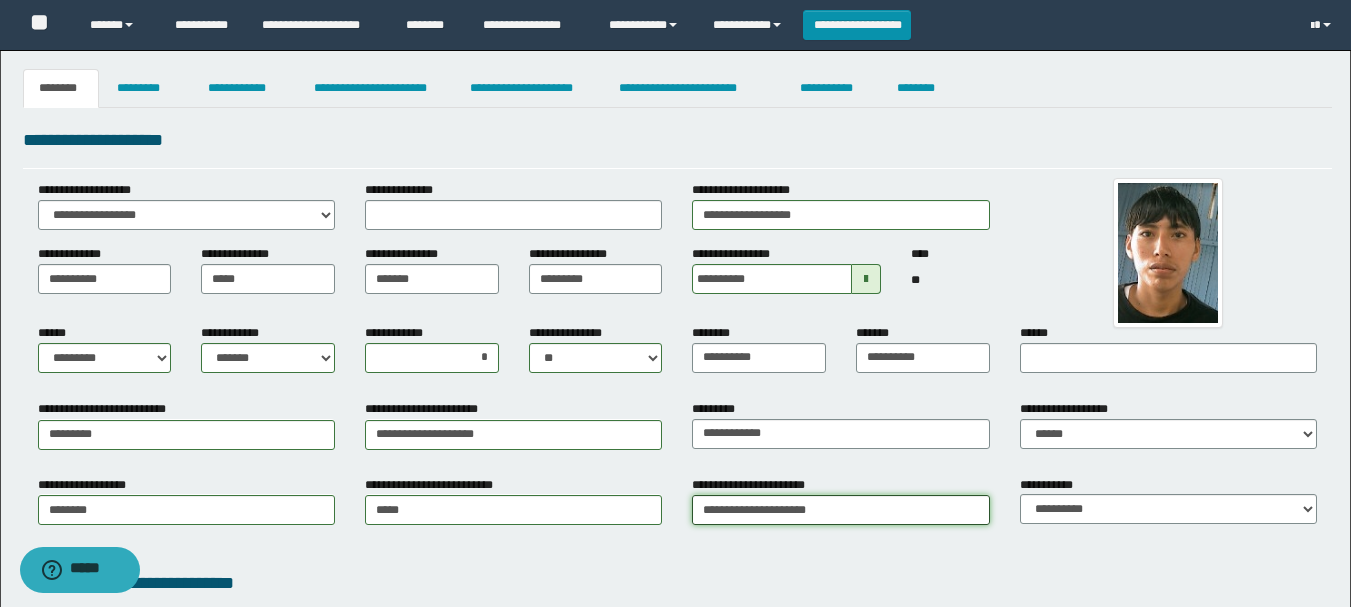 type on "**********" 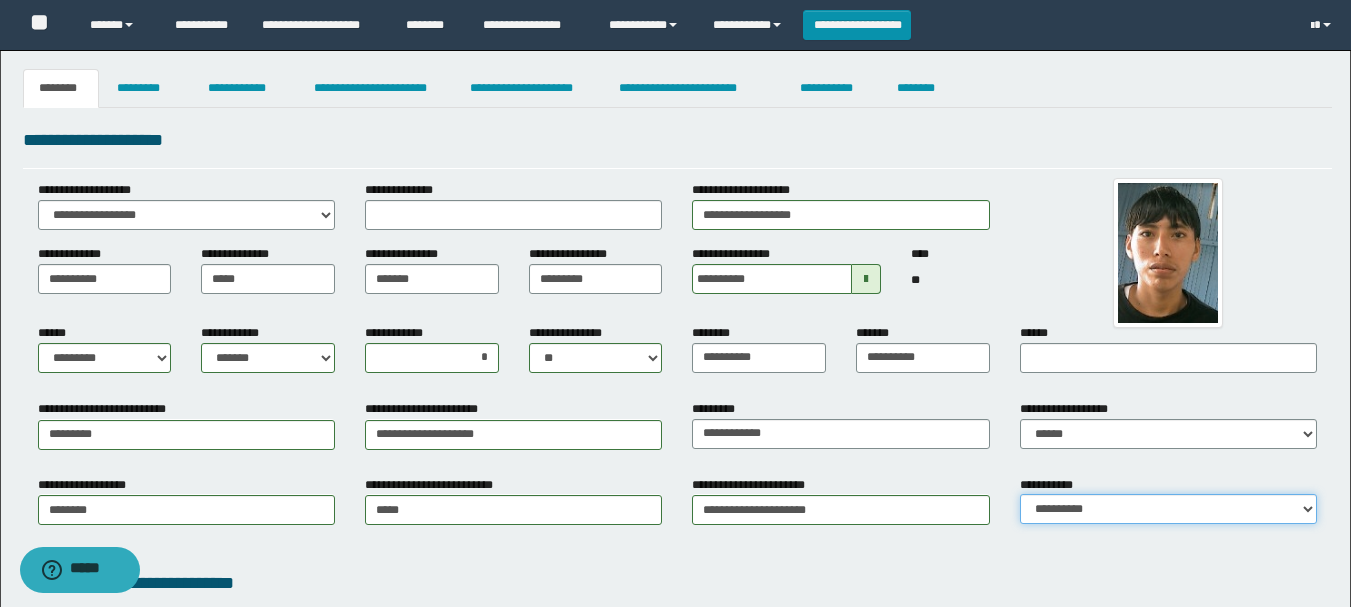 click on "**********" at bounding box center [1168, 509] 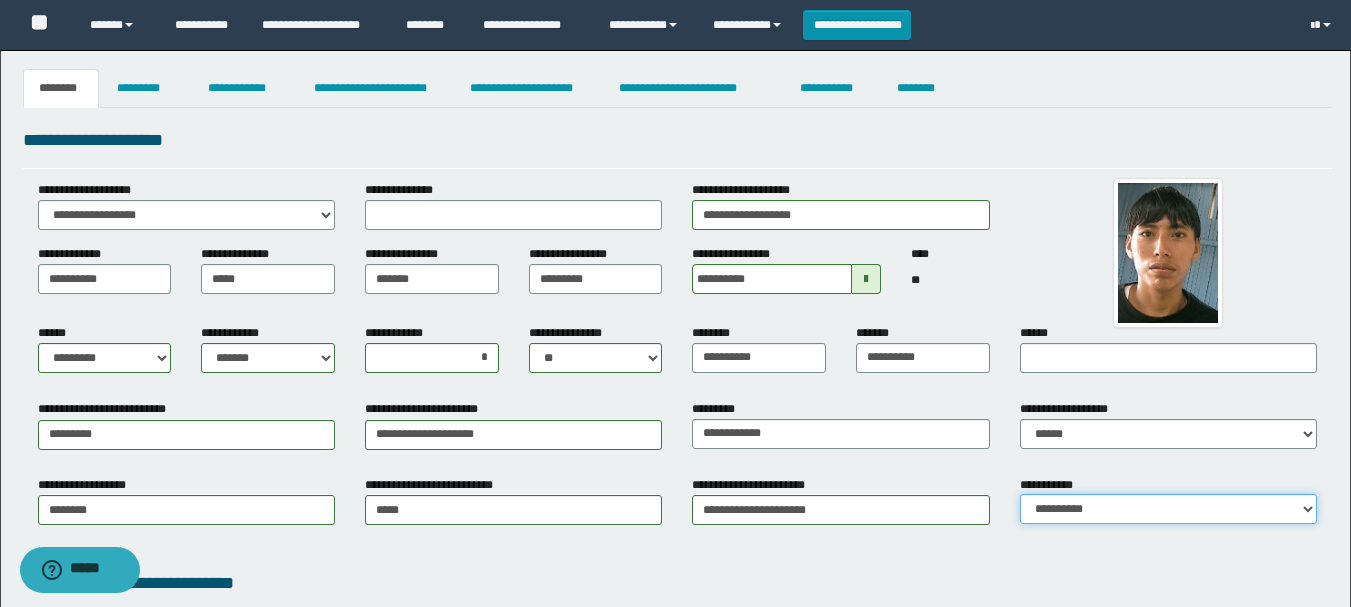 select on "*" 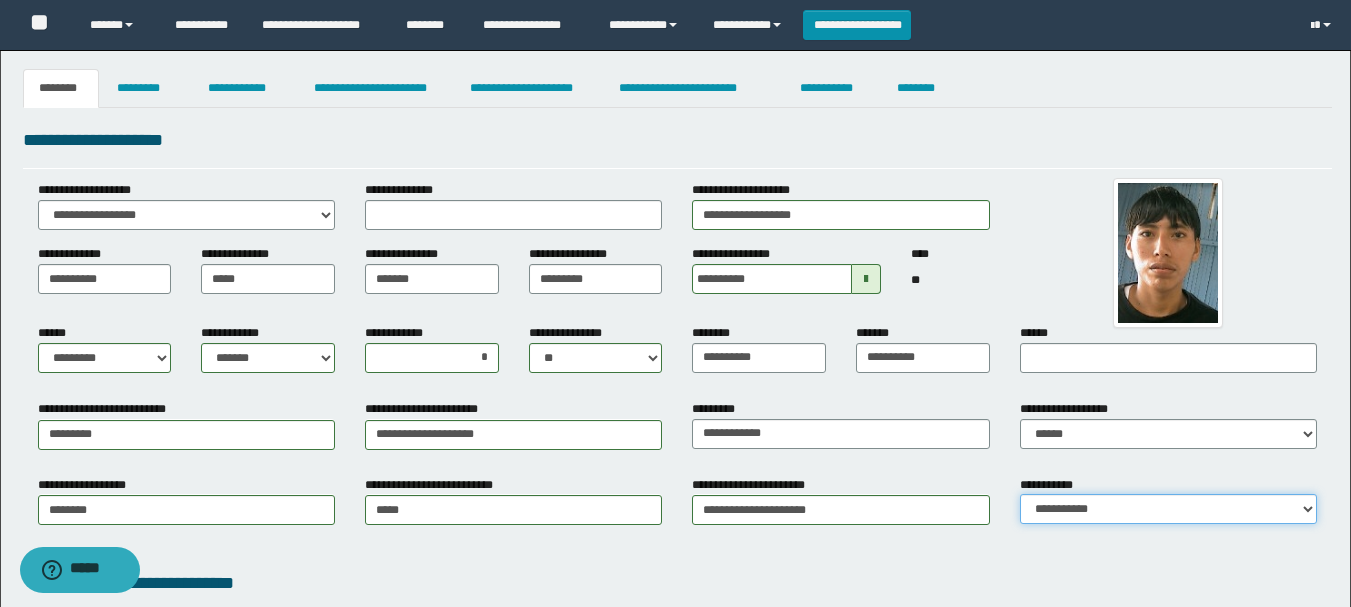 click on "**********" at bounding box center [1168, 509] 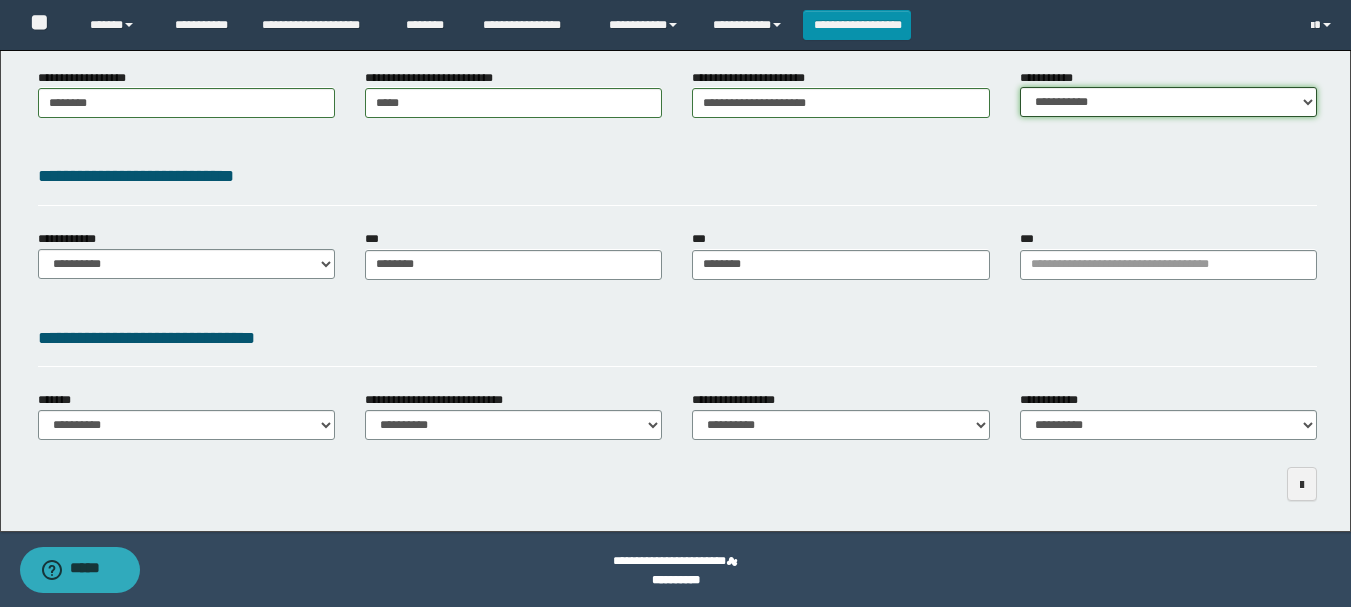 scroll, scrollTop: 409, scrollLeft: 0, axis: vertical 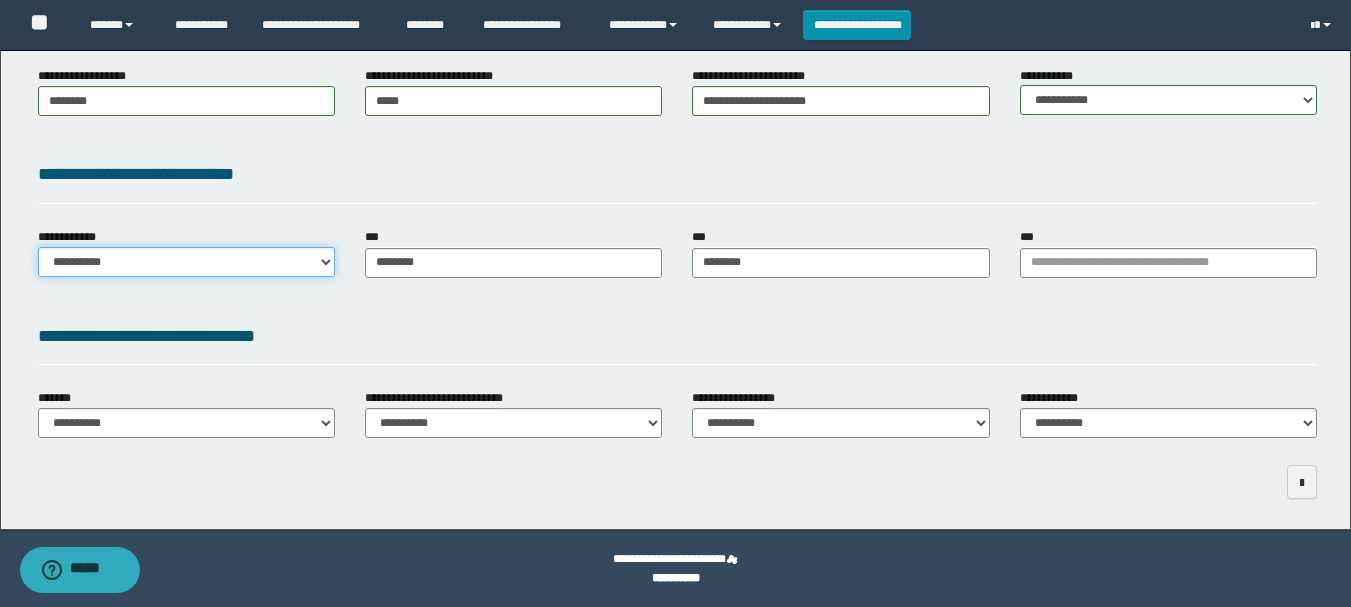 click on "**********" at bounding box center (186, 262) 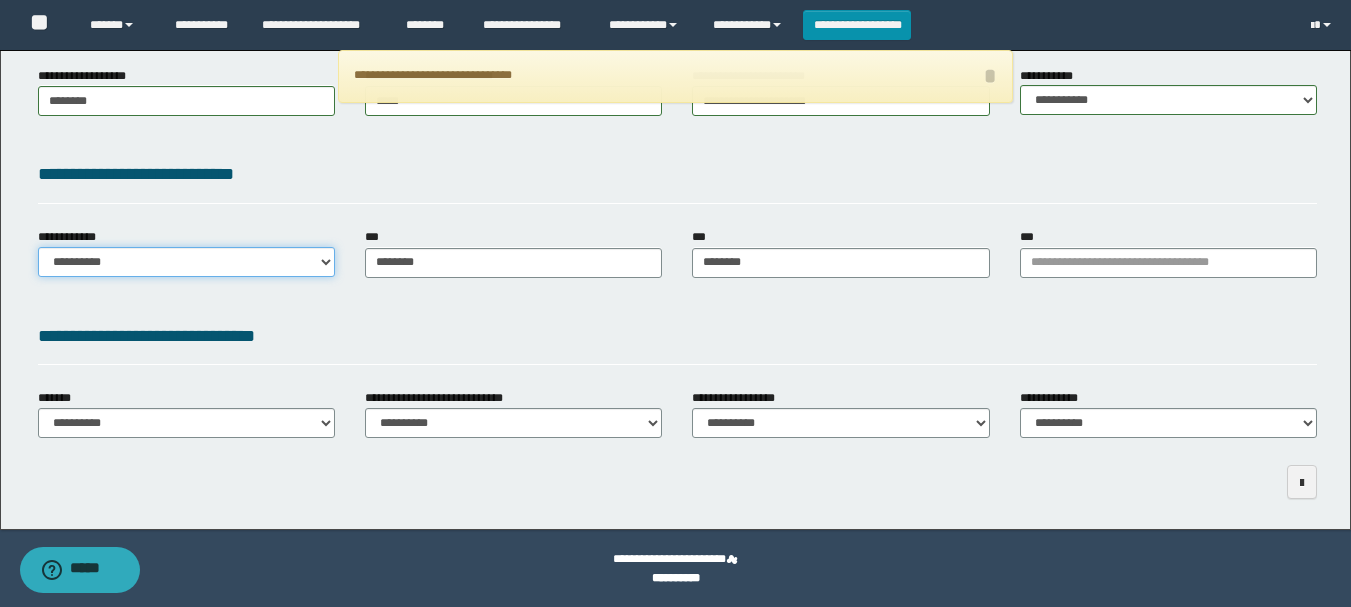 select on "**" 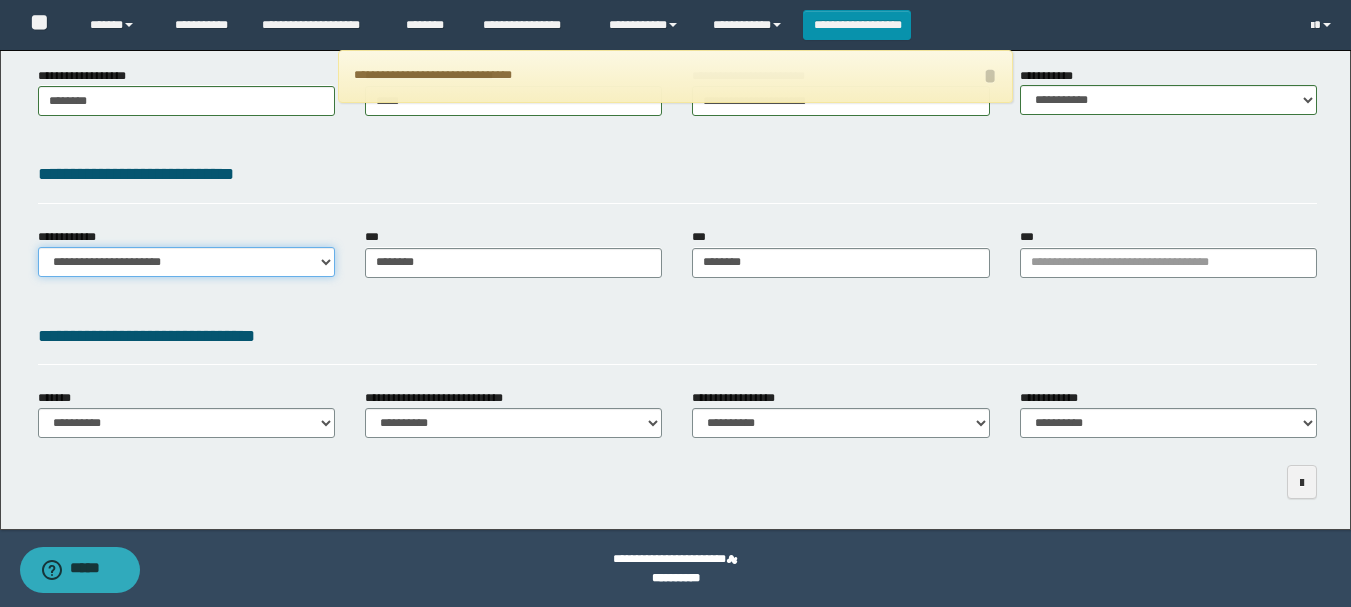 click on "**********" at bounding box center (186, 262) 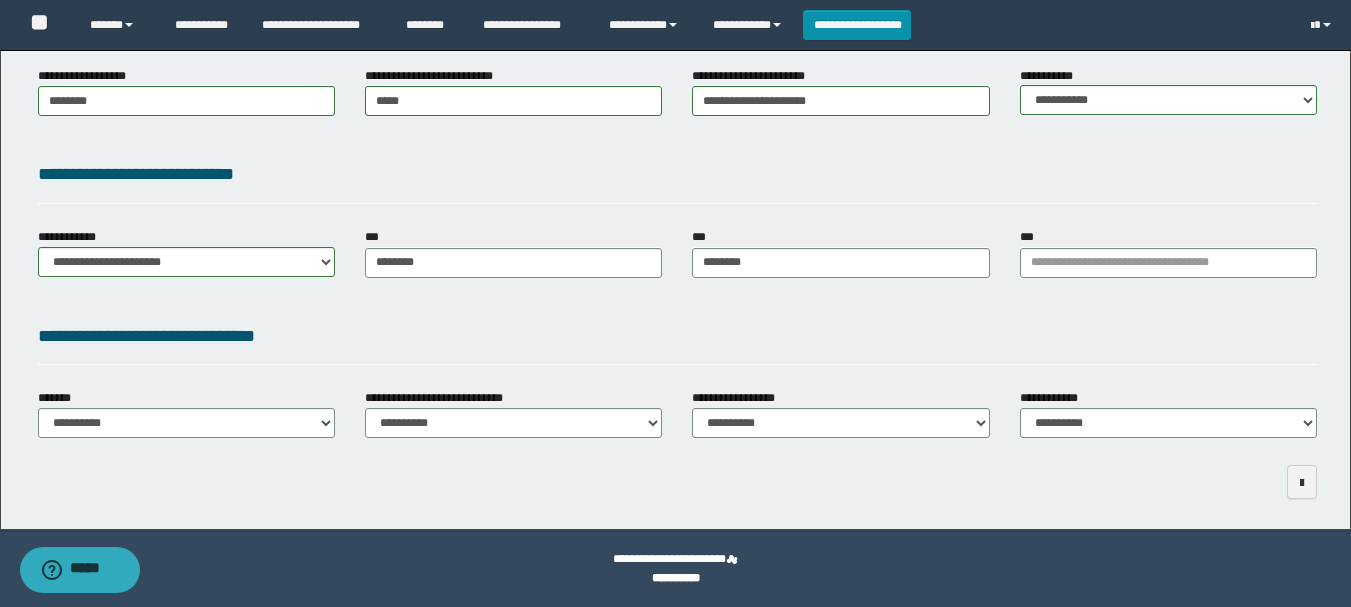 click on "**********" at bounding box center (186, 413) 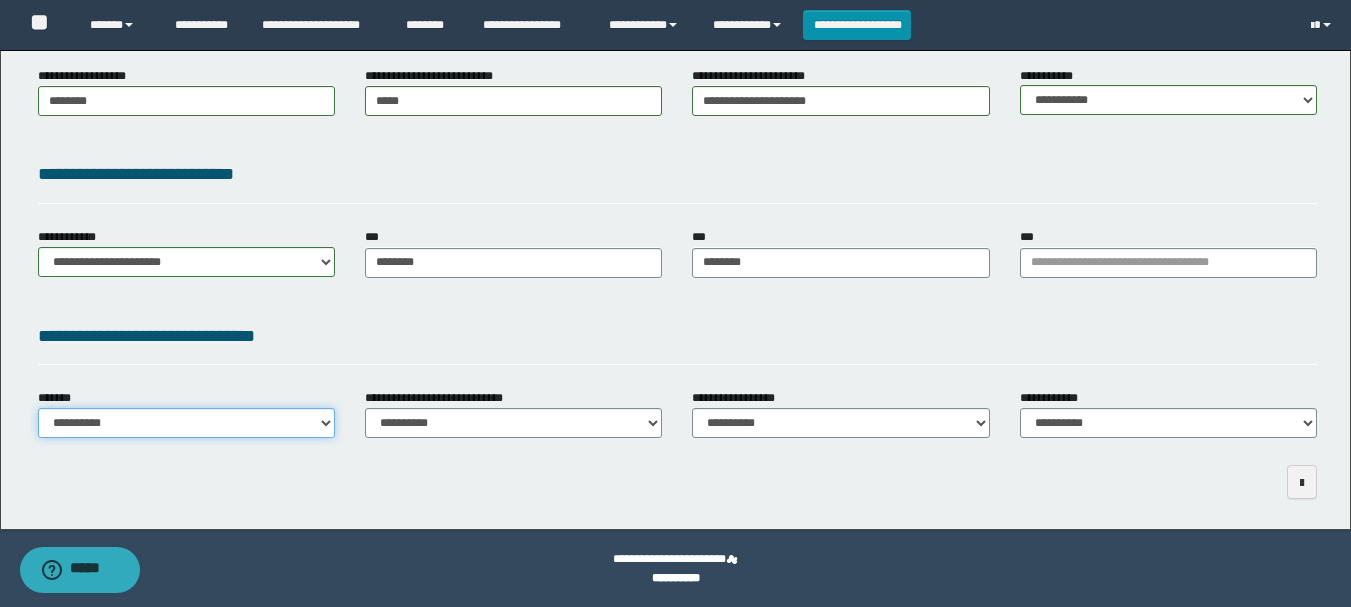 click on "**********" at bounding box center (186, 423) 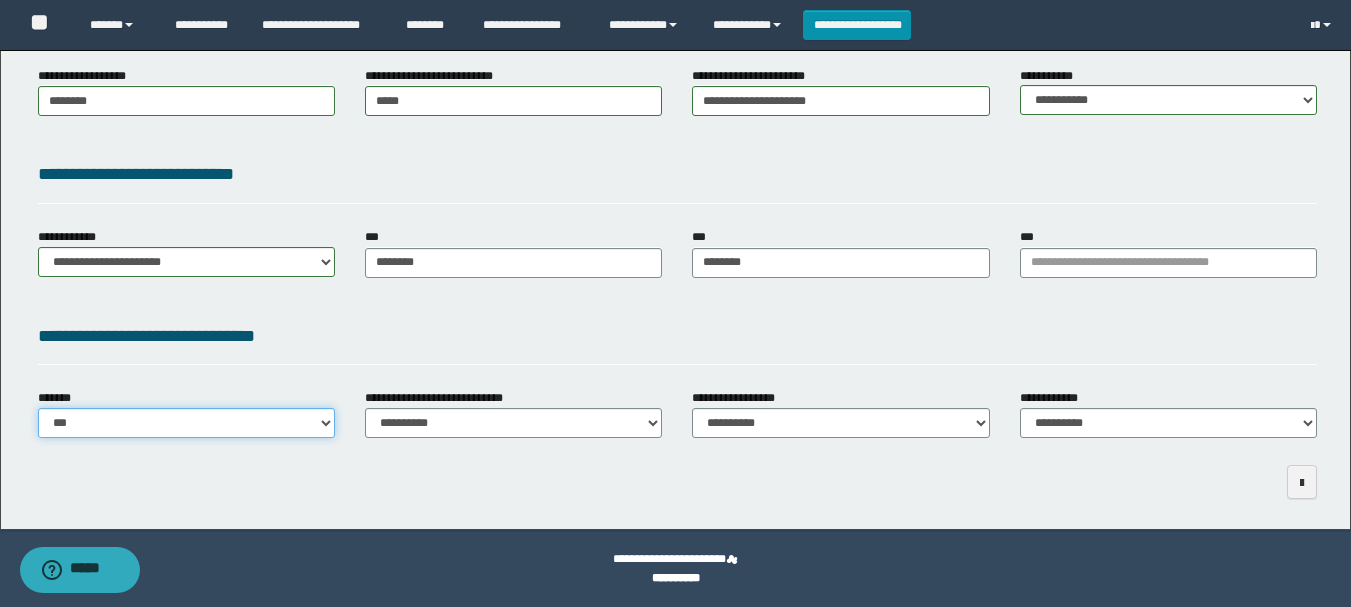 click on "**********" at bounding box center (186, 423) 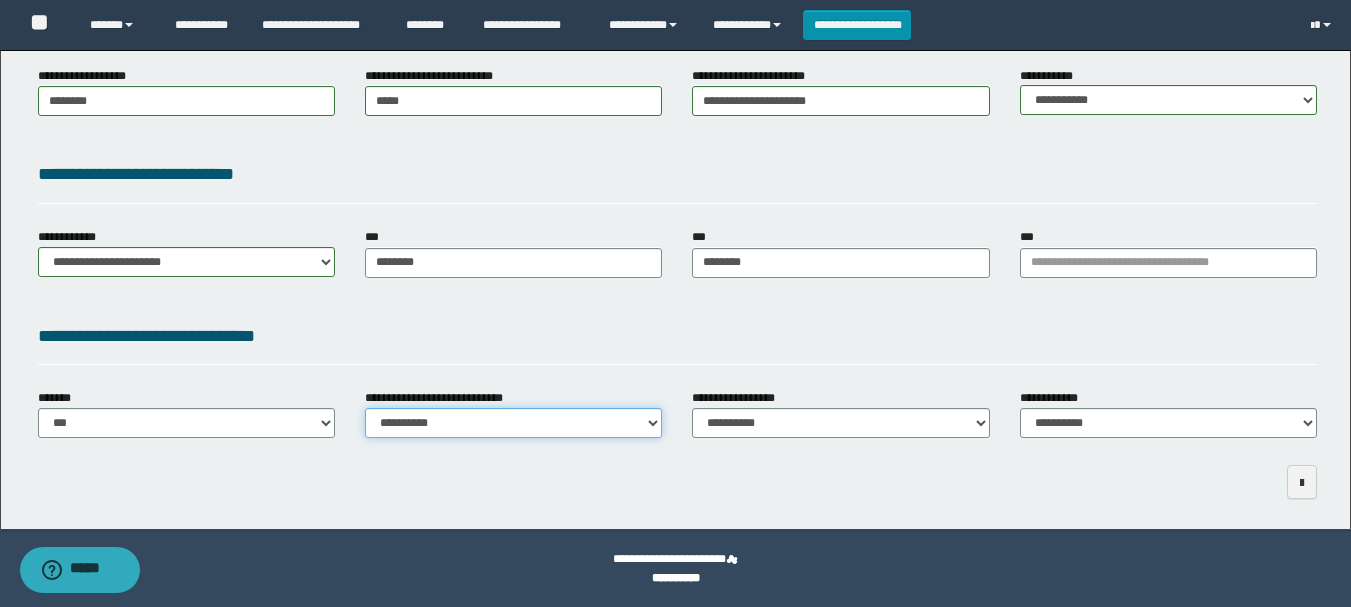click on "**********" at bounding box center [513, 423] 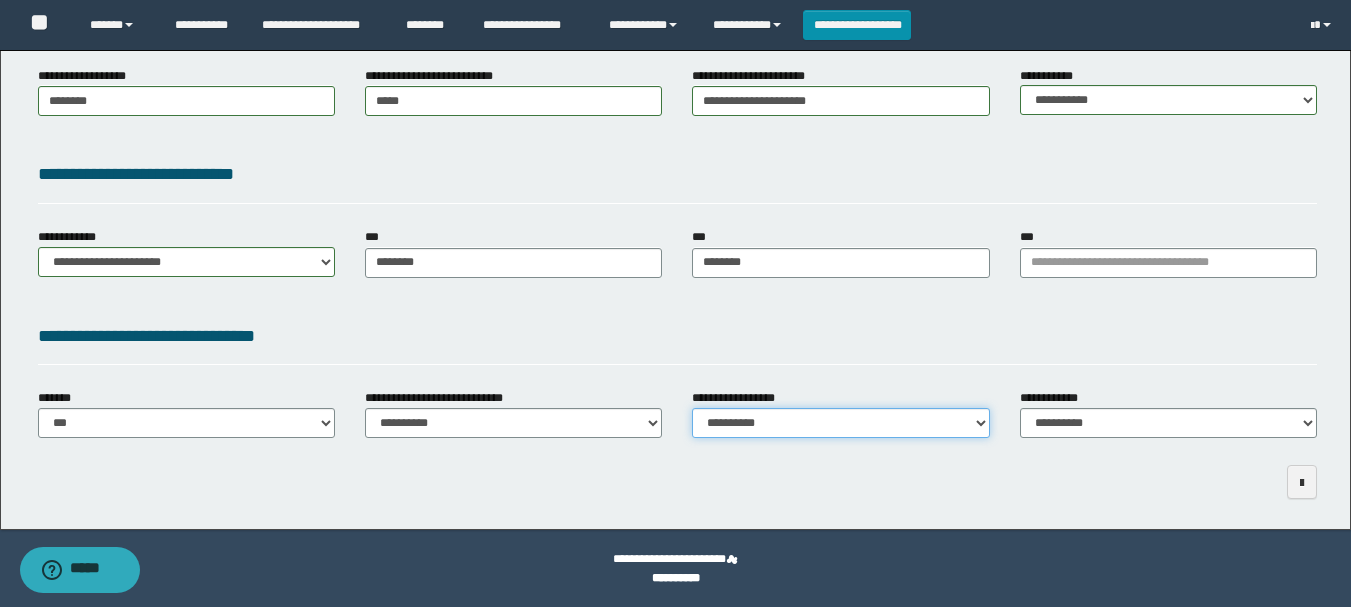 click on "**********" at bounding box center [840, 423] 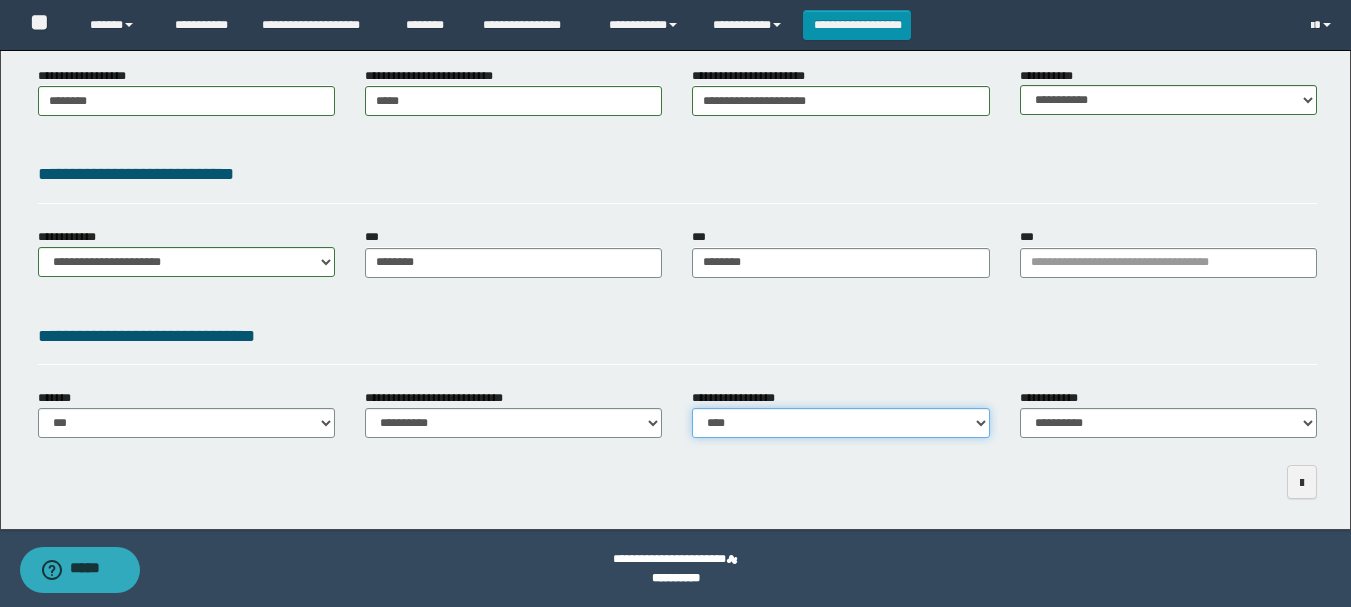 click on "**********" at bounding box center [840, 423] 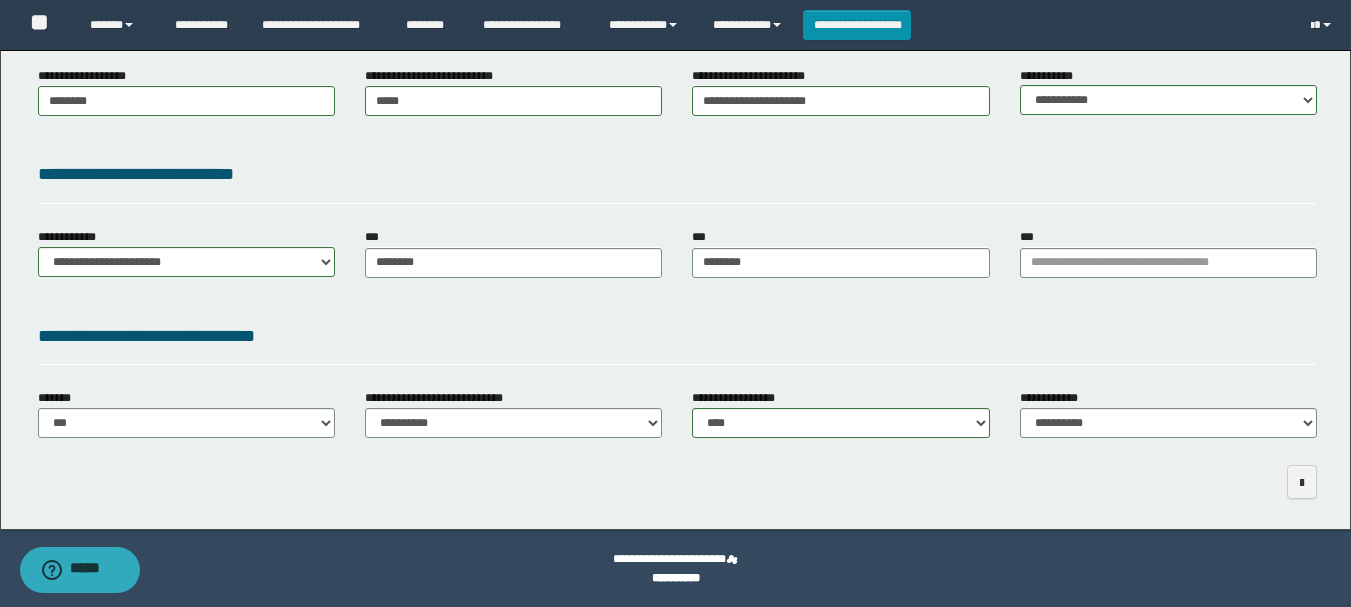 click on "**********" at bounding box center [1168, 421] 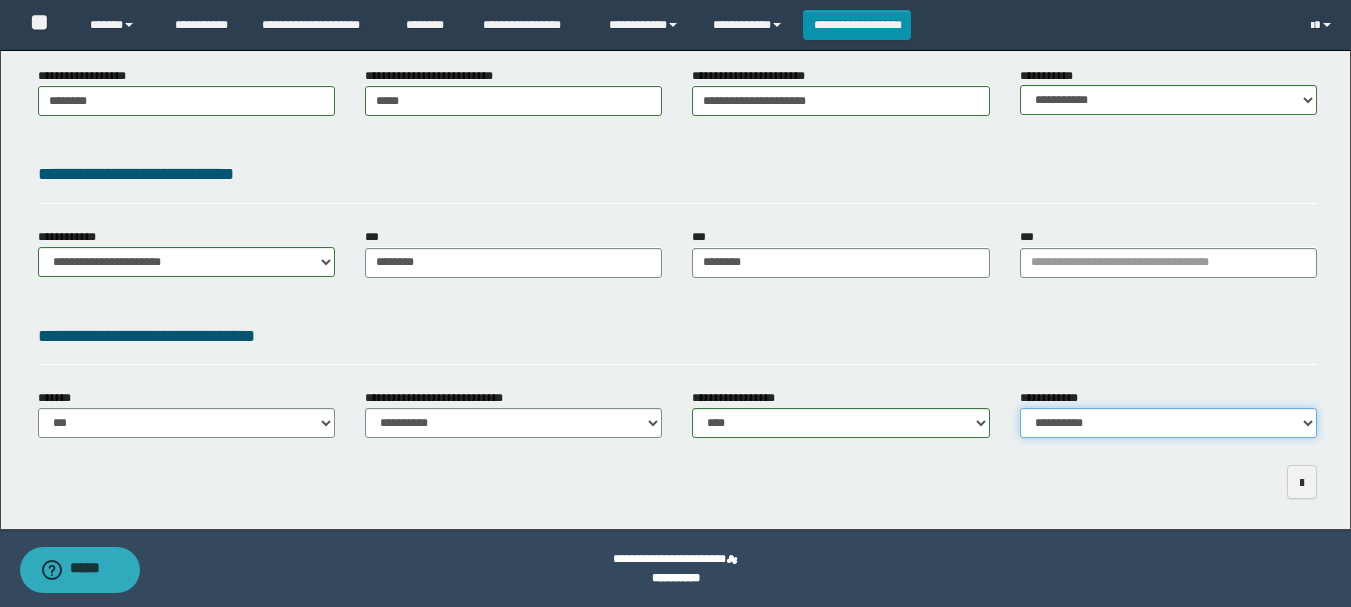 click on "**********" at bounding box center (1168, 423) 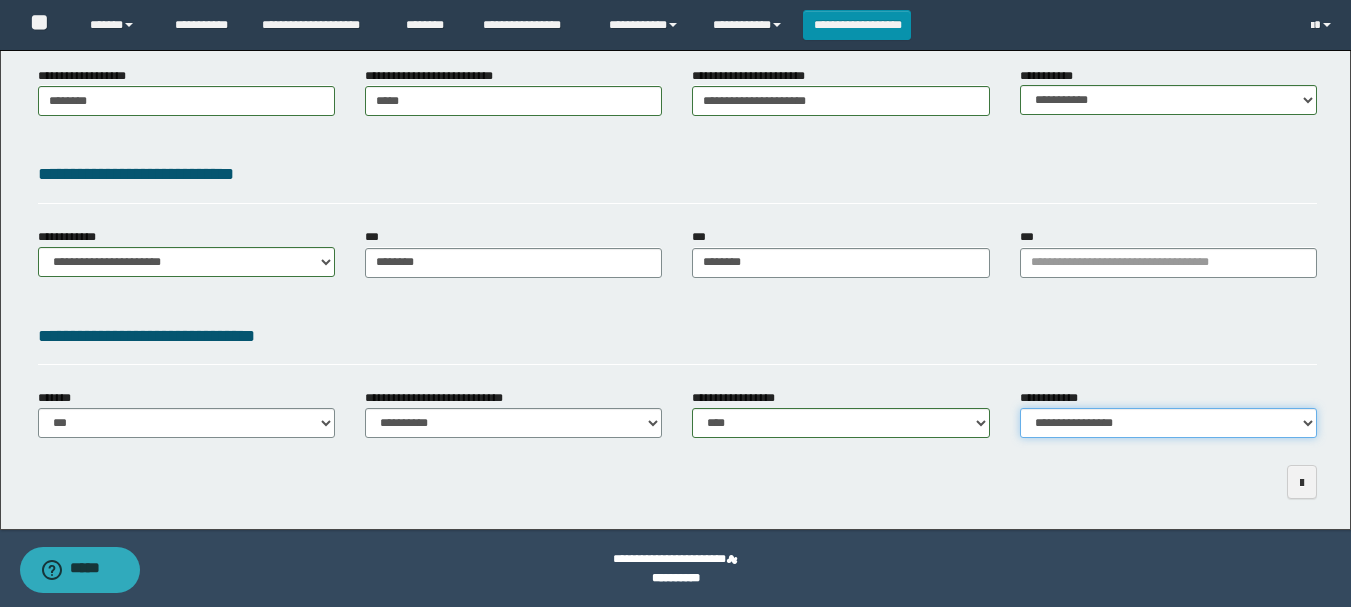 click on "**********" at bounding box center (1168, 423) 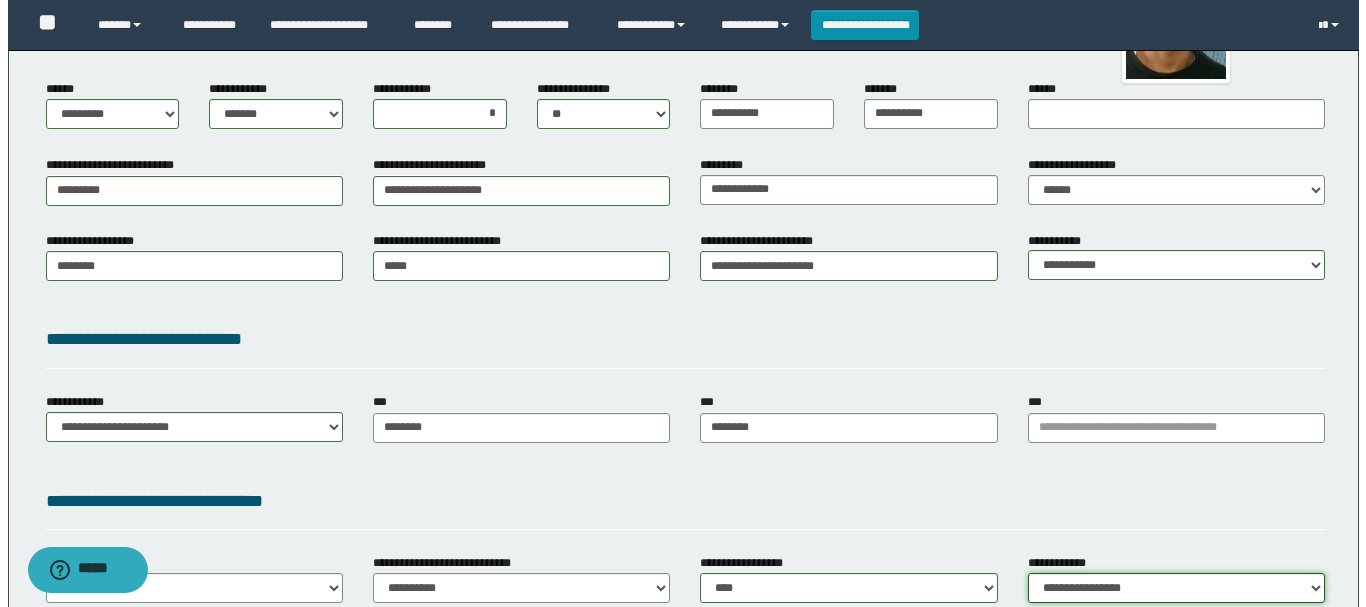 scroll, scrollTop: 0, scrollLeft: 0, axis: both 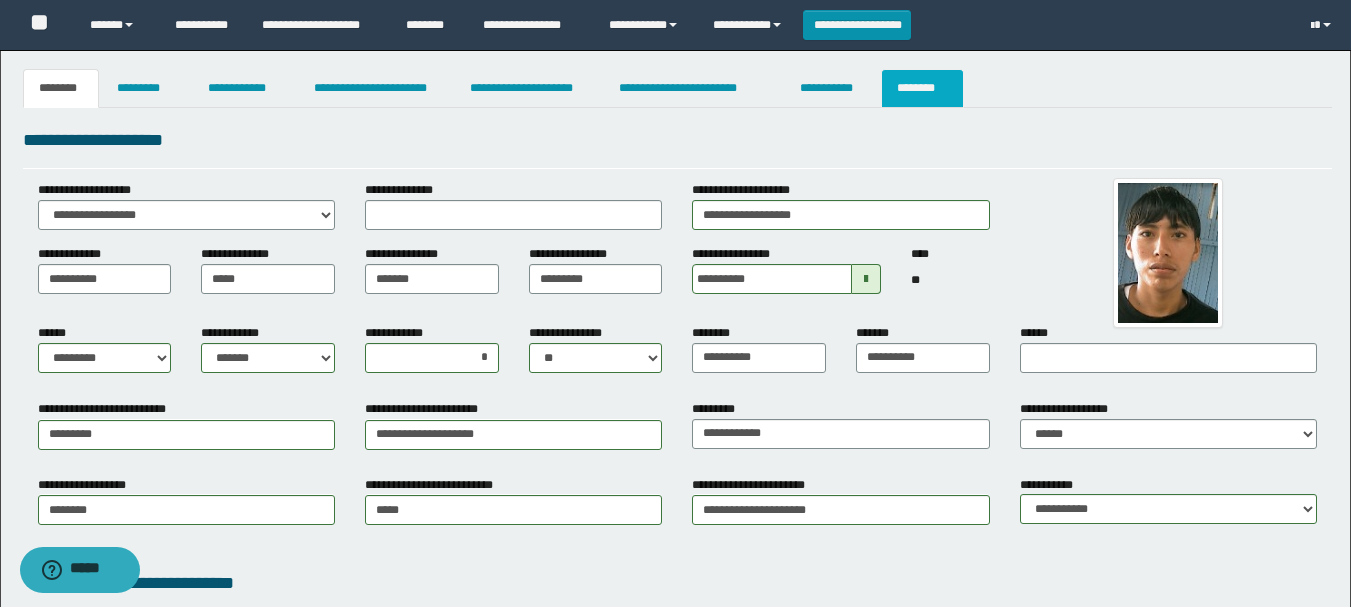 click on "********" at bounding box center [922, 88] 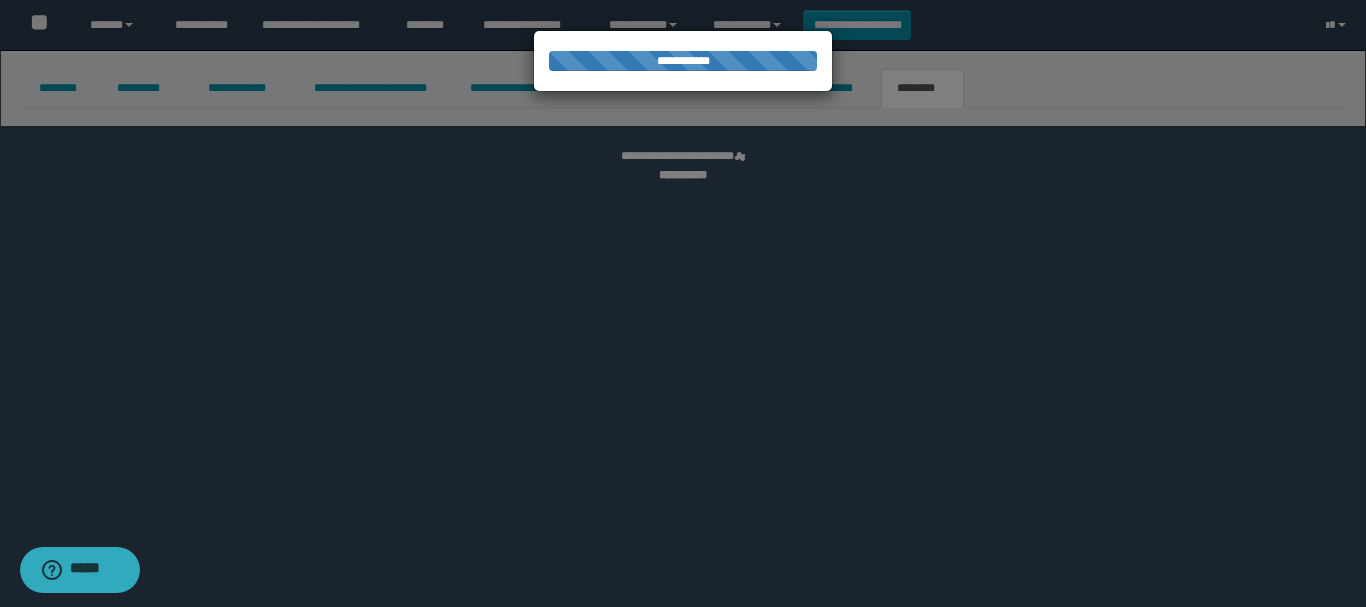 select 